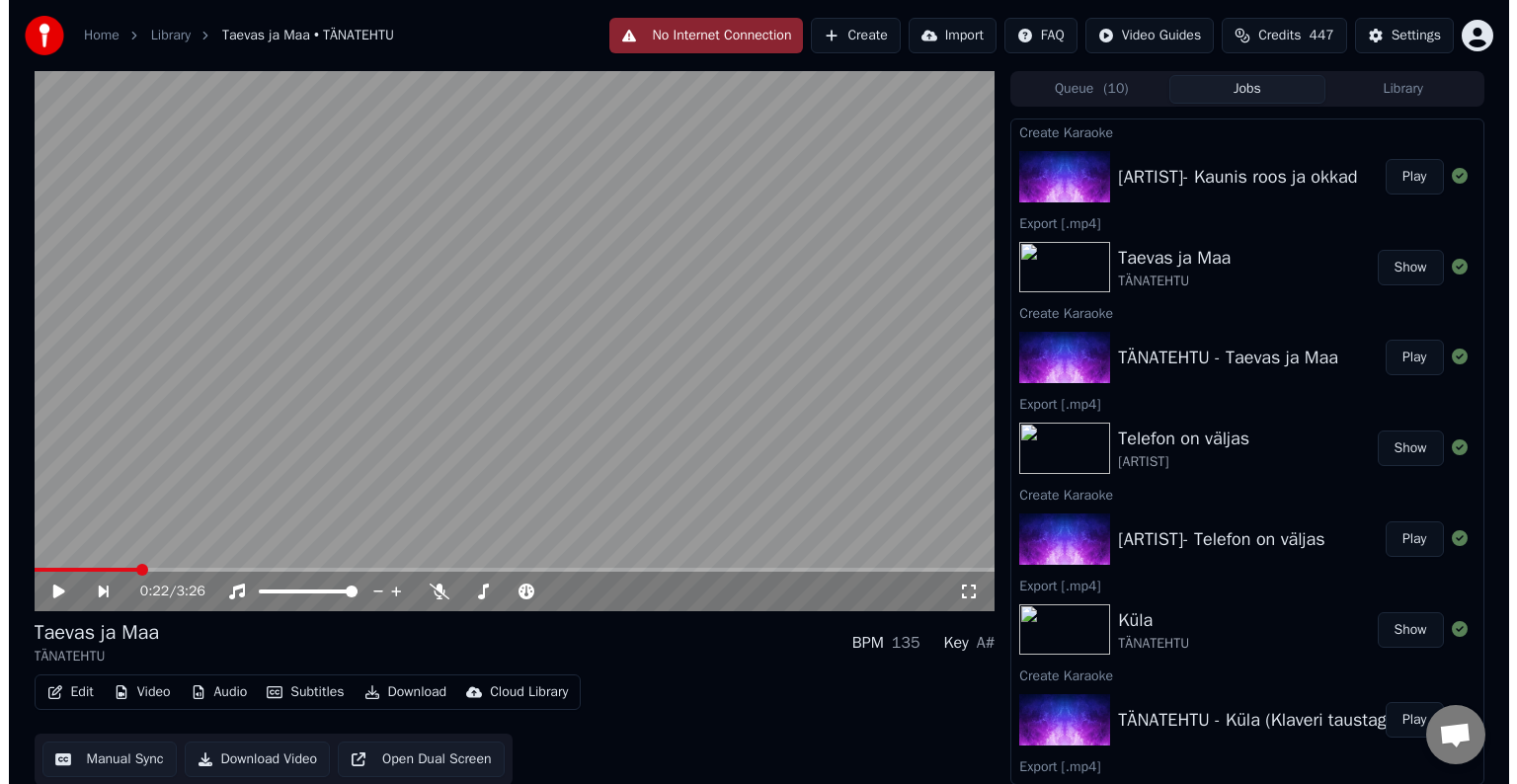 scroll, scrollTop: 0, scrollLeft: 0, axis: both 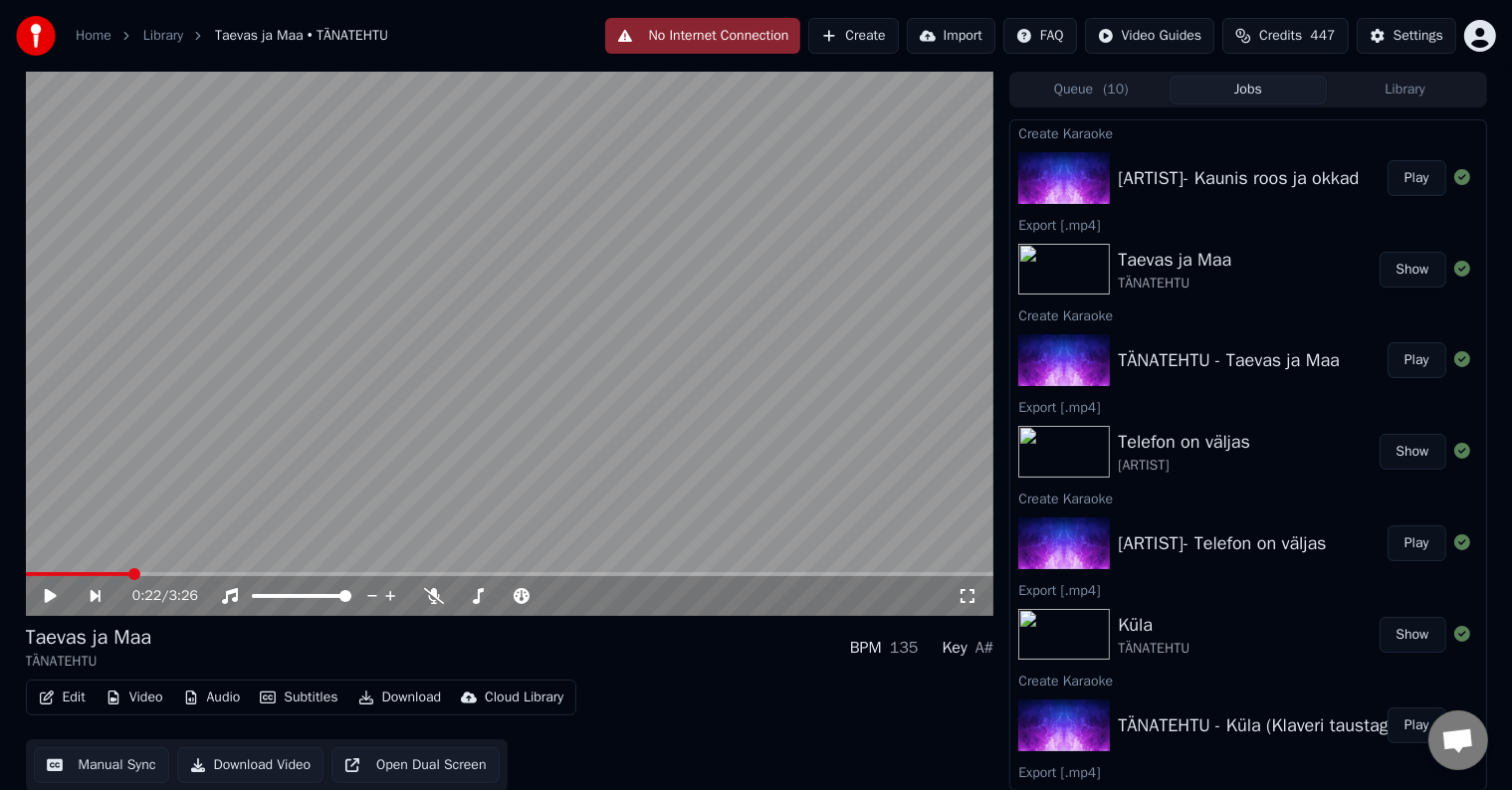 click on "Play" at bounding box center [1416, 178] 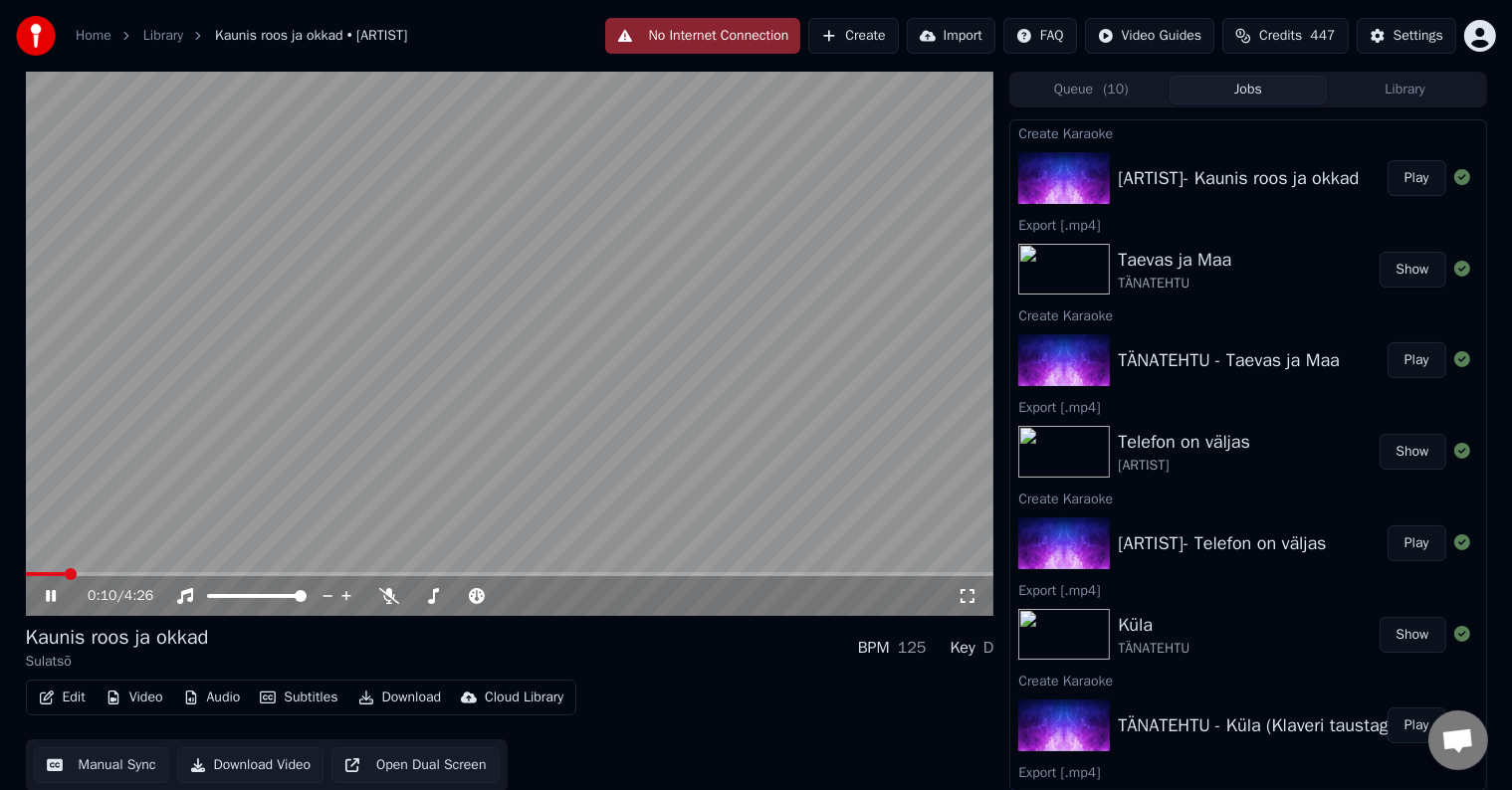 click on "Edit" at bounding box center (62, 697) 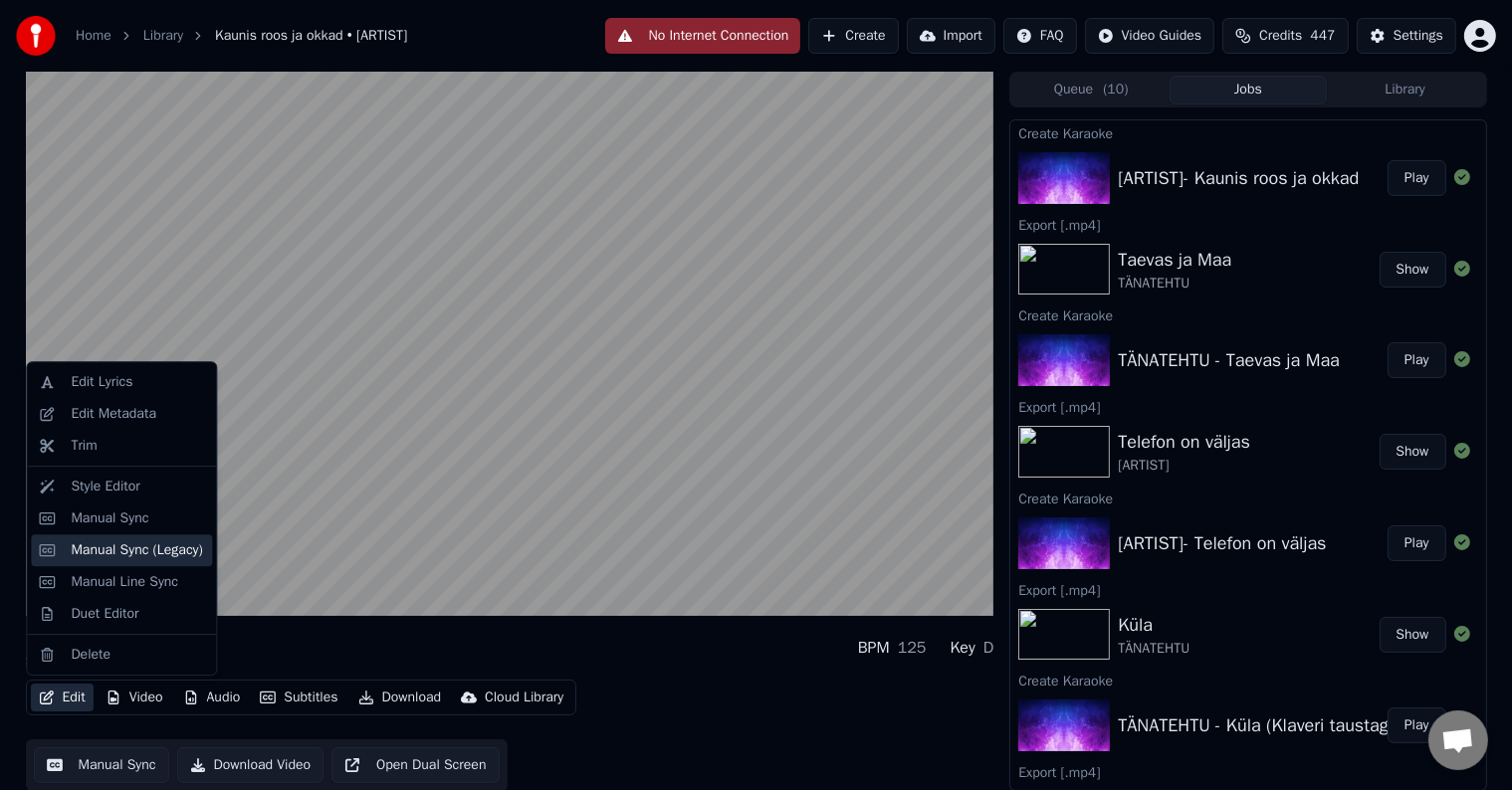 click on "Manual Sync (Legacy)" at bounding box center [136, 550] 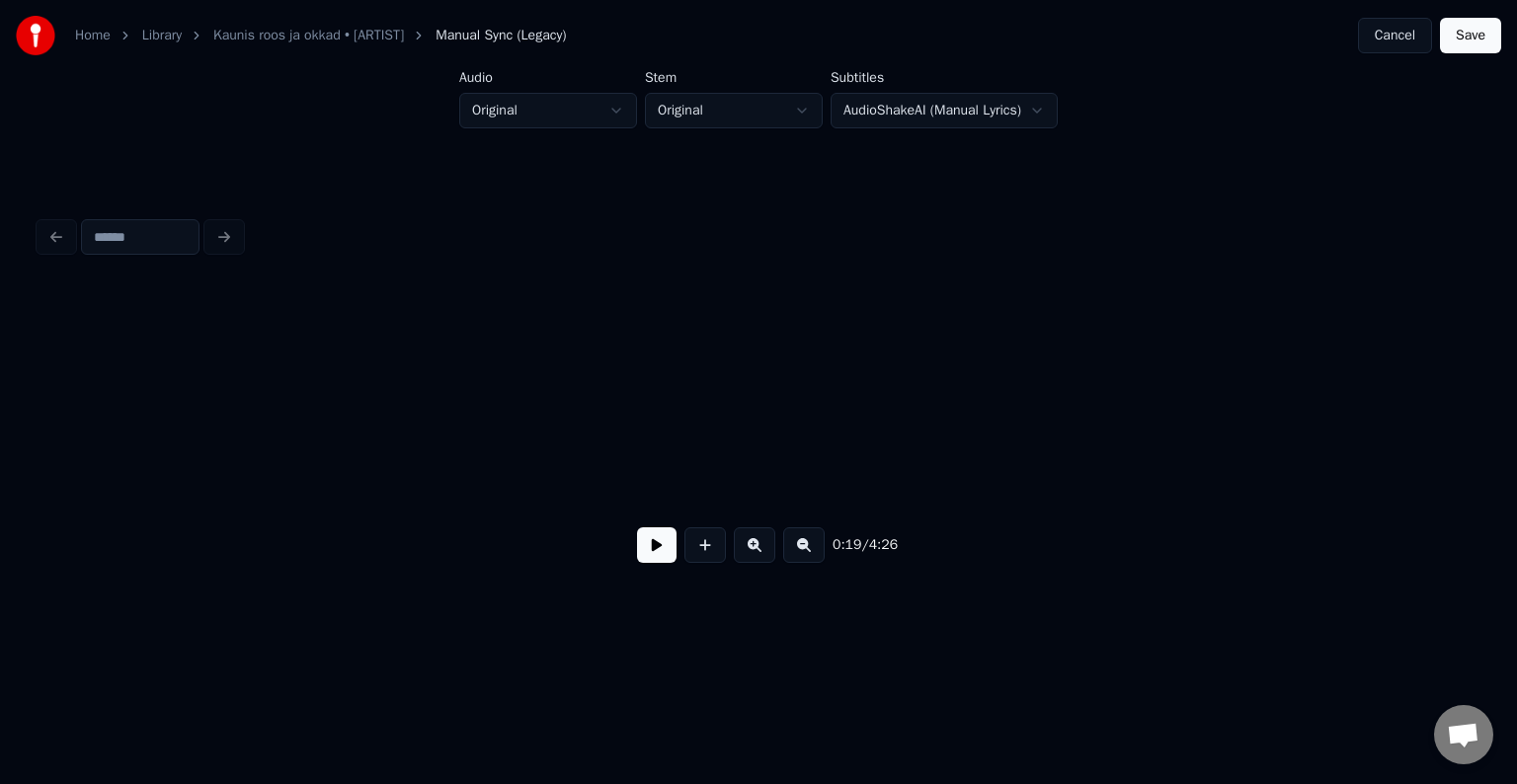 scroll, scrollTop: 0, scrollLeft: 11520, axis: horizontal 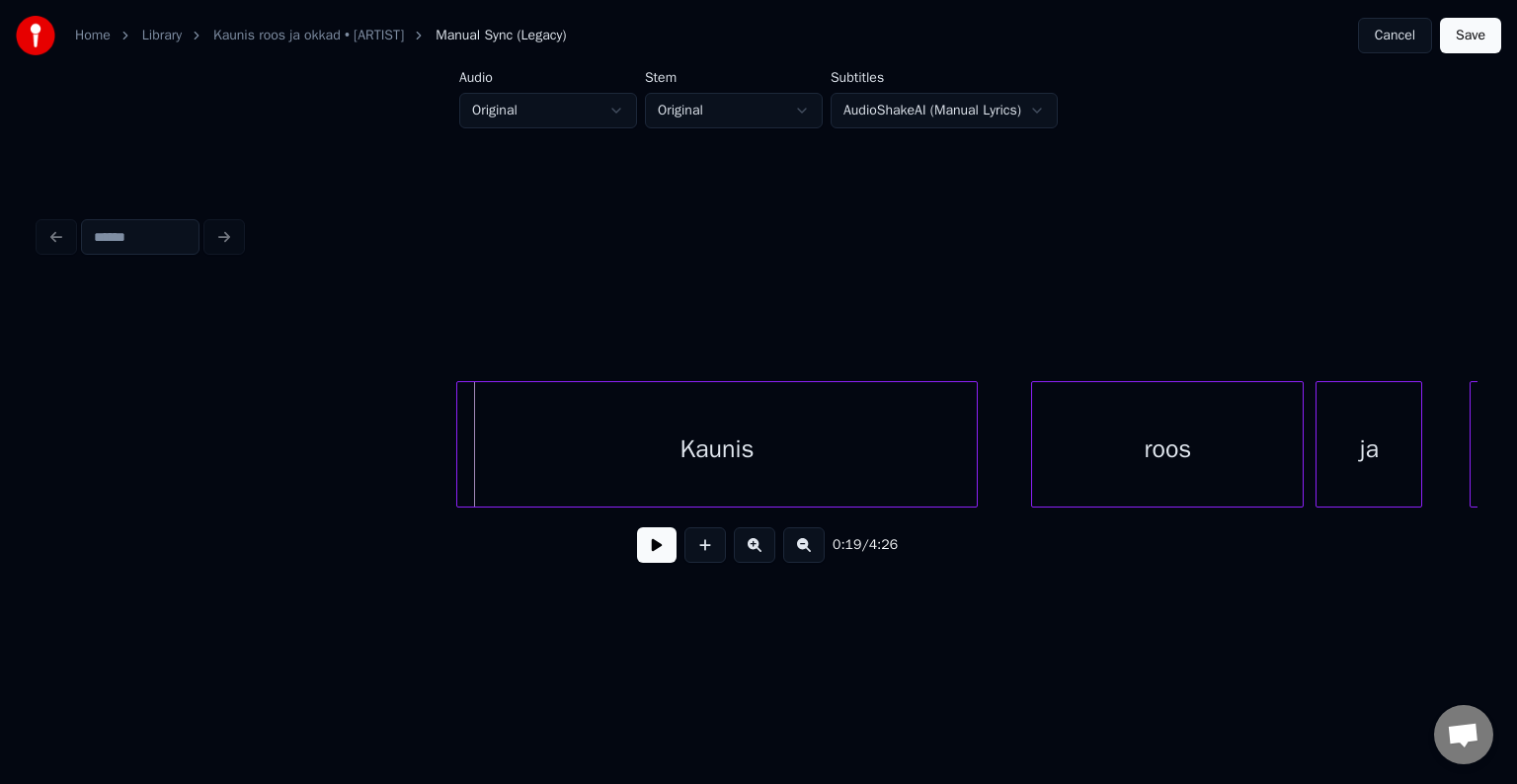 click on "Kaunis" at bounding box center [717, 449] 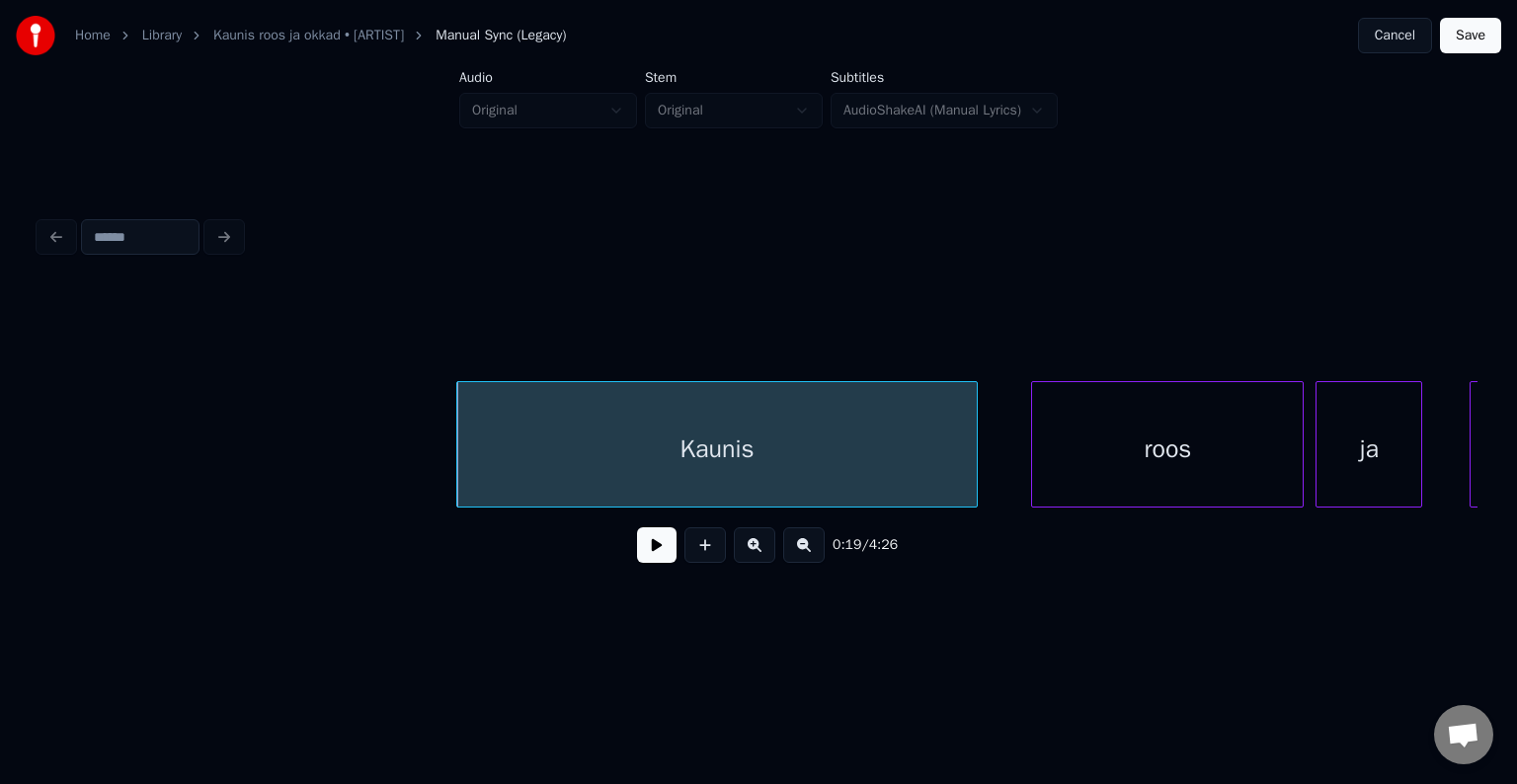 click at bounding box center (657, 545) 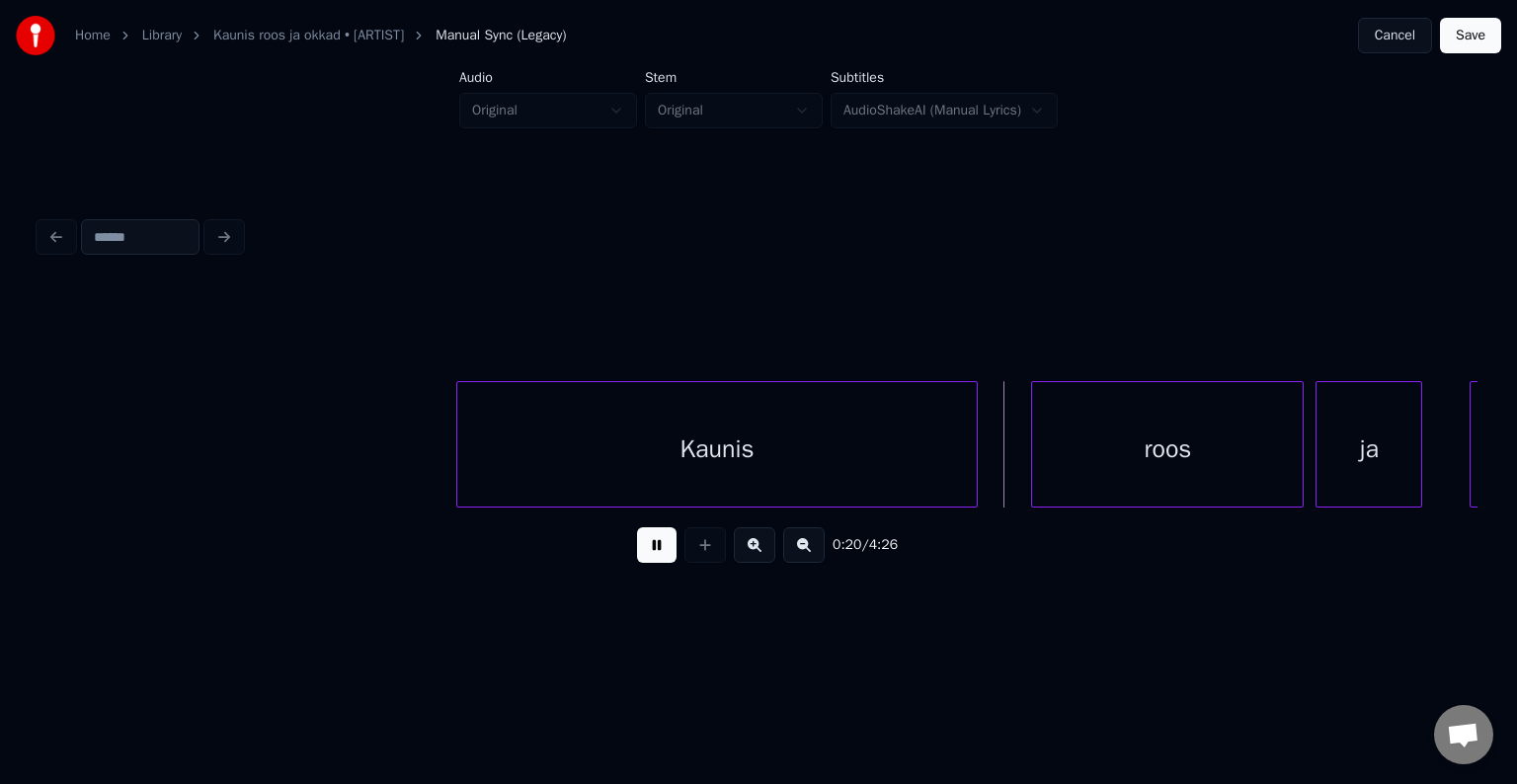 click at bounding box center [657, 545] 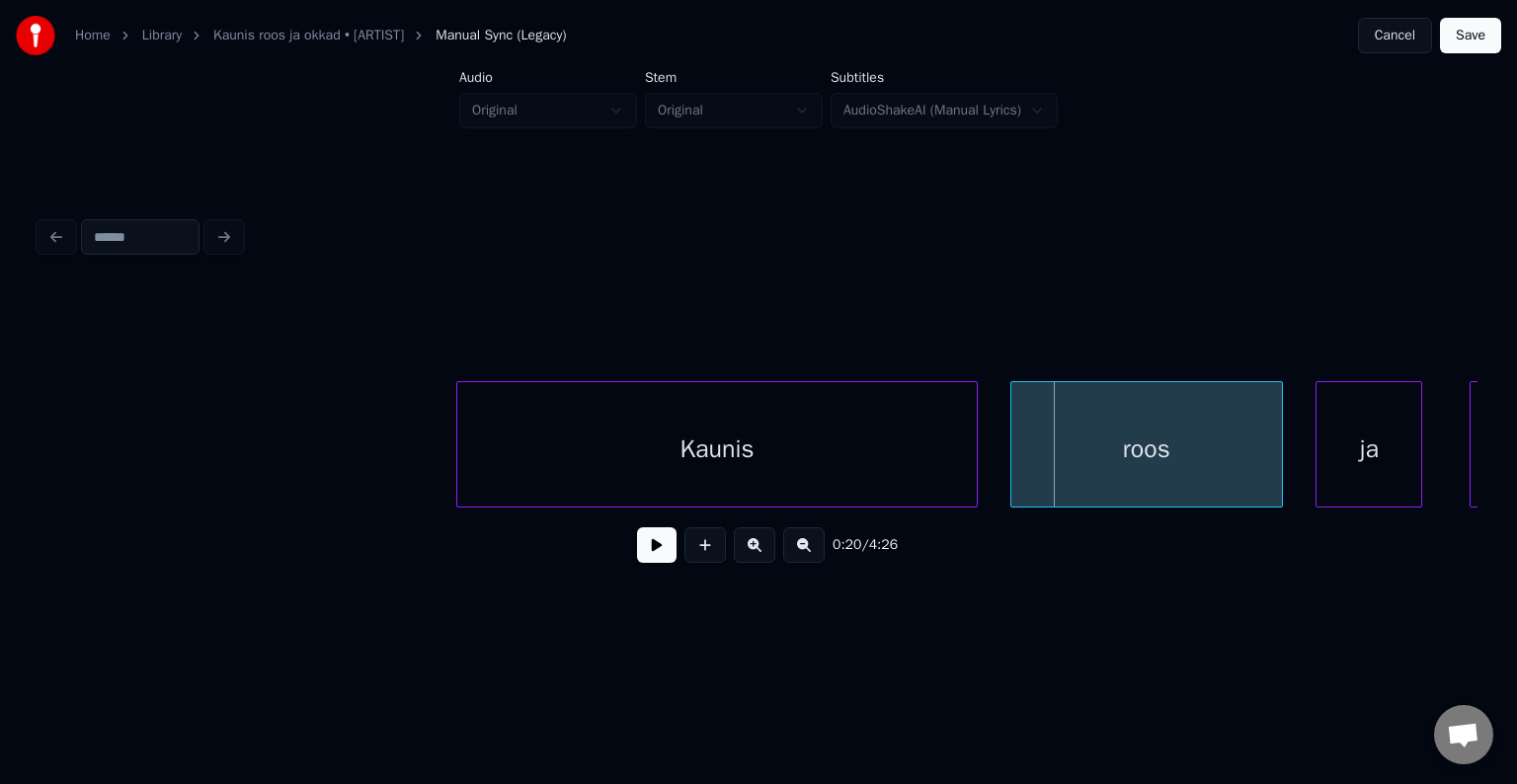 click on "roos" at bounding box center [1147, 449] 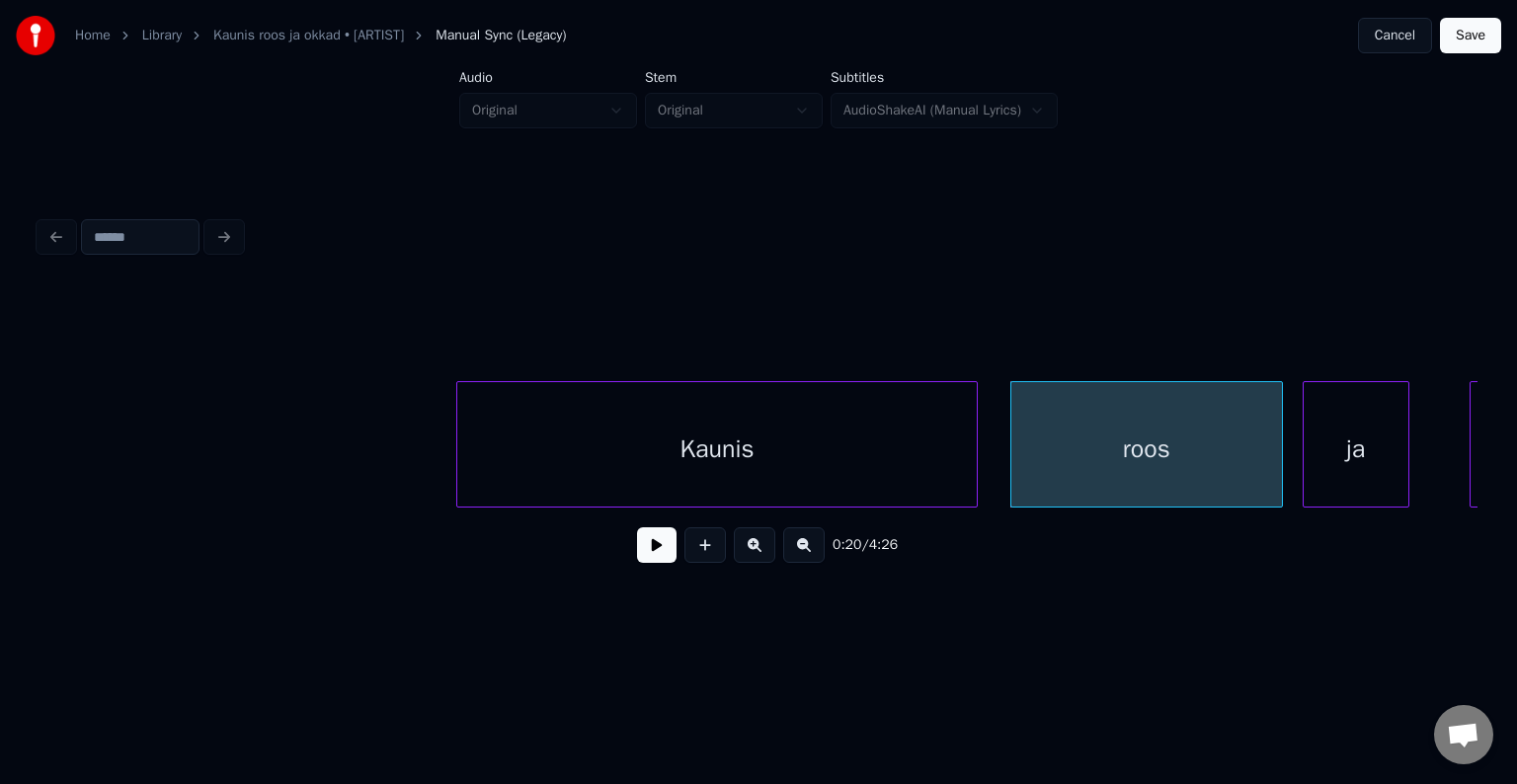 click on "ja" at bounding box center (1356, 449) 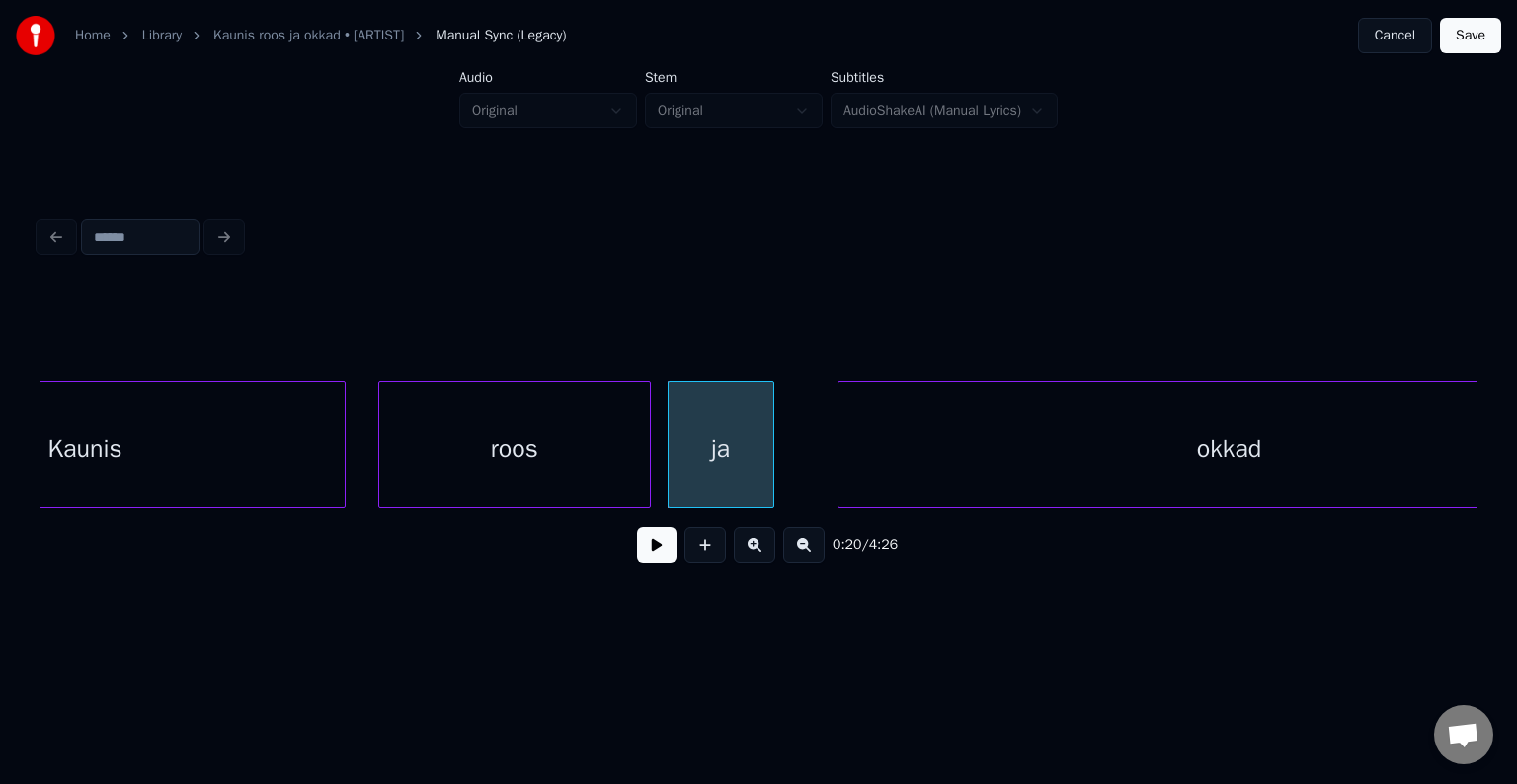 scroll, scrollTop: 0, scrollLeft: 11855, axis: horizontal 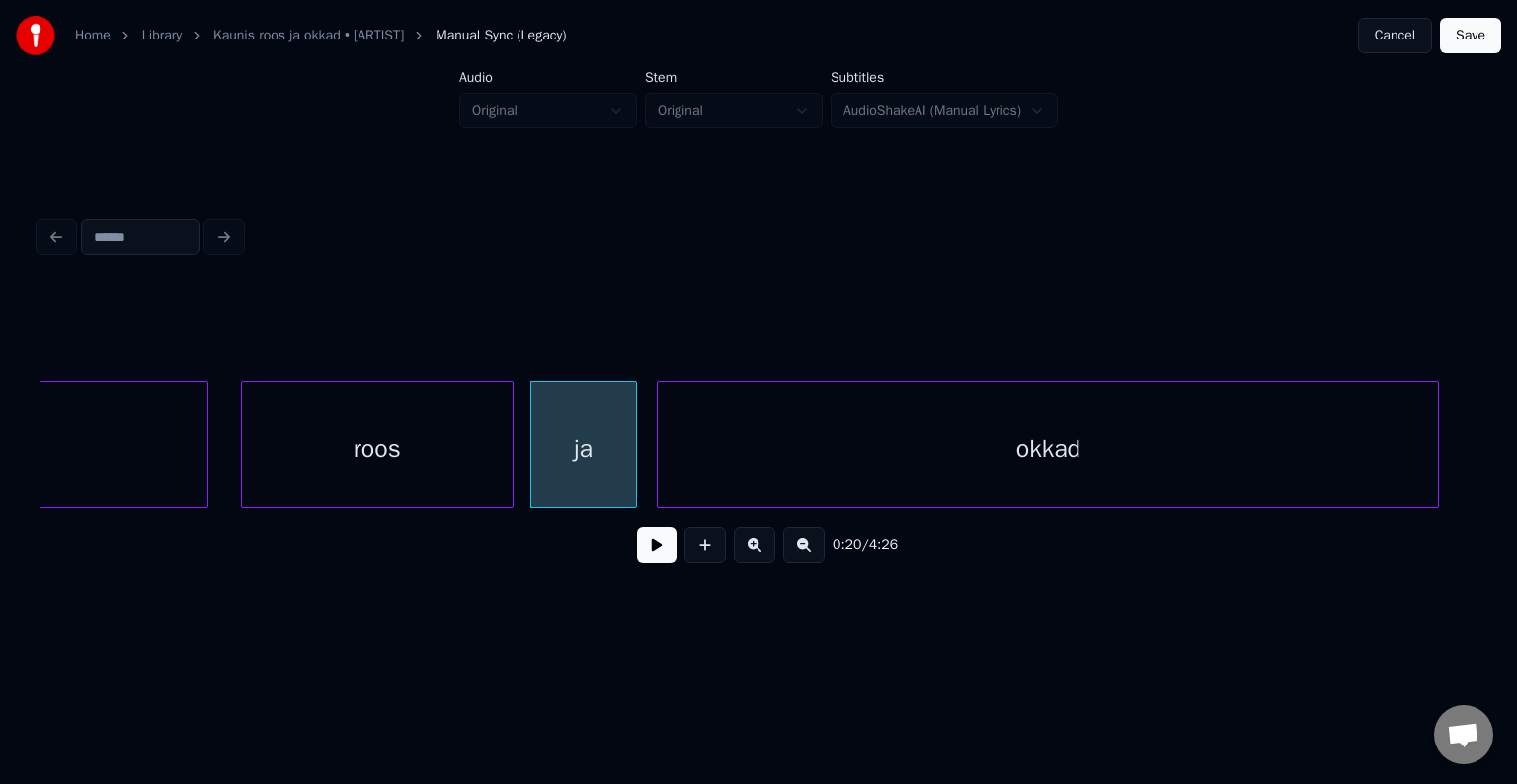 click on "okkad" at bounding box center [1048, 449] 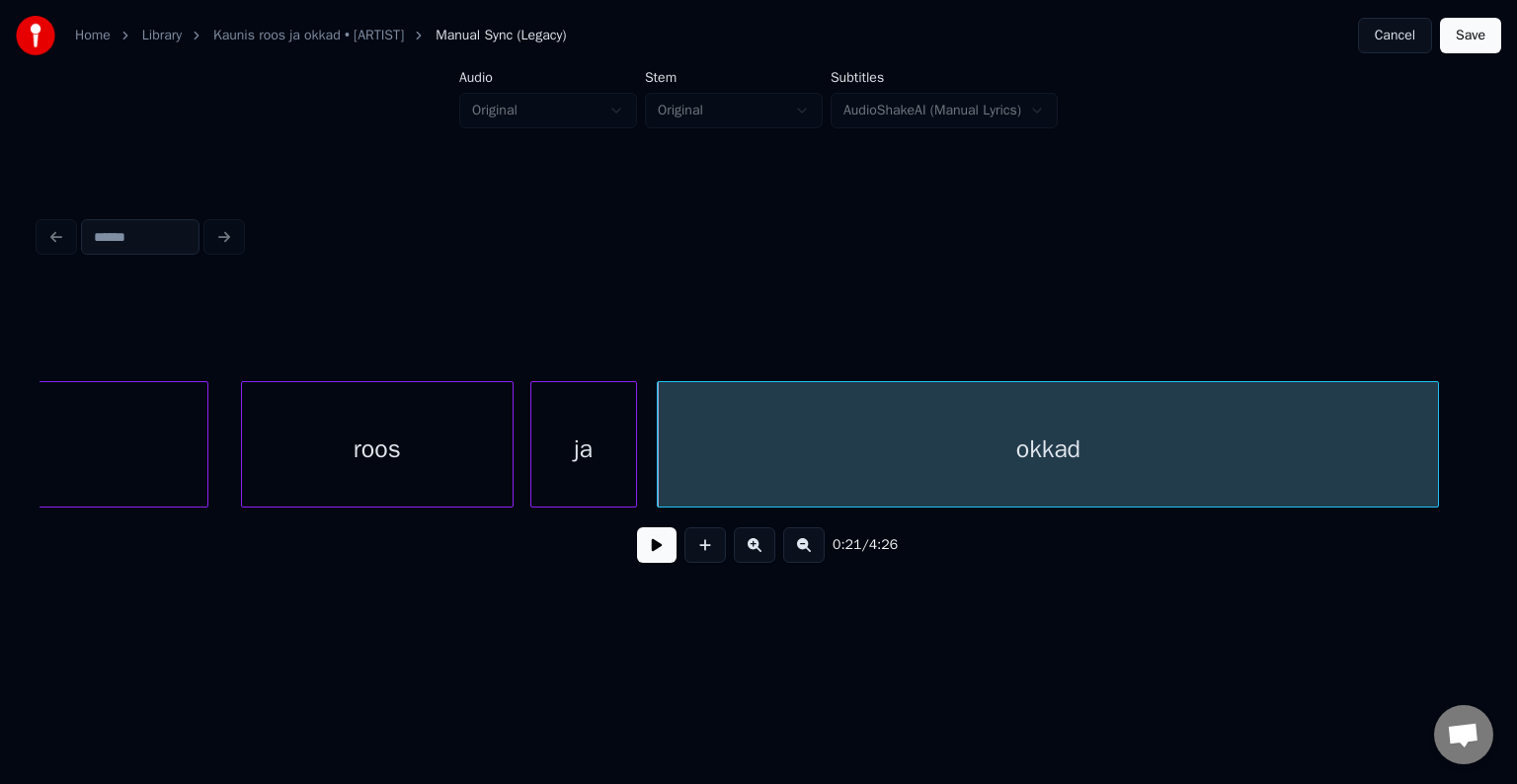click on "ja" at bounding box center [584, 449] 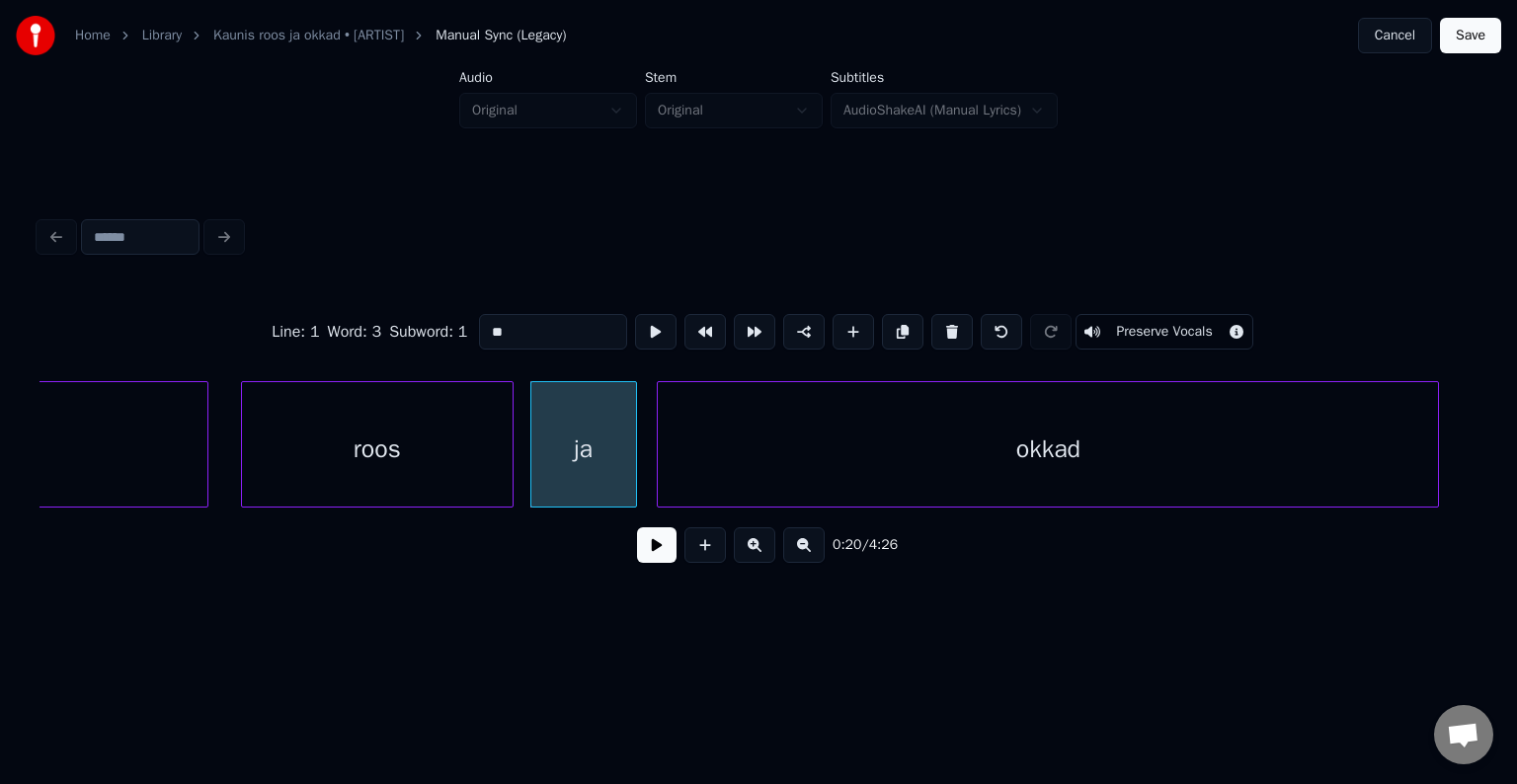 click at bounding box center [657, 545] 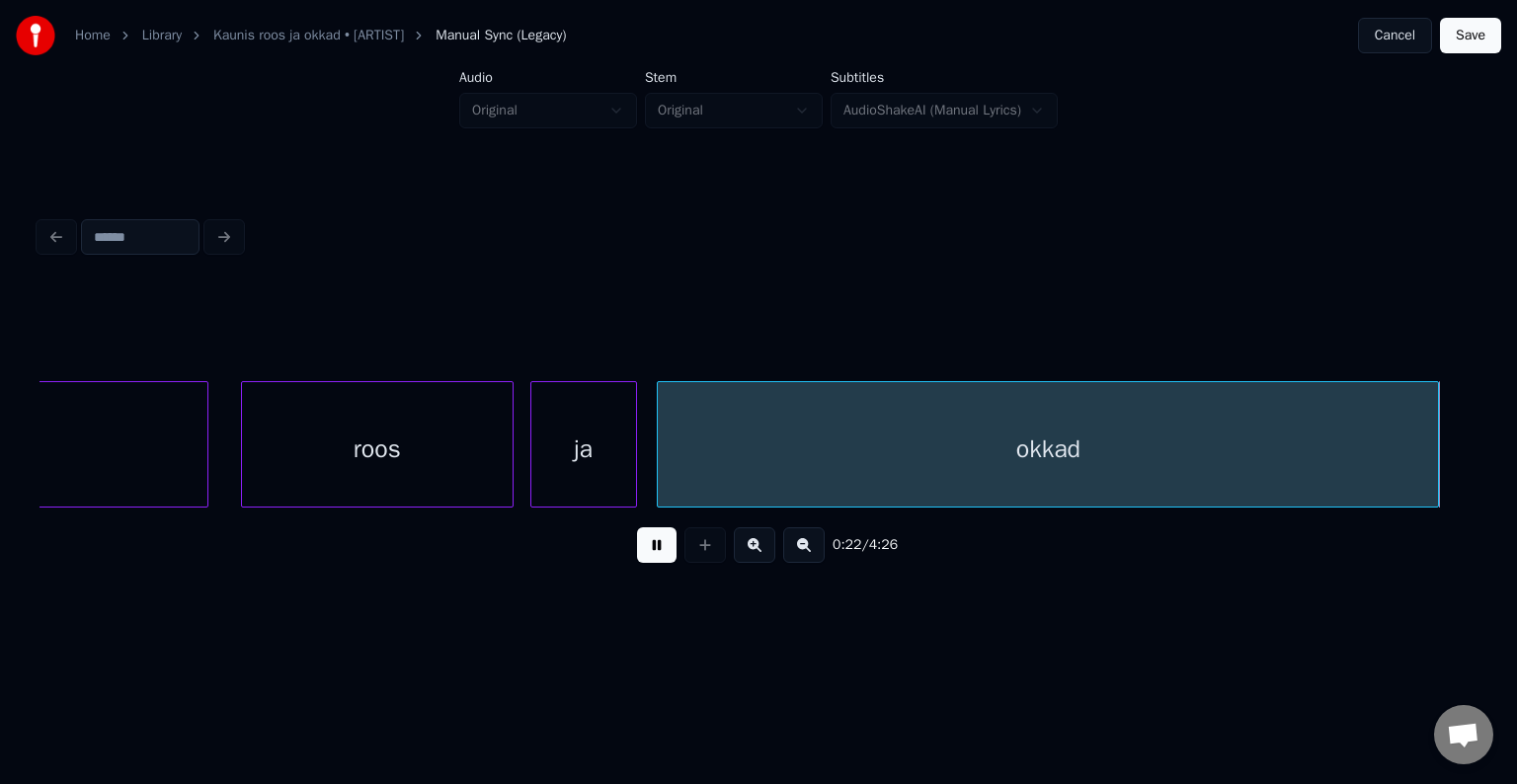 scroll, scrollTop: 0, scrollLeft: 13293, axis: horizontal 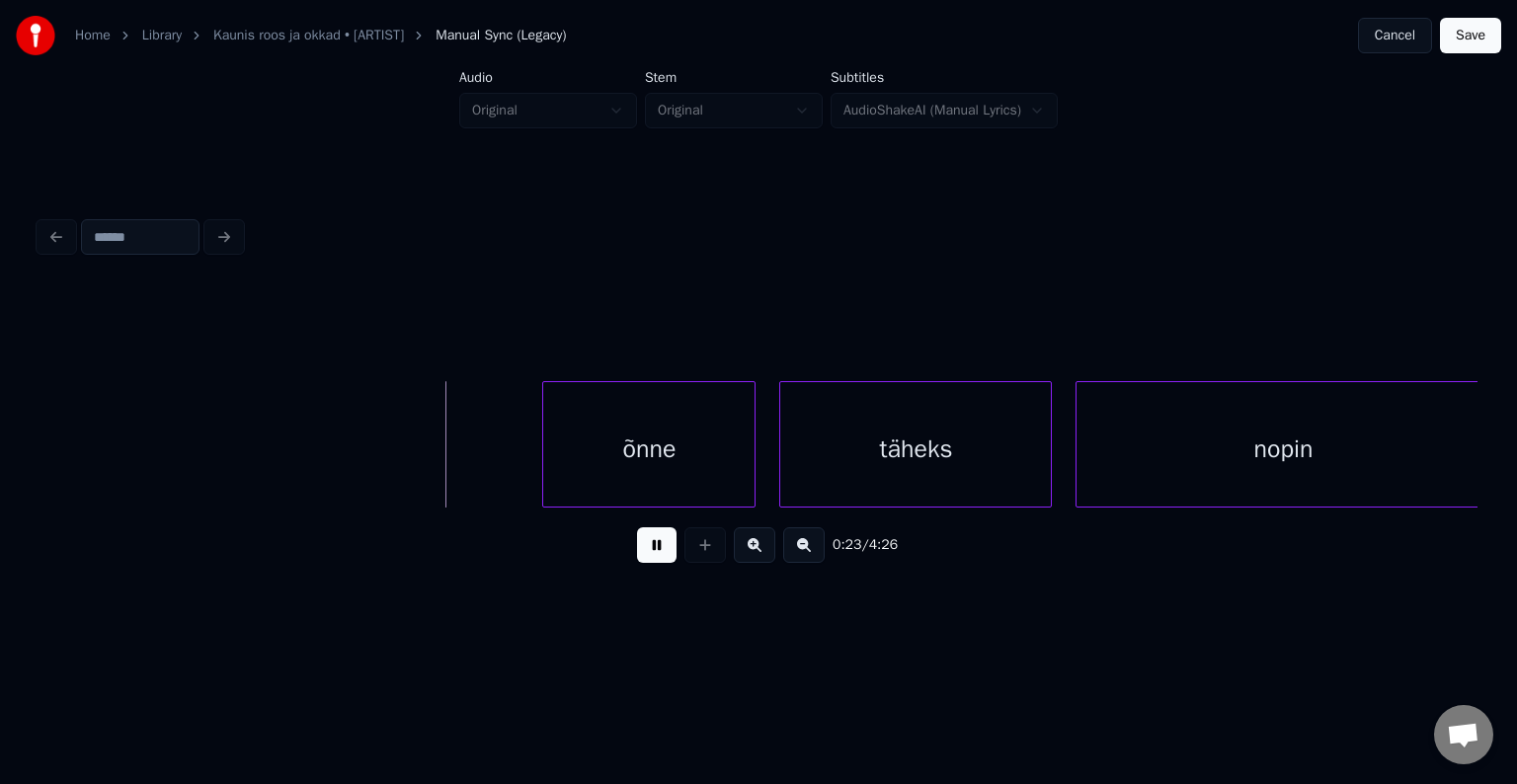 click at bounding box center (657, 545) 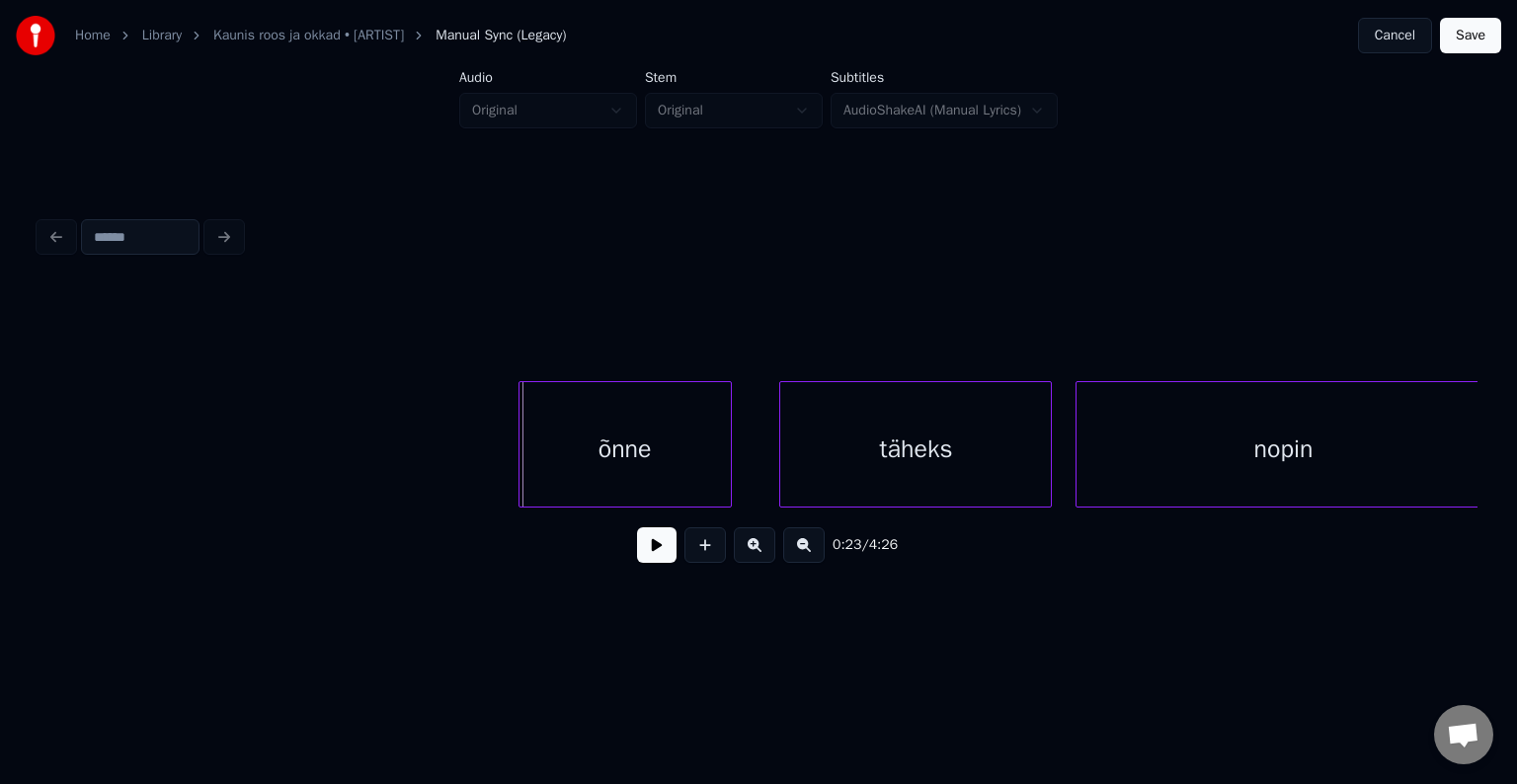click on "õnne" at bounding box center [625, 449] 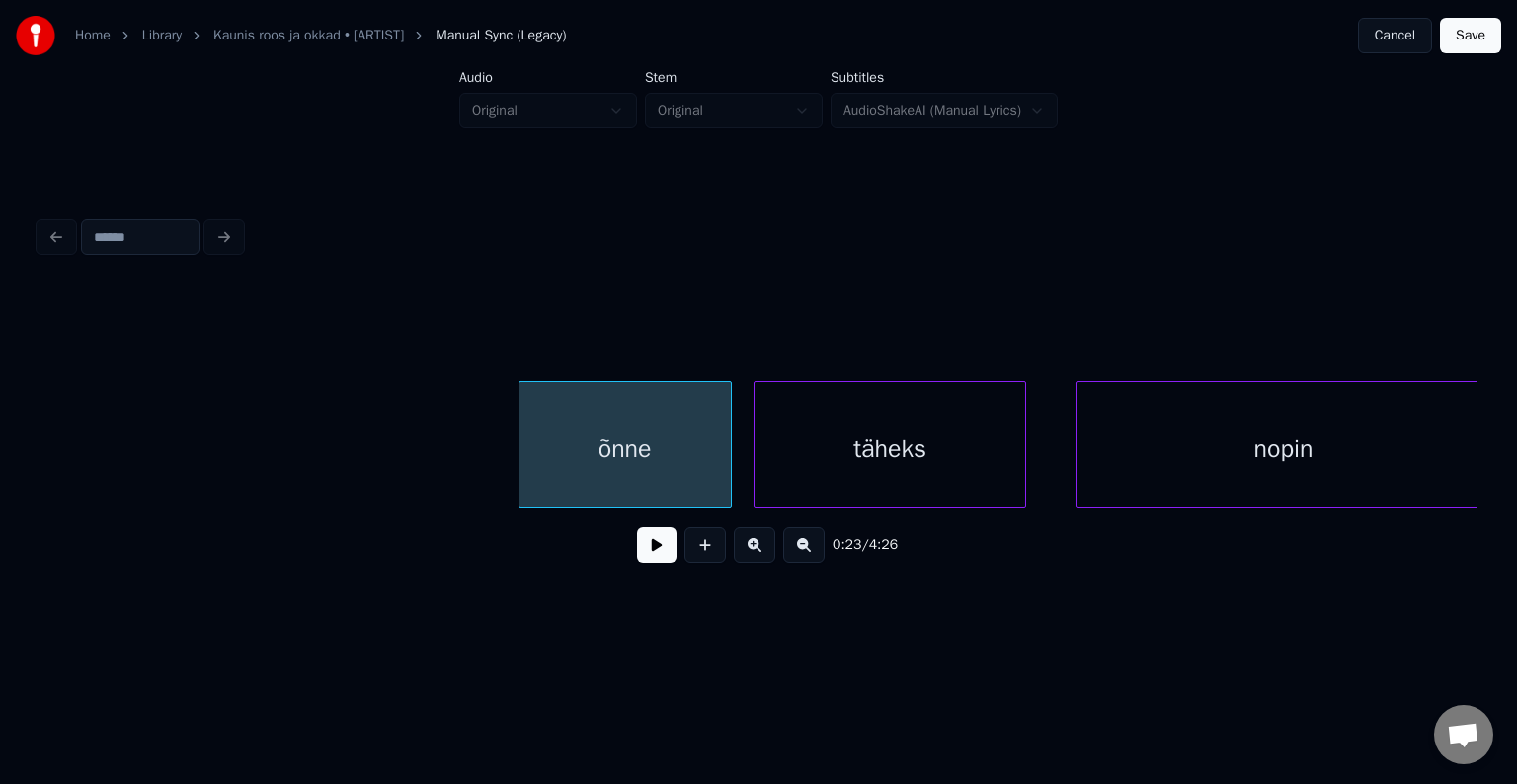 click on "täheks" at bounding box center (890, 449) 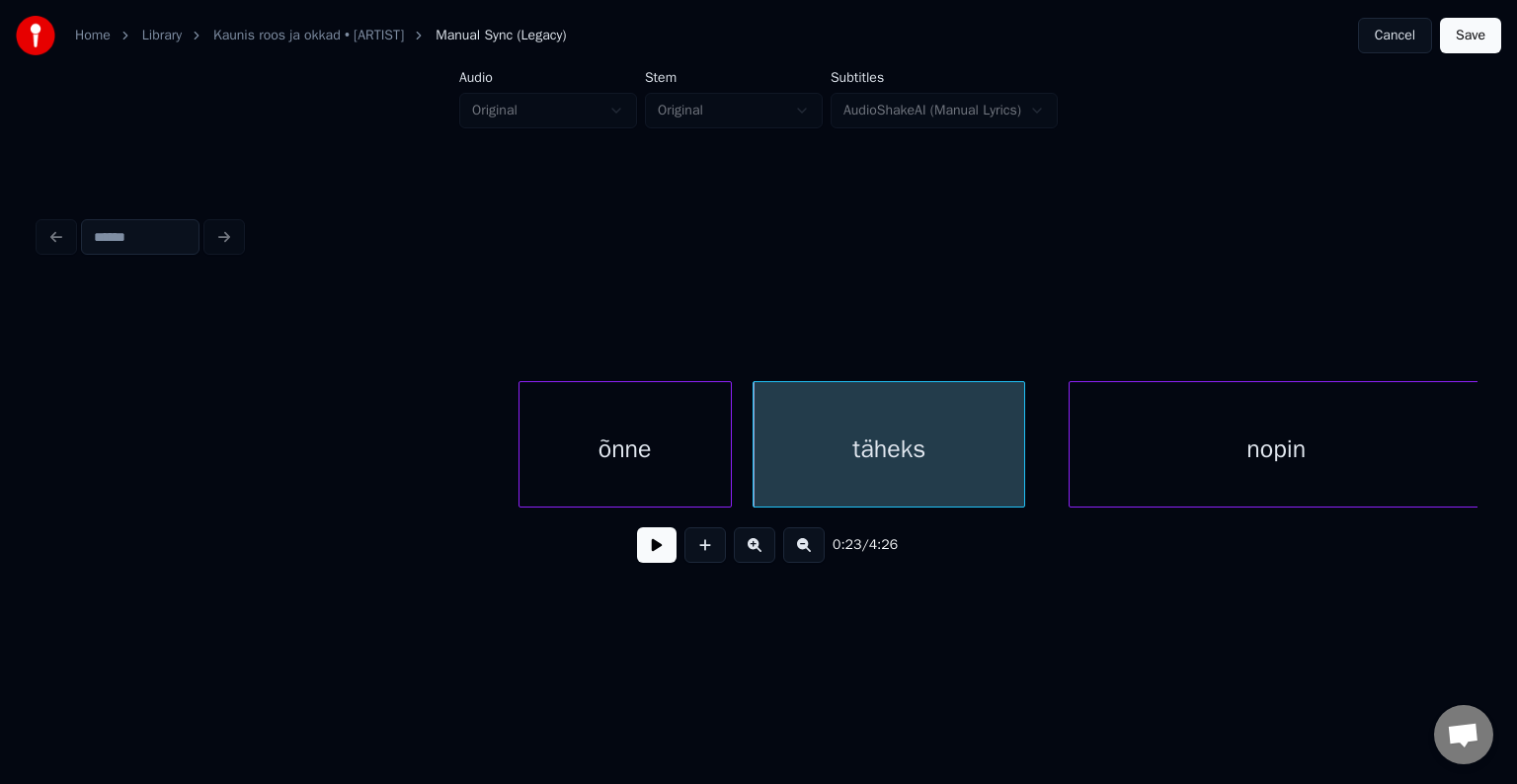scroll, scrollTop: 0, scrollLeft: 13297, axis: horizontal 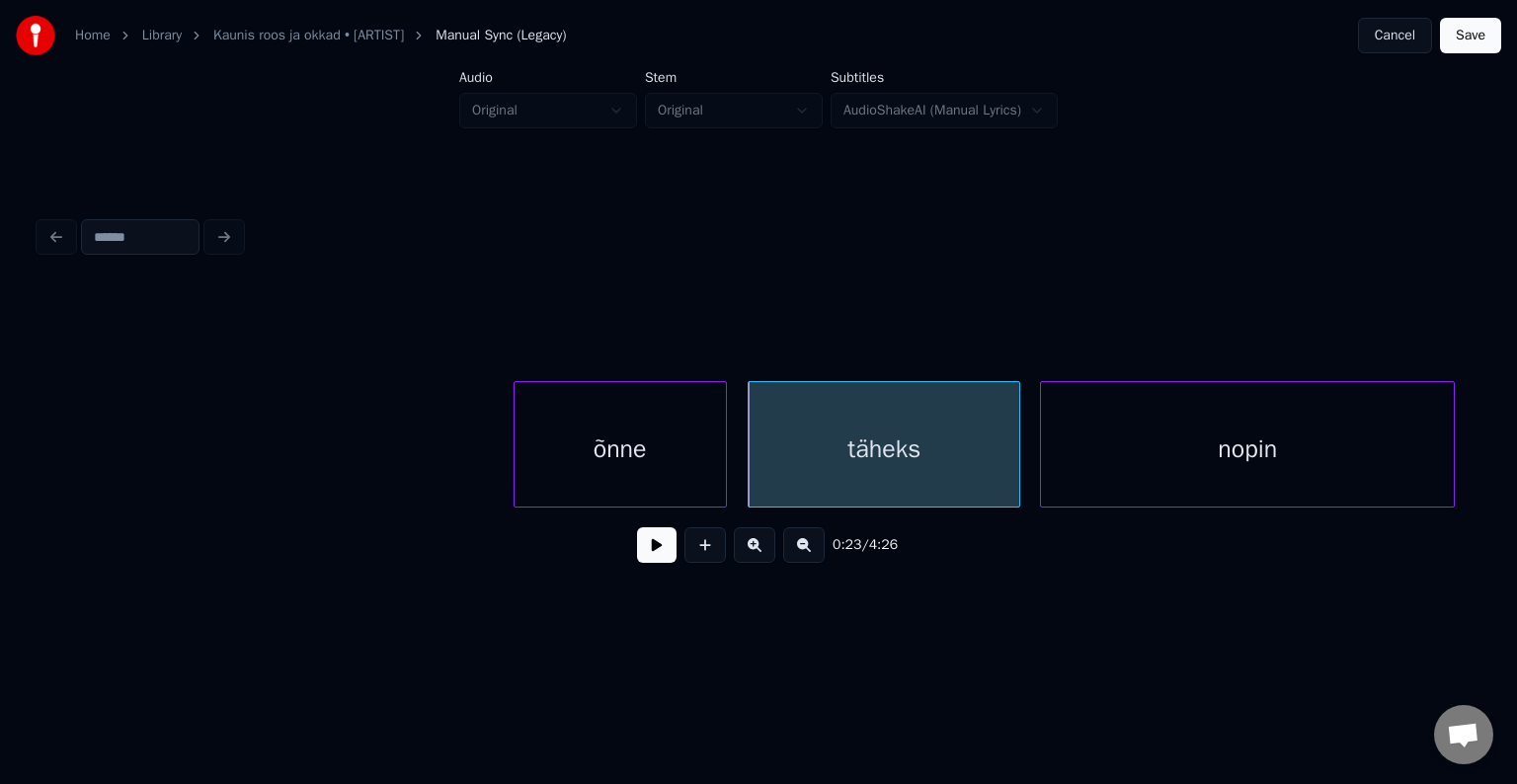 click on "nopin" at bounding box center (1247, 449) 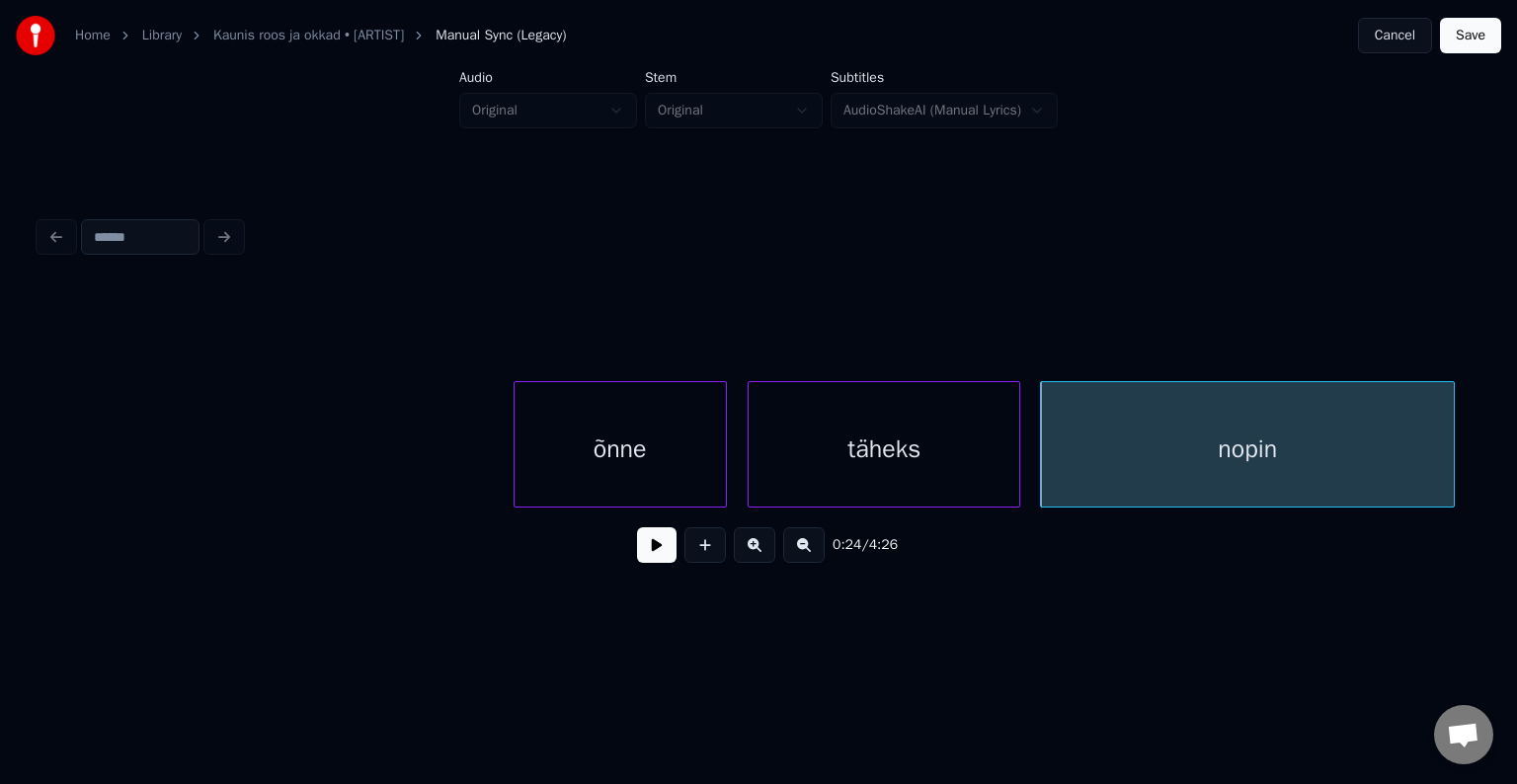click on "täheks" at bounding box center (884, 449) 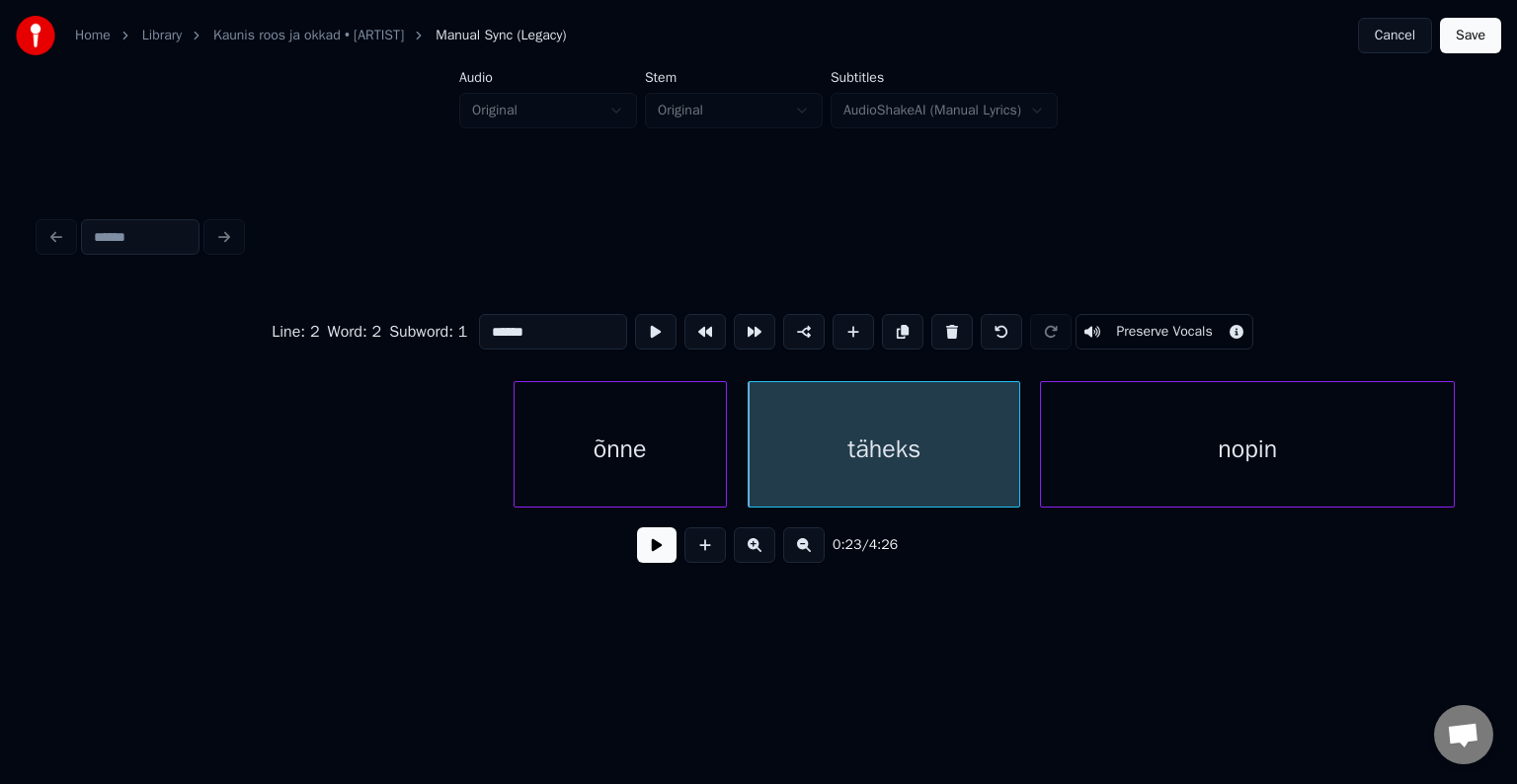 click at bounding box center (657, 545) 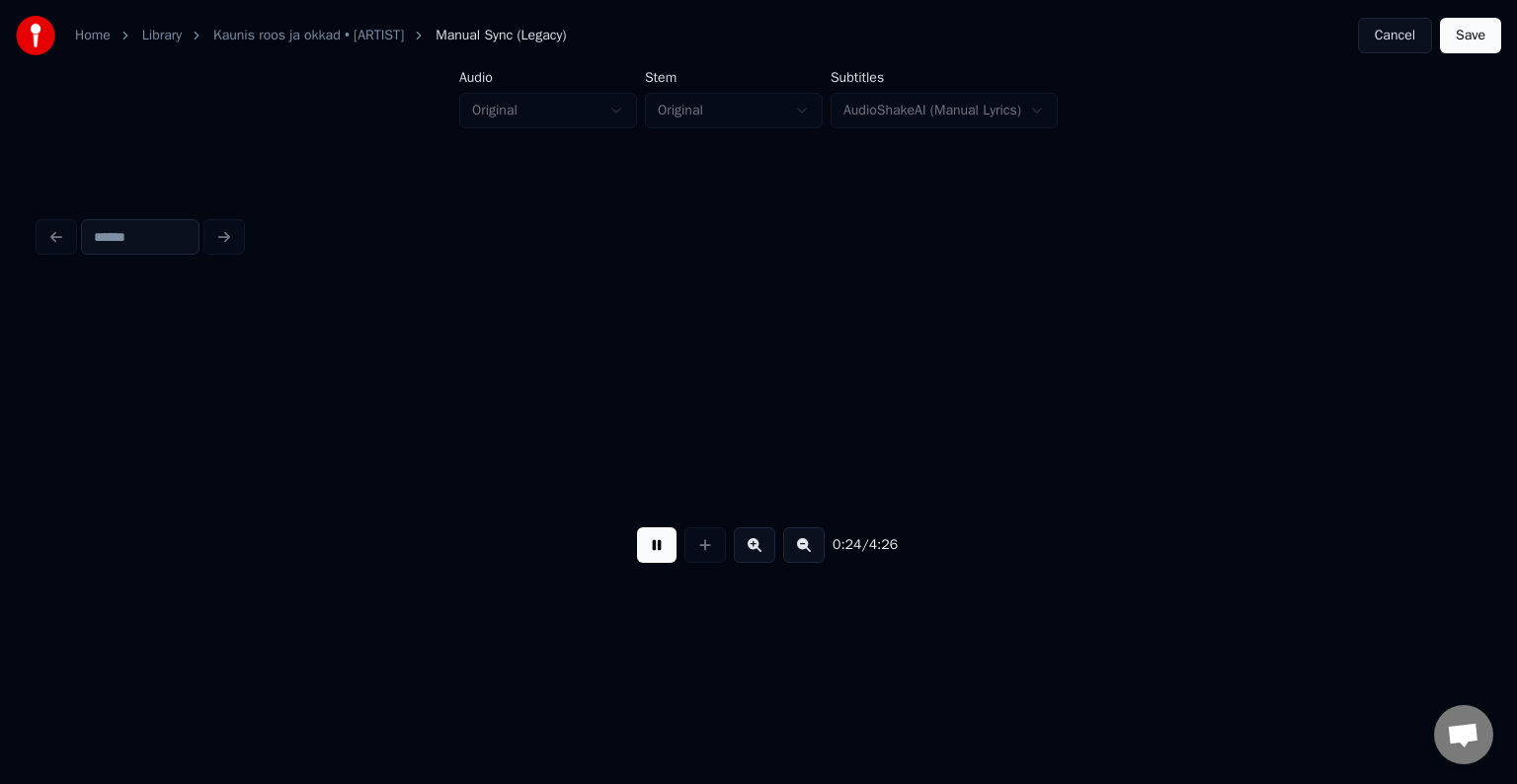 scroll, scrollTop: 0, scrollLeft: 14745, axis: horizontal 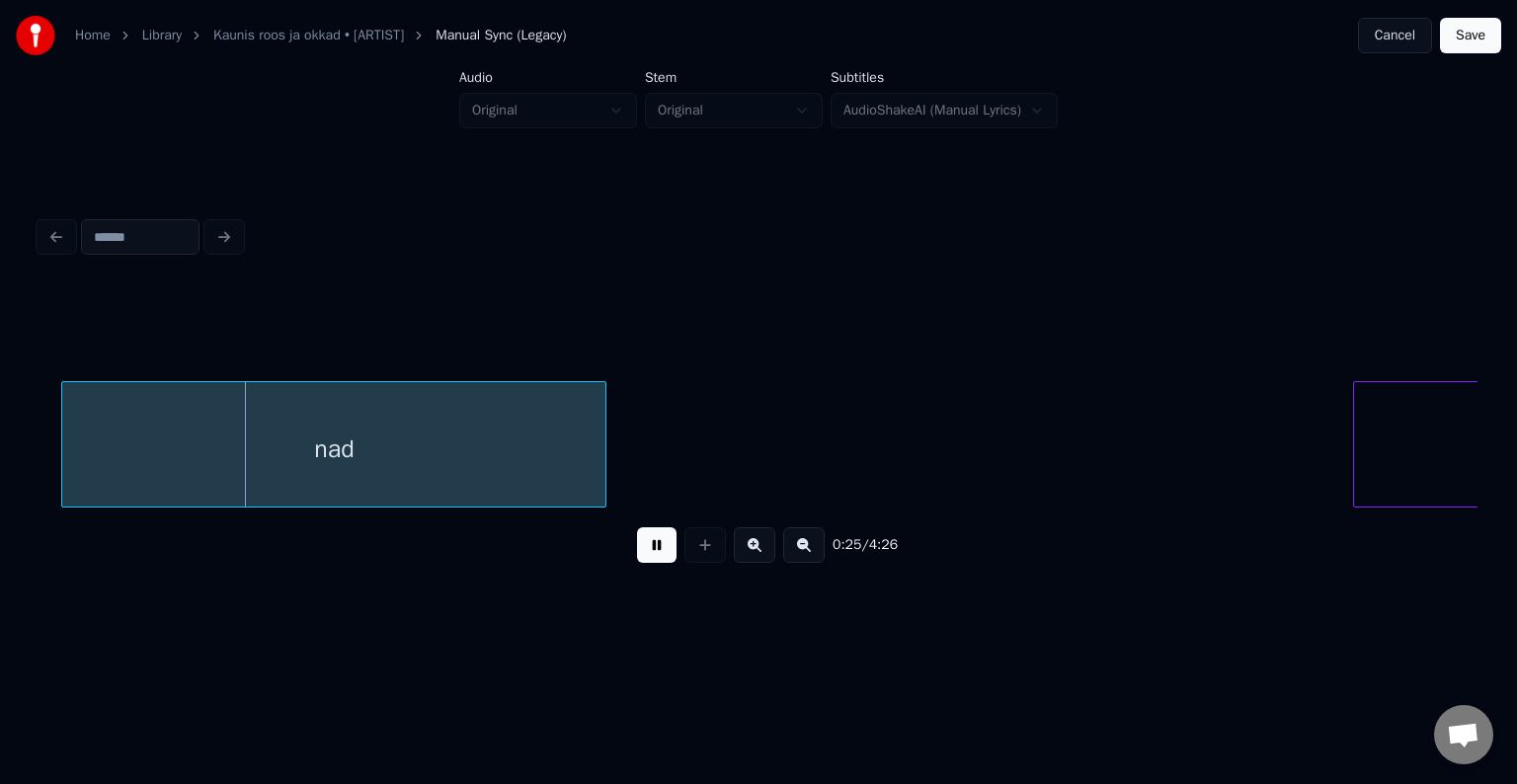 click at bounding box center [657, 545] 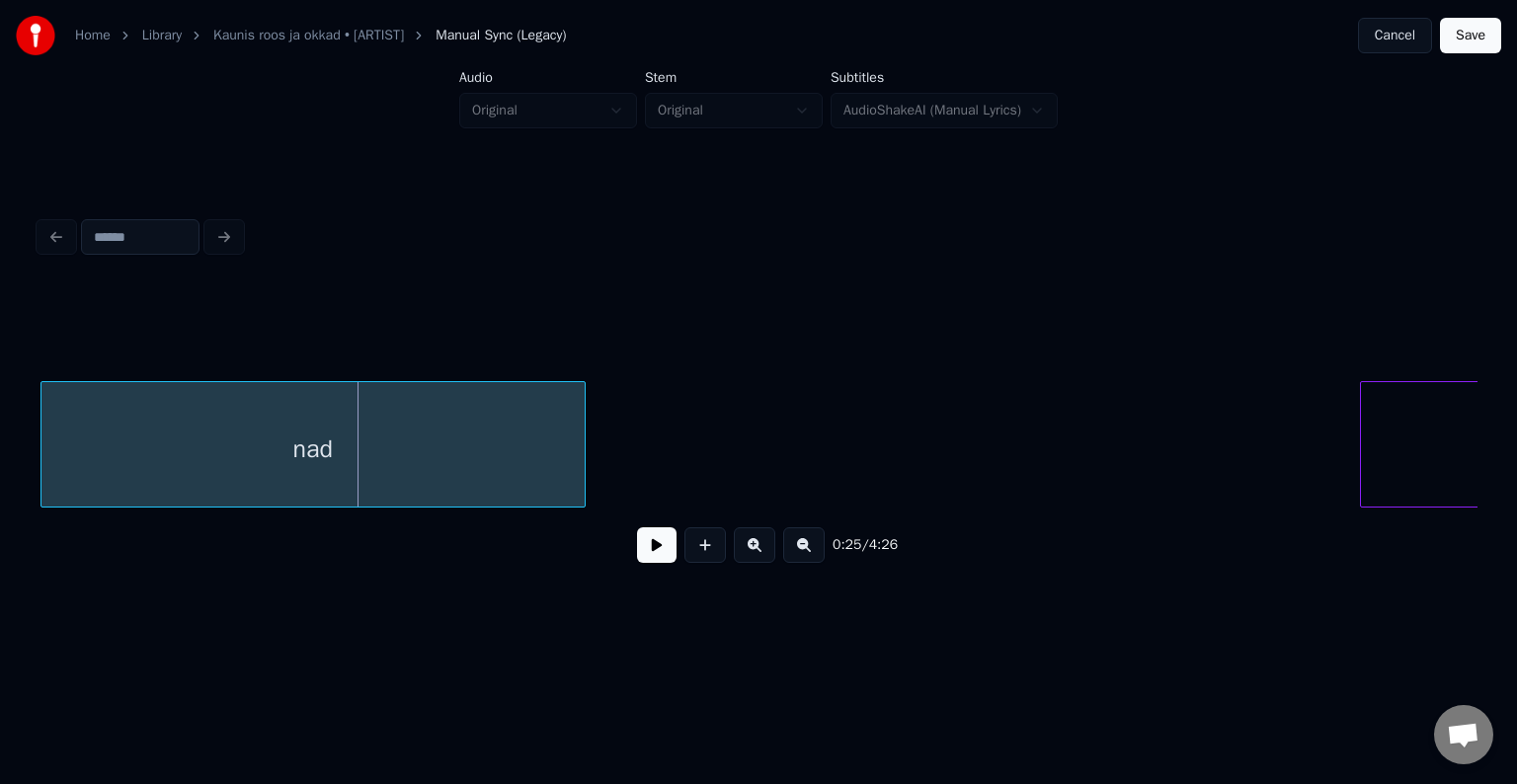 scroll, scrollTop: 0, scrollLeft: 14737, axis: horizontal 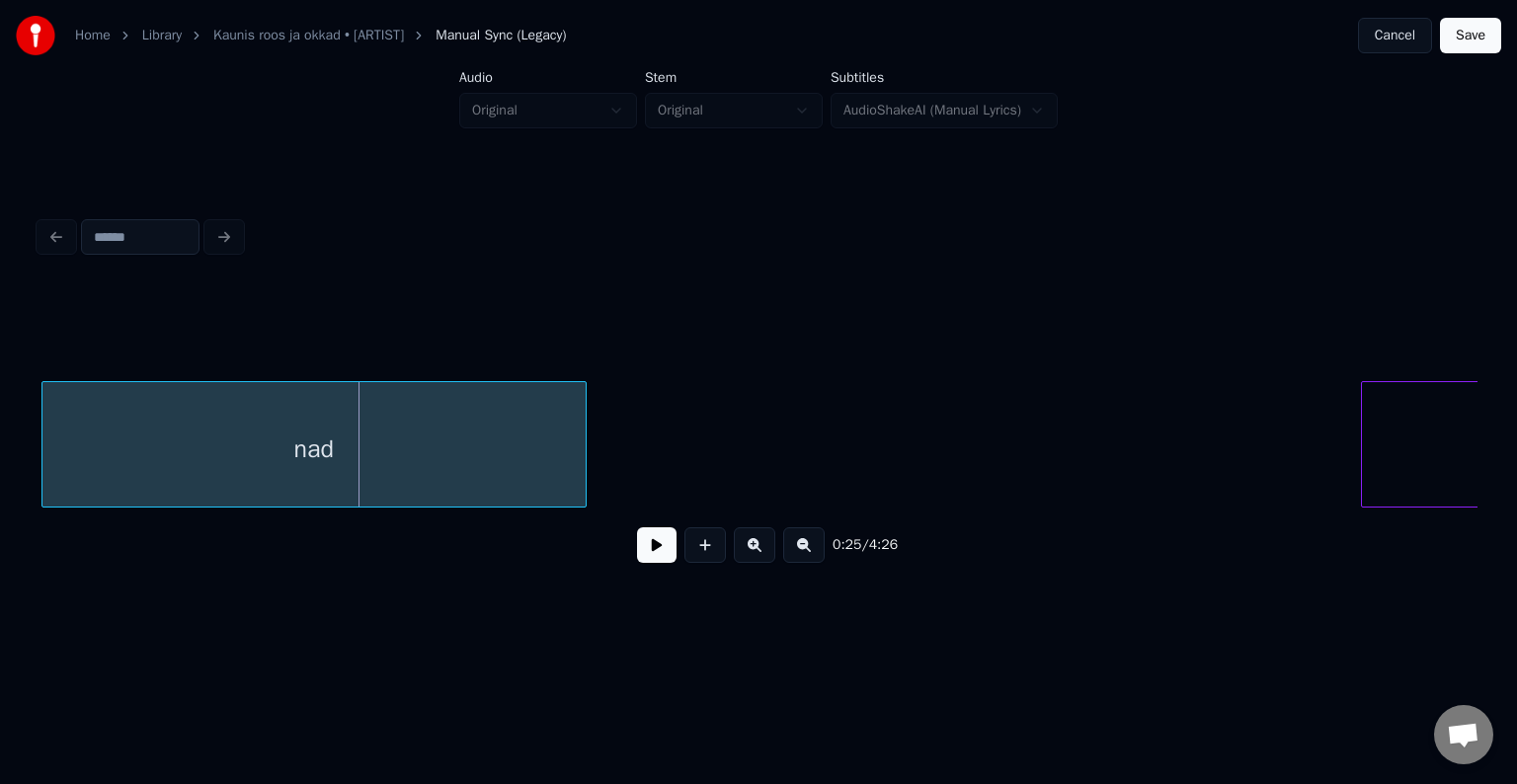 click on "nad" at bounding box center [314, 449] 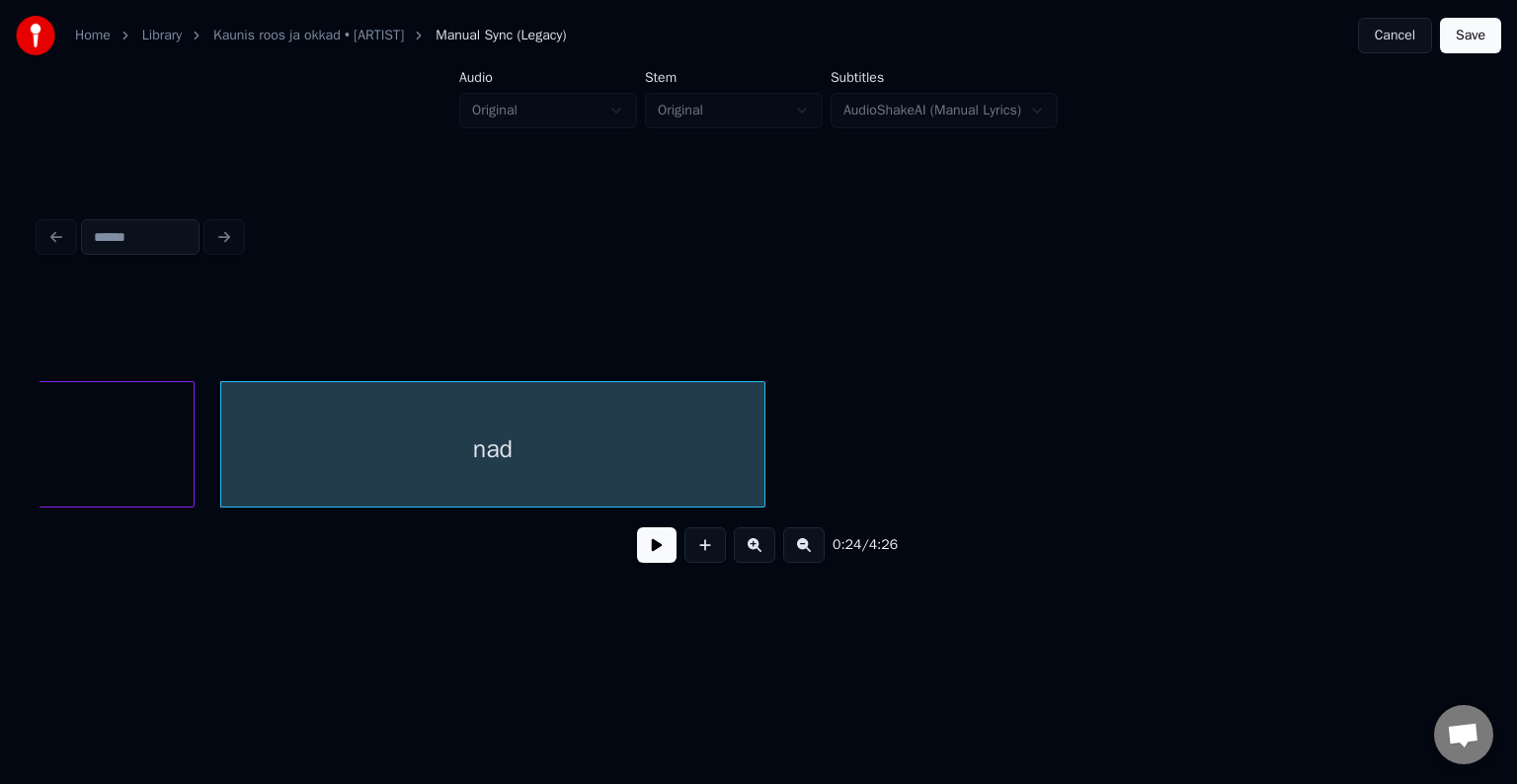 scroll, scrollTop: 0, scrollLeft: 14540, axis: horizontal 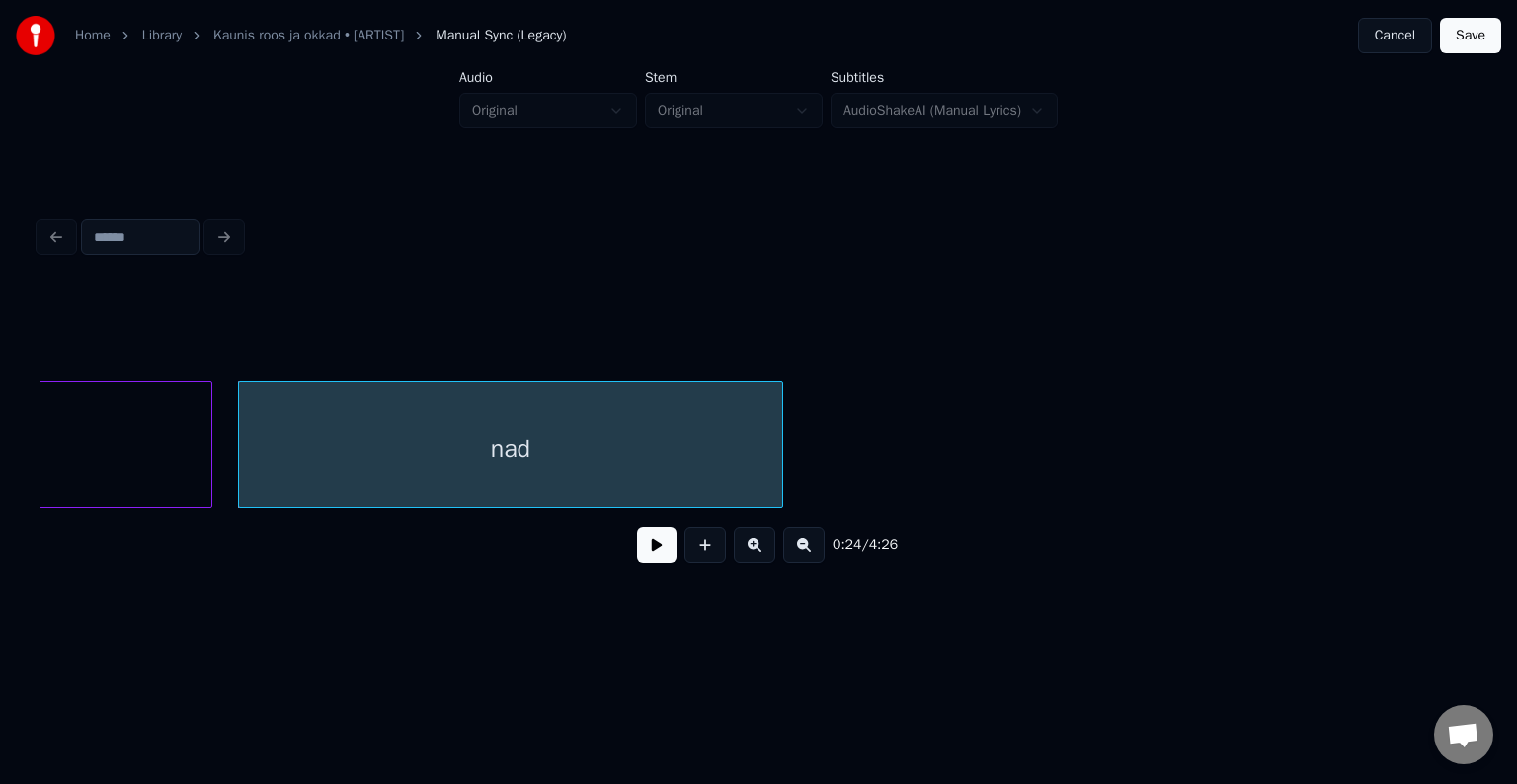click on "nad" at bounding box center (511, 449) 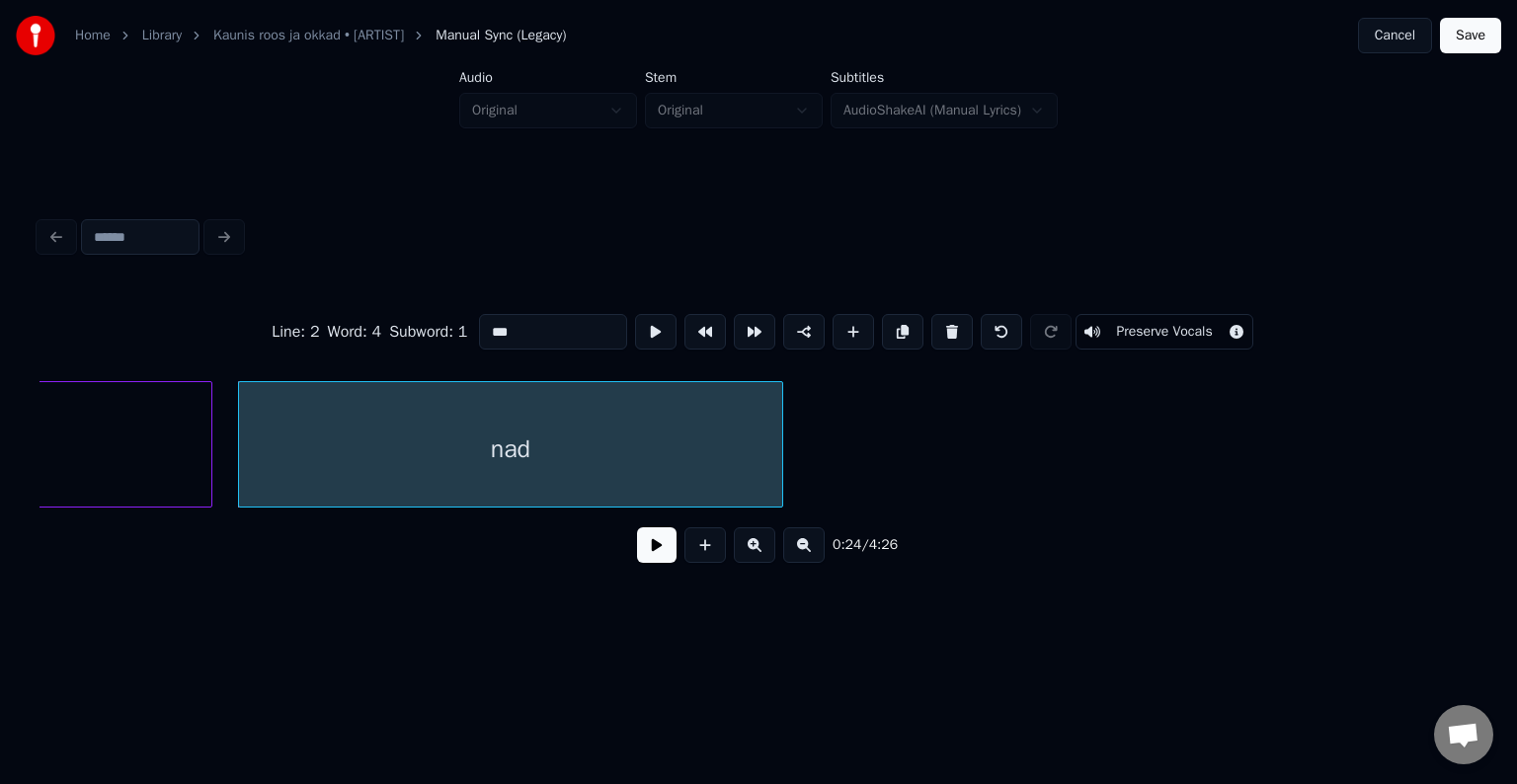 click at bounding box center (657, 545) 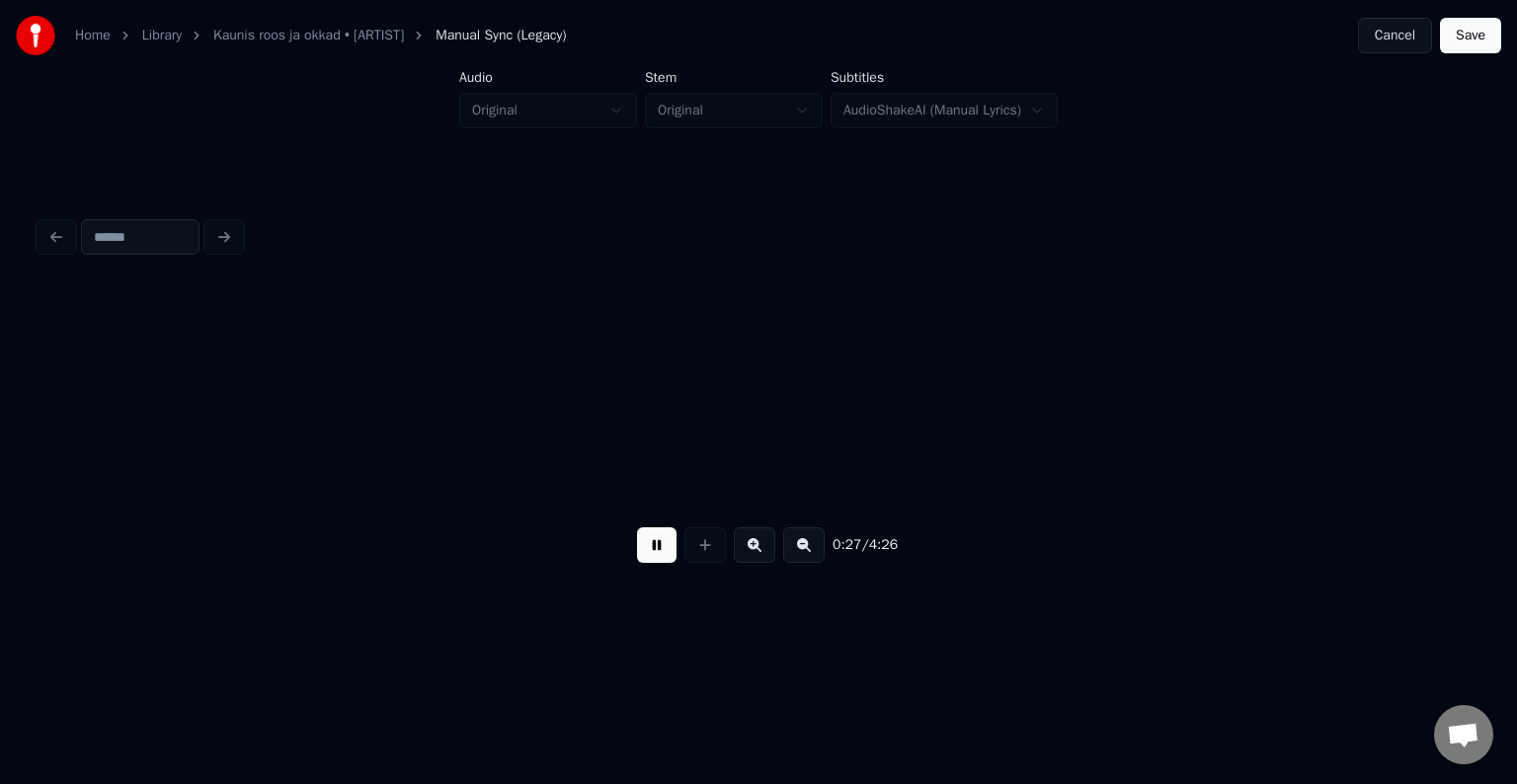 scroll, scrollTop: 0, scrollLeft: 15978, axis: horizontal 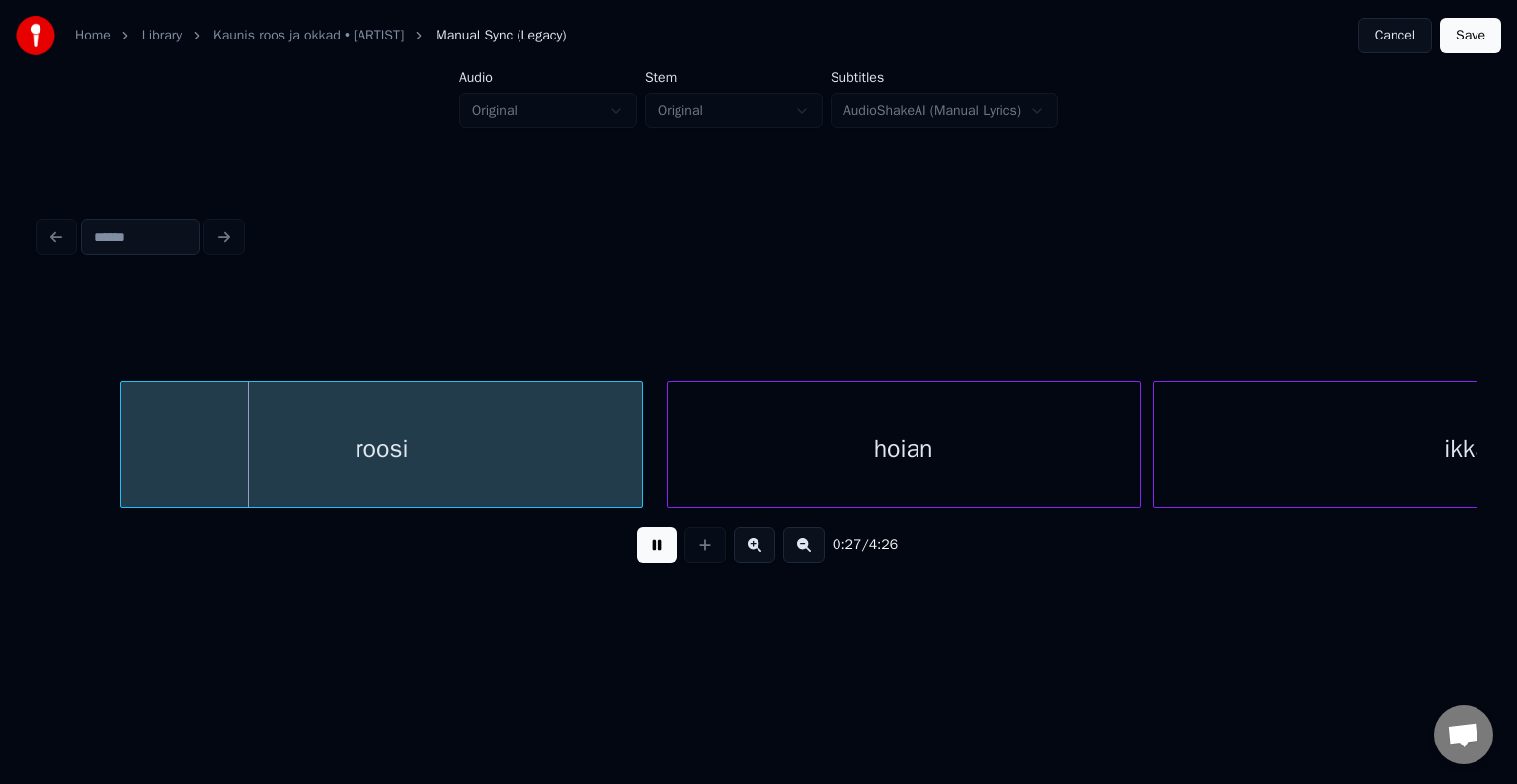 click at bounding box center [657, 545] 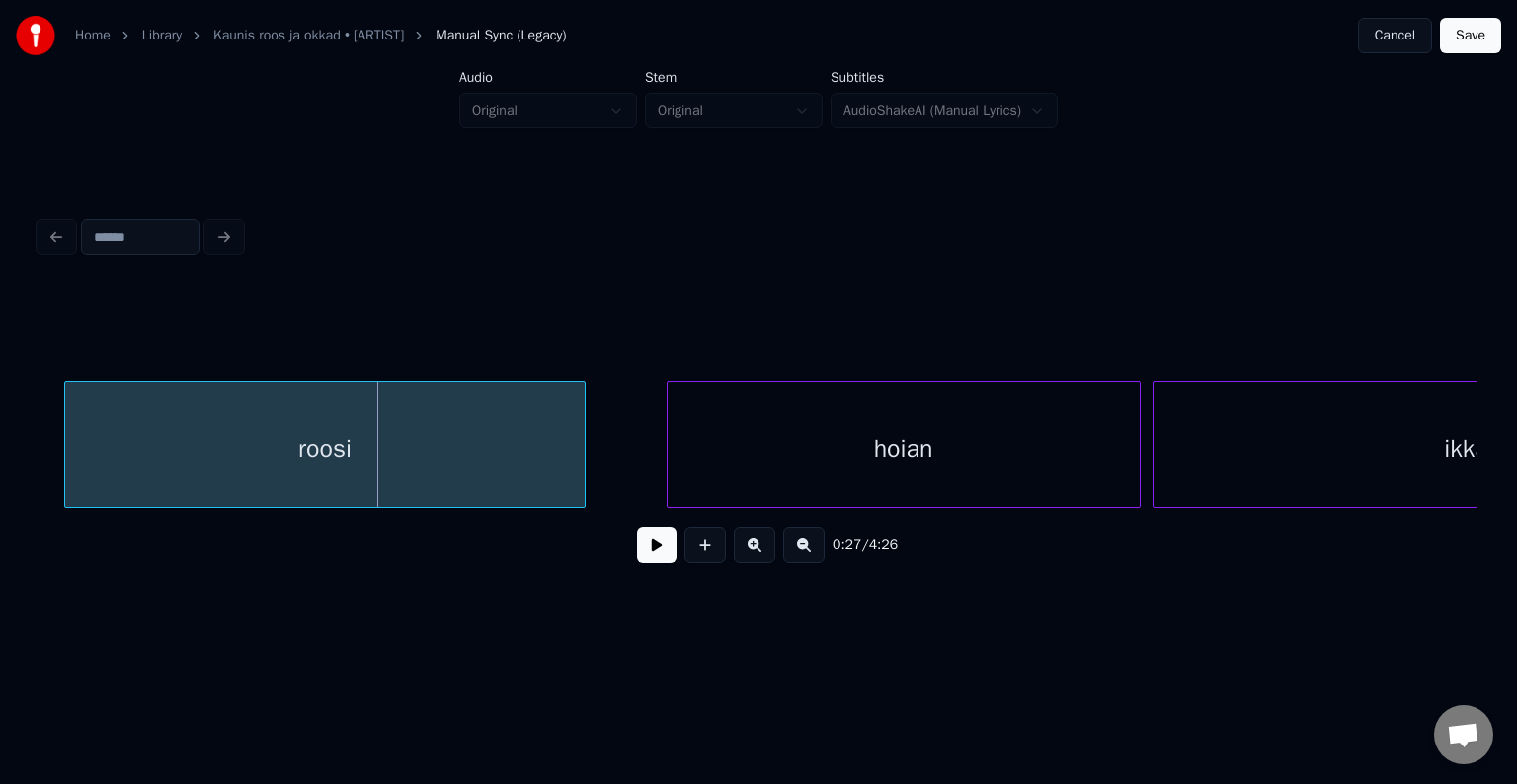 click on "roosi" at bounding box center [325, 449] 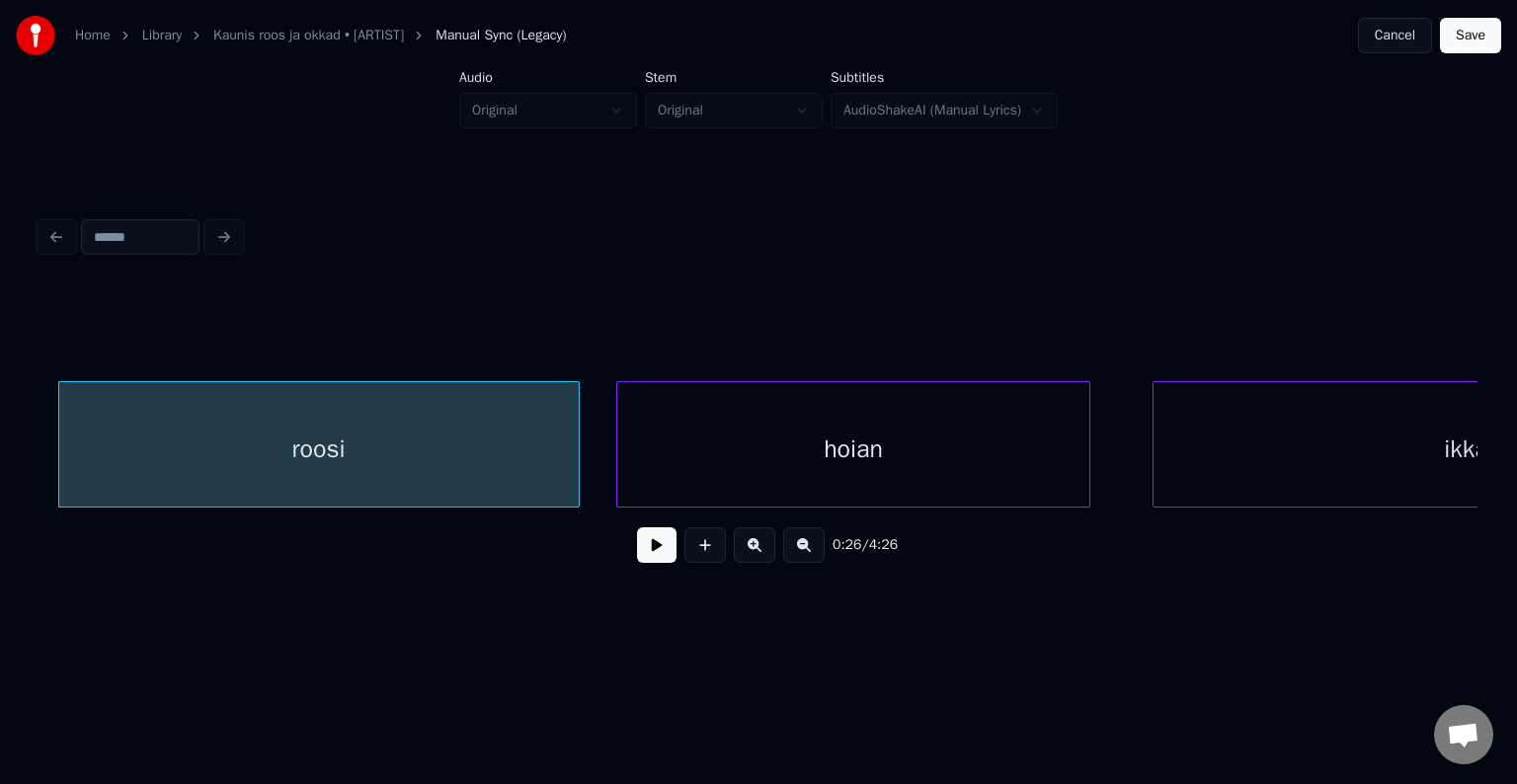 click on "hoian" at bounding box center [853, 449] 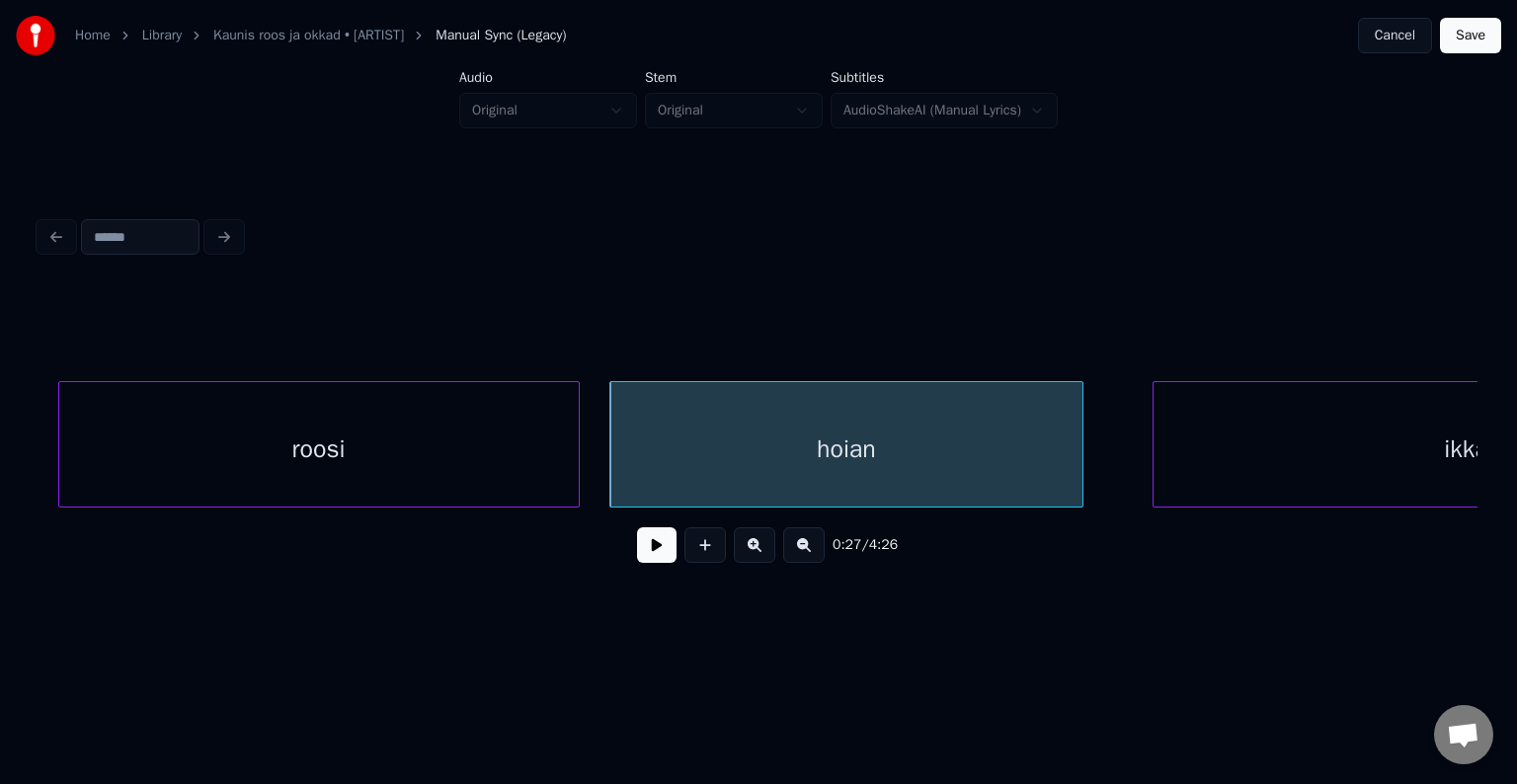 click on "roosi" at bounding box center (319, 449) 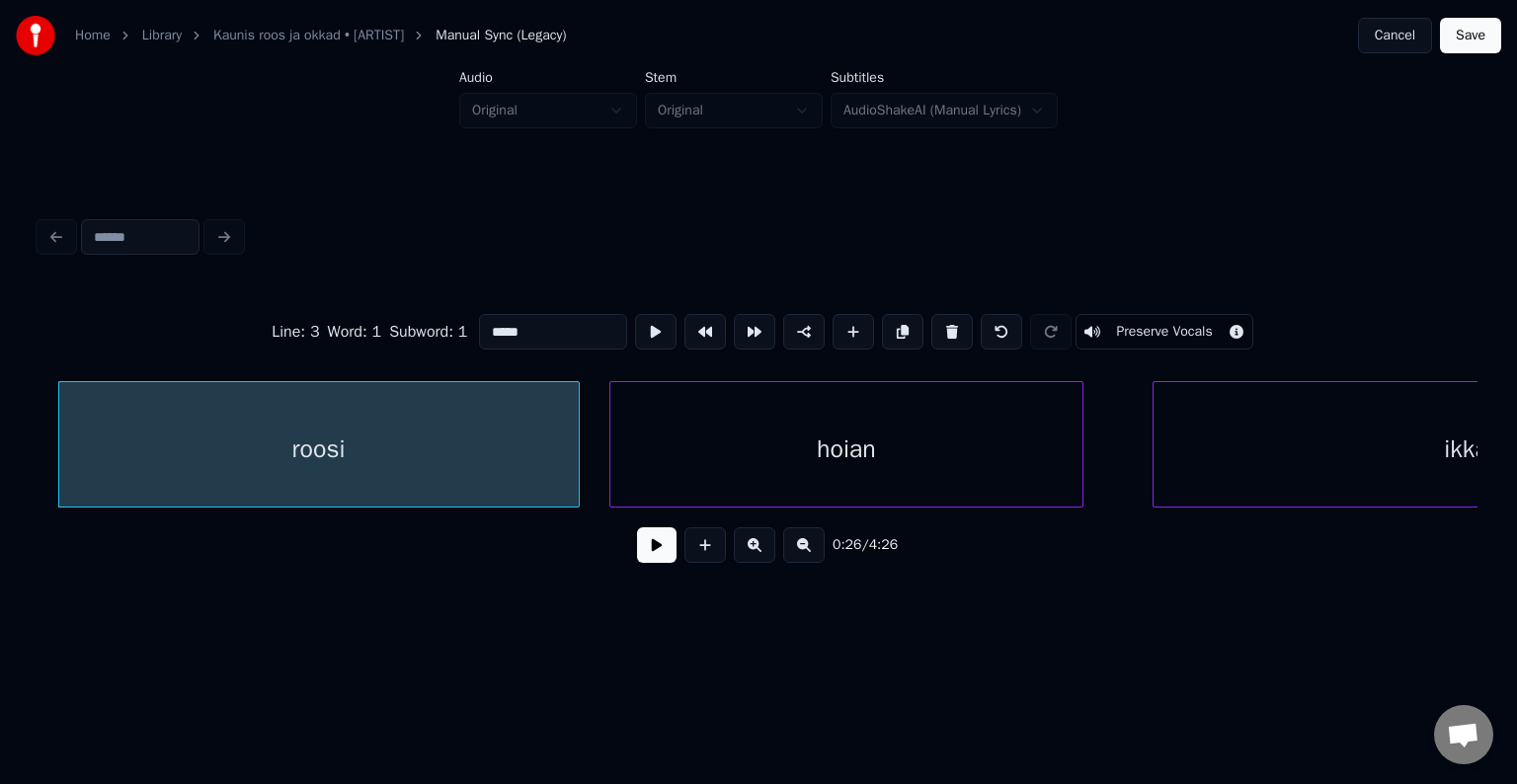 click at bounding box center (657, 545) 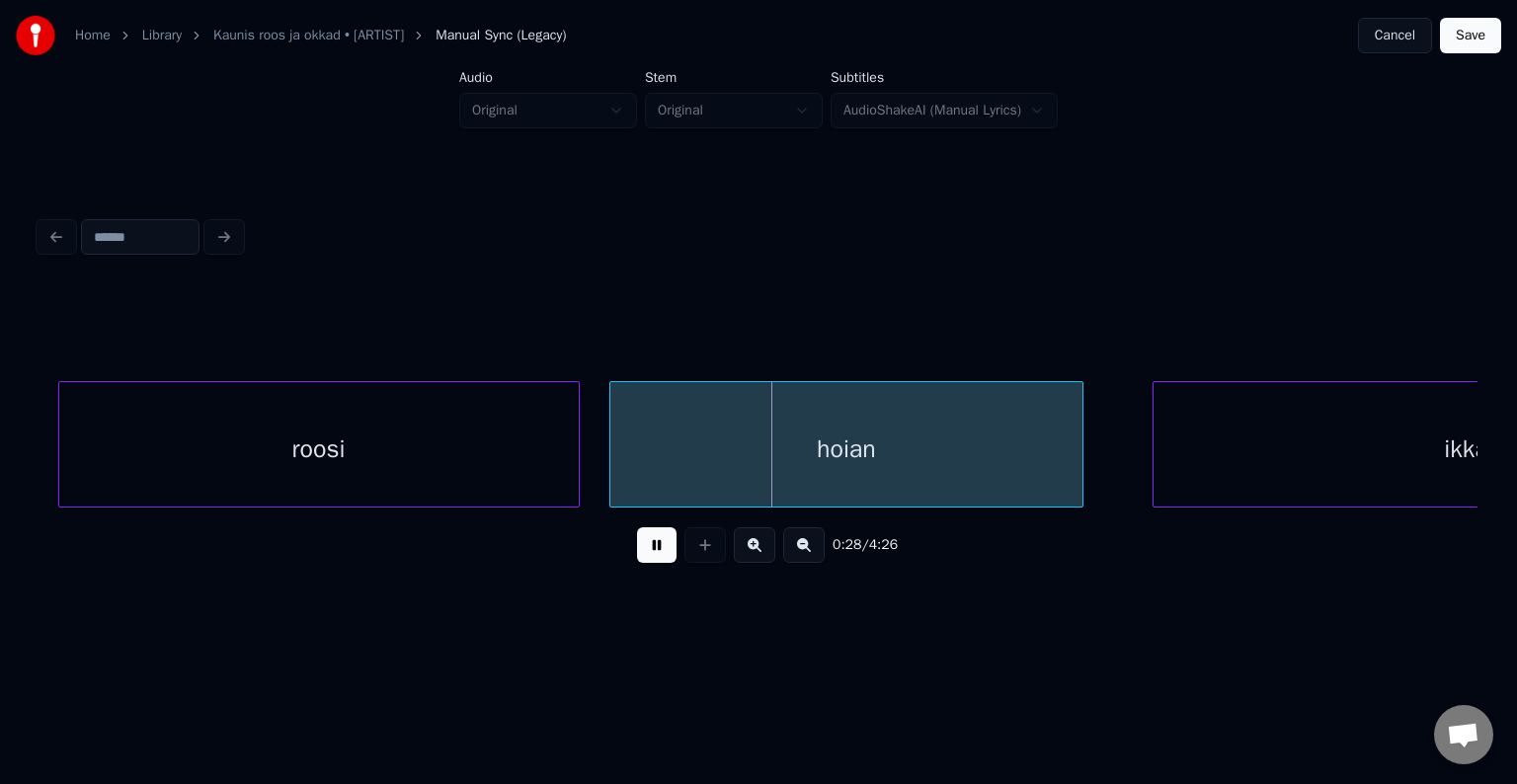 click at bounding box center [657, 545] 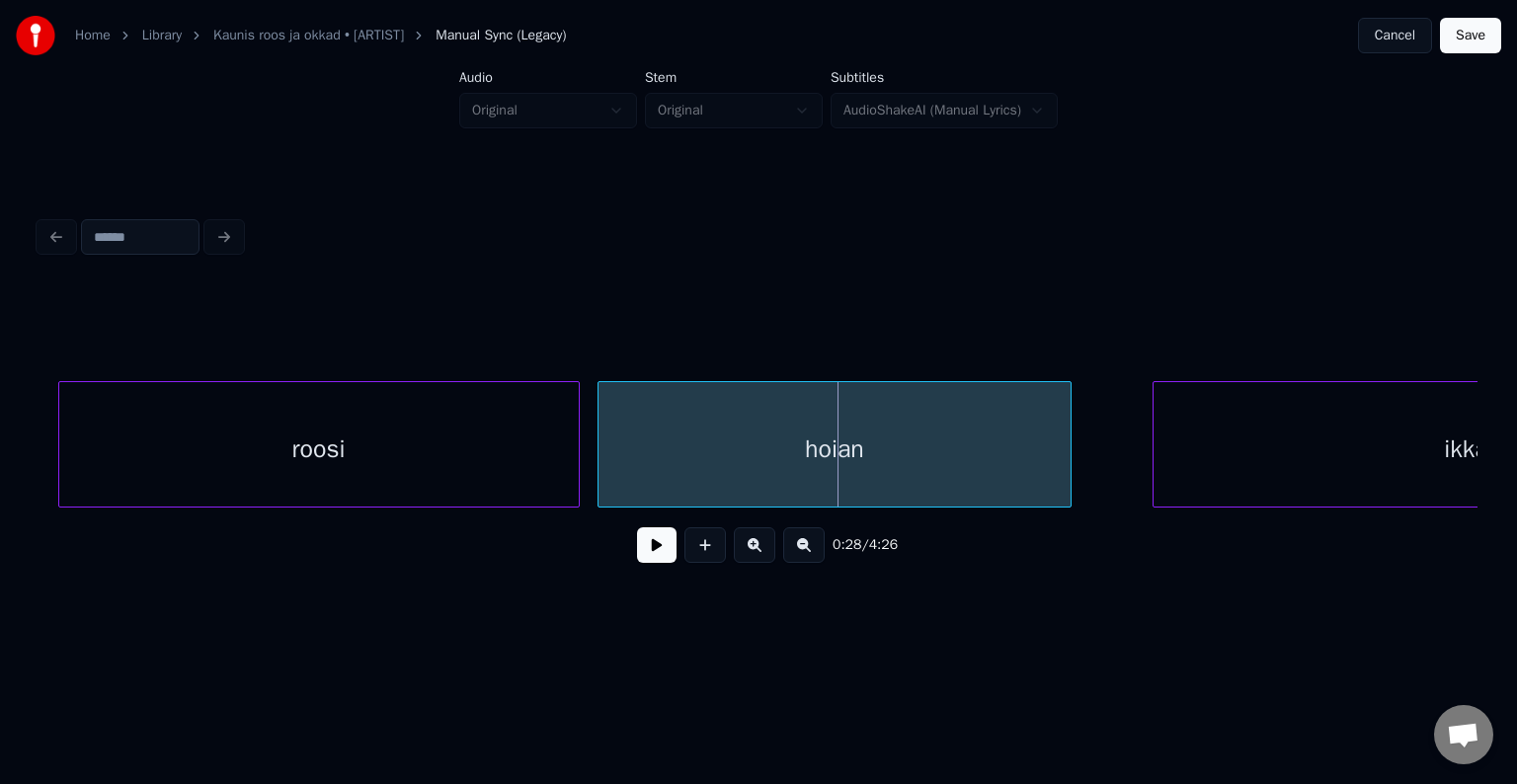 click on "hoian" at bounding box center (835, 449) 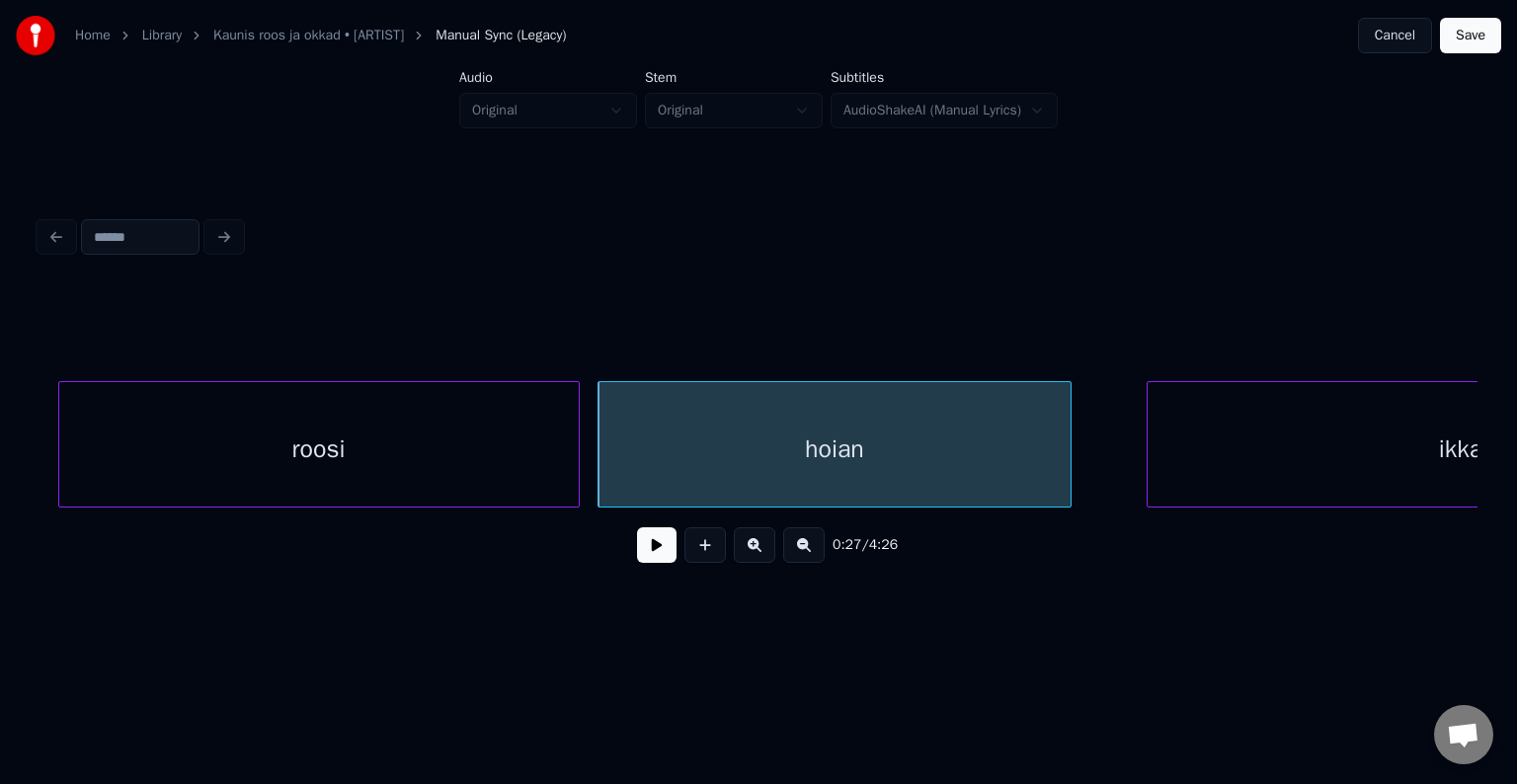 scroll, scrollTop: 0, scrollLeft: 16276, axis: horizontal 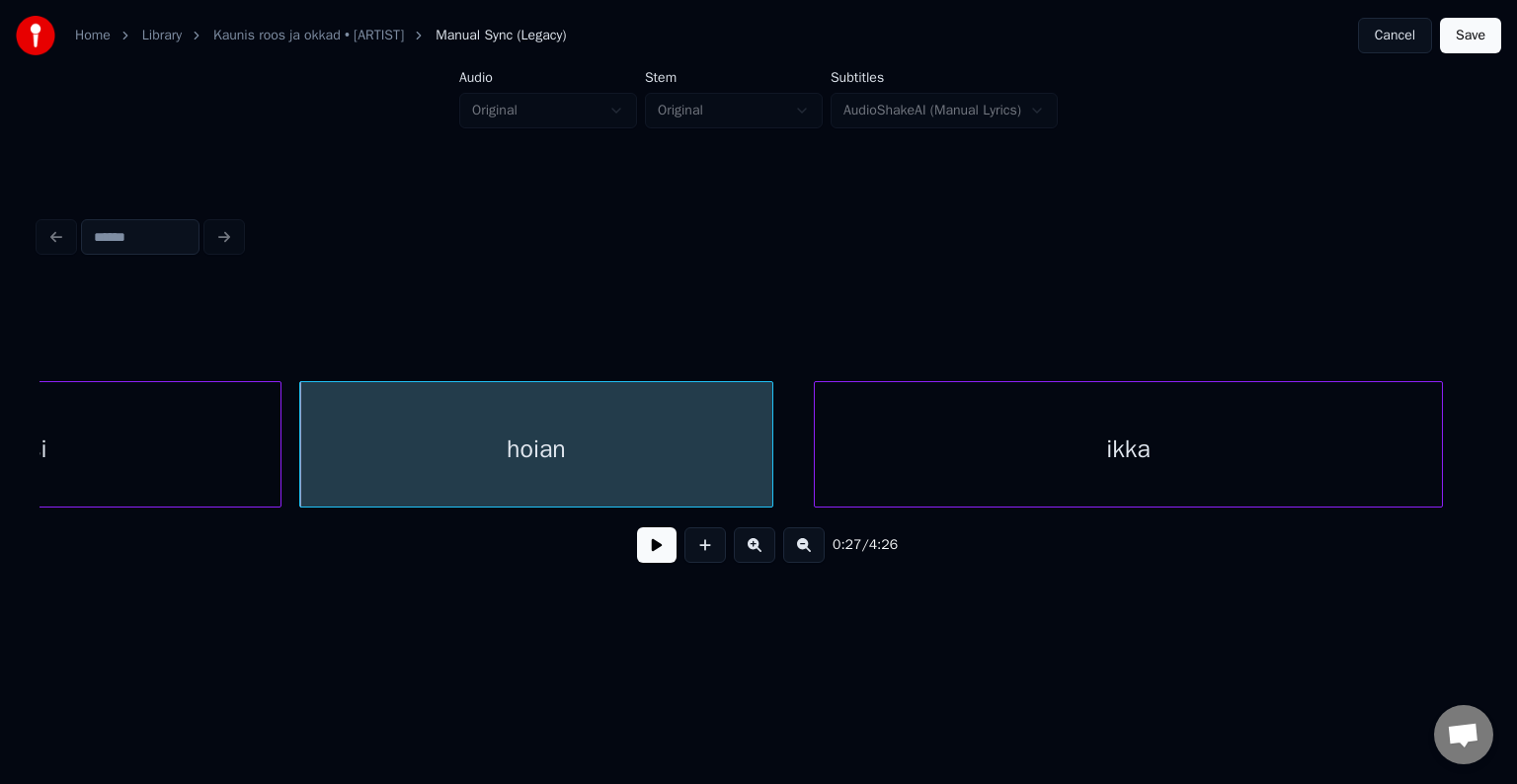 click on "ikka" at bounding box center [1128, 449] 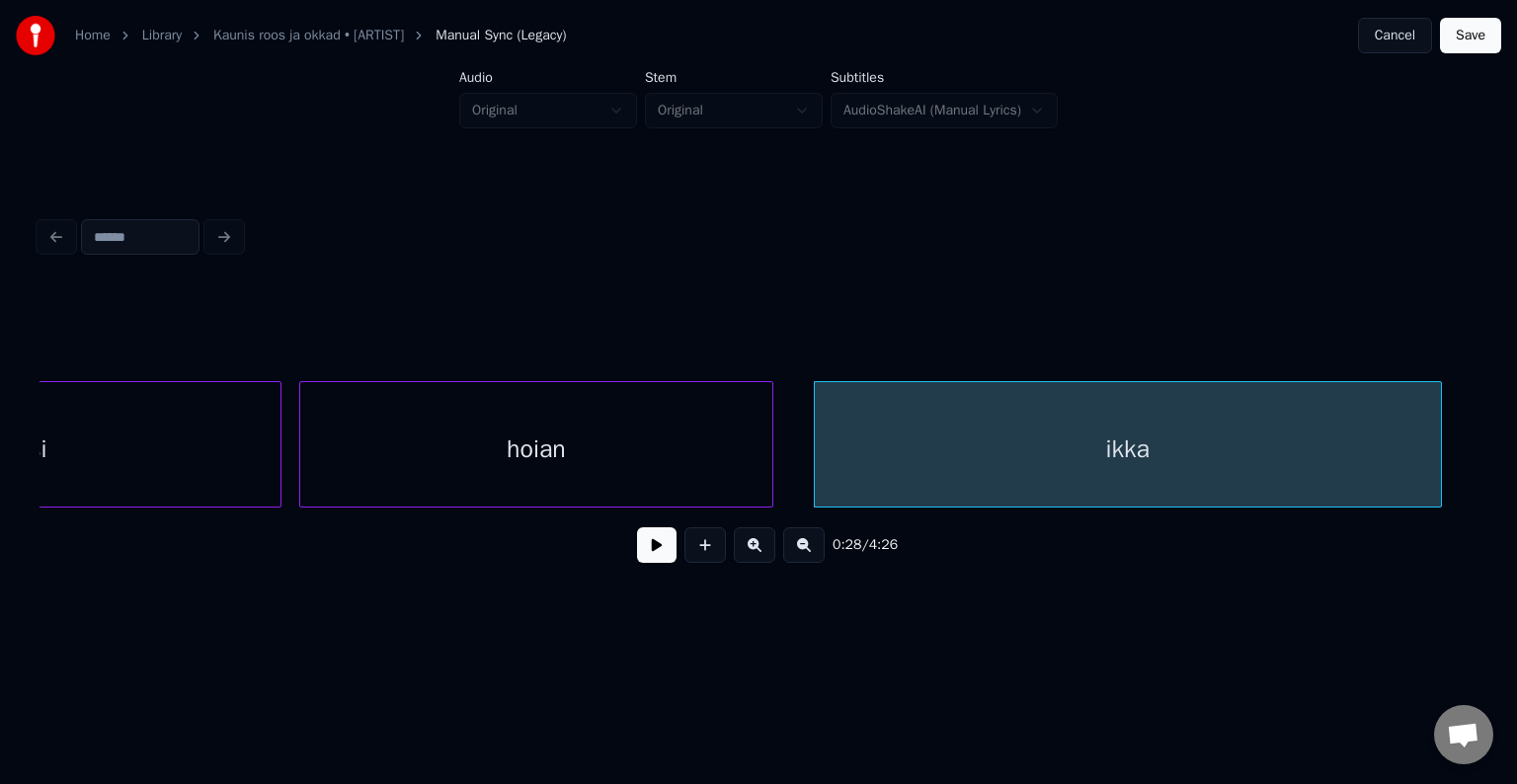 click at bounding box center (657, 545) 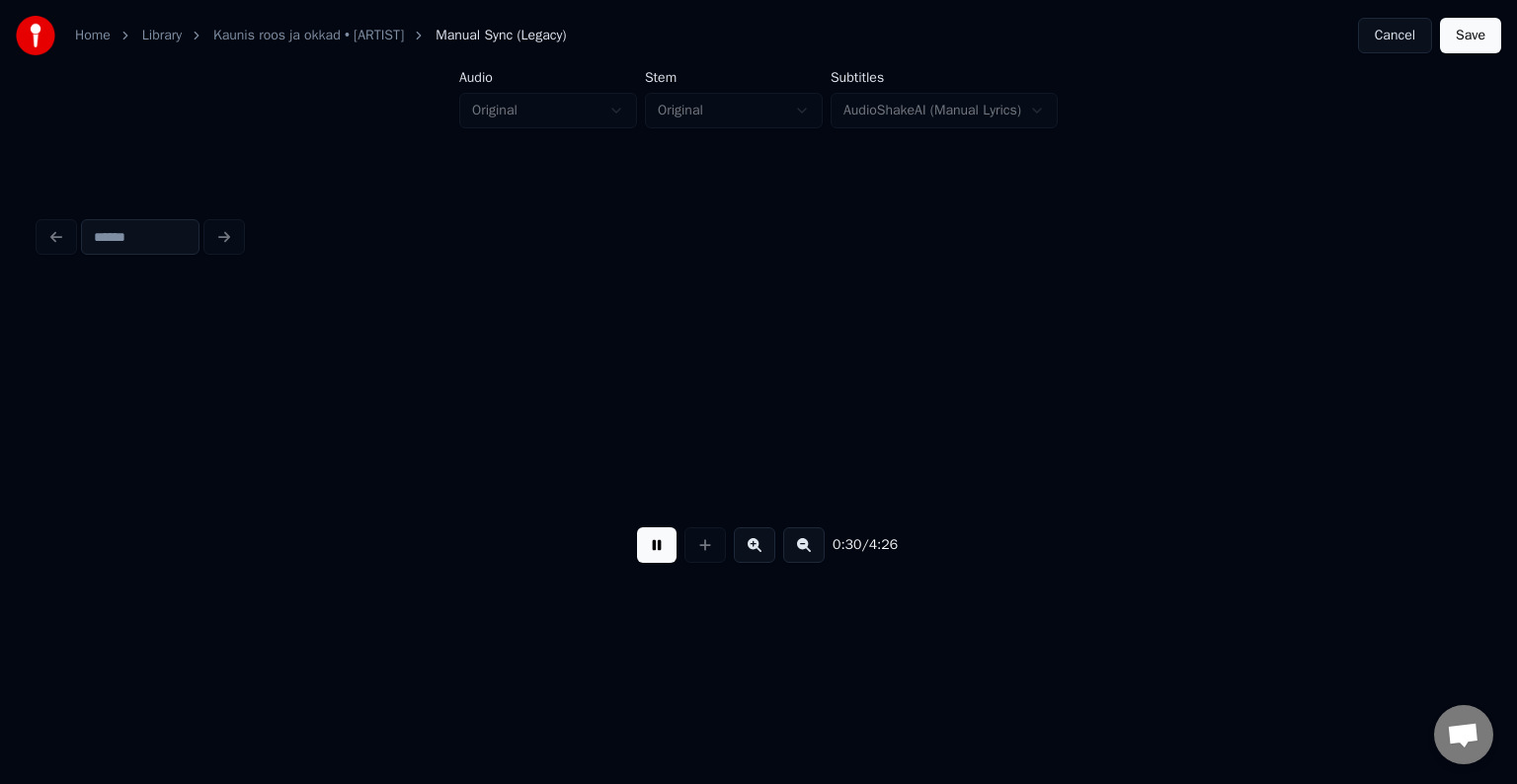 scroll, scrollTop: 0, scrollLeft: 17726, axis: horizontal 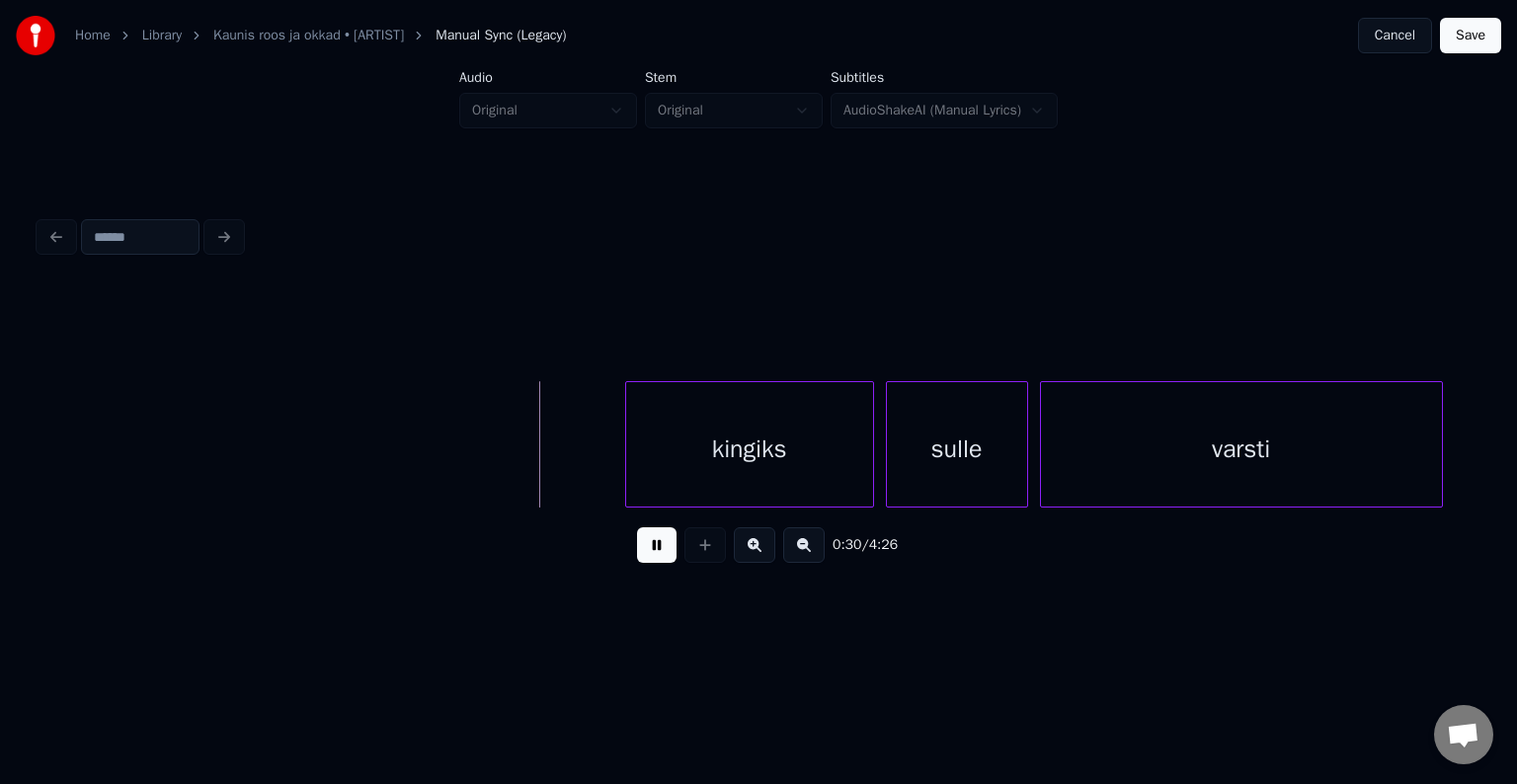 click at bounding box center (657, 545) 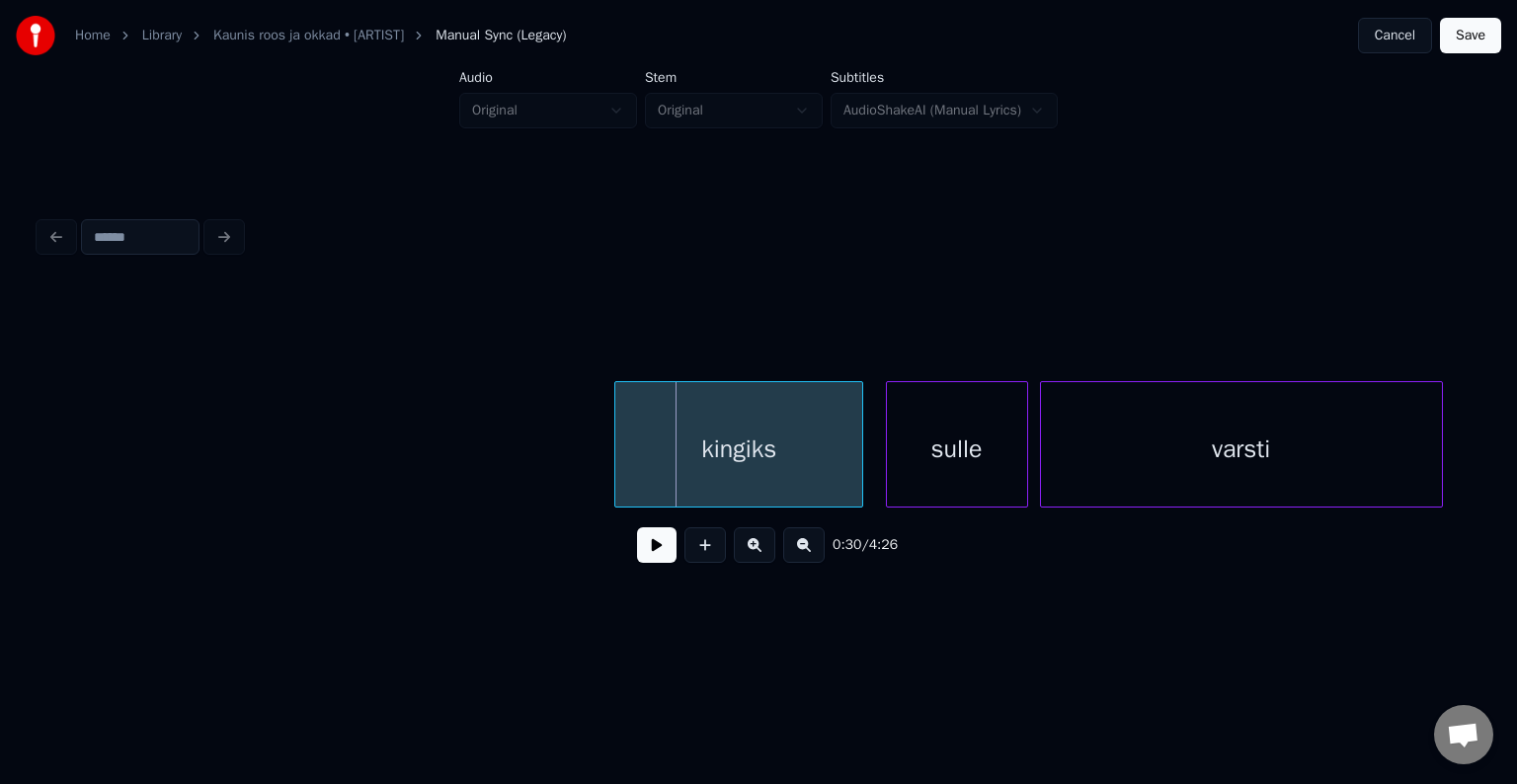 click on "kingiks" at bounding box center [739, 449] 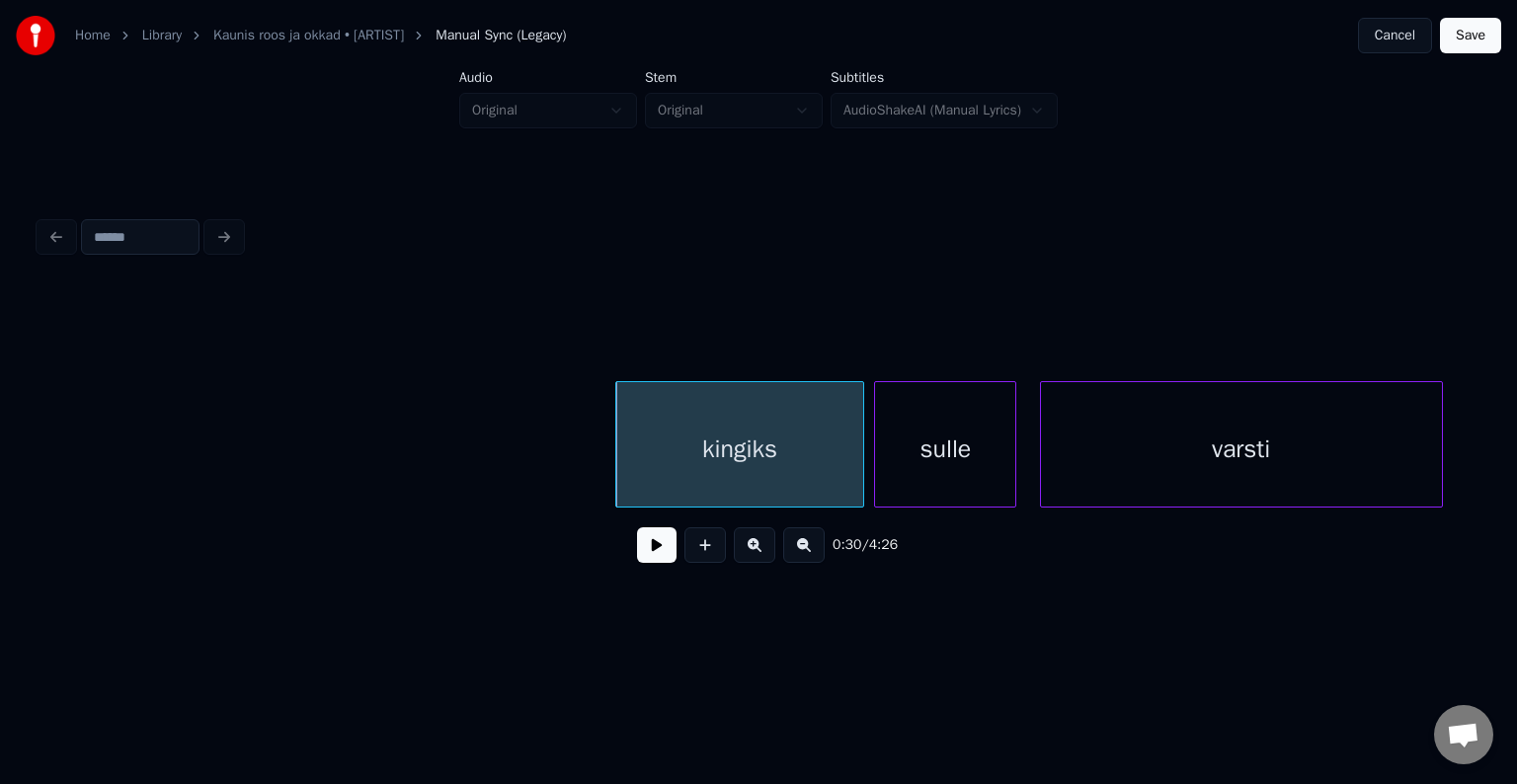 click on "sulle" at bounding box center [945, 449] 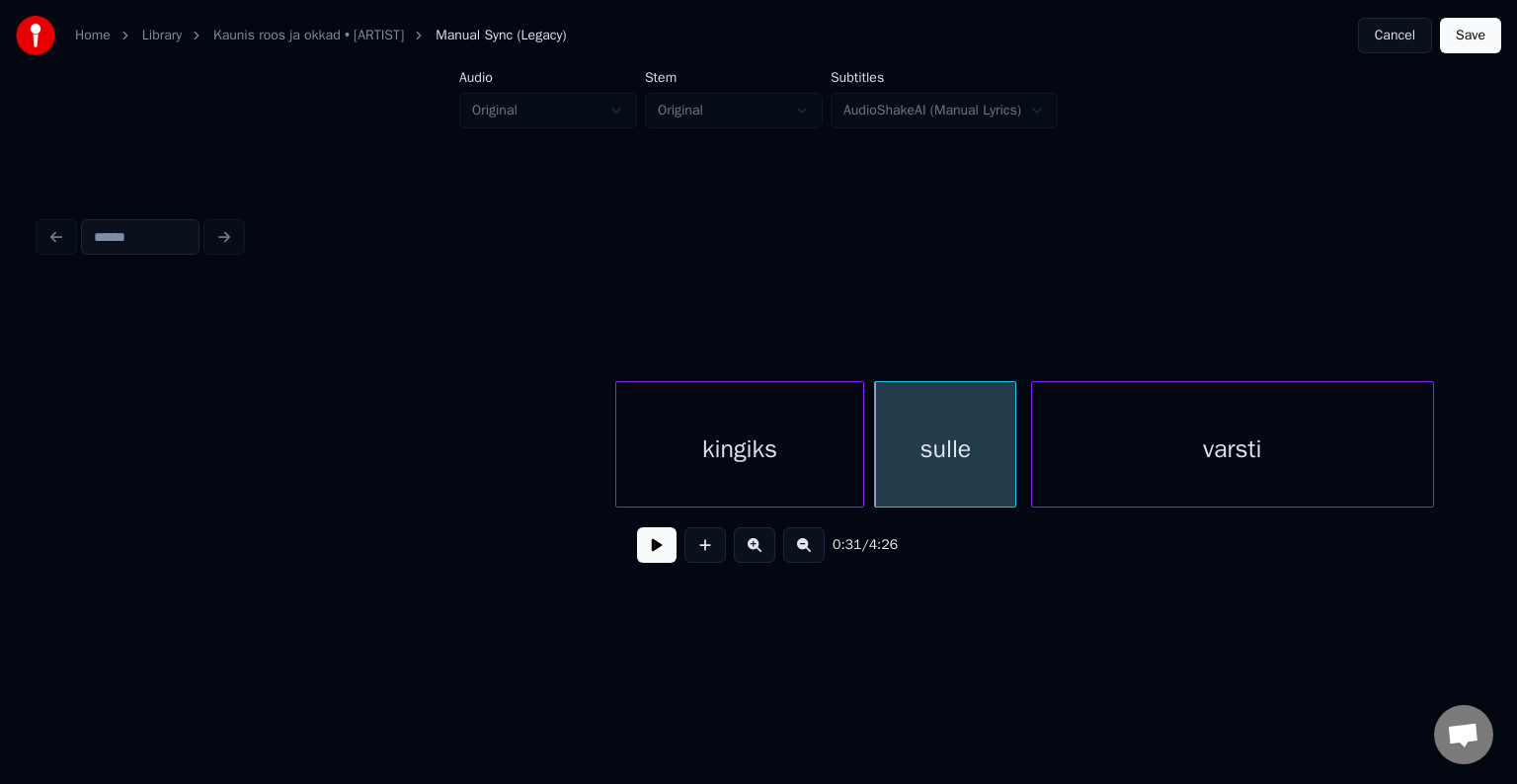 click on "varsti" at bounding box center [1233, 449] 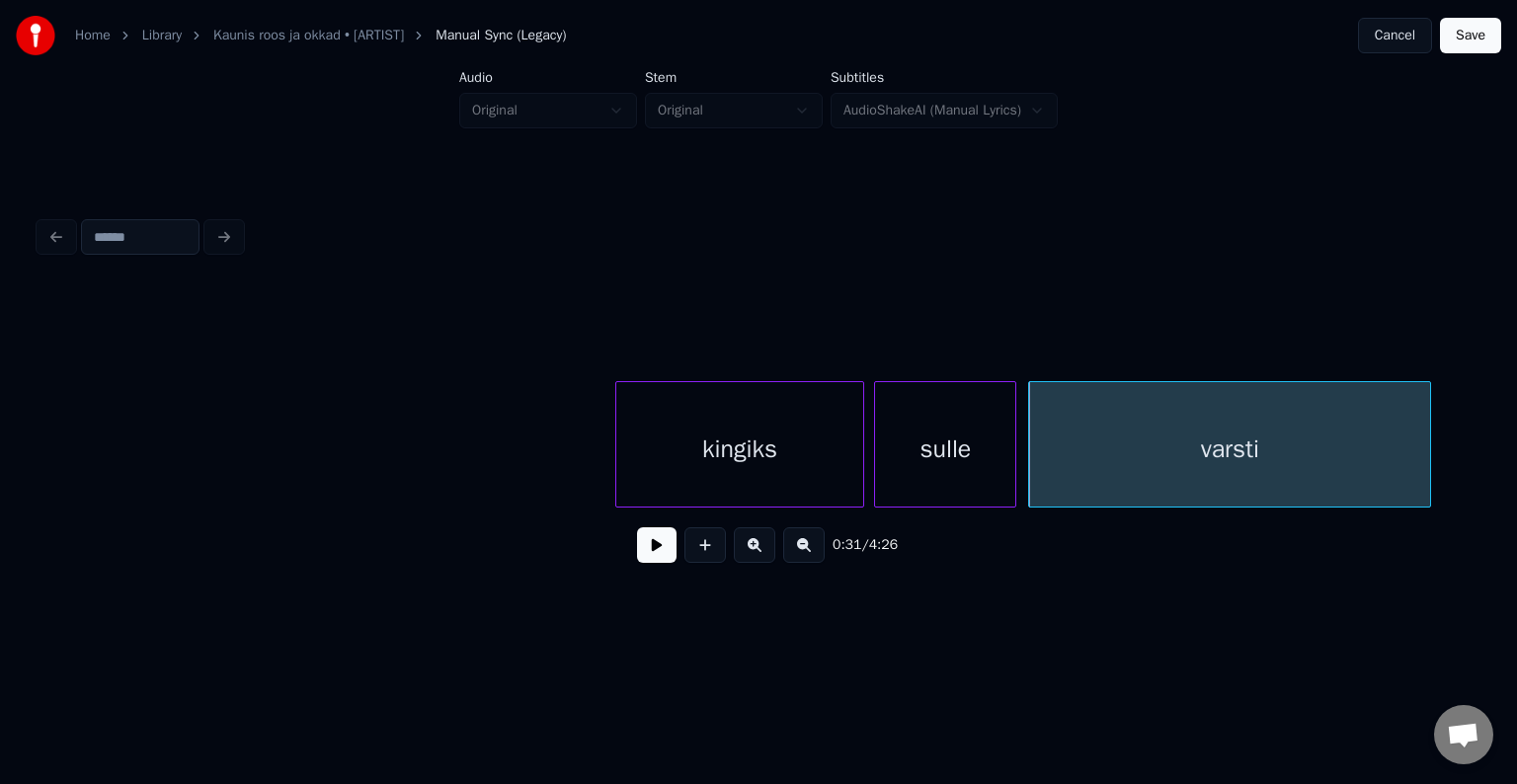 click on "kingiks" at bounding box center (740, 449) 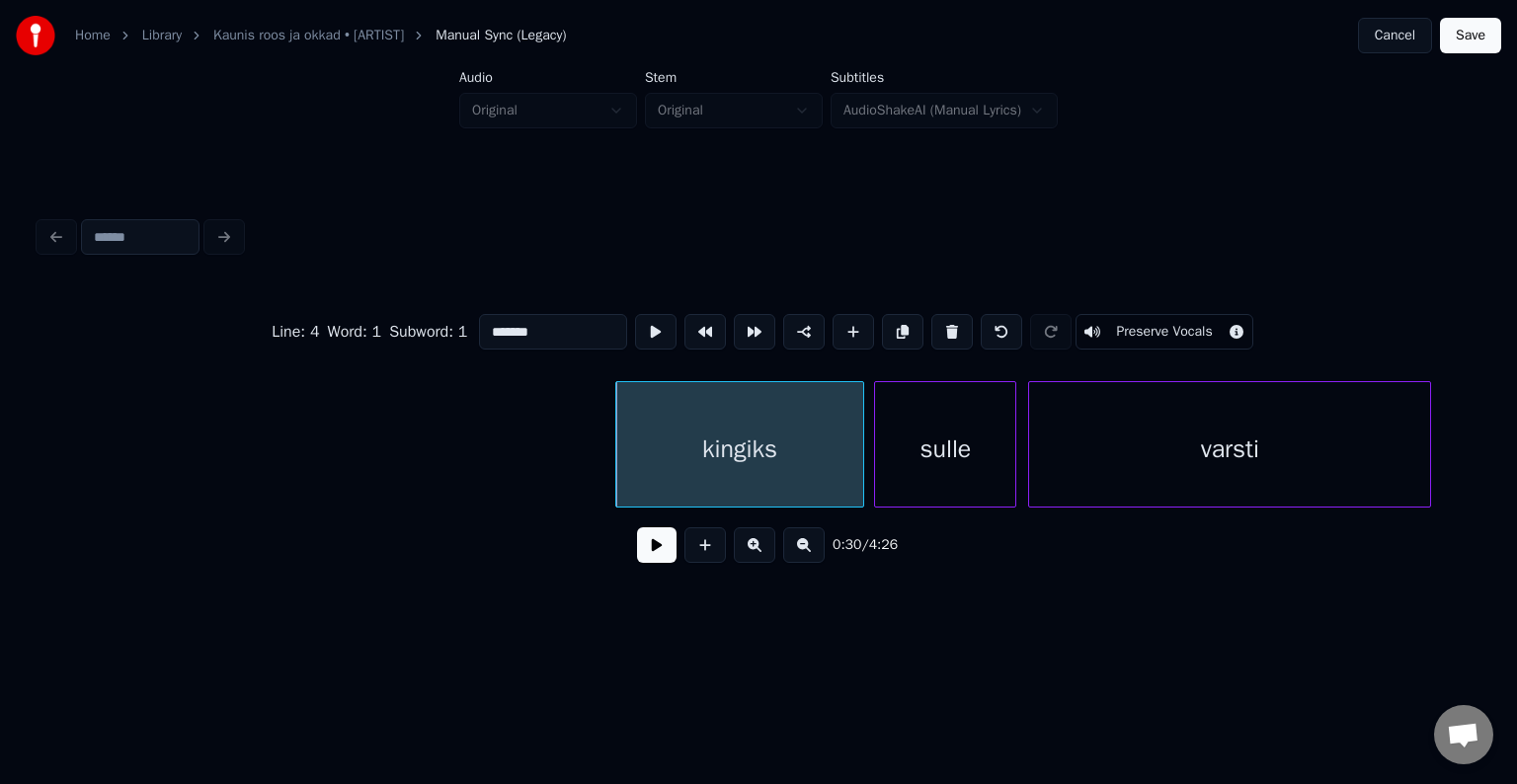 click at bounding box center [657, 545] 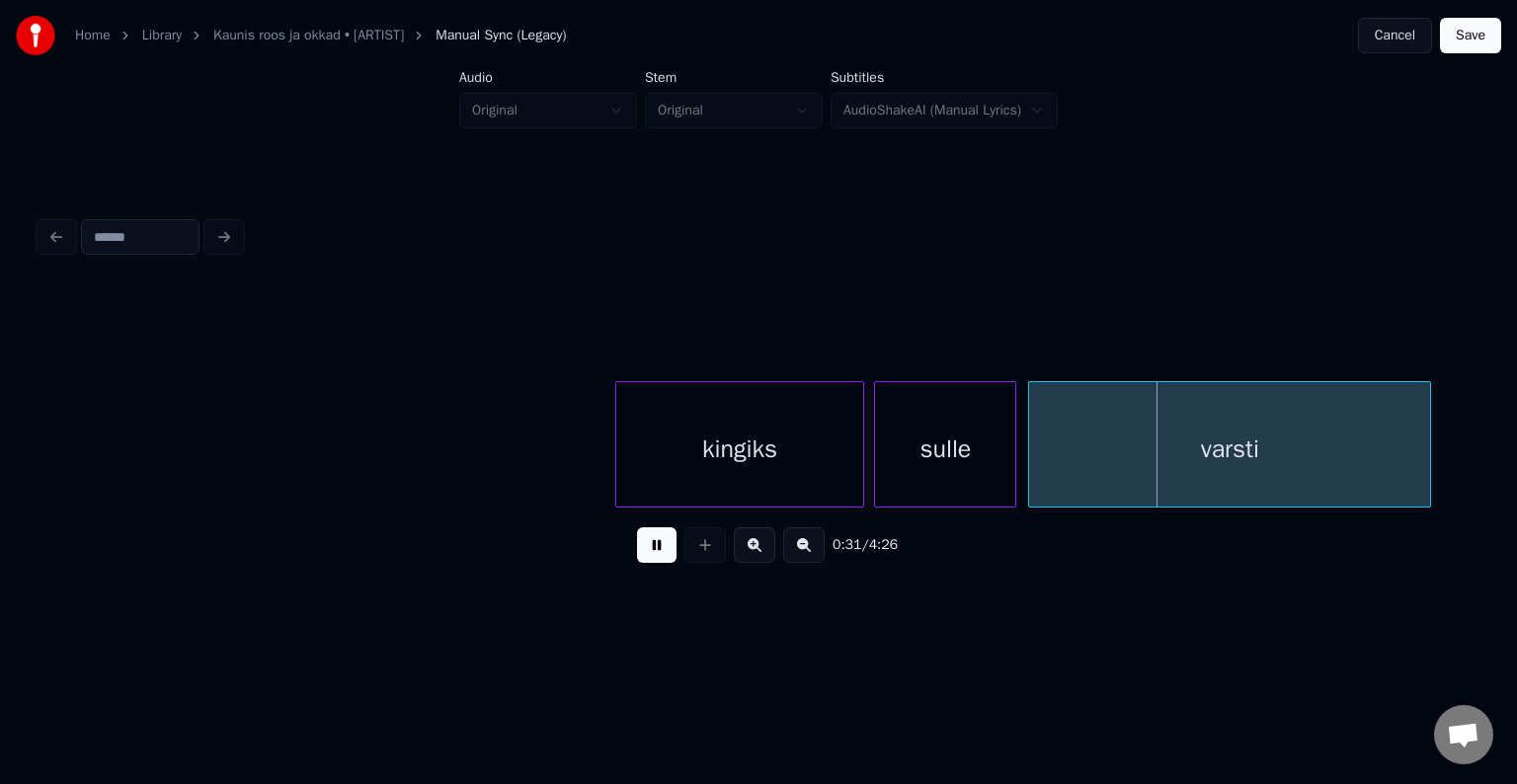 click at bounding box center (657, 545) 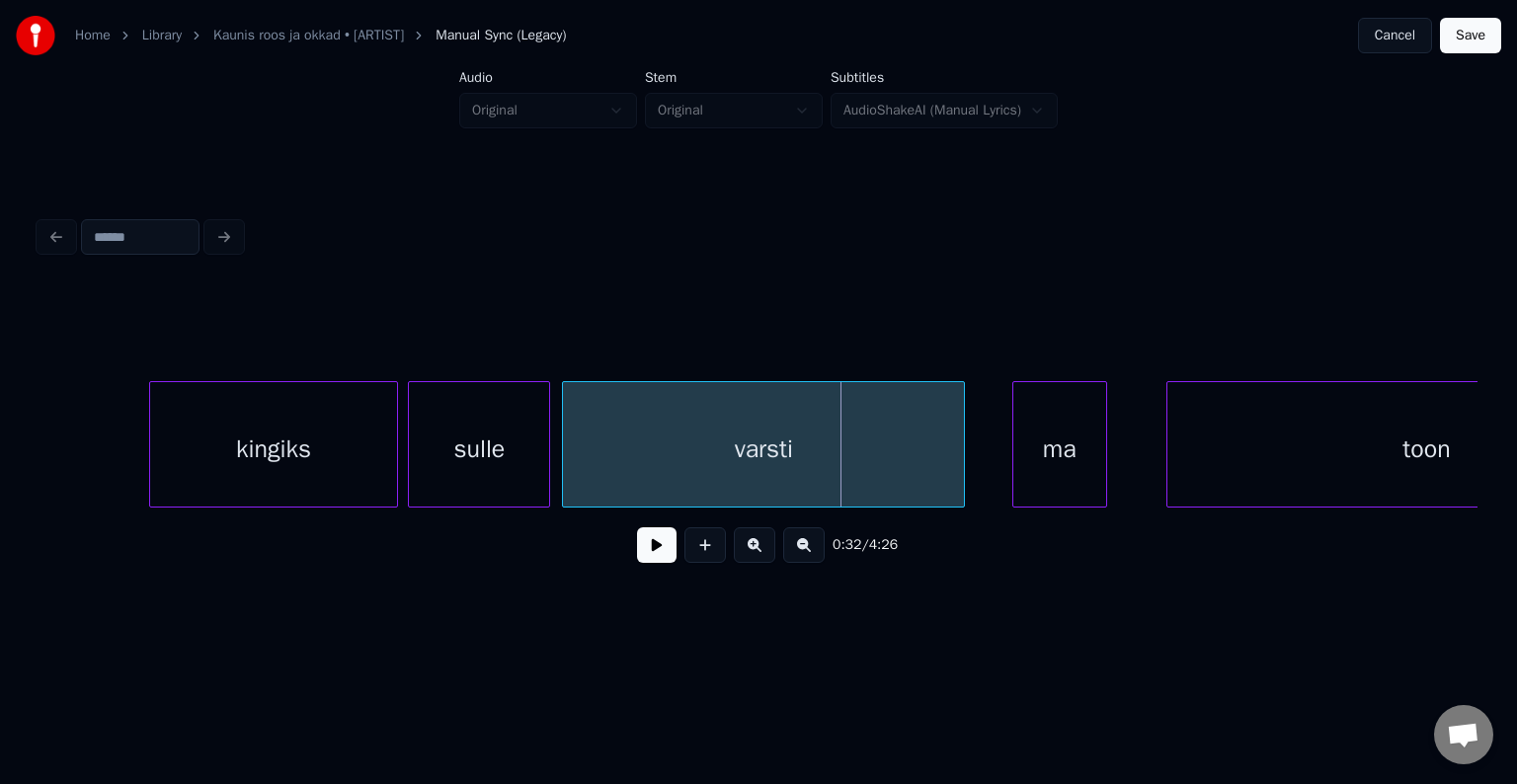 scroll, scrollTop: 0, scrollLeft: 18240, axis: horizontal 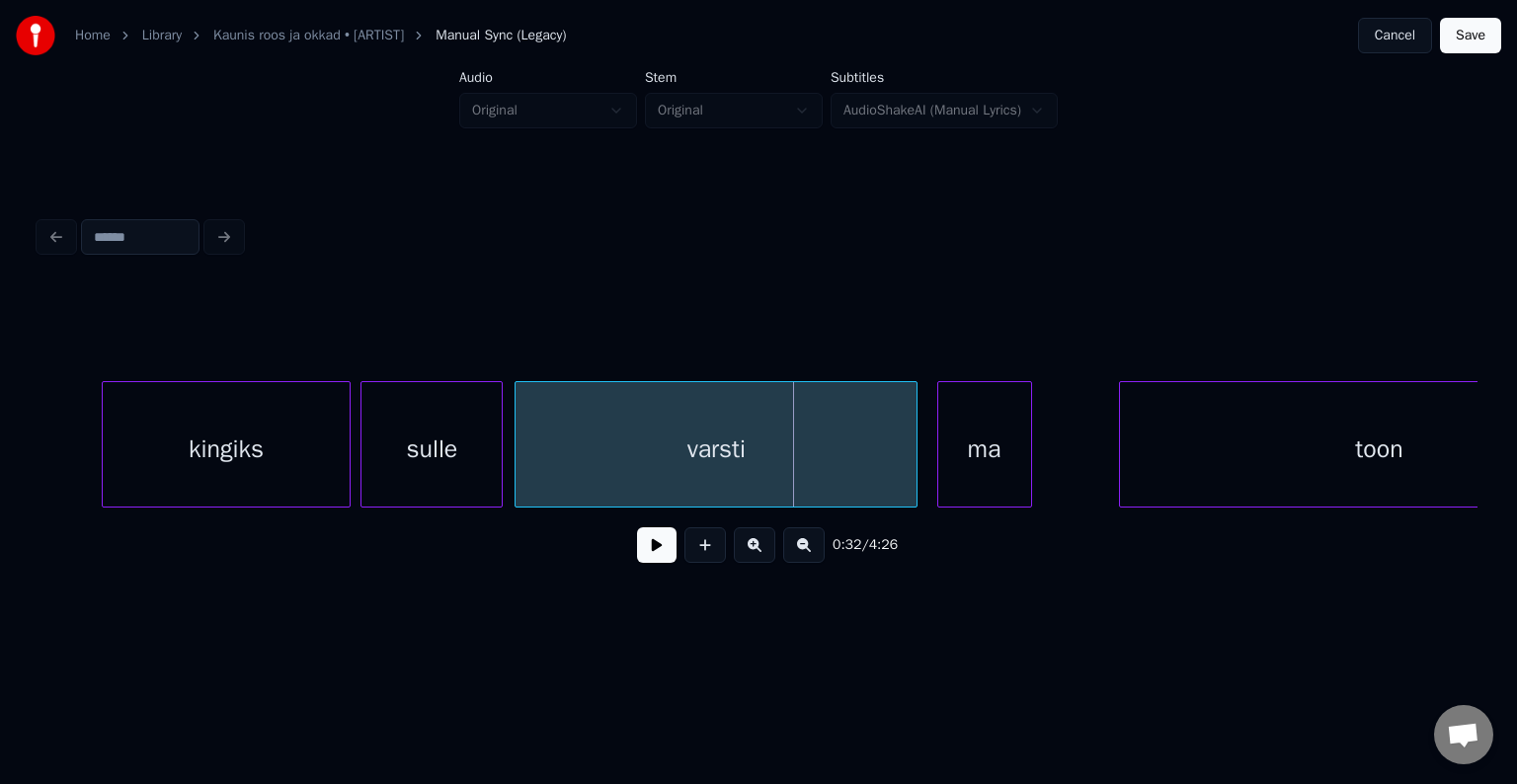 click on "ma" at bounding box center (985, 449) 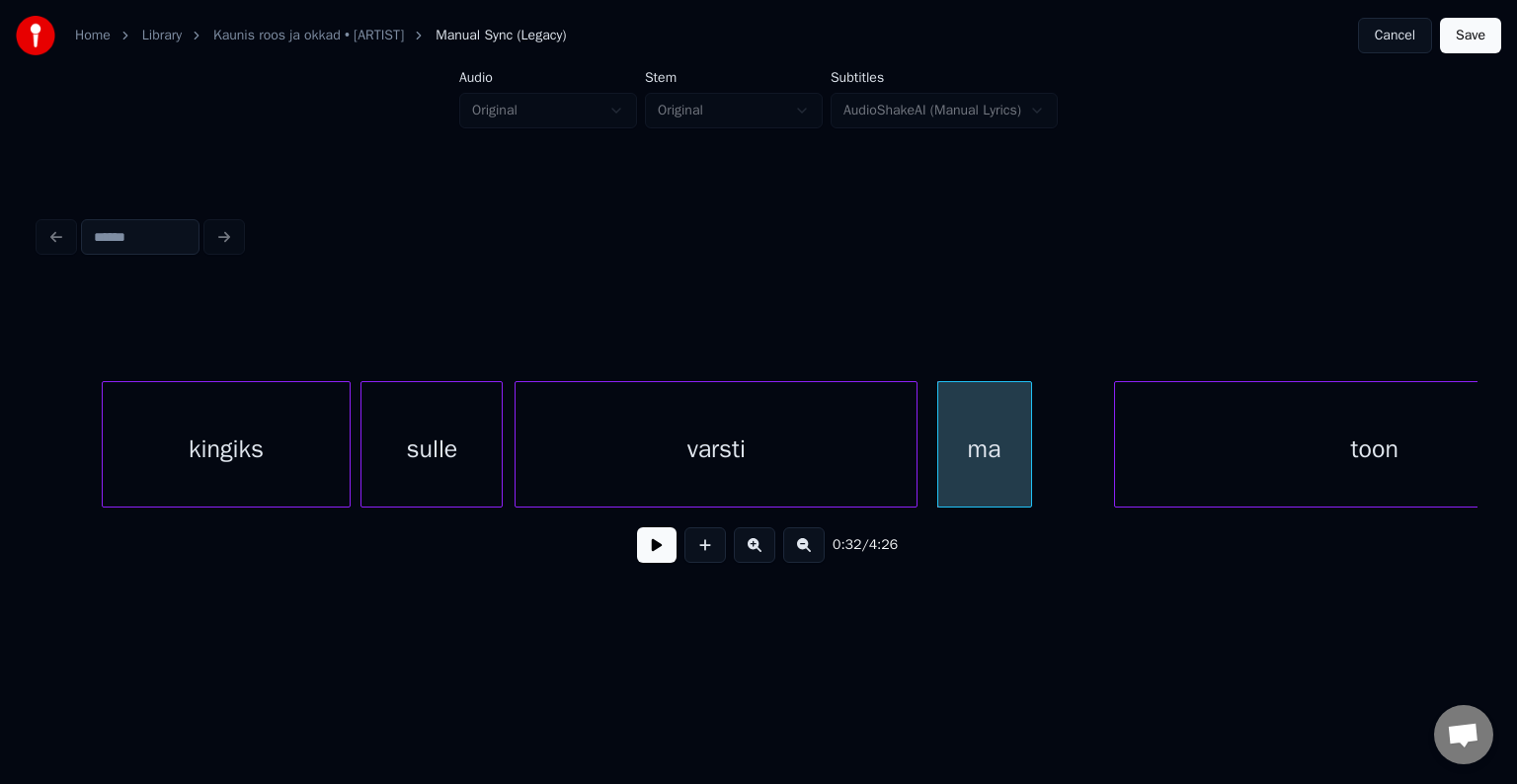scroll, scrollTop: 0, scrollLeft: 18398, axis: horizontal 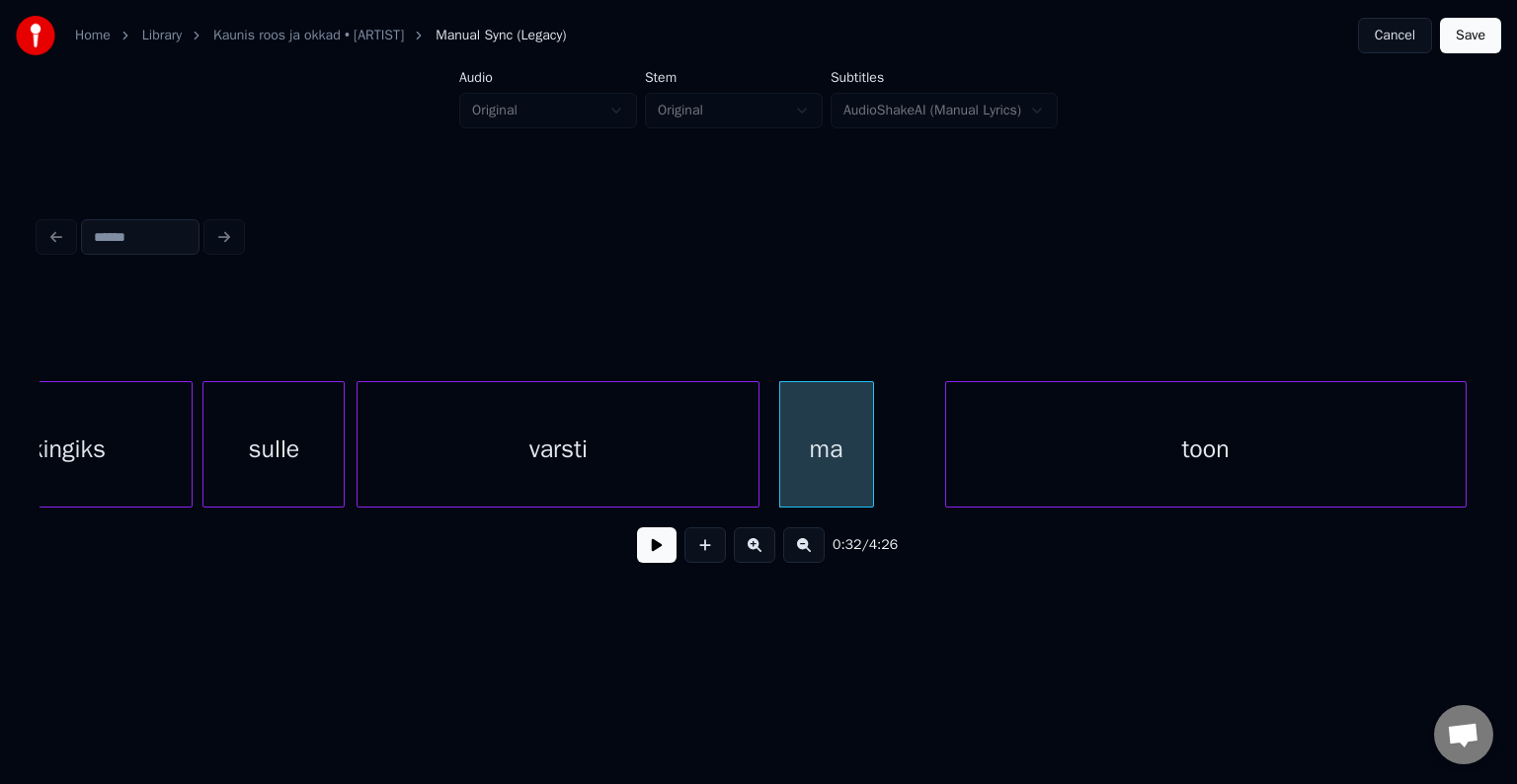 click on "toon" at bounding box center (1206, 449) 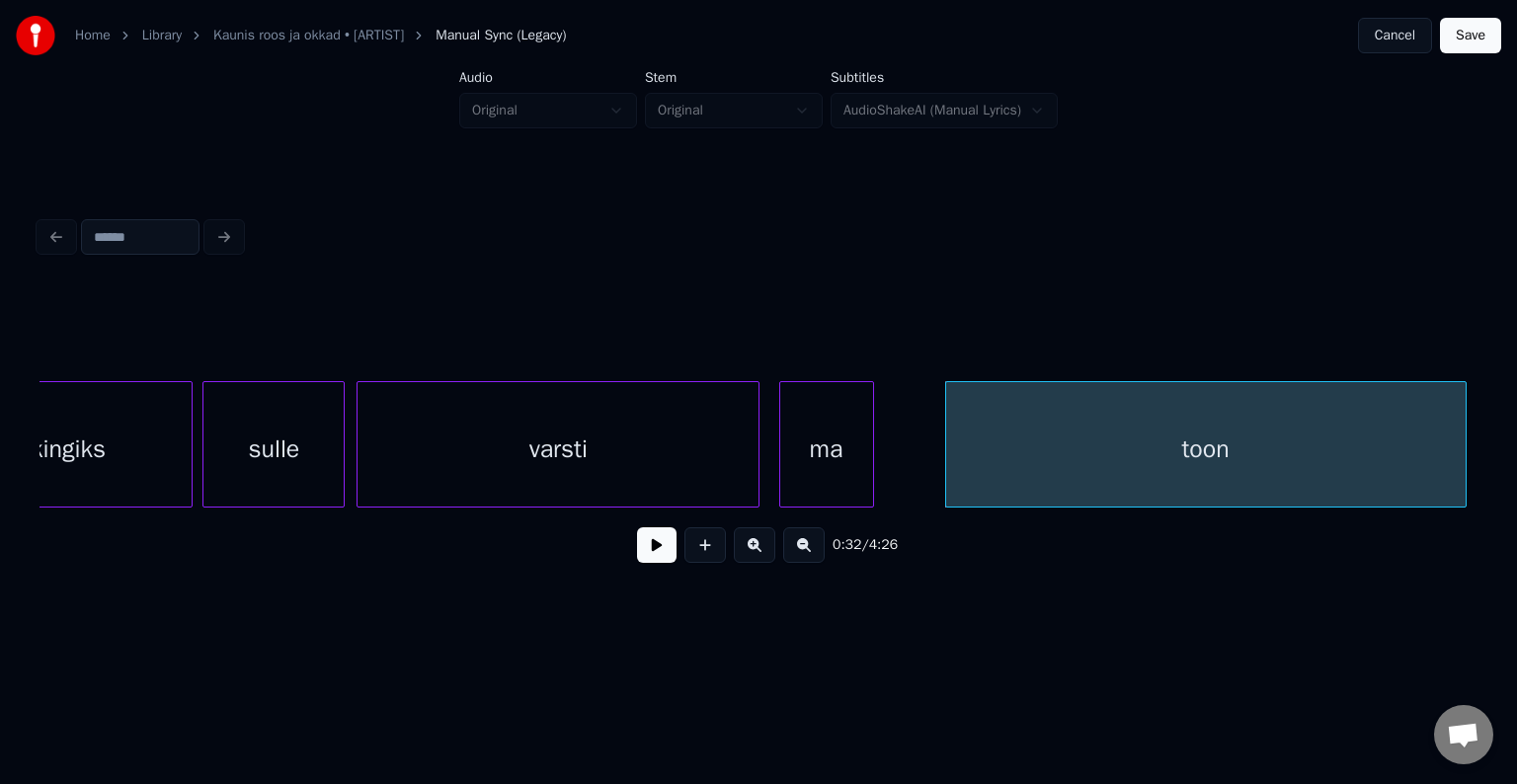 click on "varsti" at bounding box center [558, 449] 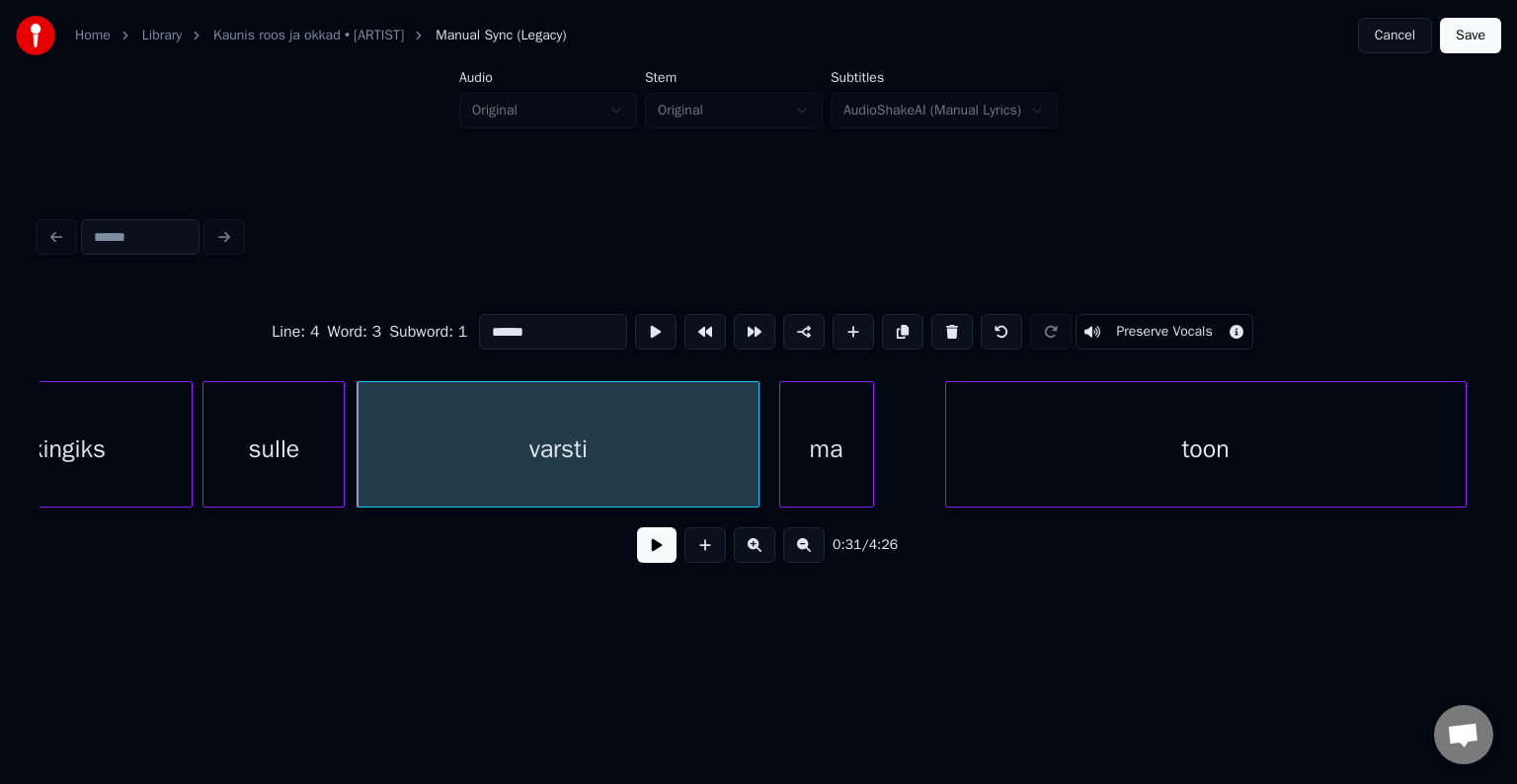 click at bounding box center (657, 545) 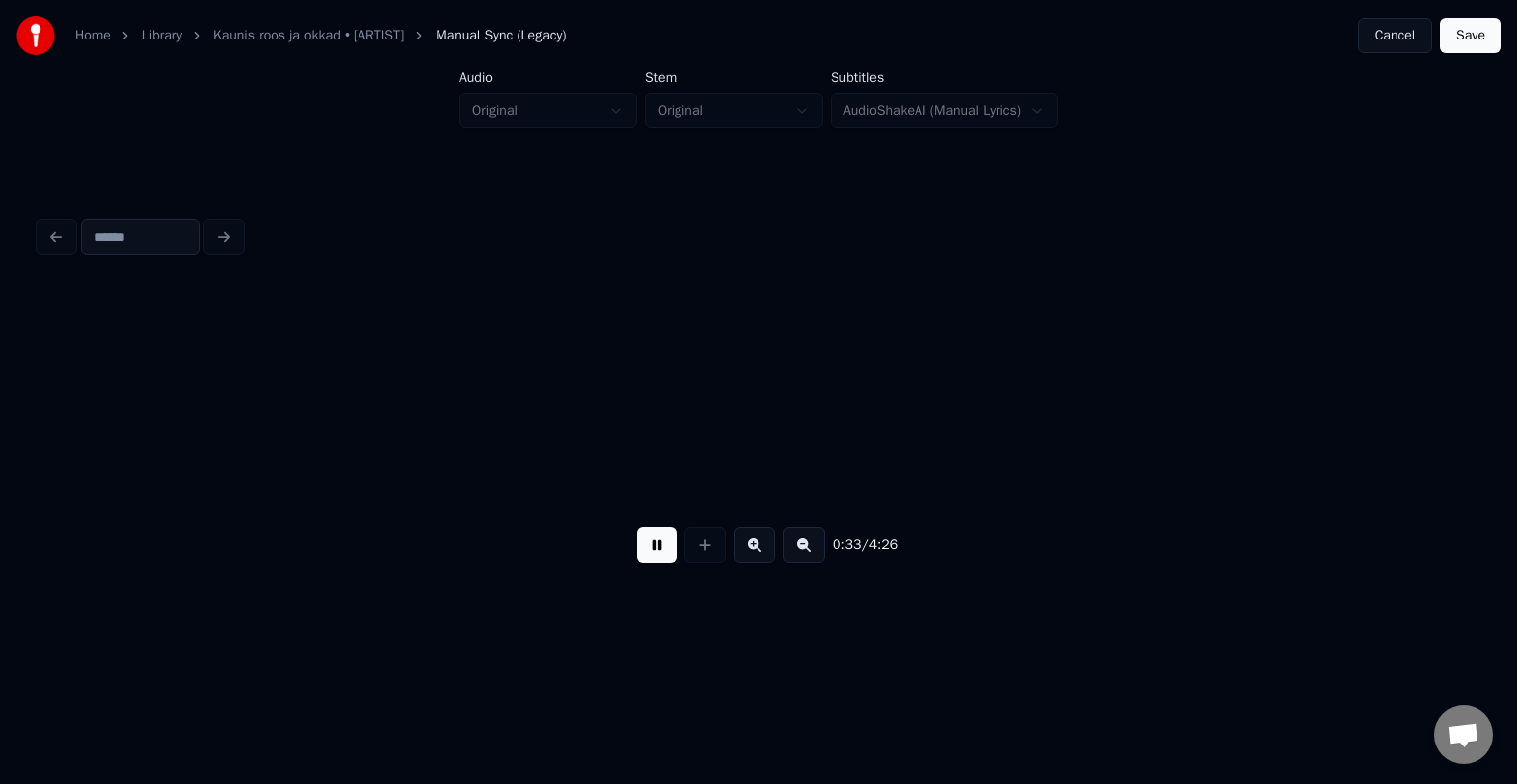 scroll, scrollTop: 0, scrollLeft: 19836, axis: horizontal 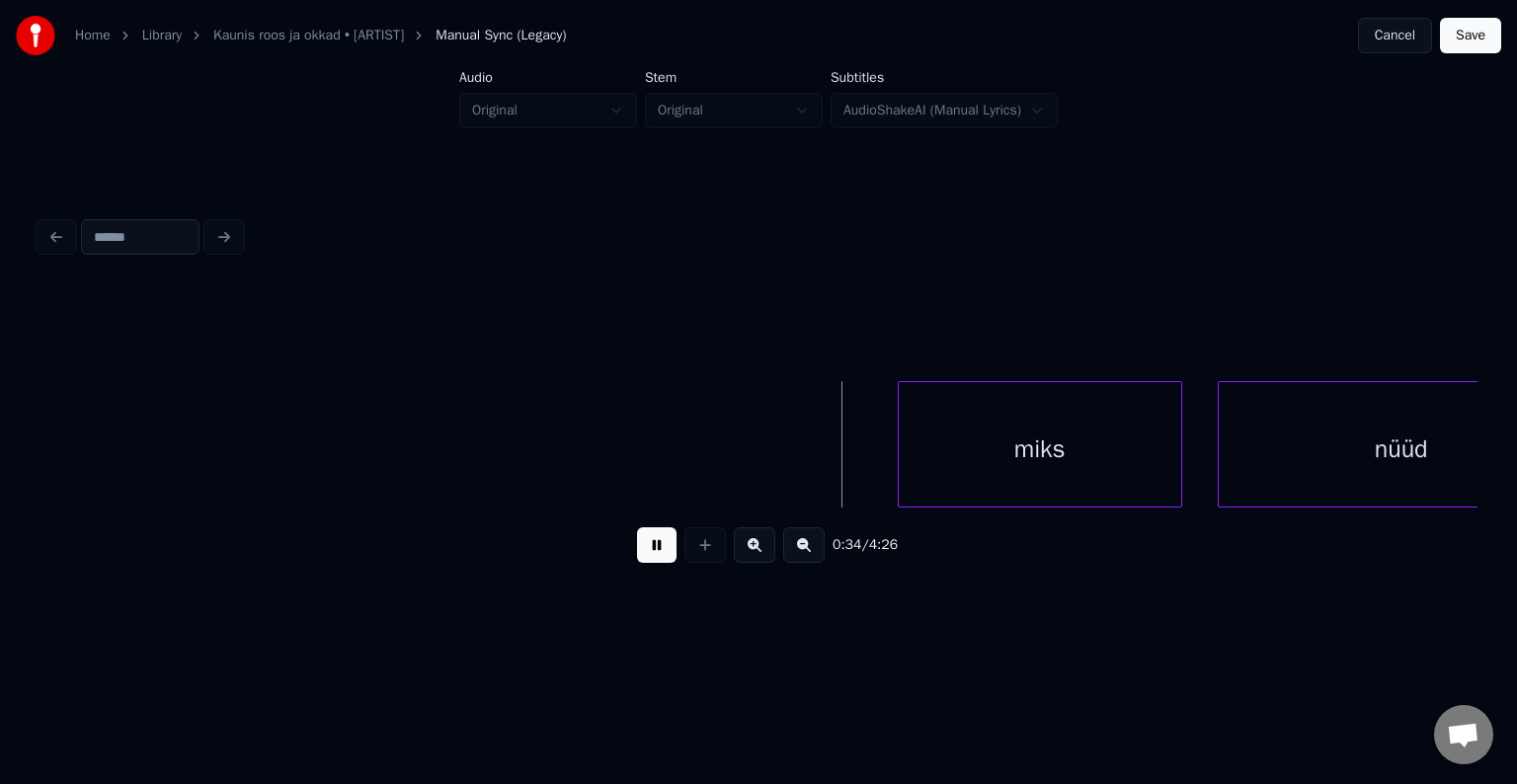 click at bounding box center (657, 545) 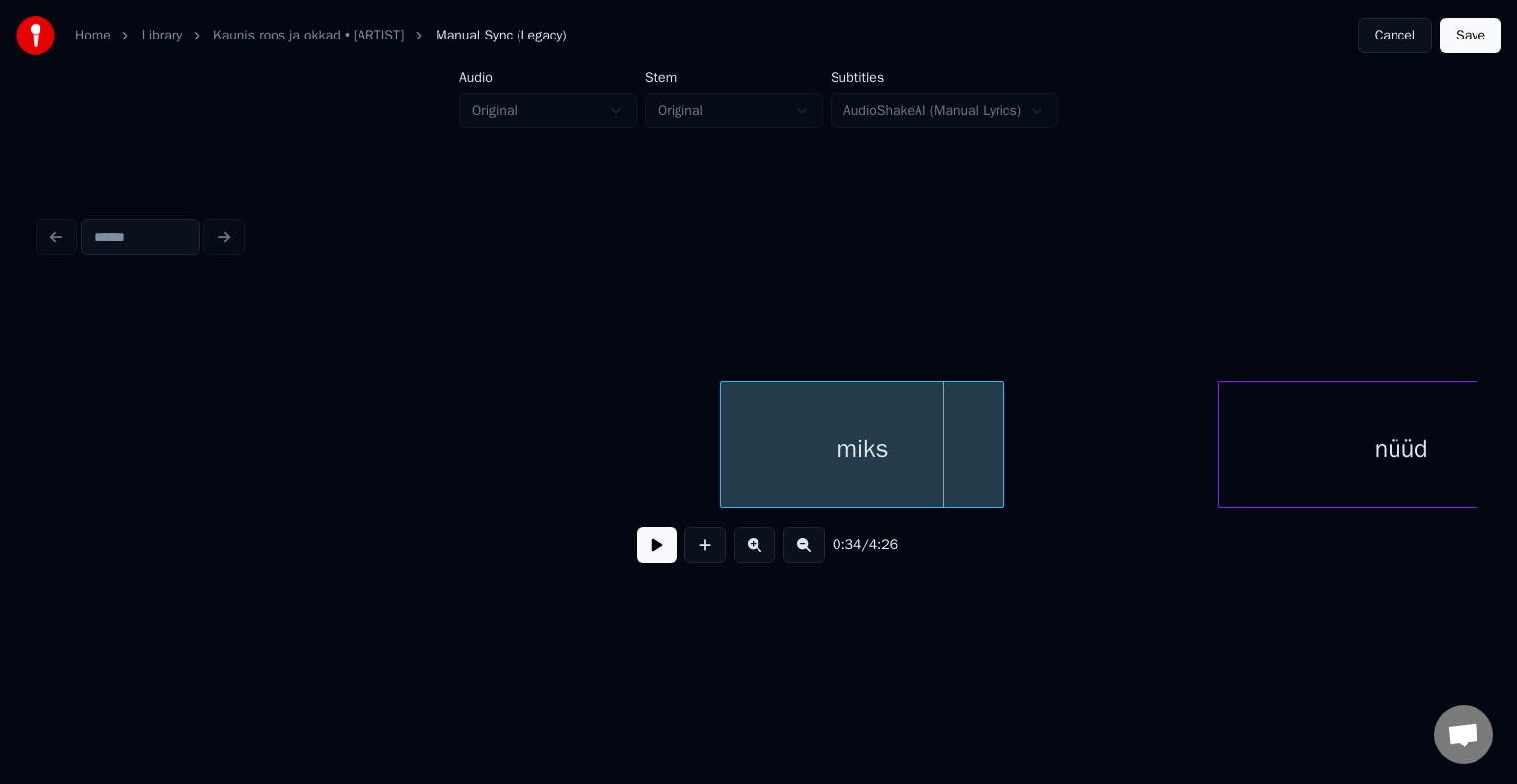 click on "miks" at bounding box center [862, 449] 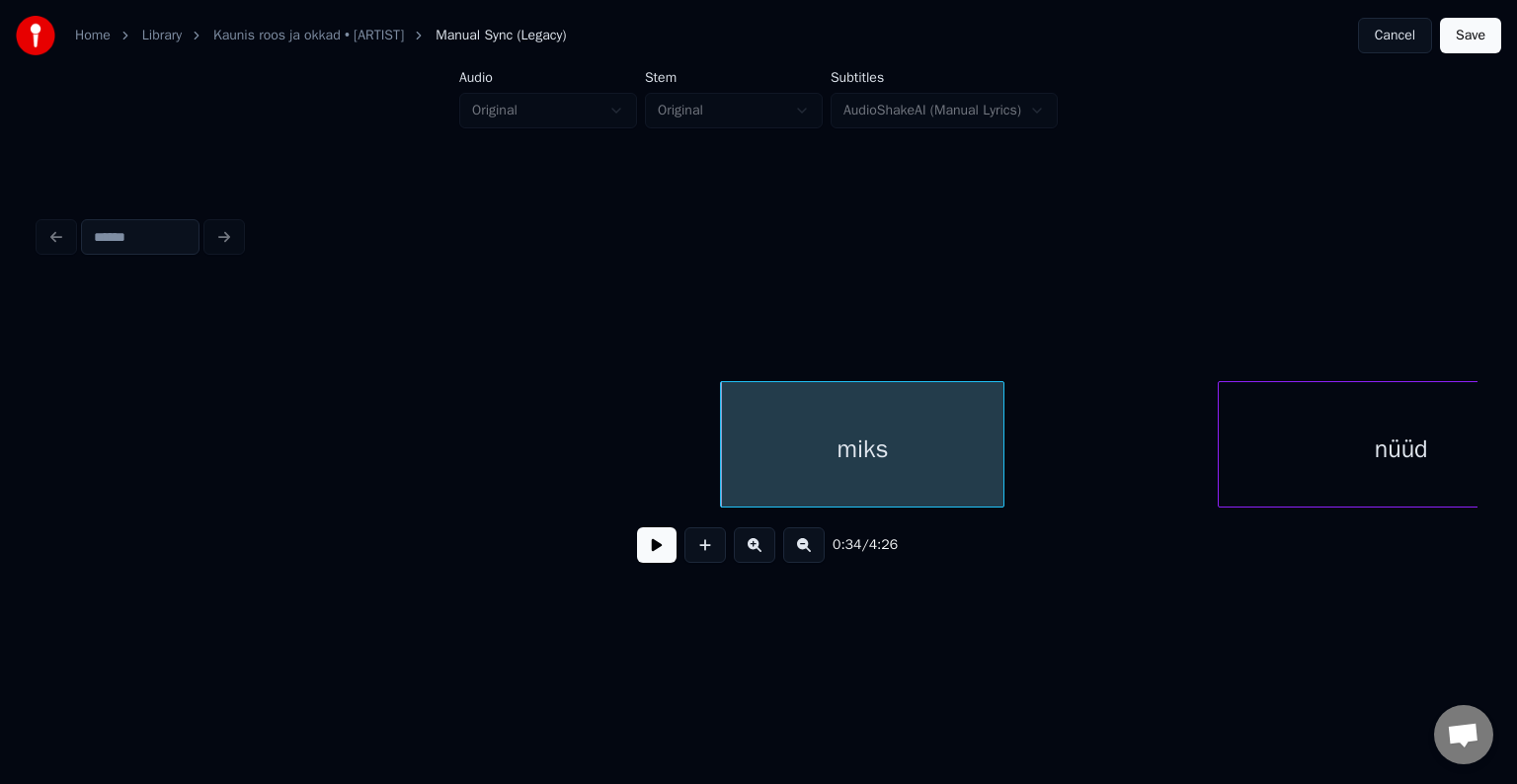 scroll, scrollTop: 0, scrollLeft: 19930, axis: horizontal 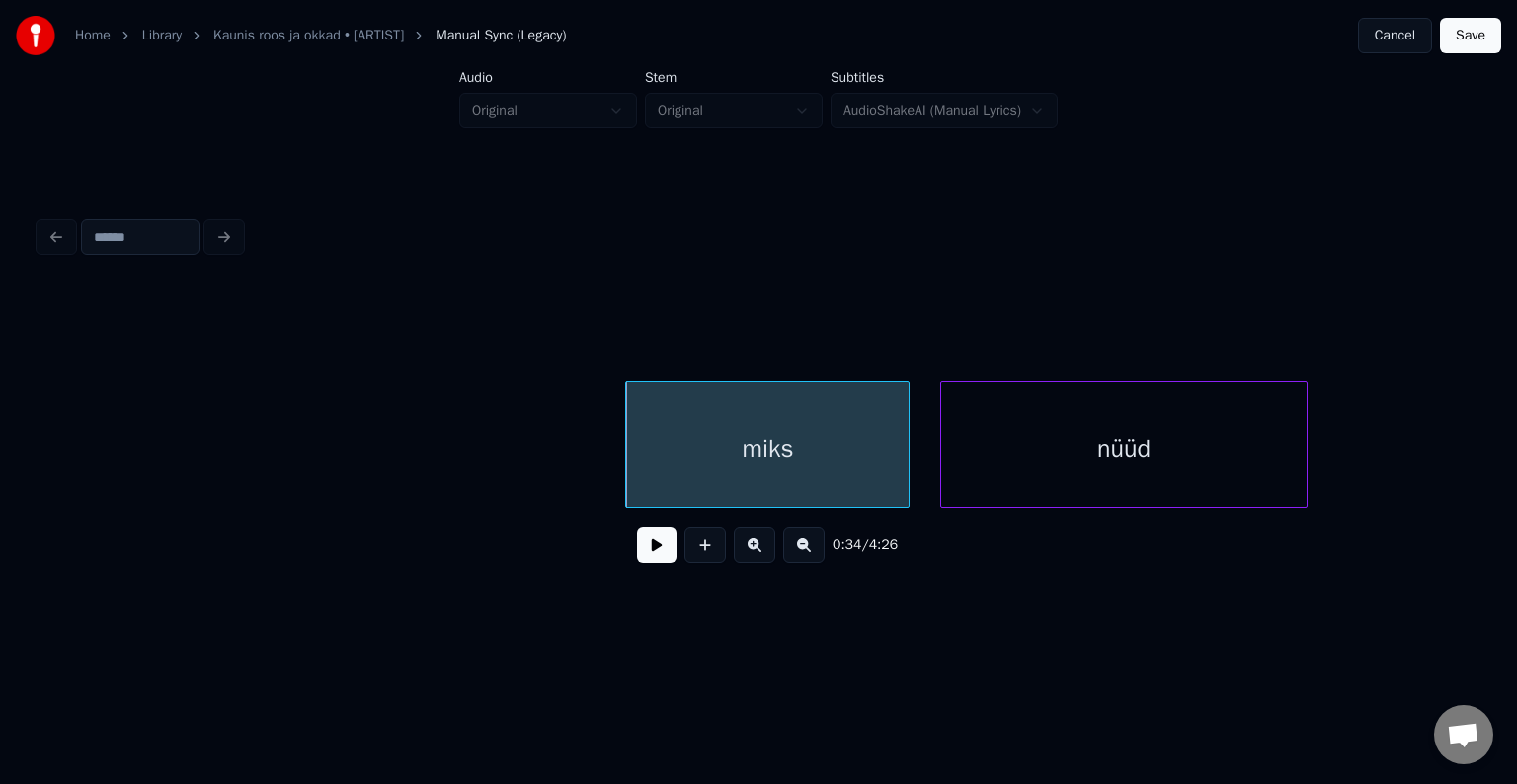 click on "nüüd" at bounding box center [1124, 449] 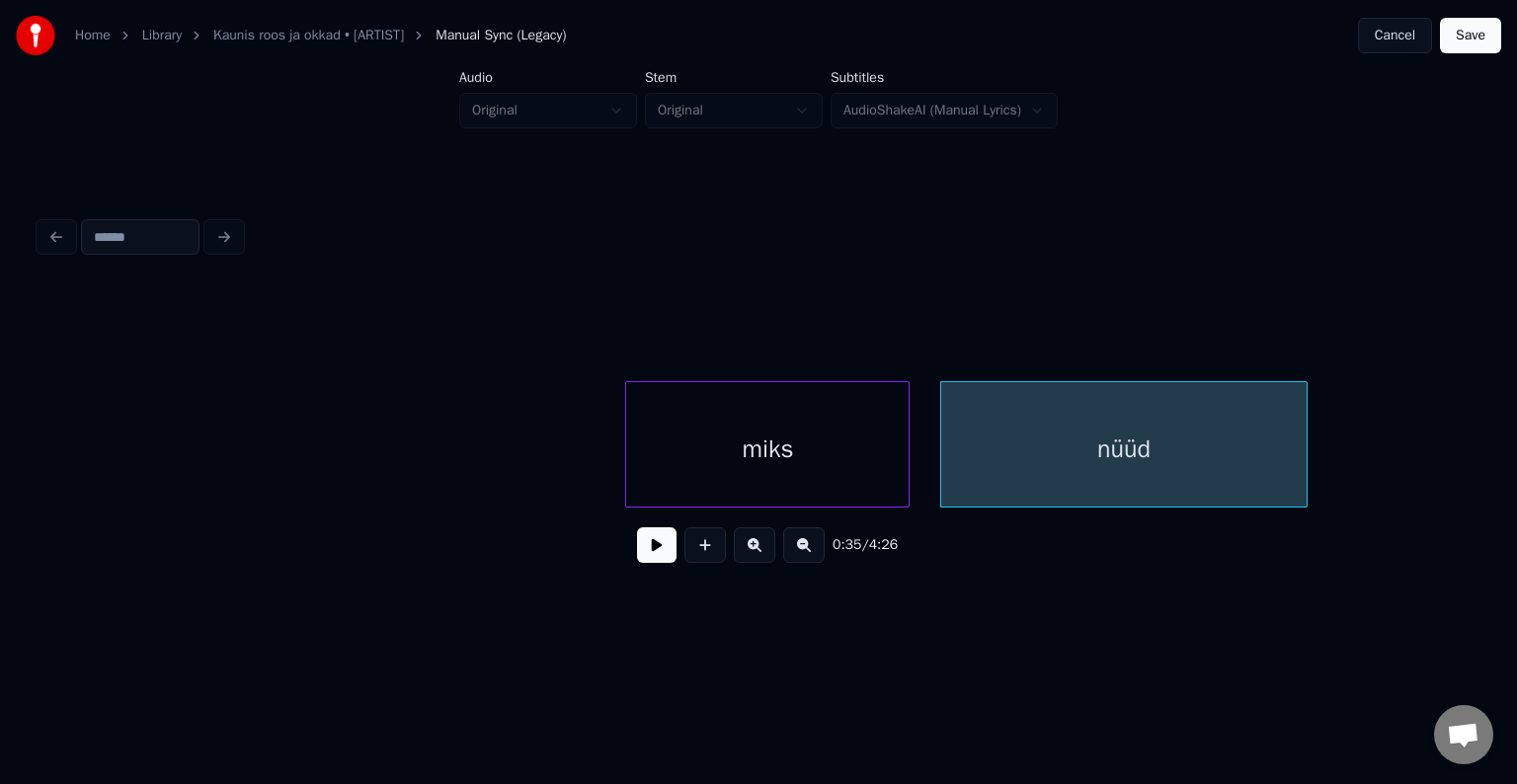 click on "miks" at bounding box center [767, 449] 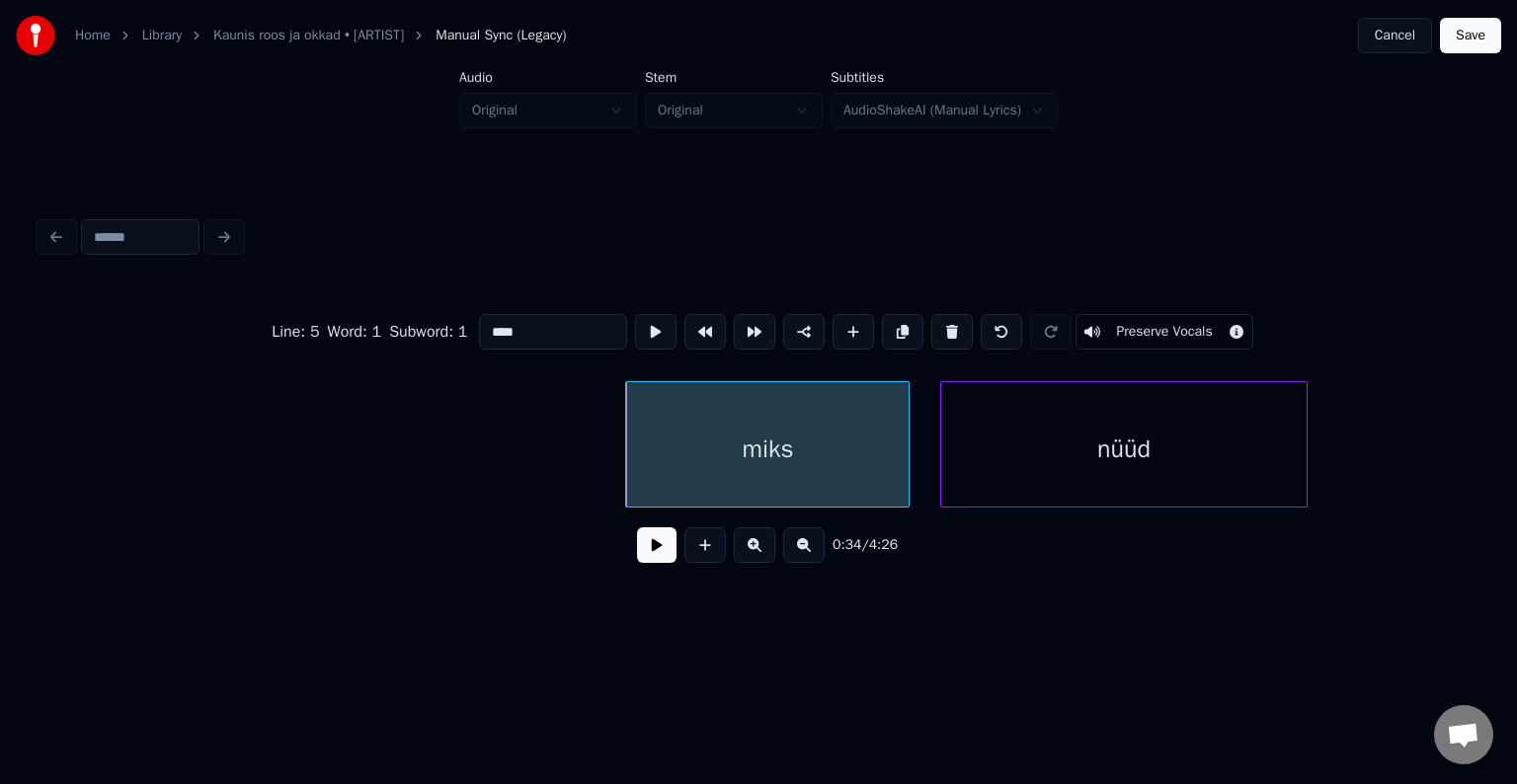 click at bounding box center [657, 545] 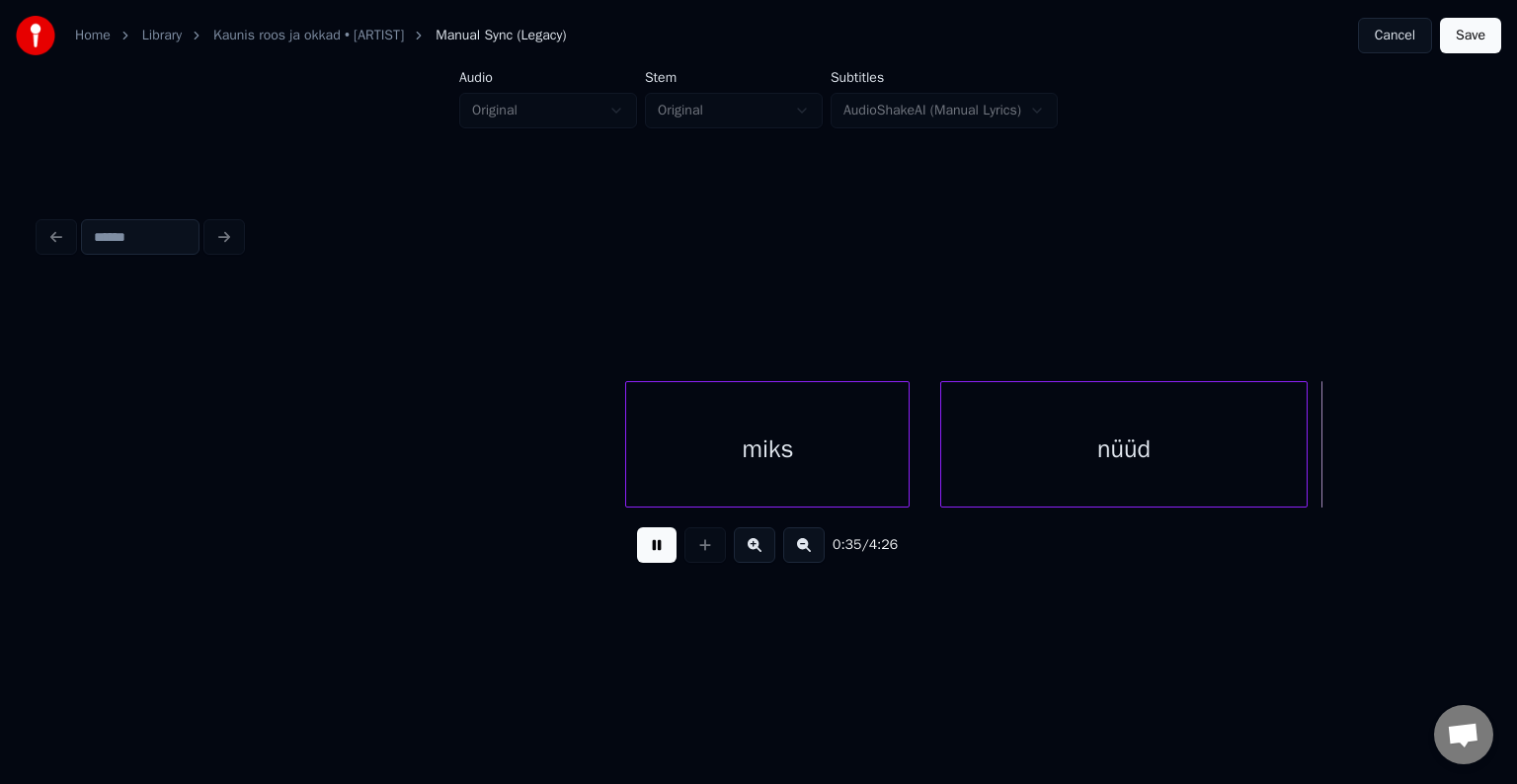click at bounding box center [657, 545] 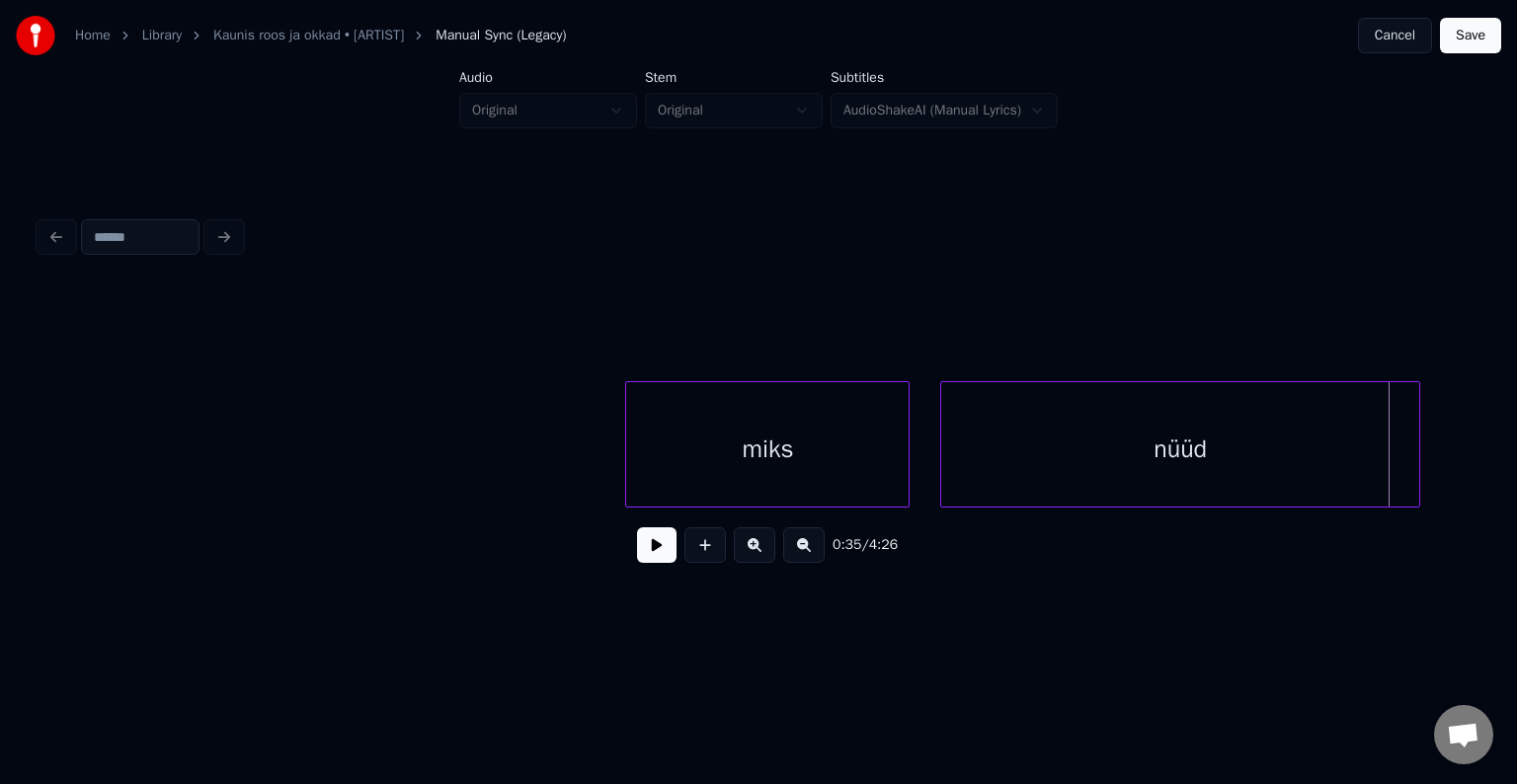 click at bounding box center (1416, 444) 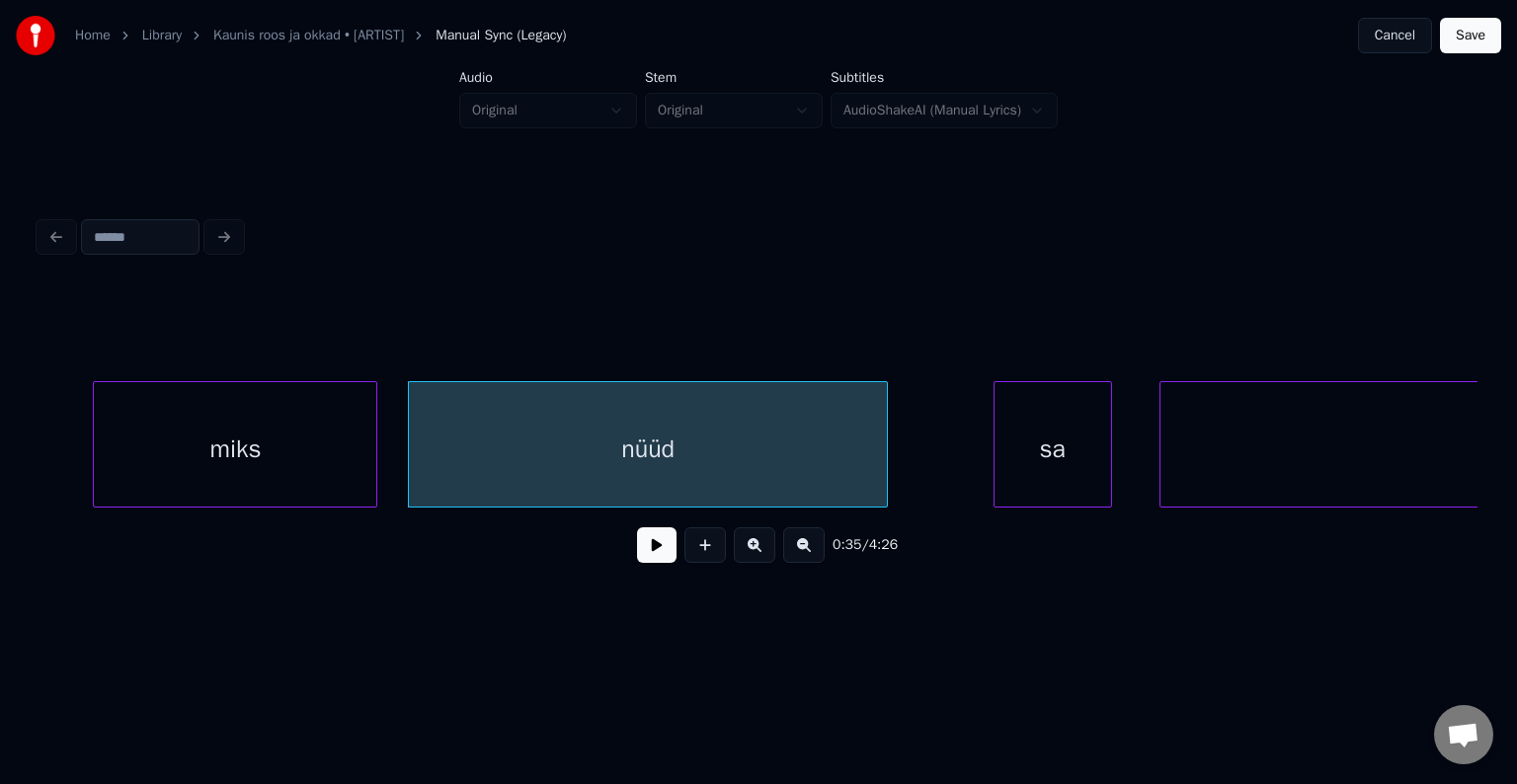 scroll, scrollTop: 0, scrollLeft: 20523, axis: horizontal 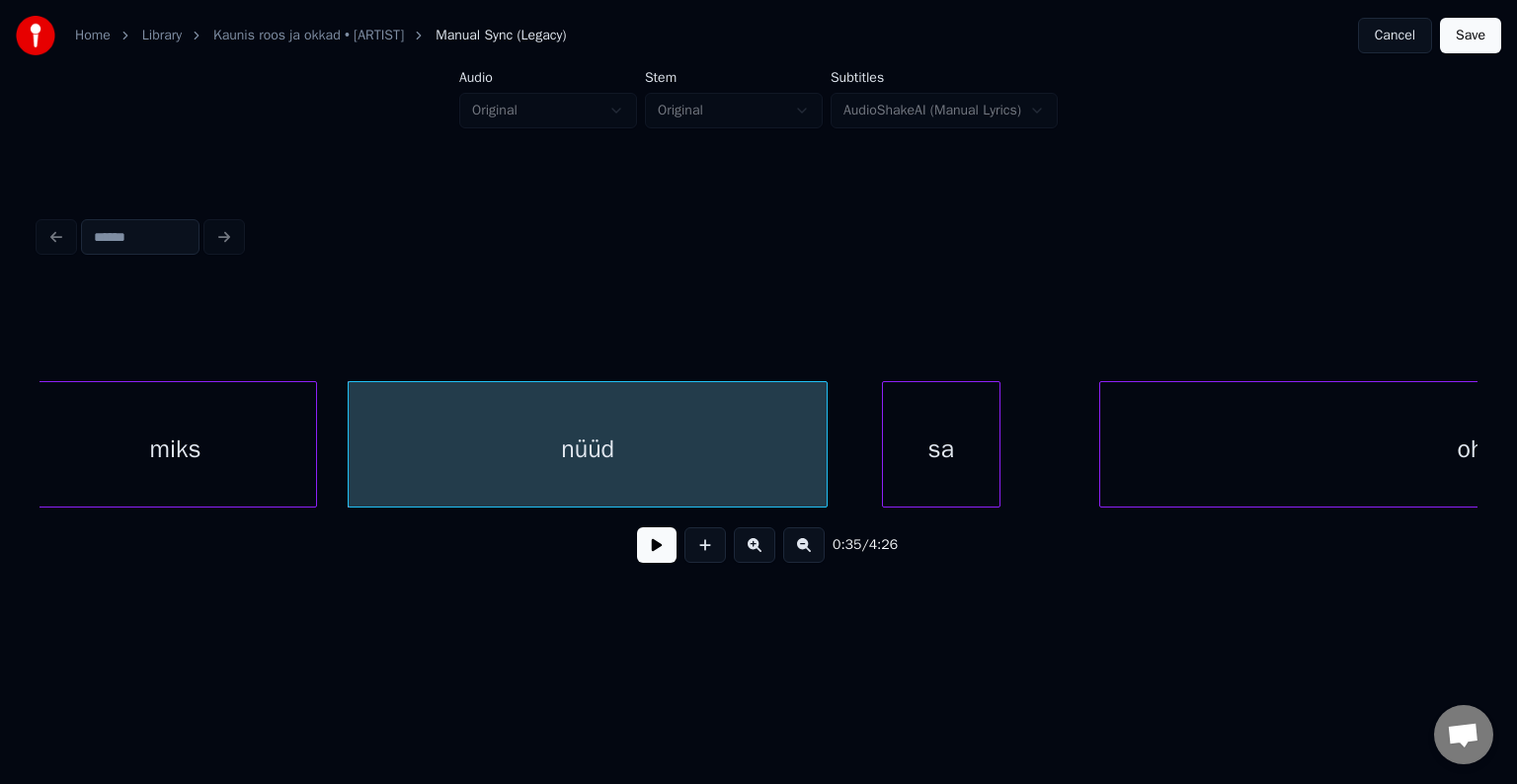 click on "sa" at bounding box center (941, 449) 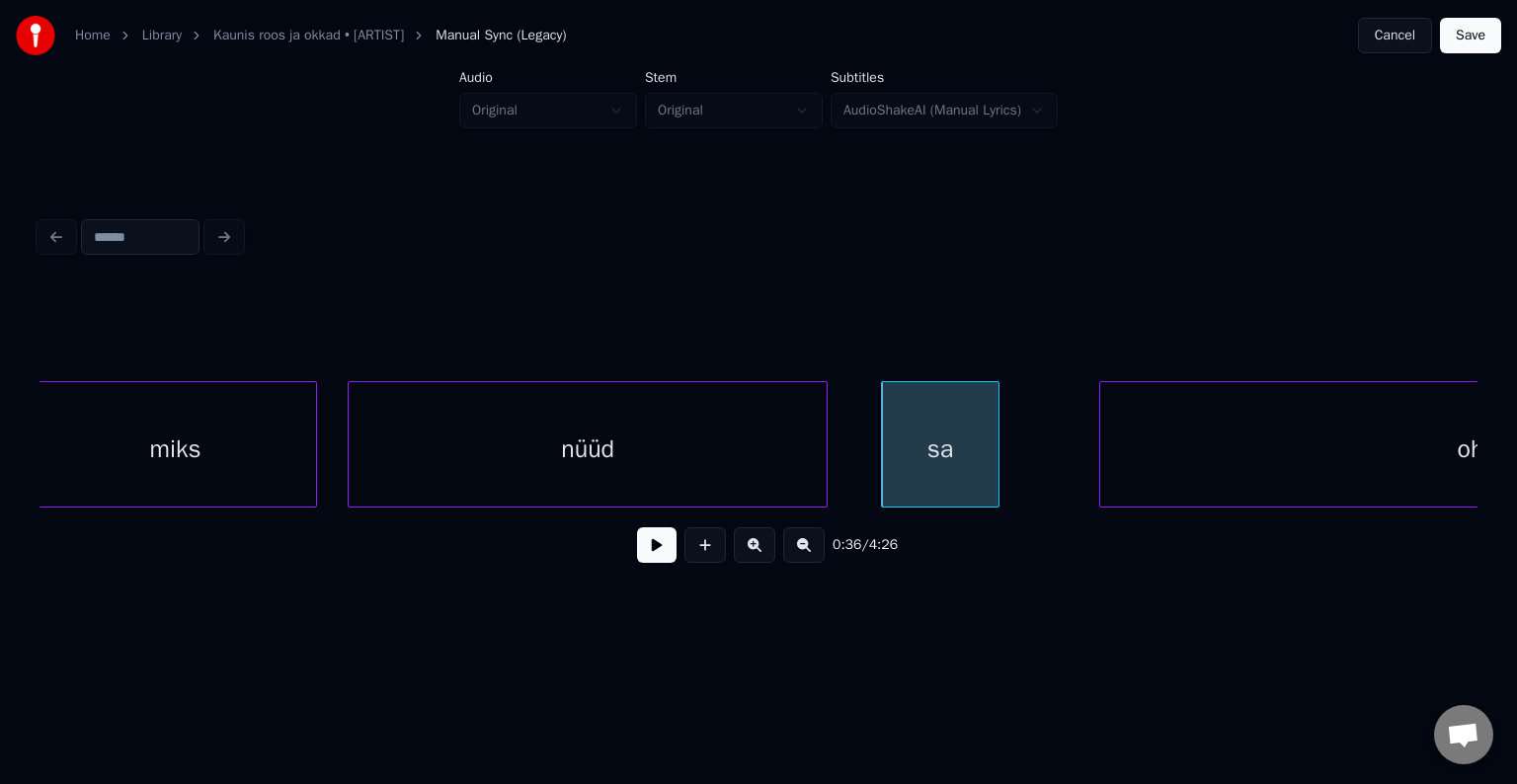 click on "nüüd" at bounding box center (588, 449) 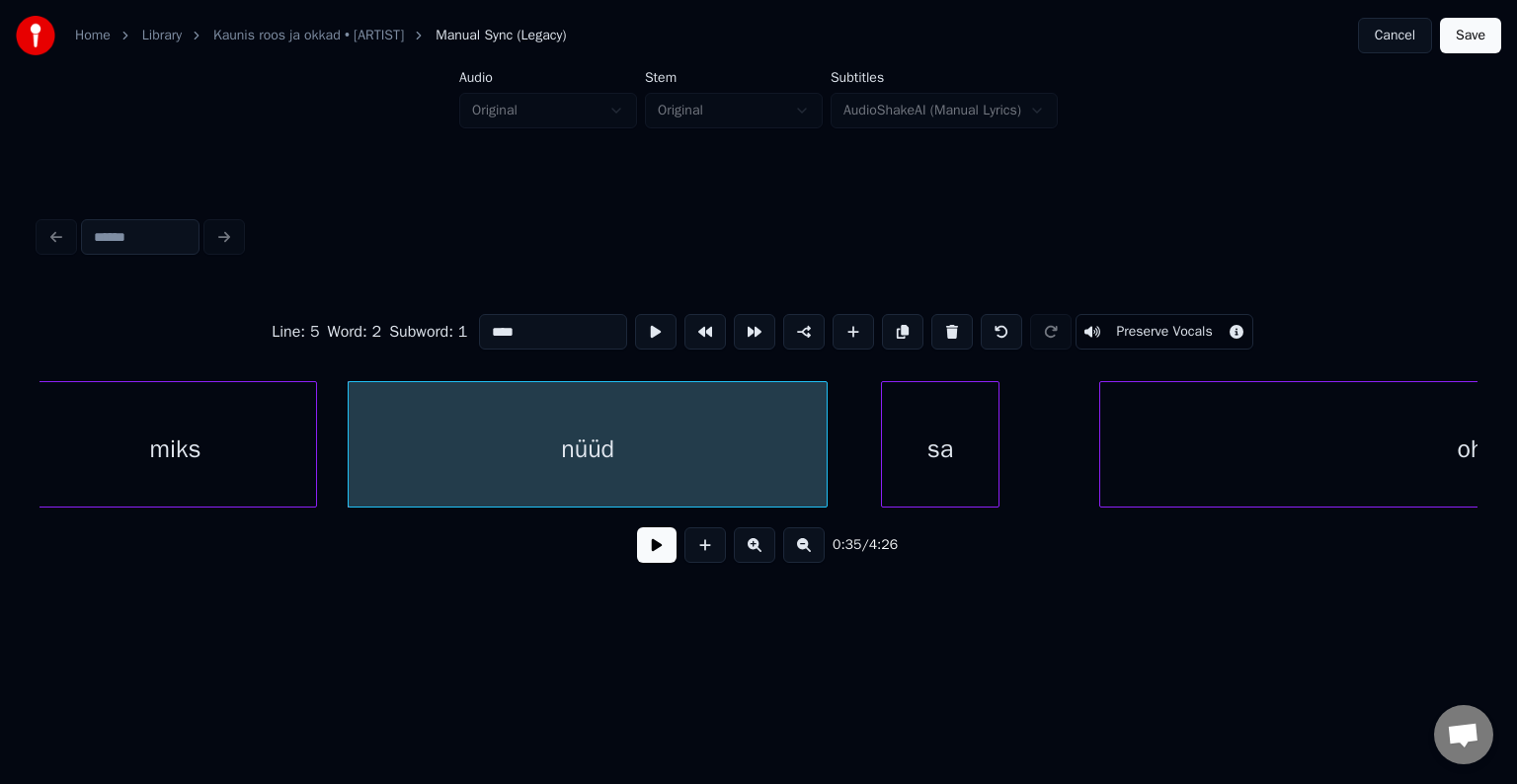 click at bounding box center (657, 545) 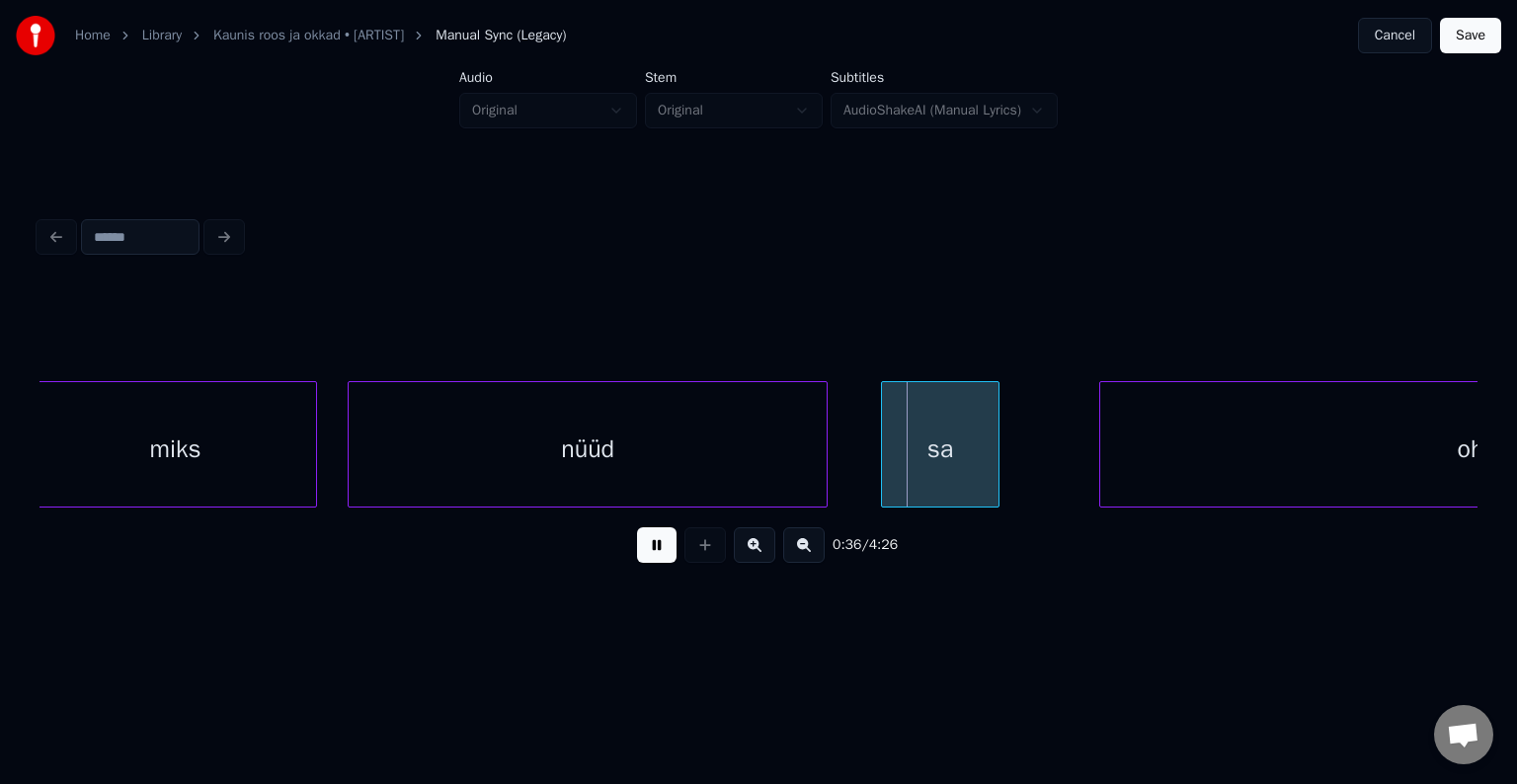 click at bounding box center [657, 545] 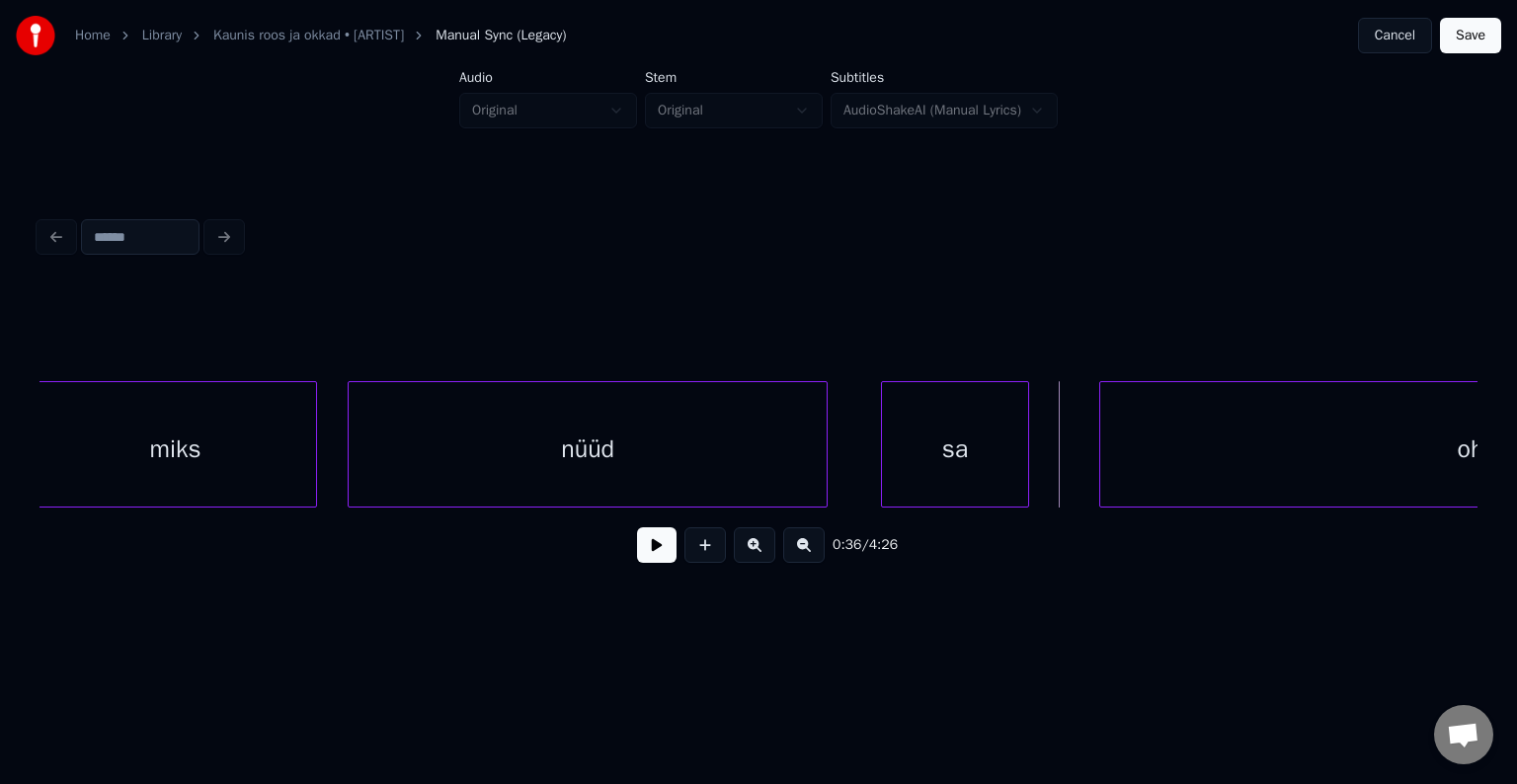 click at bounding box center [1025, 444] 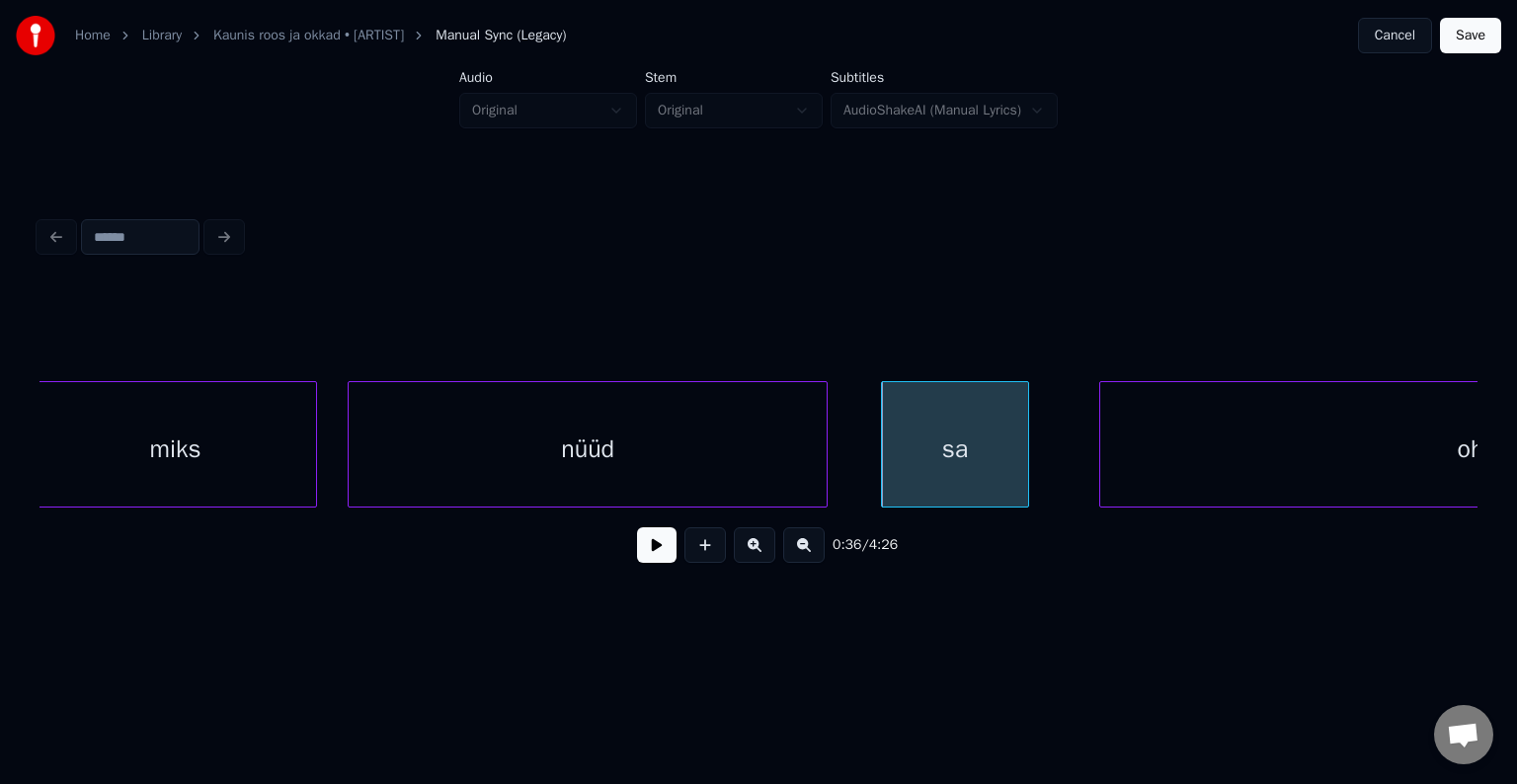 scroll, scrollTop: 0, scrollLeft: 20922, axis: horizontal 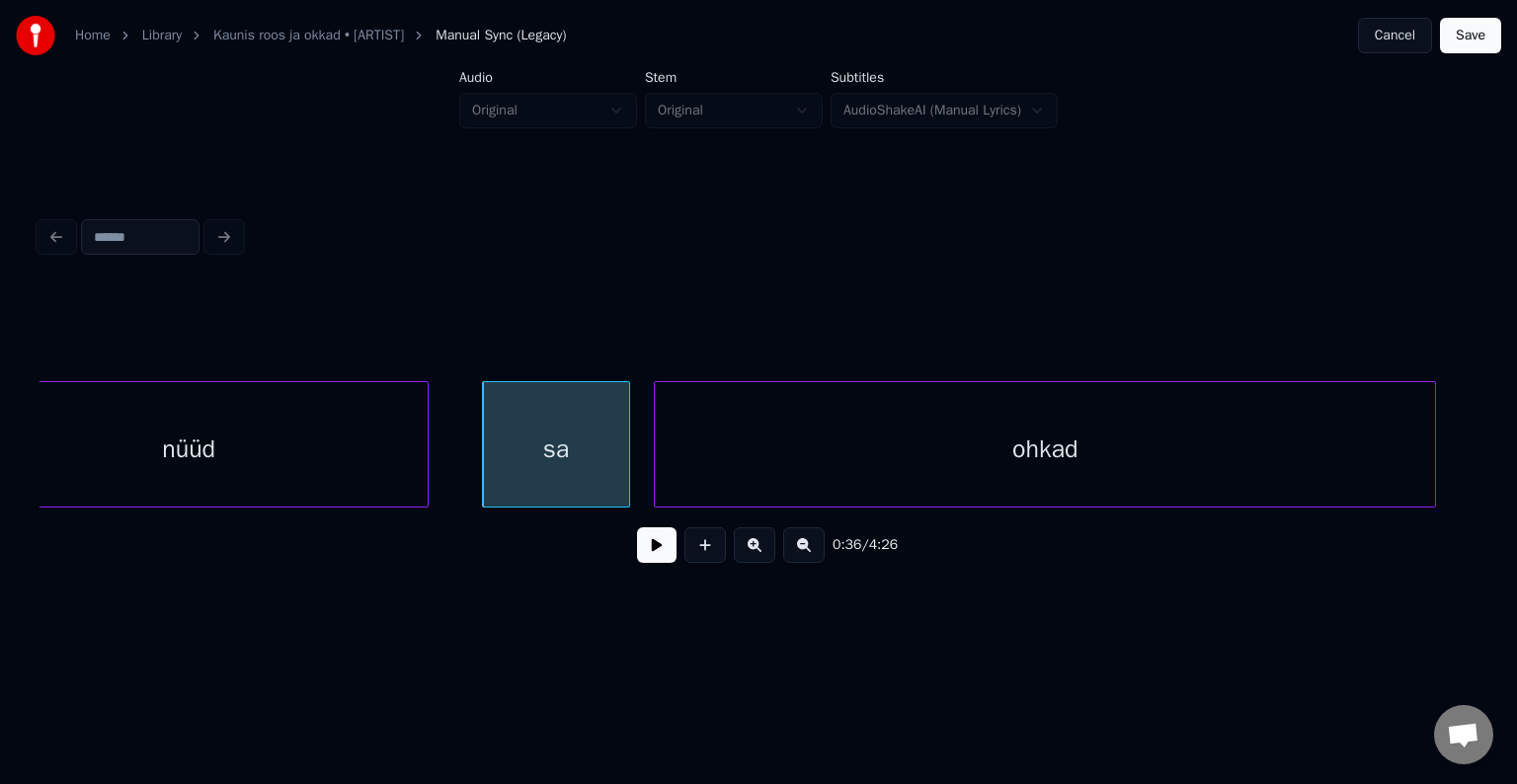click on "ohkad" at bounding box center [1045, 449] 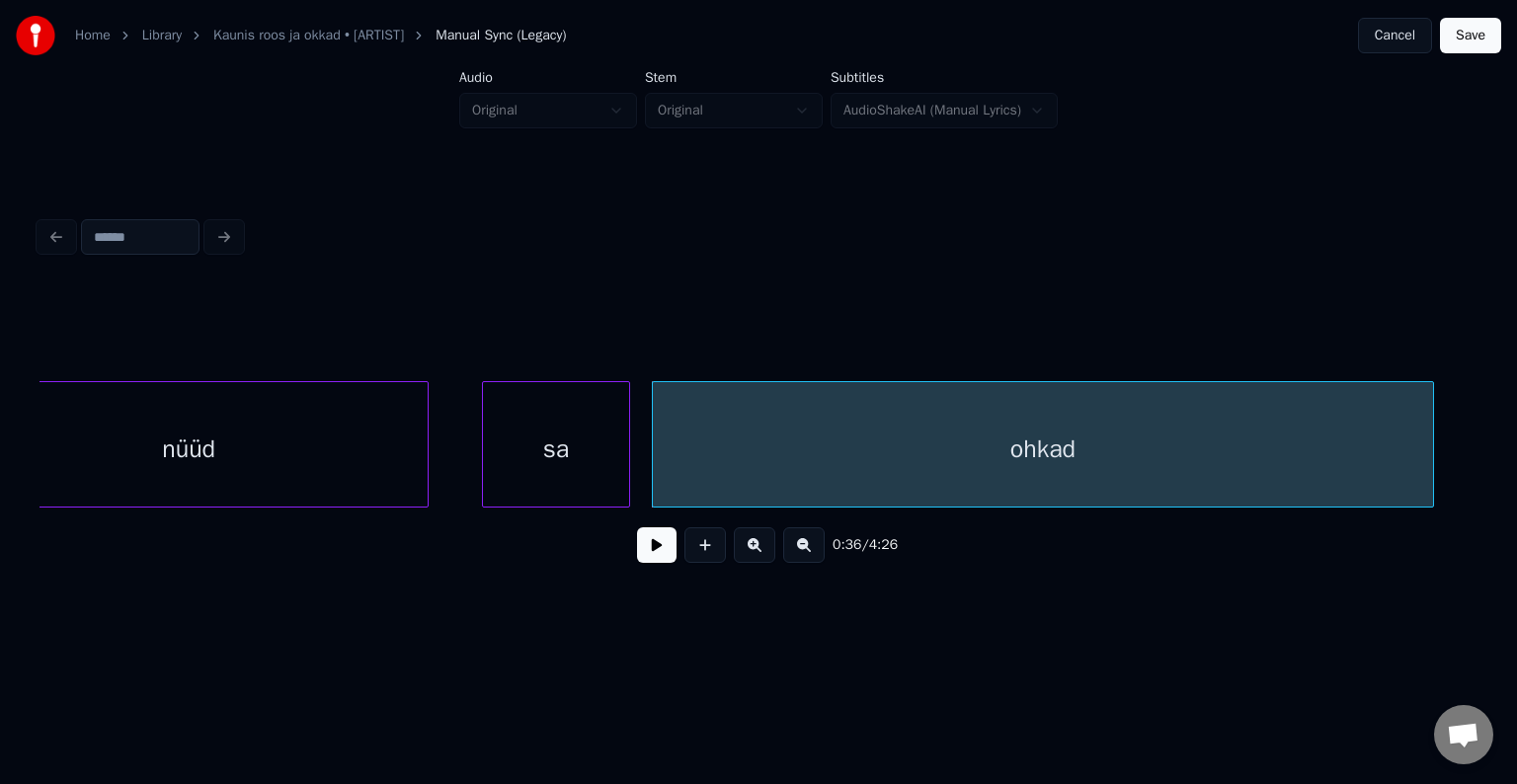 click on "sa" at bounding box center (556, 449) 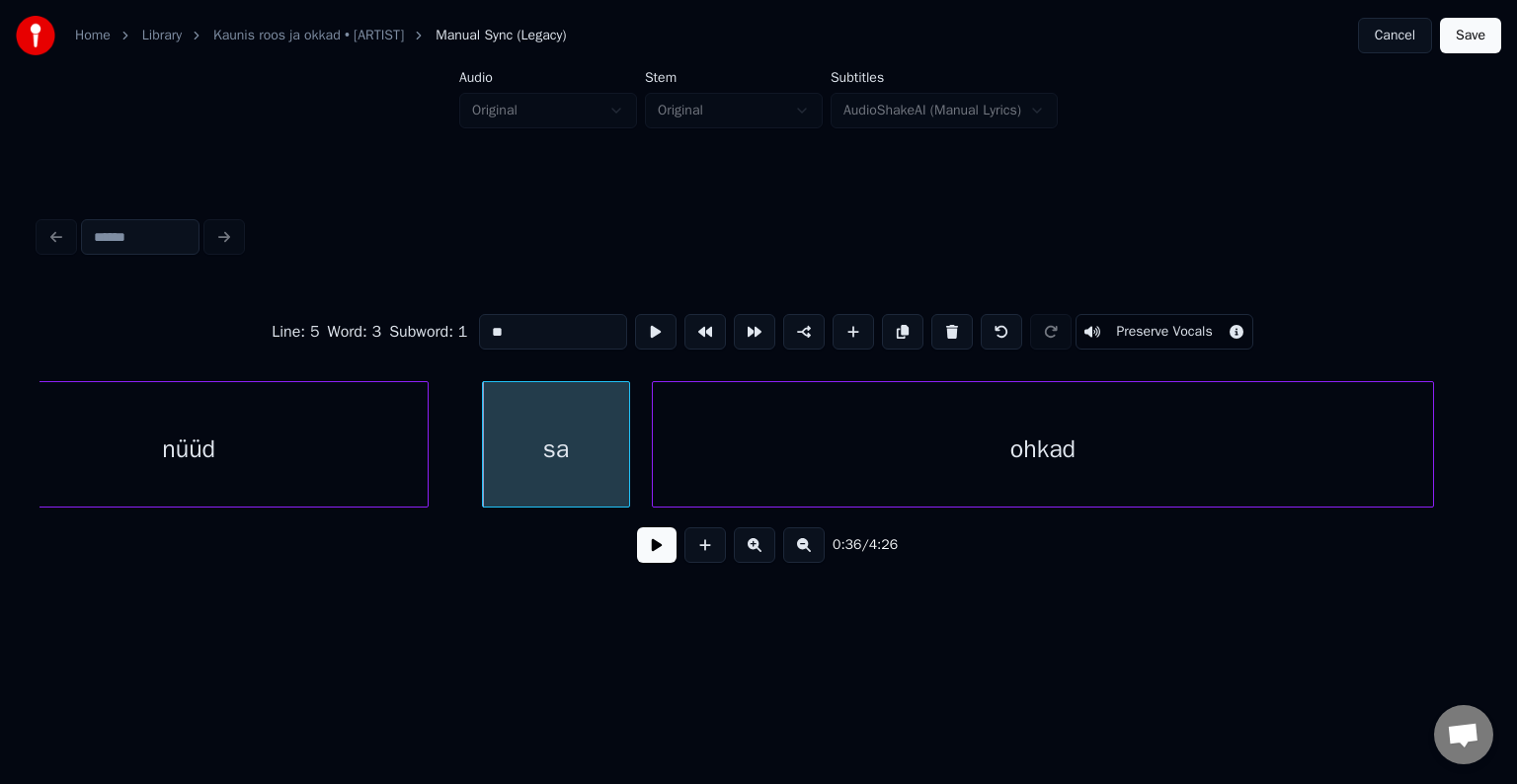 click at bounding box center [657, 545] 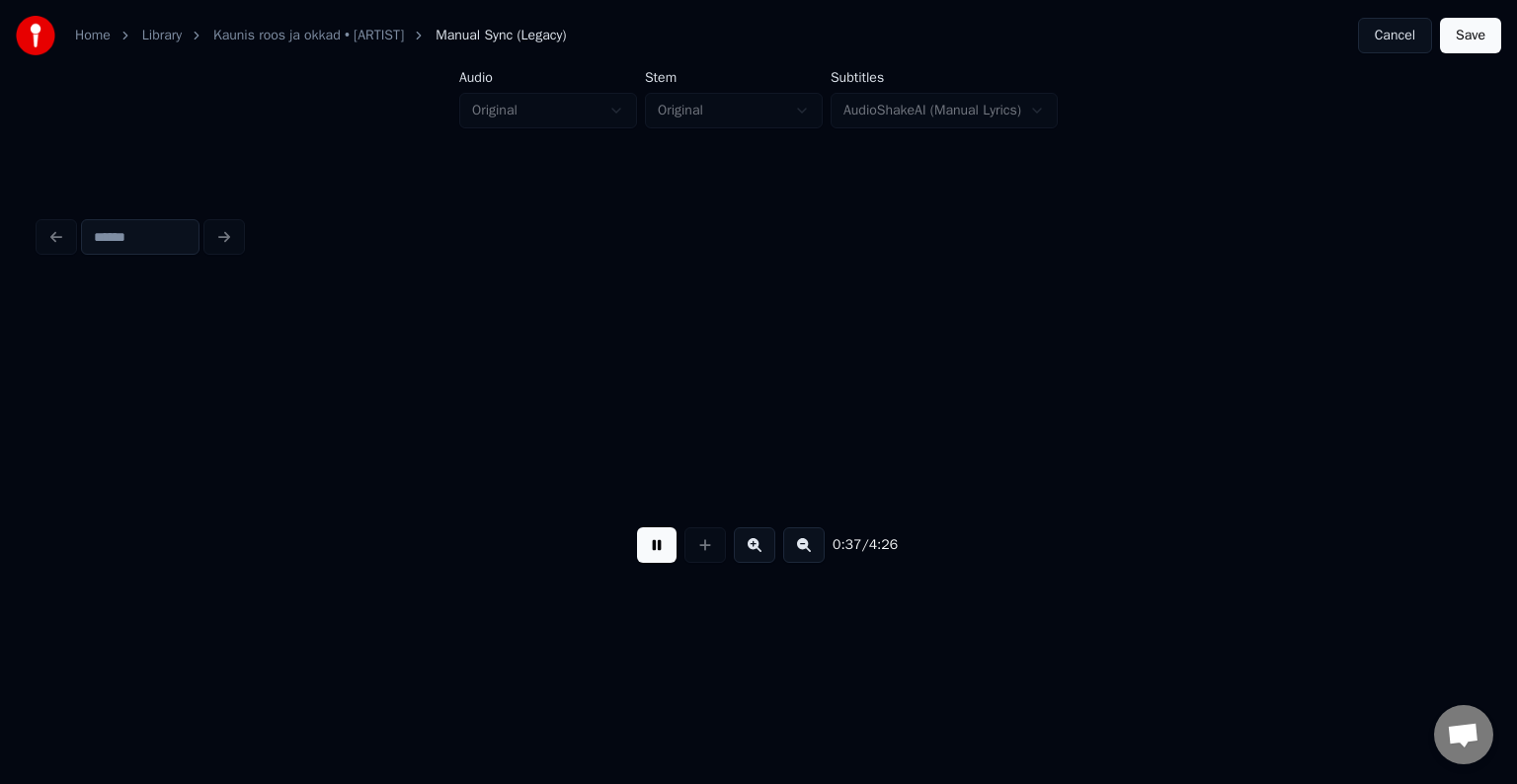 scroll, scrollTop: 0, scrollLeft: 22368, axis: horizontal 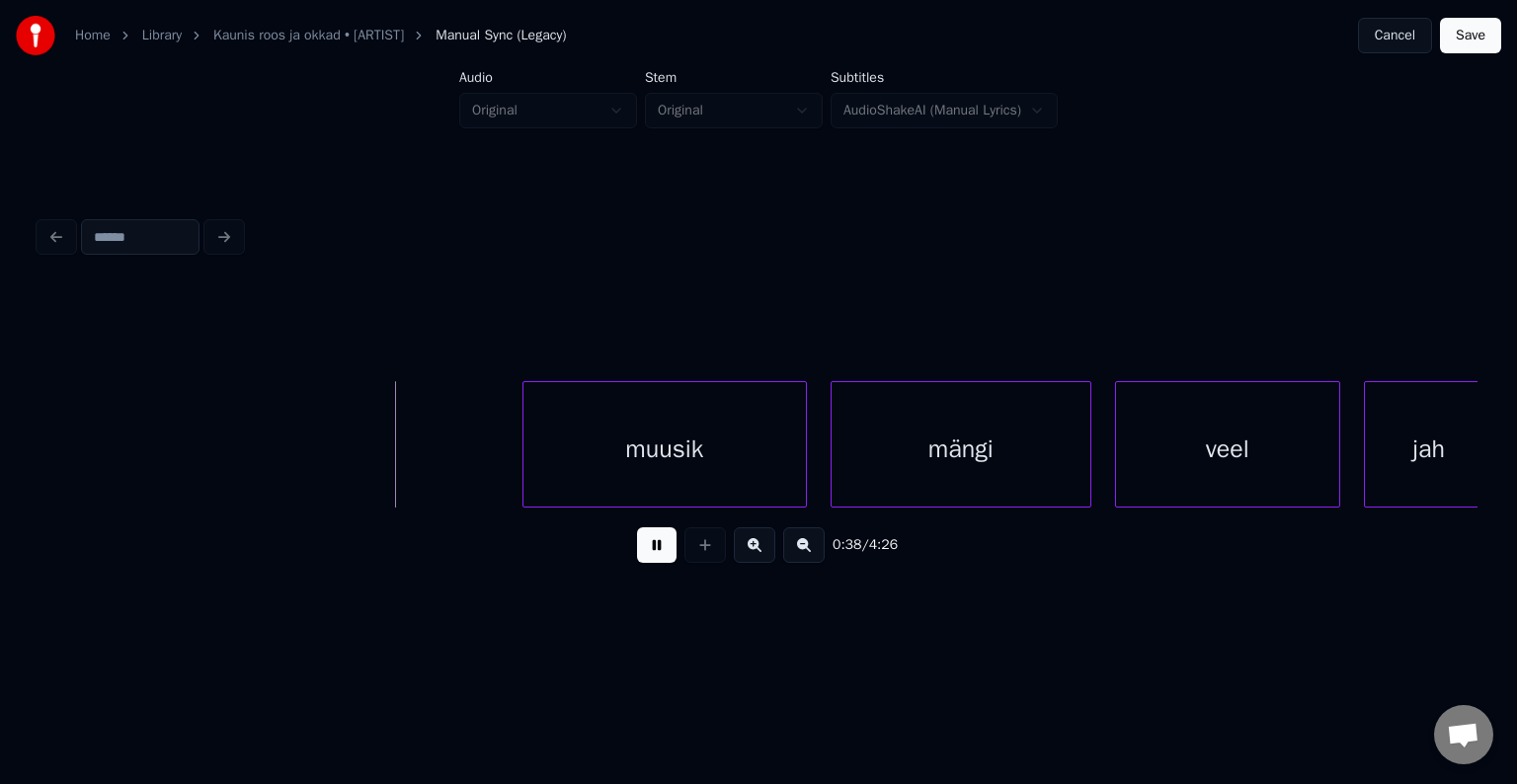click at bounding box center [657, 545] 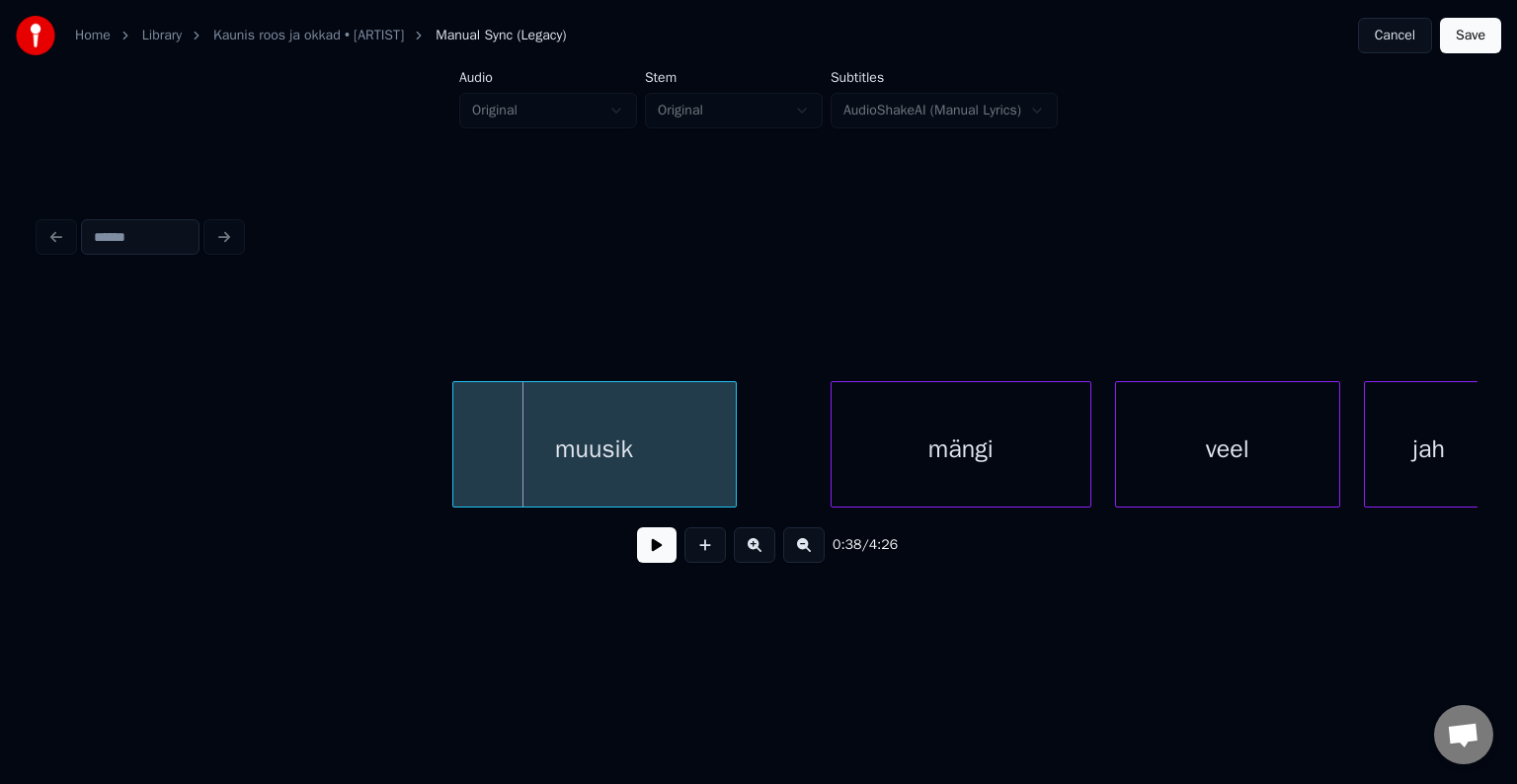 click on "muusik" at bounding box center (595, 449) 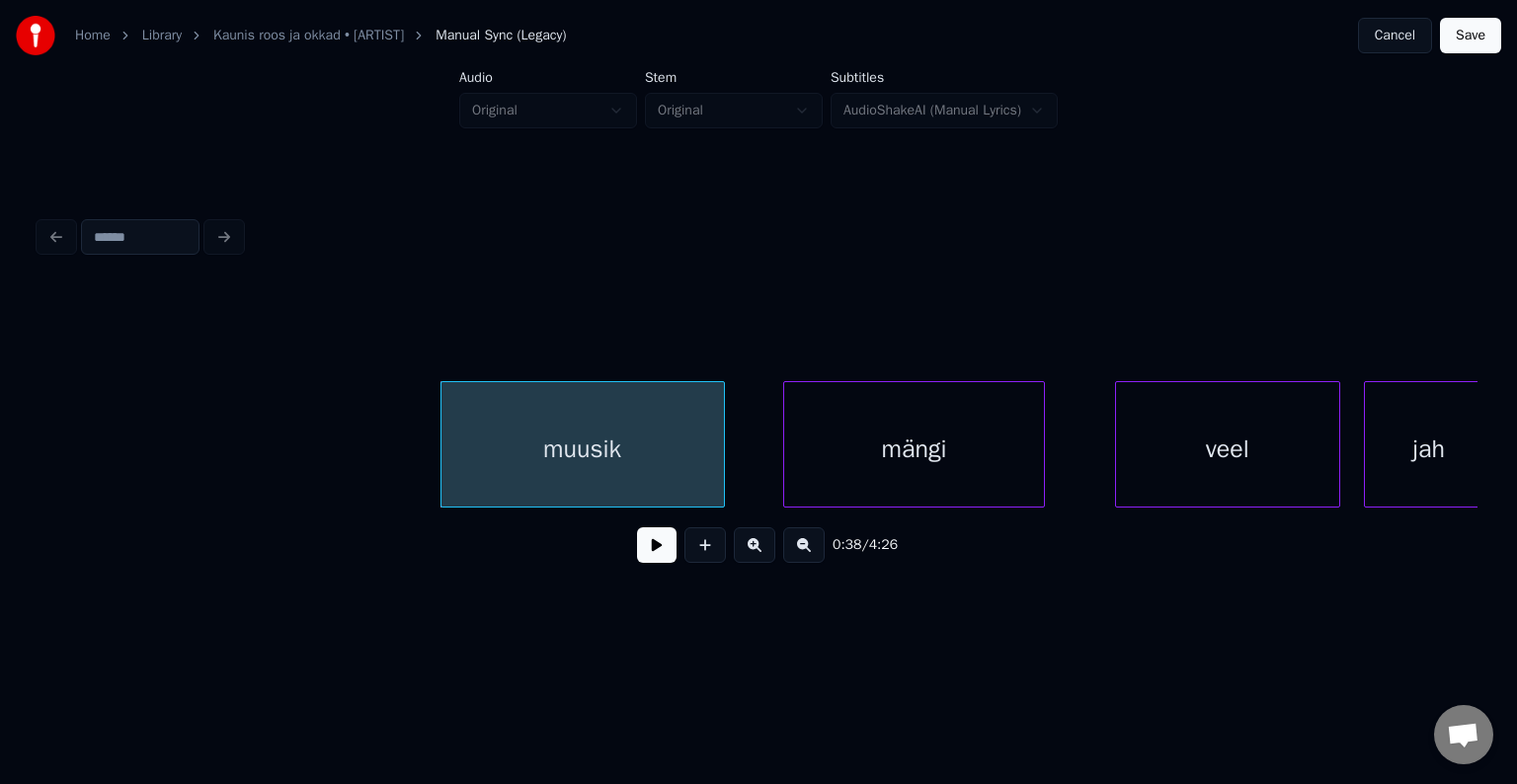 click on "mängi" at bounding box center (914, 449) 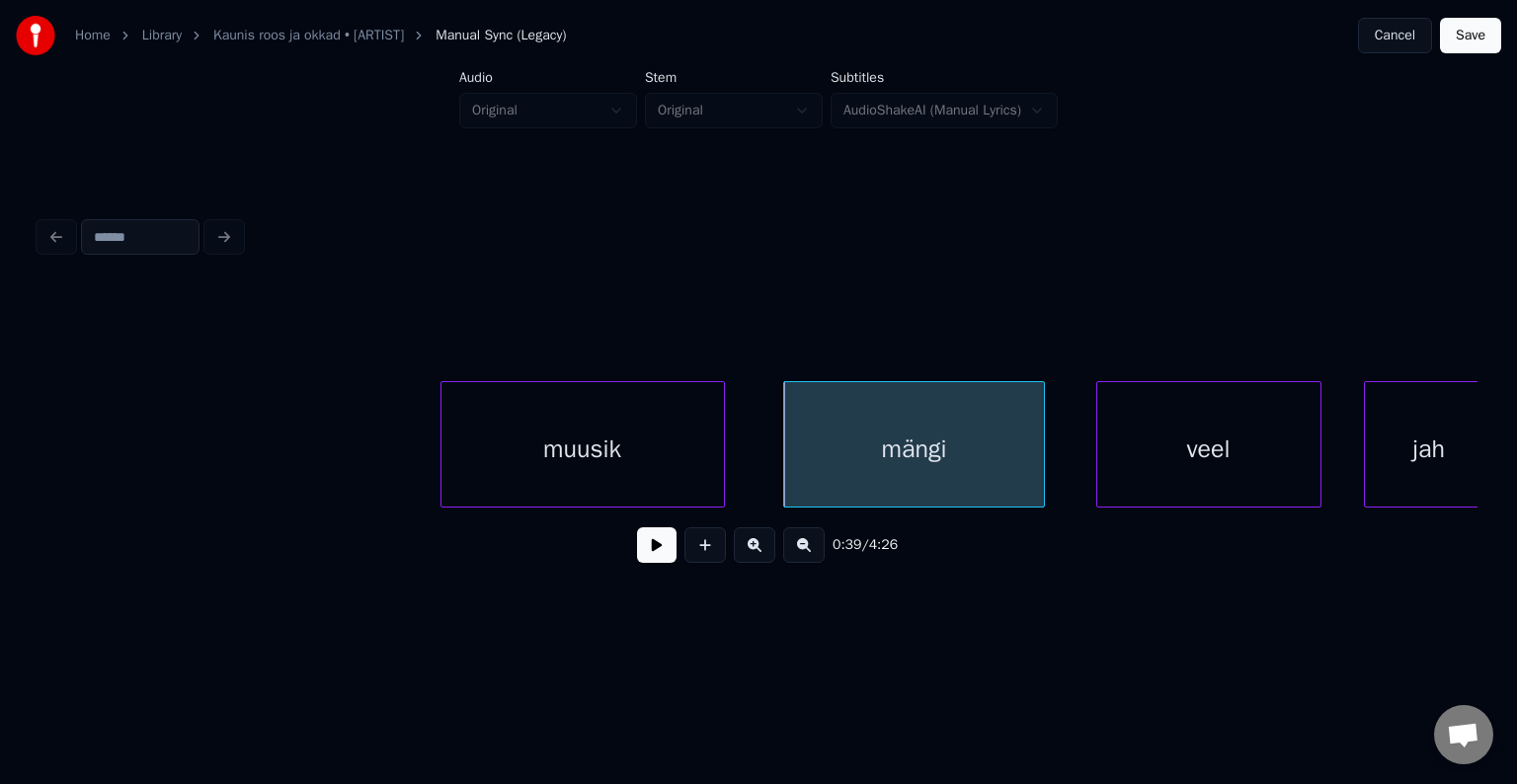 click on "veel" at bounding box center (1209, 449) 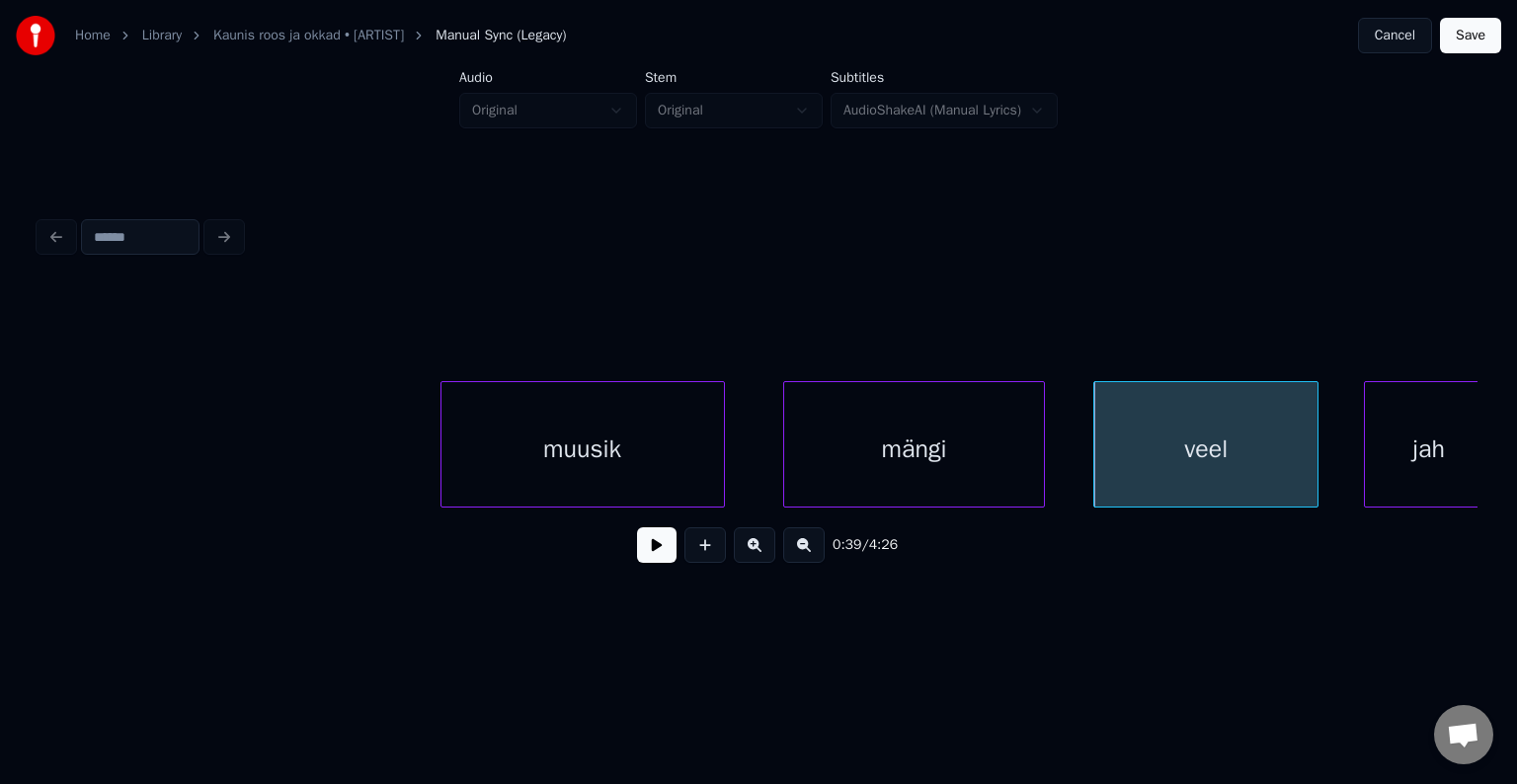 click at bounding box center [657, 545] 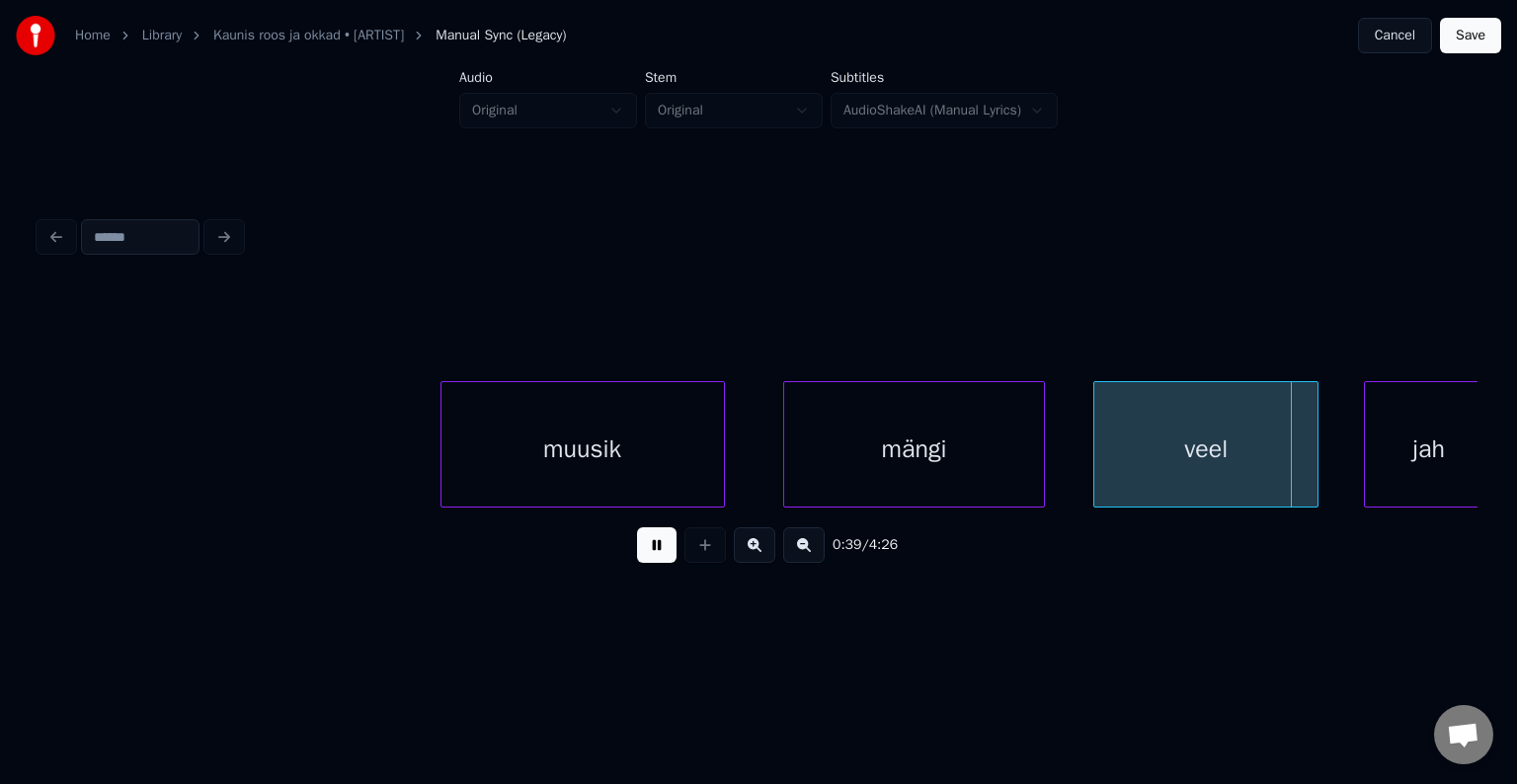 click at bounding box center [657, 545] 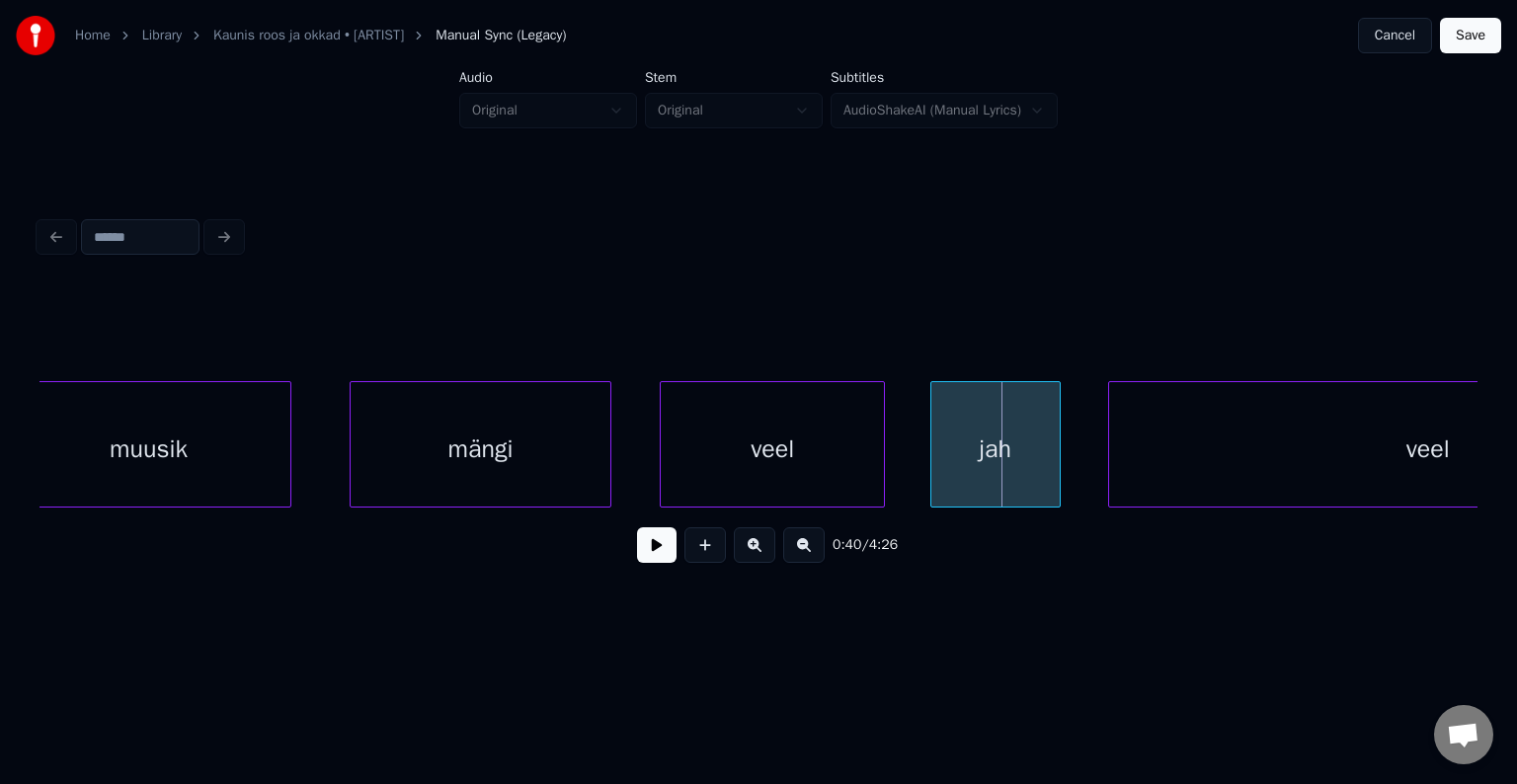scroll, scrollTop: 0, scrollLeft: 22802, axis: horizontal 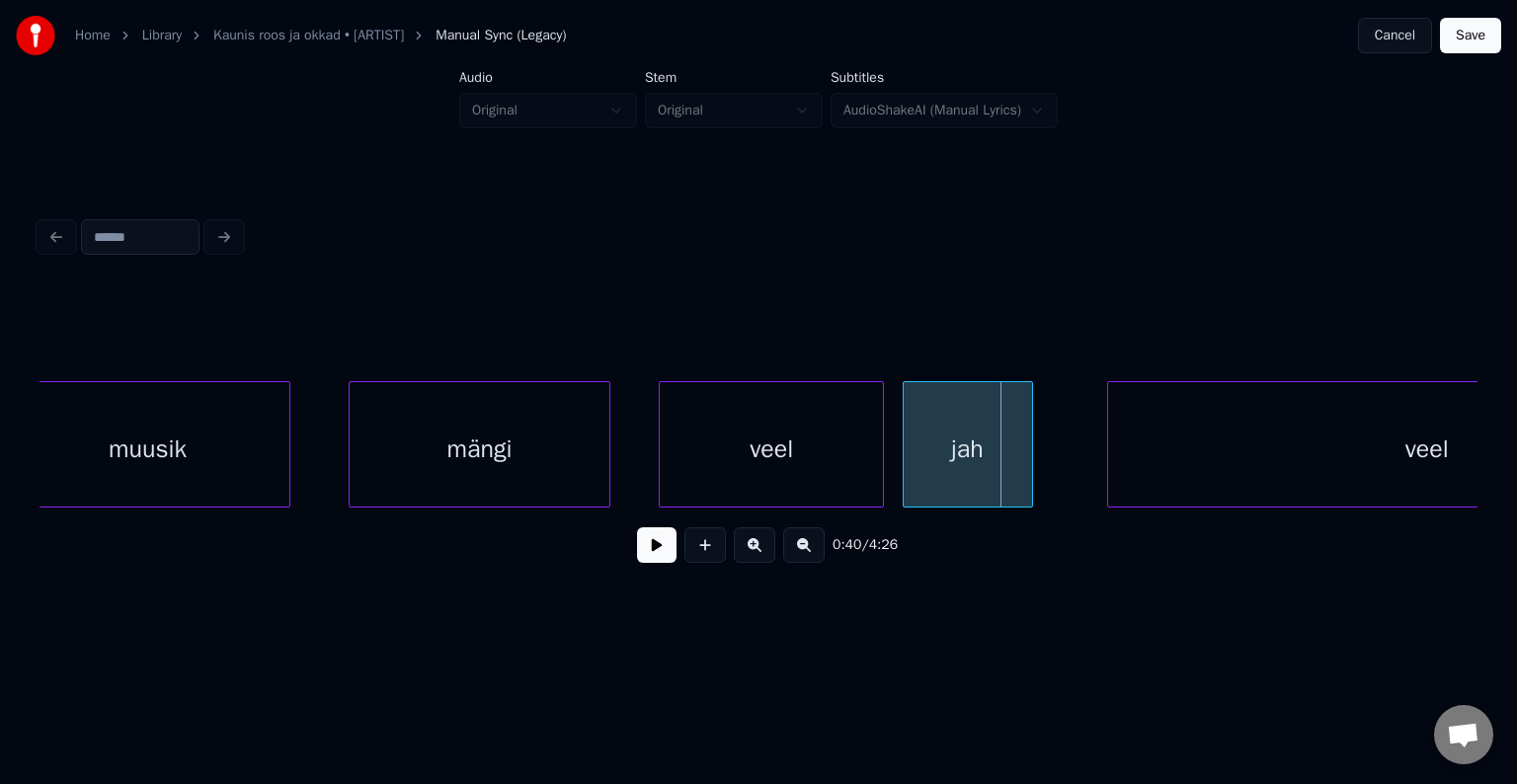 click on "jah" at bounding box center [968, 449] 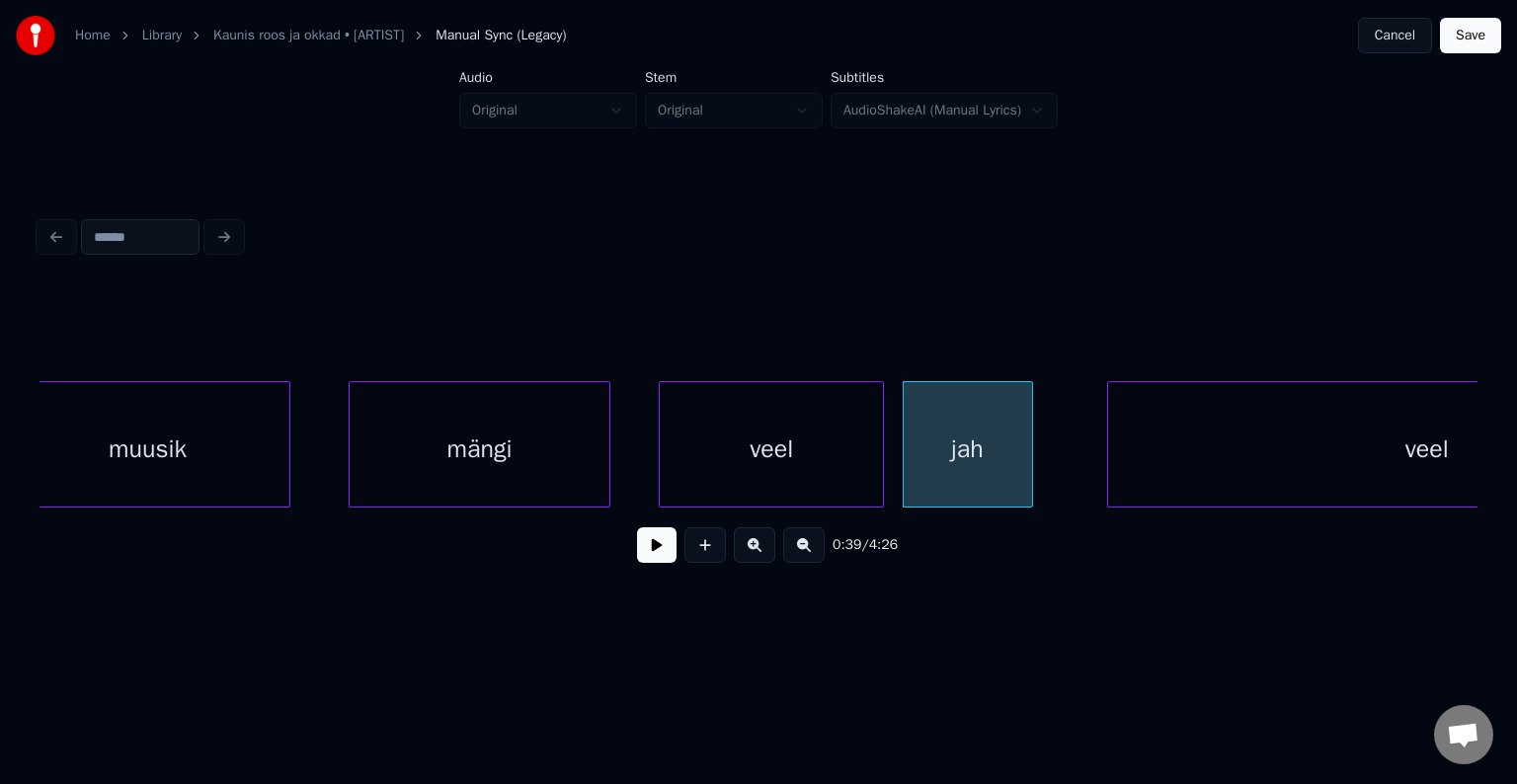 click on "muusik" at bounding box center [148, 449] 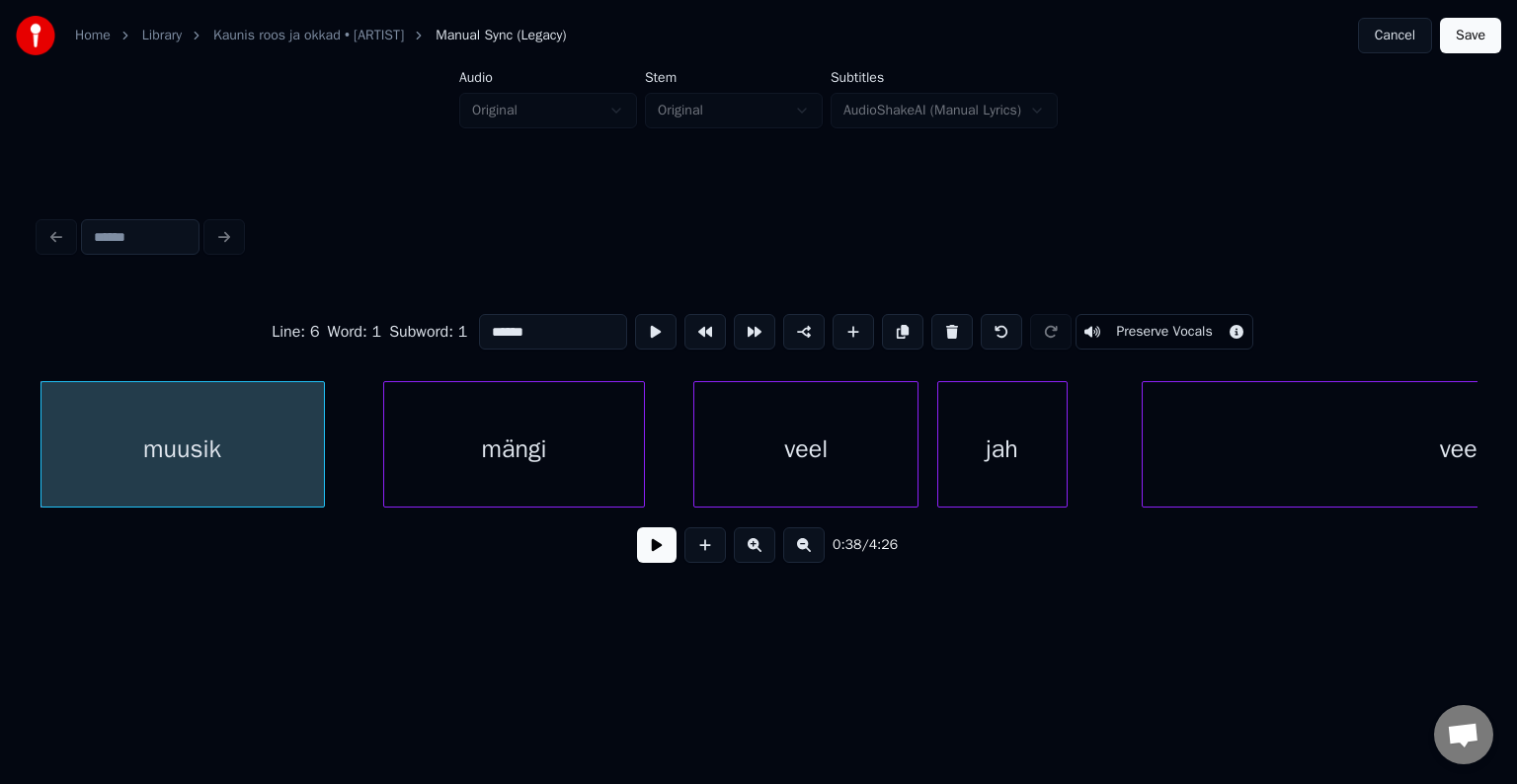 click at bounding box center [657, 545] 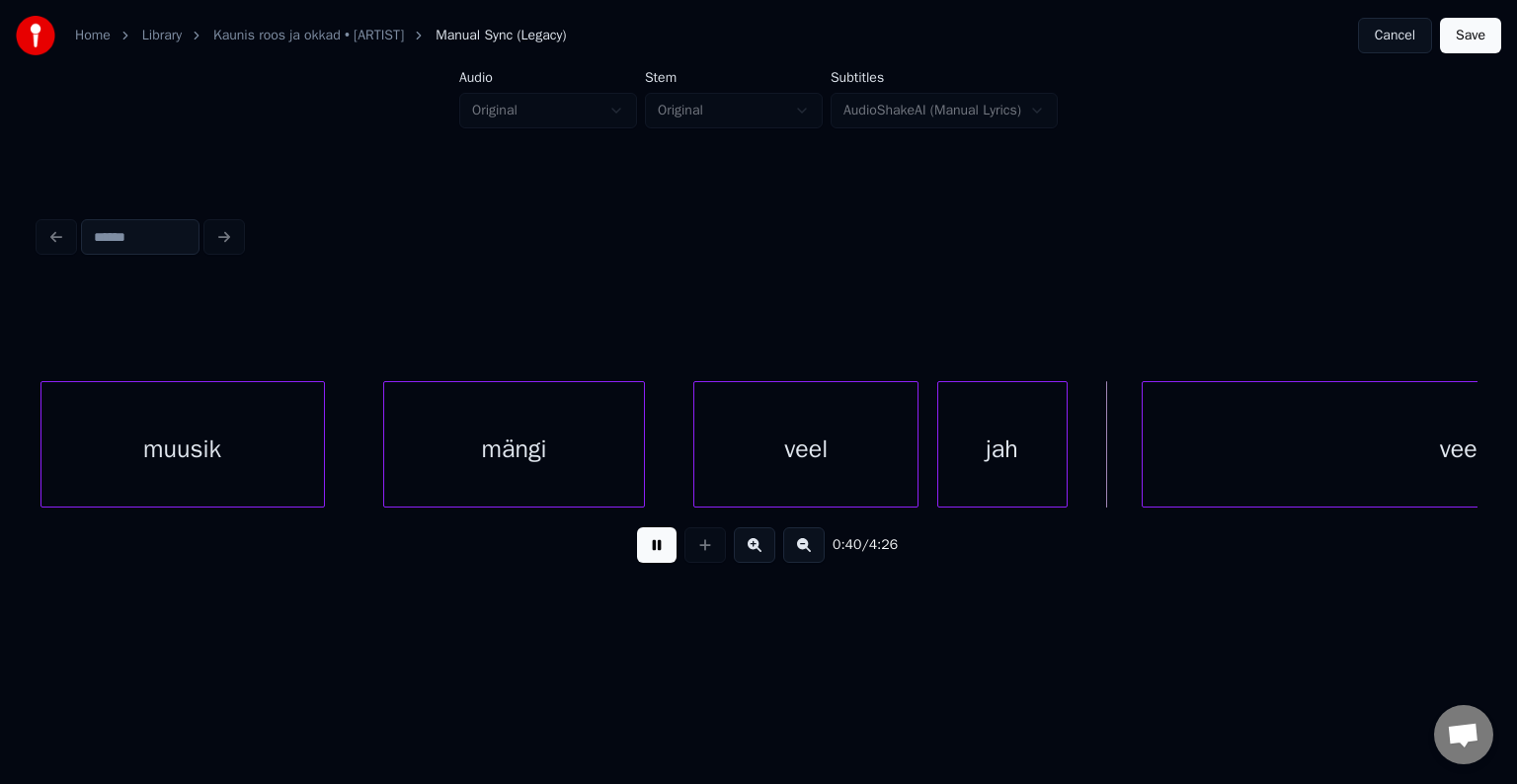 click at bounding box center [657, 545] 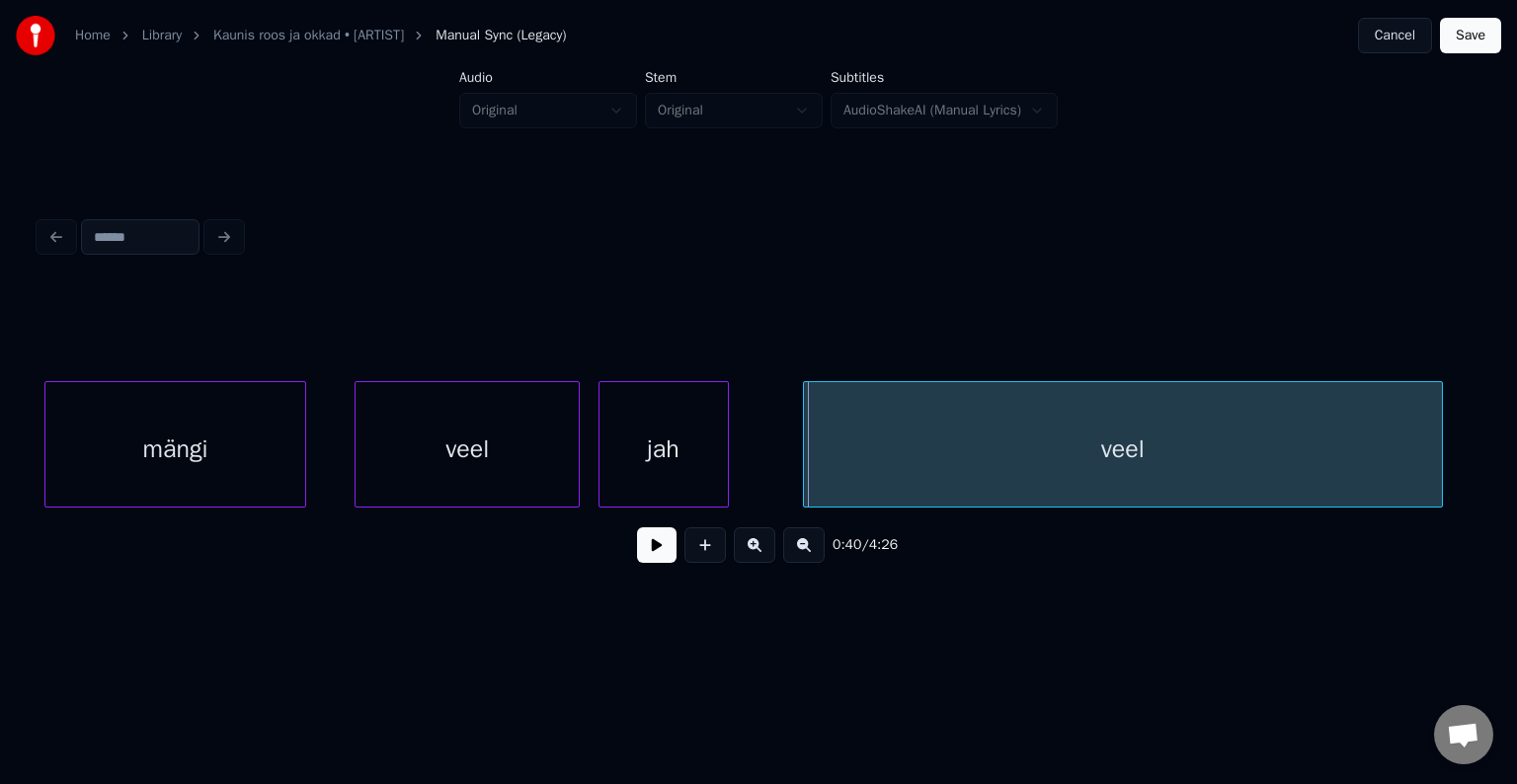 scroll, scrollTop: 0, scrollLeft: 23123, axis: horizontal 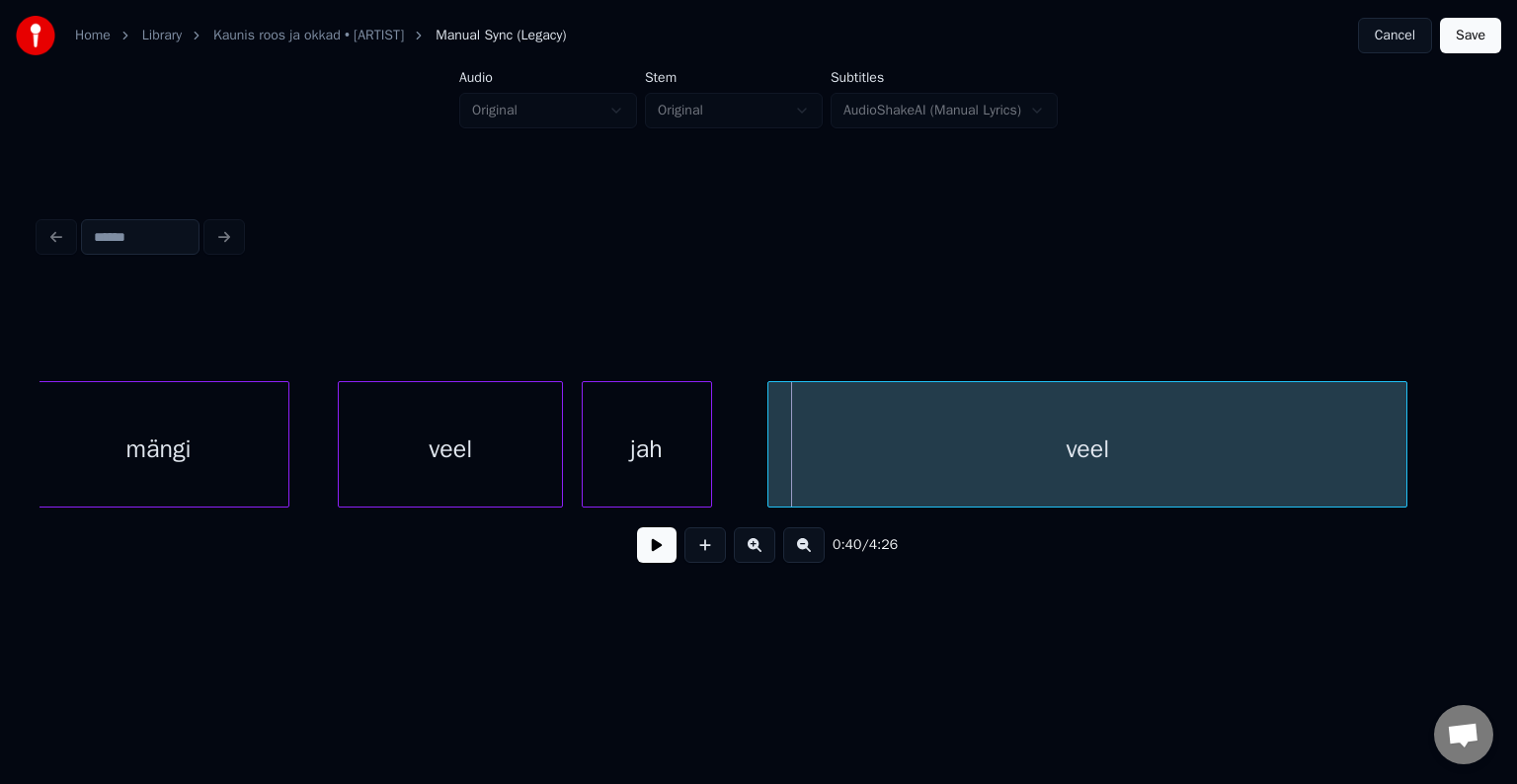 click on "veel" at bounding box center (1087, 449) 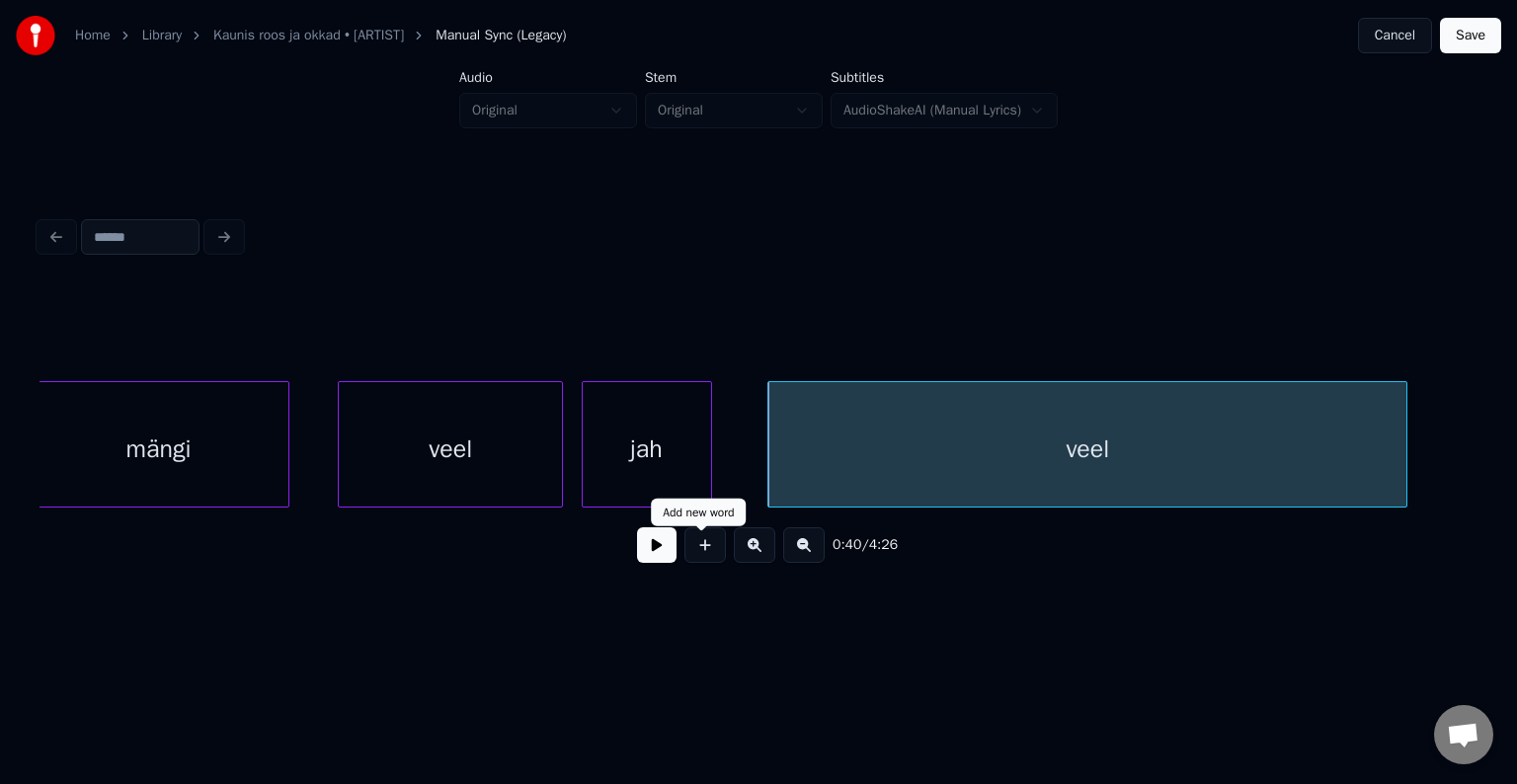 click at bounding box center [657, 545] 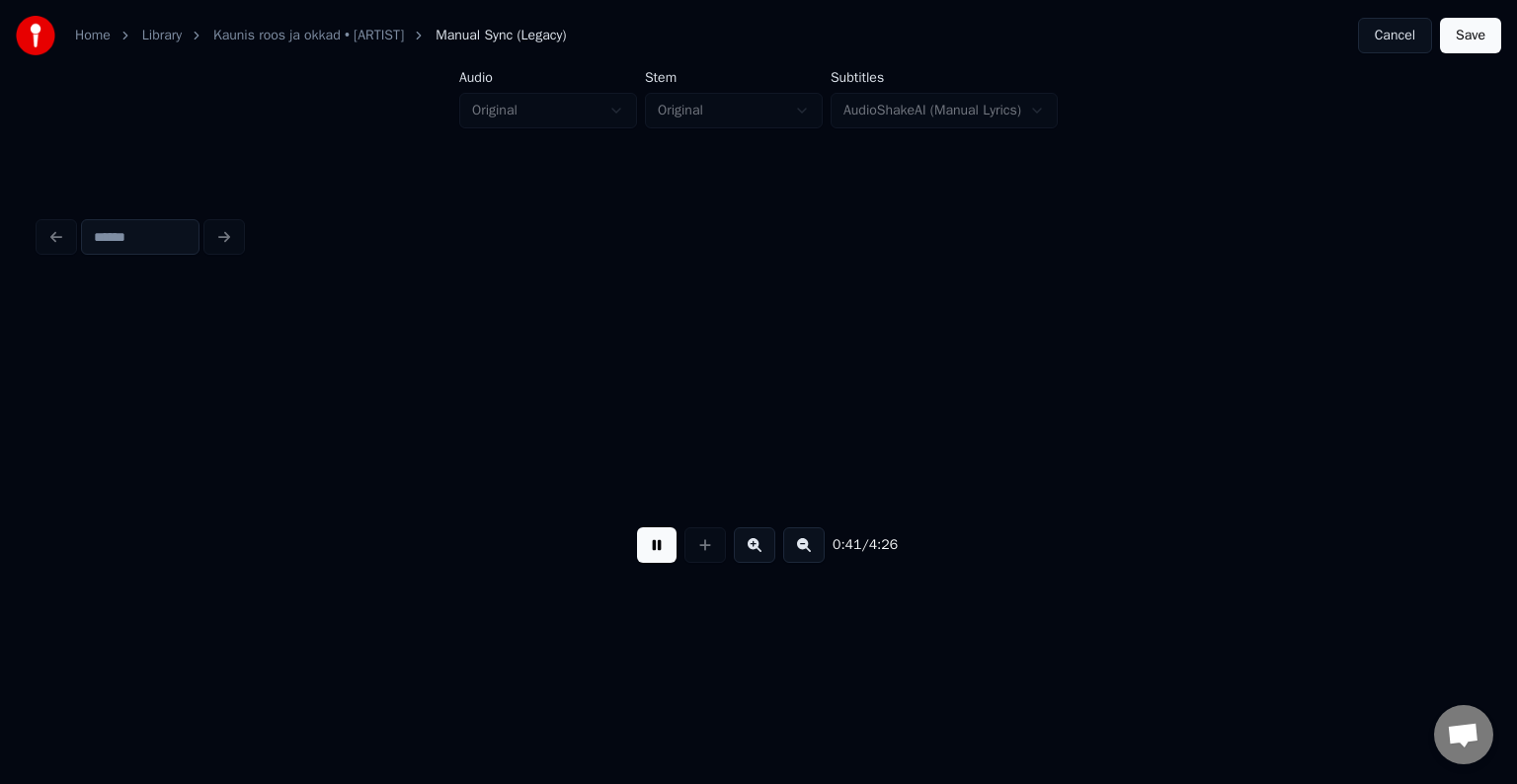 scroll, scrollTop: 0, scrollLeft: 24564, axis: horizontal 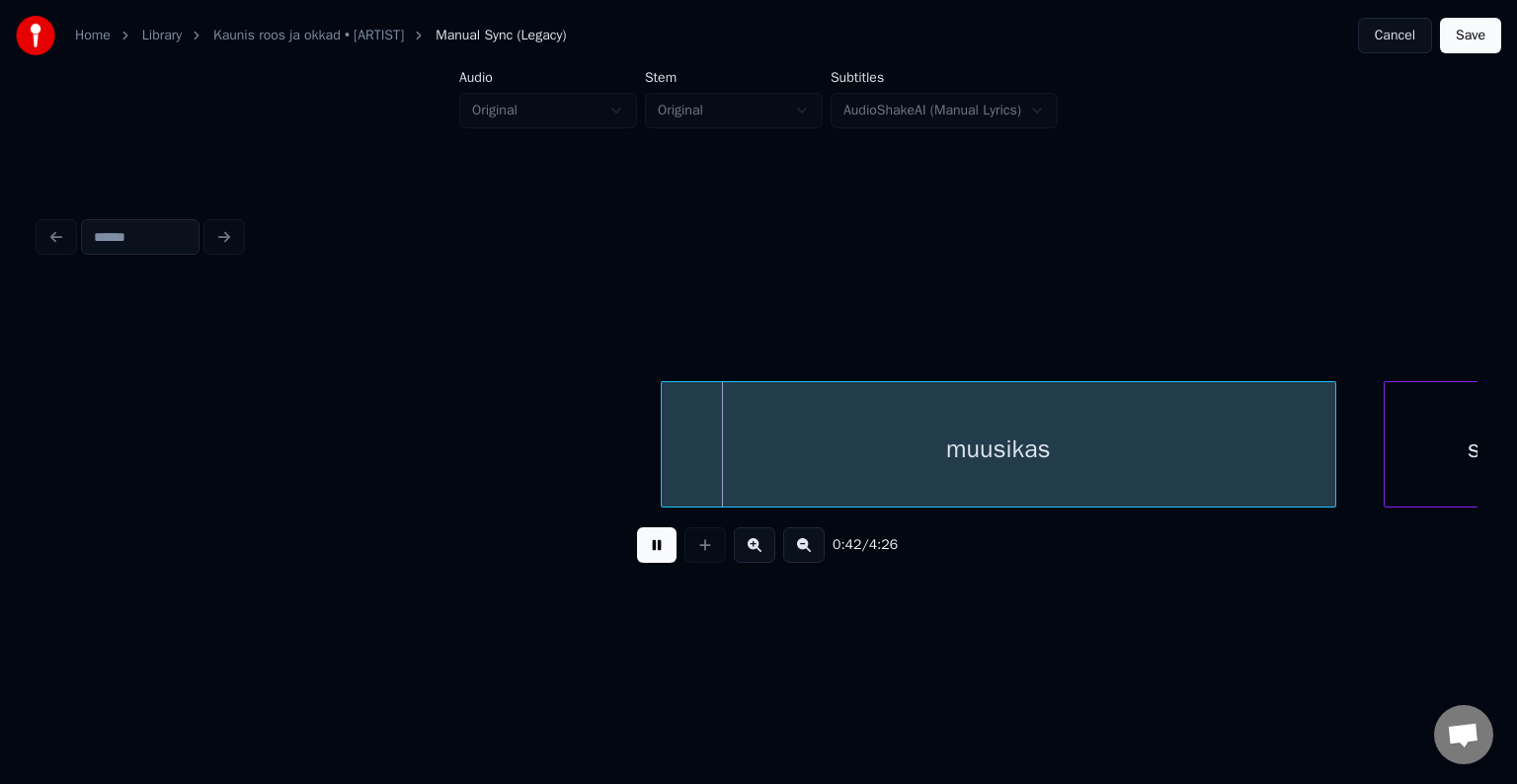 click on "0:42  /  4:26" at bounding box center [758, 545] 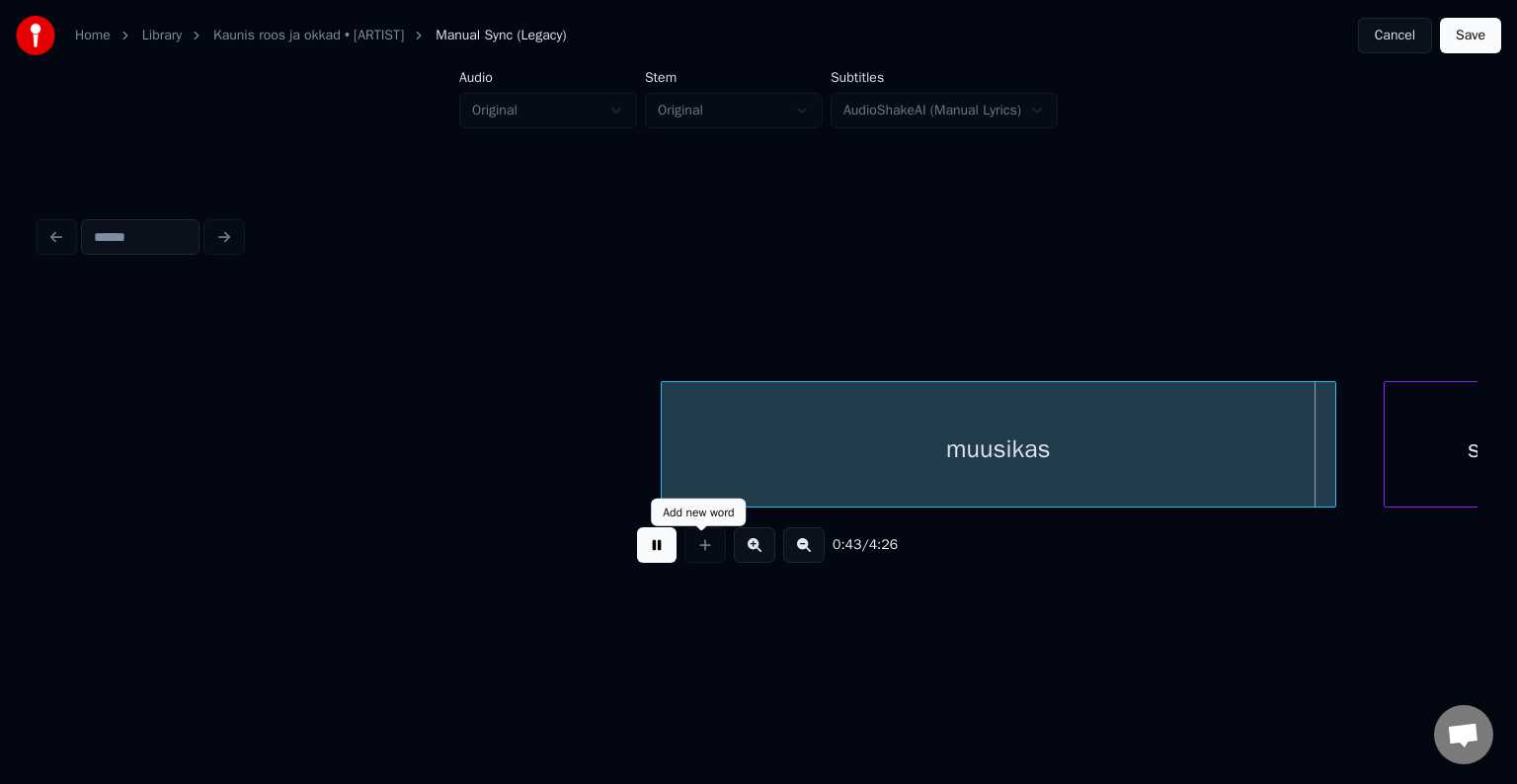 click at bounding box center [657, 545] 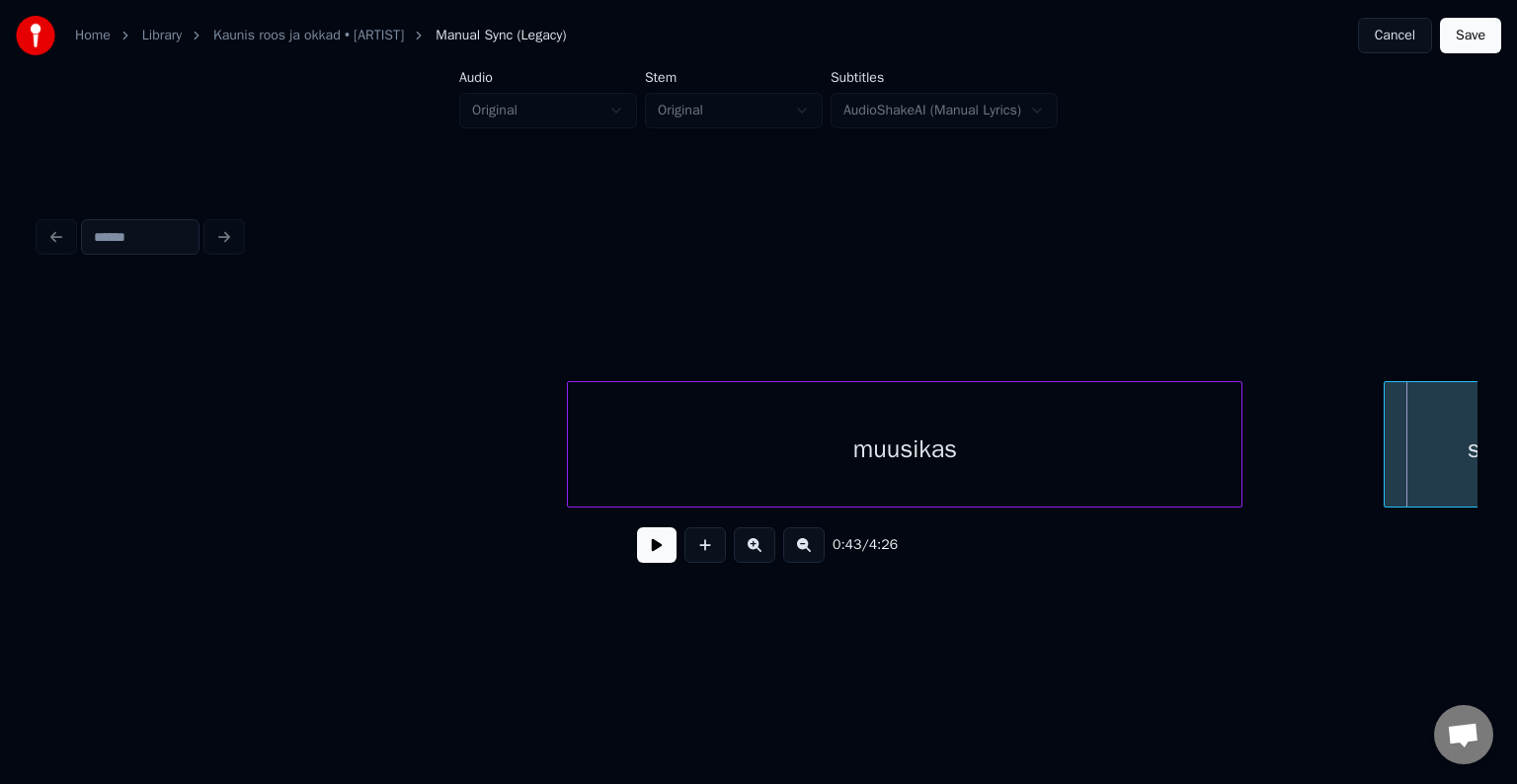 click on "muusikas" at bounding box center [905, 449] 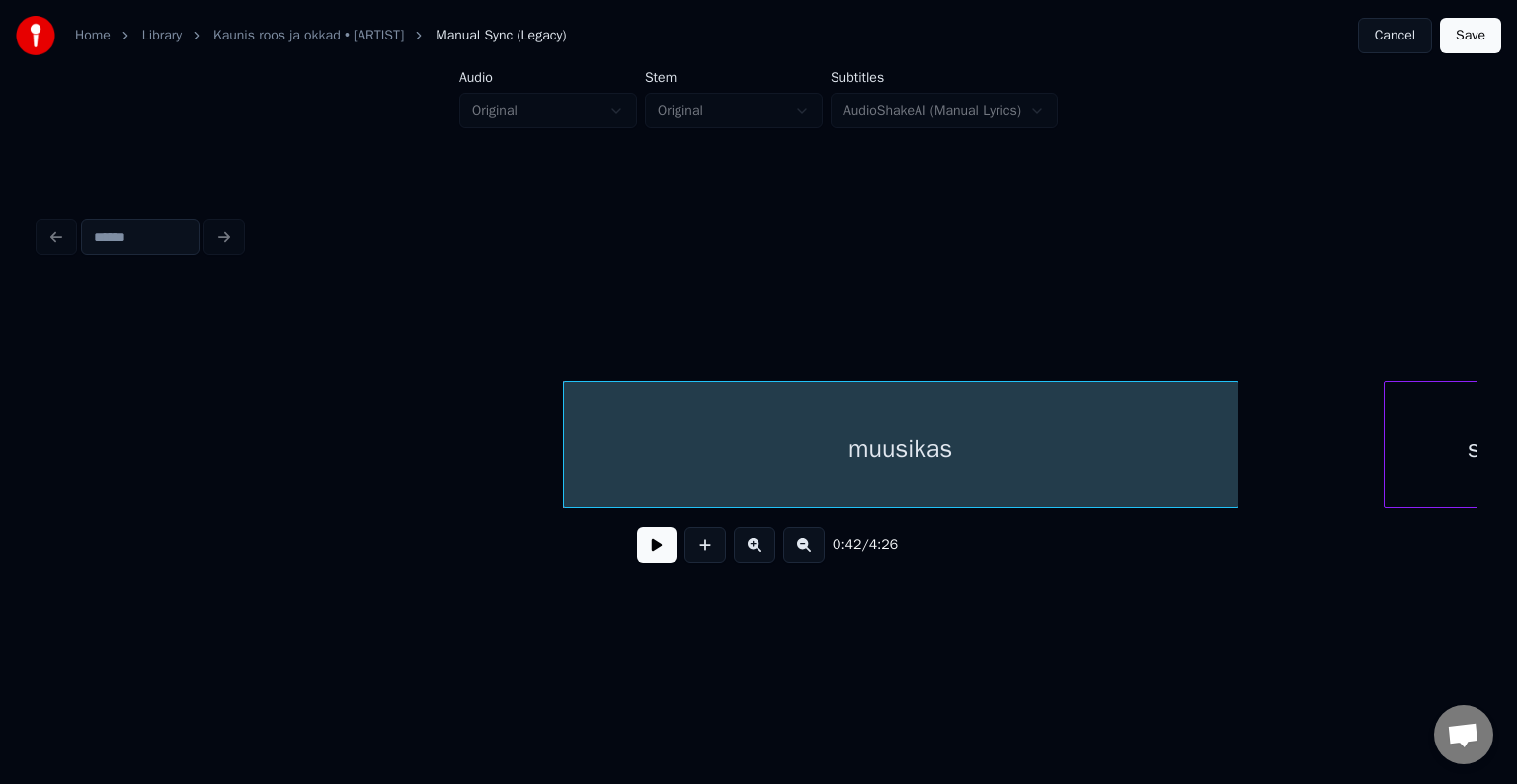 click on "muusikas" at bounding box center (901, 449) 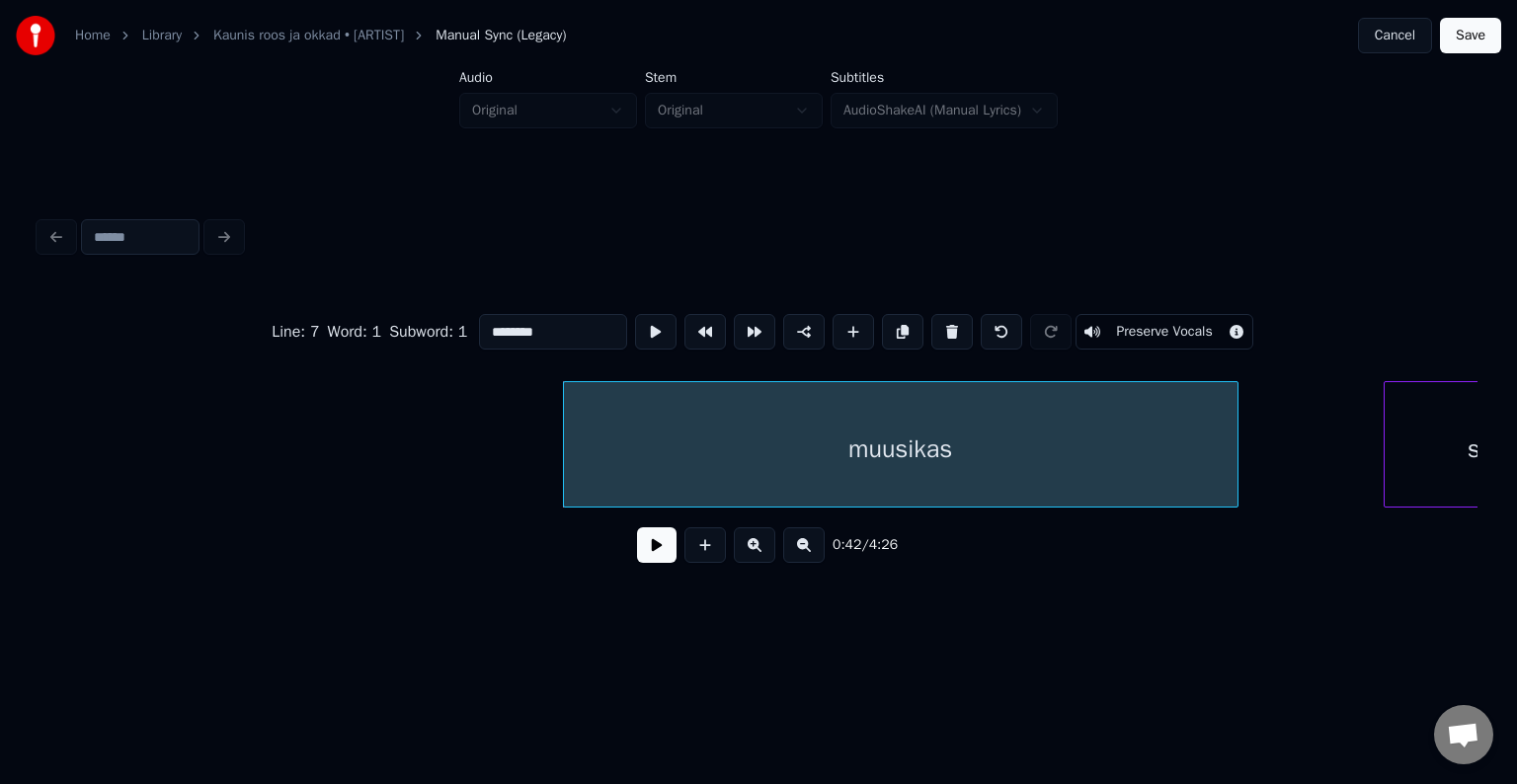 click at bounding box center [657, 545] 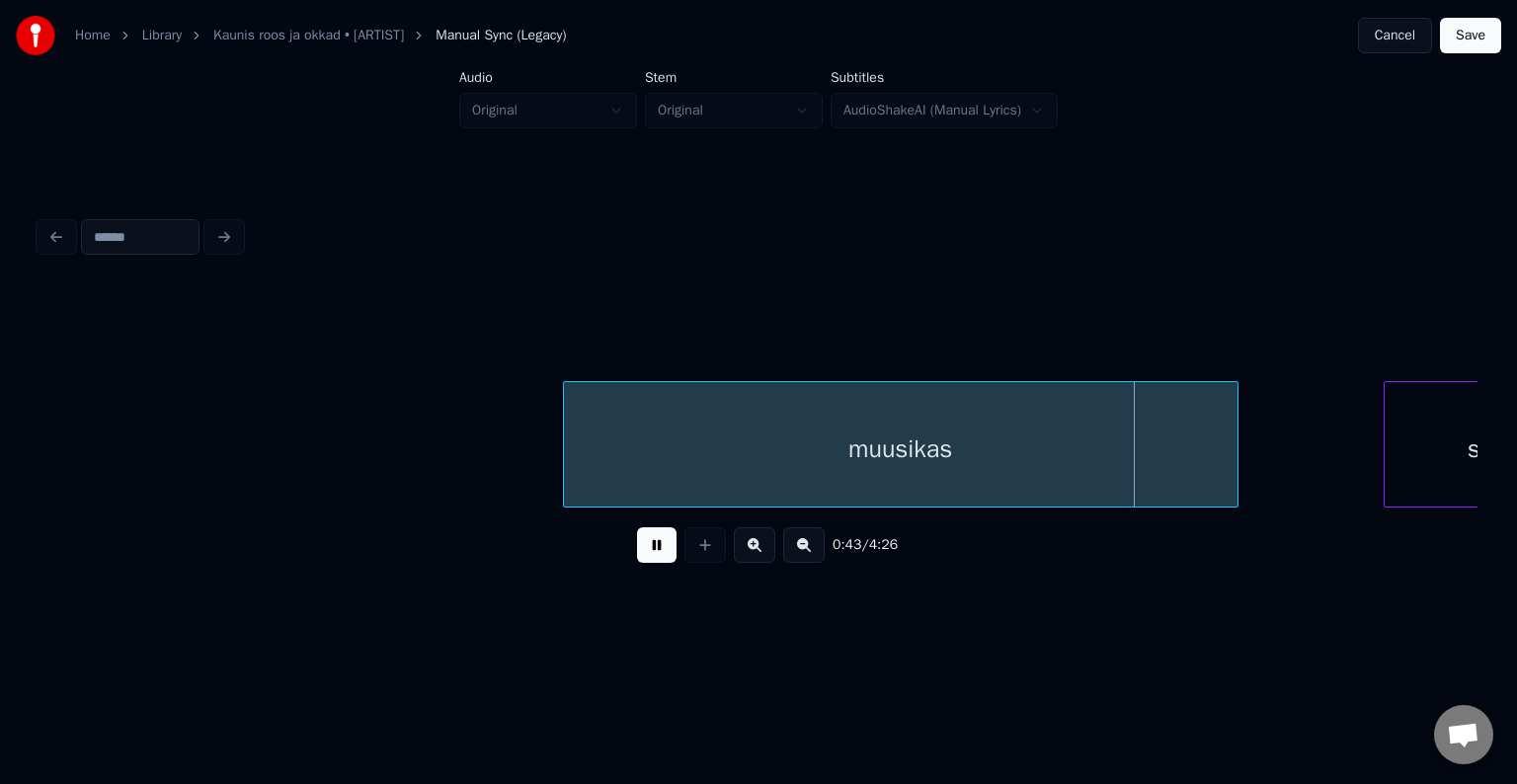 click at bounding box center (657, 545) 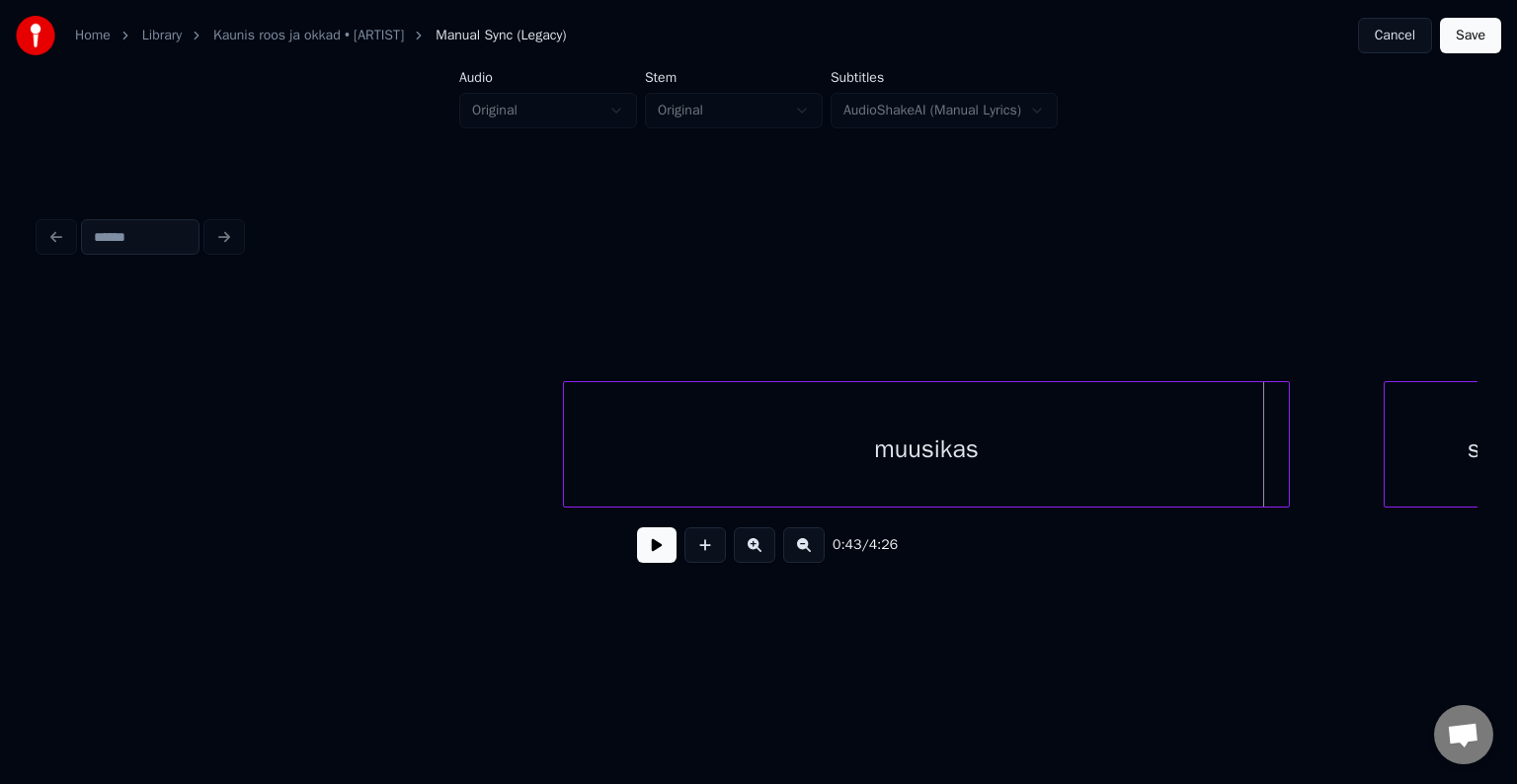 click at bounding box center (1286, 444) 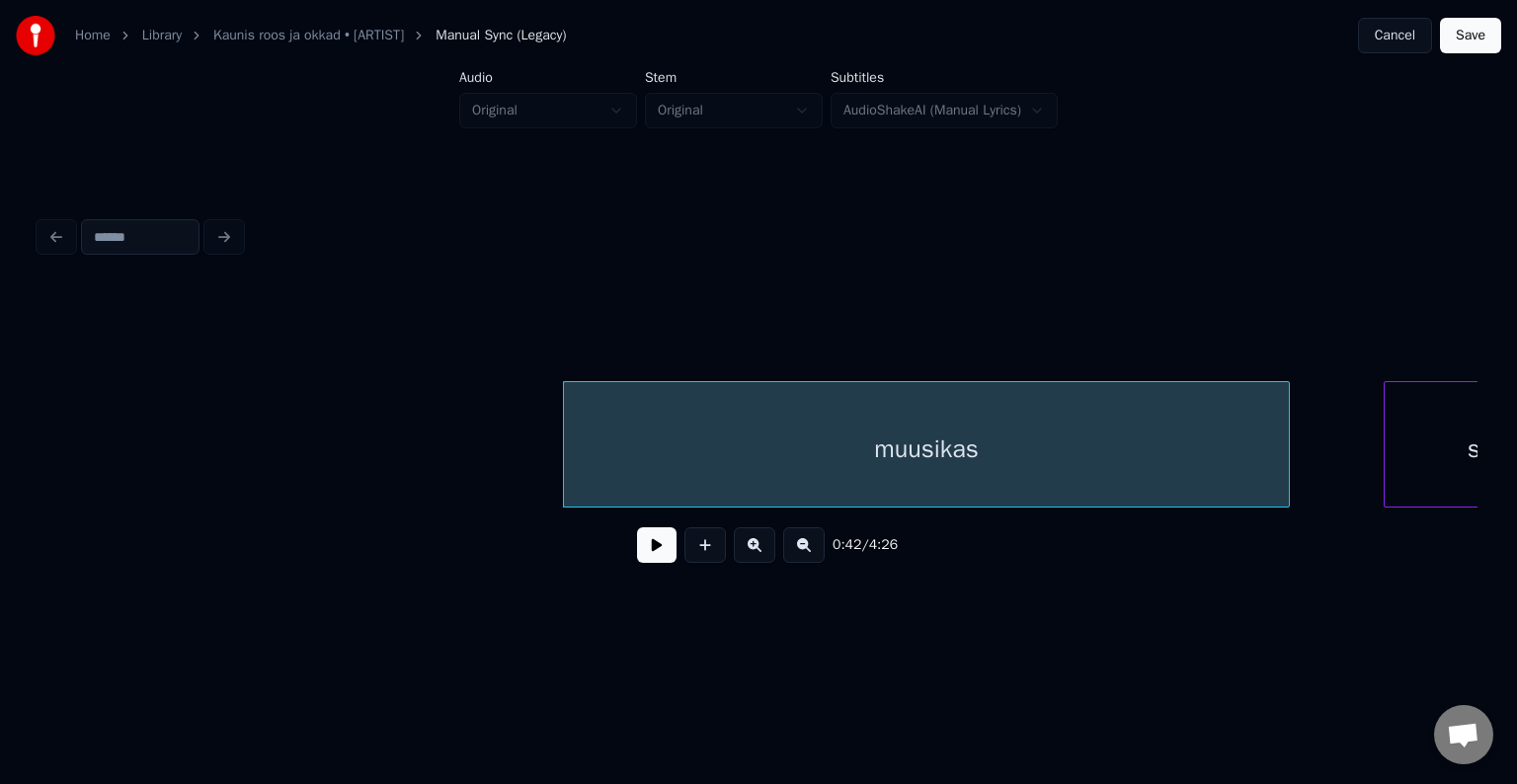 click on "muusikas" at bounding box center (926, 449) 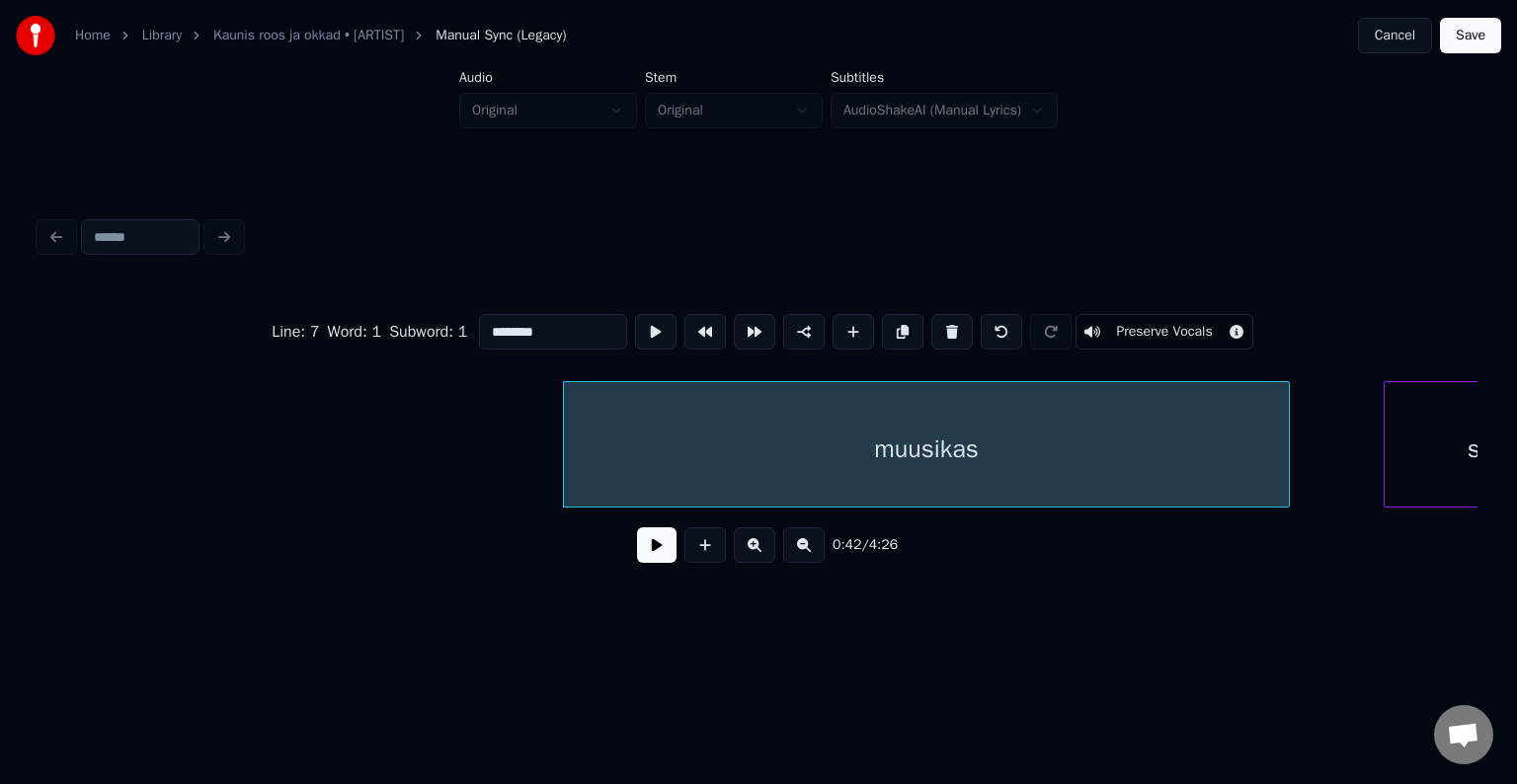 click at bounding box center (657, 545) 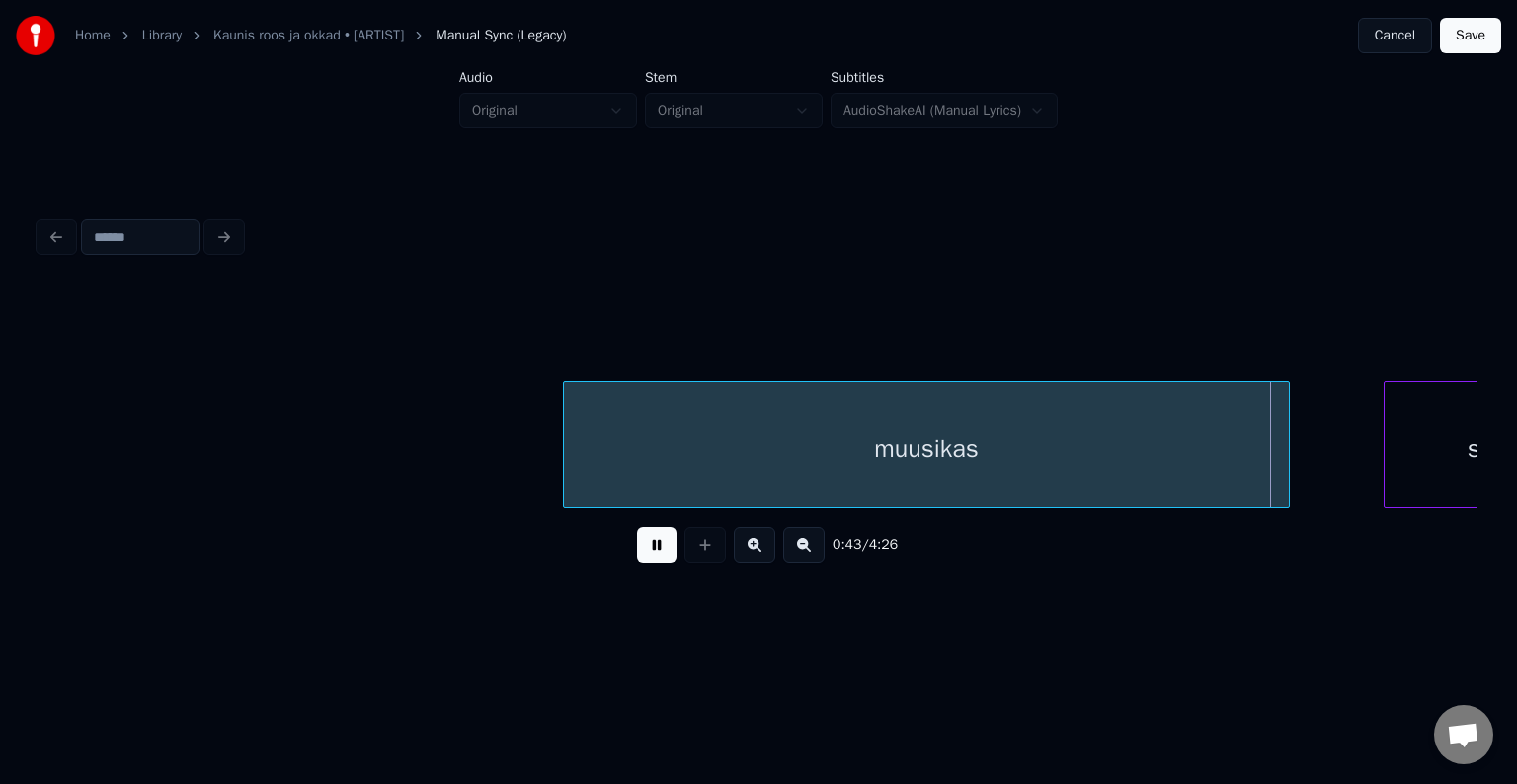 click at bounding box center (657, 545) 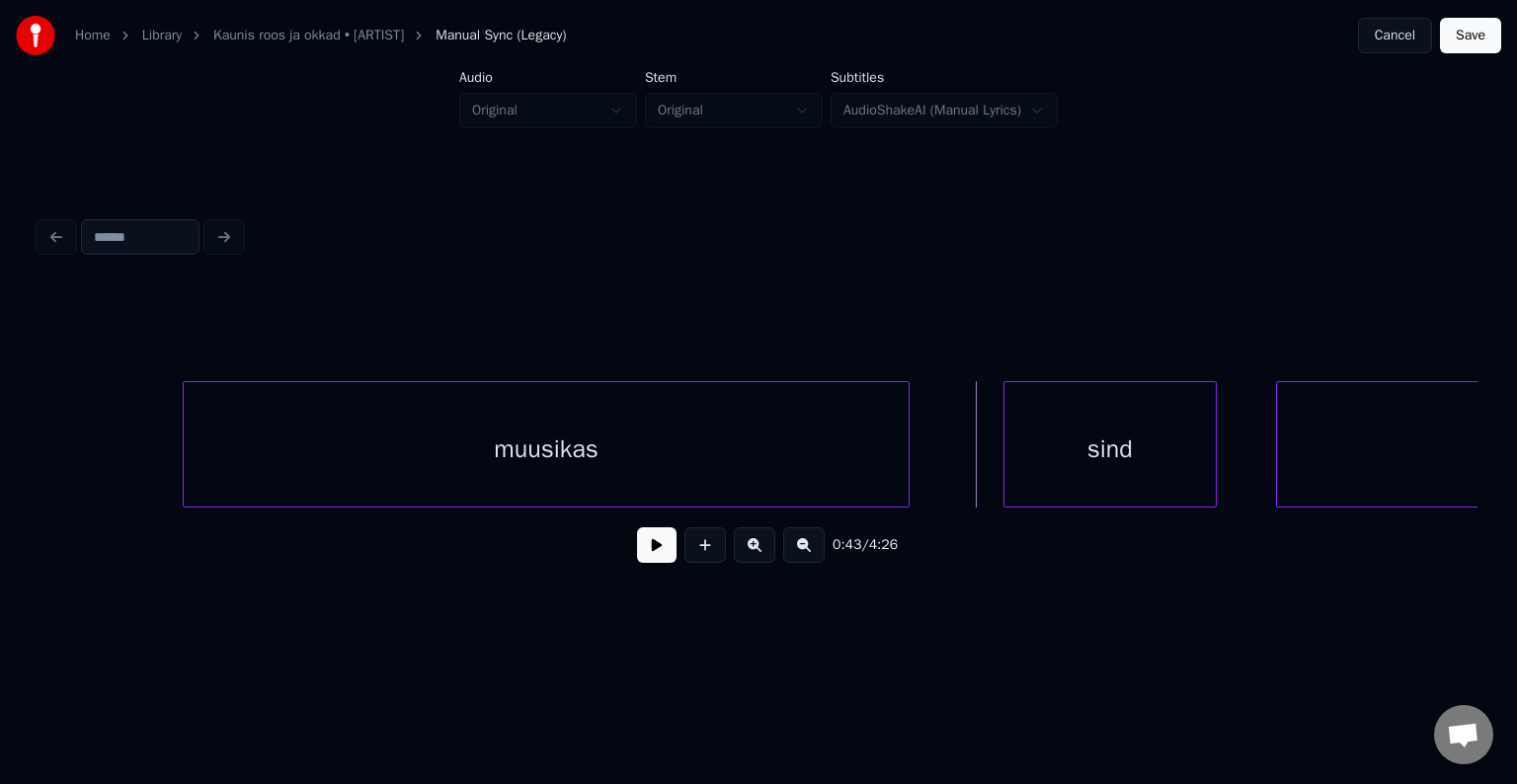 scroll, scrollTop: 0, scrollLeft: 24999, axis: horizontal 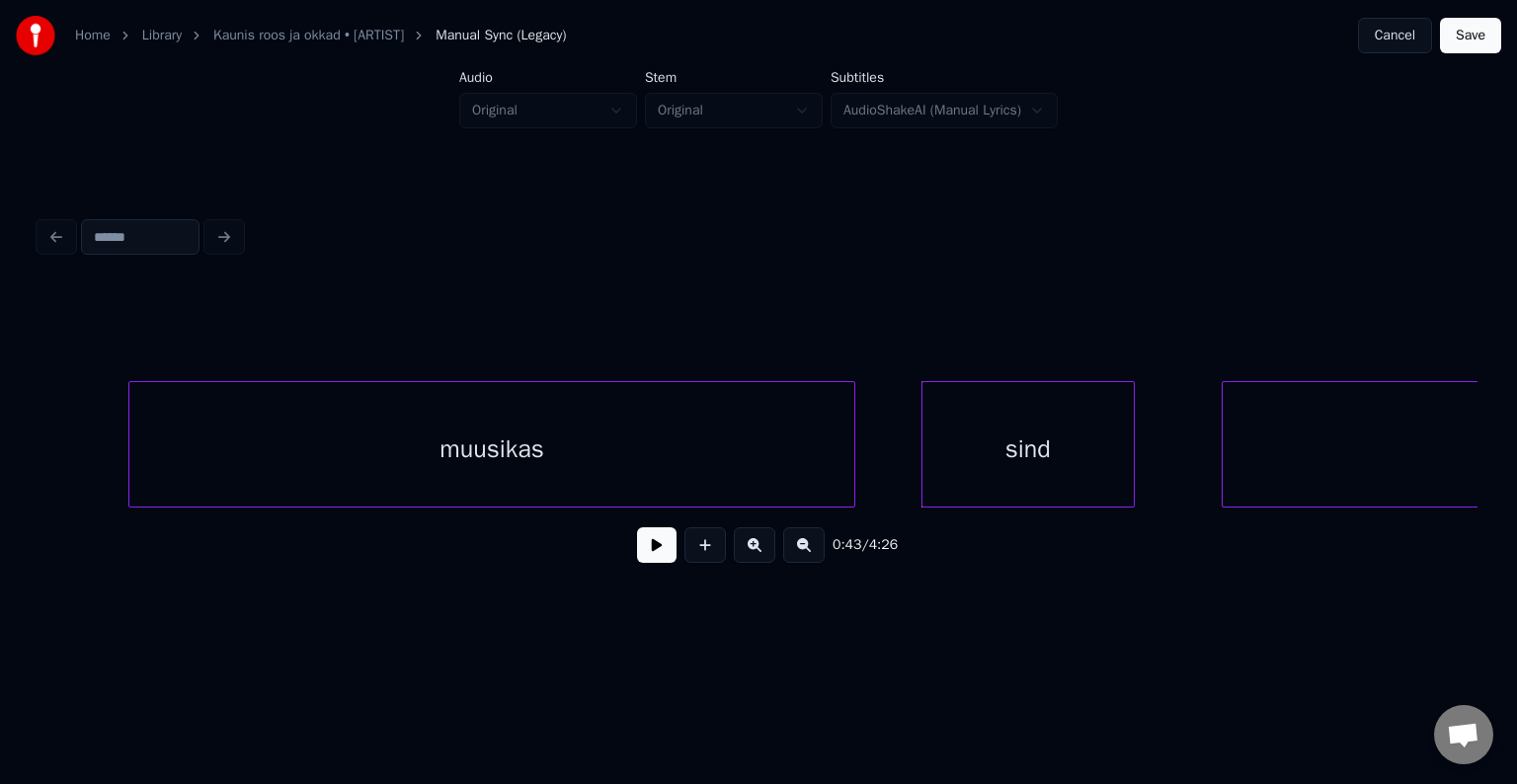 click on "sind" at bounding box center [1028, 449] 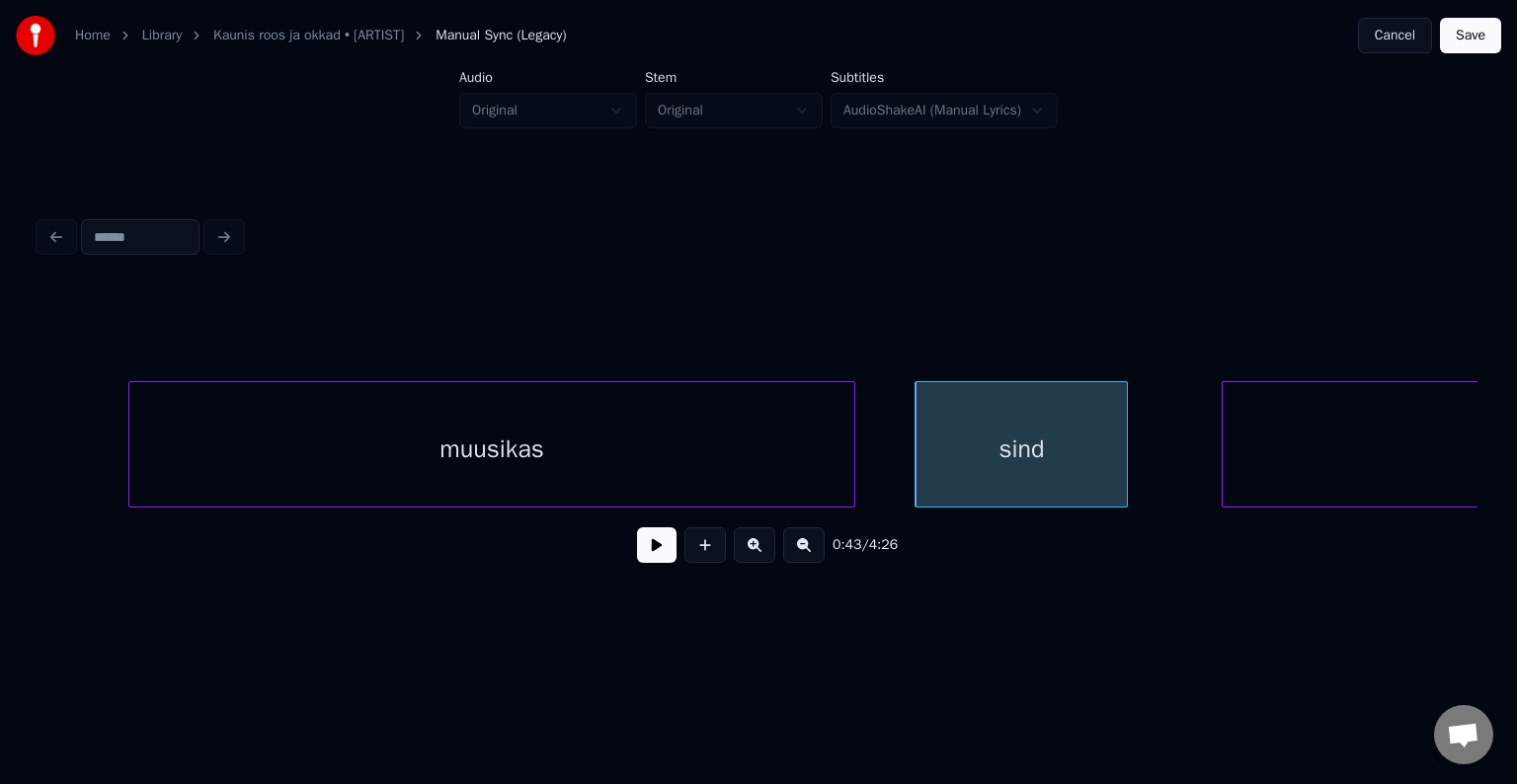 click on "muusikas" at bounding box center [492, 449] 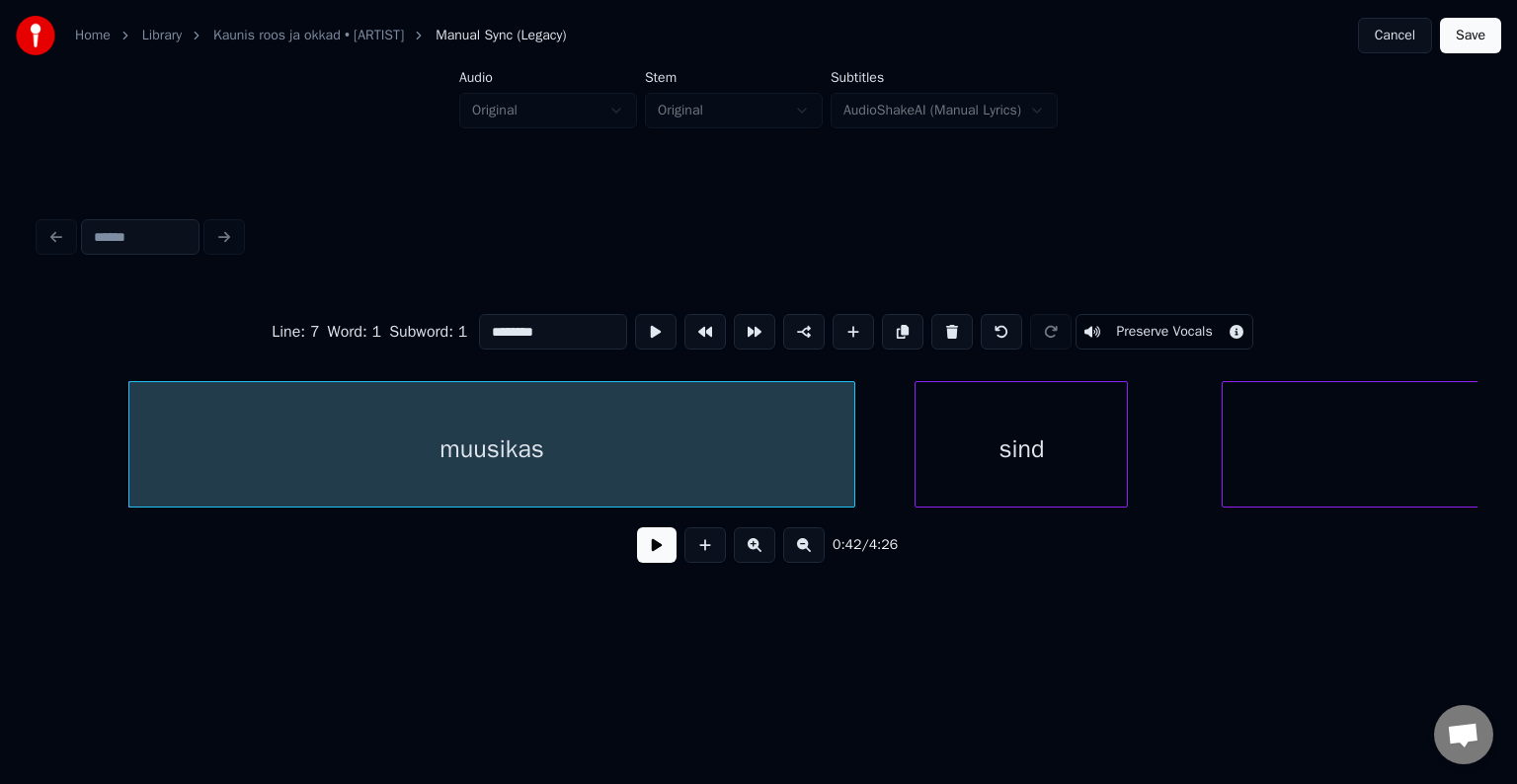 click at bounding box center [657, 545] 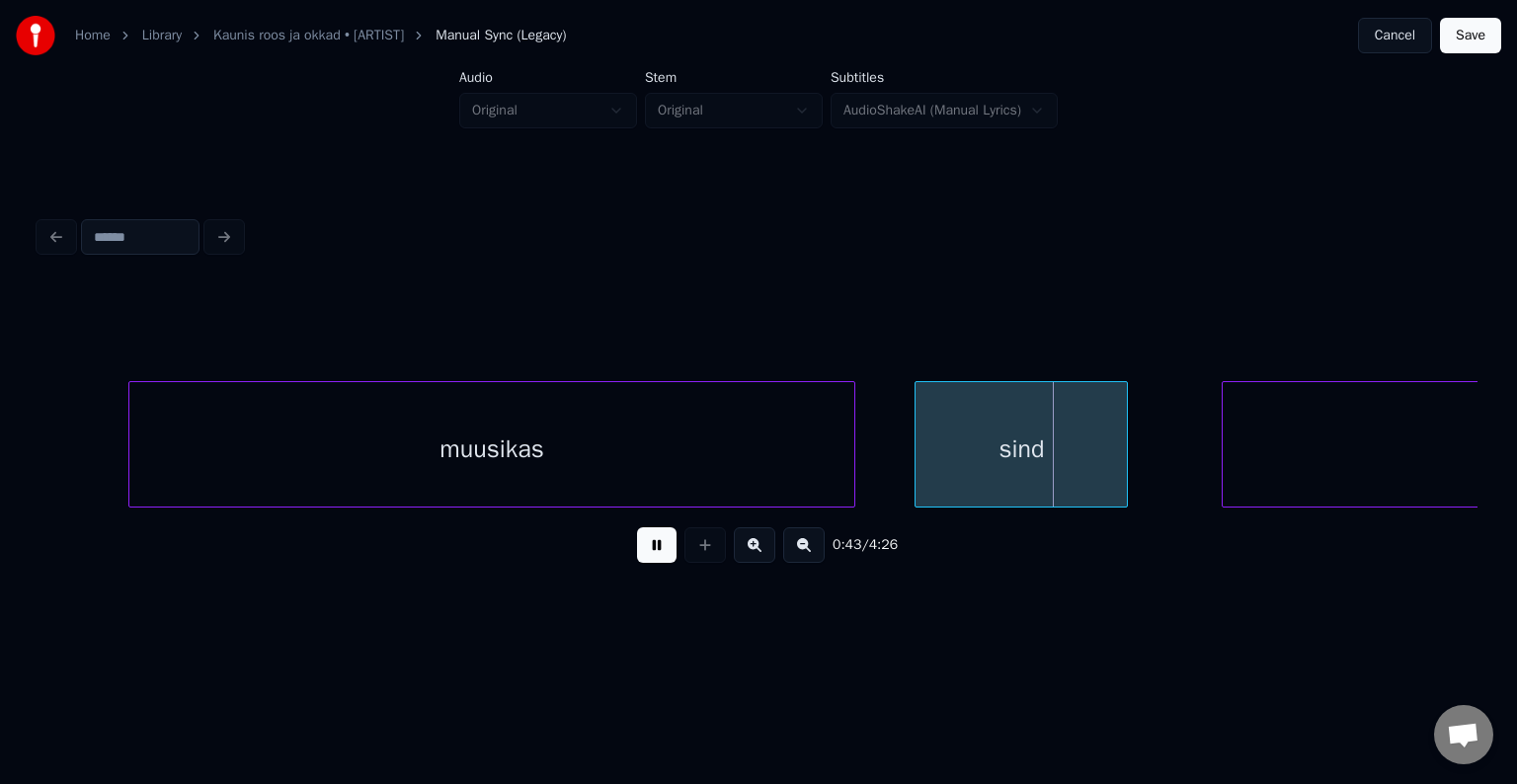 click at bounding box center (657, 545) 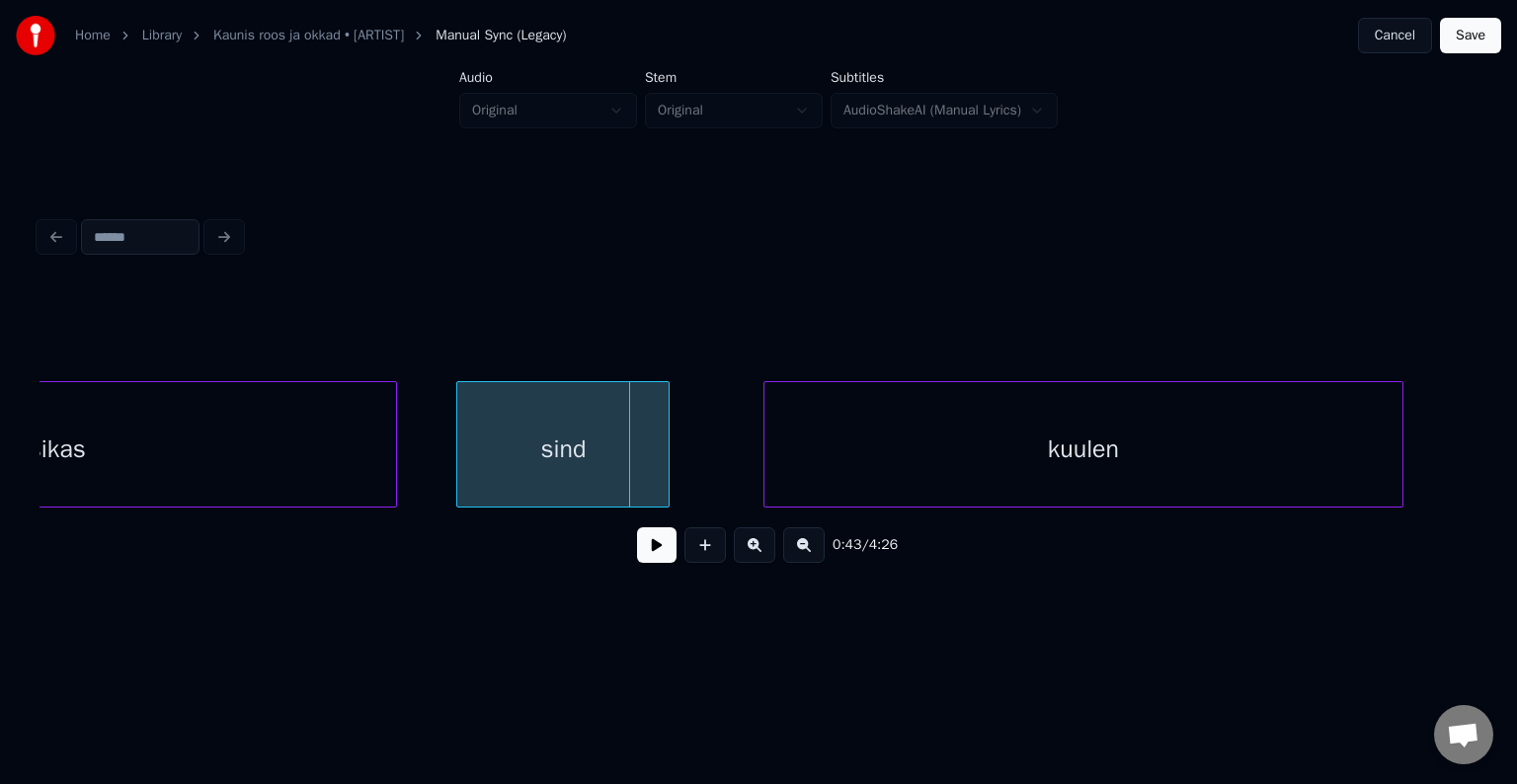 scroll, scrollTop: 0, scrollLeft: 25473, axis: horizontal 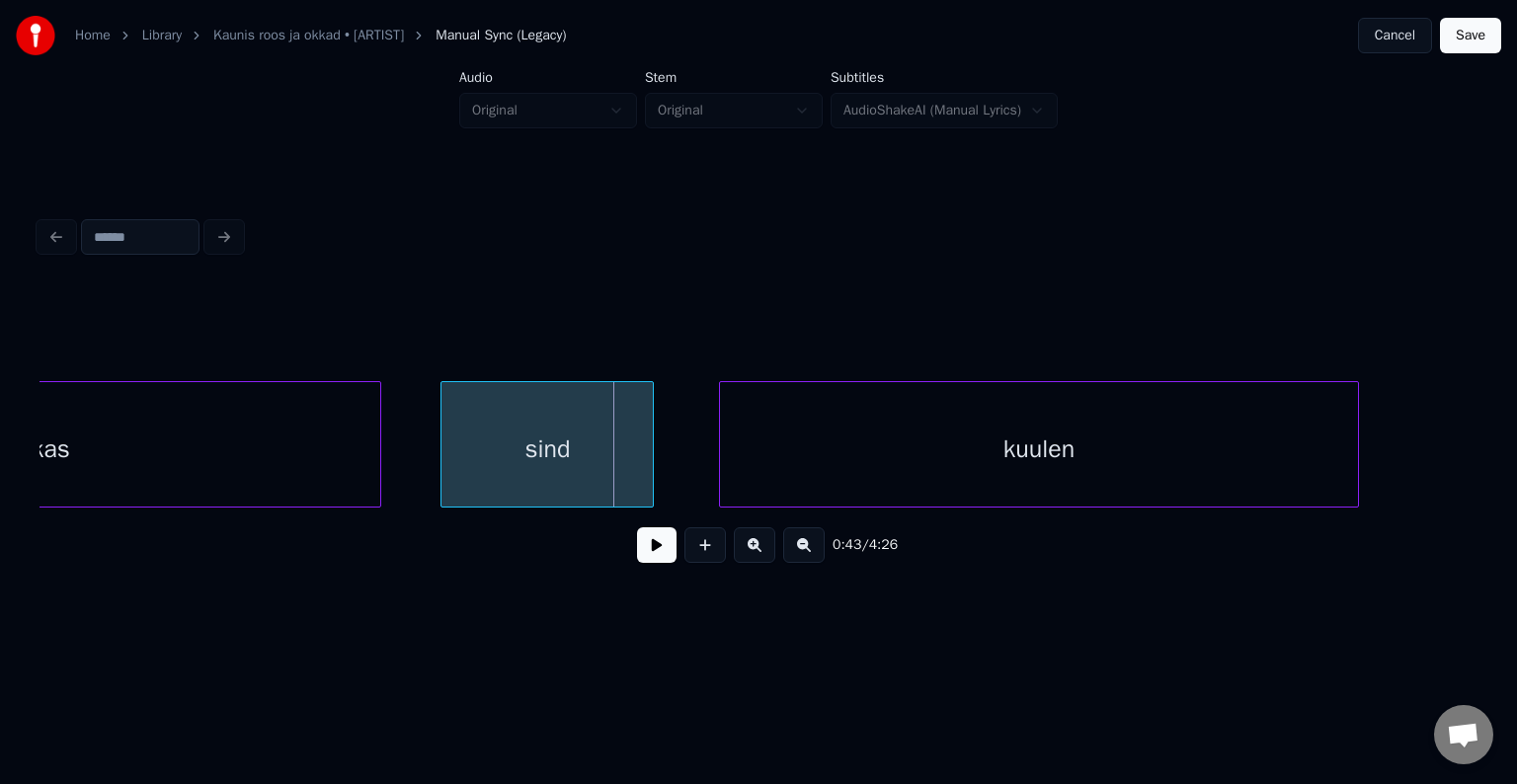 click on "kuulen" at bounding box center (1039, 449) 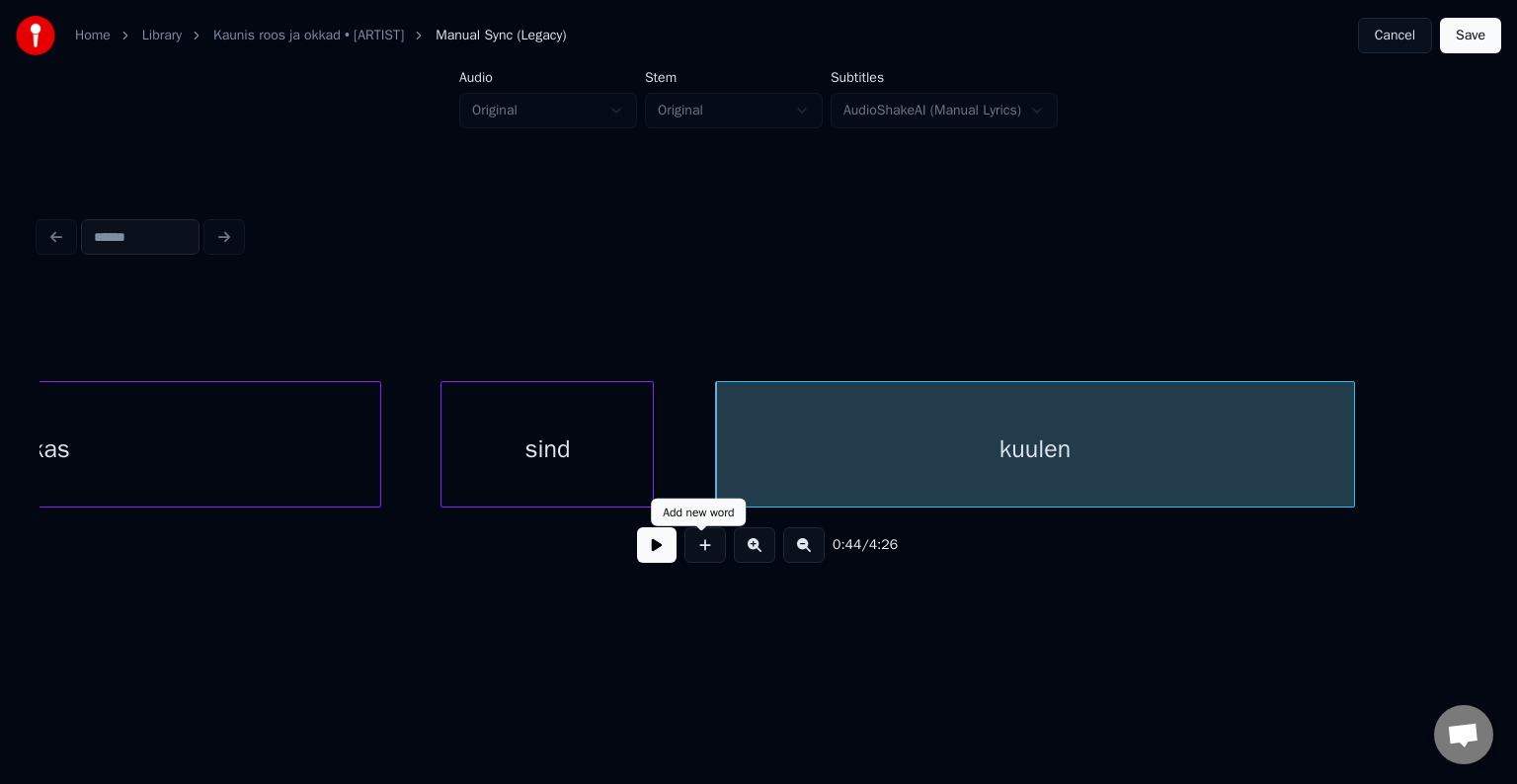 click at bounding box center (657, 545) 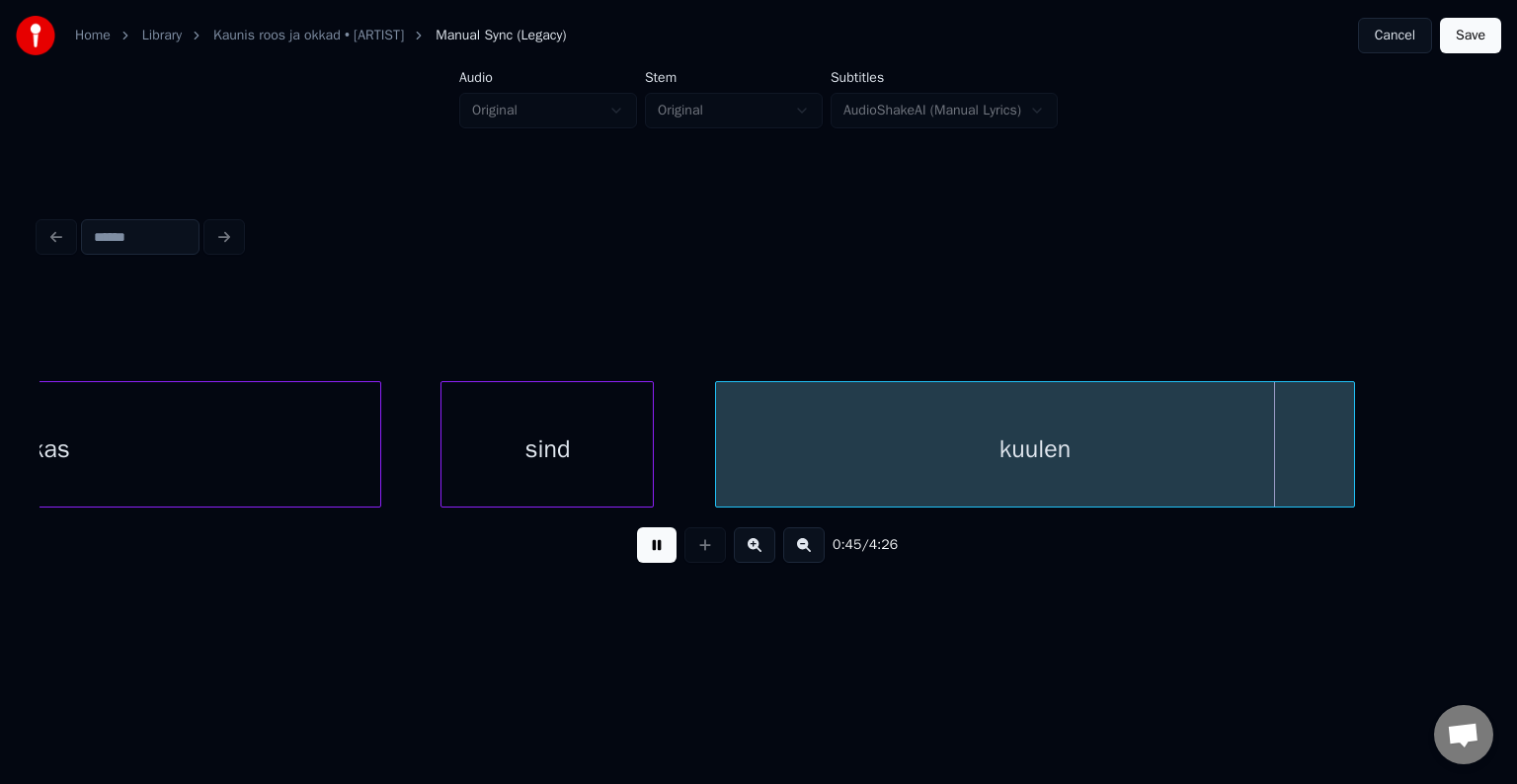 click at bounding box center (657, 545) 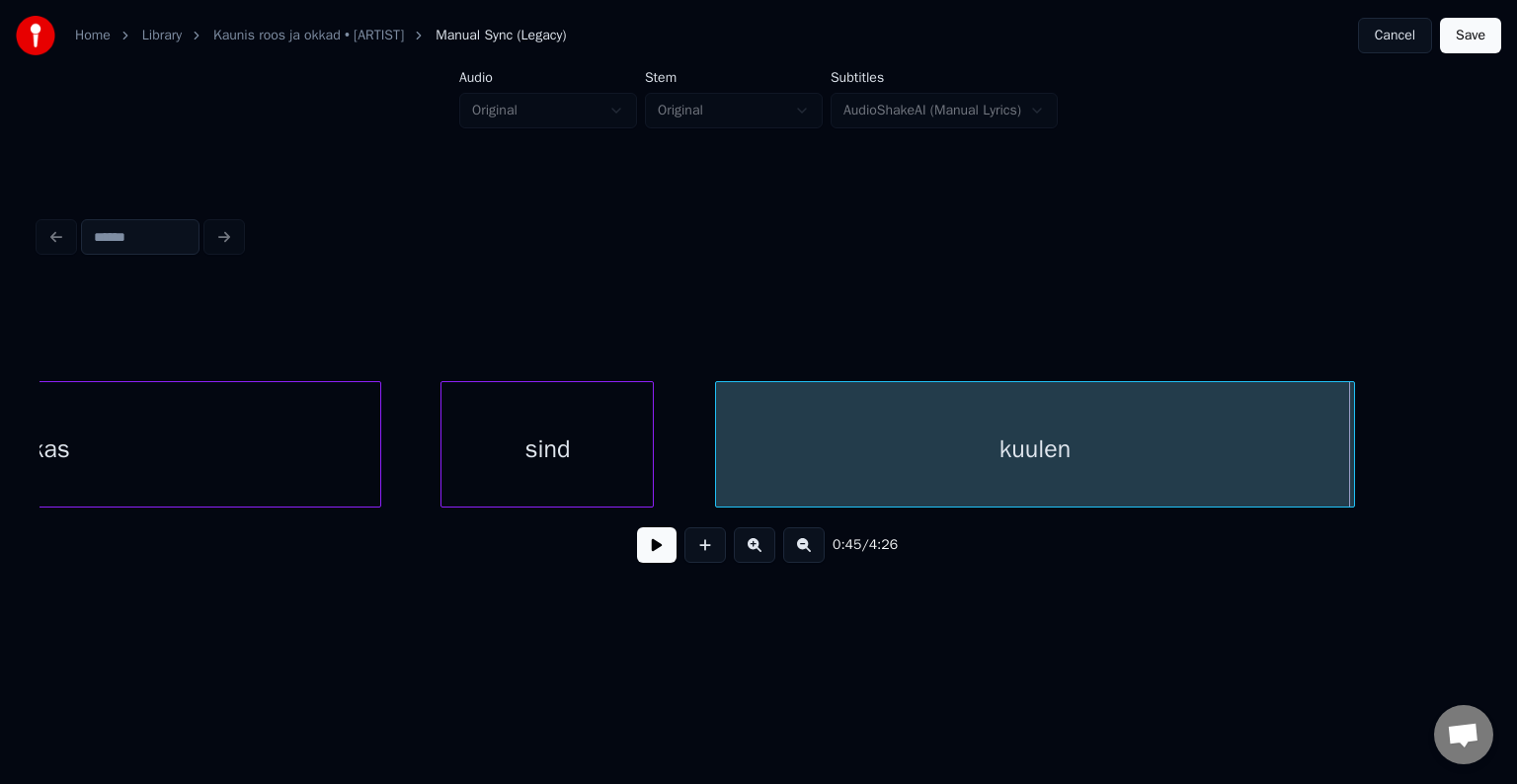 click on "sind" at bounding box center (547, 449) 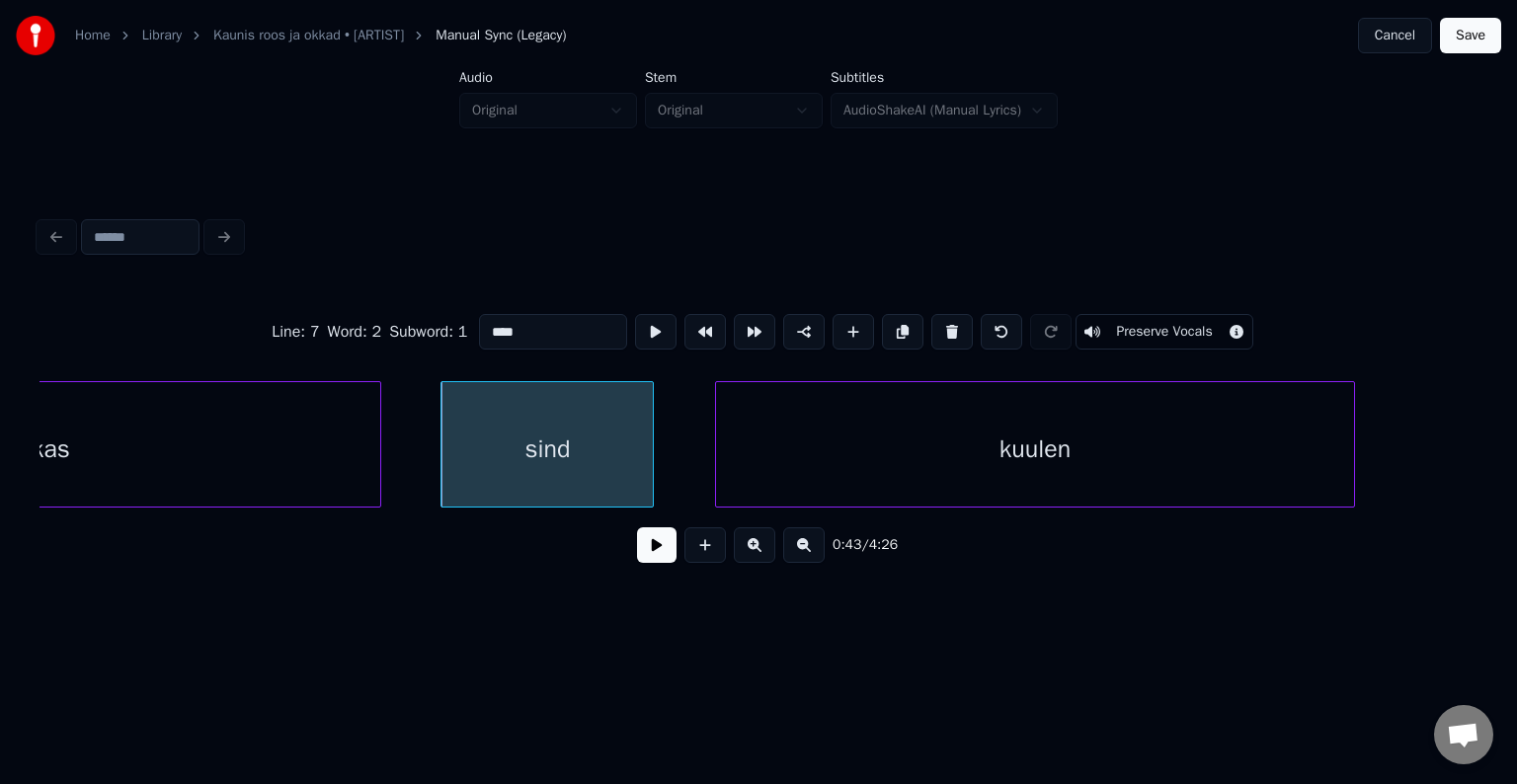 click at bounding box center (657, 545) 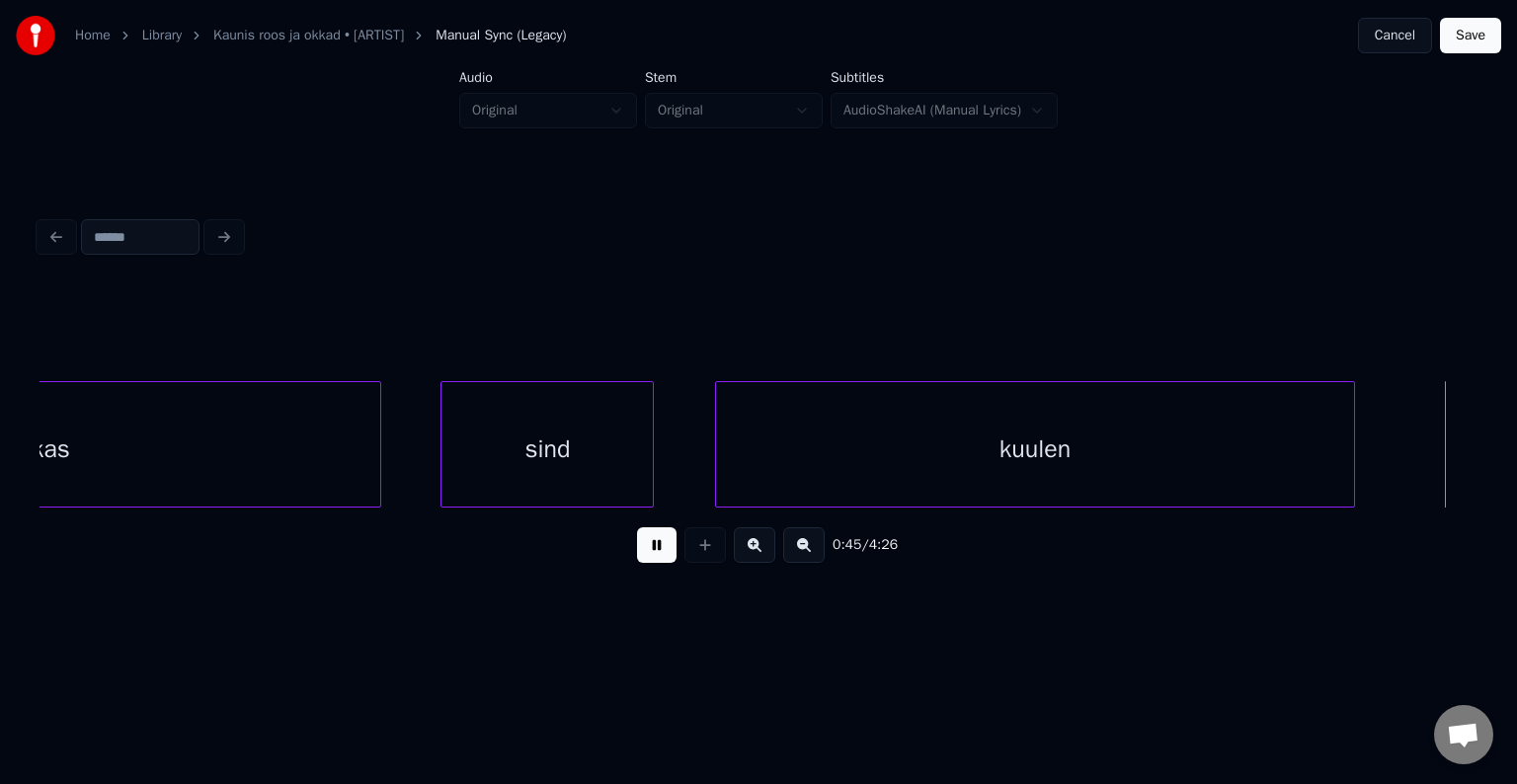 scroll, scrollTop: 0, scrollLeft: 26917, axis: horizontal 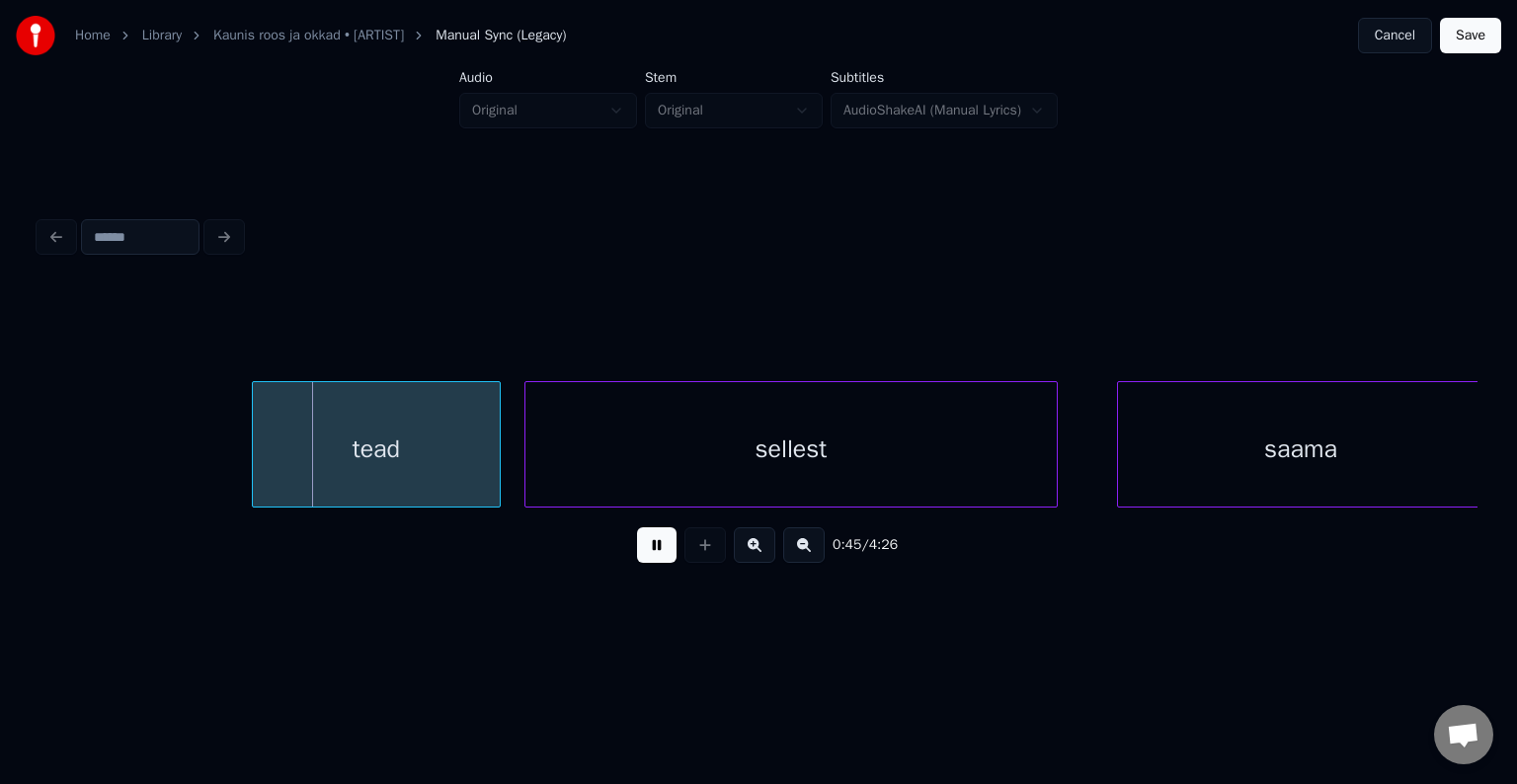 click at bounding box center (657, 545) 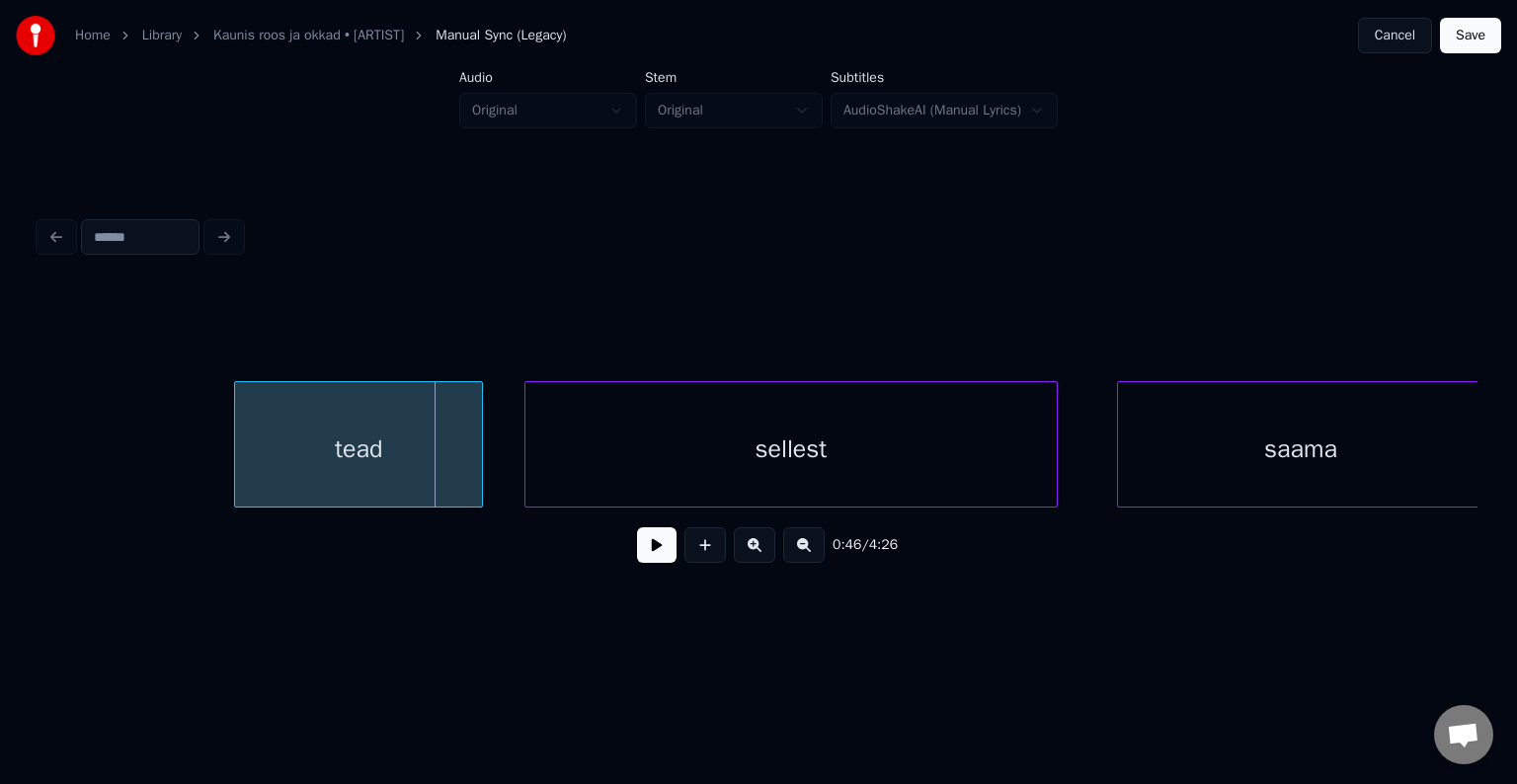 click on "tead" at bounding box center [359, 449] 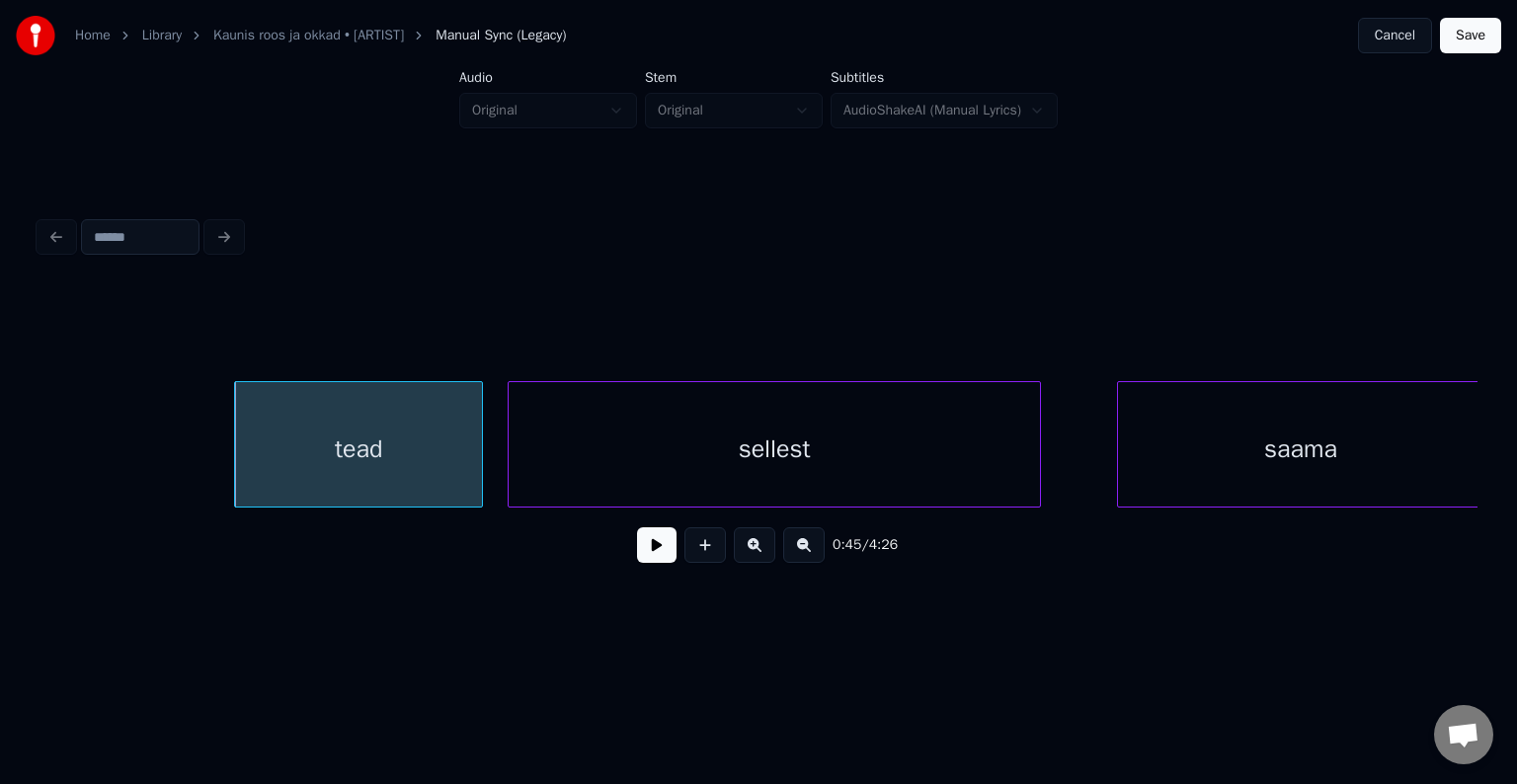 click on "sellest" at bounding box center (774, 449) 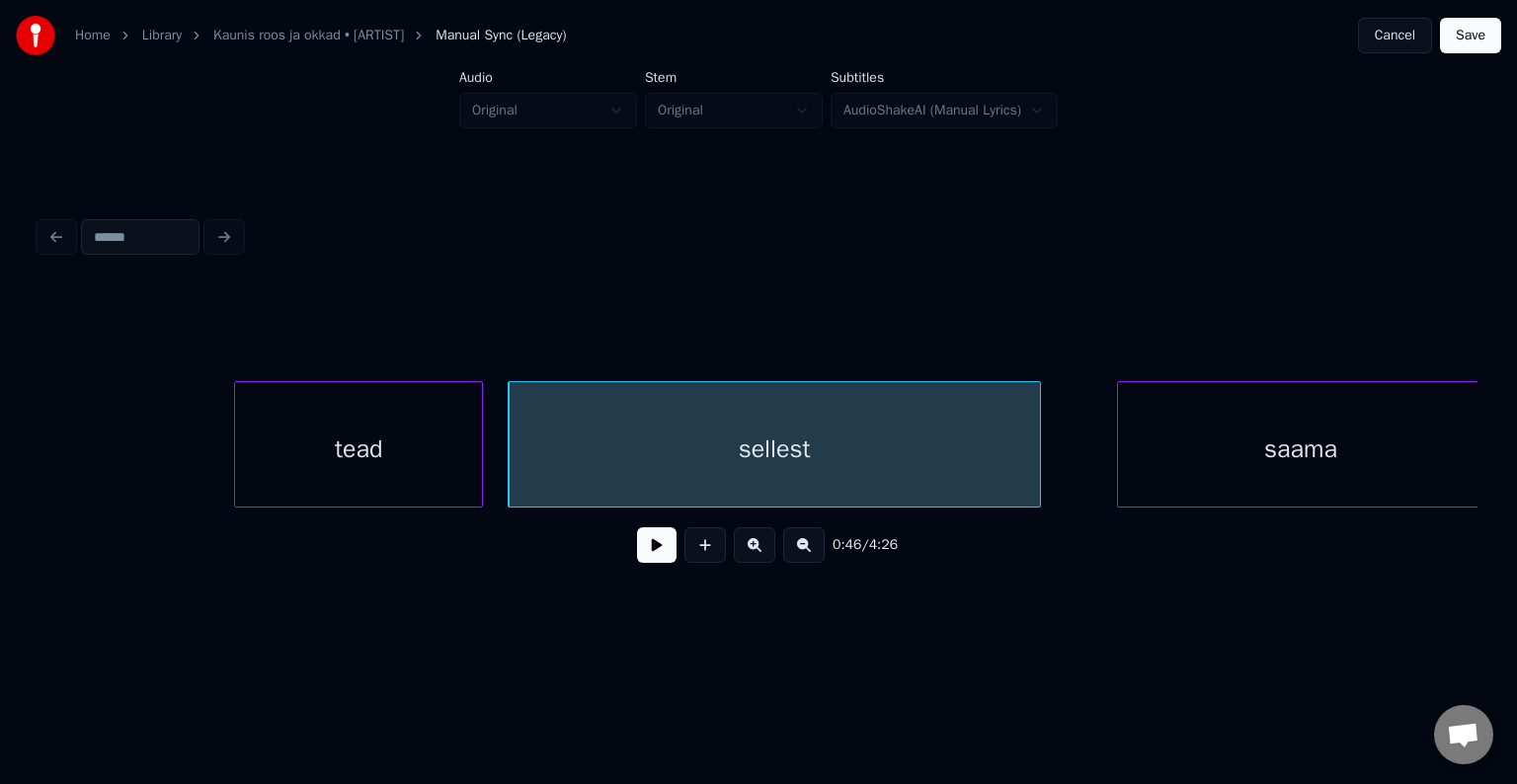 click on "tead" at bounding box center [359, 449] 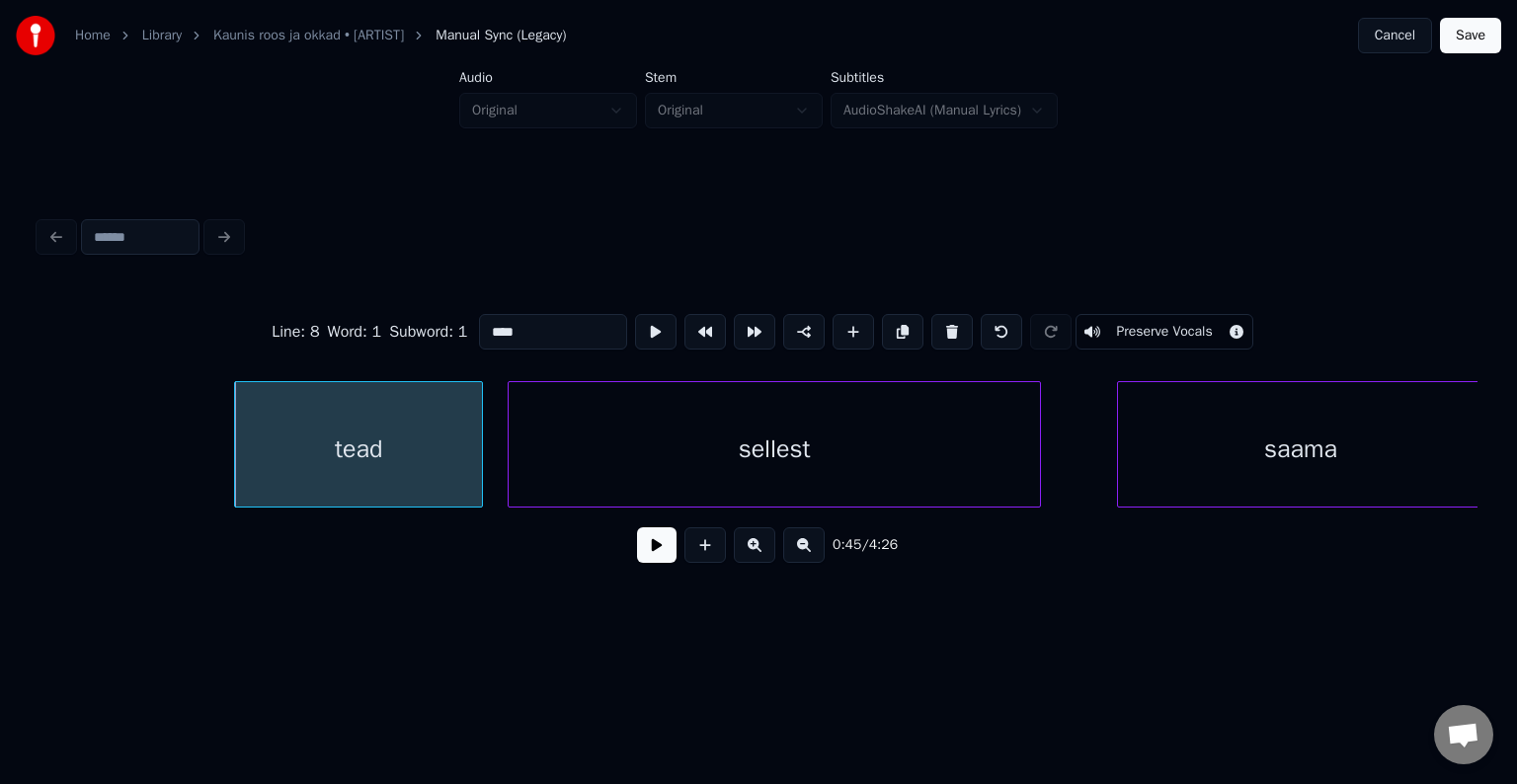 type on "****" 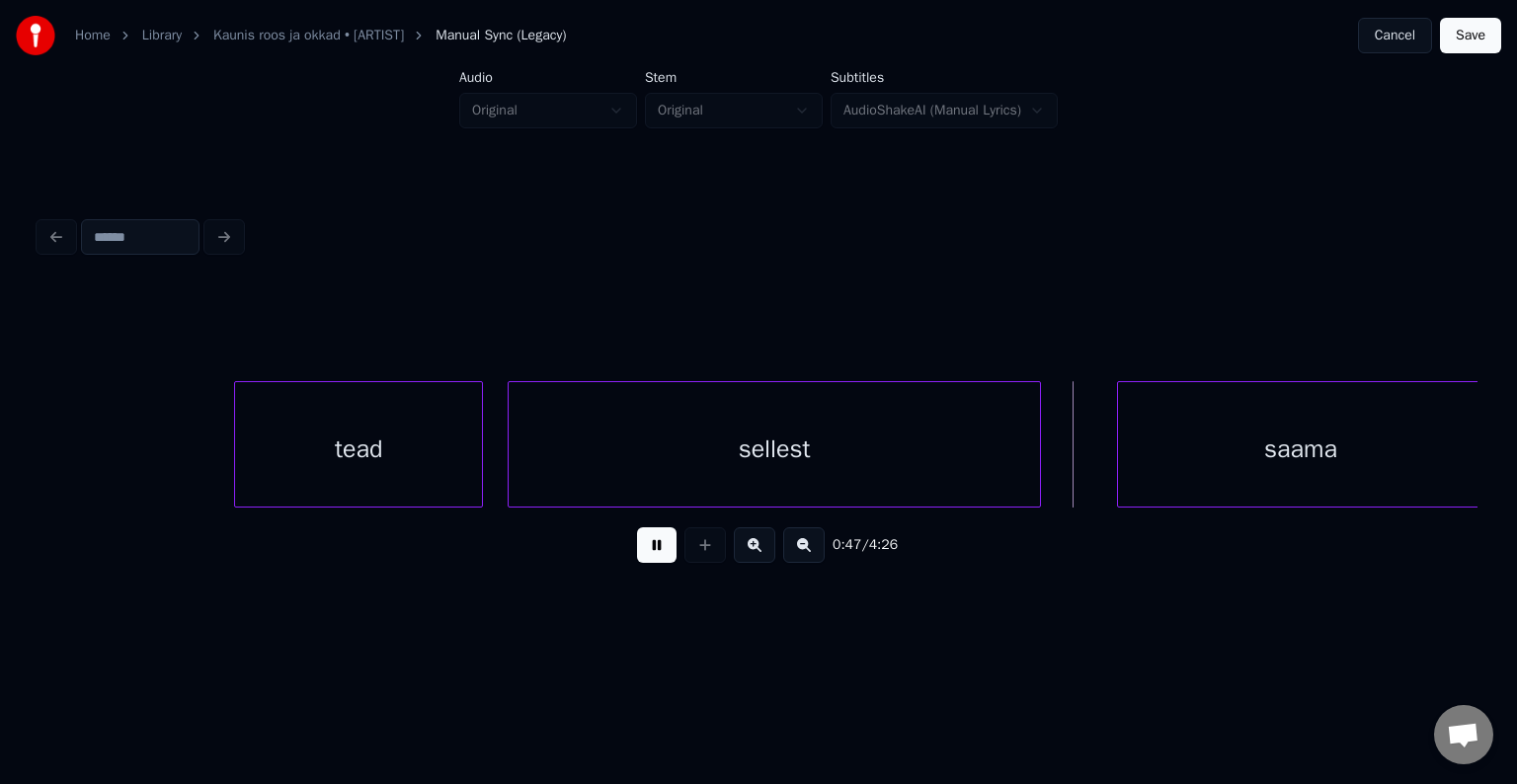 click at bounding box center (657, 545) 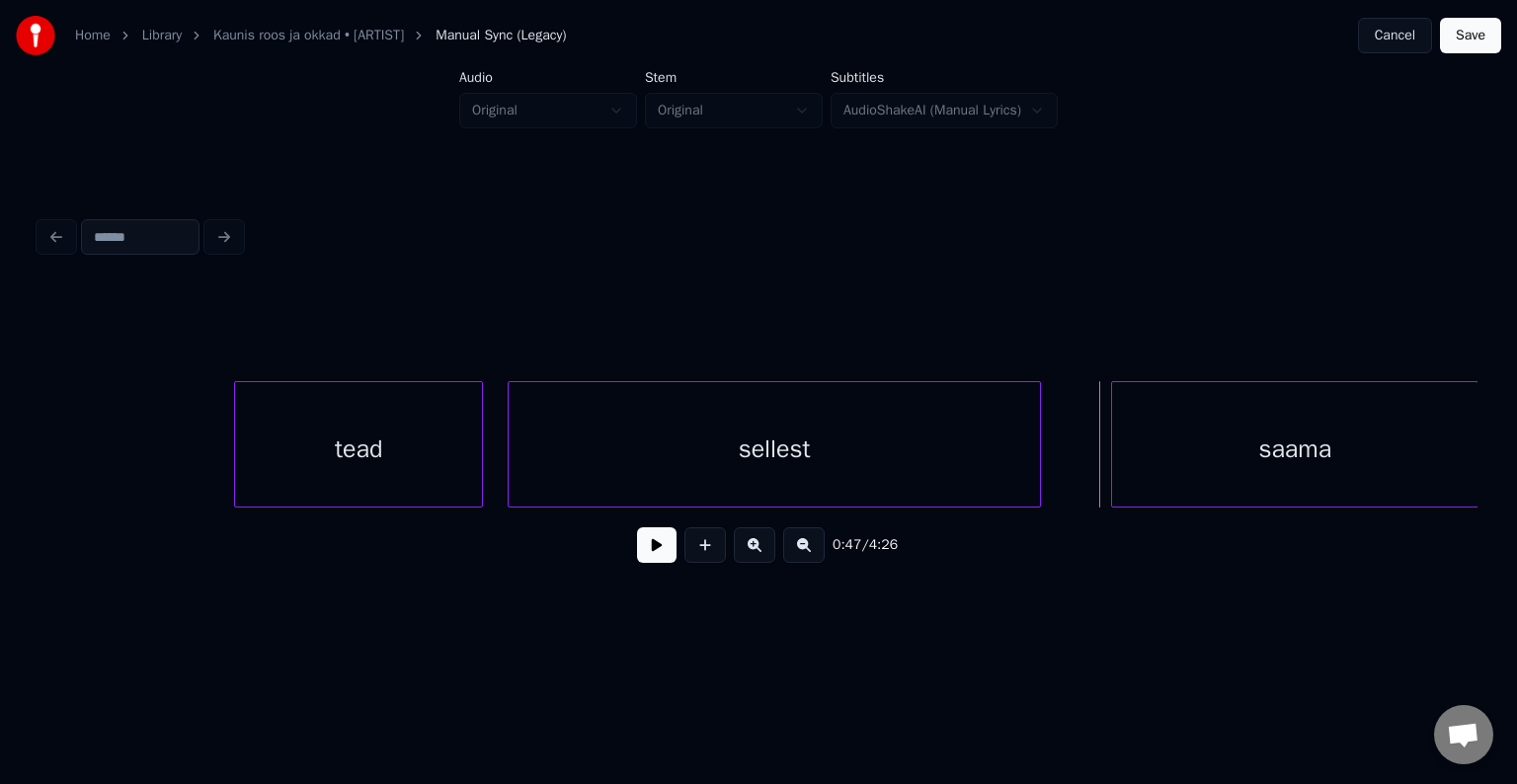 scroll, scrollTop: 0, scrollLeft: 26919, axis: horizontal 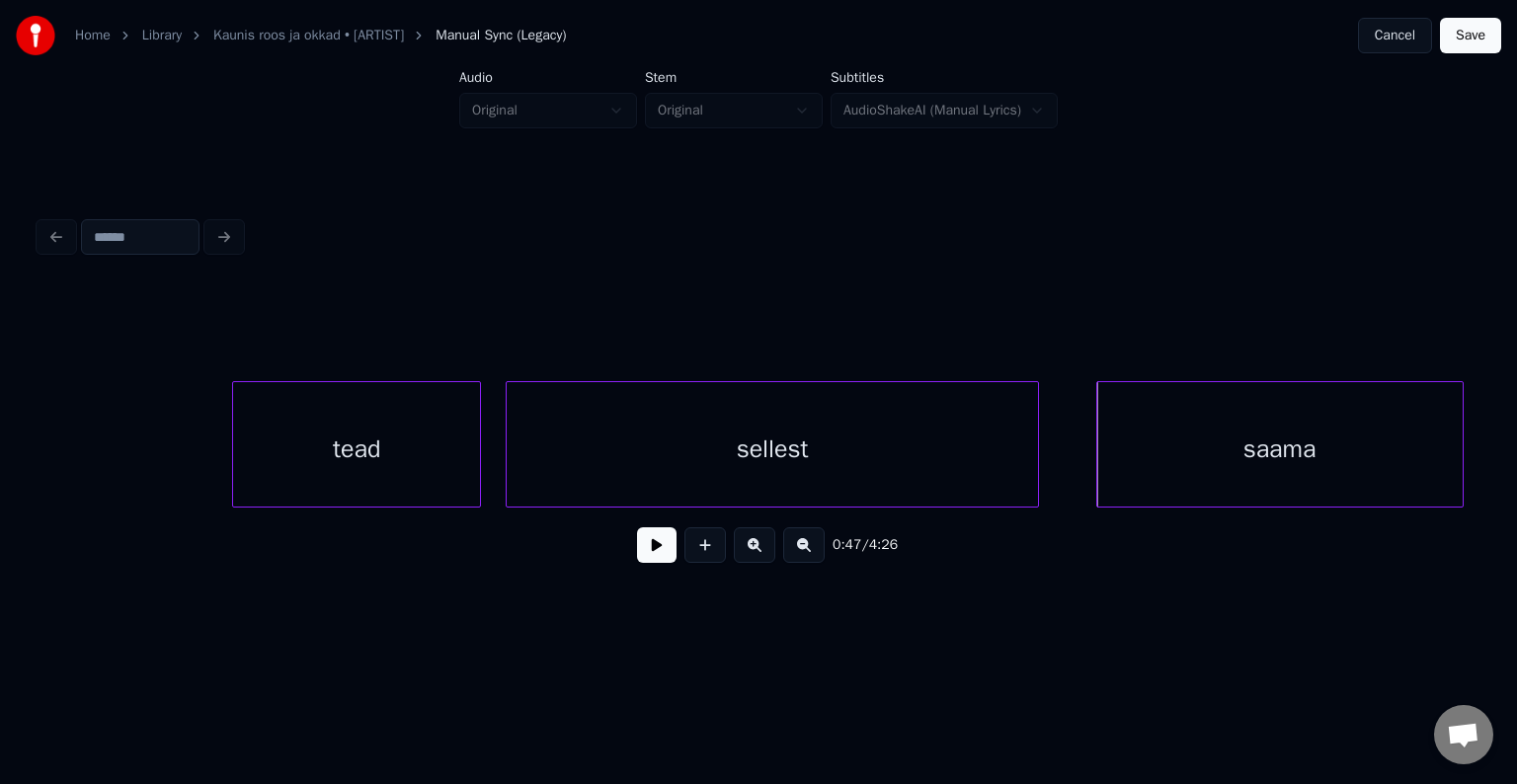click on "saama" at bounding box center [1280, 449] 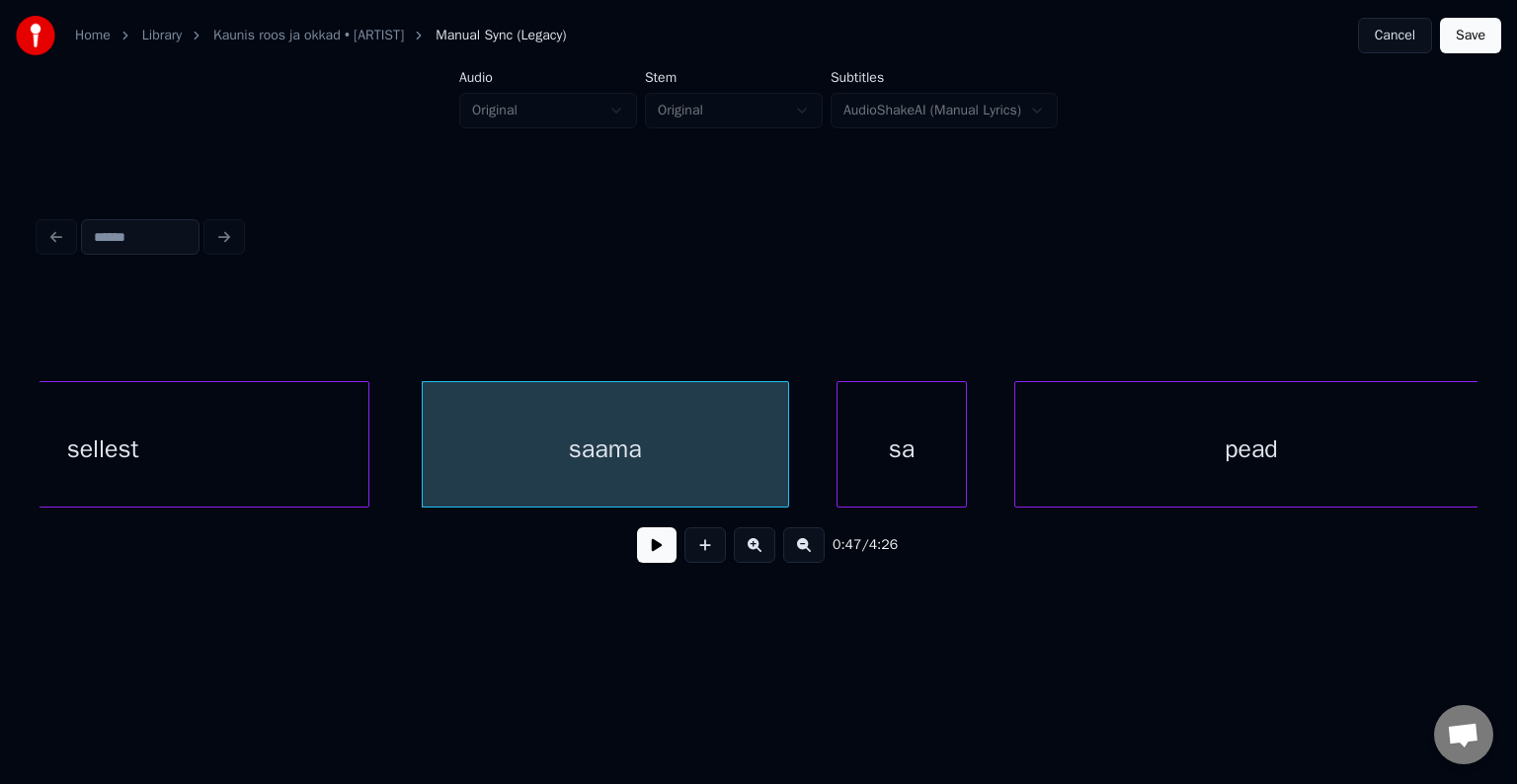 scroll, scrollTop: 0, scrollLeft: 27590, axis: horizontal 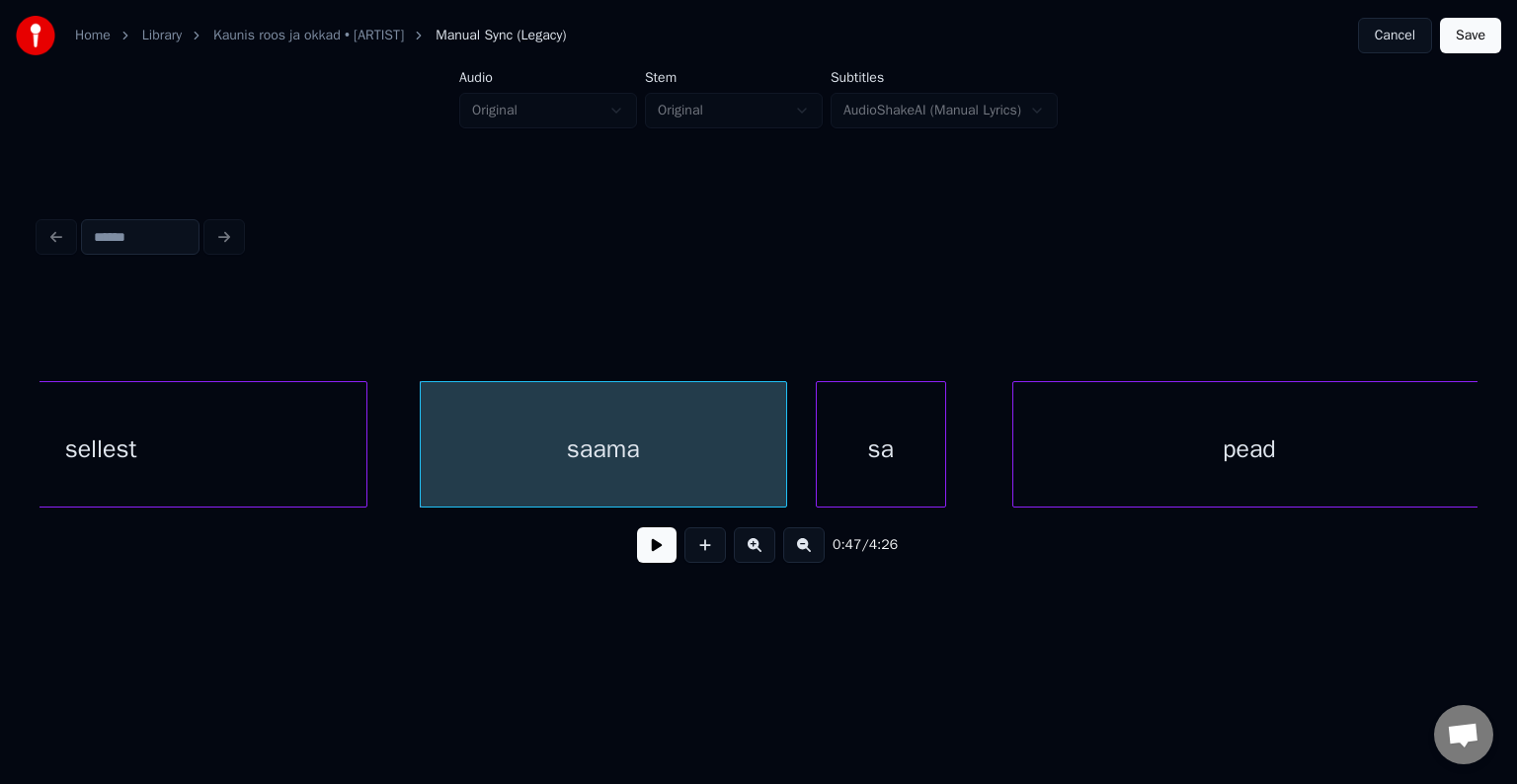 click on "sa" at bounding box center (881, 449) 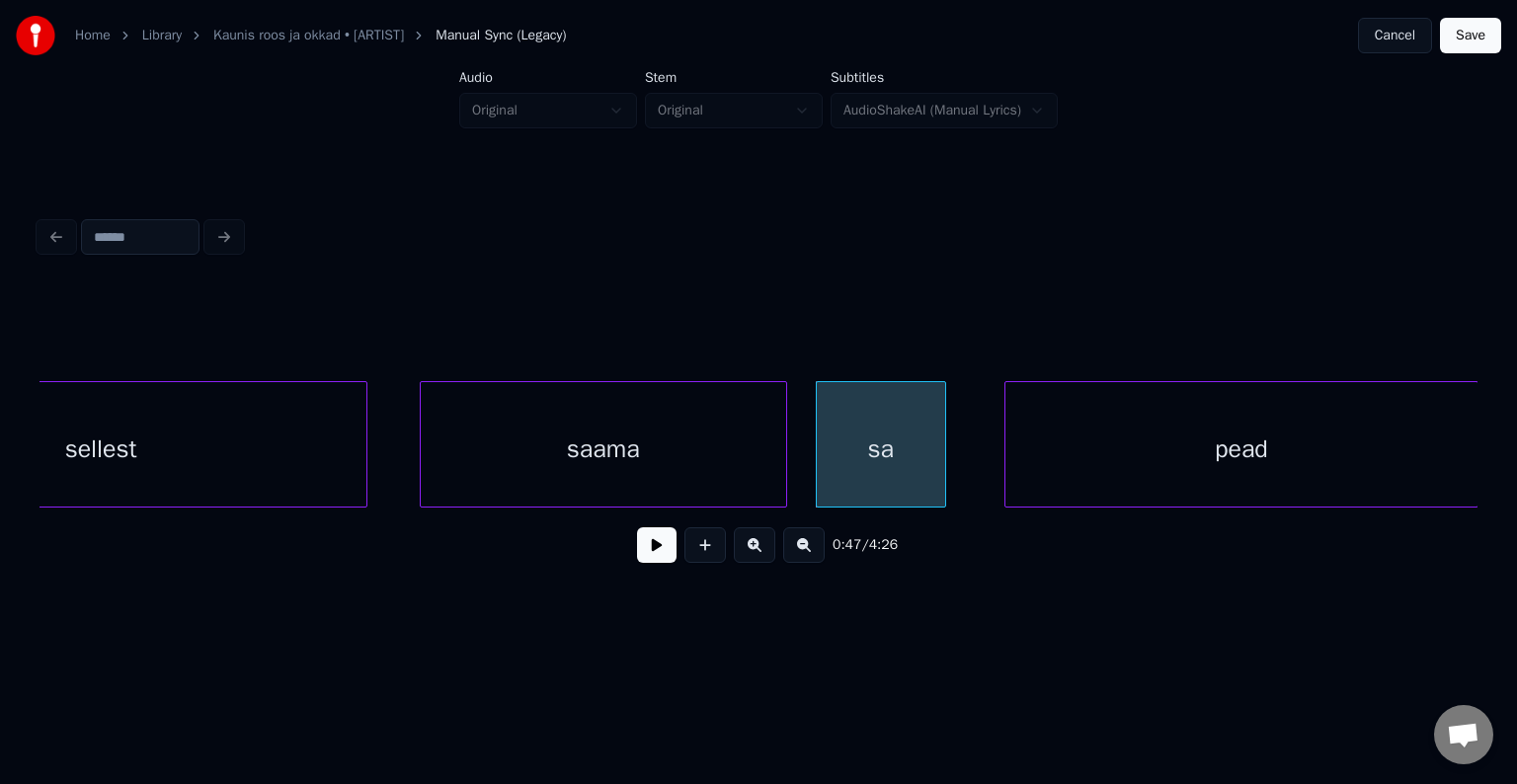 scroll, scrollTop: 0, scrollLeft: 27593, axis: horizontal 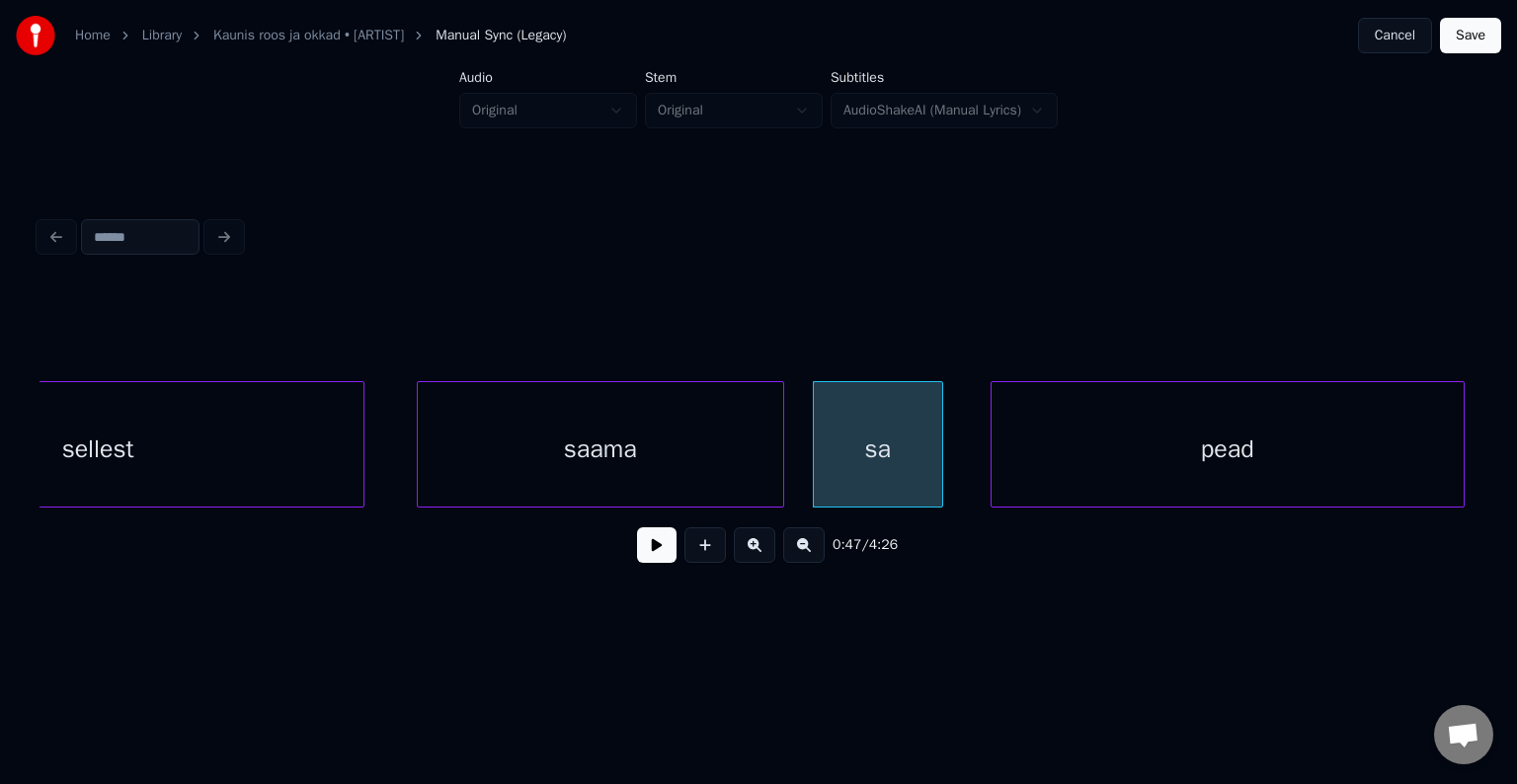 click on "pead" at bounding box center [1228, 449] 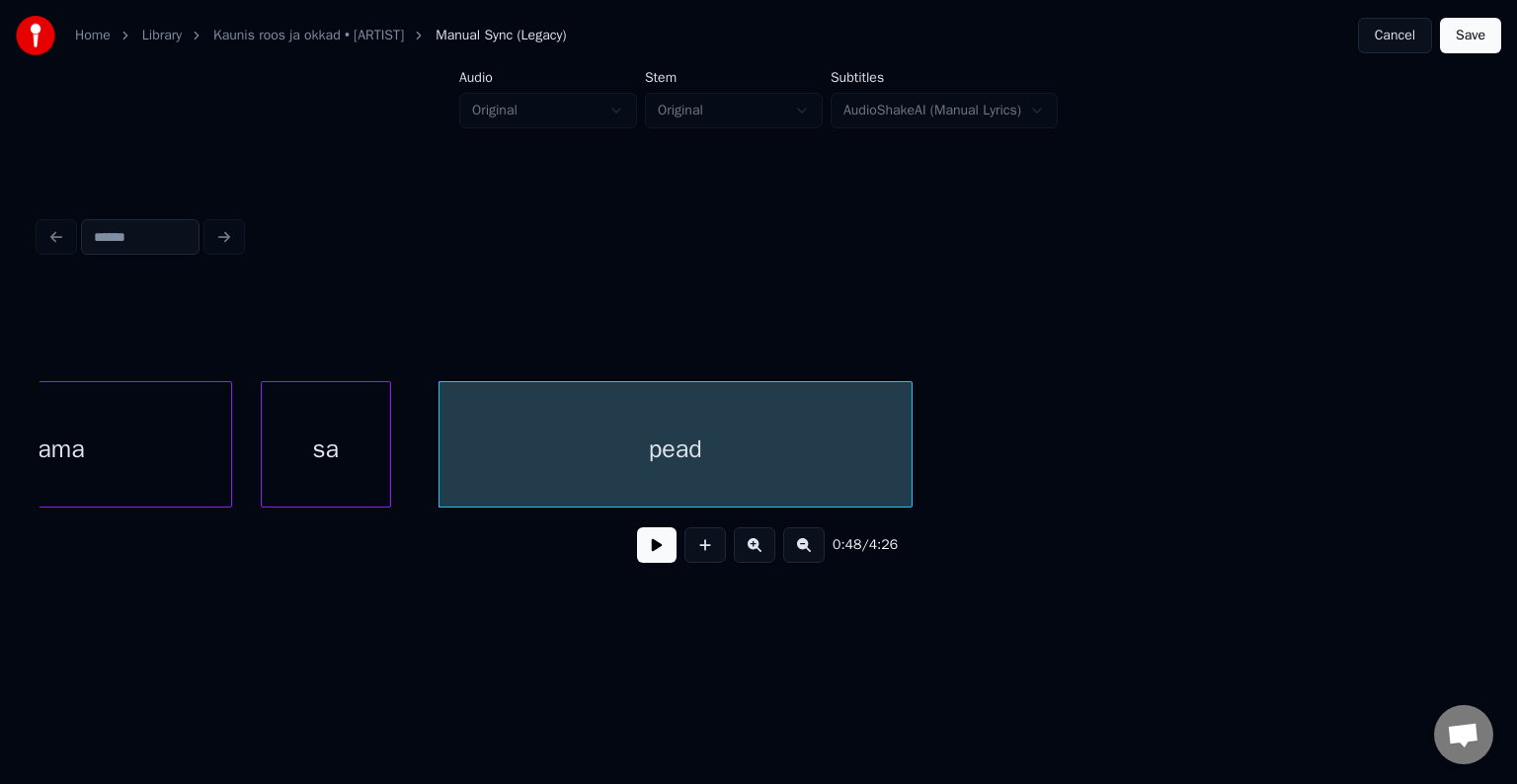 scroll, scrollTop: 0, scrollLeft: 28186, axis: horizontal 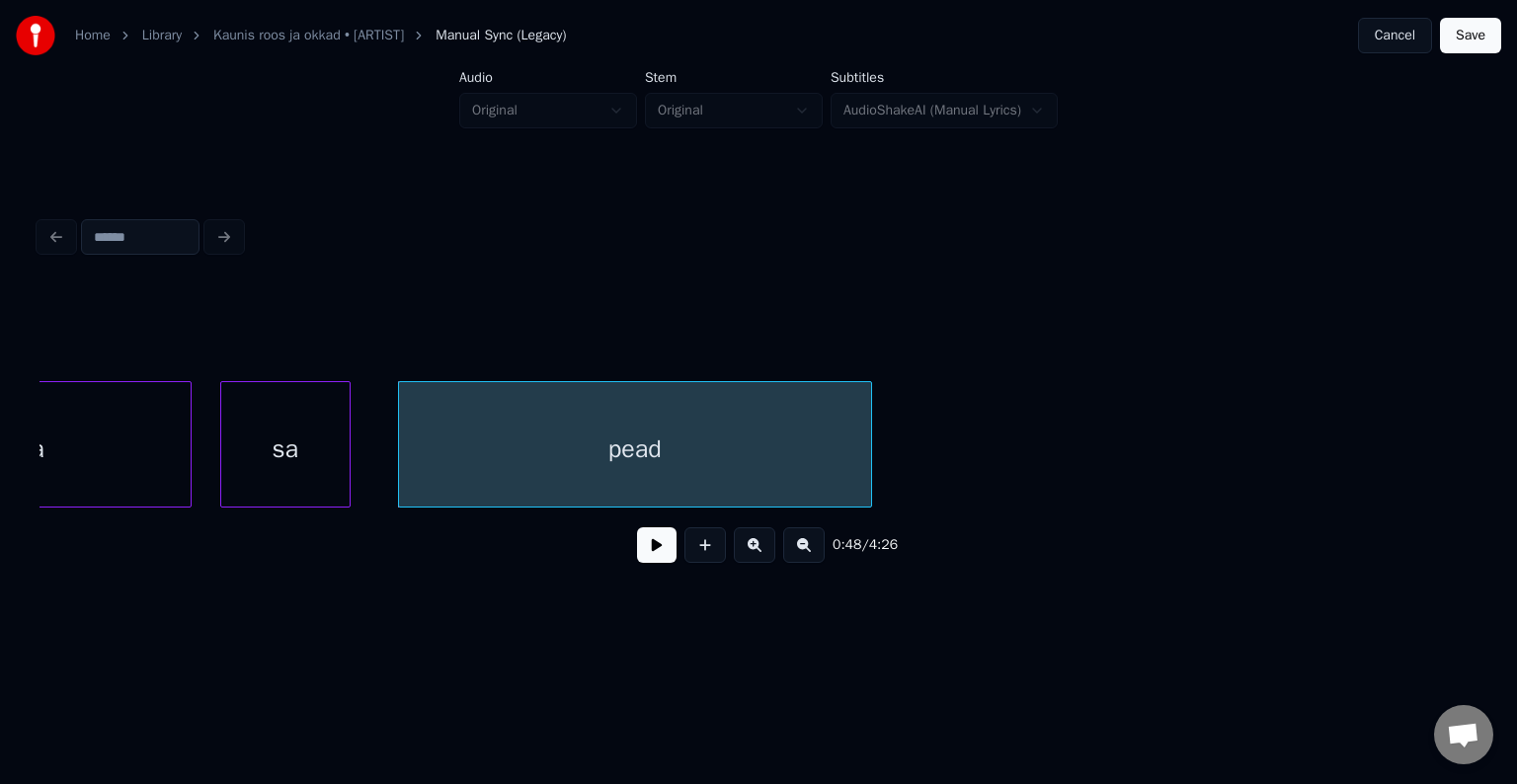 click on "pead" at bounding box center (635, 449) 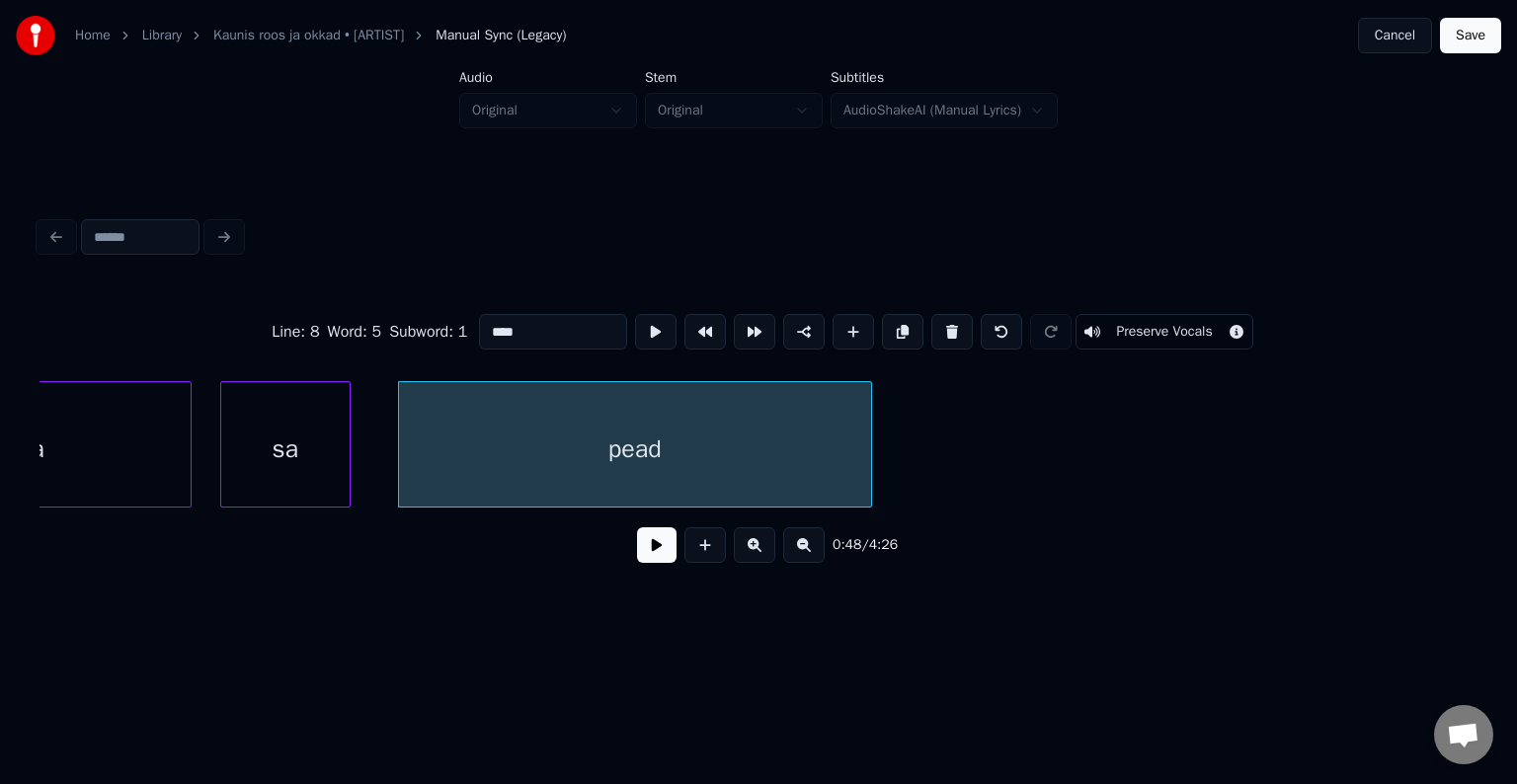 click at bounding box center (657, 545) 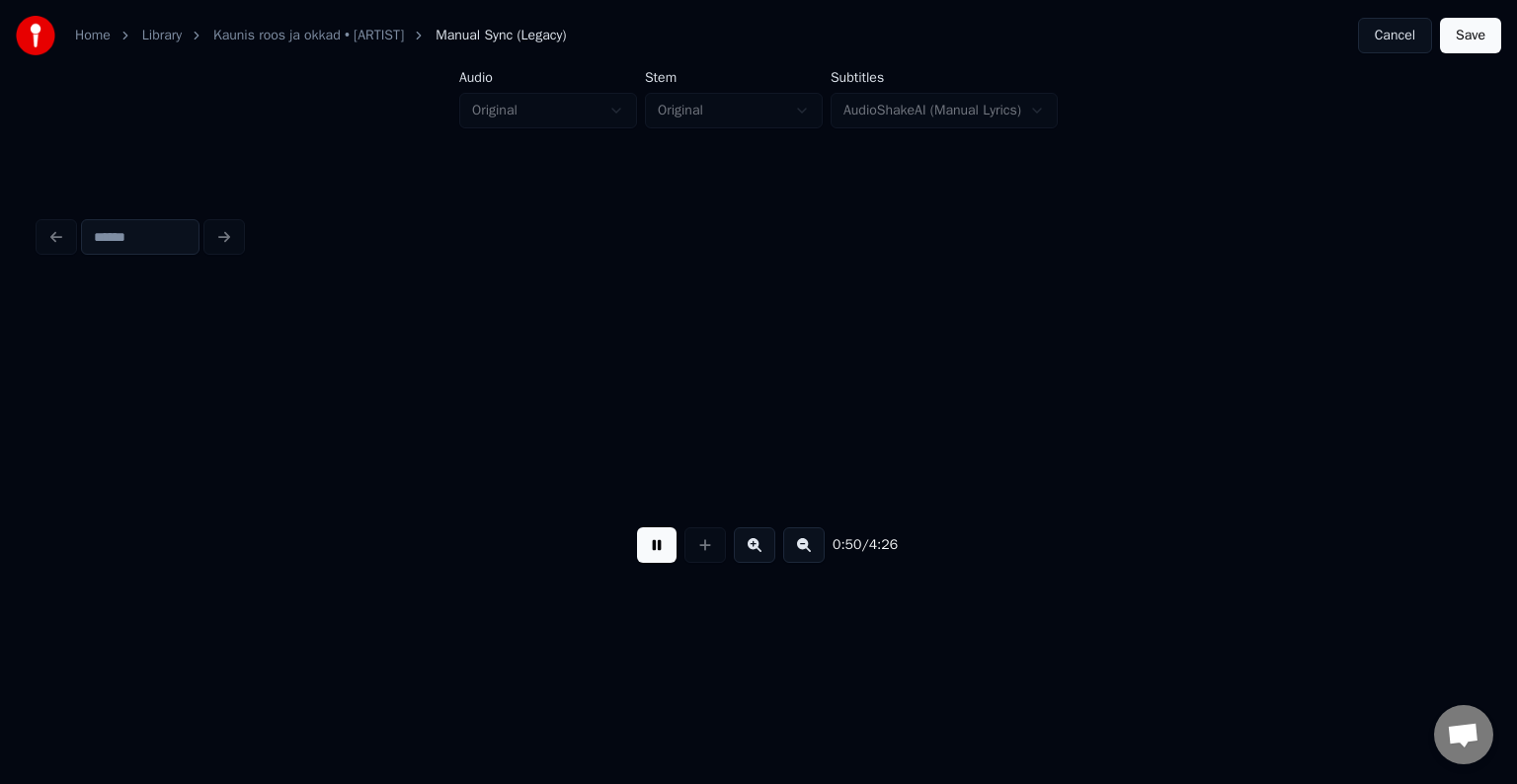 scroll, scrollTop: 0, scrollLeft: 29630, axis: horizontal 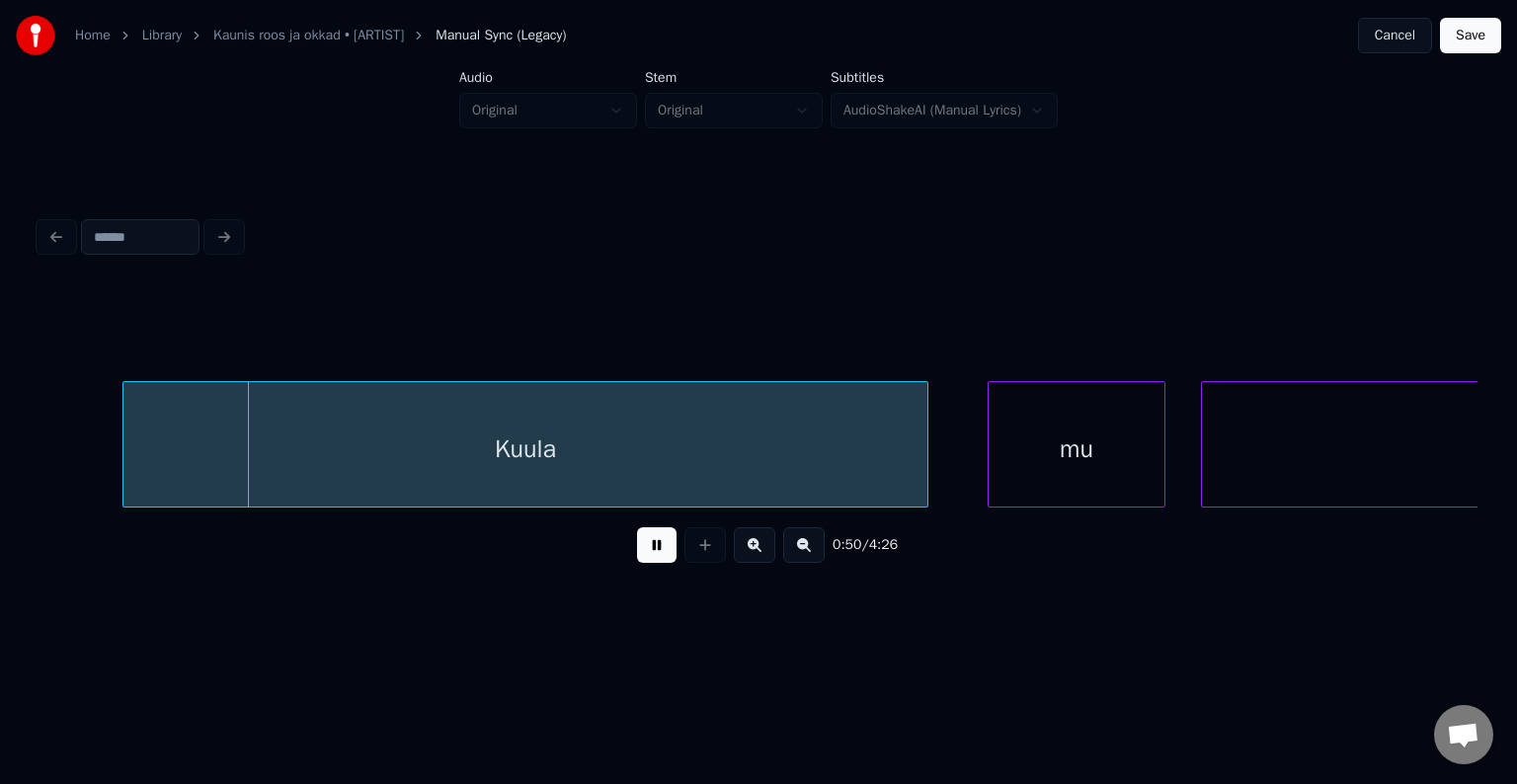 click at bounding box center (657, 545) 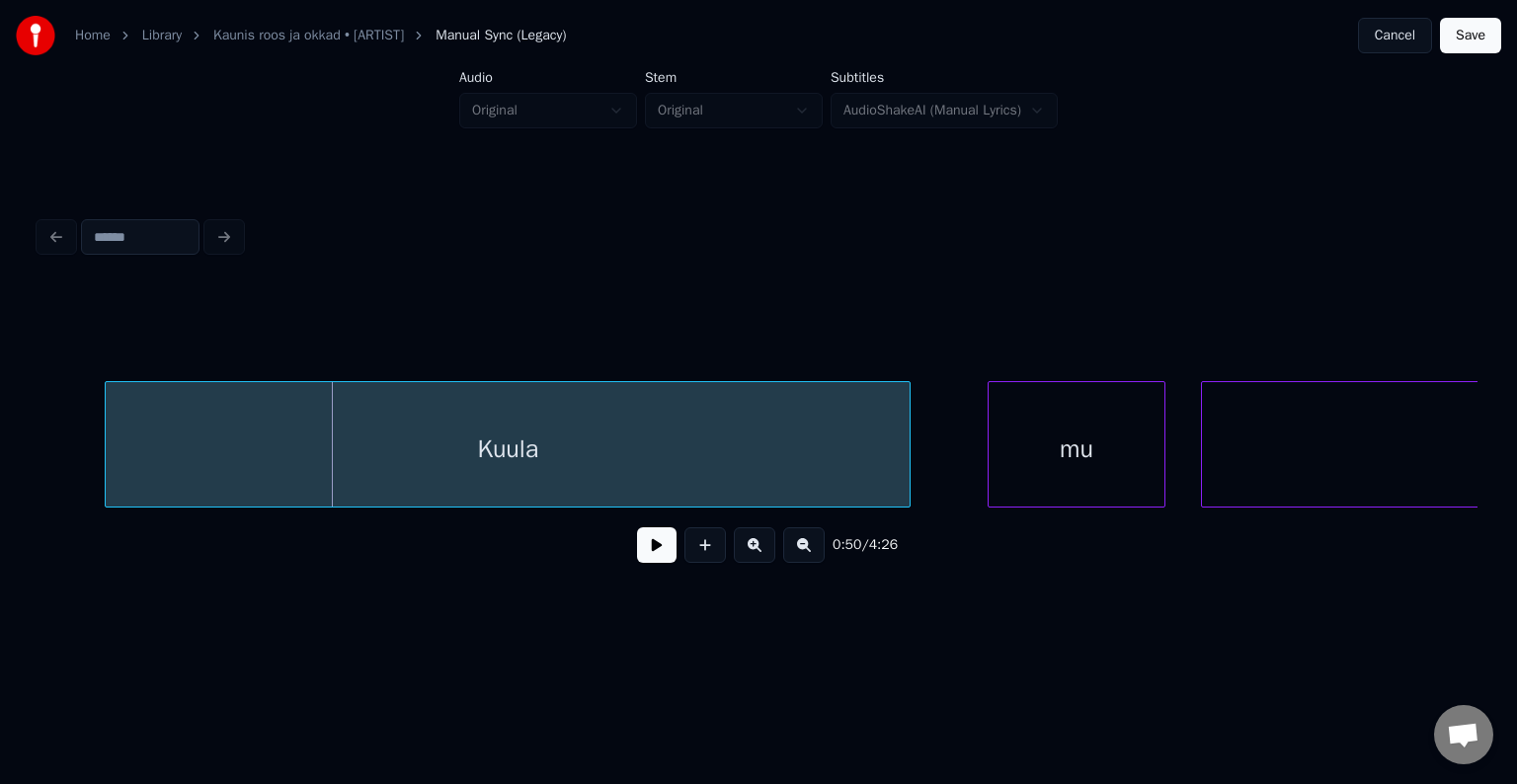 click on "Kuula" at bounding box center [508, 449] 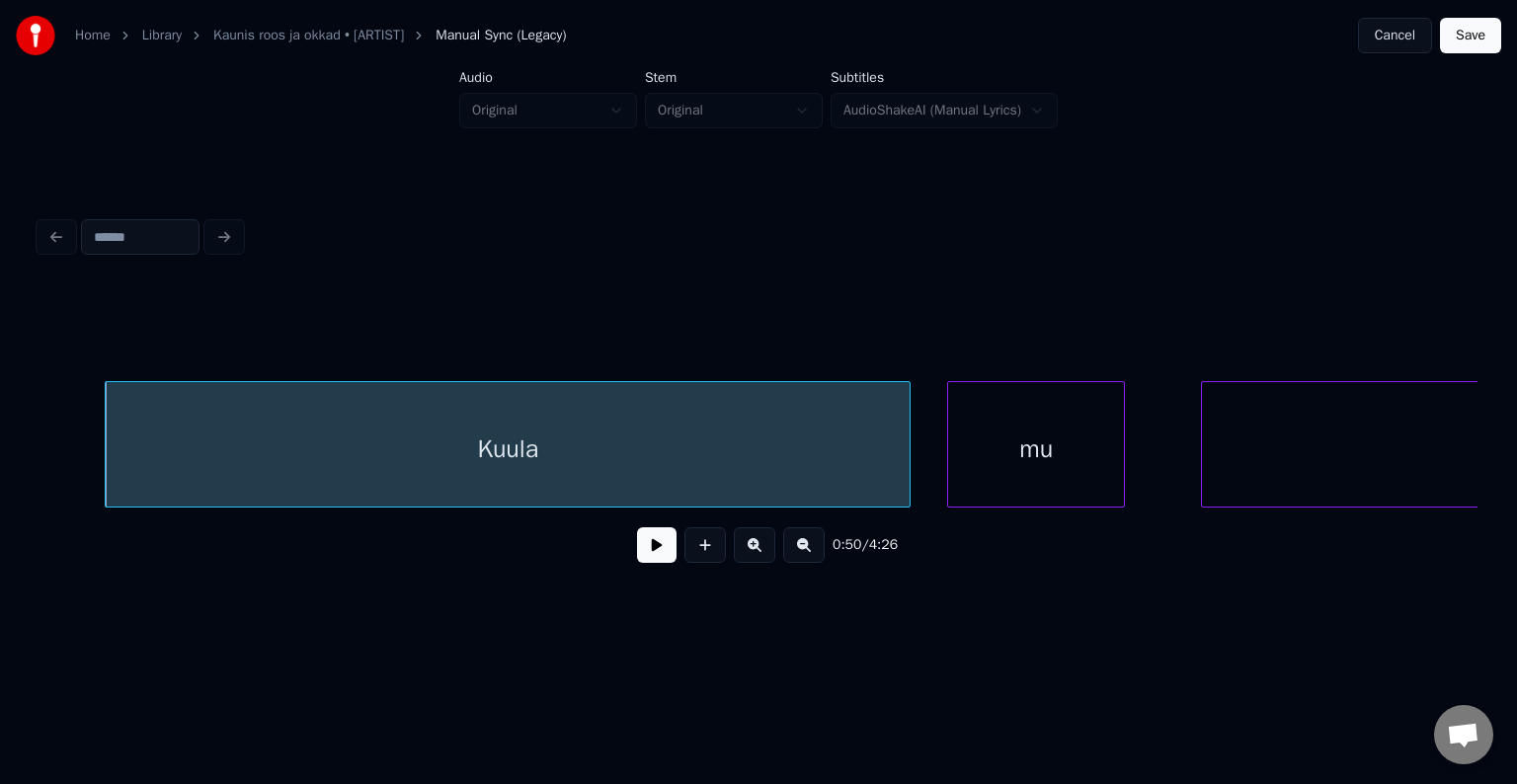 click on "mu" at bounding box center (1036, 449) 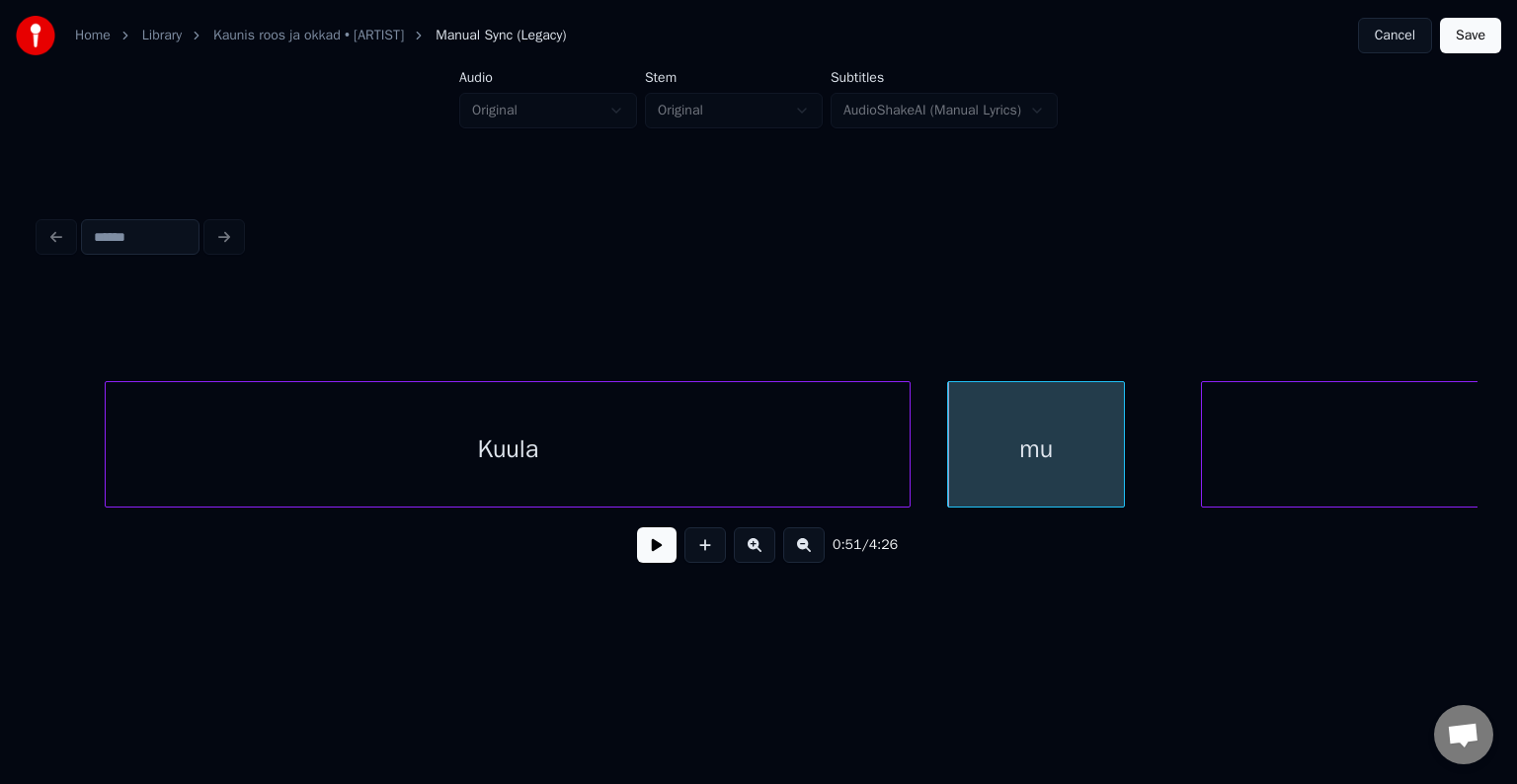 scroll, scrollTop: 0, scrollLeft: 30155, axis: horizontal 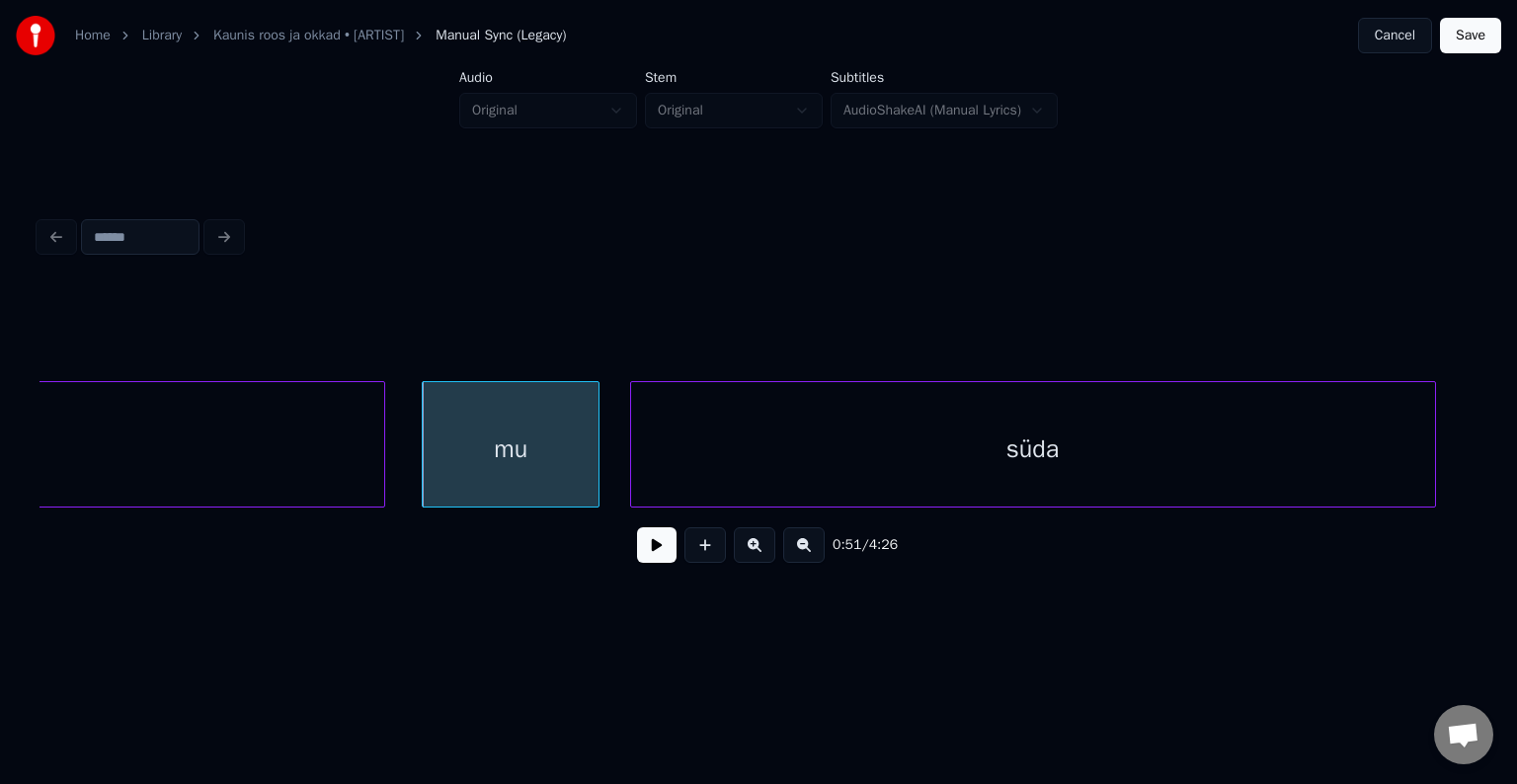 click on "süda" at bounding box center [1033, 449] 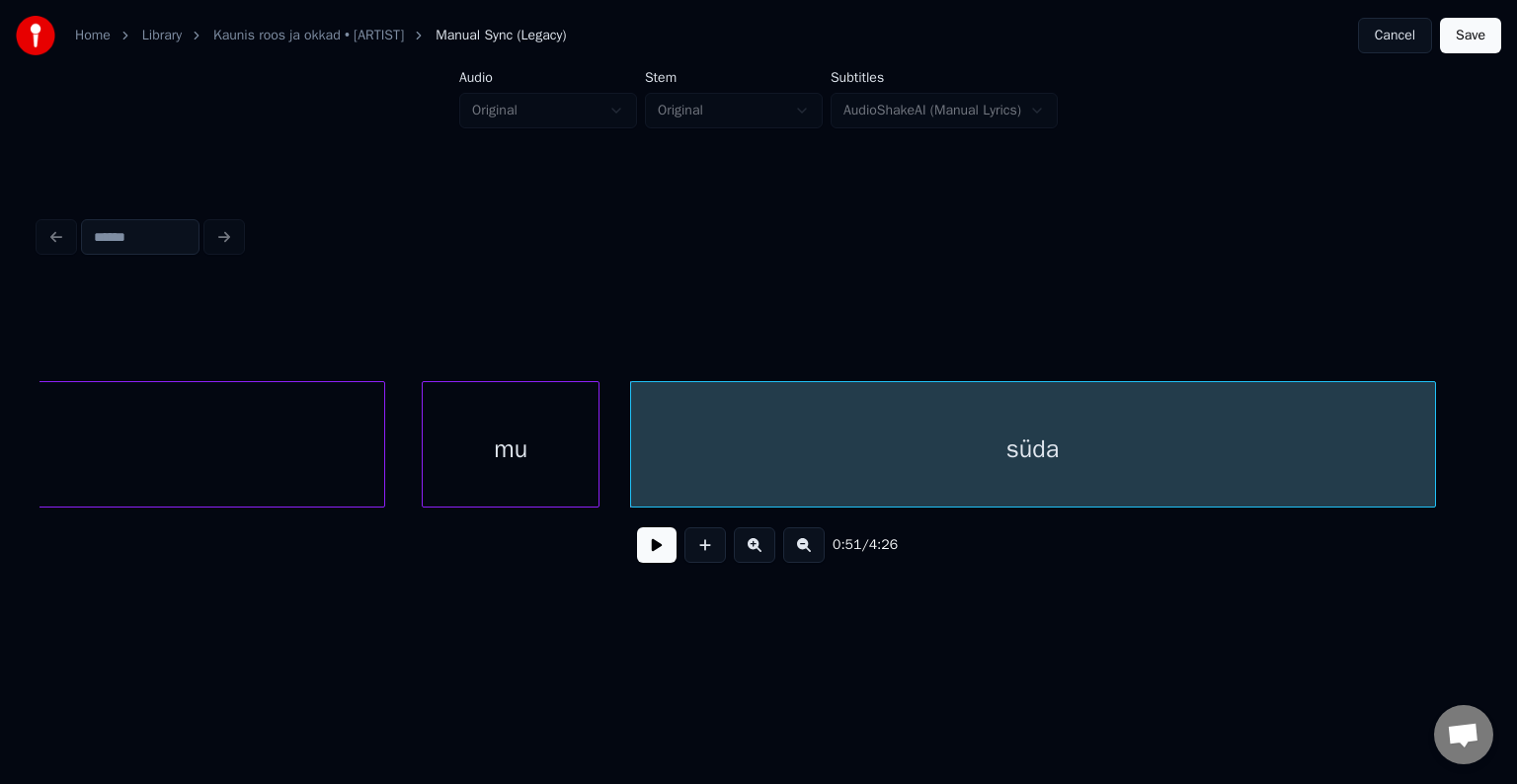 click on "mu" at bounding box center [511, 449] 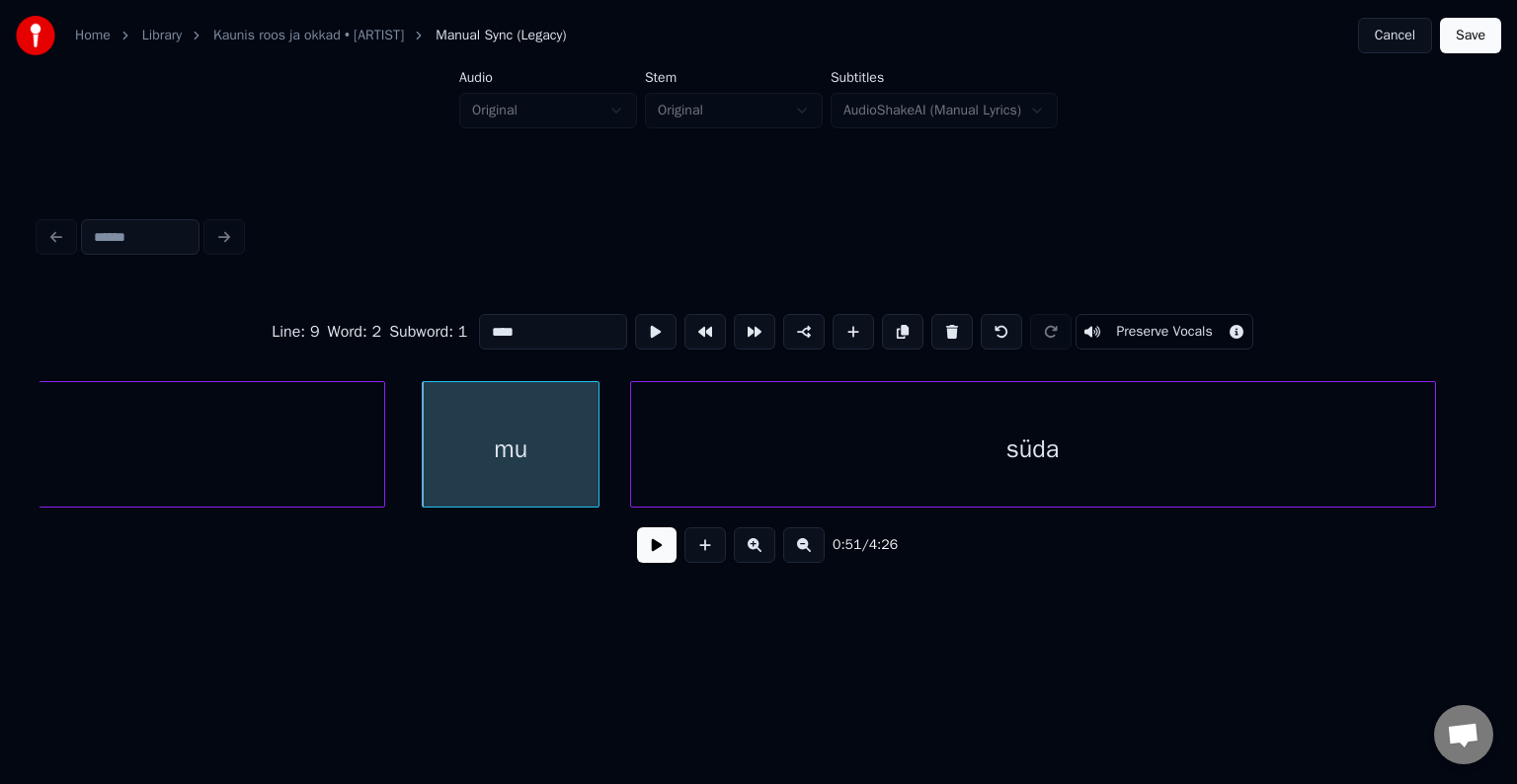 type on "**" 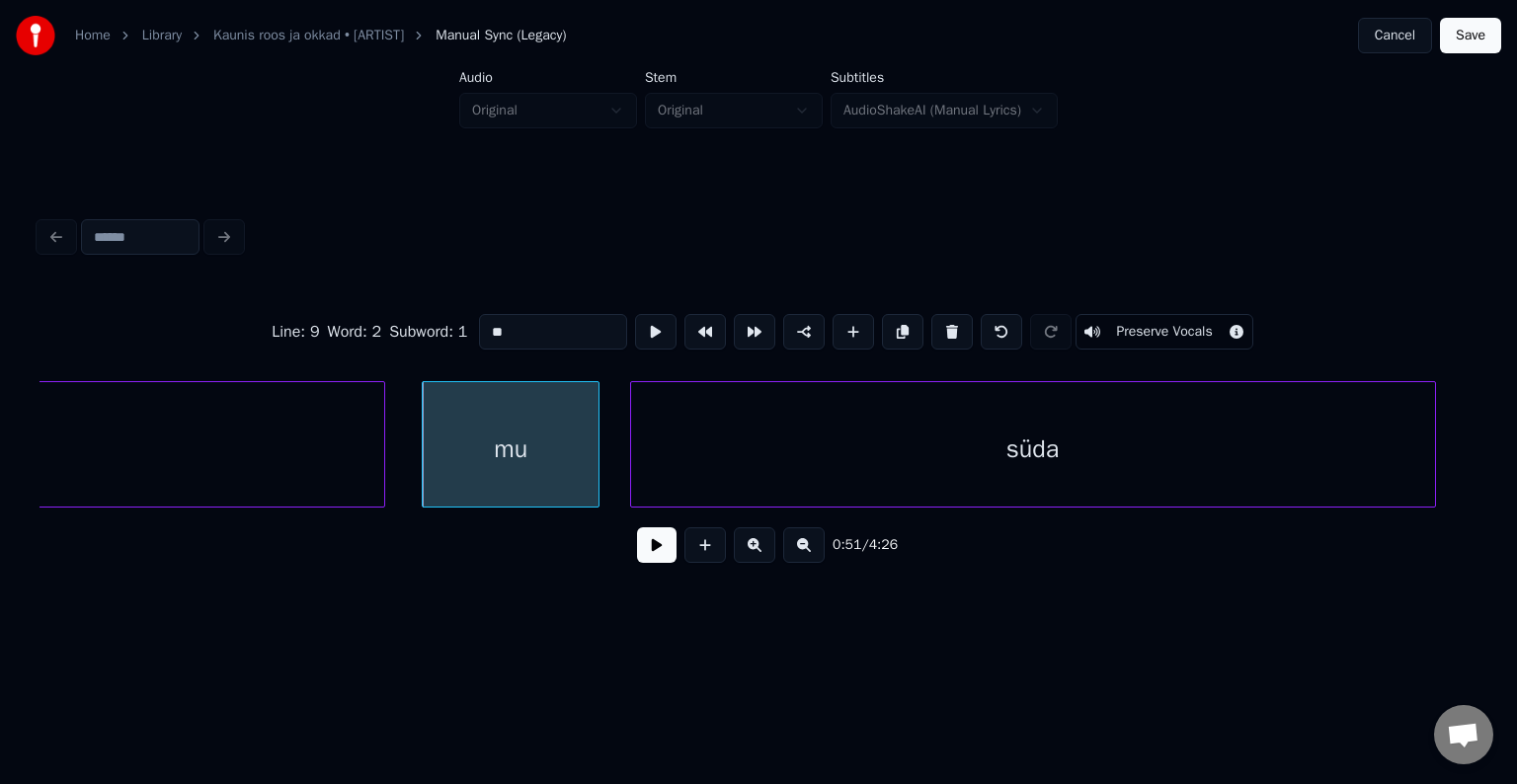 click at bounding box center (657, 545) 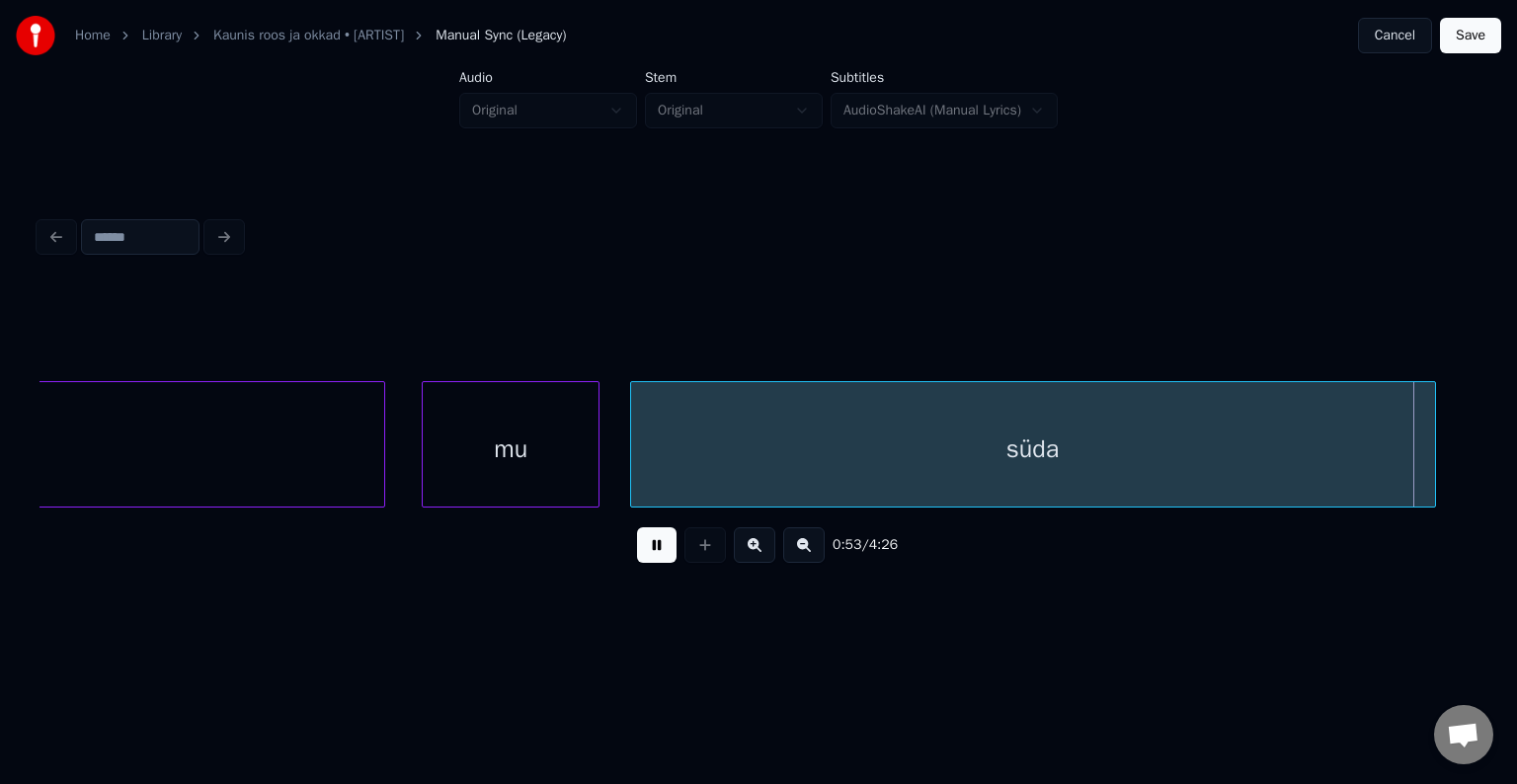 scroll, scrollTop: 0, scrollLeft: 31594, axis: horizontal 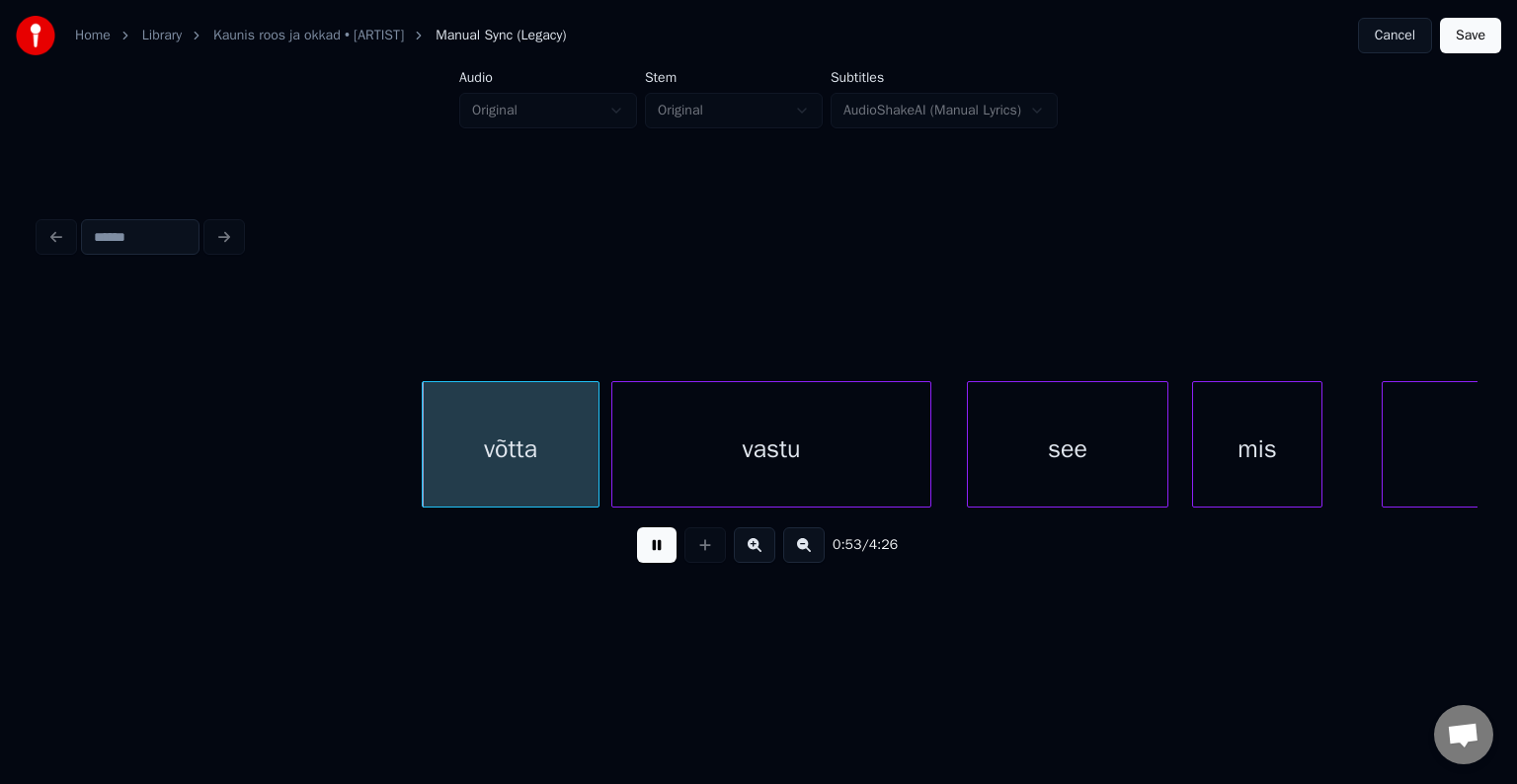 click at bounding box center (657, 545) 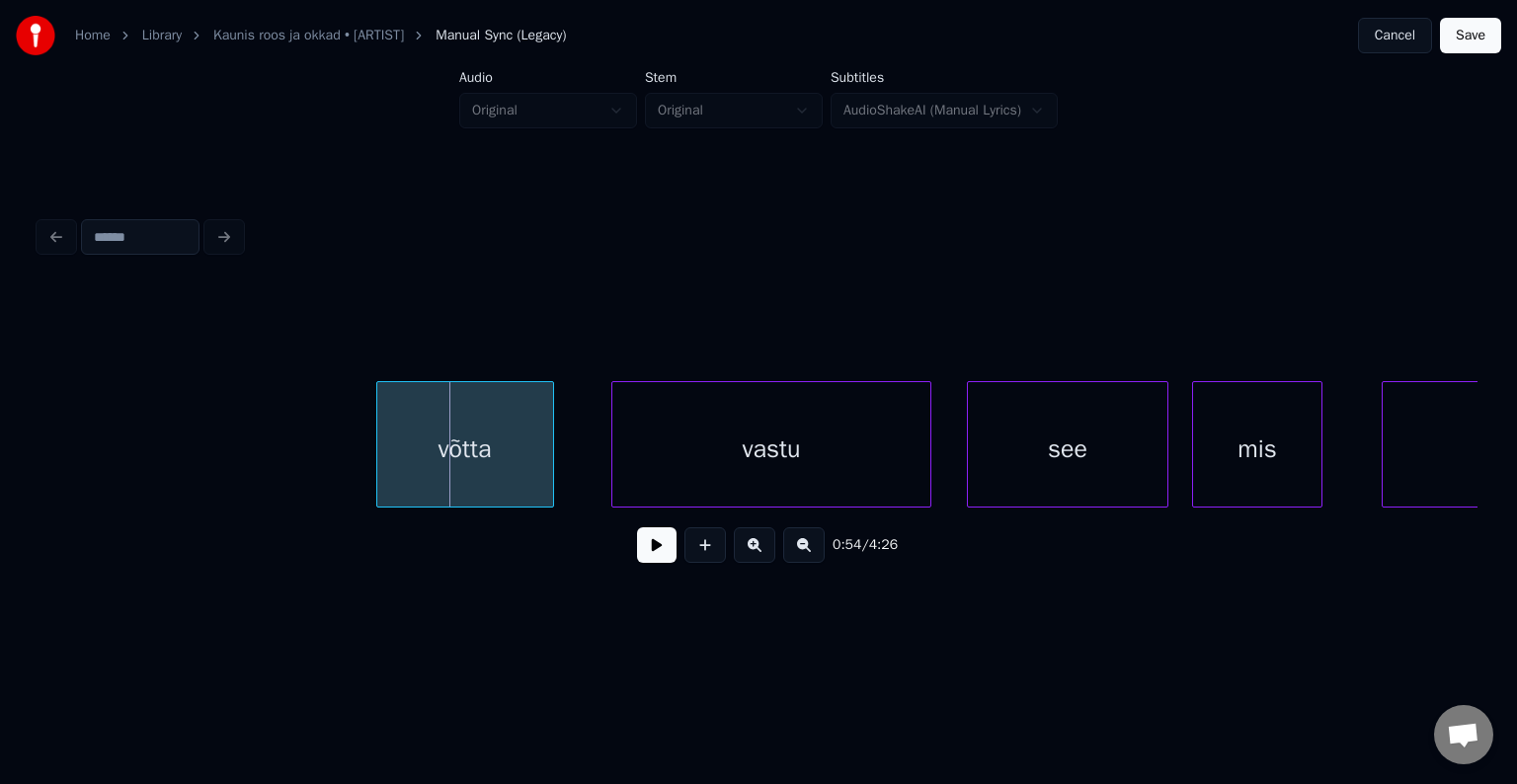 click on "võtta" at bounding box center [465, 449] 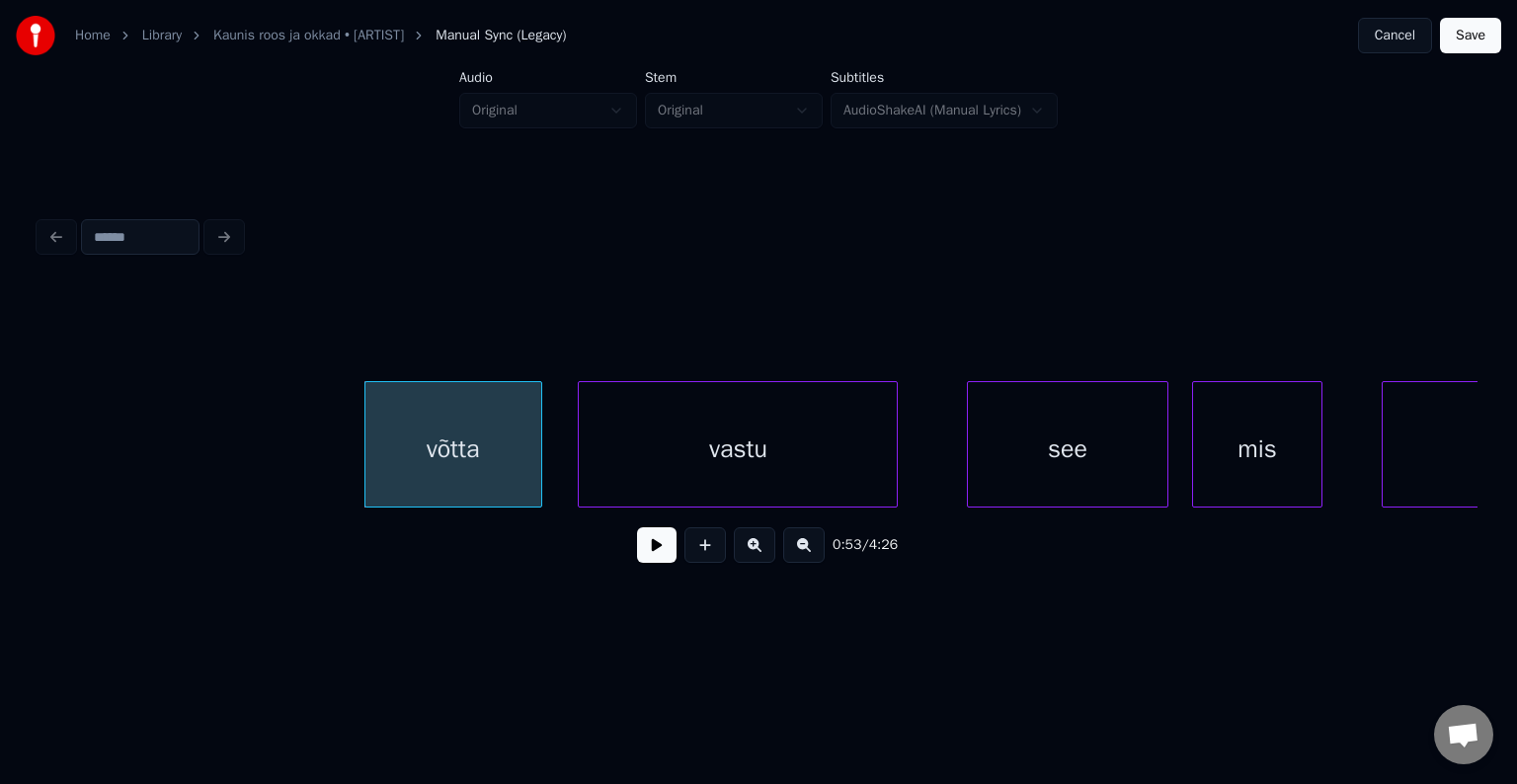 click on "vastu" at bounding box center [738, 449] 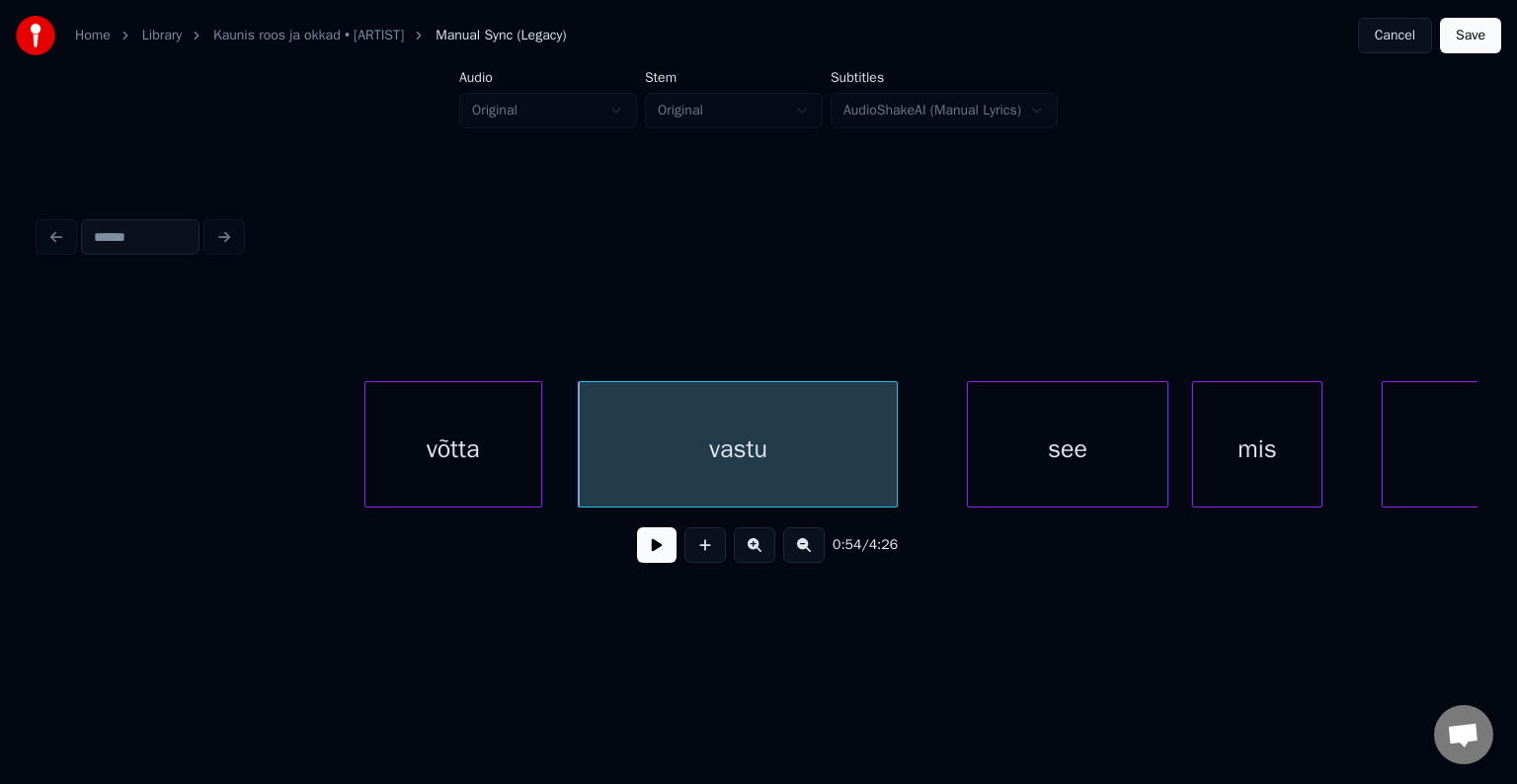 click on "võtta" at bounding box center [453, 449] 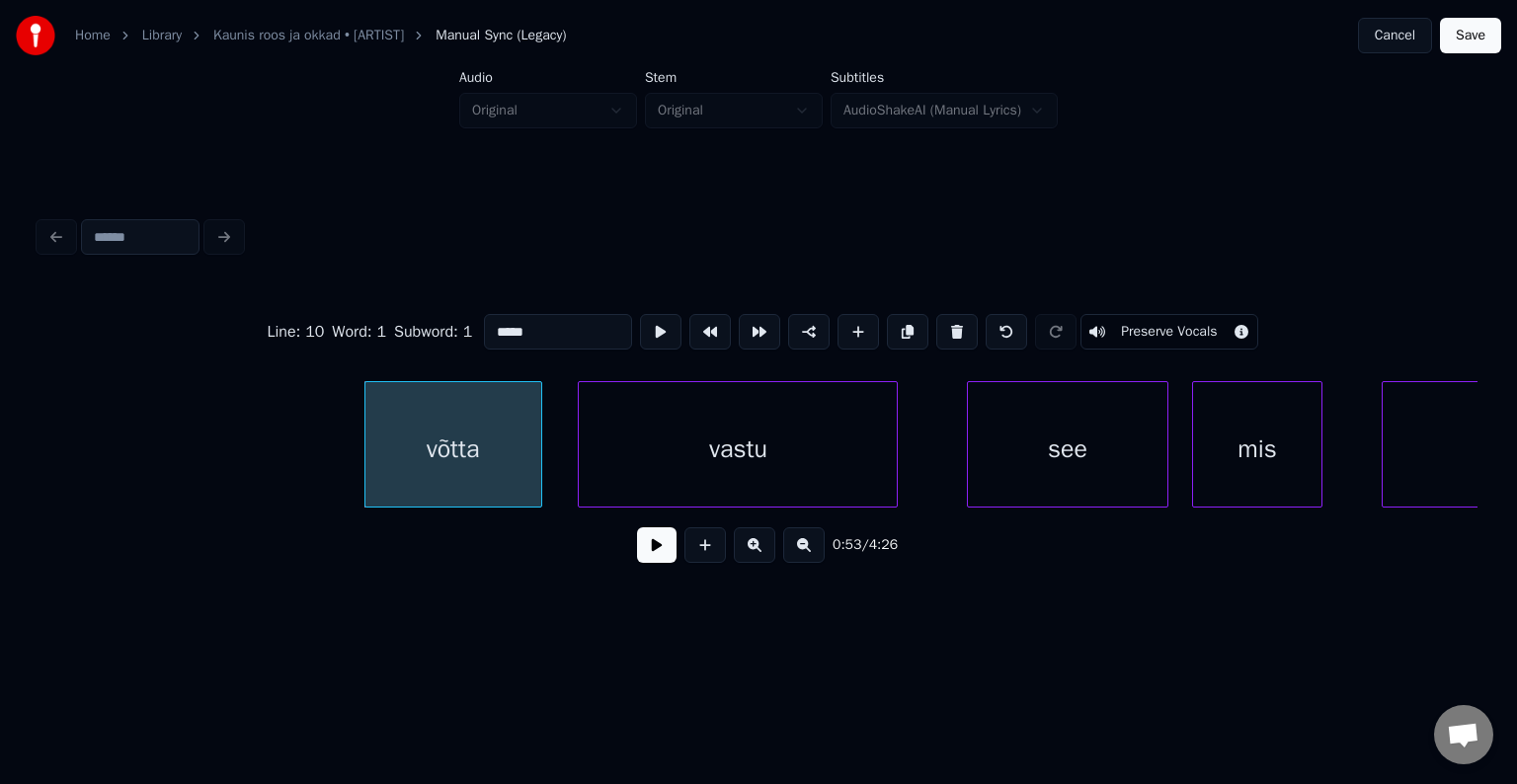 click at bounding box center [657, 545] 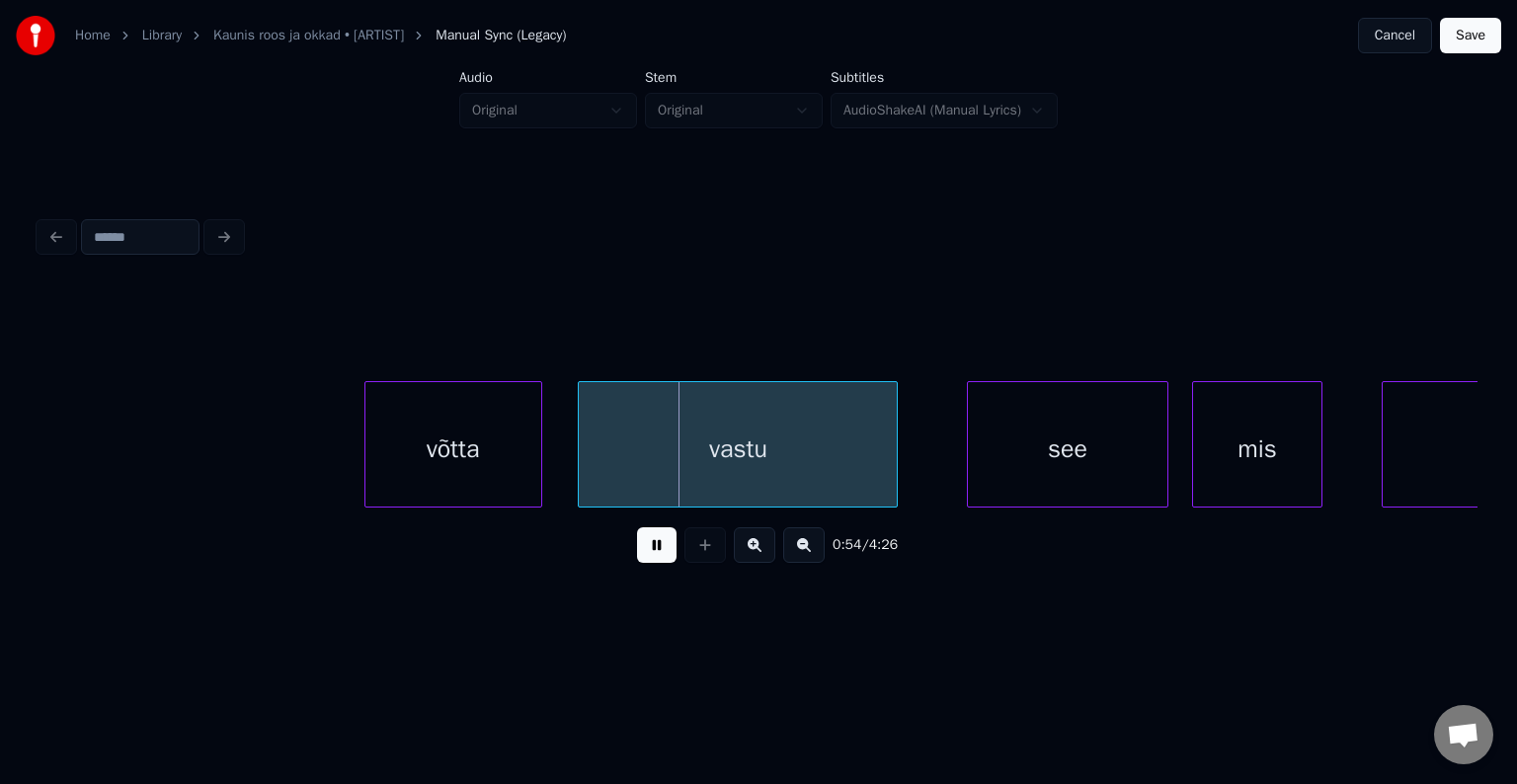 click at bounding box center (657, 545) 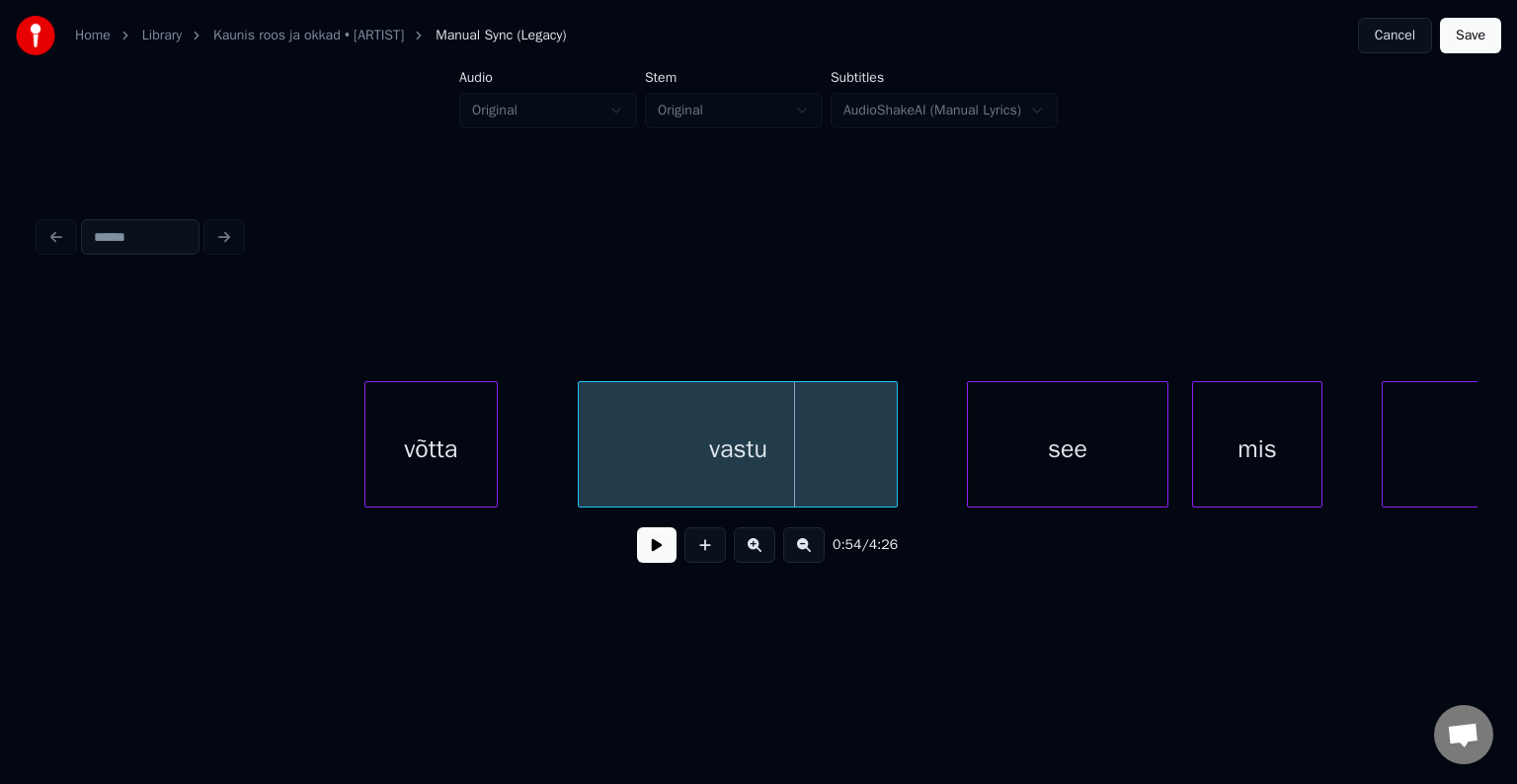 click at bounding box center (494, 444) 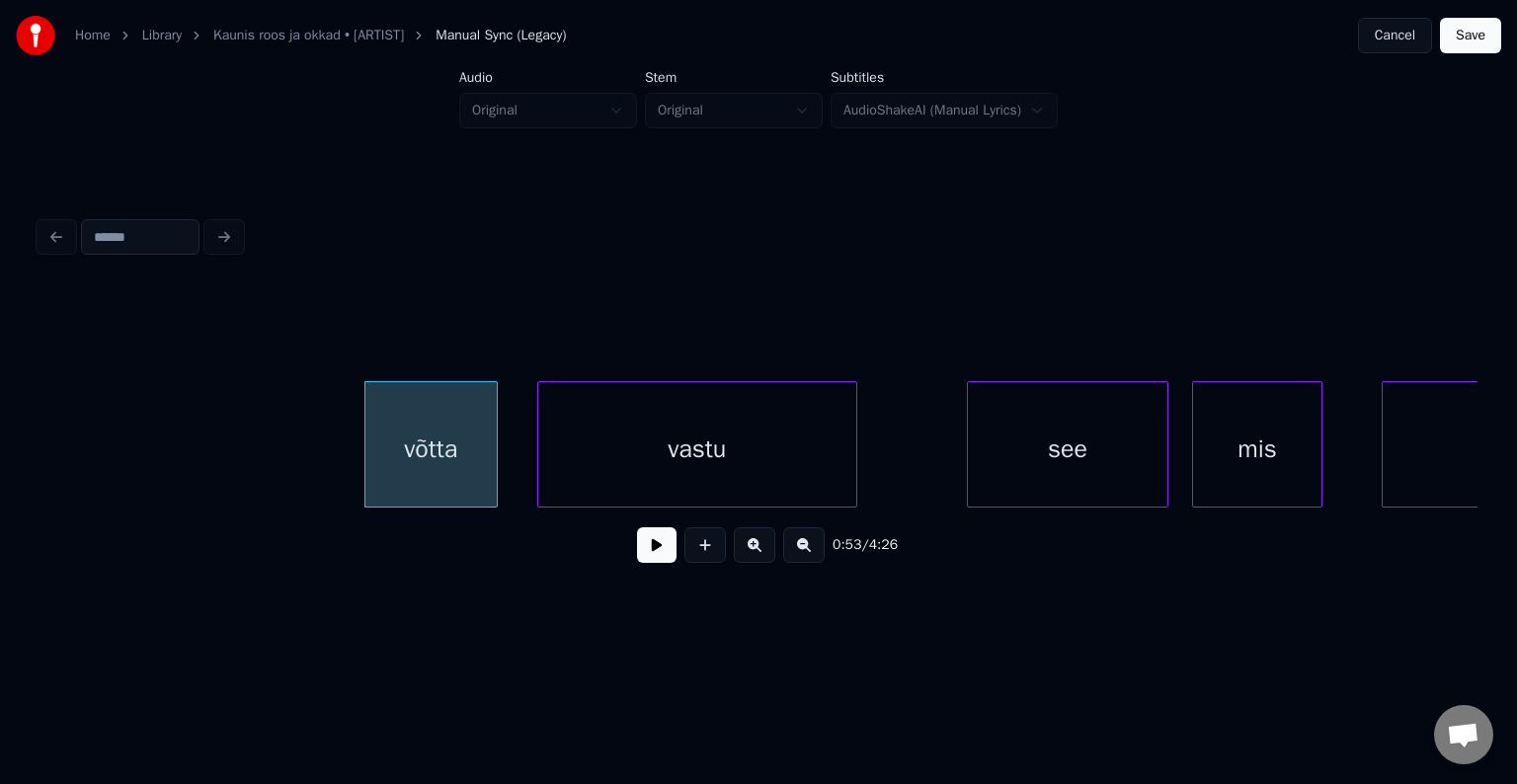 click on "vastu" at bounding box center (697, 449) 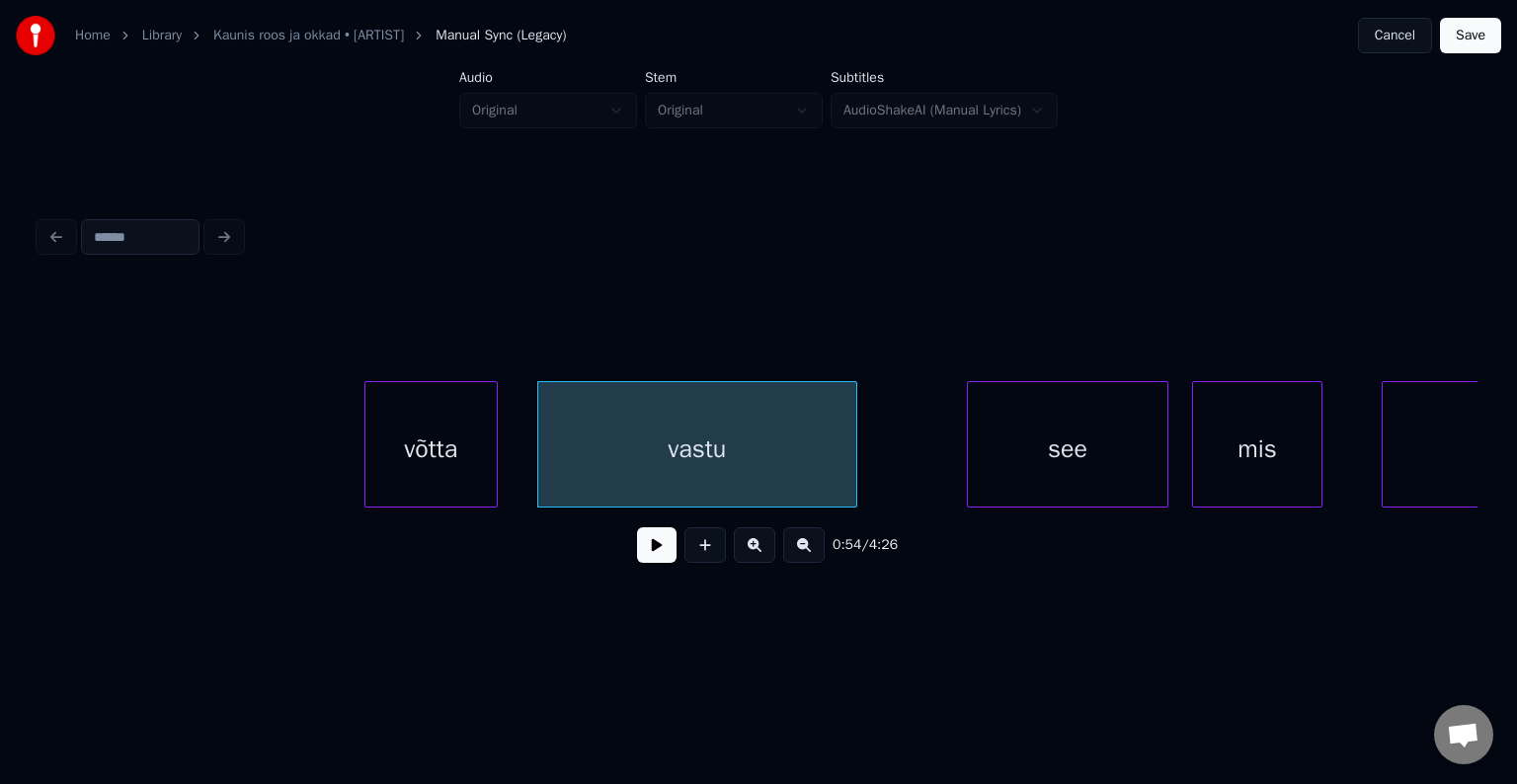 click on "võtta" at bounding box center [431, 449] 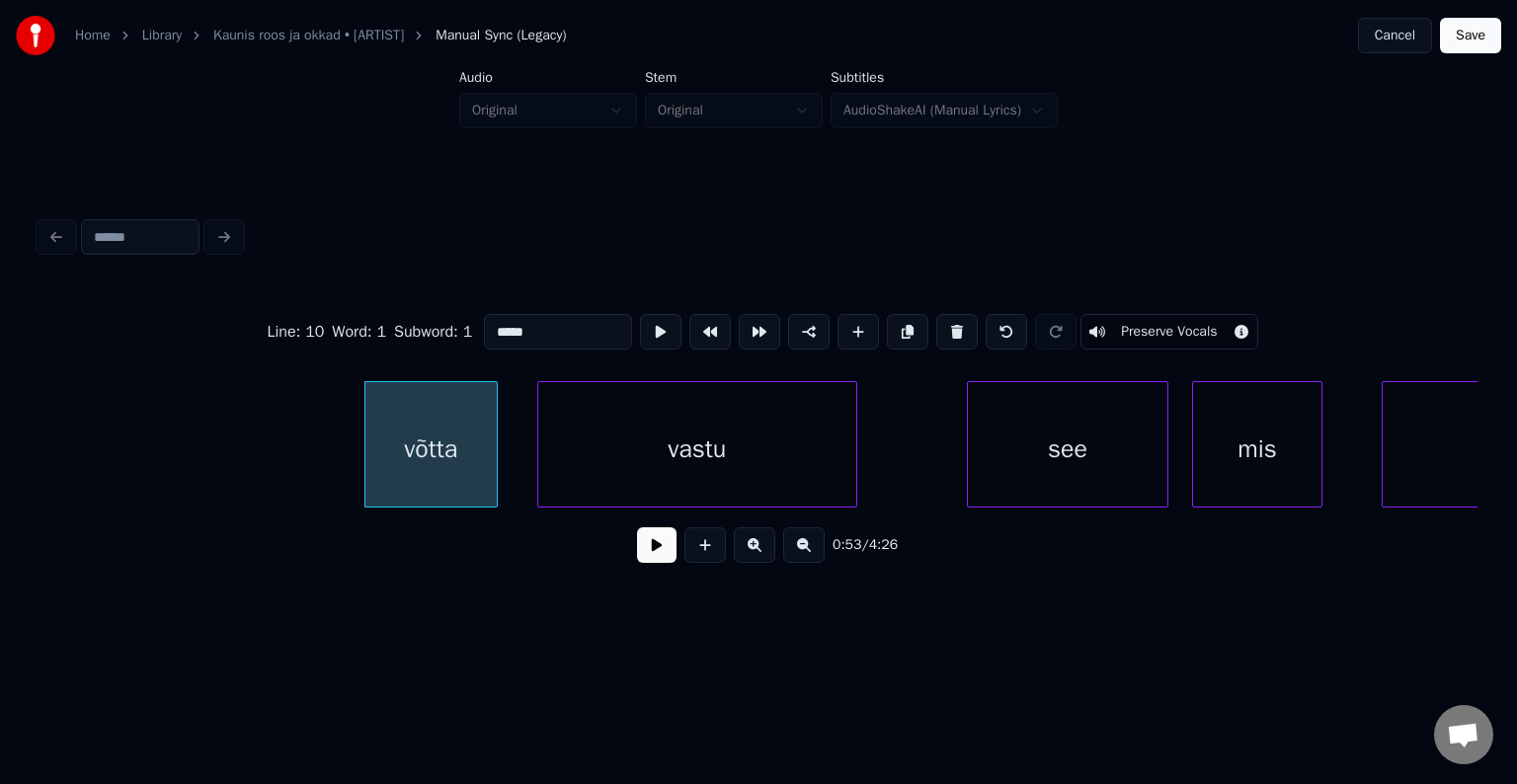 click at bounding box center (657, 545) 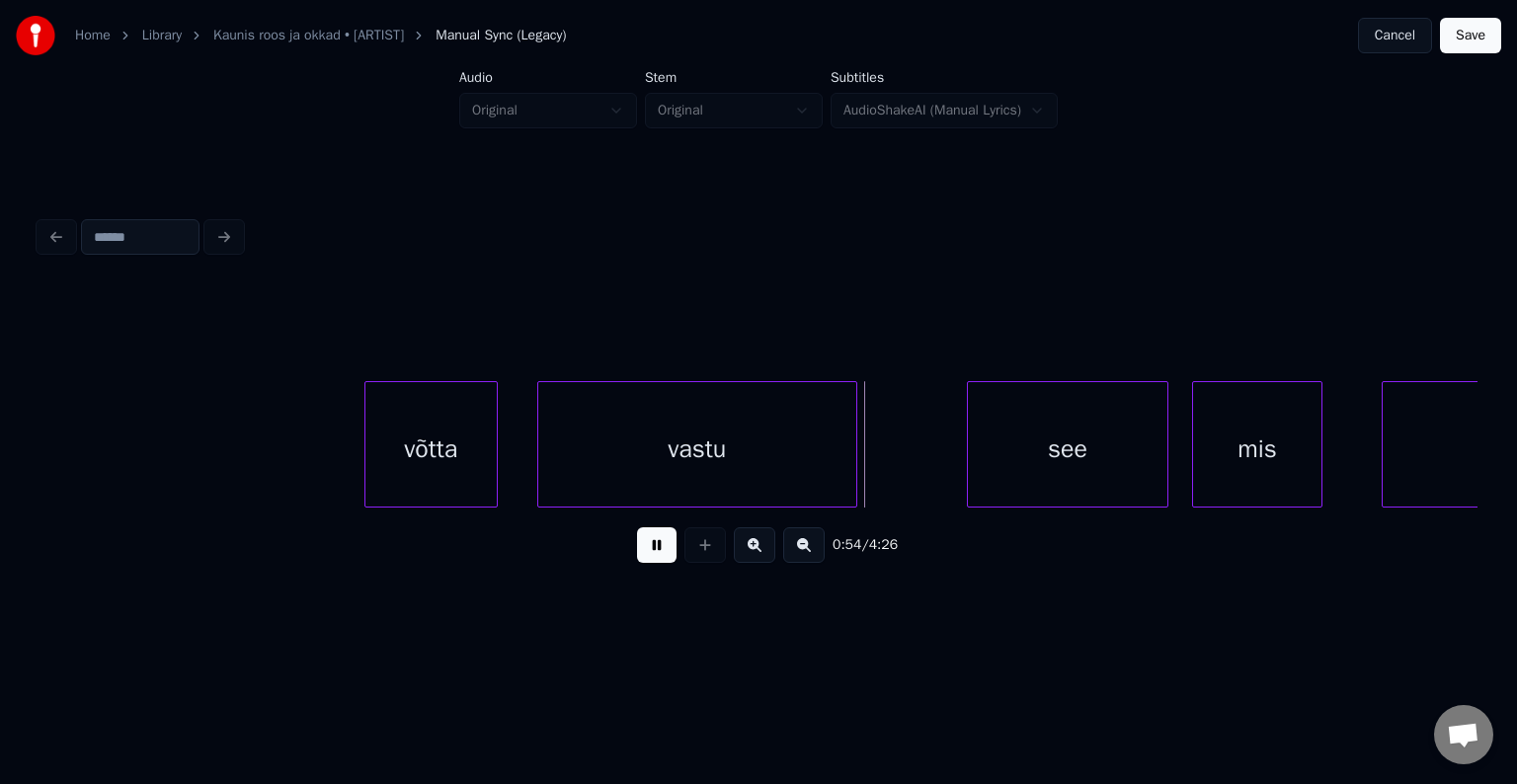 click at bounding box center [657, 545] 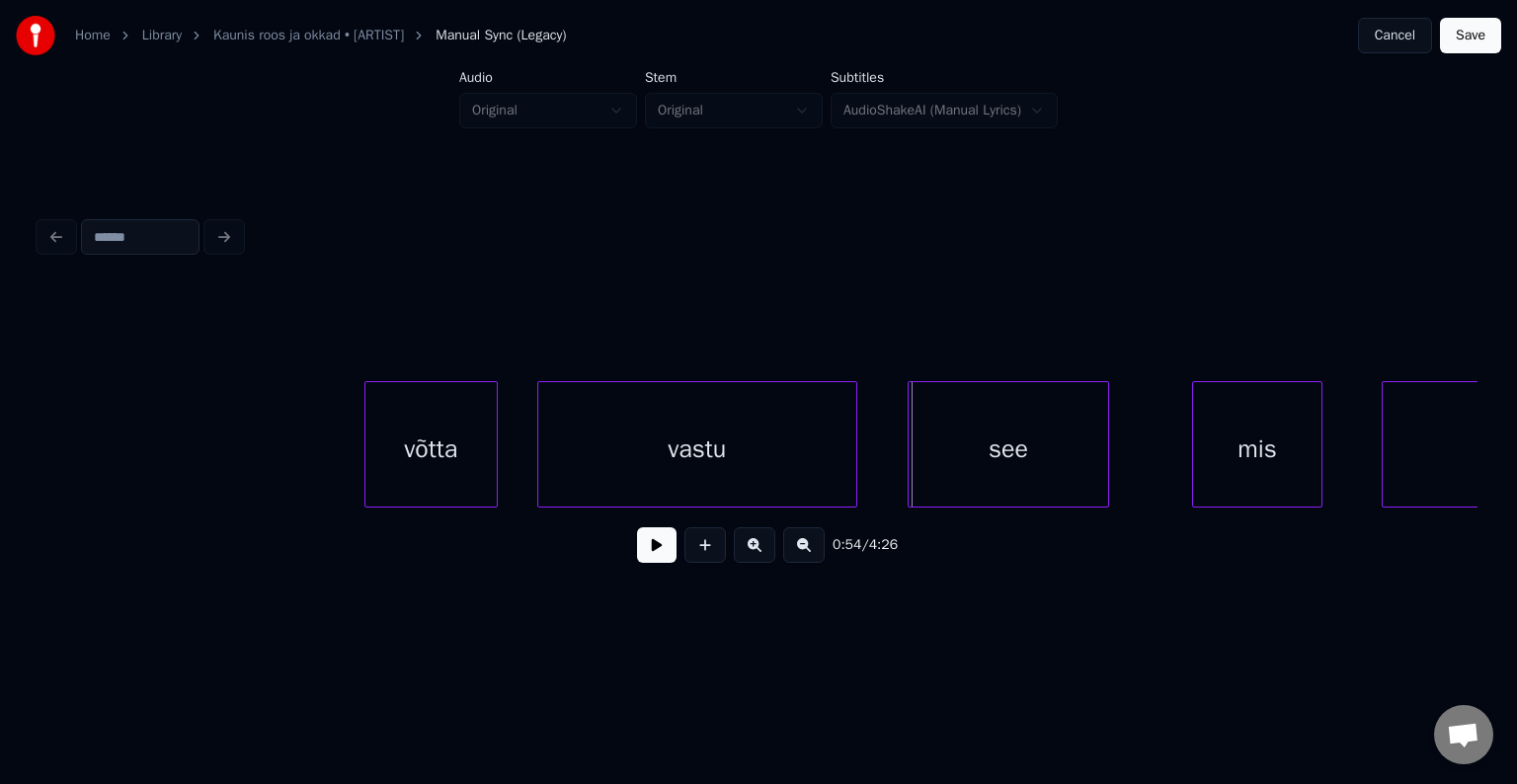 click on "see" at bounding box center [1008, 449] 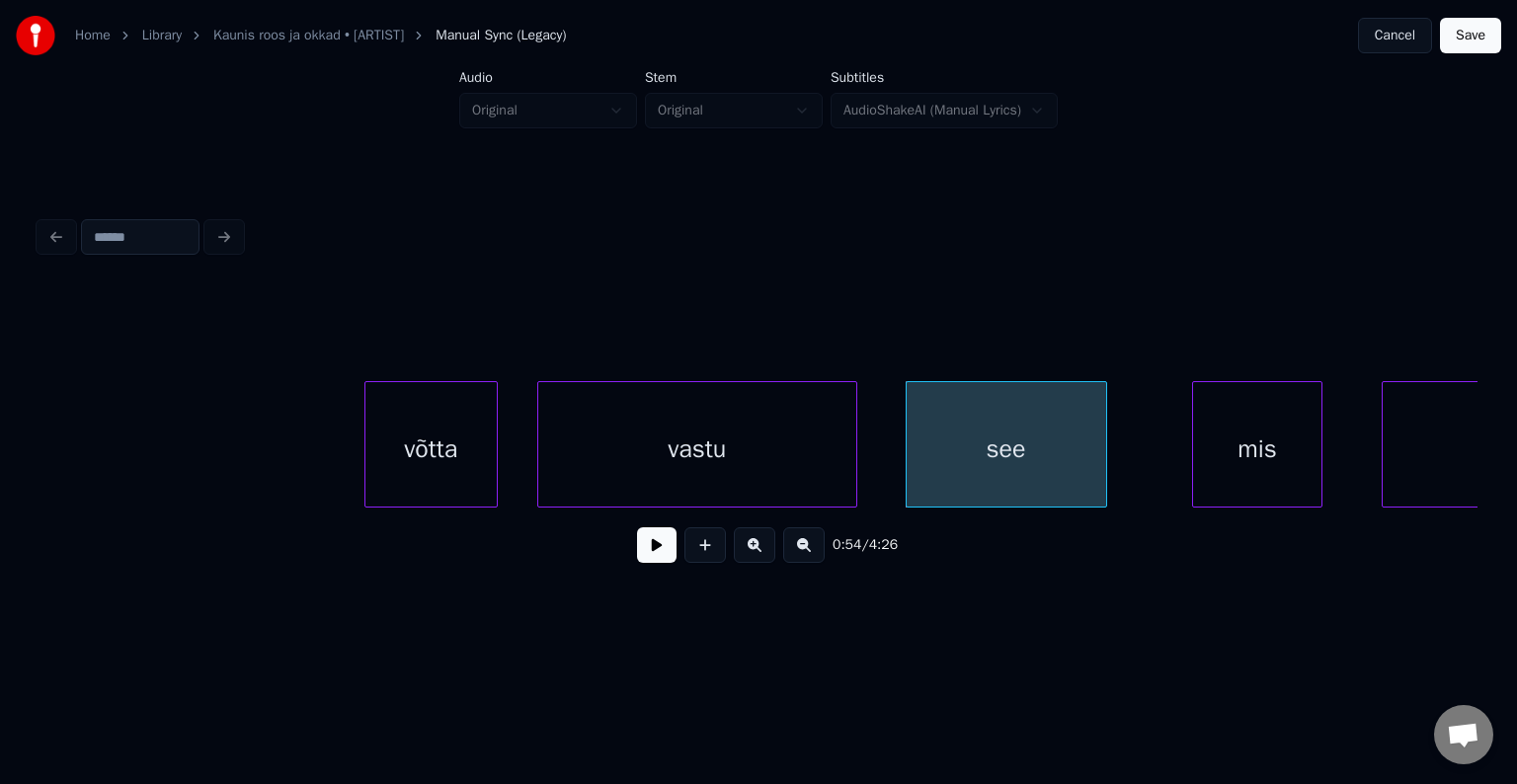 click at bounding box center [657, 545] 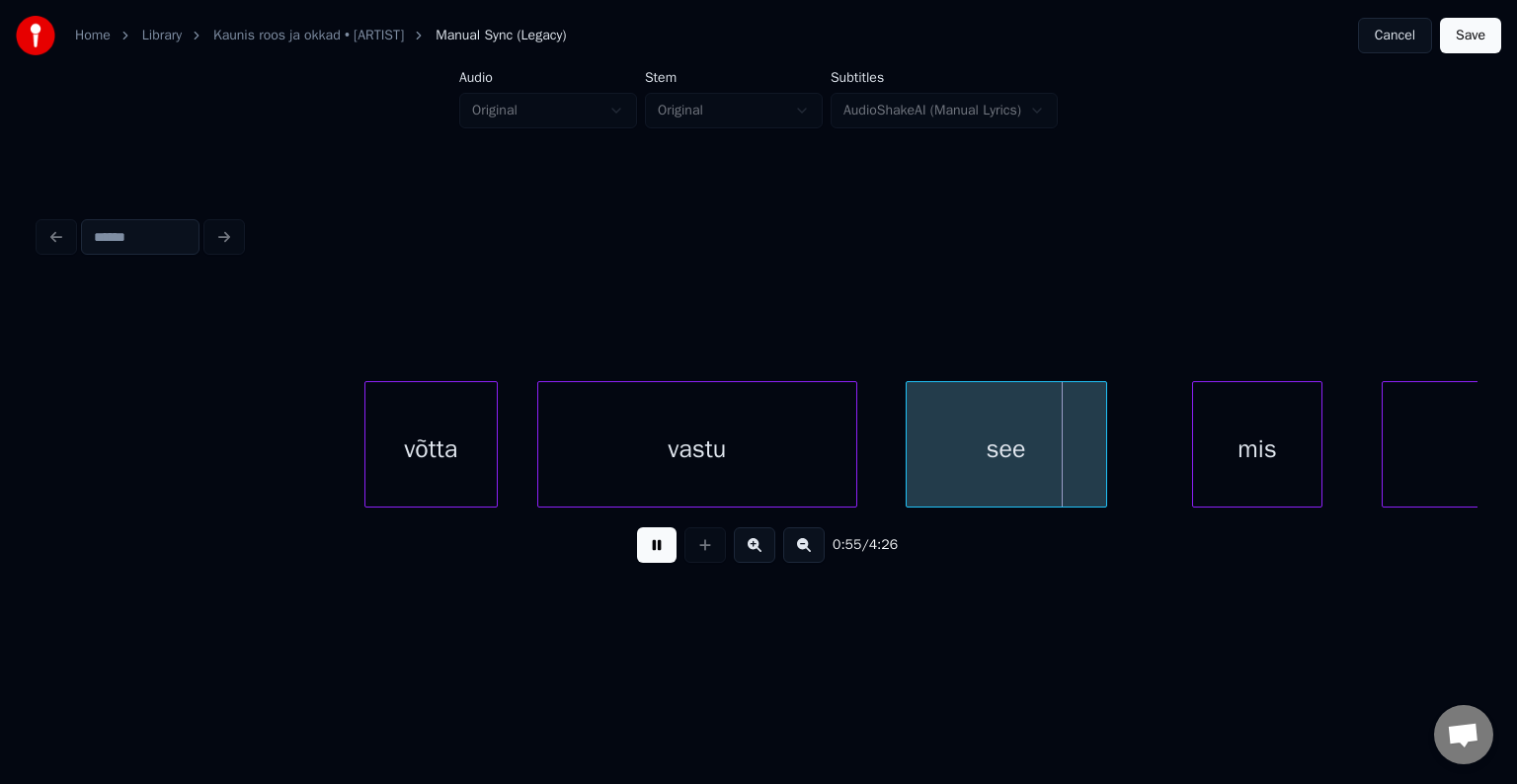 click at bounding box center [657, 545] 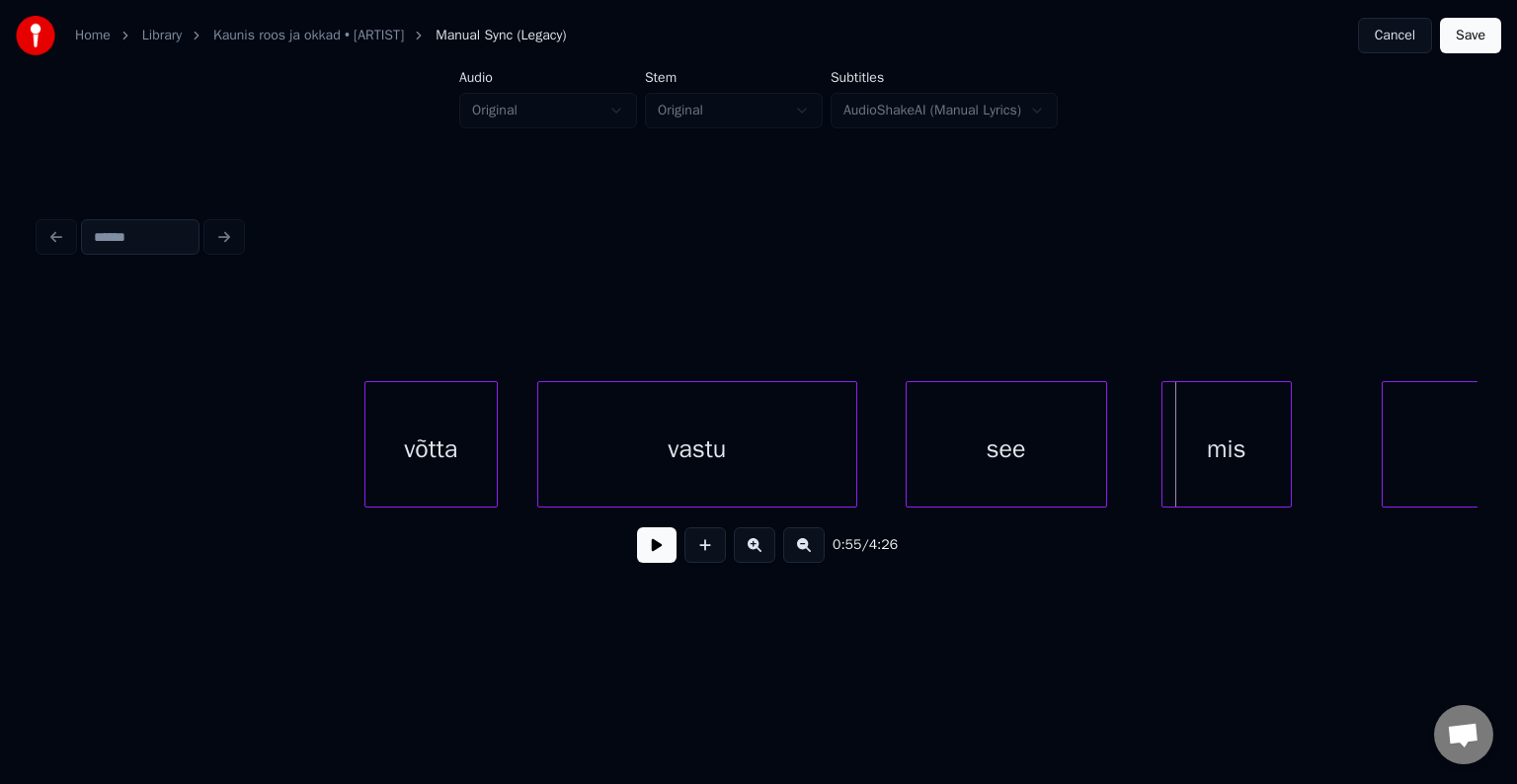 click on "mis" at bounding box center [1227, 449] 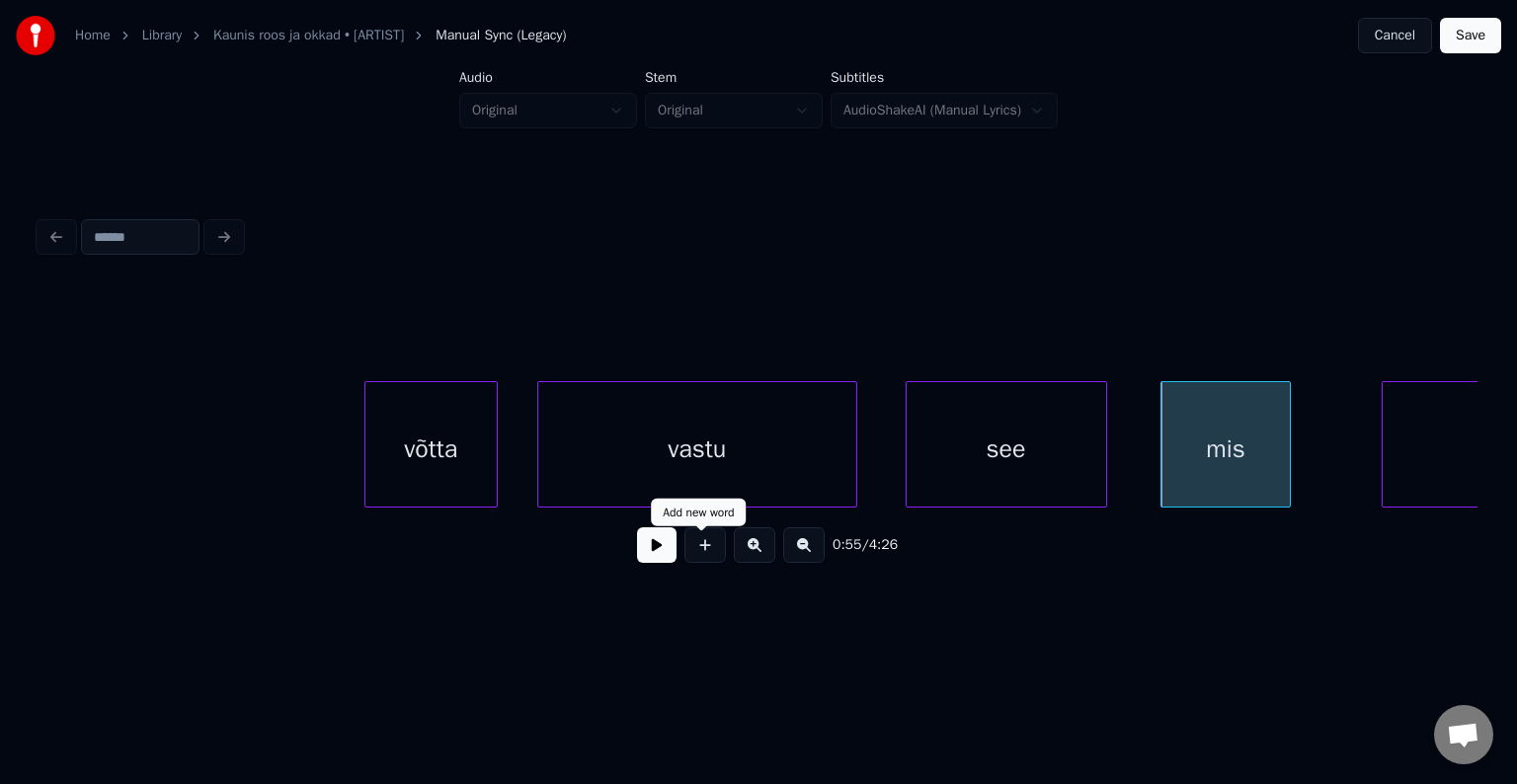 click at bounding box center [657, 545] 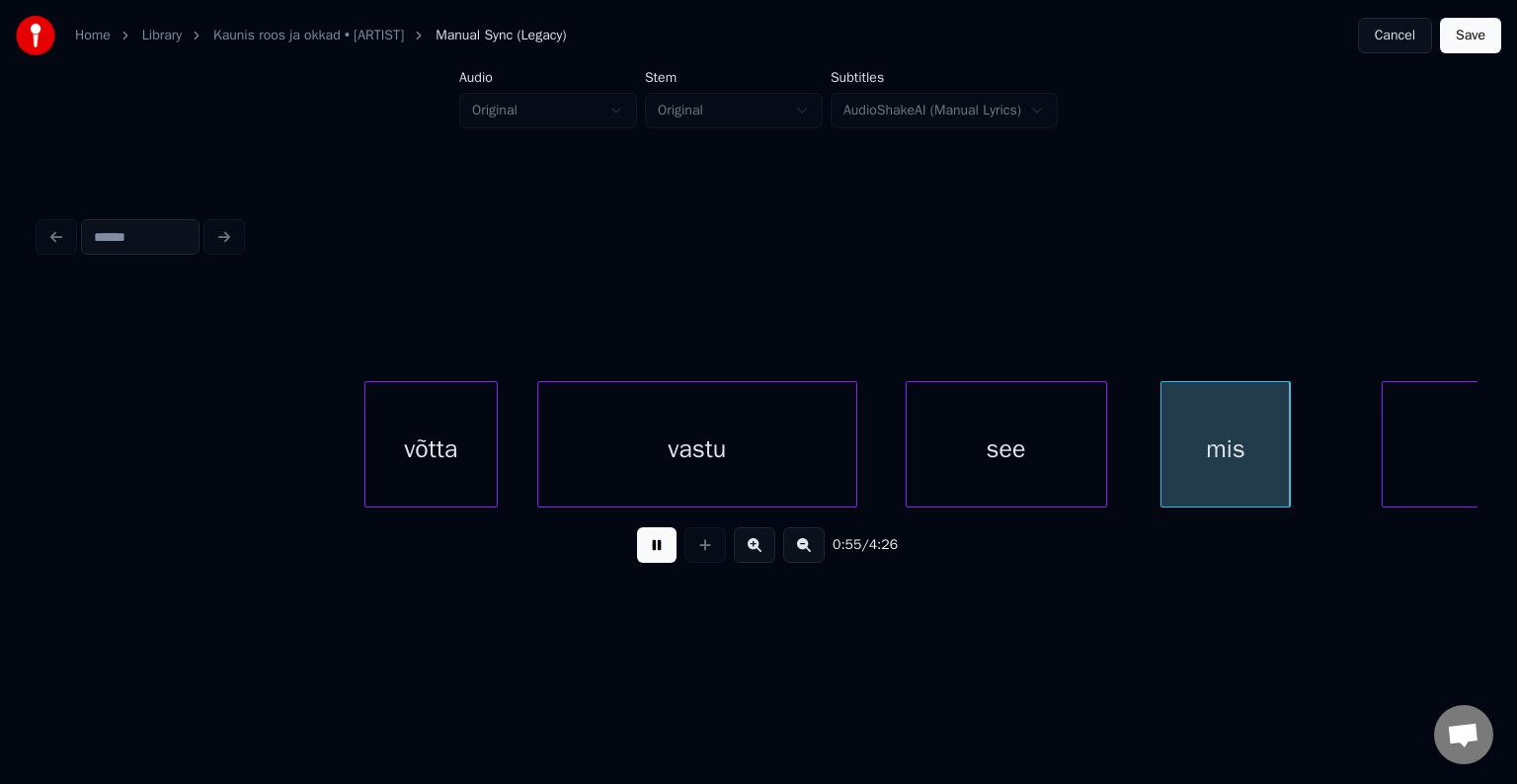 click at bounding box center [657, 545] 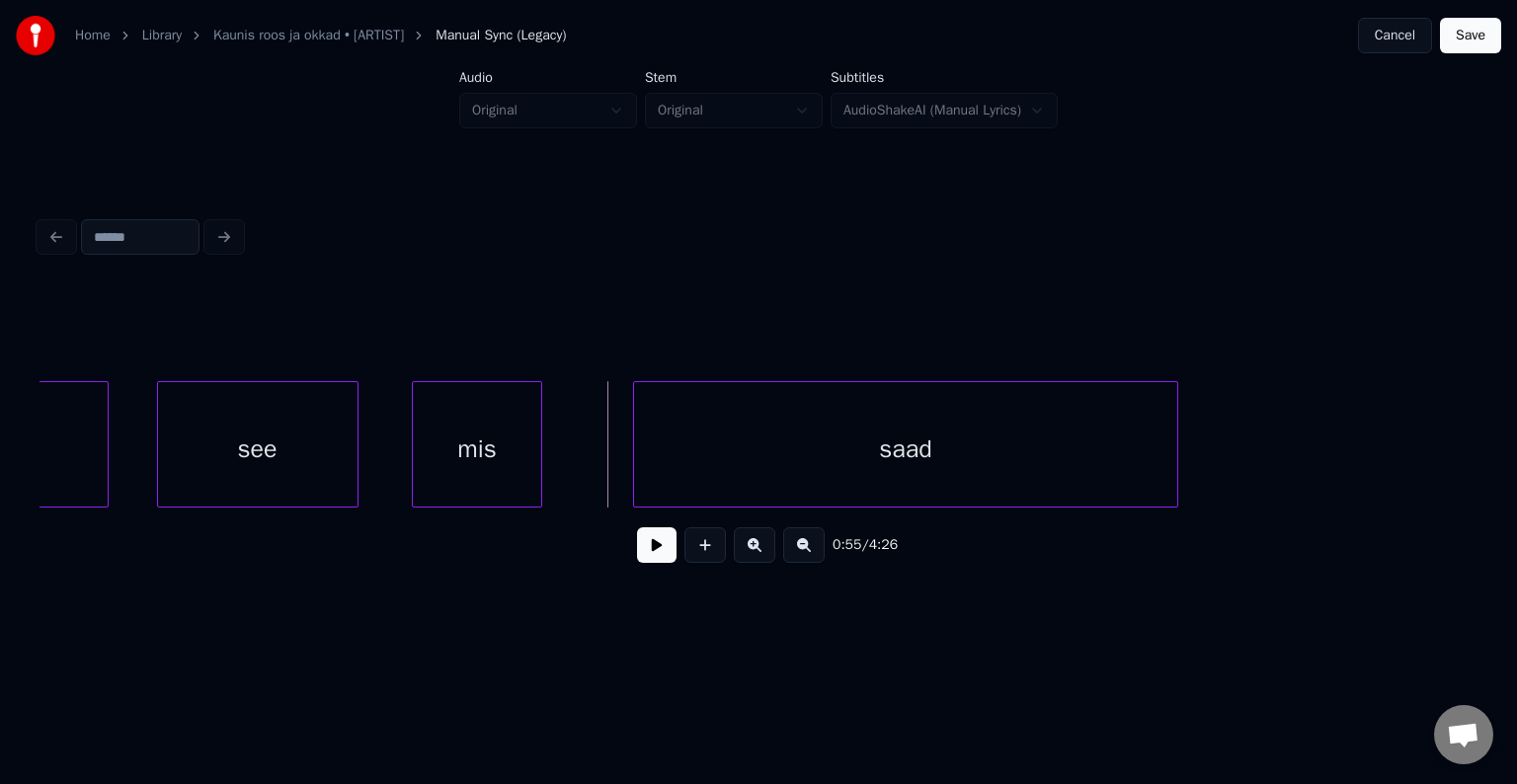 scroll, scrollTop: 0, scrollLeft: 32384, axis: horizontal 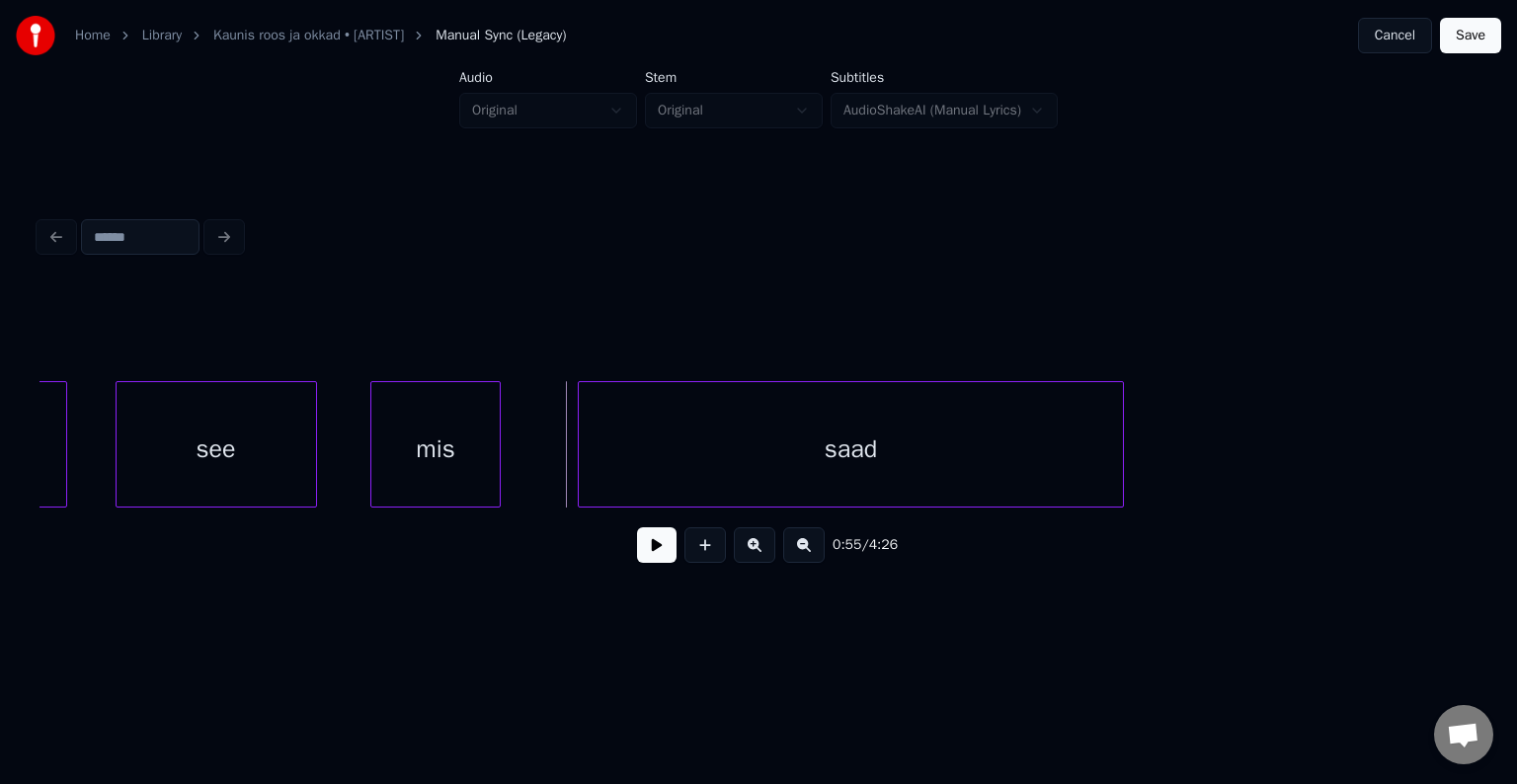 click on "saad" at bounding box center [850, 449] 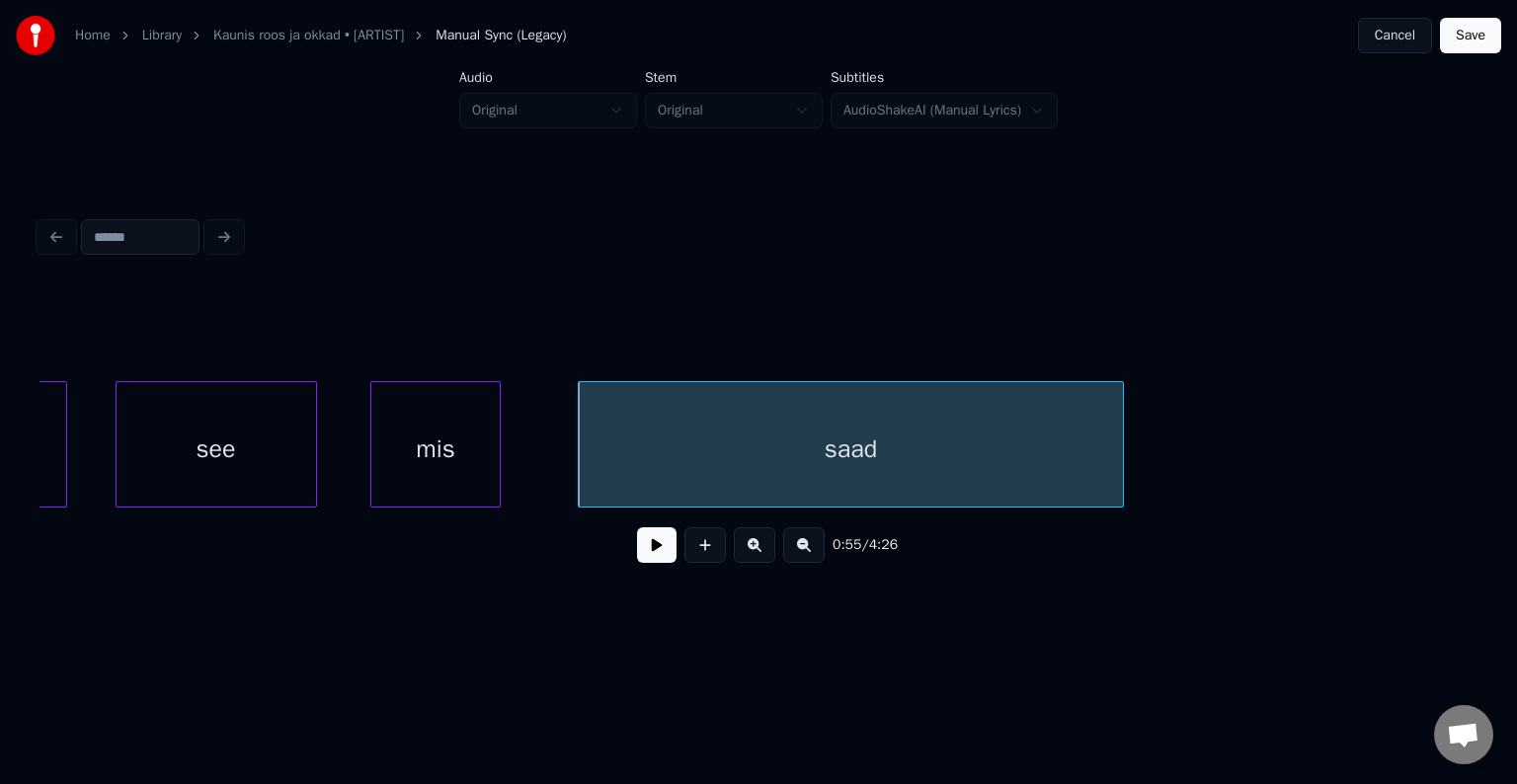click at bounding box center [657, 545] 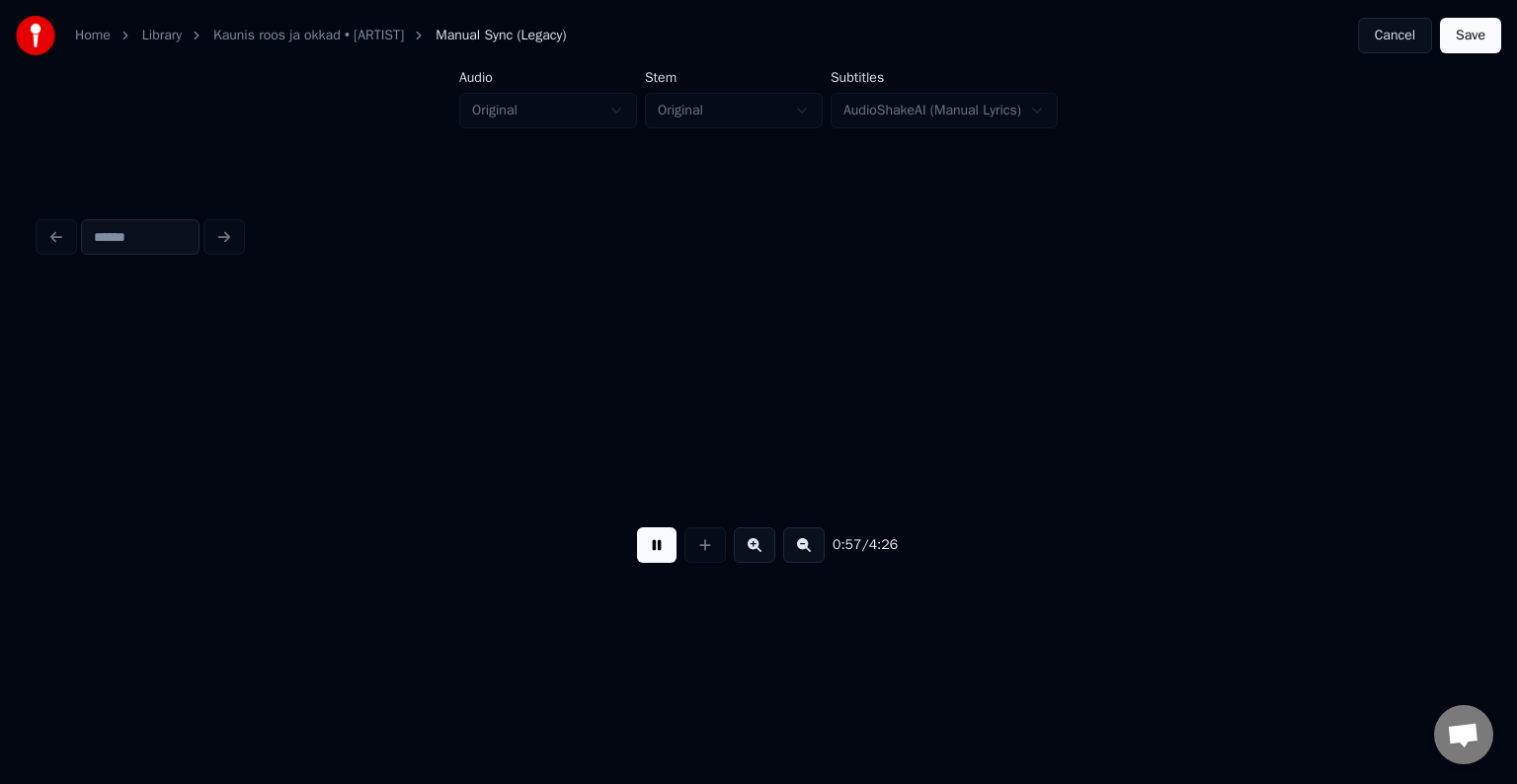 scroll, scrollTop: 0, scrollLeft: 33827, axis: horizontal 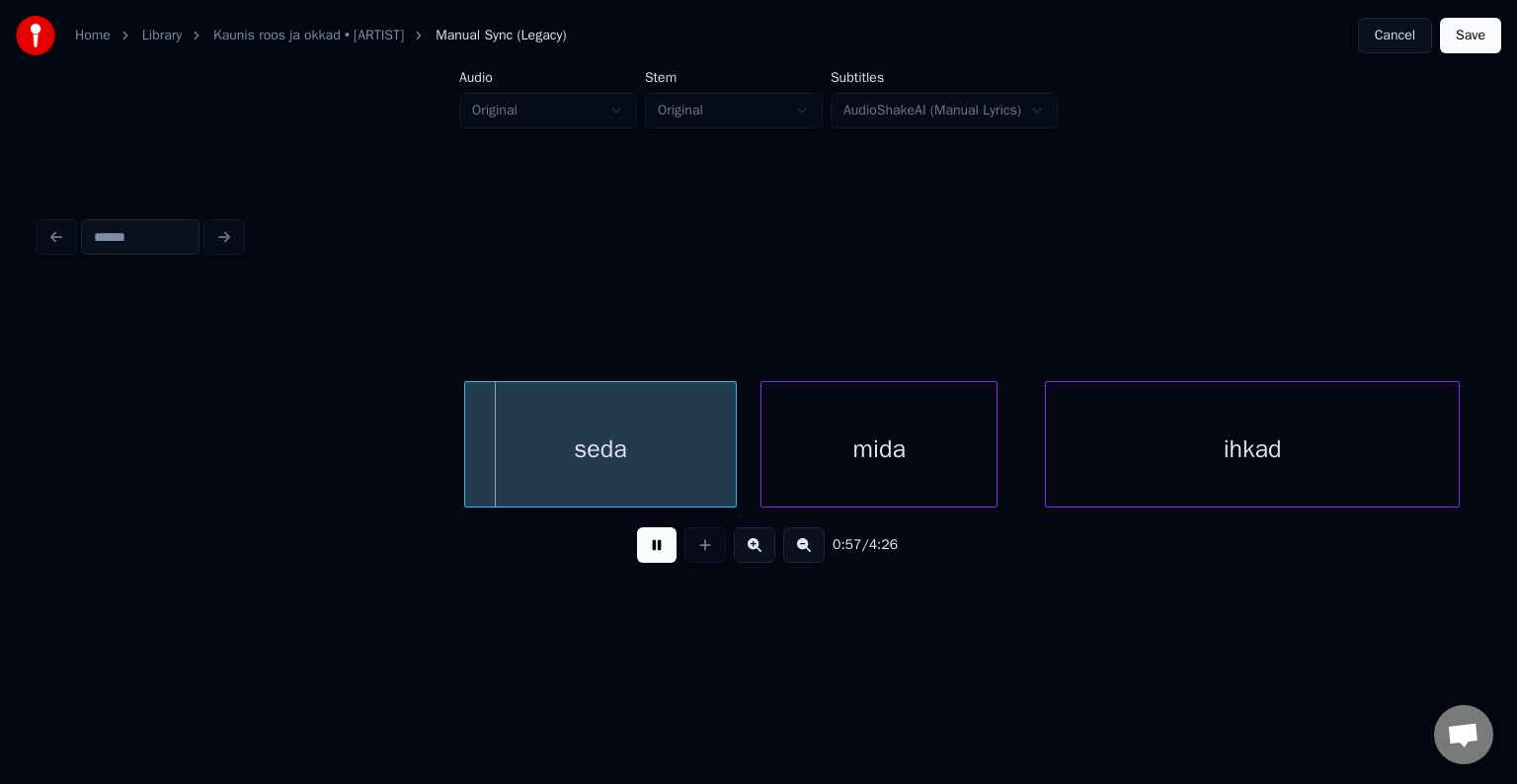 click at bounding box center (657, 545) 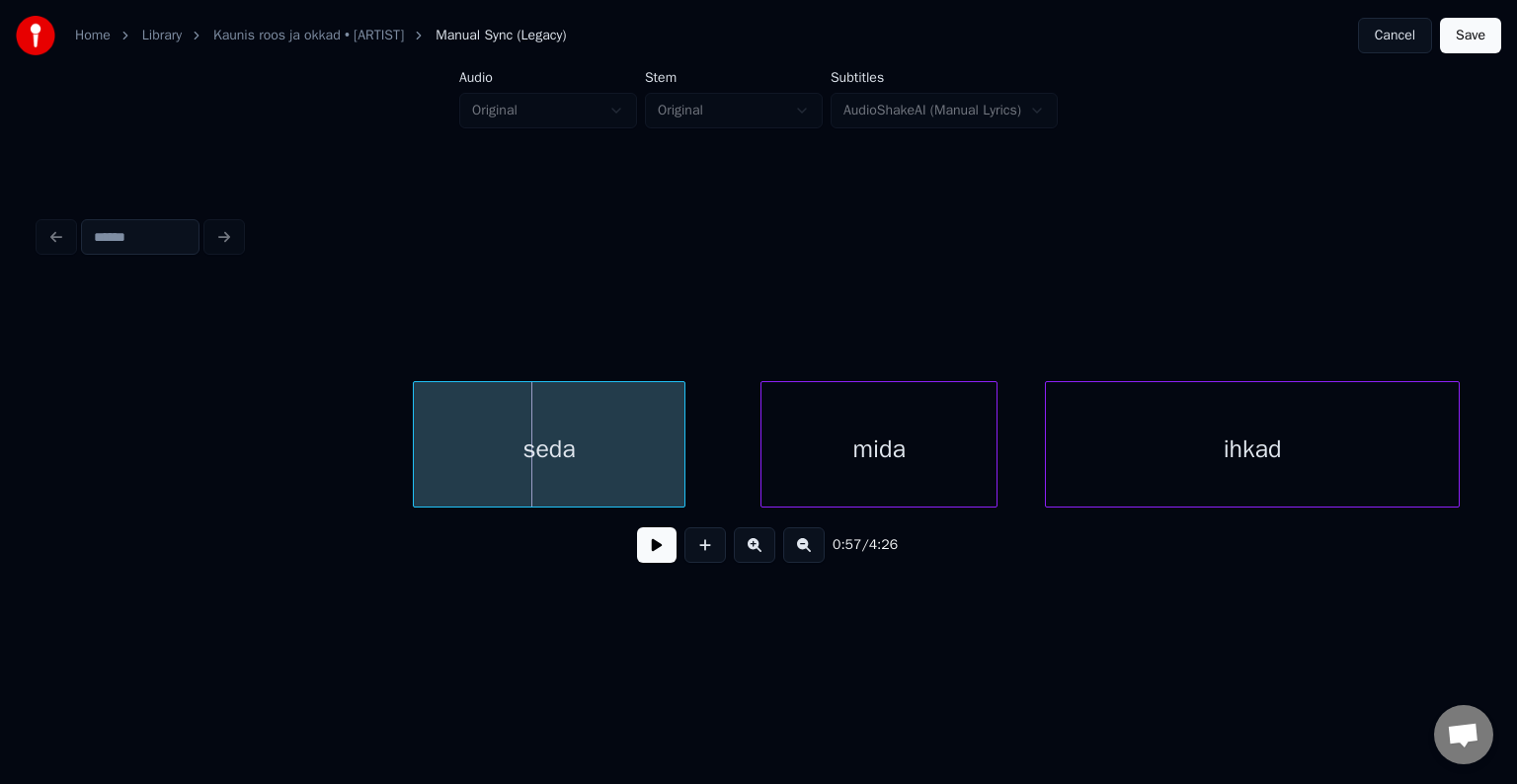 click on "seda" at bounding box center [549, 449] 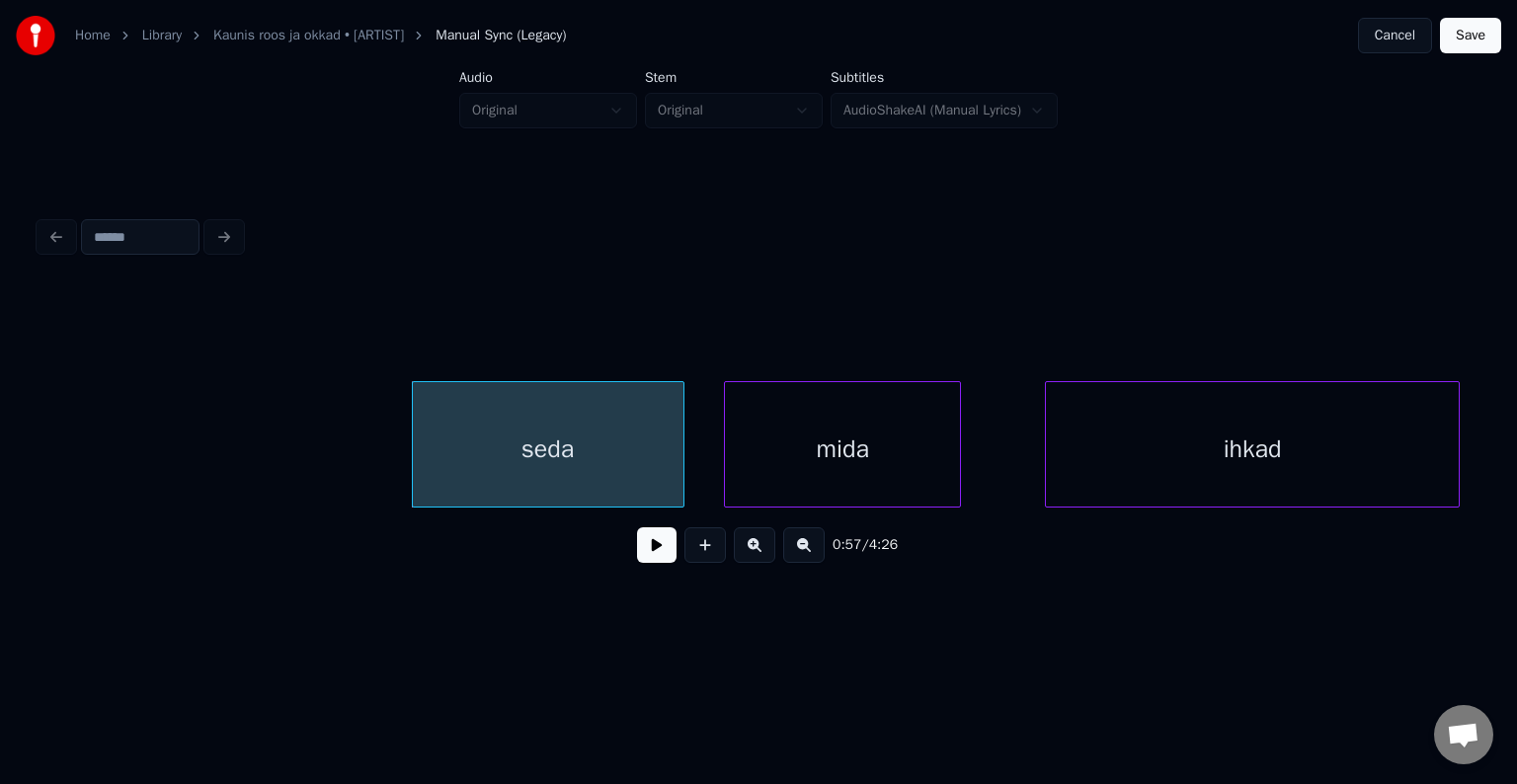 click on "mida" at bounding box center (842, 449) 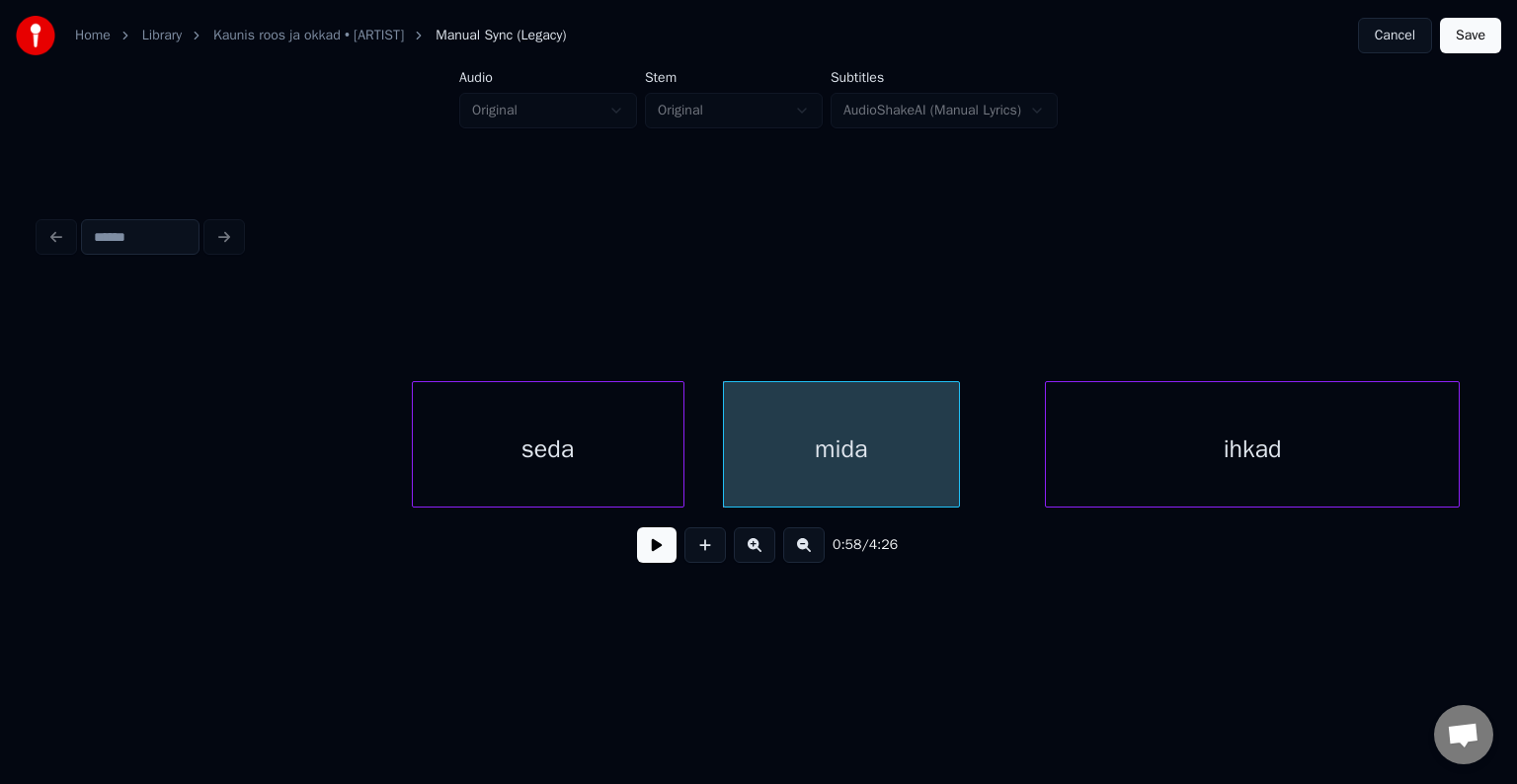 click on "seda" at bounding box center (548, 449) 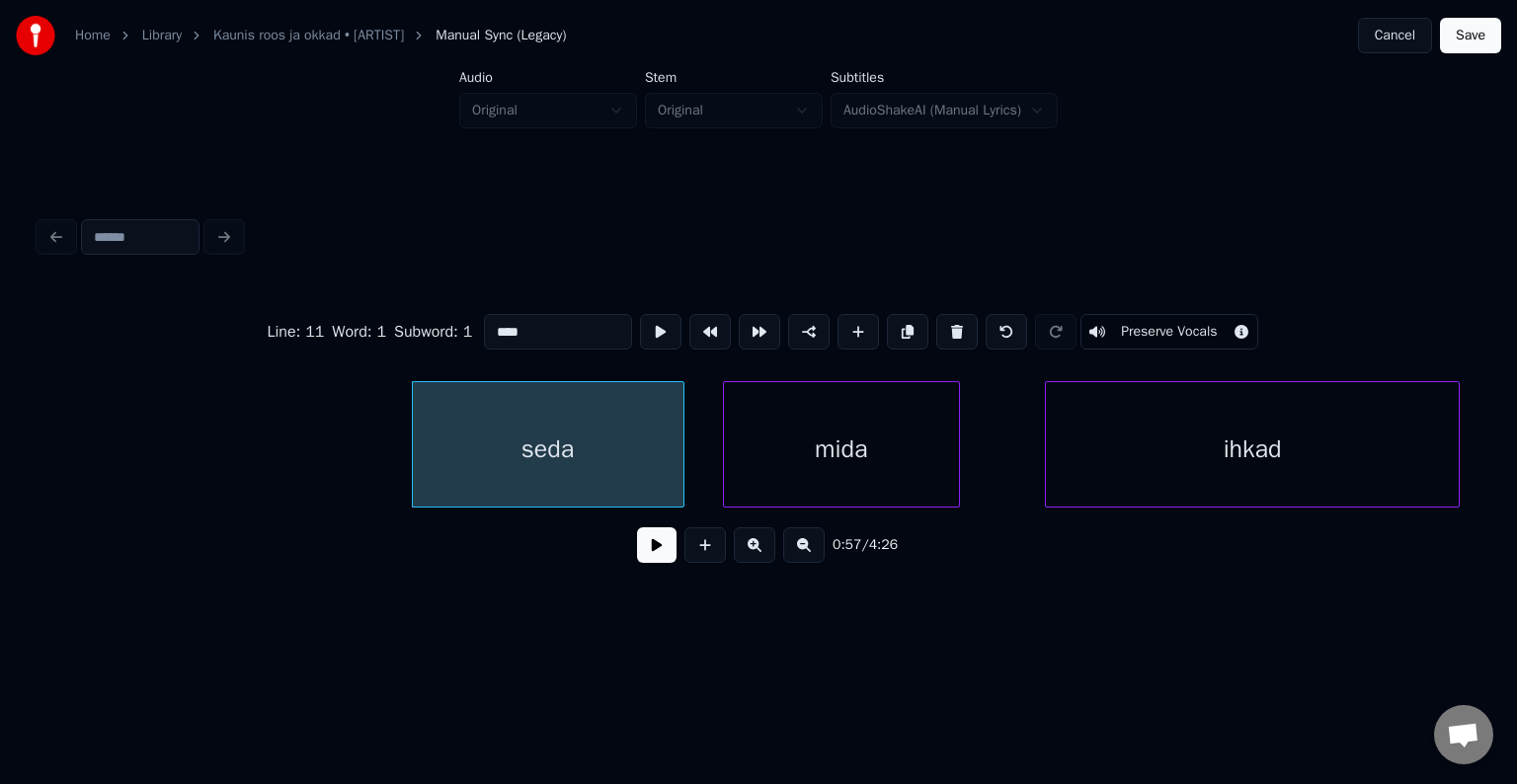 click at bounding box center [657, 545] 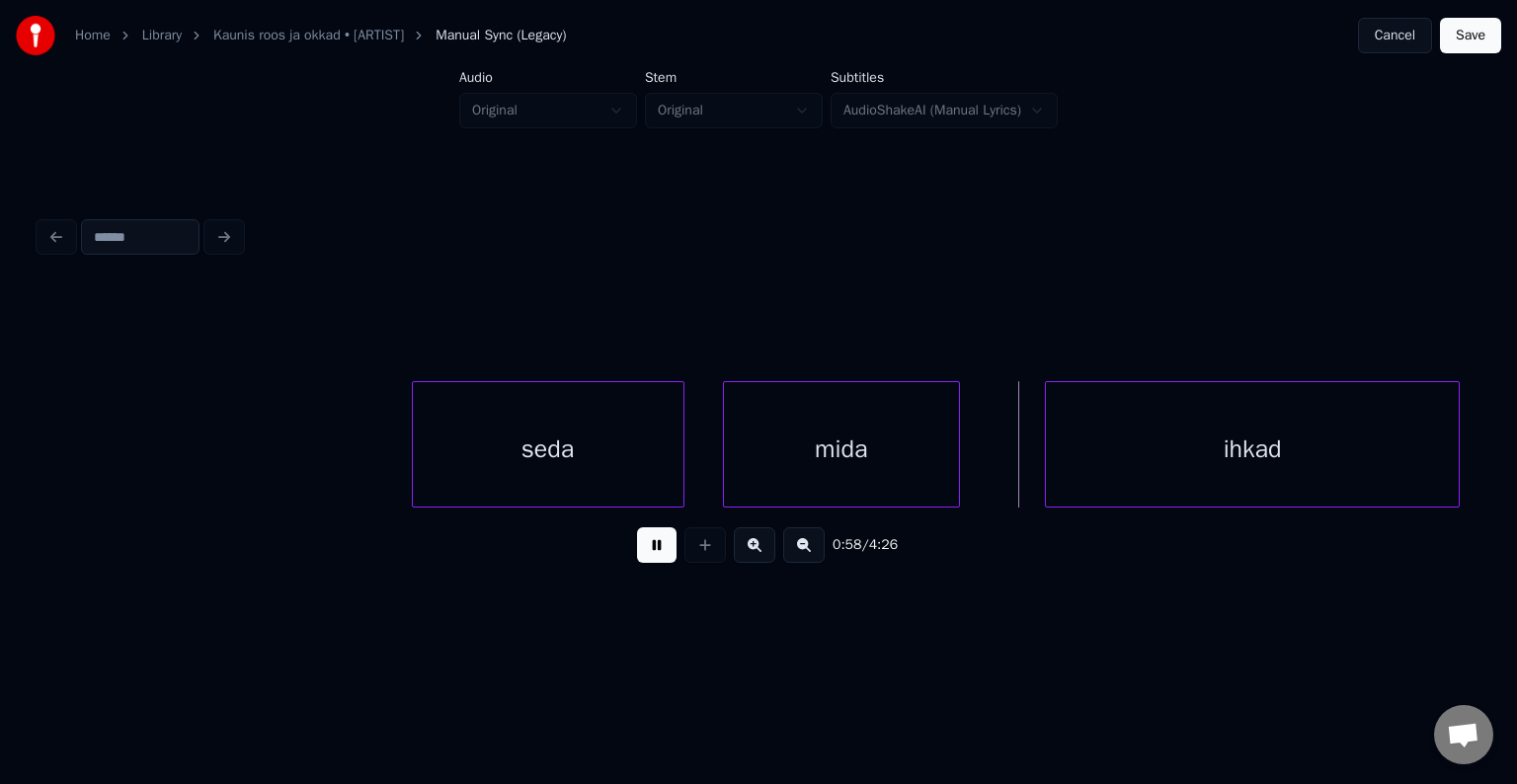 click at bounding box center (657, 545) 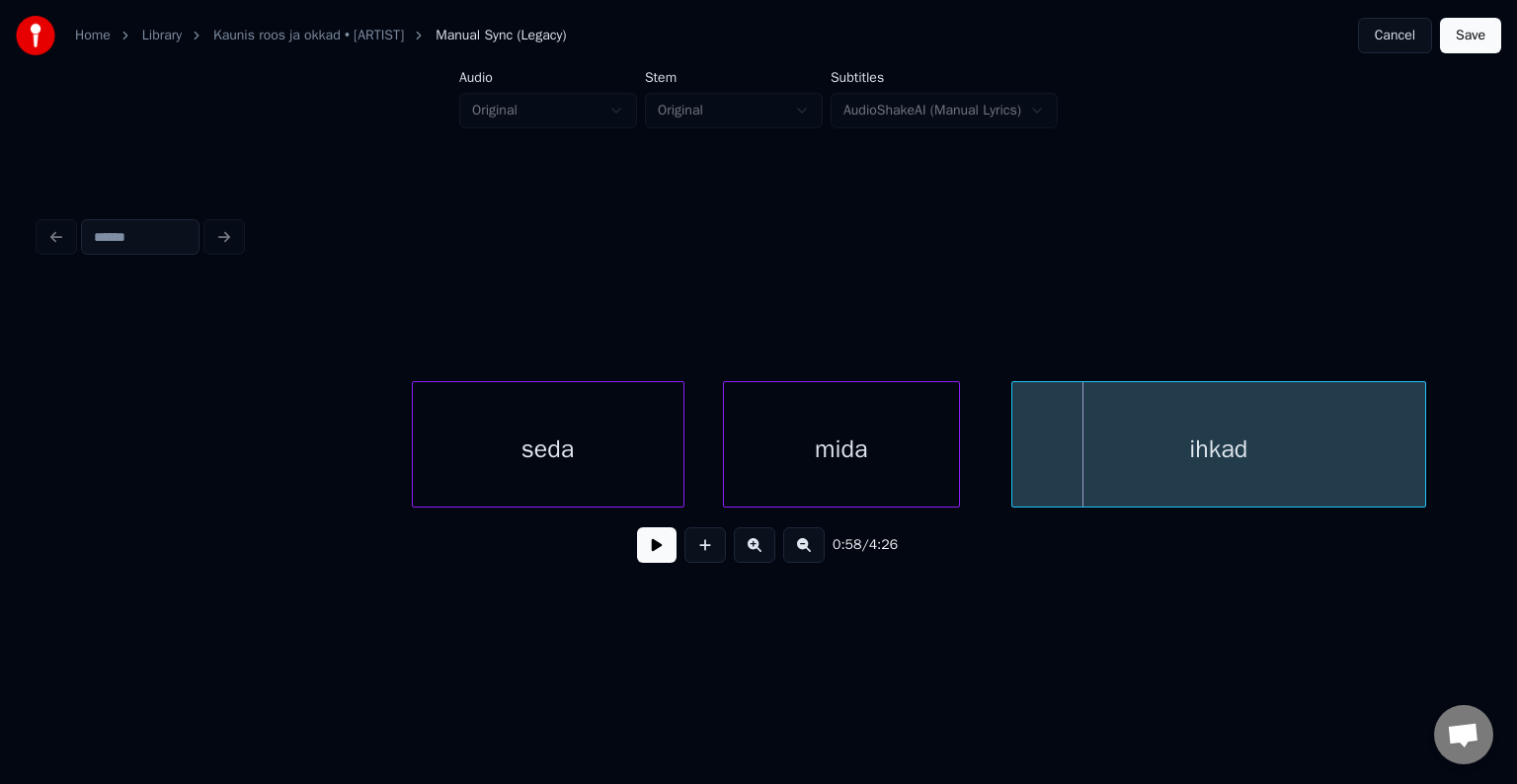 click on "ihkad" at bounding box center [1219, 449] 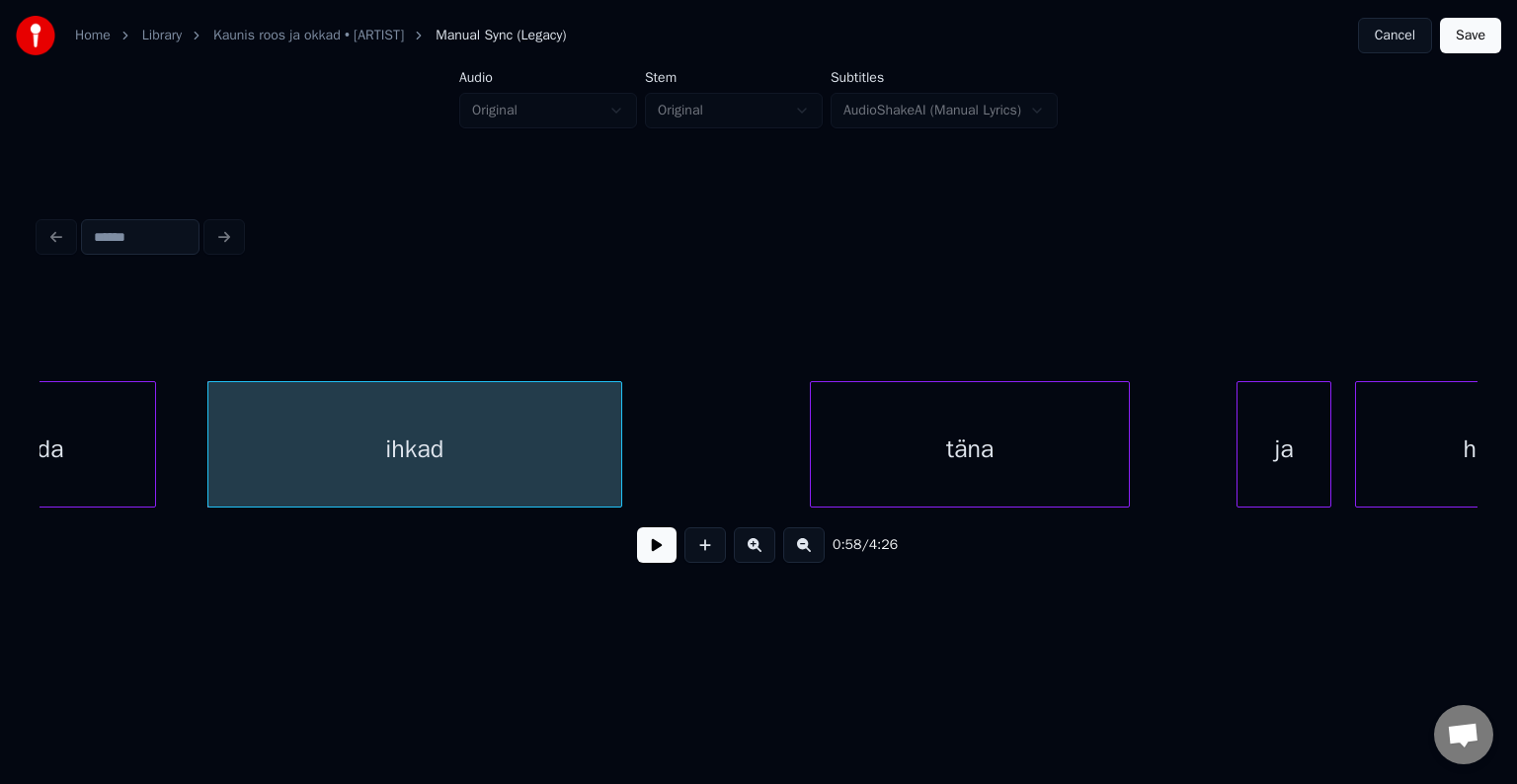 scroll, scrollTop: 0, scrollLeft: 34657, axis: horizontal 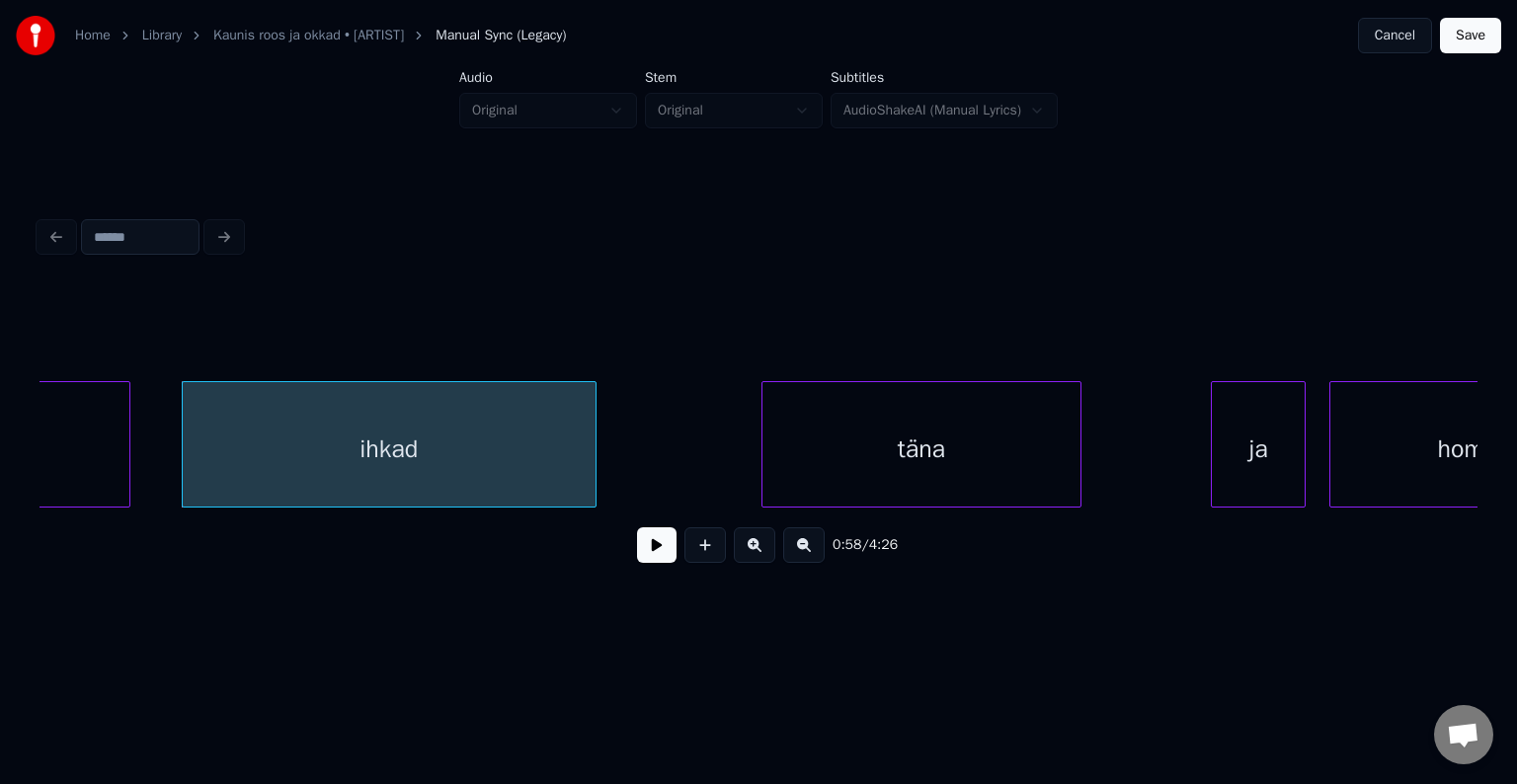click on "täna" at bounding box center (921, 449) 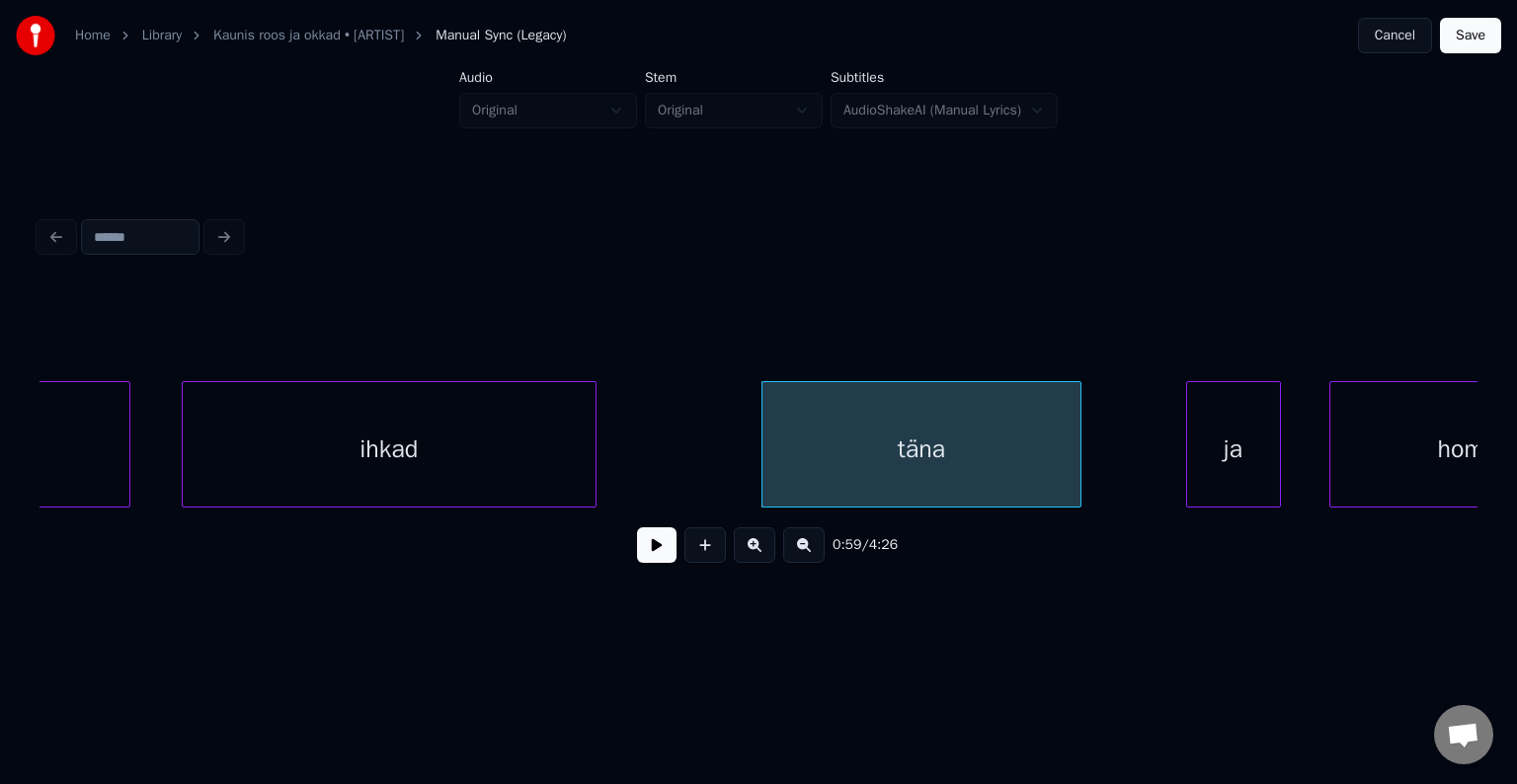click on "ja" at bounding box center (1234, 449) 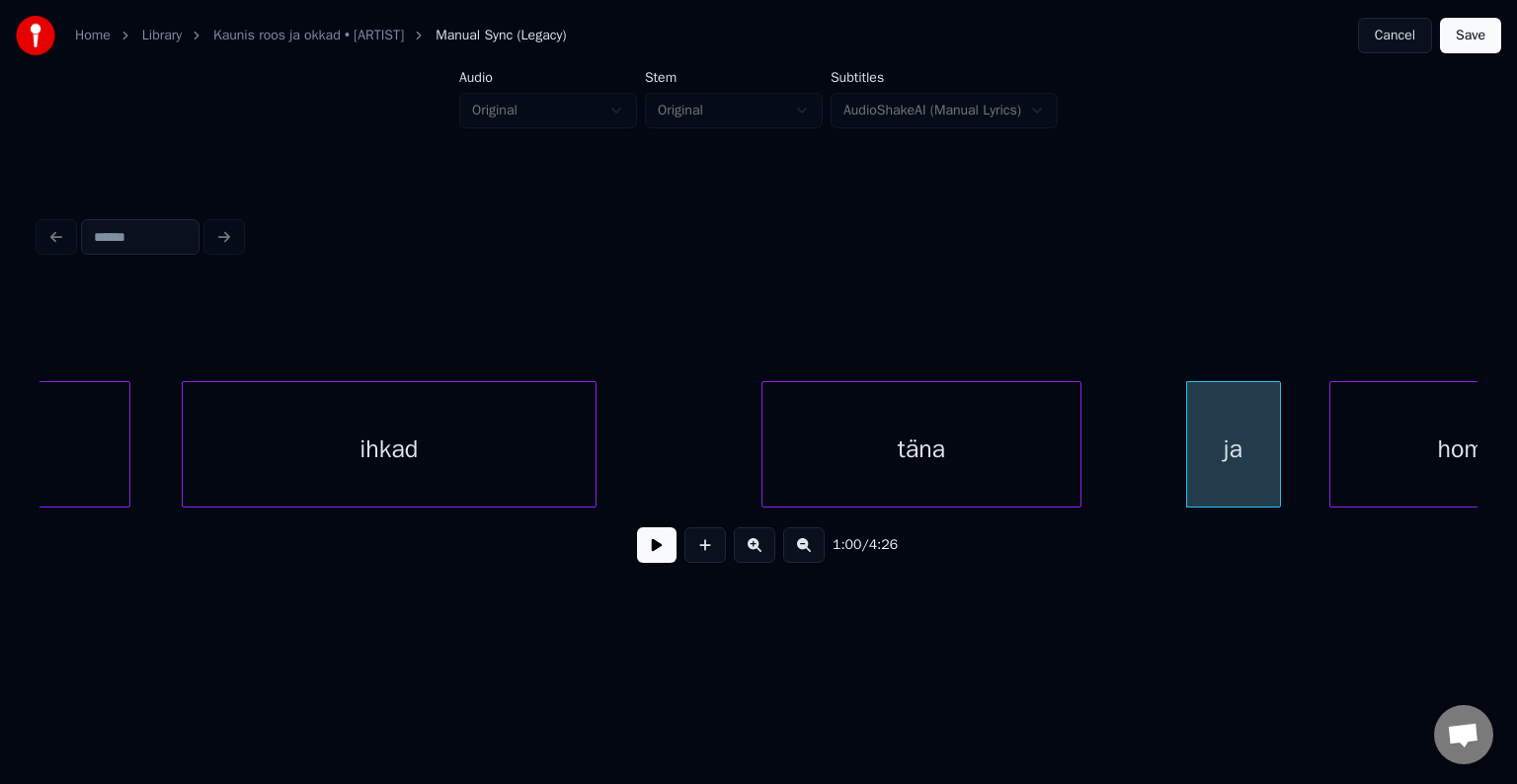 click on "täna" at bounding box center [921, 449] 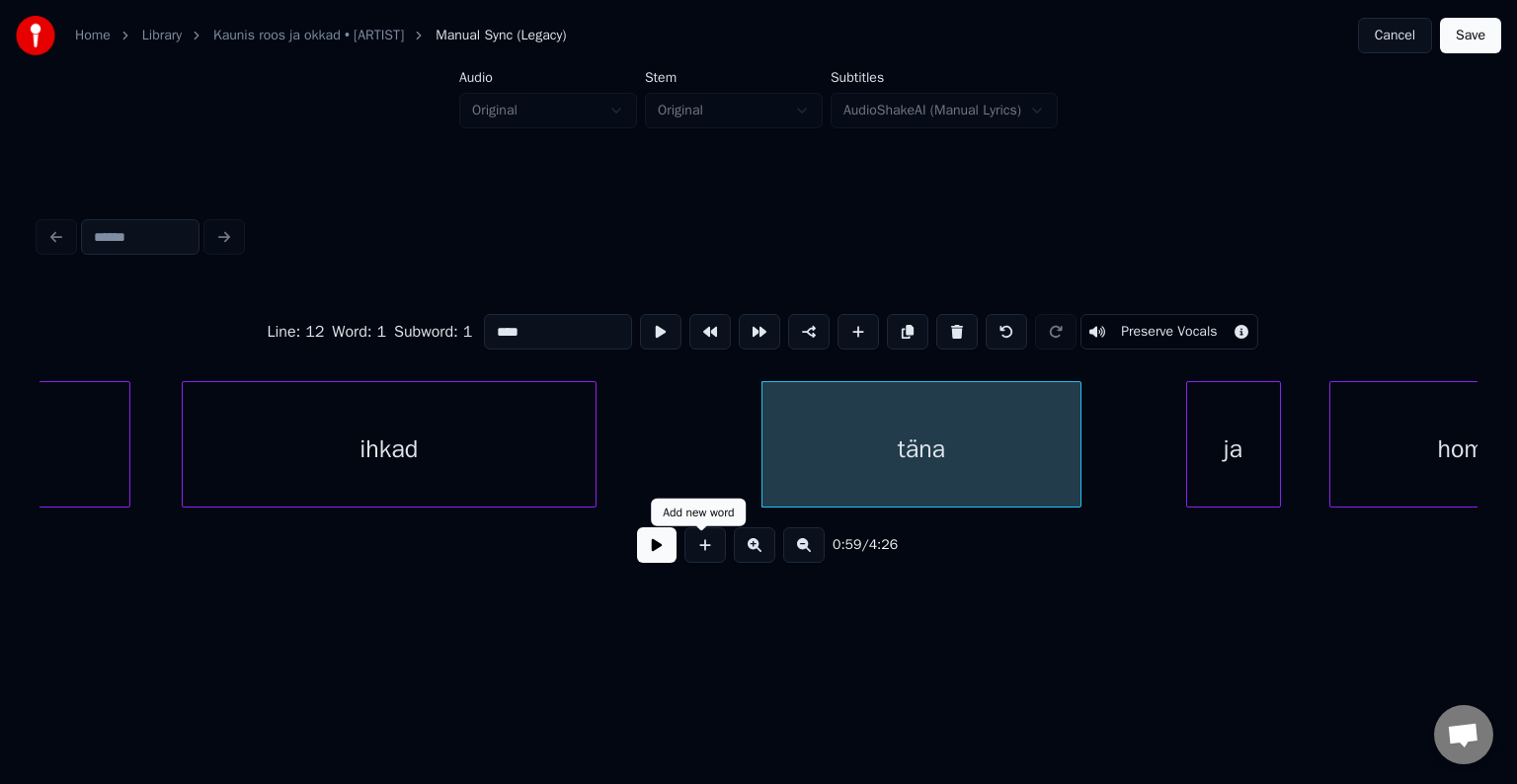 click at bounding box center (657, 545) 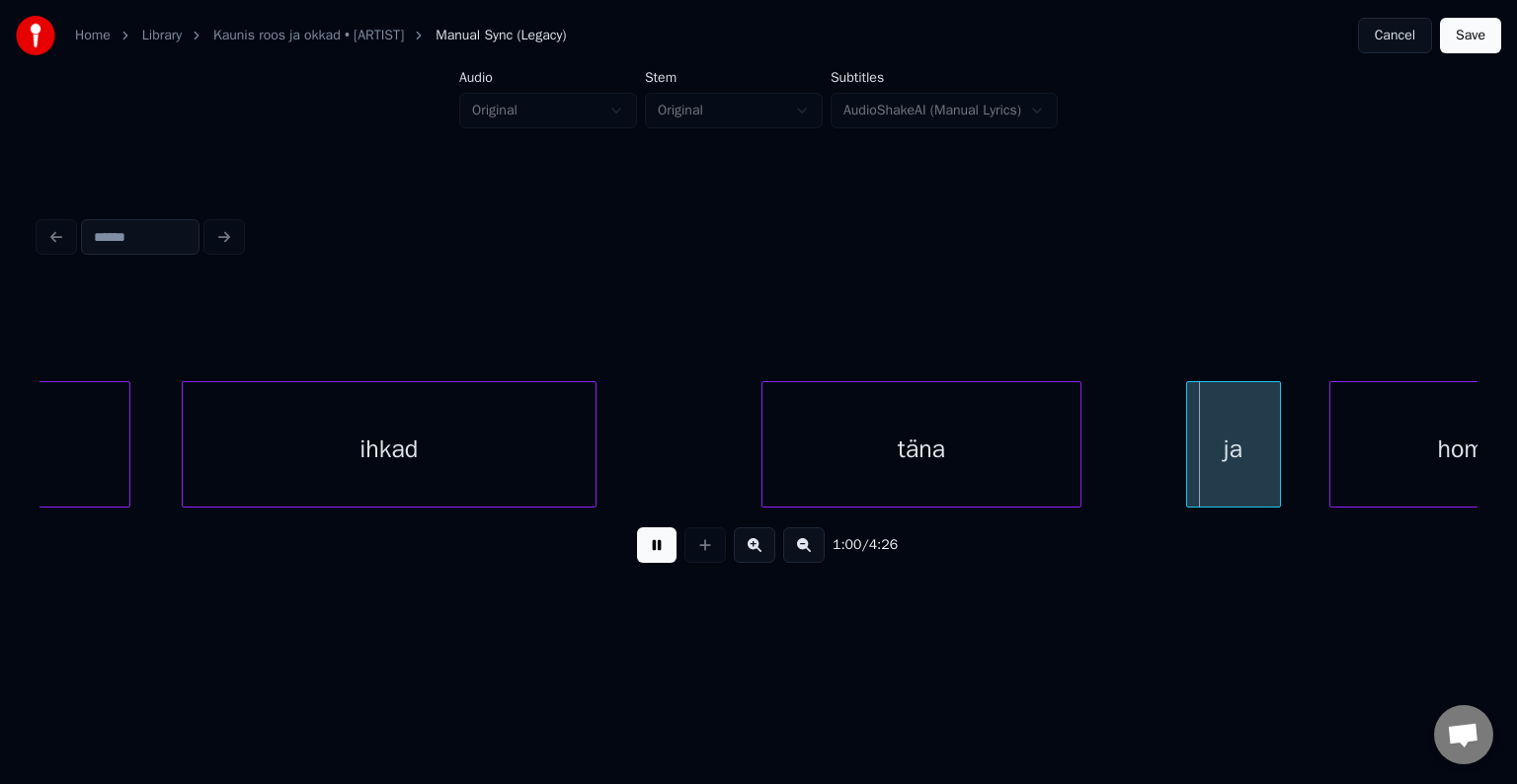 click at bounding box center [657, 545] 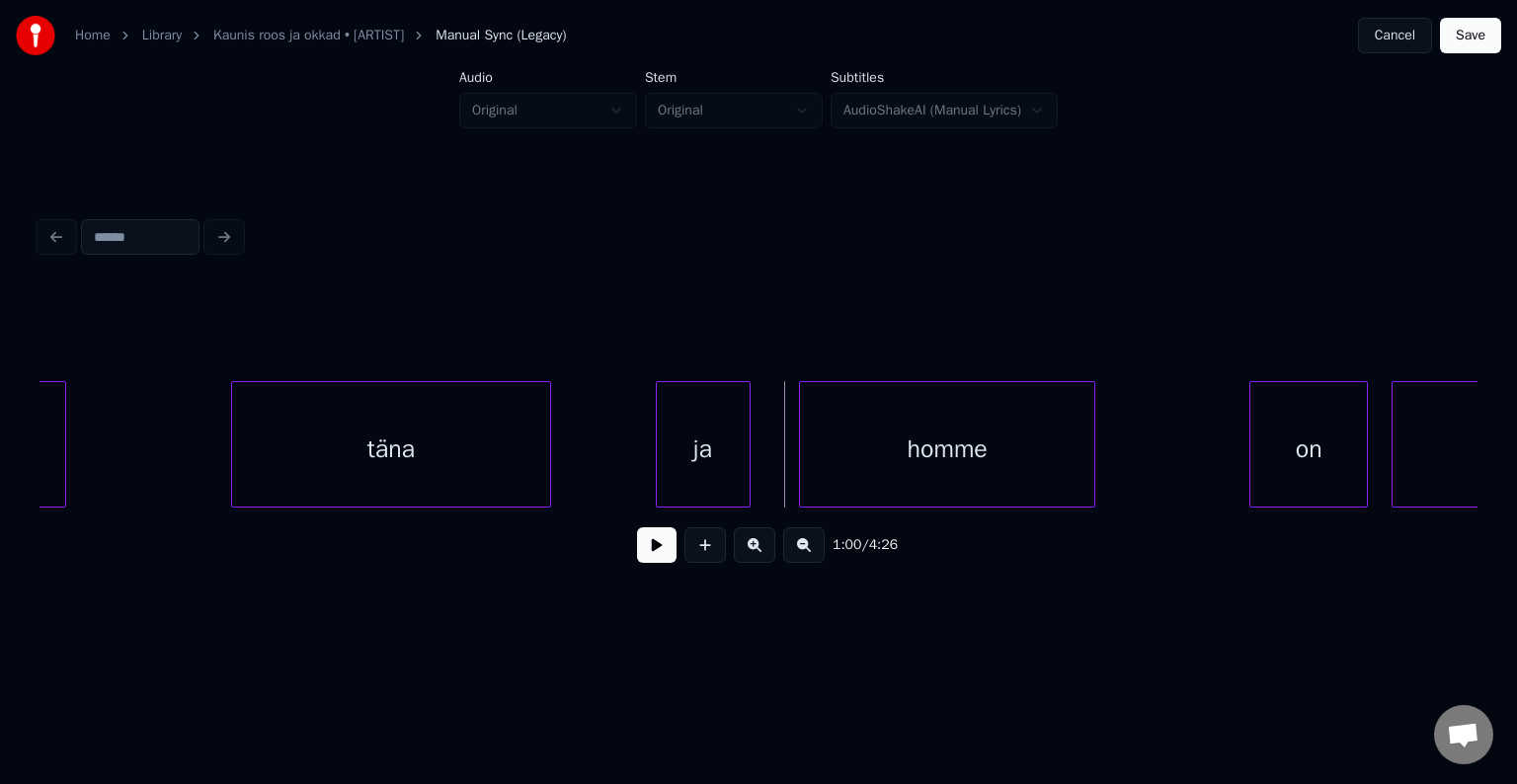 scroll, scrollTop: 0, scrollLeft: 35210, axis: horizontal 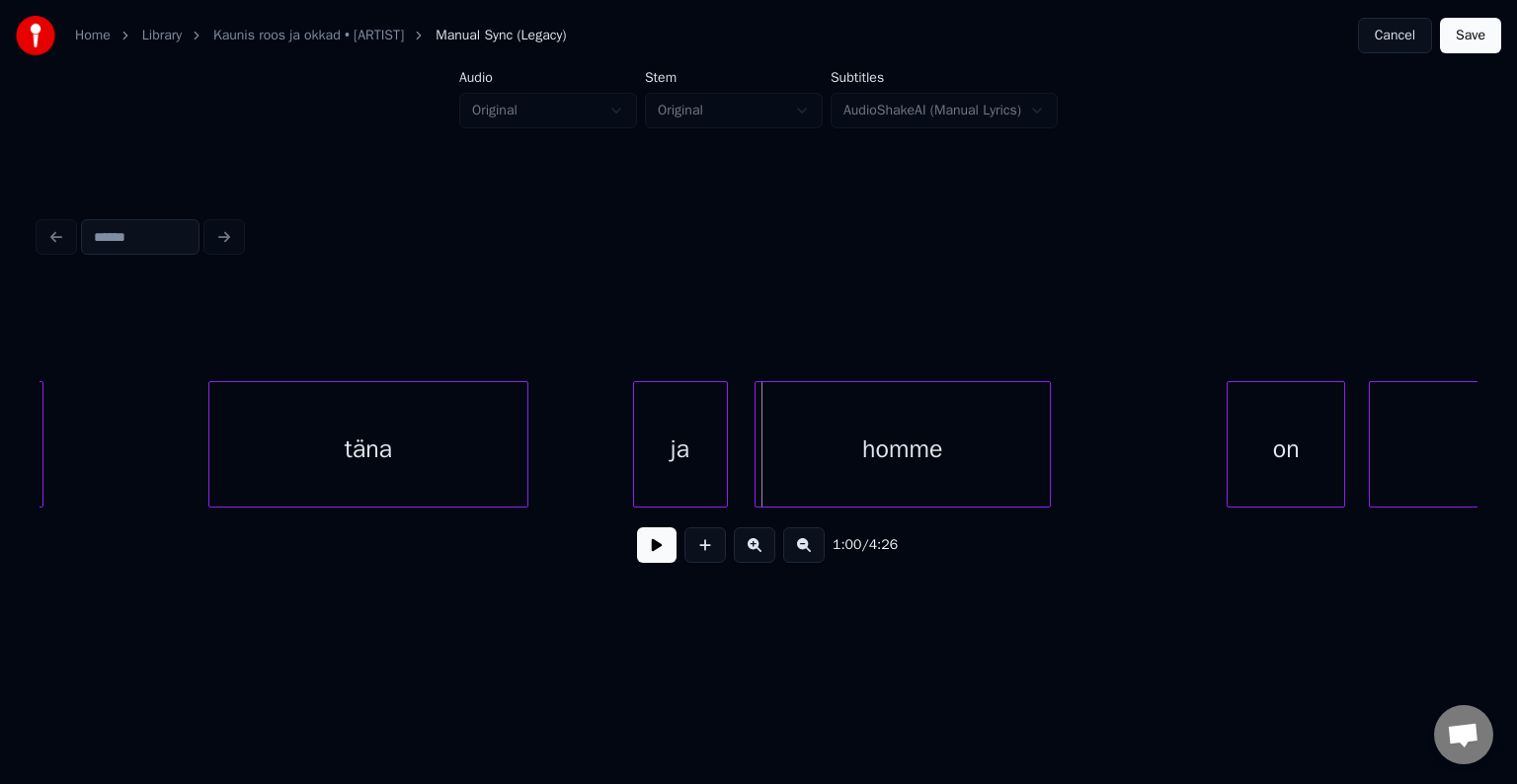 click on "homme" at bounding box center (903, 449) 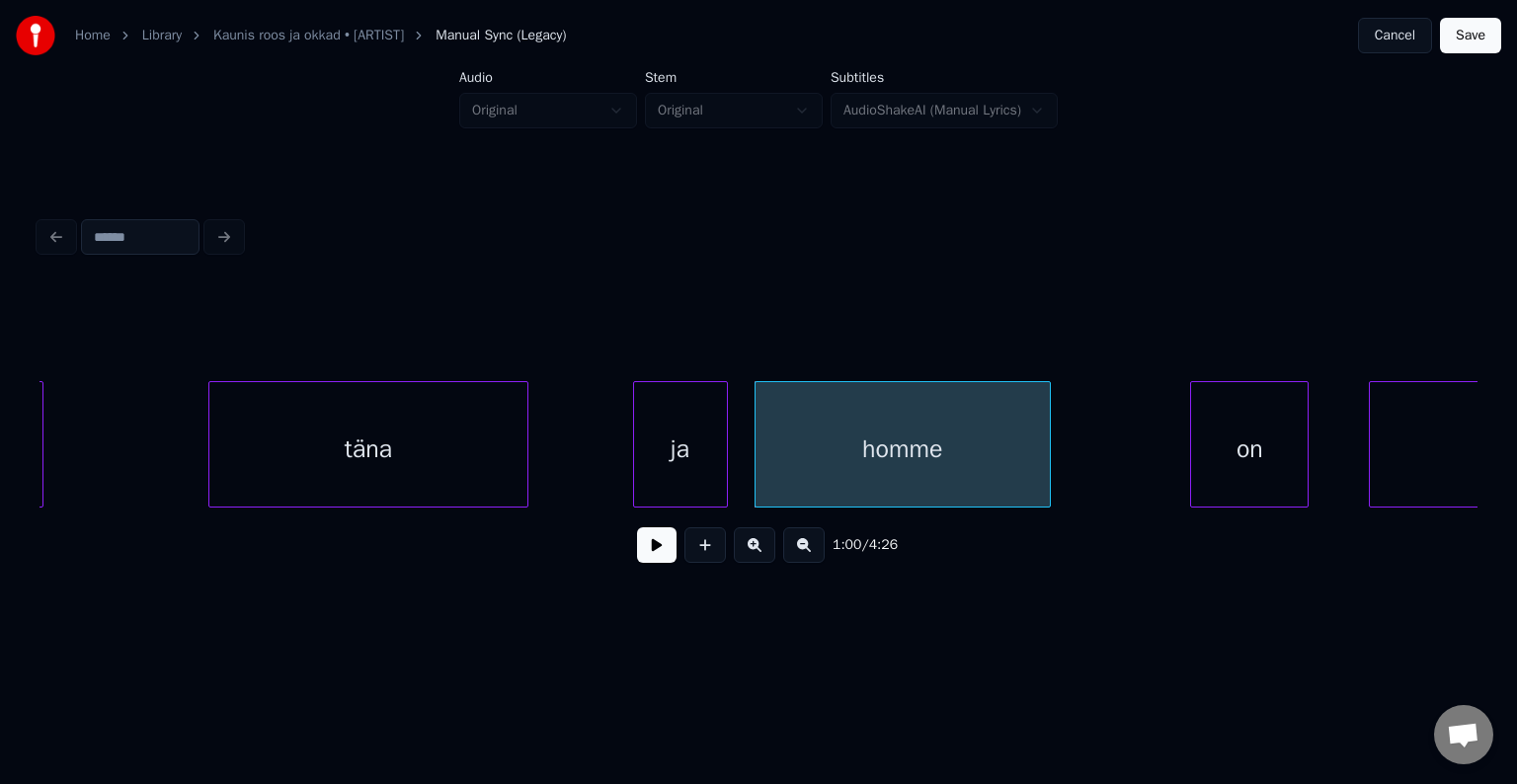 click on "on" at bounding box center [1249, 449] 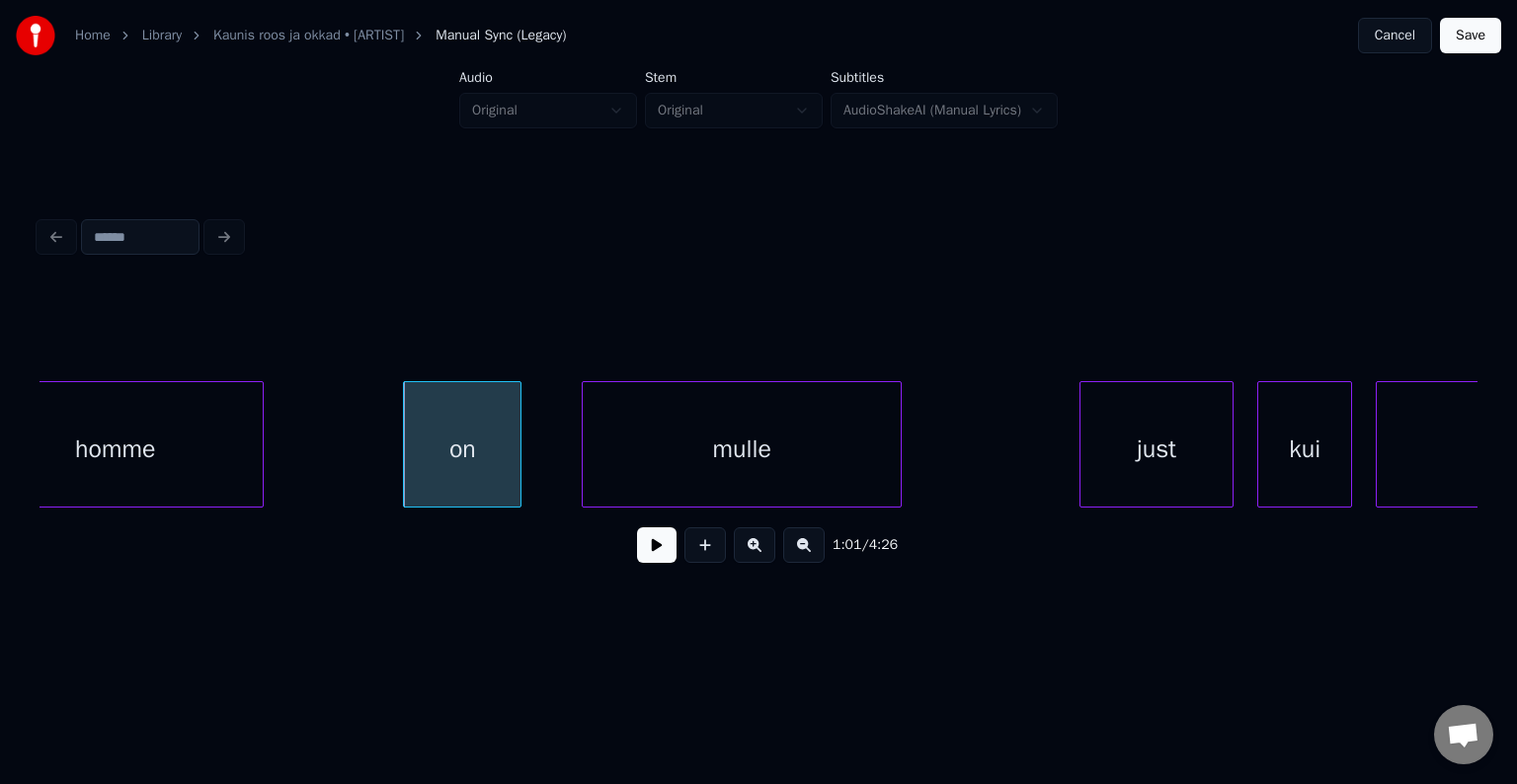 scroll, scrollTop: 0, scrollLeft: 36000, axis: horizontal 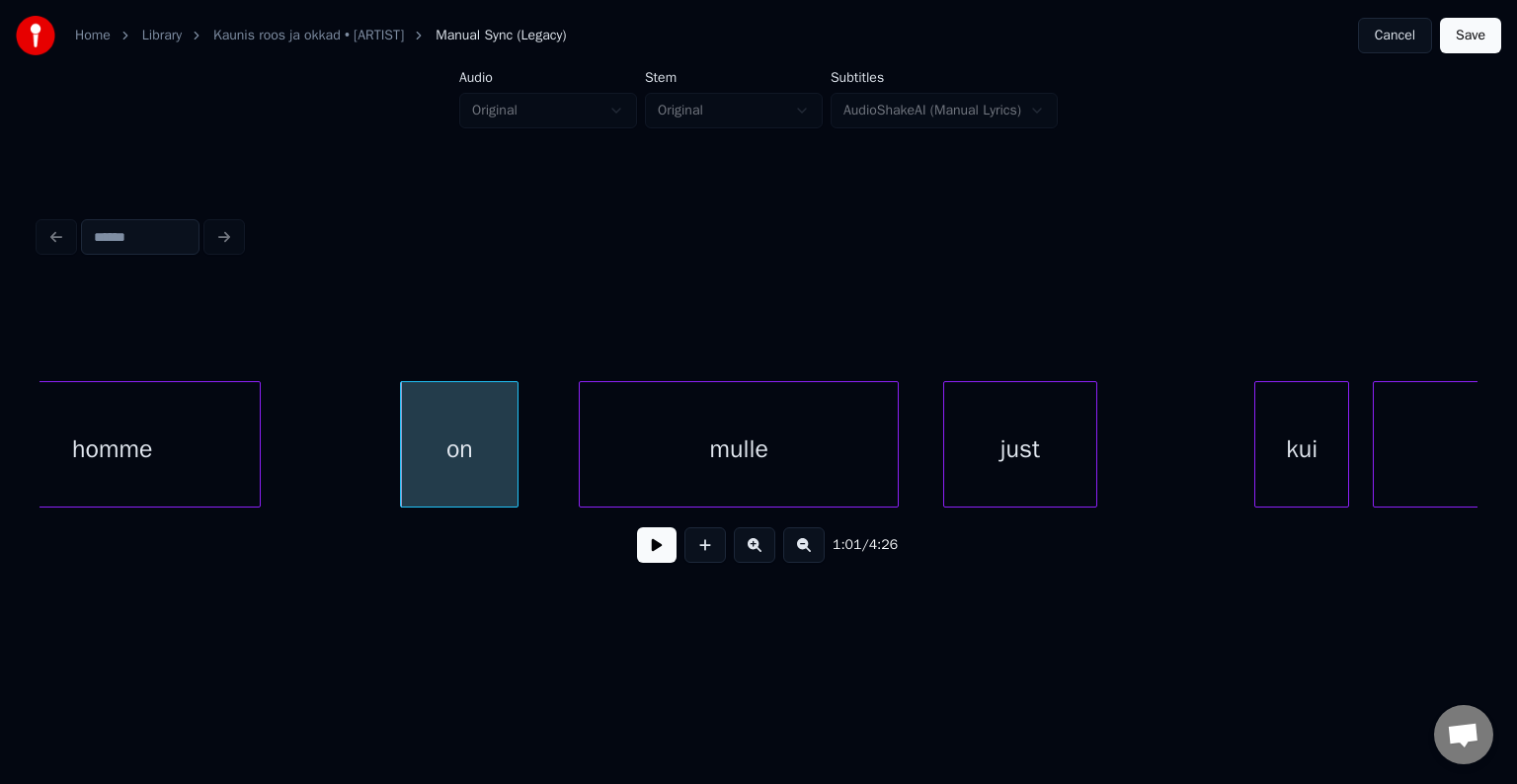 click on "just" at bounding box center (1020, 449) 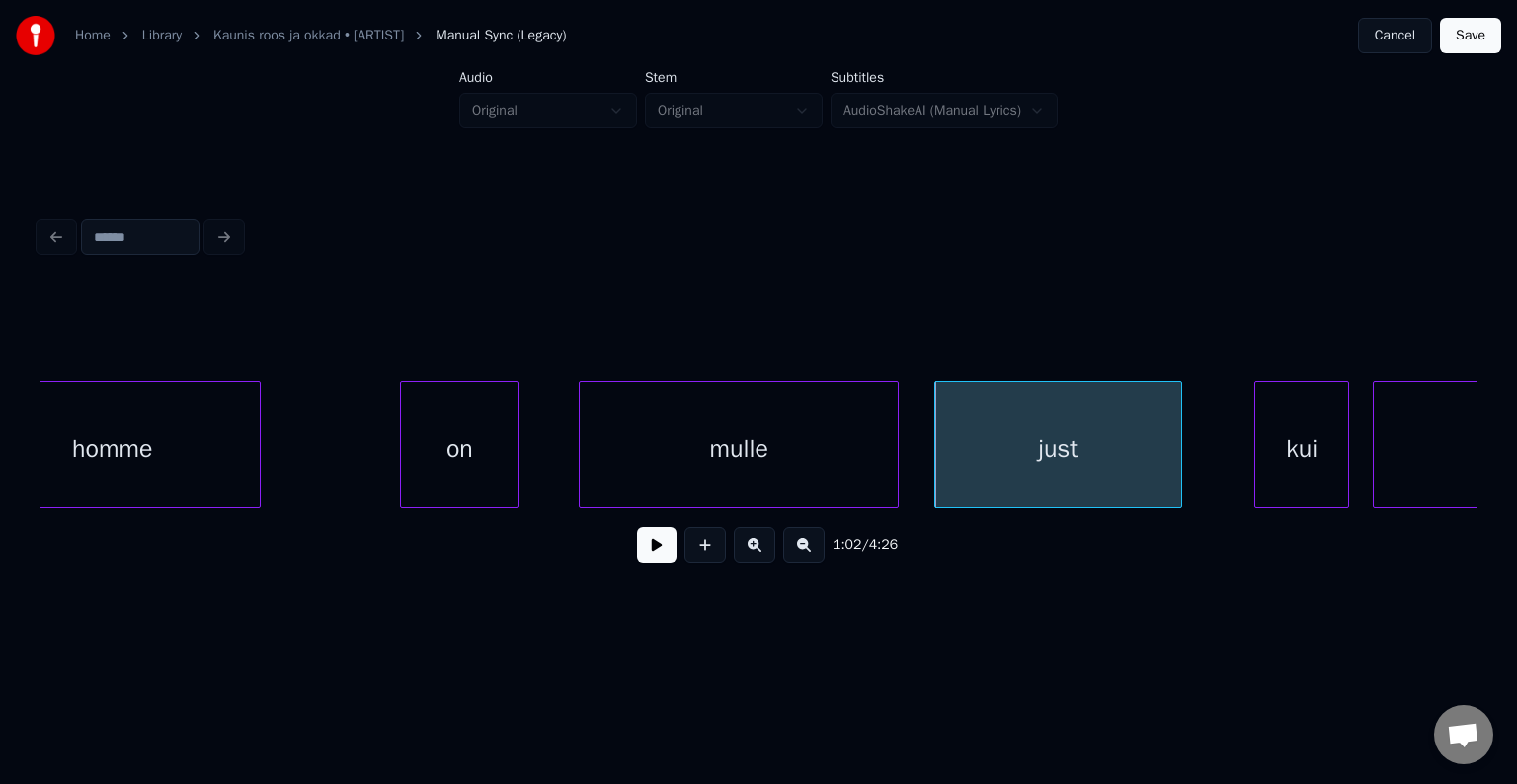 click at bounding box center [1178, 444] 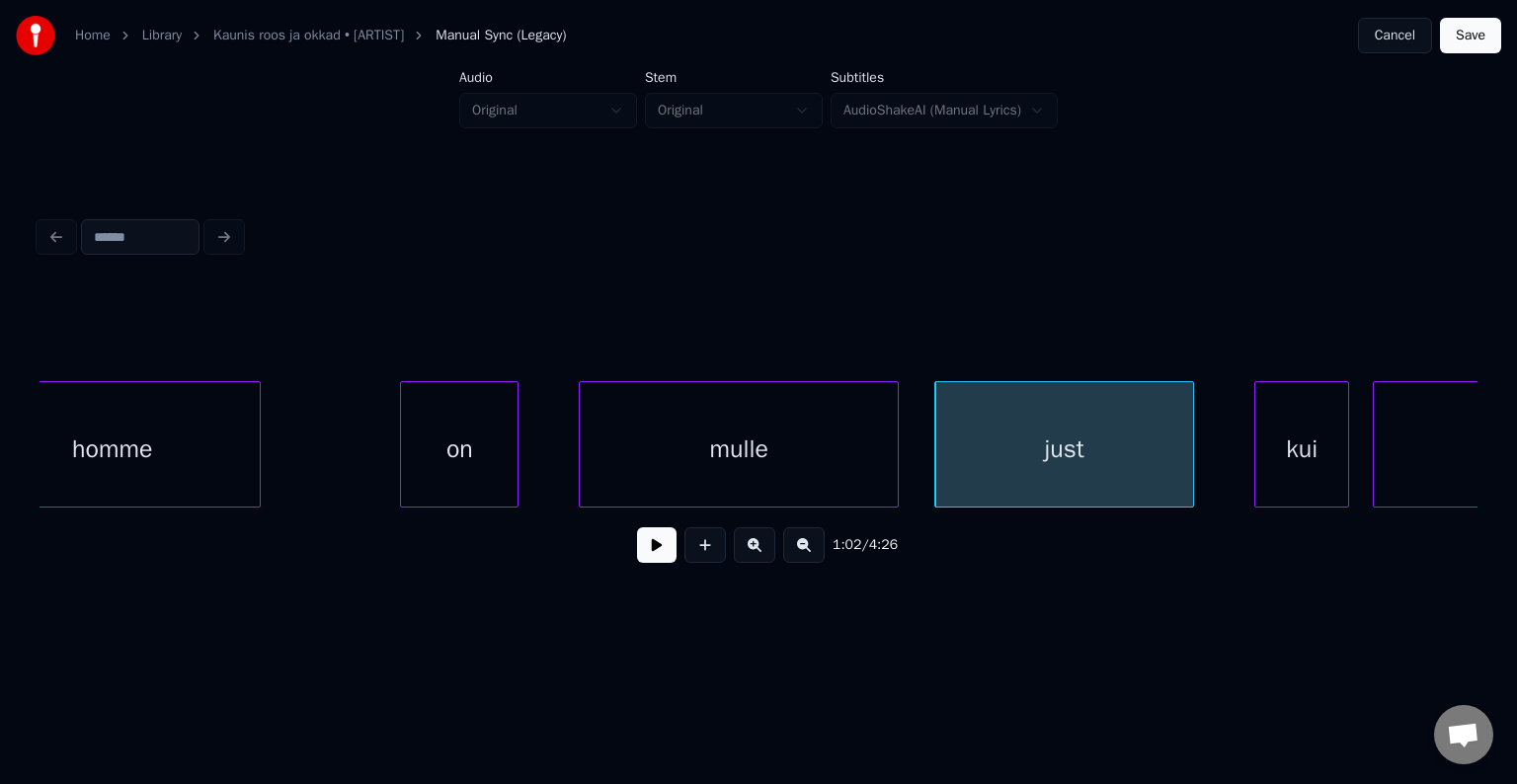 click on "mulle" at bounding box center [739, 449] 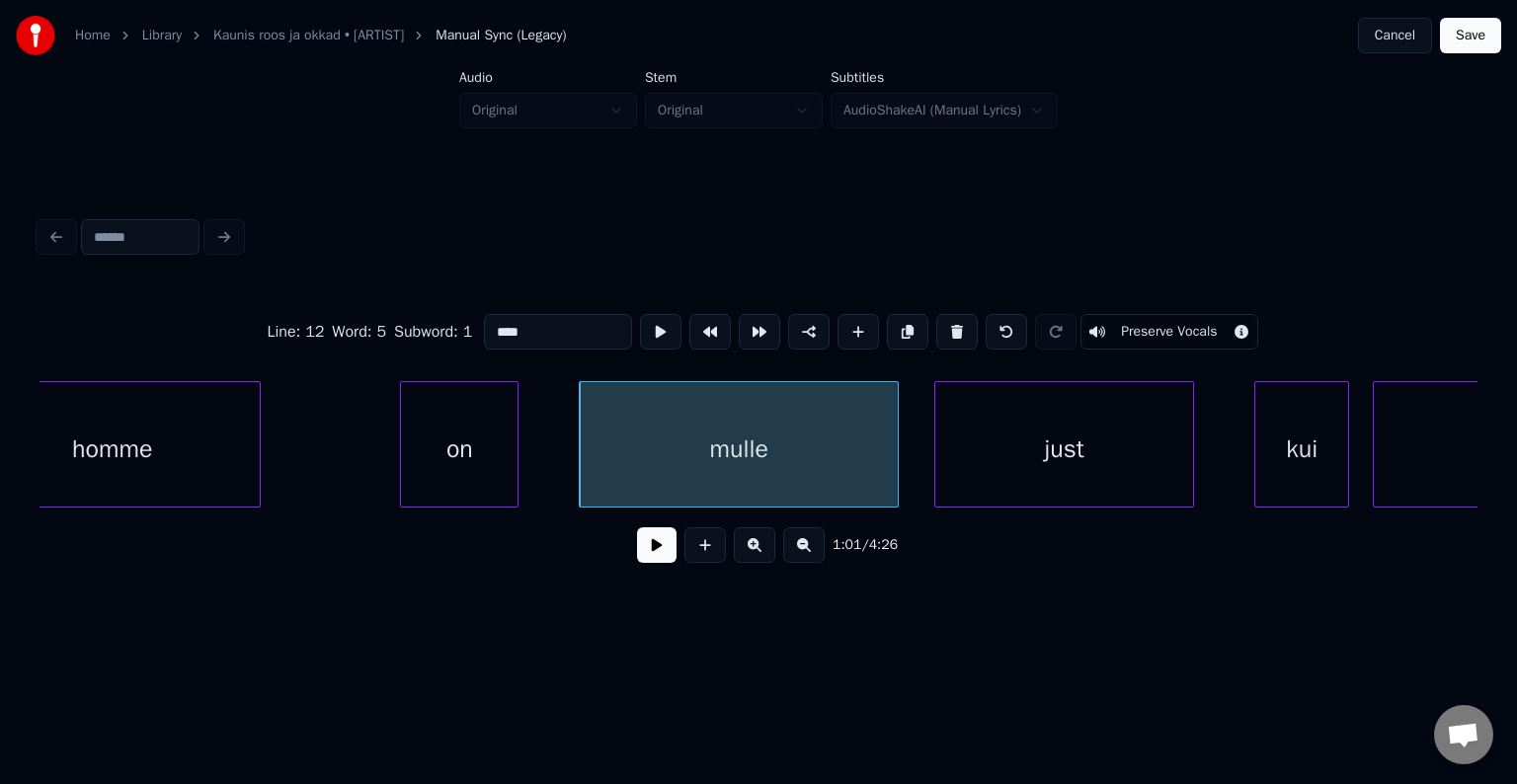 type on "*****" 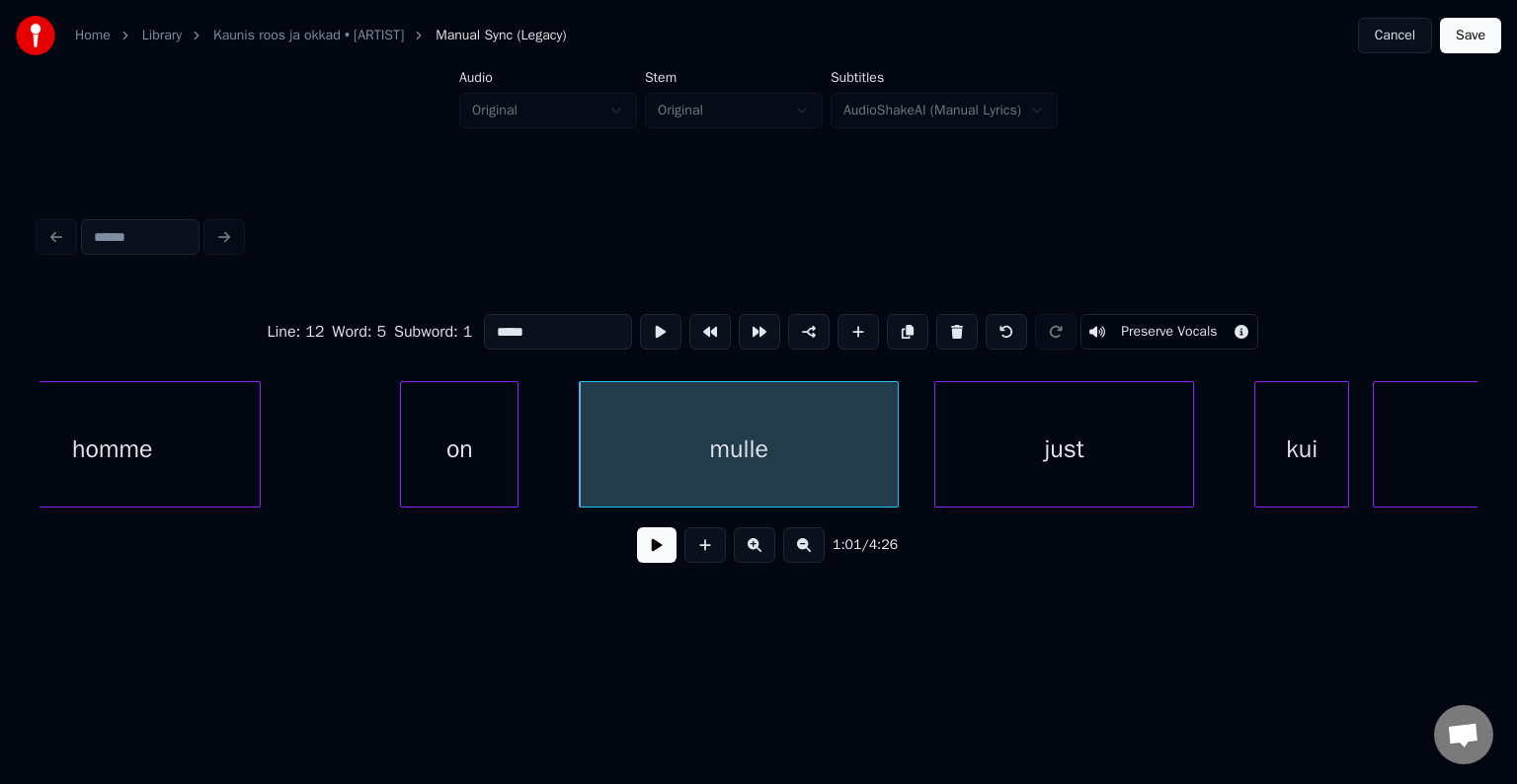 click at bounding box center [657, 545] 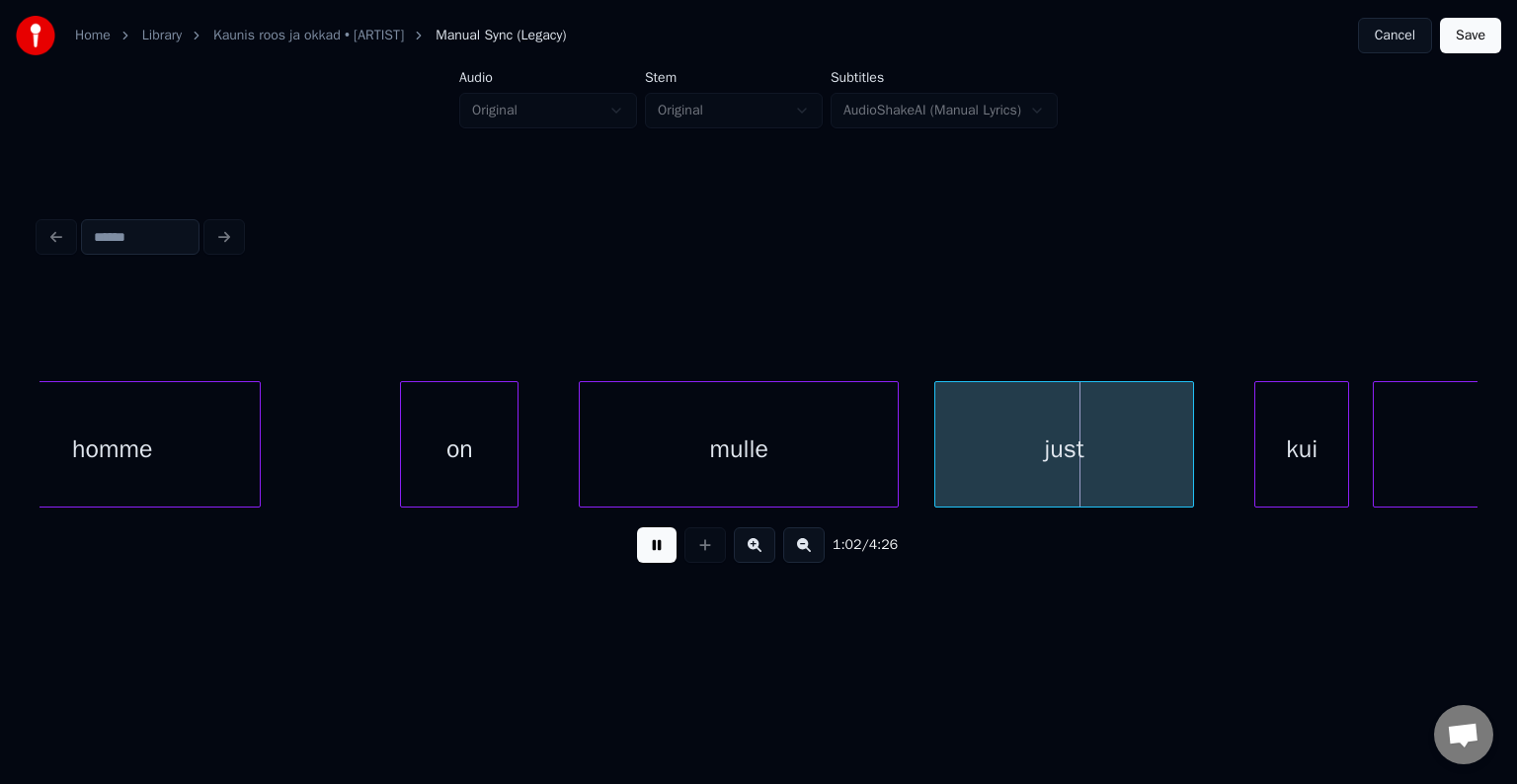 click at bounding box center (657, 545) 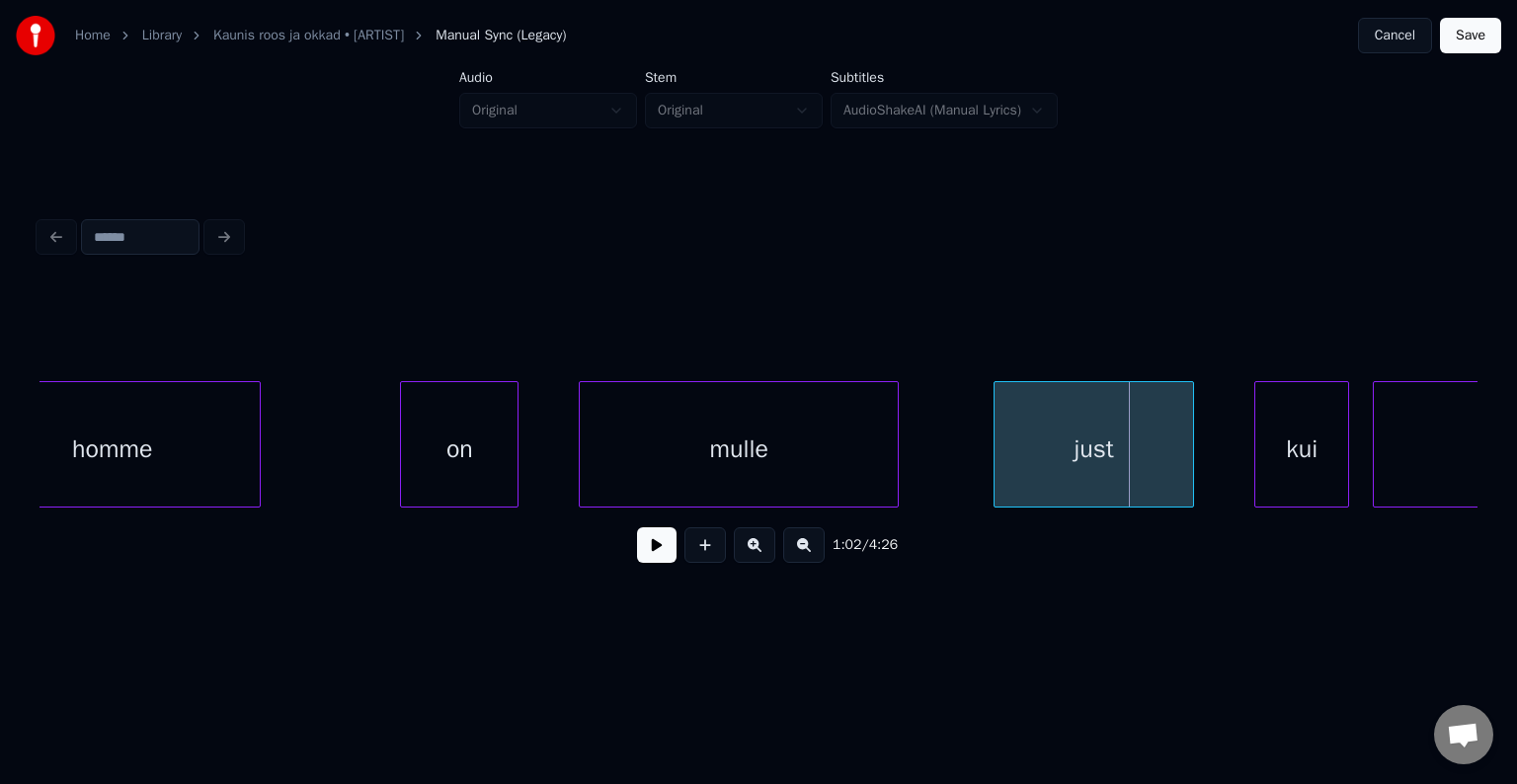 click at bounding box center [998, 444] 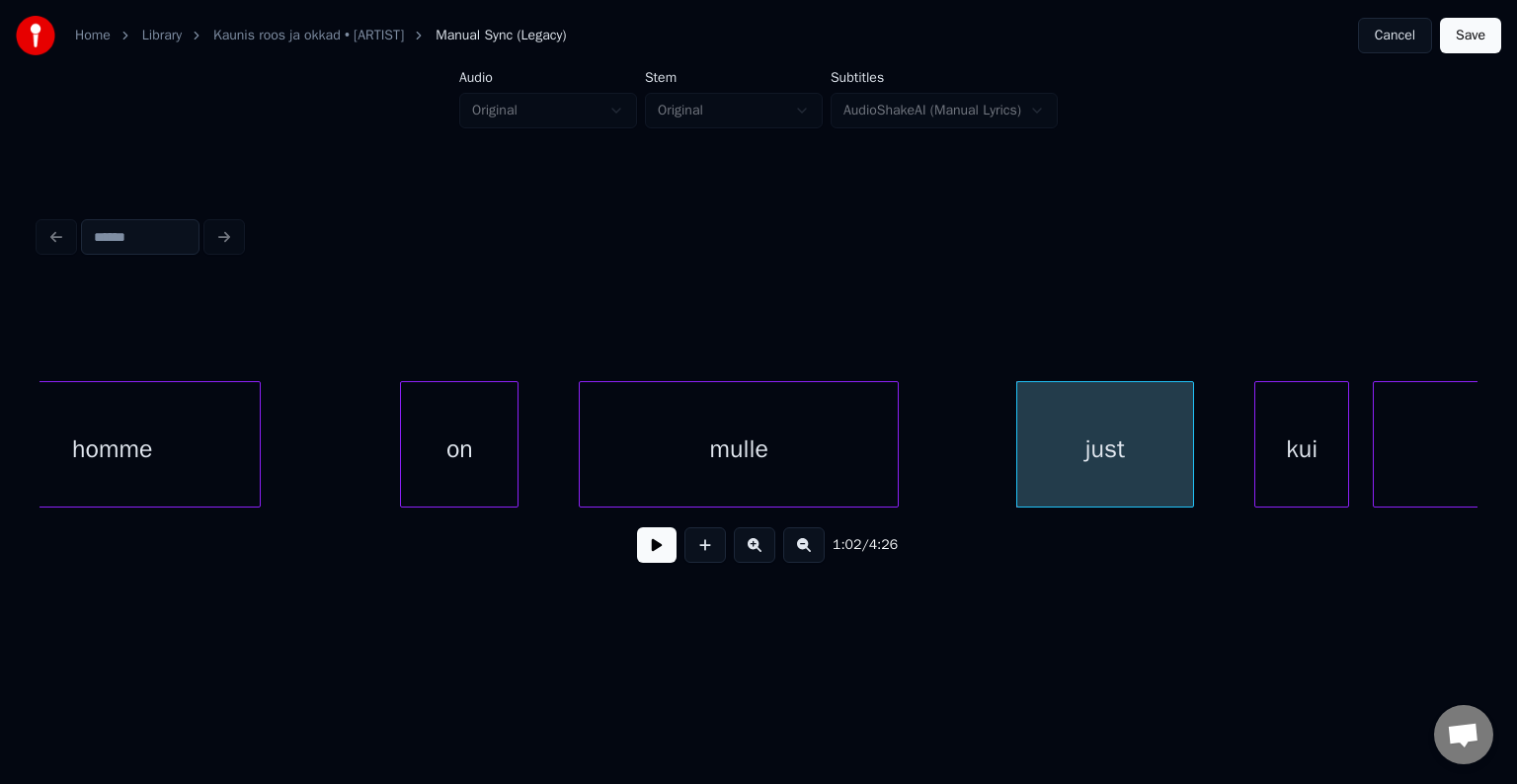 click on "mulle" at bounding box center [739, 449] 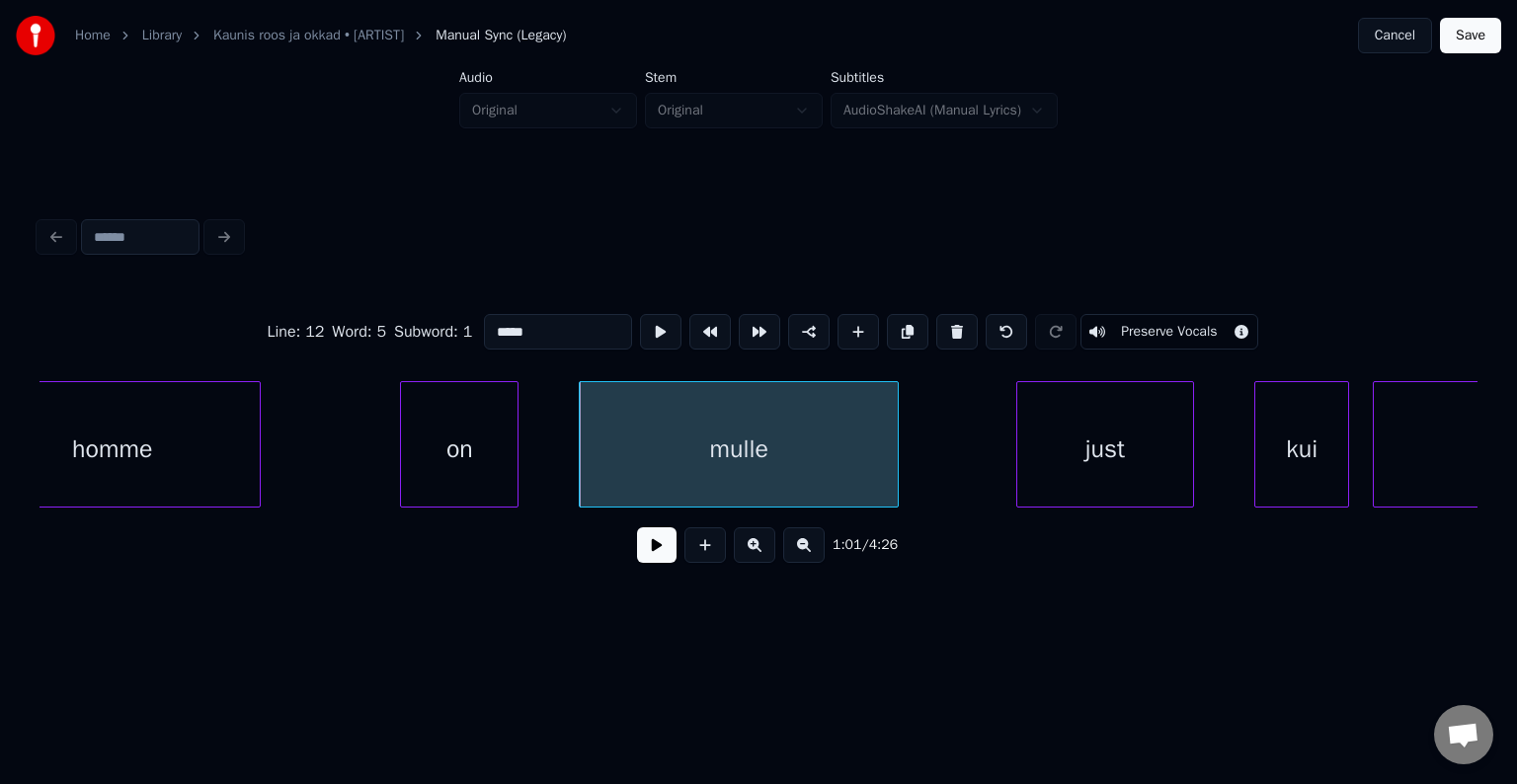 click at bounding box center (657, 545) 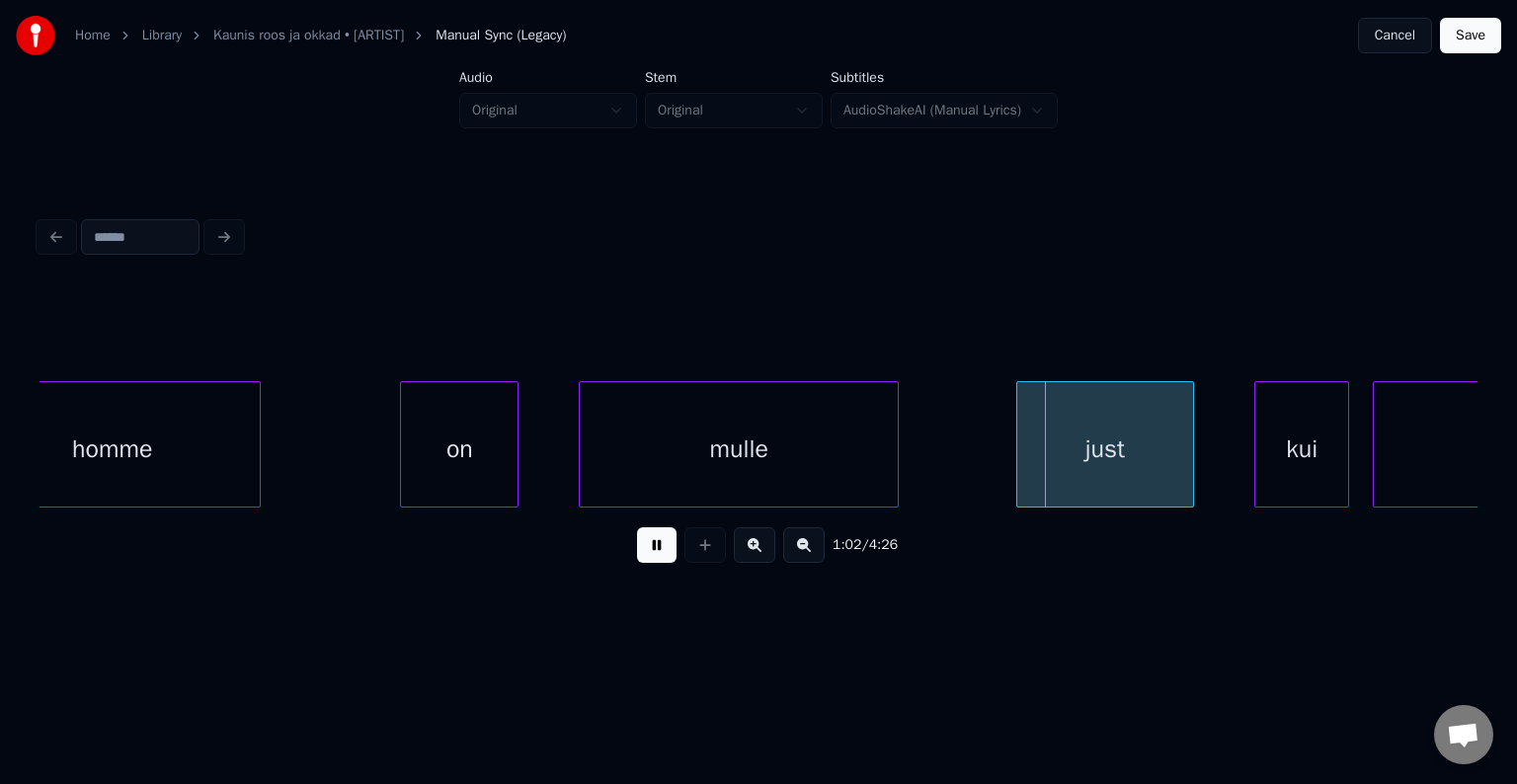 click at bounding box center (657, 545) 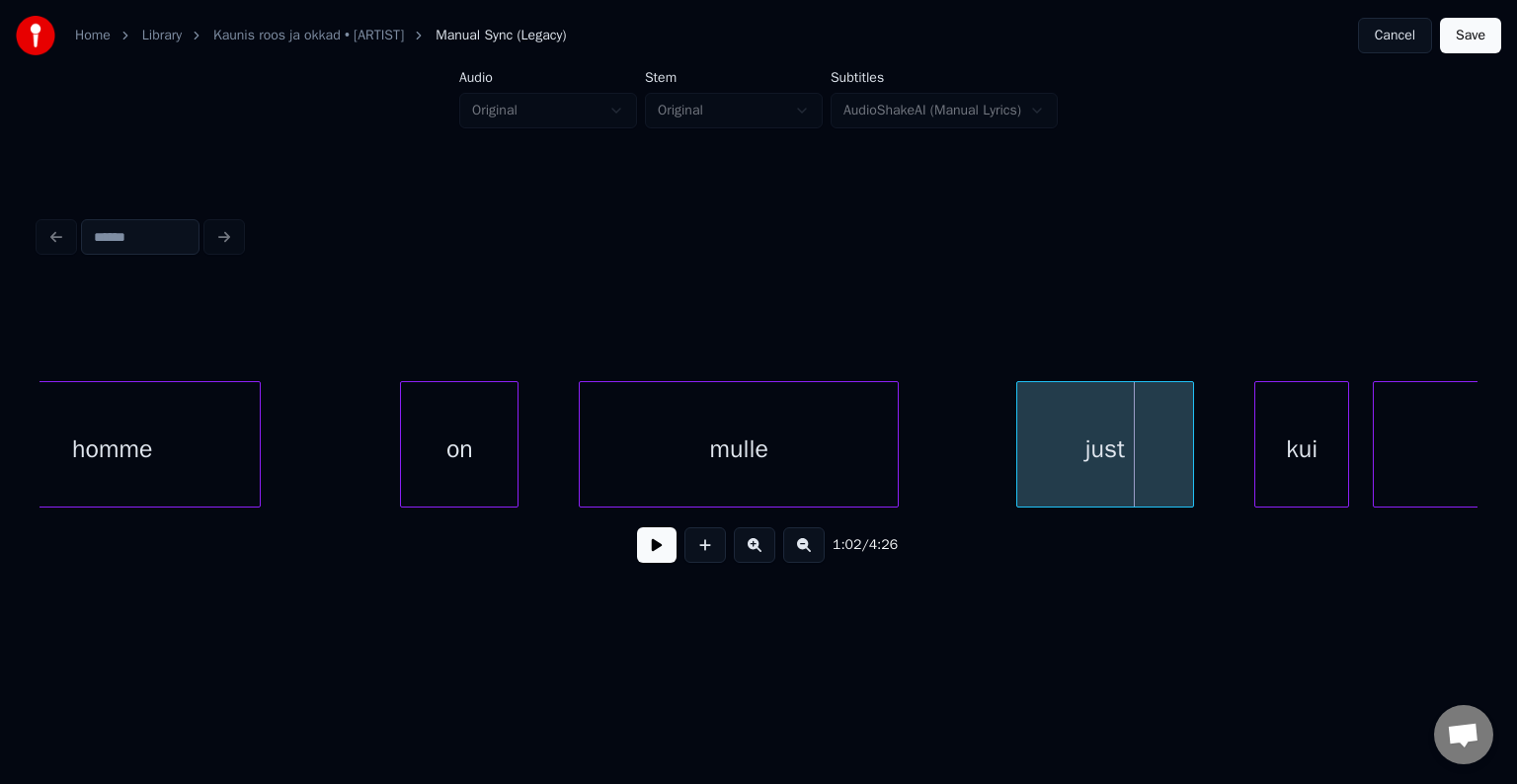 click on "homme on mulle just kui sokolaad" at bounding box center [42949, 444] 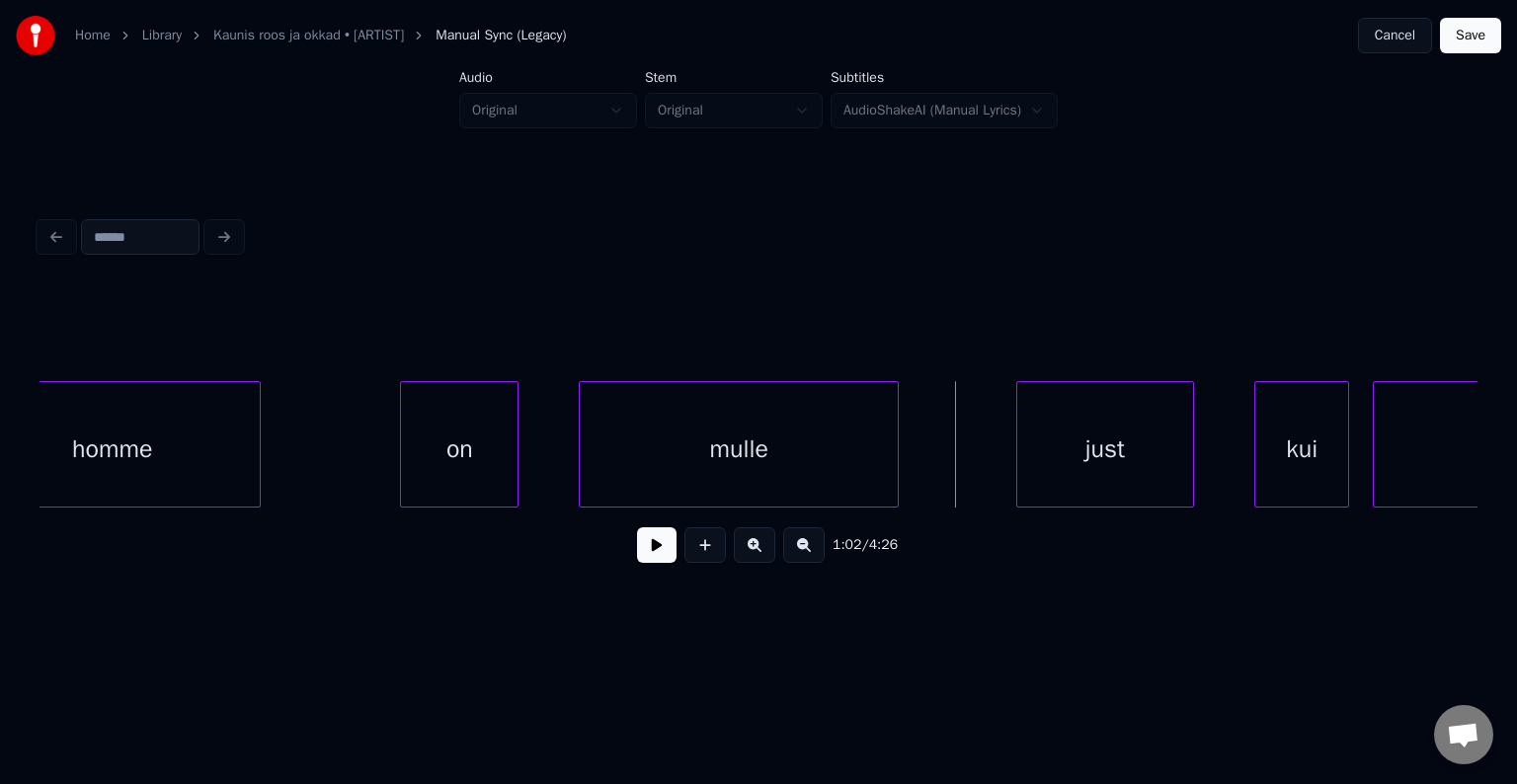 click on "mulle" at bounding box center [739, 449] 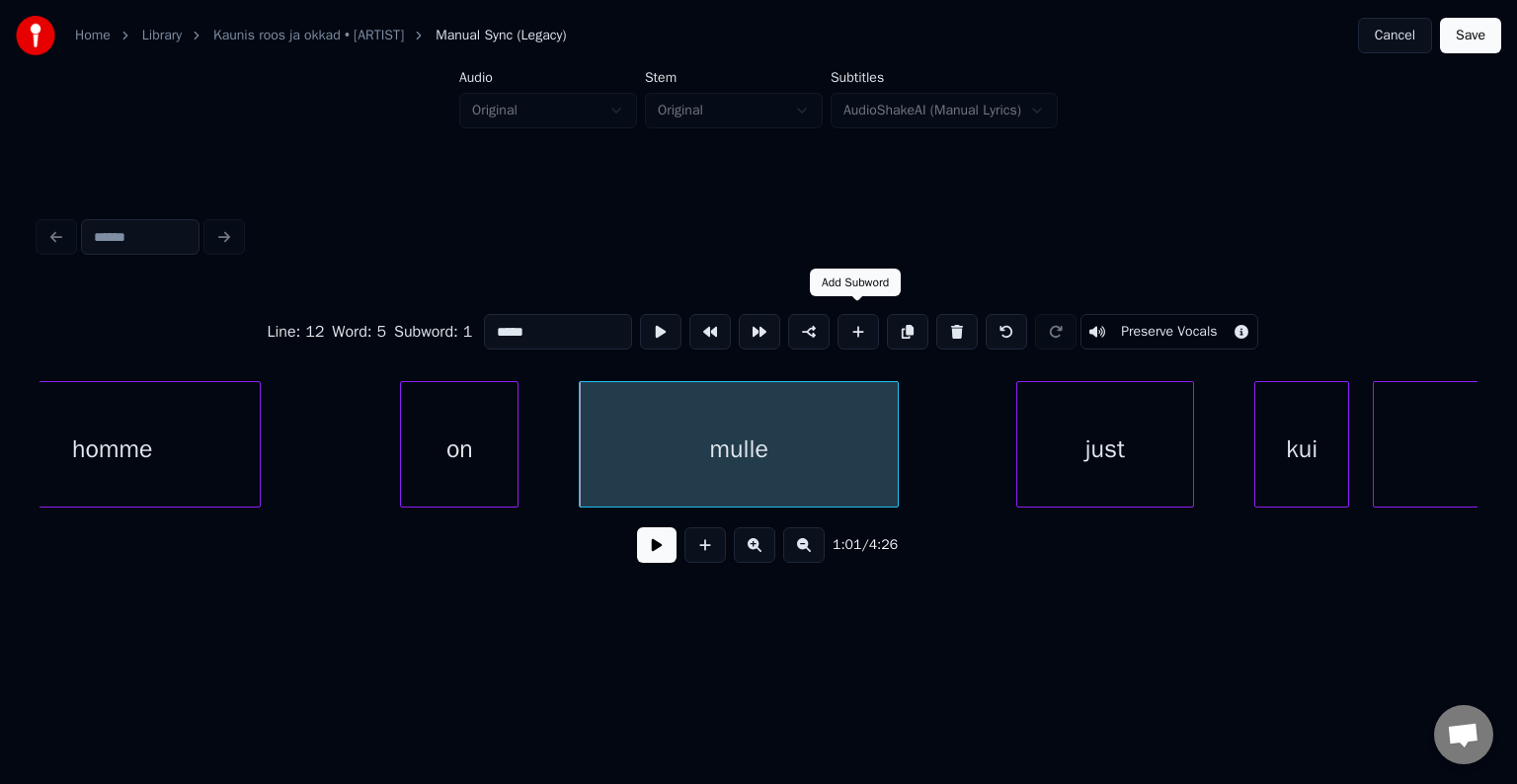 click at bounding box center (858, 332) 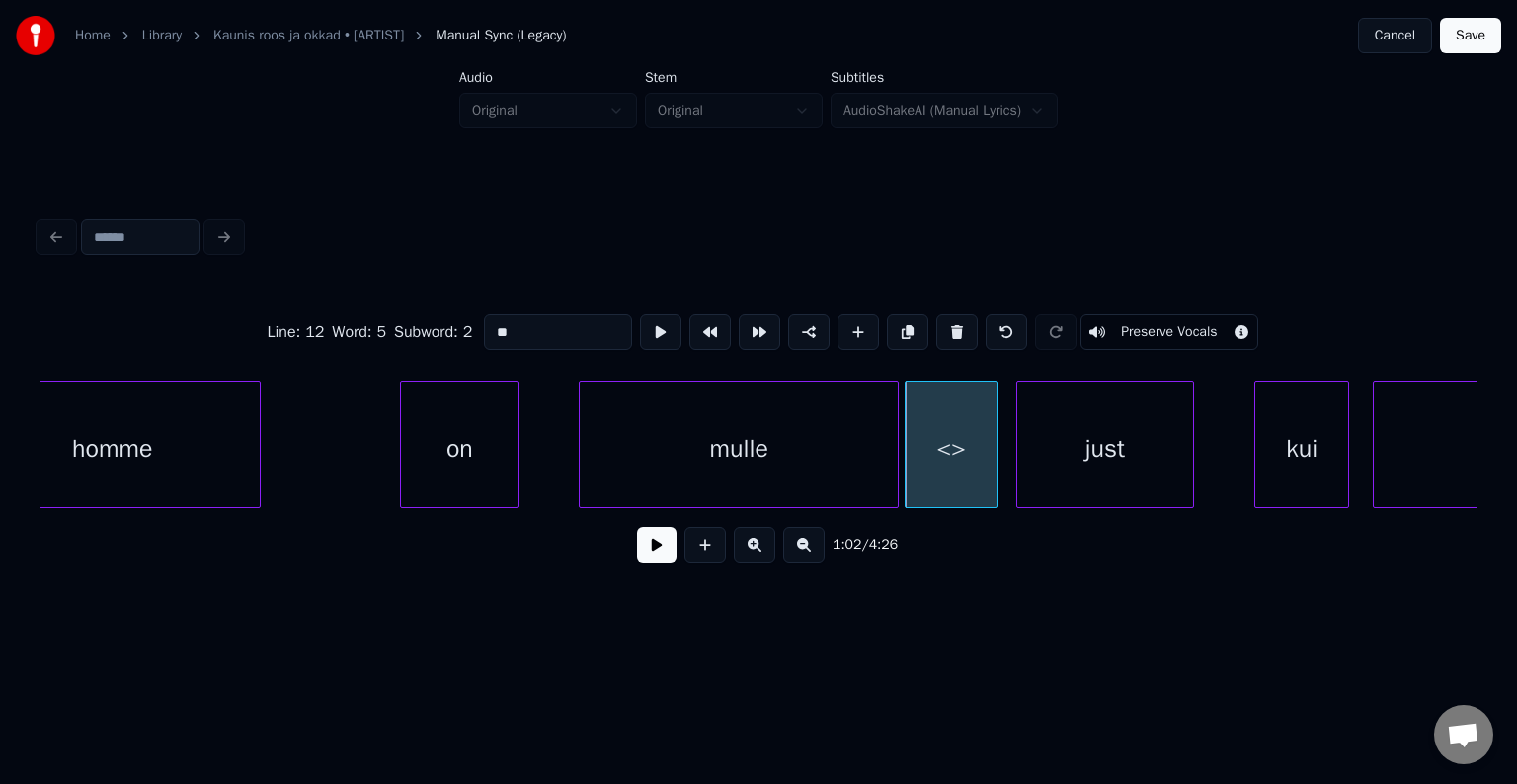 click at bounding box center [994, 444] 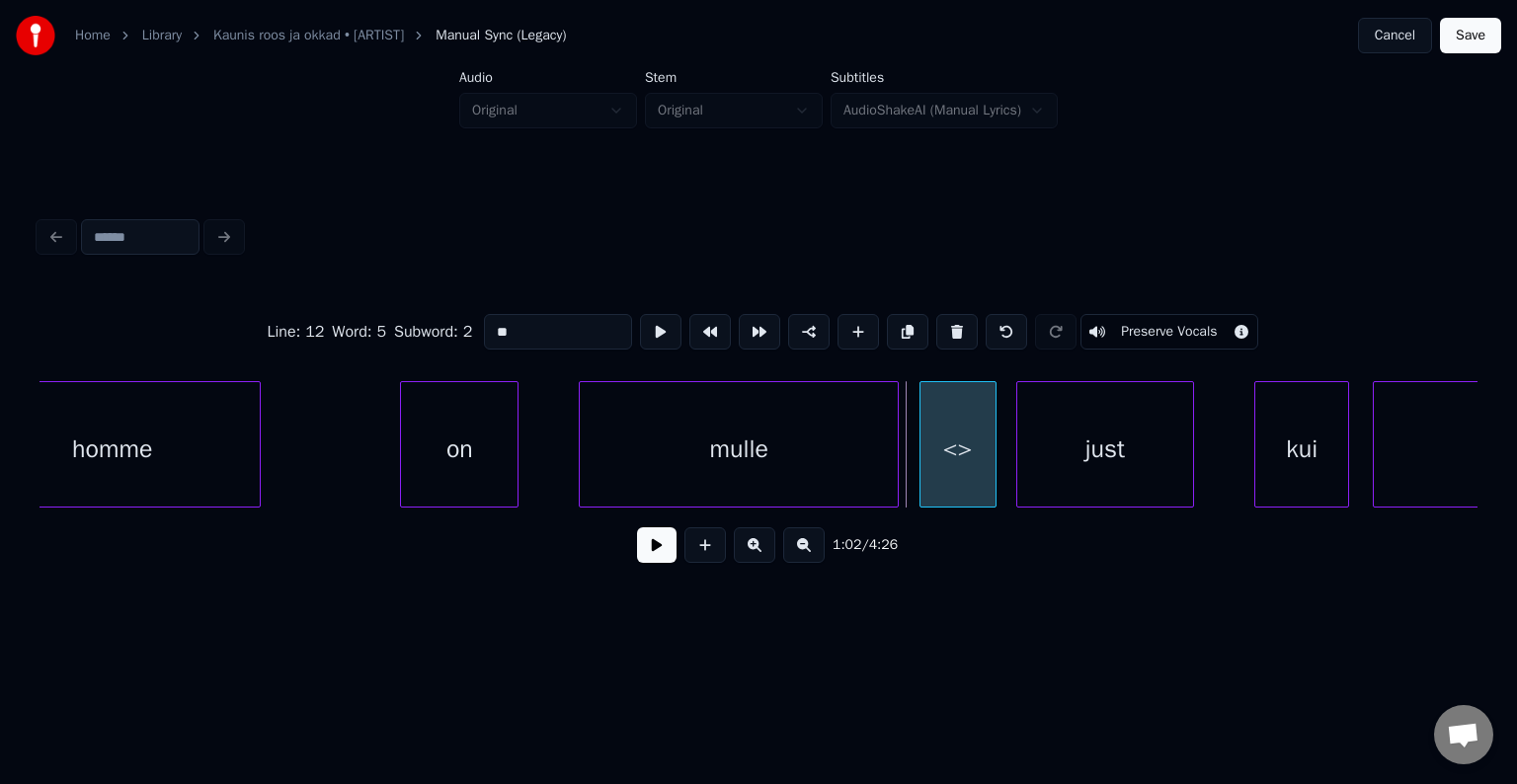 click on "<>" at bounding box center [958, 449] 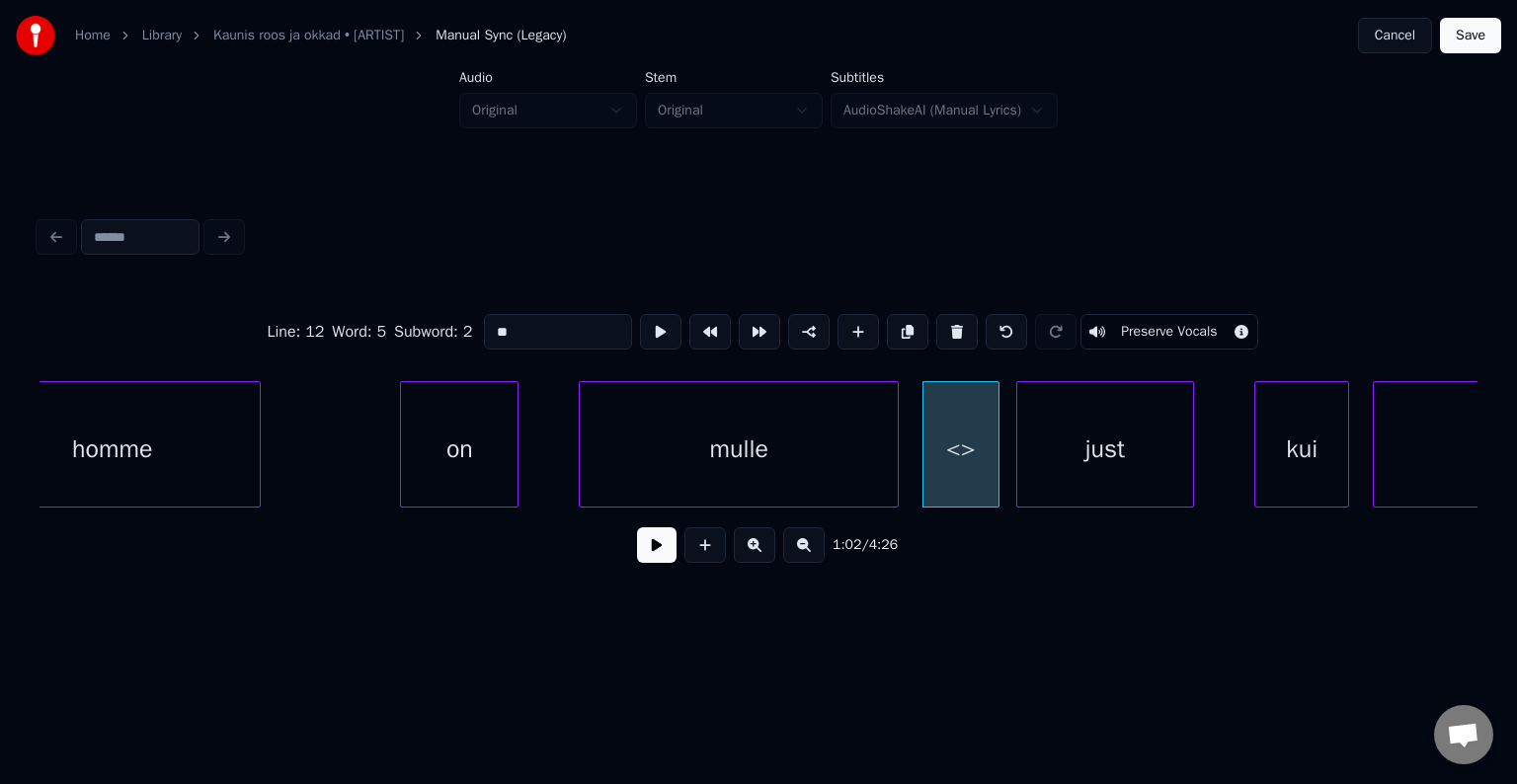 click on "<>" at bounding box center (961, 449) 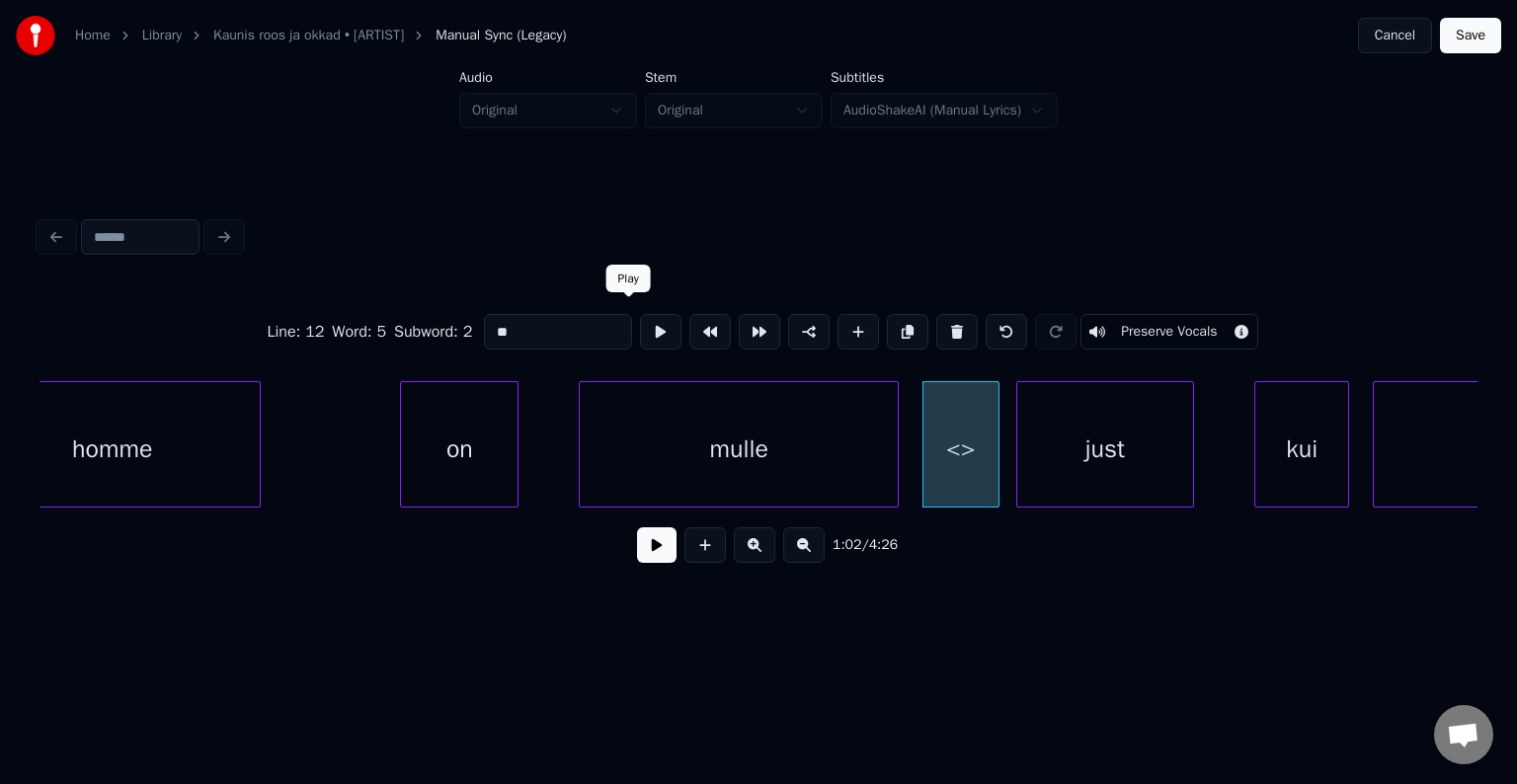 click on "**" at bounding box center (558, 332) 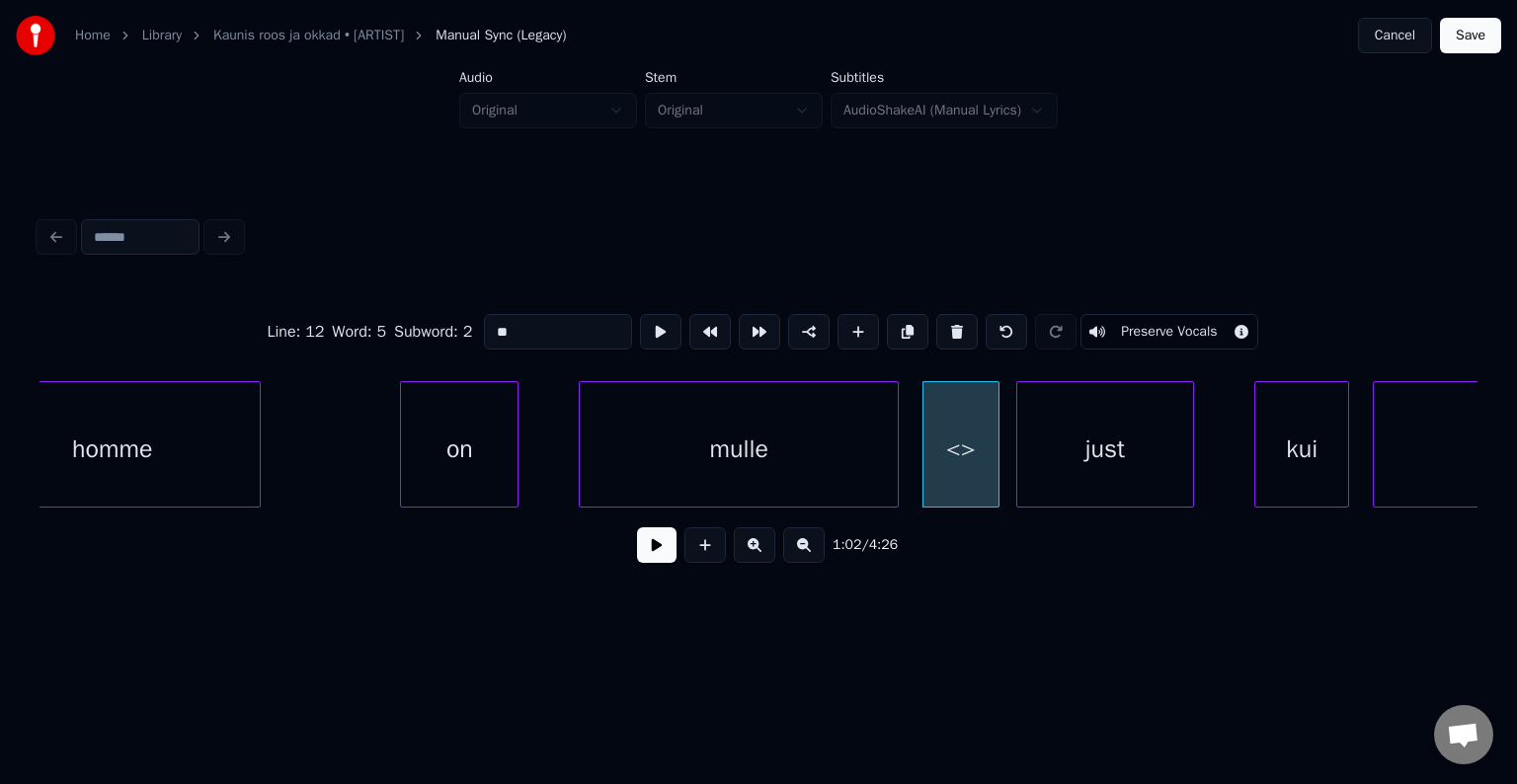 type on "*" 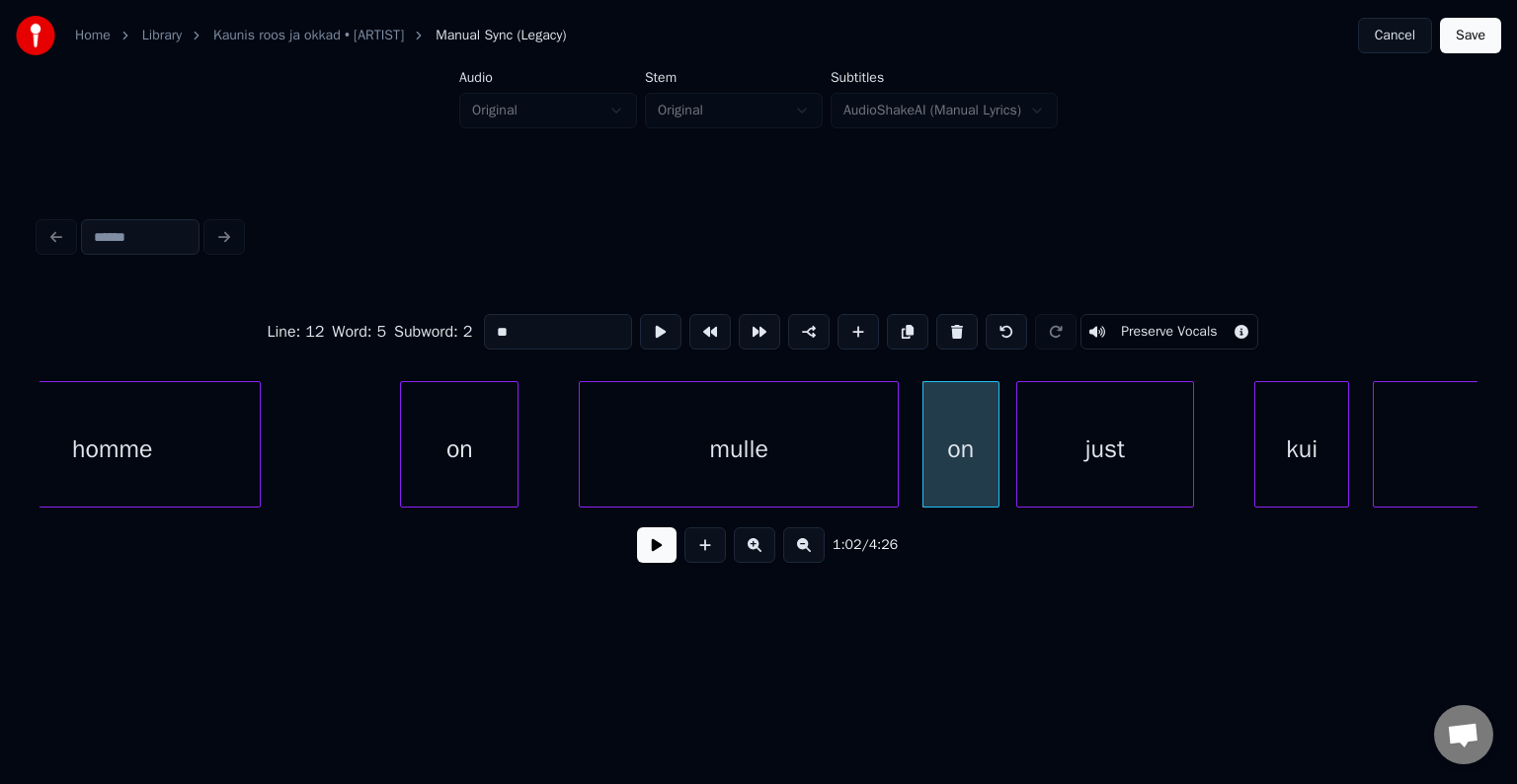 click on "on" at bounding box center (459, 449) 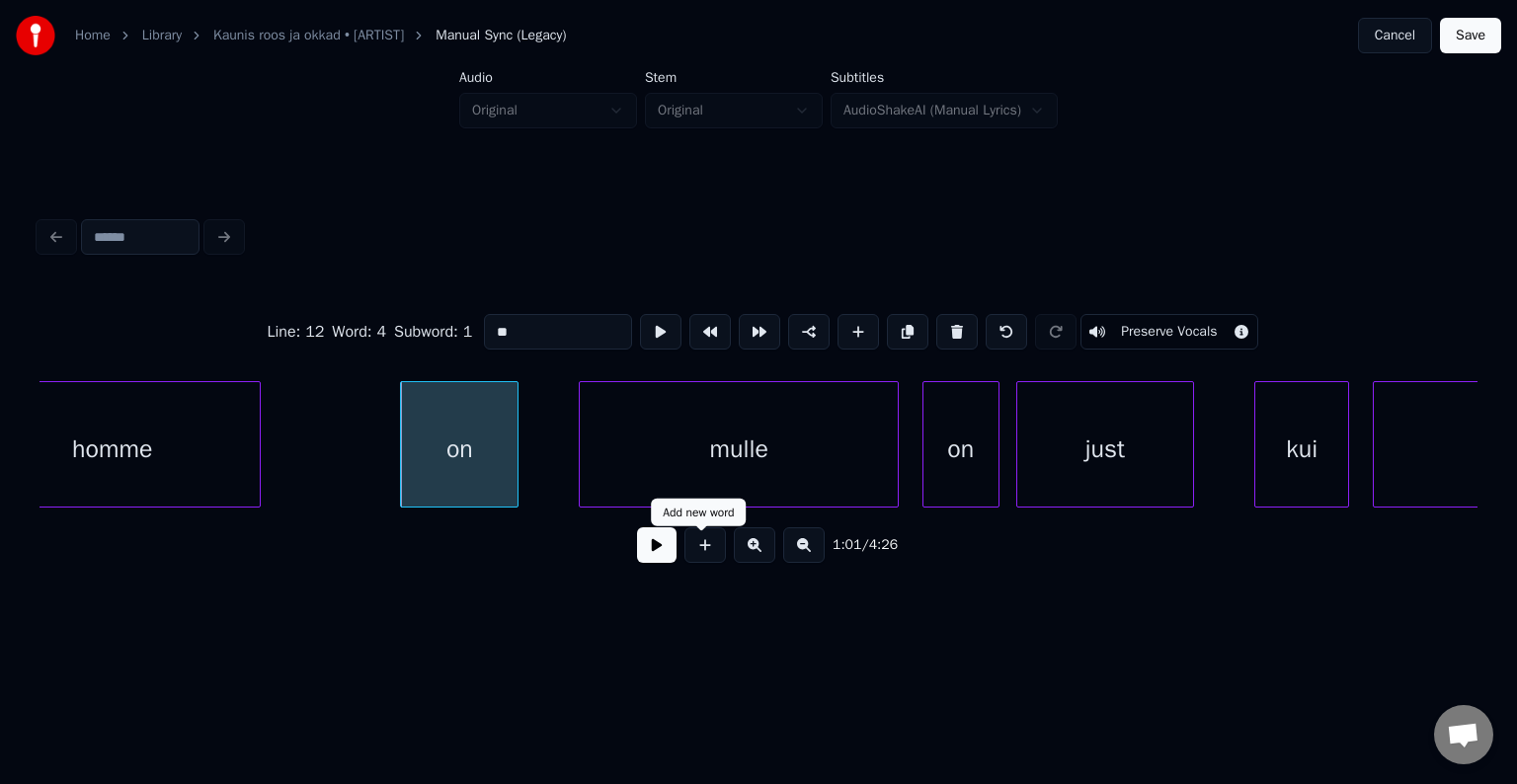 type on "**" 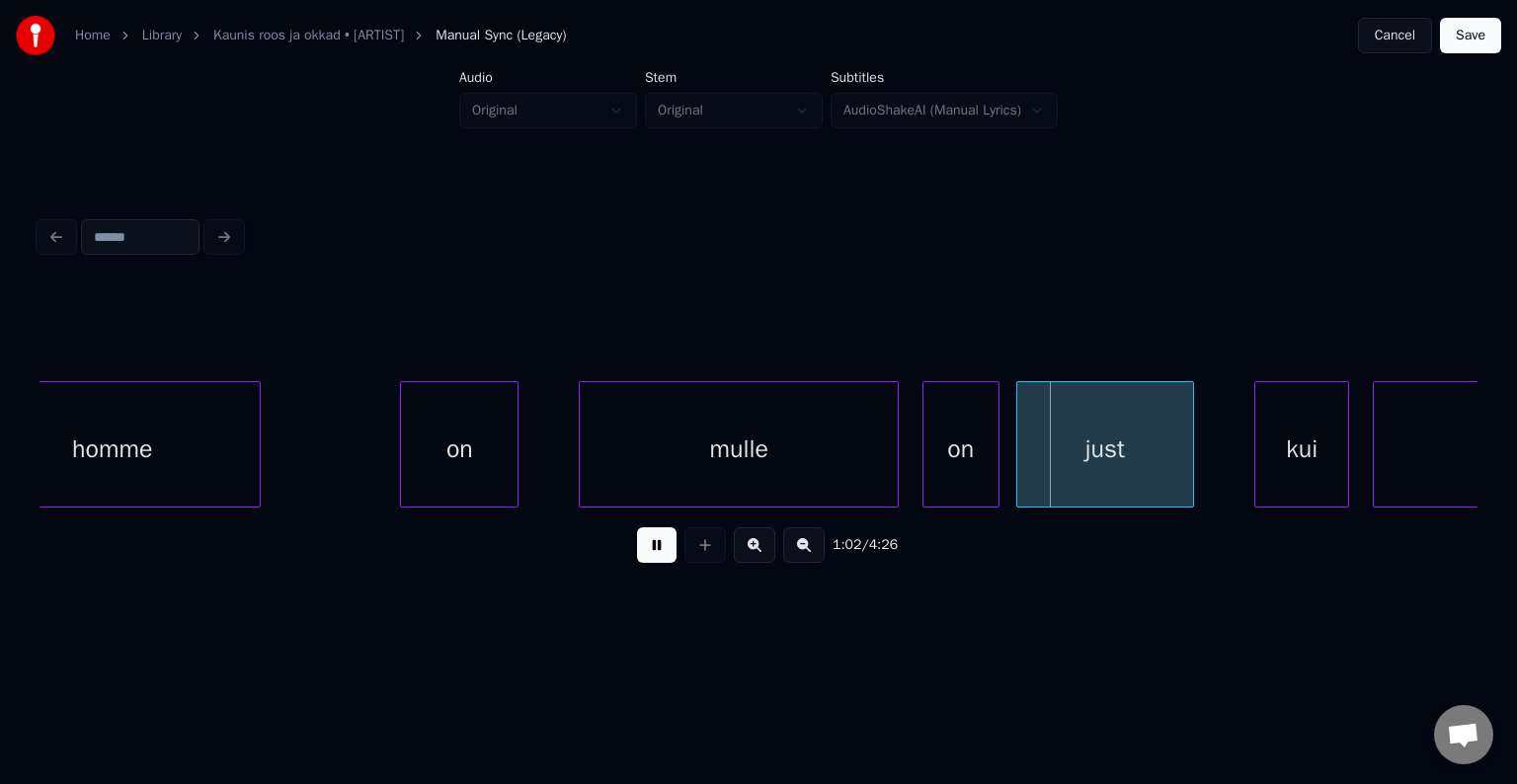 click at bounding box center [657, 545] 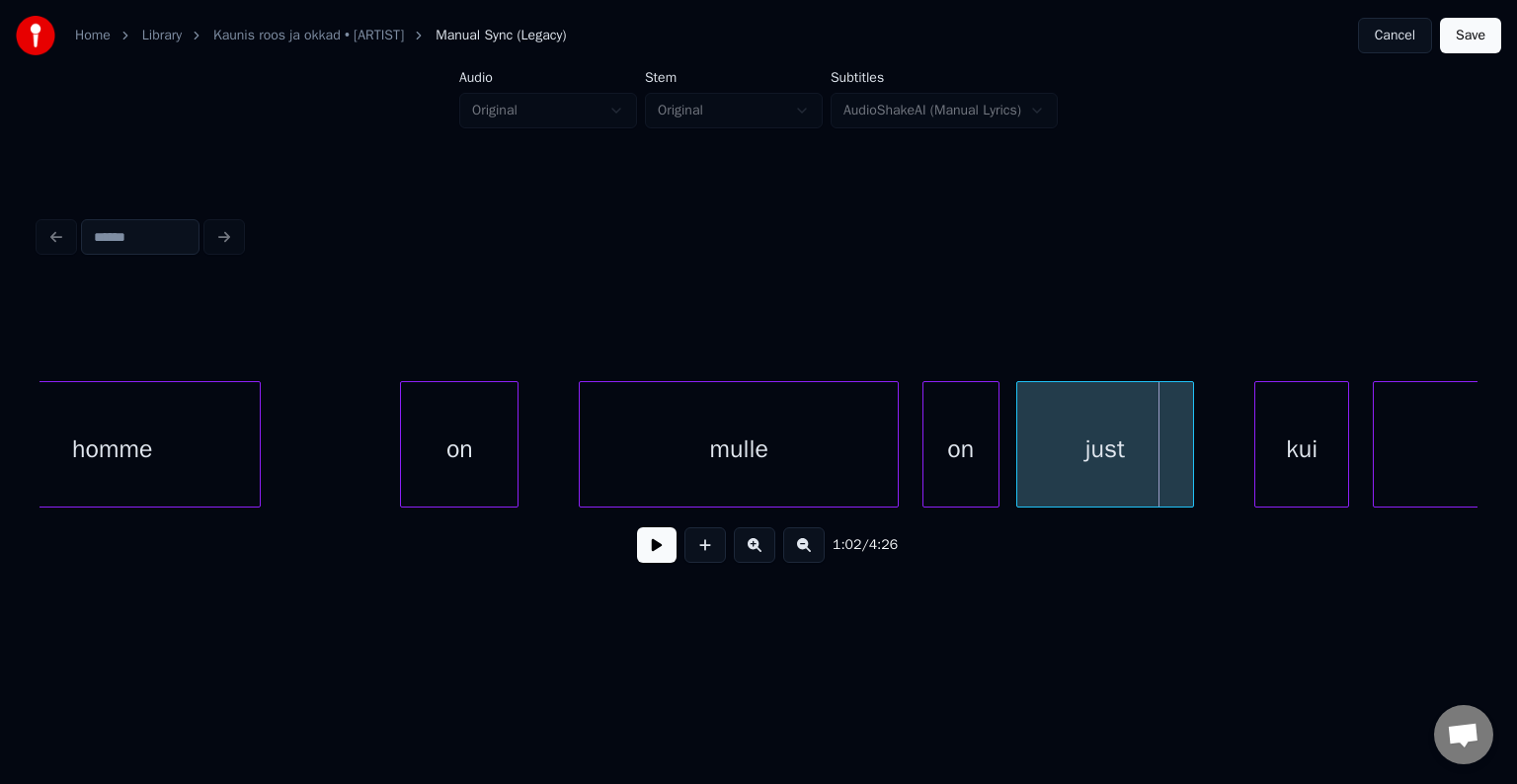 click on "on" at bounding box center (459, 449) 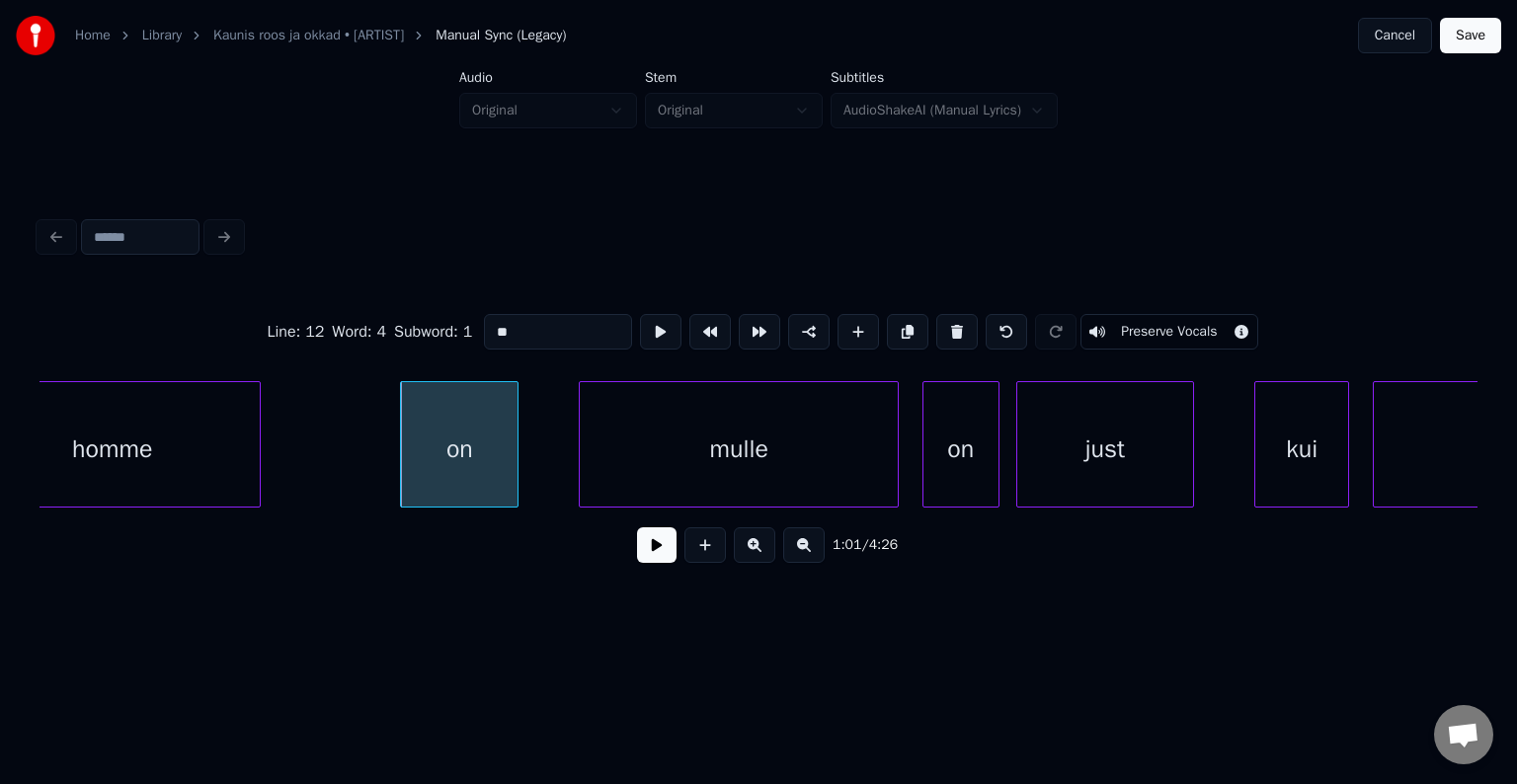 click at bounding box center [657, 545] 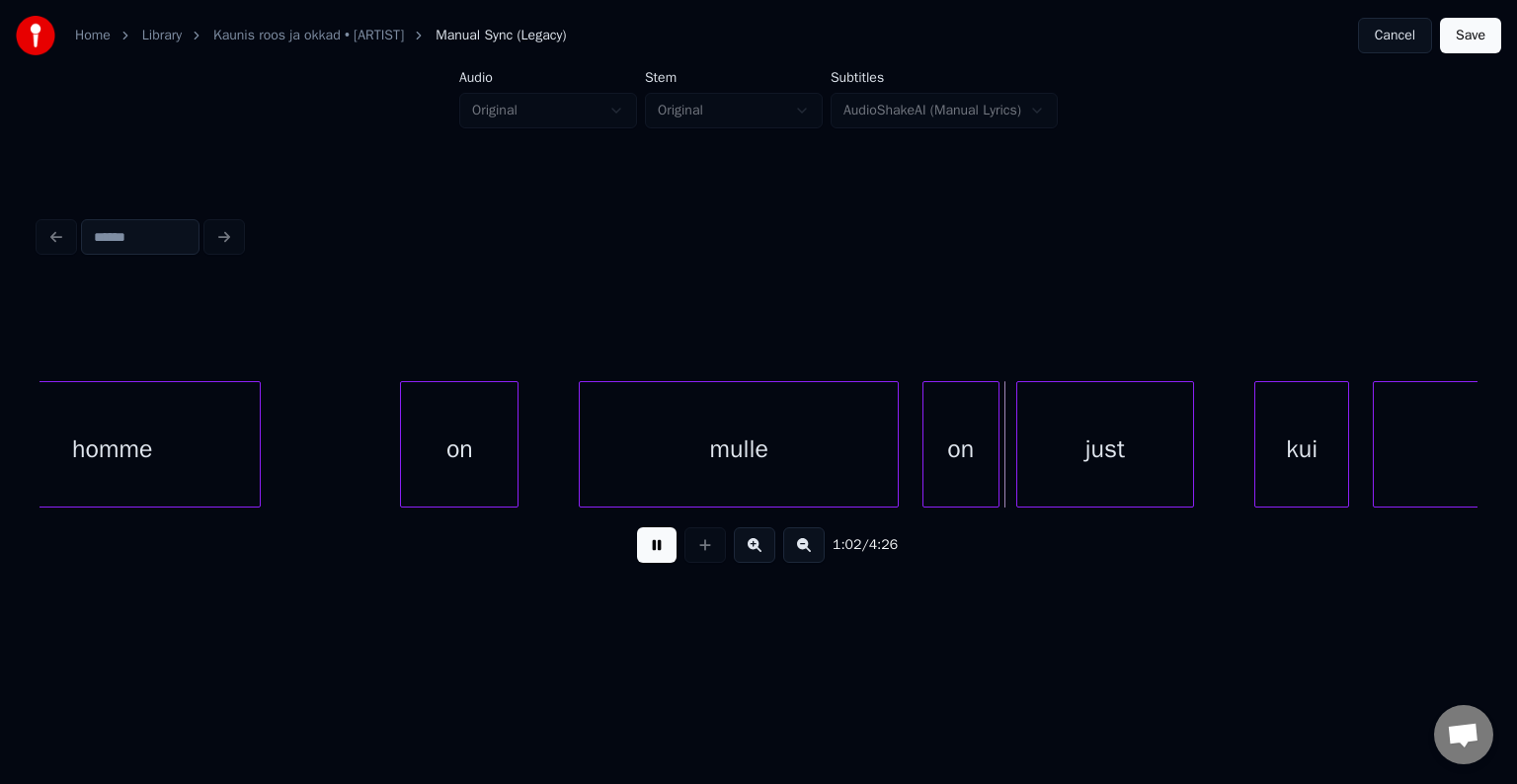 click at bounding box center (657, 545) 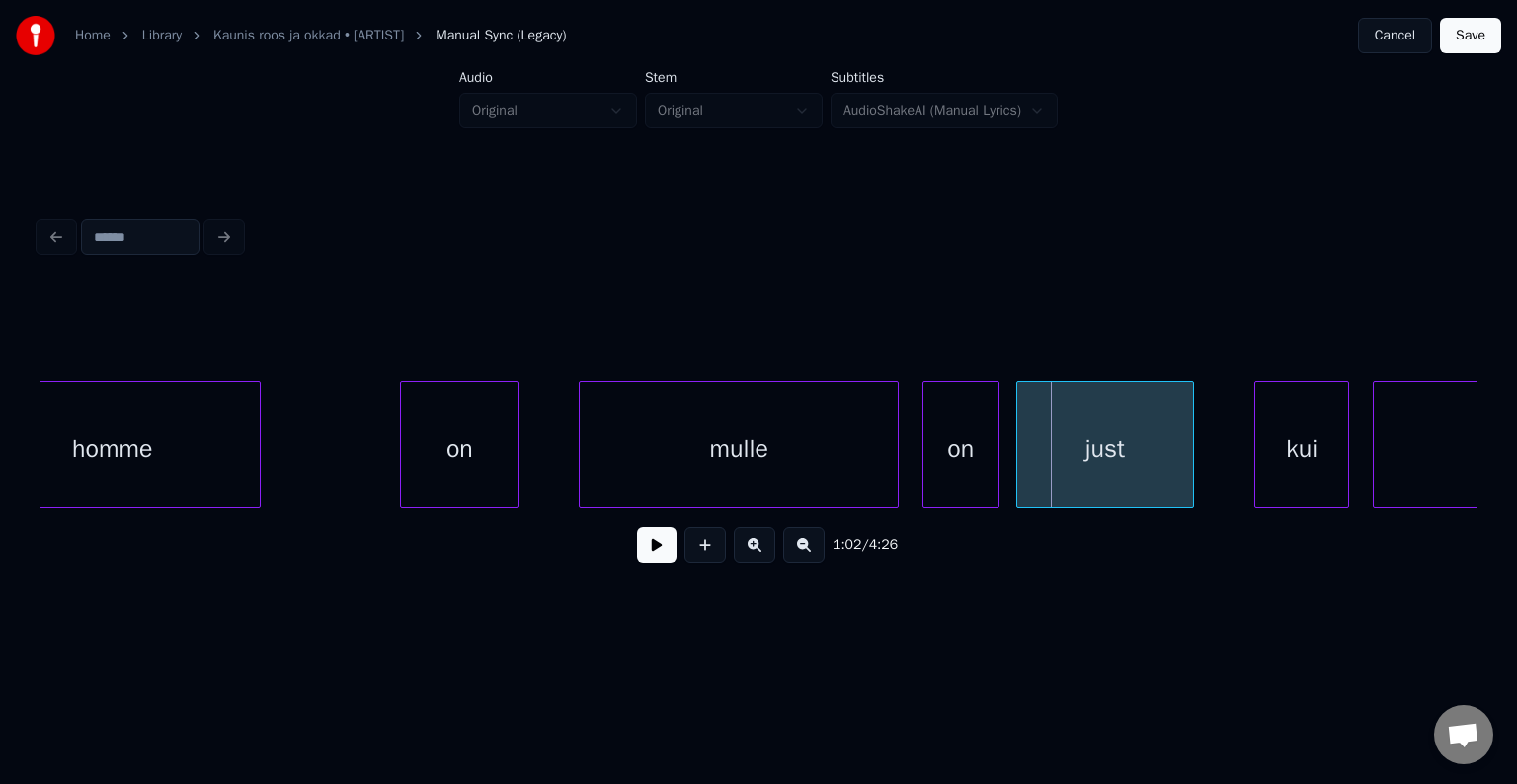 click on "on" at bounding box center (459, 449) 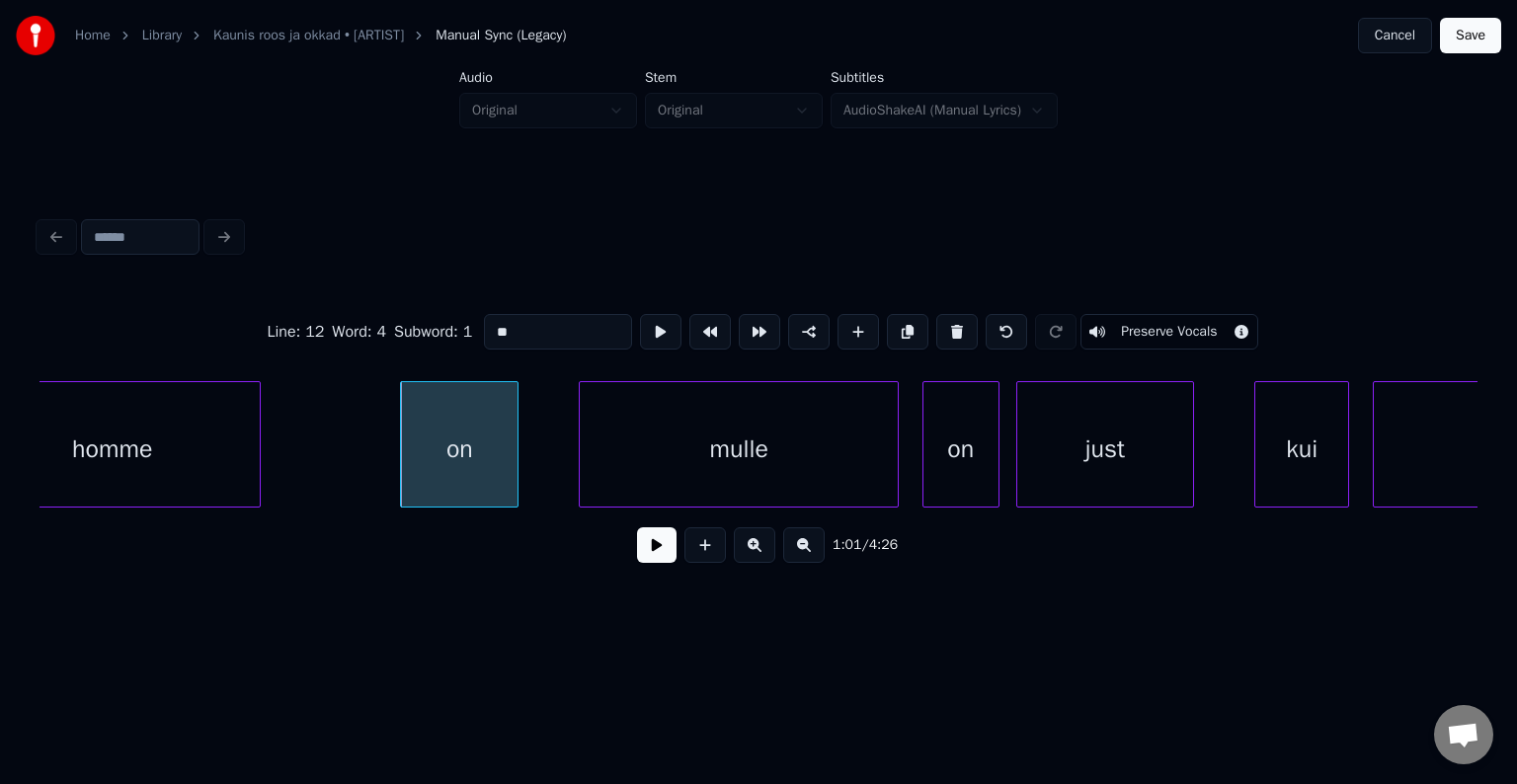 click at bounding box center (657, 545) 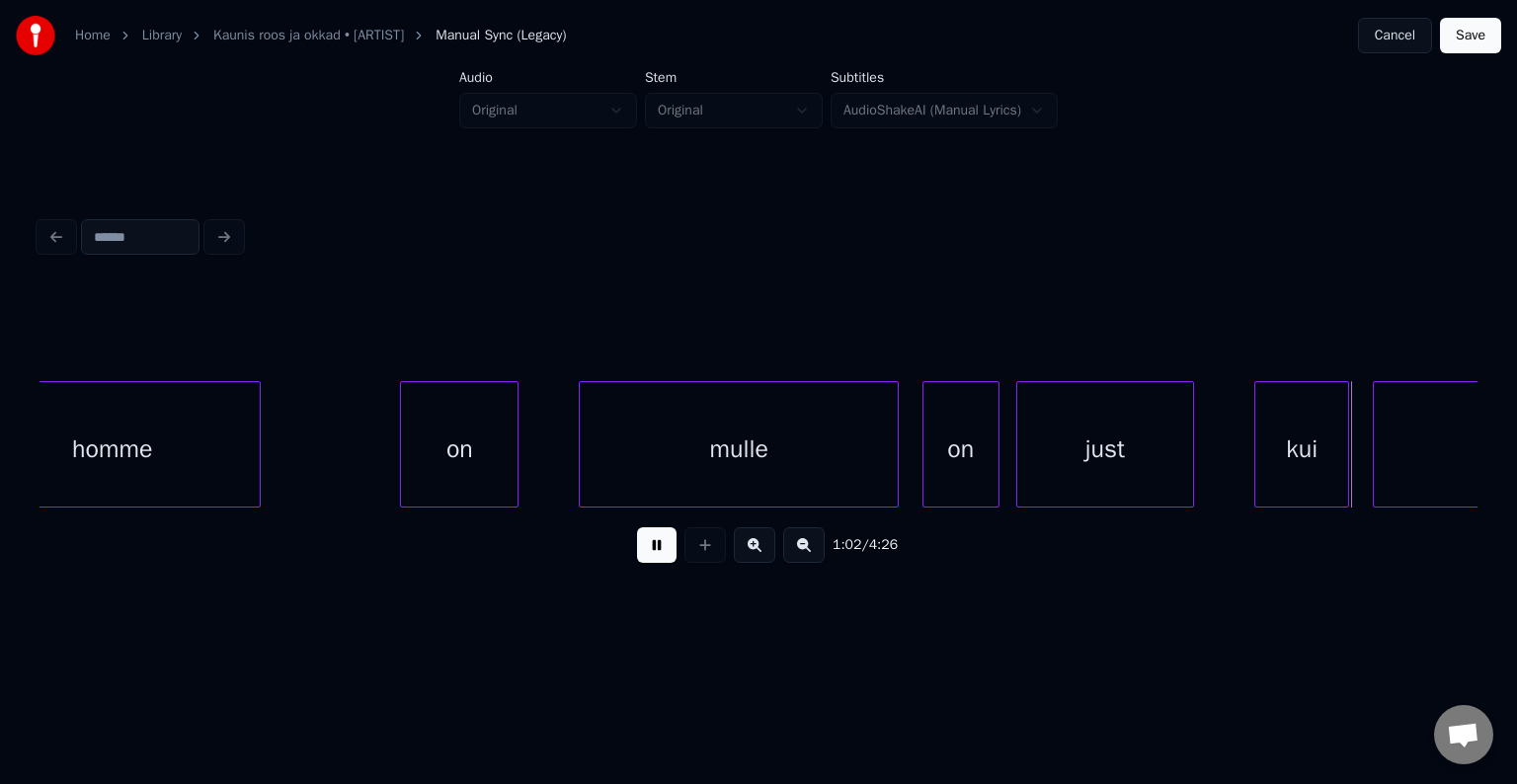 click at bounding box center [657, 545] 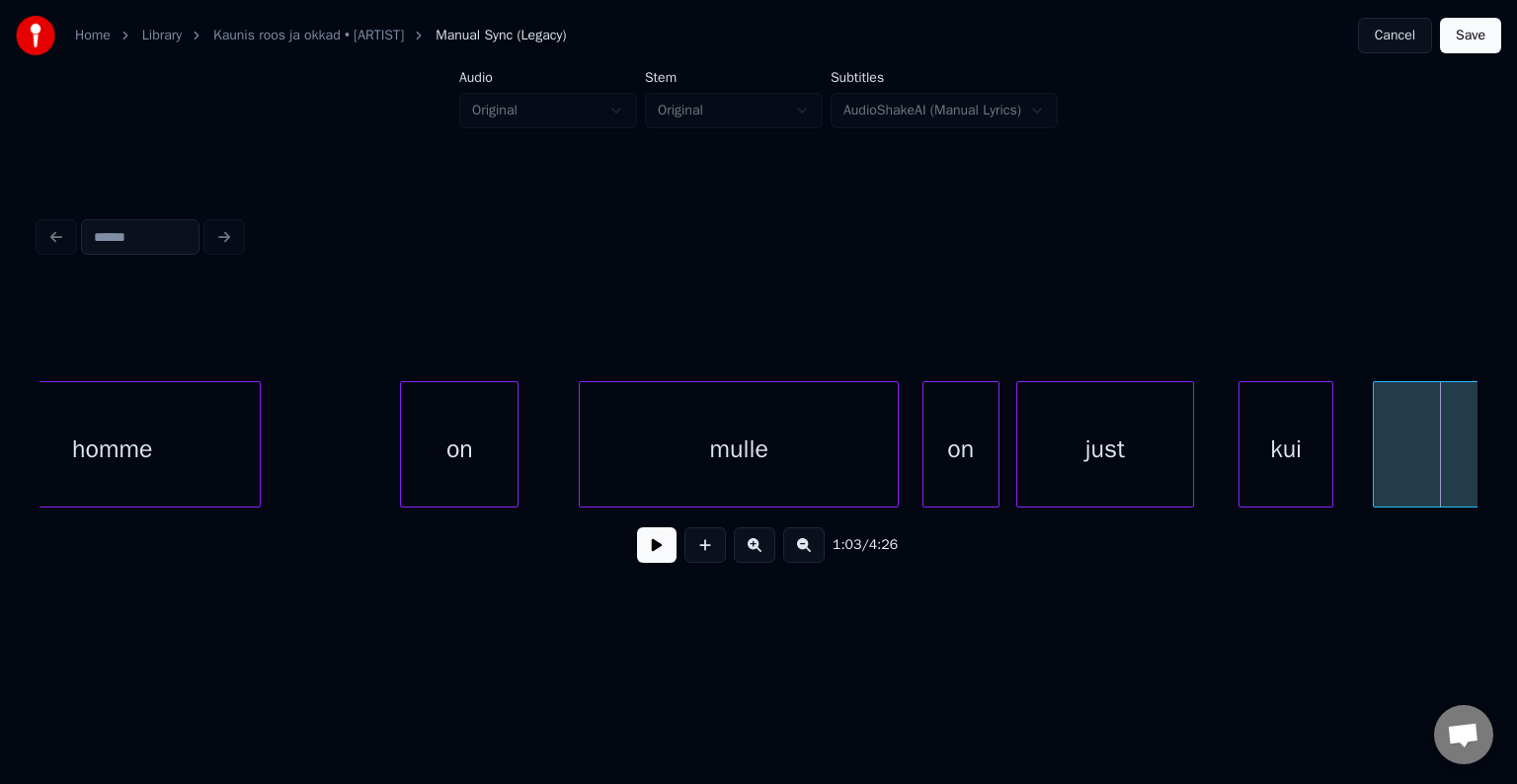click on "kui" at bounding box center [1286, 449] 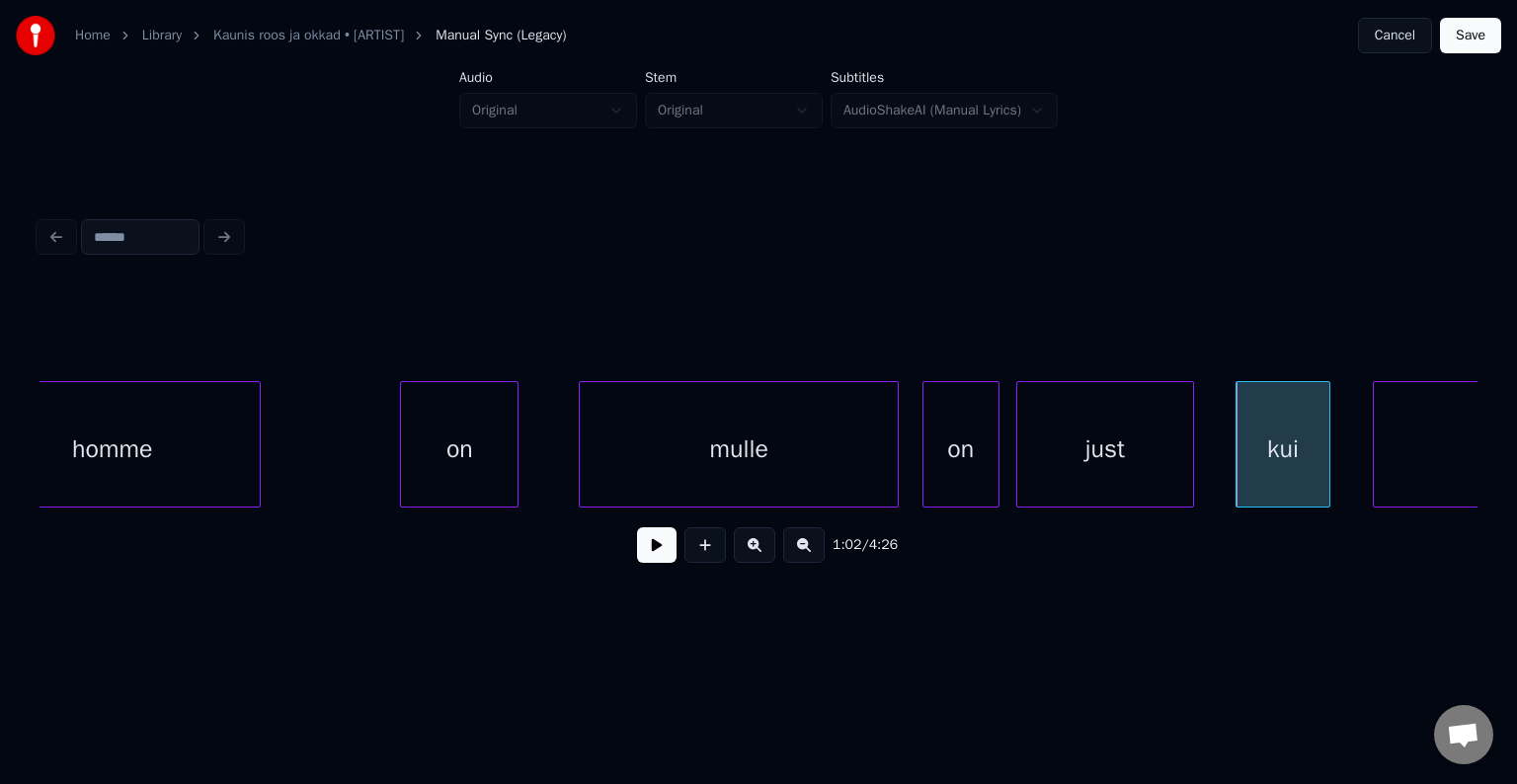 click on "on" at bounding box center (961, 449) 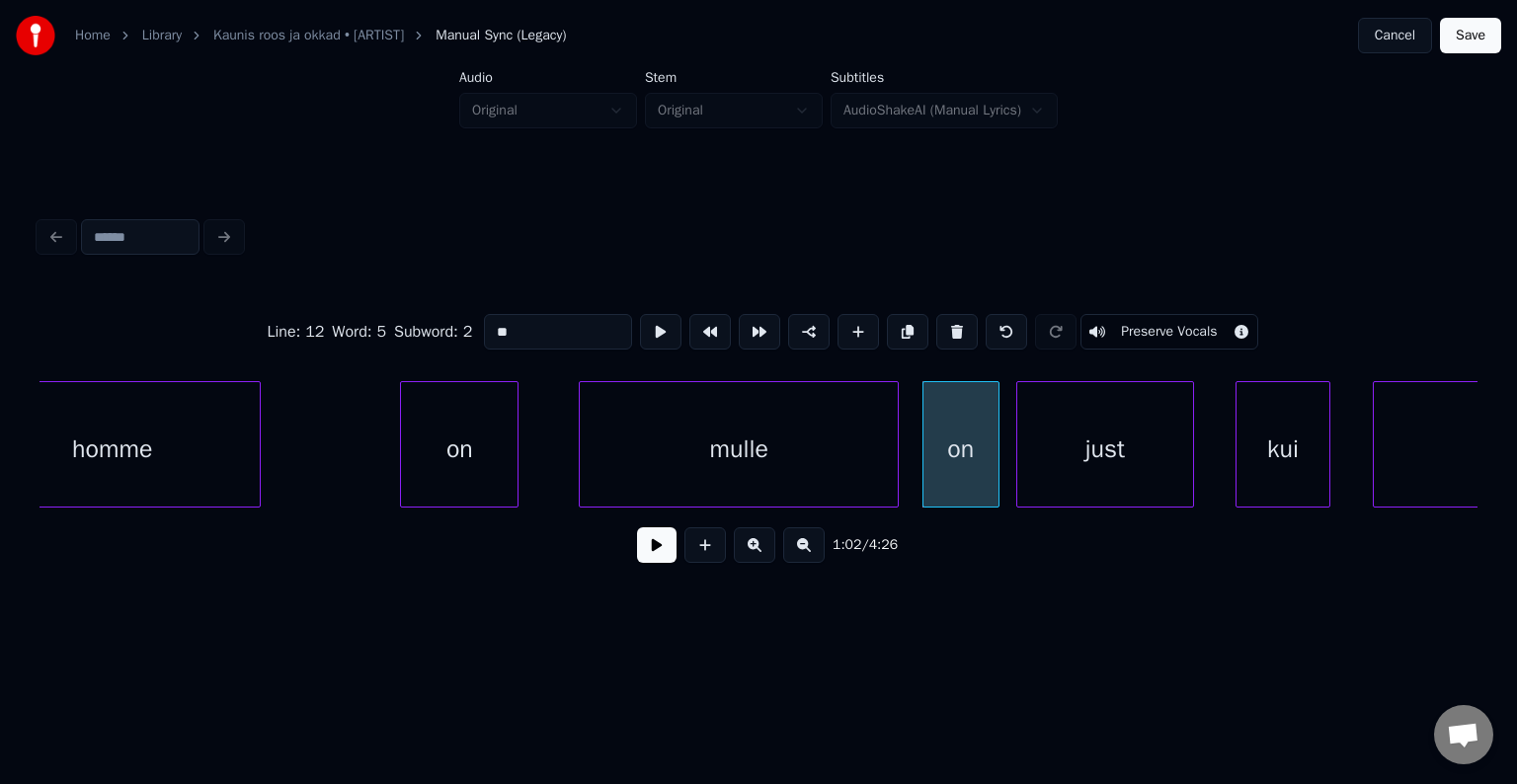 click at bounding box center [657, 545] 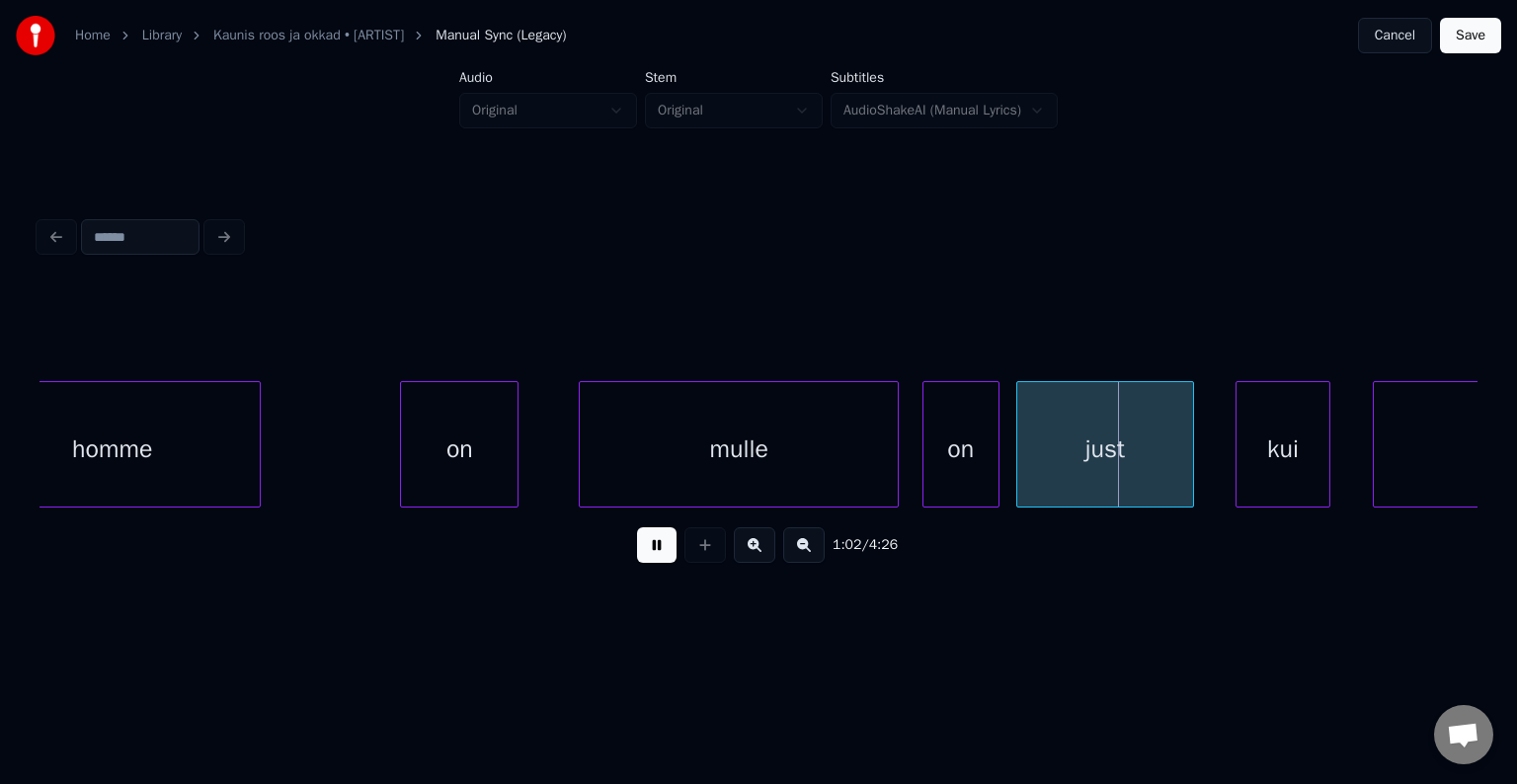 click at bounding box center [657, 545] 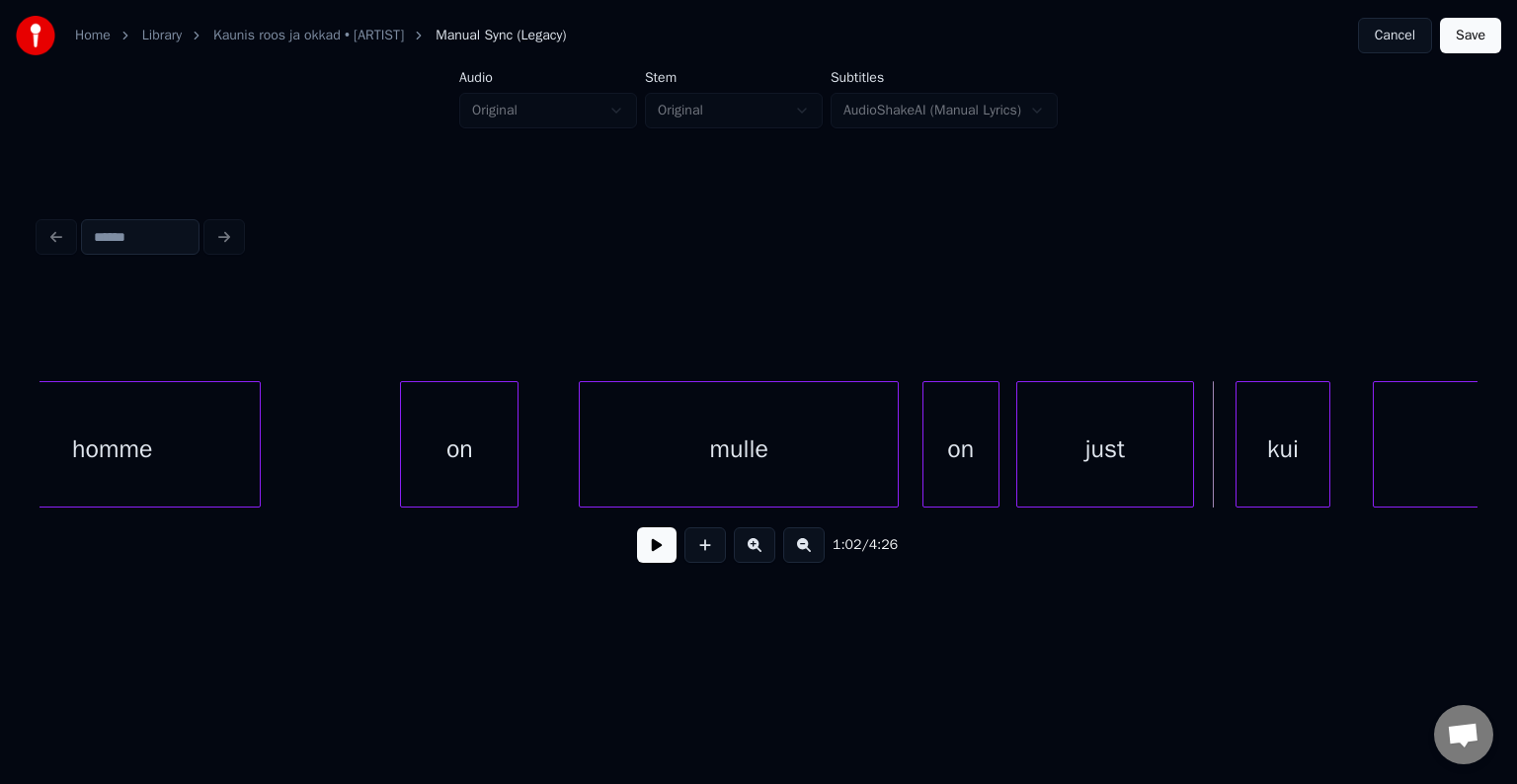 click on "mulle" at bounding box center (739, 449) 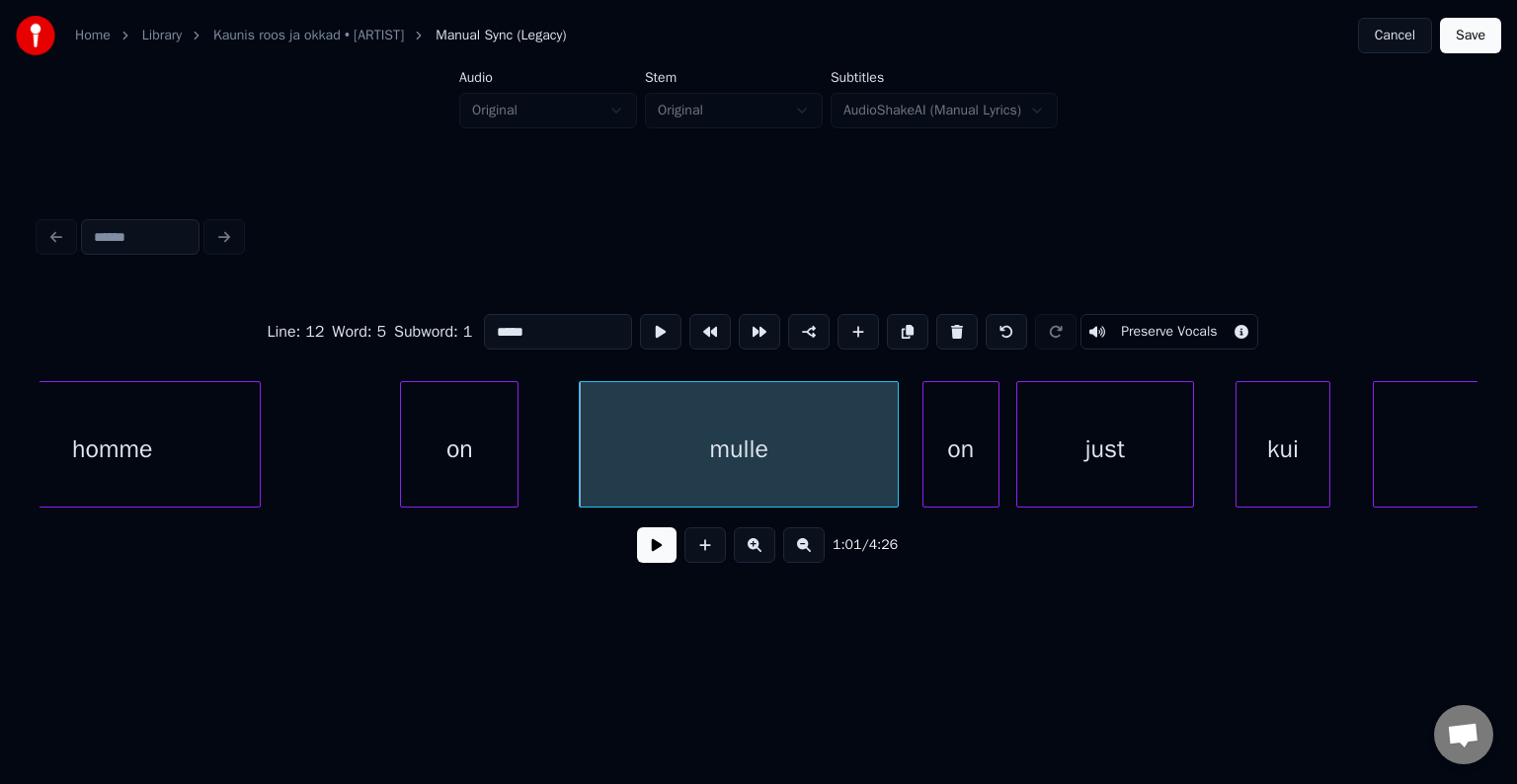 click at bounding box center [657, 545] 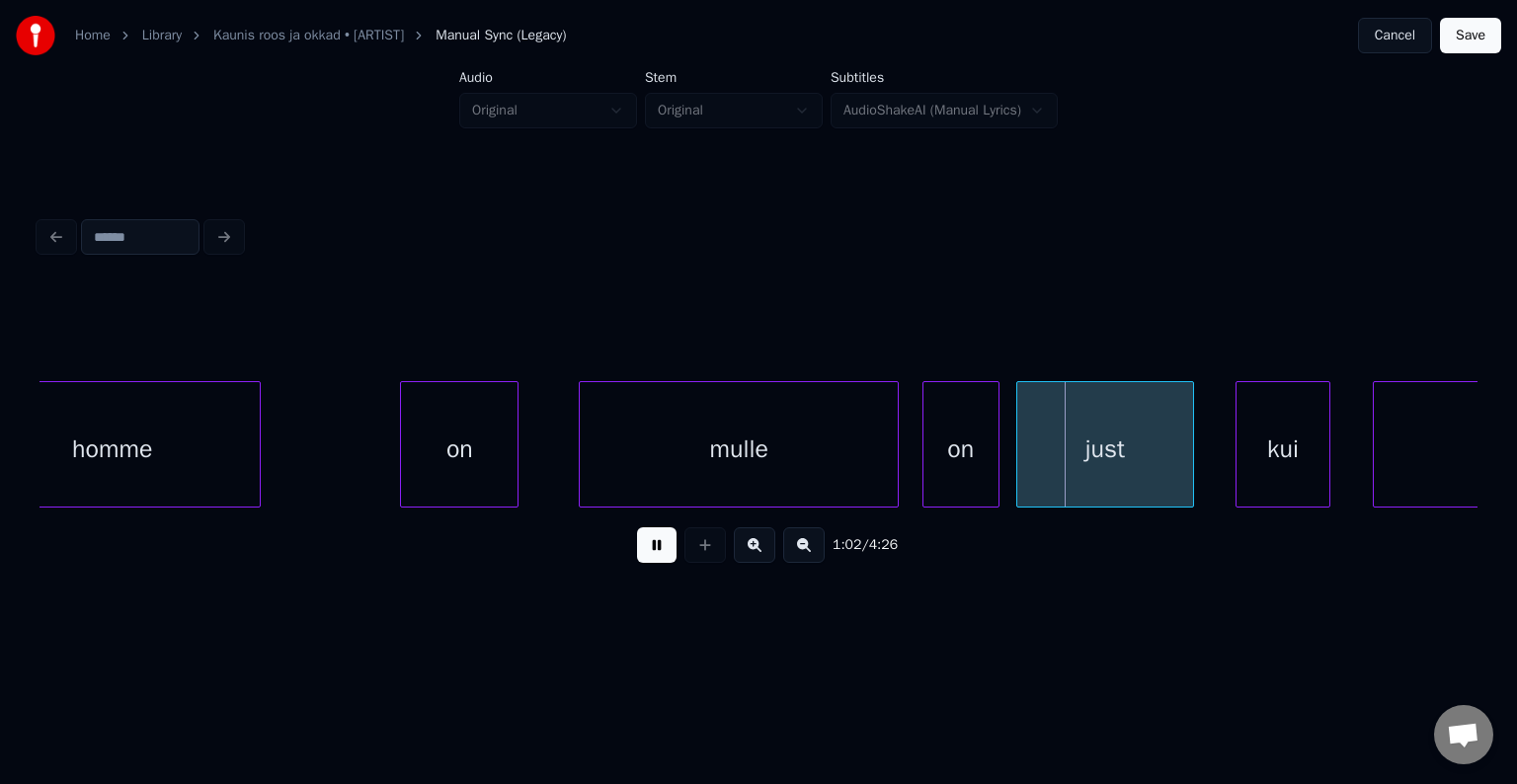 click at bounding box center [657, 545] 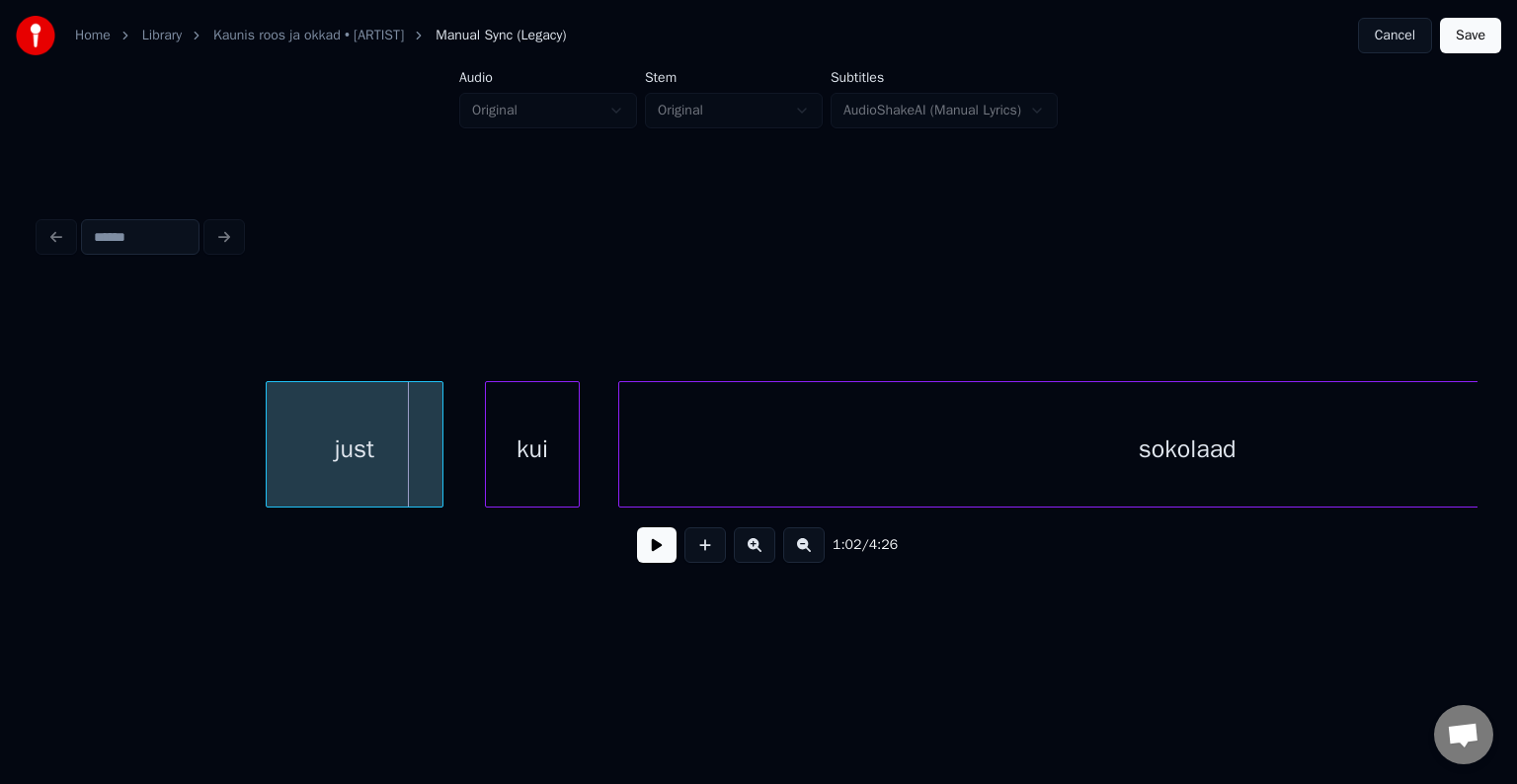 scroll, scrollTop: 0, scrollLeft: 37029, axis: horizontal 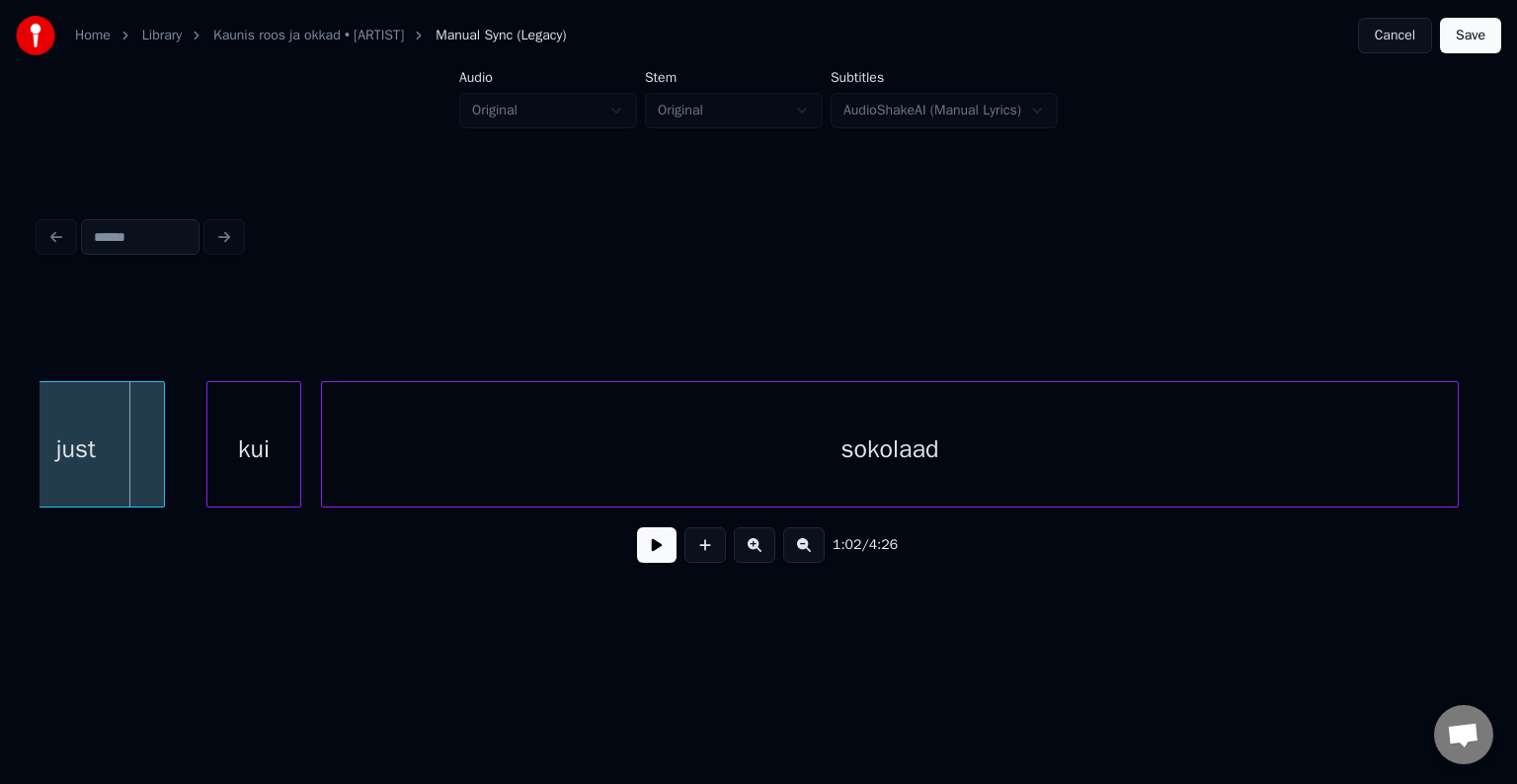 click on "sokolaad" at bounding box center (890, 449) 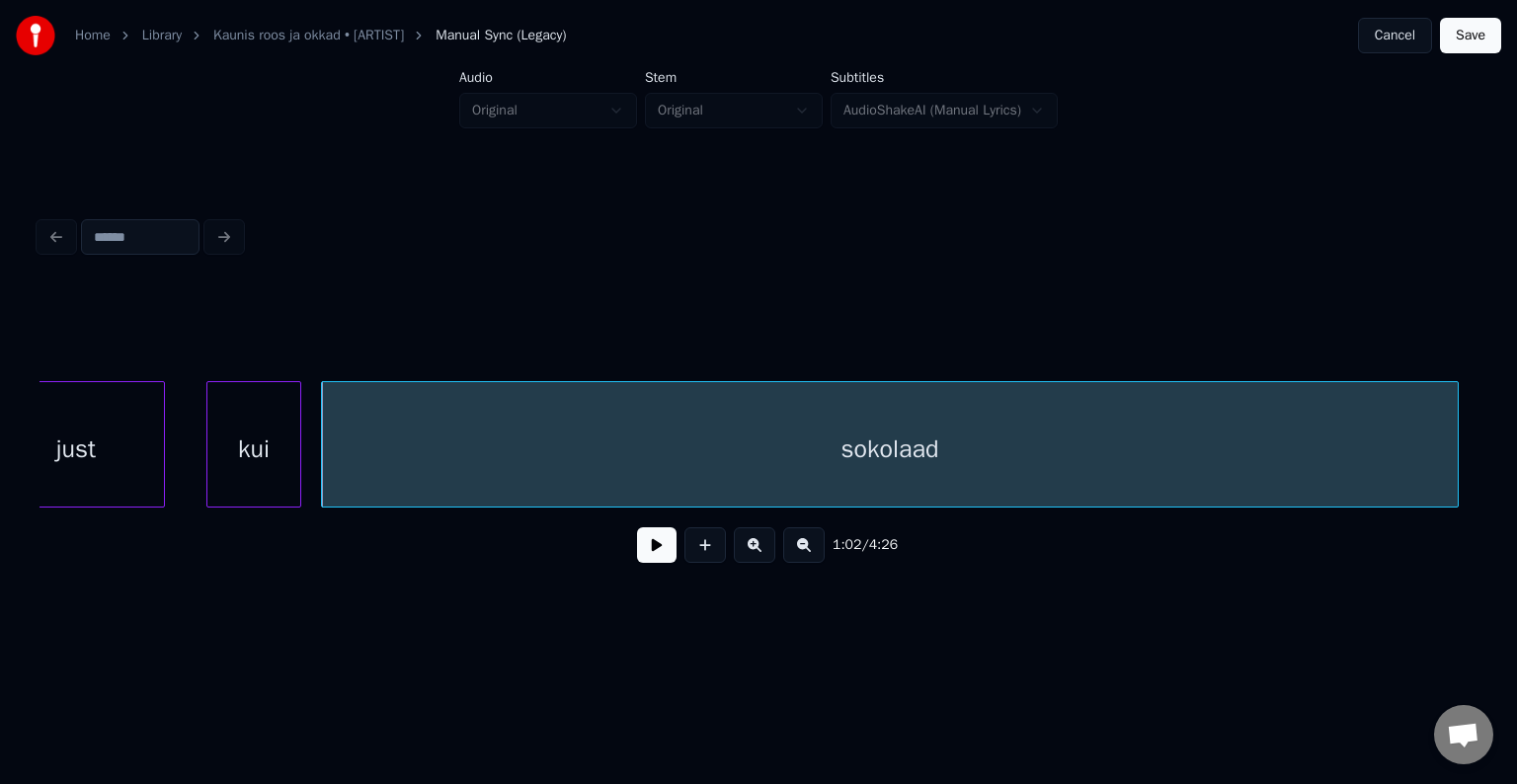 click on "kui" at bounding box center (254, 449) 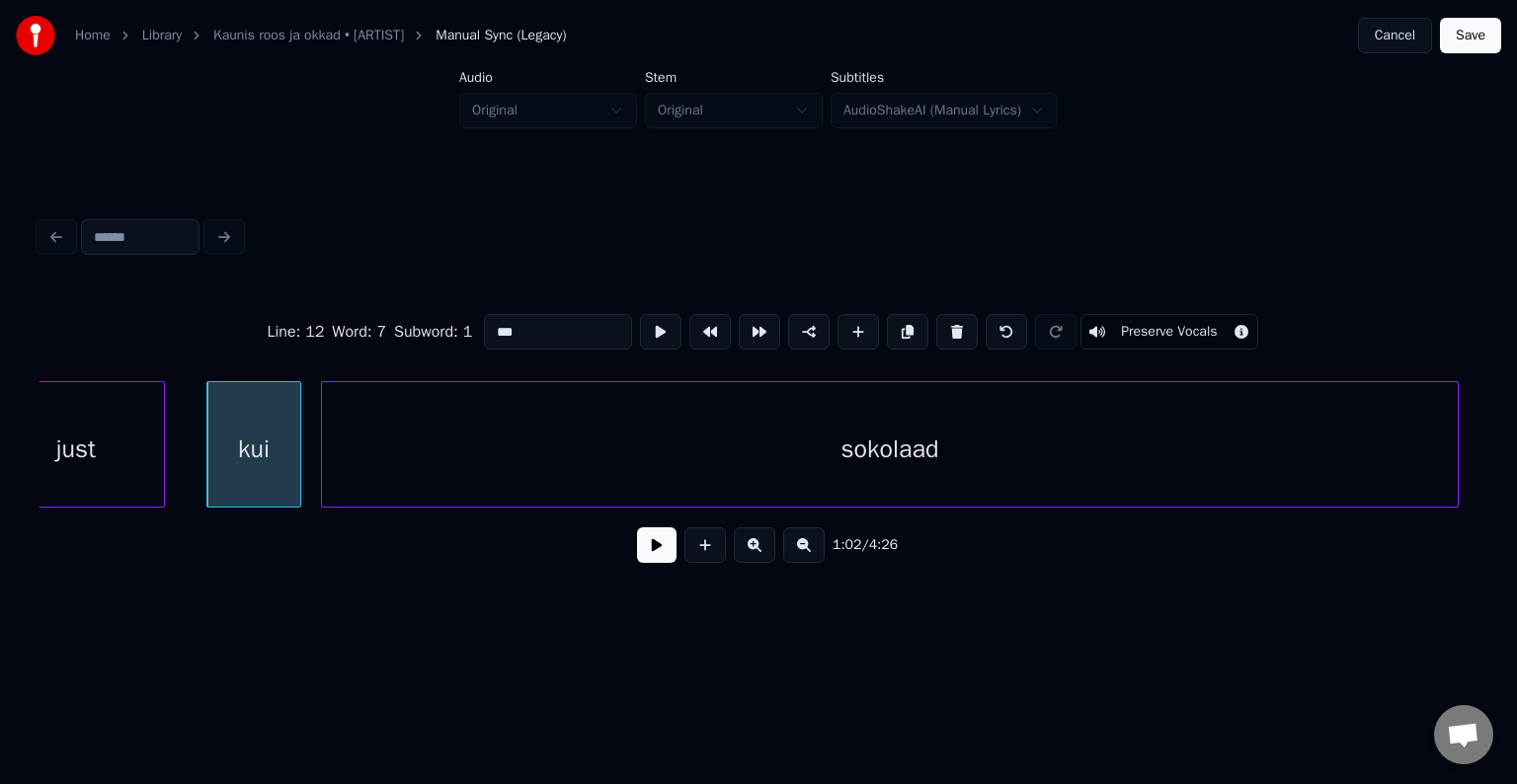 click at bounding box center [657, 545] 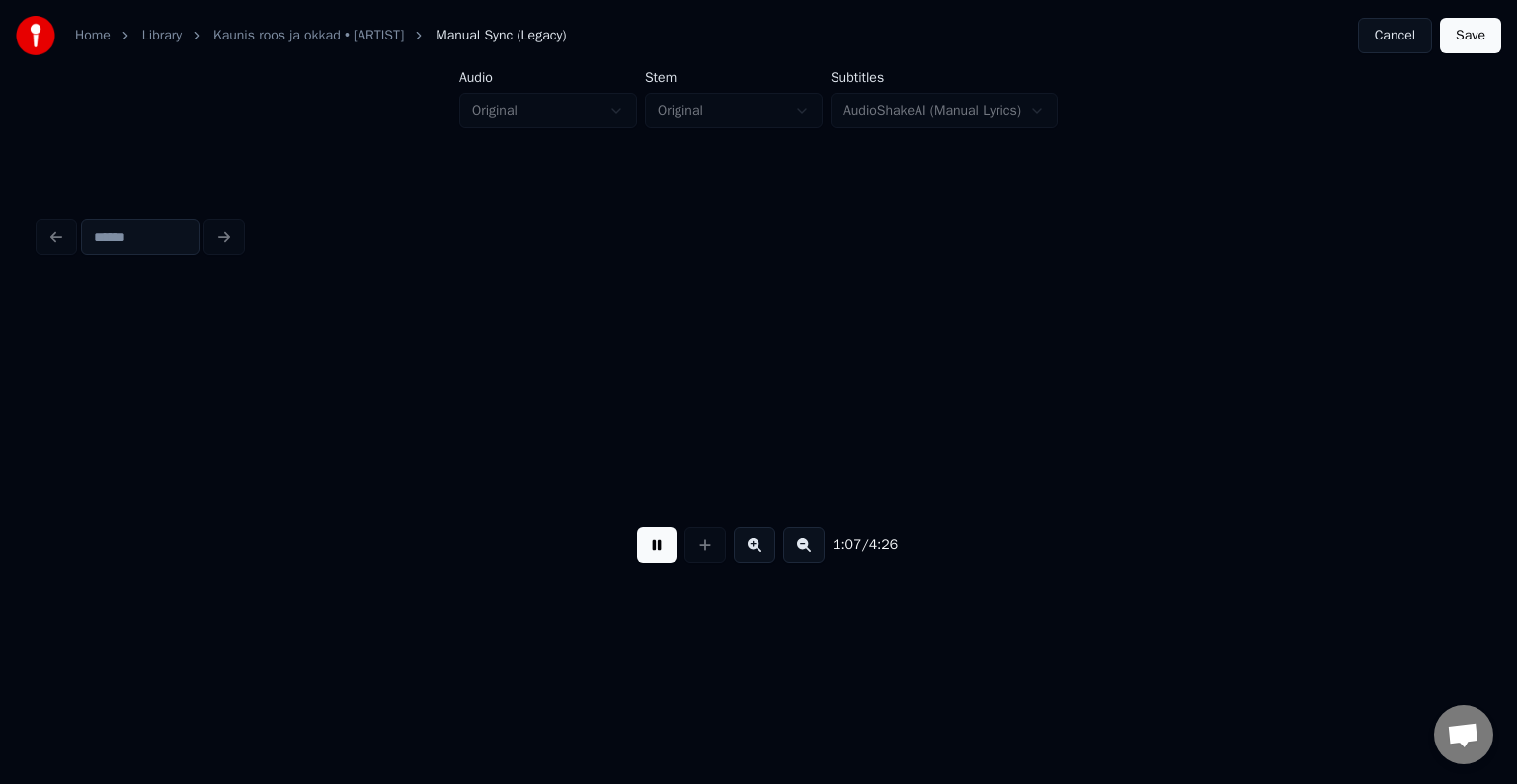 scroll, scrollTop: 0, scrollLeft: 39912, axis: horizontal 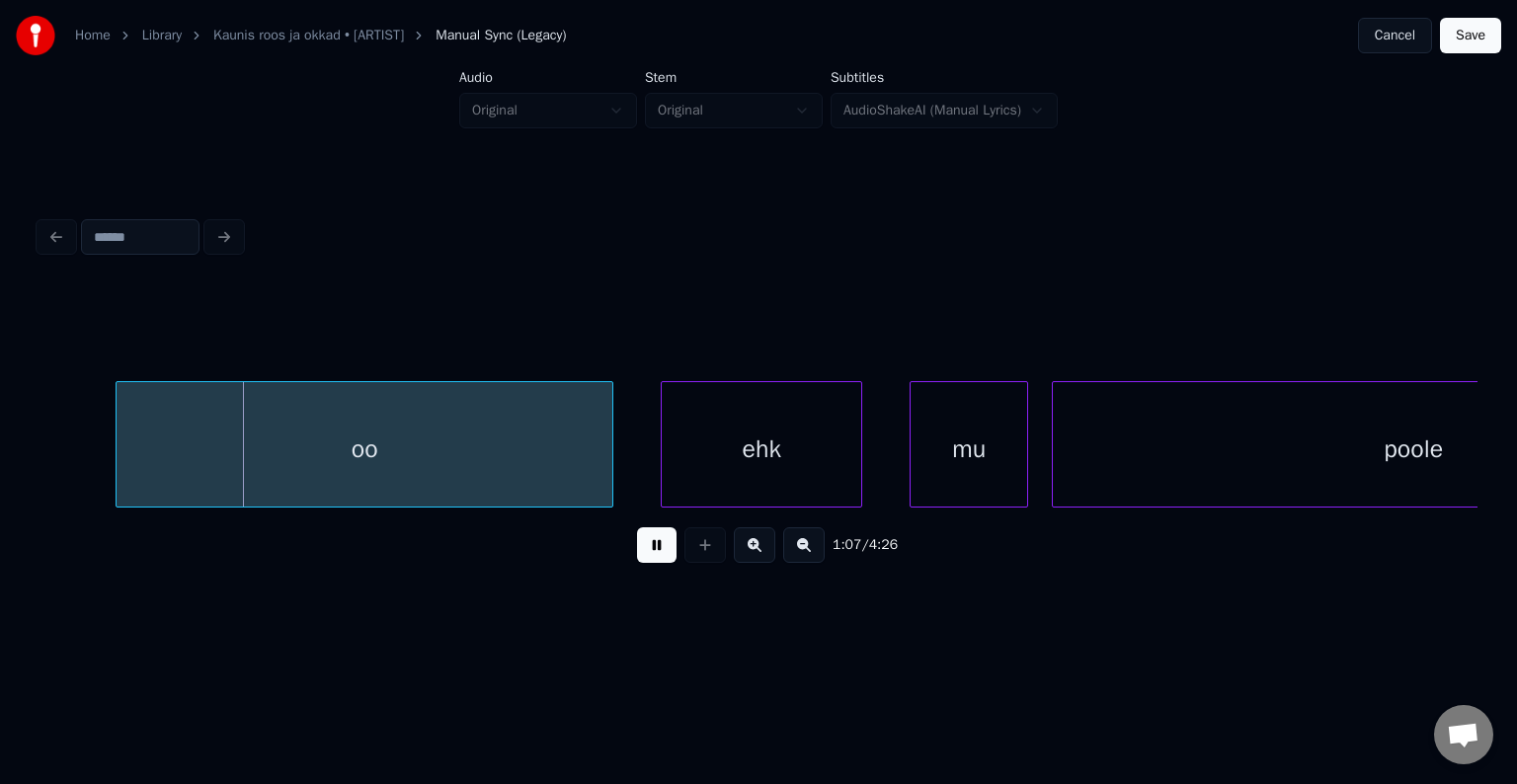 click at bounding box center (657, 545) 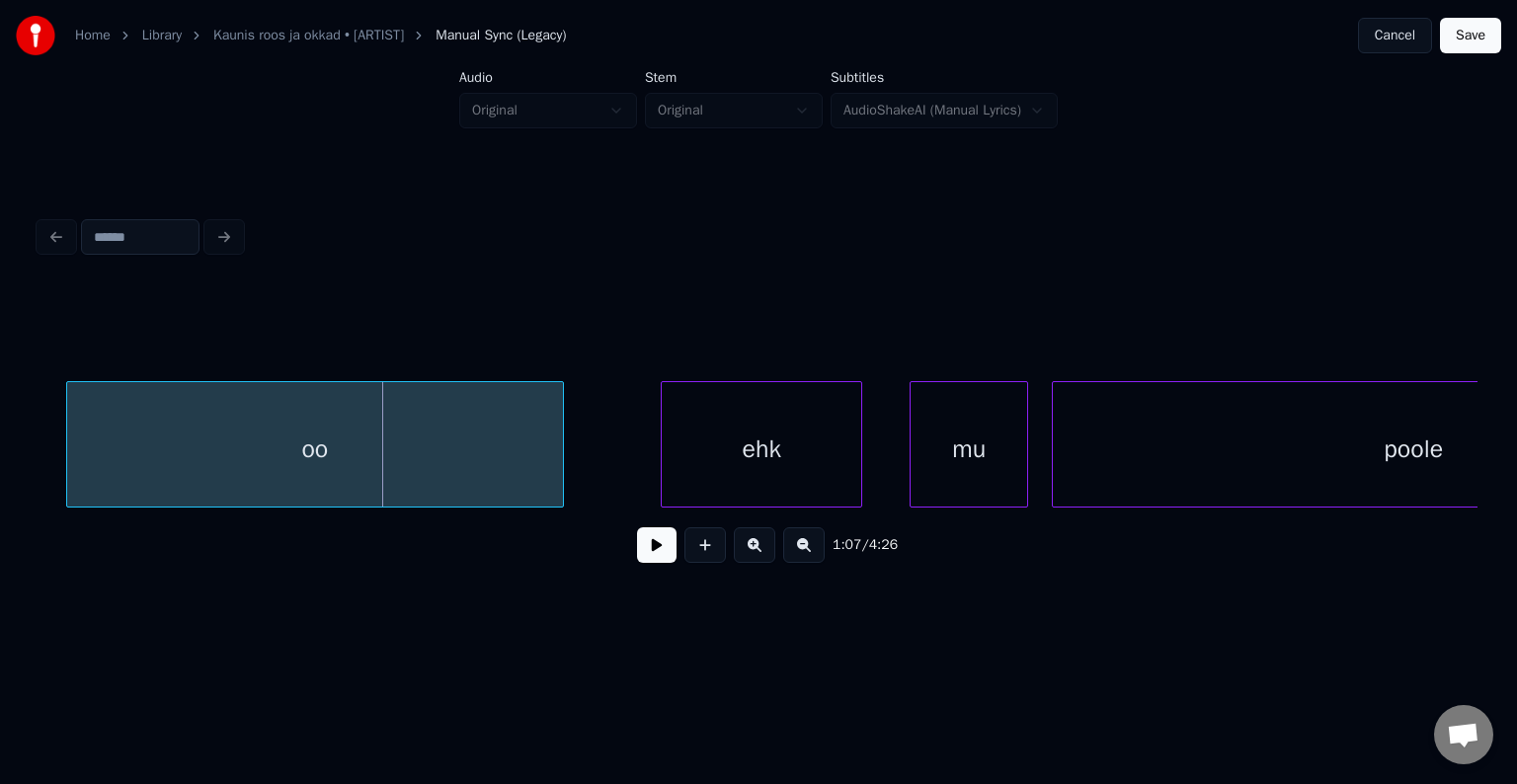 click on "oo" at bounding box center (315, 449) 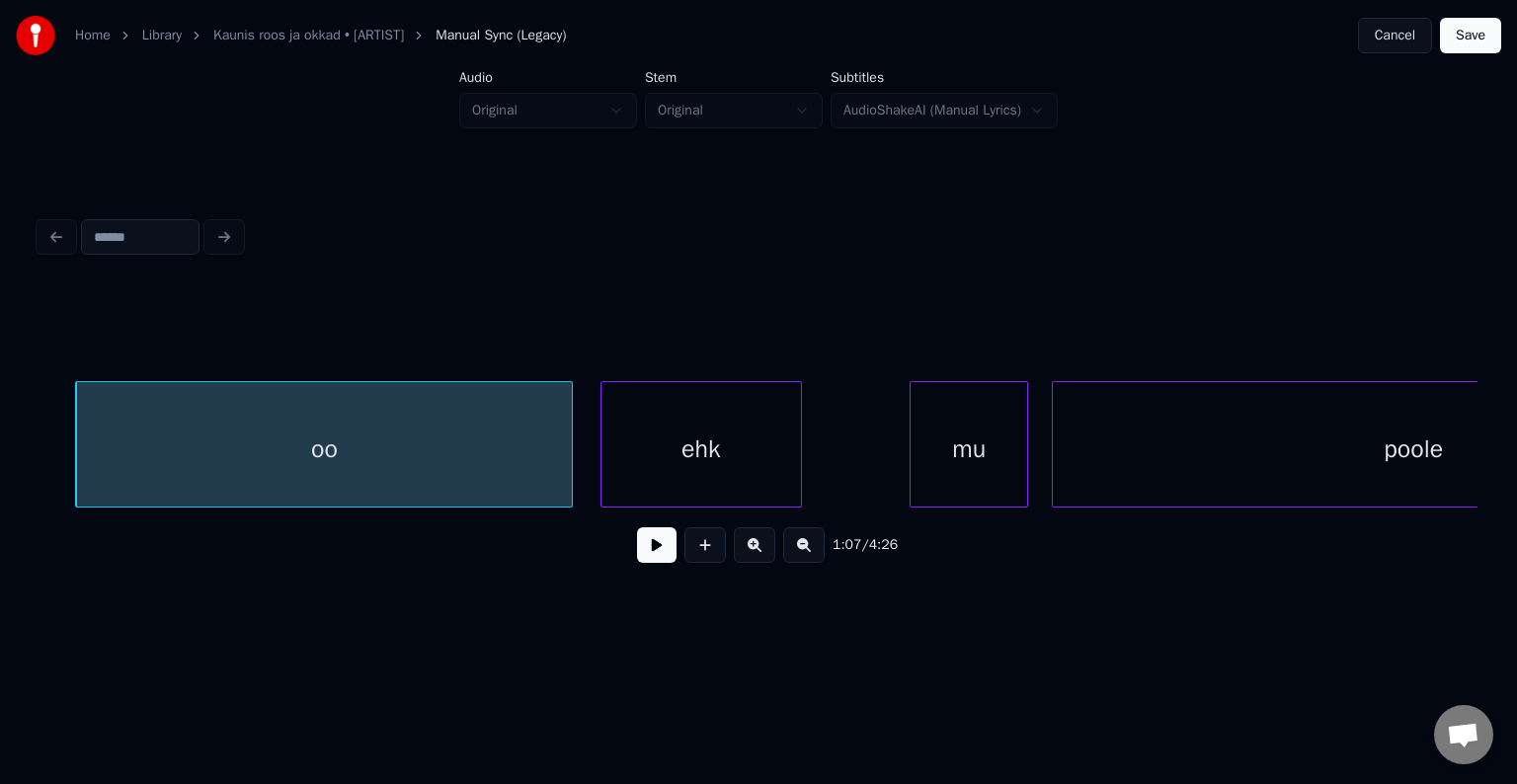 click on "ehk" at bounding box center [701, 449] 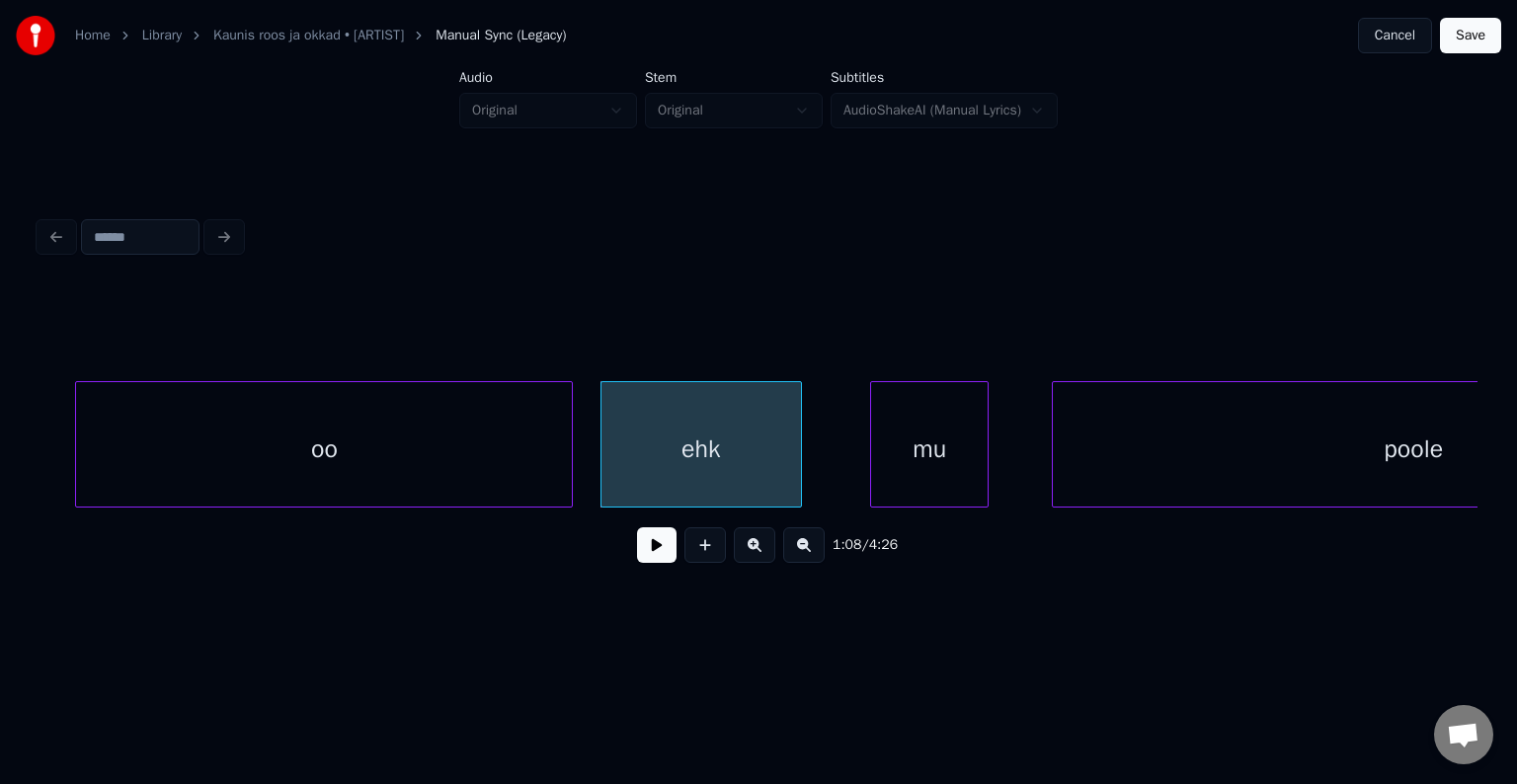 click on "mu" at bounding box center (929, 449) 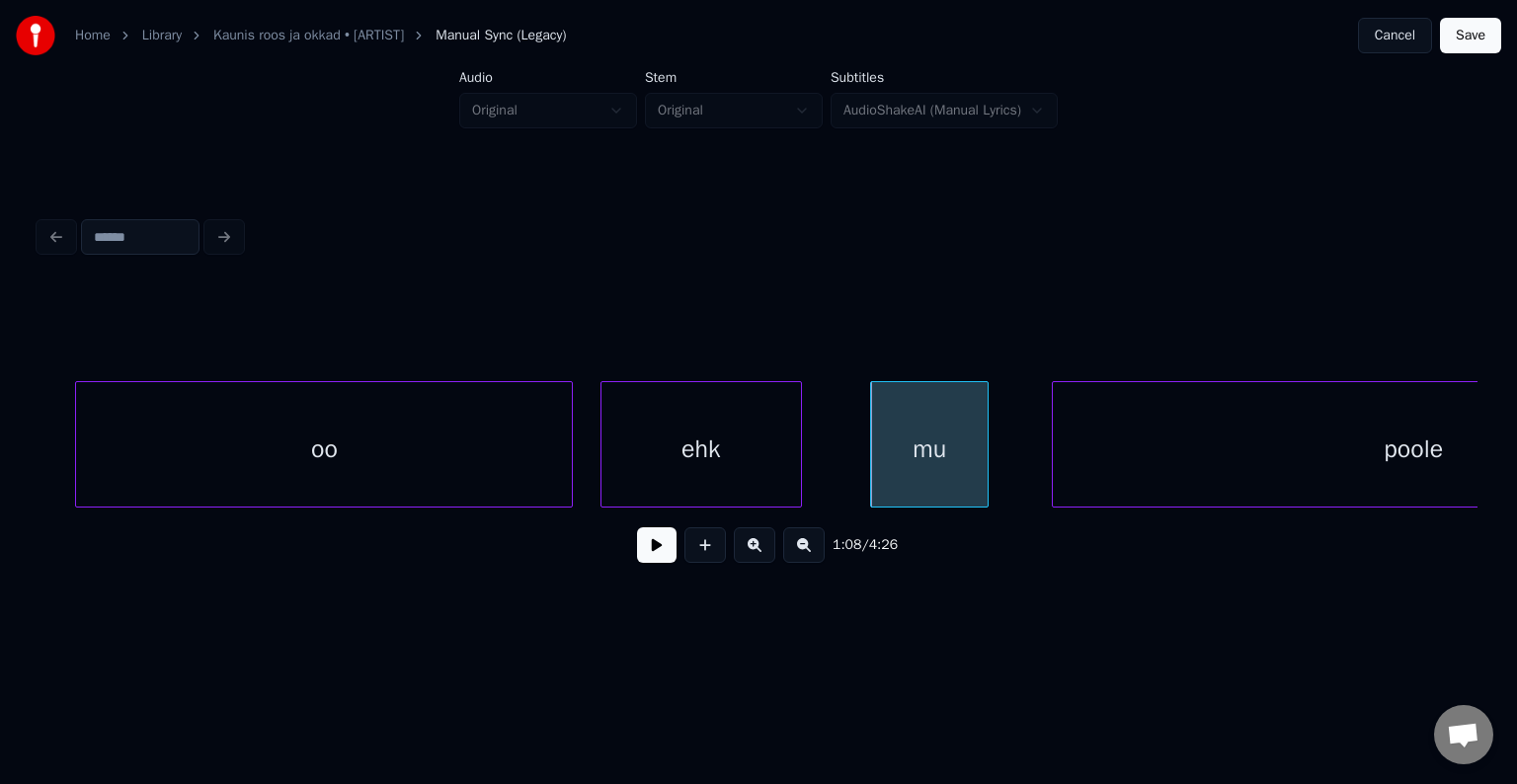 click on "oo" at bounding box center (324, 449) 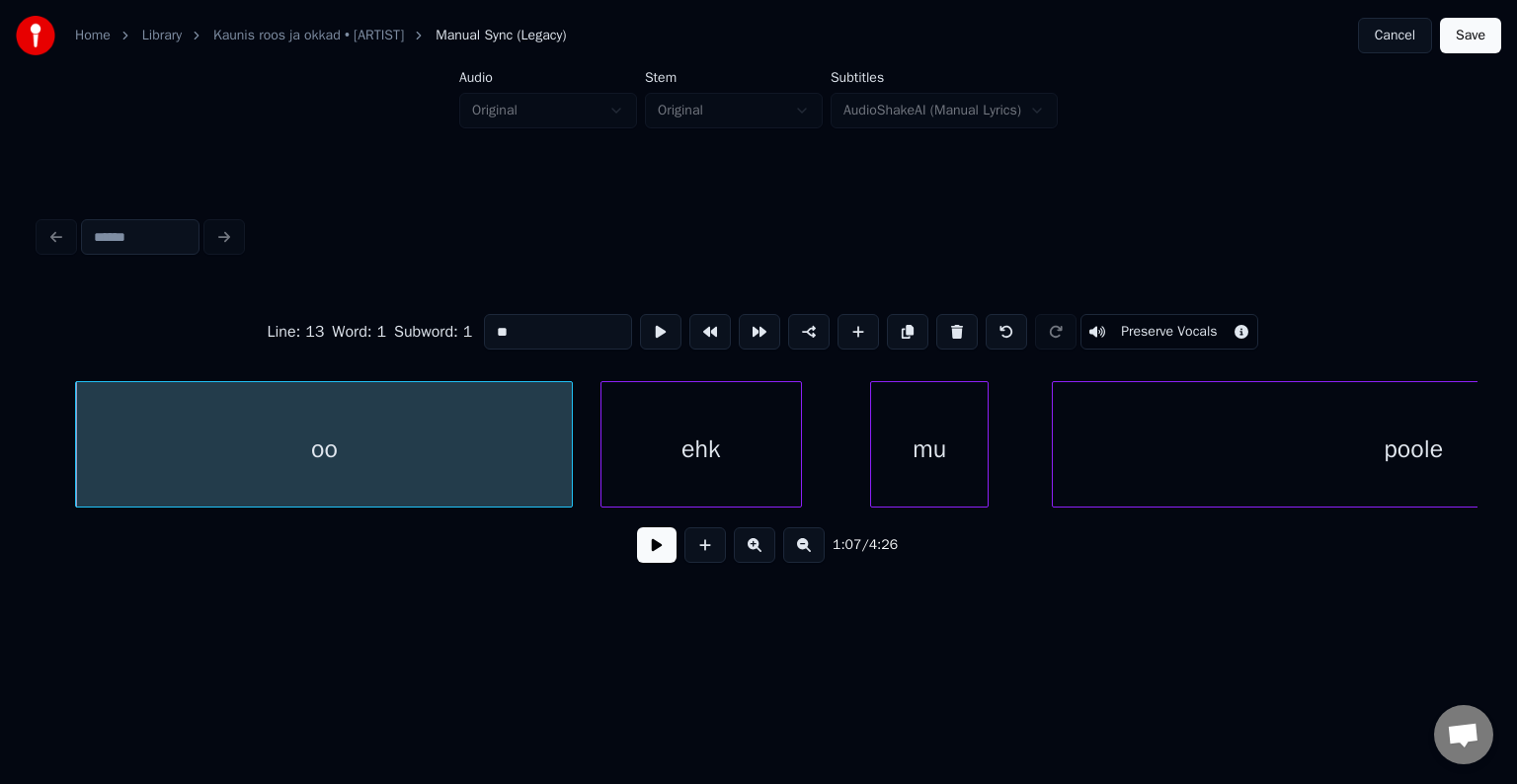 click at bounding box center [657, 545] 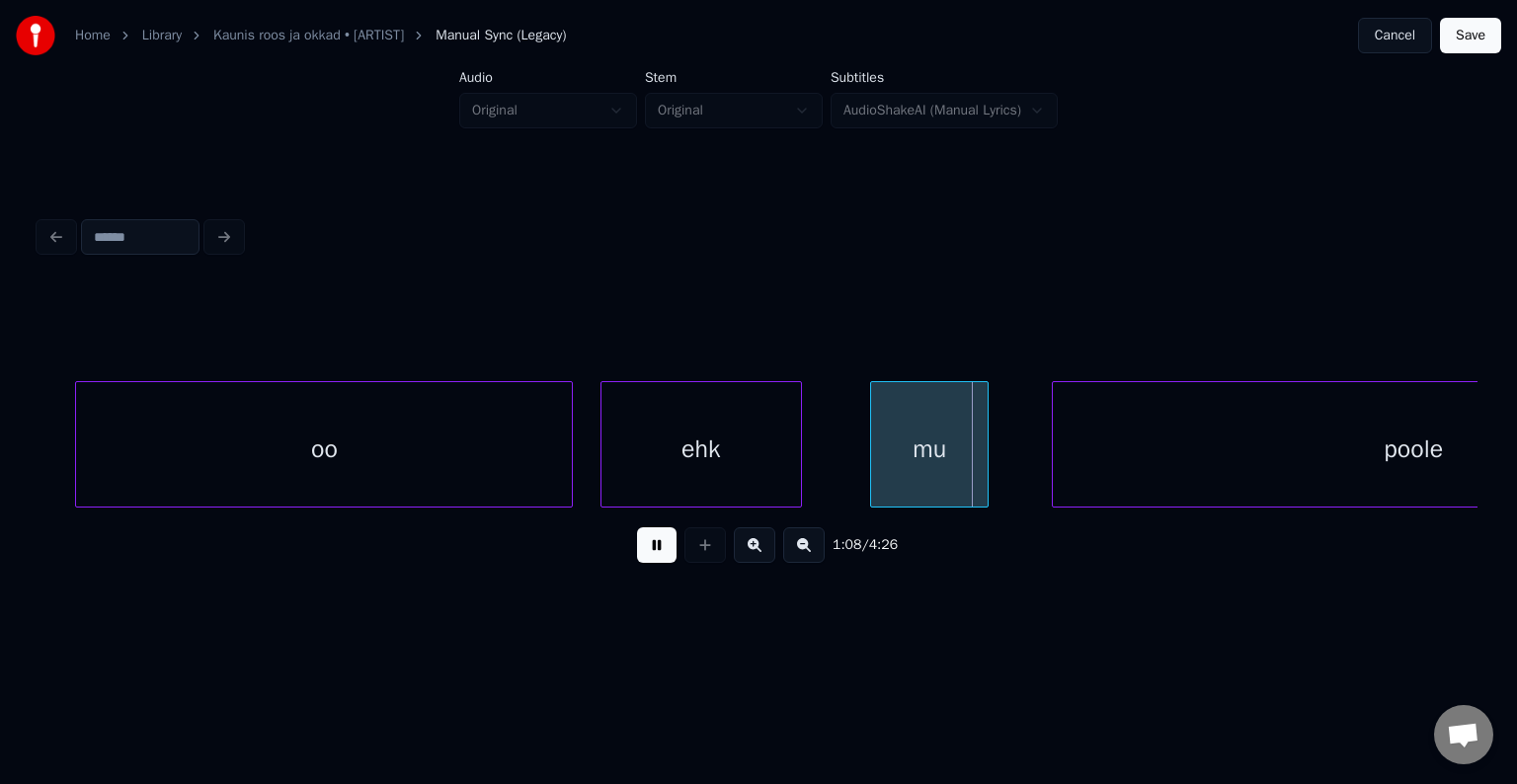 click at bounding box center [657, 545] 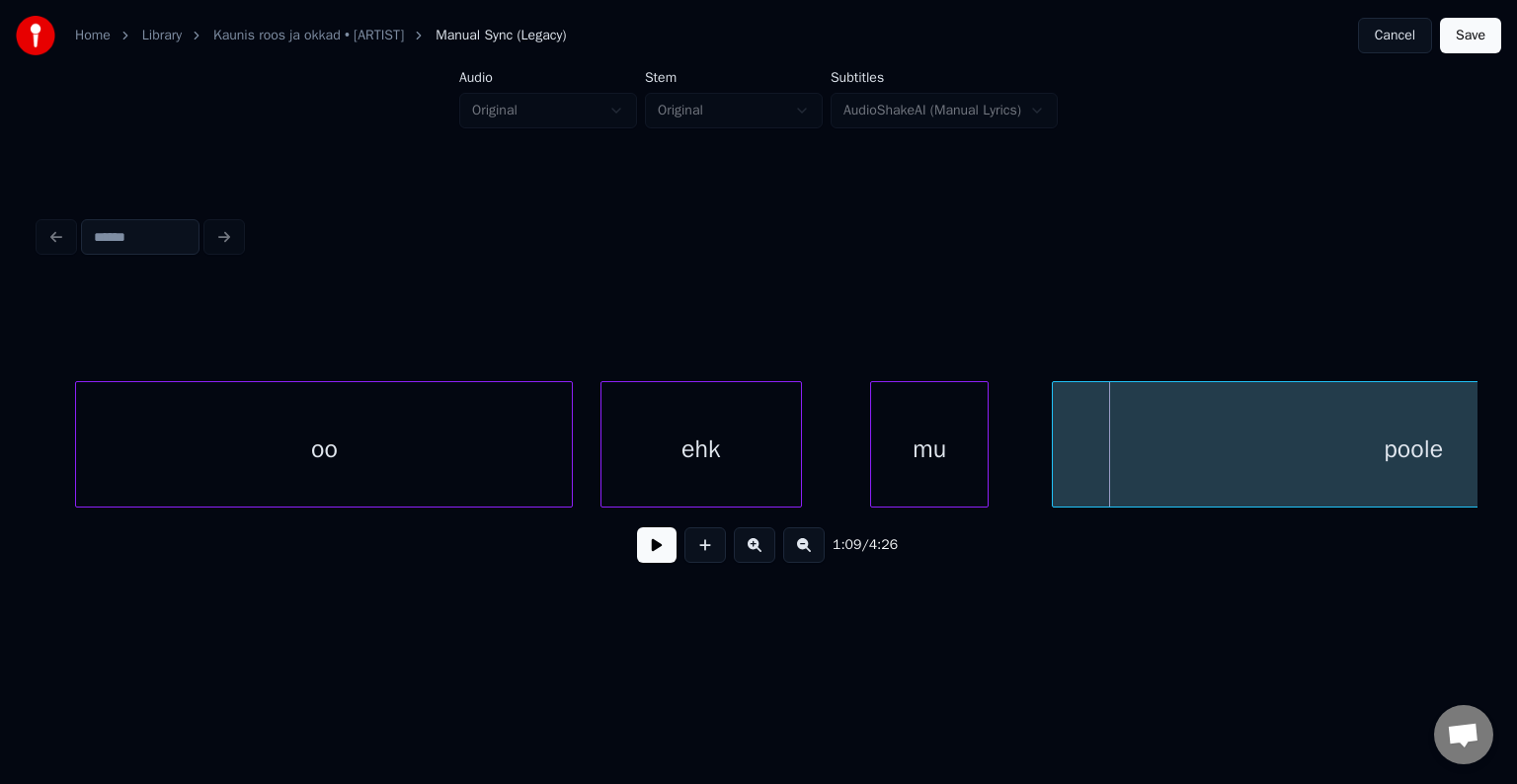 scroll, scrollTop: 0, scrollLeft: 40205, axis: horizontal 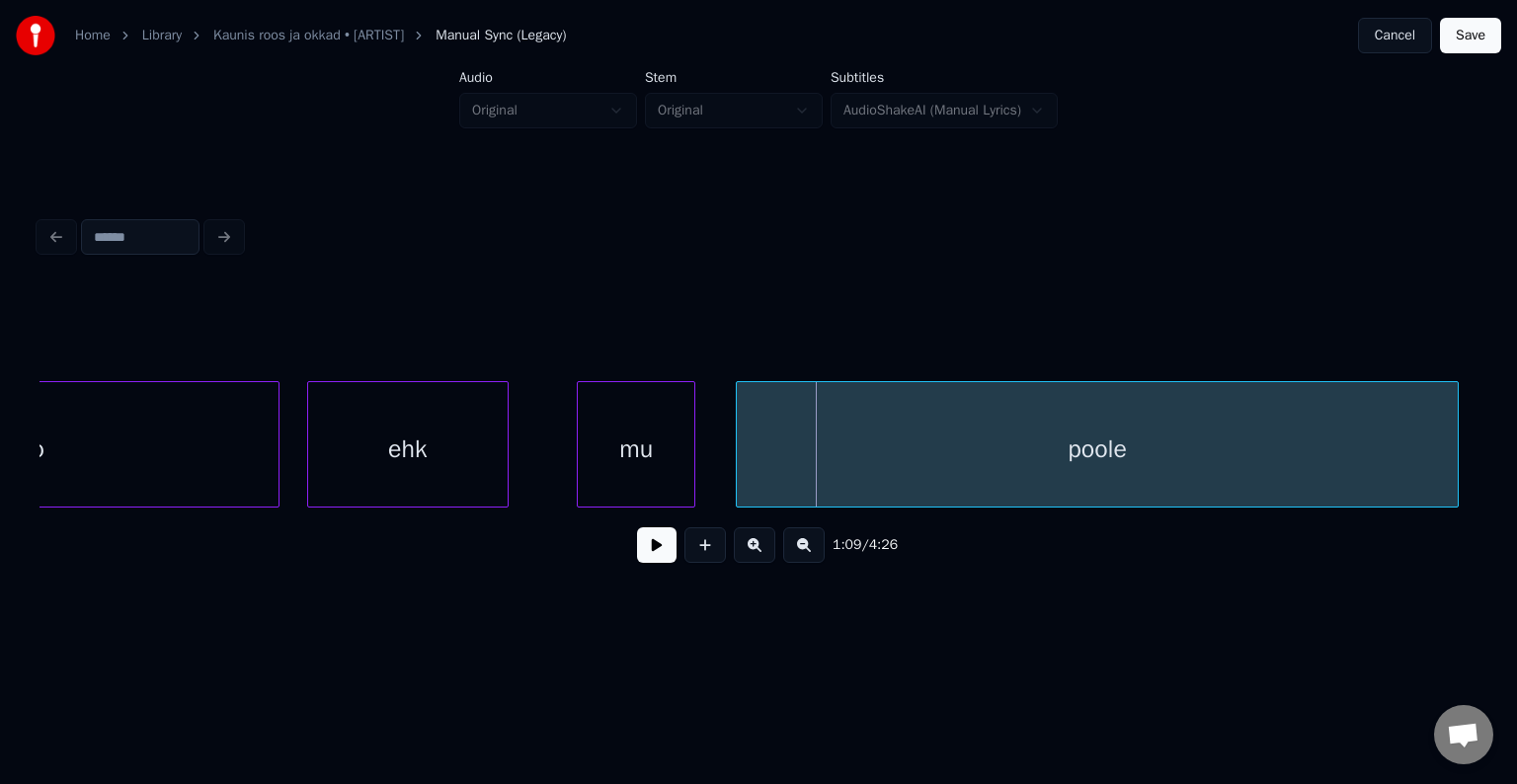 click on "poole" at bounding box center (1097, 449) 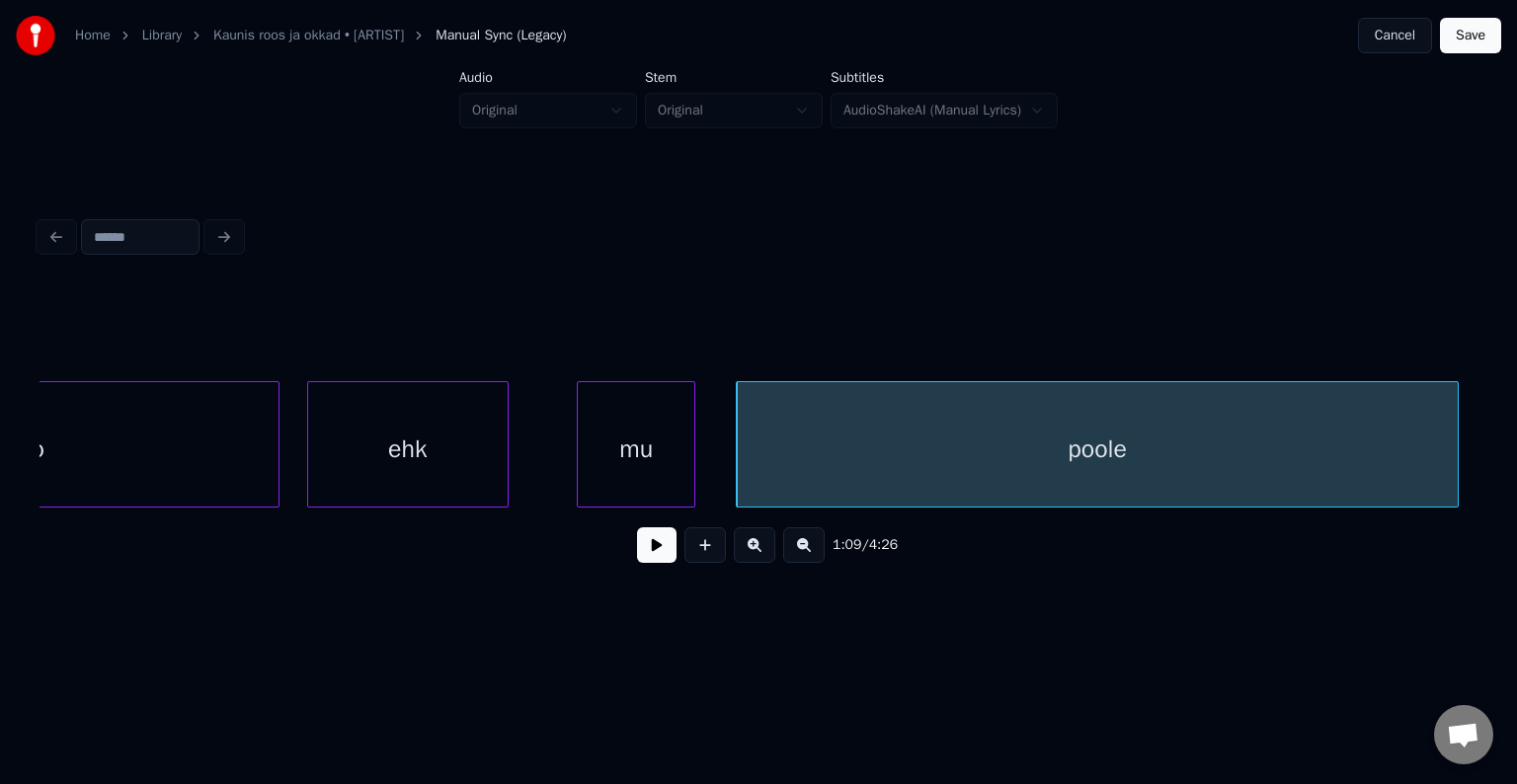 click on "mu" at bounding box center (636, 449) 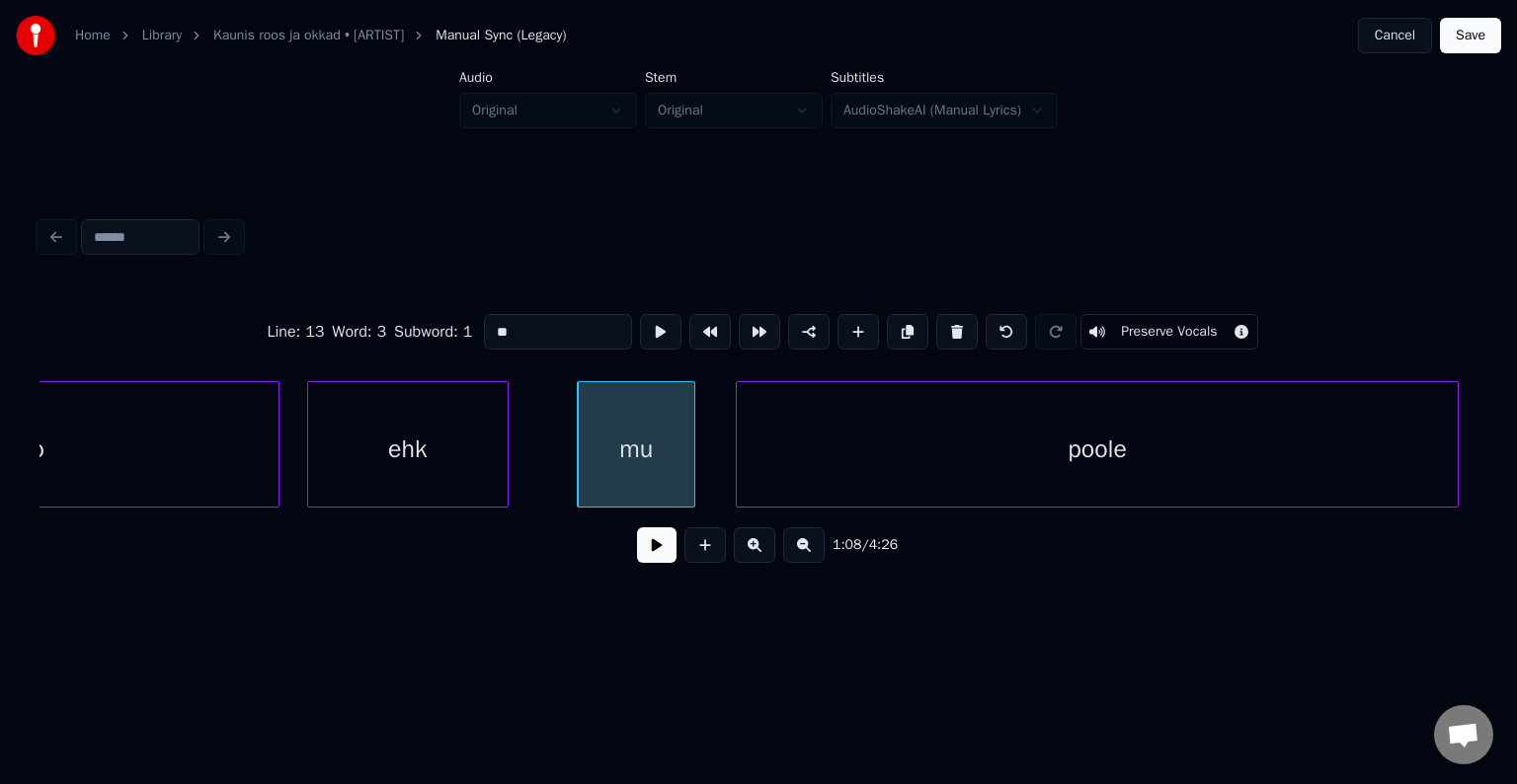 click at bounding box center (657, 545) 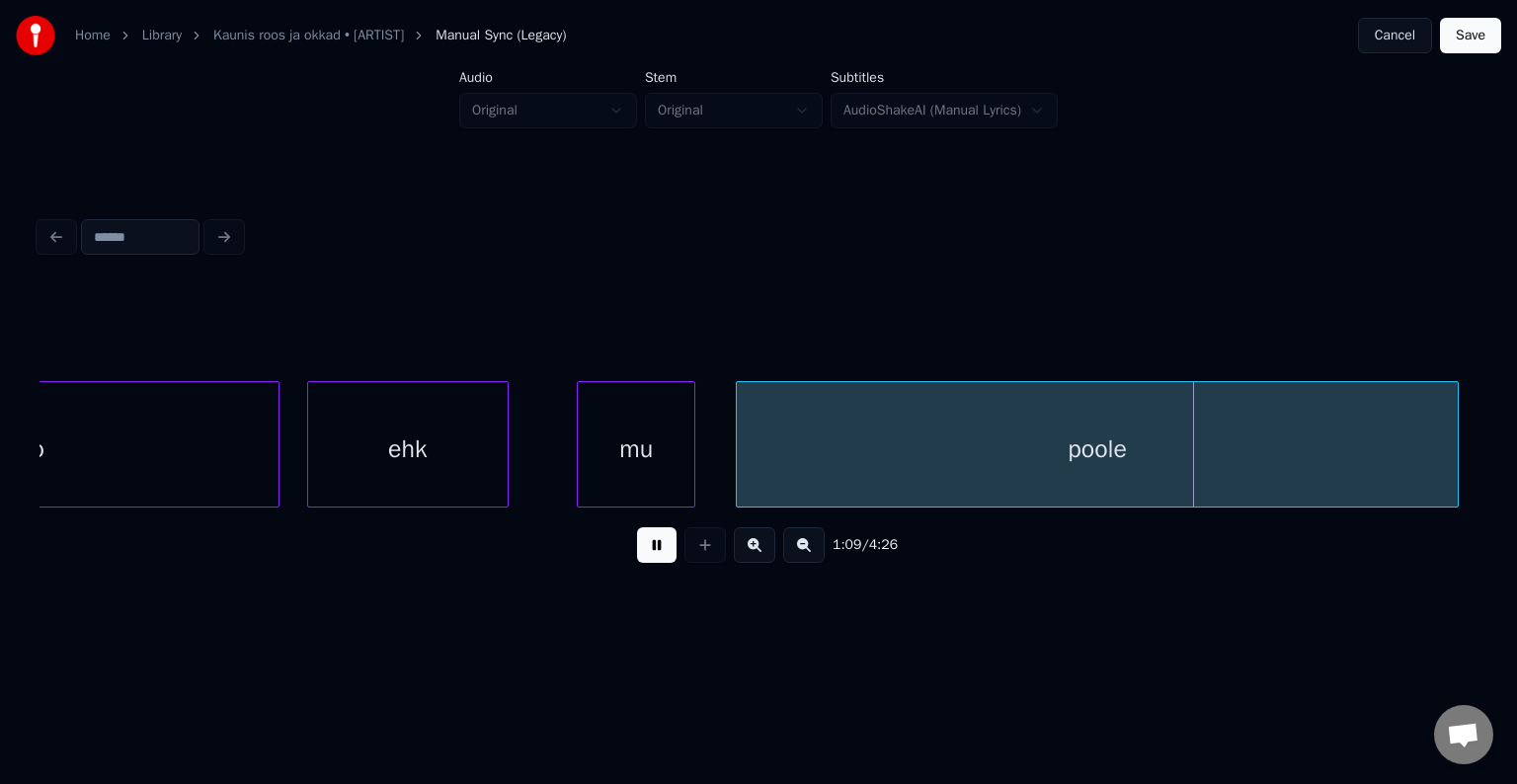 click at bounding box center (657, 545) 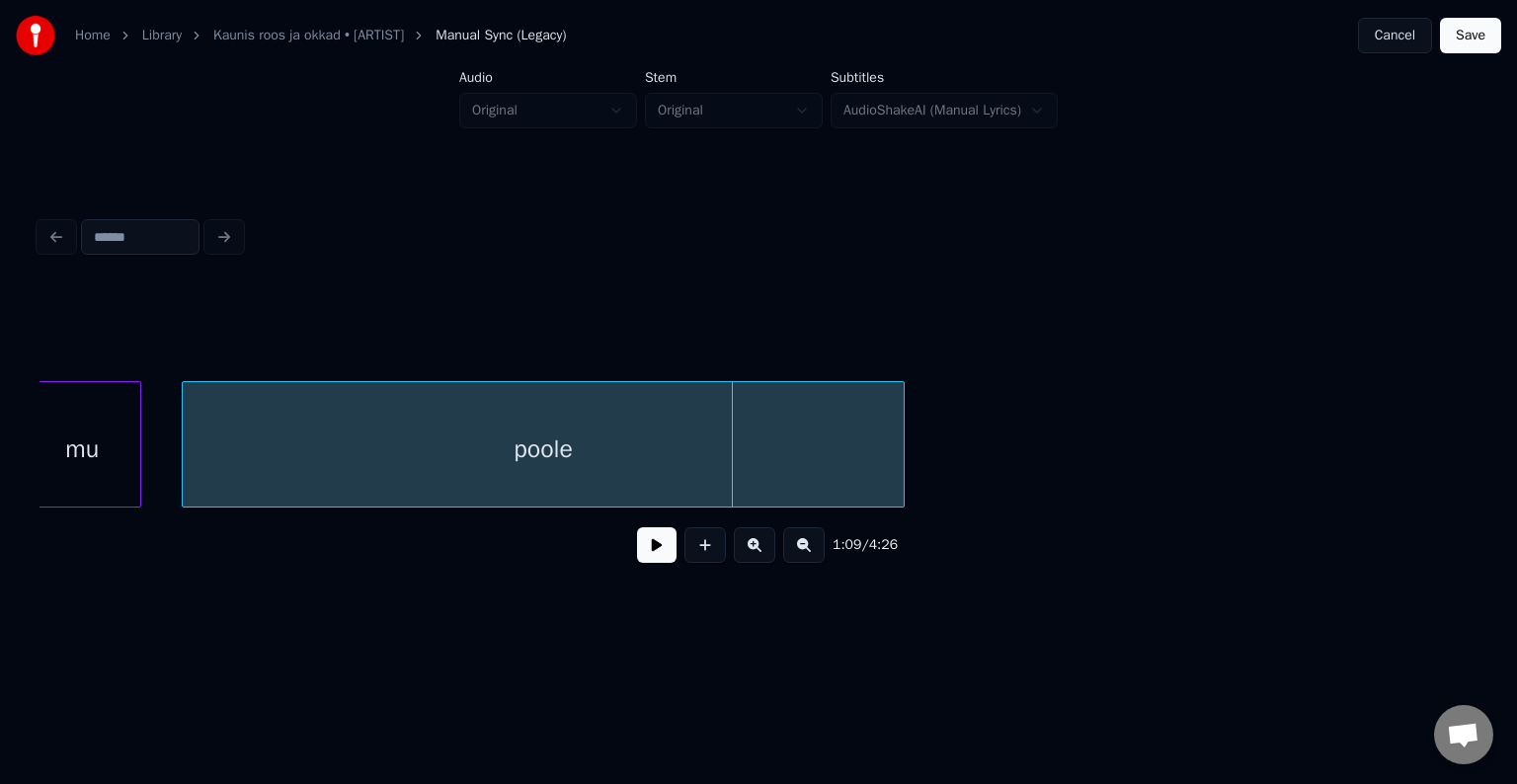 scroll, scrollTop: 0, scrollLeft: 40798, axis: horizontal 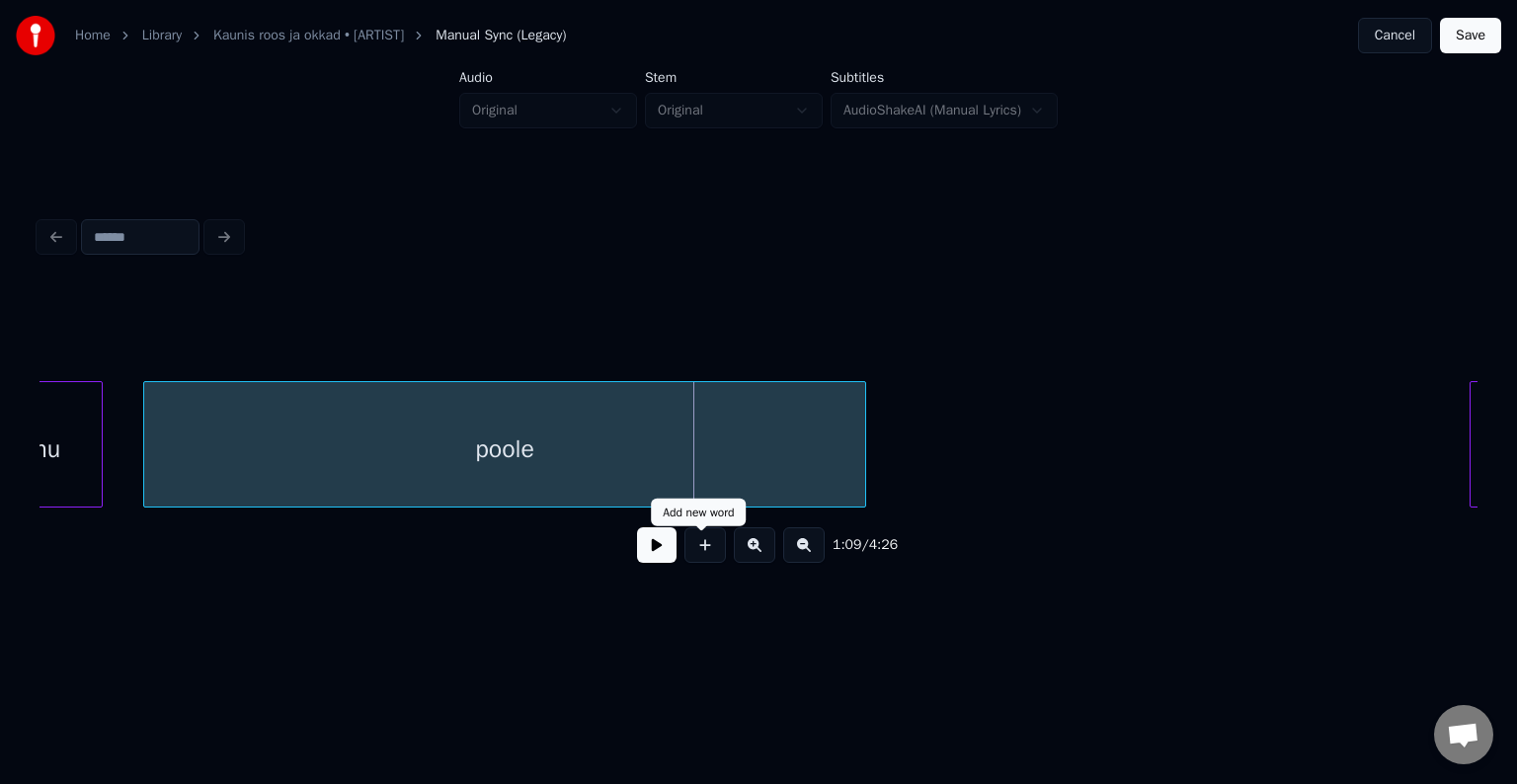 click at bounding box center [657, 545] 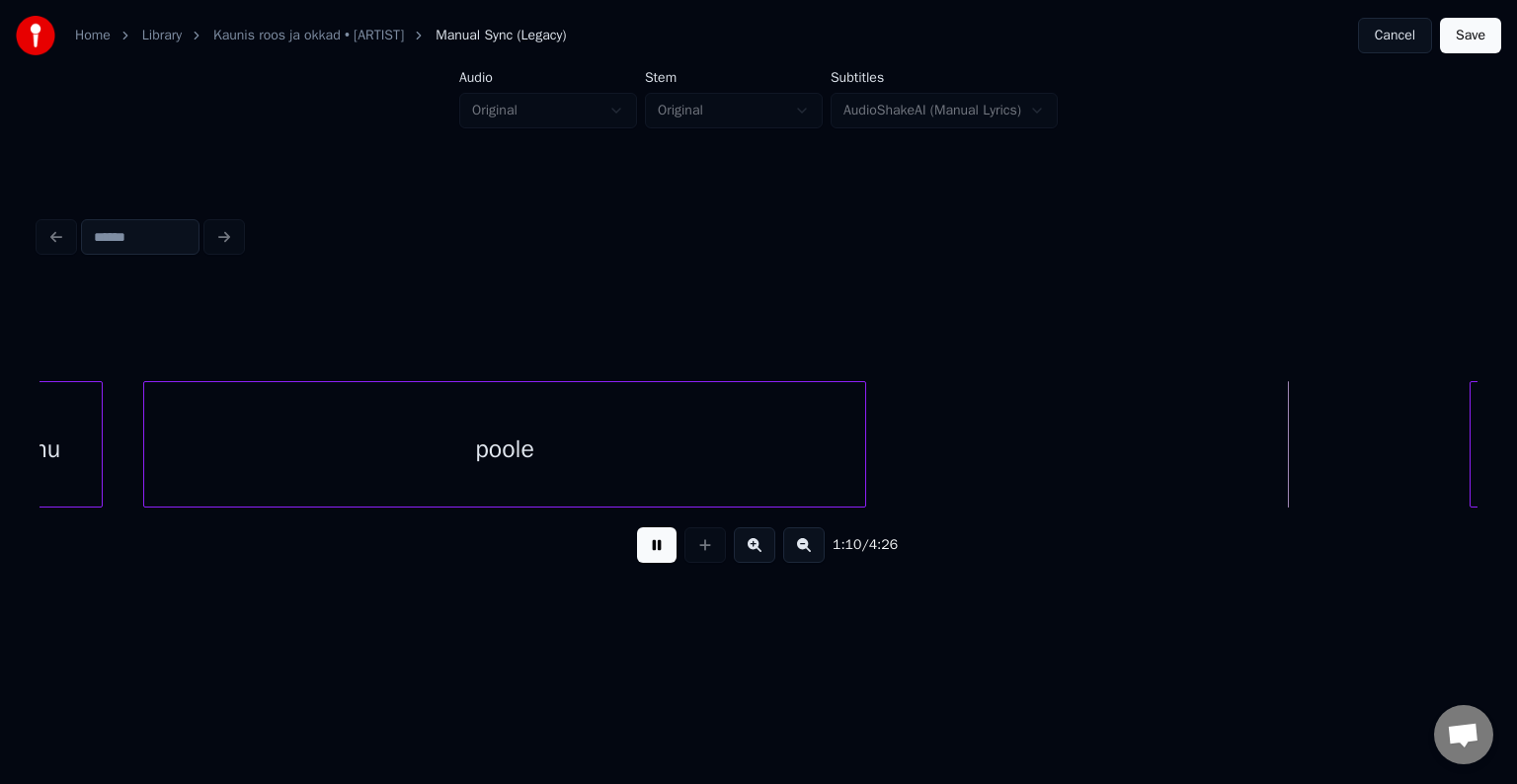 click at bounding box center [657, 545] 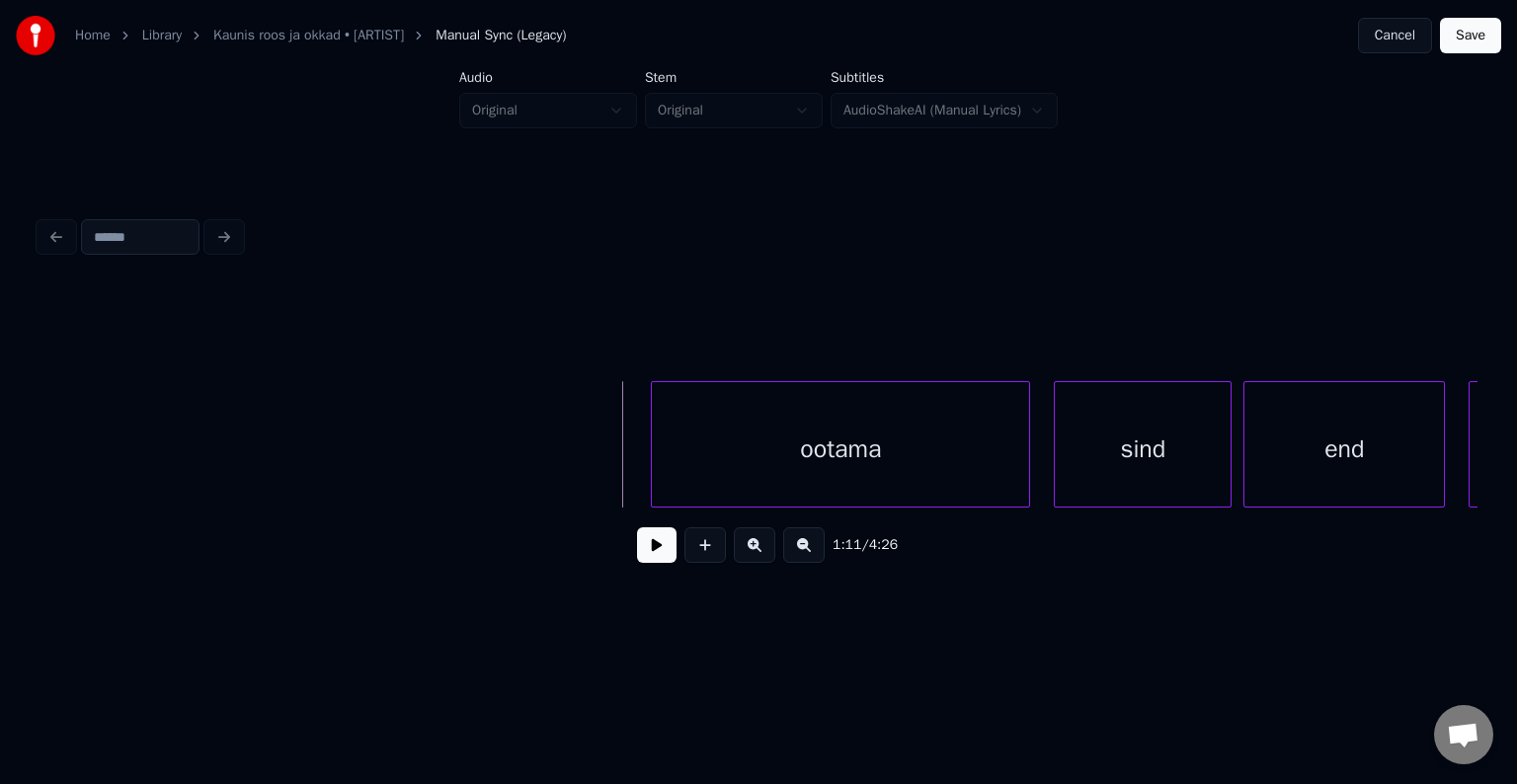 scroll, scrollTop: 0, scrollLeft: 41667, axis: horizontal 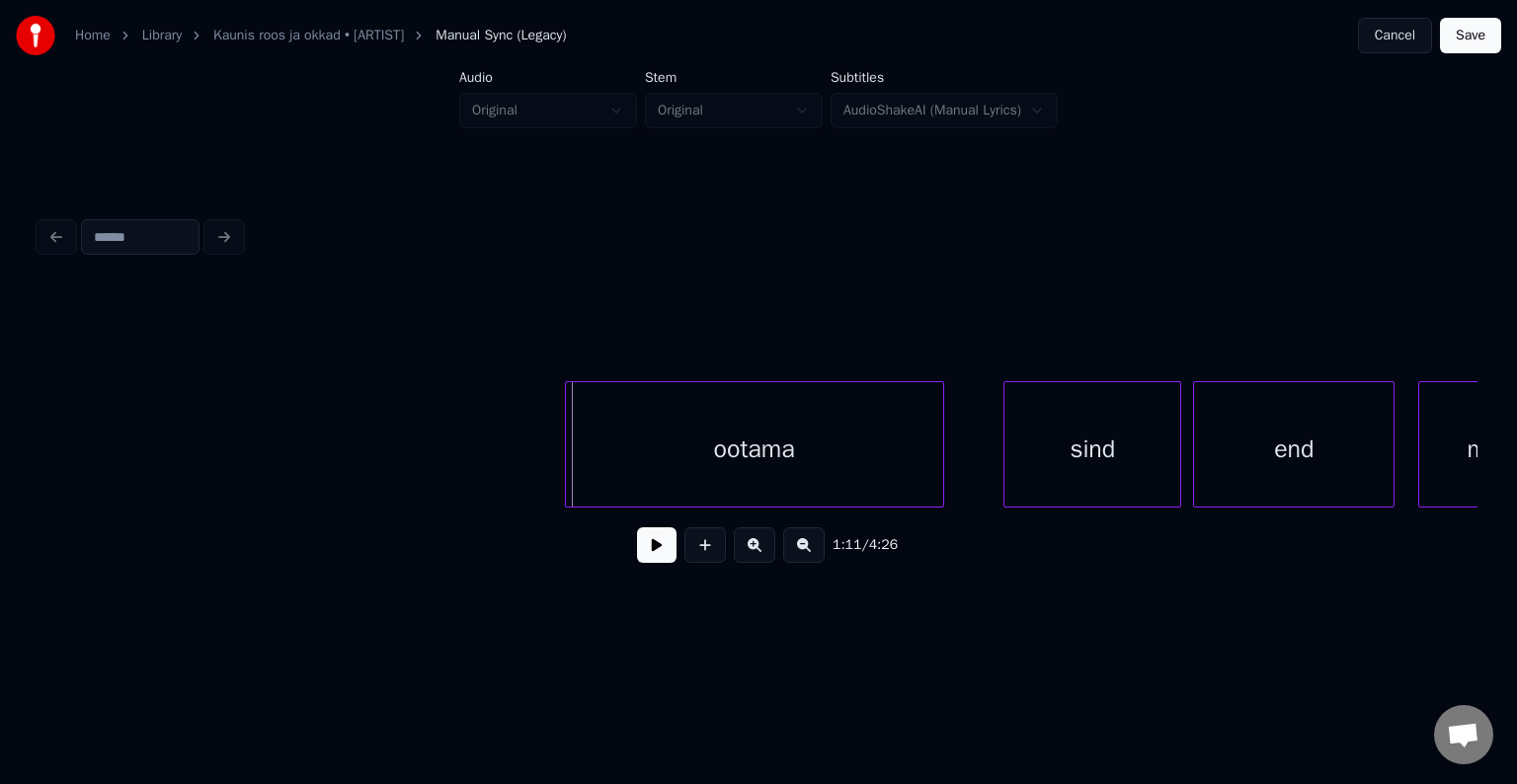 click on "ootama" at bounding box center (755, 449) 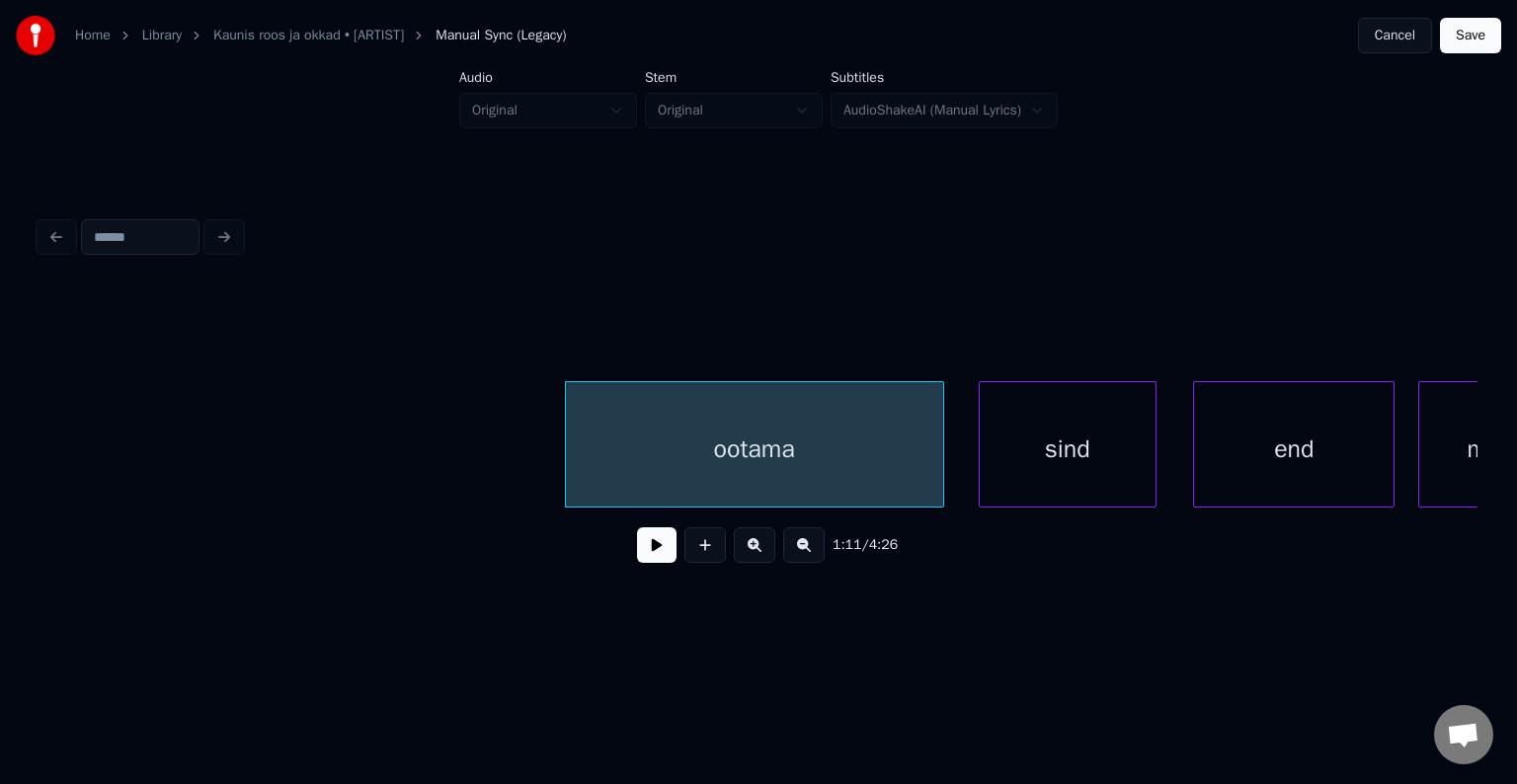 click on "sind" at bounding box center (1068, 449) 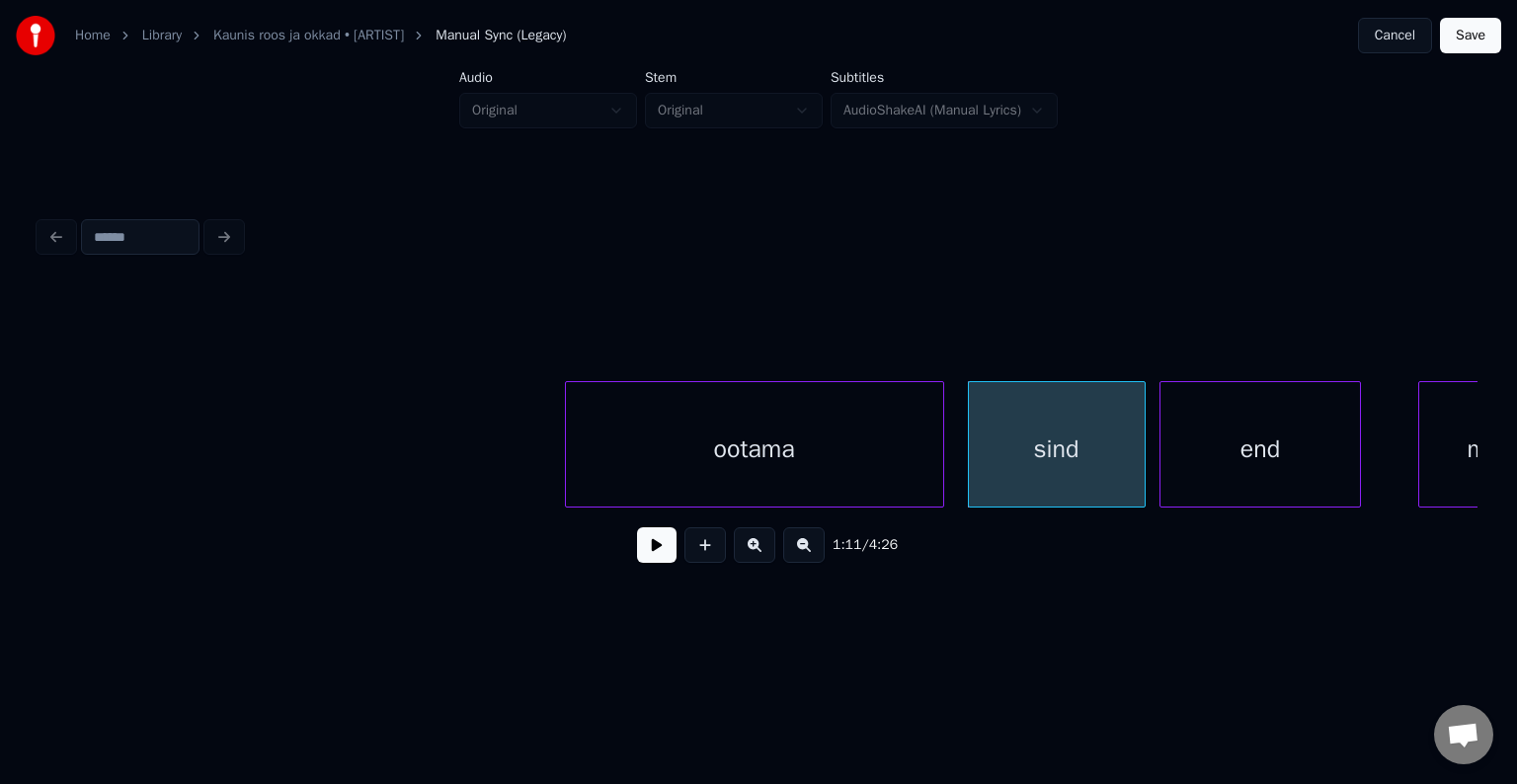click on "end" at bounding box center [1260, 449] 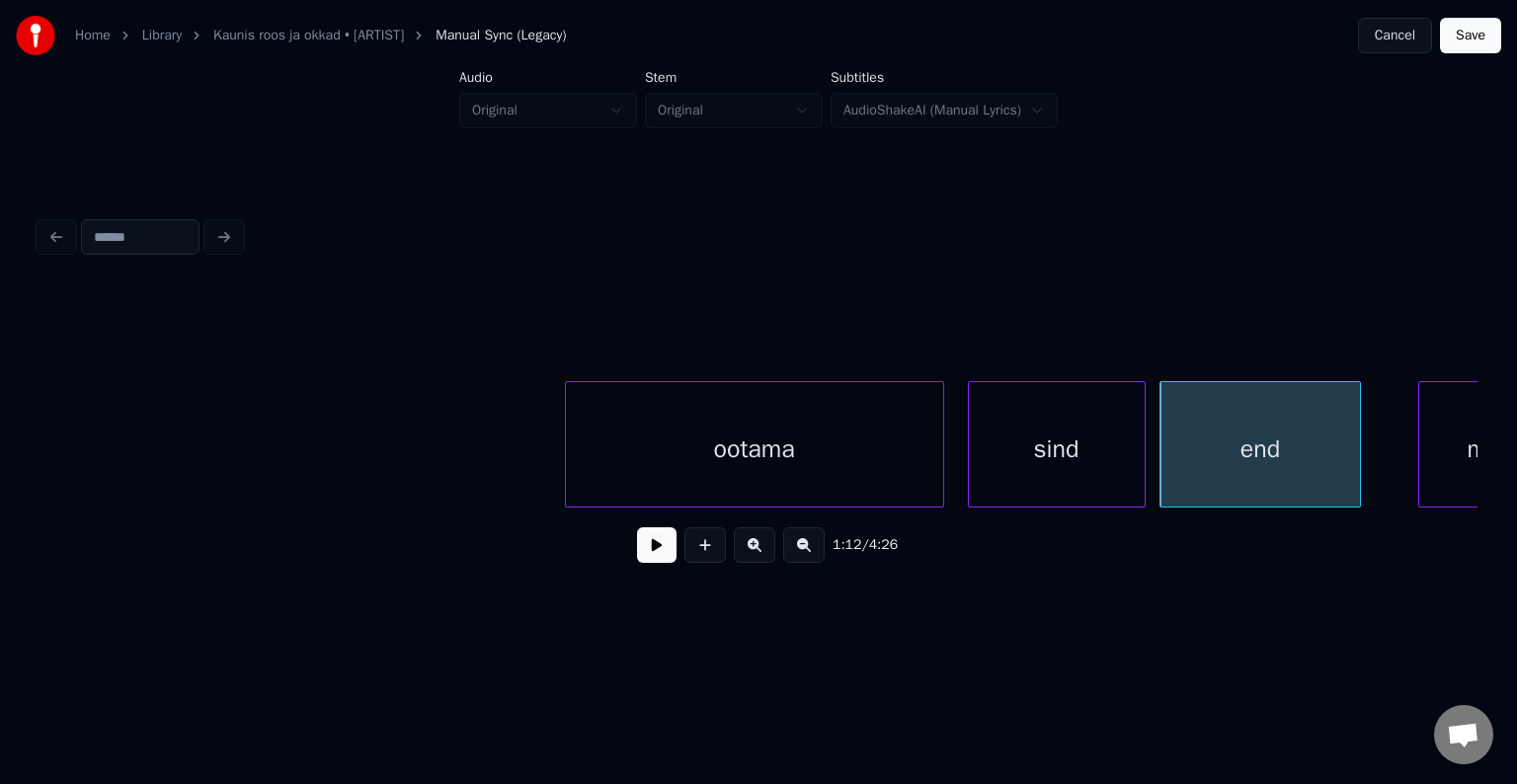 click on "ootama" at bounding box center [755, 449] 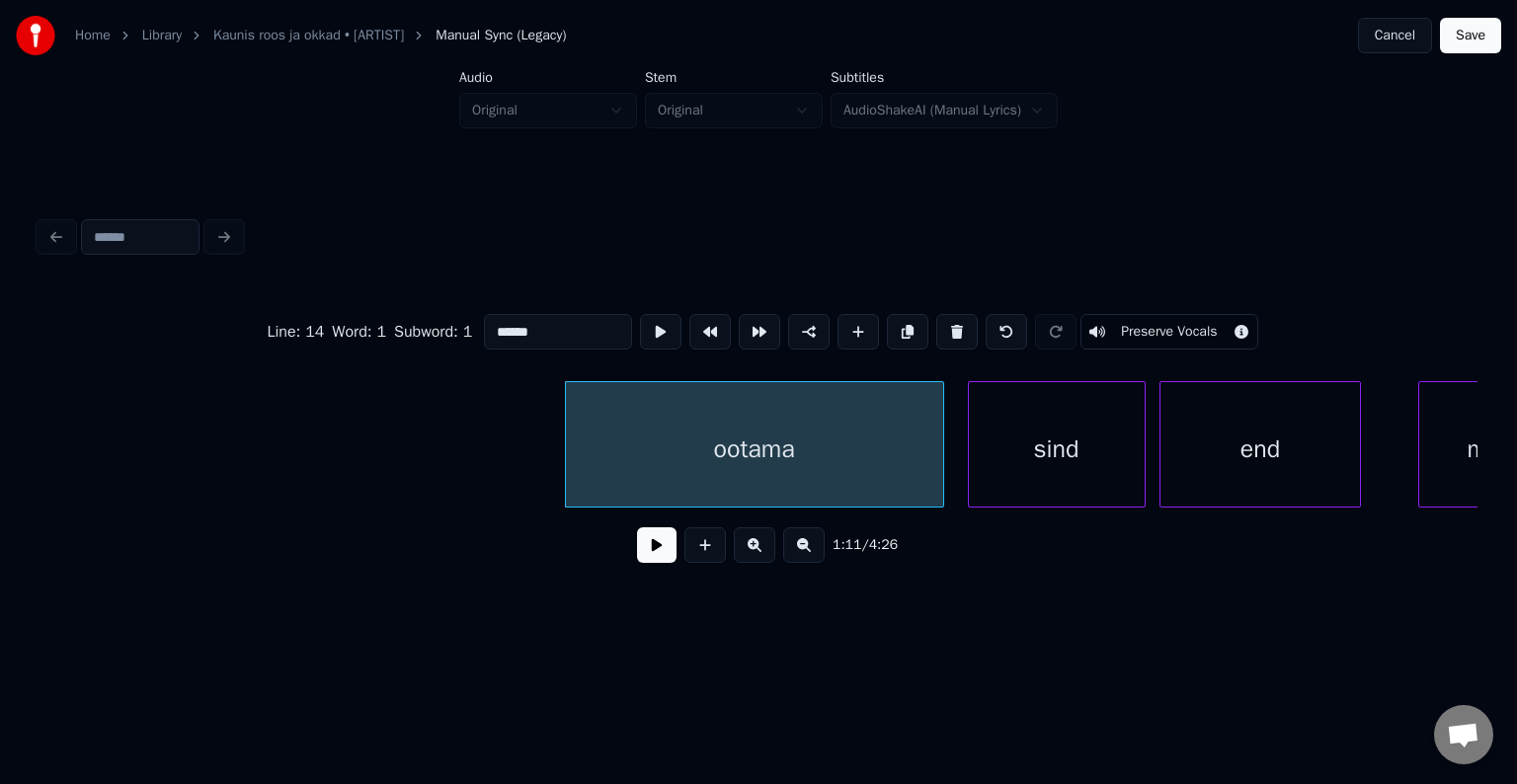 click at bounding box center (657, 545) 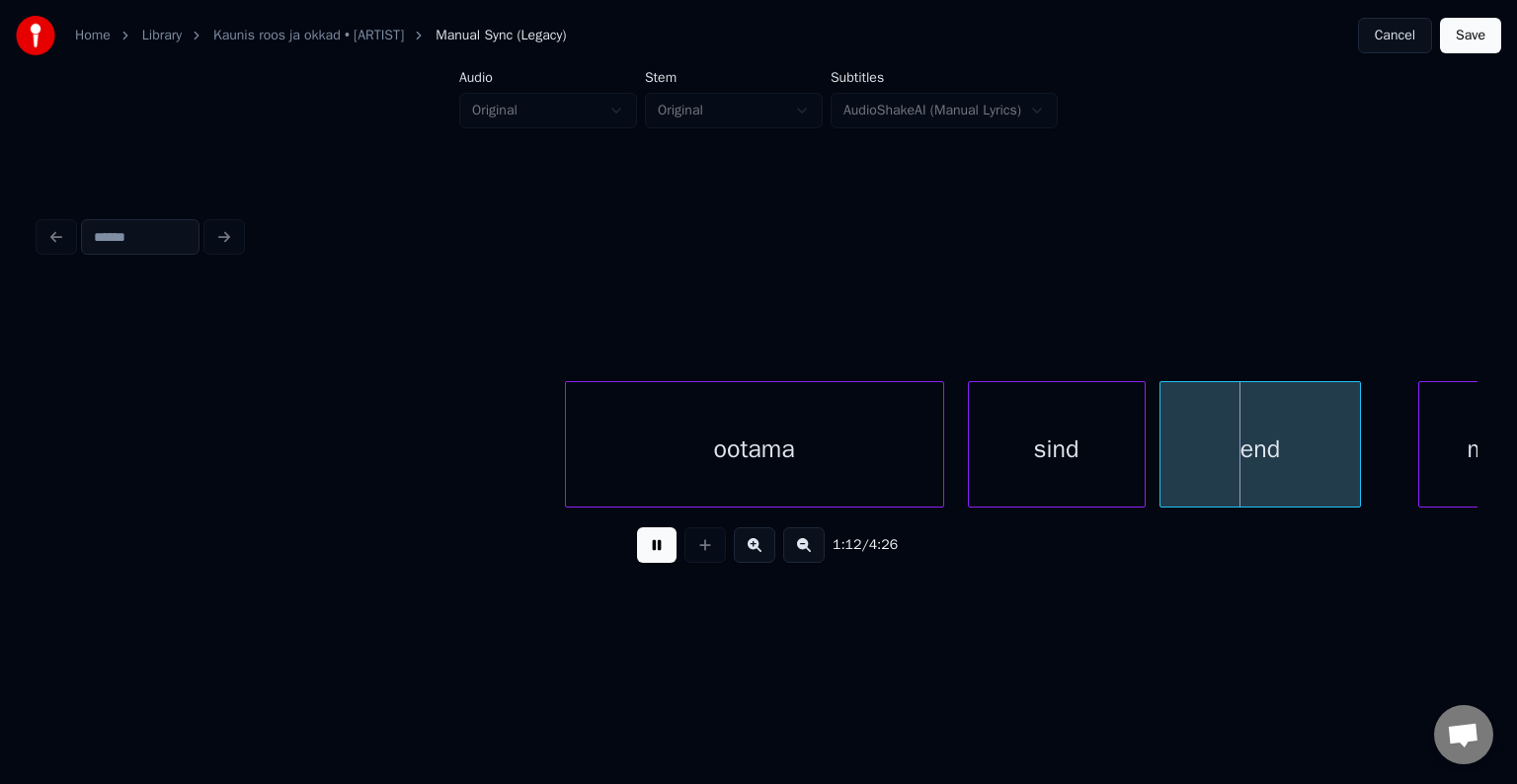 click at bounding box center (657, 545) 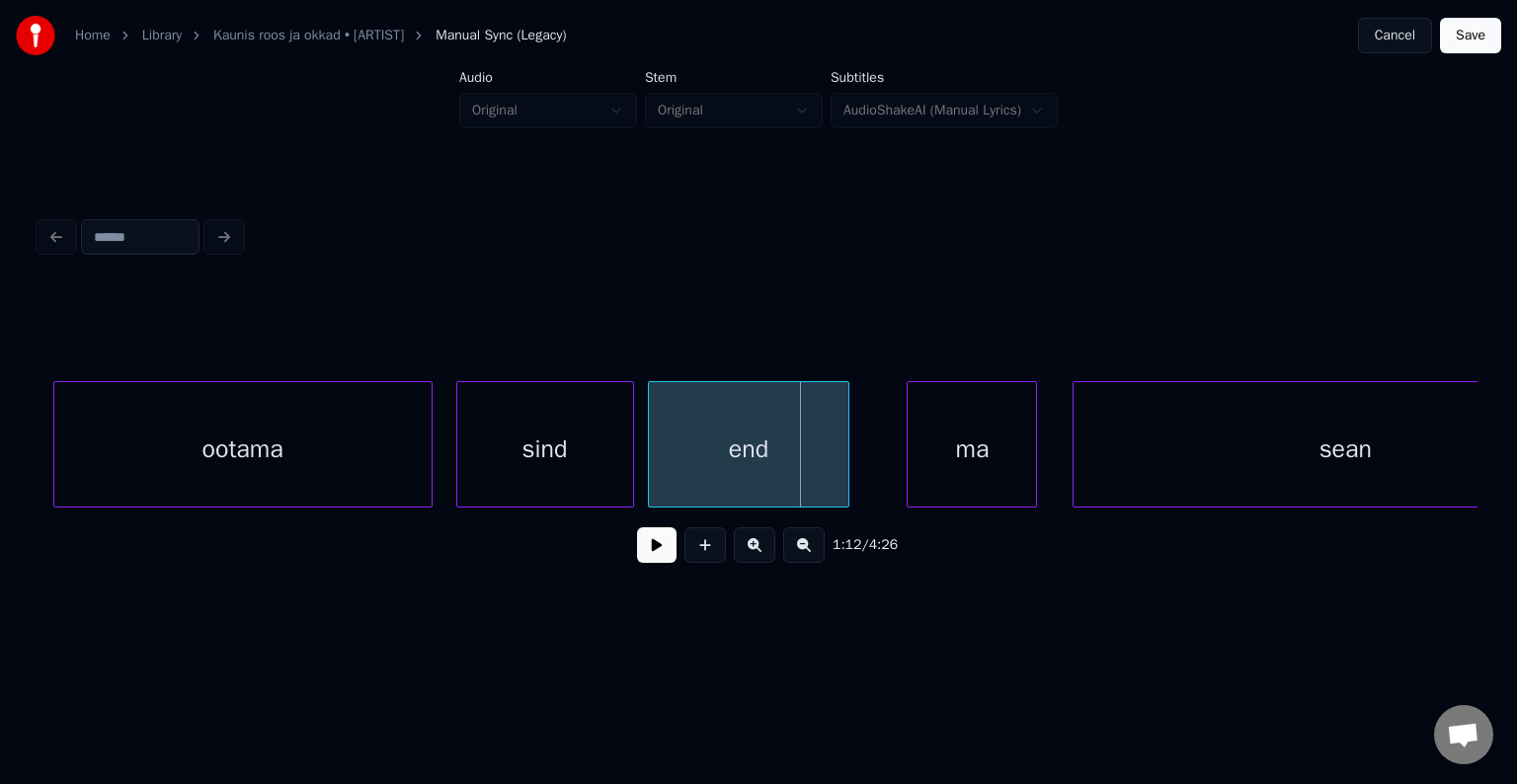 scroll, scrollTop: 0, scrollLeft: 42181, axis: horizontal 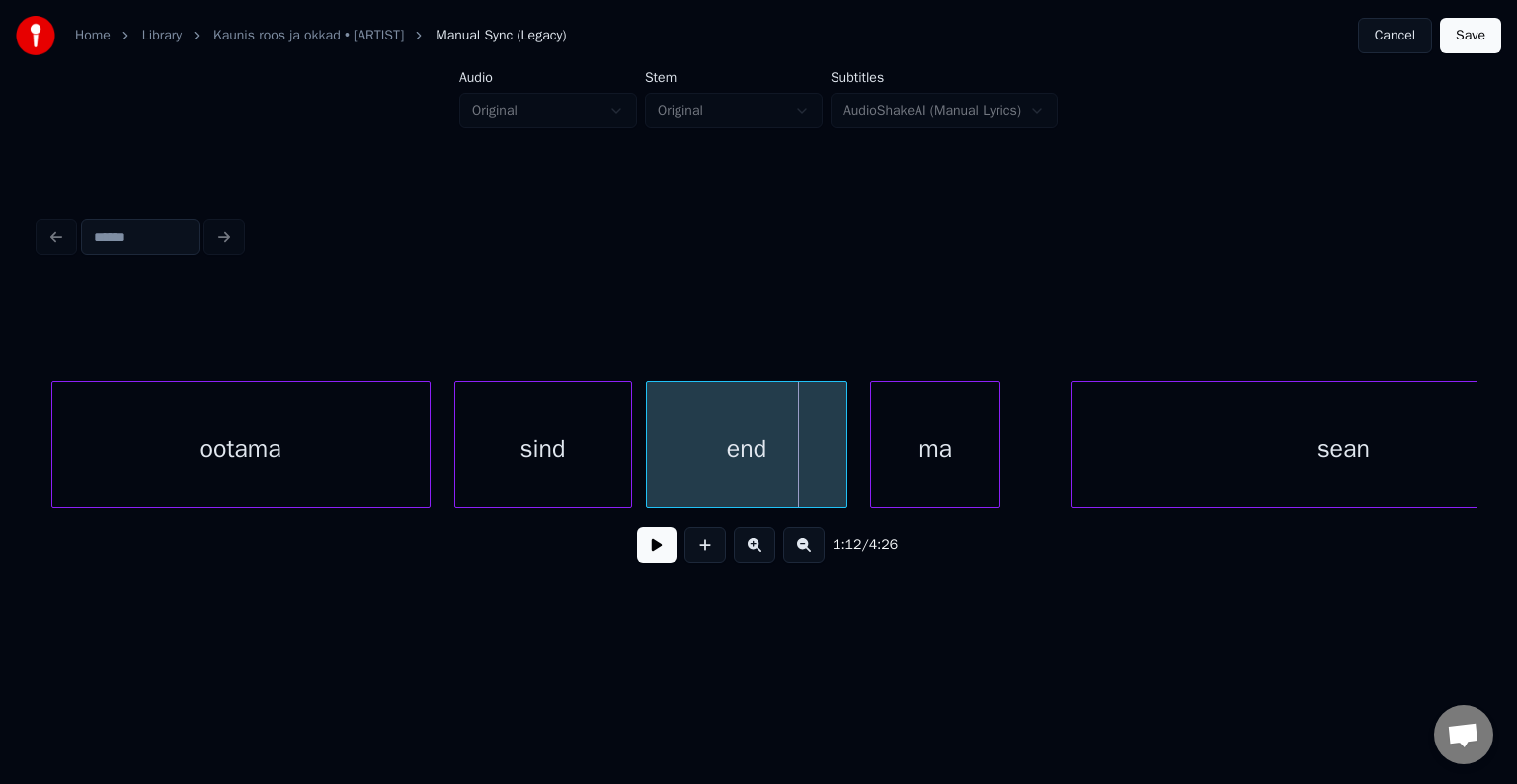 click on "ma" at bounding box center [935, 449] 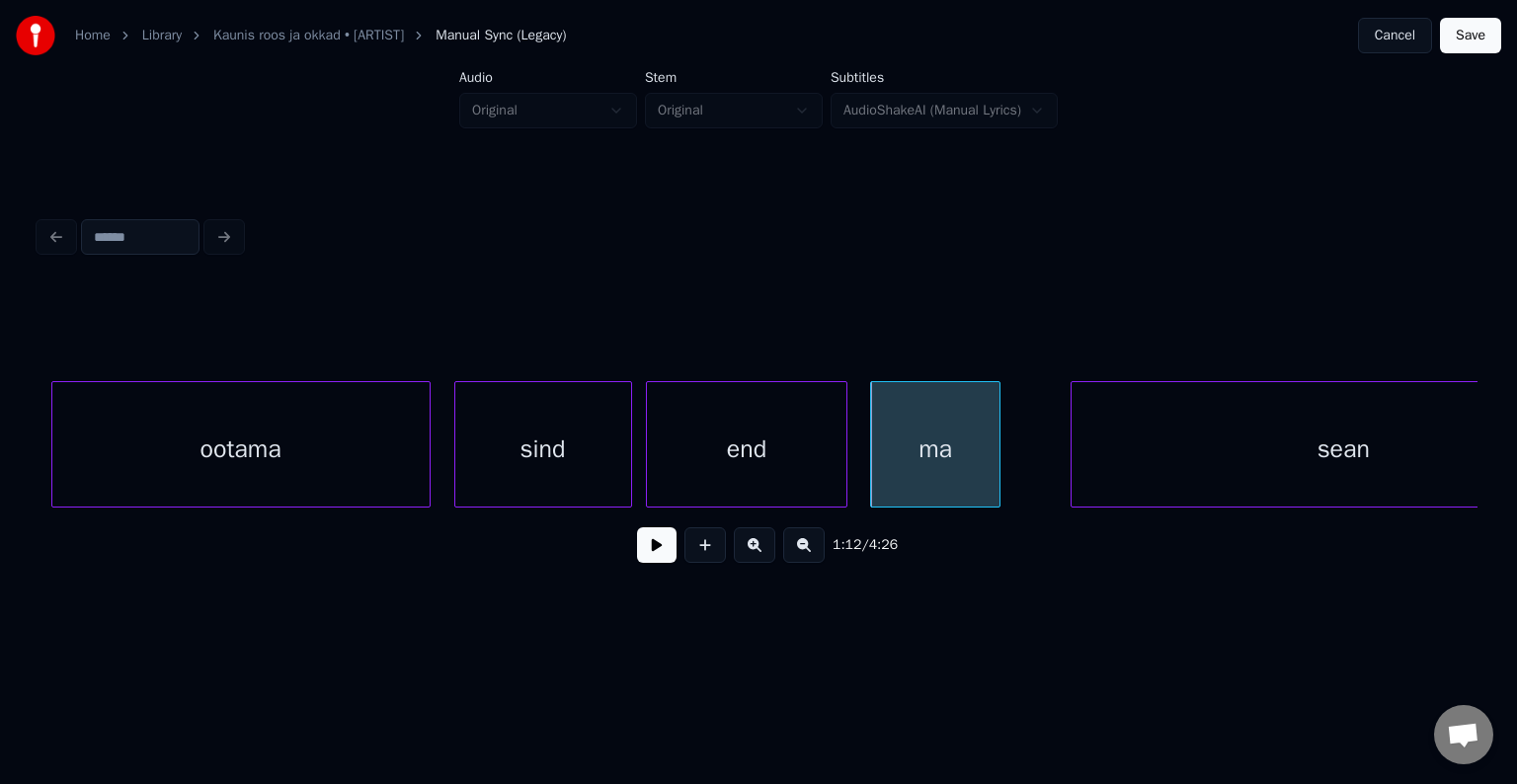 click on "end" at bounding box center [747, 449] 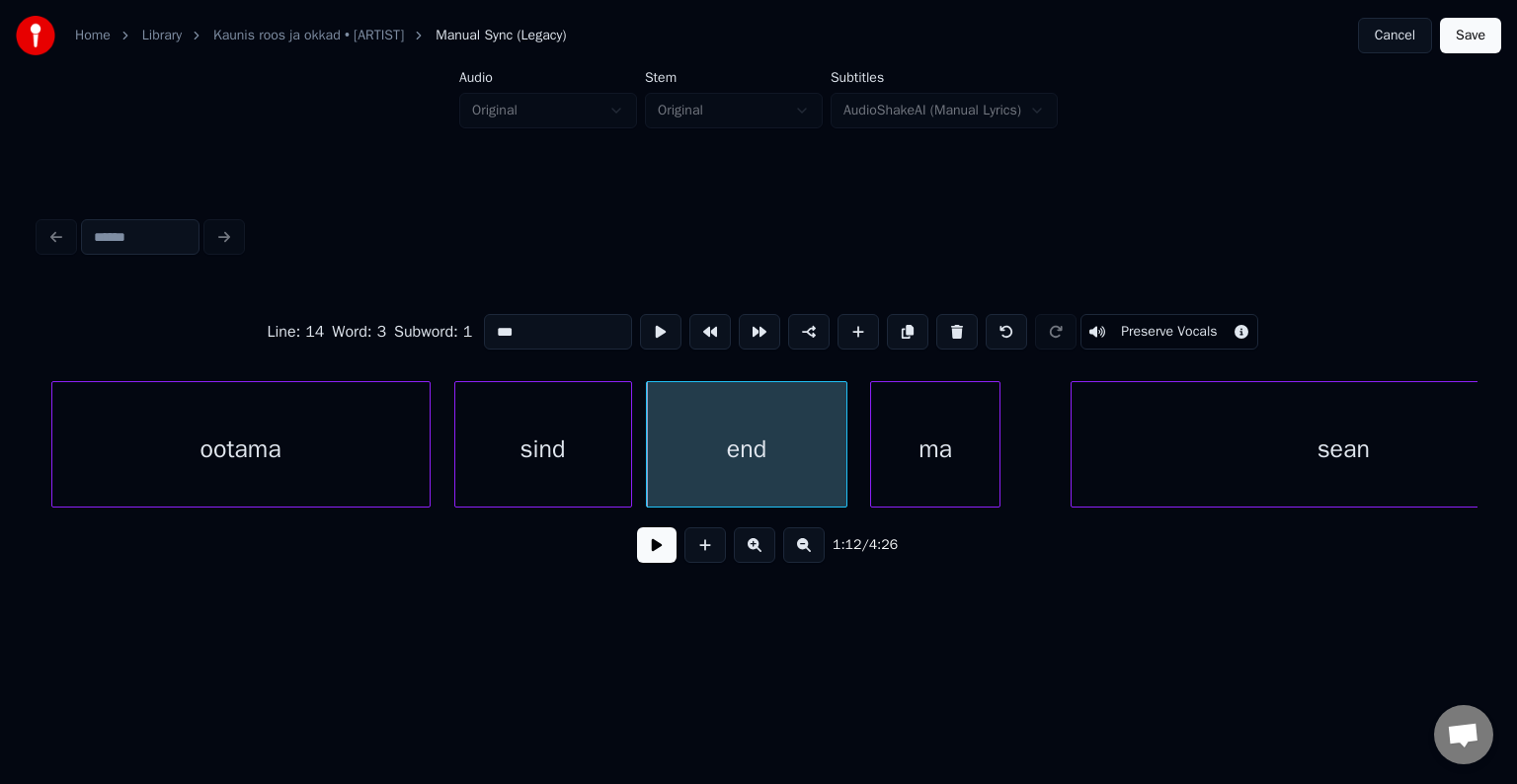 click at bounding box center [657, 545] 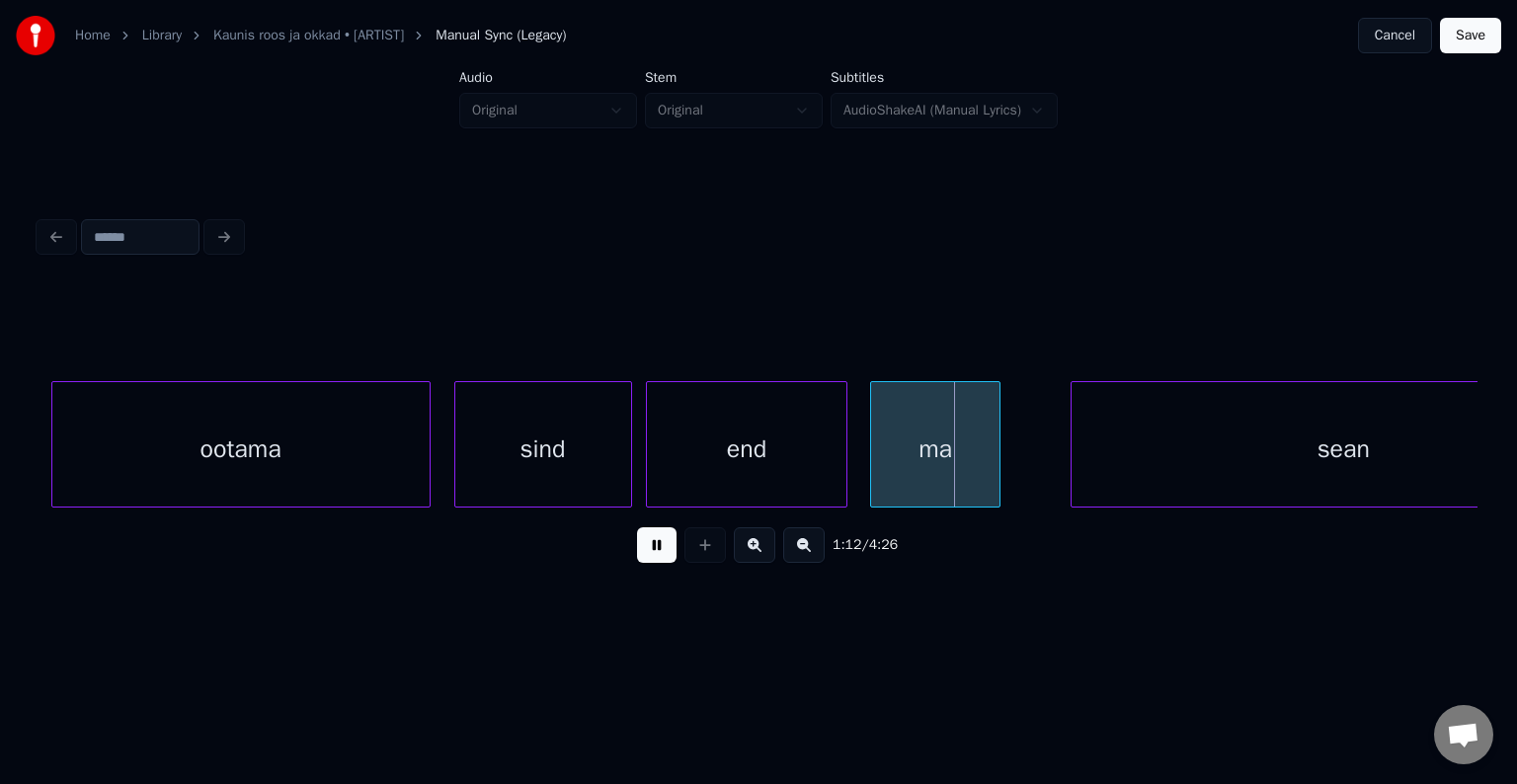 click at bounding box center [657, 545] 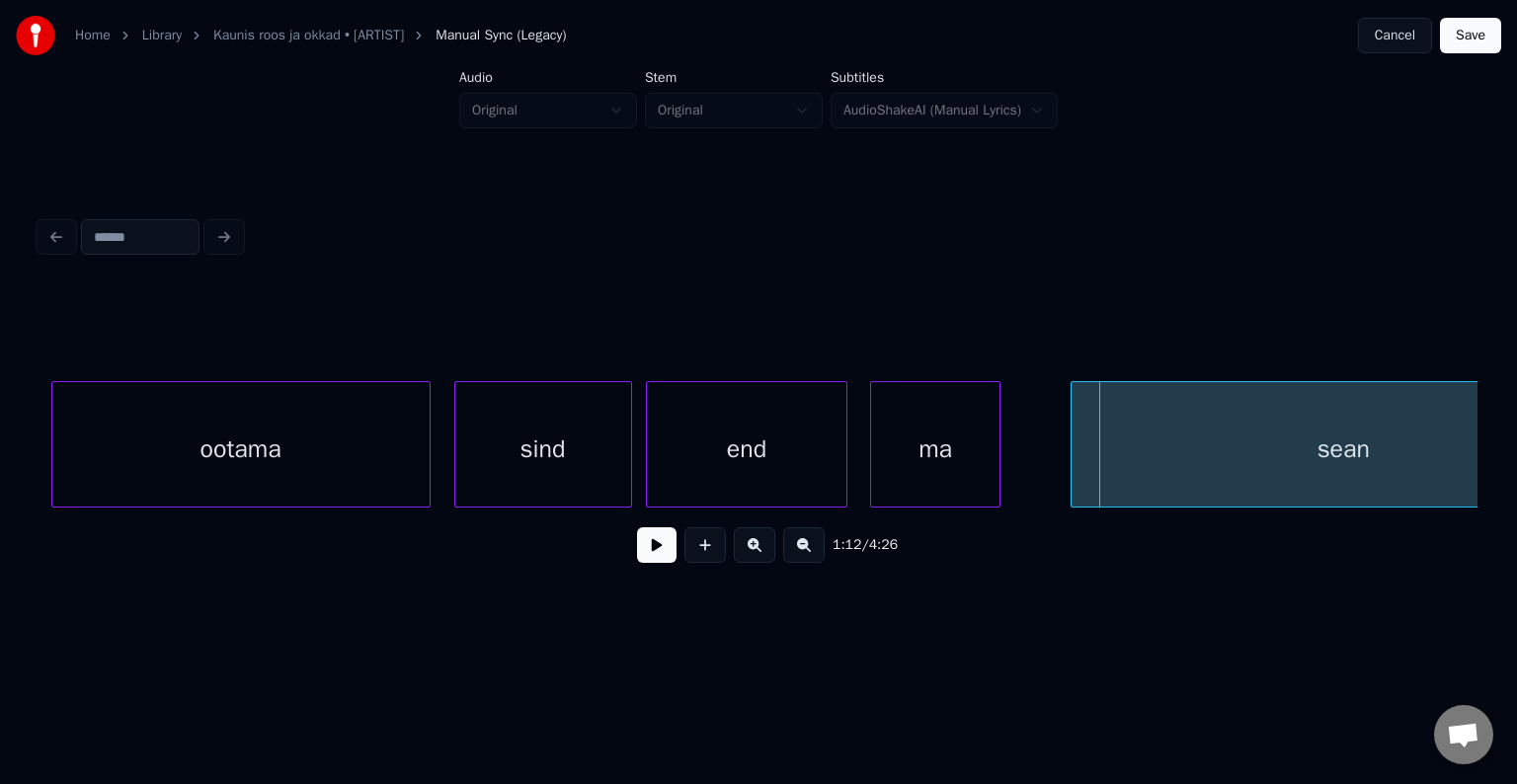 scroll, scrollTop: 0, scrollLeft: 42312, axis: horizontal 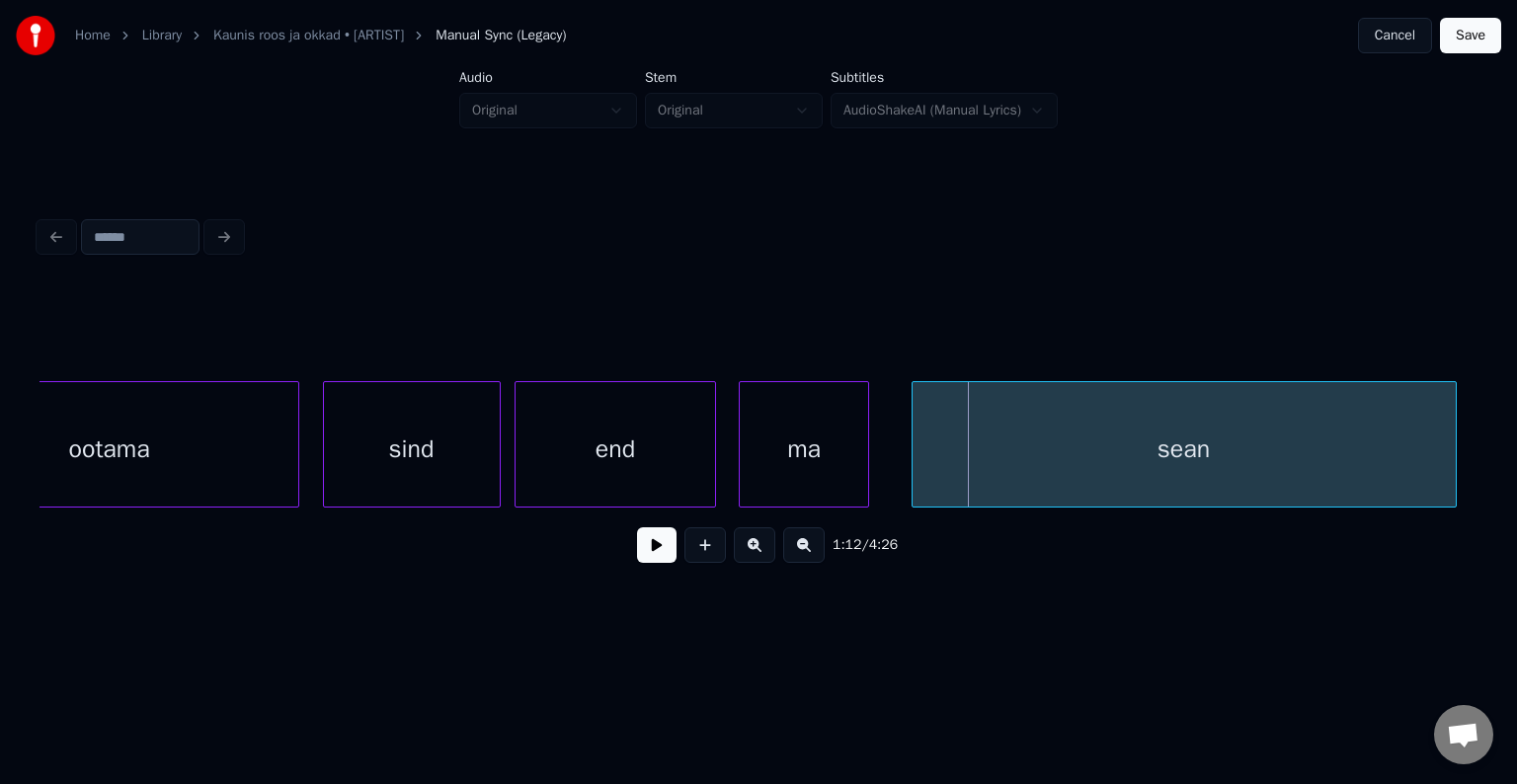 click on "sean" at bounding box center (1184, 449) 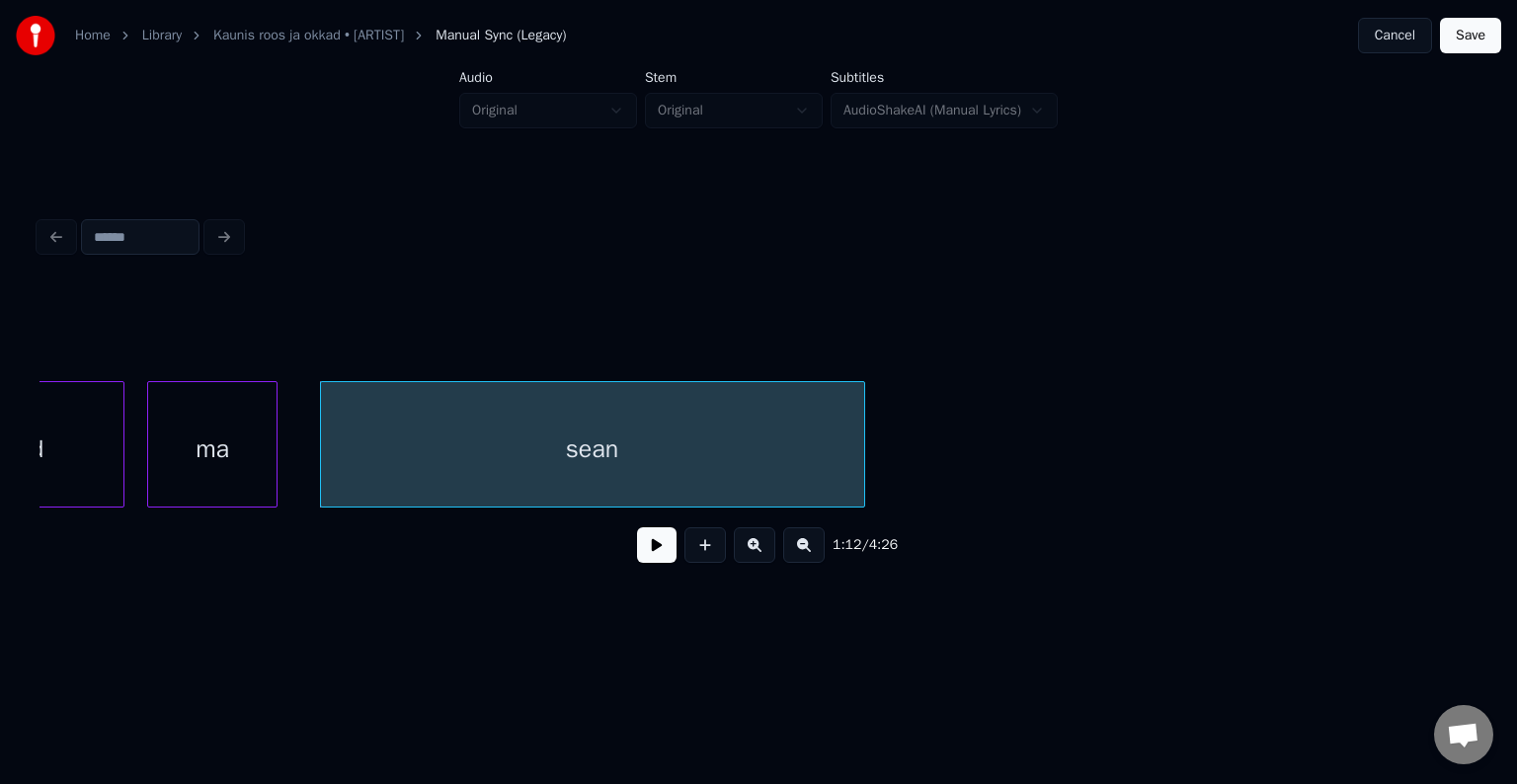scroll, scrollTop: 0, scrollLeft: 42905, axis: horizontal 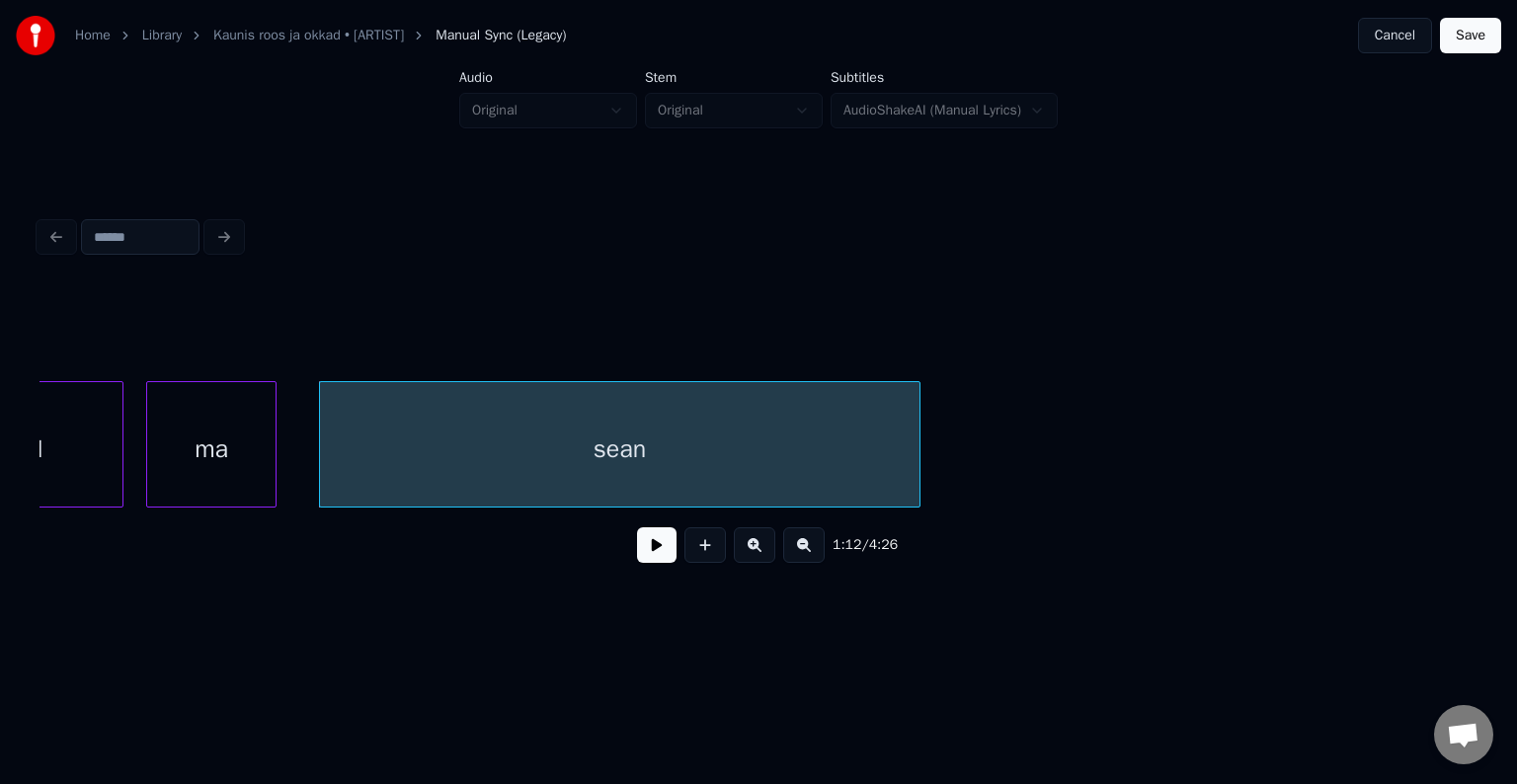 click at bounding box center (917, 444) 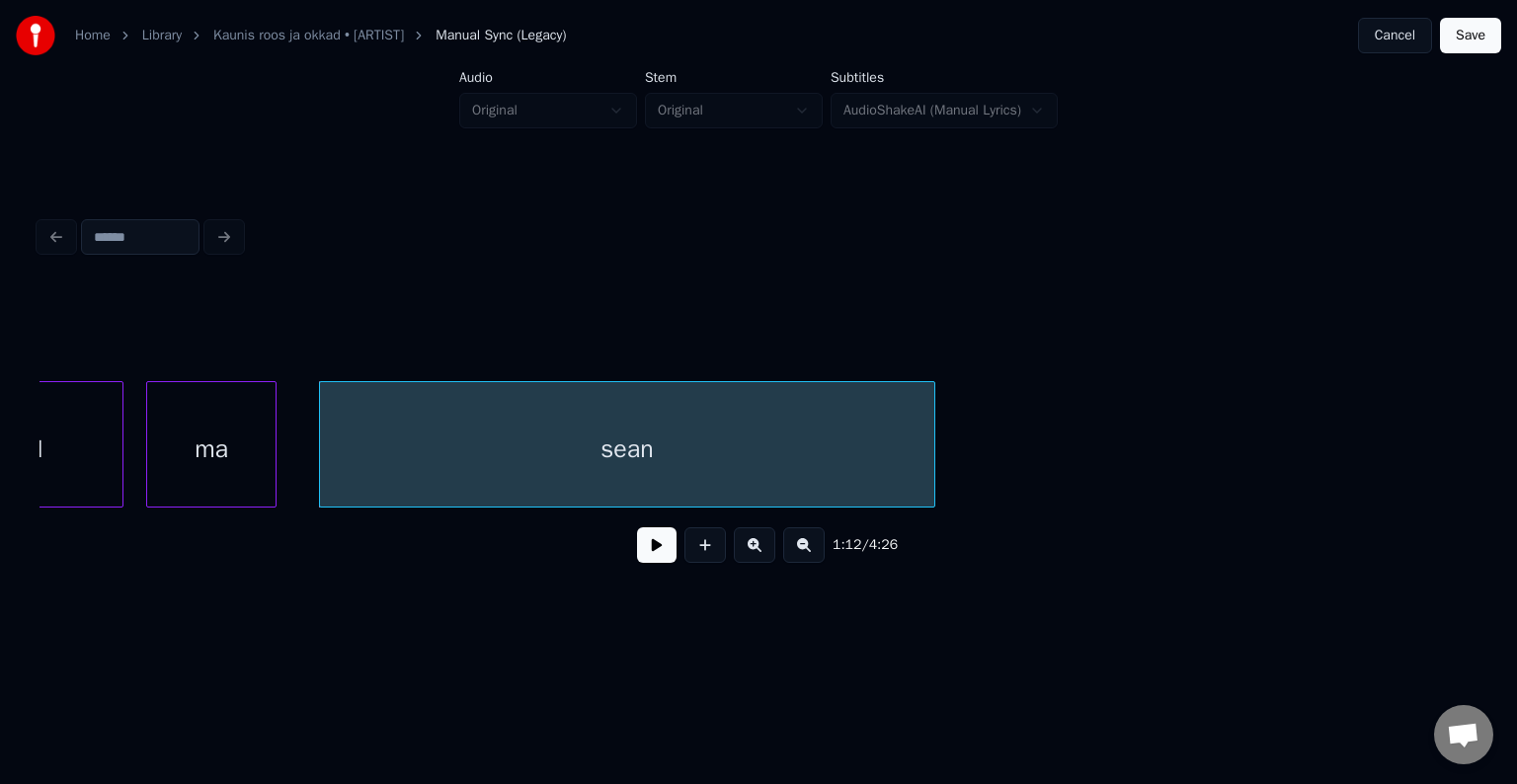 click on "sean" at bounding box center (627, 449) 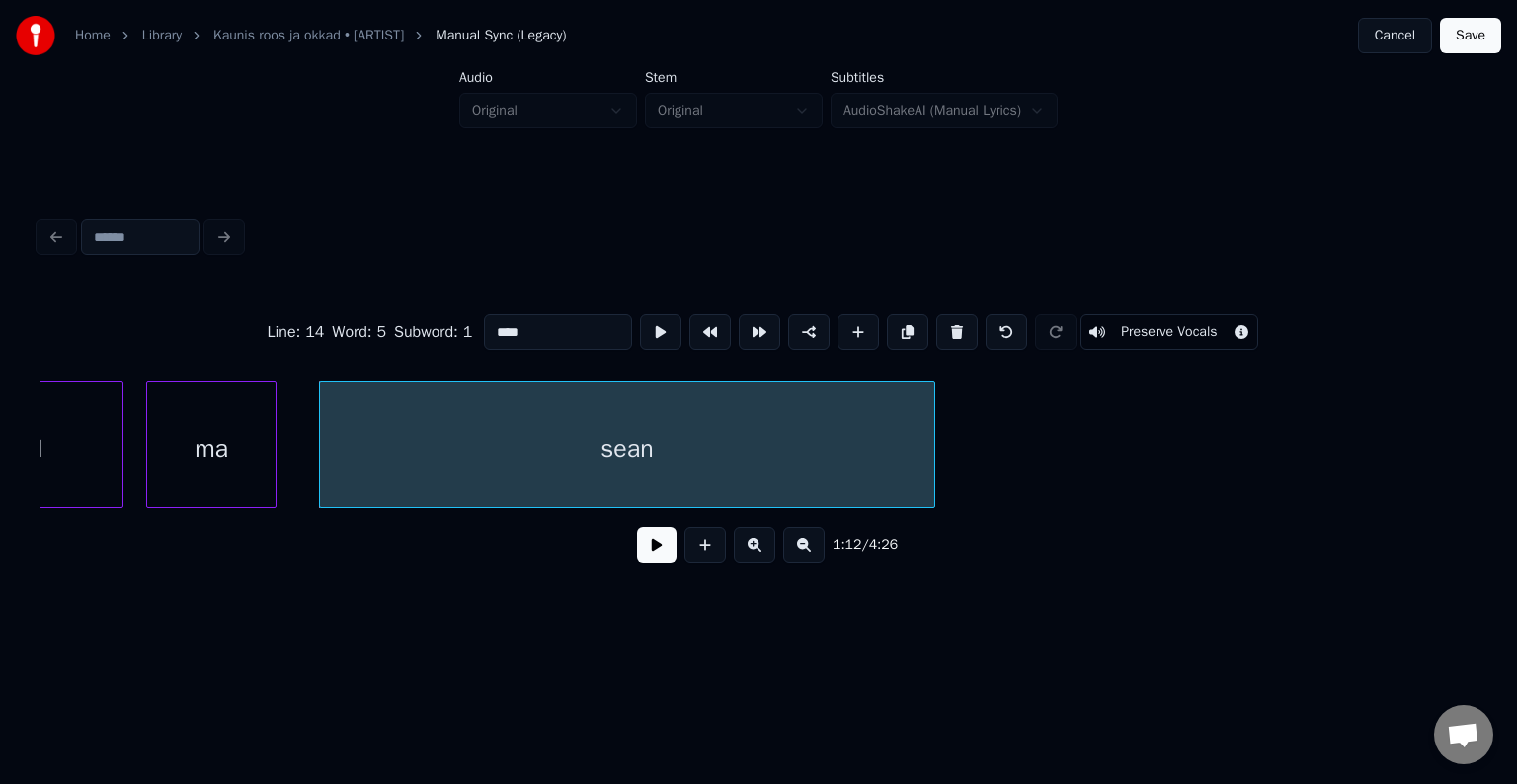 click at bounding box center [657, 545] 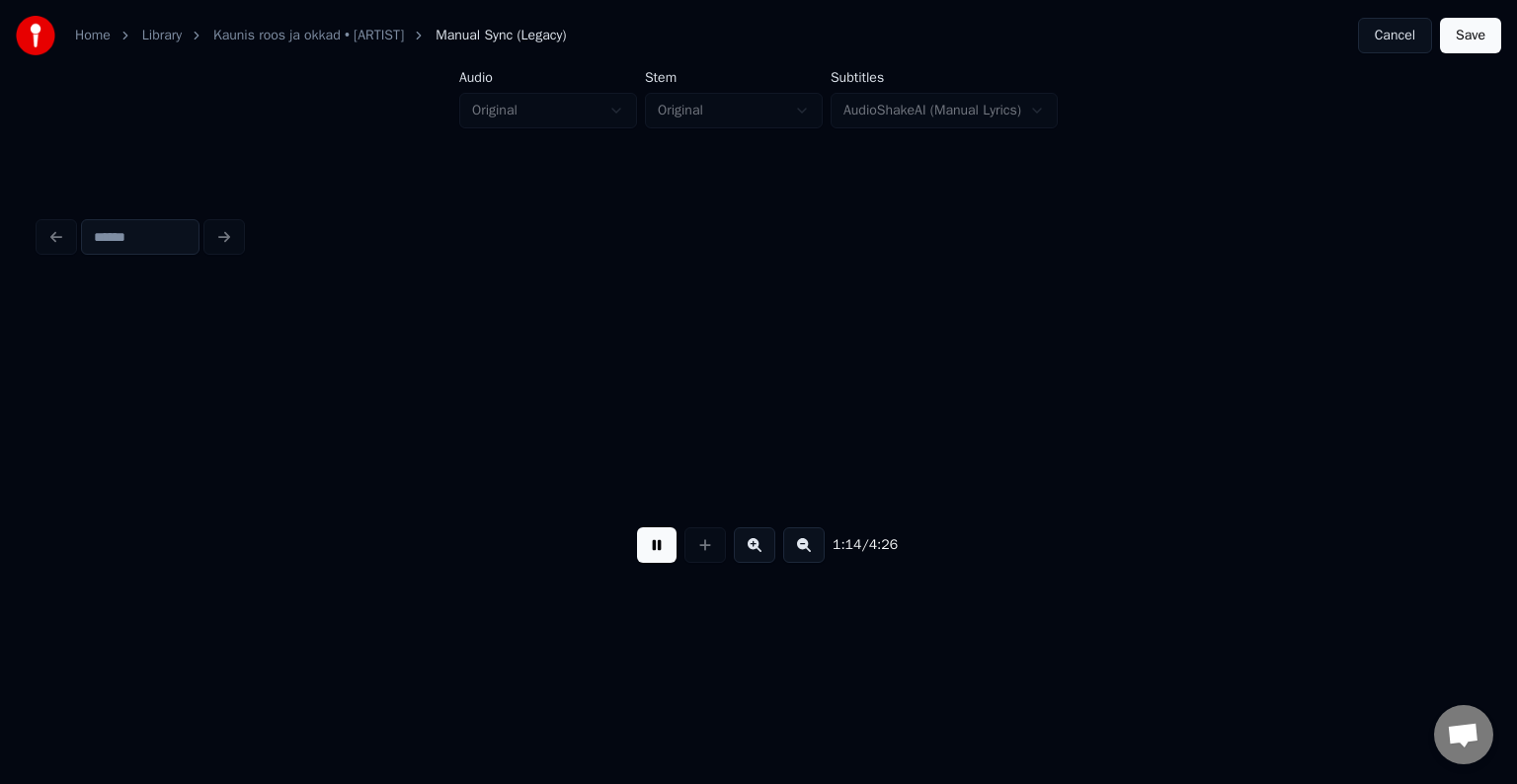 scroll, scrollTop: 0, scrollLeft: 44349, axis: horizontal 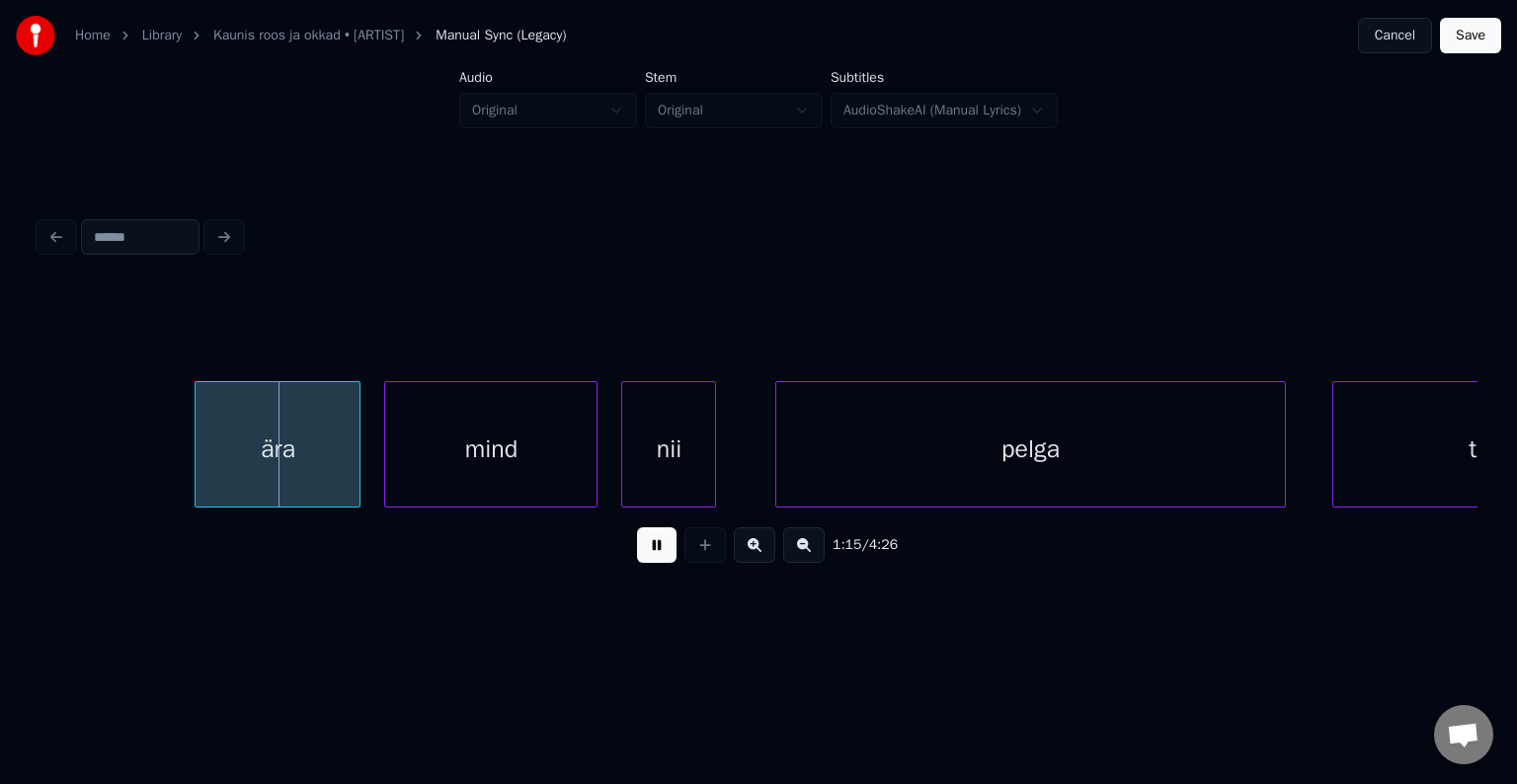 click at bounding box center (657, 545) 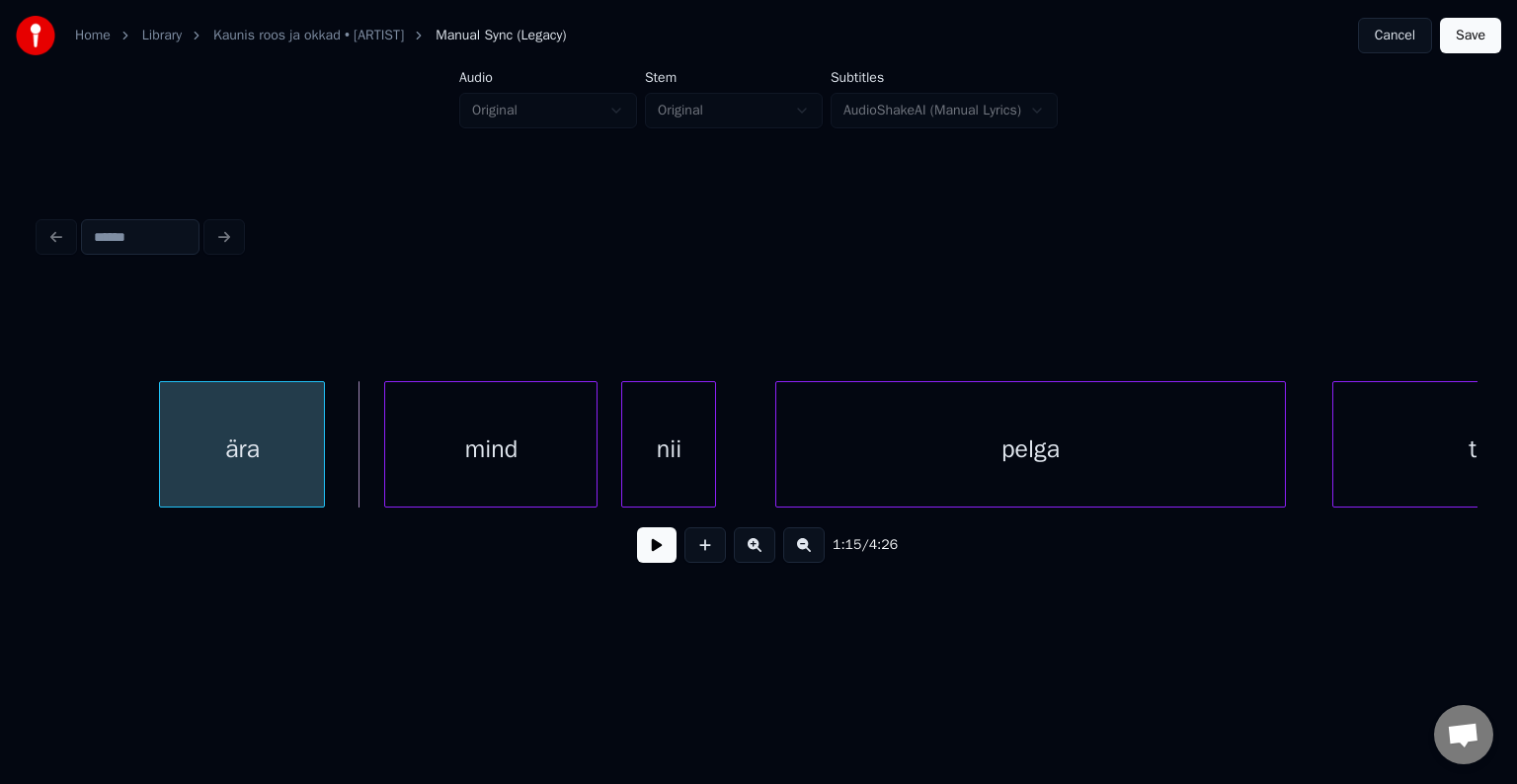 click on "ära" at bounding box center [242, 449] 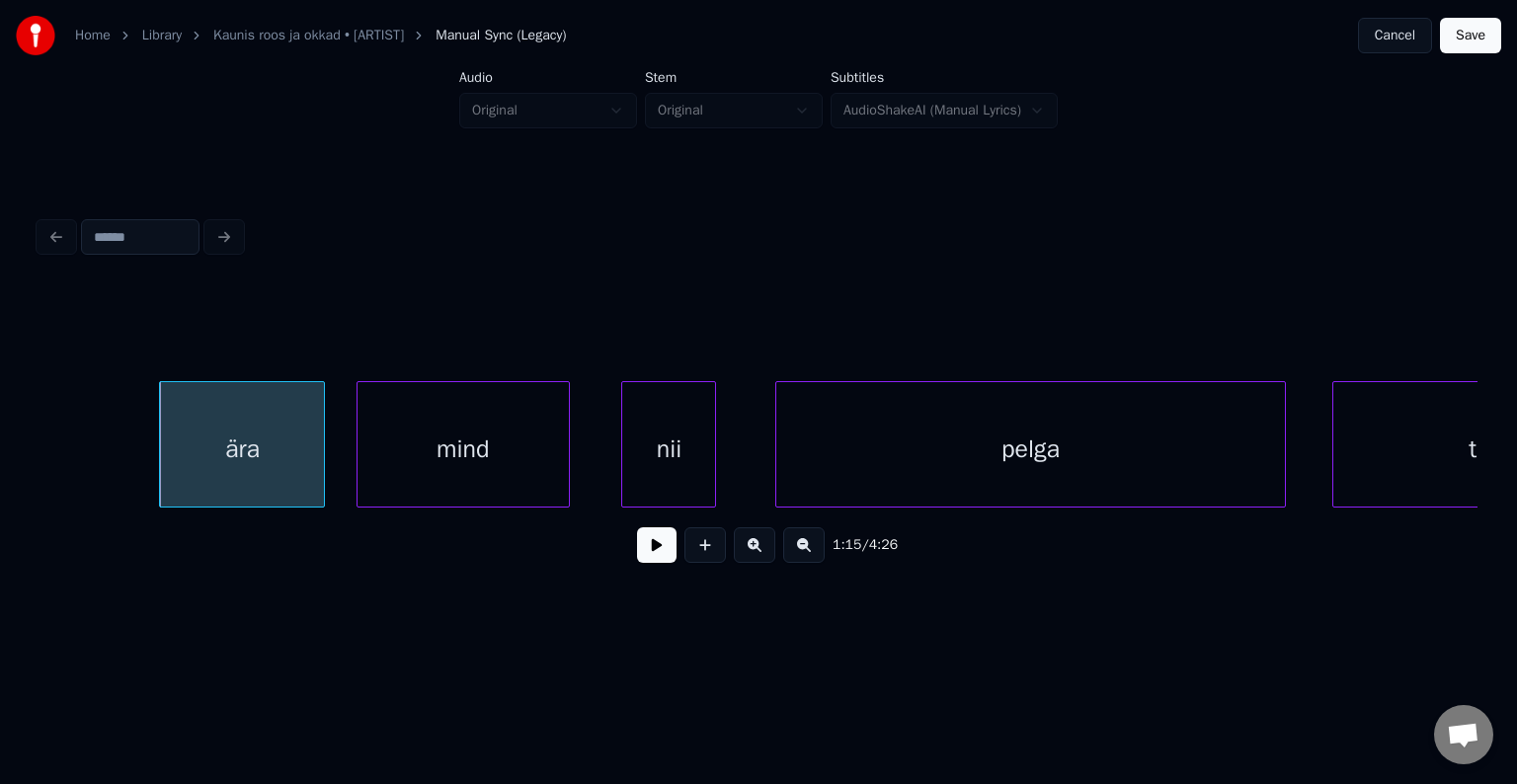 click on "mind" at bounding box center (463, 449) 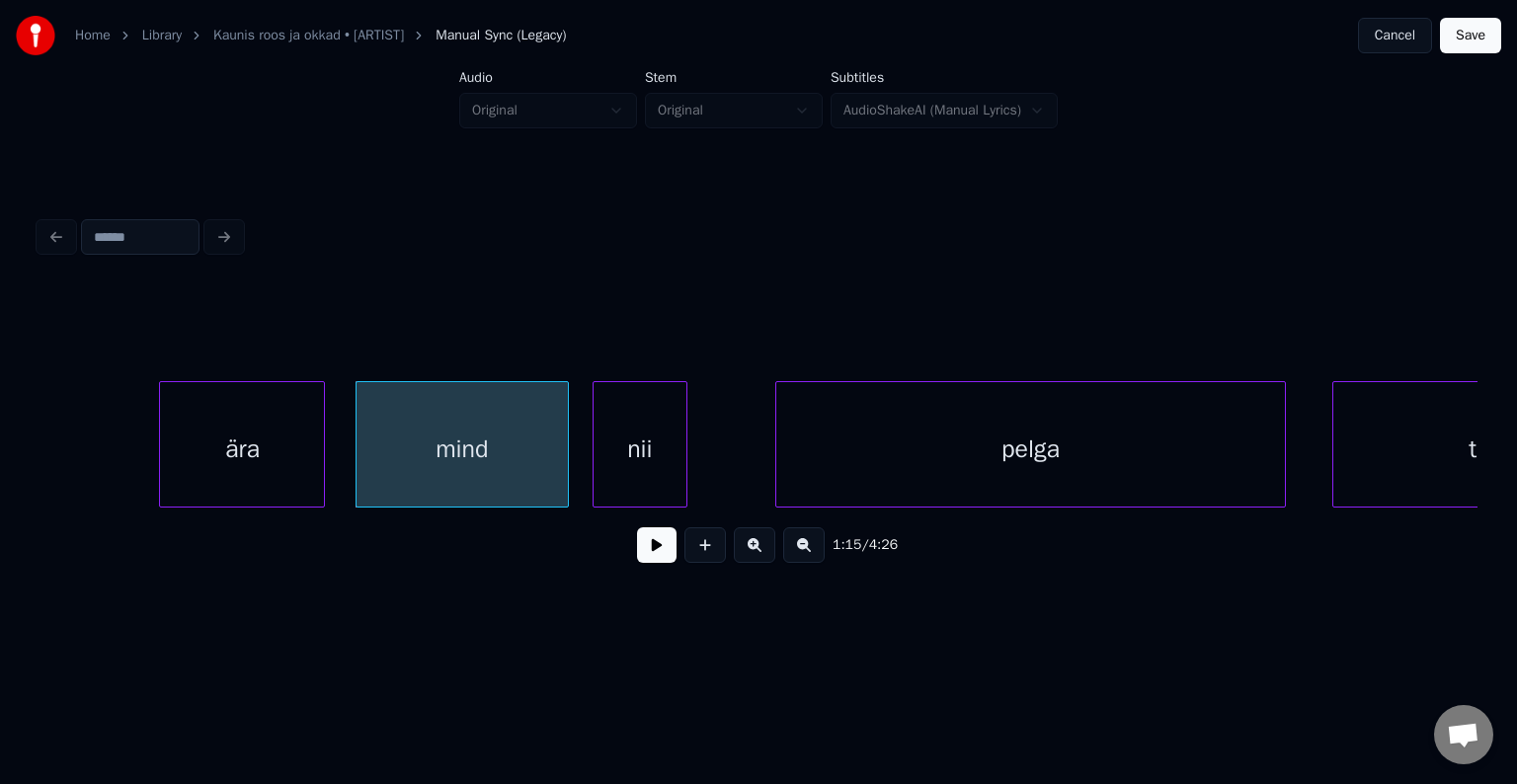 click on "nii" at bounding box center (640, 449) 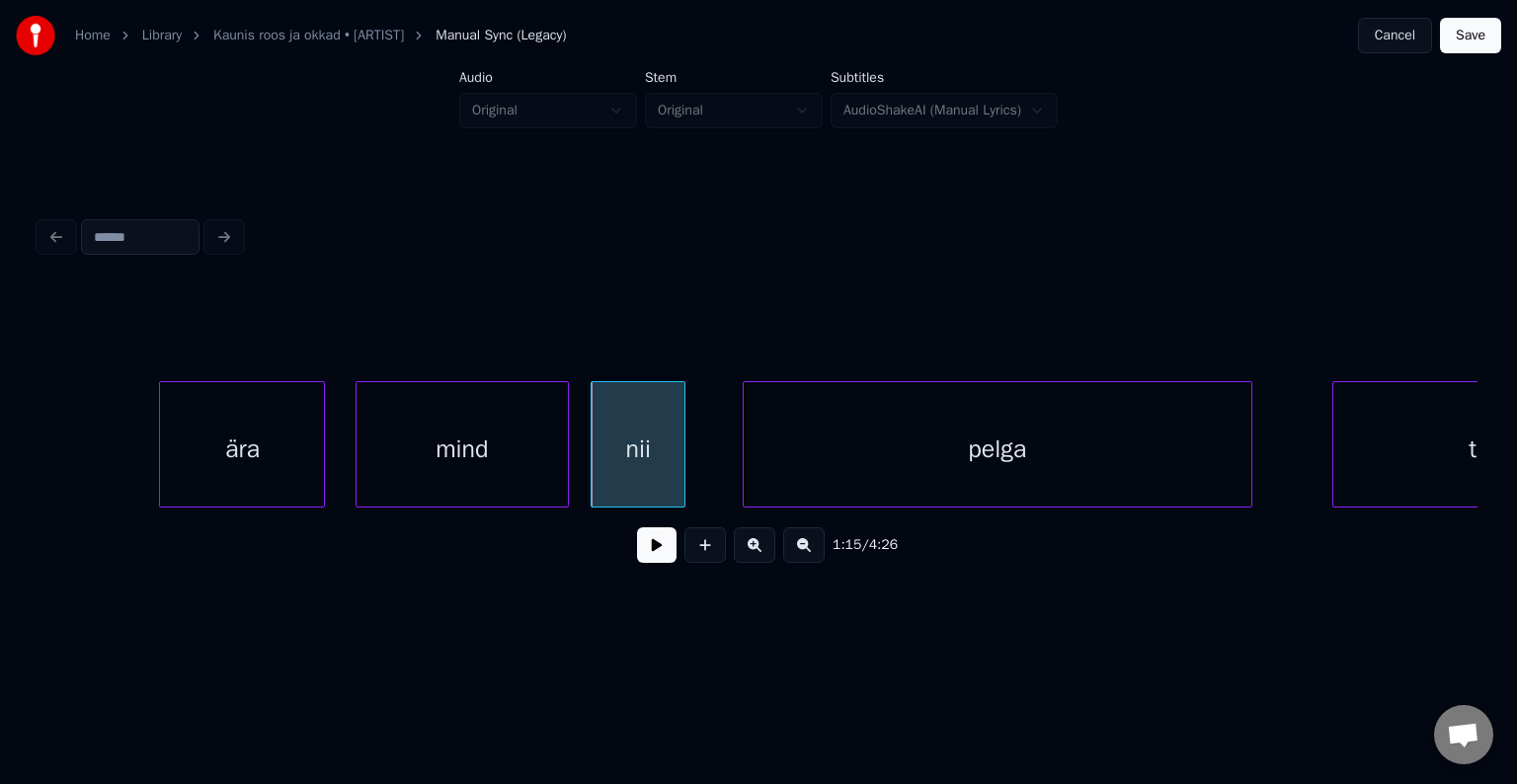 click on "pelga" at bounding box center [998, 449] 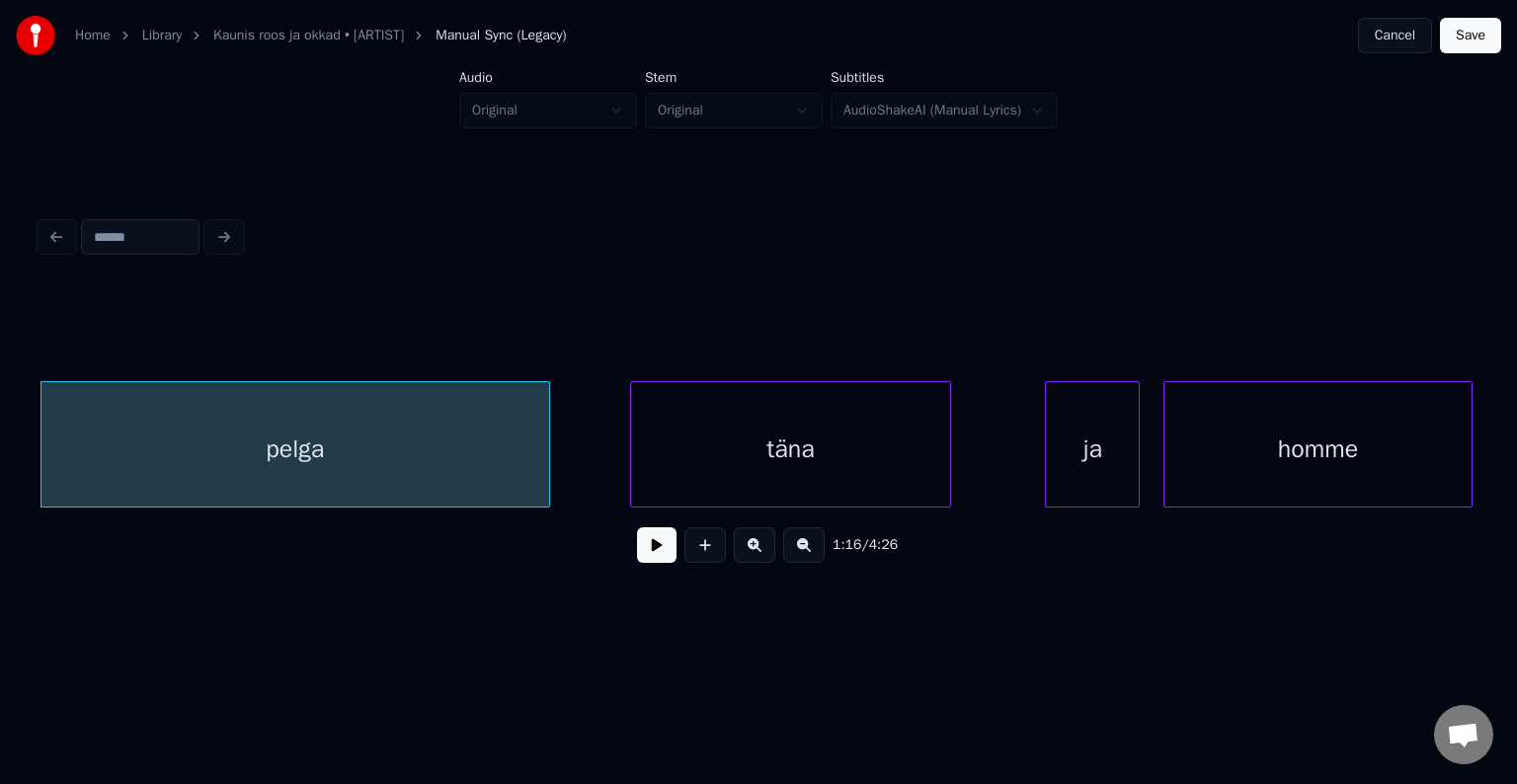 scroll, scrollTop: 0, scrollLeft: 45178, axis: horizontal 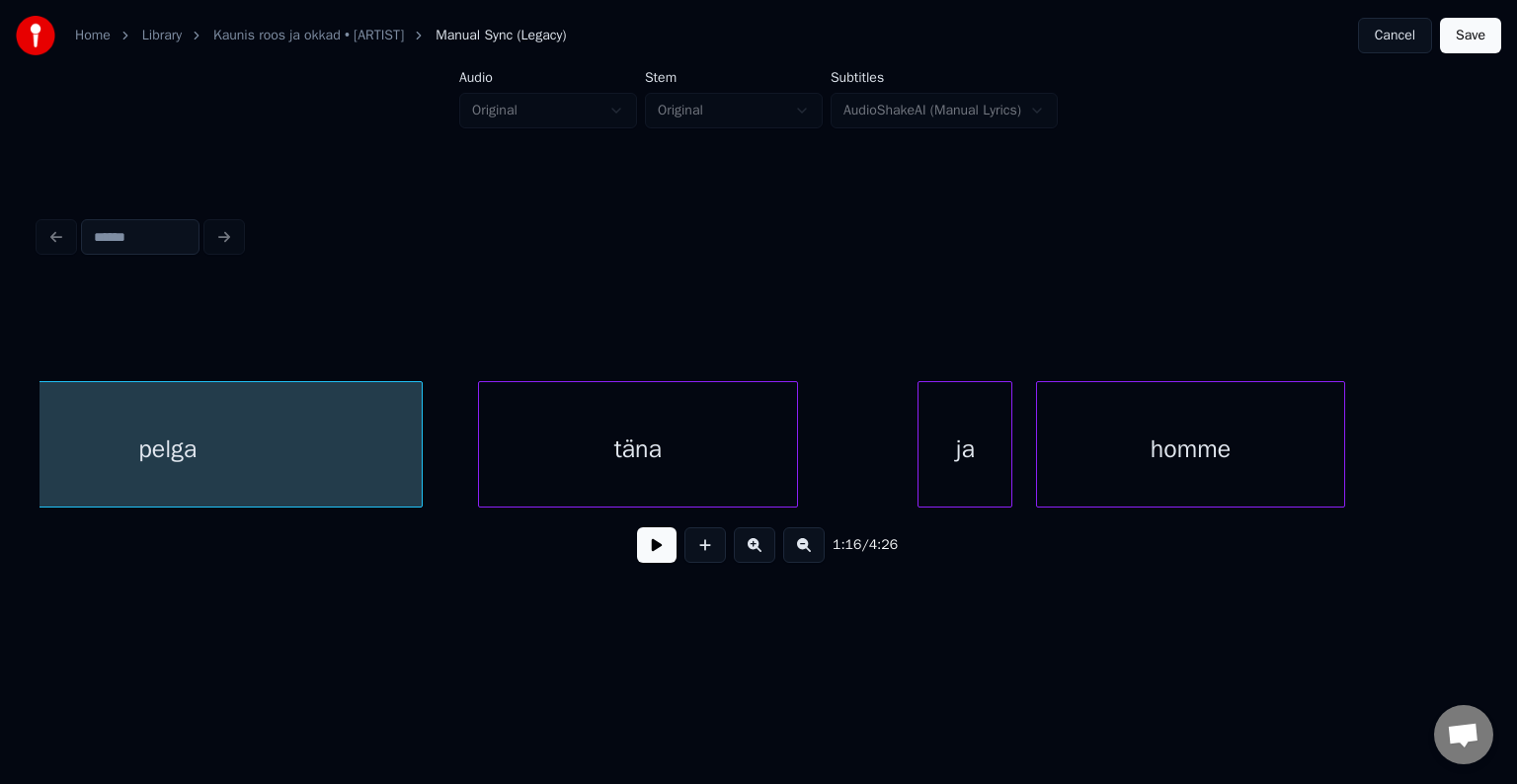 click on "täna" at bounding box center (638, 449) 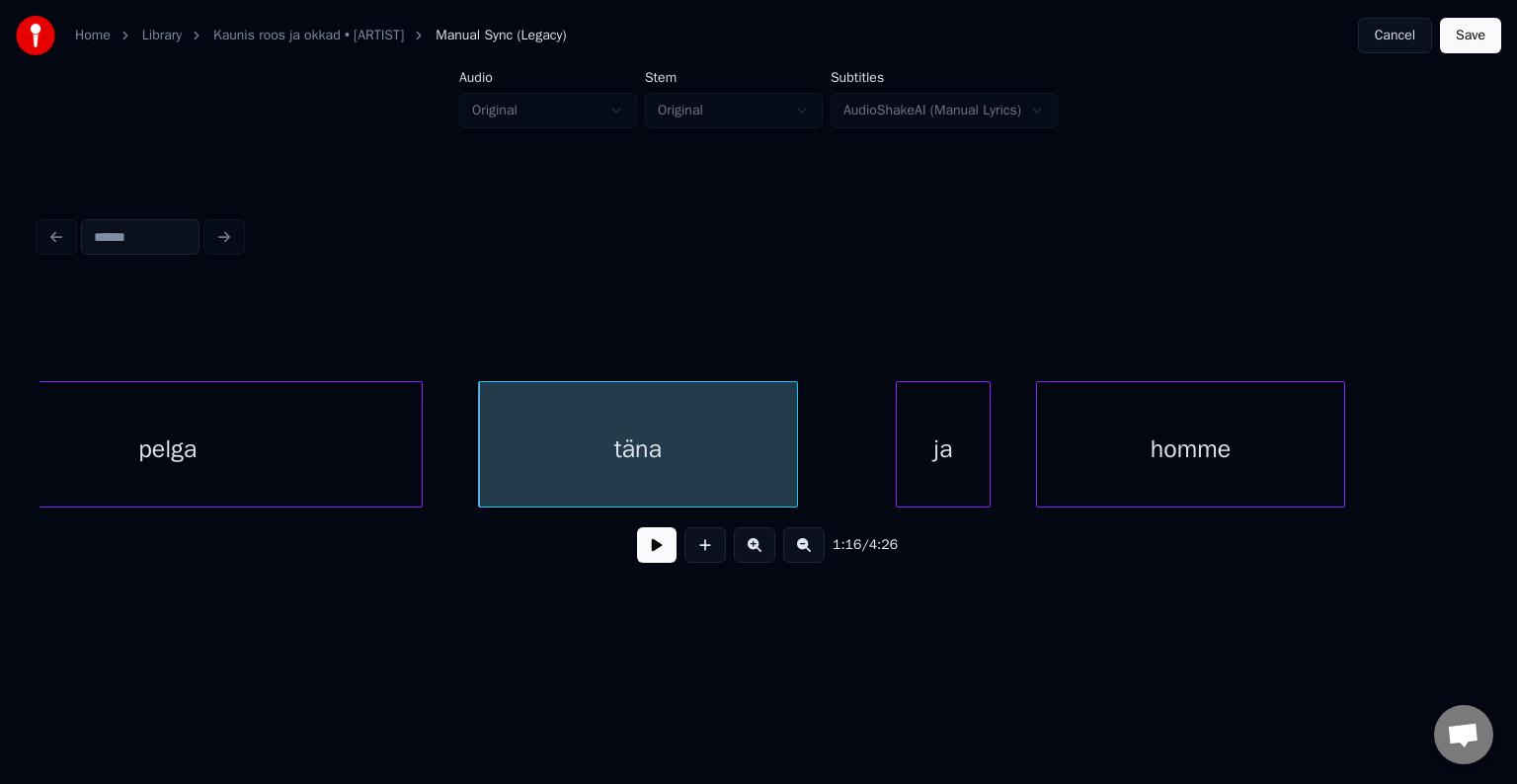 click on "ja" at bounding box center (943, 449) 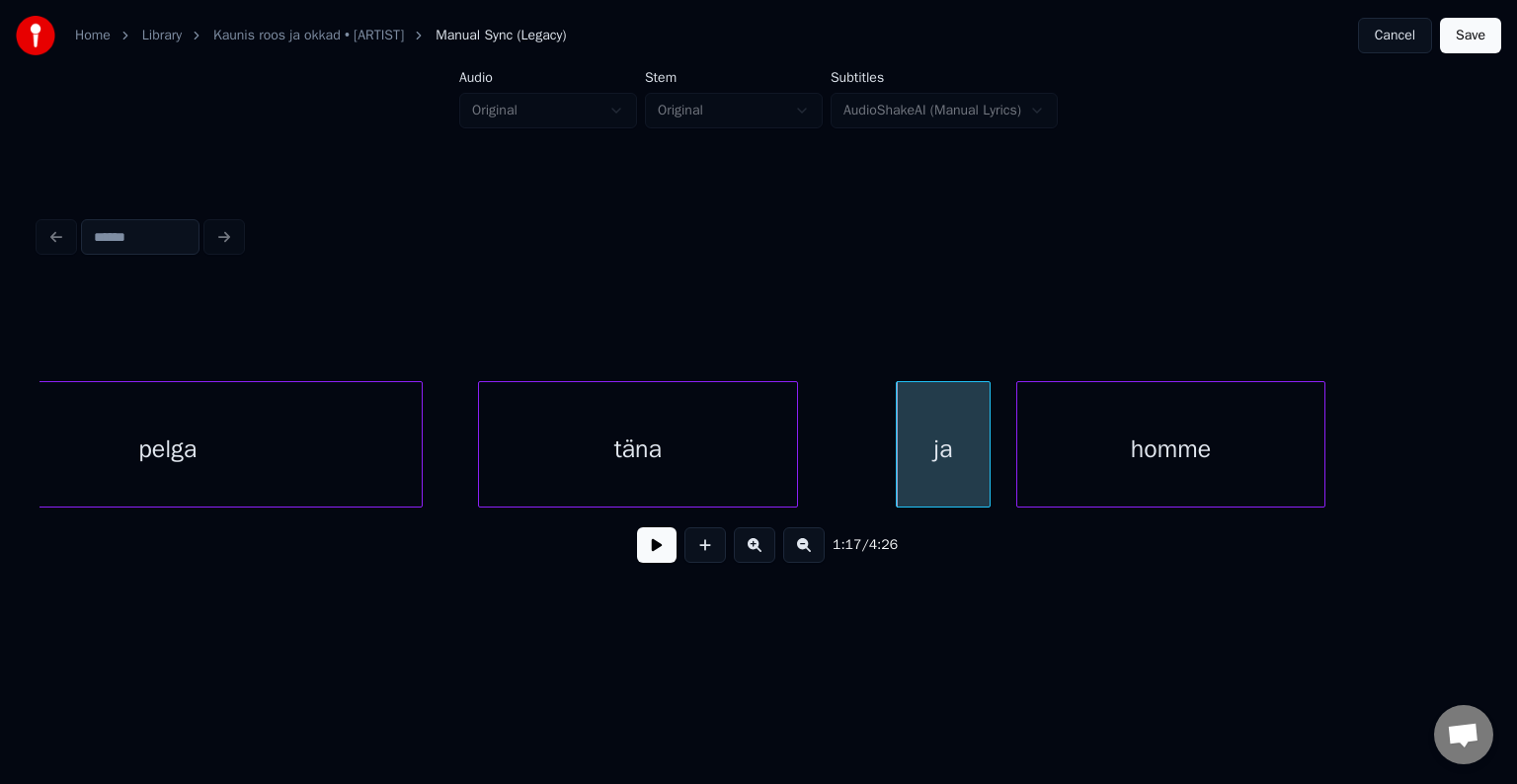 click on "homme" at bounding box center [1170, 449] 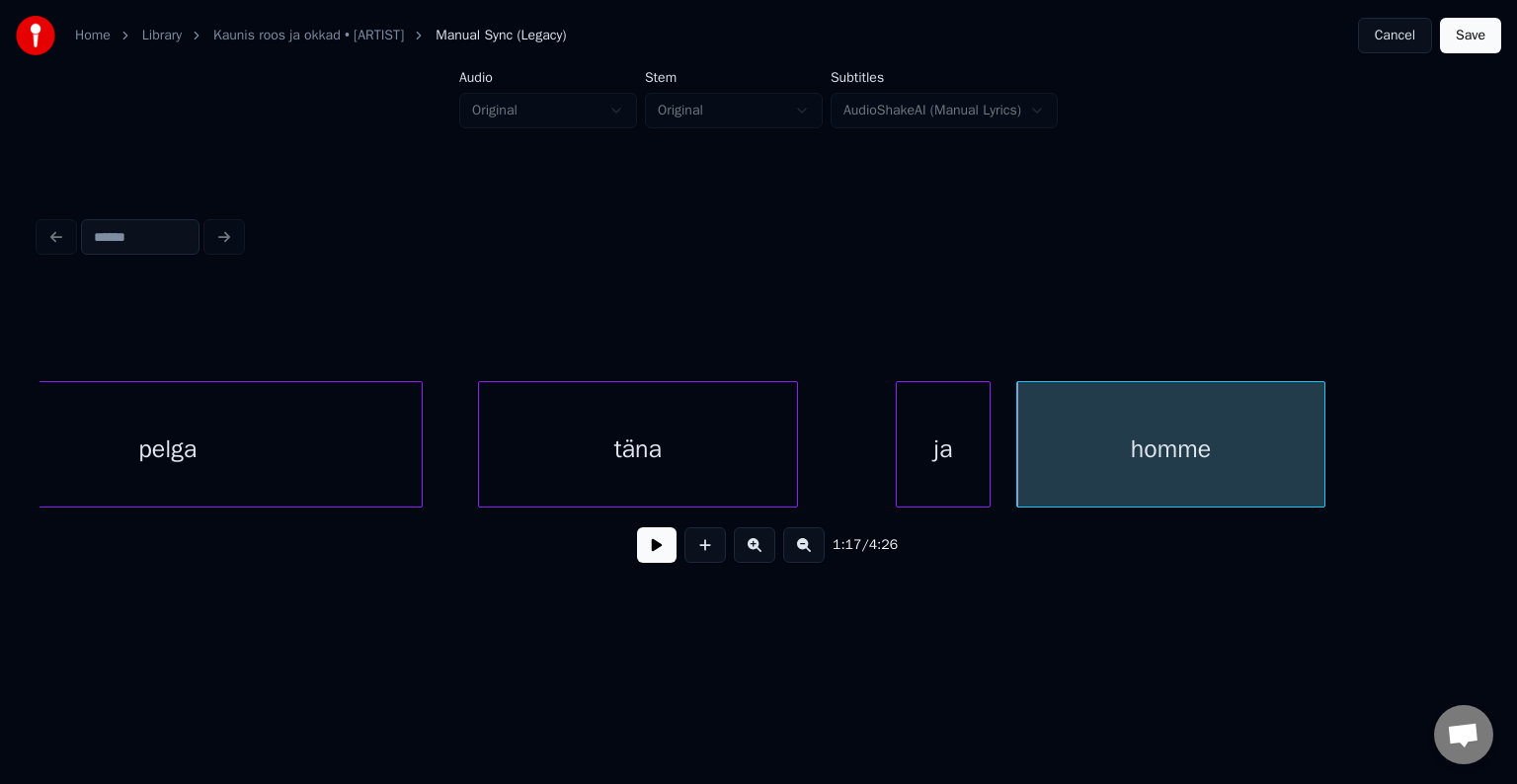 click on "täna" at bounding box center [638, 449] 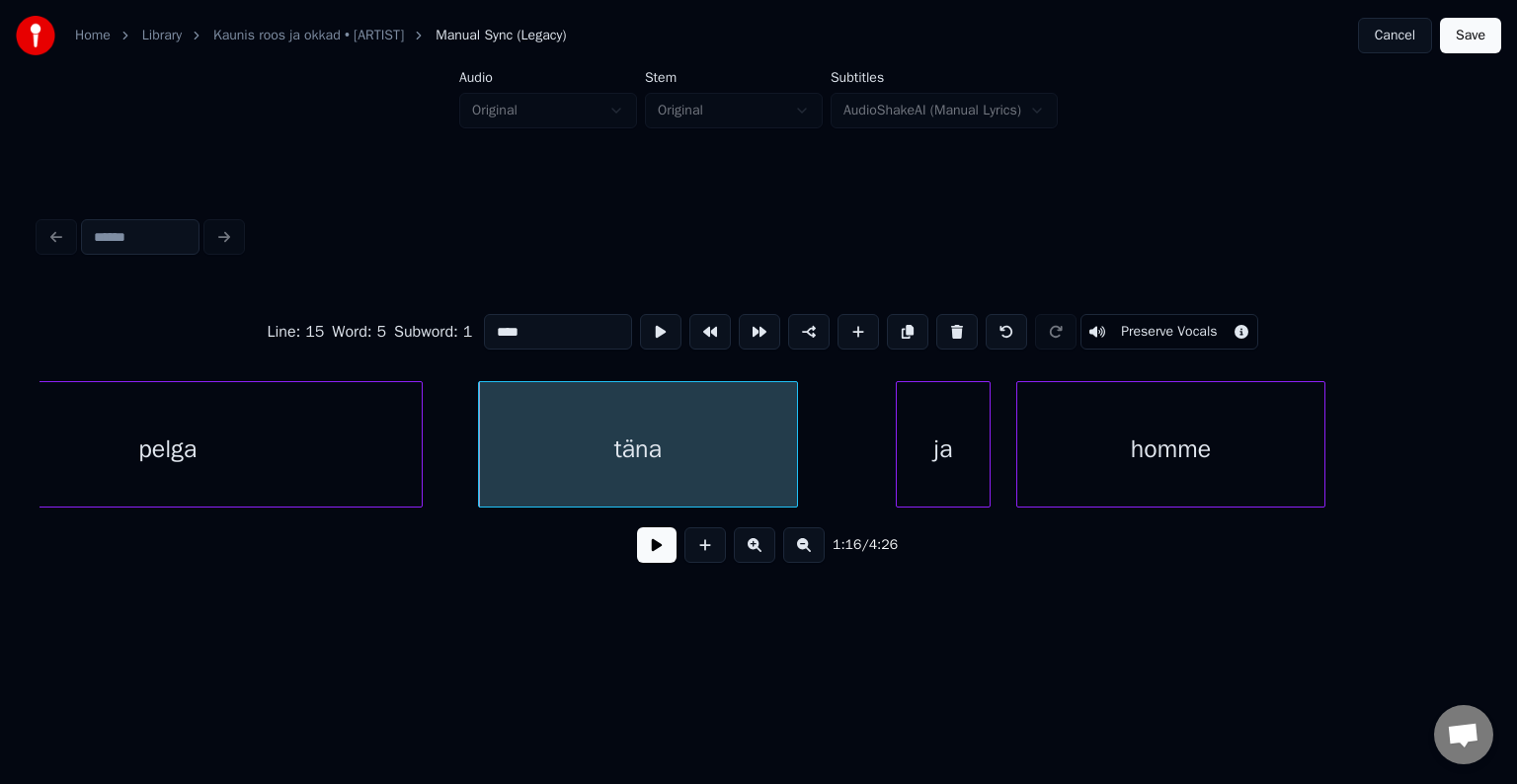 click at bounding box center (657, 545) 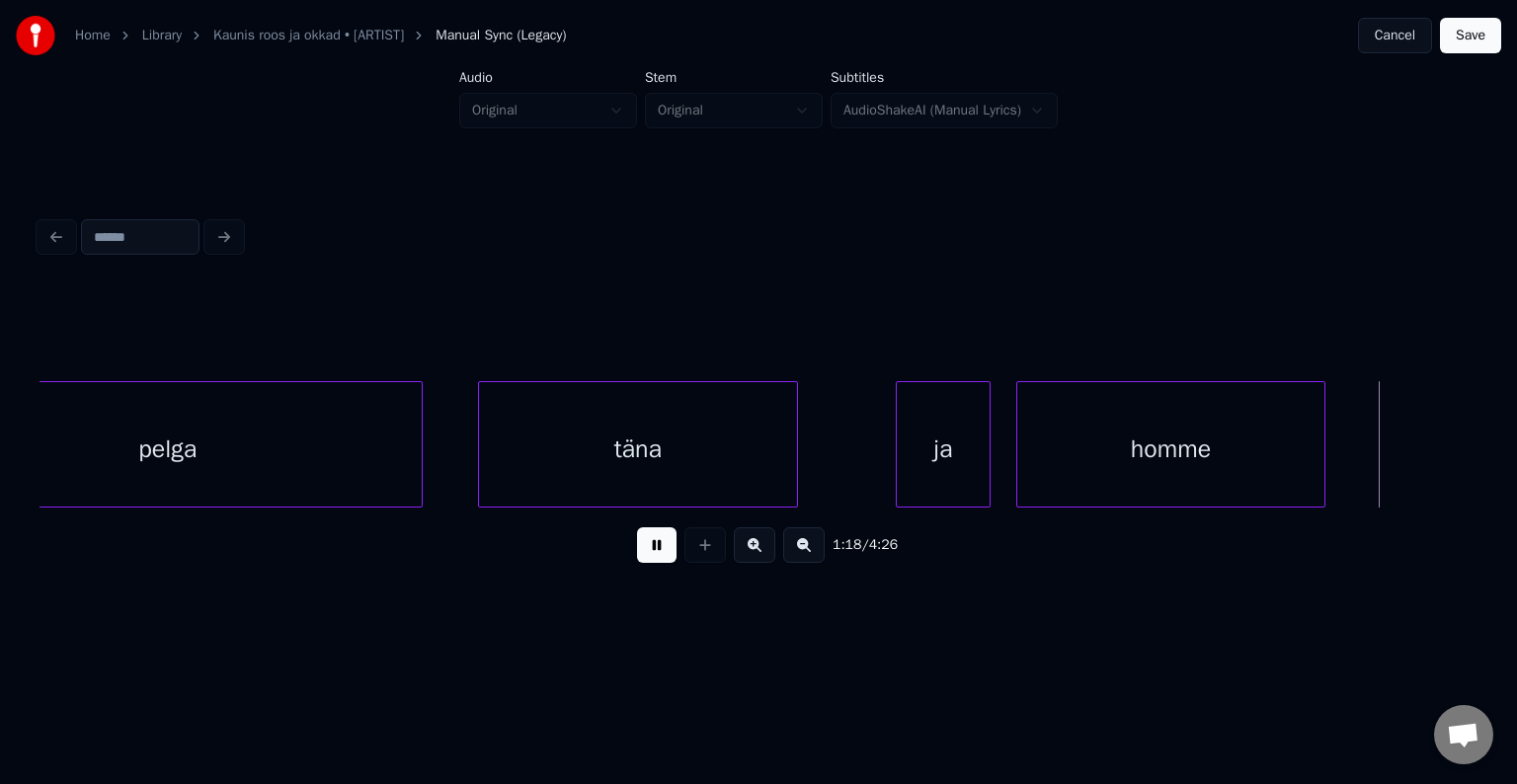 click at bounding box center [657, 545] 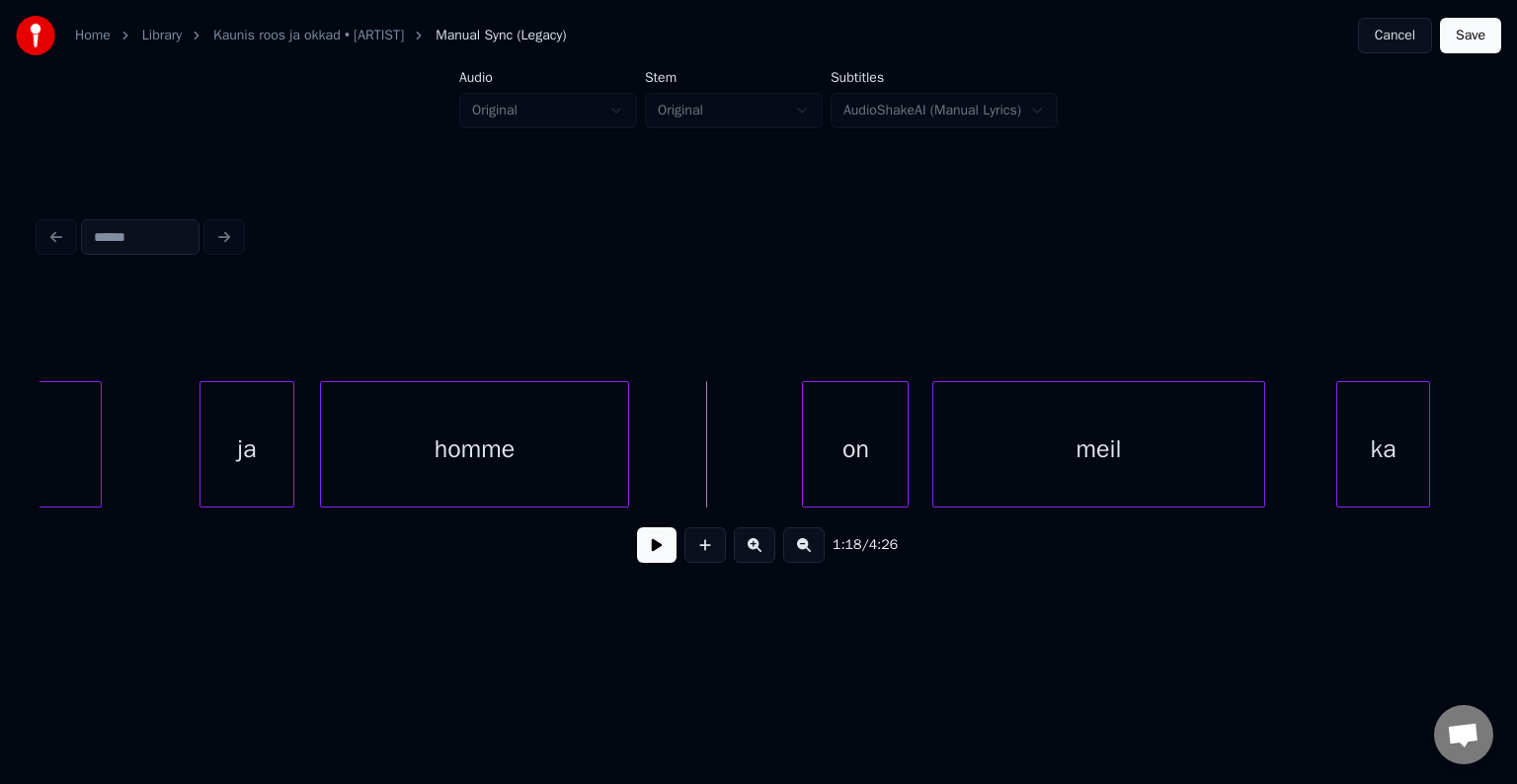 scroll, scrollTop: 0, scrollLeft: 45889, axis: horizontal 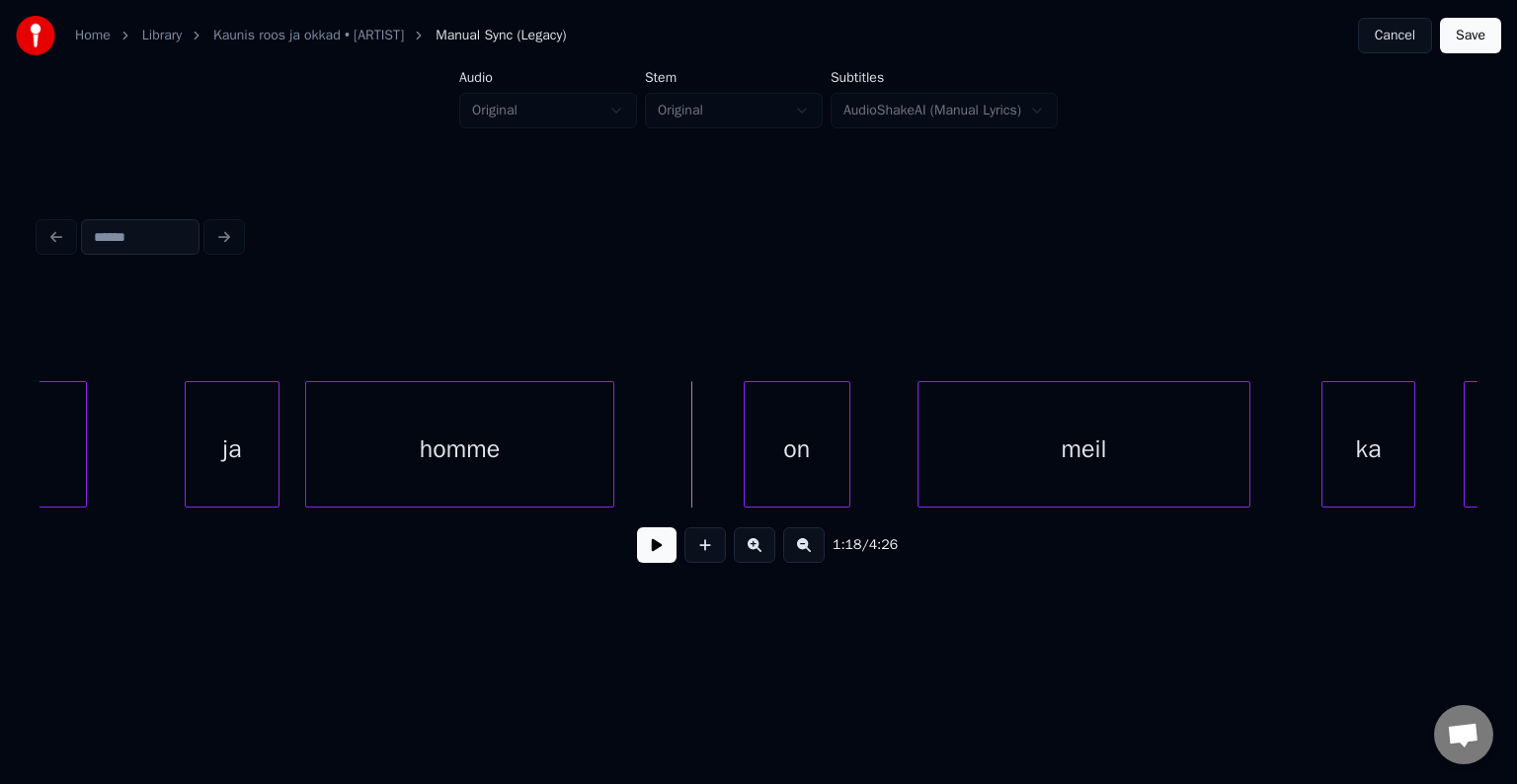 click on "on" at bounding box center (797, 449) 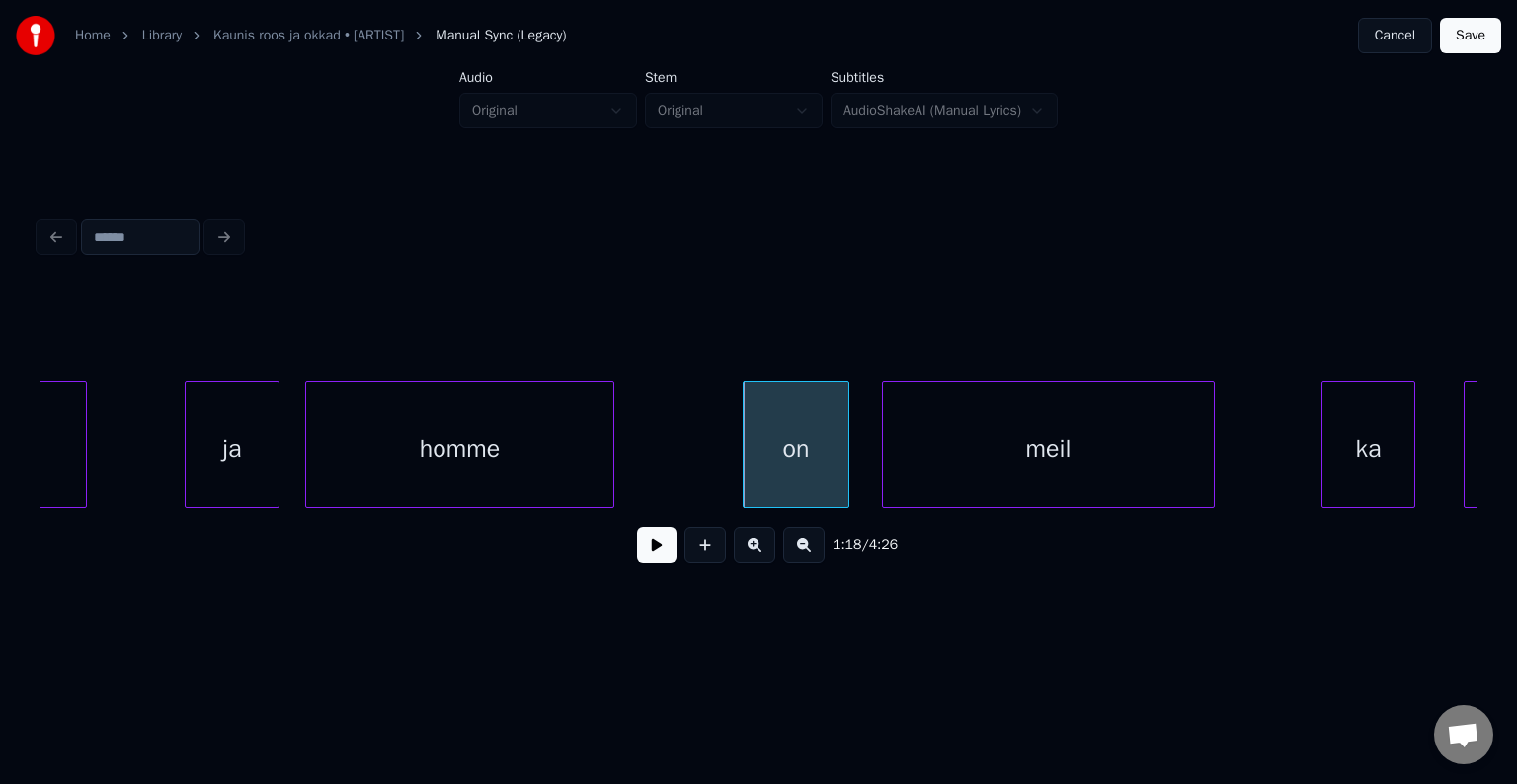 click on "meil" at bounding box center [1048, 449] 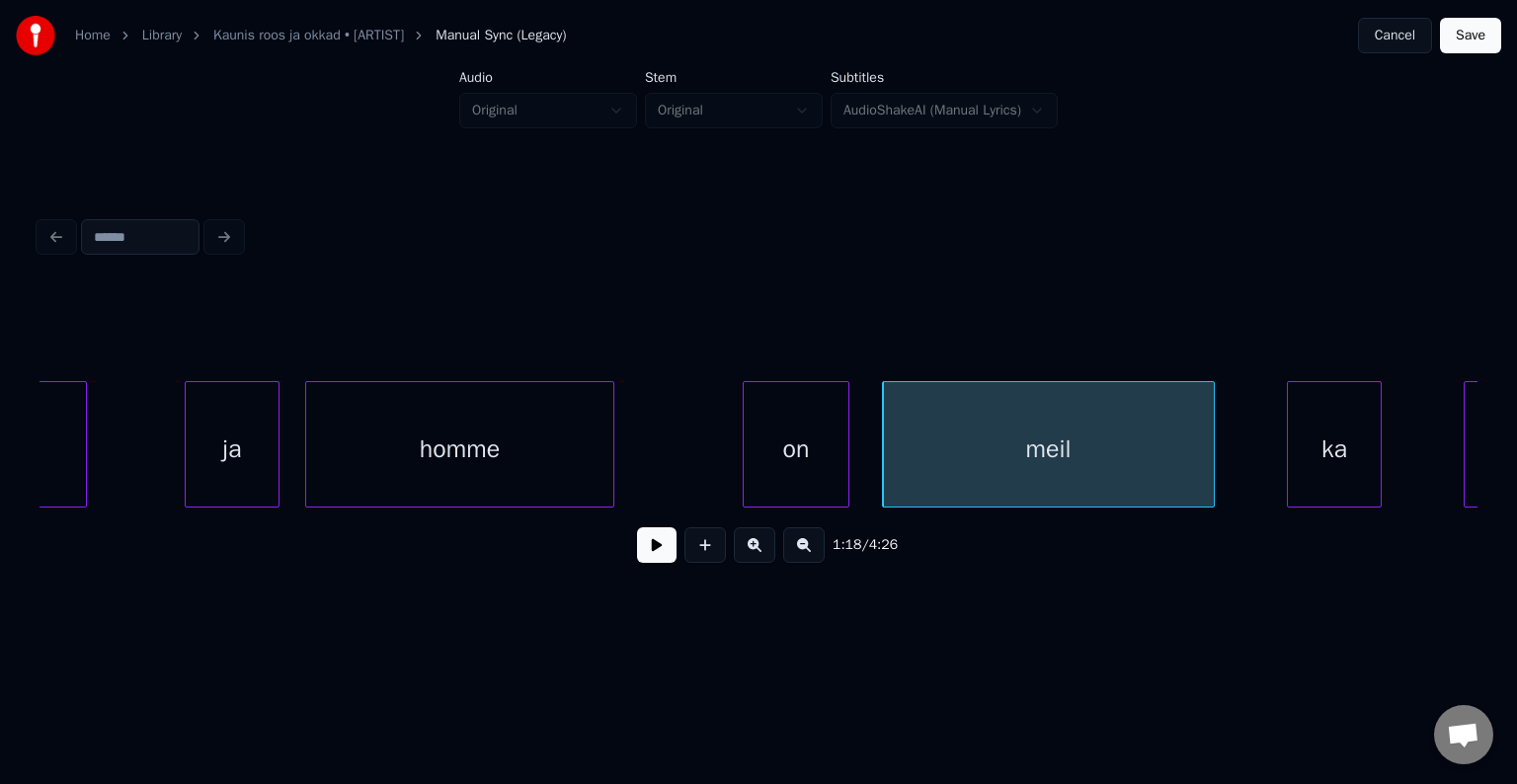 click on "ka" at bounding box center (1334, 449) 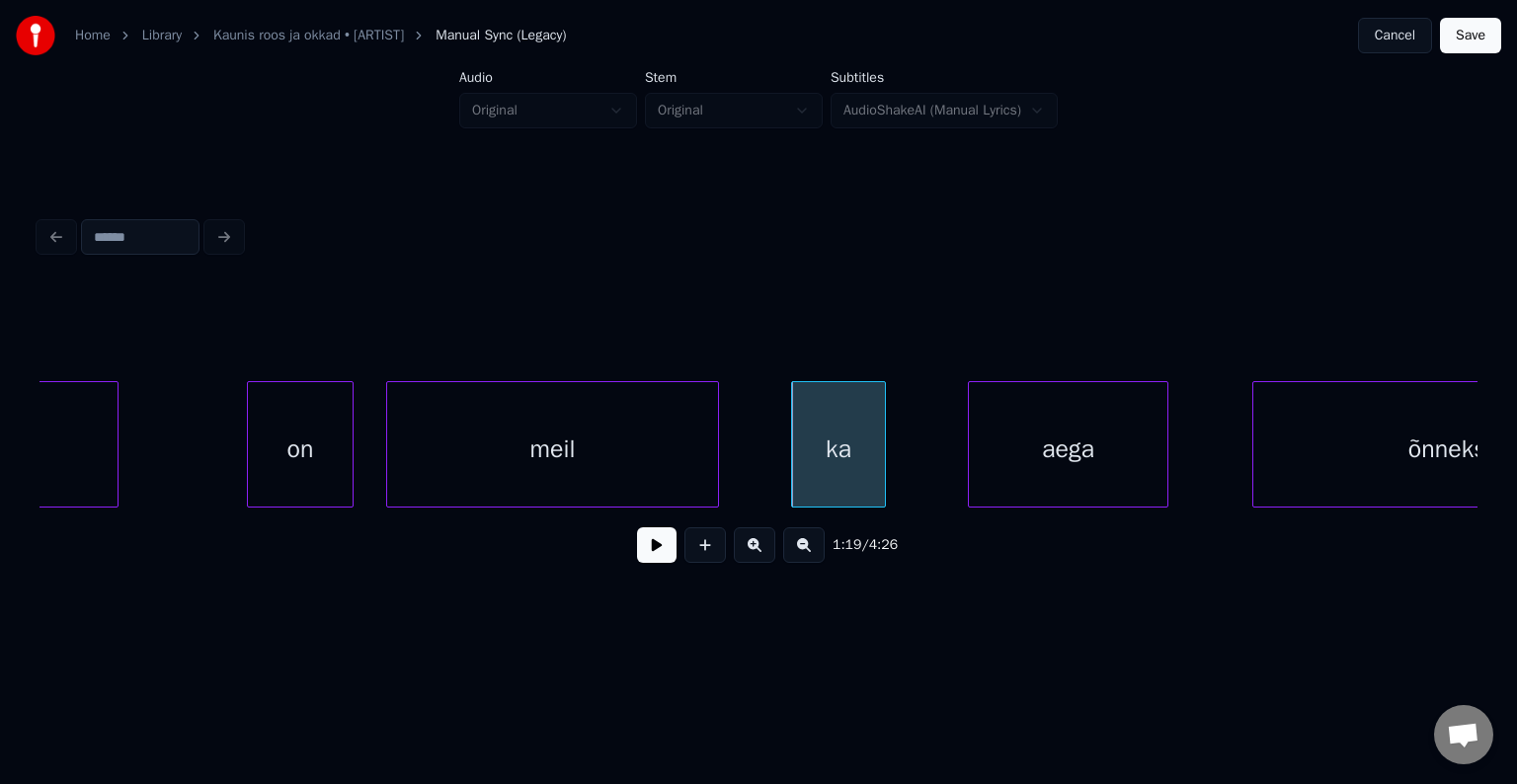 scroll, scrollTop: 0, scrollLeft: 46403, axis: horizontal 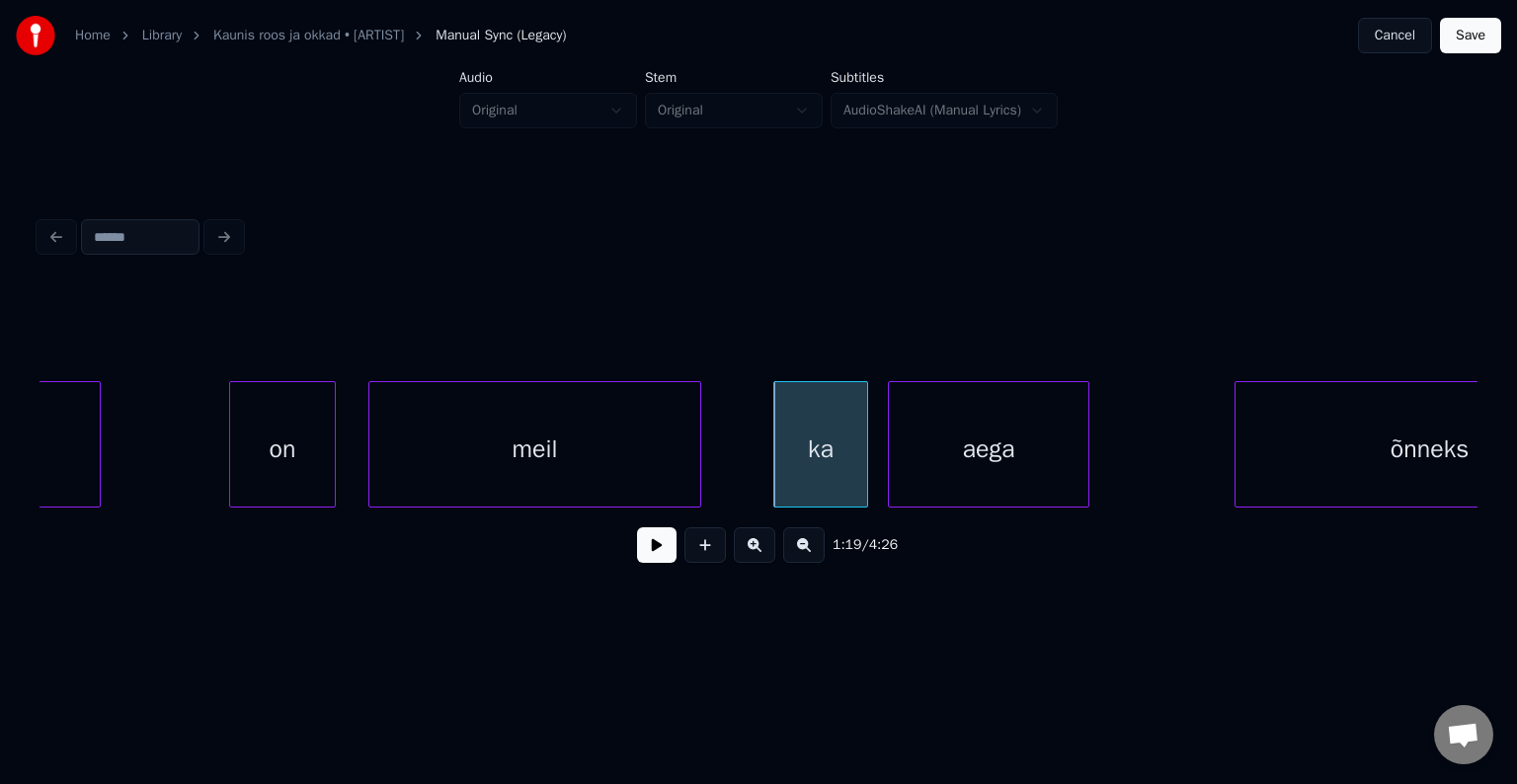 click on "aega" at bounding box center [989, 449] 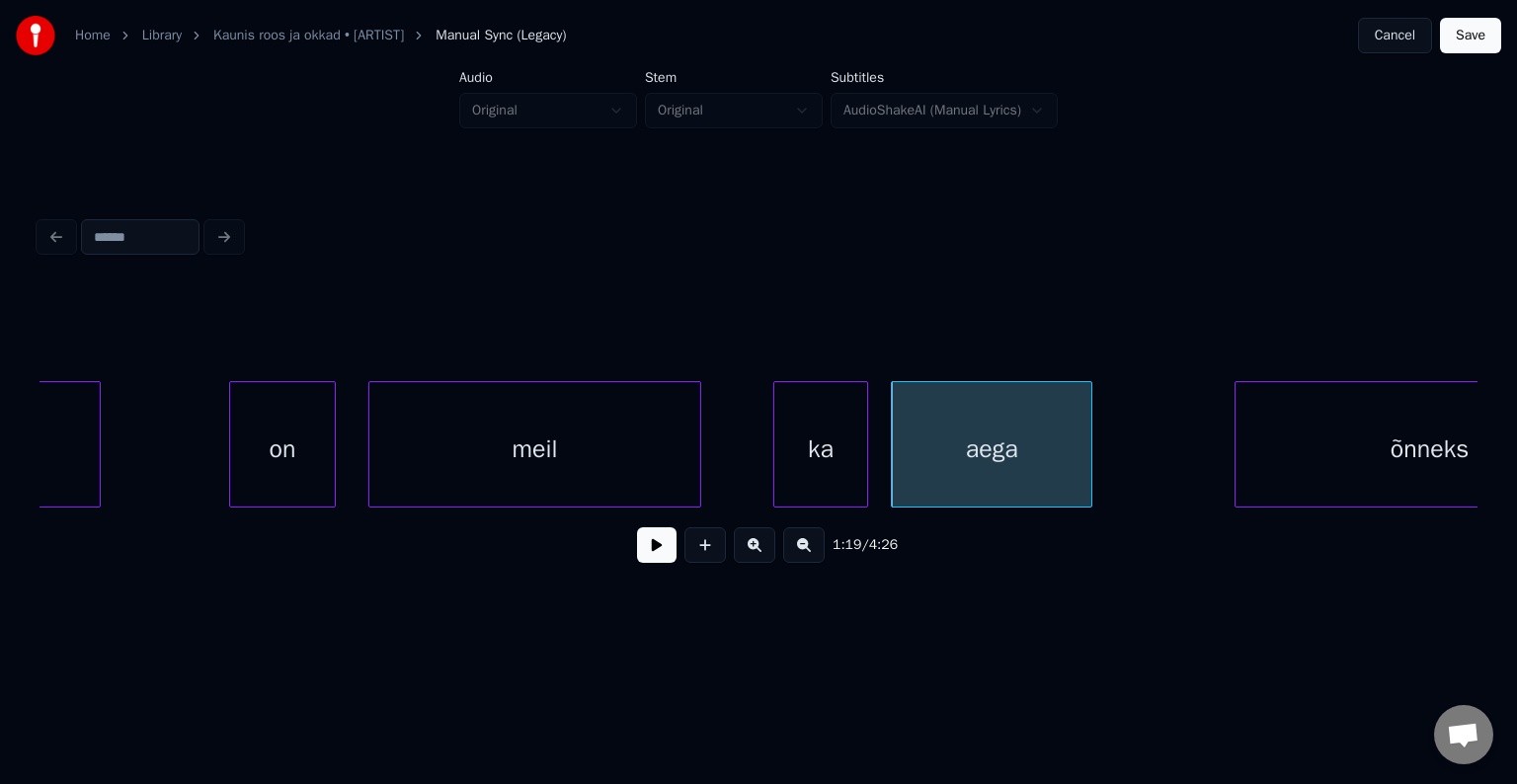 click on "meil" at bounding box center (534, 449) 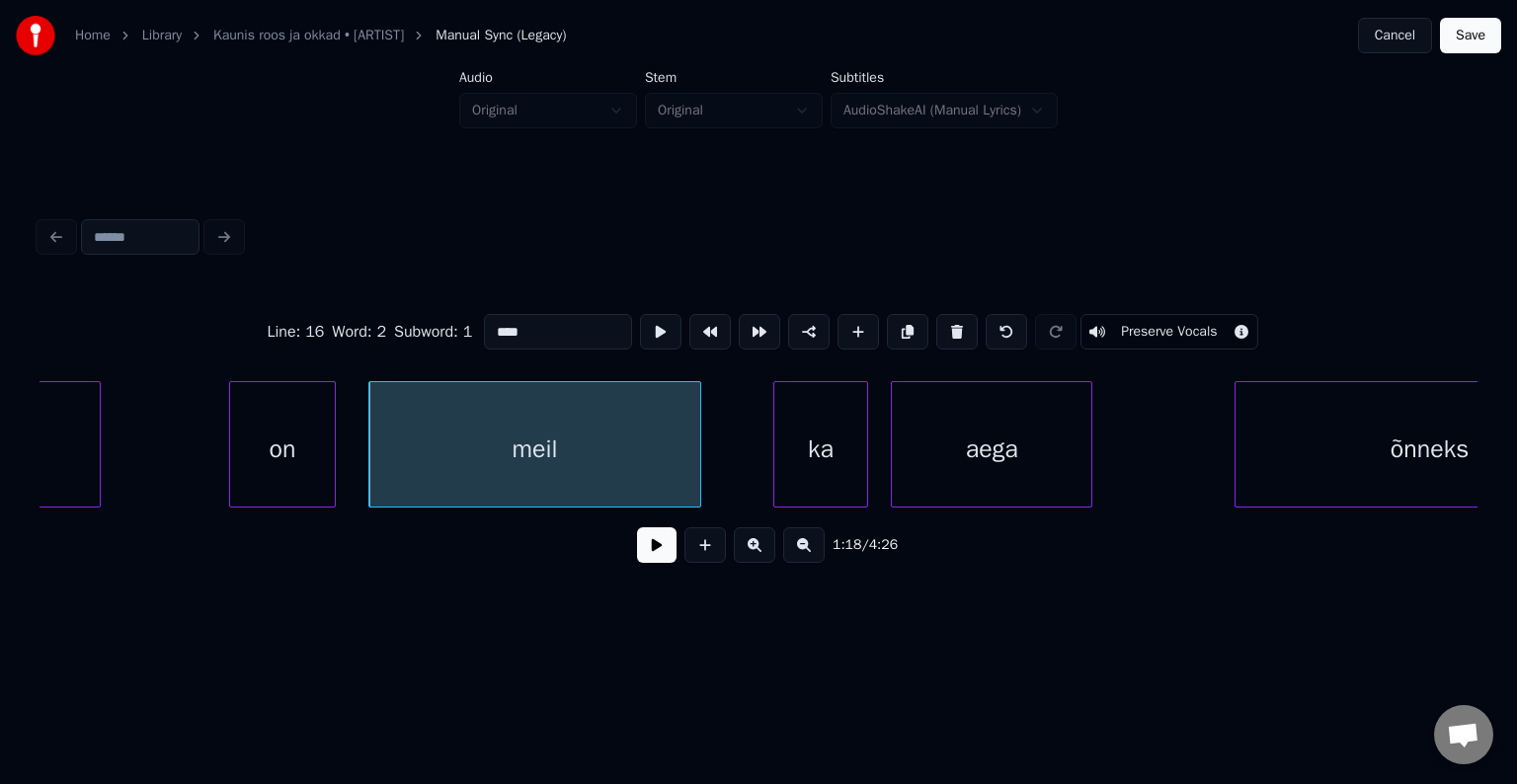click at bounding box center [657, 545] 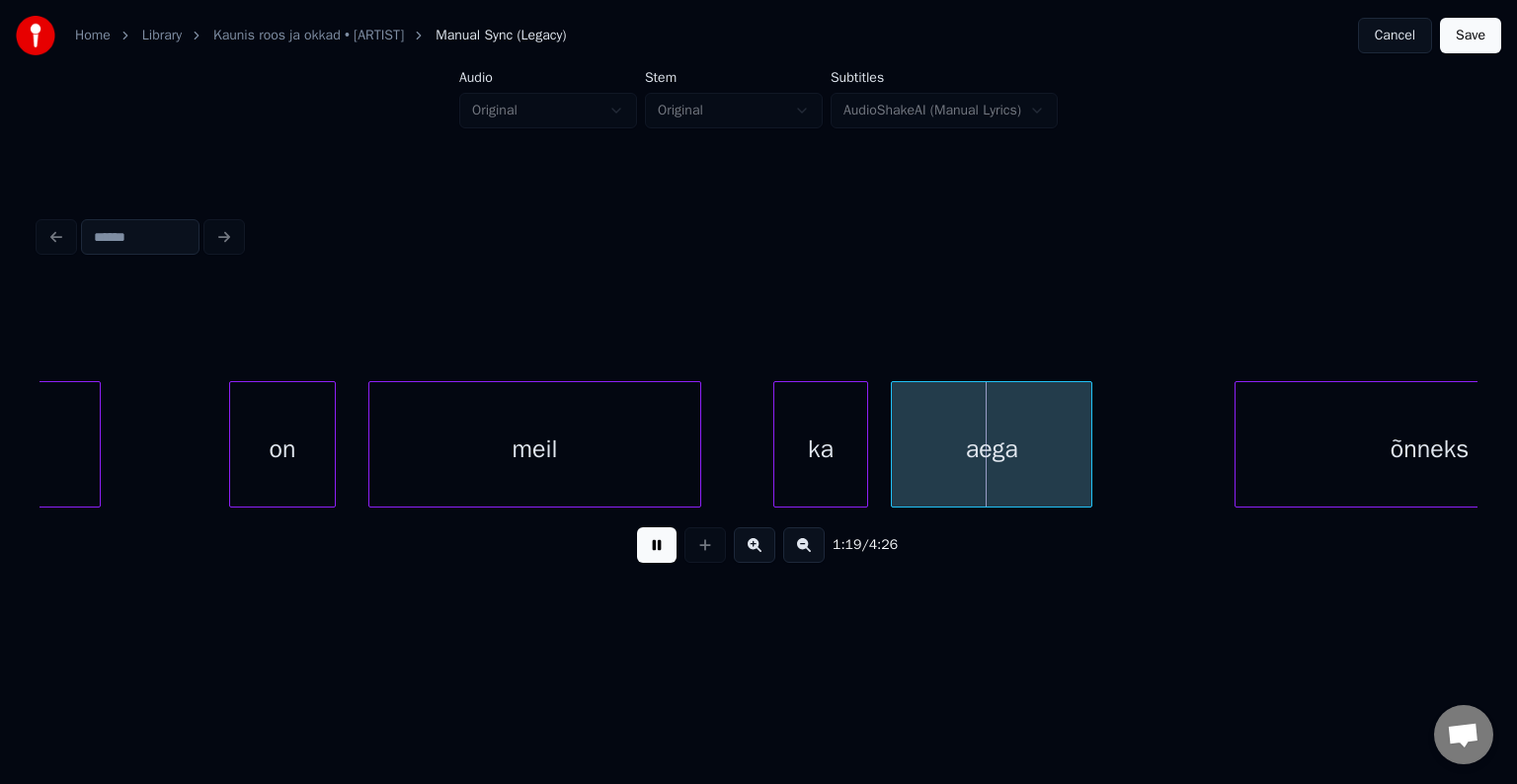 click at bounding box center [657, 545] 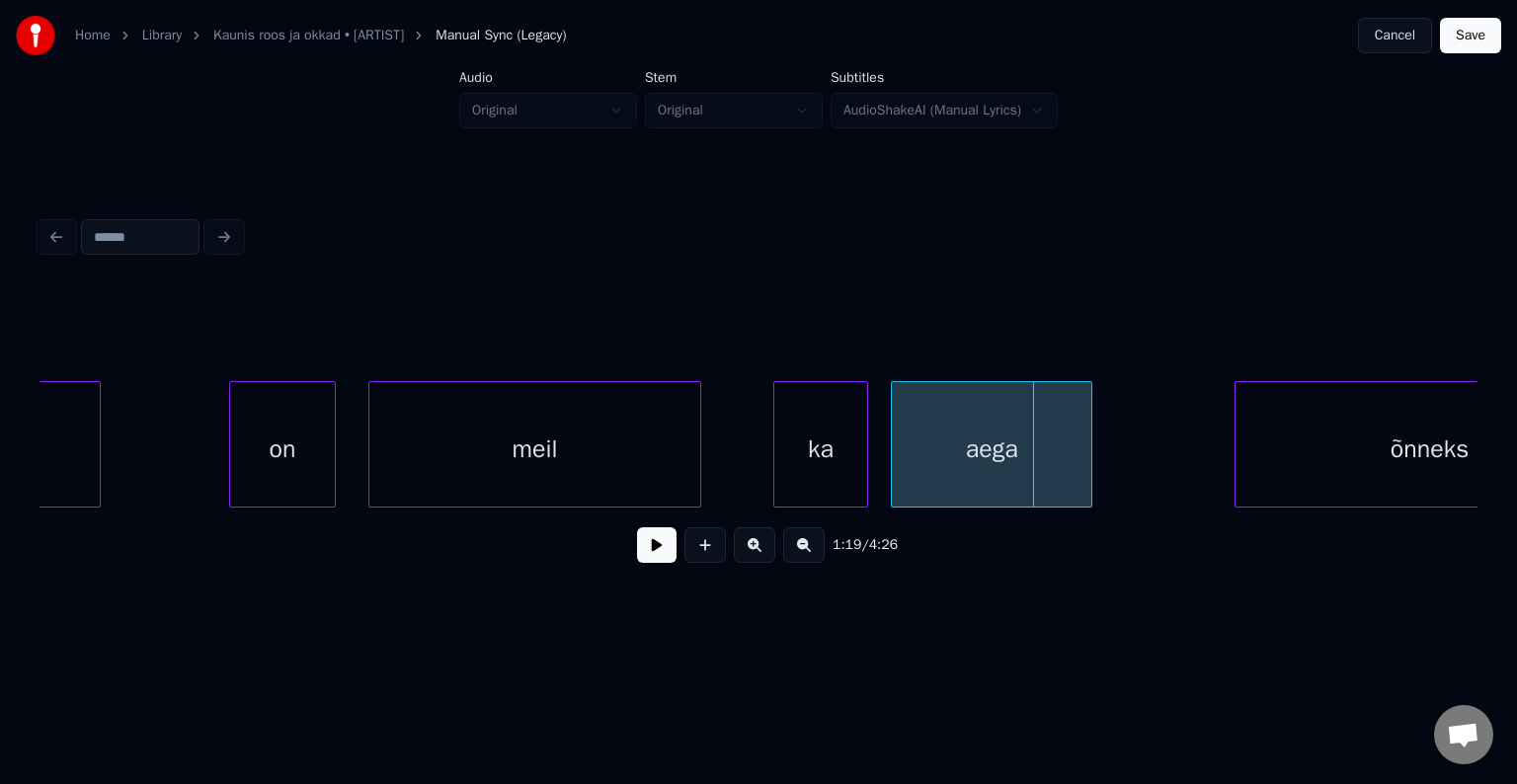 scroll, scrollTop: 0, scrollLeft: 46544, axis: horizontal 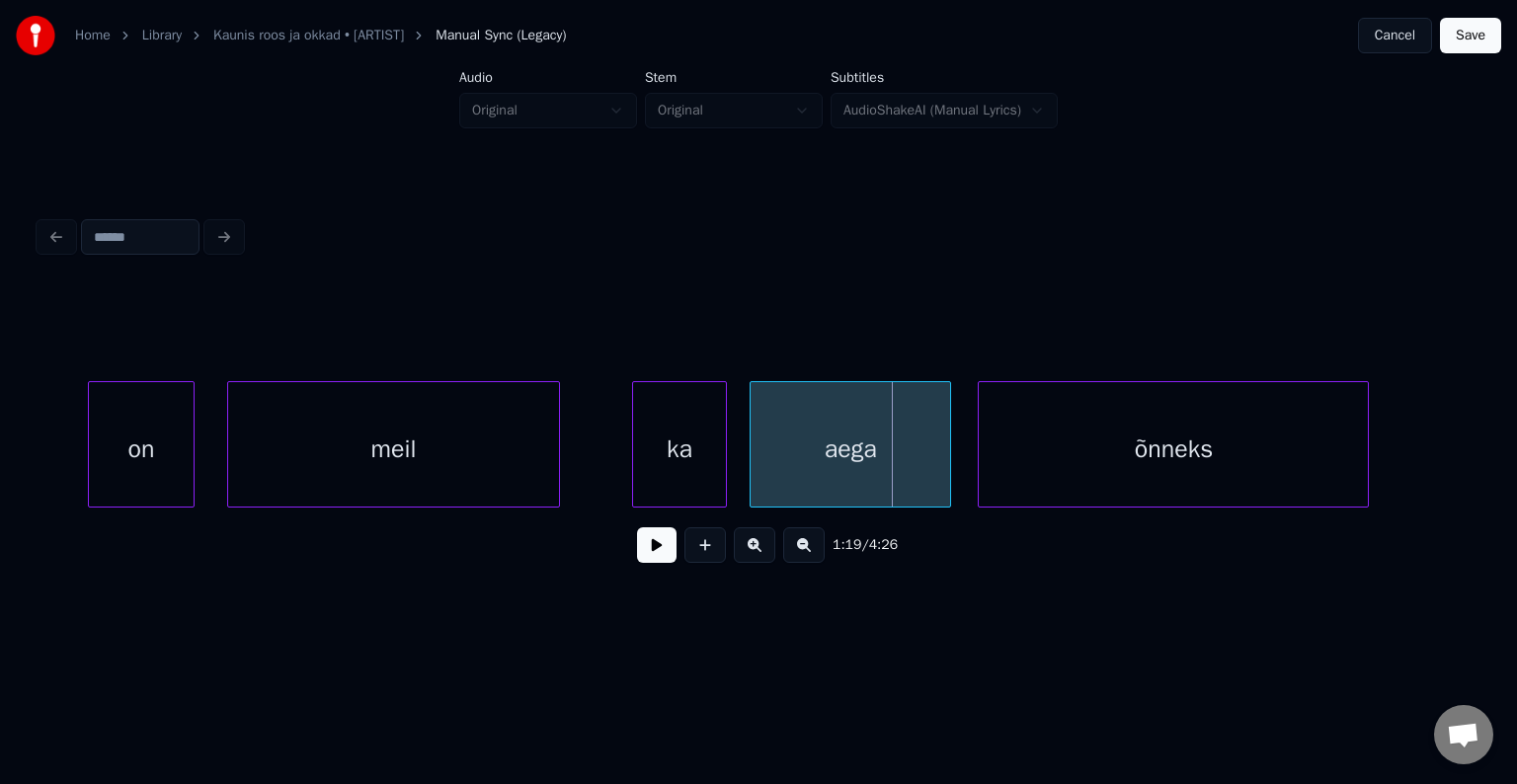 click on "õnneks" at bounding box center [1173, 449] 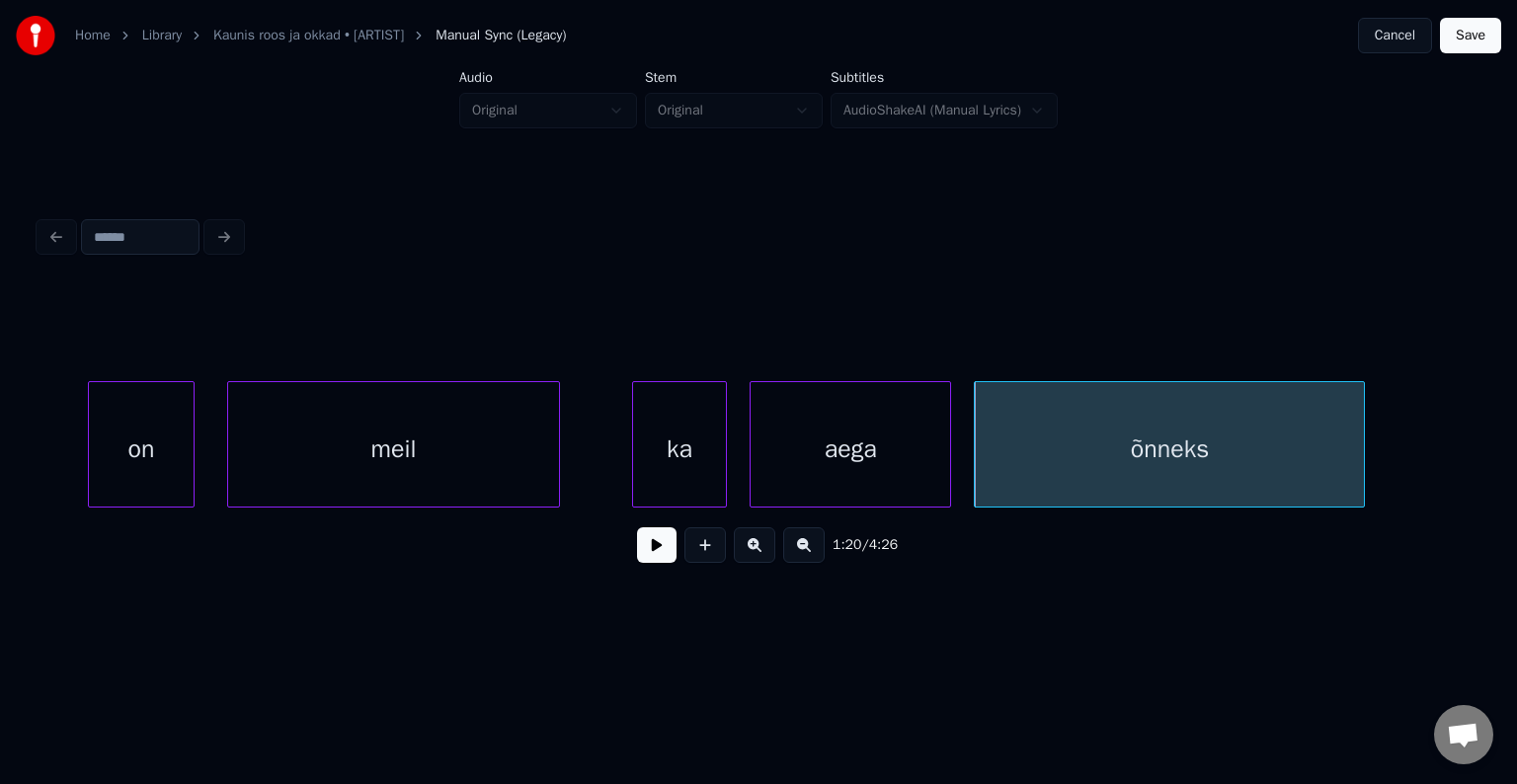 click on "aega" at bounding box center [850, 449] 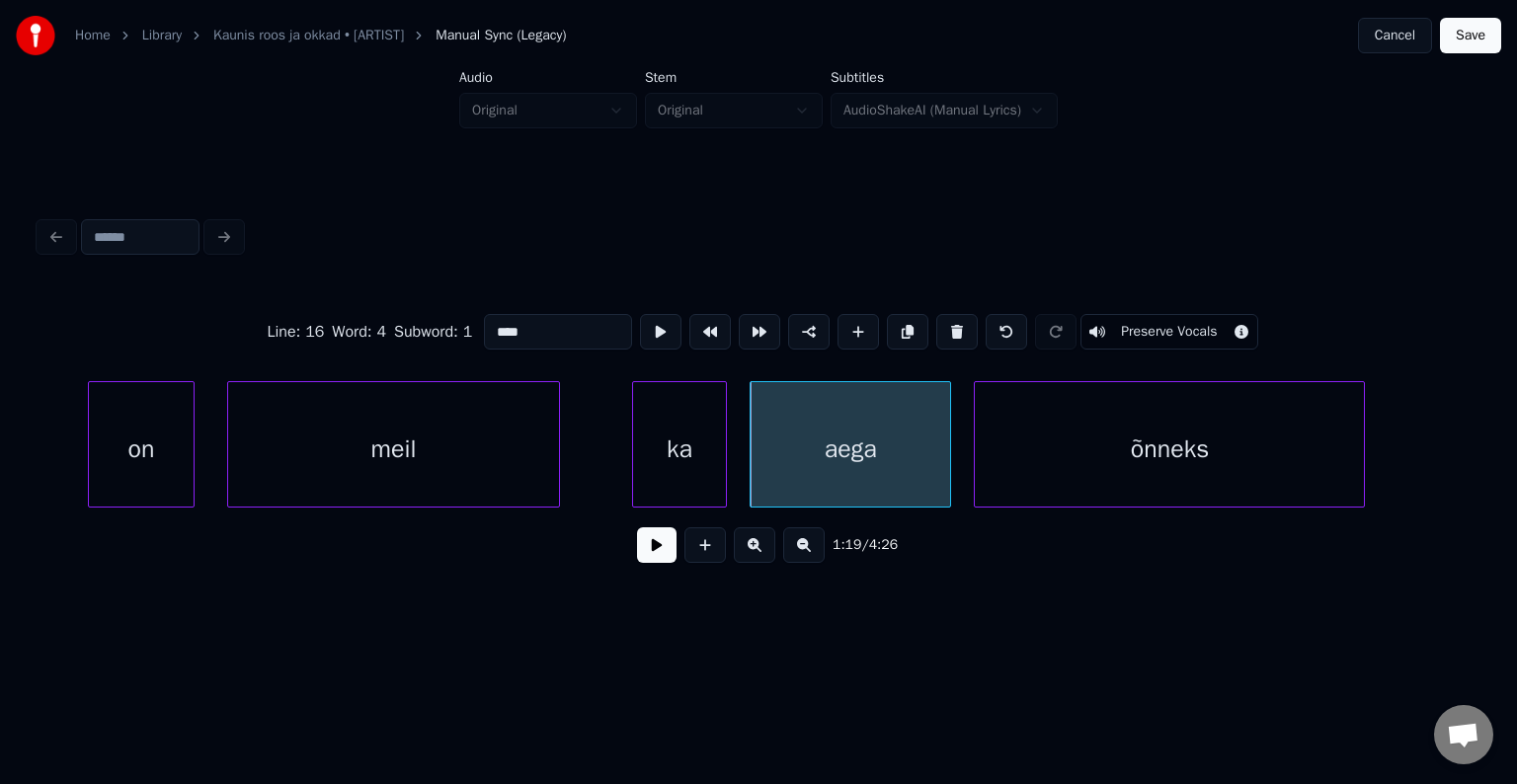 click at bounding box center (657, 545) 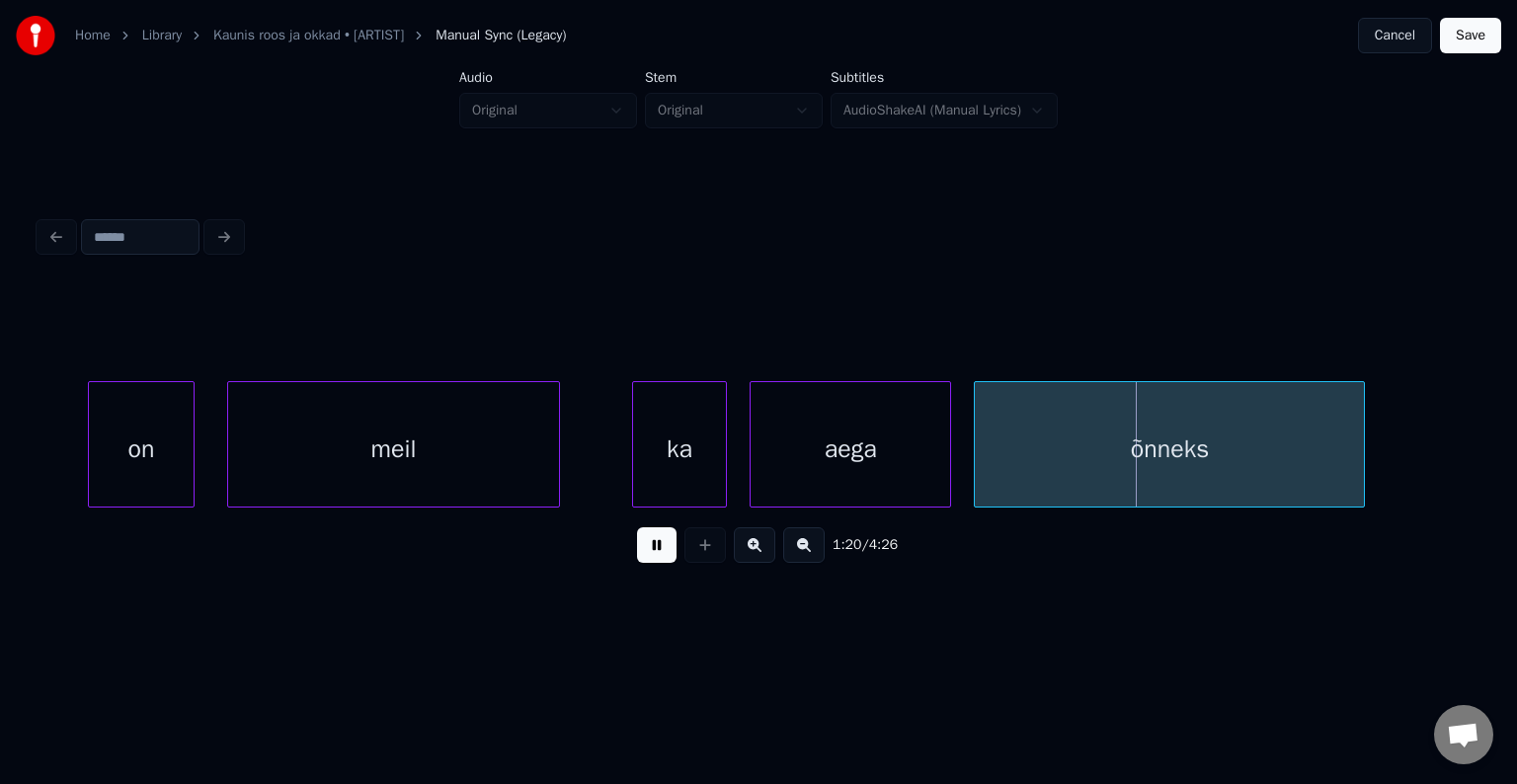 click at bounding box center (657, 545) 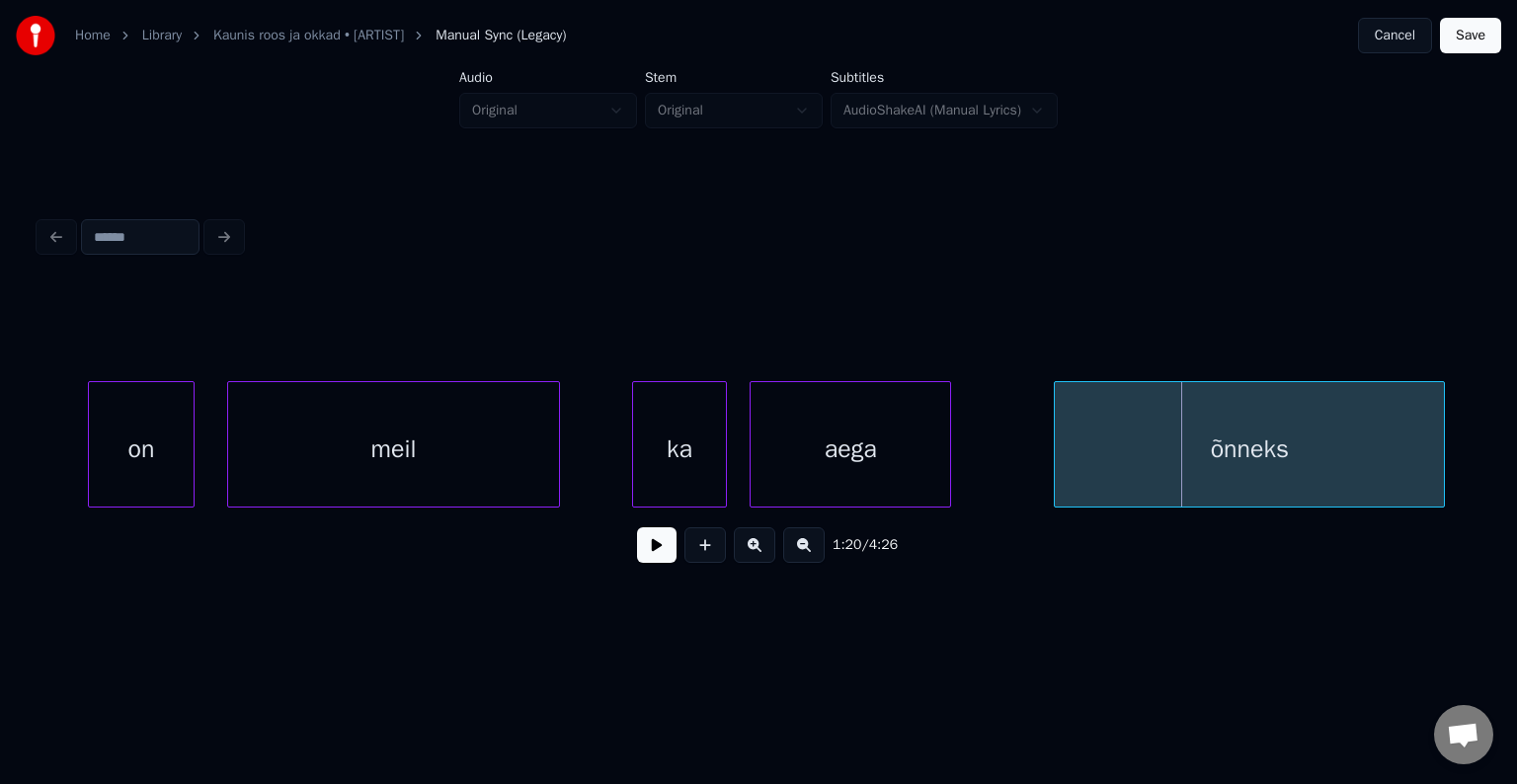 click on "õnneks" at bounding box center [1249, 449] 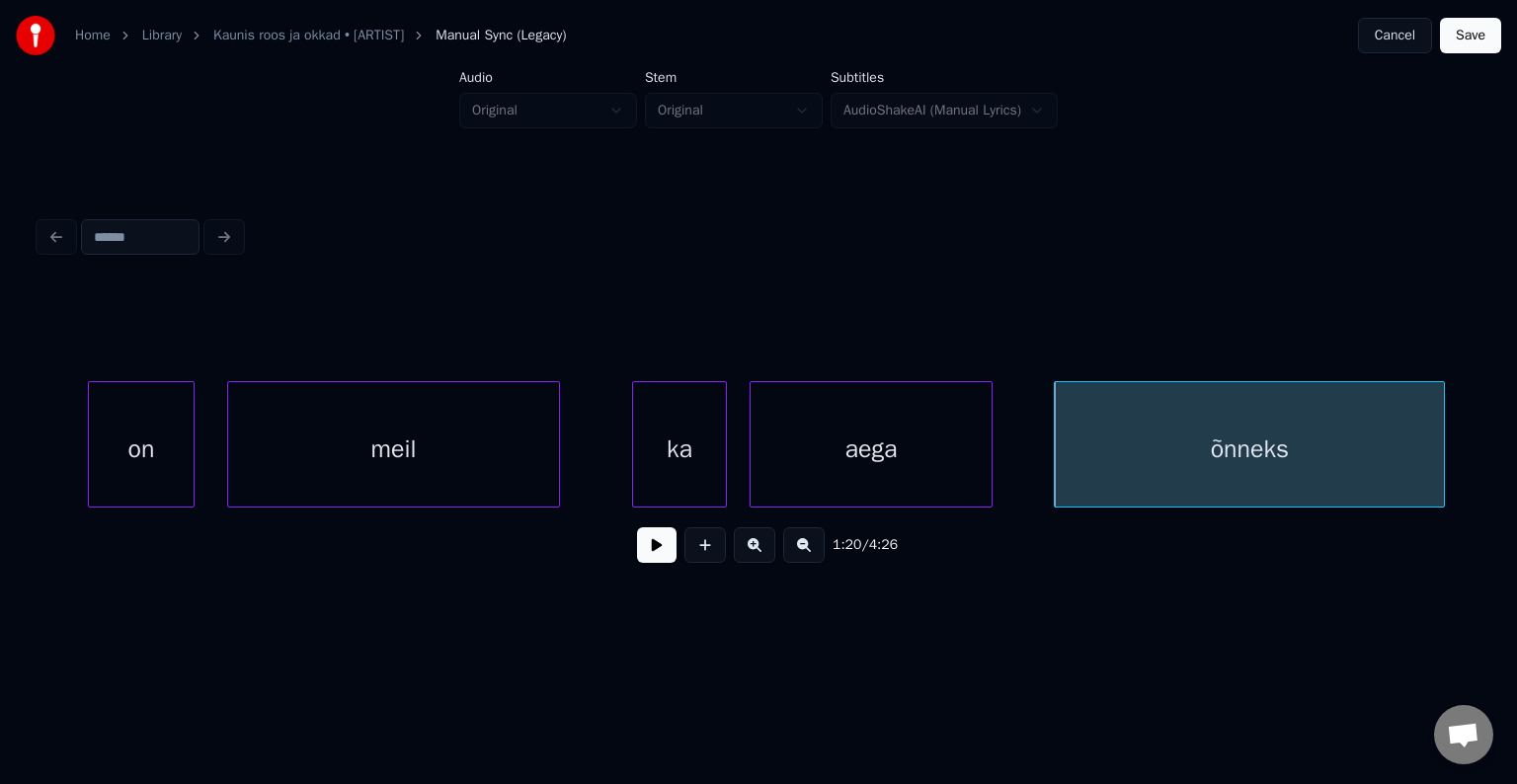 click at bounding box center [989, 444] 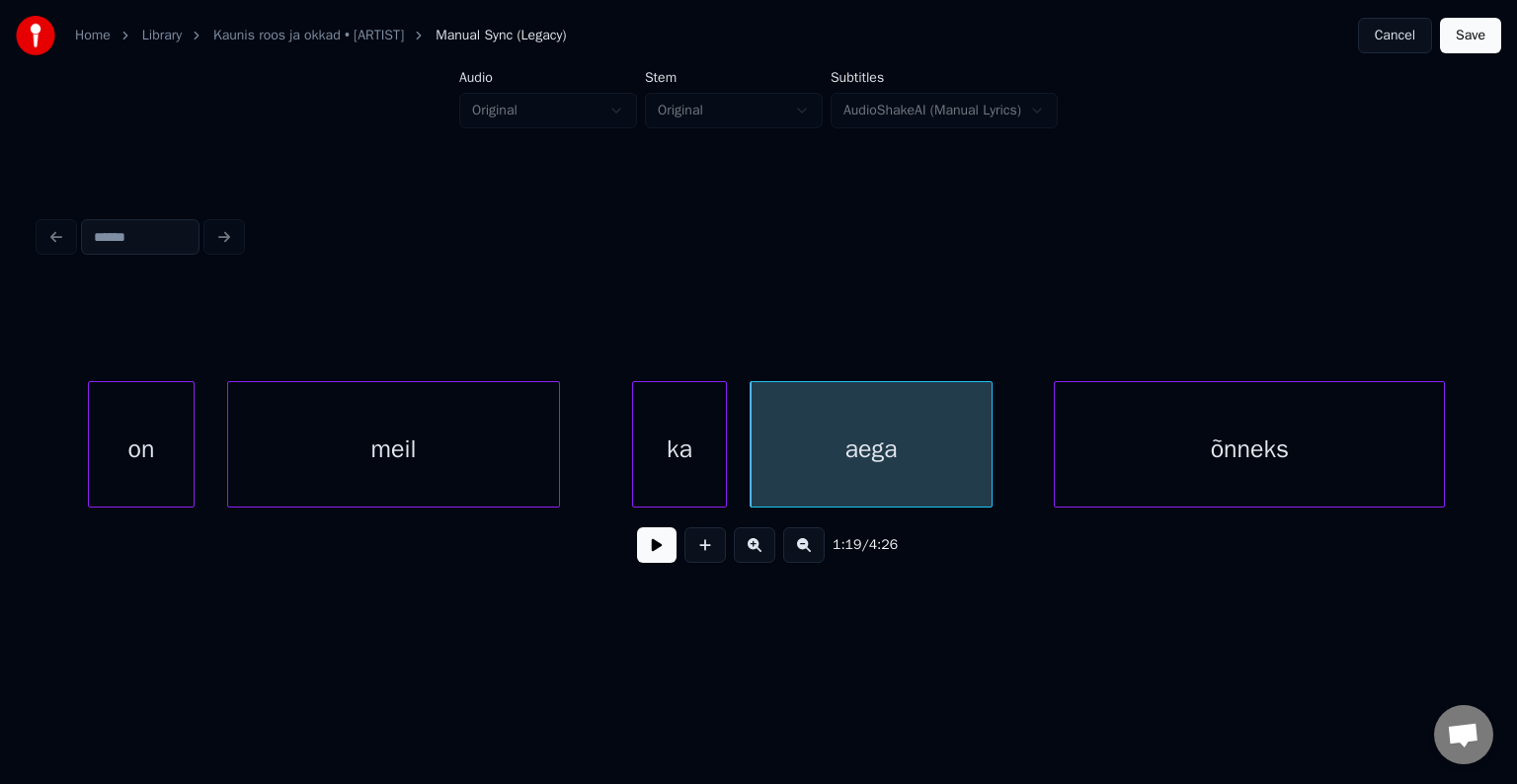 click at bounding box center [657, 545] 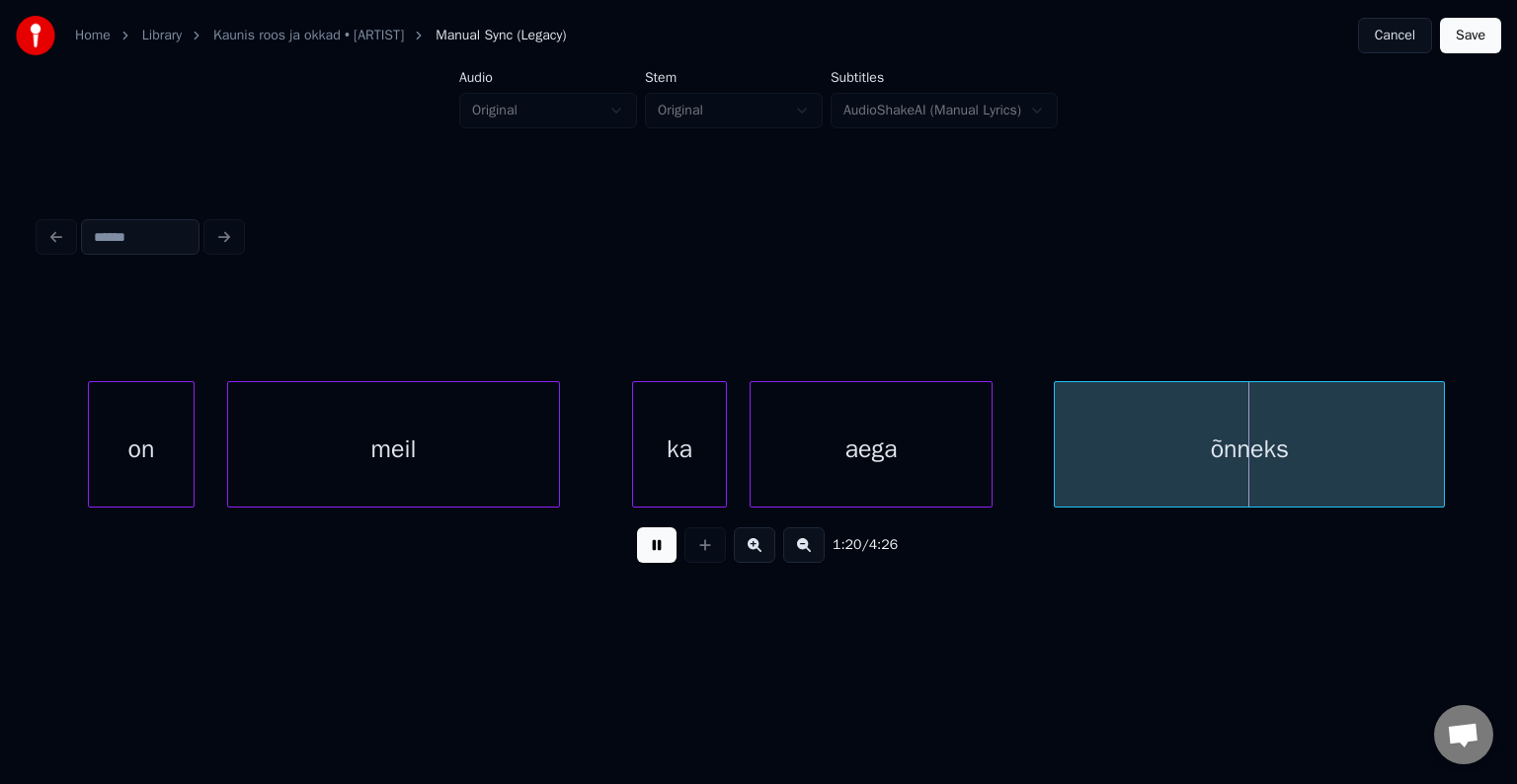 drag, startPoint x: 637, startPoint y: 560, endPoint x: 756, endPoint y: 525, distance: 124 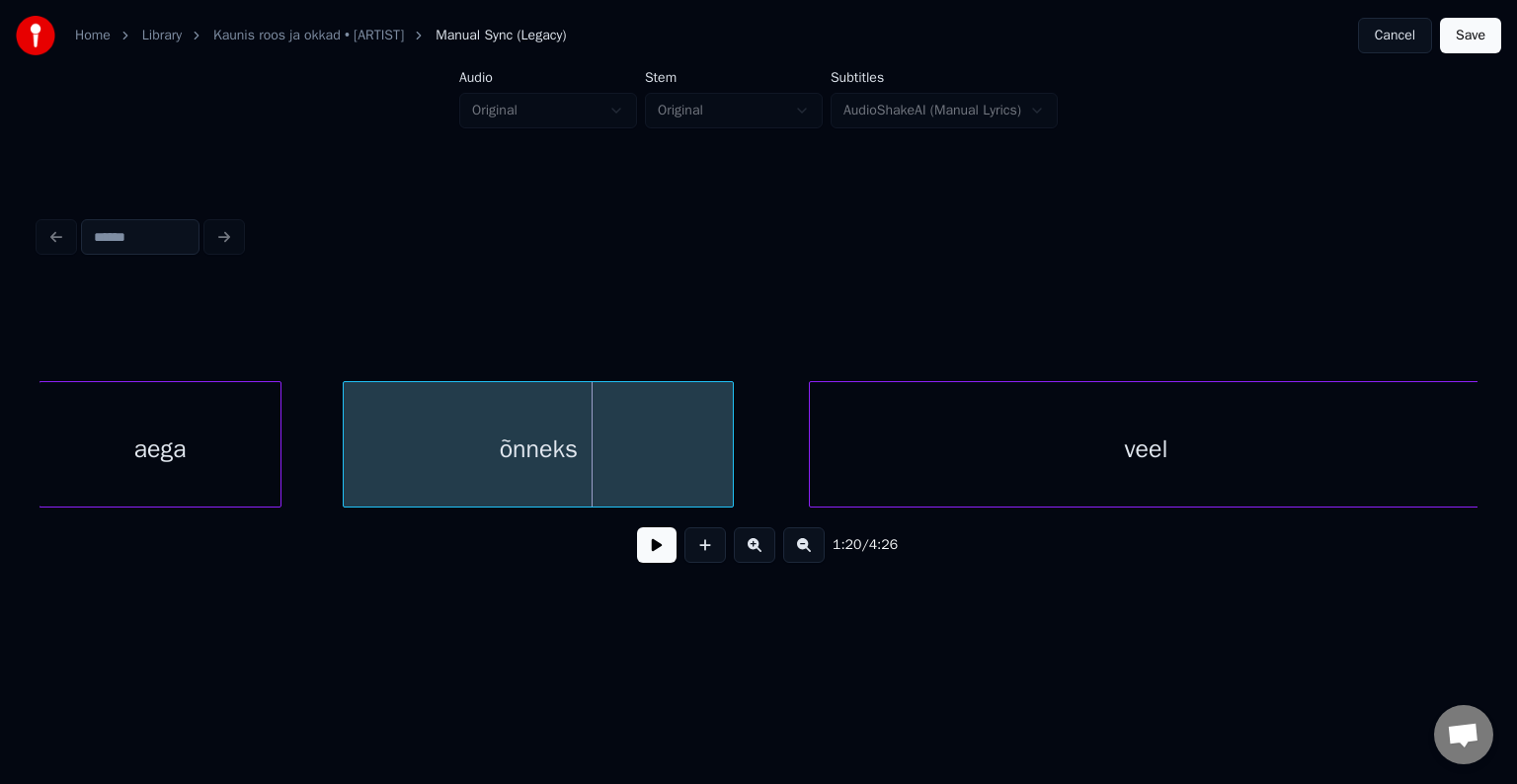 scroll, scrollTop: 0, scrollLeft: 47257, axis: horizontal 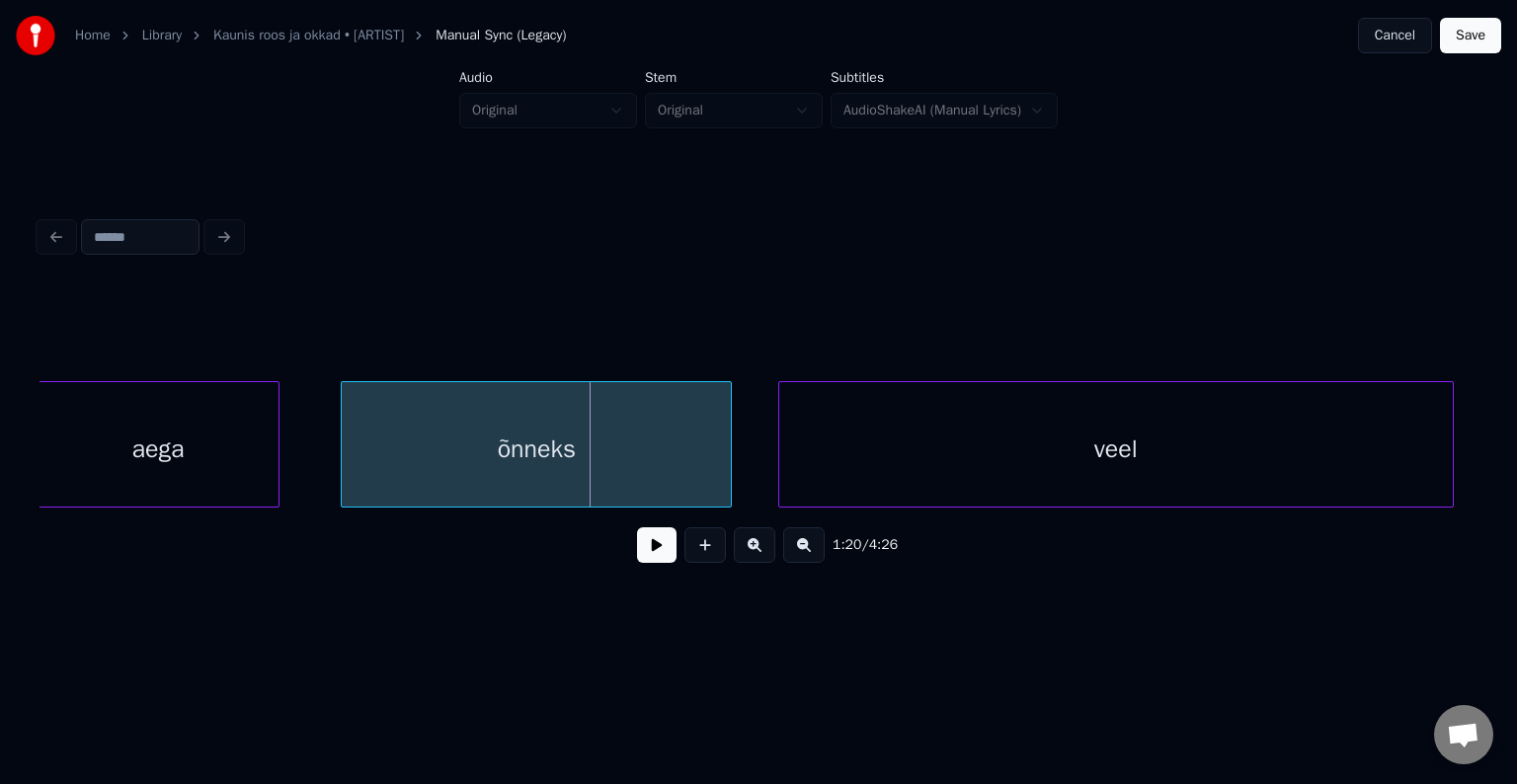 click on "veel" at bounding box center (1116, 449) 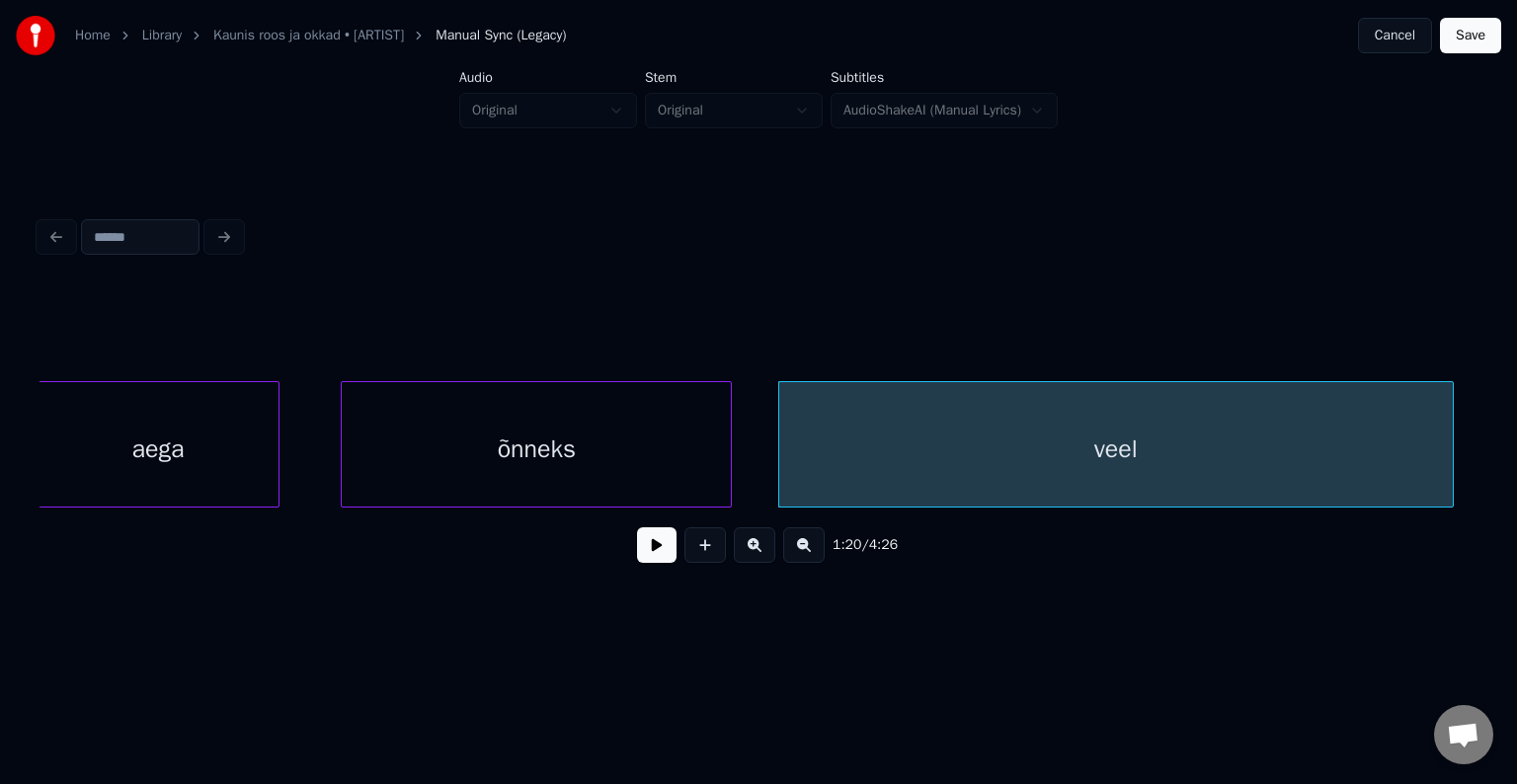 click on "õnneks" at bounding box center [536, 449] 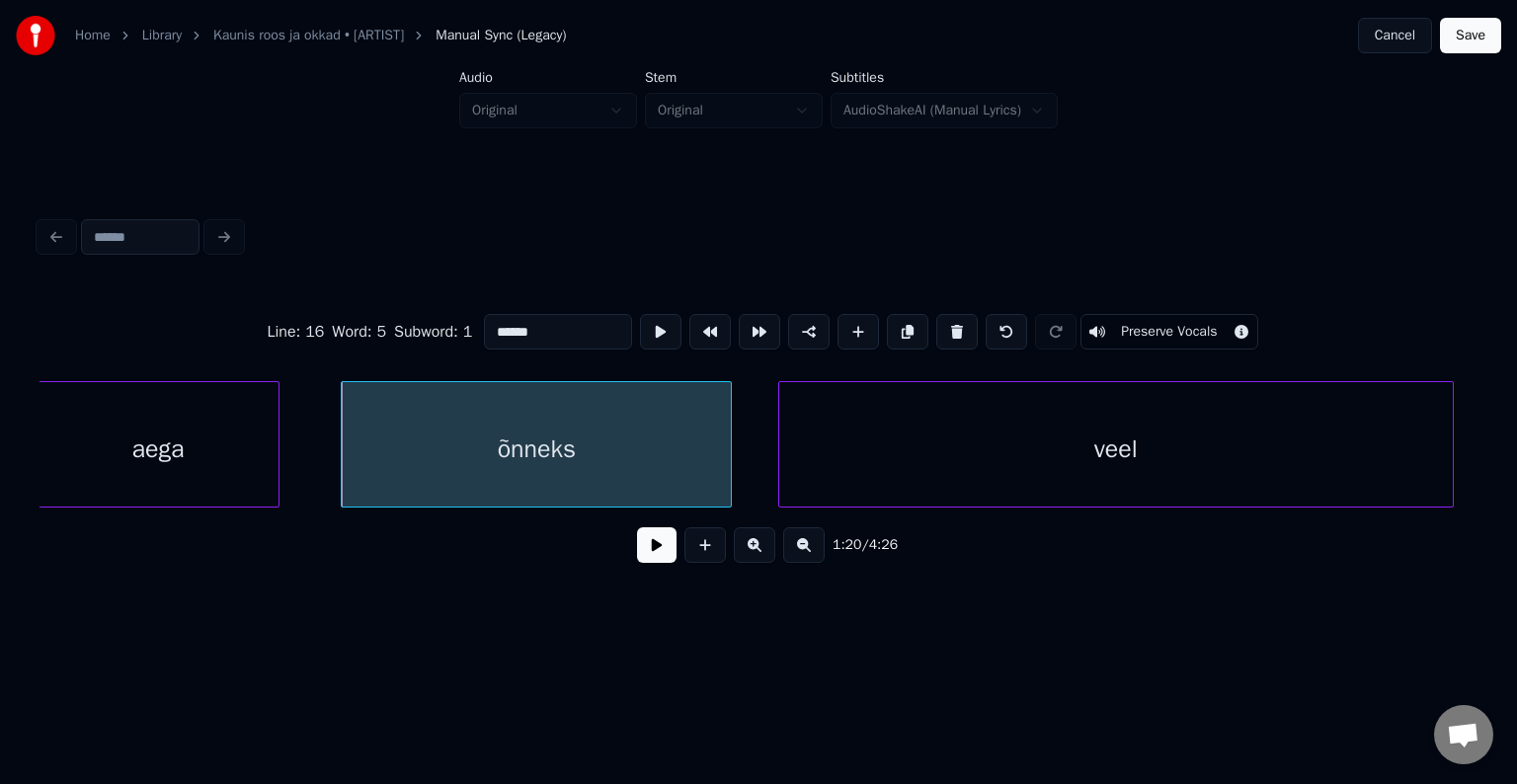 click at bounding box center (657, 545) 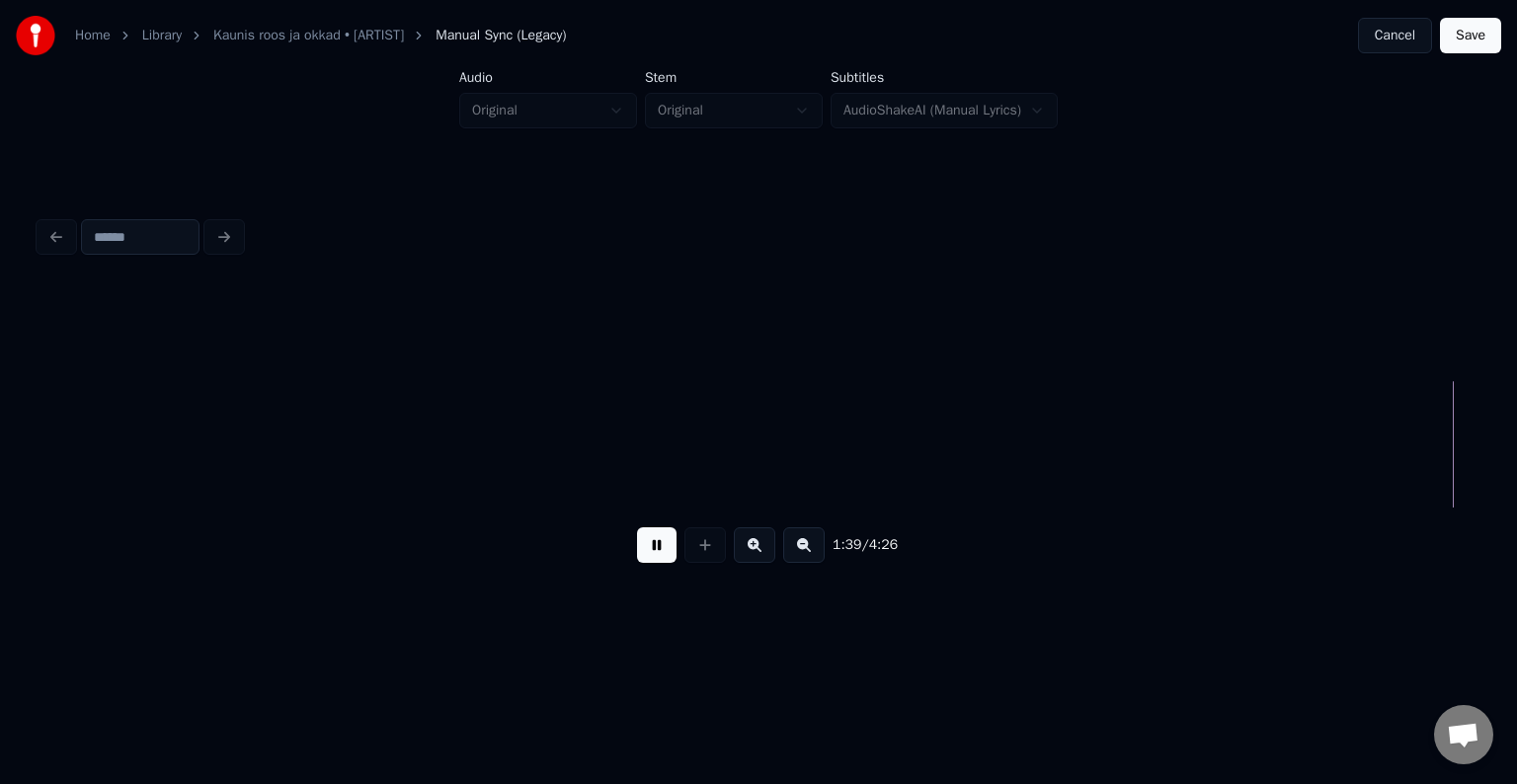 scroll, scrollTop: 0, scrollLeft: 58787, axis: horizontal 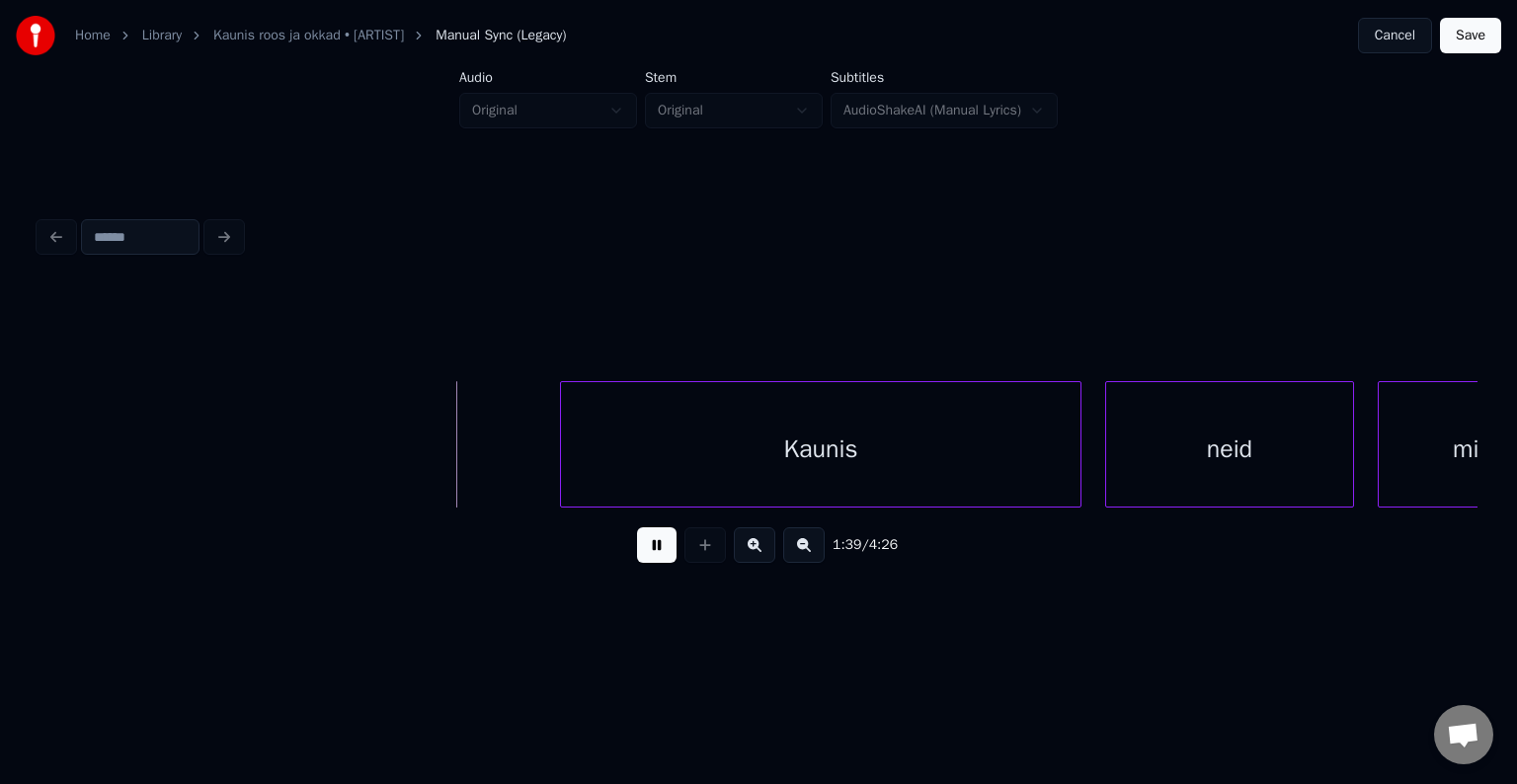click at bounding box center (657, 545) 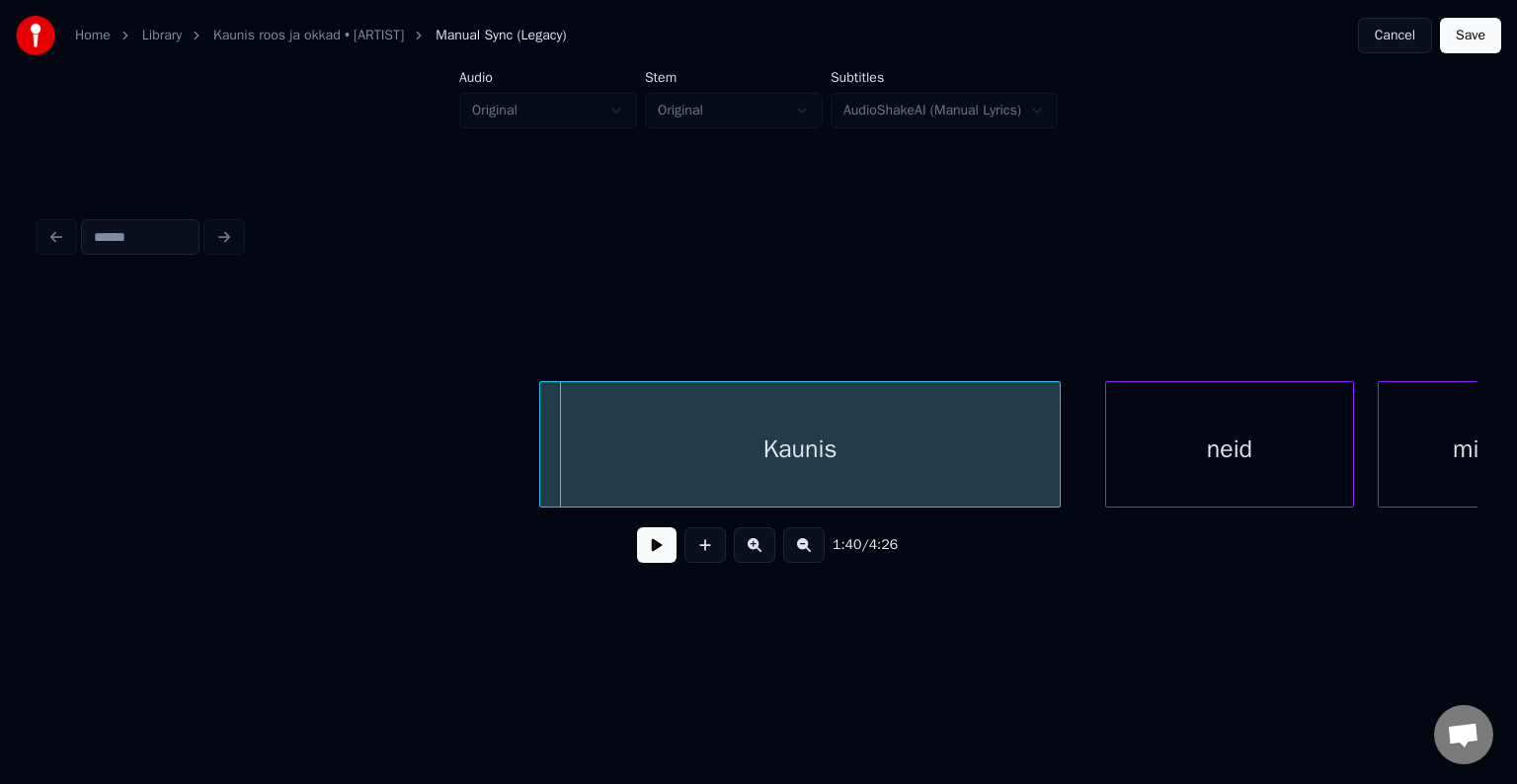 click on "Kaunis" at bounding box center (800, 449) 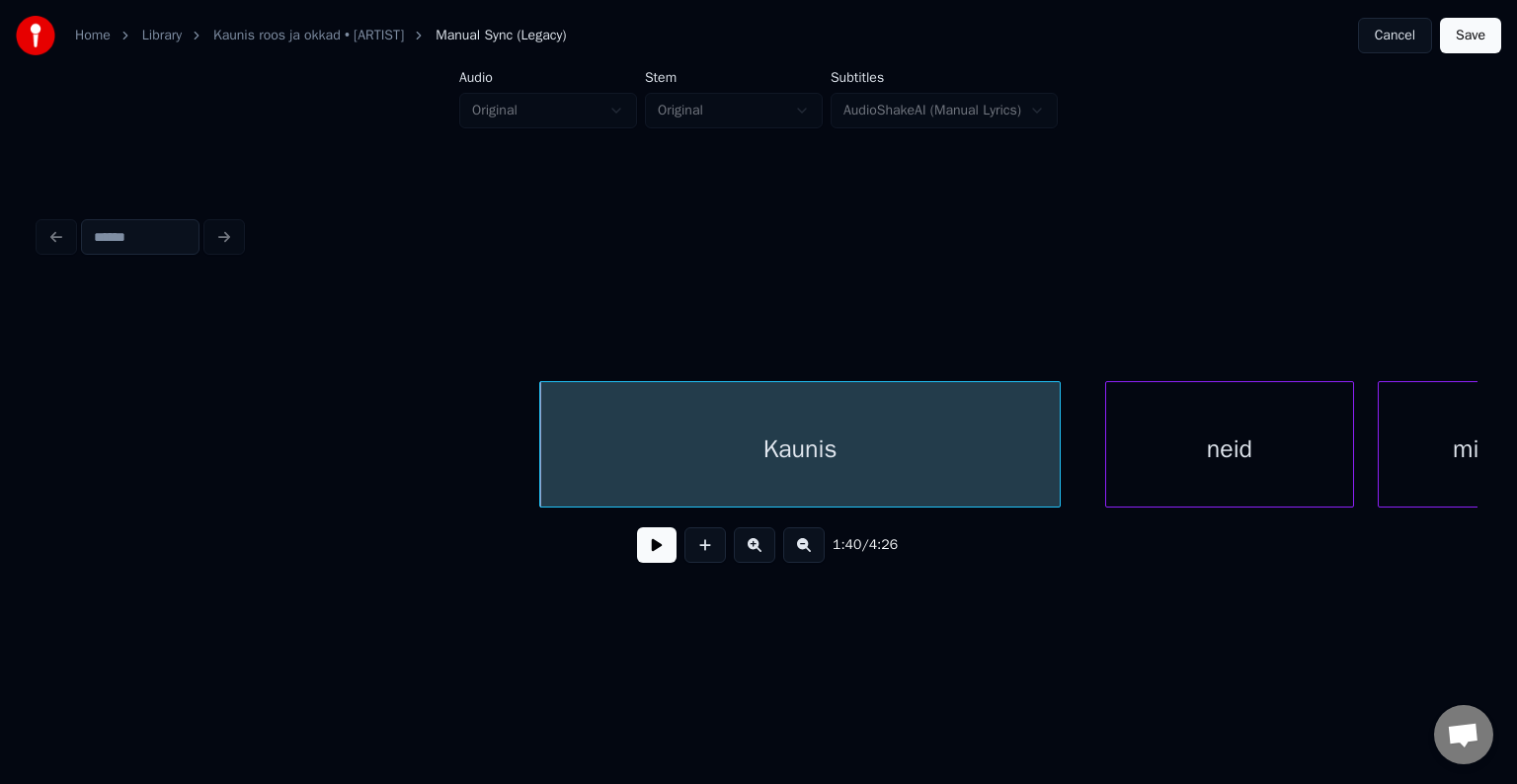 click at bounding box center [657, 545] 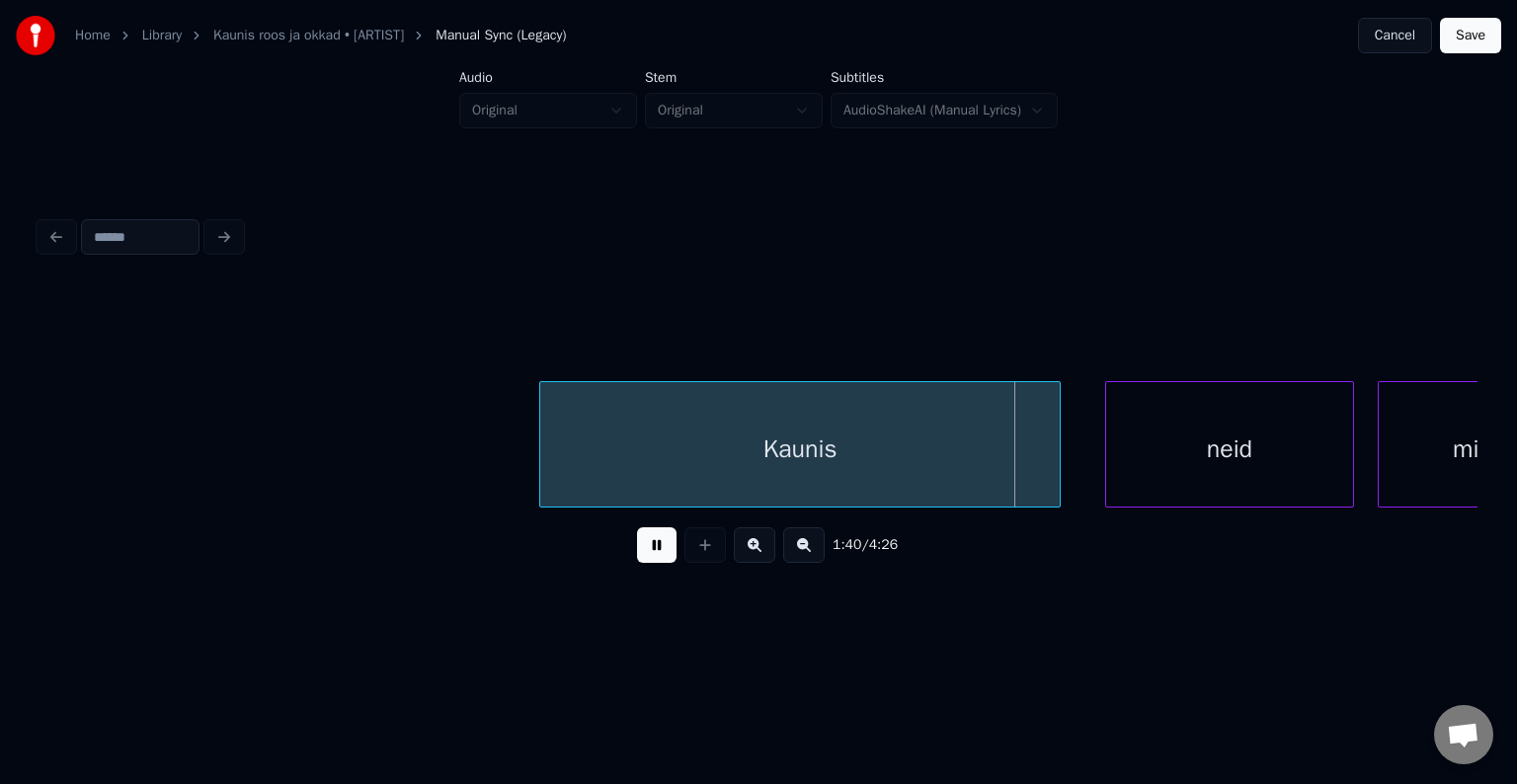 click at bounding box center [657, 545] 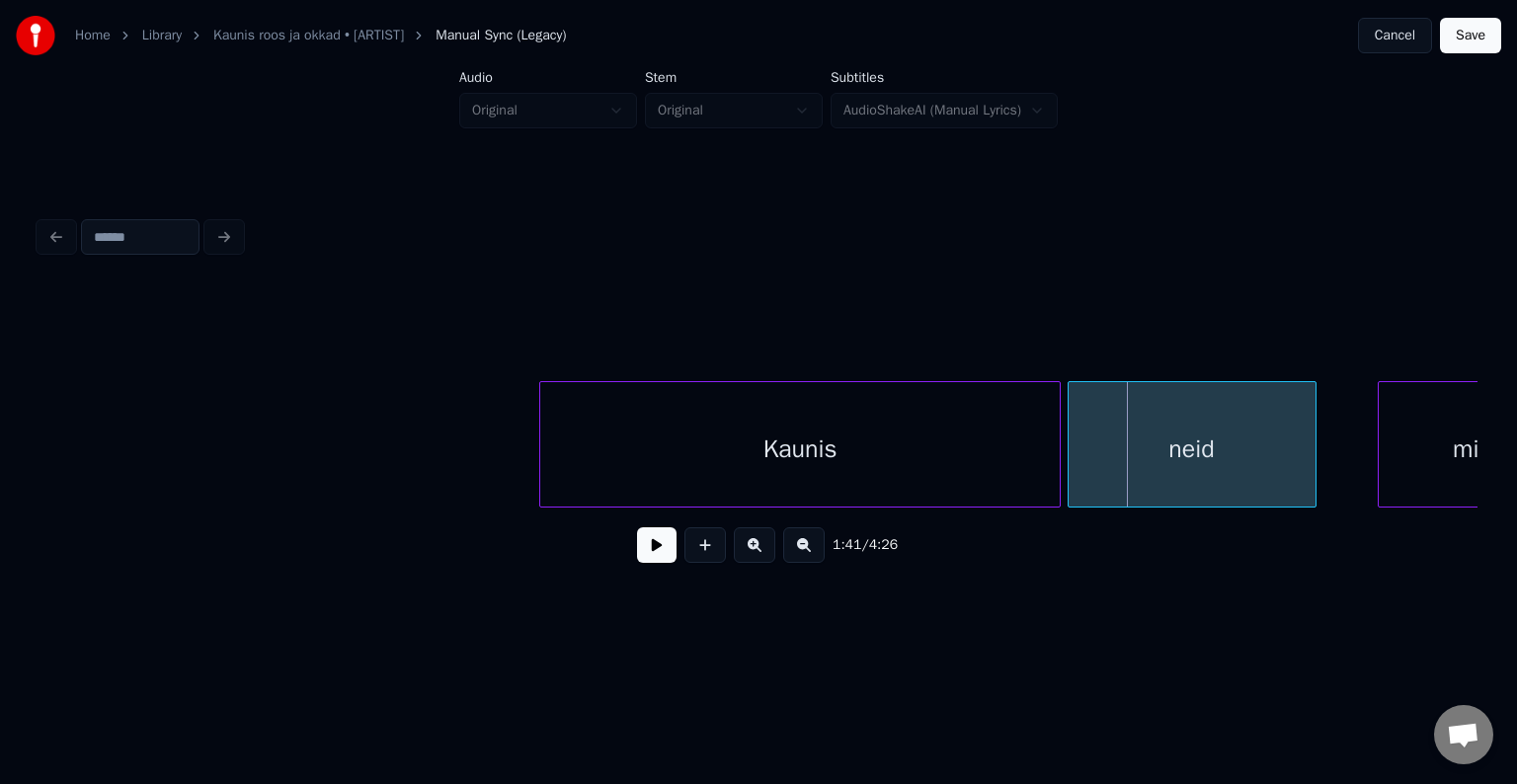 click on "neid" at bounding box center [1192, 449] 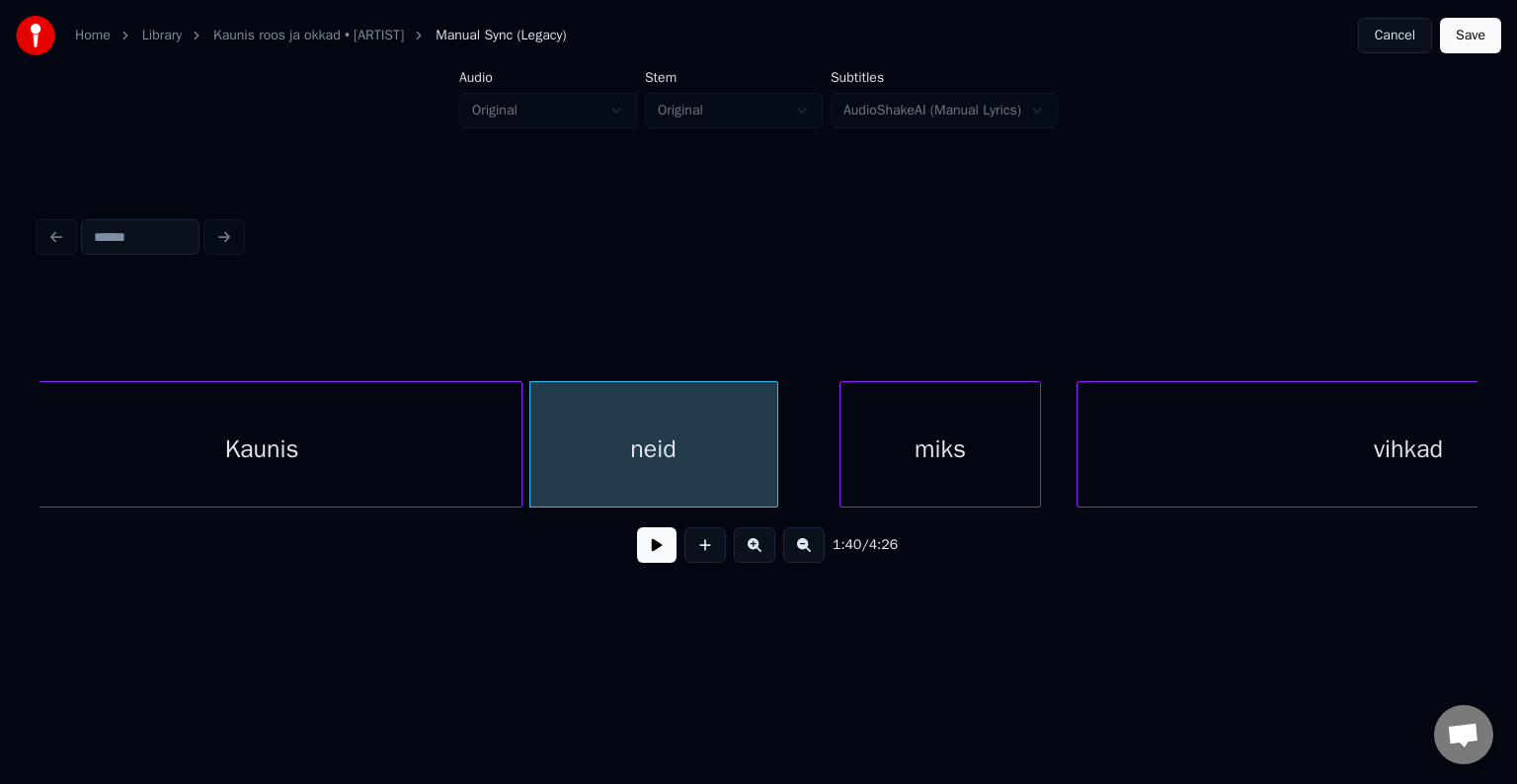 scroll, scrollTop: 0, scrollLeft: 59340, axis: horizontal 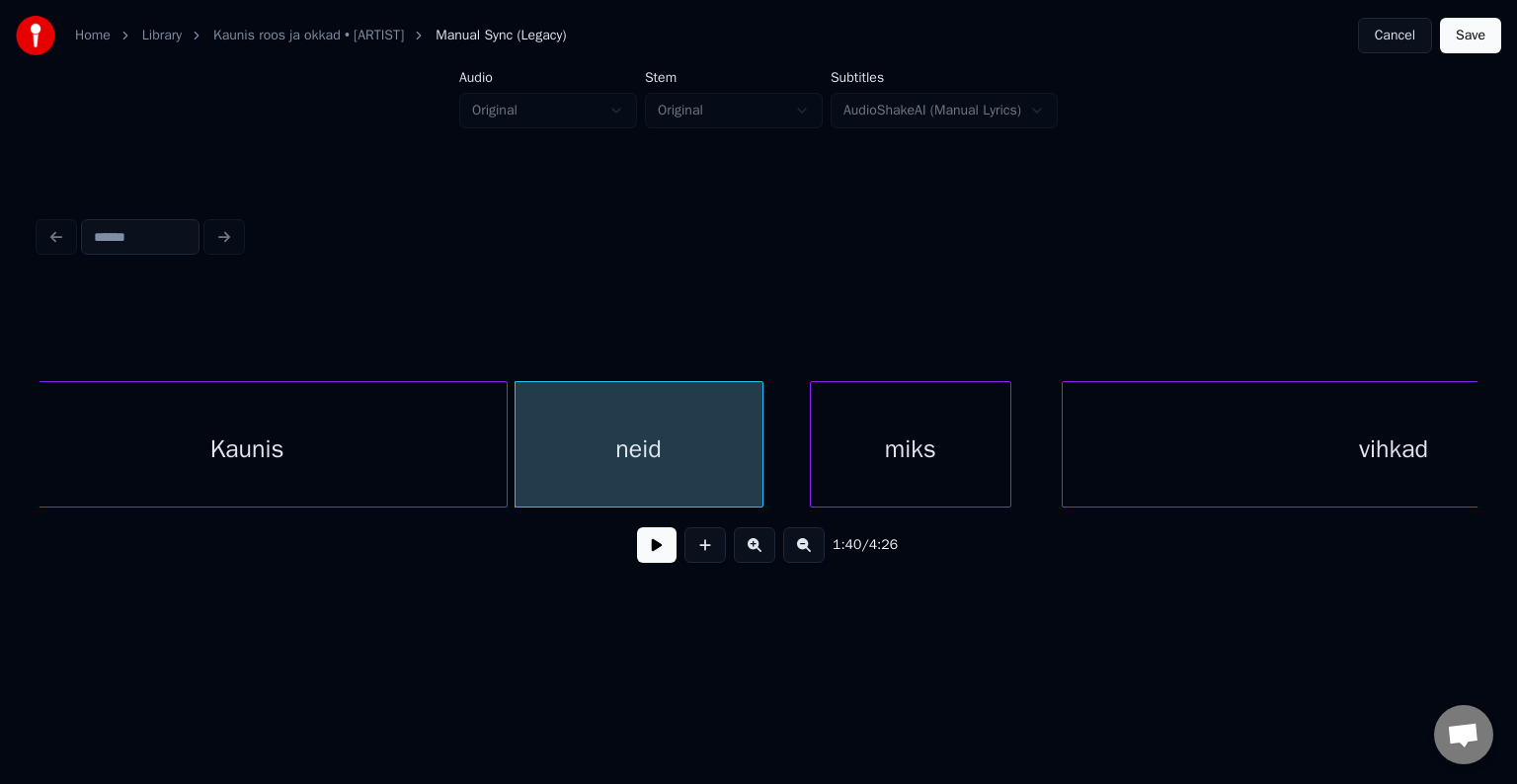 click on "miks" at bounding box center (911, 449) 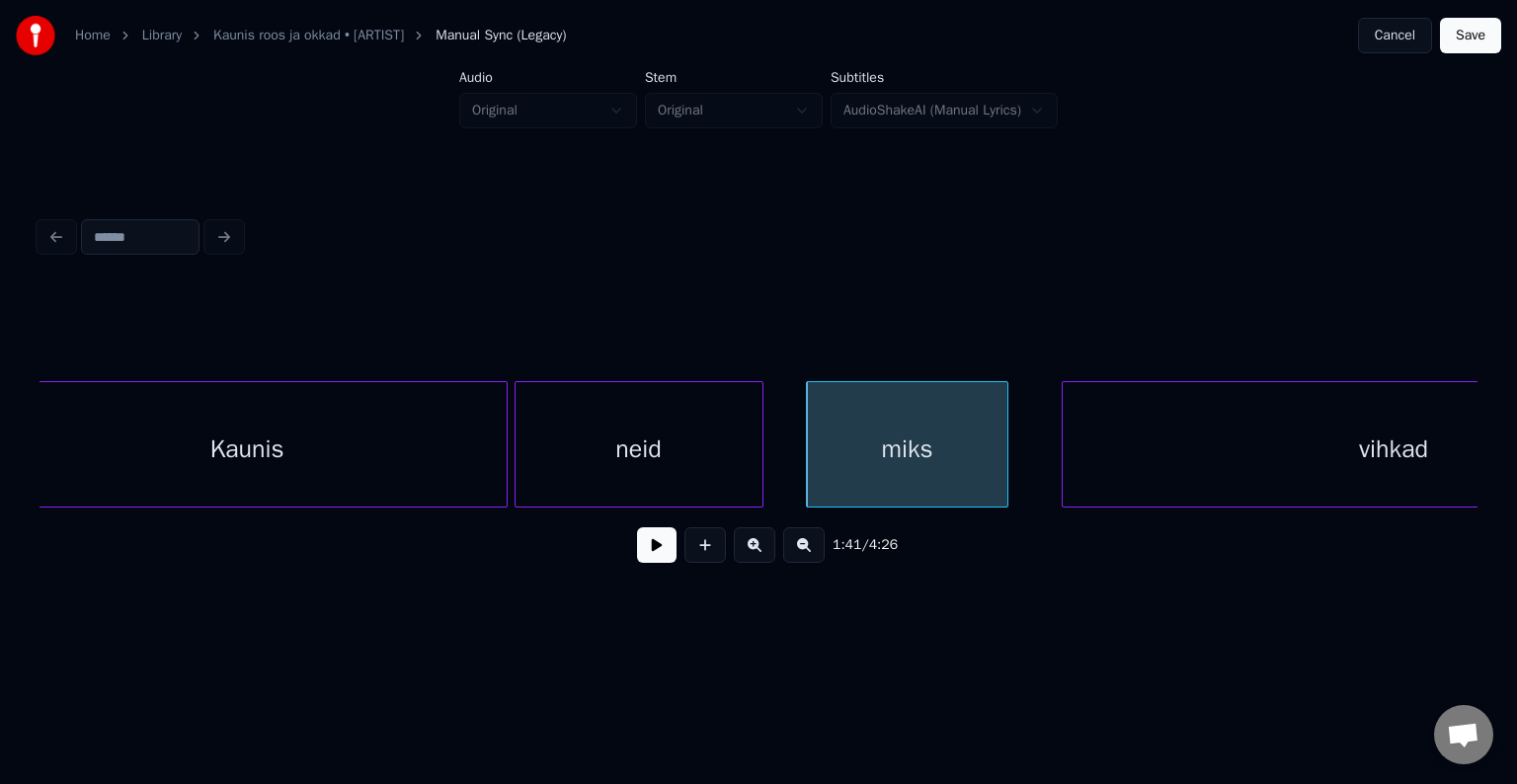 scroll, scrollTop: 0, scrollLeft: 59584, axis: horizontal 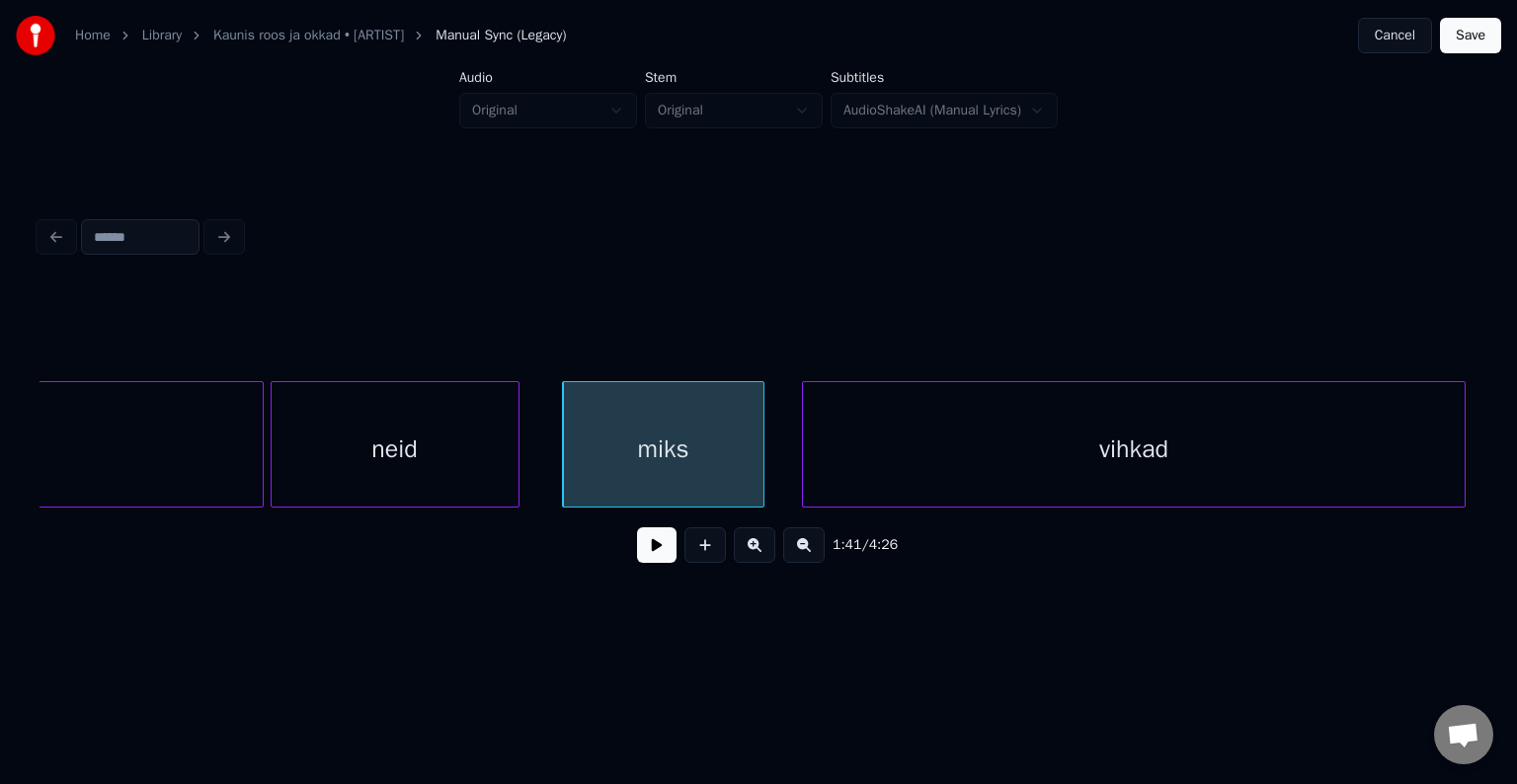 click on "vihkad" at bounding box center (1134, 449) 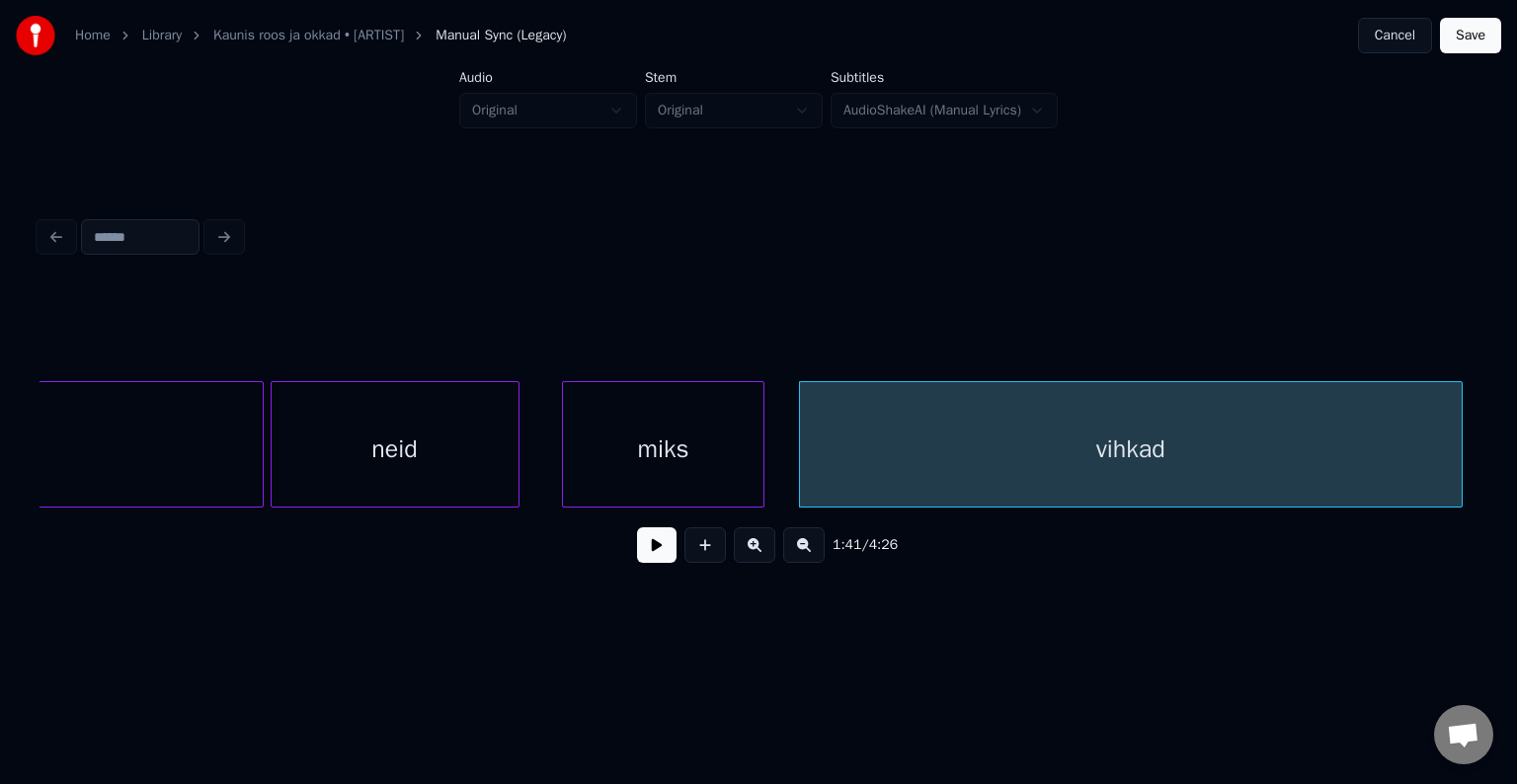 click on "miks" at bounding box center [663, 449] 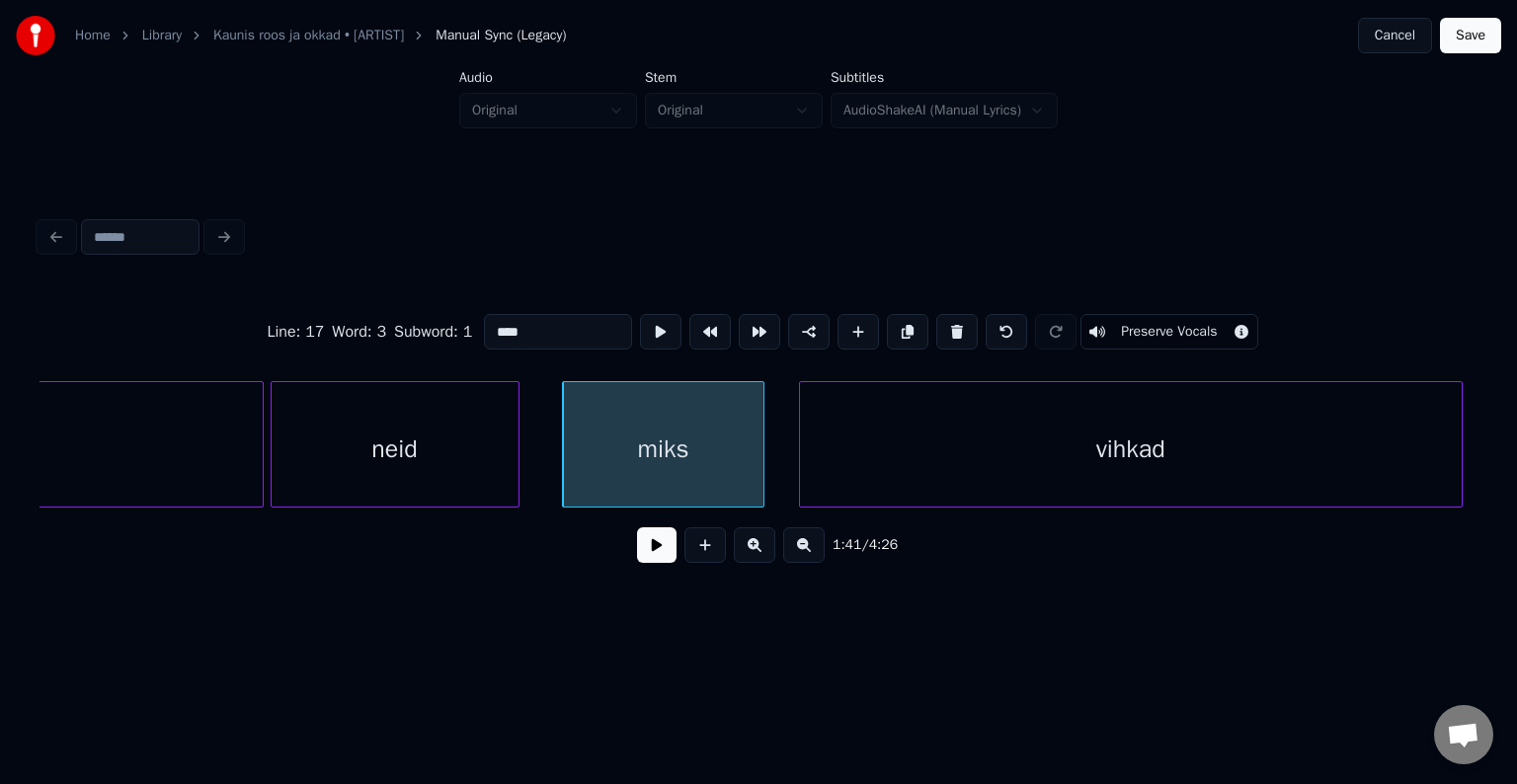 click at bounding box center [657, 545] 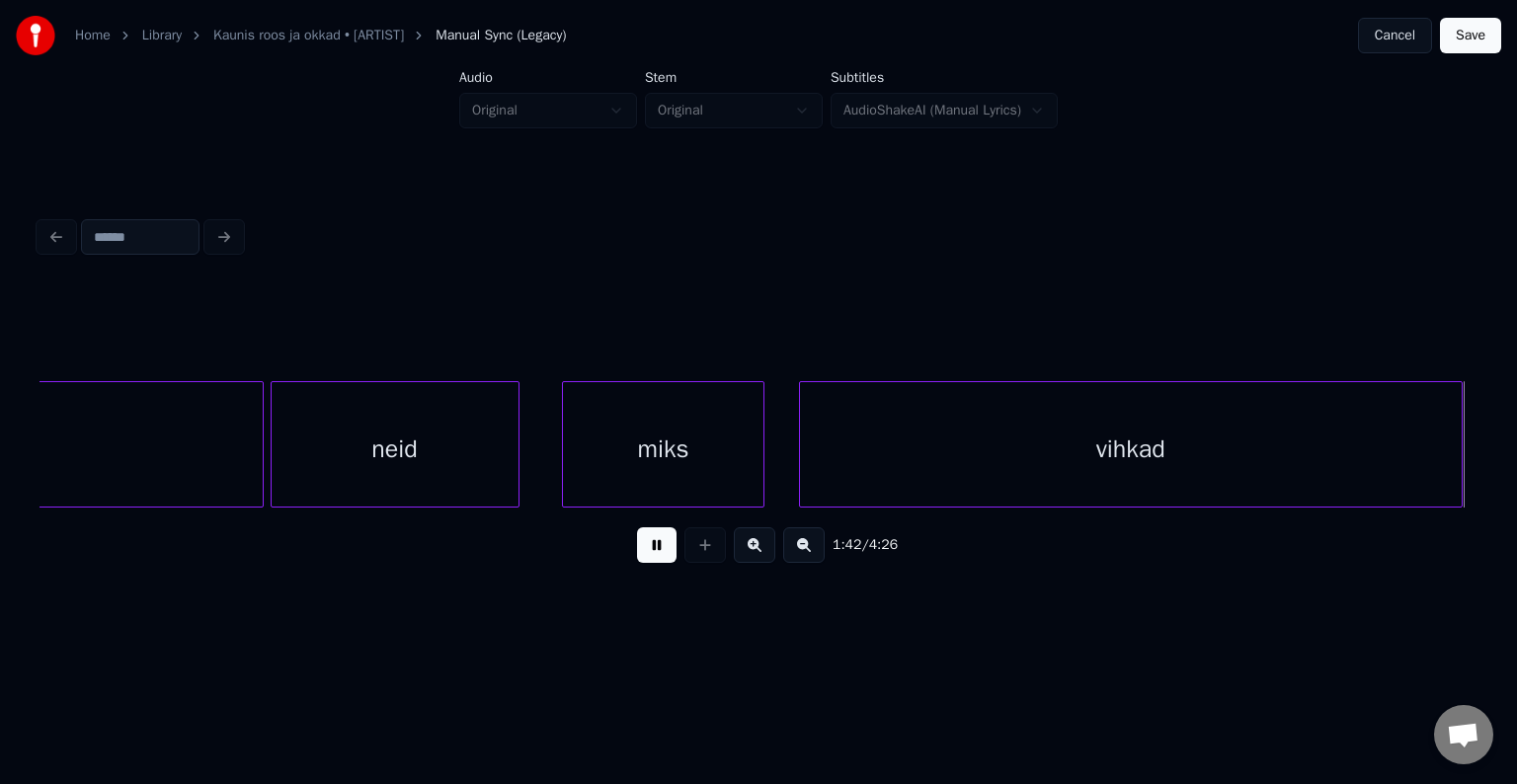 scroll, scrollTop: 0, scrollLeft: 61037, axis: horizontal 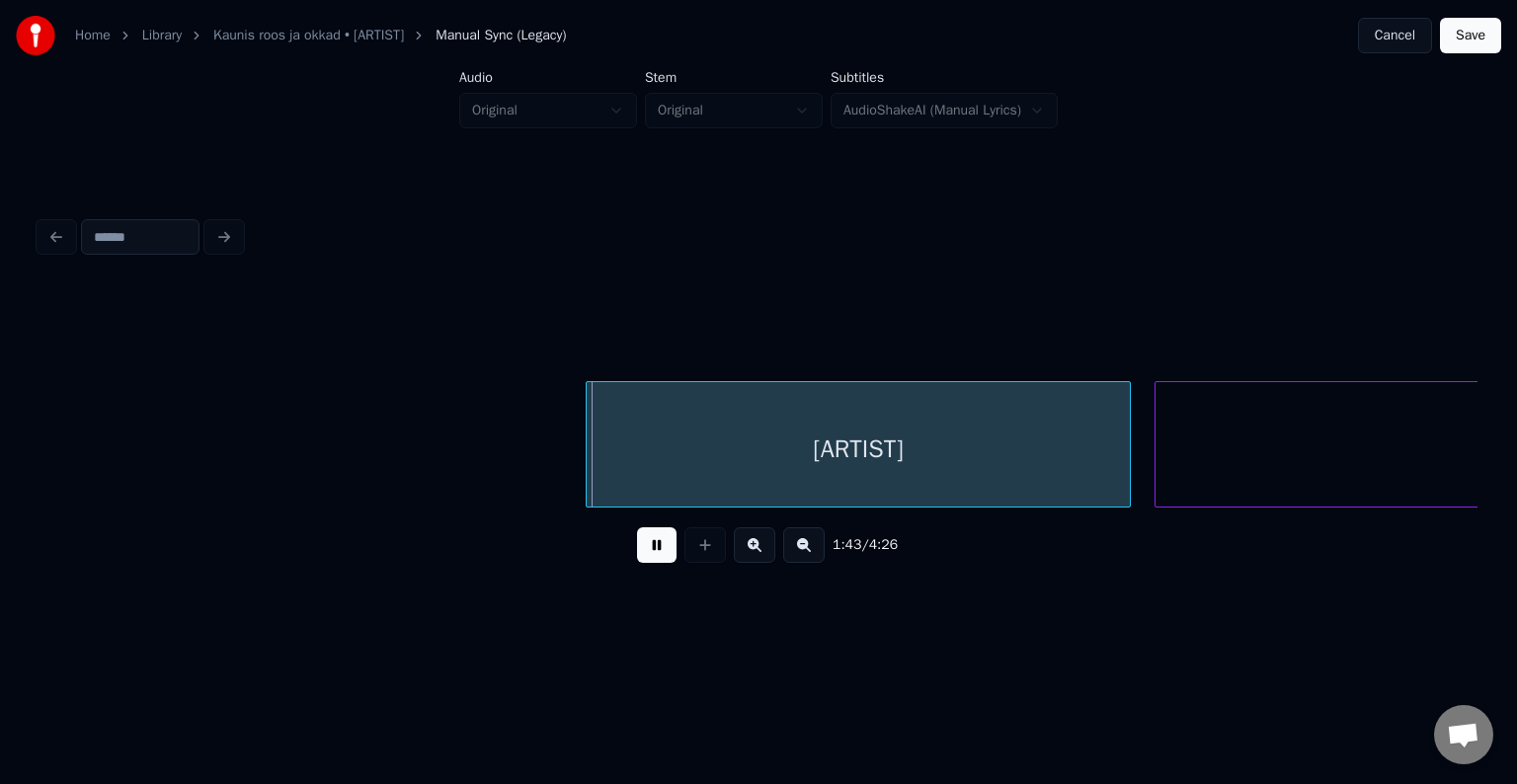 click at bounding box center (657, 545) 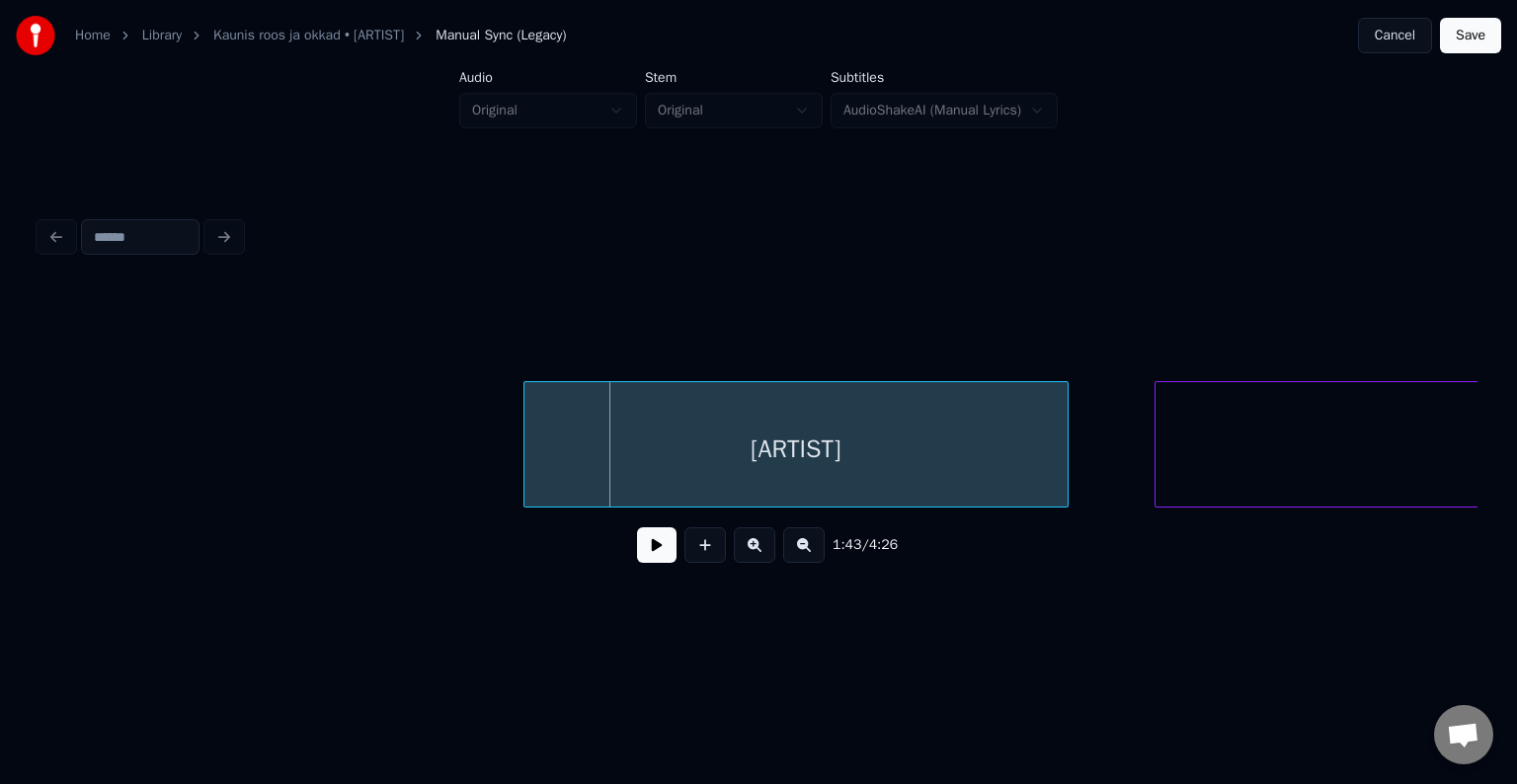 click on "[ARTIST]" at bounding box center [796, 449] 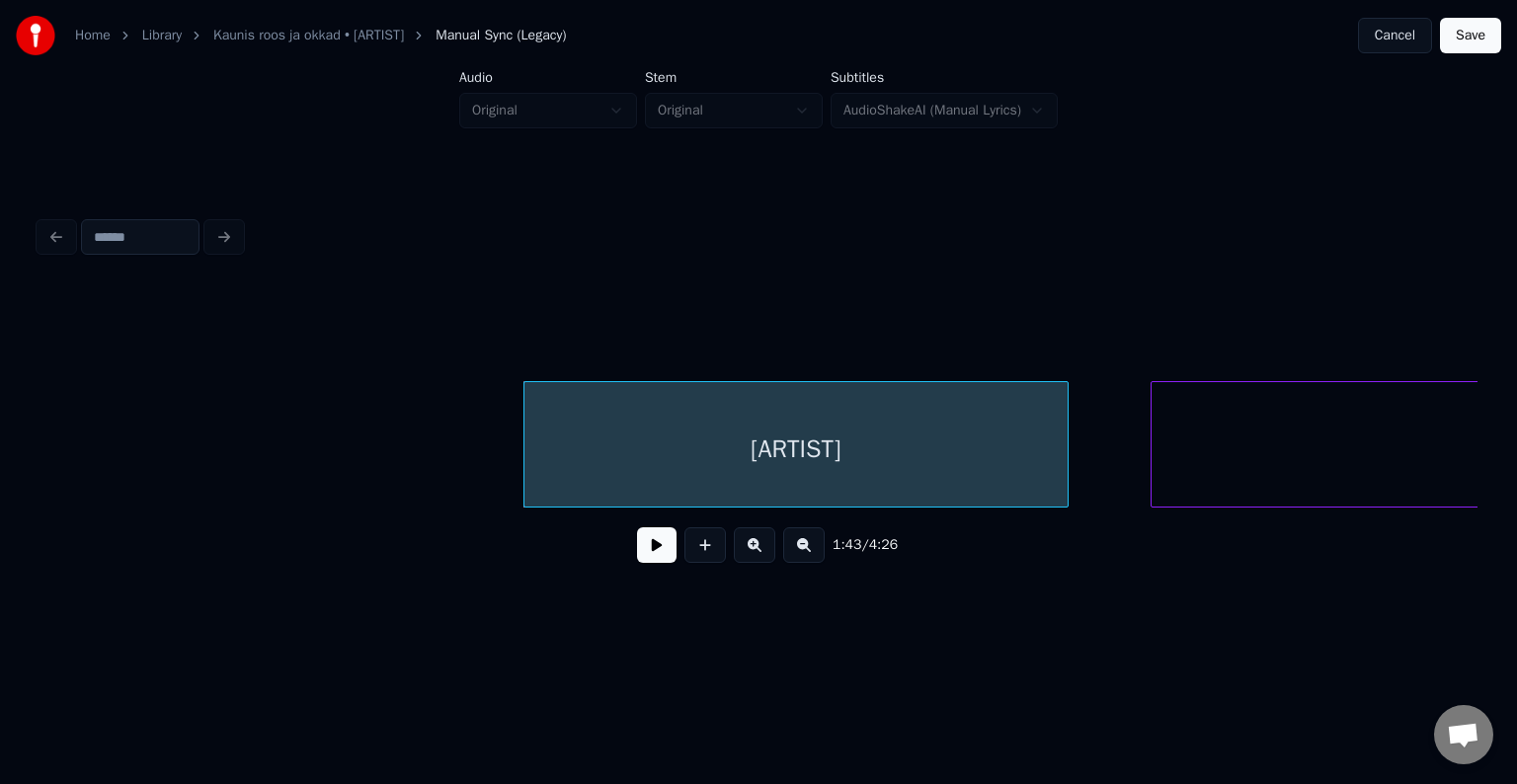 scroll, scrollTop: 0, scrollLeft: 61752, axis: horizontal 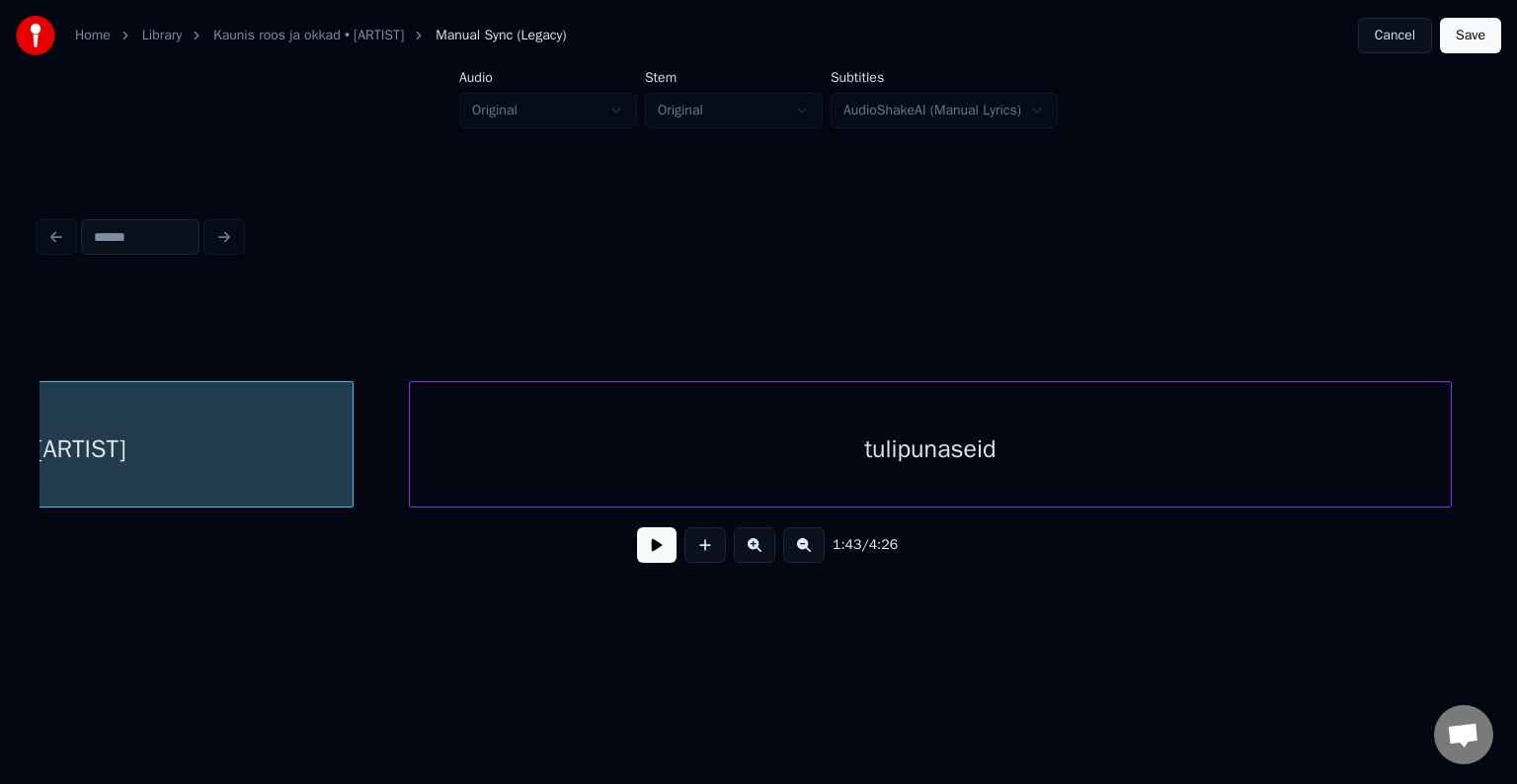click on "tulipunaseid" at bounding box center (930, 449) 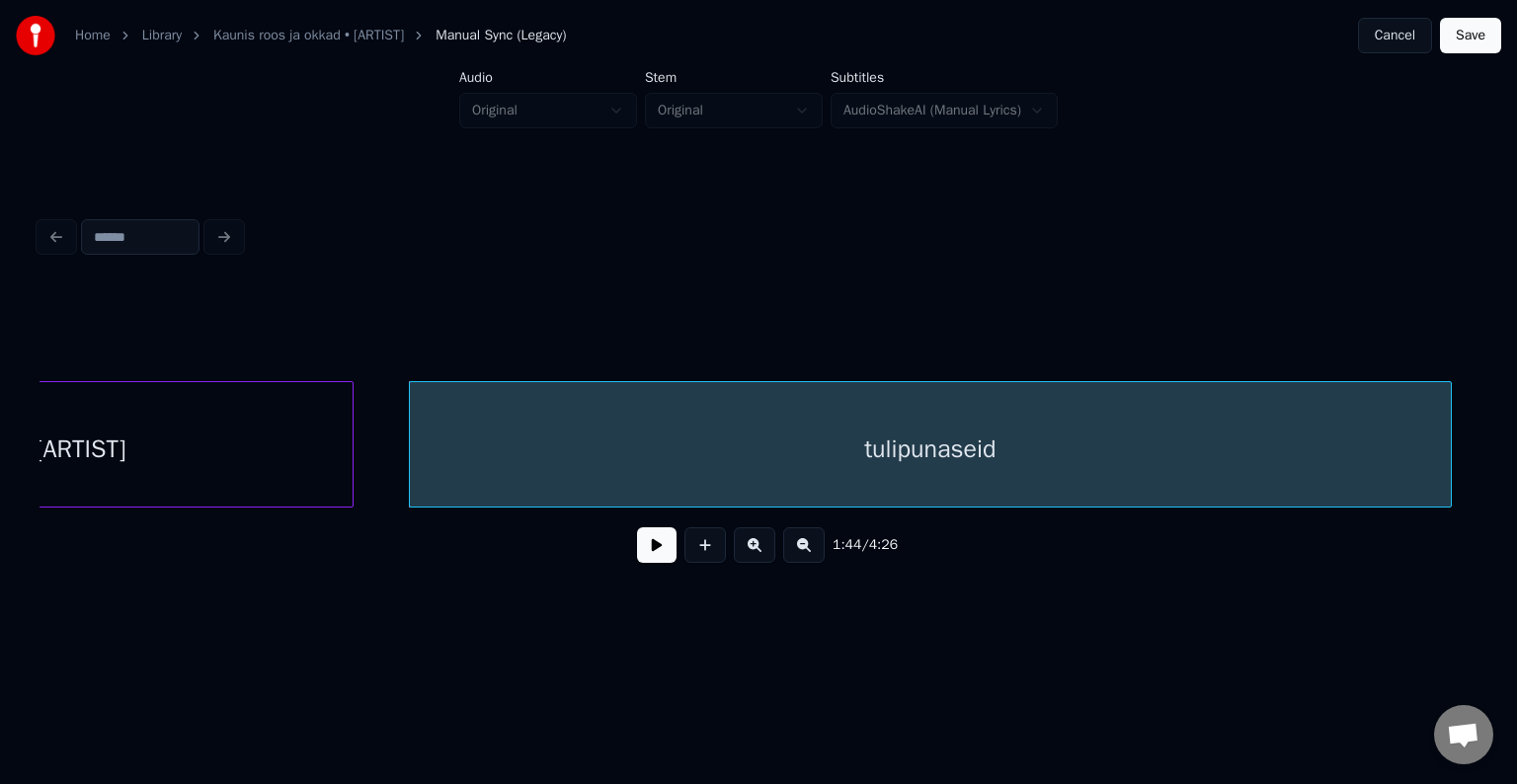 click on "[ARTIST]" at bounding box center [81, 449] 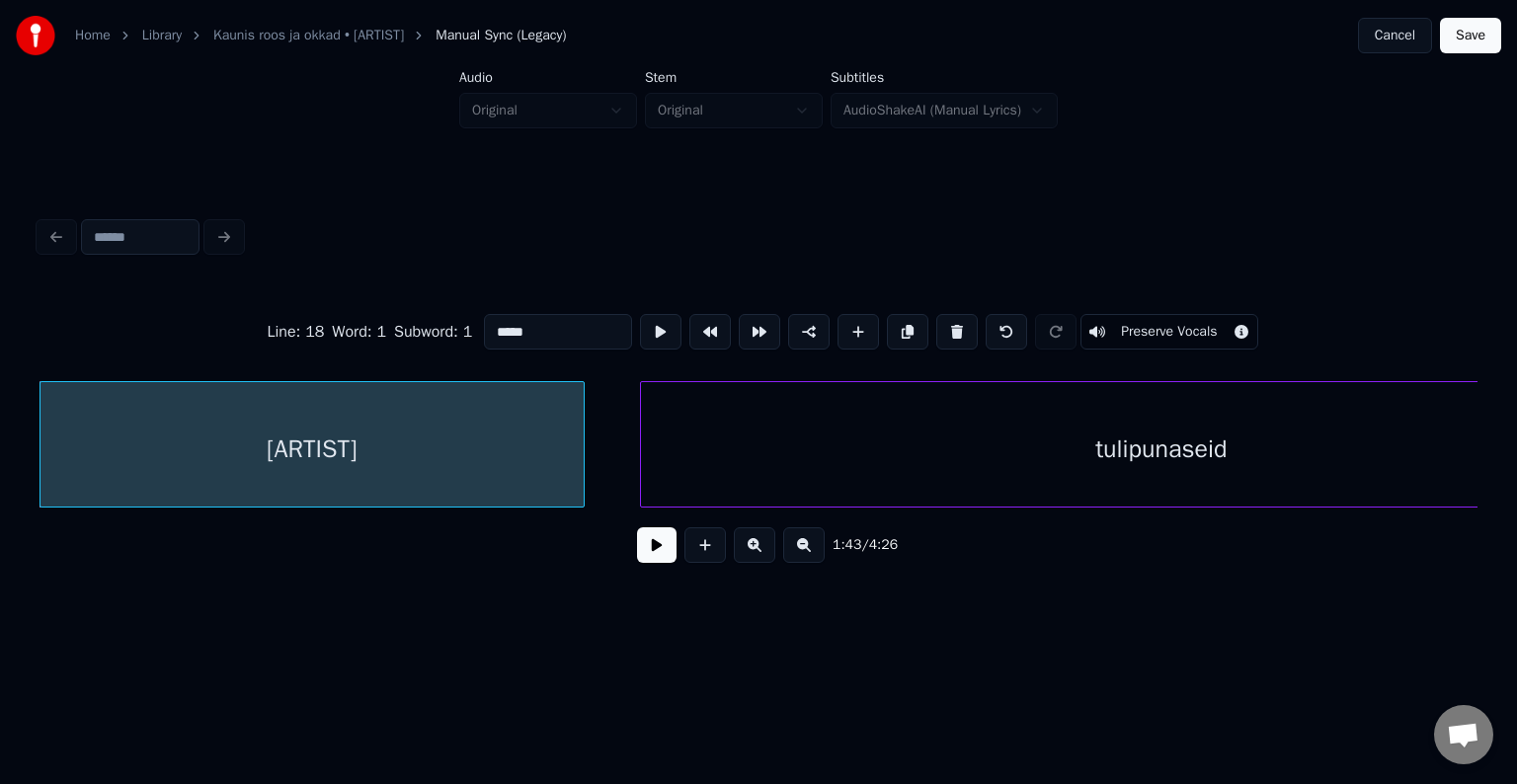 click at bounding box center [657, 545] 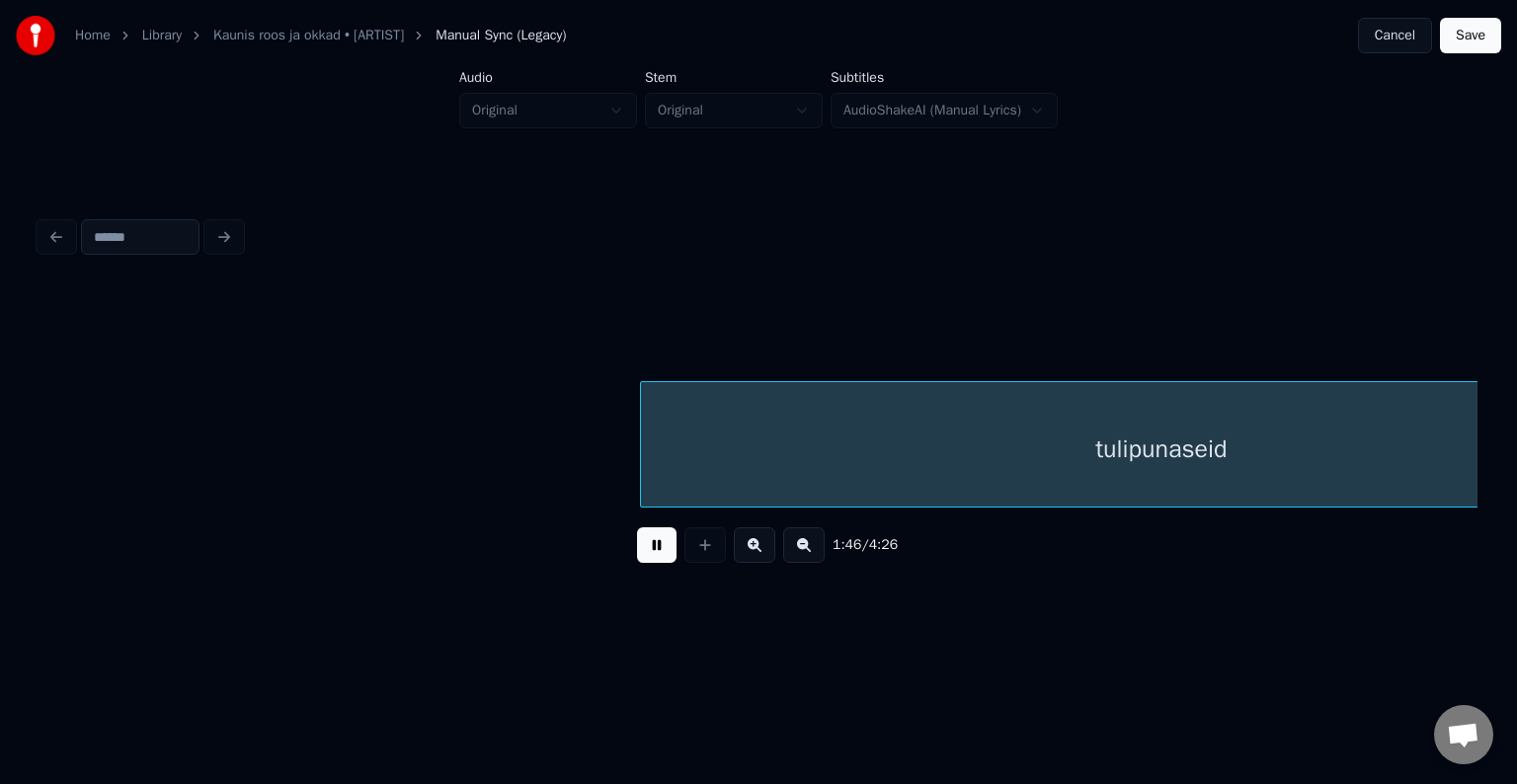 scroll, scrollTop: 0, scrollLeft: 62958, axis: horizontal 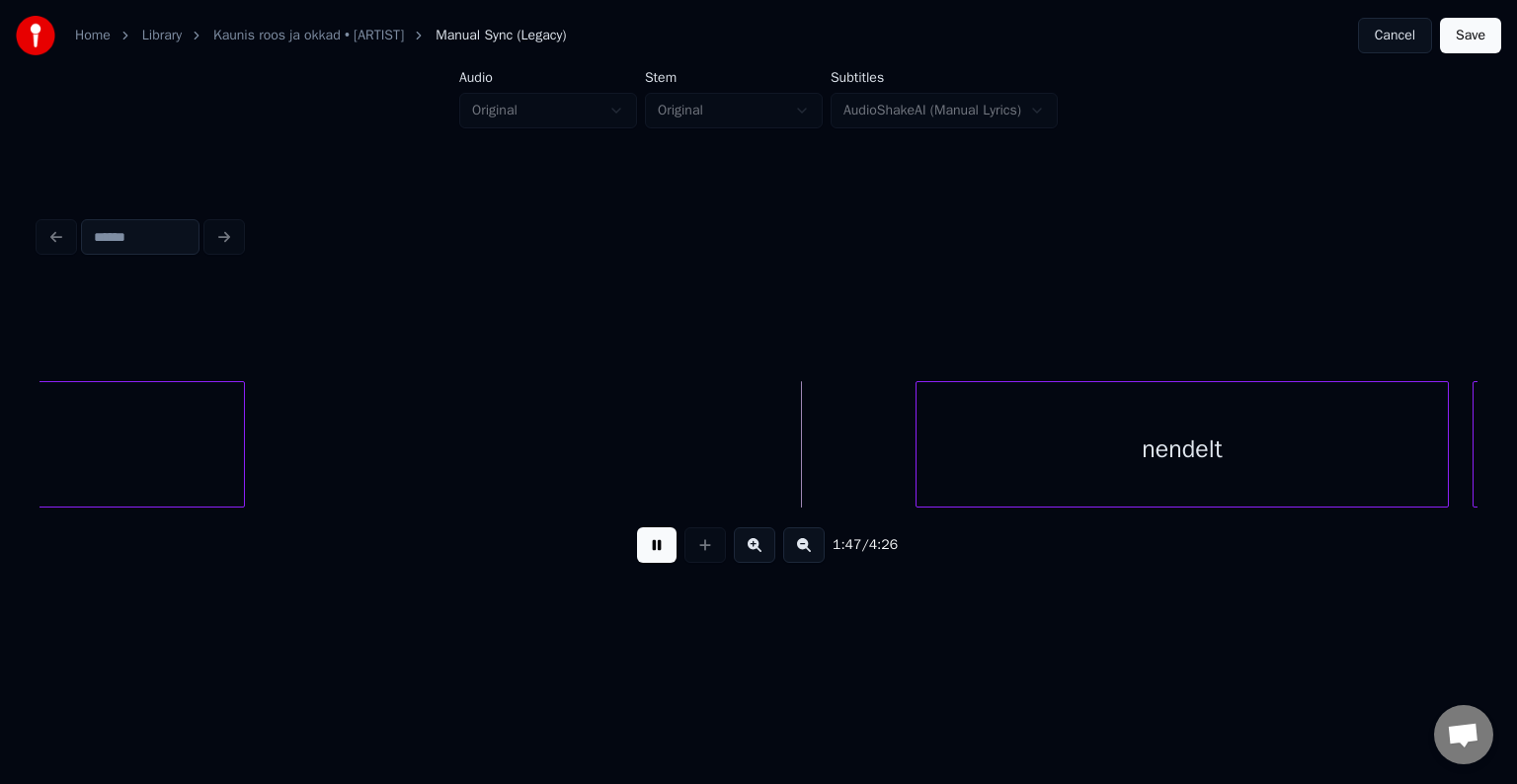 click at bounding box center [657, 545] 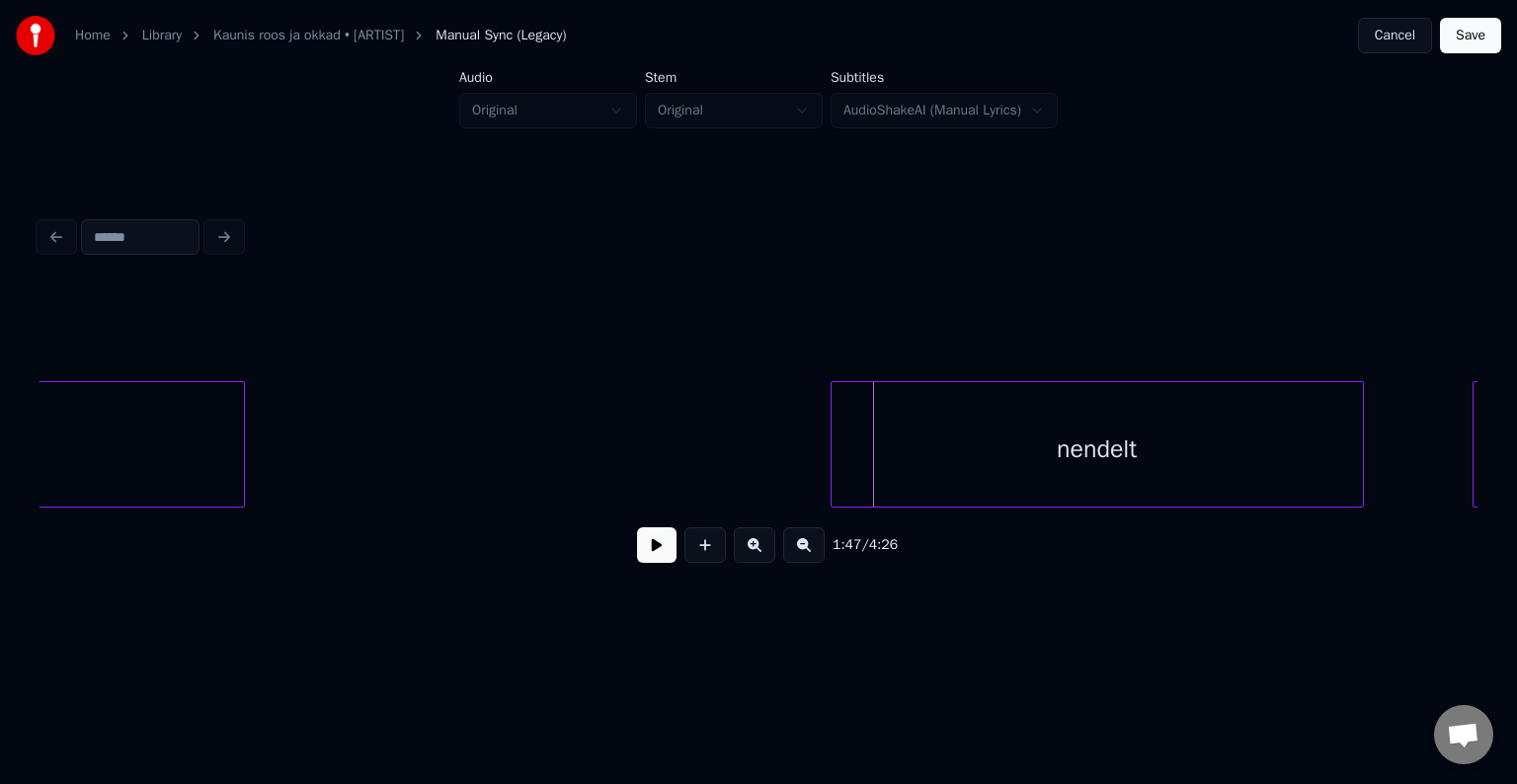 click on "nendelt" at bounding box center (1097, 449) 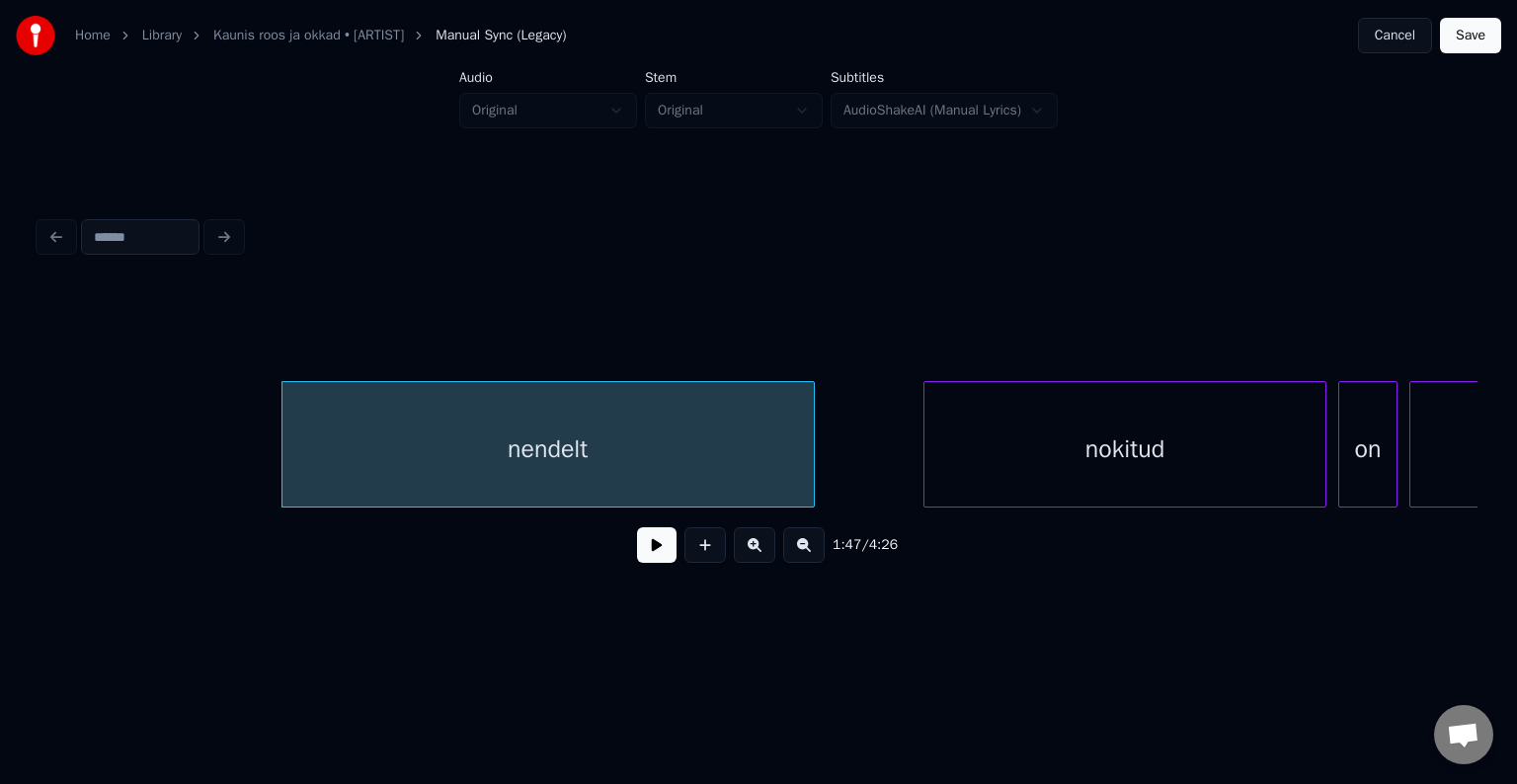 scroll, scrollTop: 0, scrollLeft: 63512, axis: horizontal 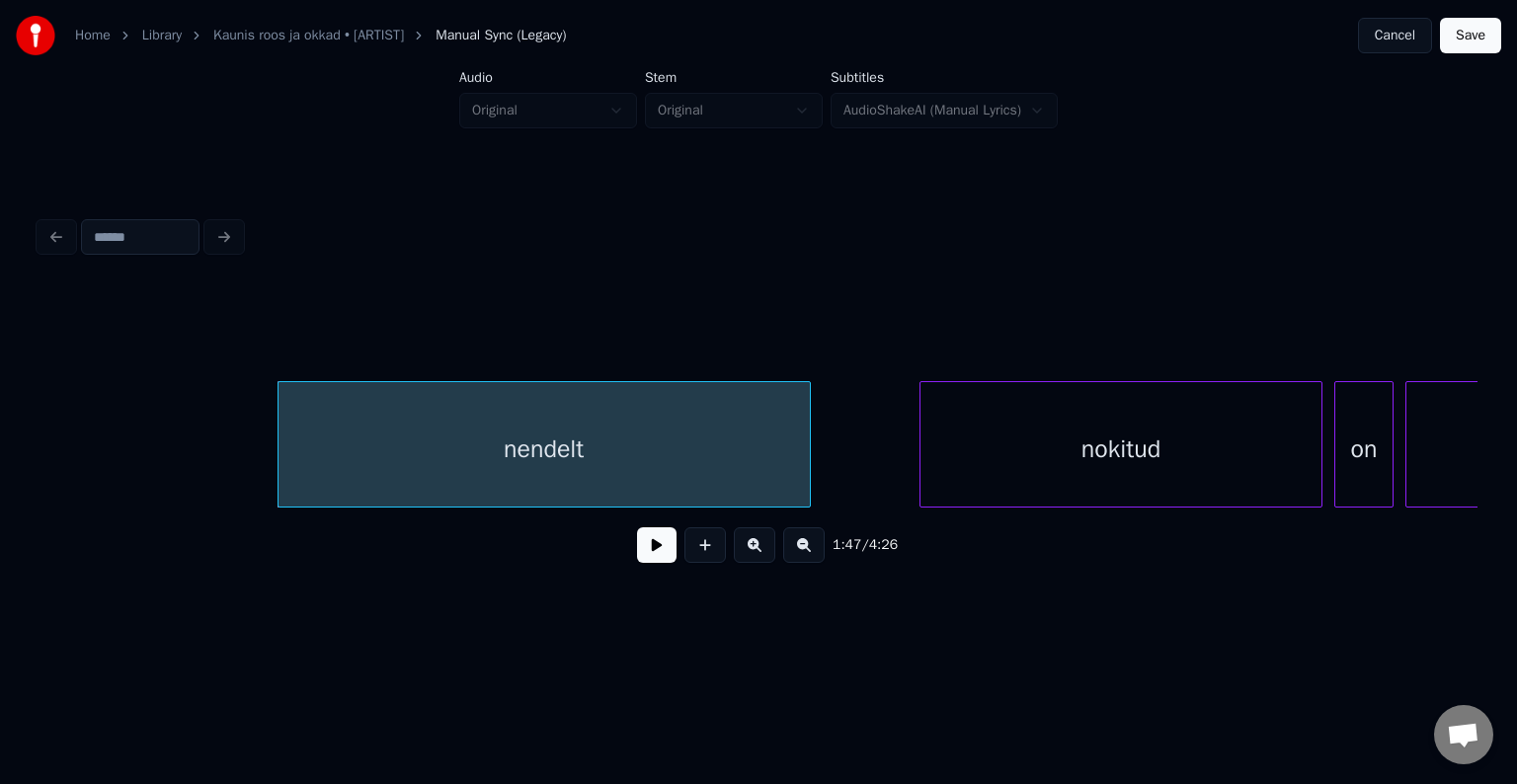 click at bounding box center [657, 545] 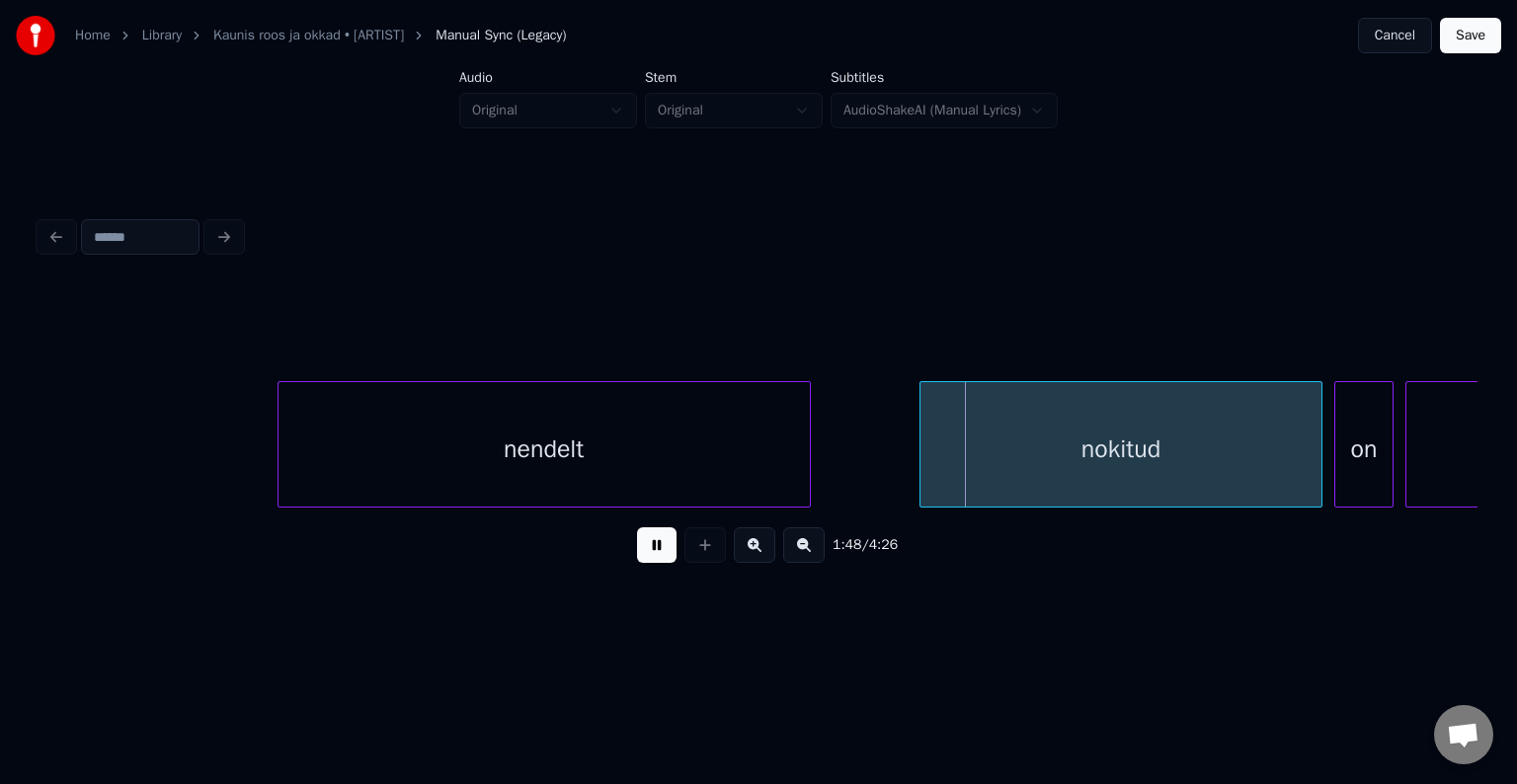 click at bounding box center (657, 545) 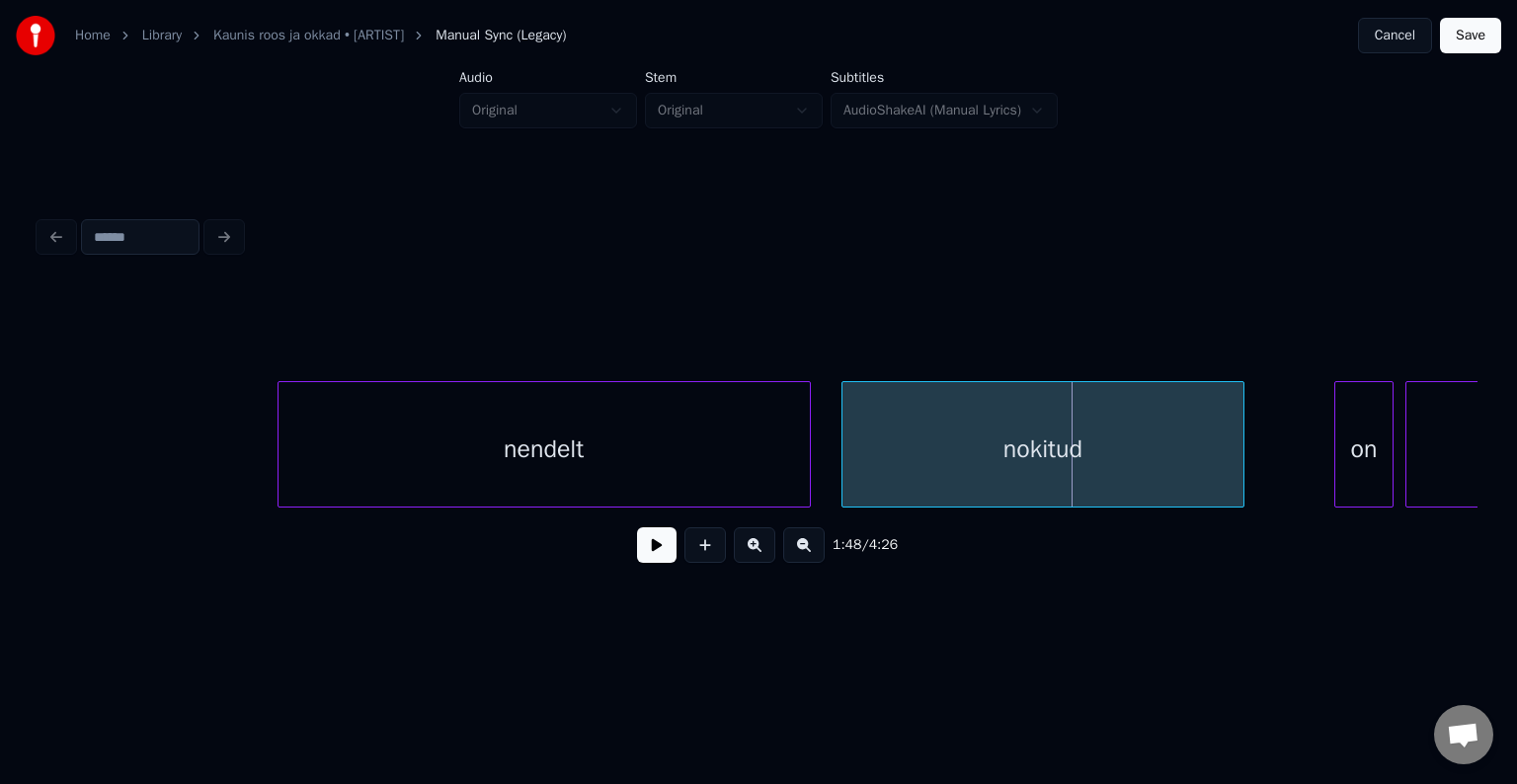 click on "nokitud" at bounding box center (1043, 449) 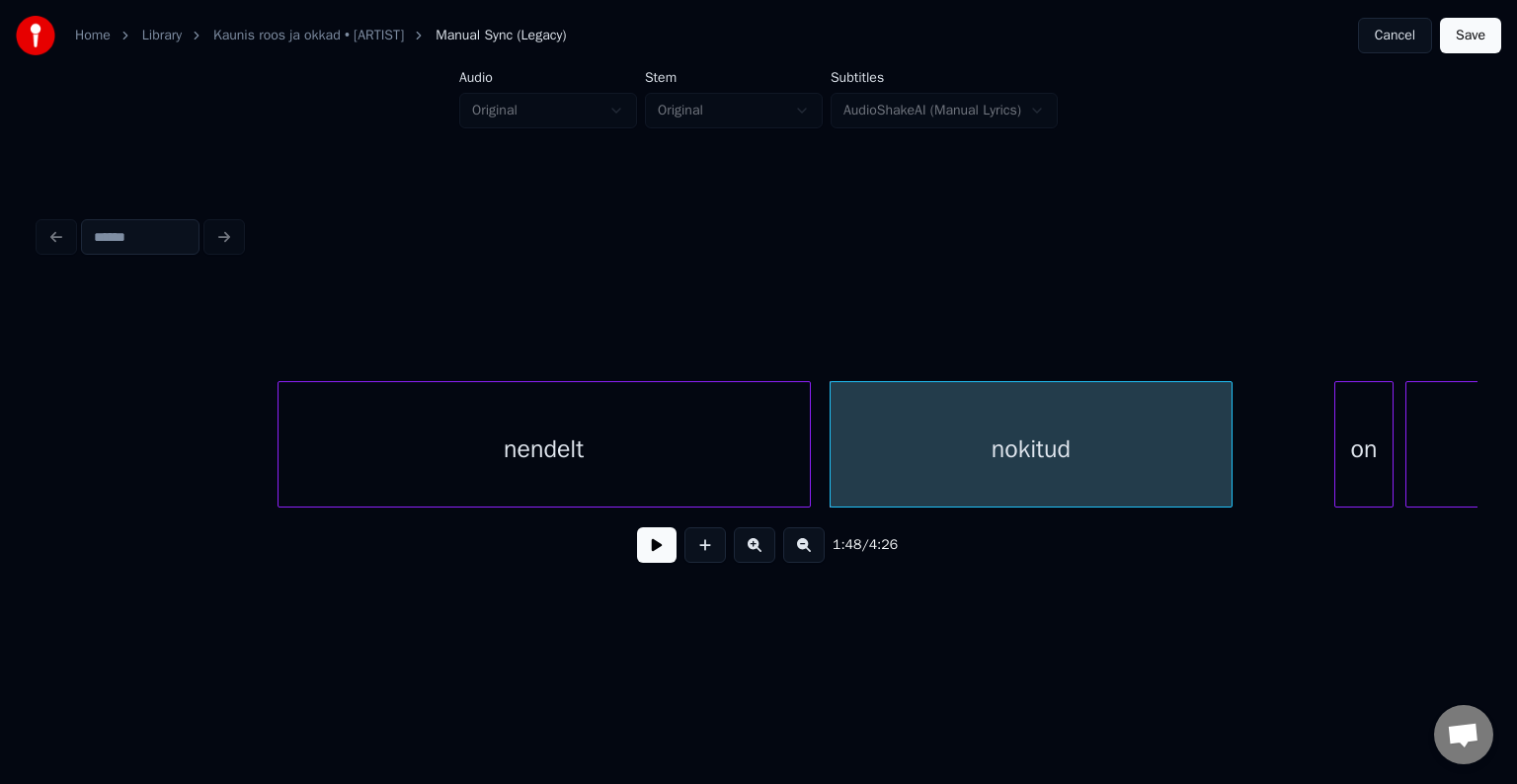 click at bounding box center (657, 545) 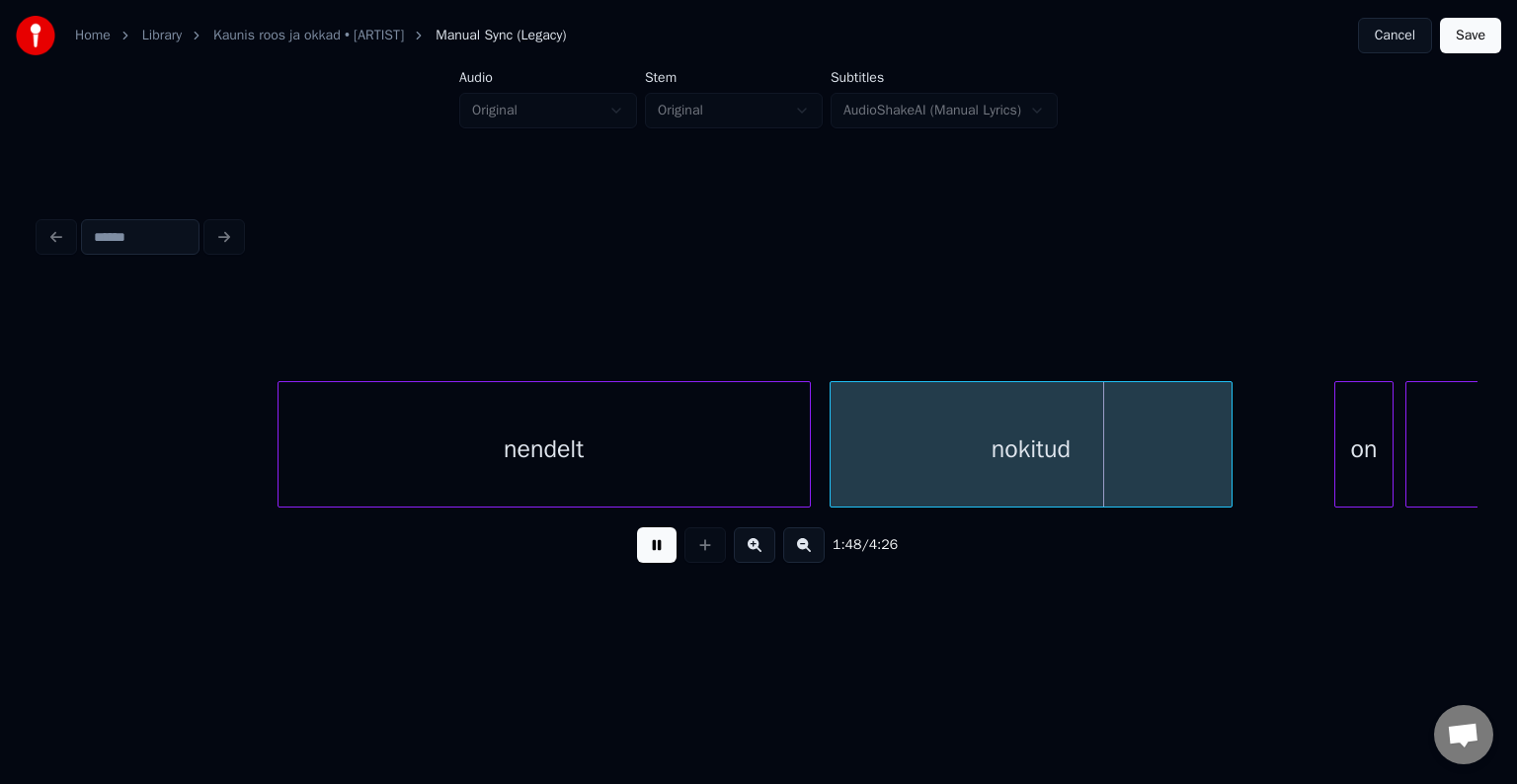 click at bounding box center (657, 545) 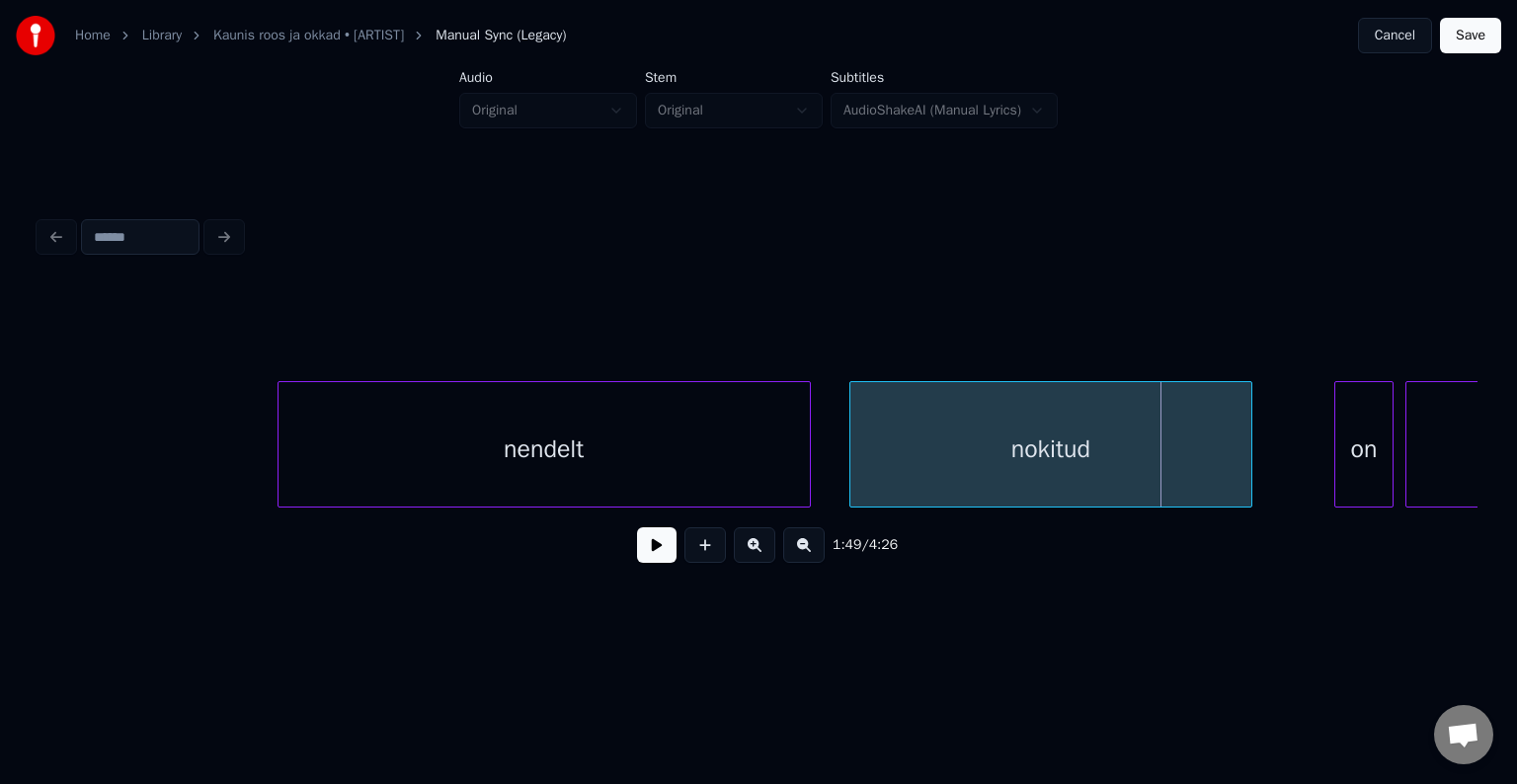 click on "nokitud" at bounding box center (1051, 449) 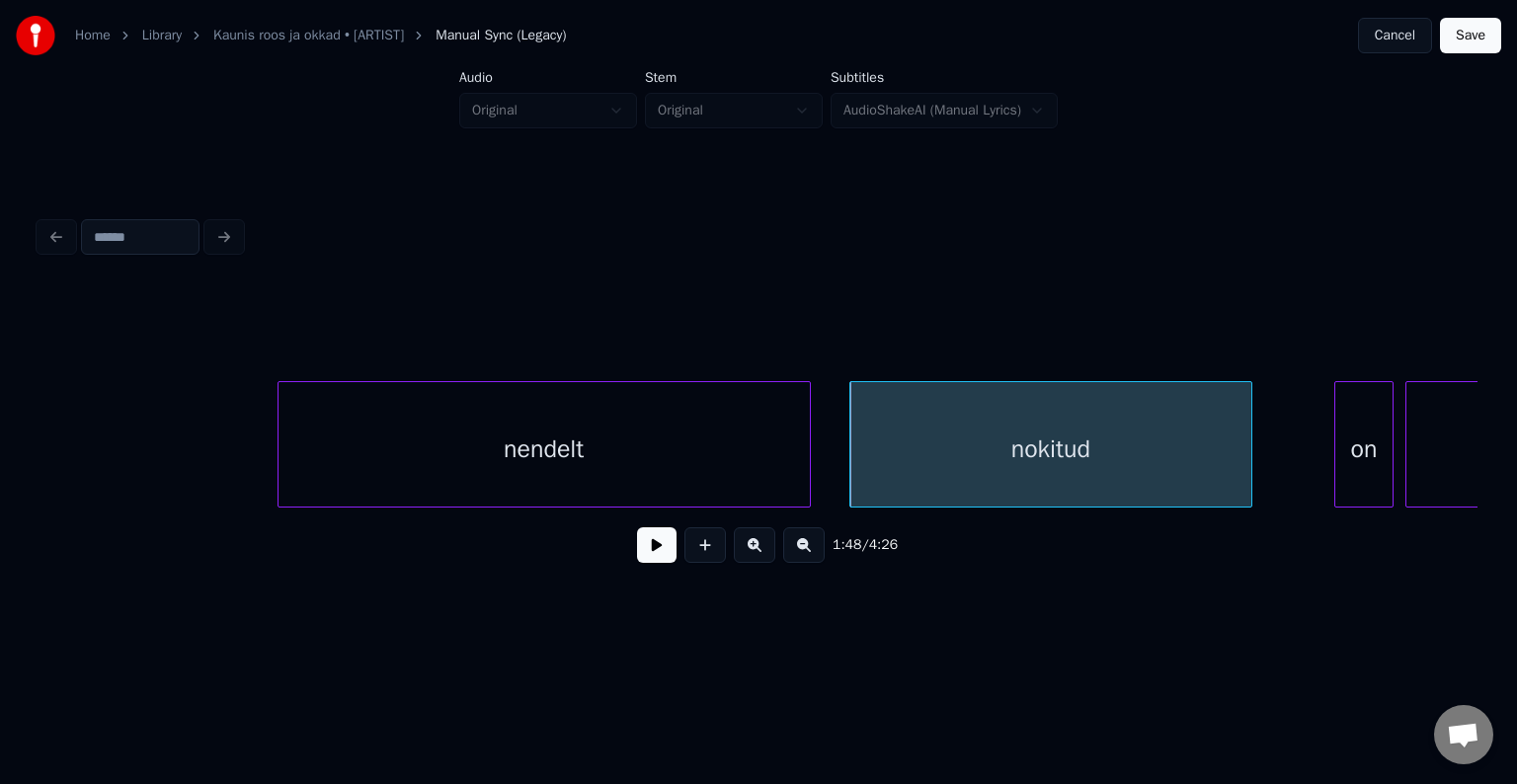 click at bounding box center [657, 545] 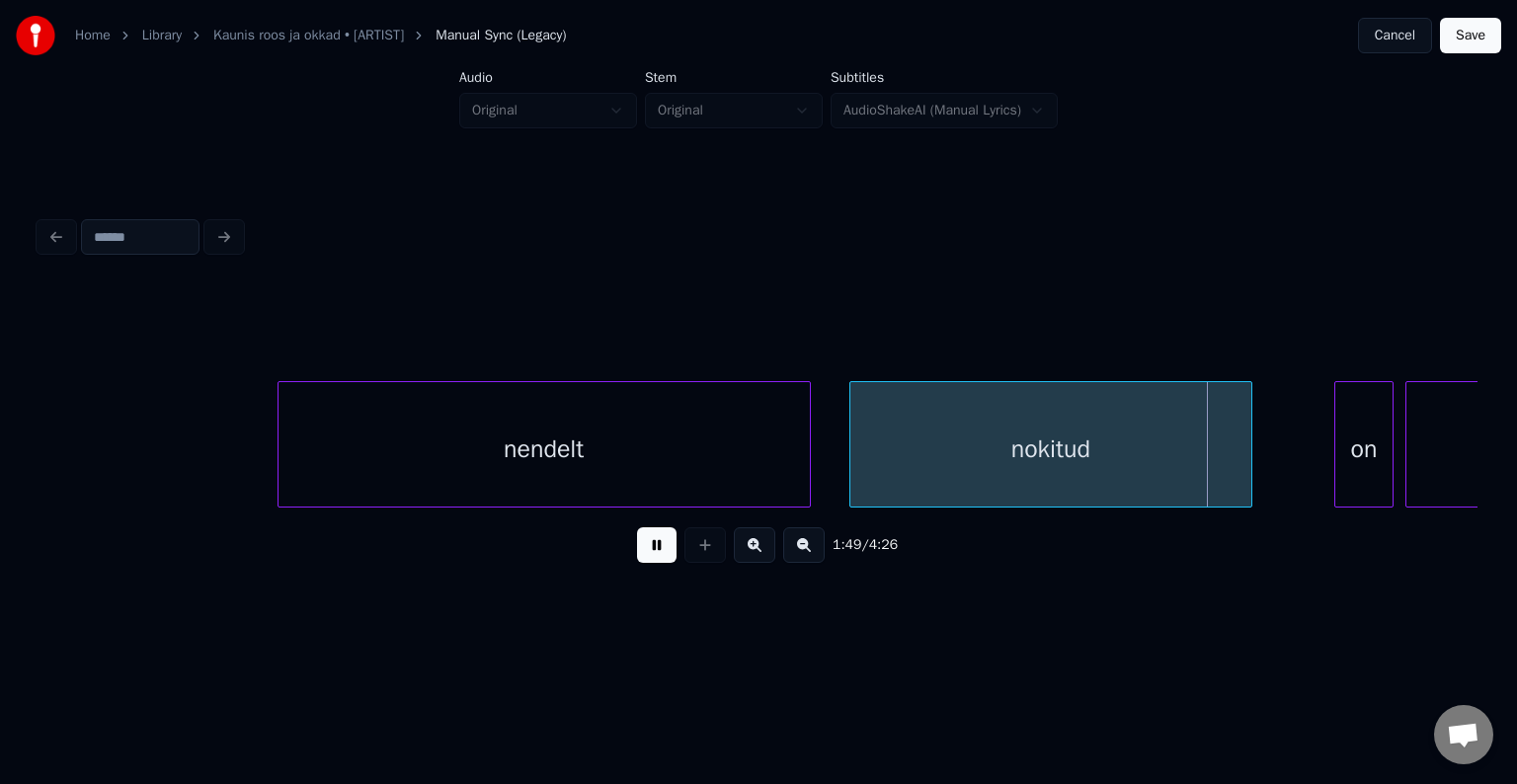 click at bounding box center [657, 545] 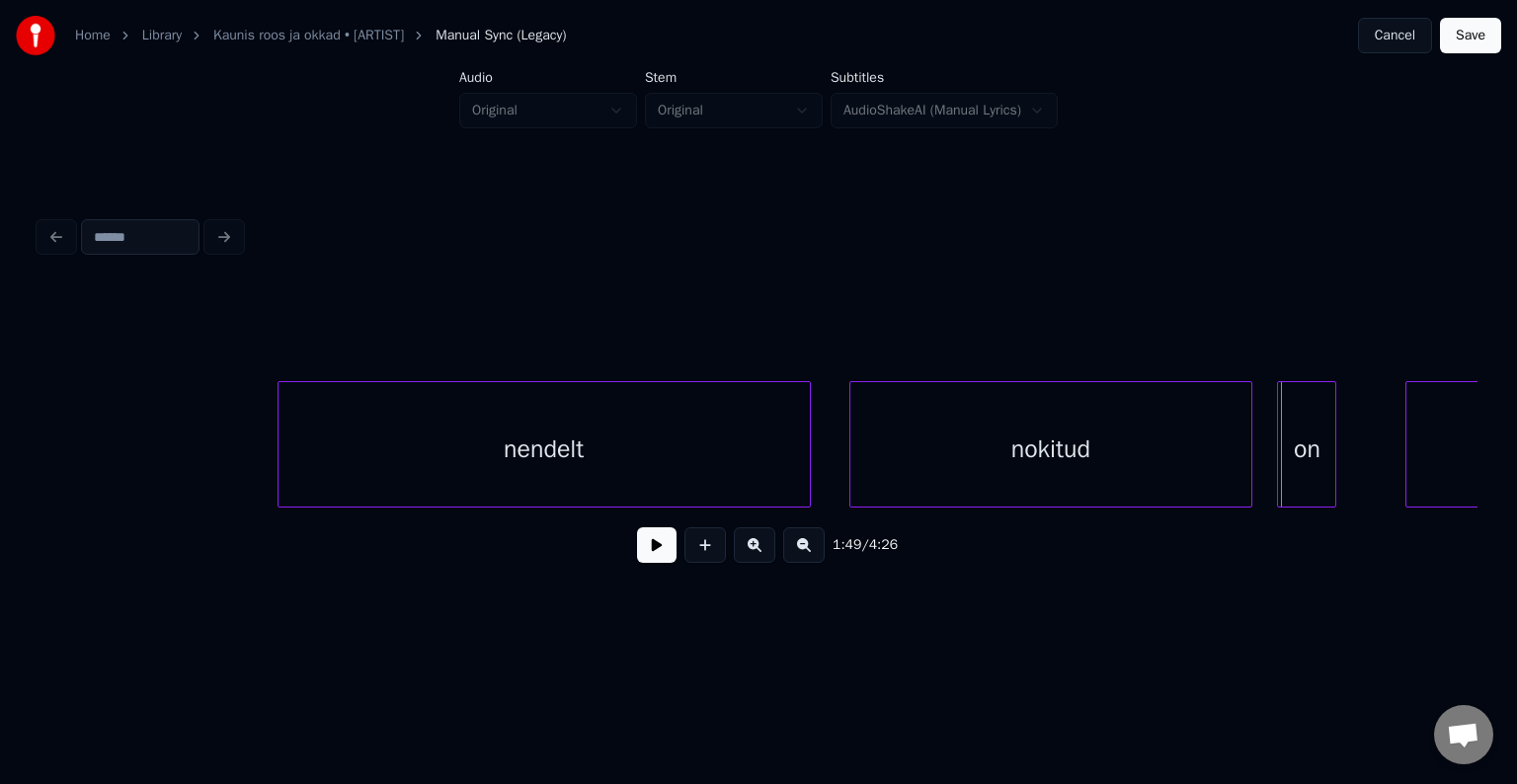 click on "on" at bounding box center [1307, 449] 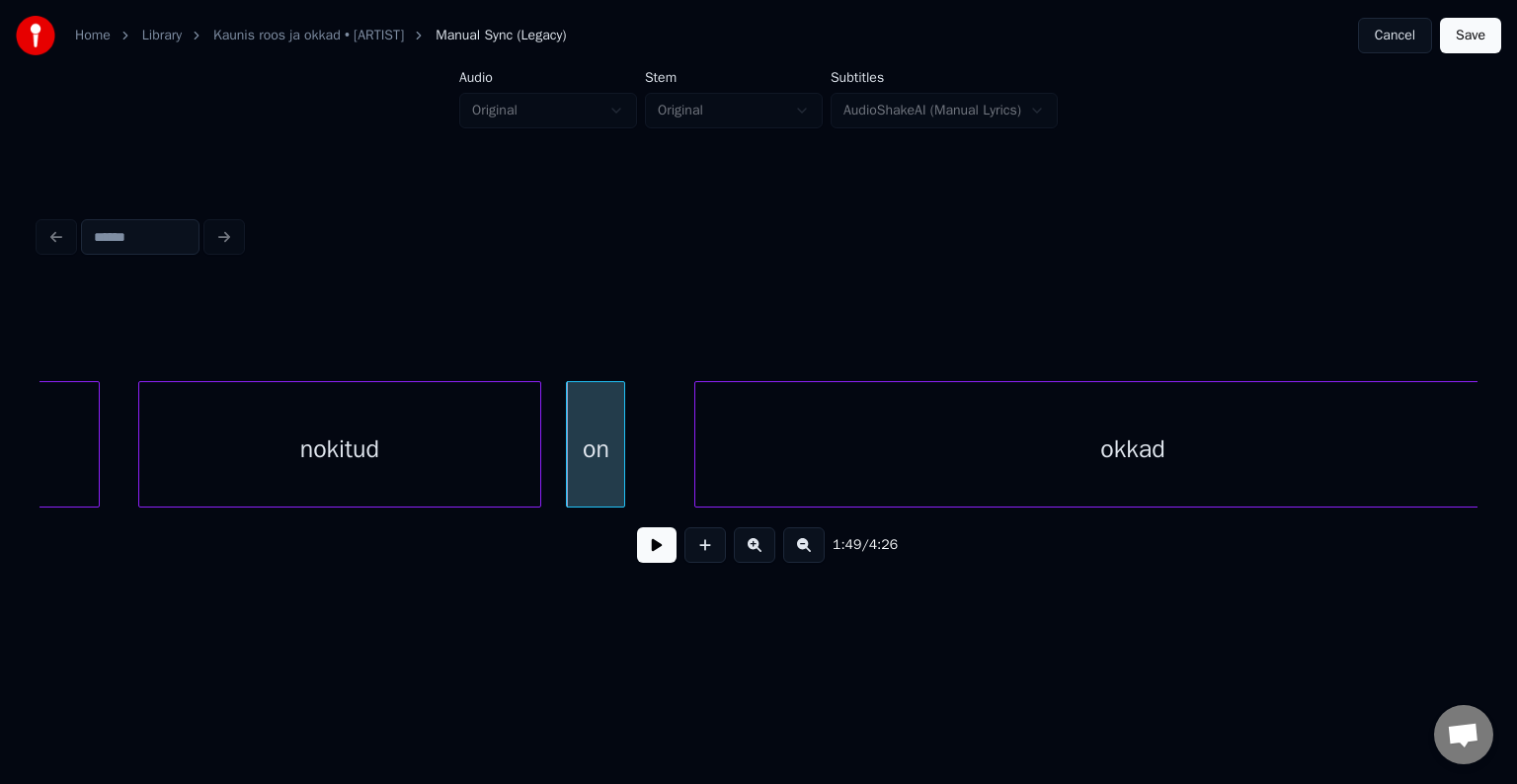 scroll, scrollTop: 0, scrollLeft: 64312, axis: horizontal 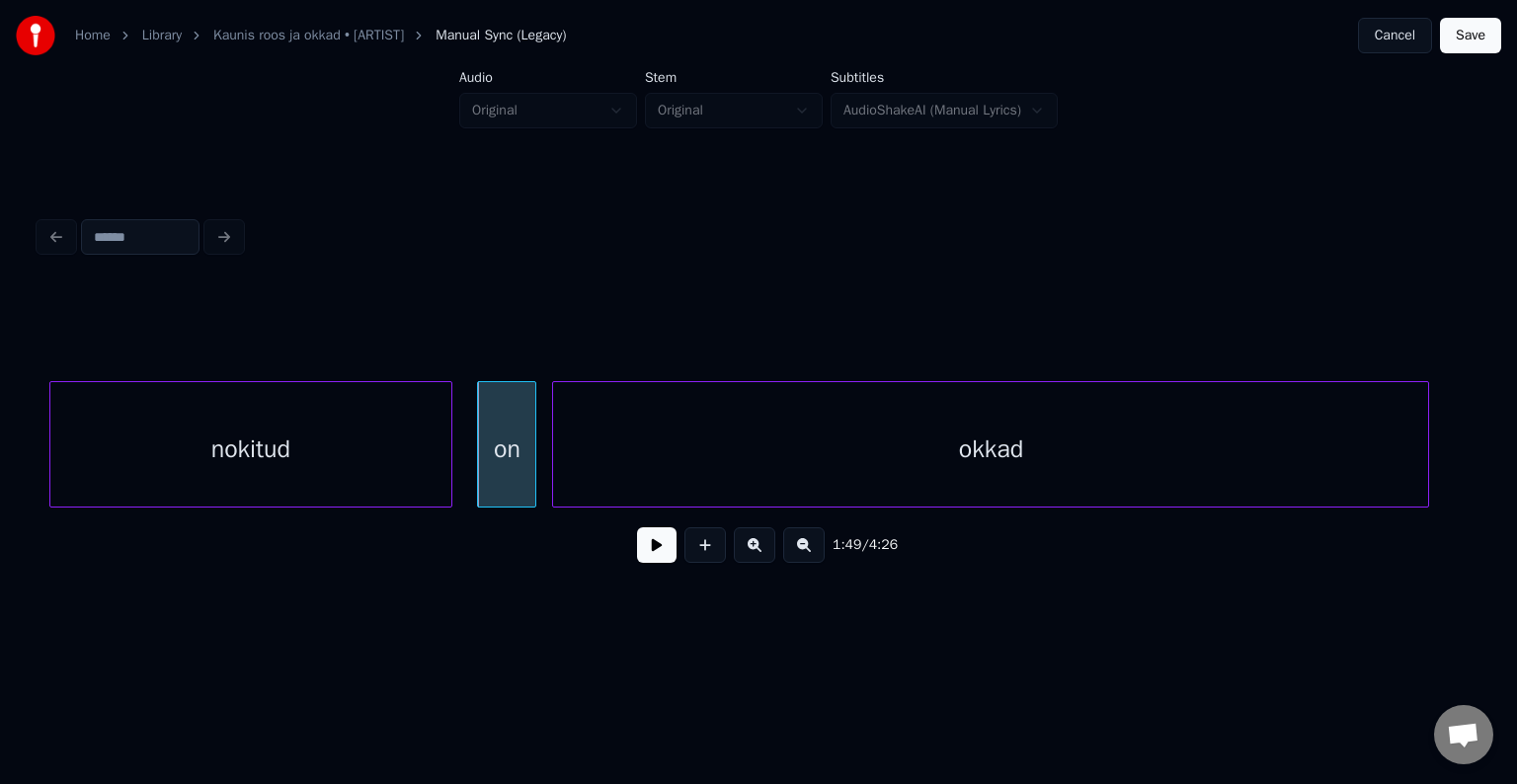 click on "okkad" at bounding box center [991, 449] 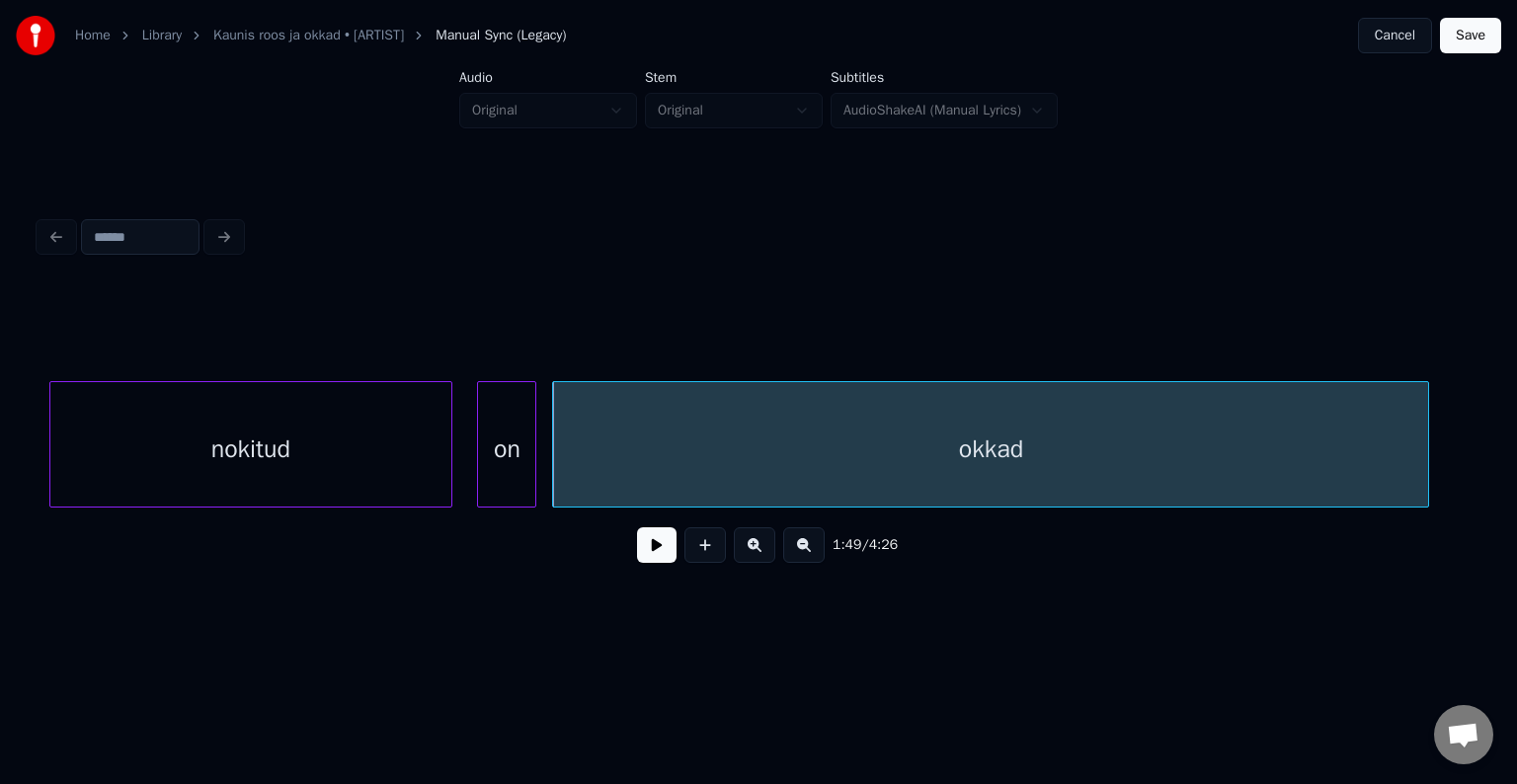 click on "nokitud" at bounding box center [251, 449] 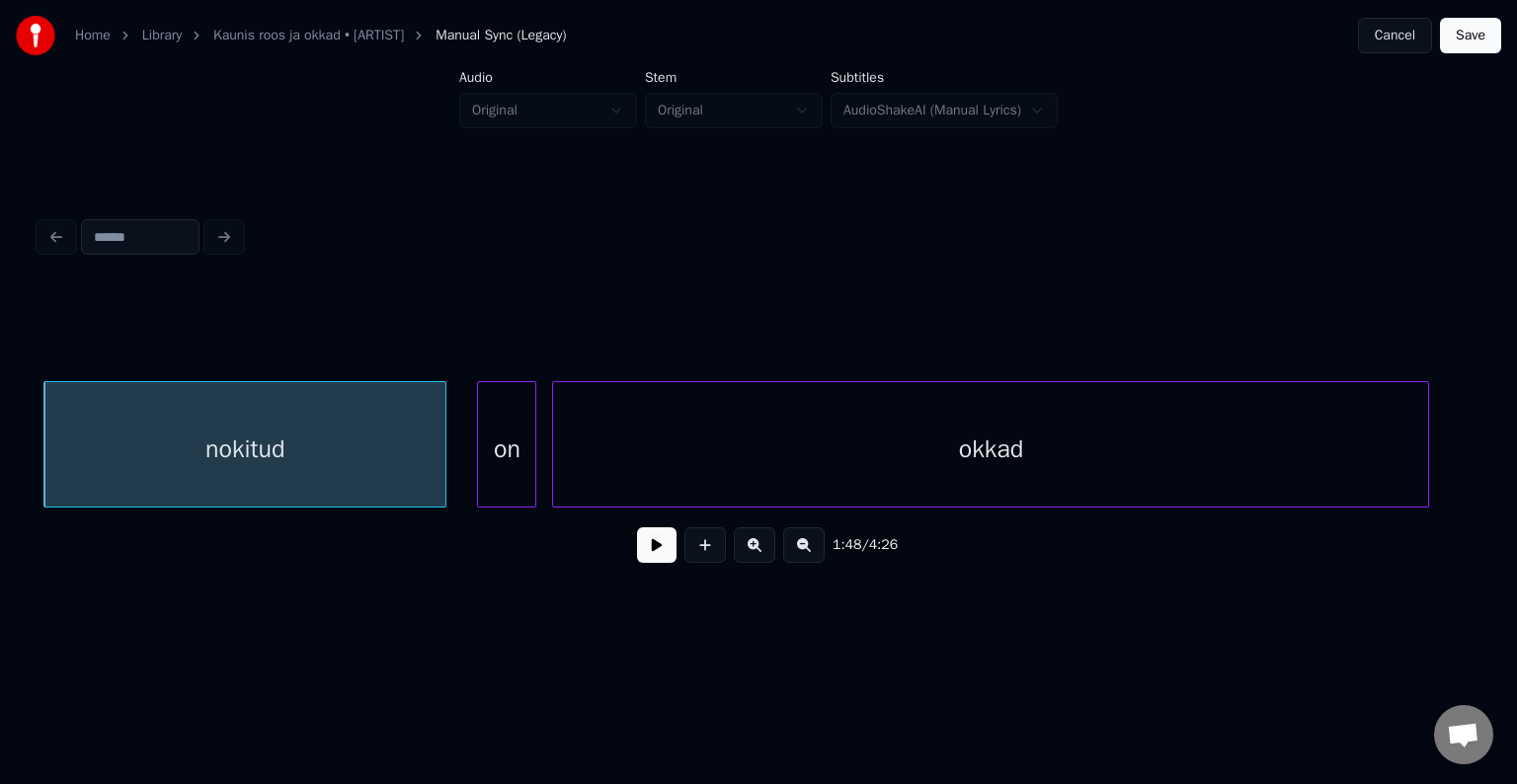 click at bounding box center (657, 545) 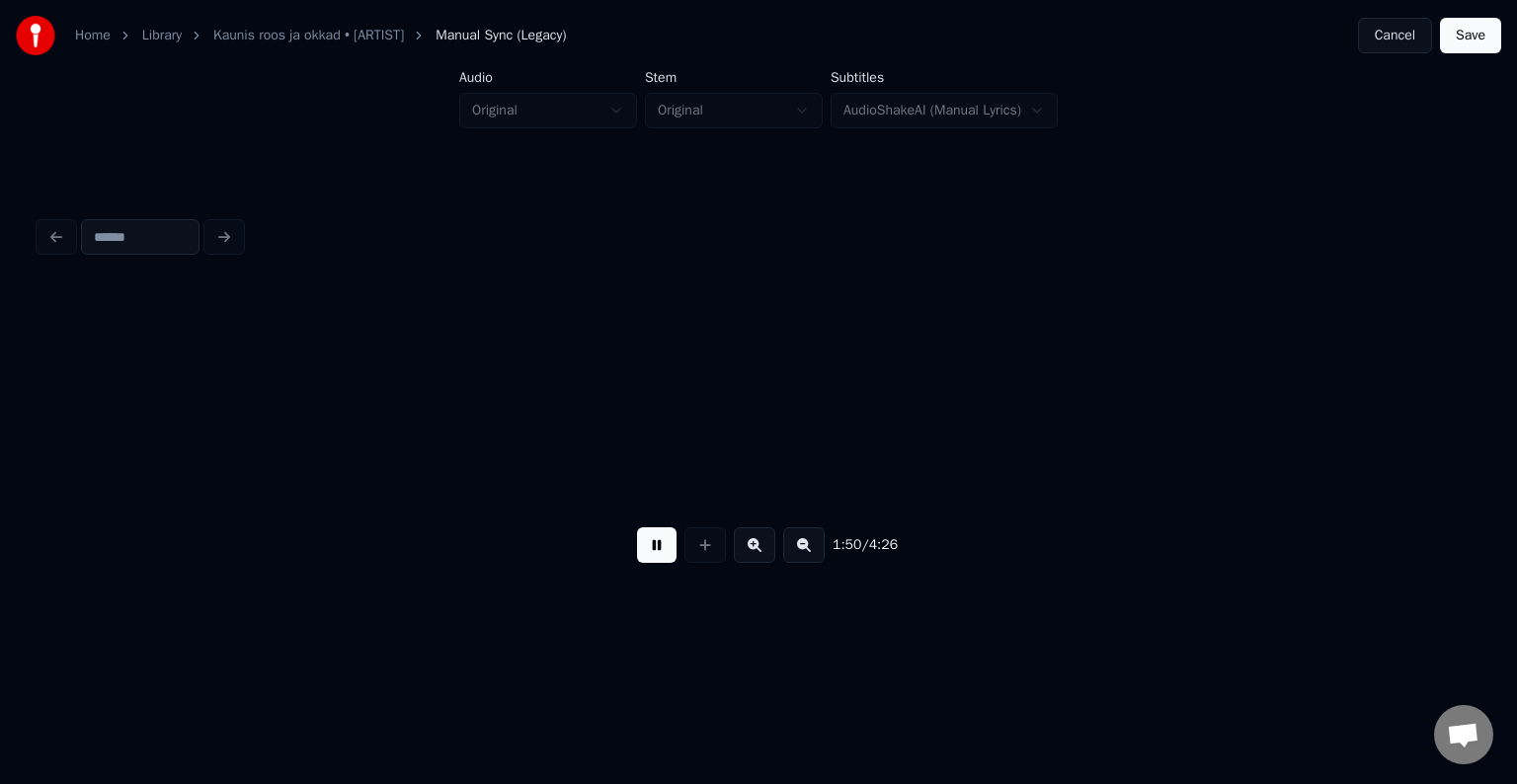 scroll, scrollTop: 0, scrollLeft: 65751, axis: horizontal 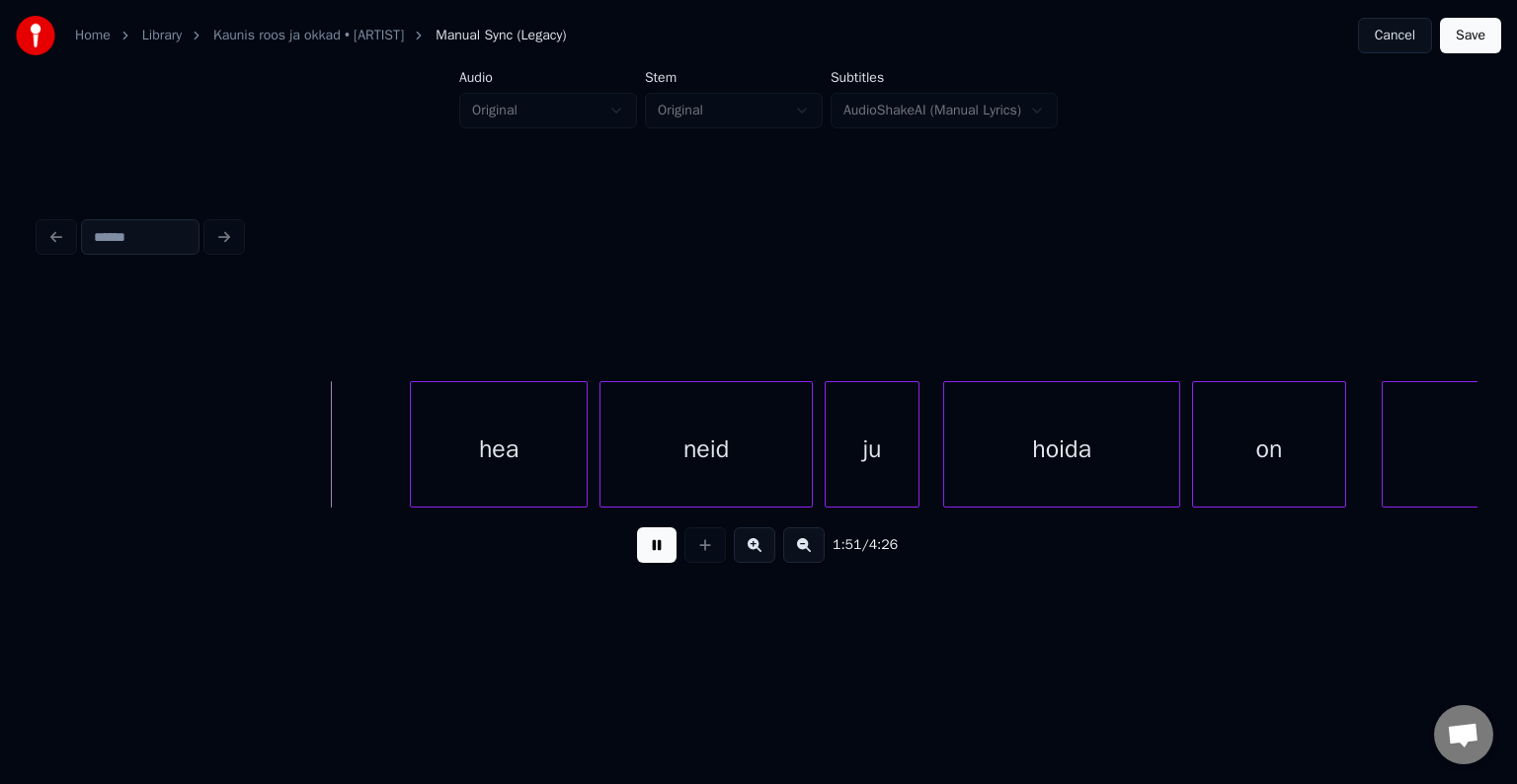 click at bounding box center (657, 545) 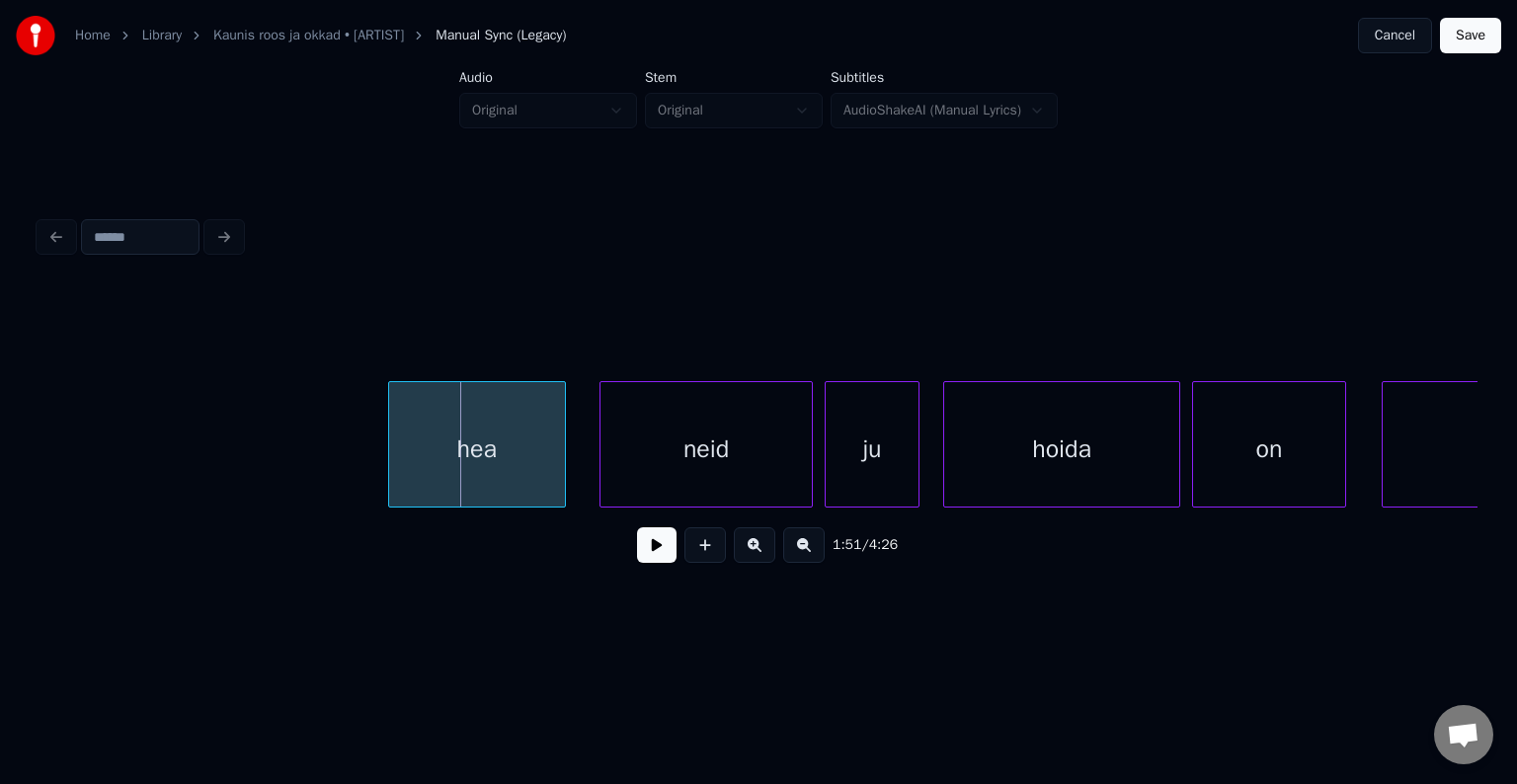 click on "hea" at bounding box center [477, 449] 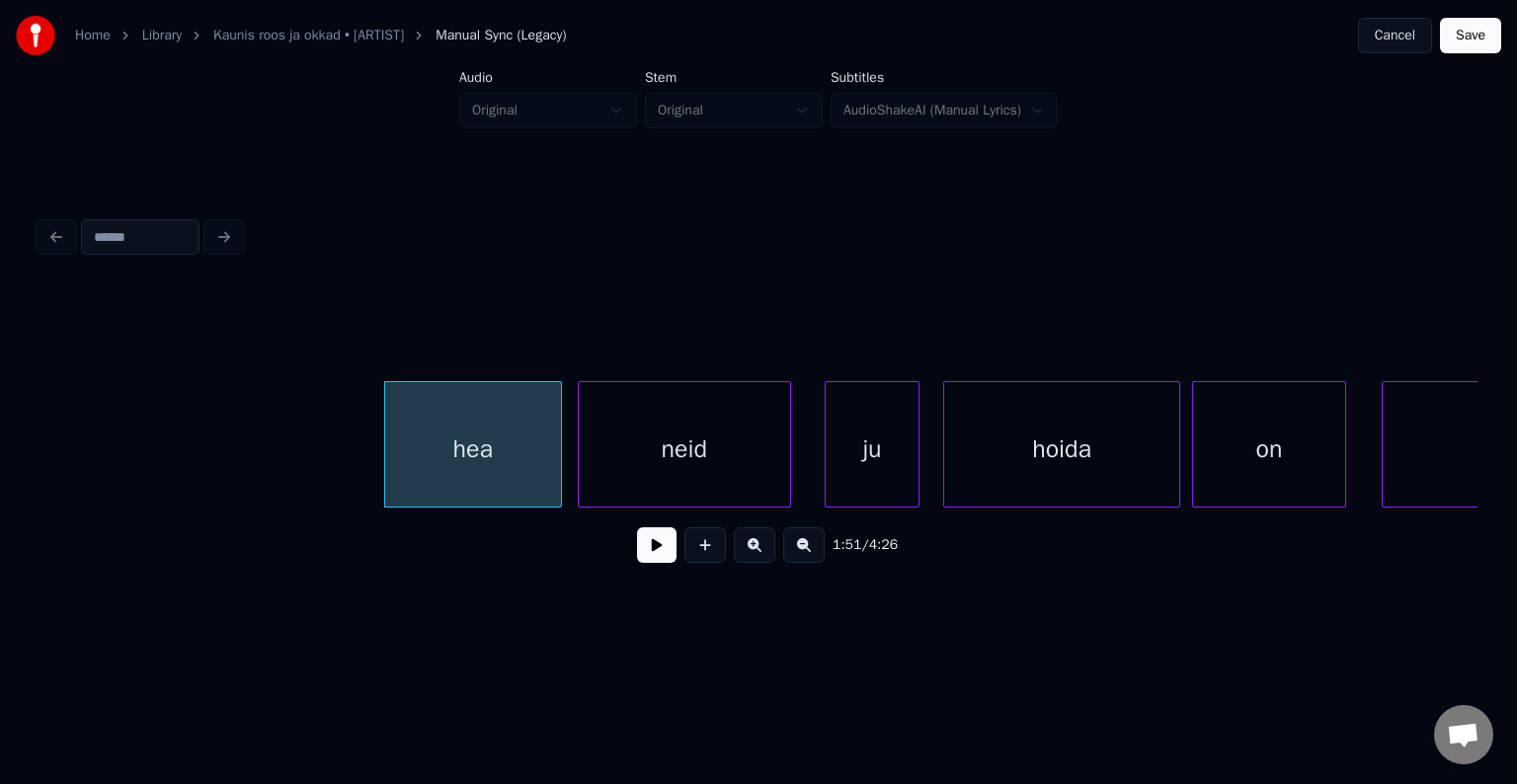 click on "neid" at bounding box center (684, 449) 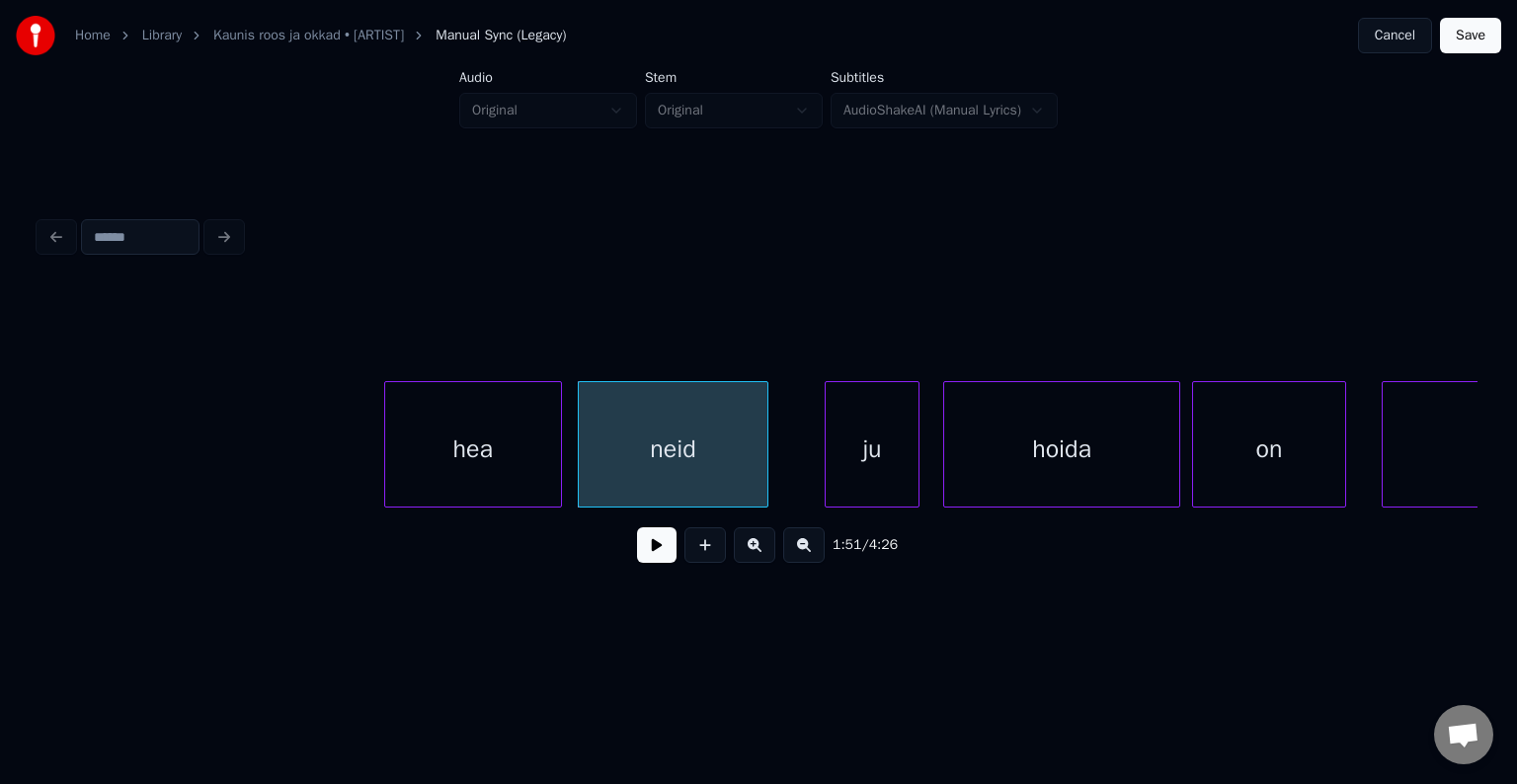 click at bounding box center [764, 444] 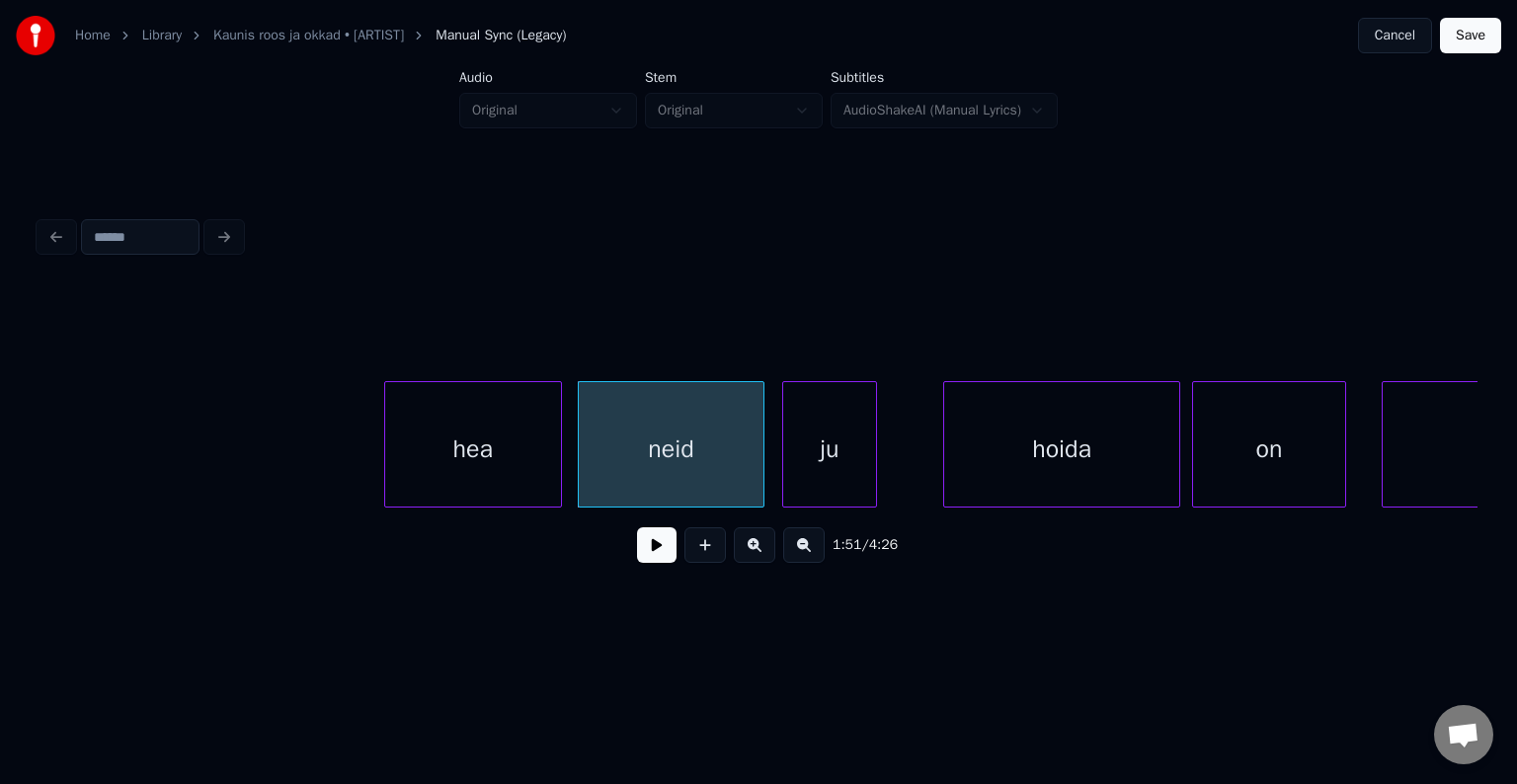 click on "ju" at bounding box center [830, 449] 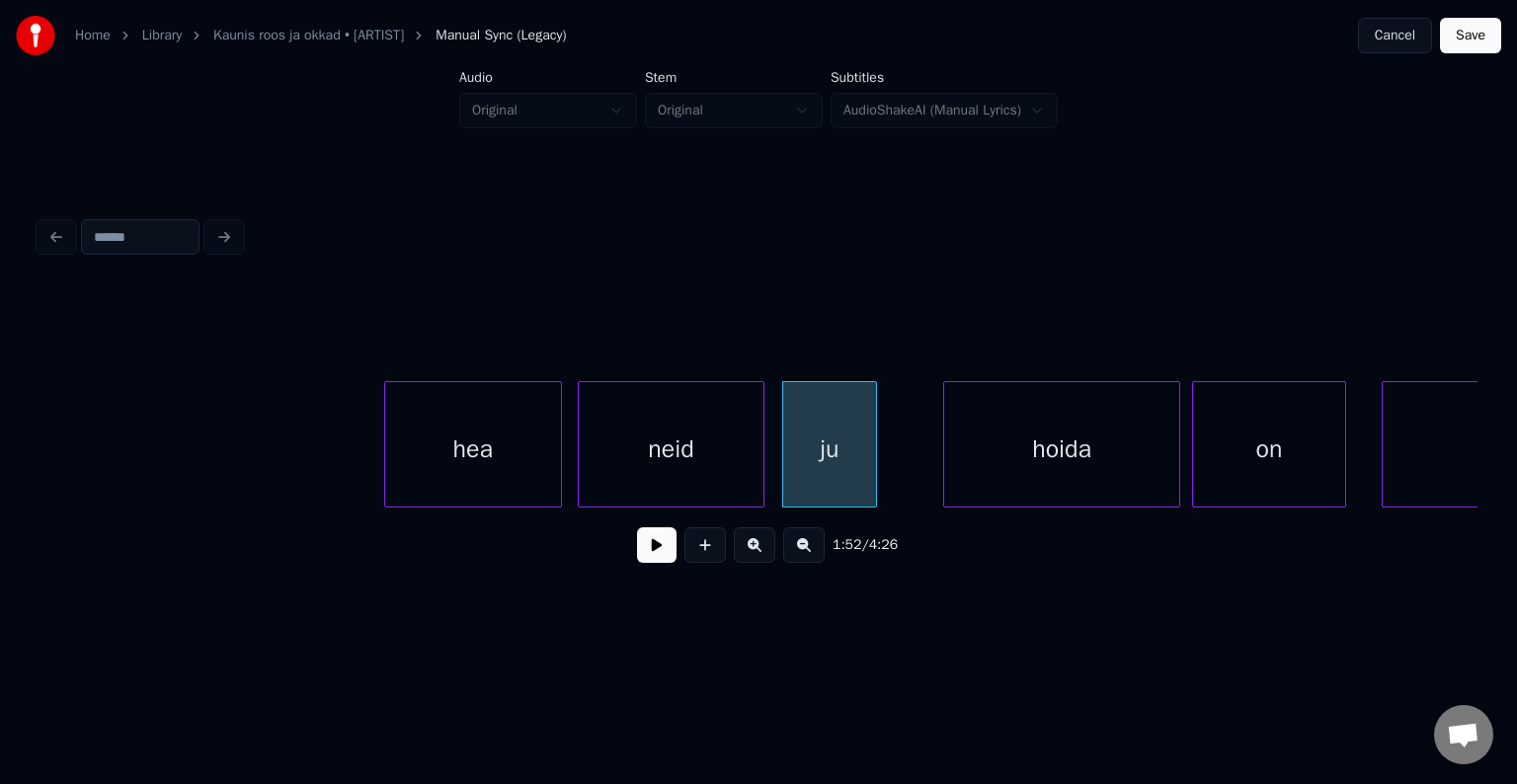 click on "hea" at bounding box center [473, 449] 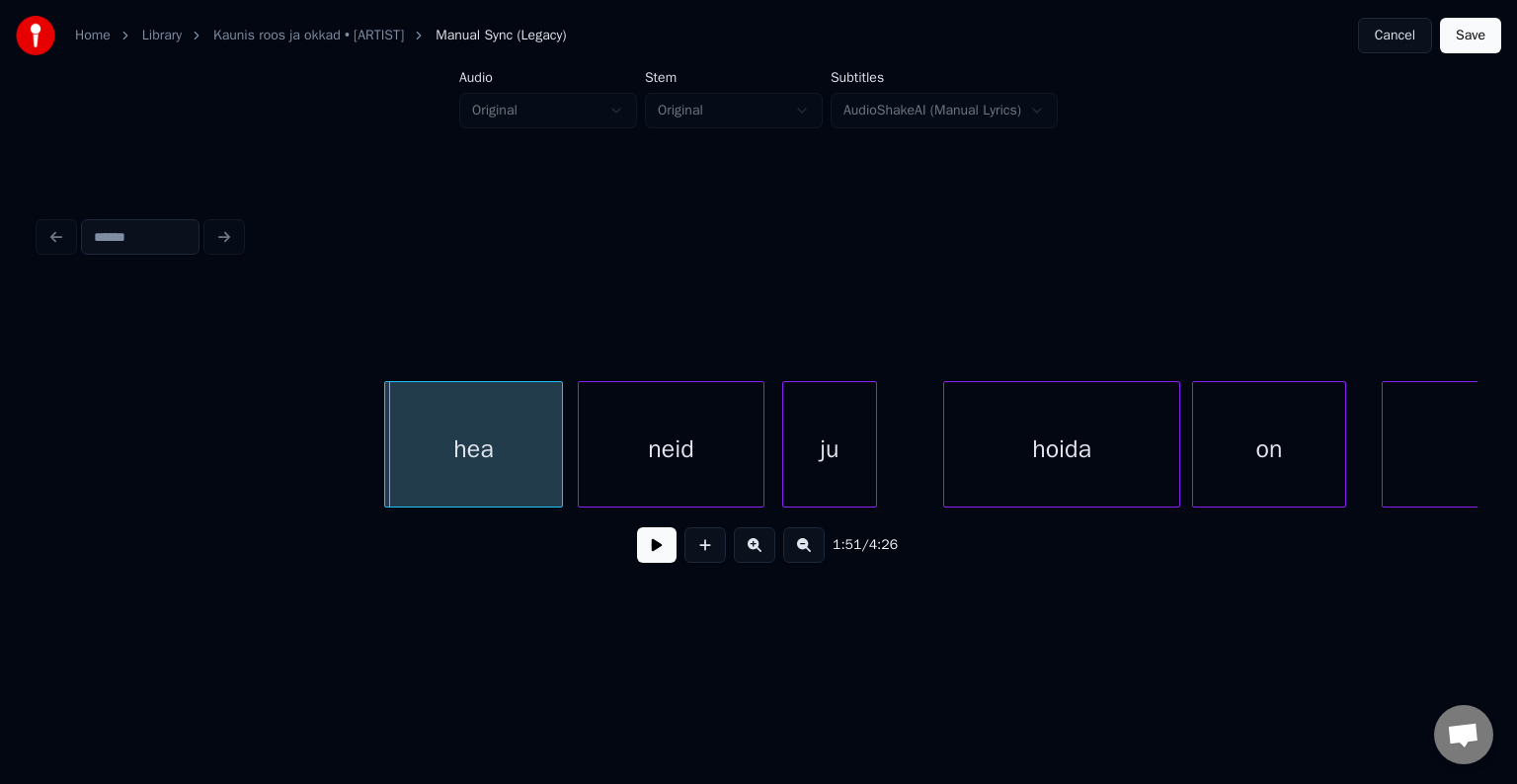 click on "hea" at bounding box center (473, 449) 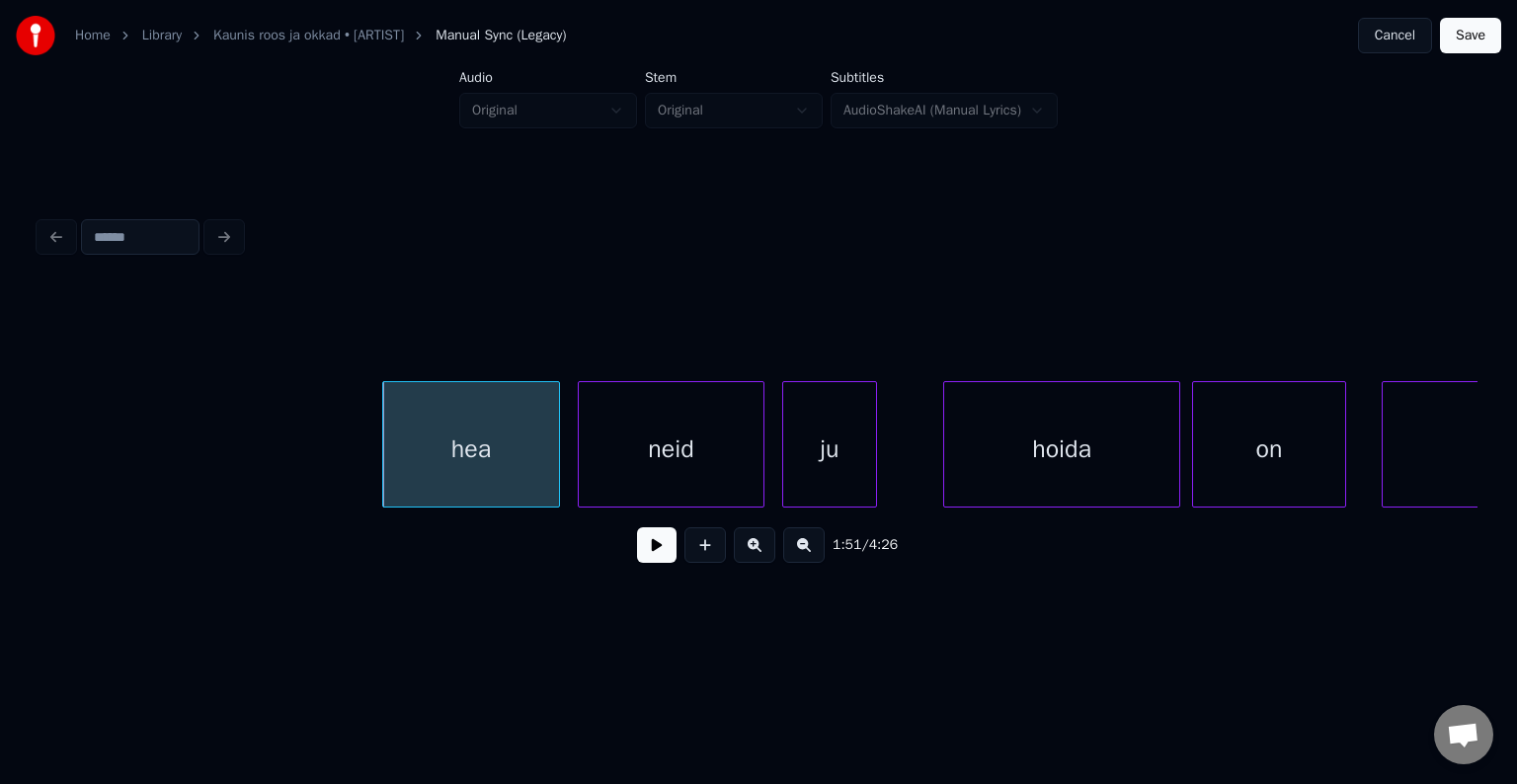 click on "hea" at bounding box center [471, 449] 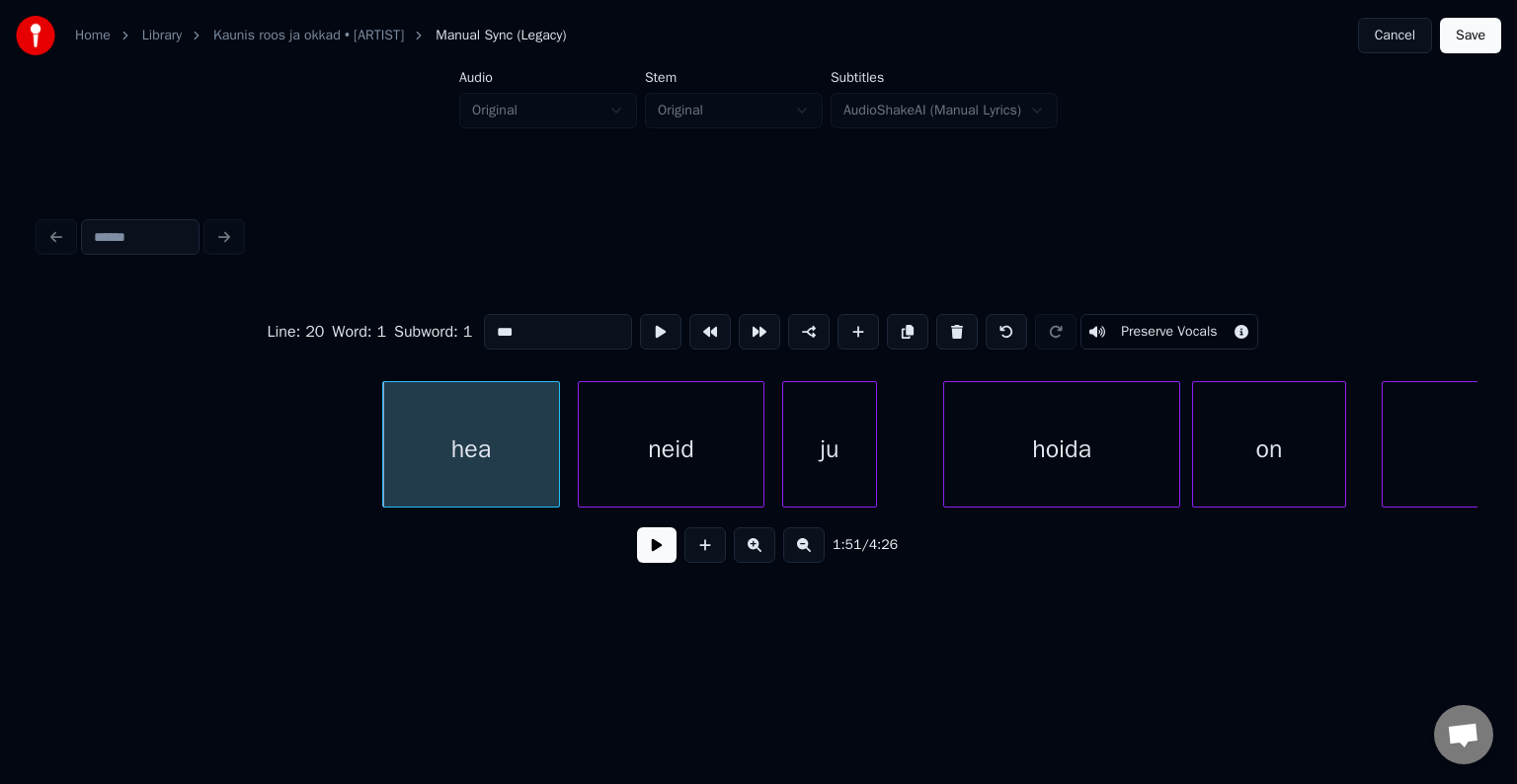 click at bounding box center [657, 545] 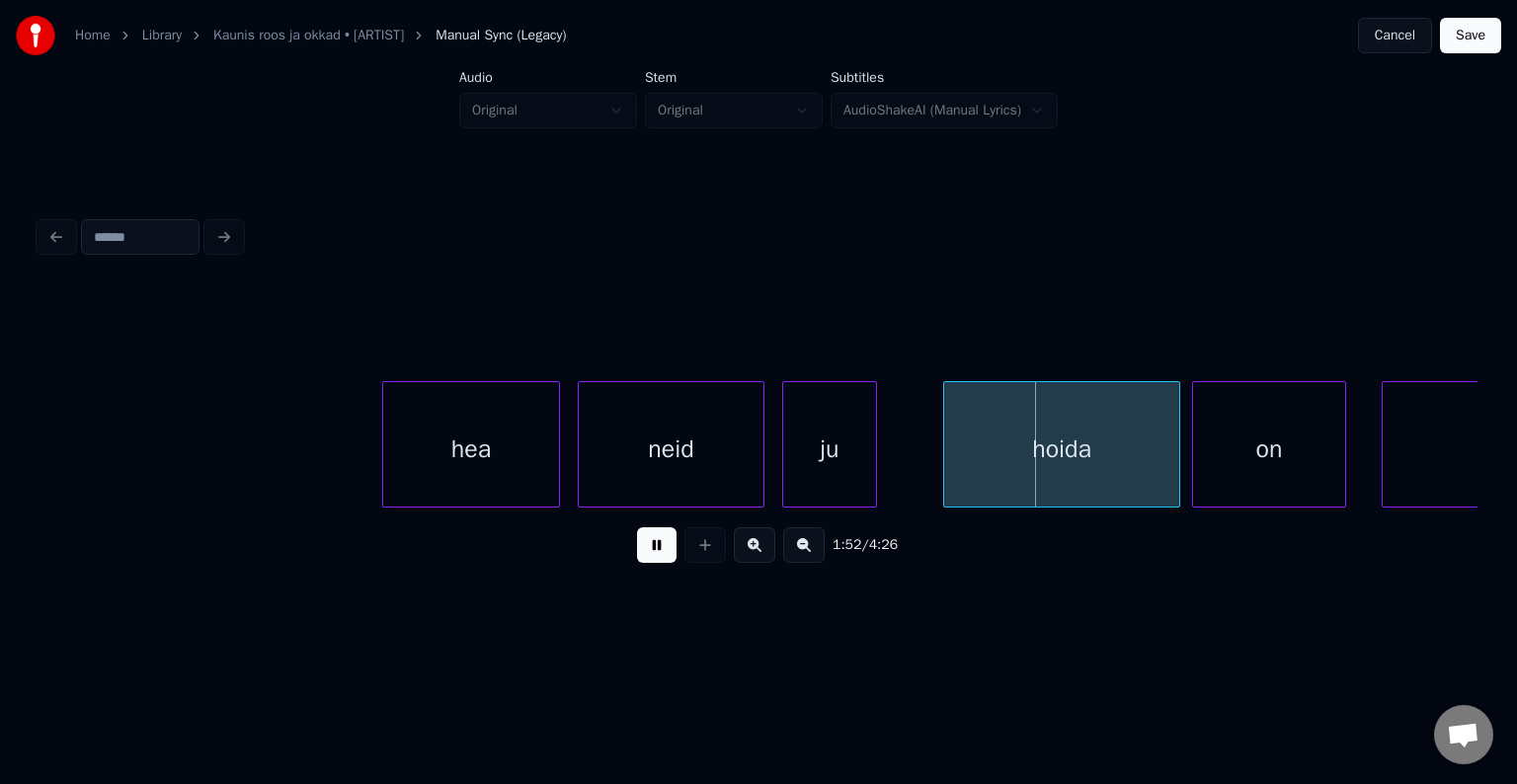 click at bounding box center [657, 545] 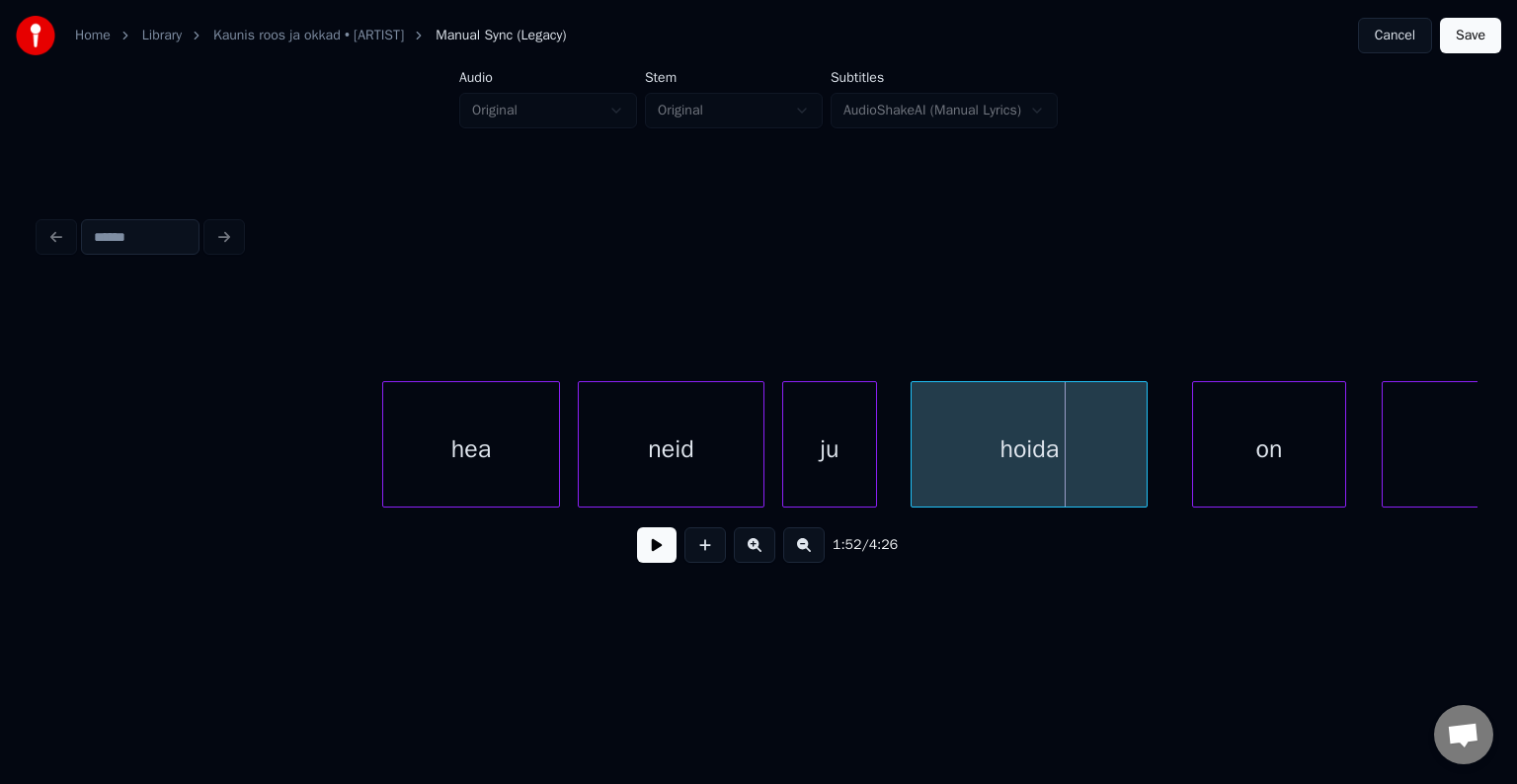 click on "hoida" at bounding box center (1029, 449) 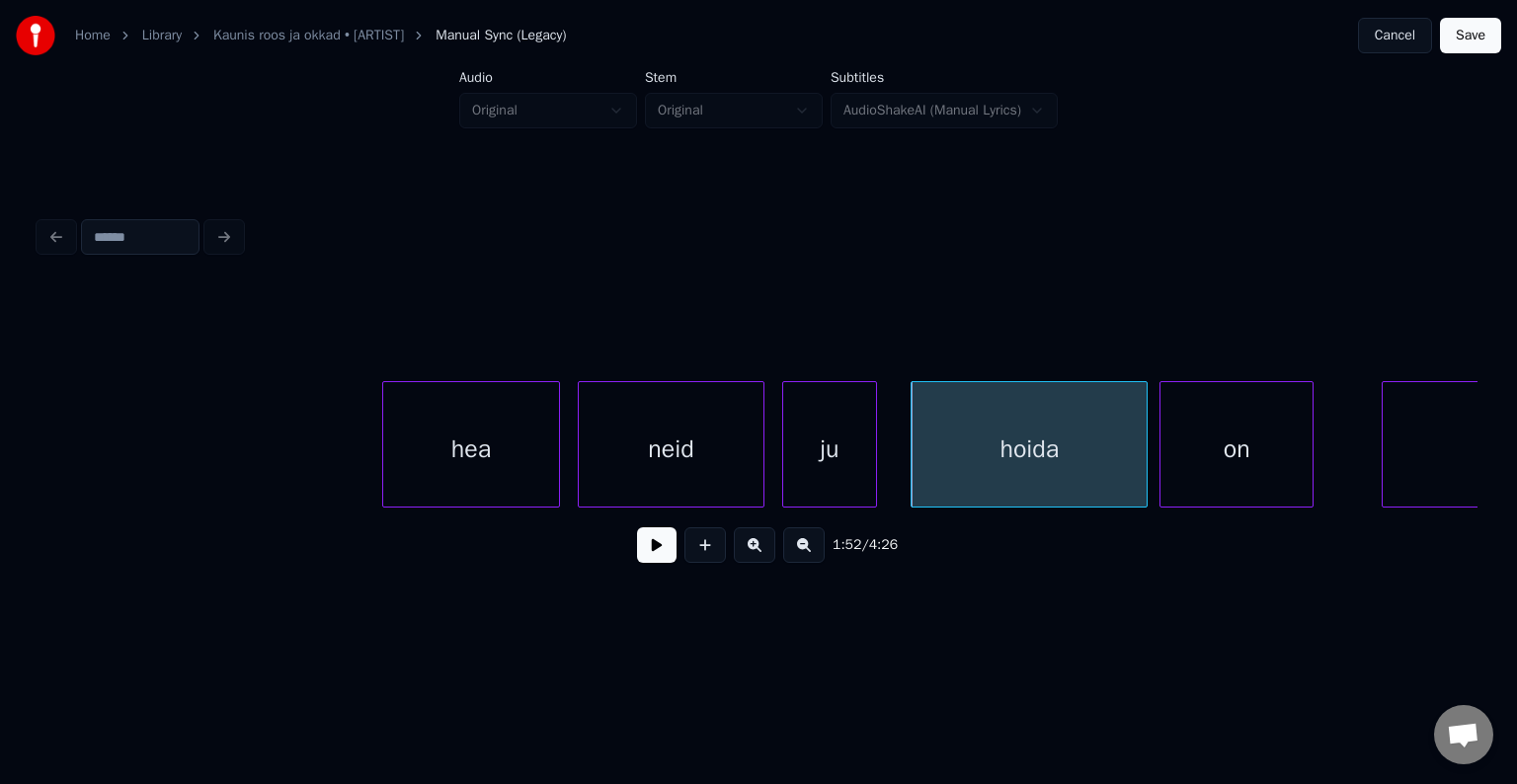 click on "on" at bounding box center [1237, 449] 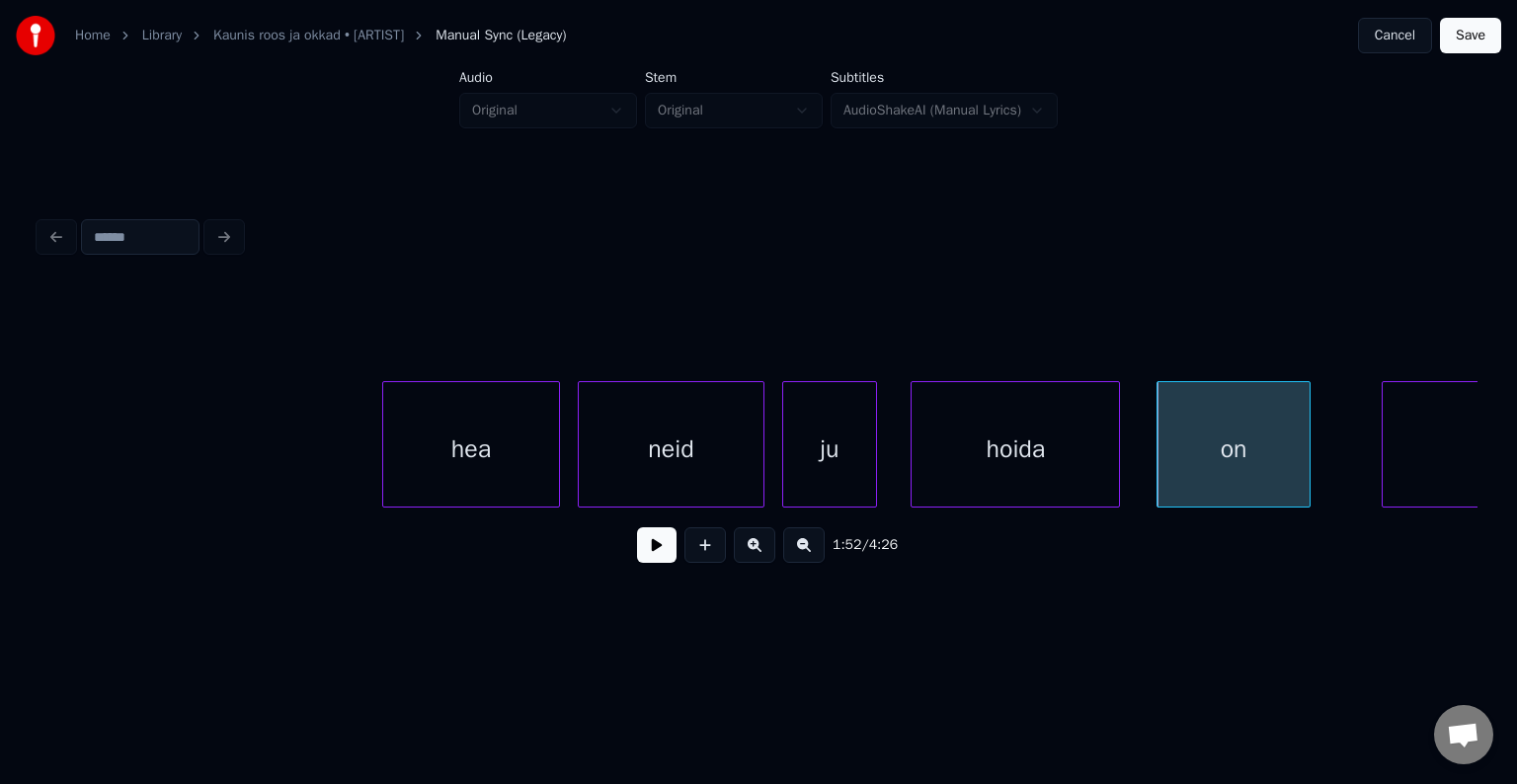 click at bounding box center (1116, 444) 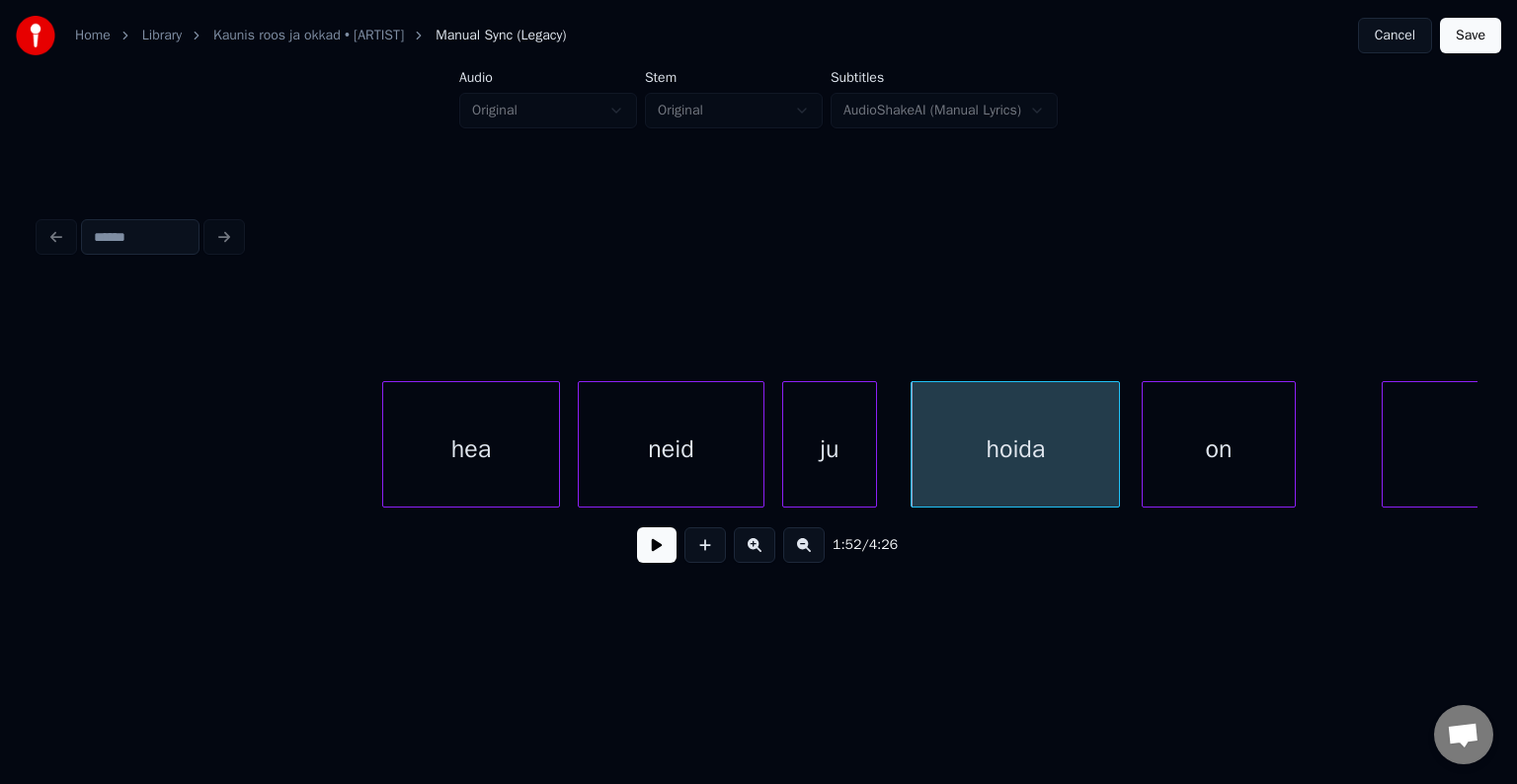 click on "on" at bounding box center [1219, 449] 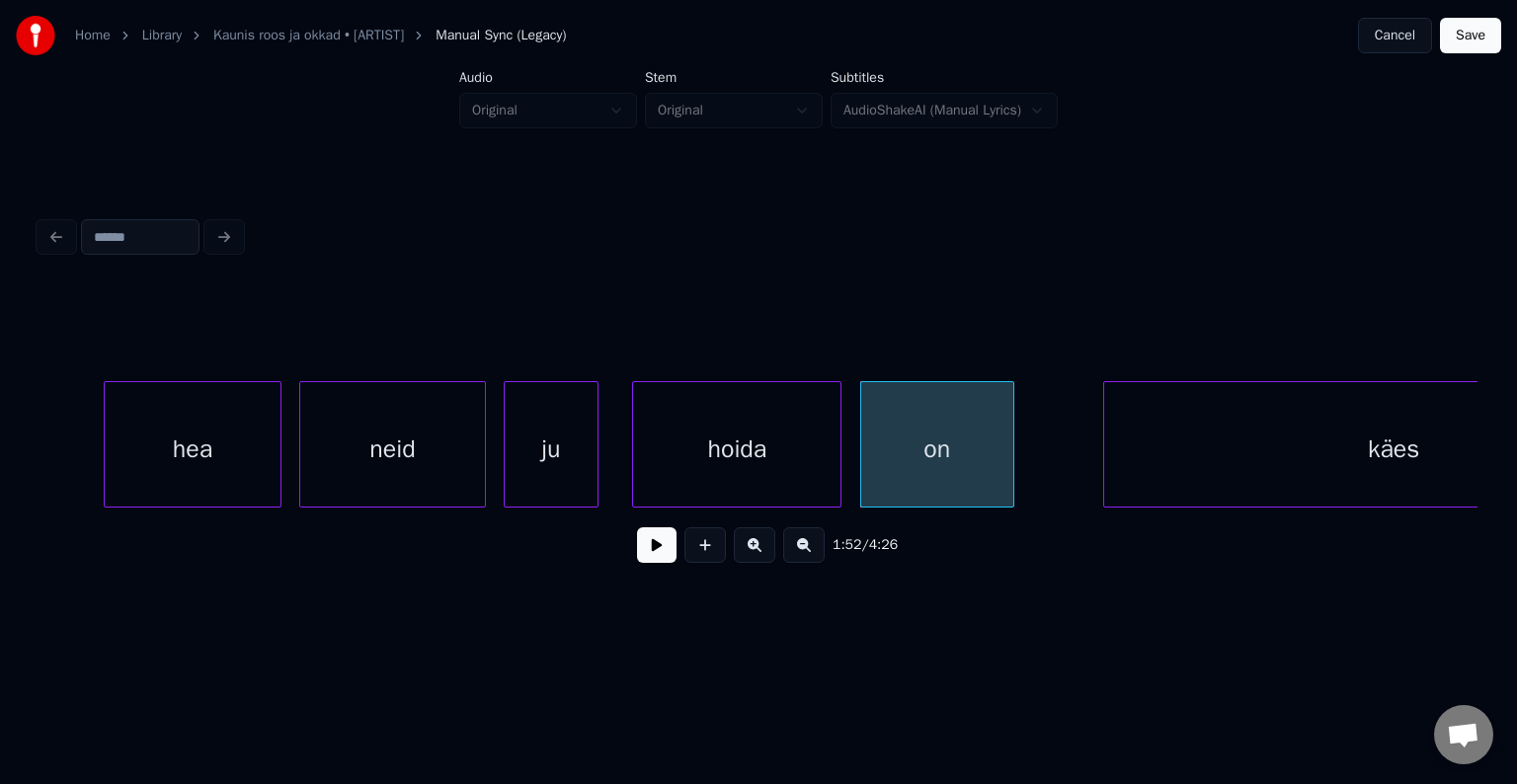 scroll, scrollTop: 0, scrollLeft: 66107, axis: horizontal 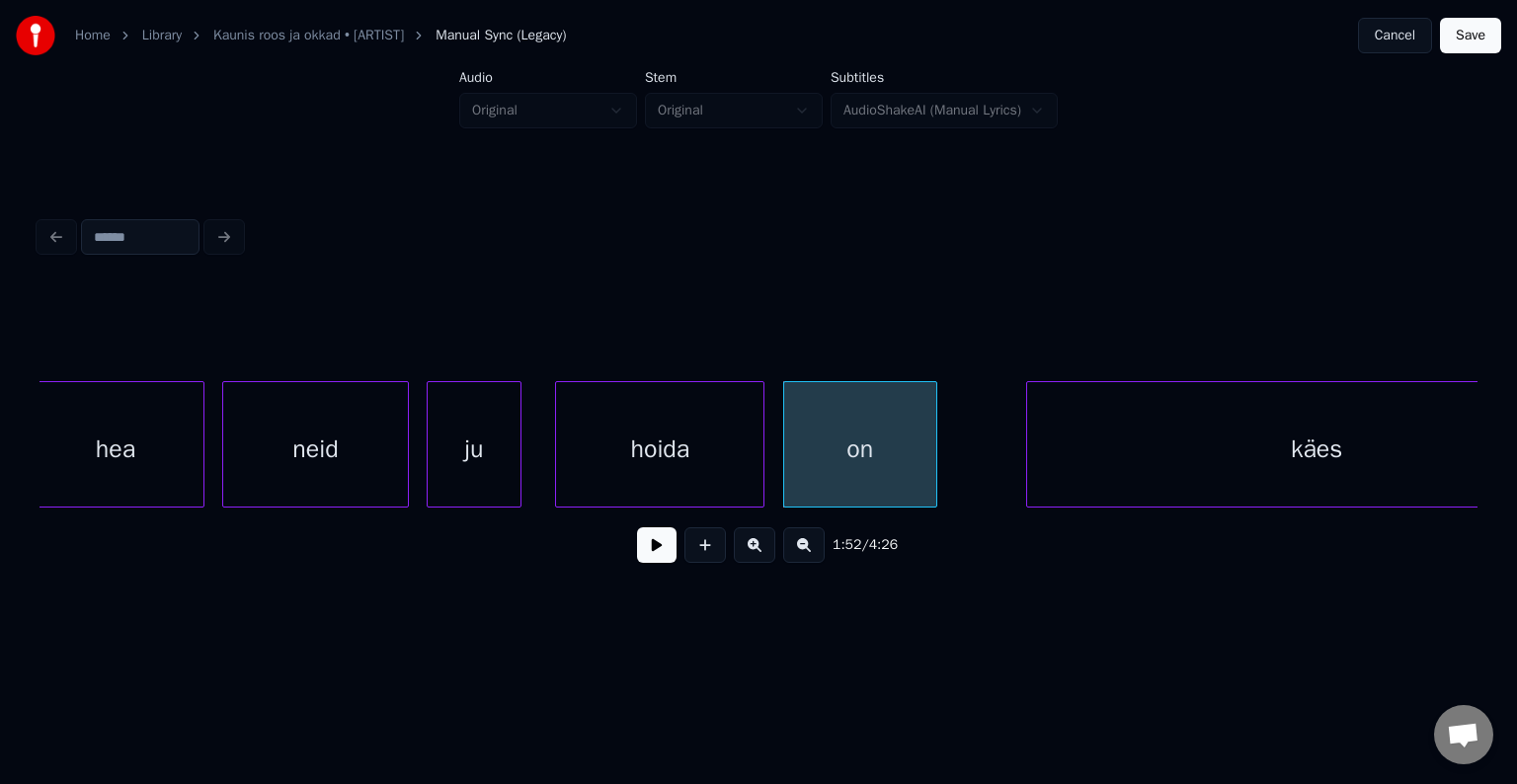click on "ju" at bounding box center [474, 449] 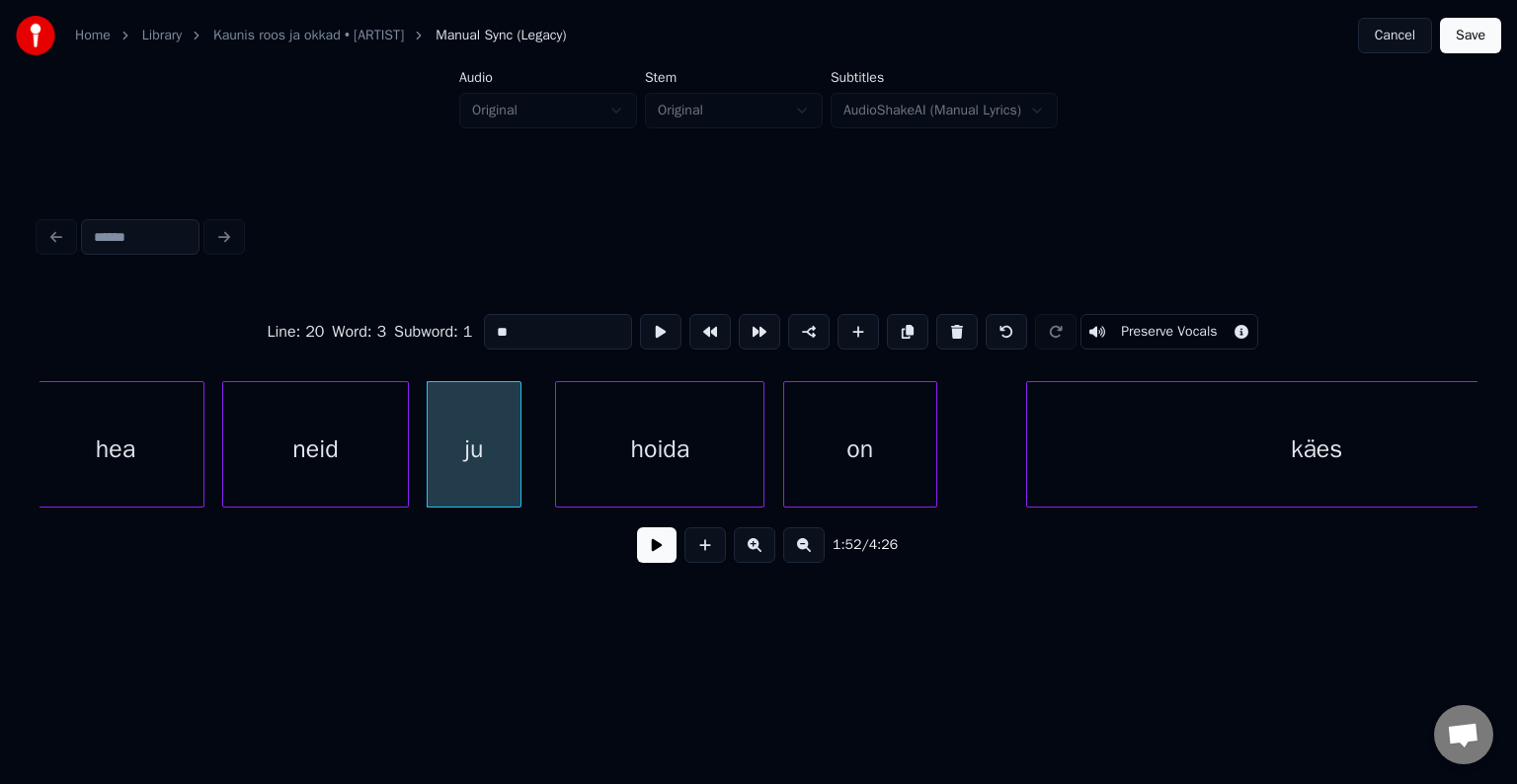 click at bounding box center (657, 545) 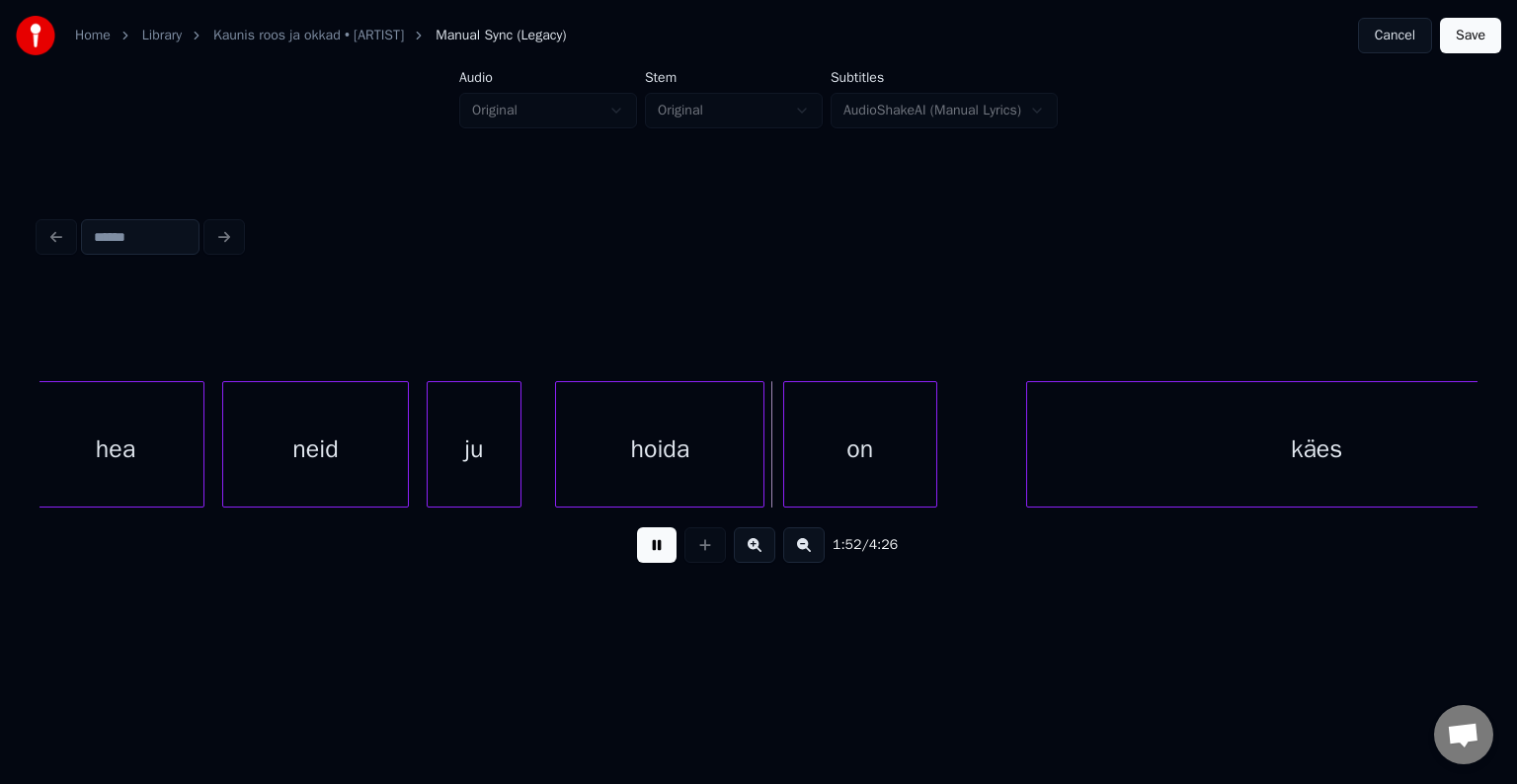 click at bounding box center [657, 545] 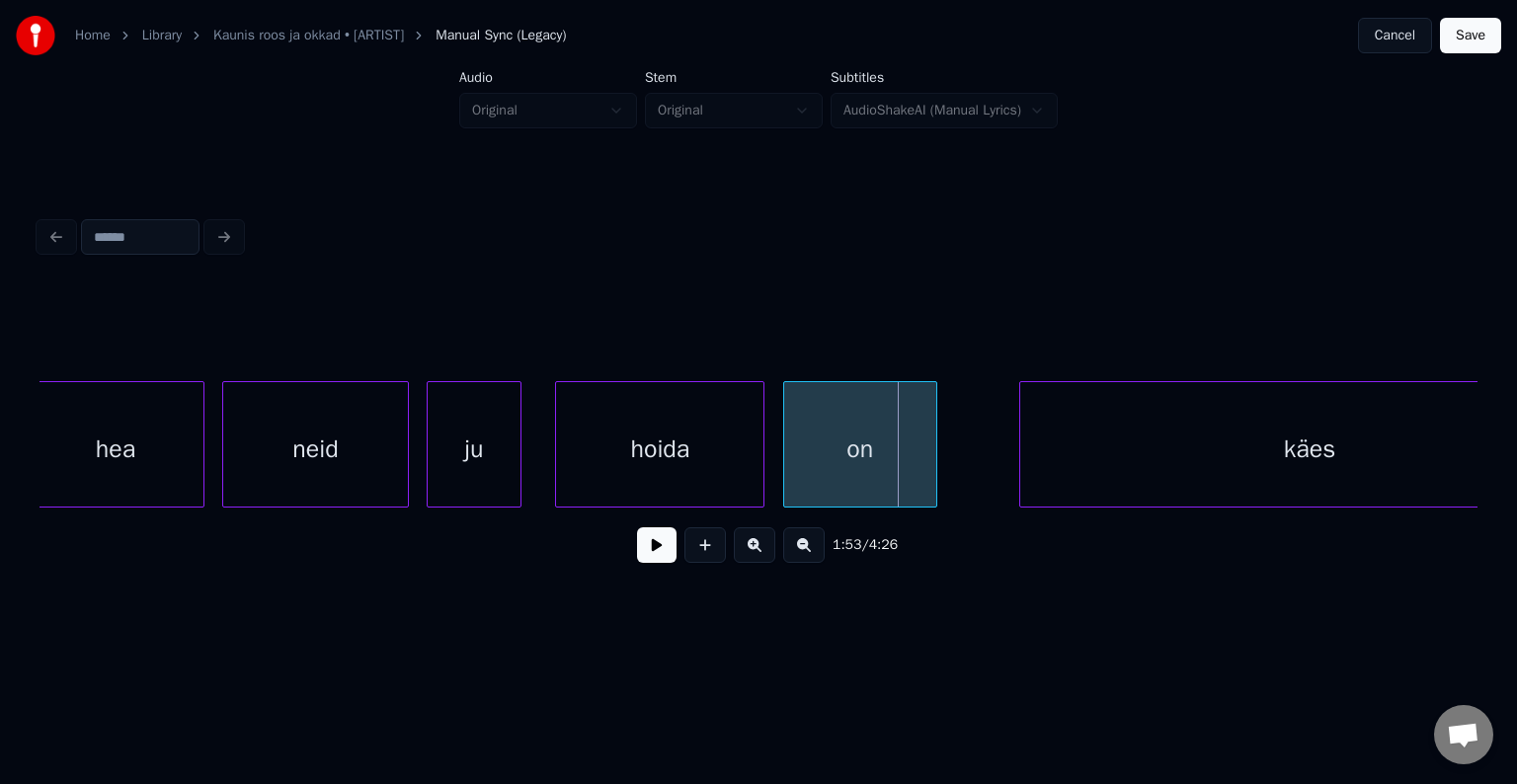 scroll, scrollTop: 0, scrollLeft: 66231, axis: horizontal 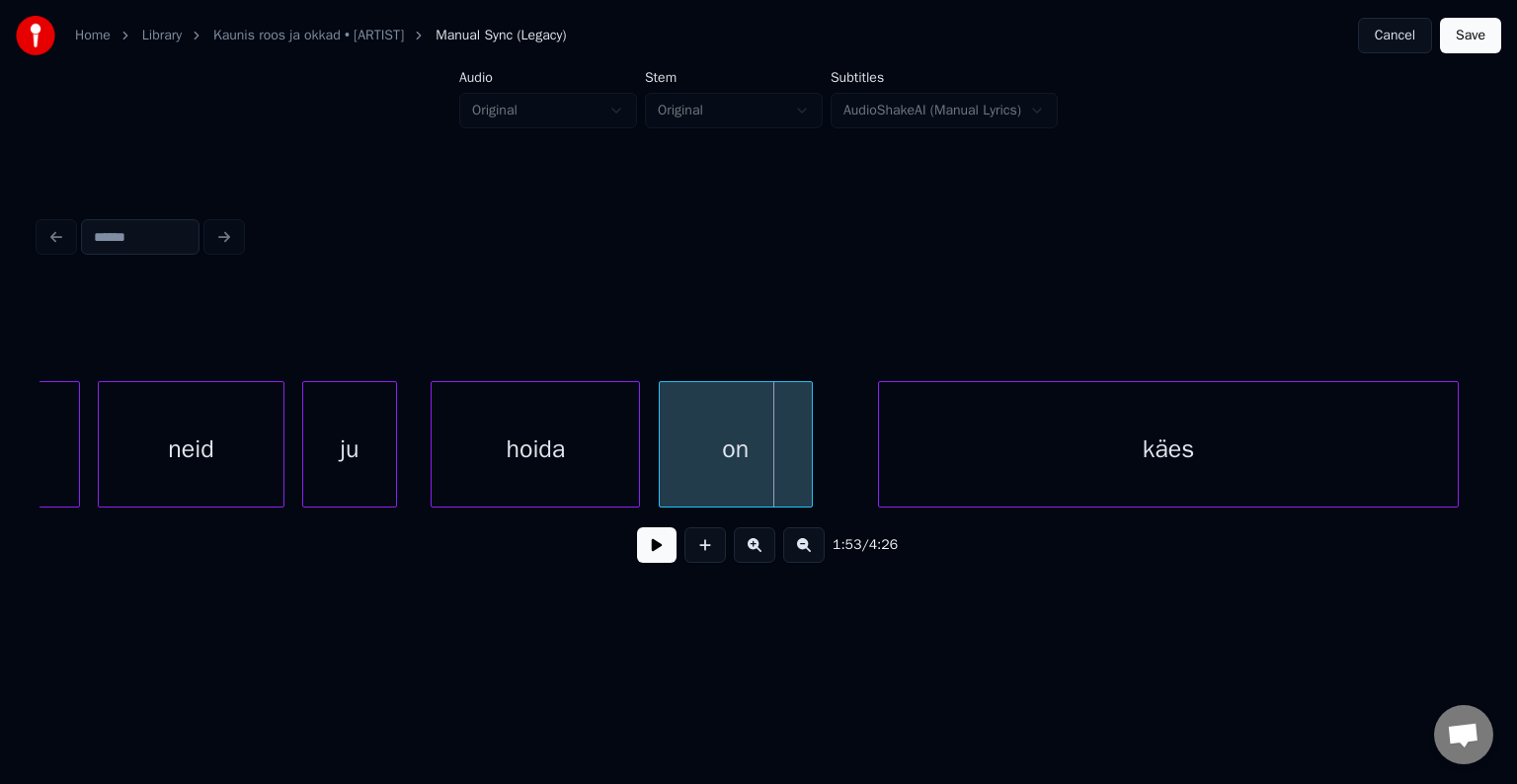 click on "käes" at bounding box center [1168, 449] 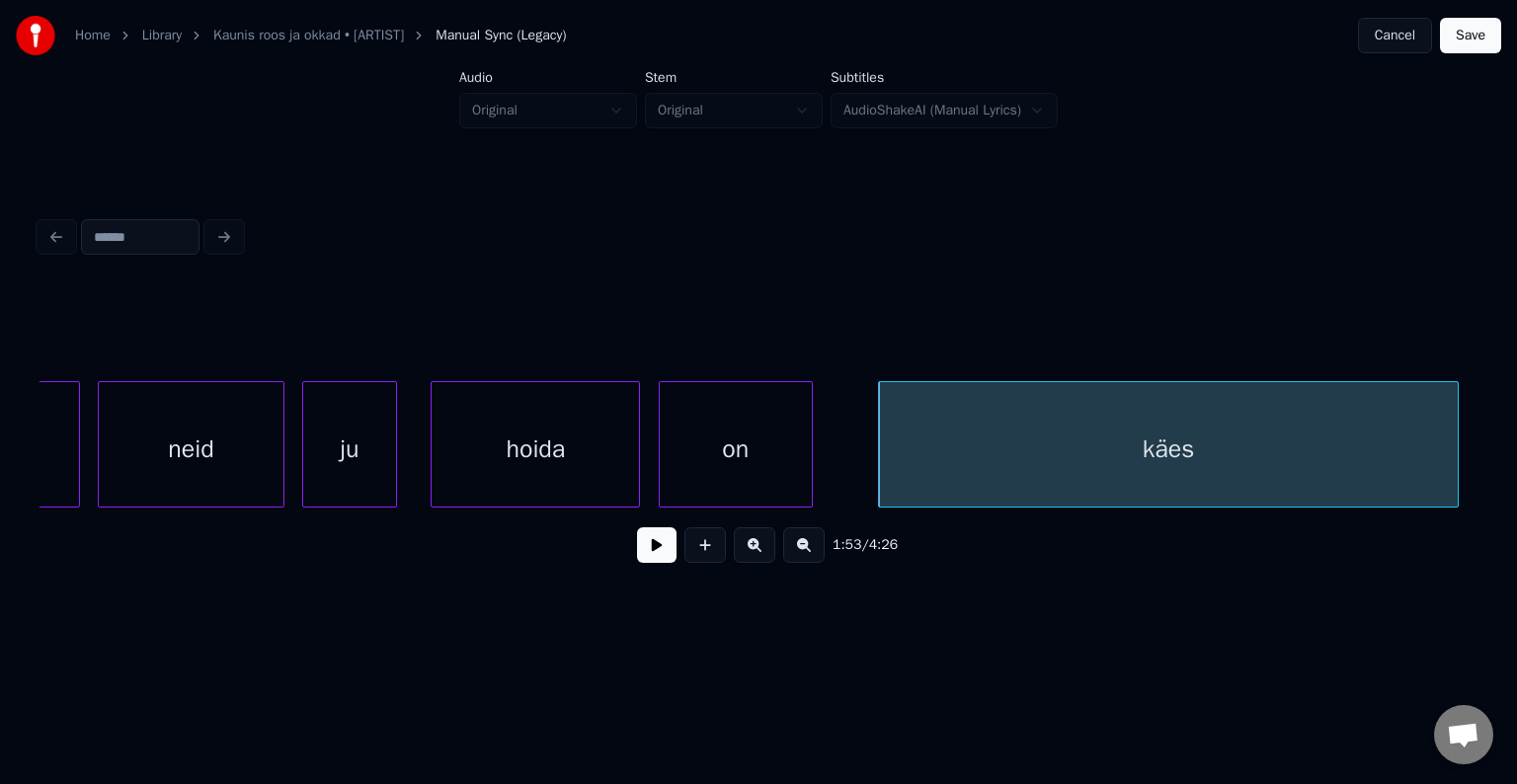 click on "käes" at bounding box center [1168, 449] 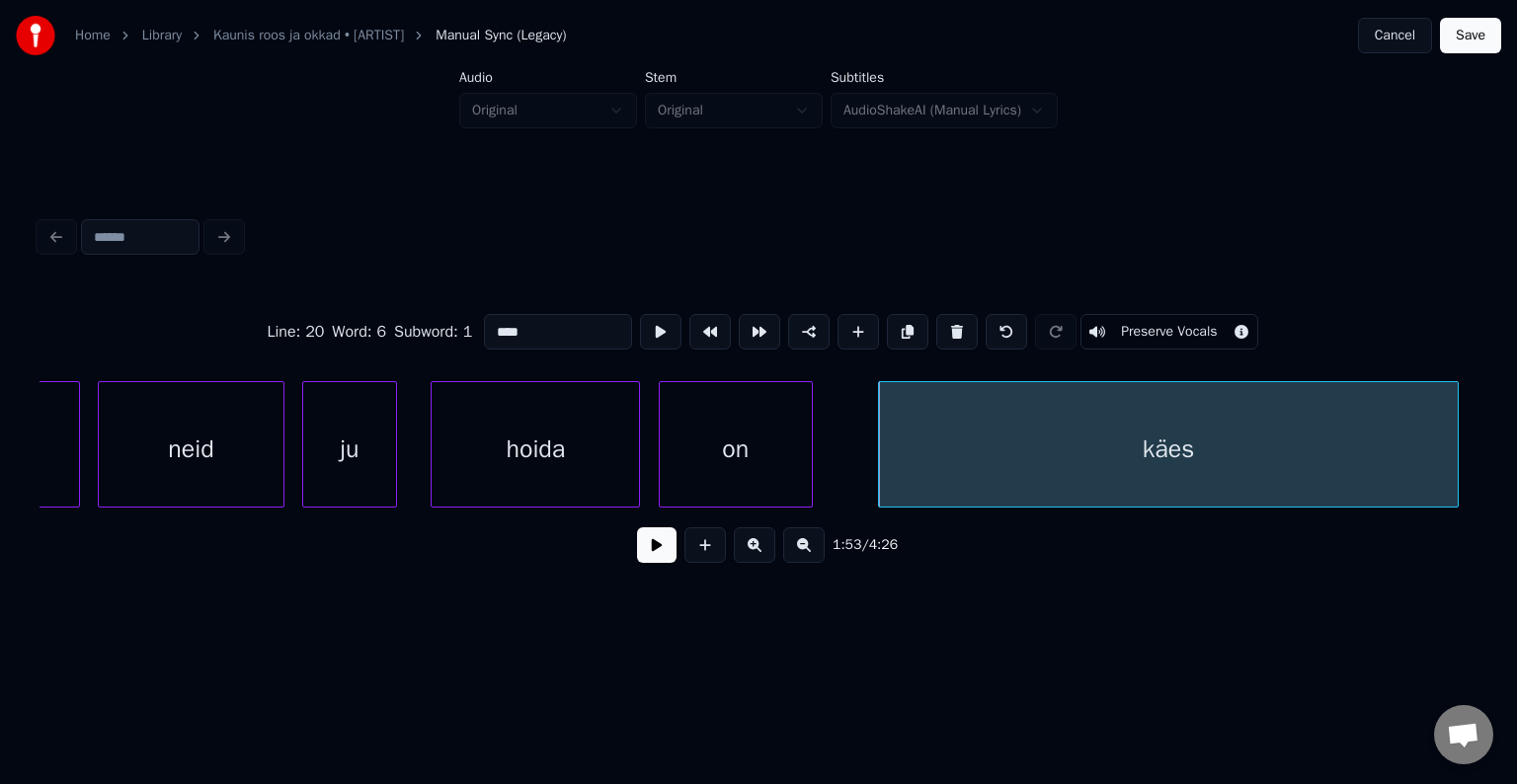 click at bounding box center (657, 545) 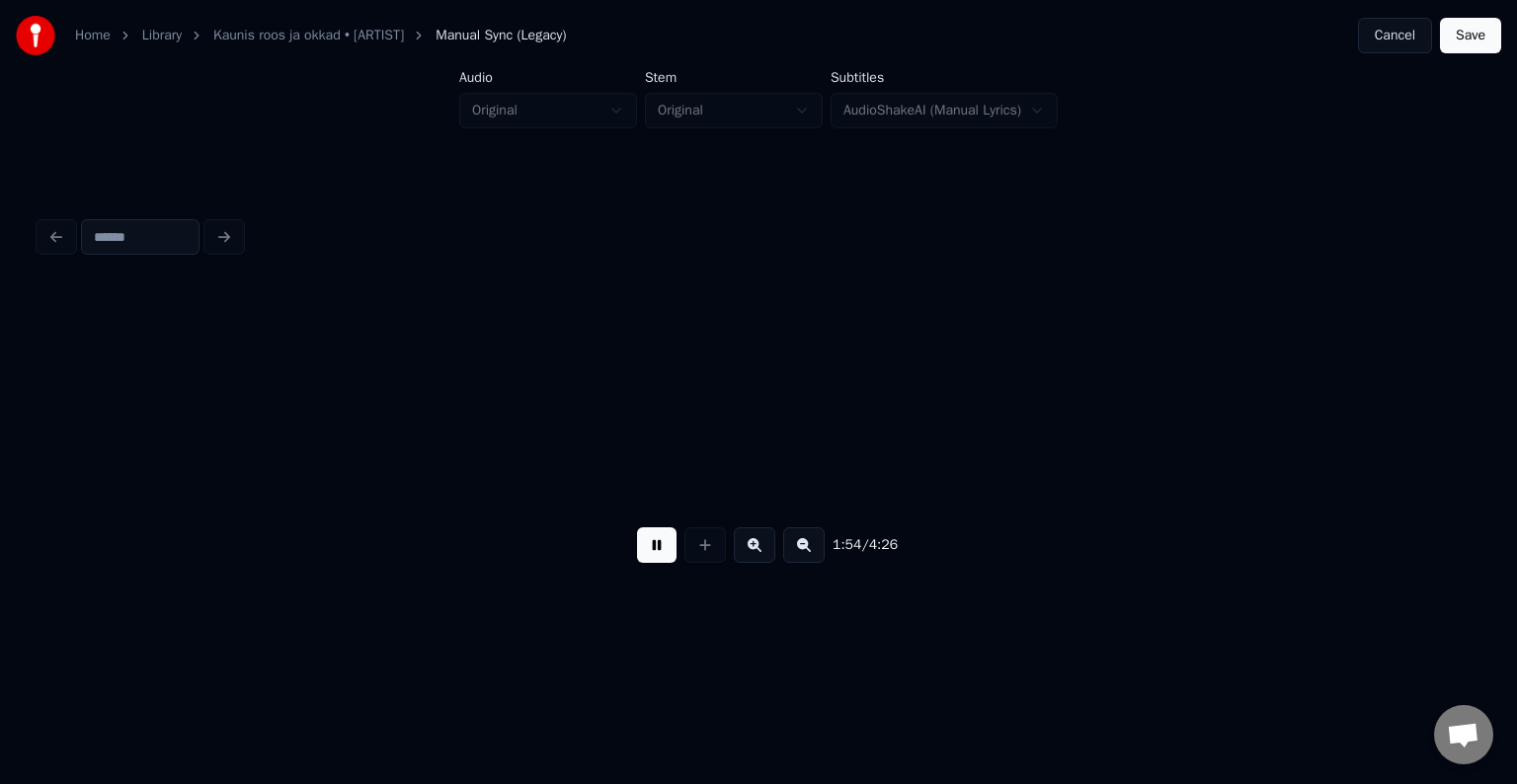 scroll, scrollTop: 0, scrollLeft: 67669, axis: horizontal 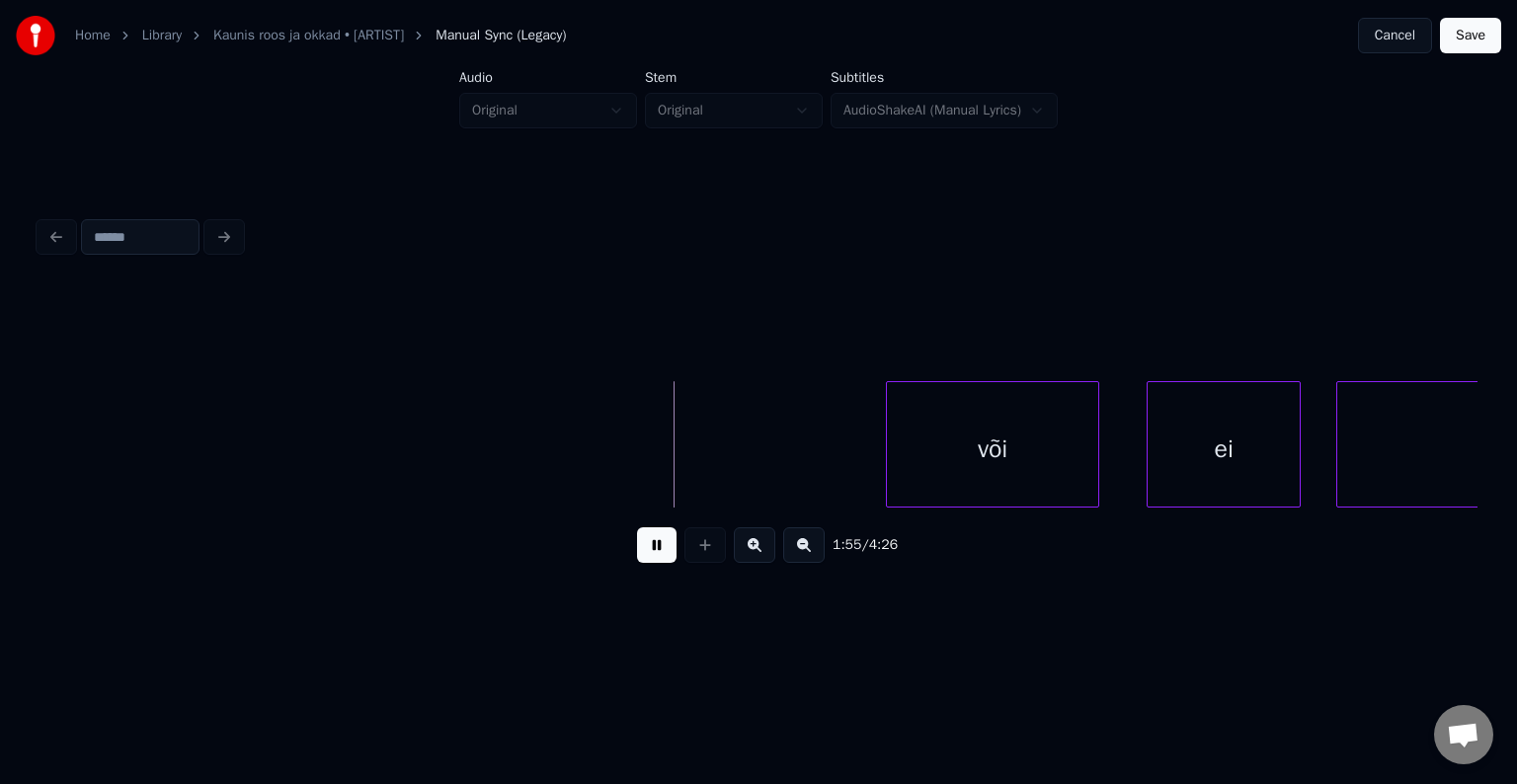 click at bounding box center (657, 545) 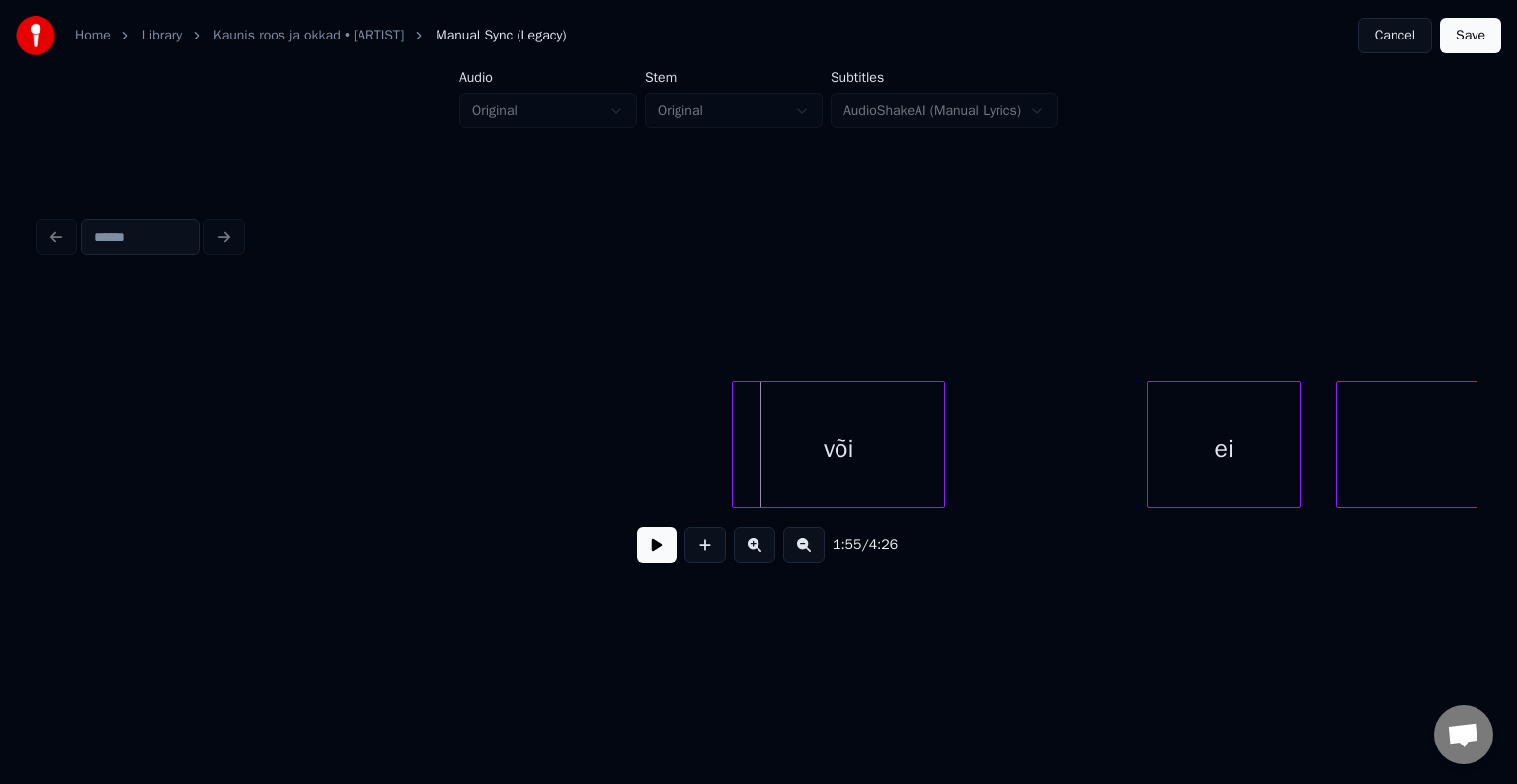 click on "või" at bounding box center (838, 449) 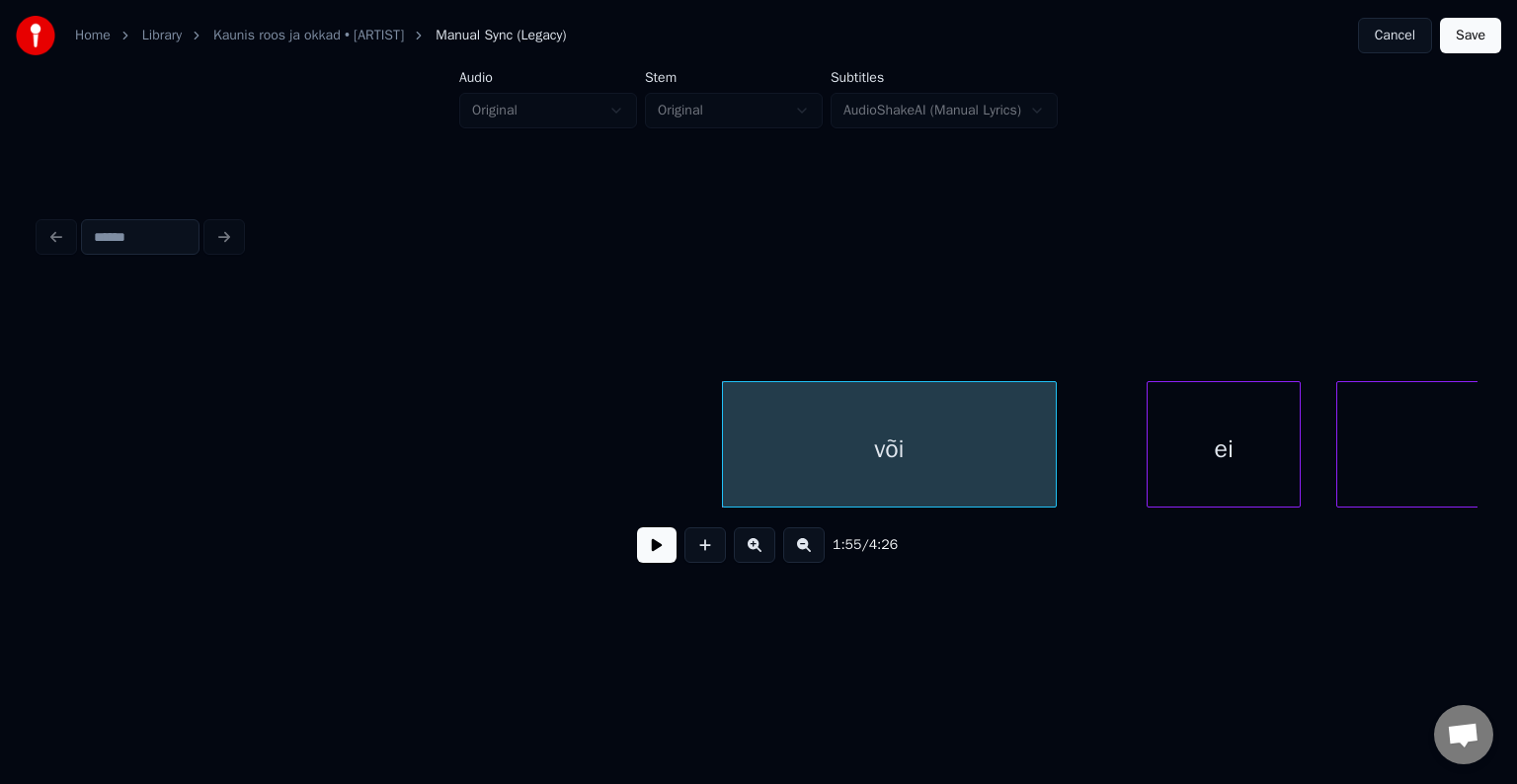 click at bounding box center (1053, 444) 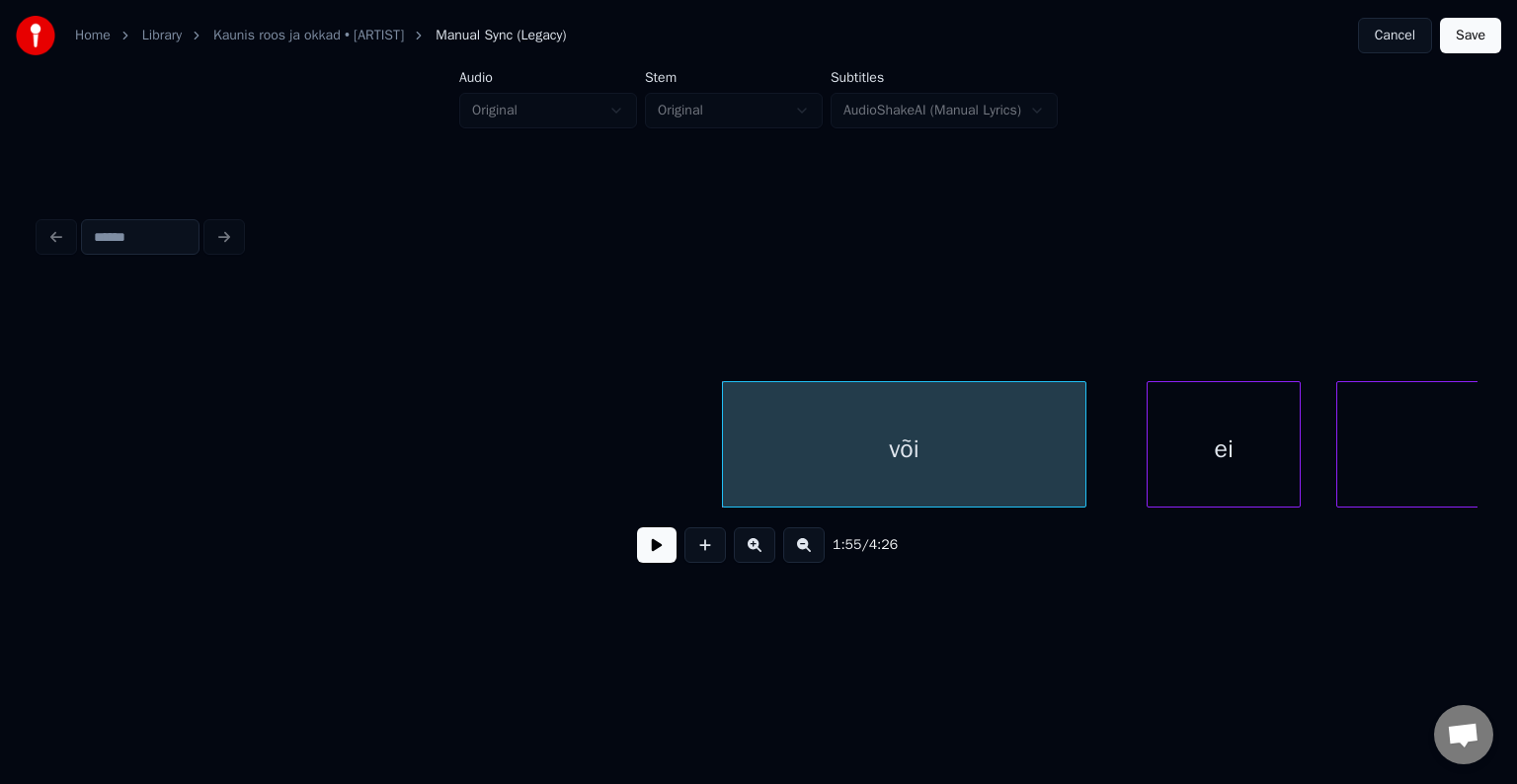 click on "või" at bounding box center (905, 449) 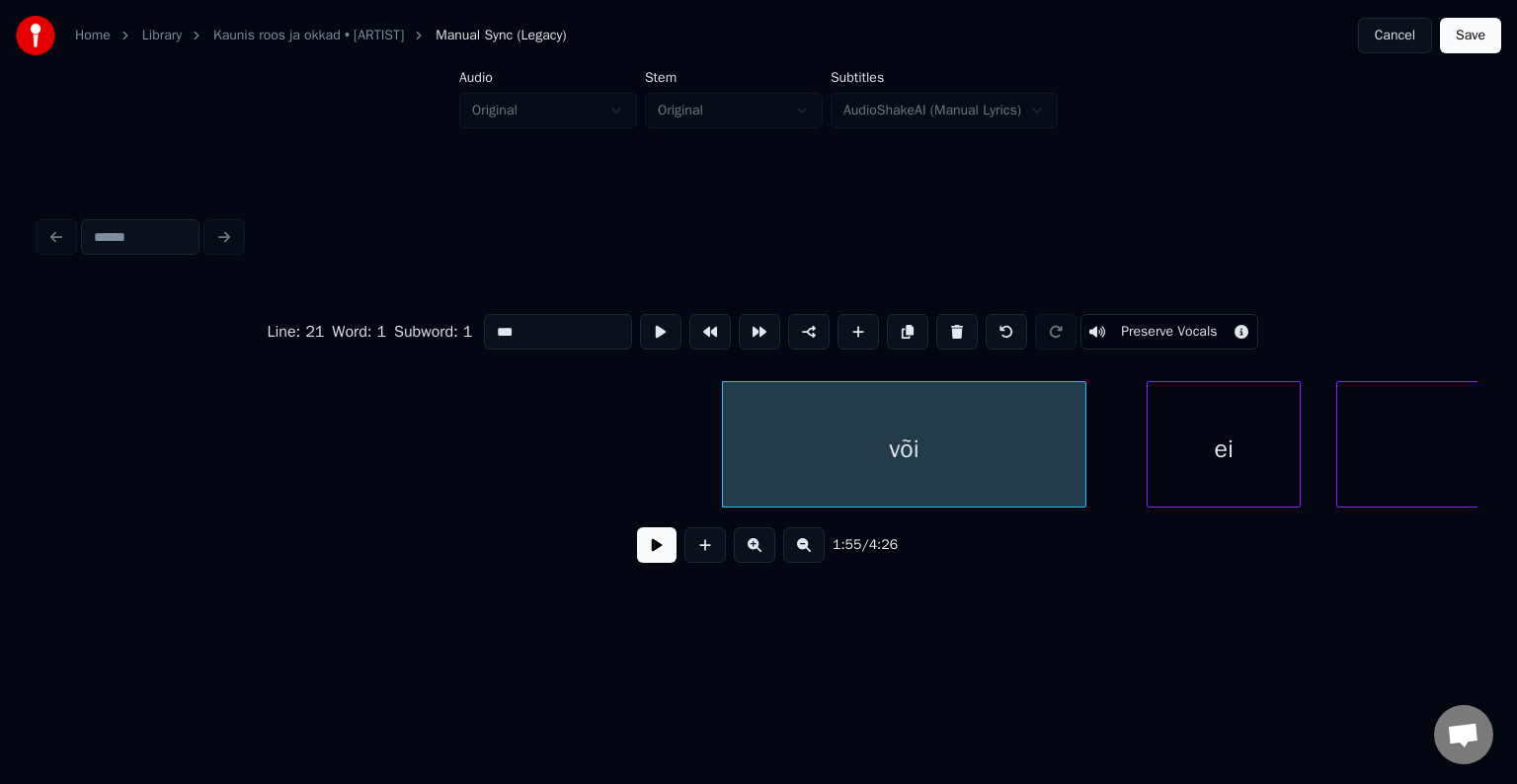 click at bounding box center [657, 545] 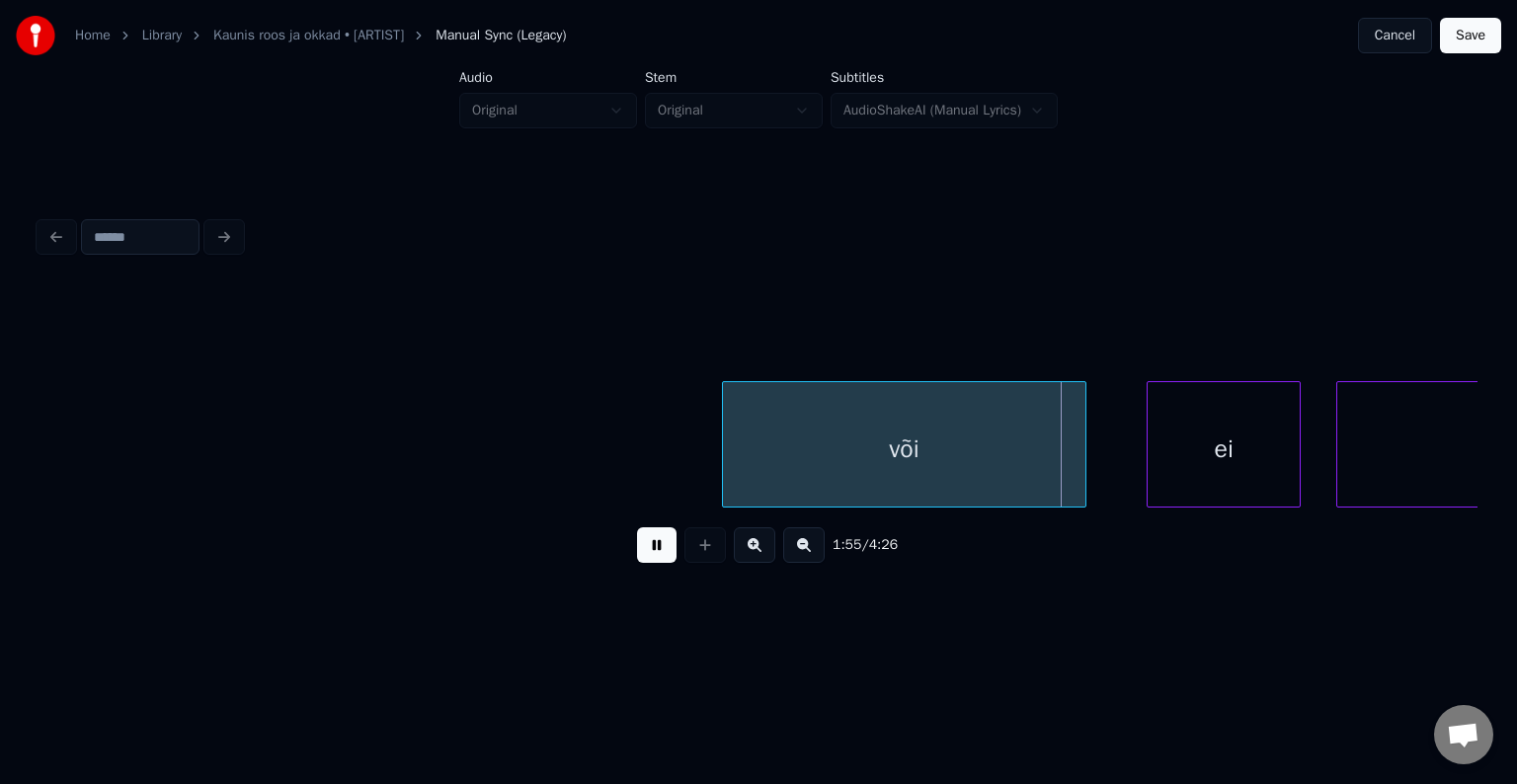 click at bounding box center [657, 545] 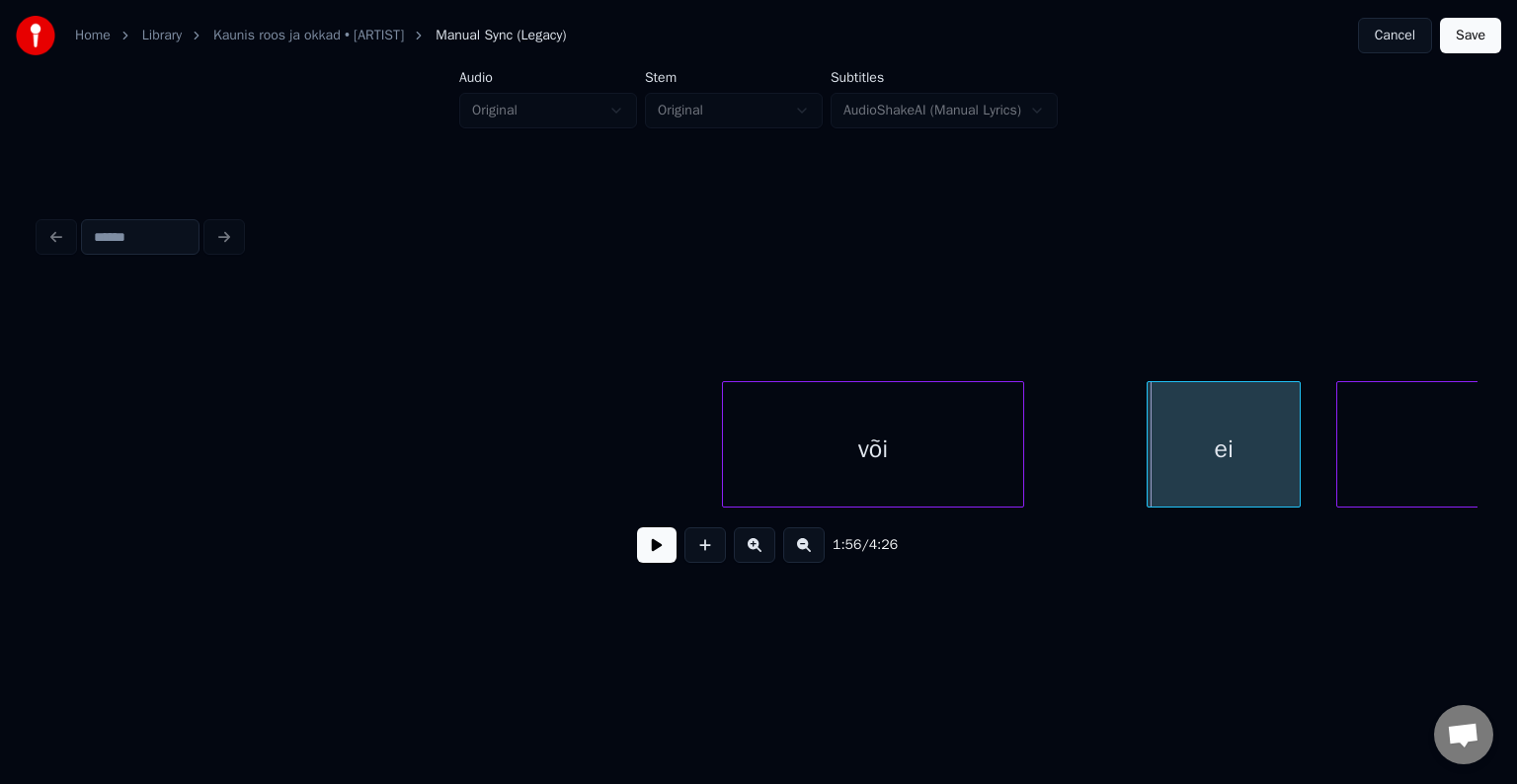 click at bounding box center (1020, 444) 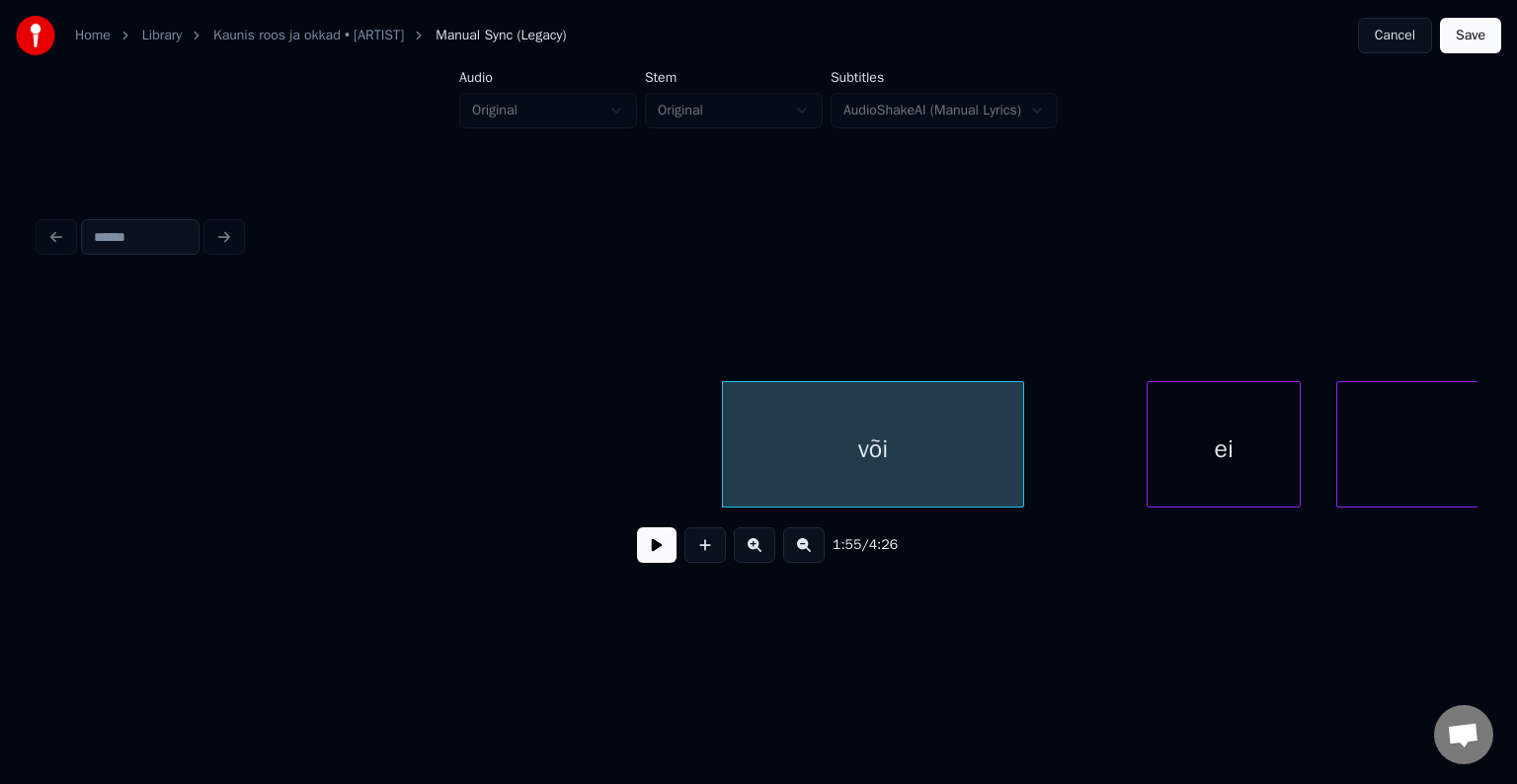click at bounding box center (657, 545) 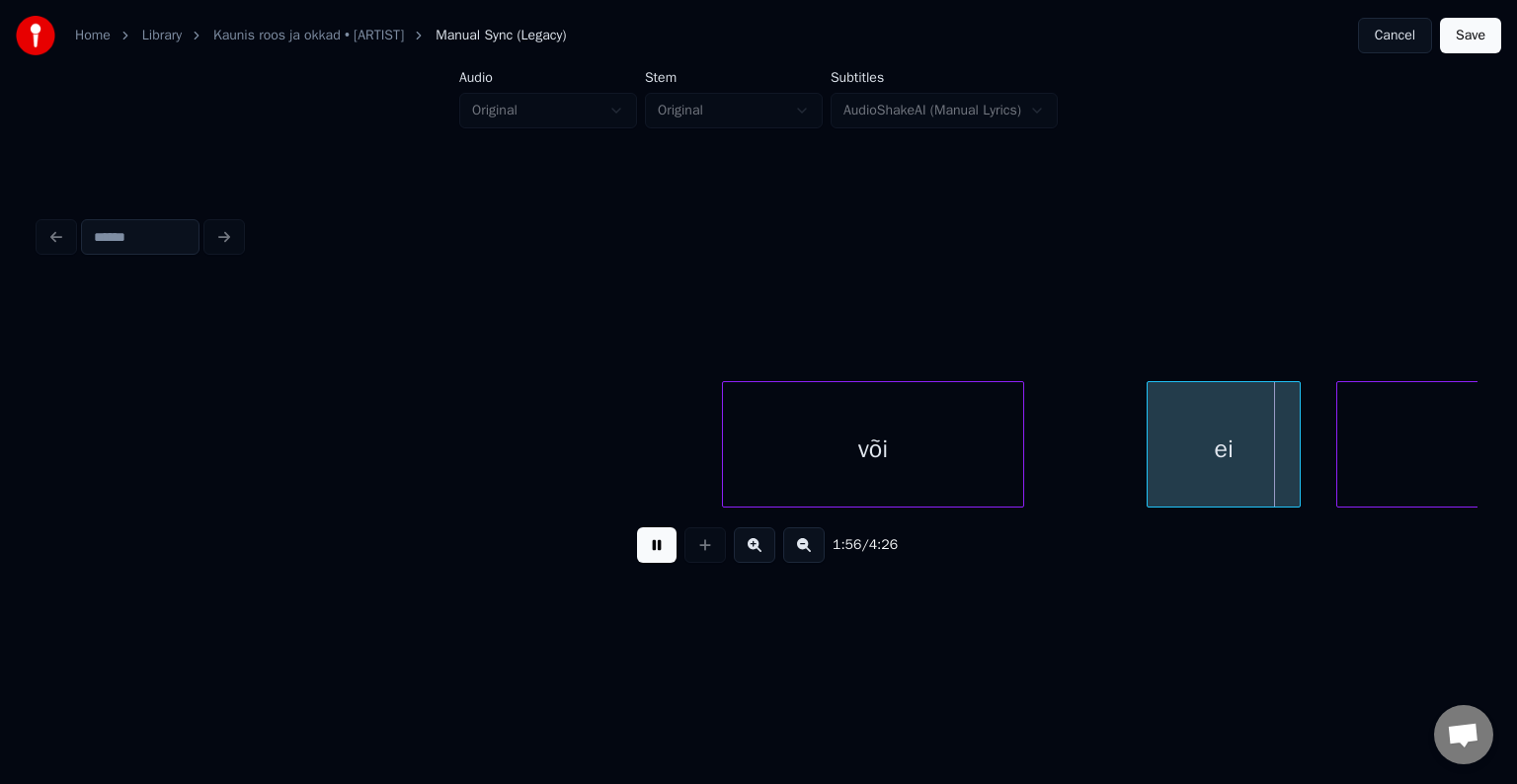click at bounding box center [657, 545] 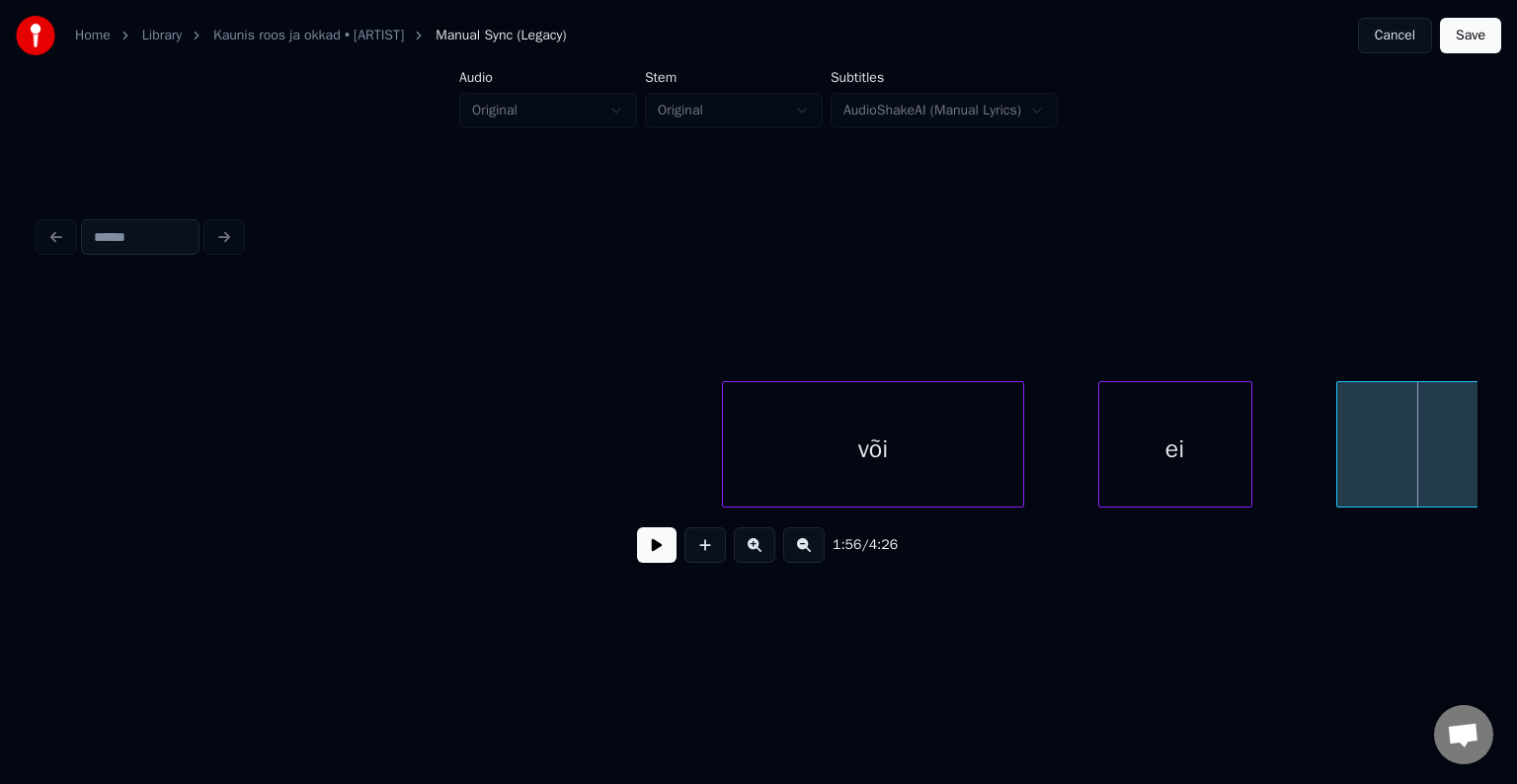click on "ei" at bounding box center (1175, 449) 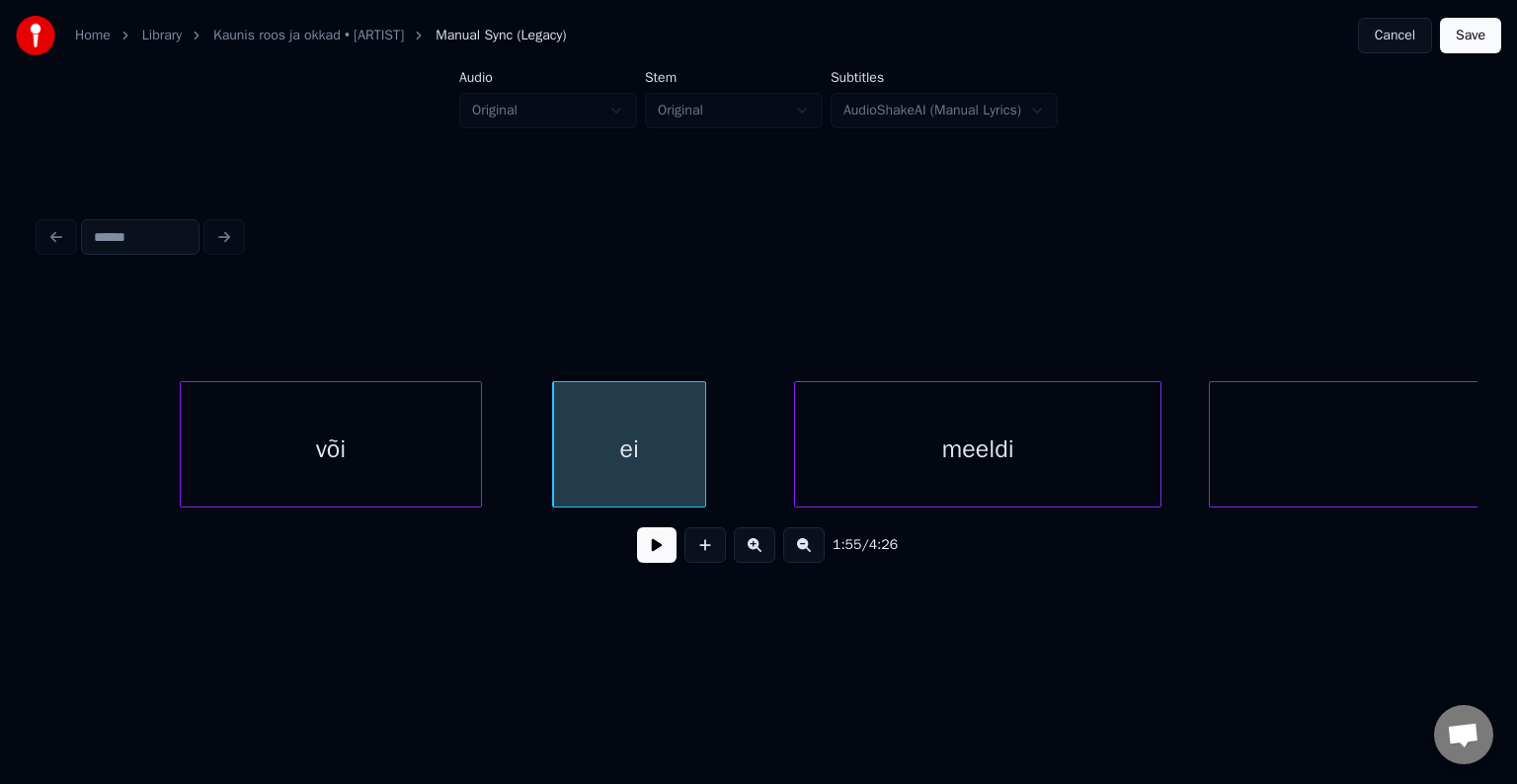 scroll, scrollTop: 0, scrollLeft: 68262, axis: horizontal 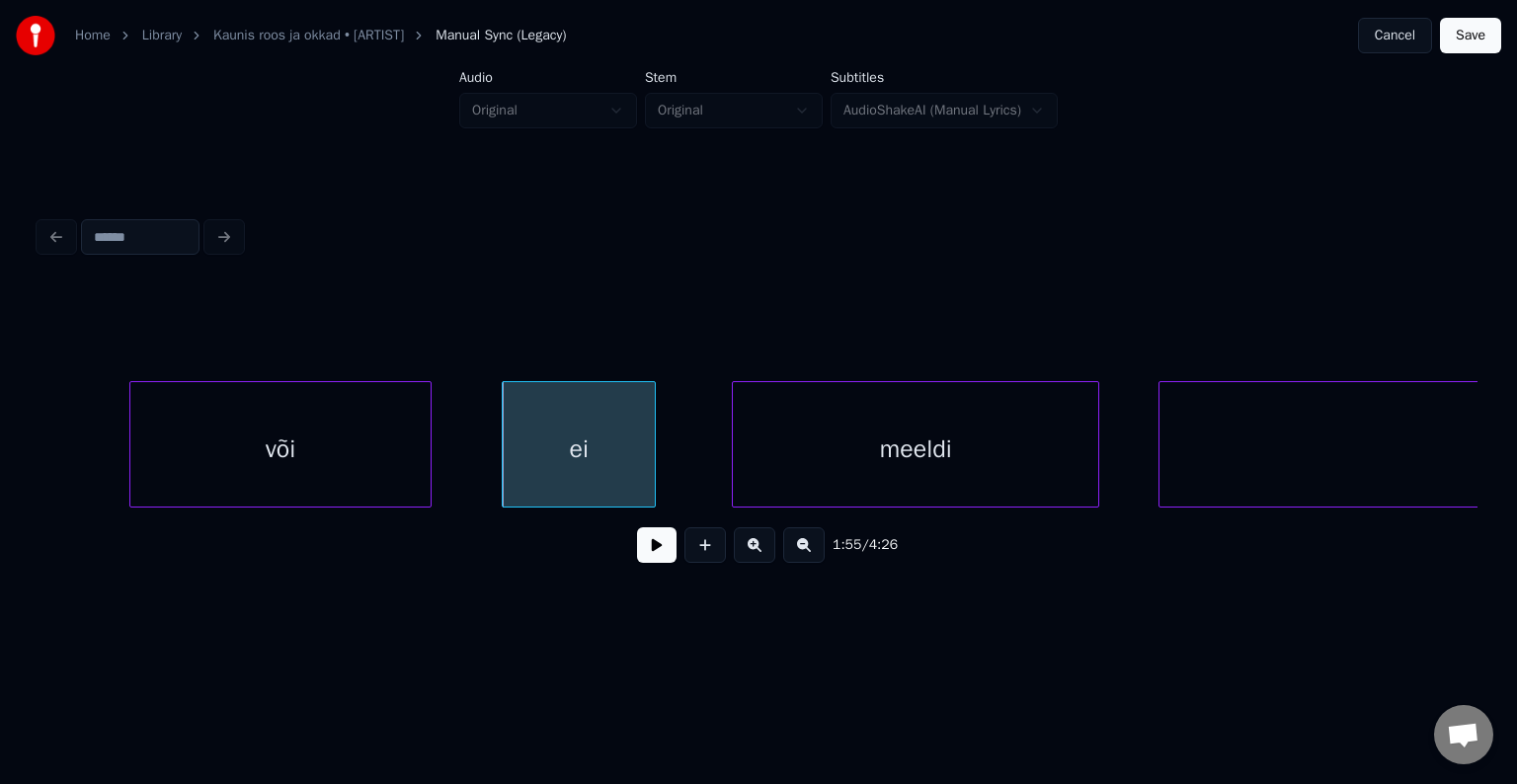 click on "meeldi" at bounding box center (916, 449) 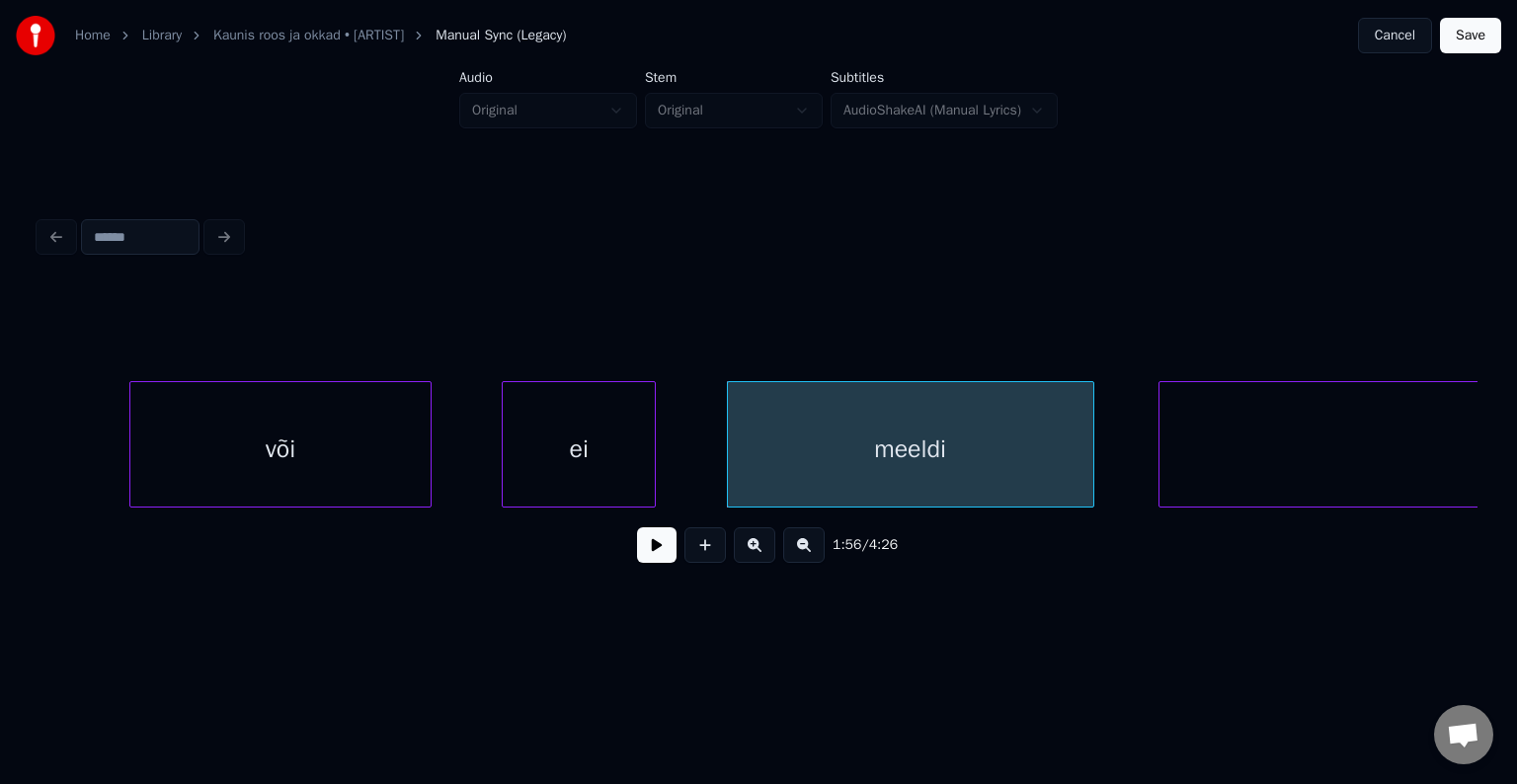 click on "ei" at bounding box center (579, 449) 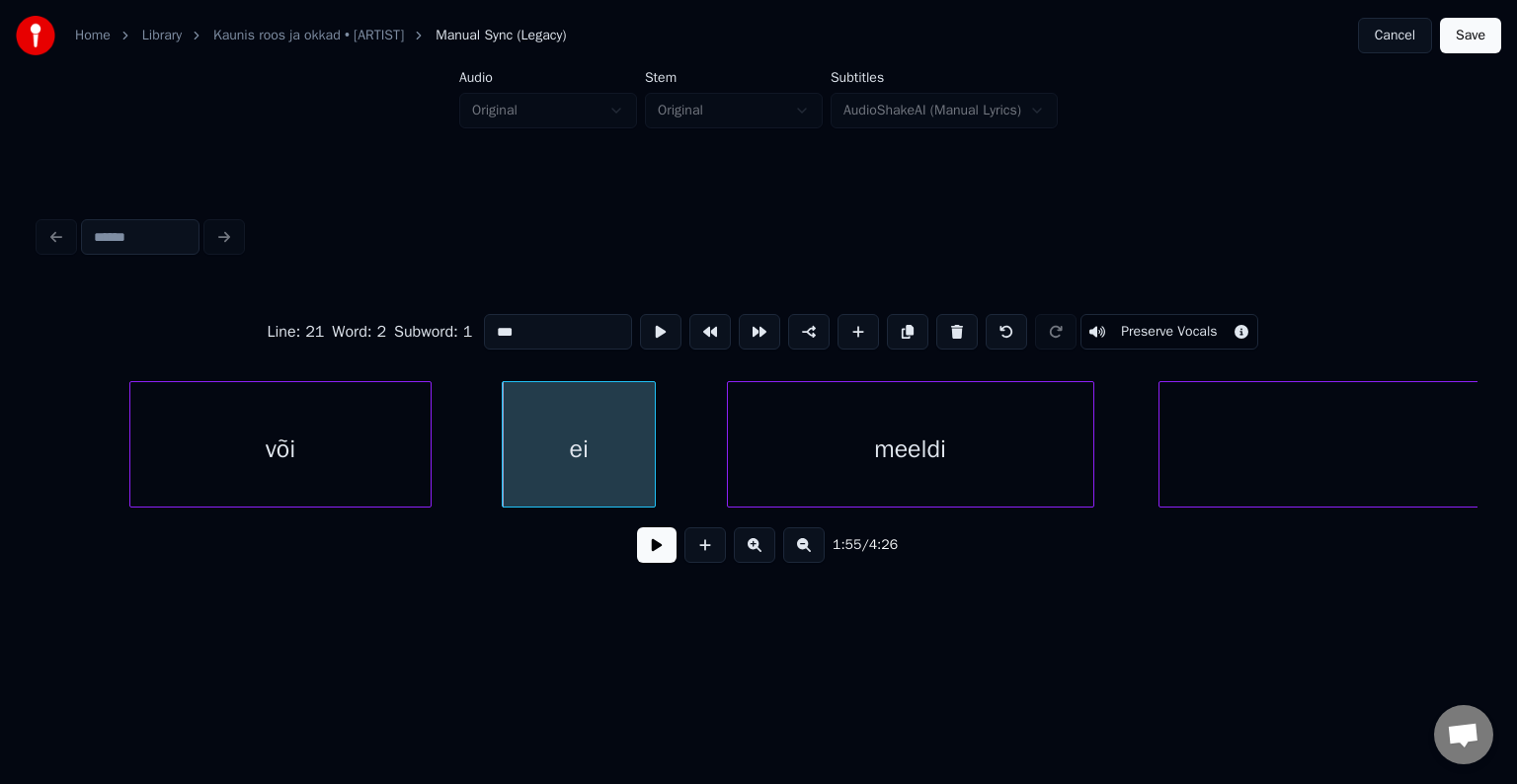 type on "**" 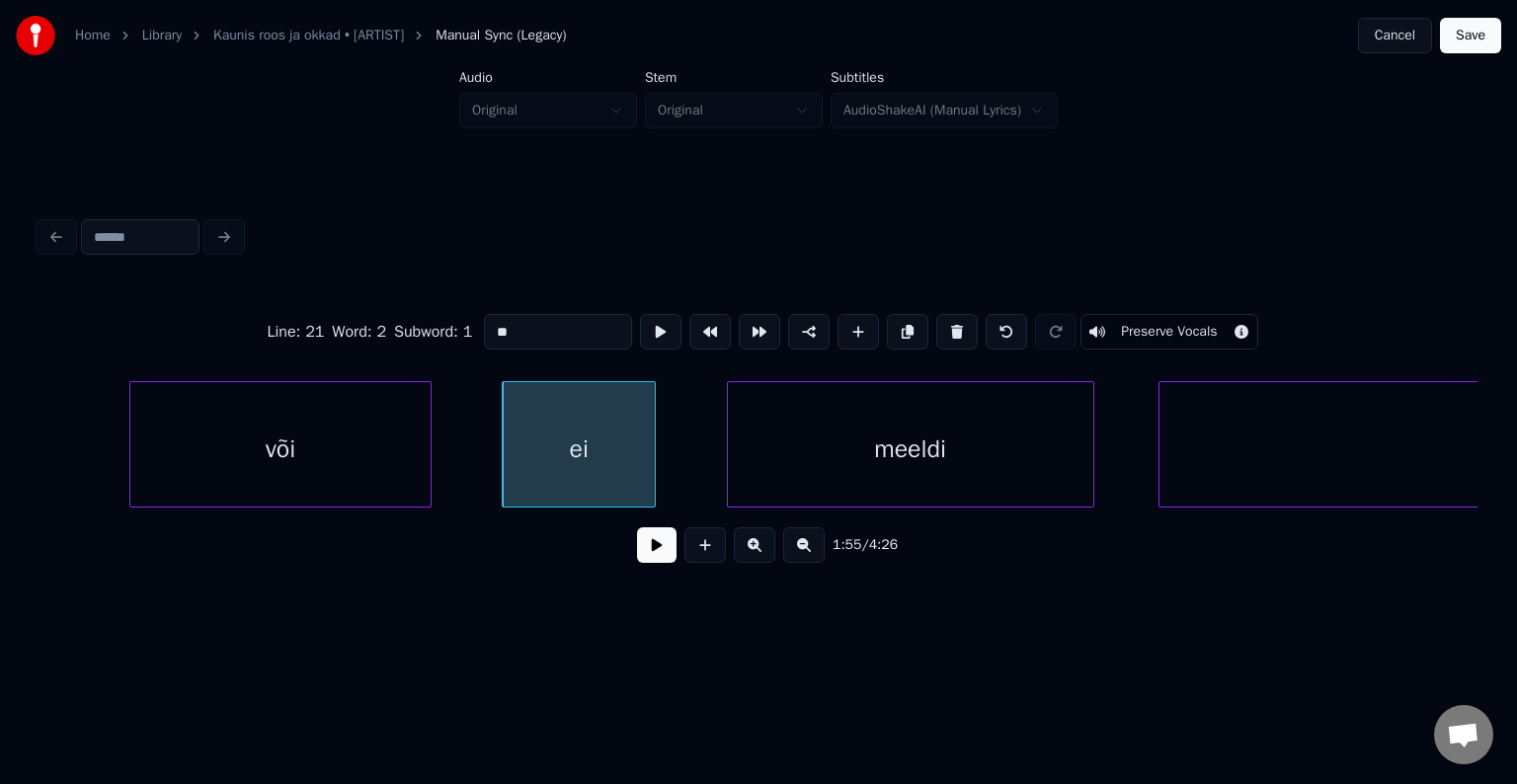 click at bounding box center (657, 545) 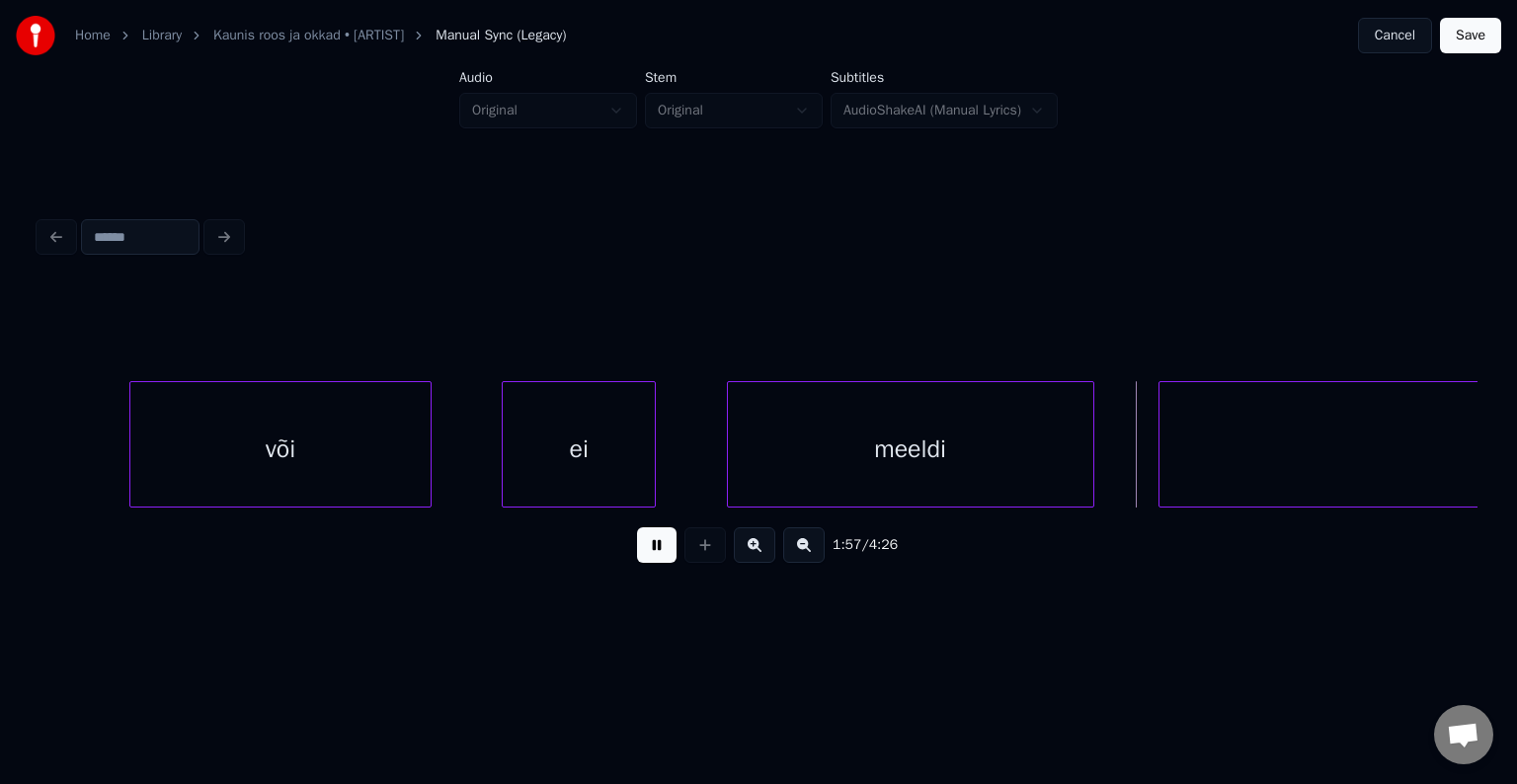 click at bounding box center [657, 545] 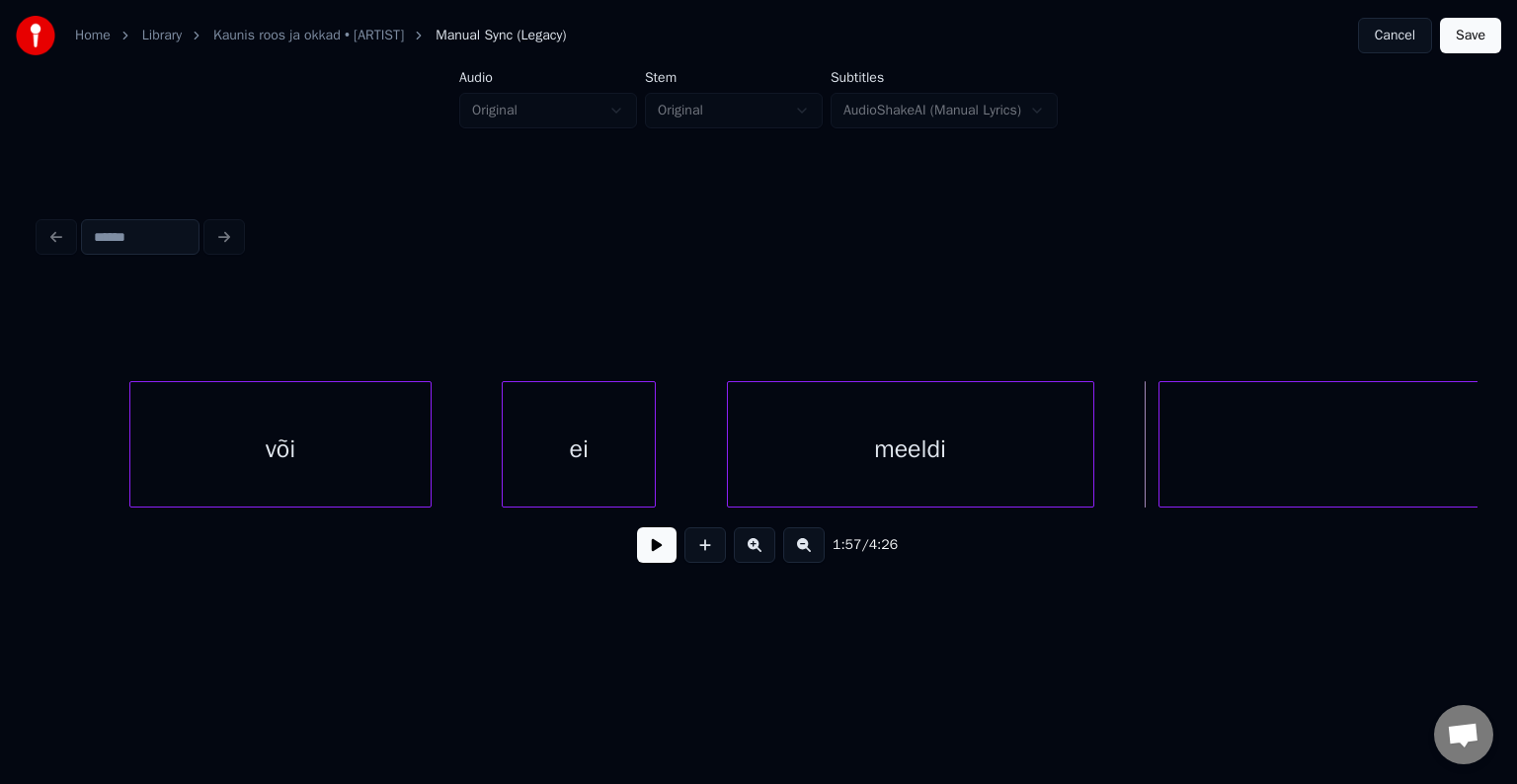 scroll, scrollTop: 0, scrollLeft: 68650, axis: horizontal 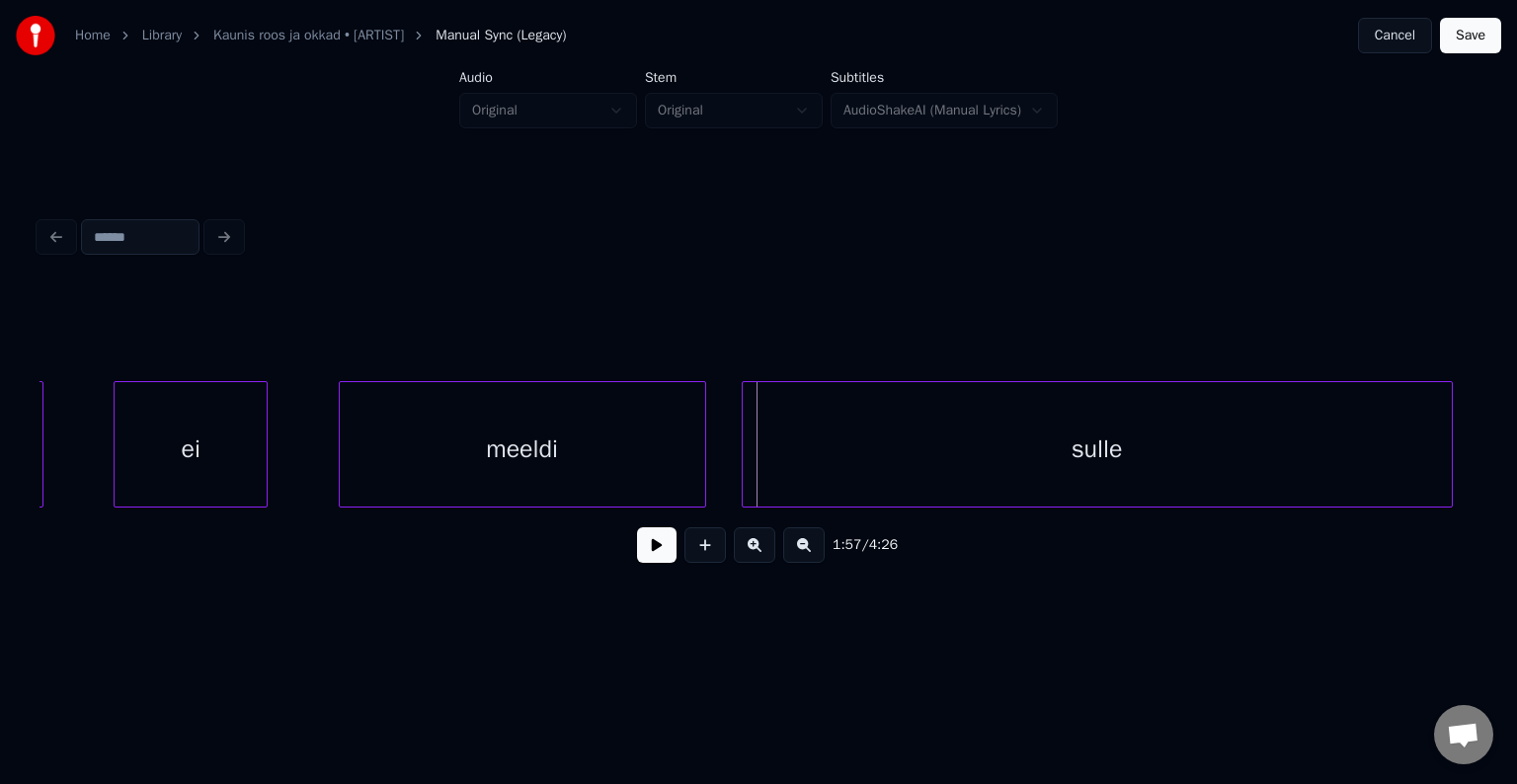 click on "sulle" at bounding box center (1097, 449) 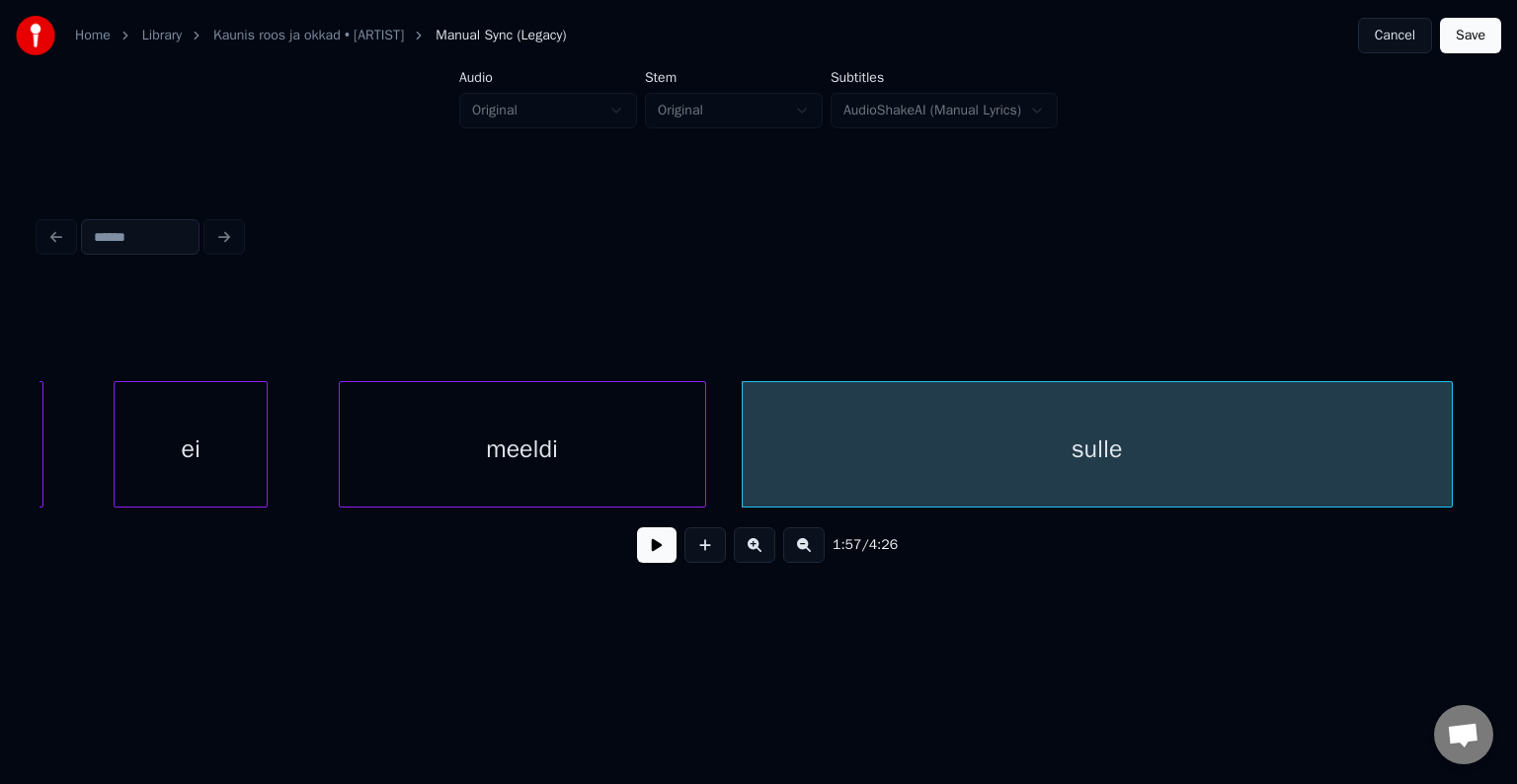 click at bounding box center [657, 545] 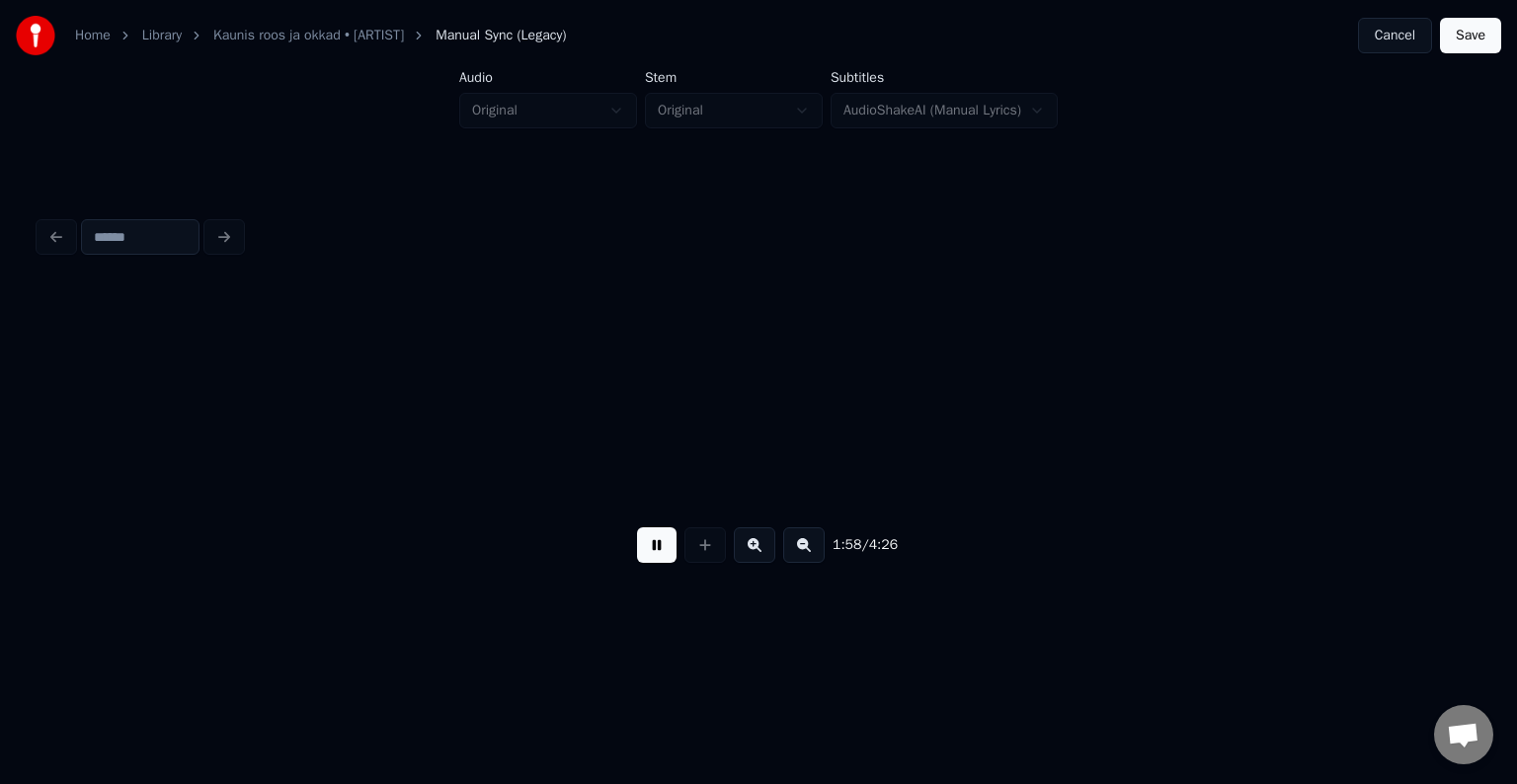 scroll, scrollTop: 0, scrollLeft: 70104, axis: horizontal 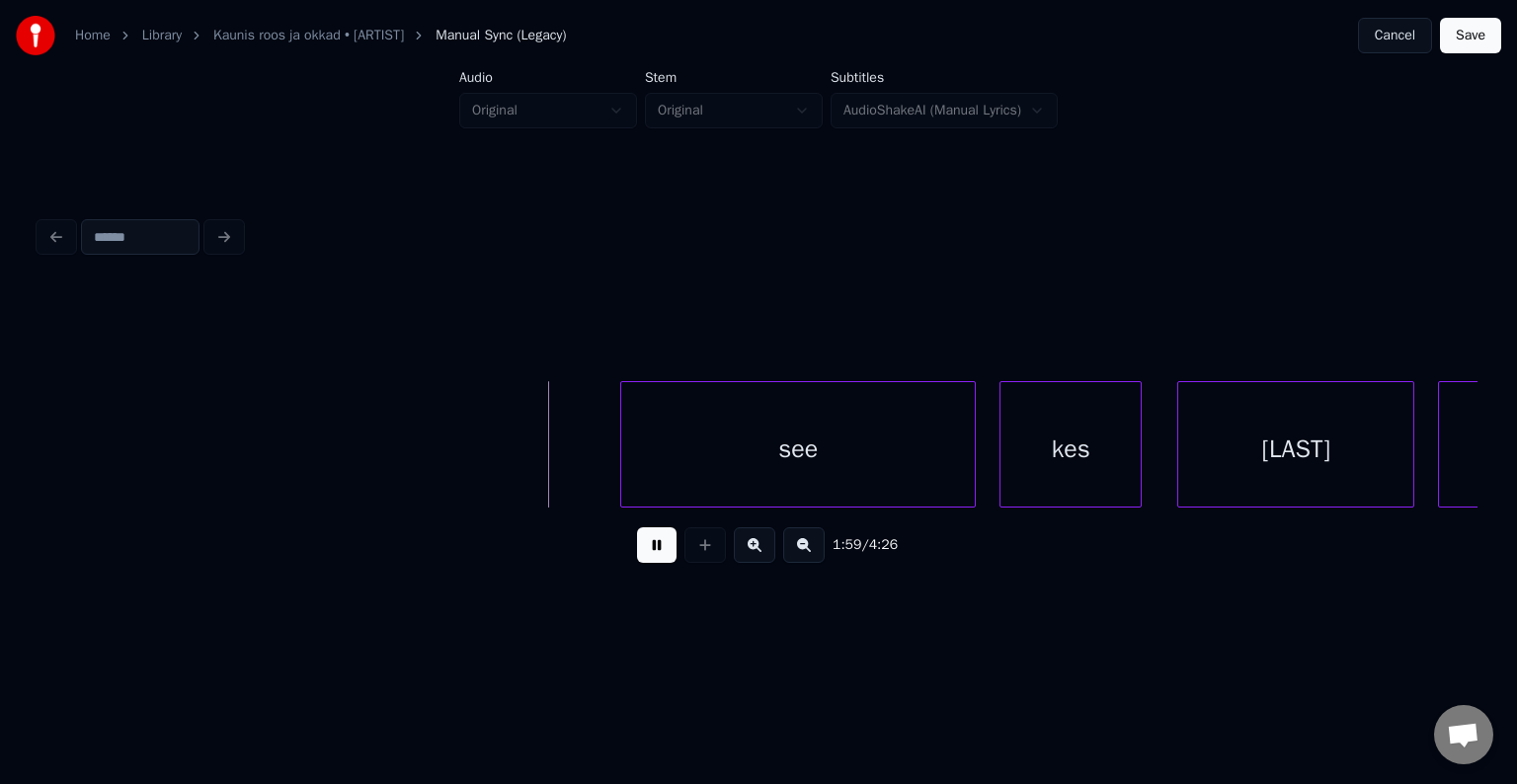 click at bounding box center (657, 545) 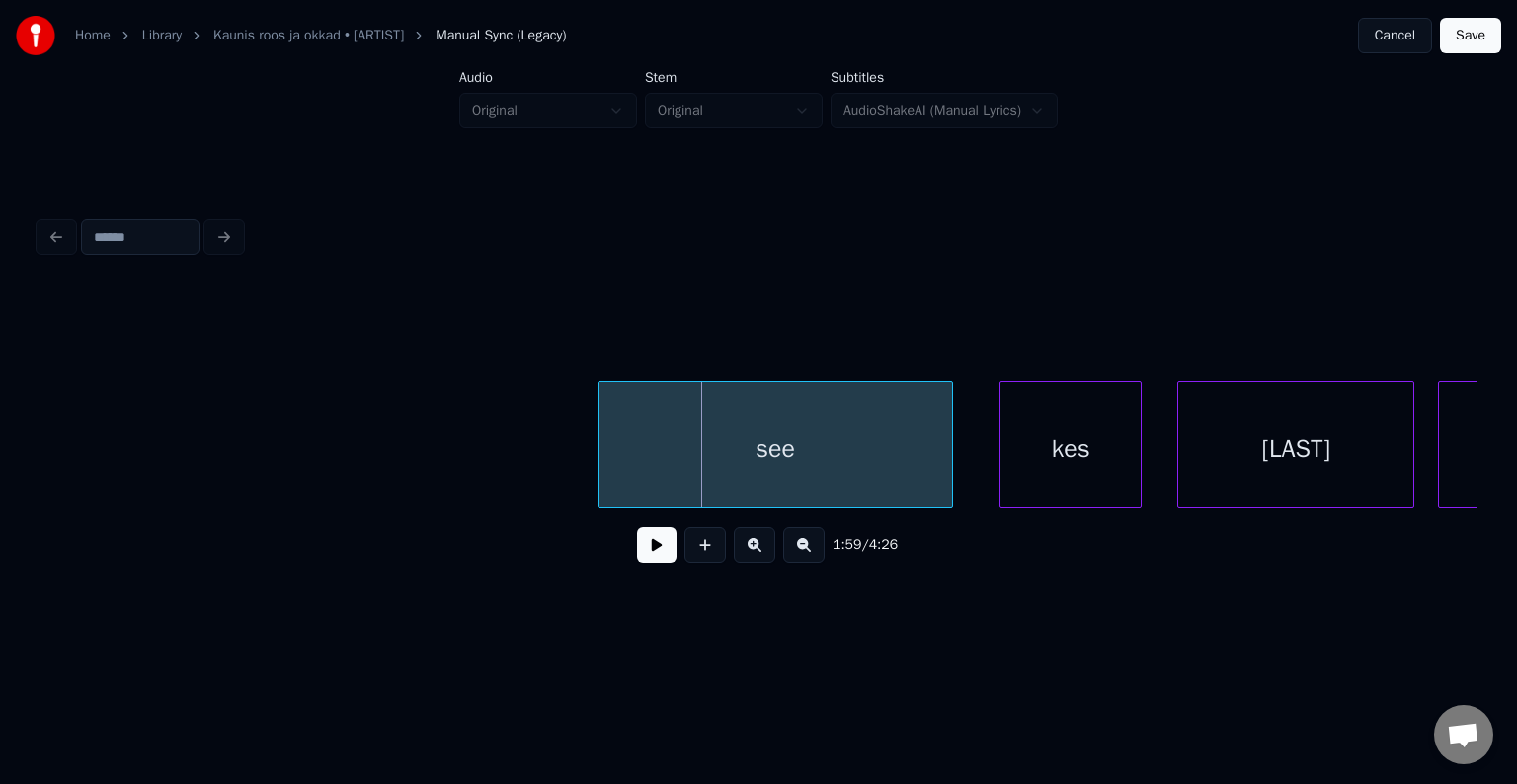 click on "see" at bounding box center (775, 449) 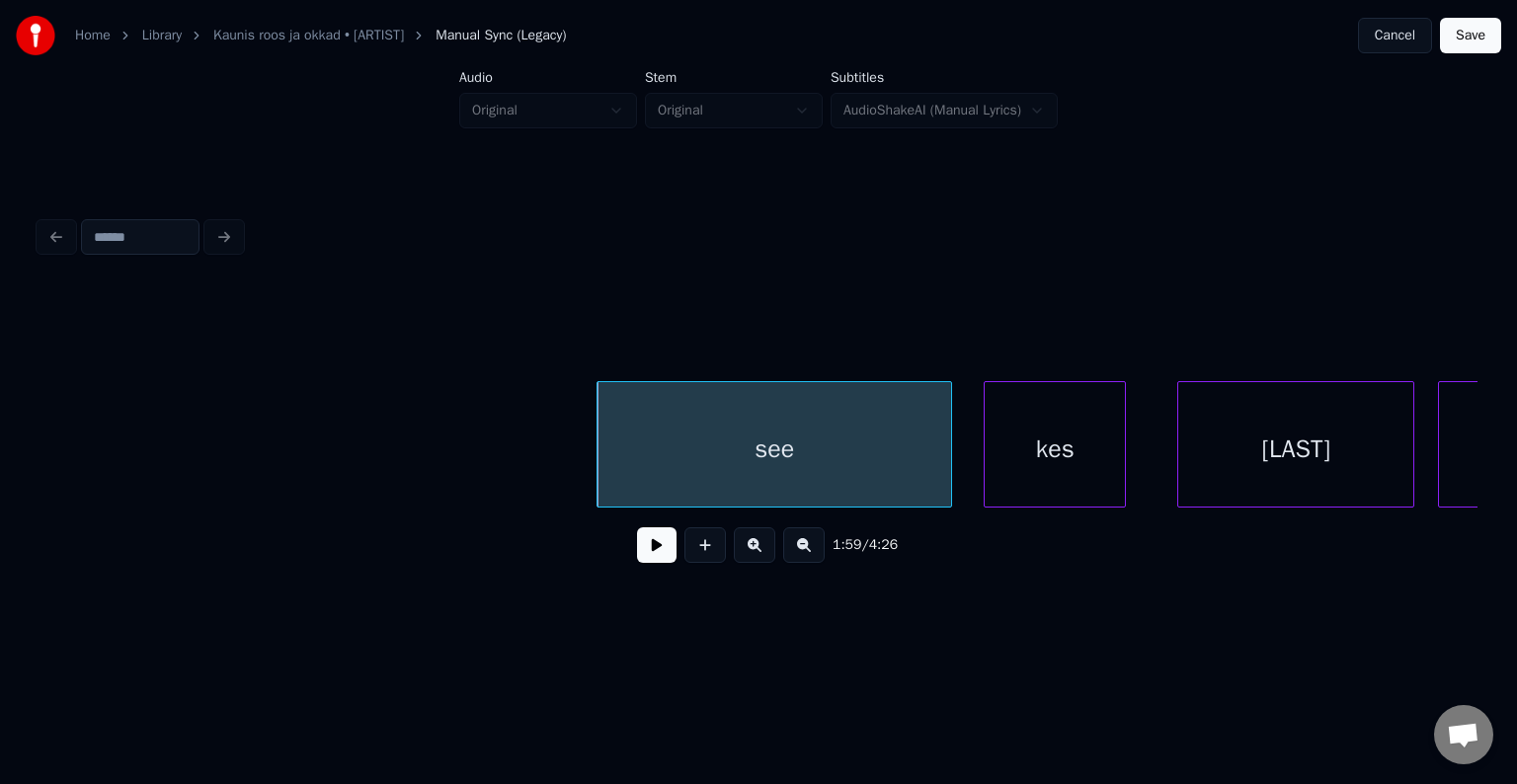 click on "kes" at bounding box center [1055, 449] 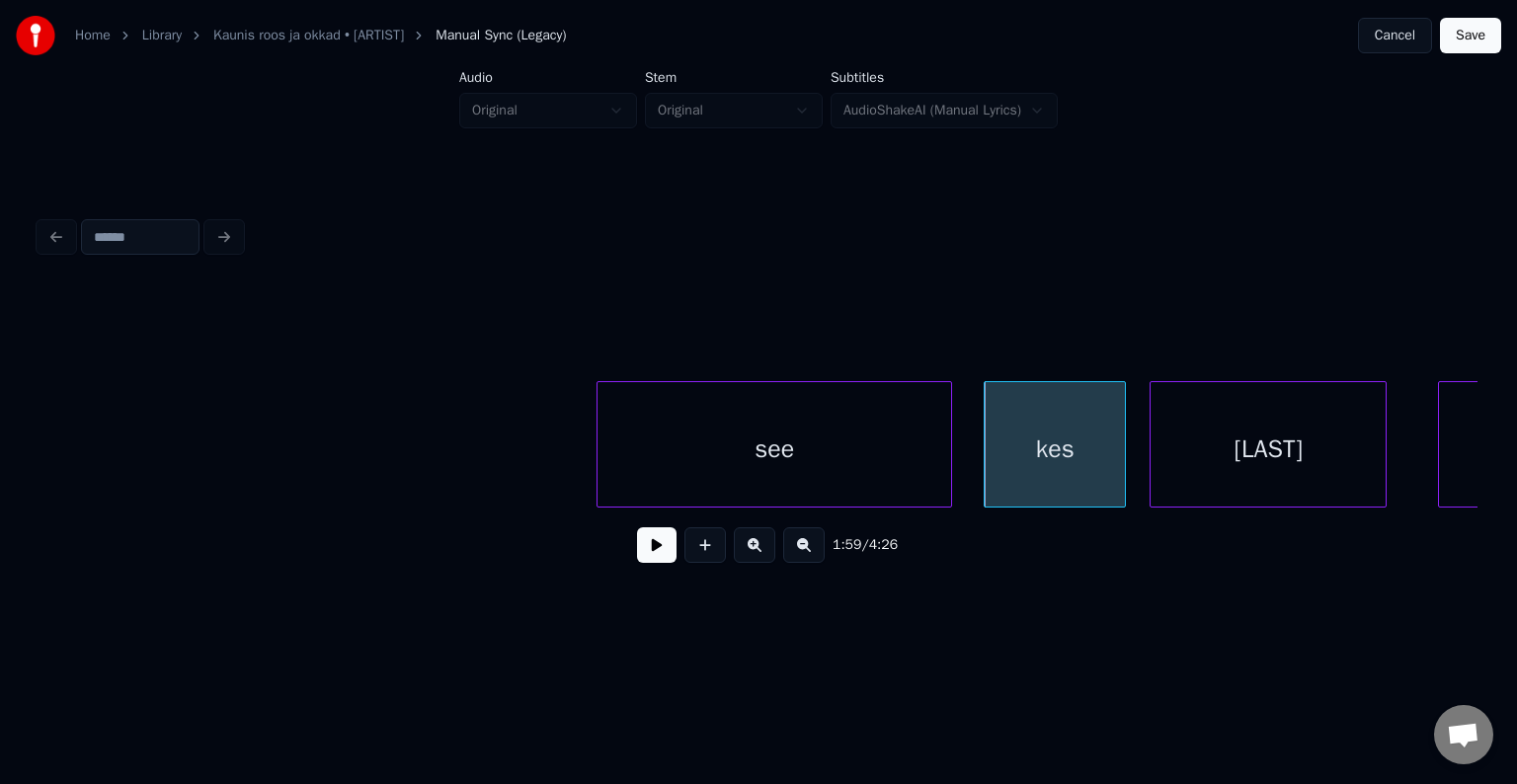 click on "[LAST]" at bounding box center (1268, 449) 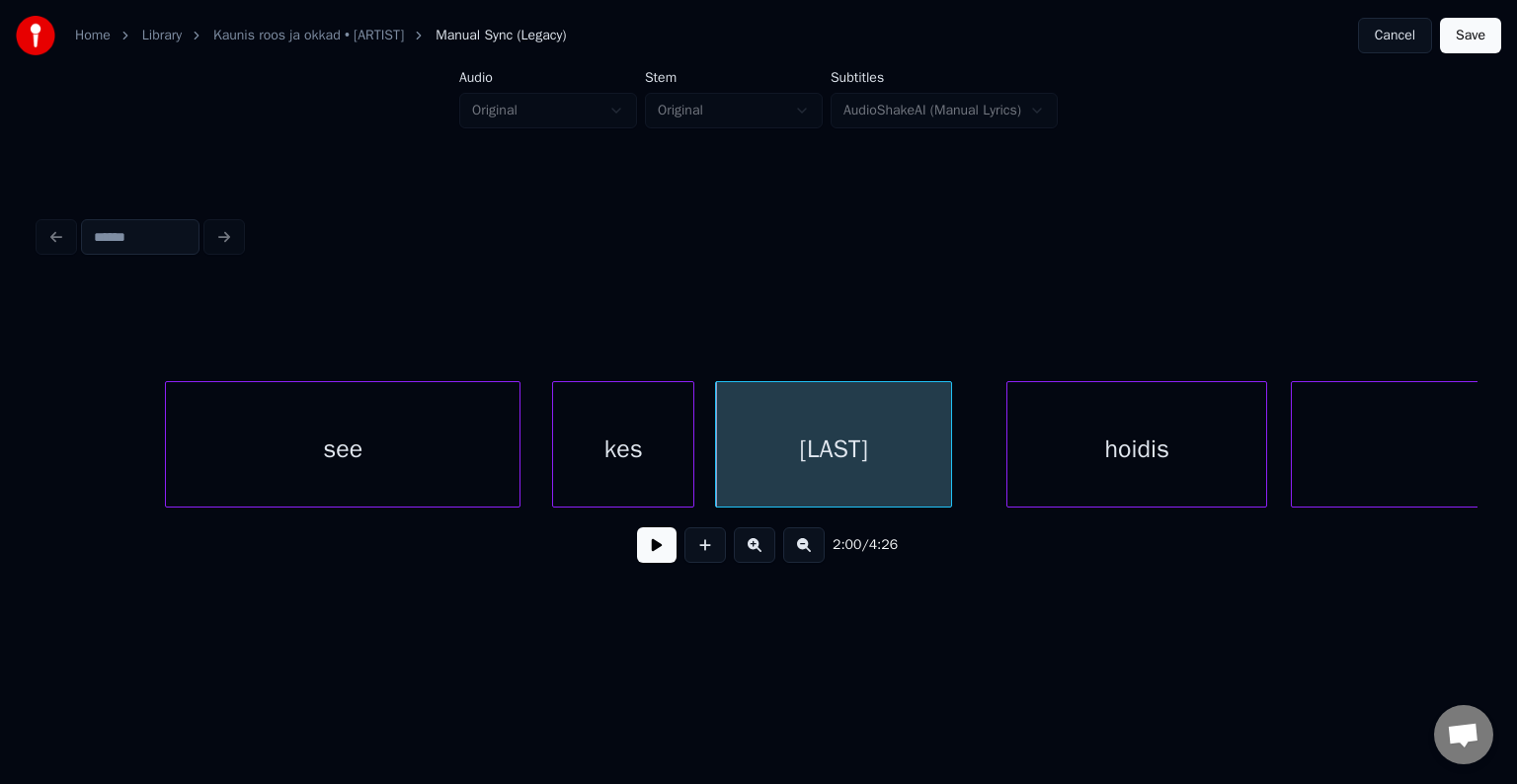 scroll, scrollTop: 0, scrollLeft: 70539, axis: horizontal 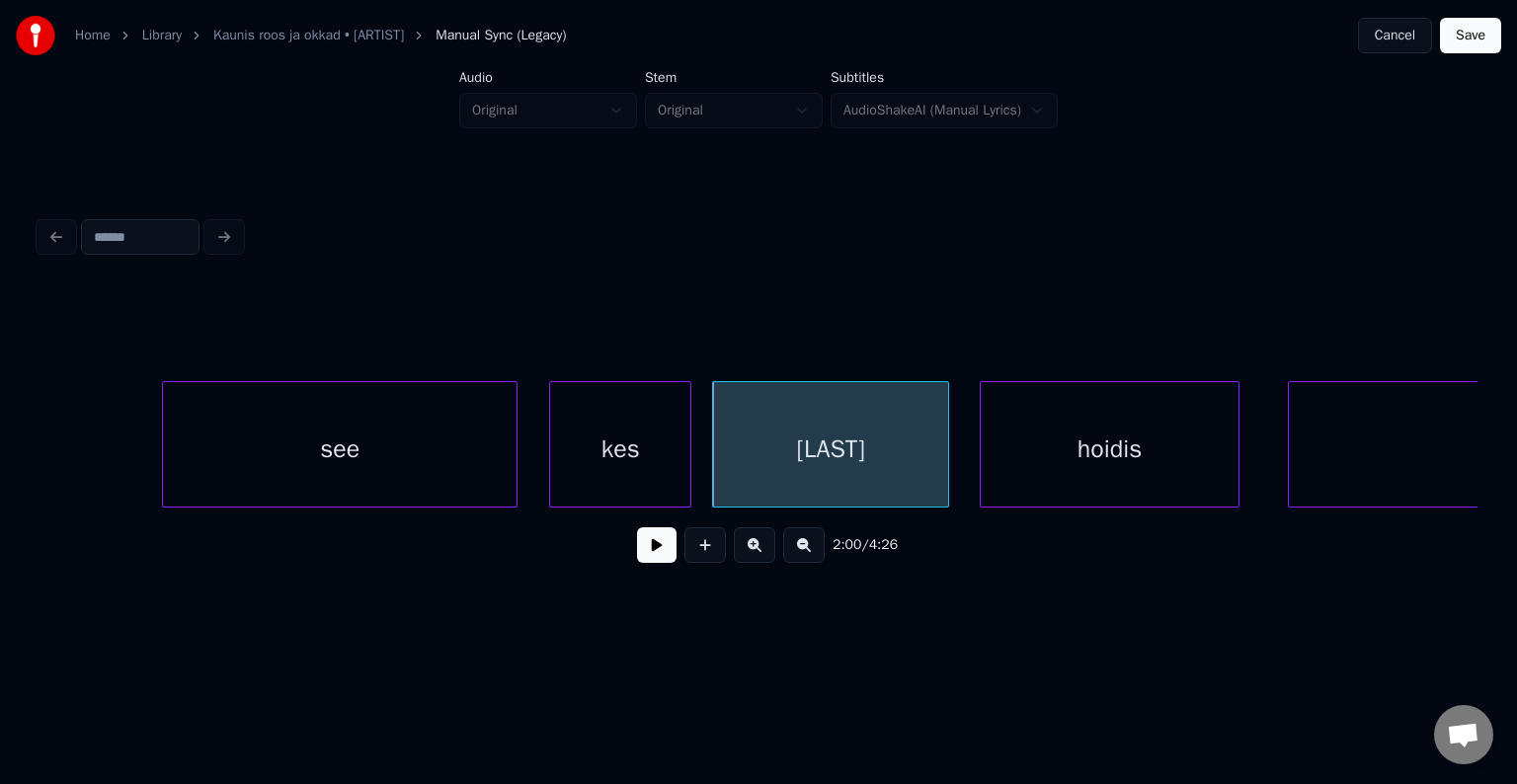 click on "hoidis" at bounding box center (1110, 449) 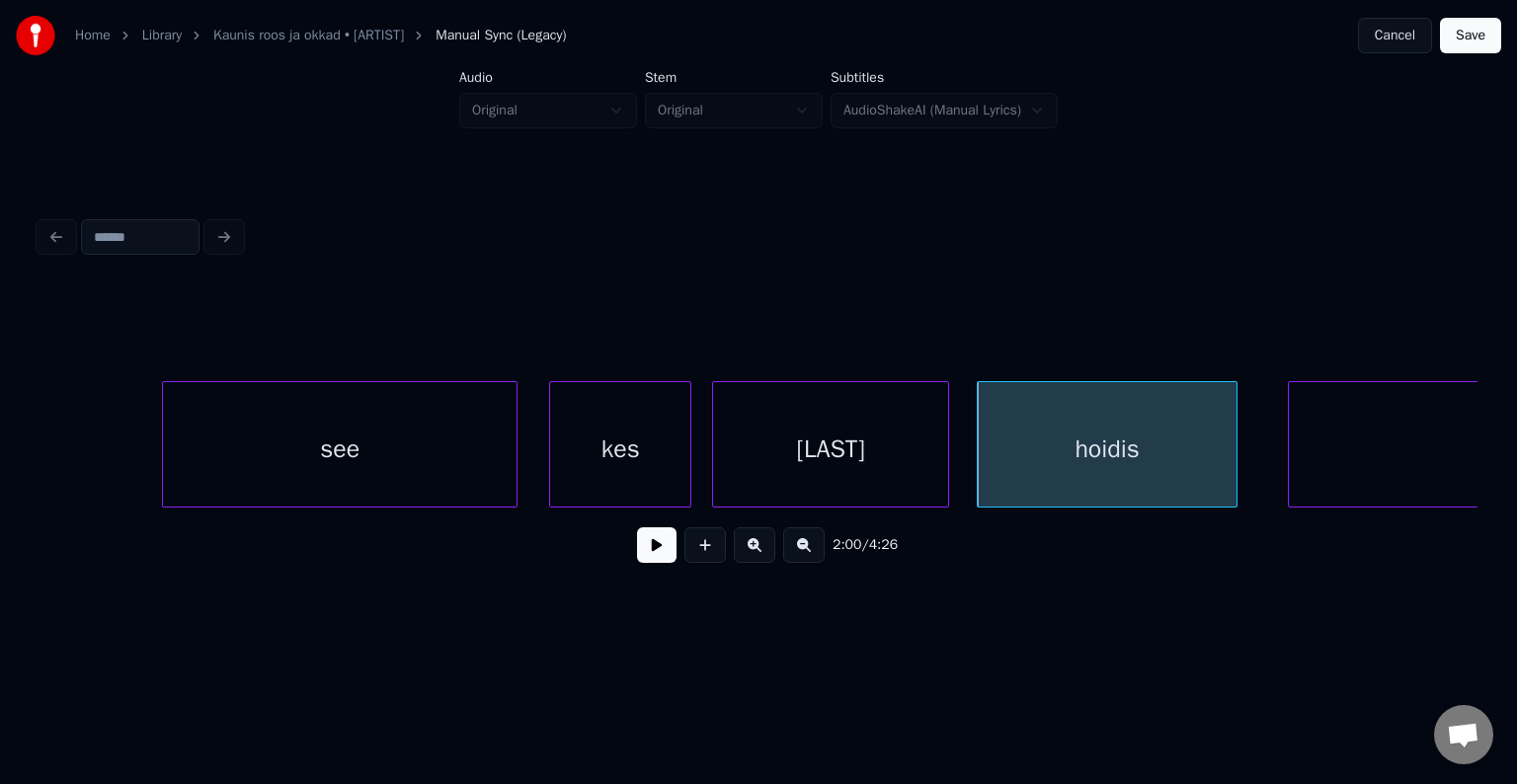 click on "see" at bounding box center (340, 449) 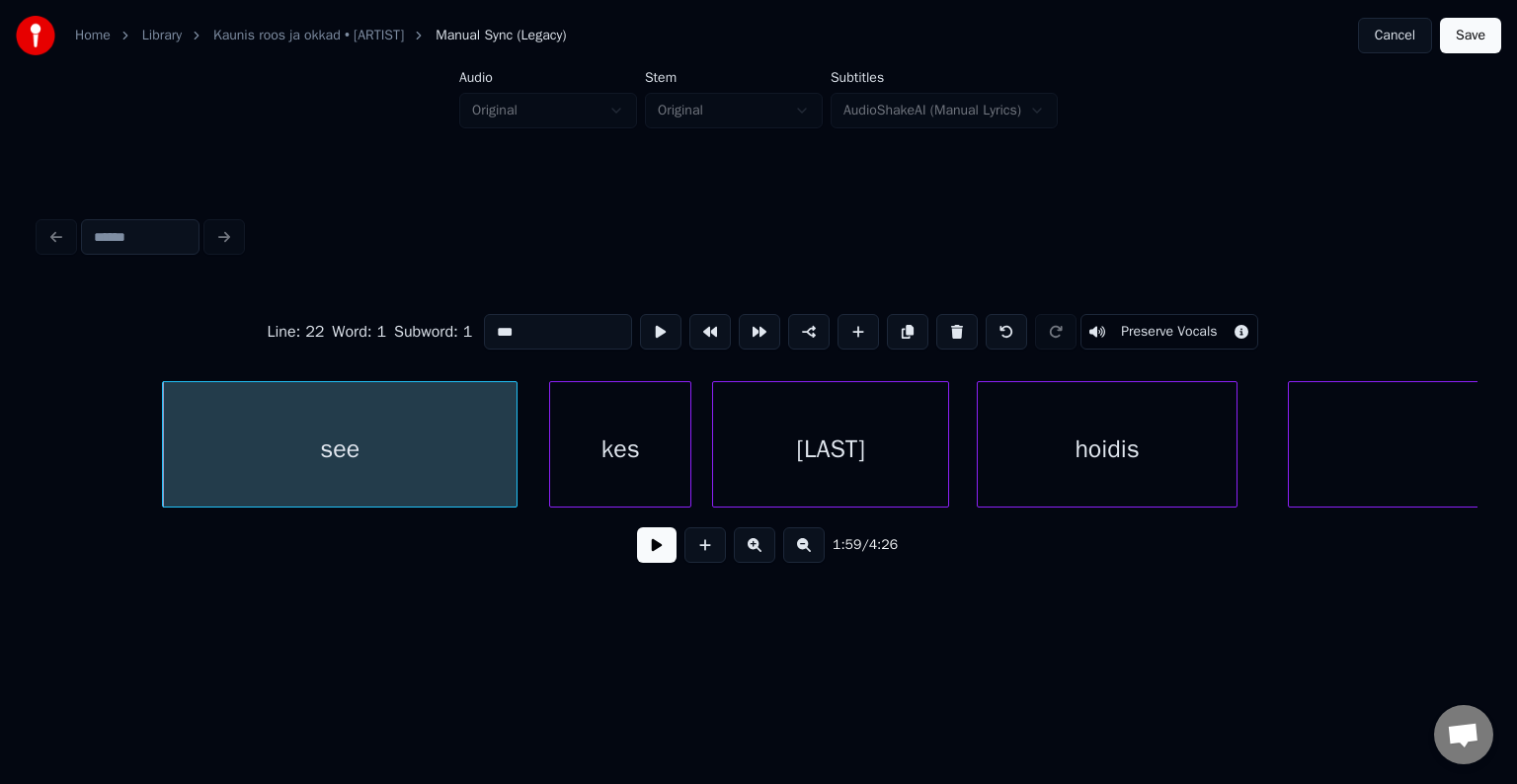 click at bounding box center (657, 545) 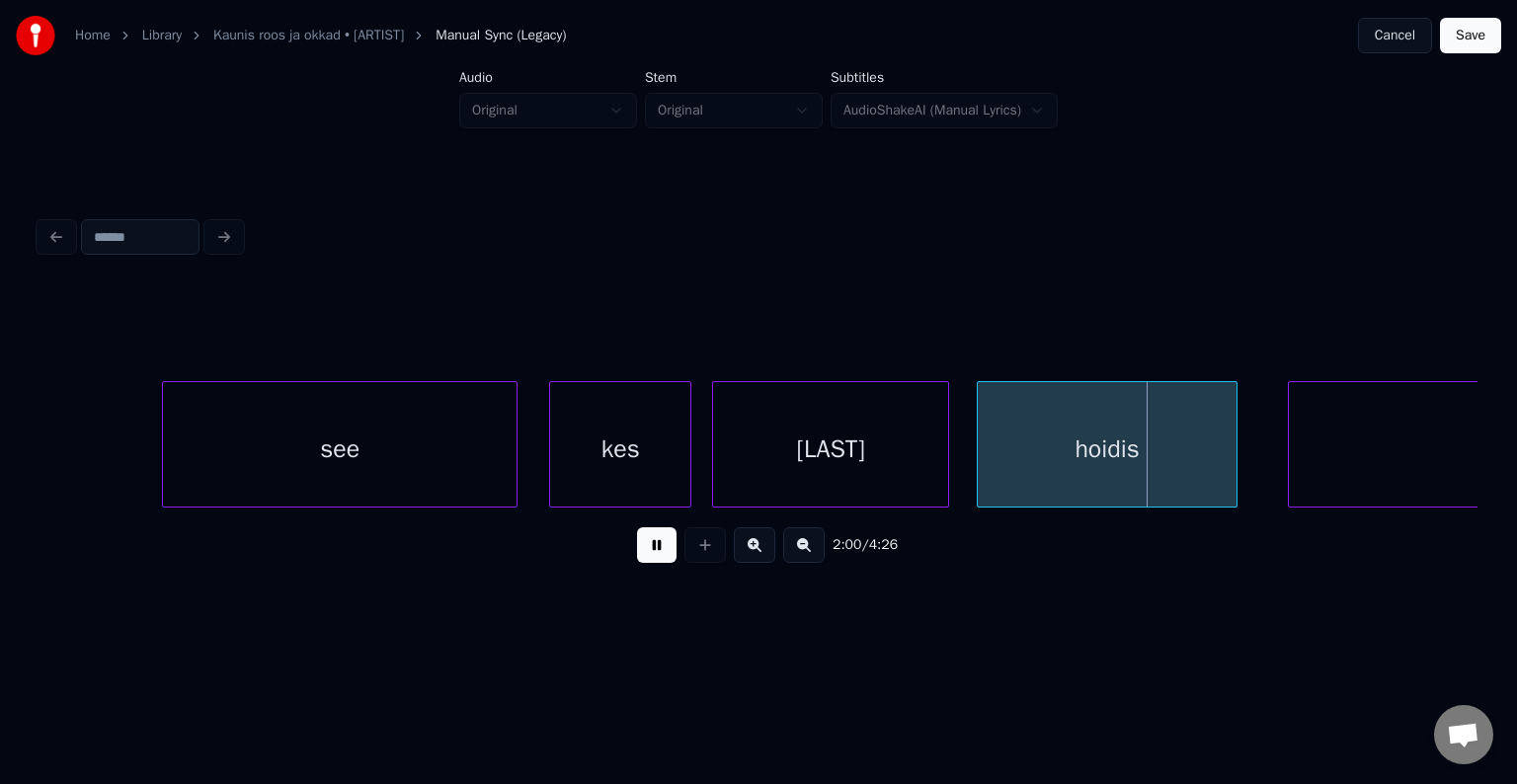 click at bounding box center [657, 545] 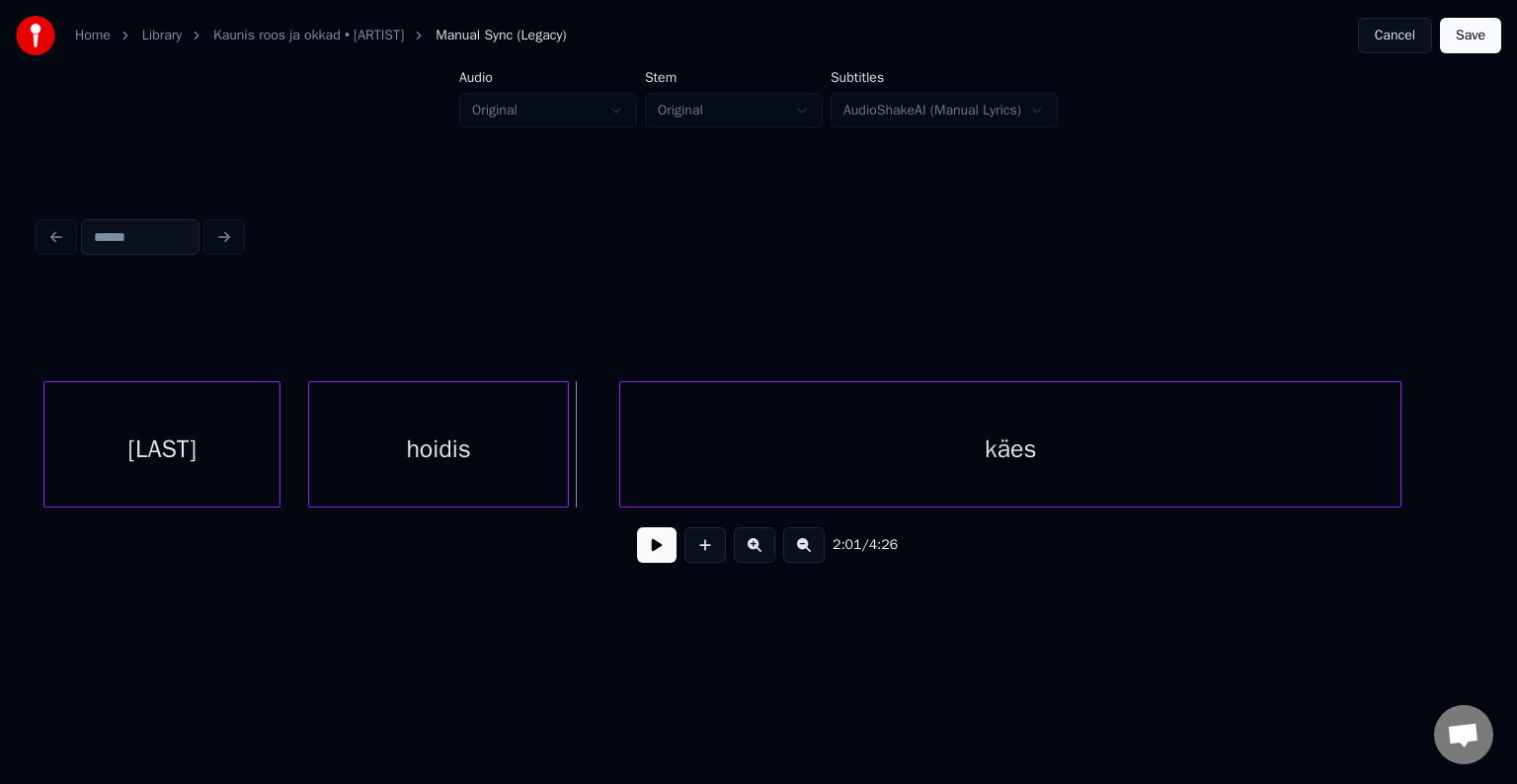 scroll, scrollTop: 0, scrollLeft: 71210, axis: horizontal 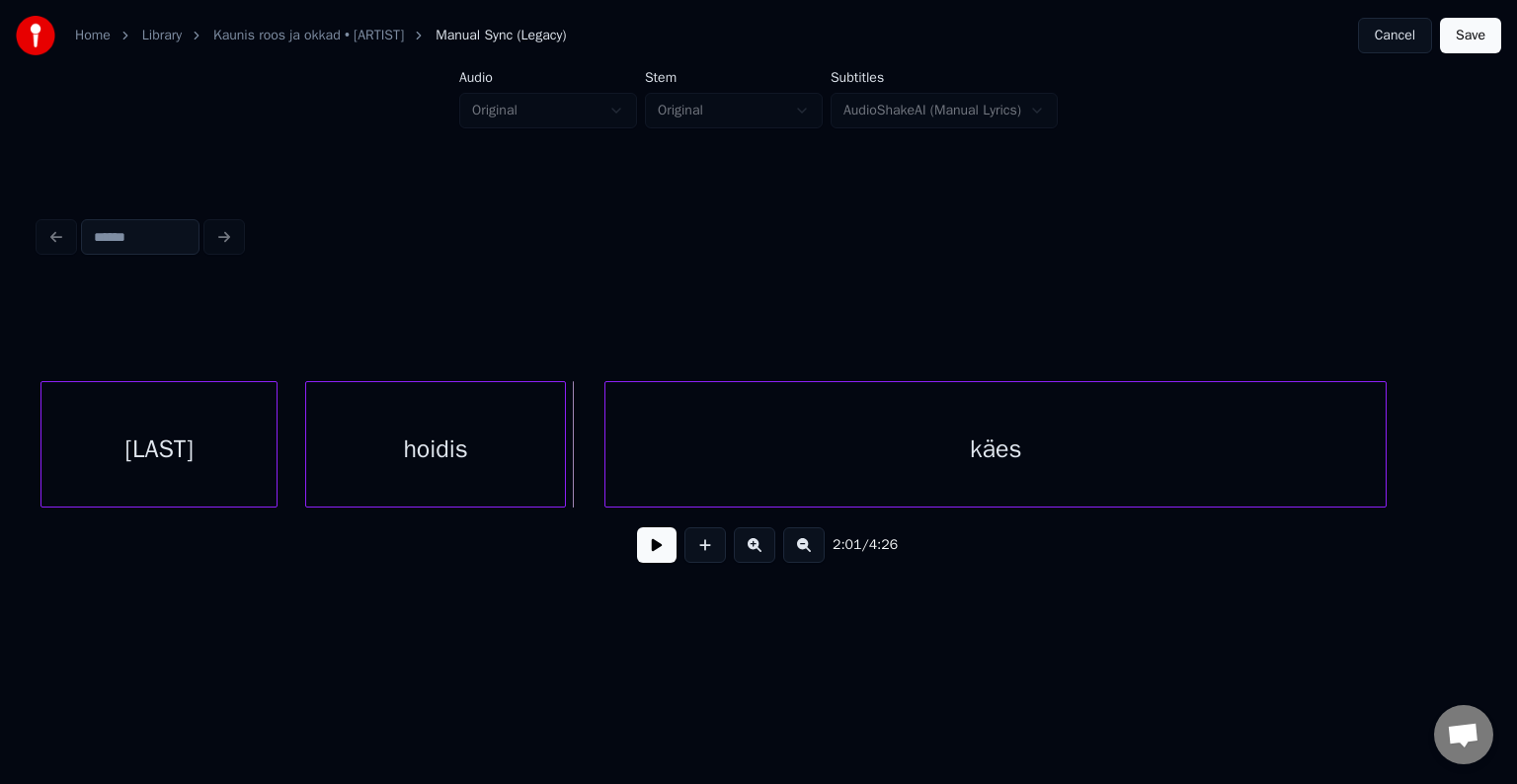 click on "käes" at bounding box center (996, 449) 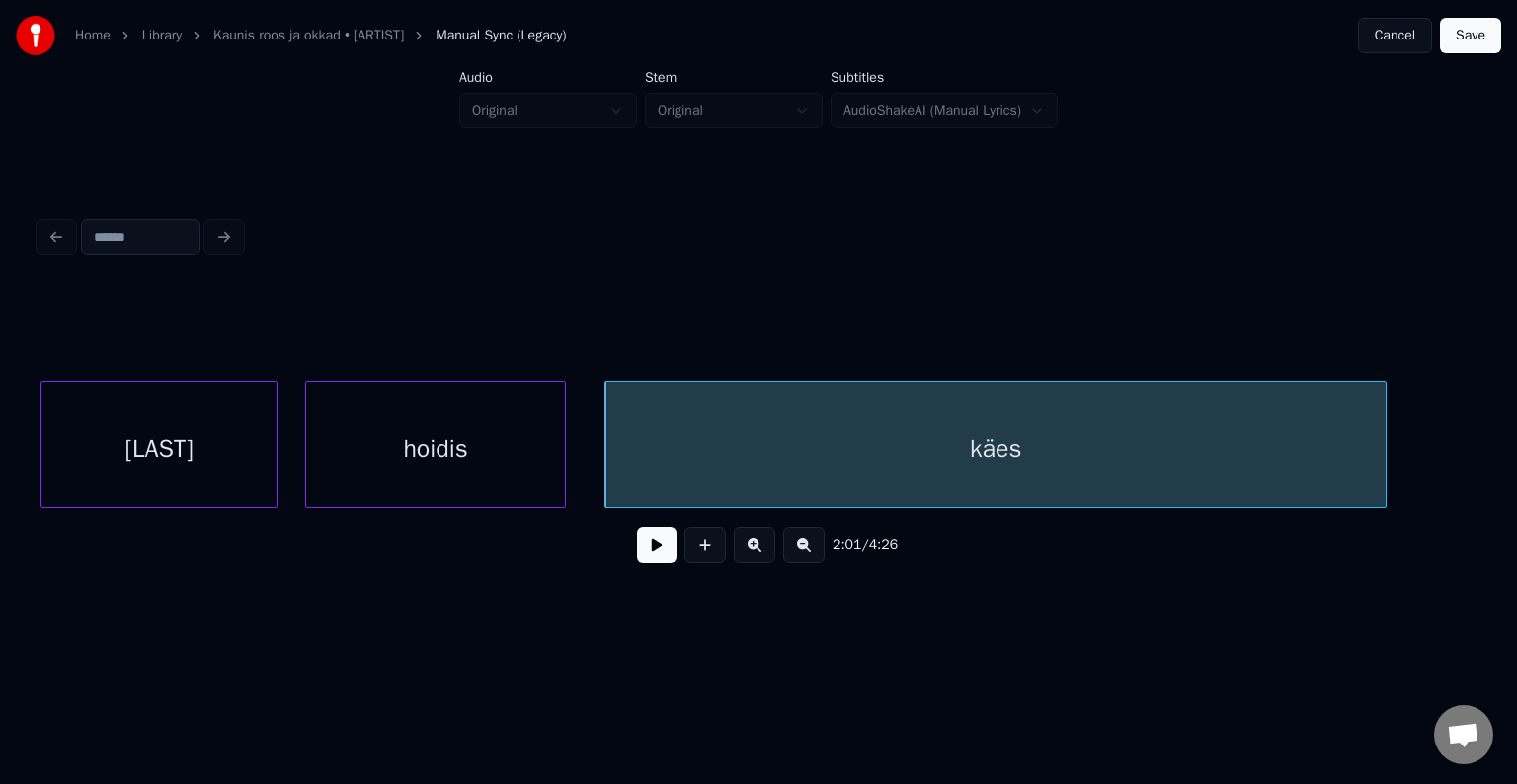 click on "käes" at bounding box center (996, 449) 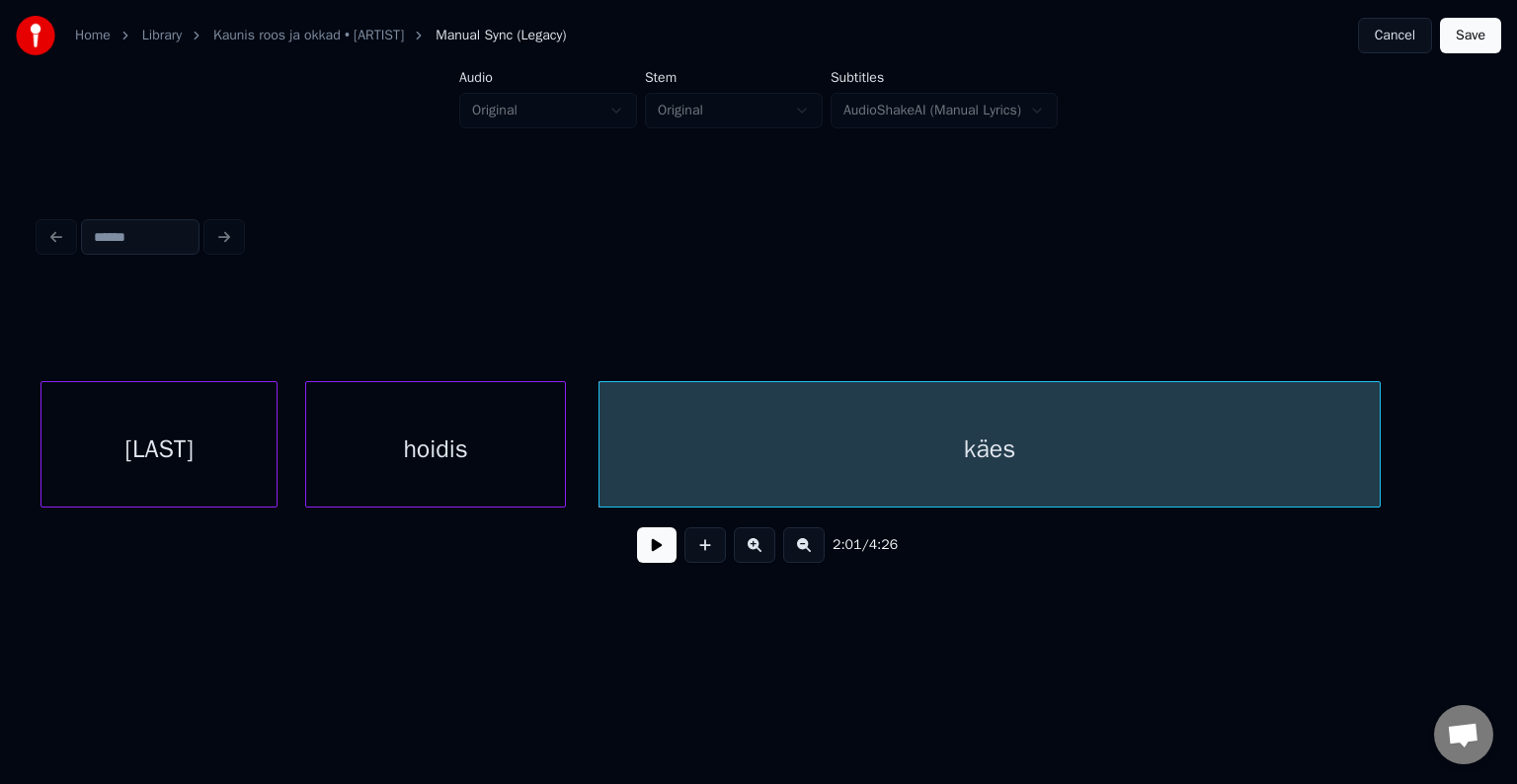 click at bounding box center [657, 545] 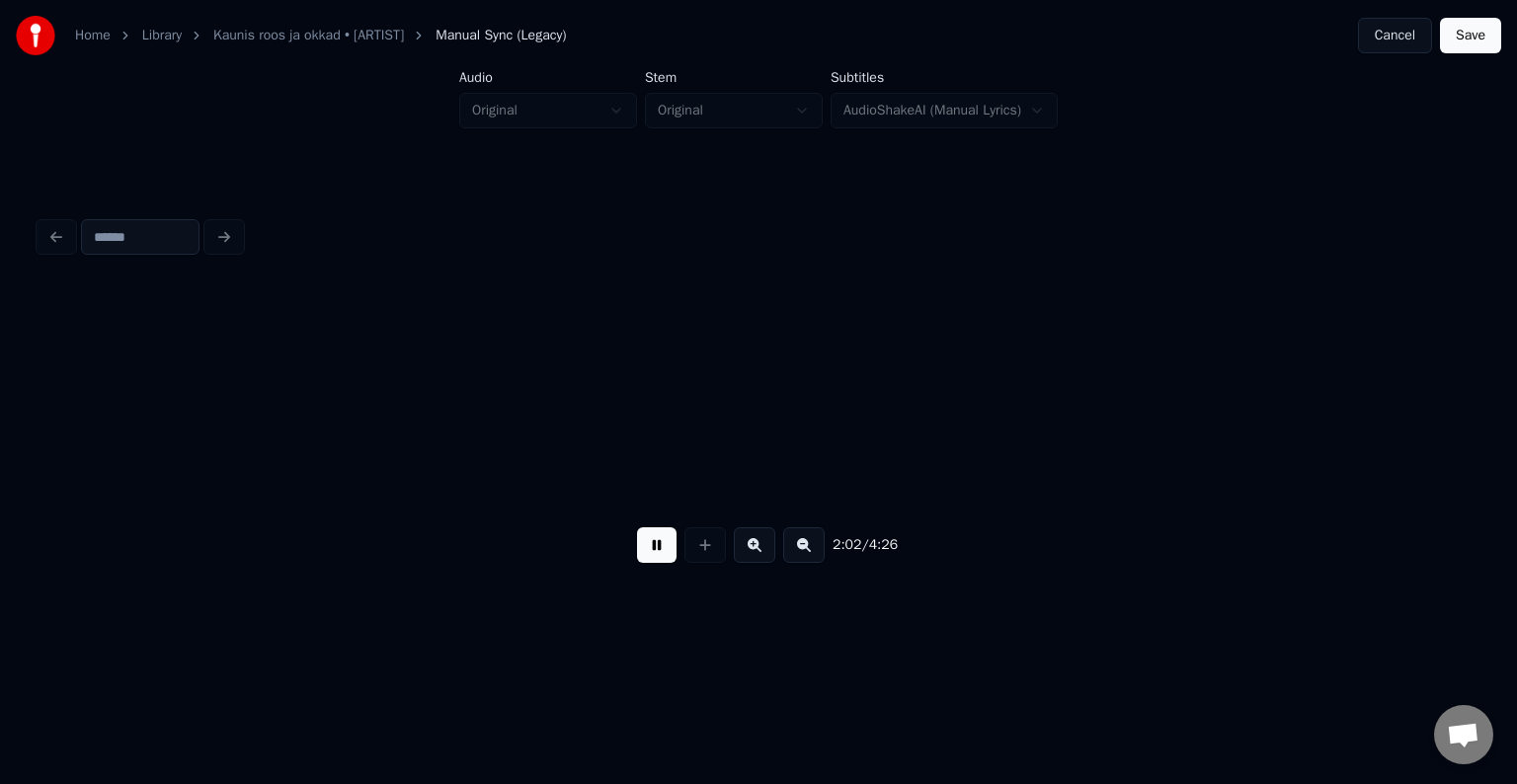 scroll, scrollTop: 0, scrollLeft: 72655, axis: horizontal 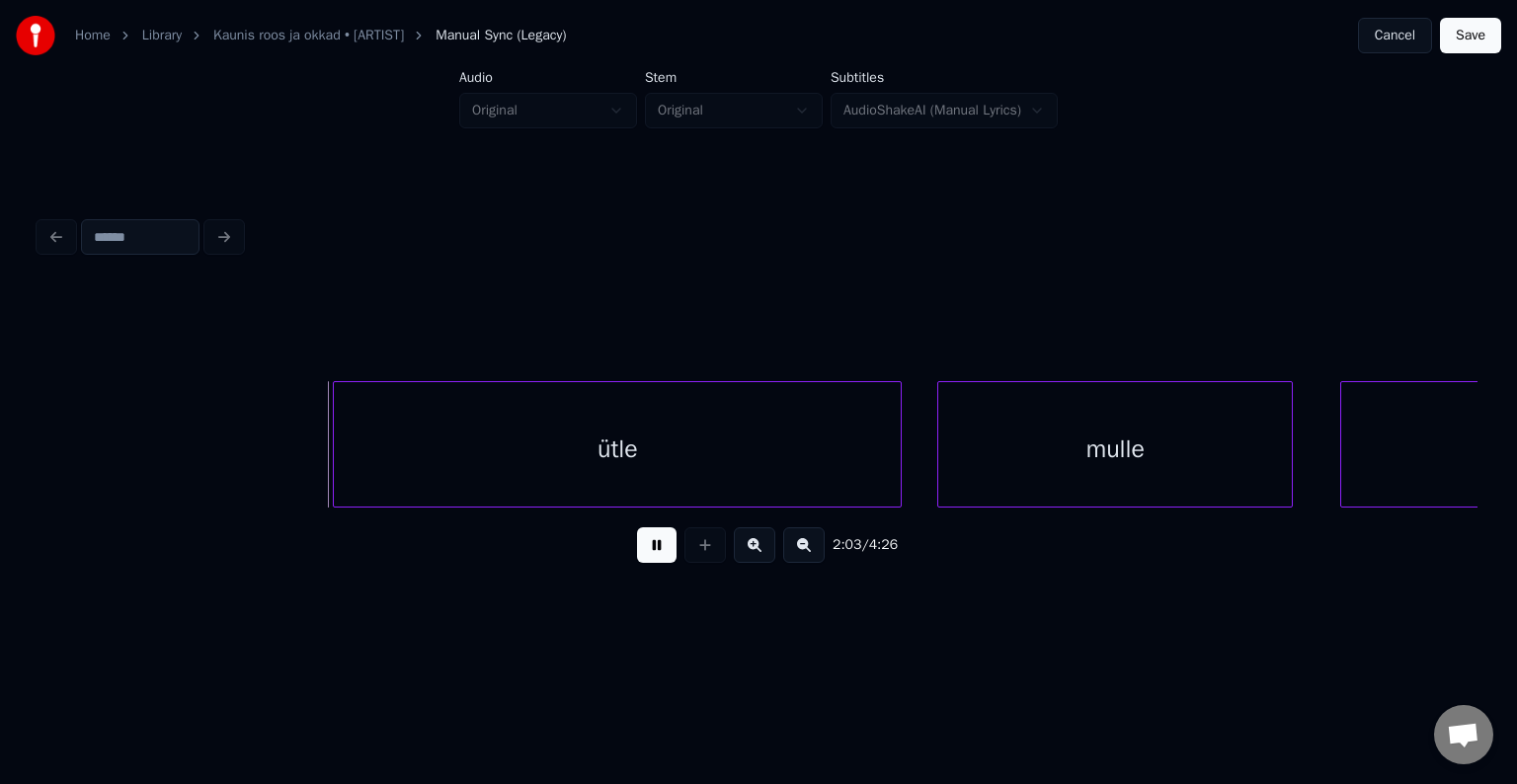 click at bounding box center [657, 545] 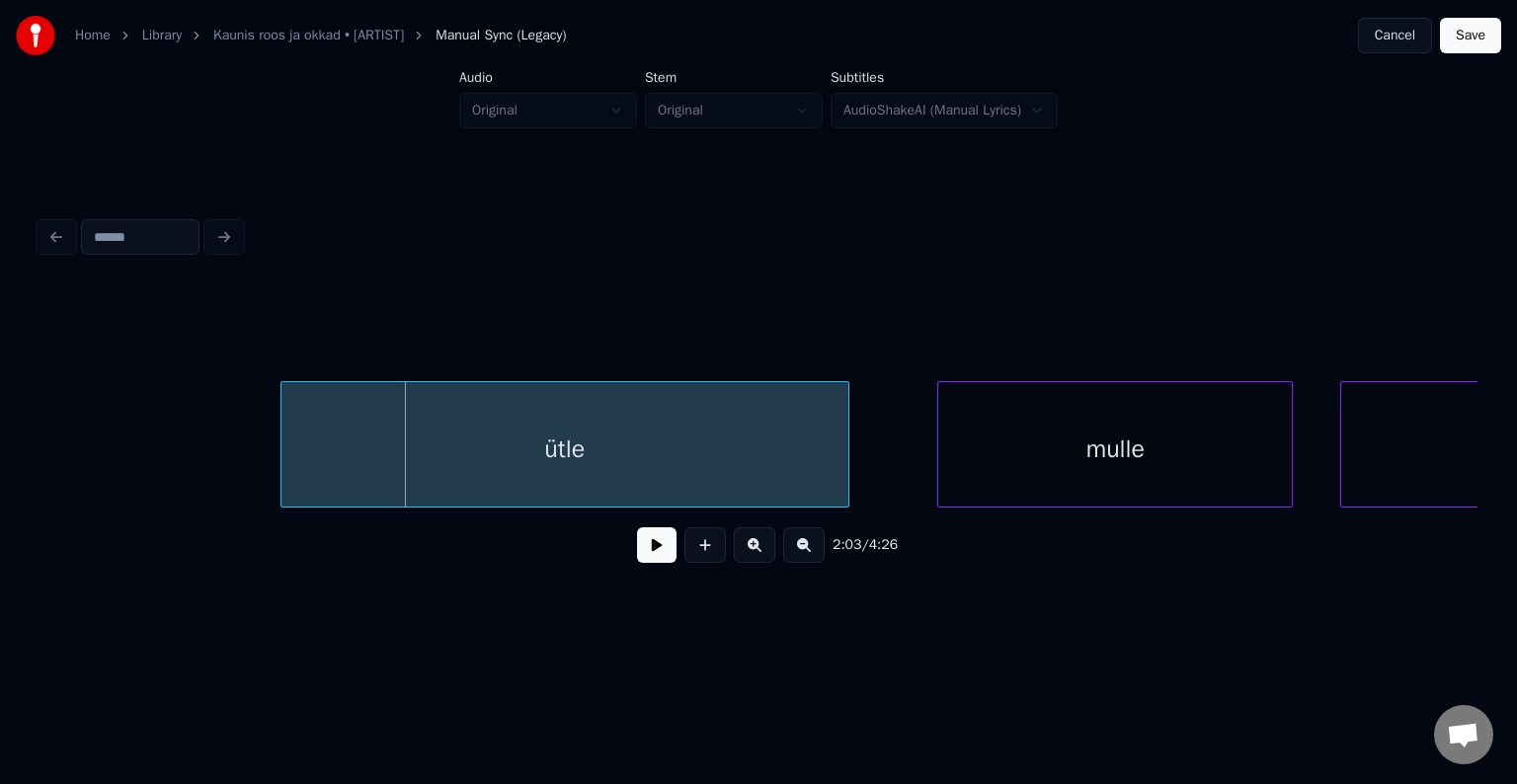click on "ütle" at bounding box center [565, 449] 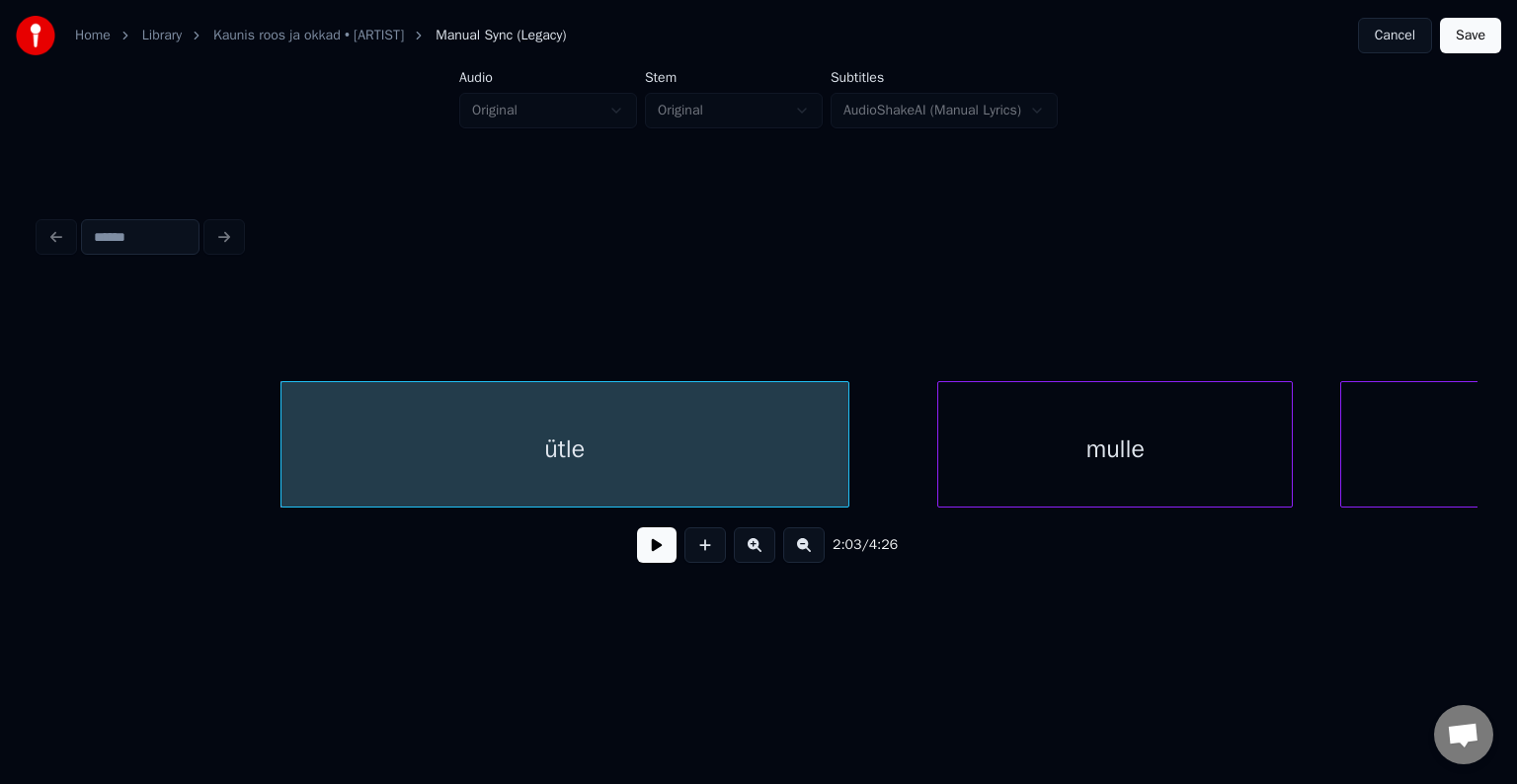 click at bounding box center [657, 545] 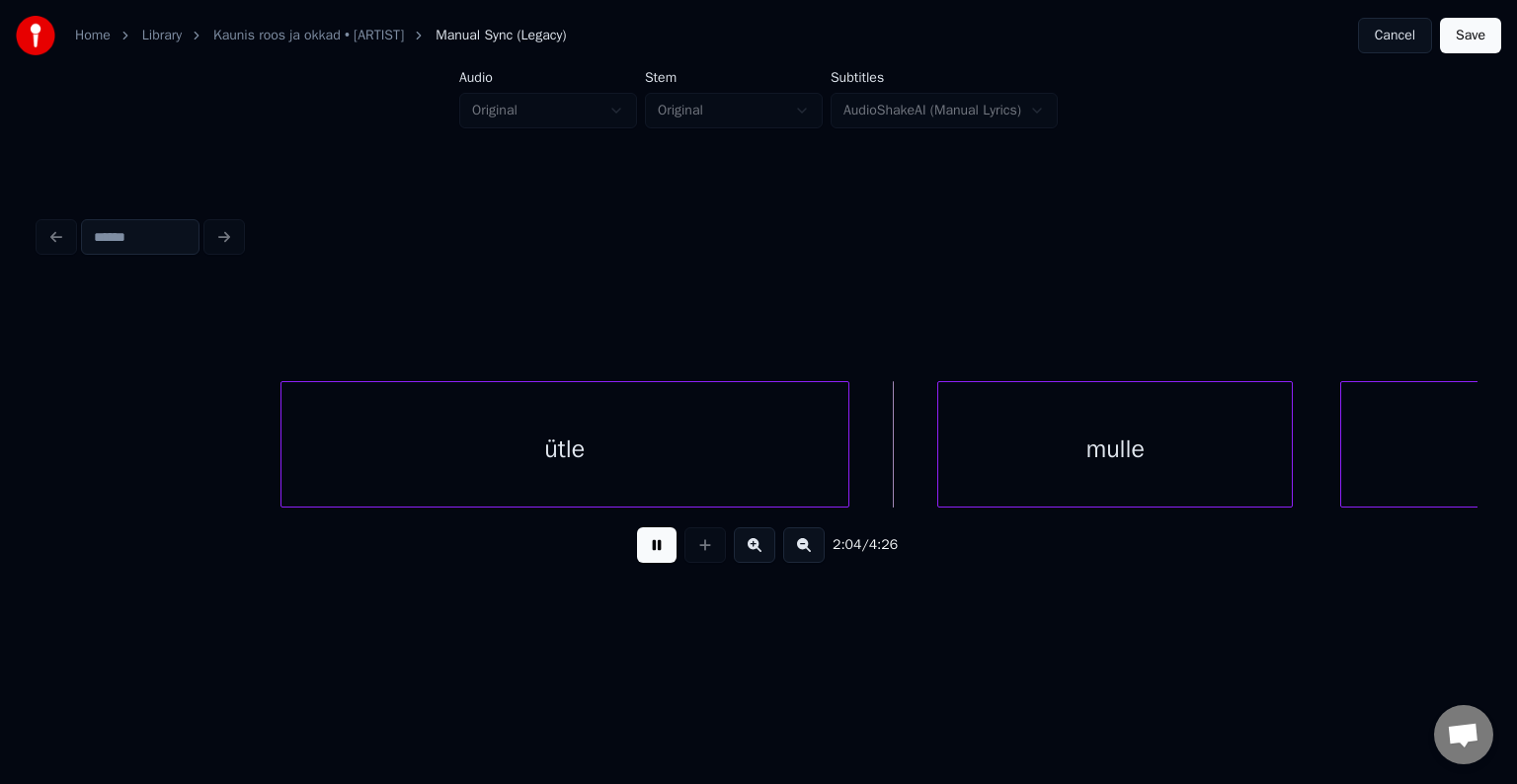 click at bounding box center [657, 545] 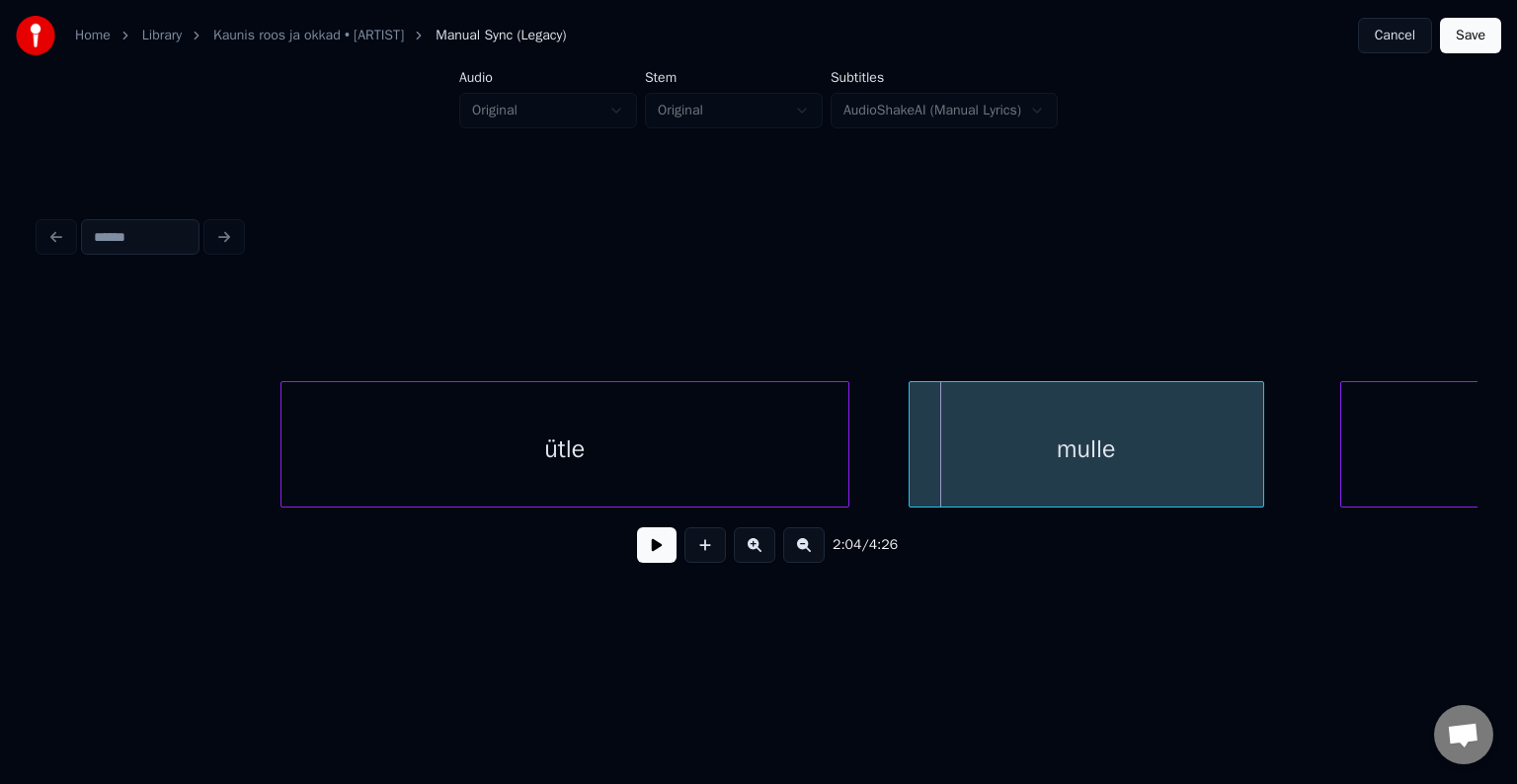 click on "mulle" at bounding box center (1086, 449) 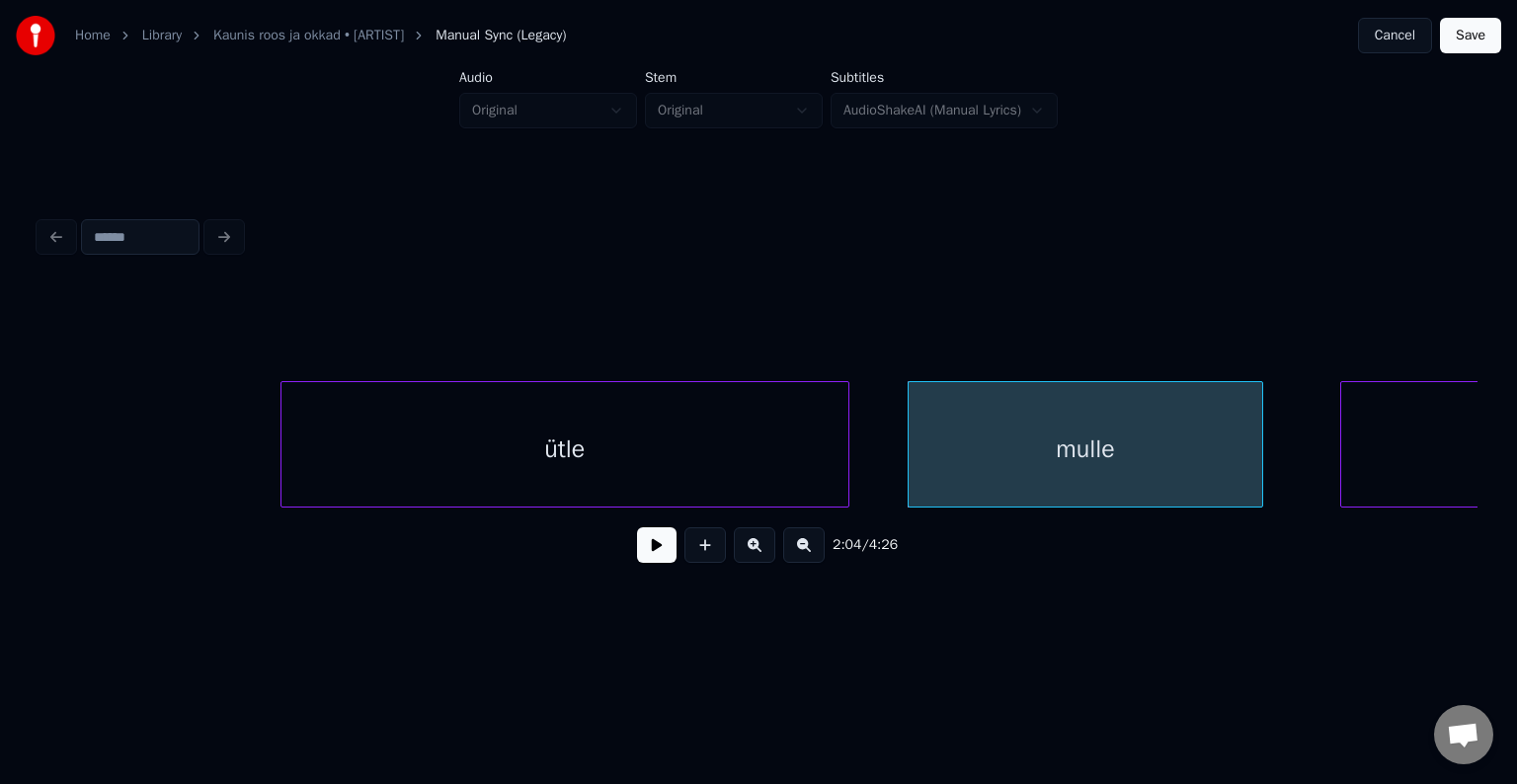 click at bounding box center [657, 545] 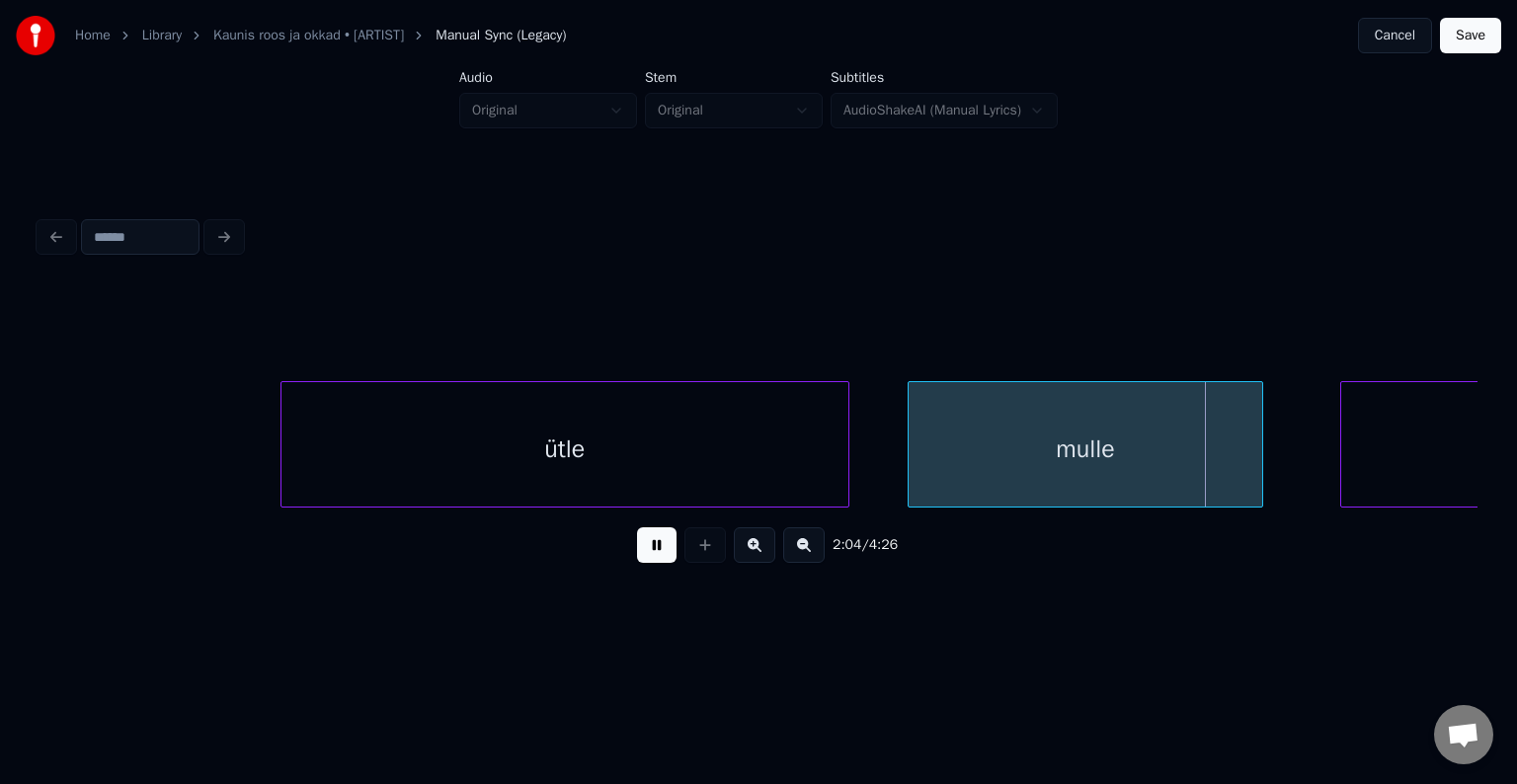 click at bounding box center [657, 545] 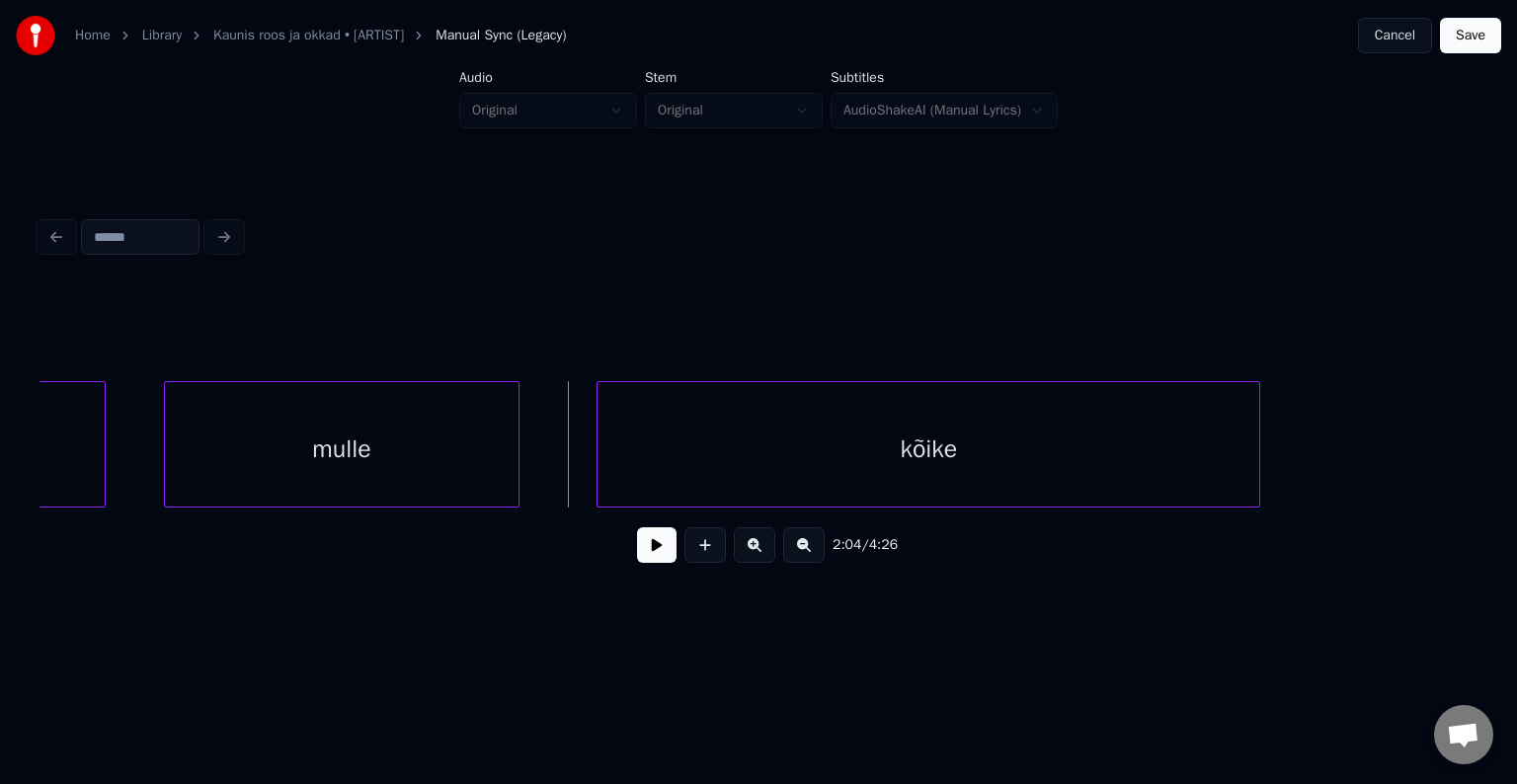 scroll, scrollTop: 0, scrollLeft: 73406, axis: horizontal 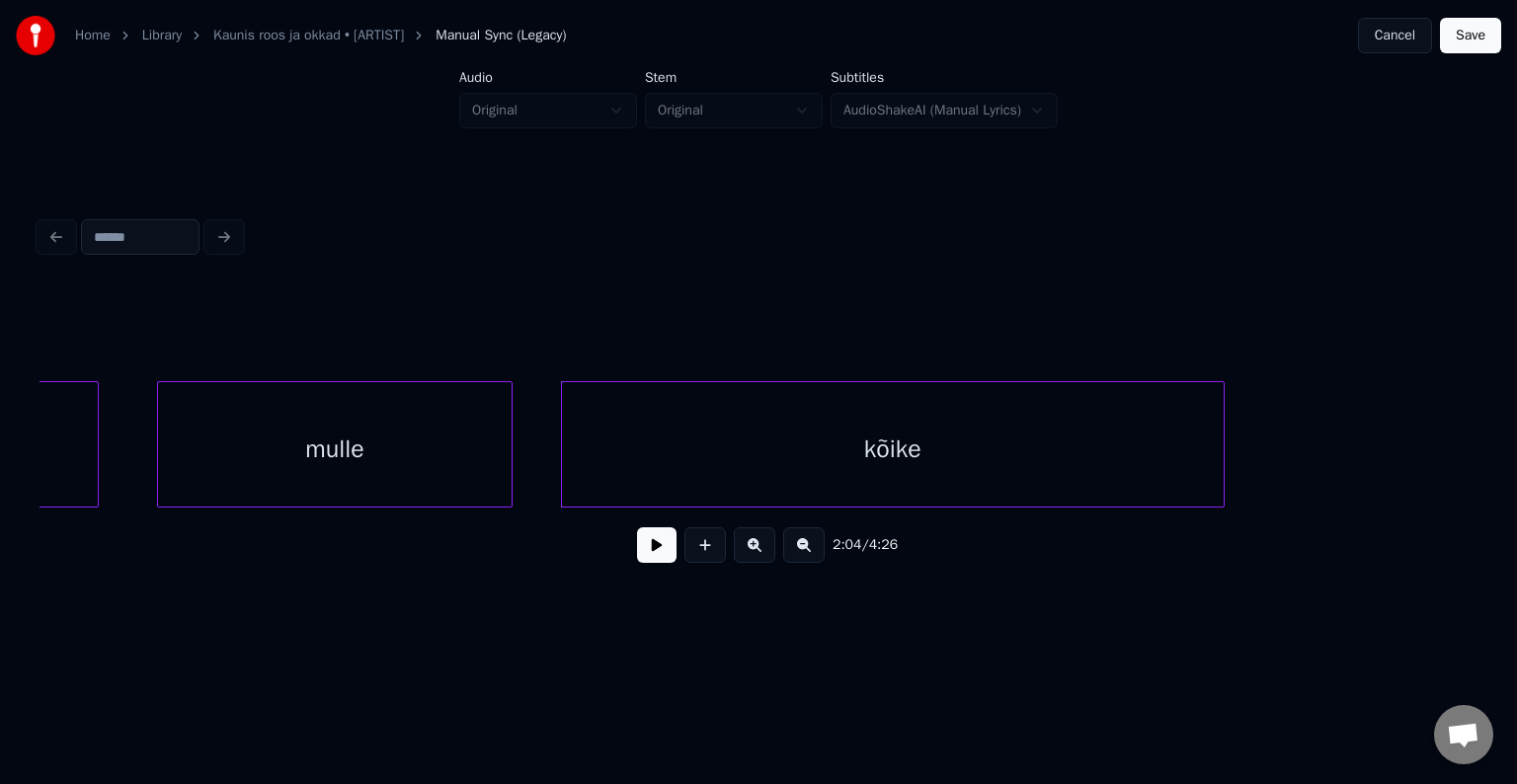 click on "kõike" at bounding box center (893, 449) 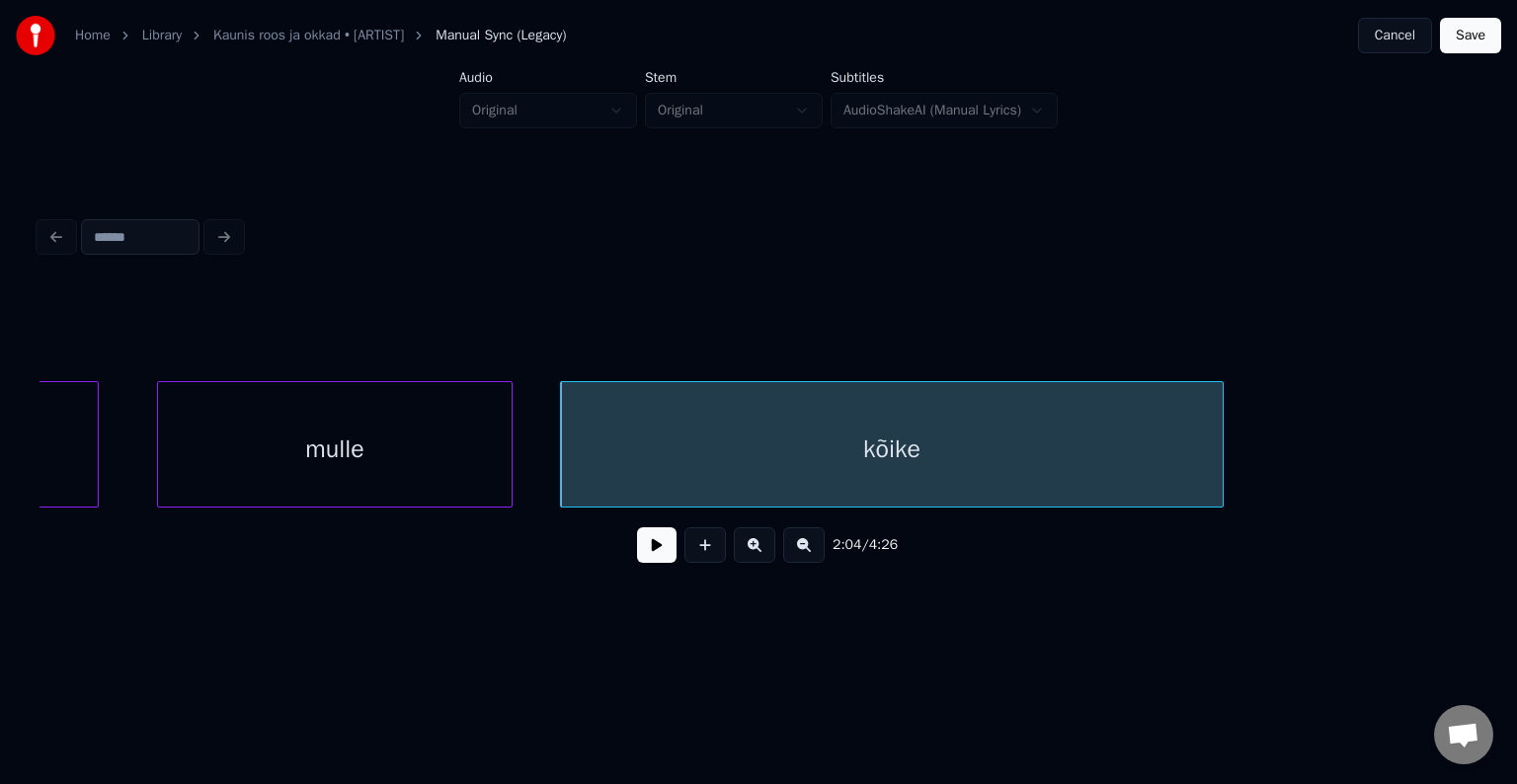 click on "mulle" at bounding box center [335, 449] 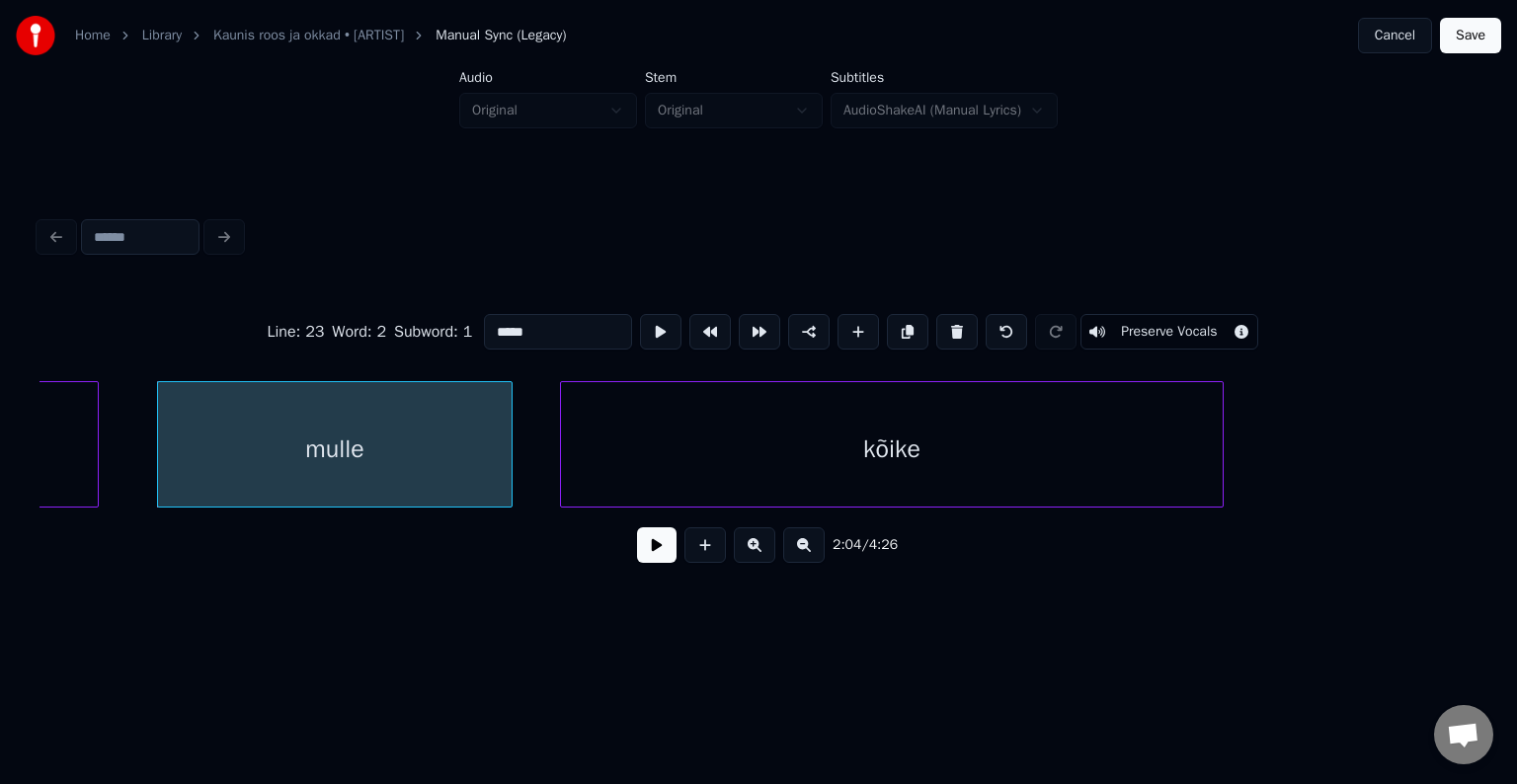 click at bounding box center (657, 545) 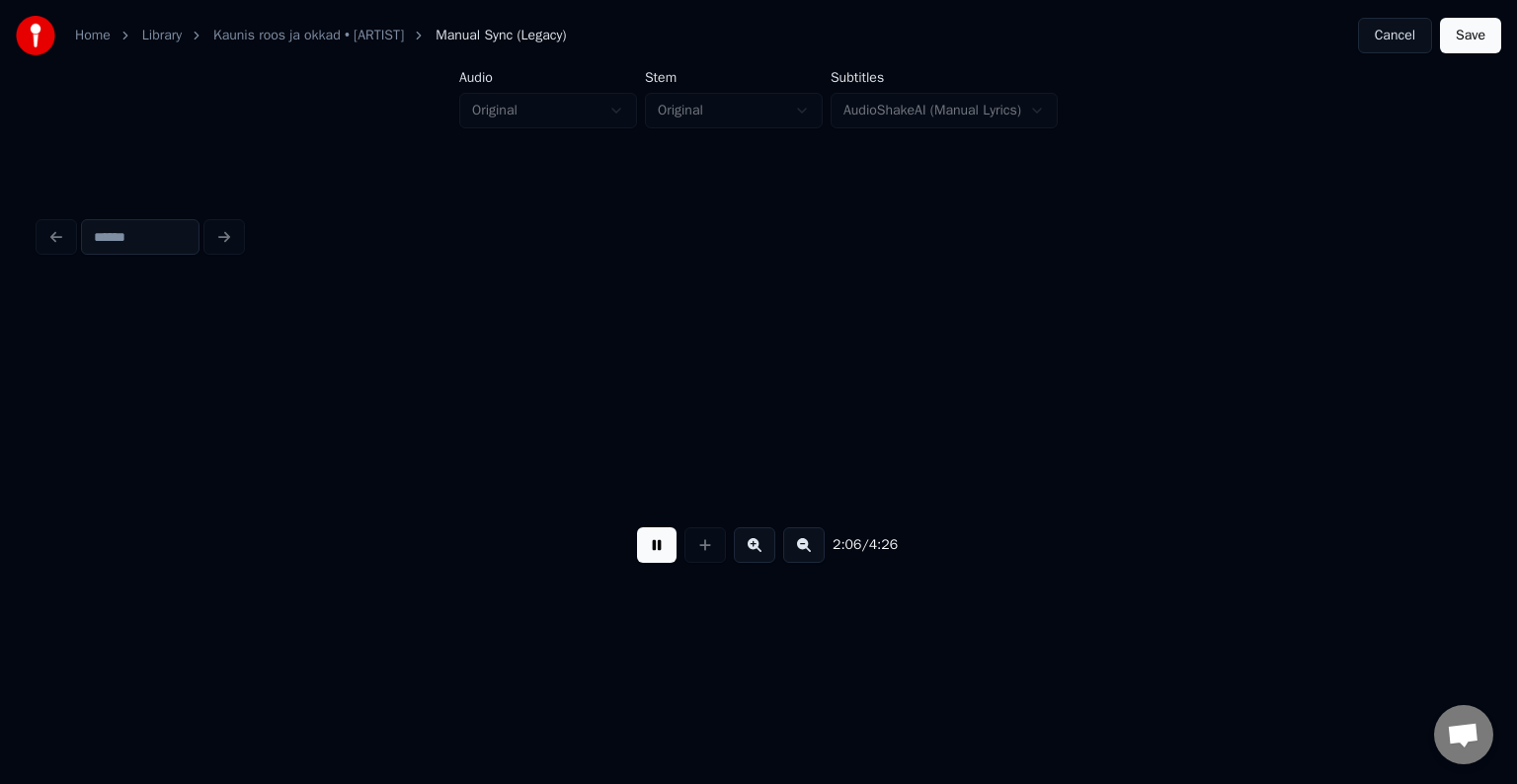 scroll, scrollTop: 0, scrollLeft: 74847, axis: horizontal 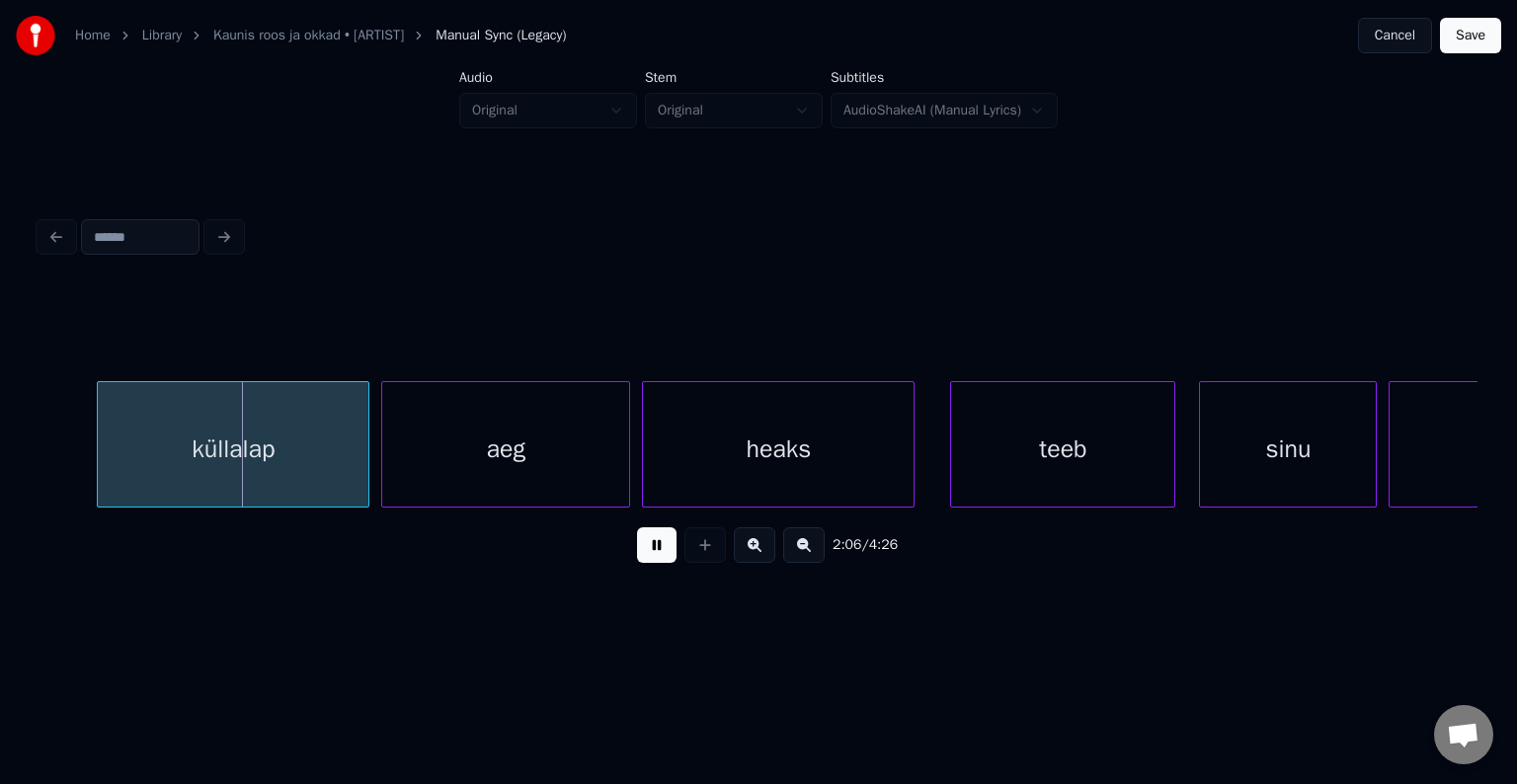 click at bounding box center [657, 545] 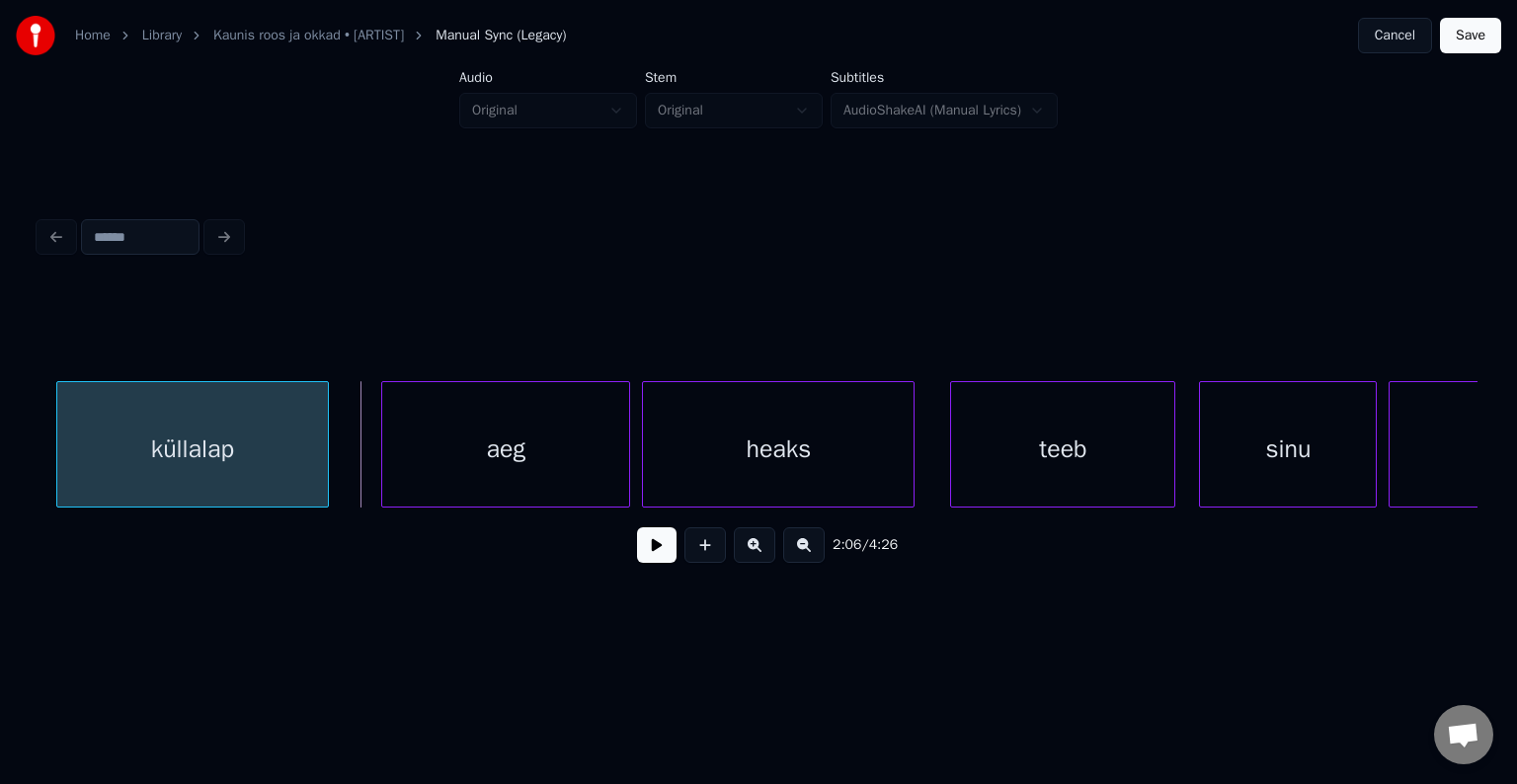 click on "küllalap" at bounding box center (193, 449) 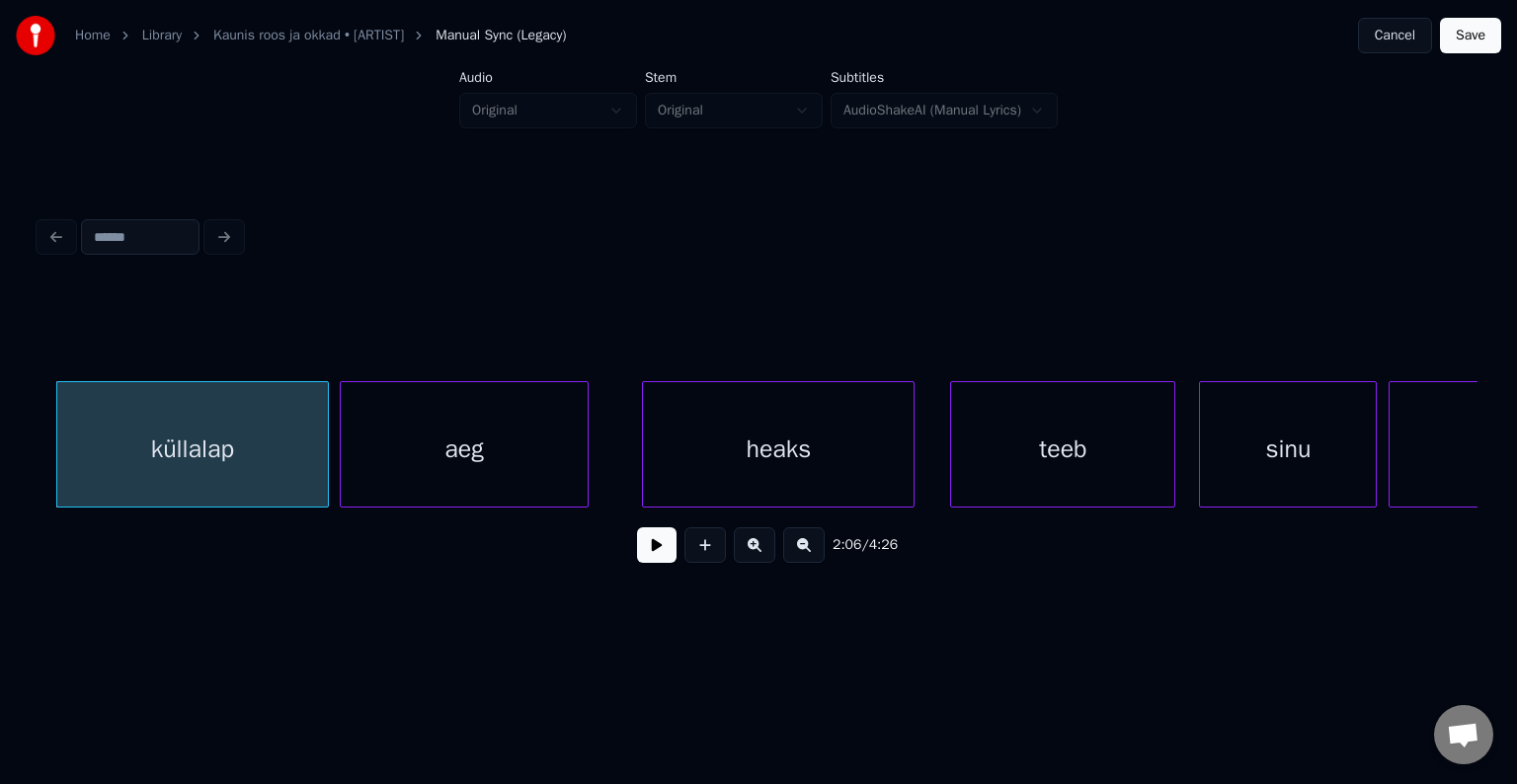 click on "aeg" at bounding box center [464, 449] 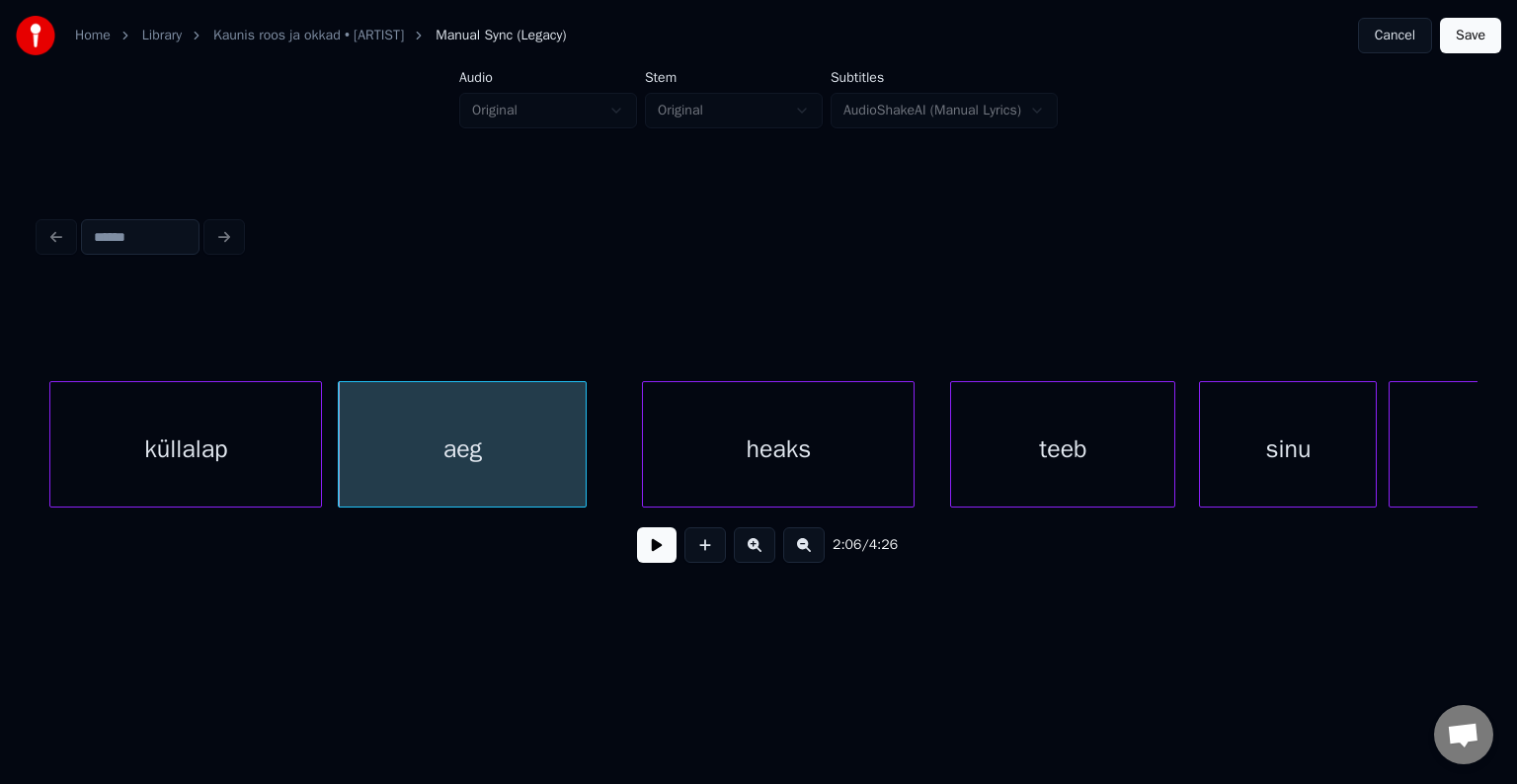 click on "küllalap" at bounding box center (186, 449) 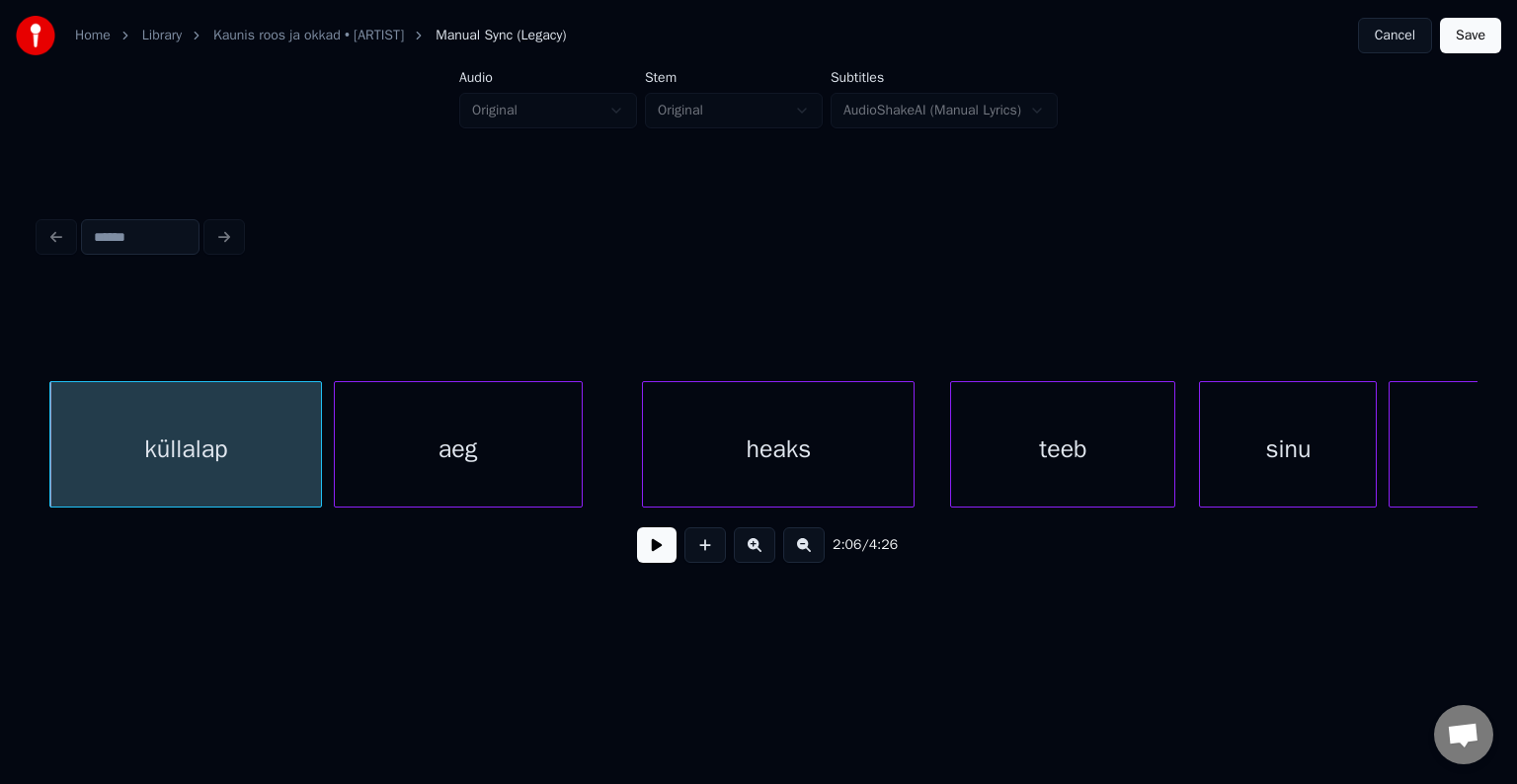 click on "aeg" at bounding box center [458, 449] 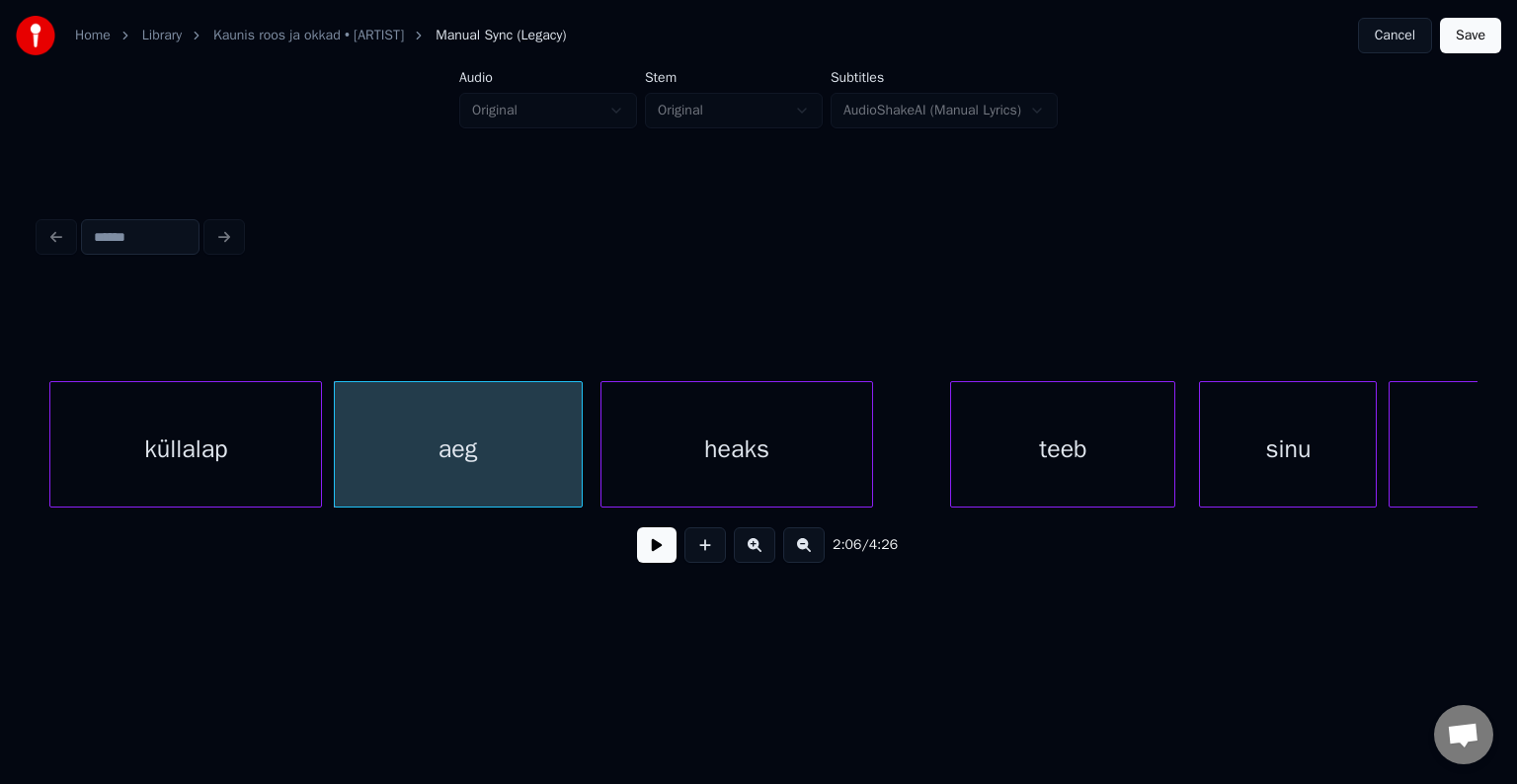 click on "heaks" at bounding box center (737, 449) 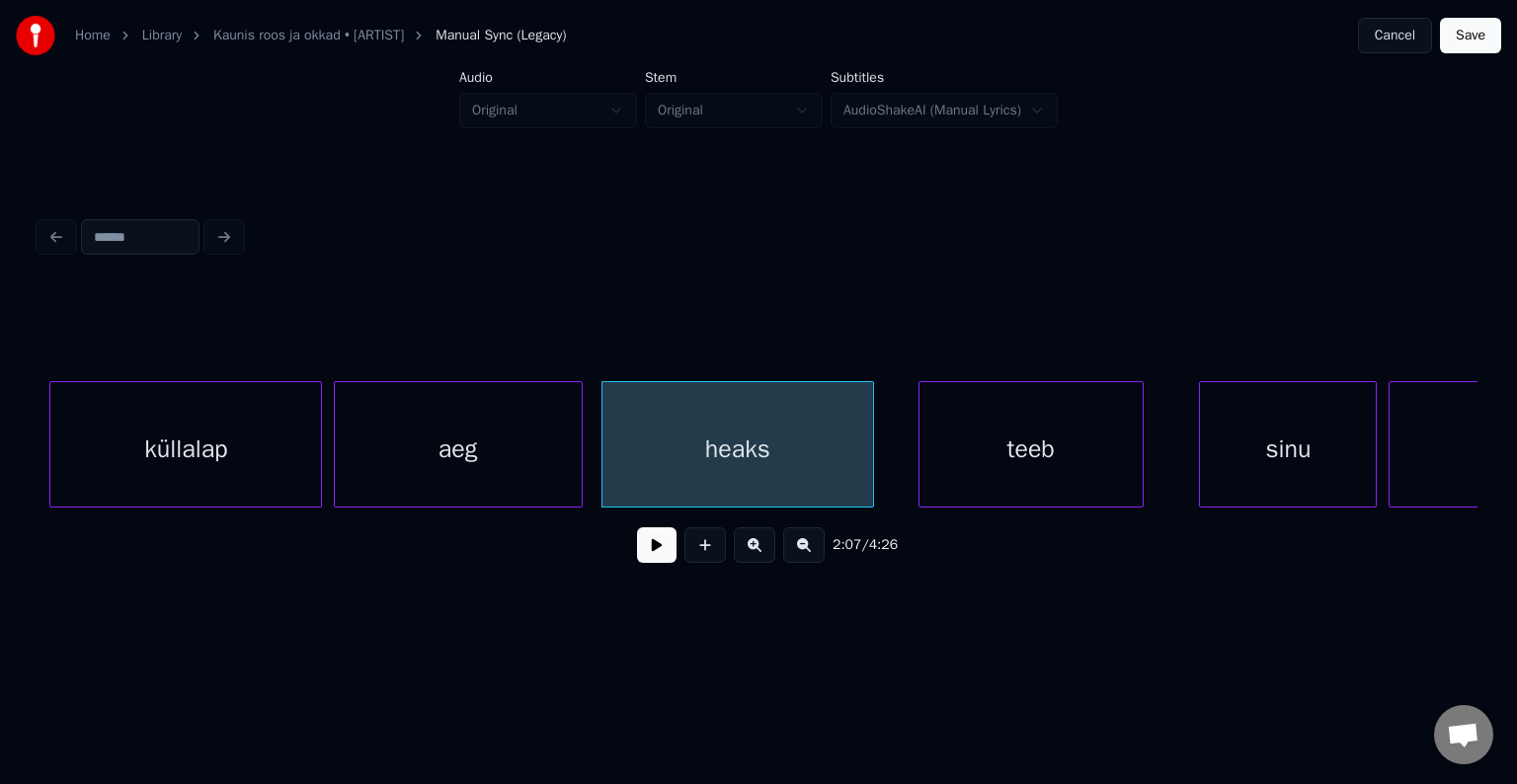 click on "teeb" at bounding box center [1031, 449] 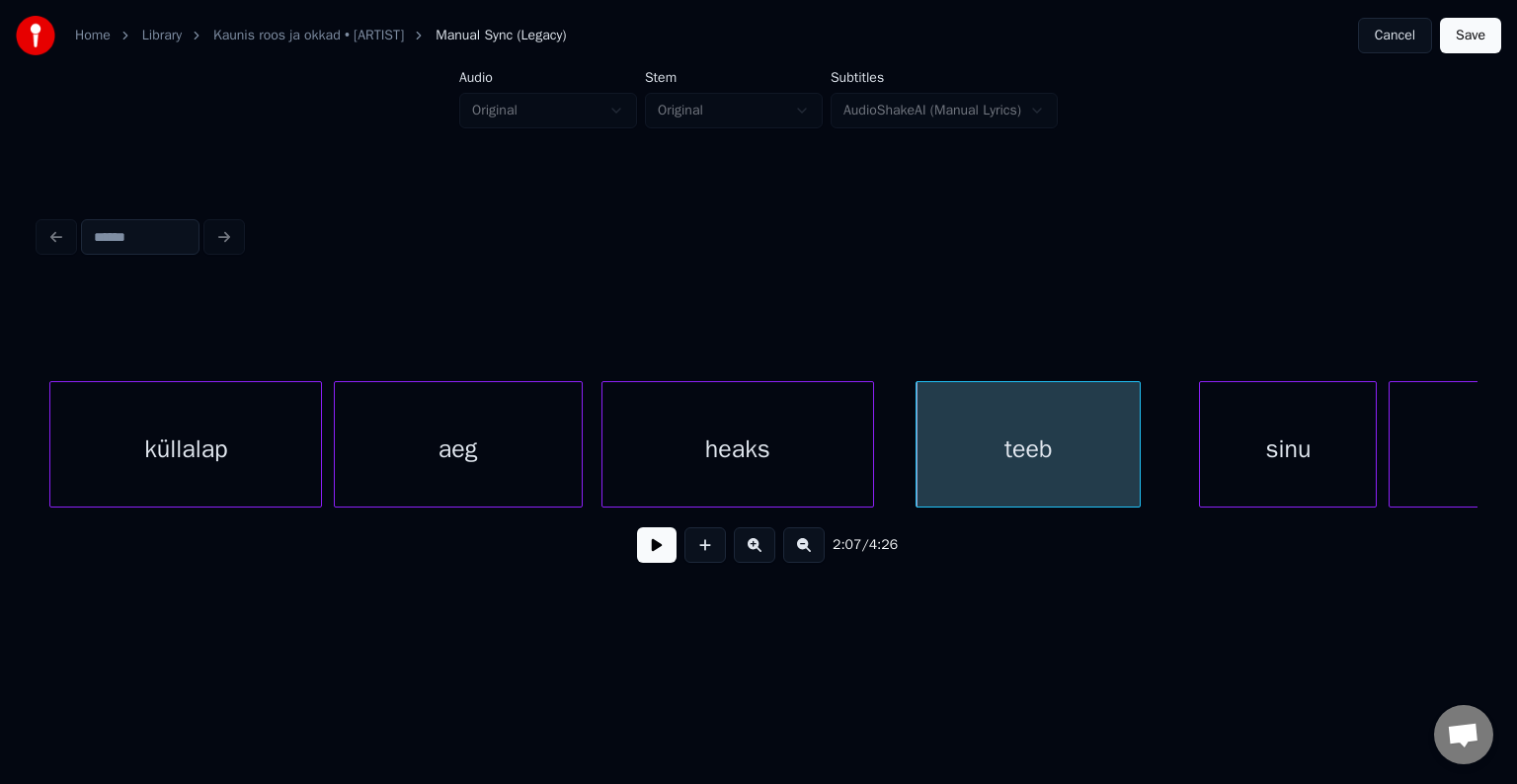 click on "küllalap" at bounding box center (186, 449) 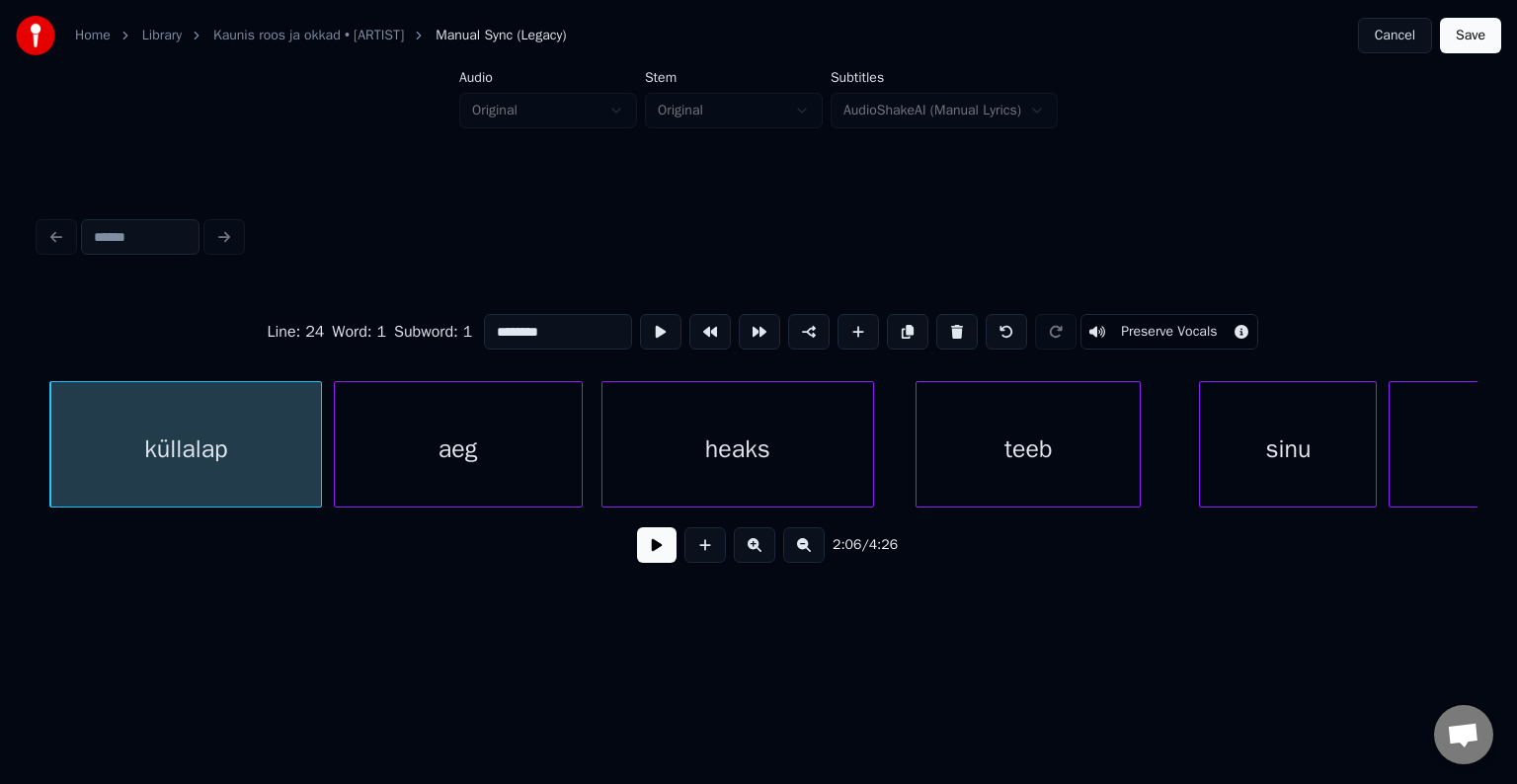 click at bounding box center [657, 545] 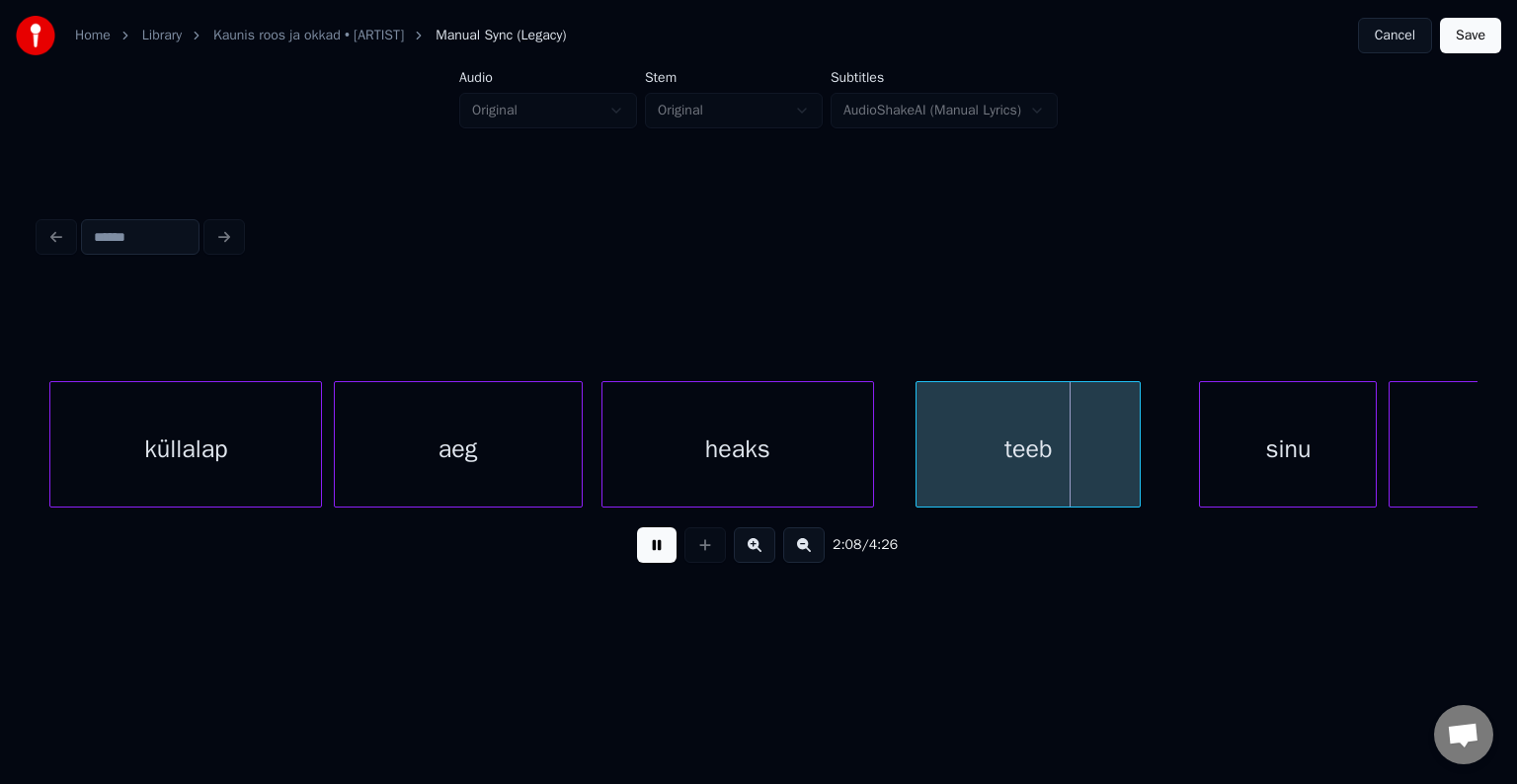 click at bounding box center (657, 545) 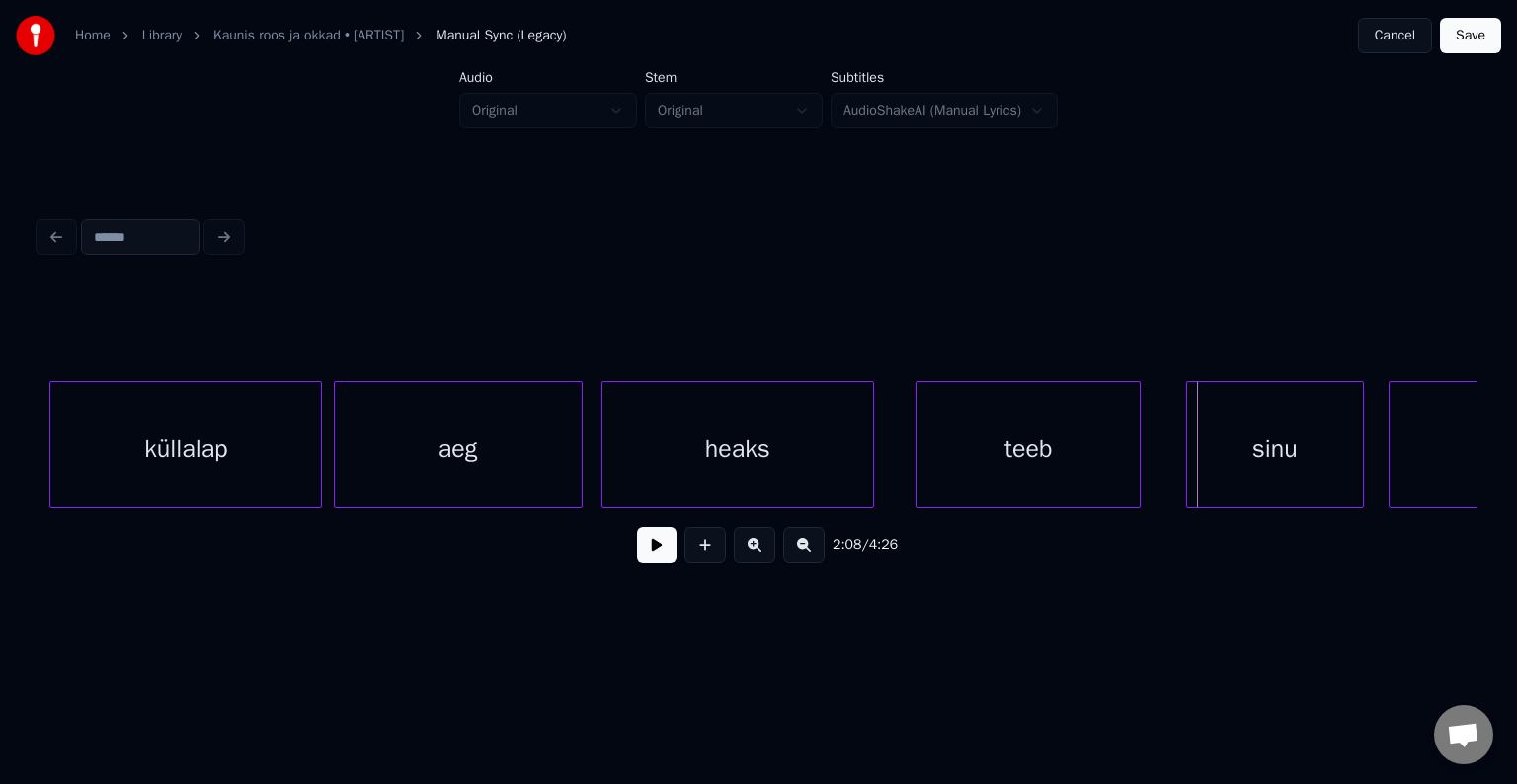 click on "sinu" at bounding box center (1275, 449) 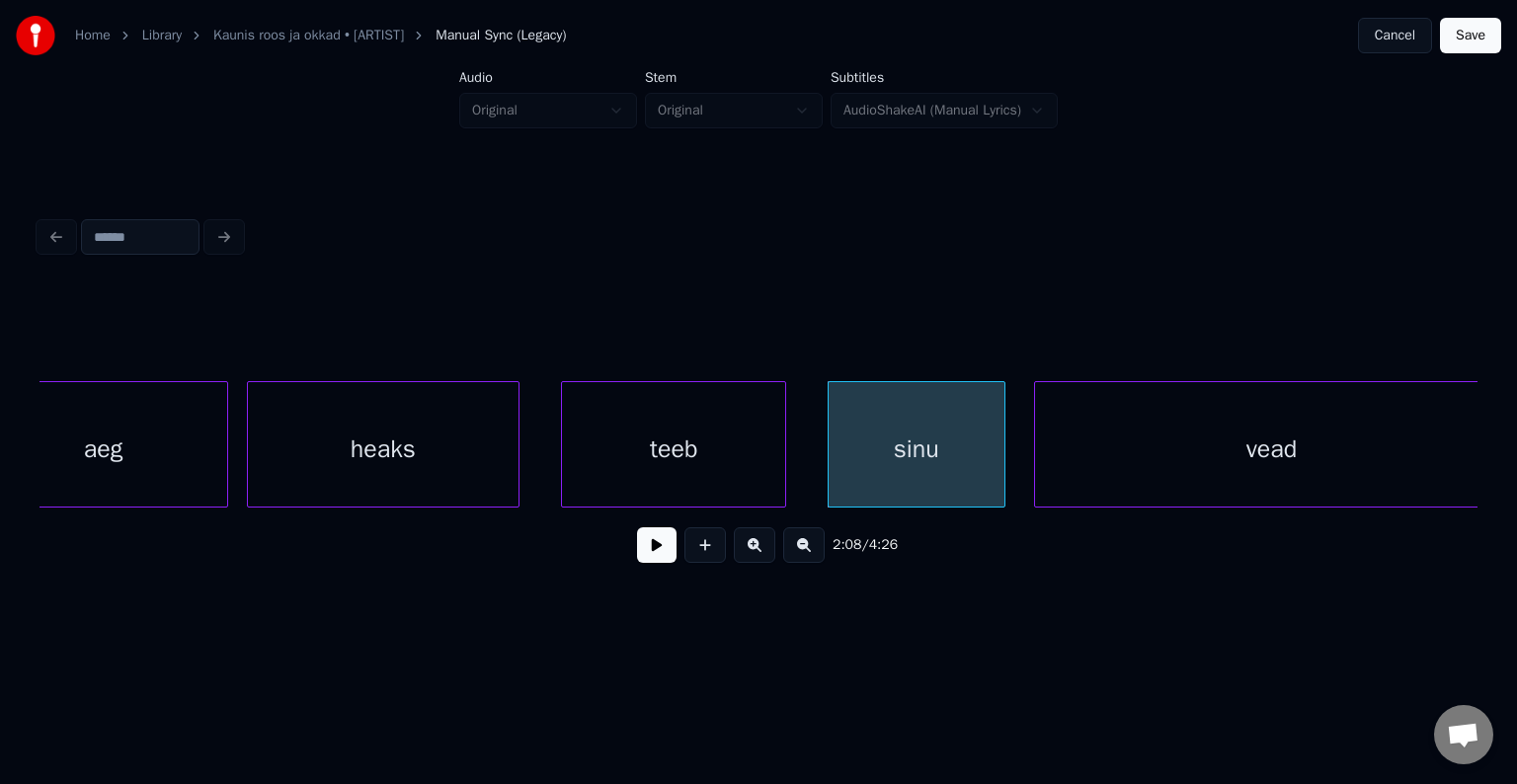 scroll, scrollTop: 0, scrollLeft: 75321, axis: horizontal 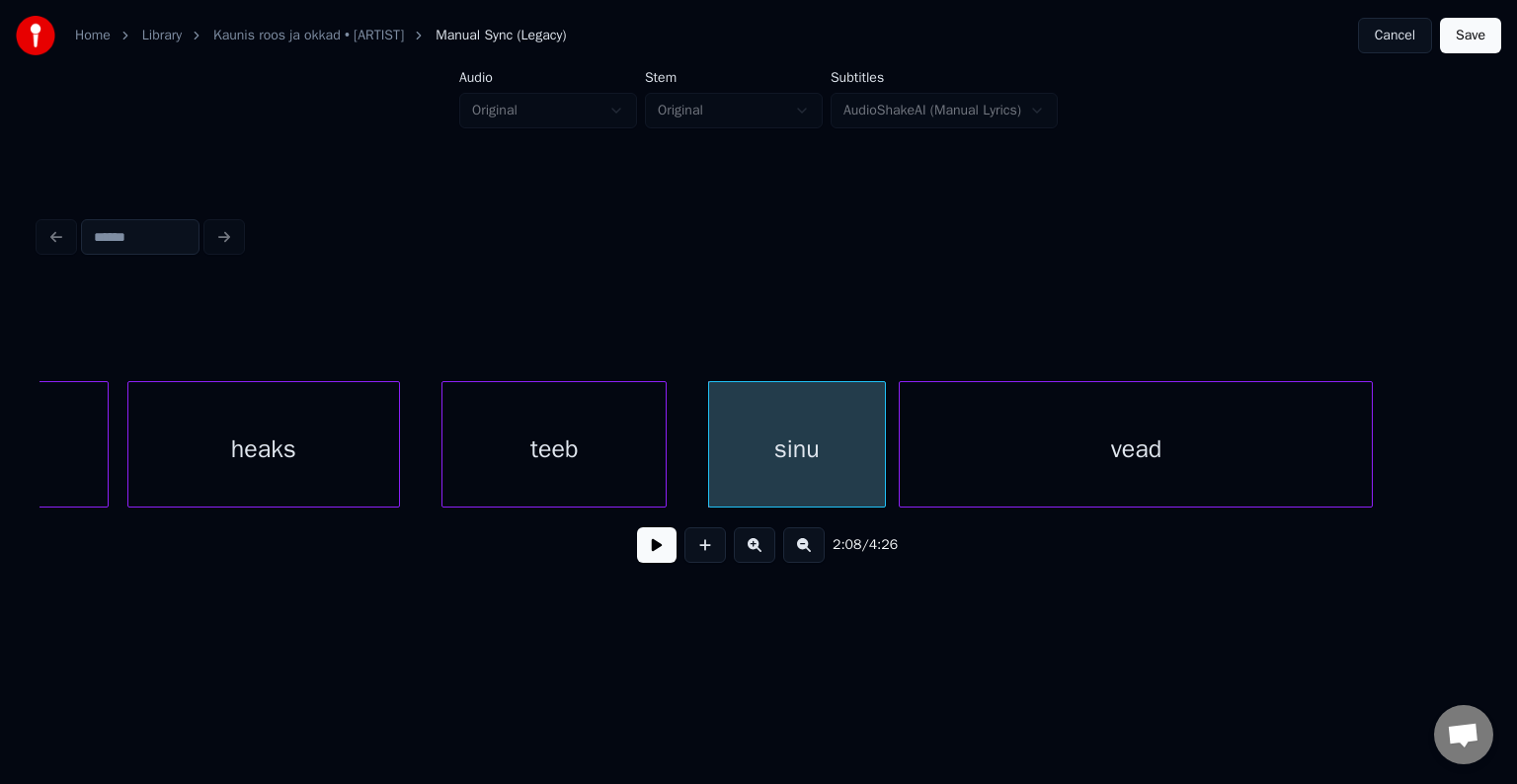 click on "vead" at bounding box center [1136, 449] 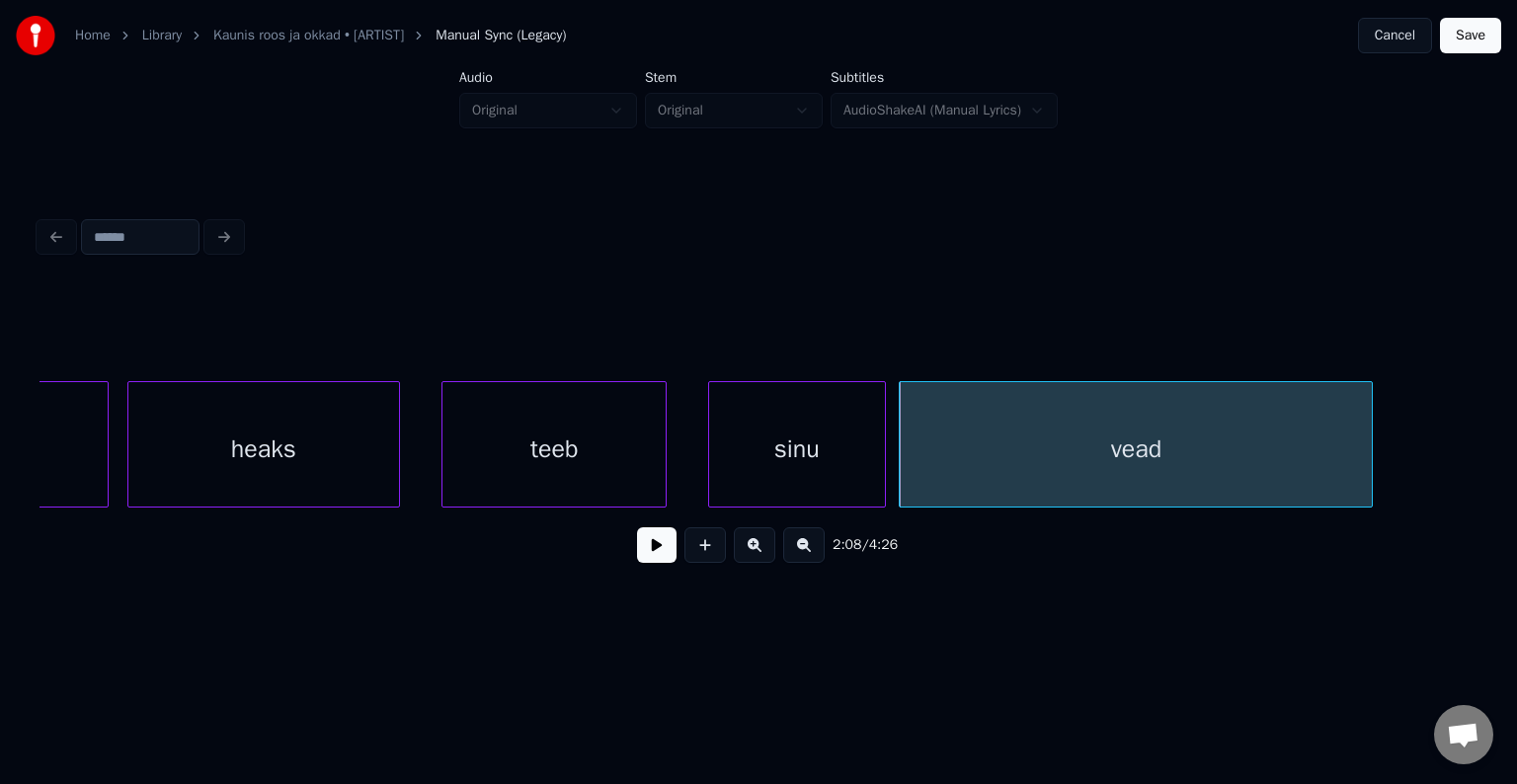 click on "sinu" at bounding box center (797, 449) 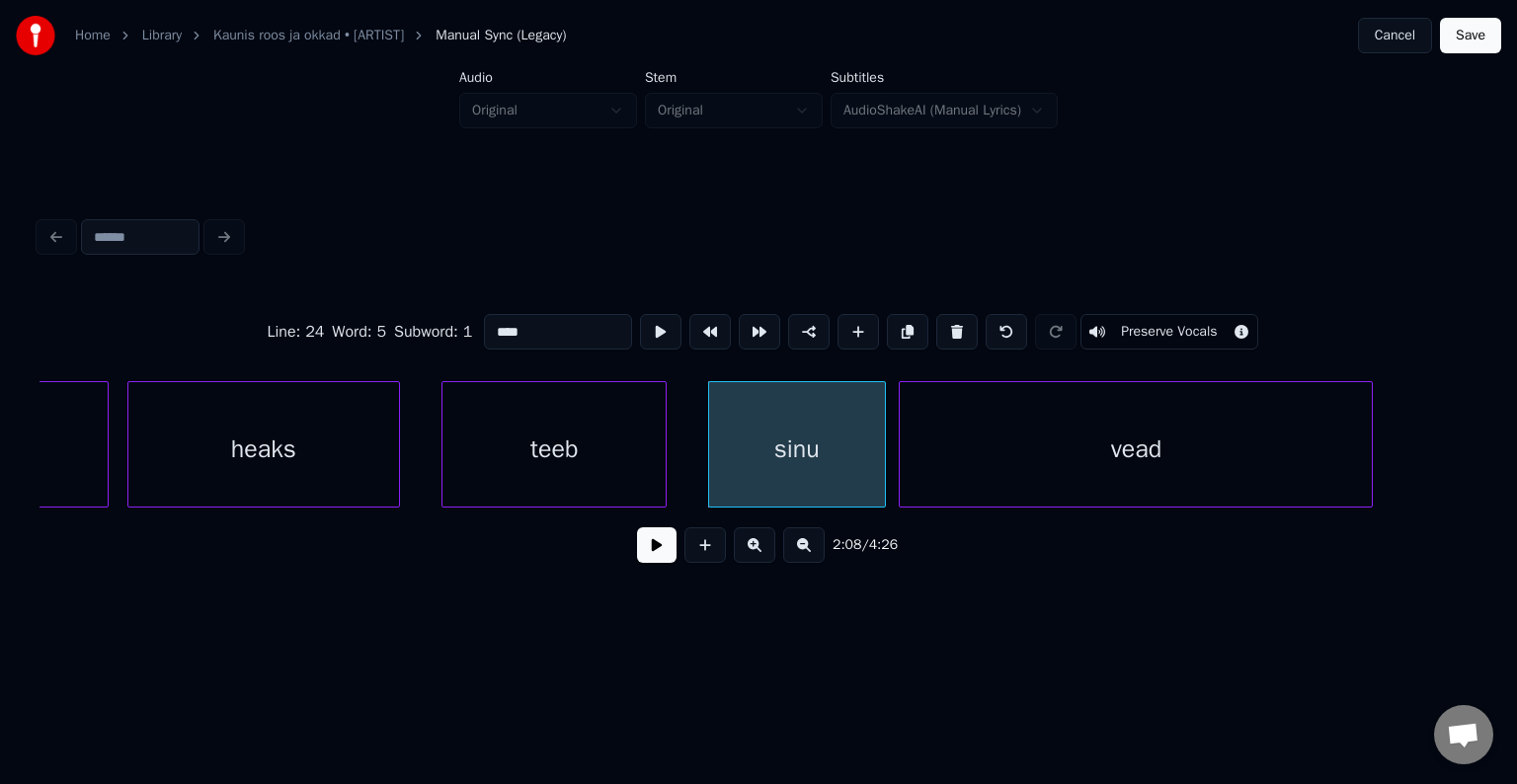 click at bounding box center (657, 545) 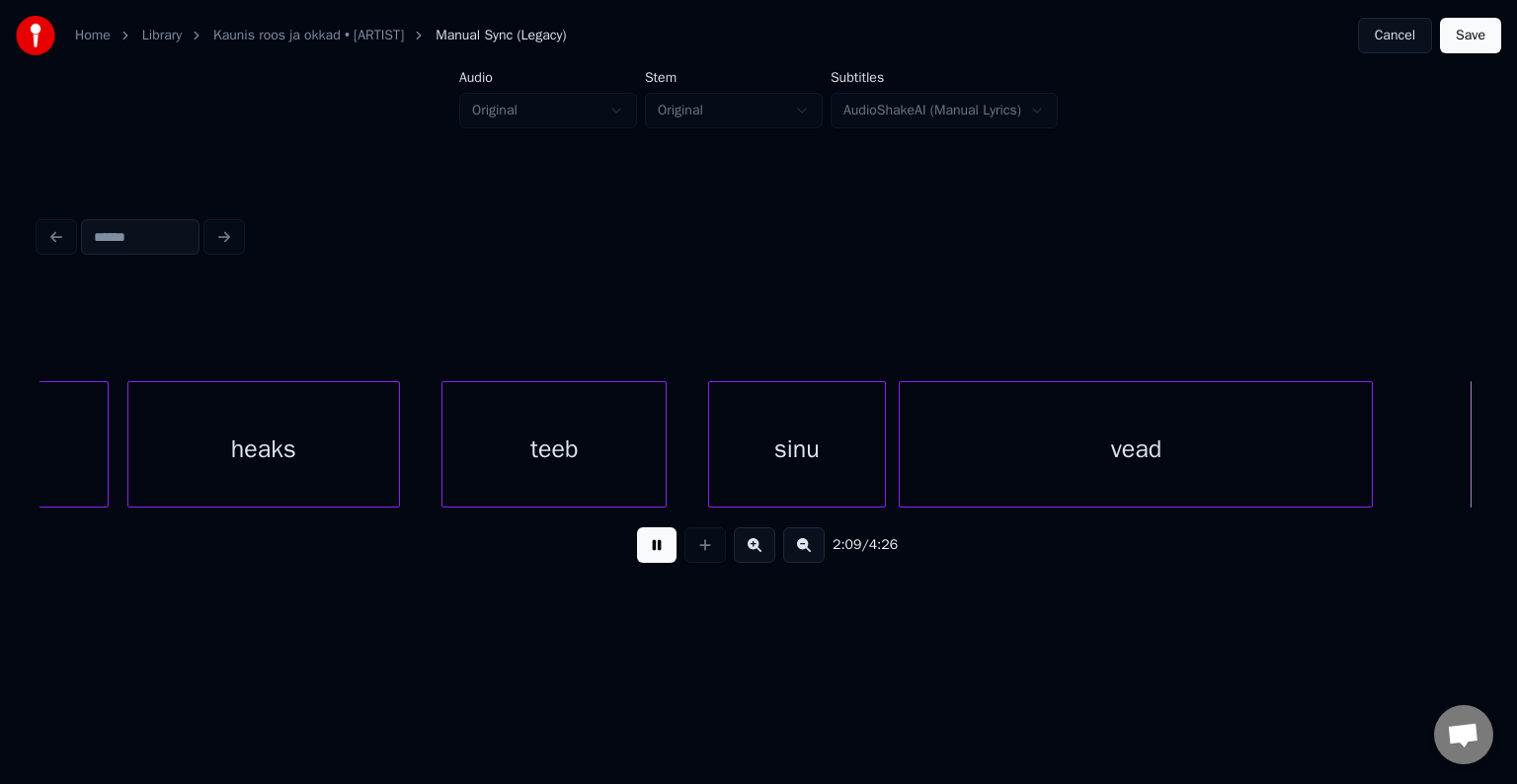 scroll, scrollTop: 0, scrollLeft: 76759, axis: horizontal 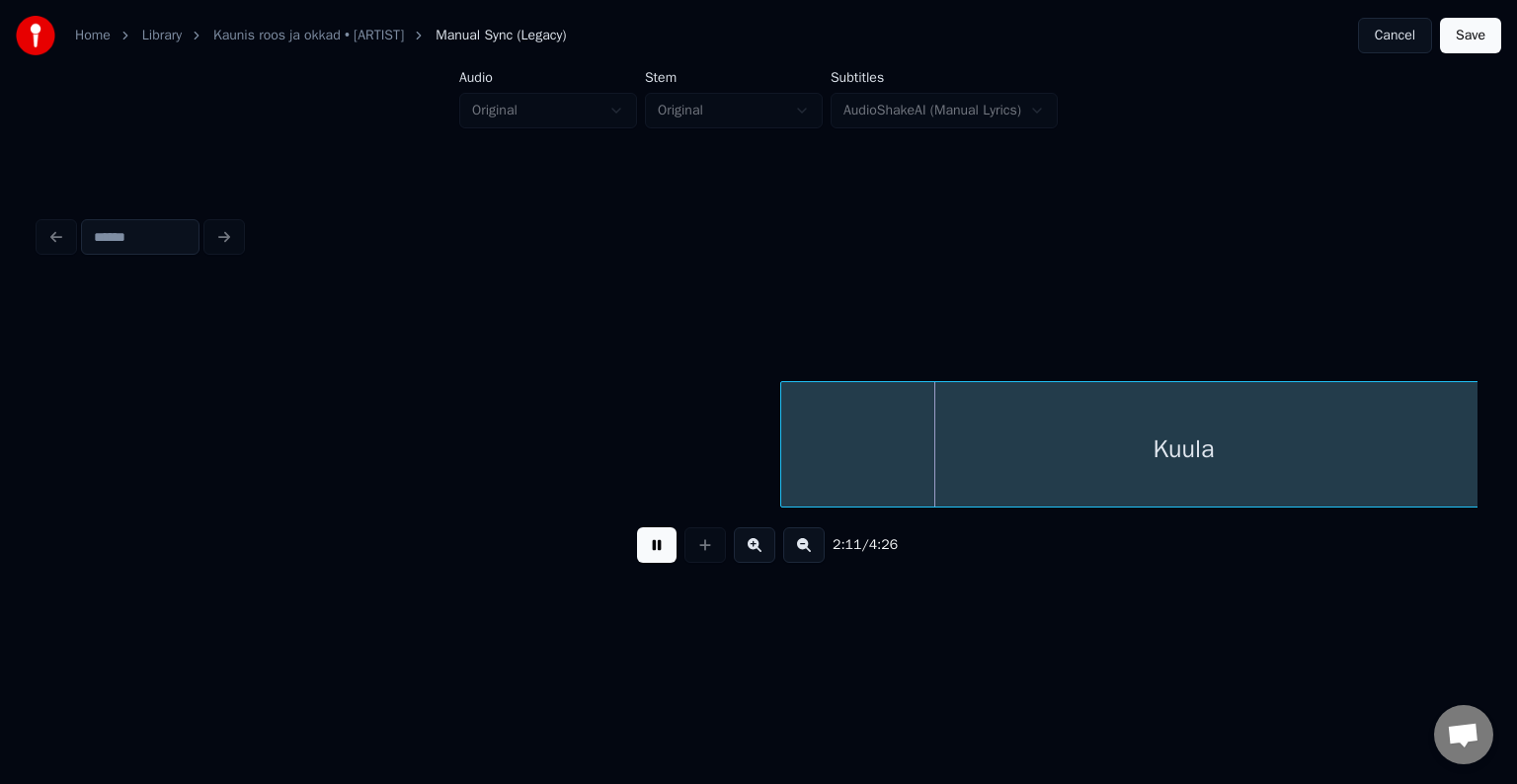 click at bounding box center [657, 545] 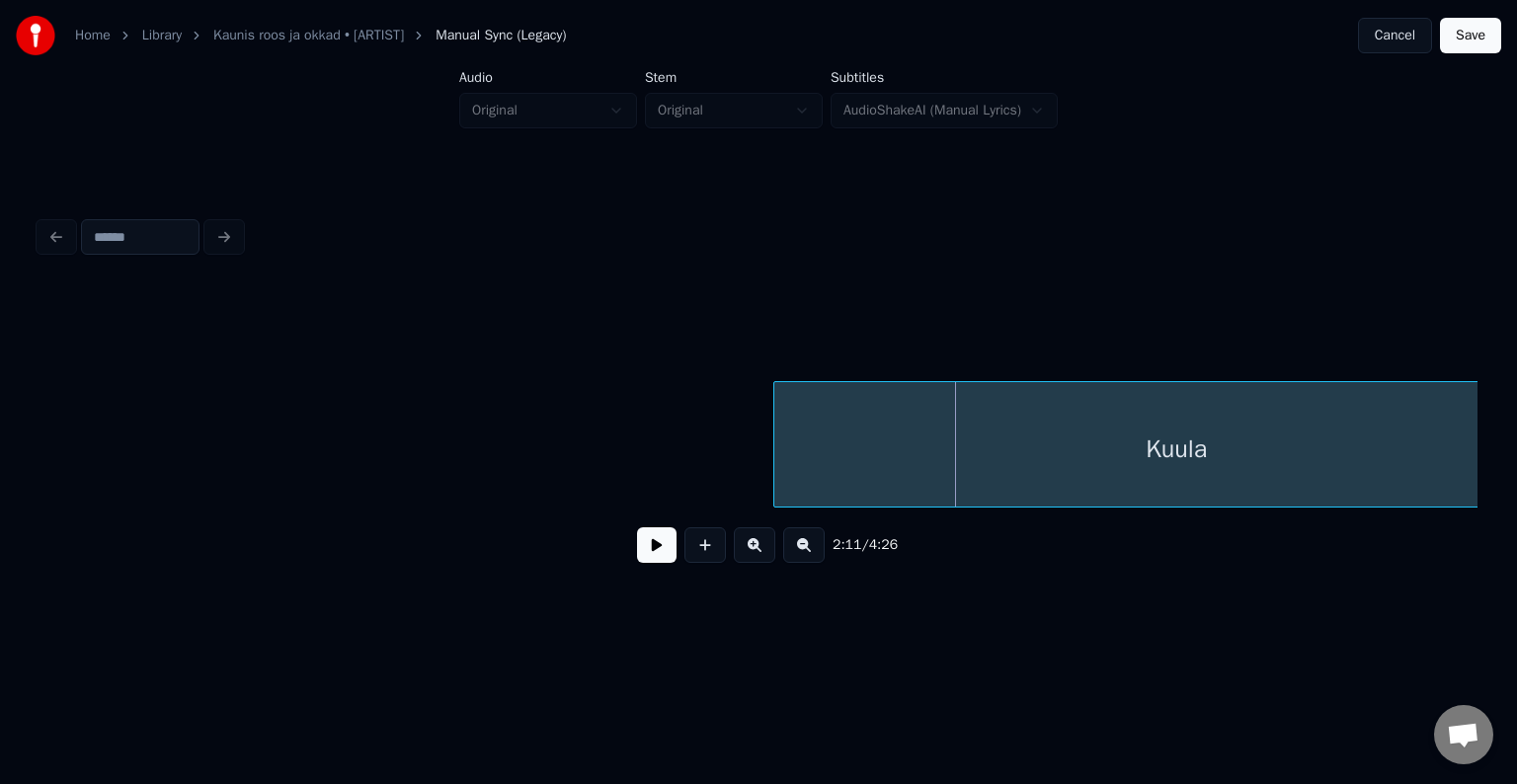 scroll, scrollTop: 0, scrollLeft: 76861, axis: horizontal 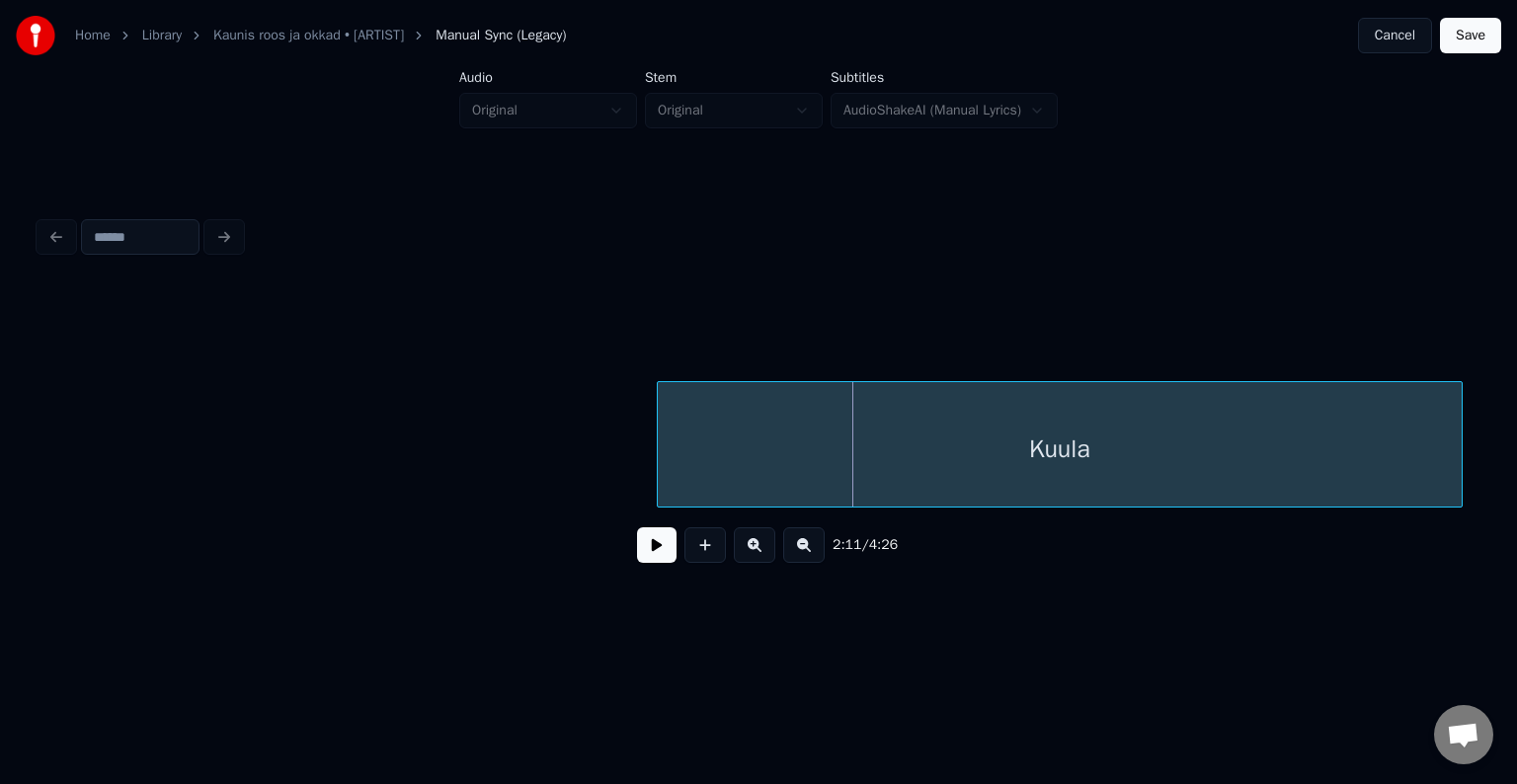 click on "Kuula" at bounding box center (1060, 449) 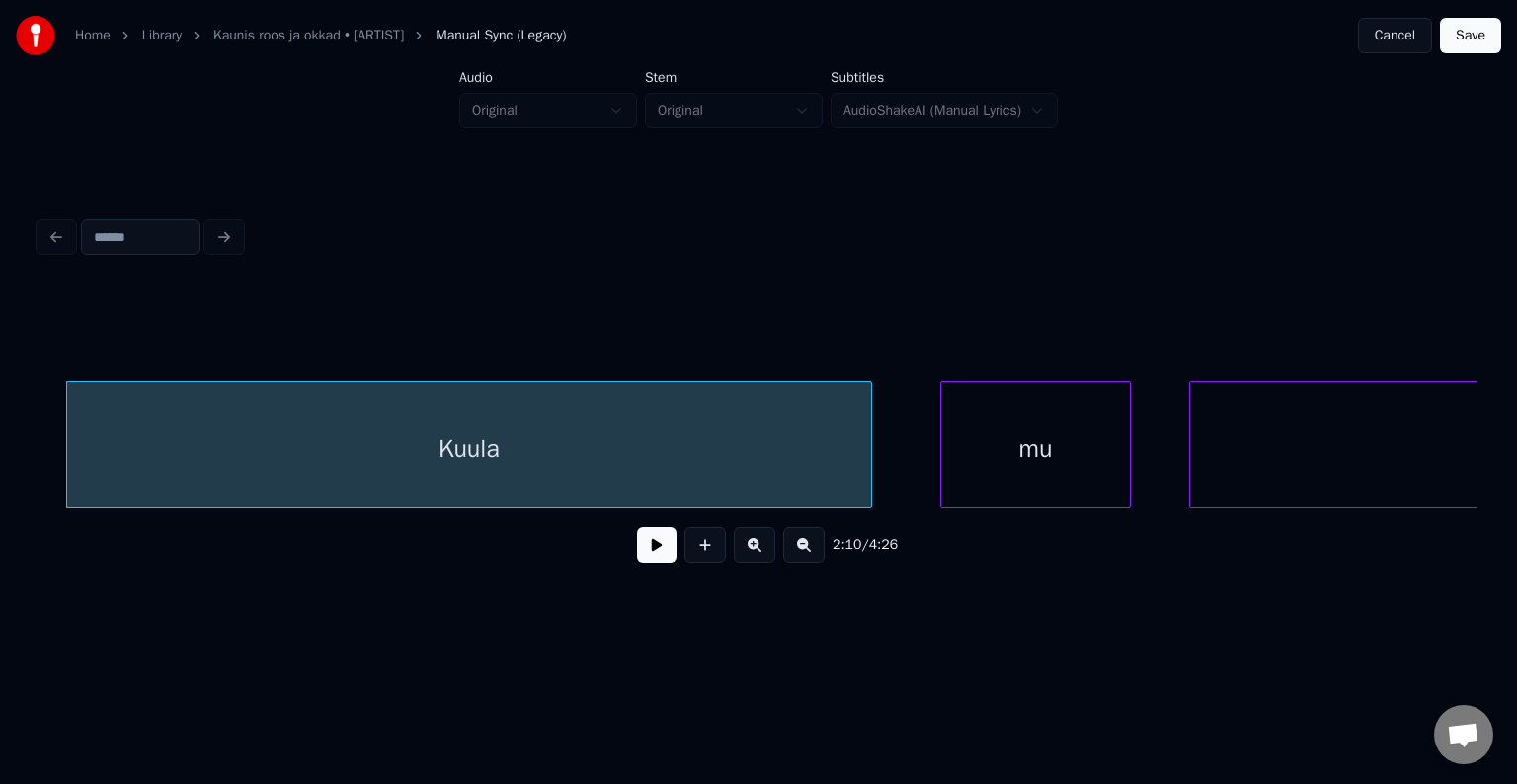 scroll, scrollTop: 0, scrollLeft: 77454, axis: horizontal 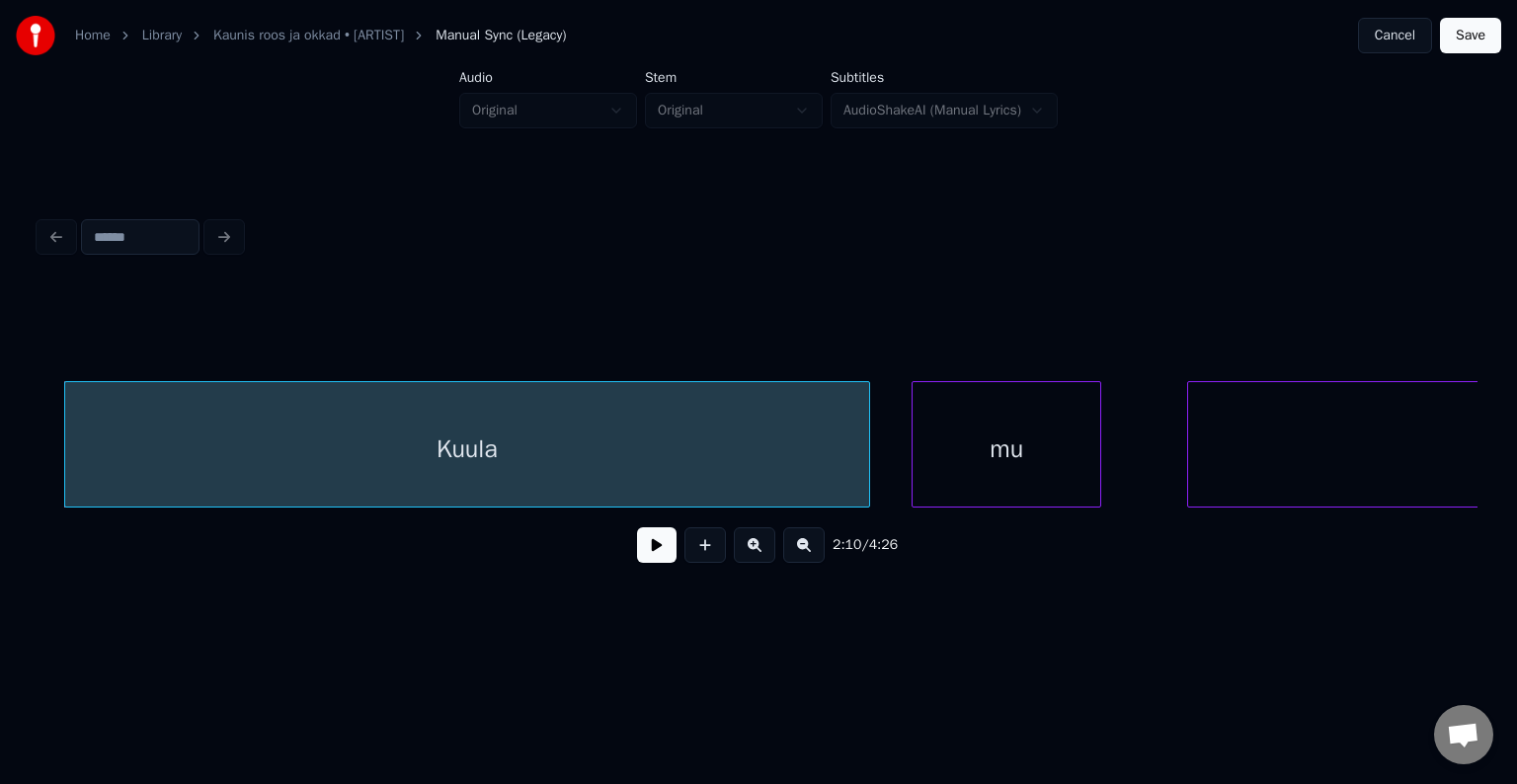 click on "mu" at bounding box center [1006, 449] 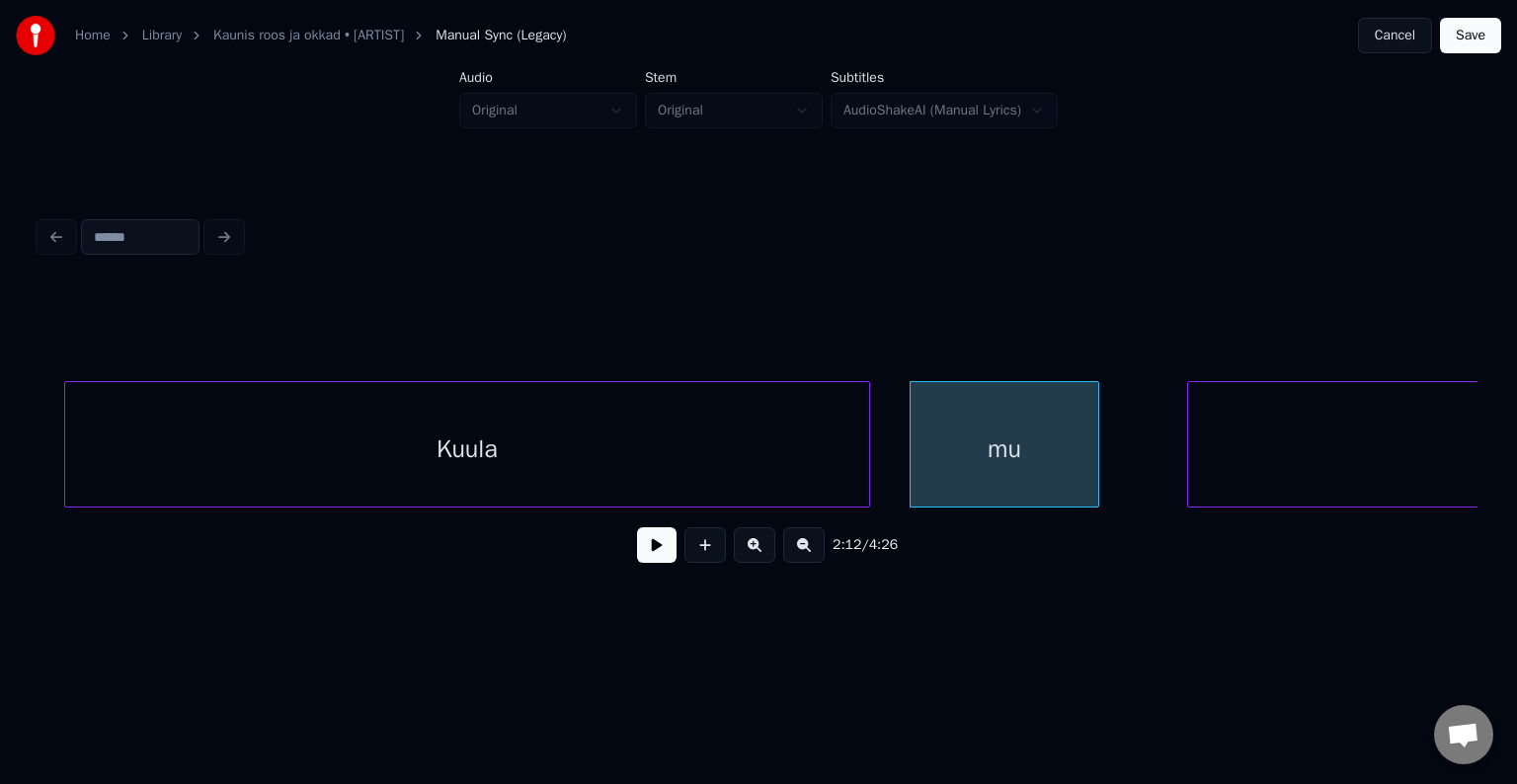 click on "Kuula" at bounding box center [467, 449] 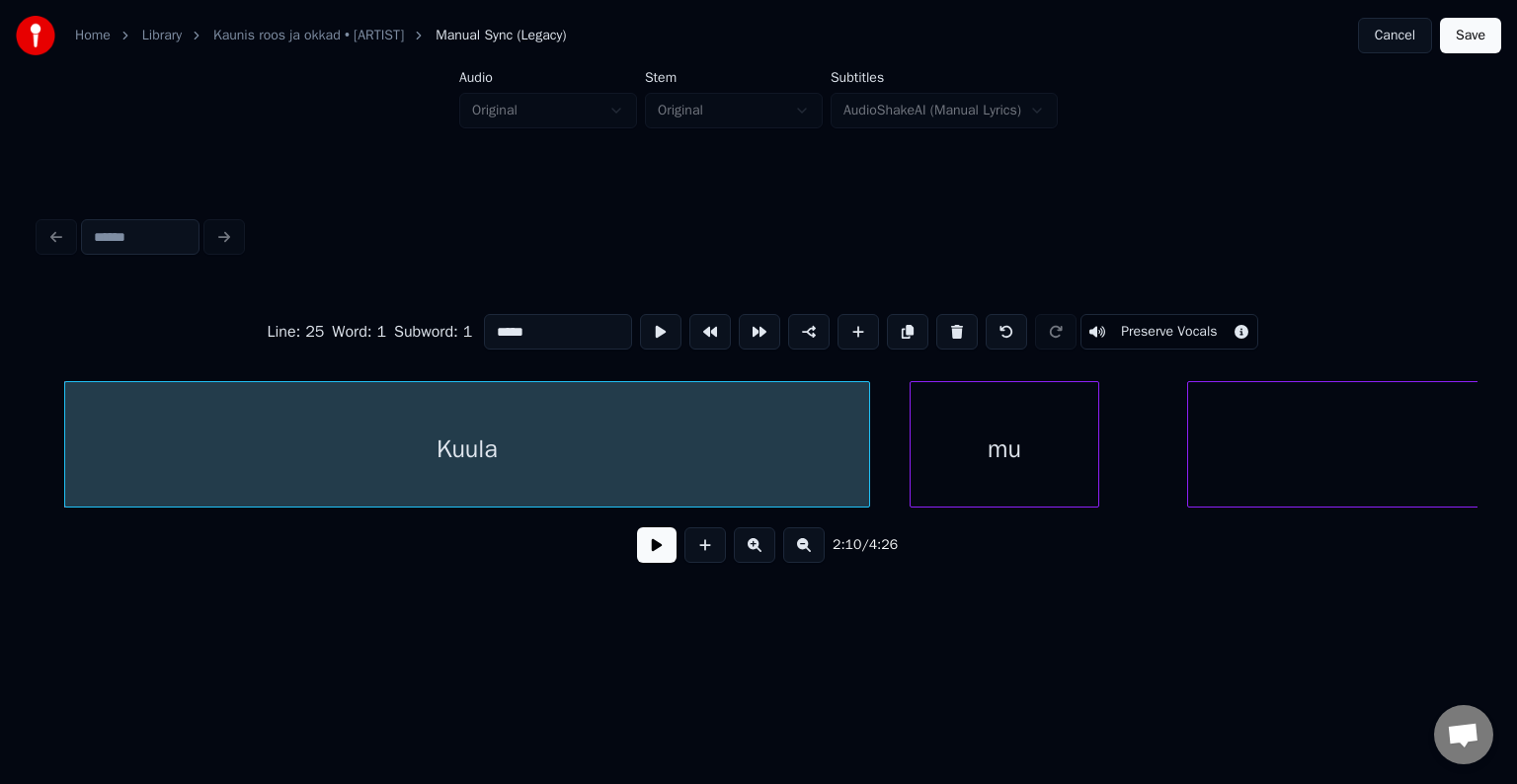 click at bounding box center (657, 545) 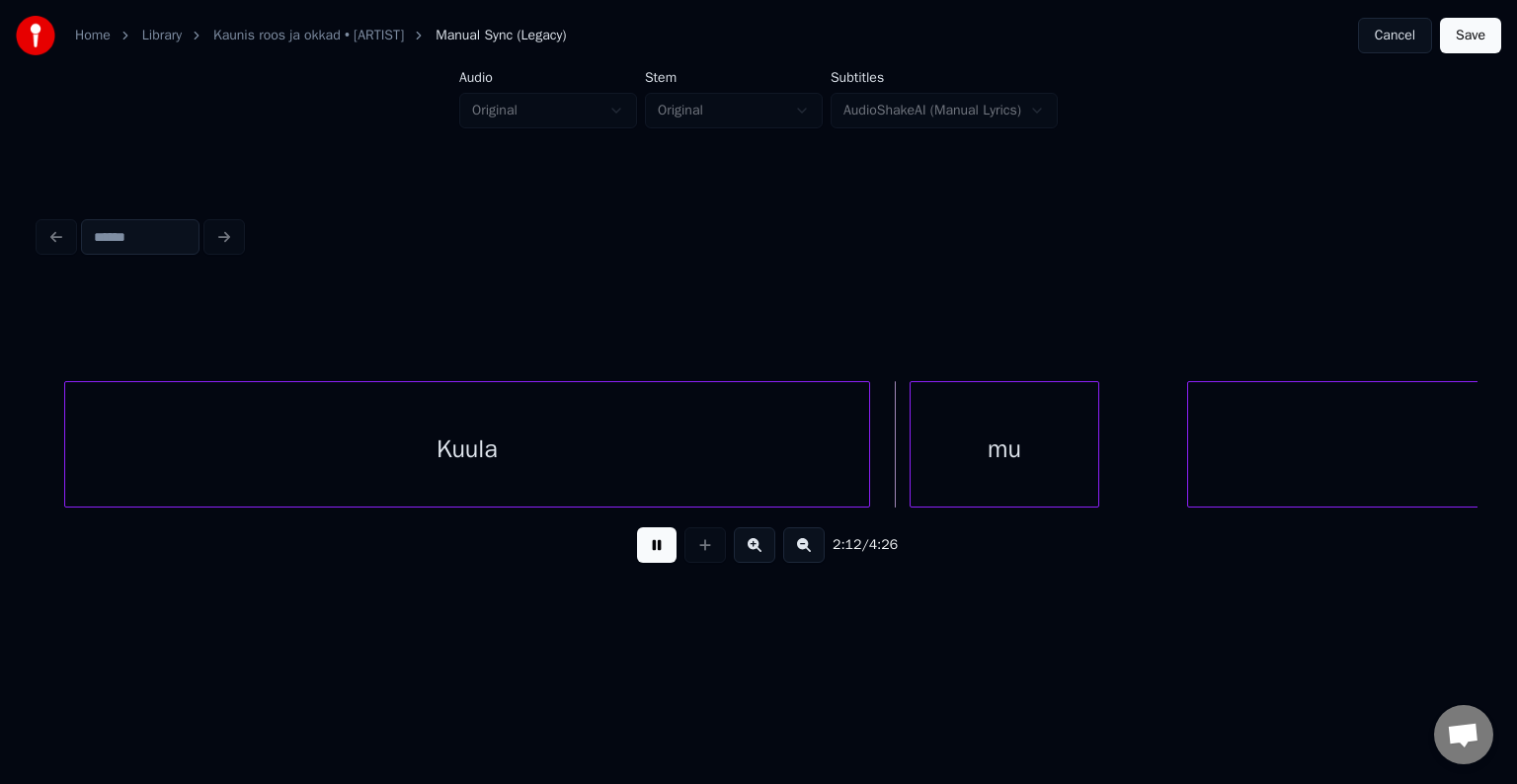 click at bounding box center (657, 545) 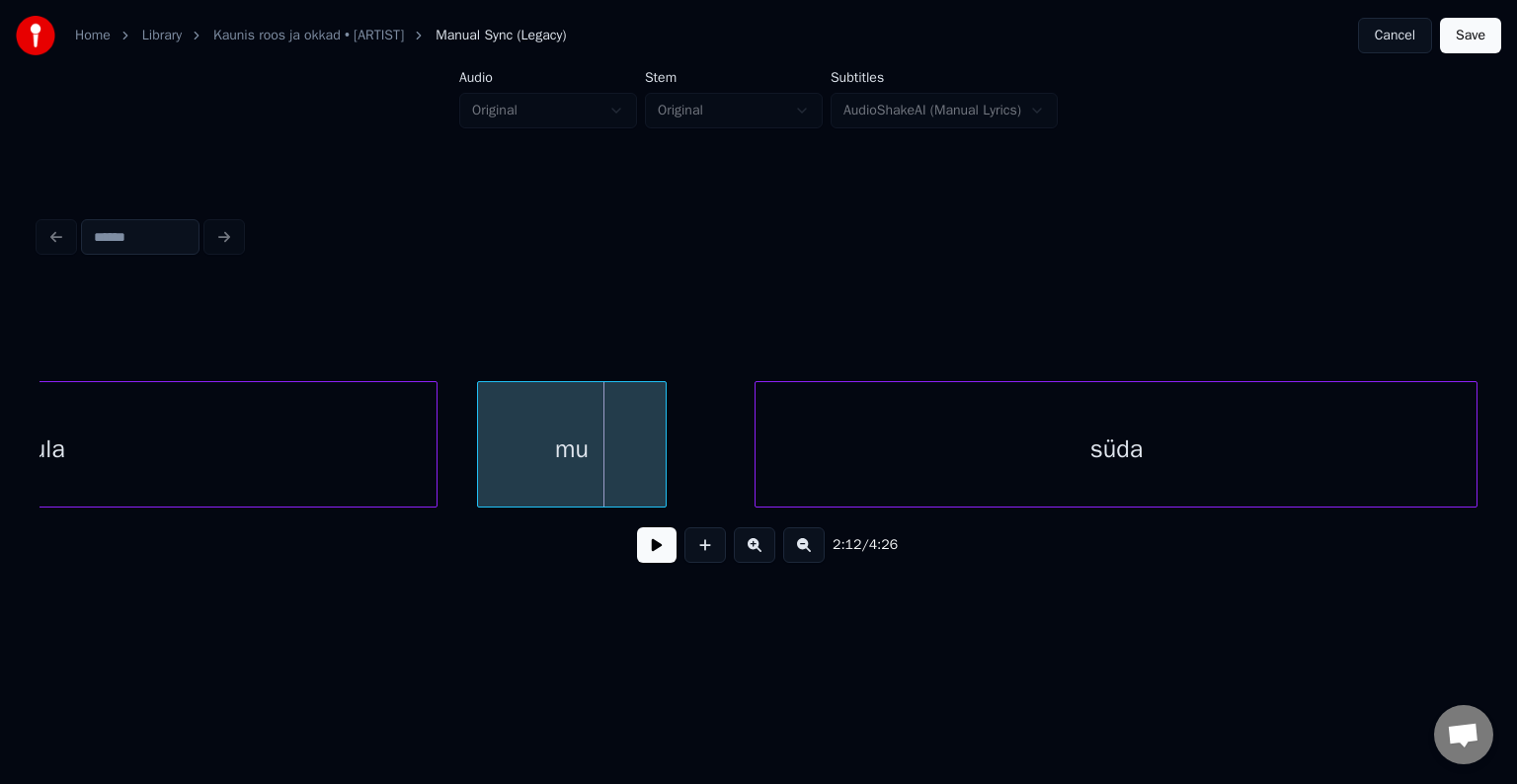 scroll, scrollTop: 0, scrollLeft: 77888, axis: horizontal 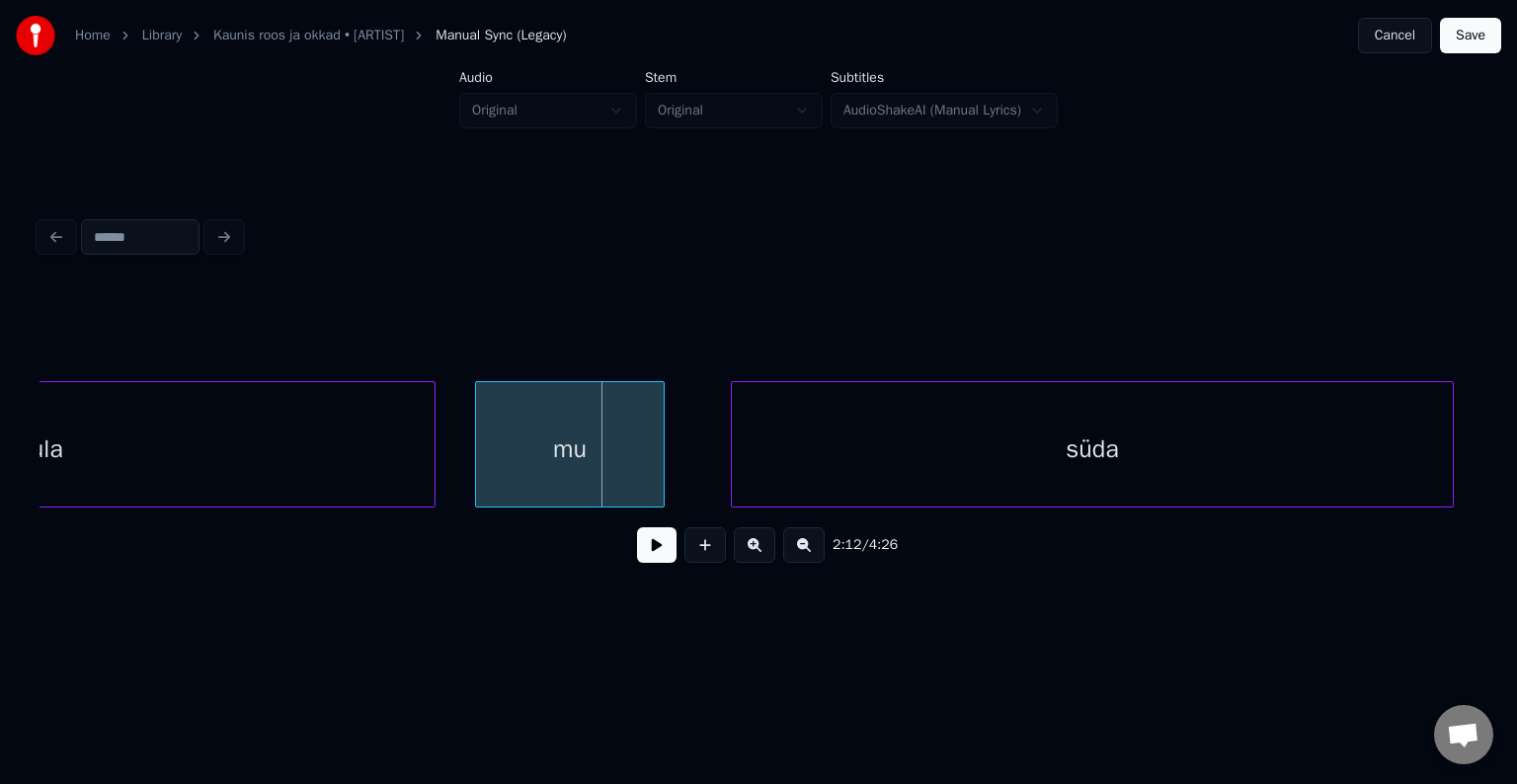 click on "süda" at bounding box center [1092, 449] 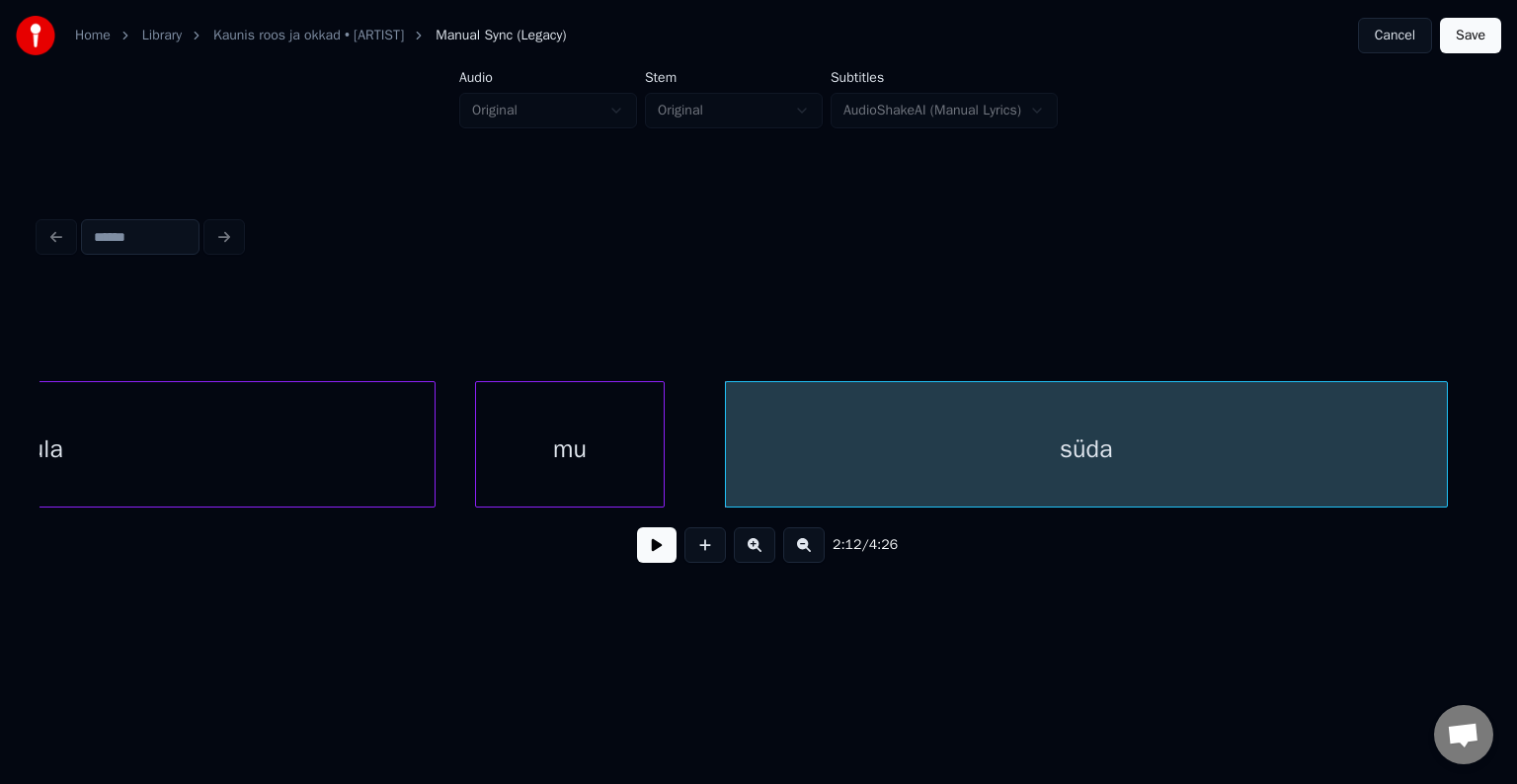 click on "mu" at bounding box center (570, 449) 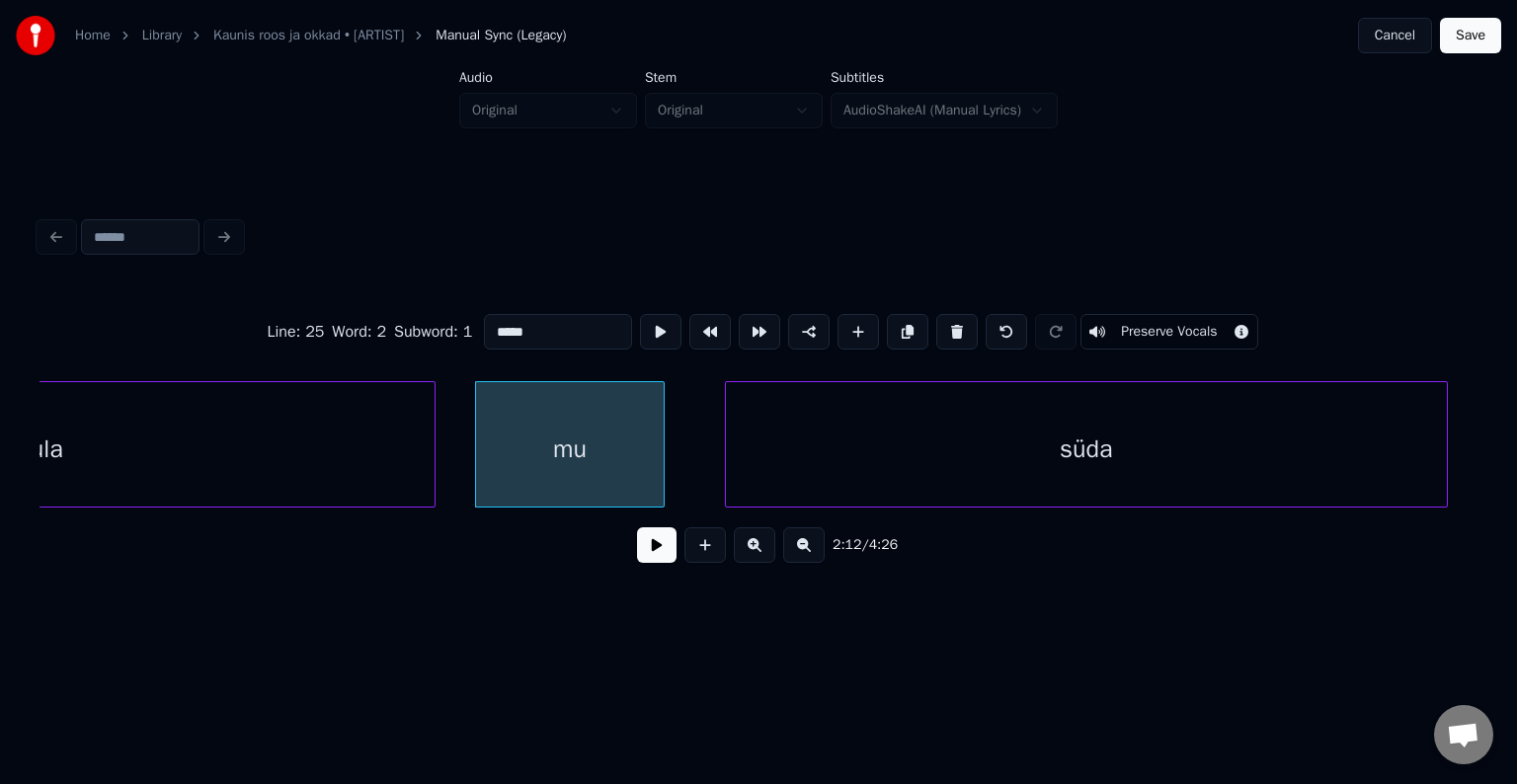 type on "**" 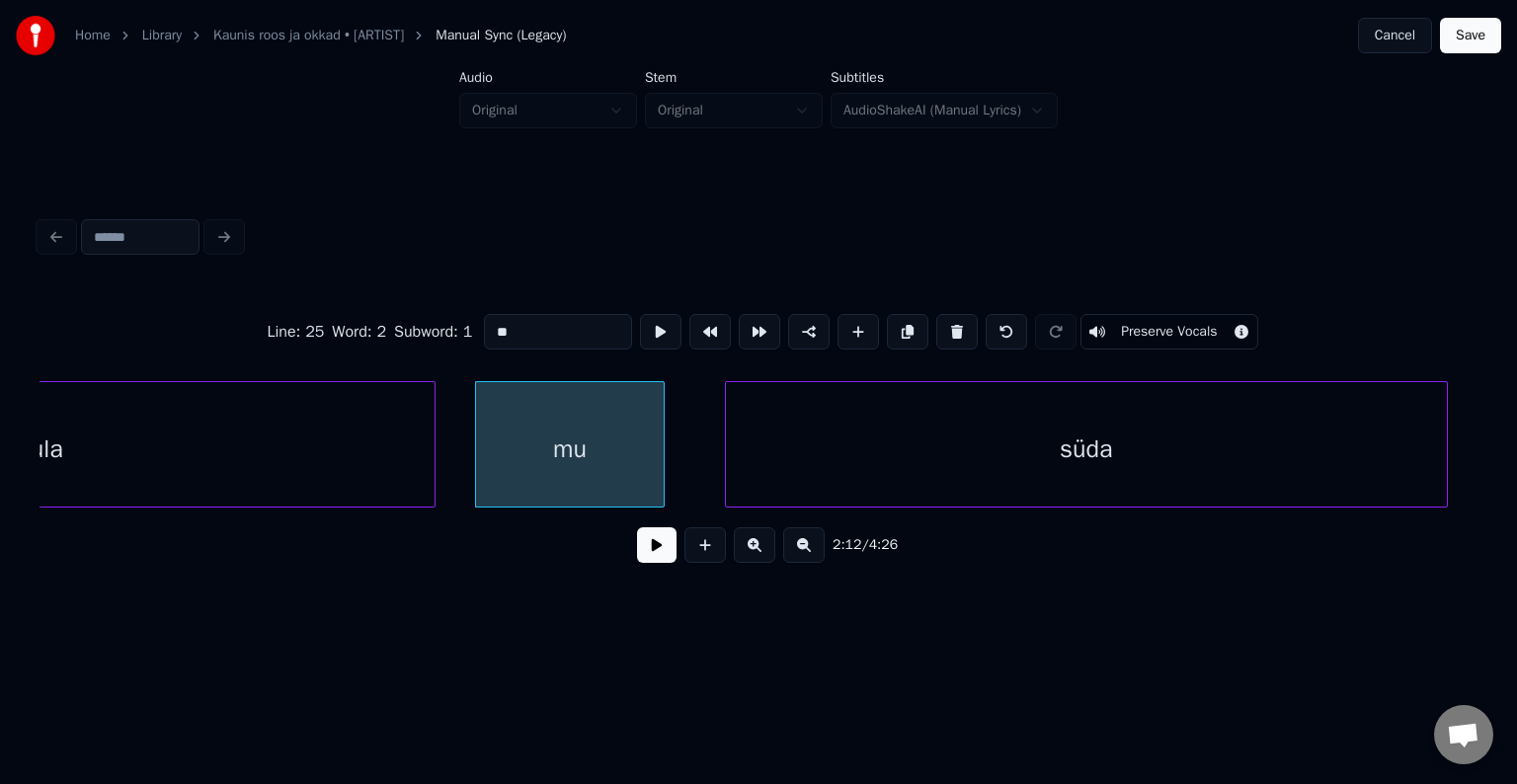 click at bounding box center (657, 545) 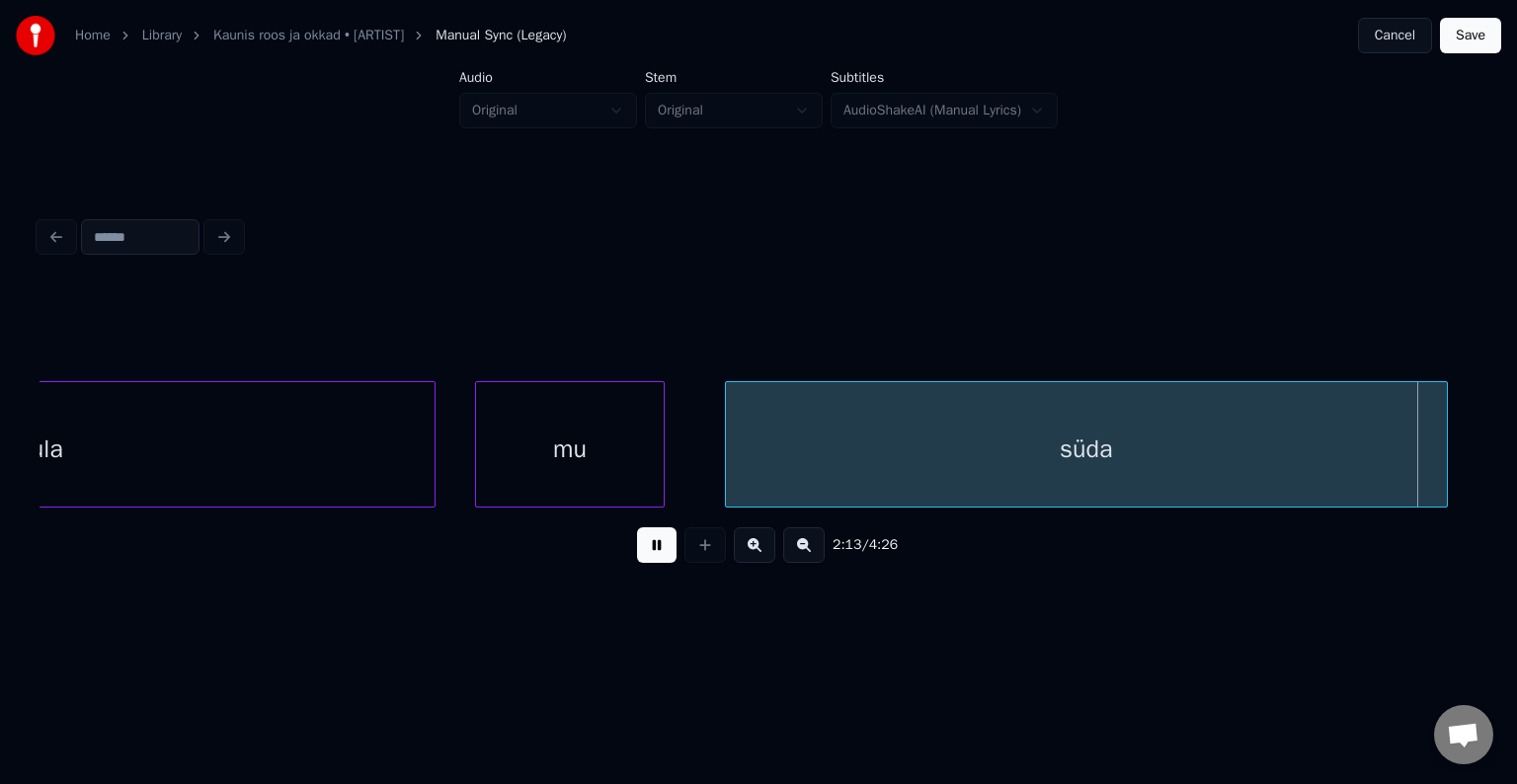 scroll, scrollTop: 0, scrollLeft: 79334, axis: horizontal 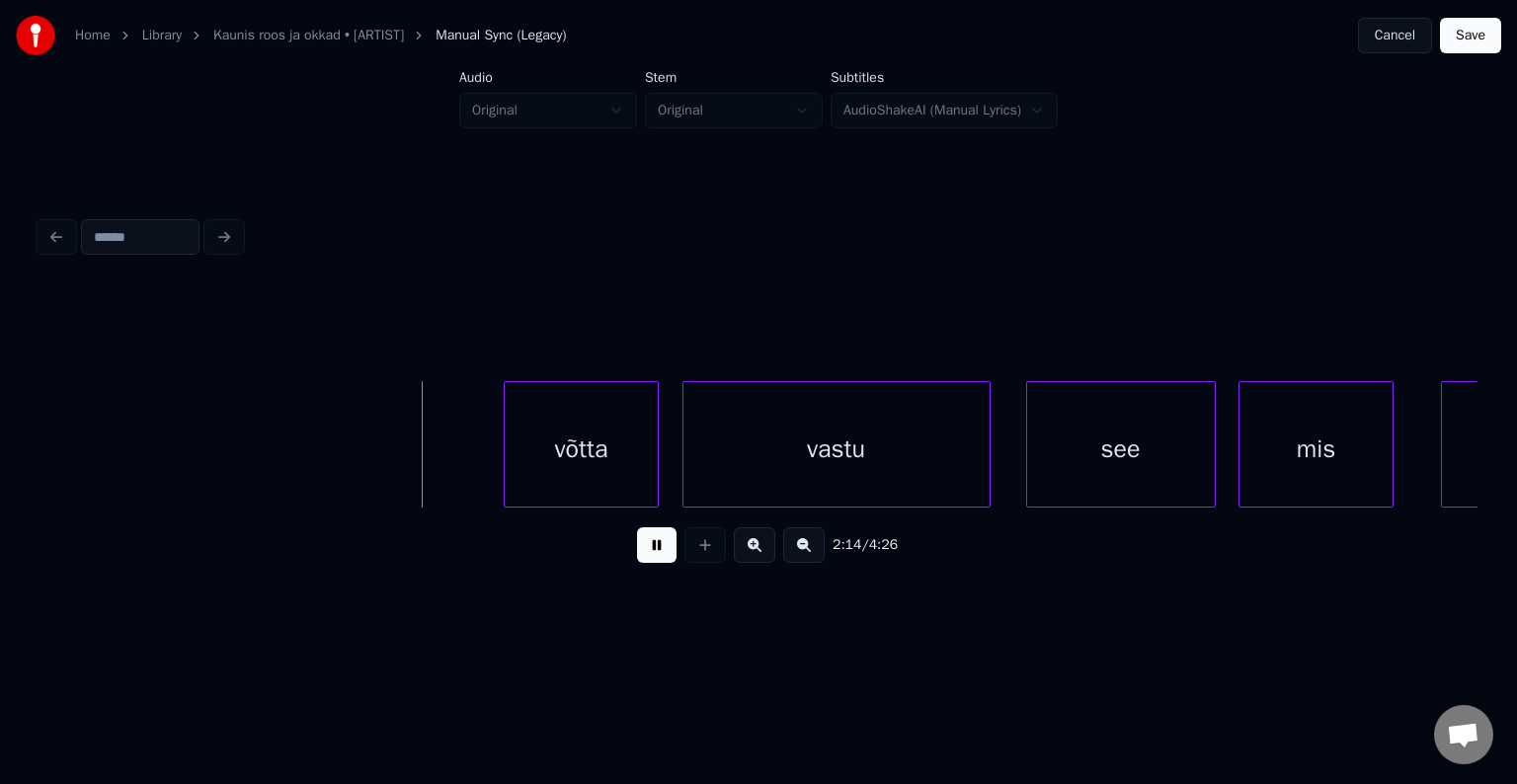 click at bounding box center (657, 545) 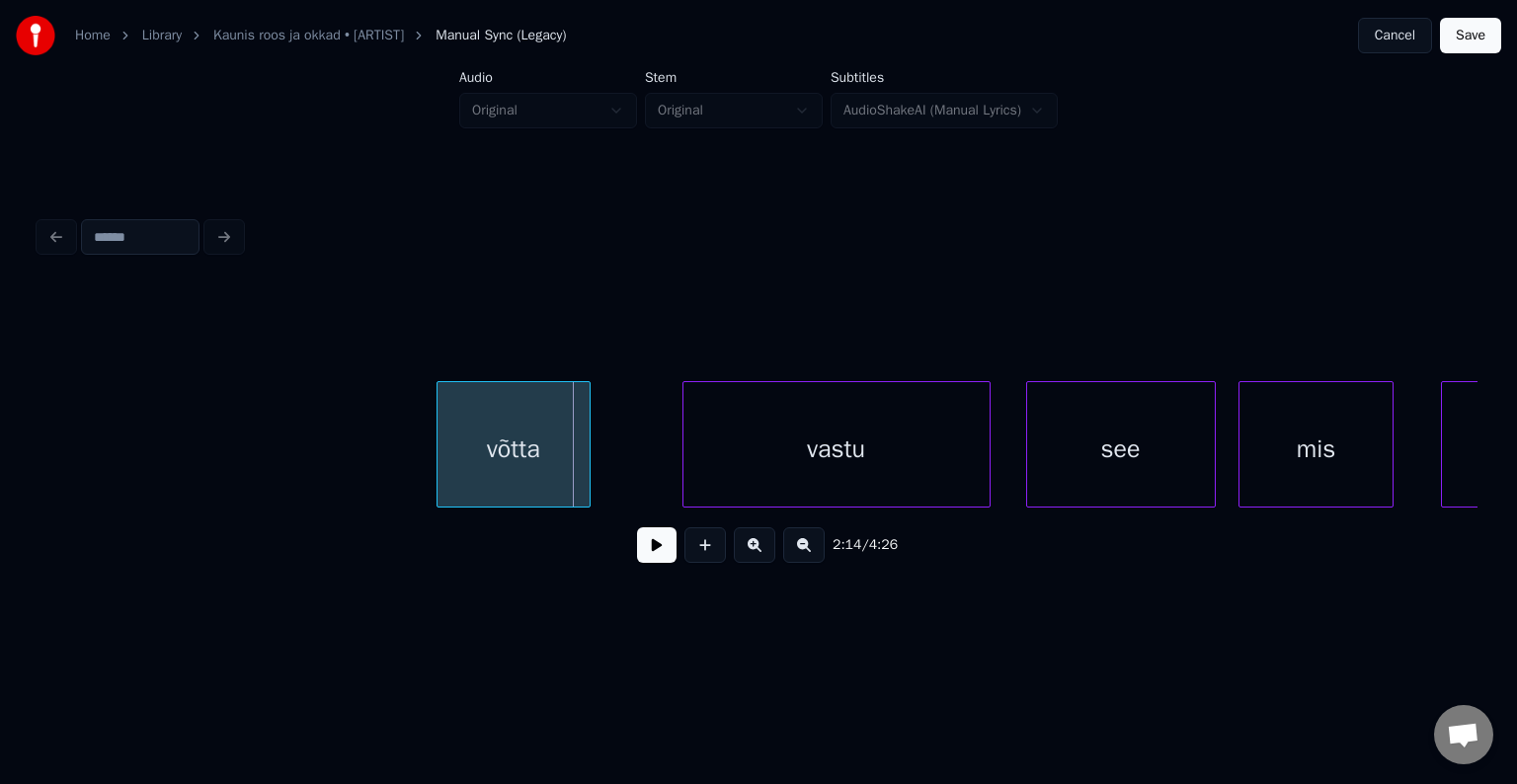 click on "võtta" at bounding box center [514, 449] 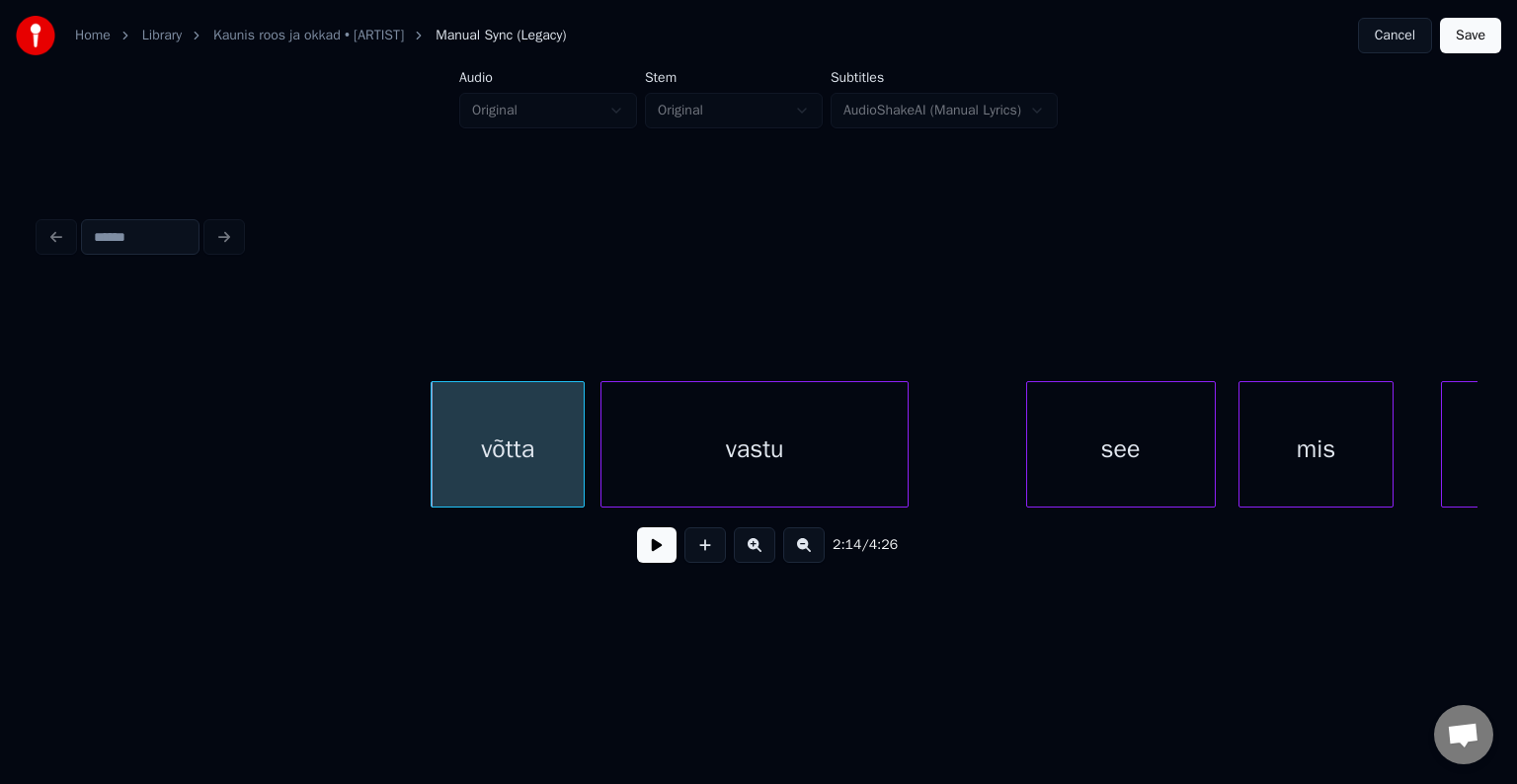 click on "vastu" at bounding box center (755, 449) 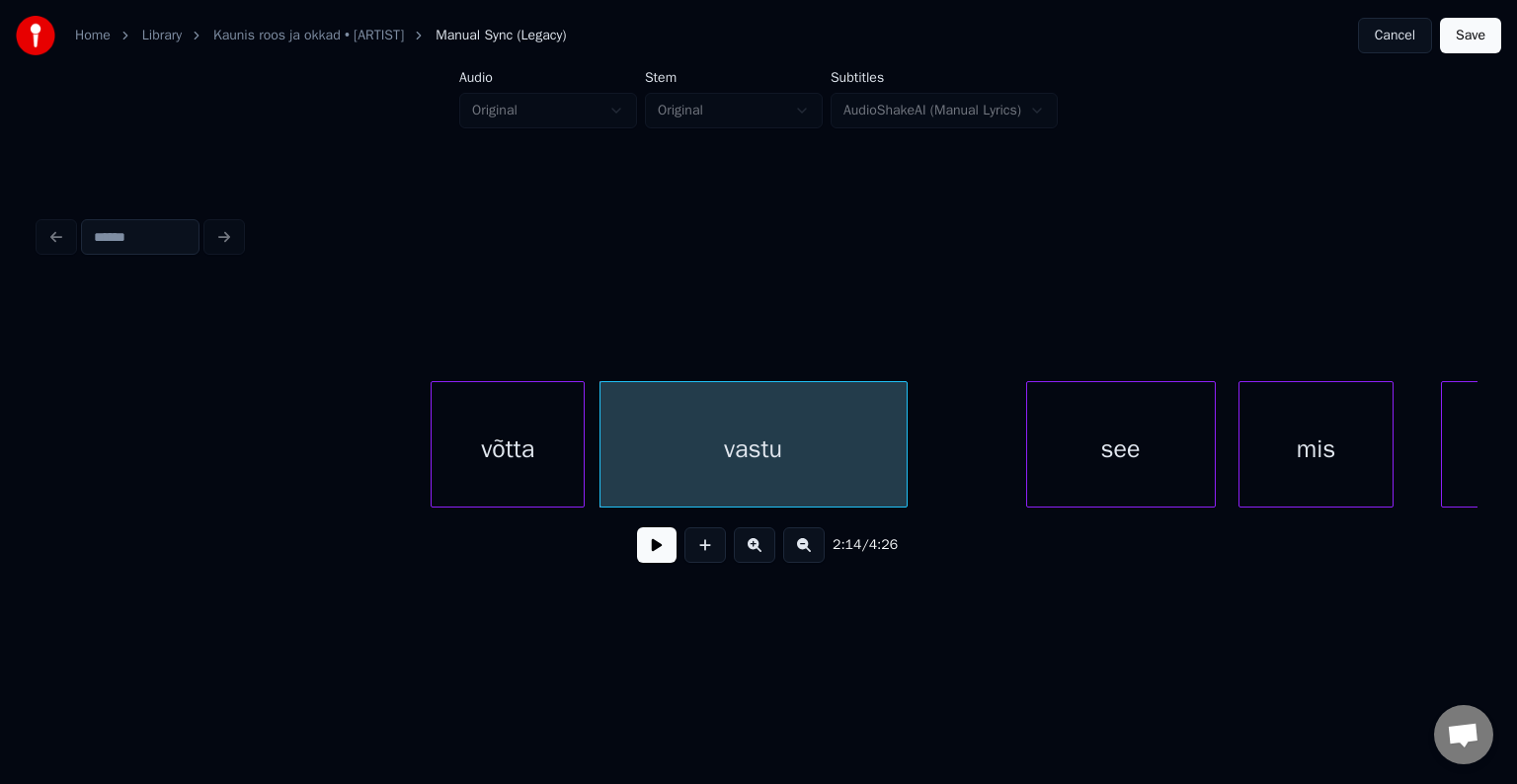 click on "võtta" at bounding box center [508, 449] 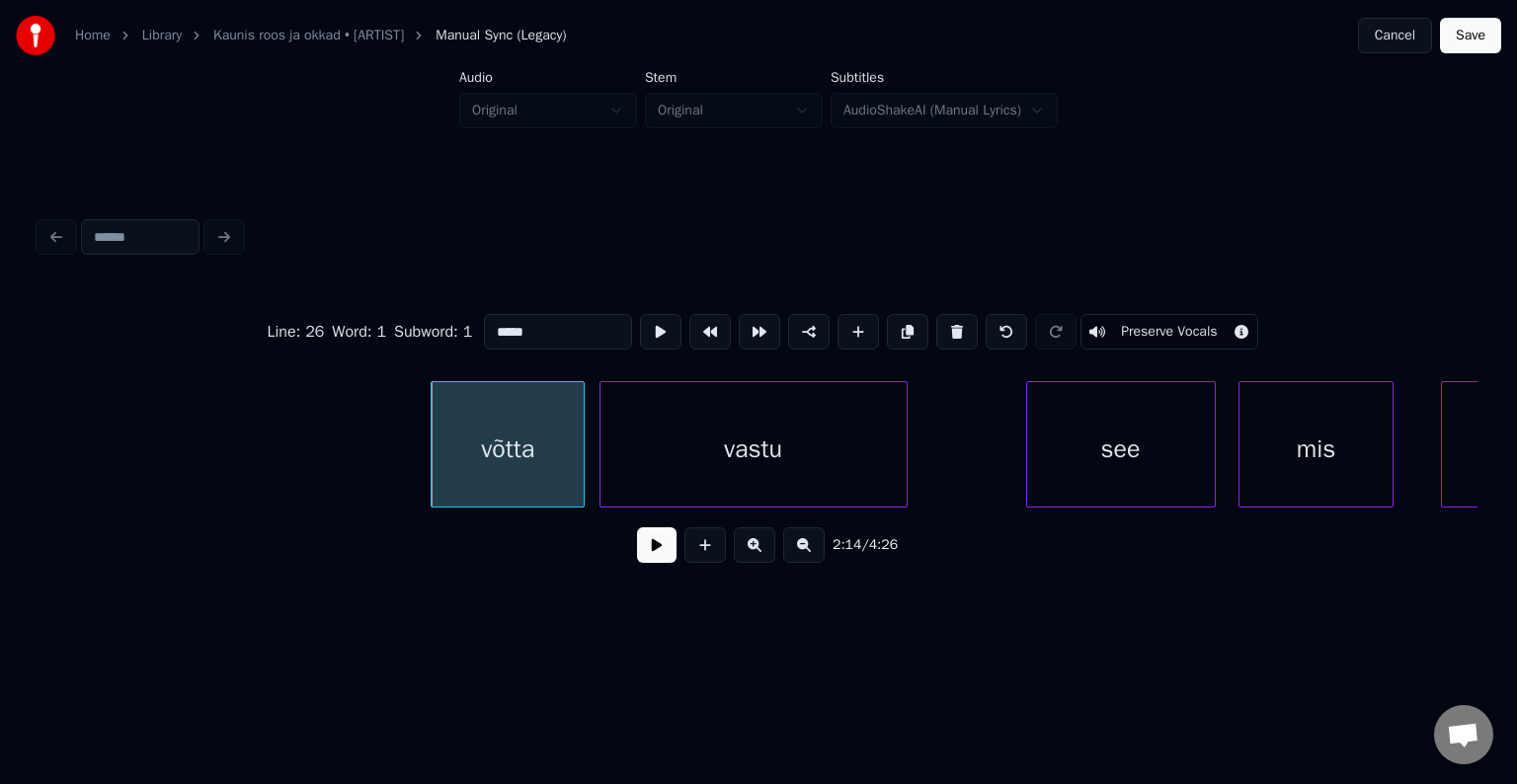 click at bounding box center (657, 545) 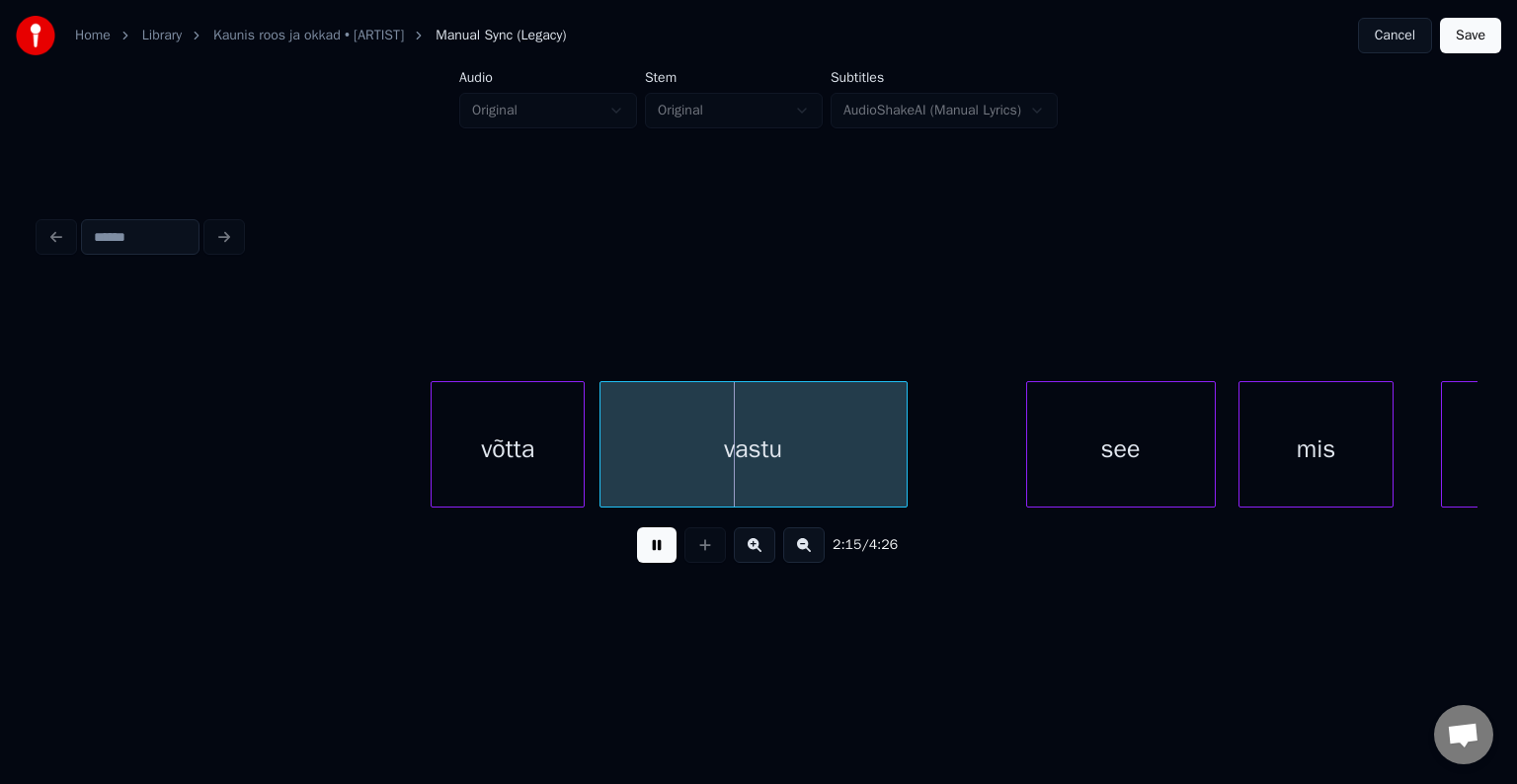 click at bounding box center [657, 545] 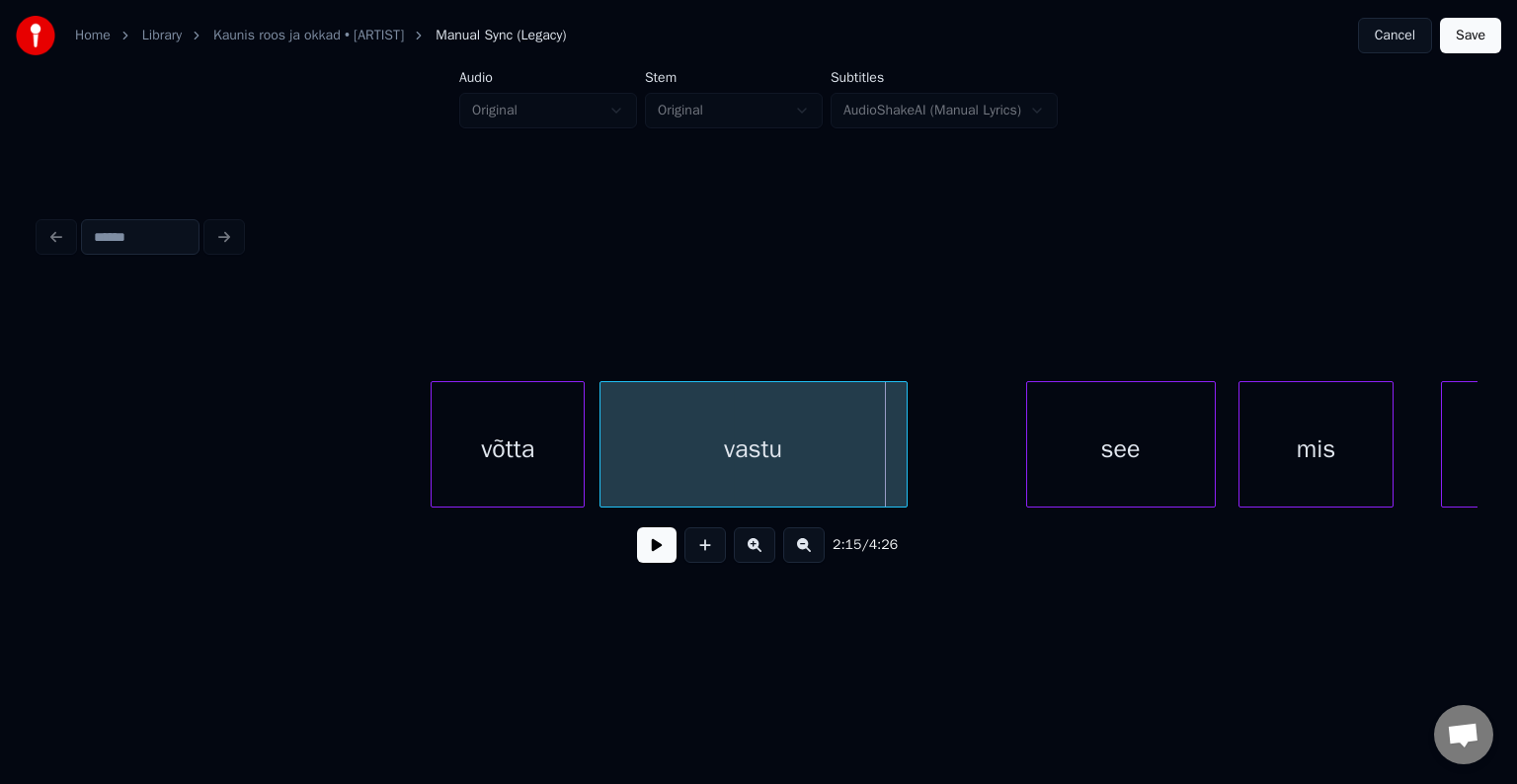 click at bounding box center [657, 545] 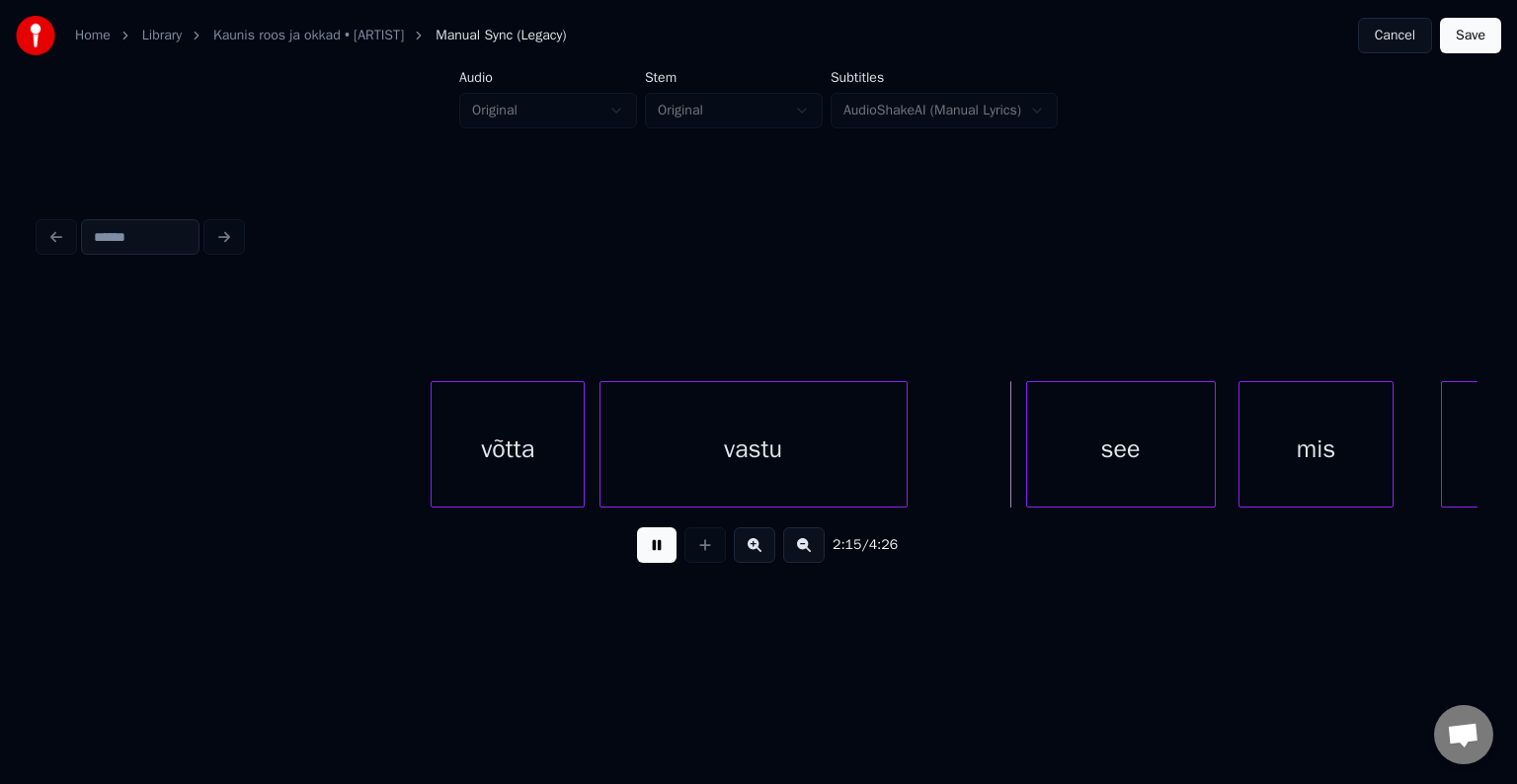 click at bounding box center (657, 545) 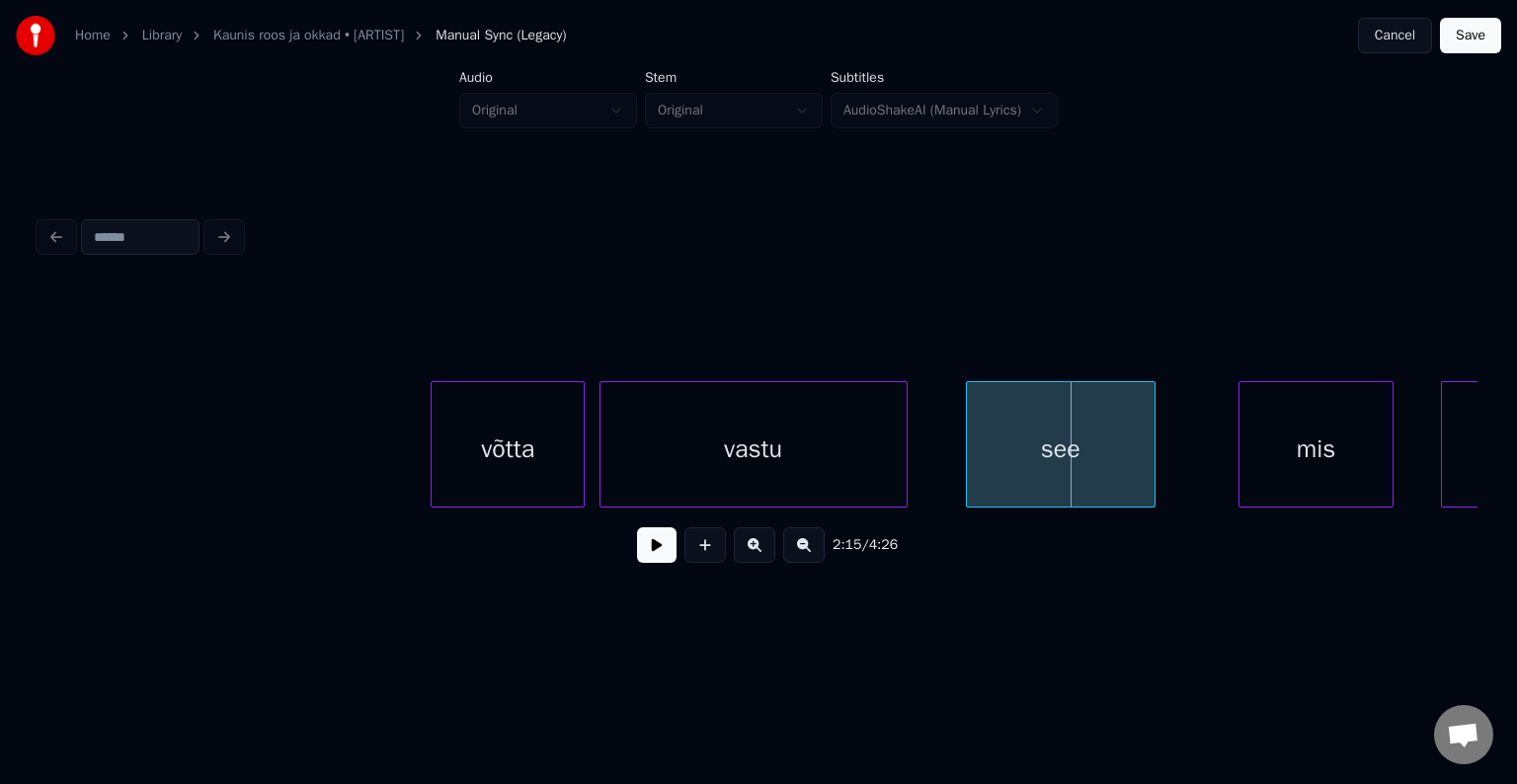 click on "see" at bounding box center (1061, 449) 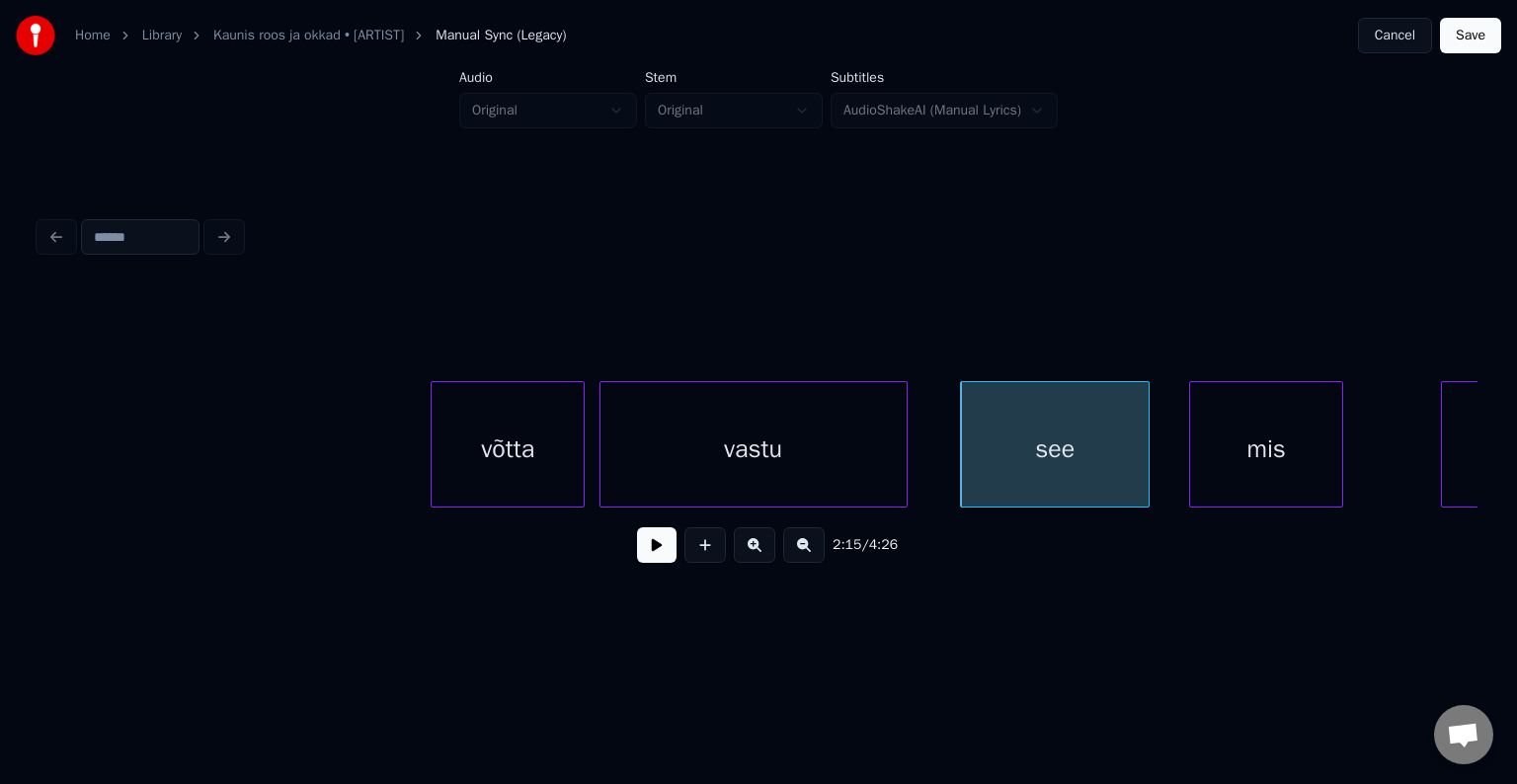click on "mis" at bounding box center (1266, 449) 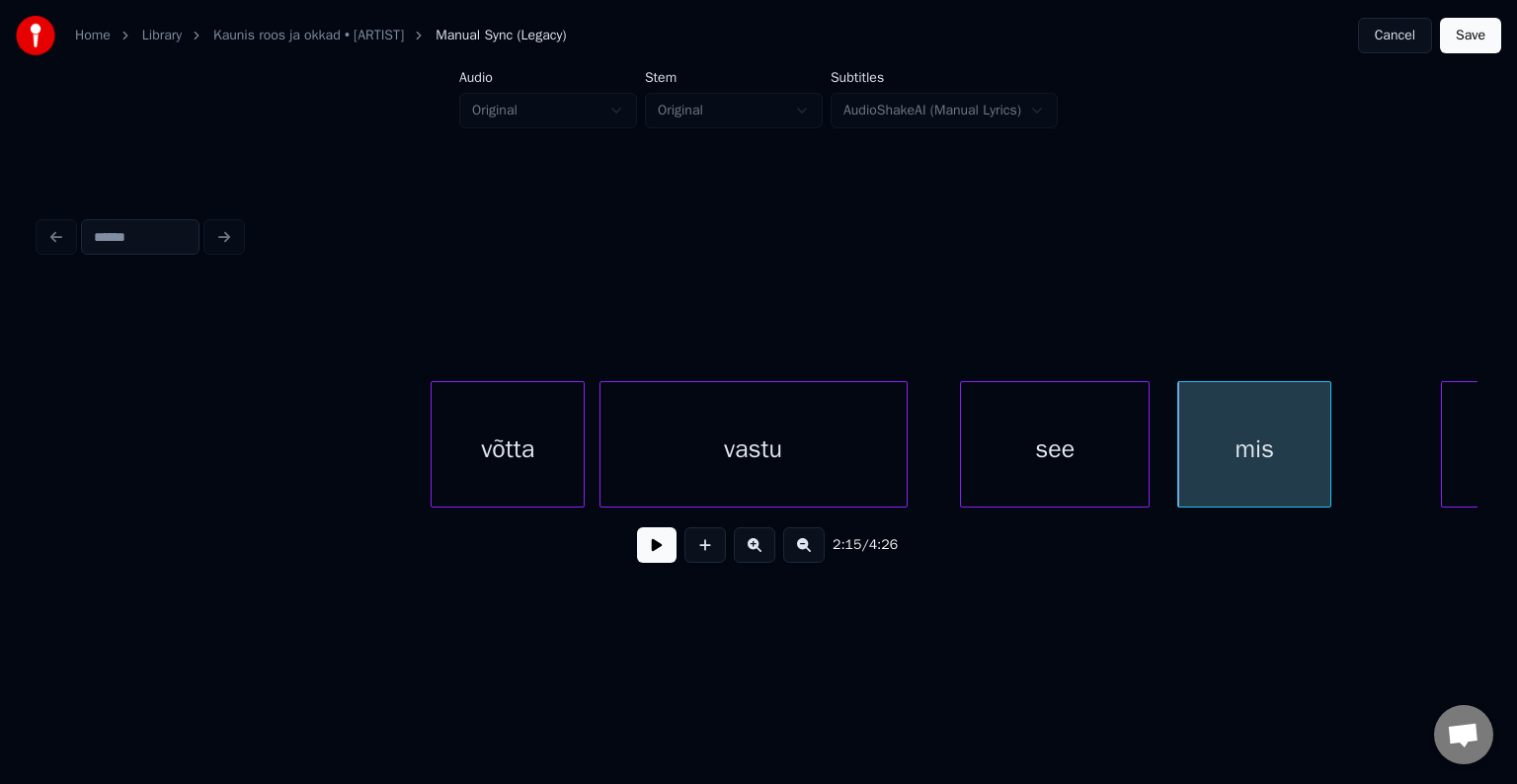 click on "see" at bounding box center [1055, 449] 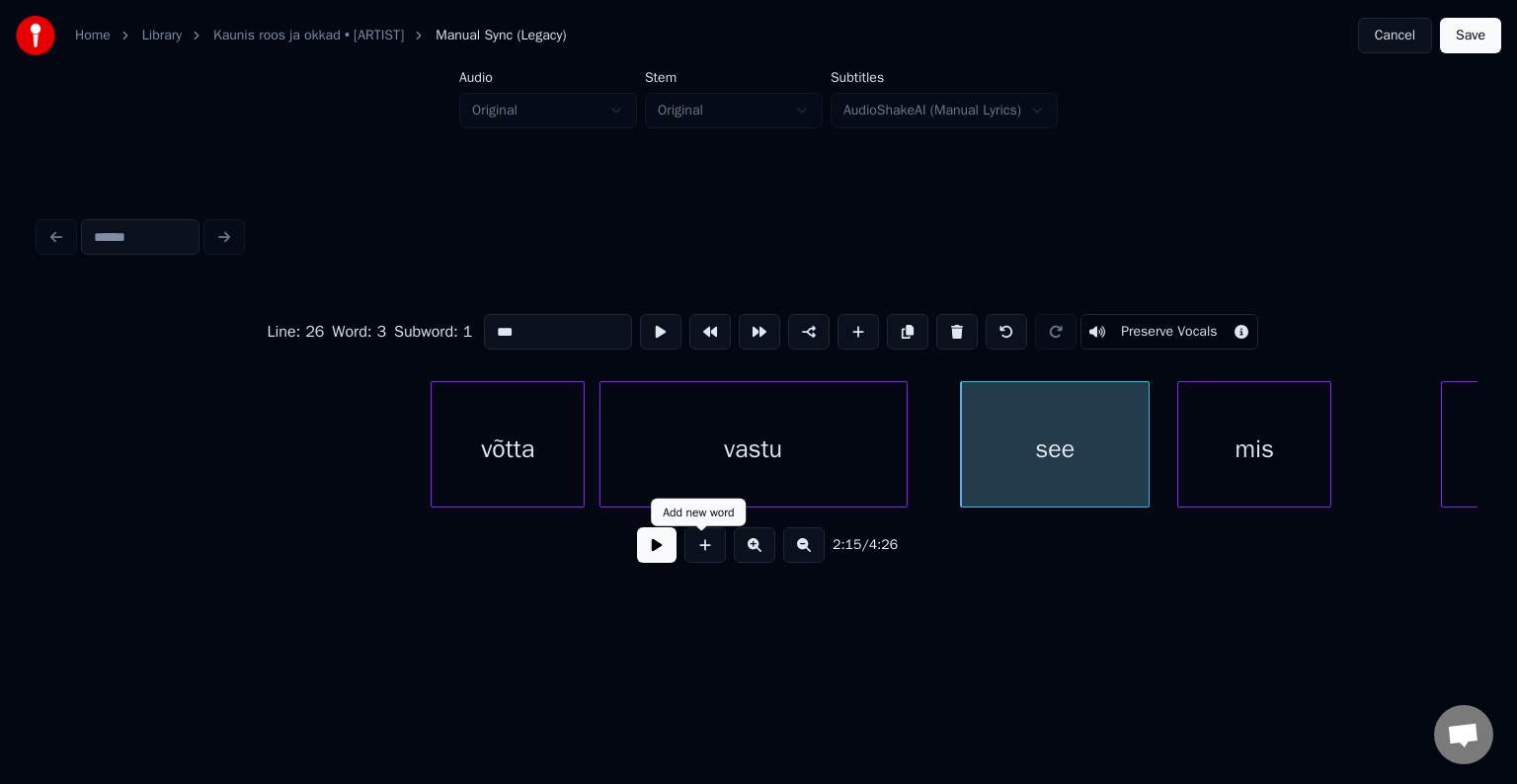 click at bounding box center (657, 545) 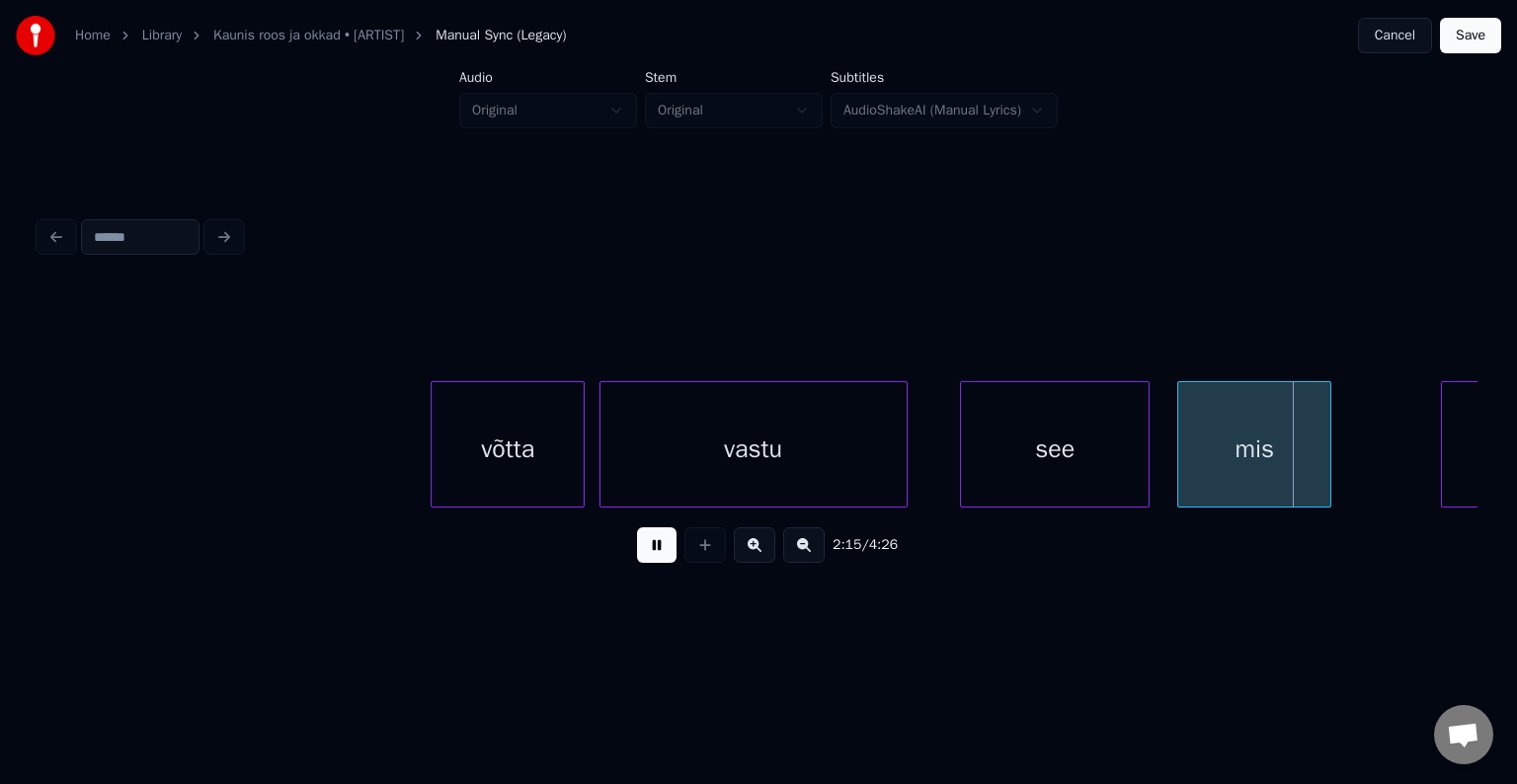 click at bounding box center (657, 545) 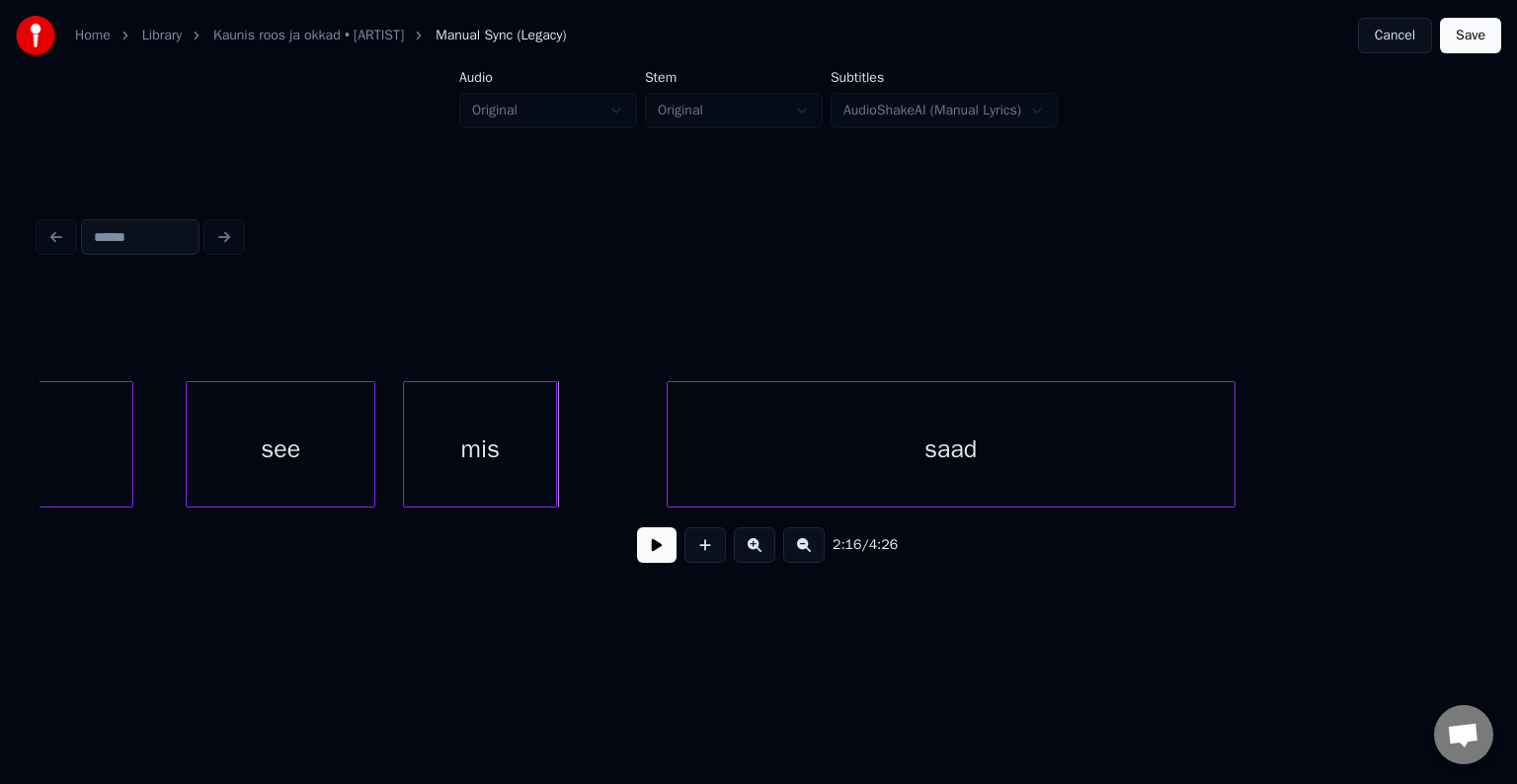 scroll, scrollTop: 0, scrollLeft: 80124, axis: horizontal 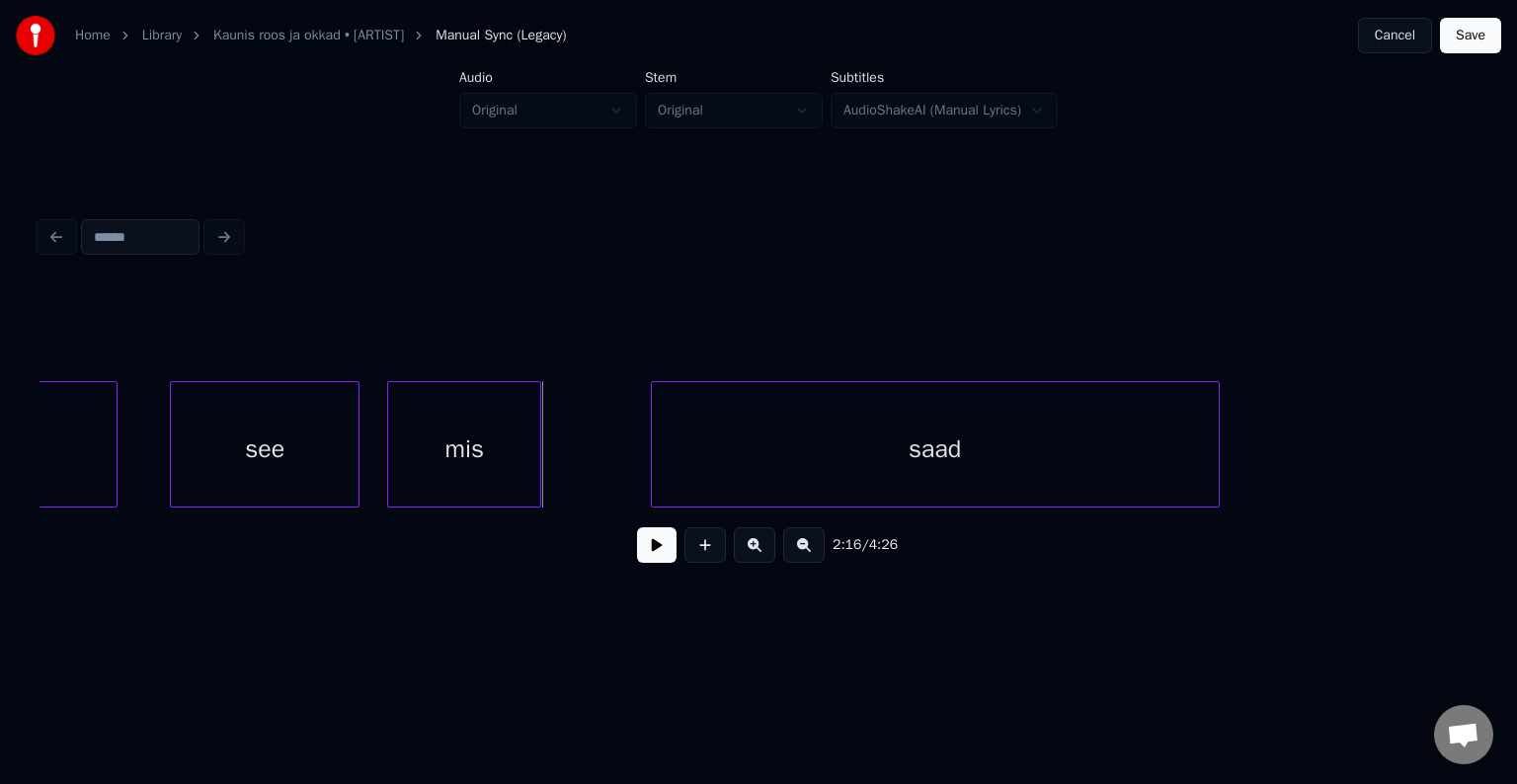 click at bounding box center [657, 545] 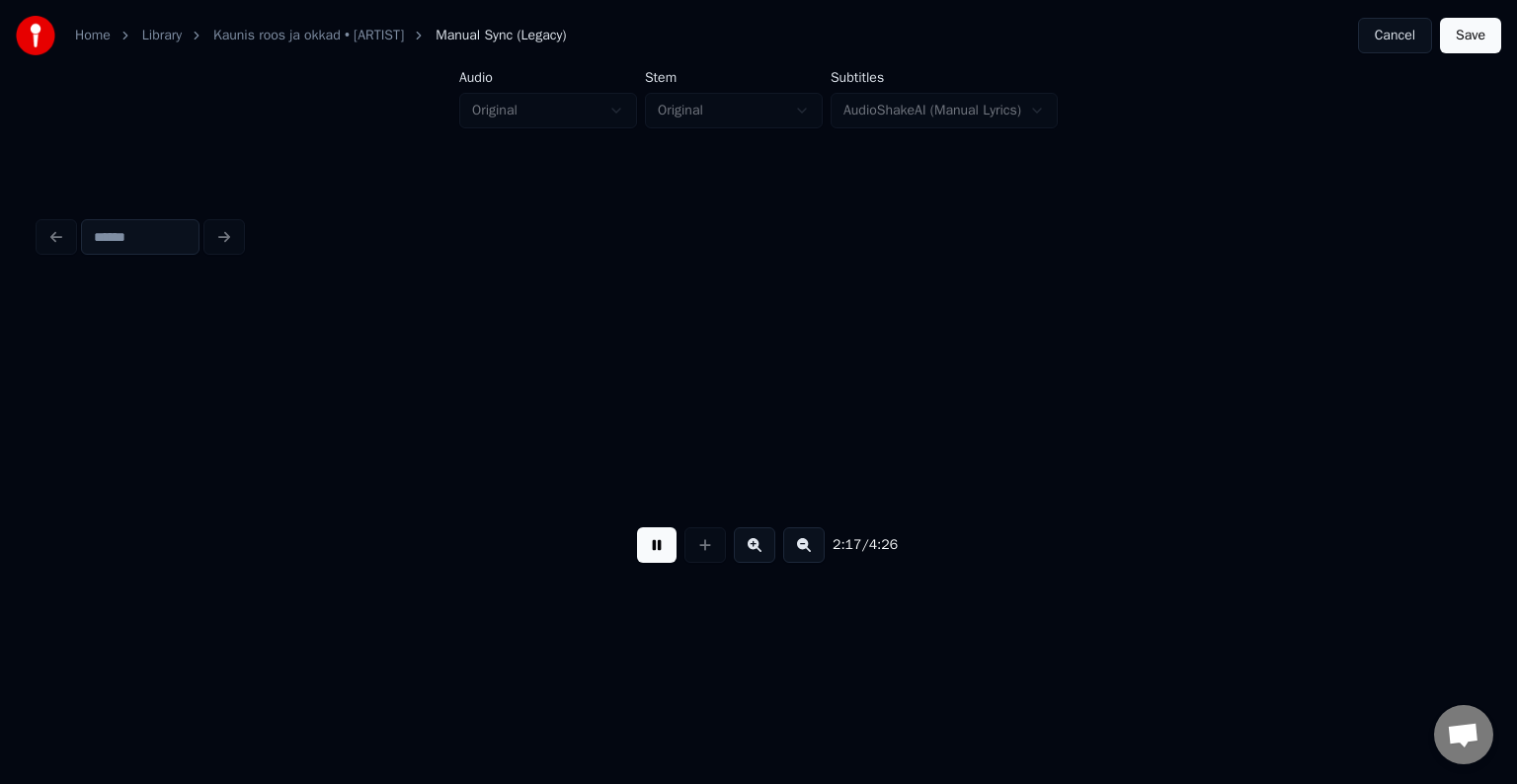 scroll, scrollTop: 0, scrollLeft: 81564, axis: horizontal 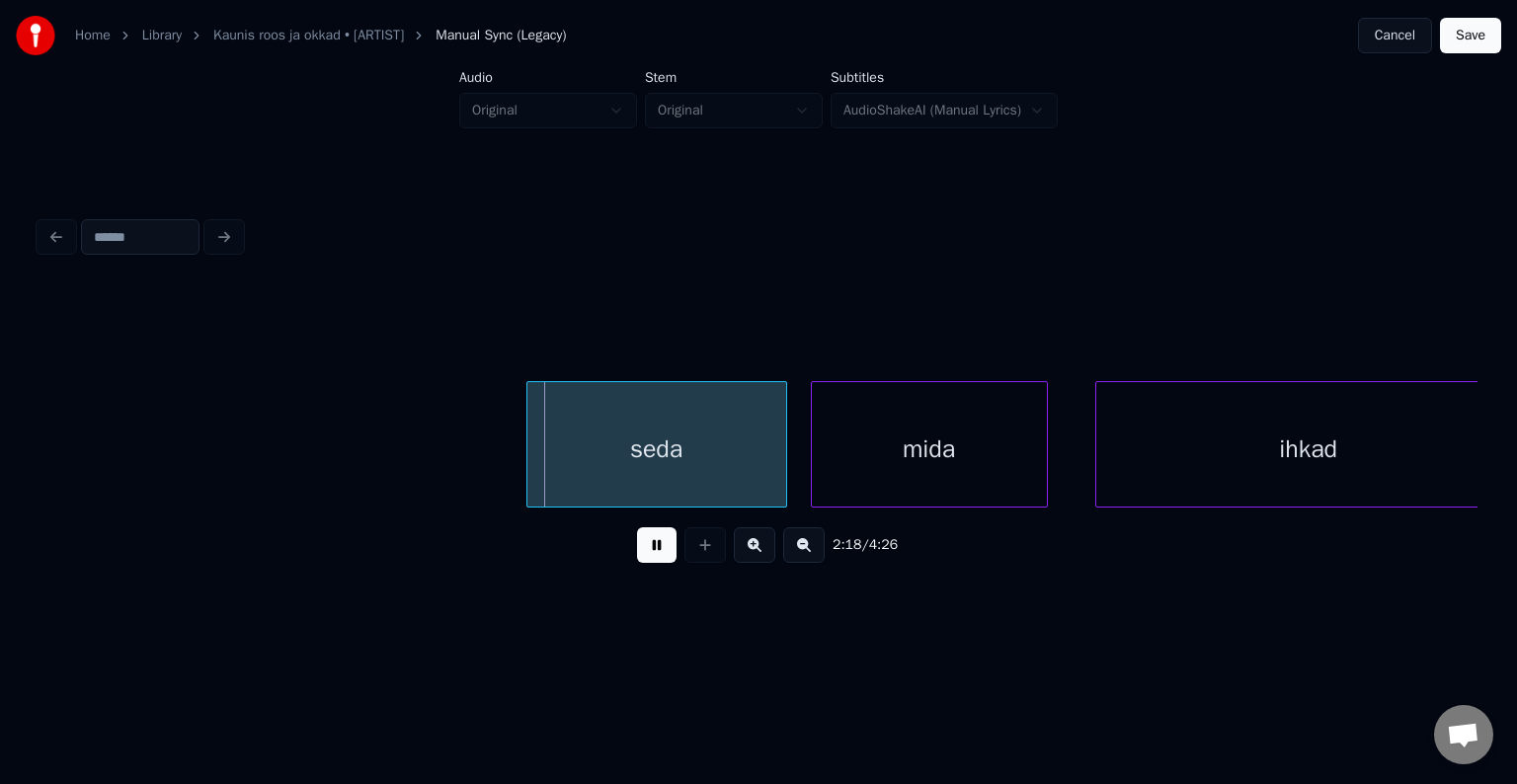 click at bounding box center (657, 545) 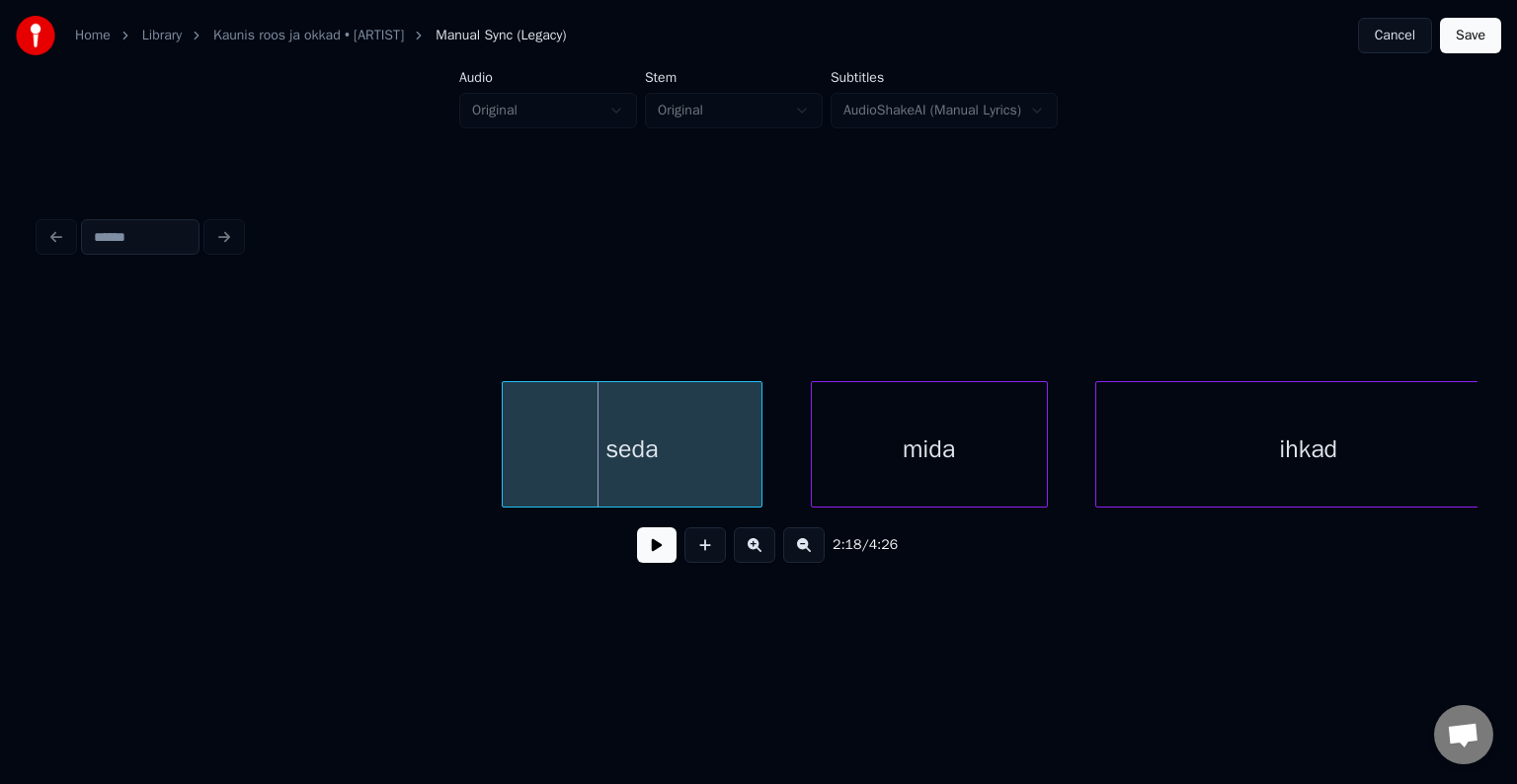 click on "seda" at bounding box center (632, 449) 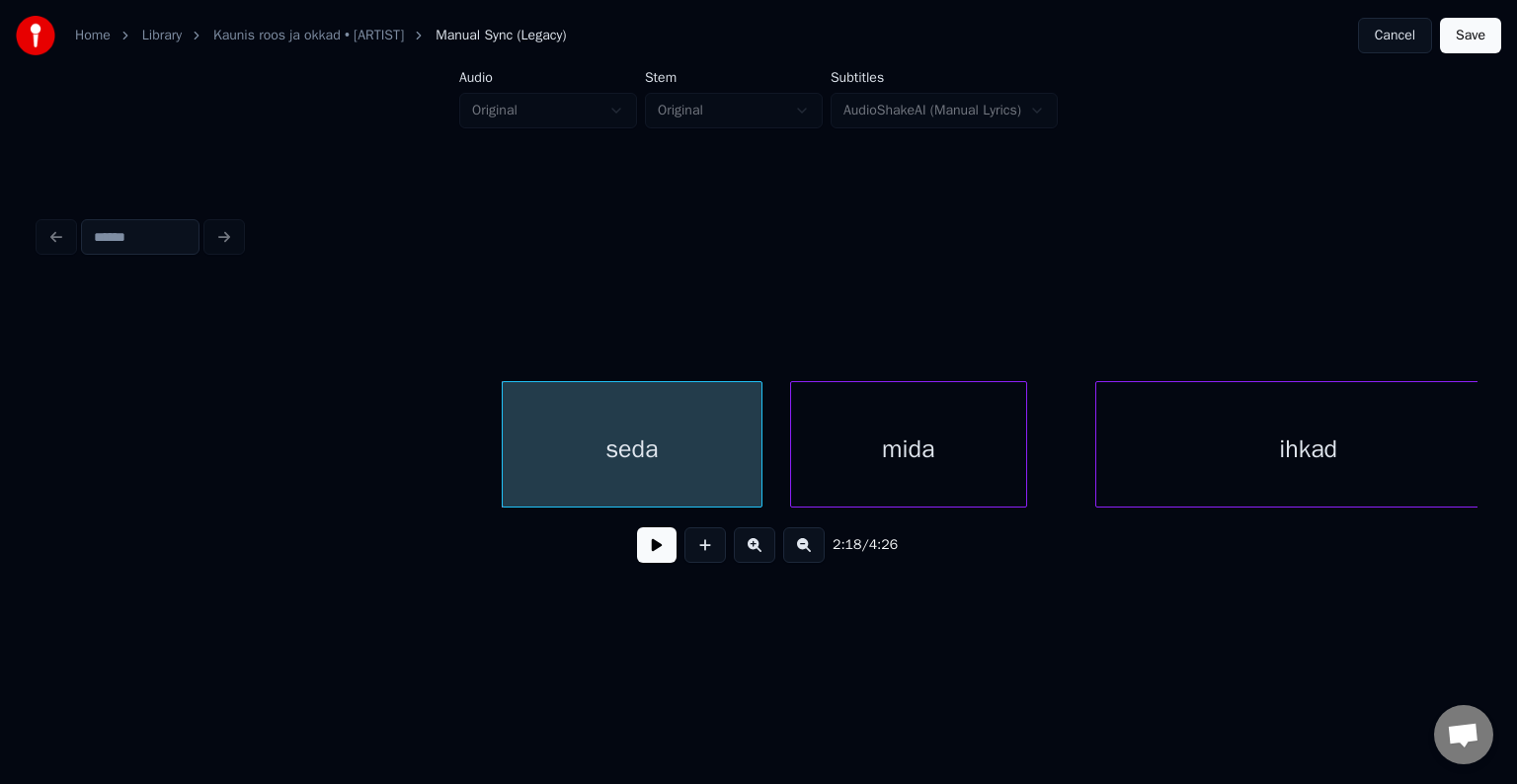 click on "mida" at bounding box center (909, 449) 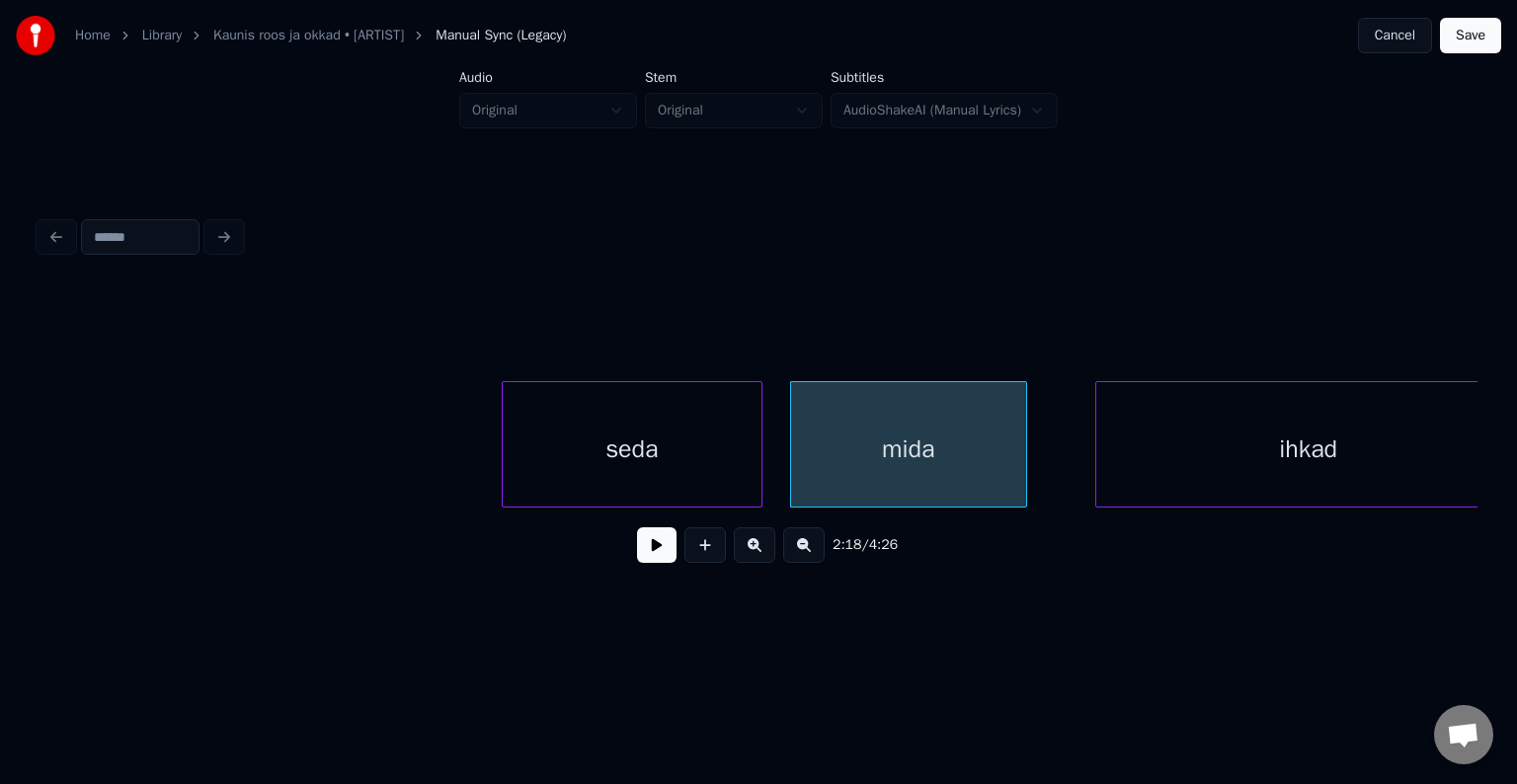 scroll, scrollTop: 0, scrollLeft: 81602, axis: horizontal 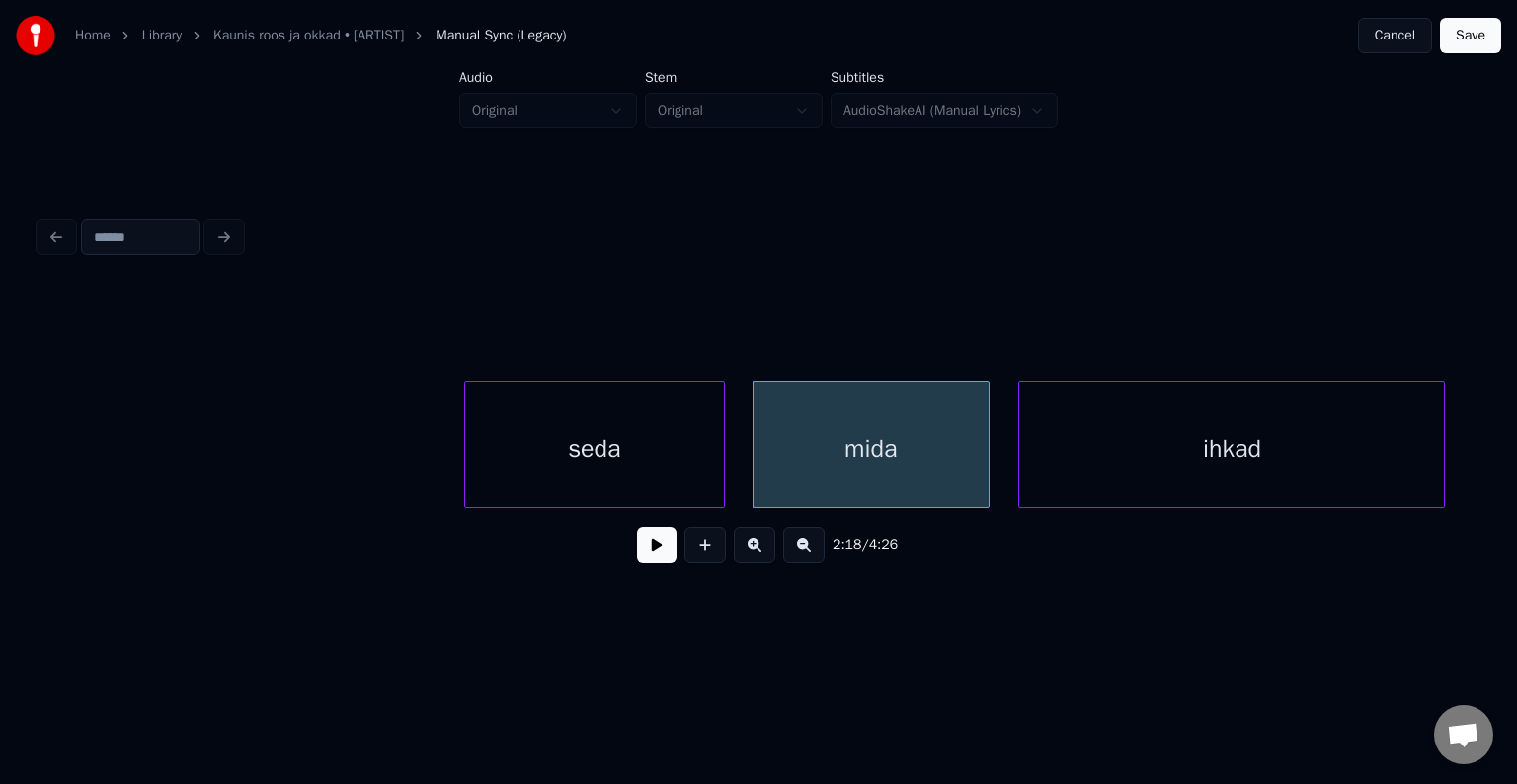 click on "ihkad" at bounding box center (1232, 449) 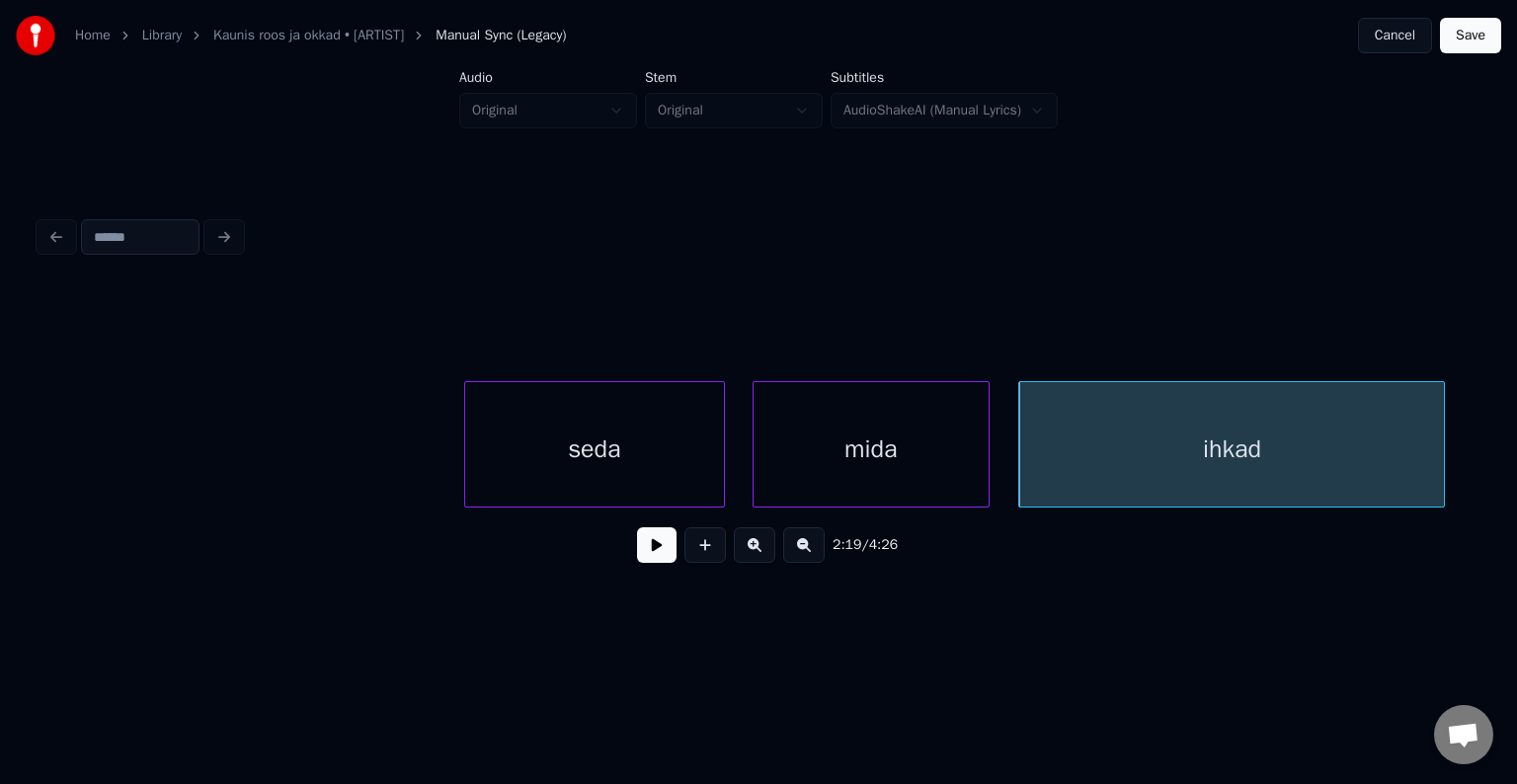 click on "seda" at bounding box center [595, 449] 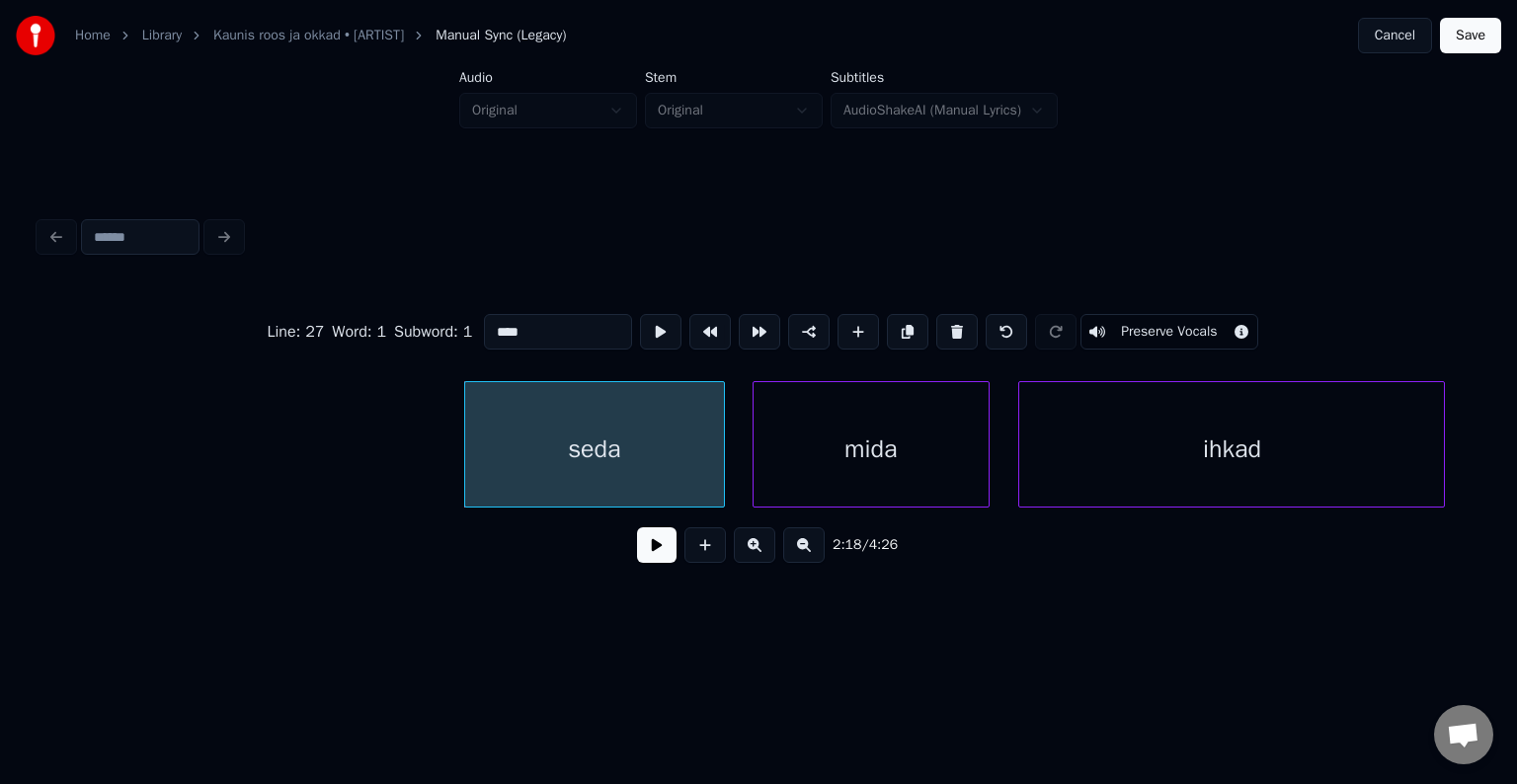 click at bounding box center (657, 545) 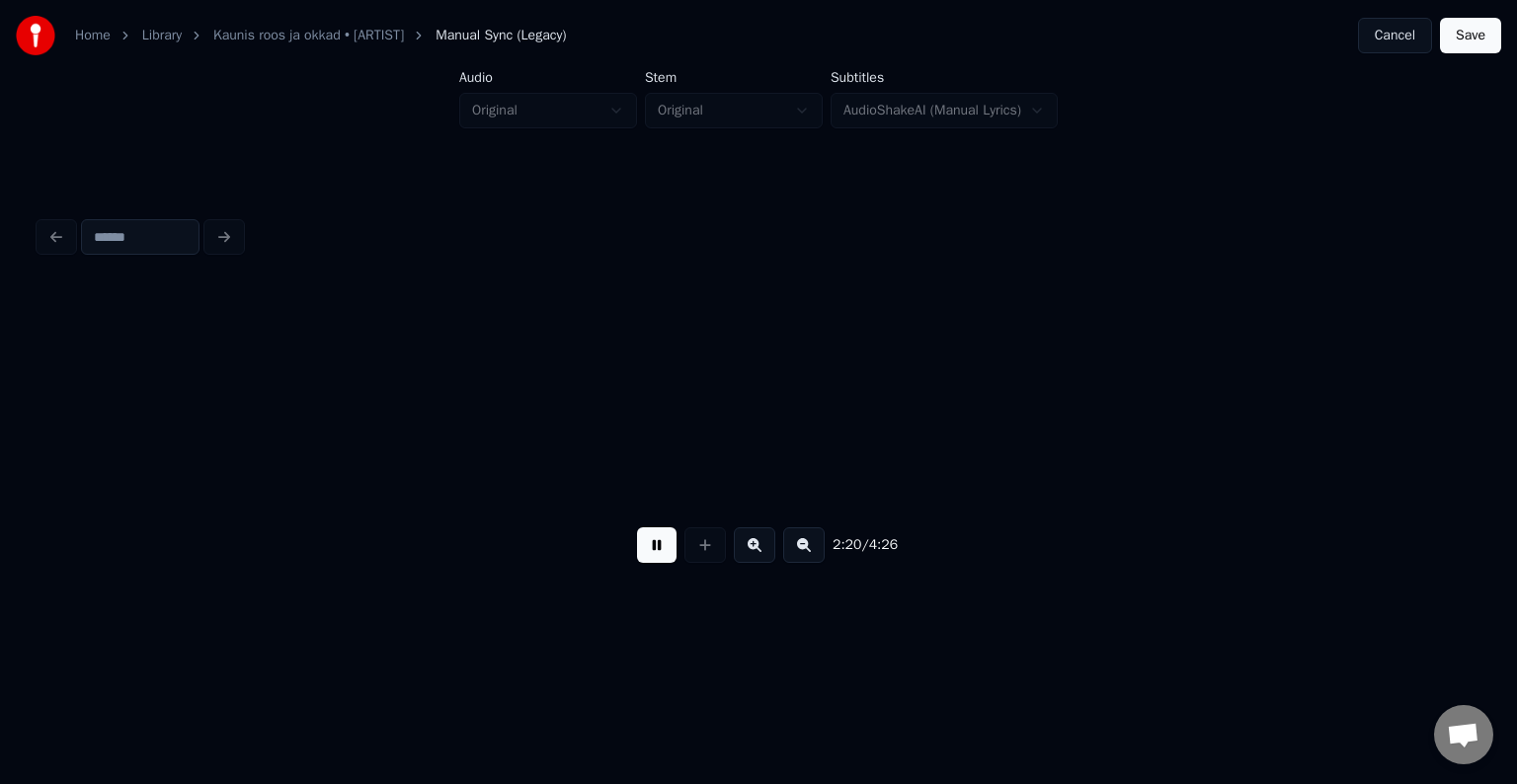 scroll, scrollTop: 0, scrollLeft: 83054, axis: horizontal 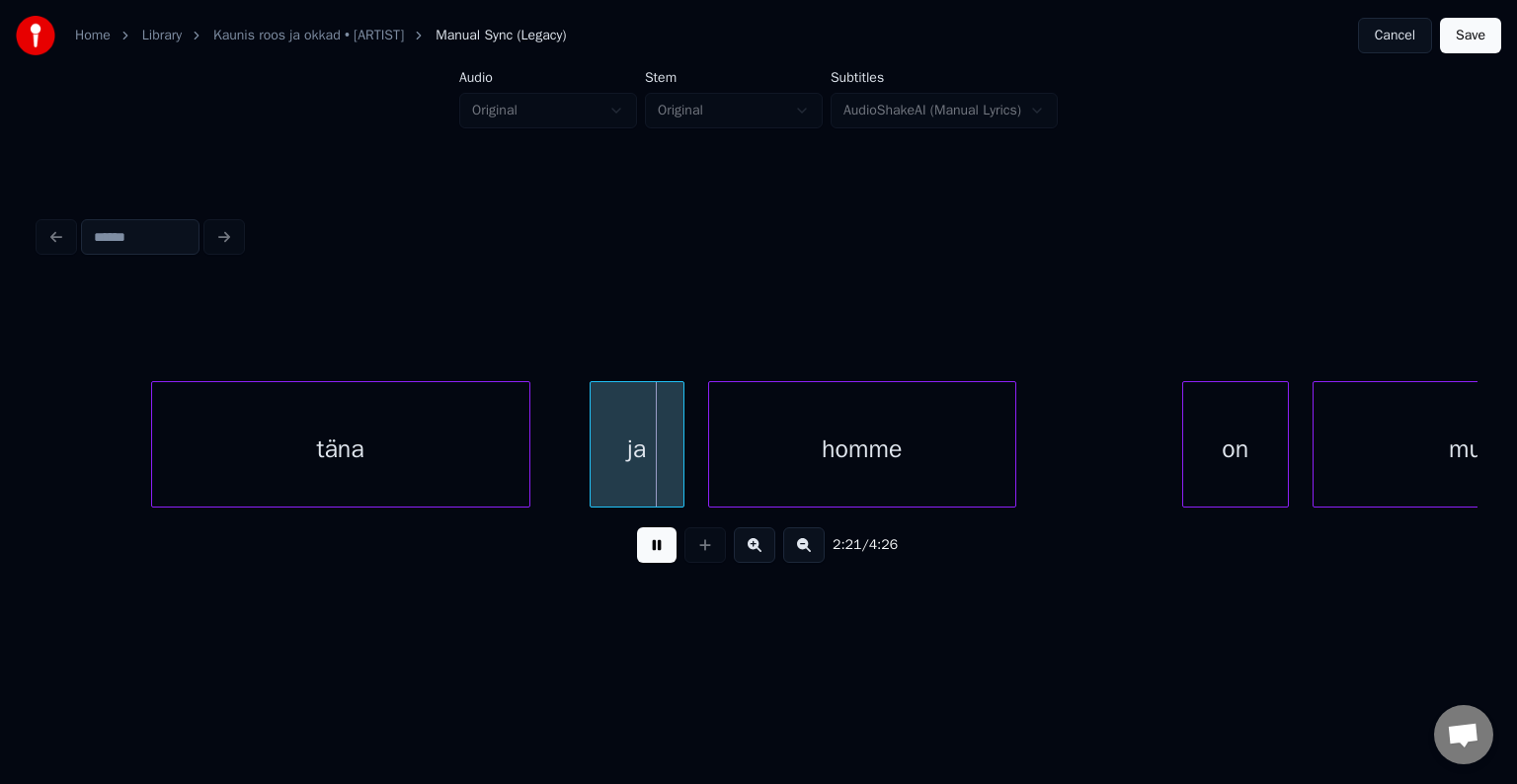 click on "2:21  /  4:26" at bounding box center [758, 545] 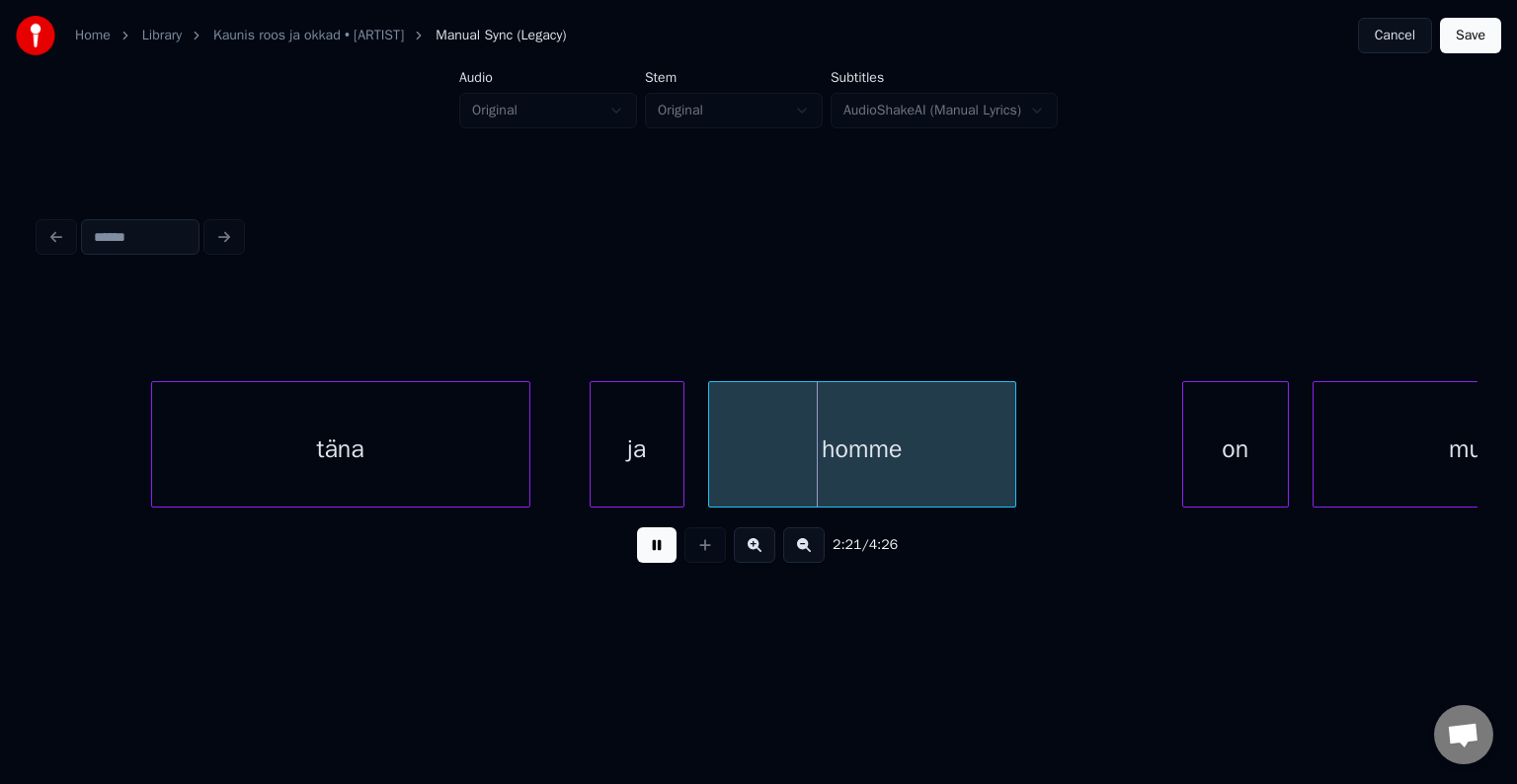 click at bounding box center (657, 545) 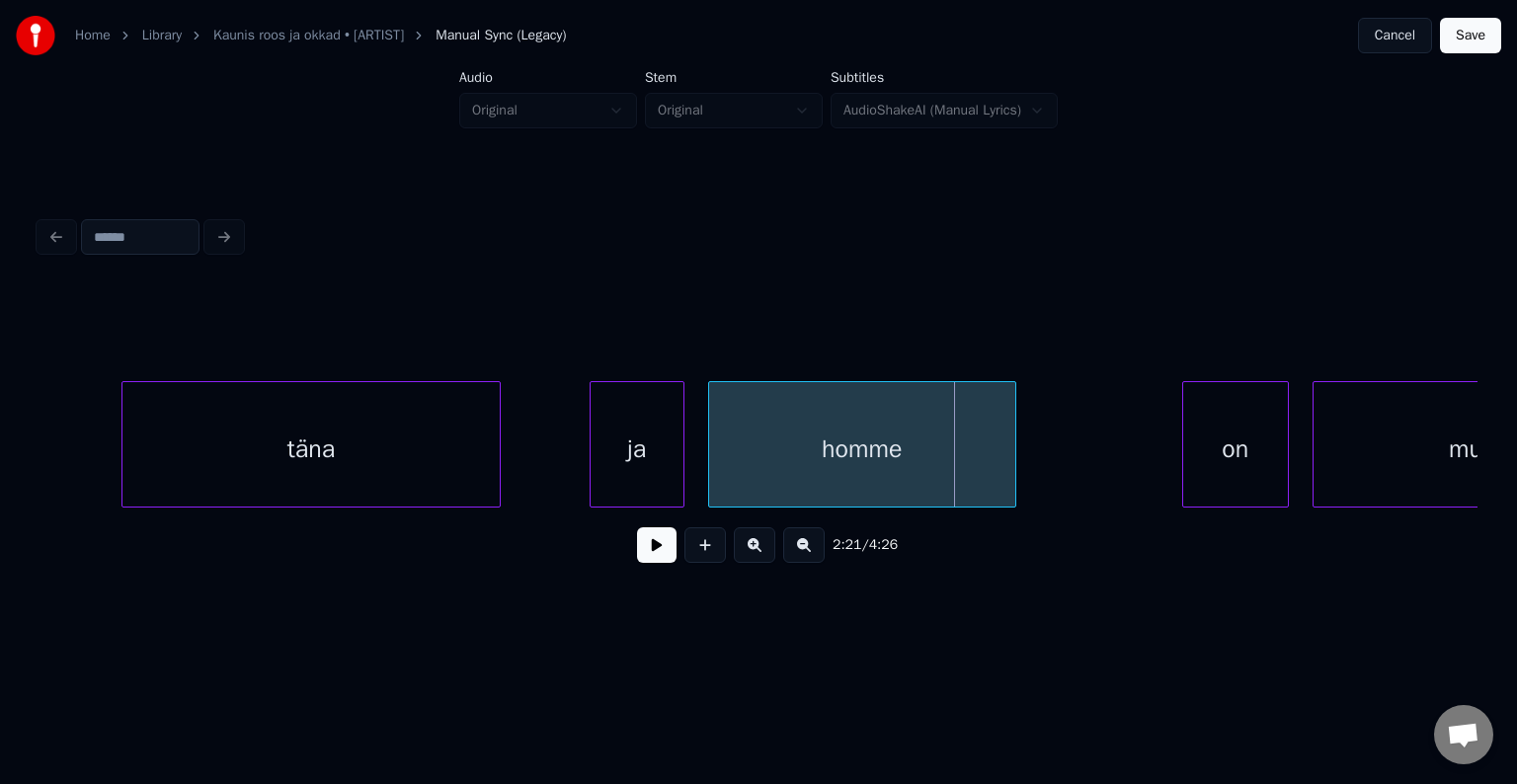 click on "täna" at bounding box center (311, 449) 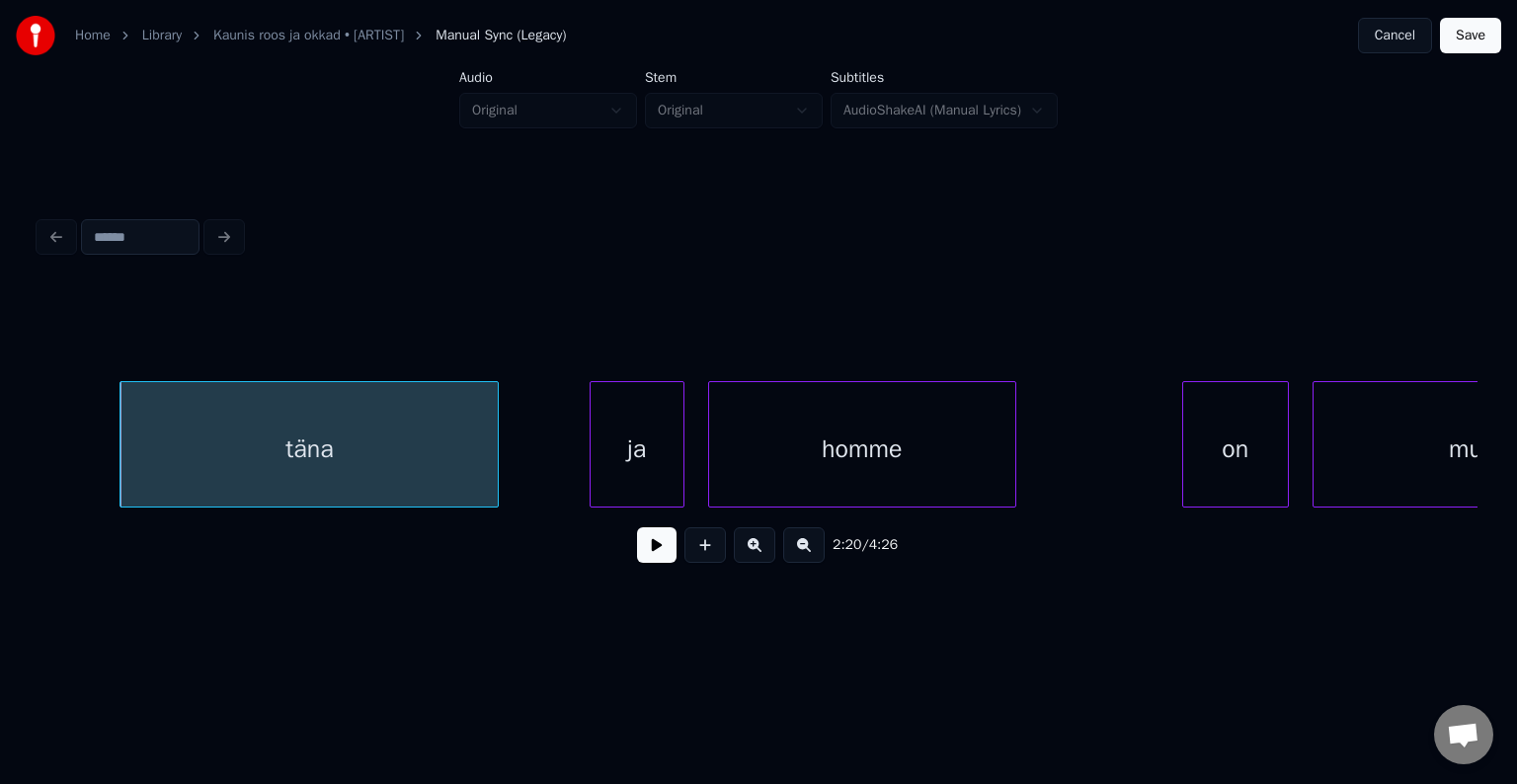 click at bounding box center [495, 444] 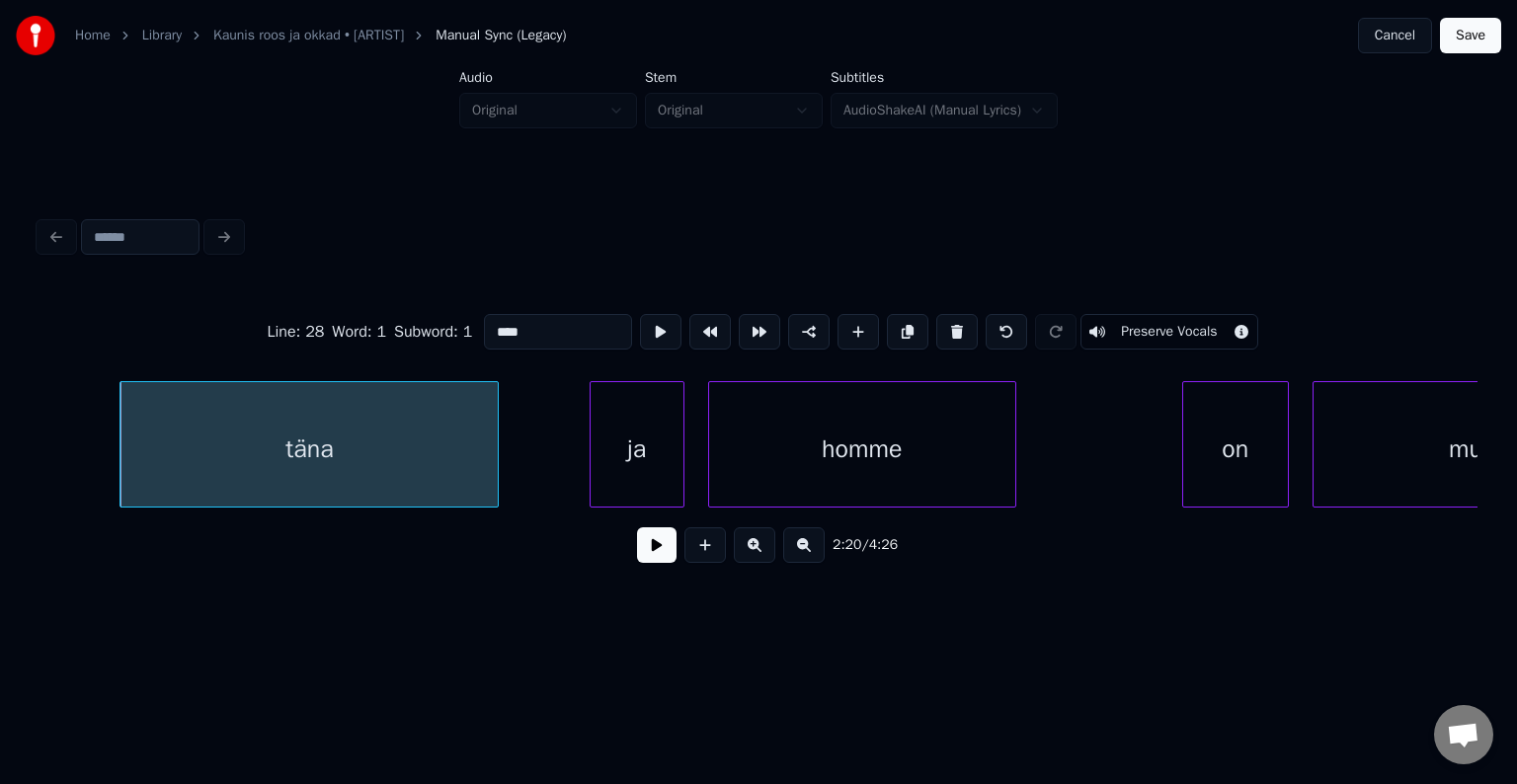 click on "täna" at bounding box center (309, 444) 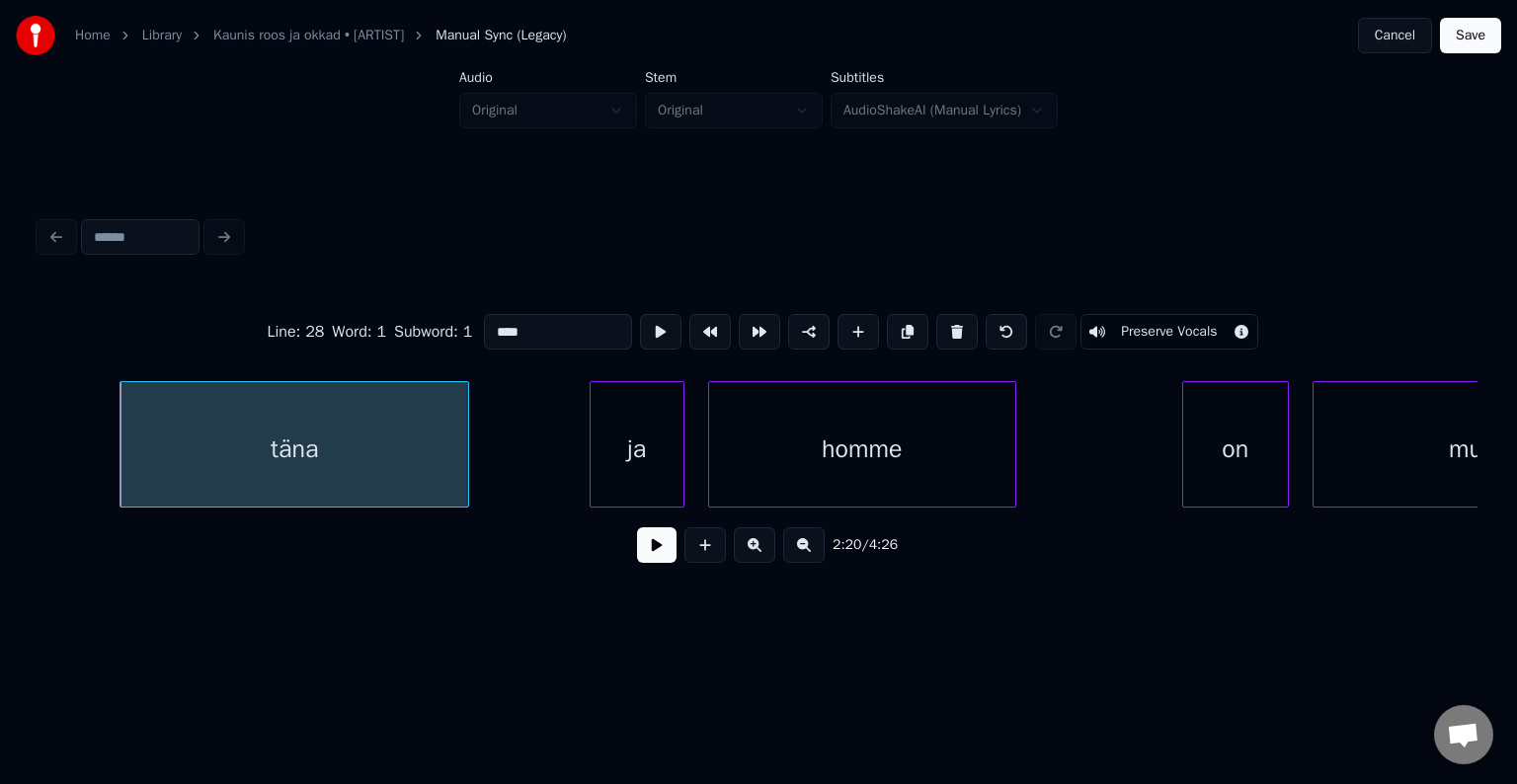 click at bounding box center (465, 444) 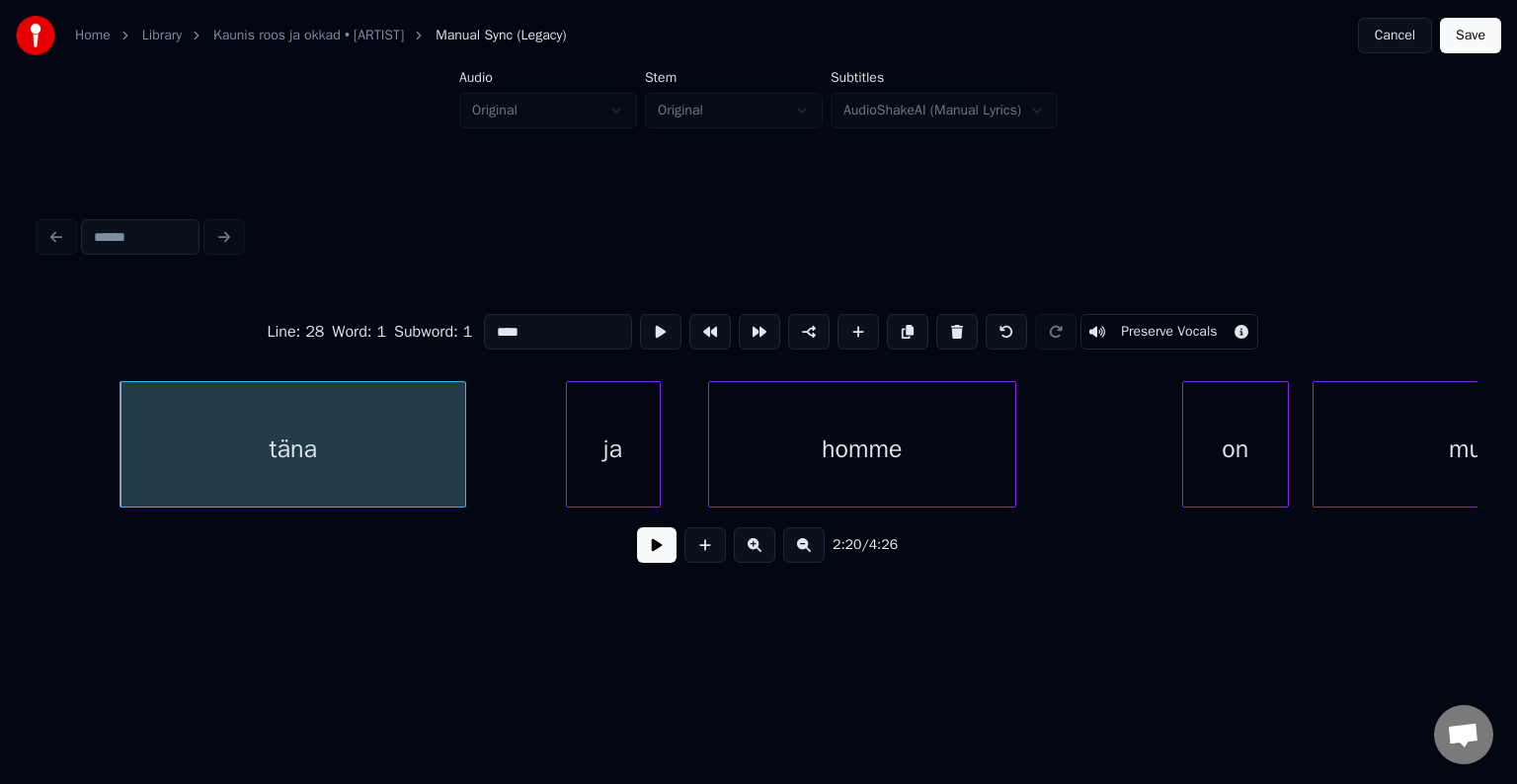 click on "ja" at bounding box center (613, 449) 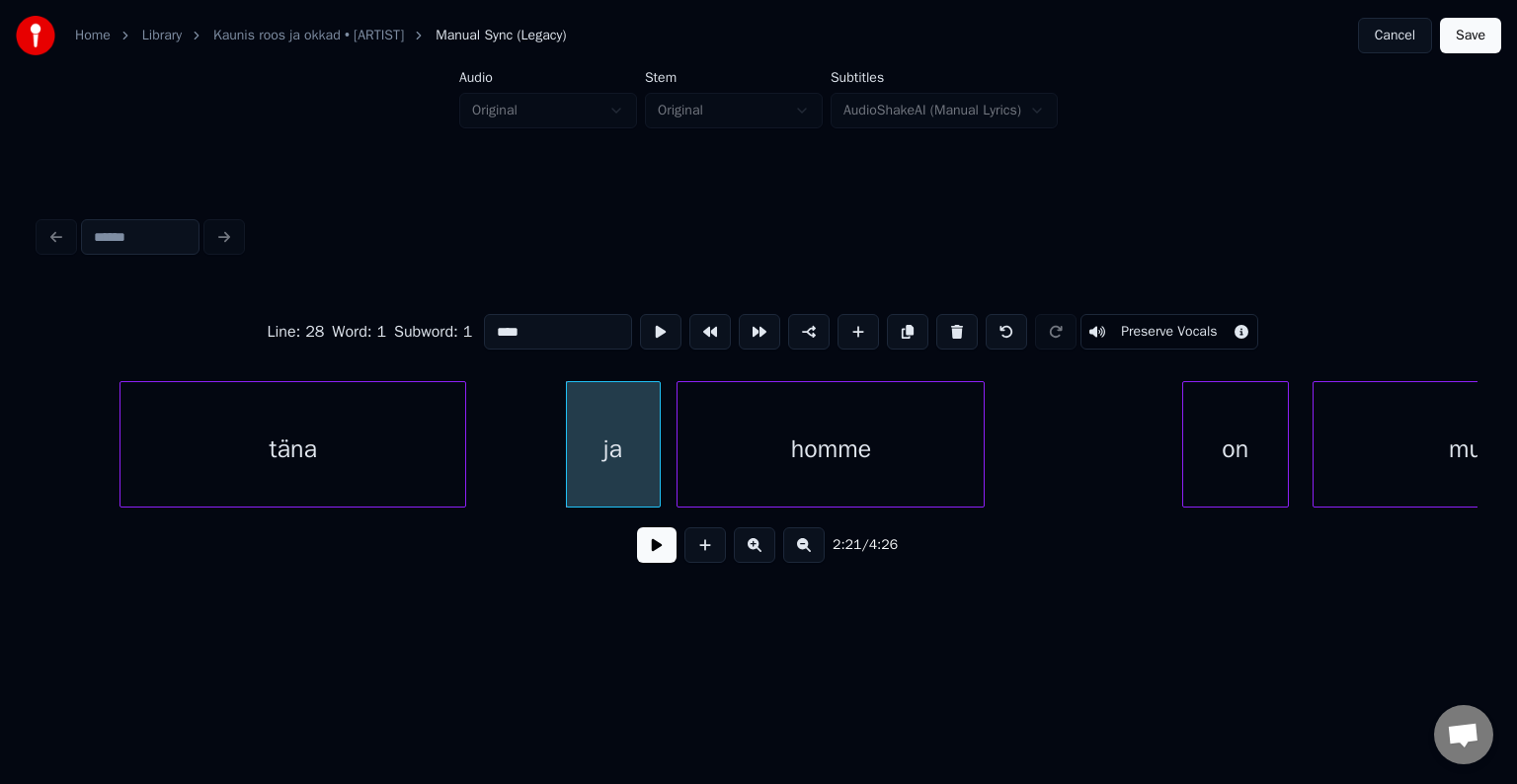 click on "homme" at bounding box center [831, 449] 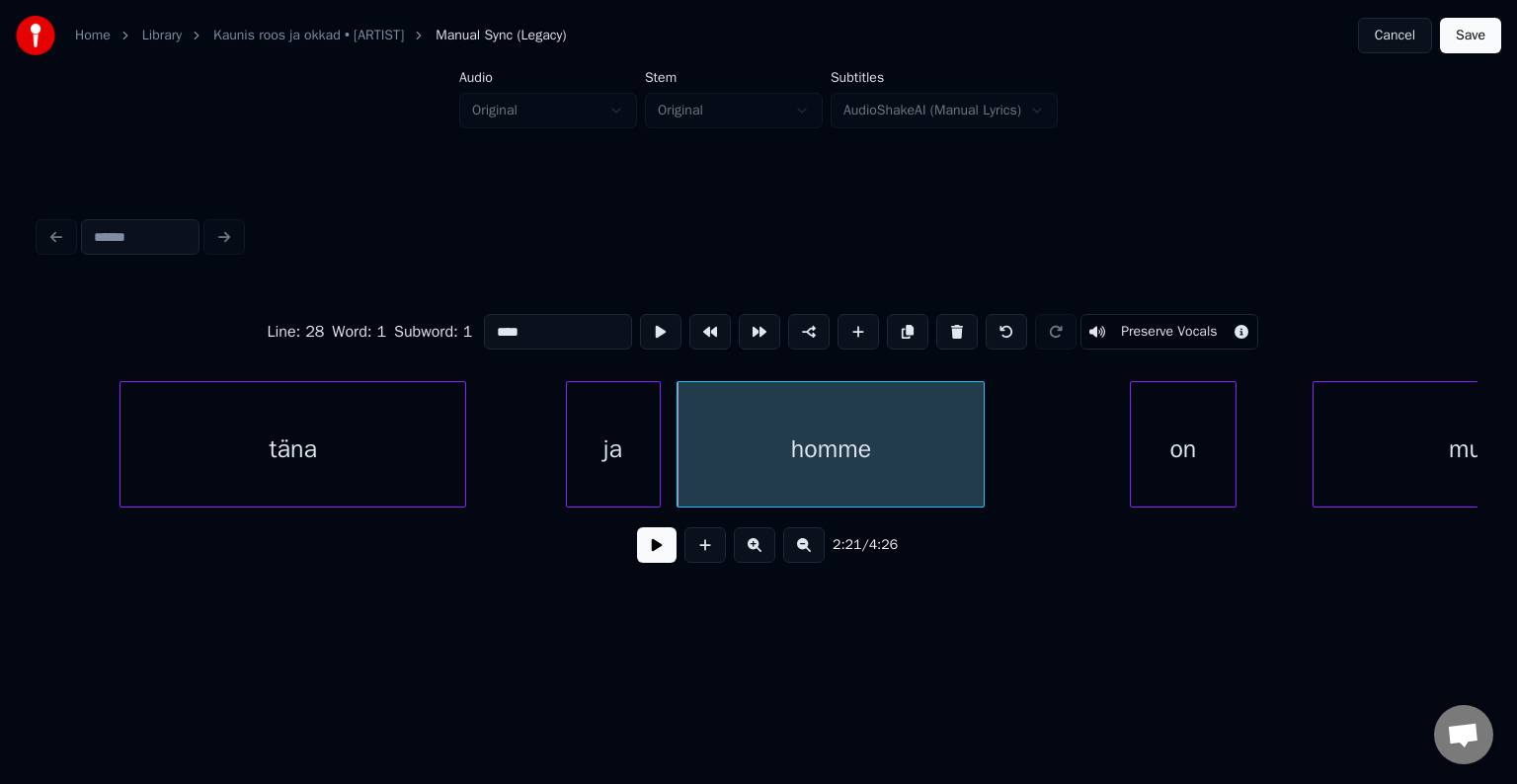click on "on" at bounding box center (1183, 449) 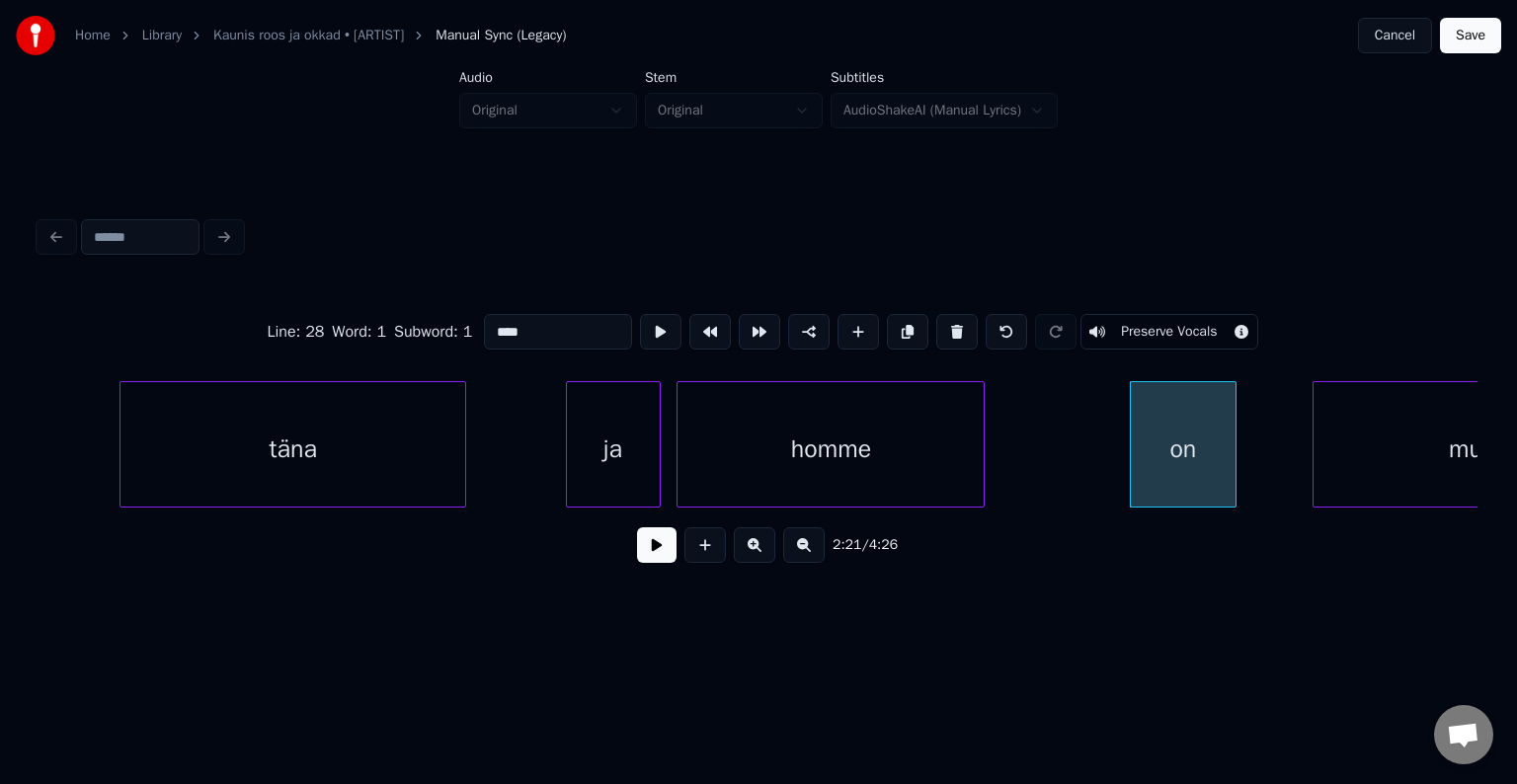 click on "homme" at bounding box center (831, 449) 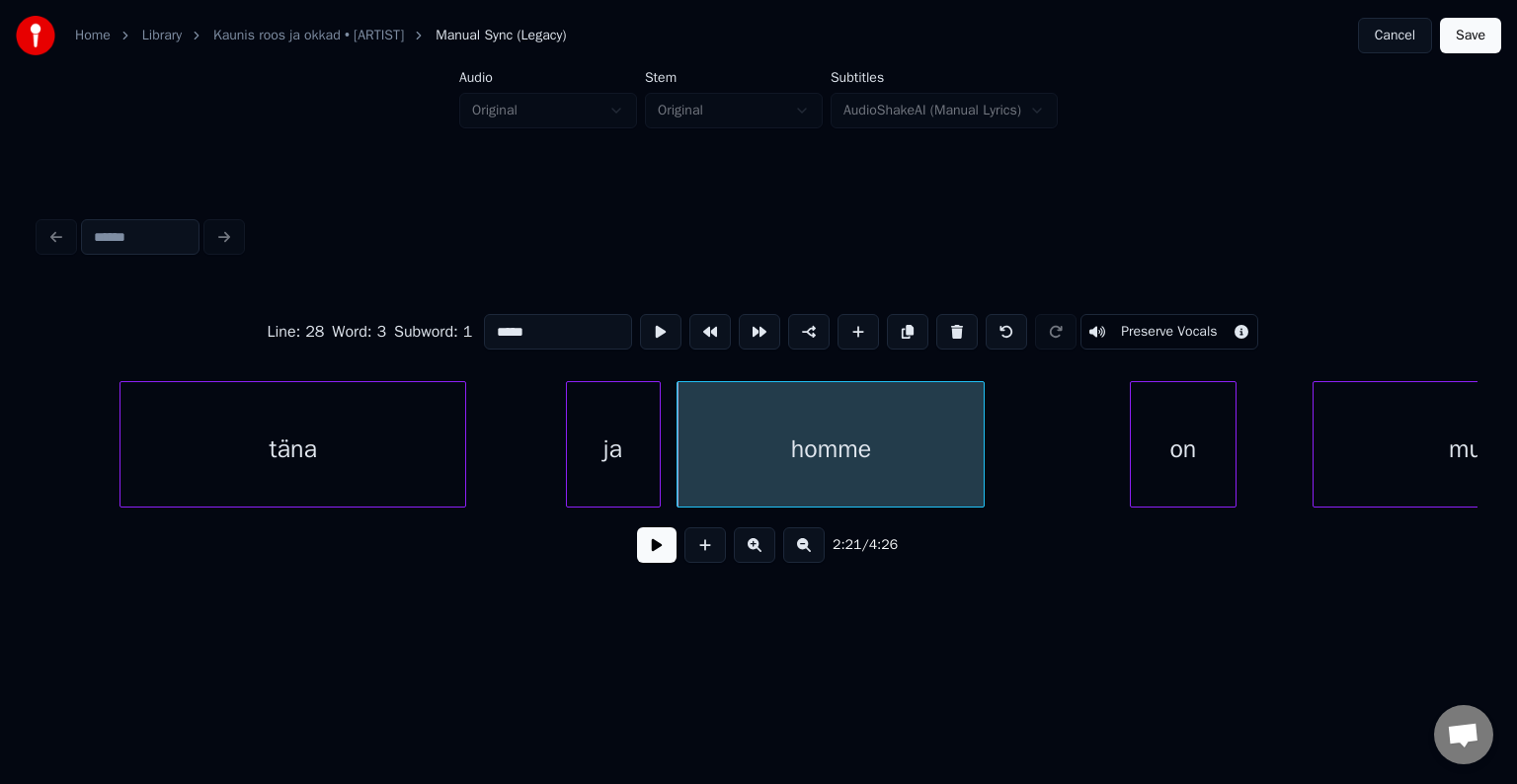 click at bounding box center [657, 545] 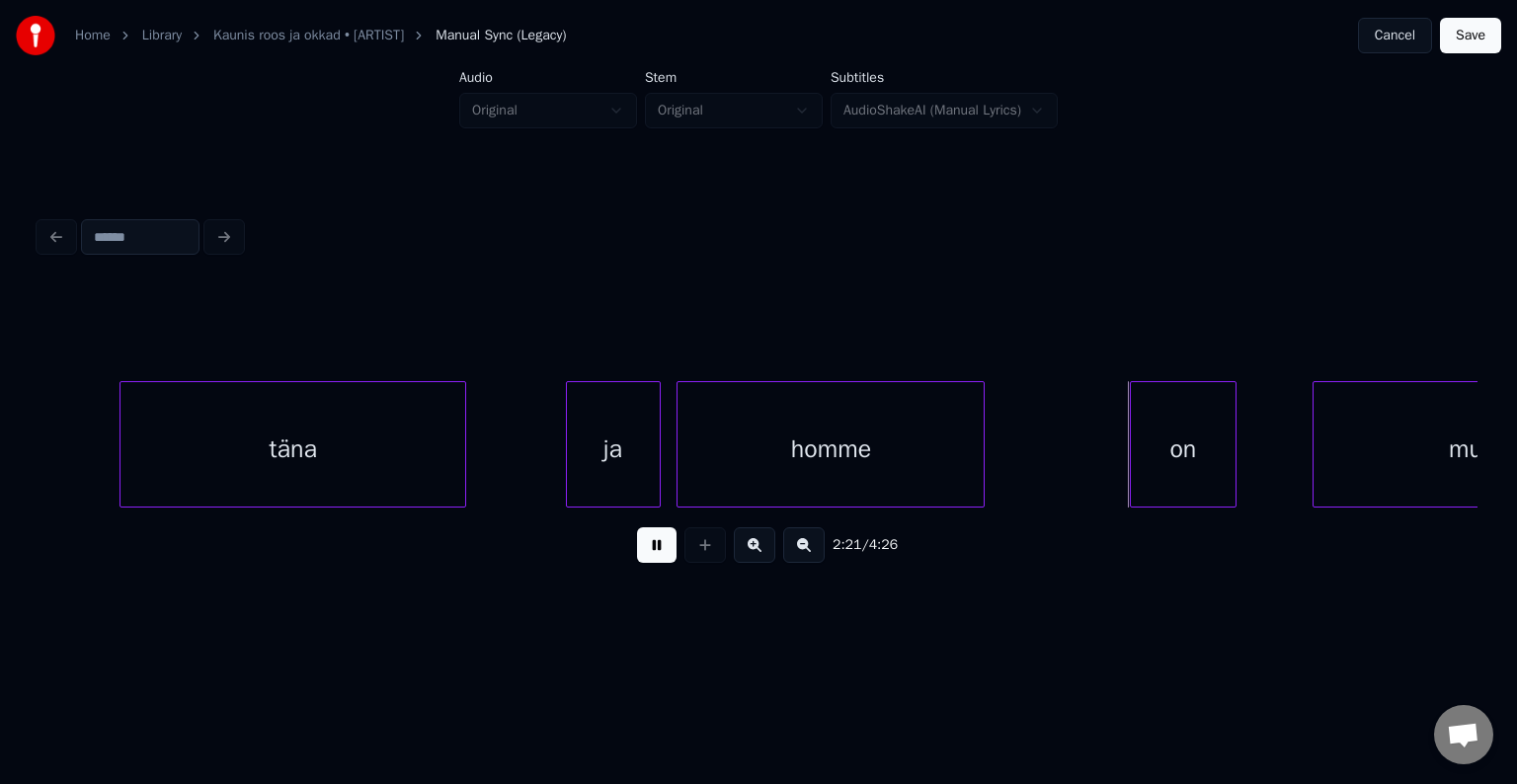 click at bounding box center [657, 545] 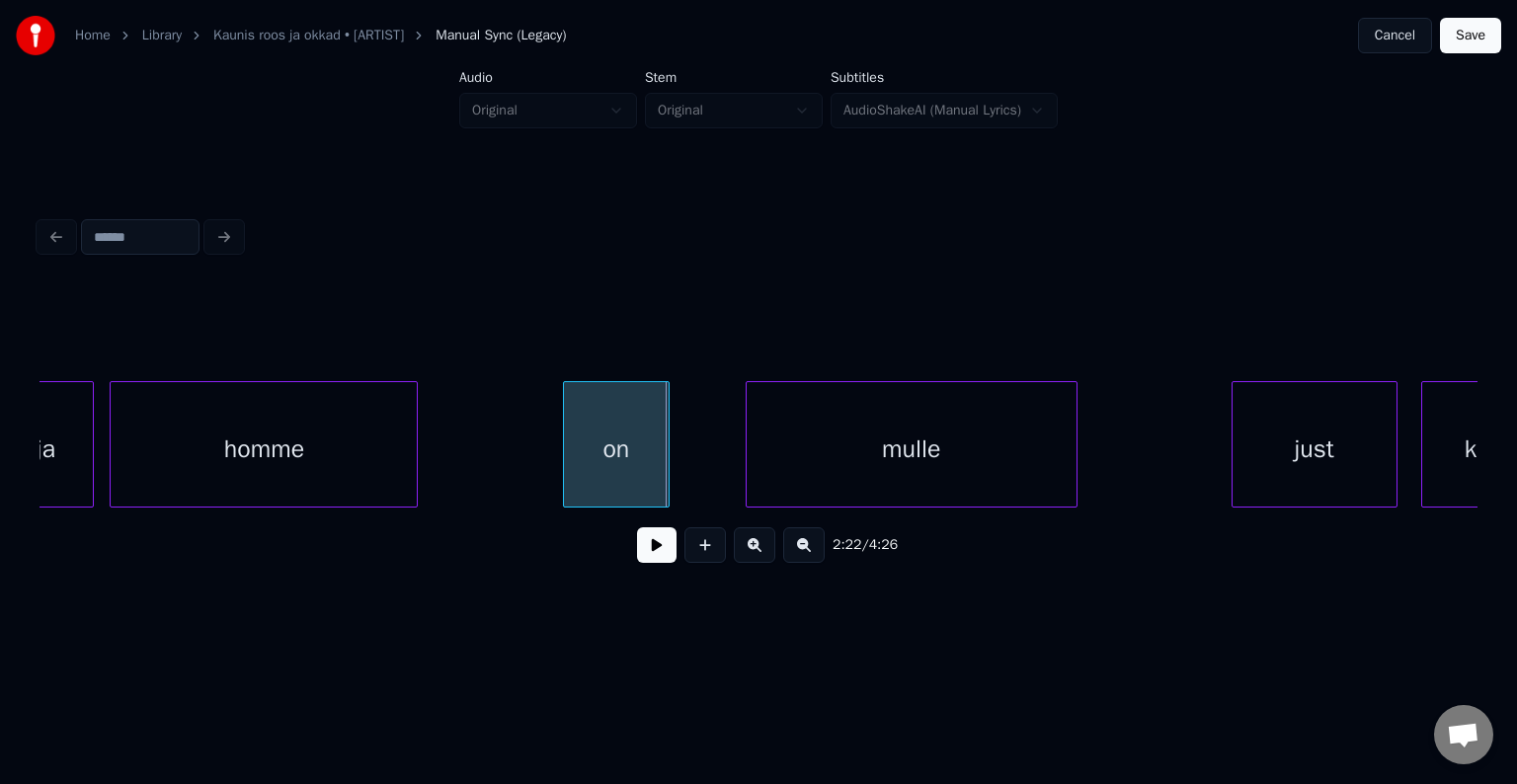 scroll, scrollTop: 0, scrollLeft: 83646, axis: horizontal 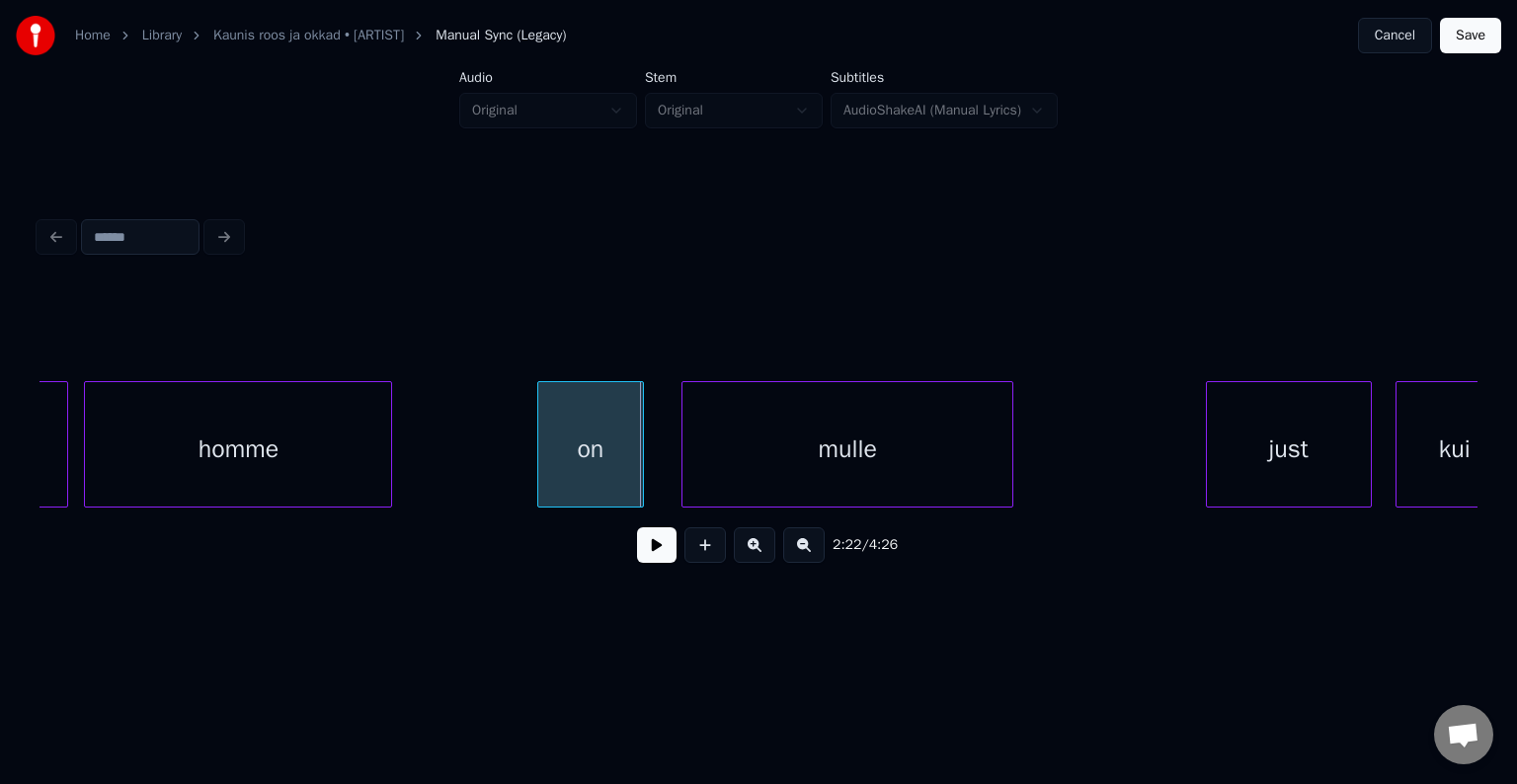 click on "mulle" at bounding box center [847, 449] 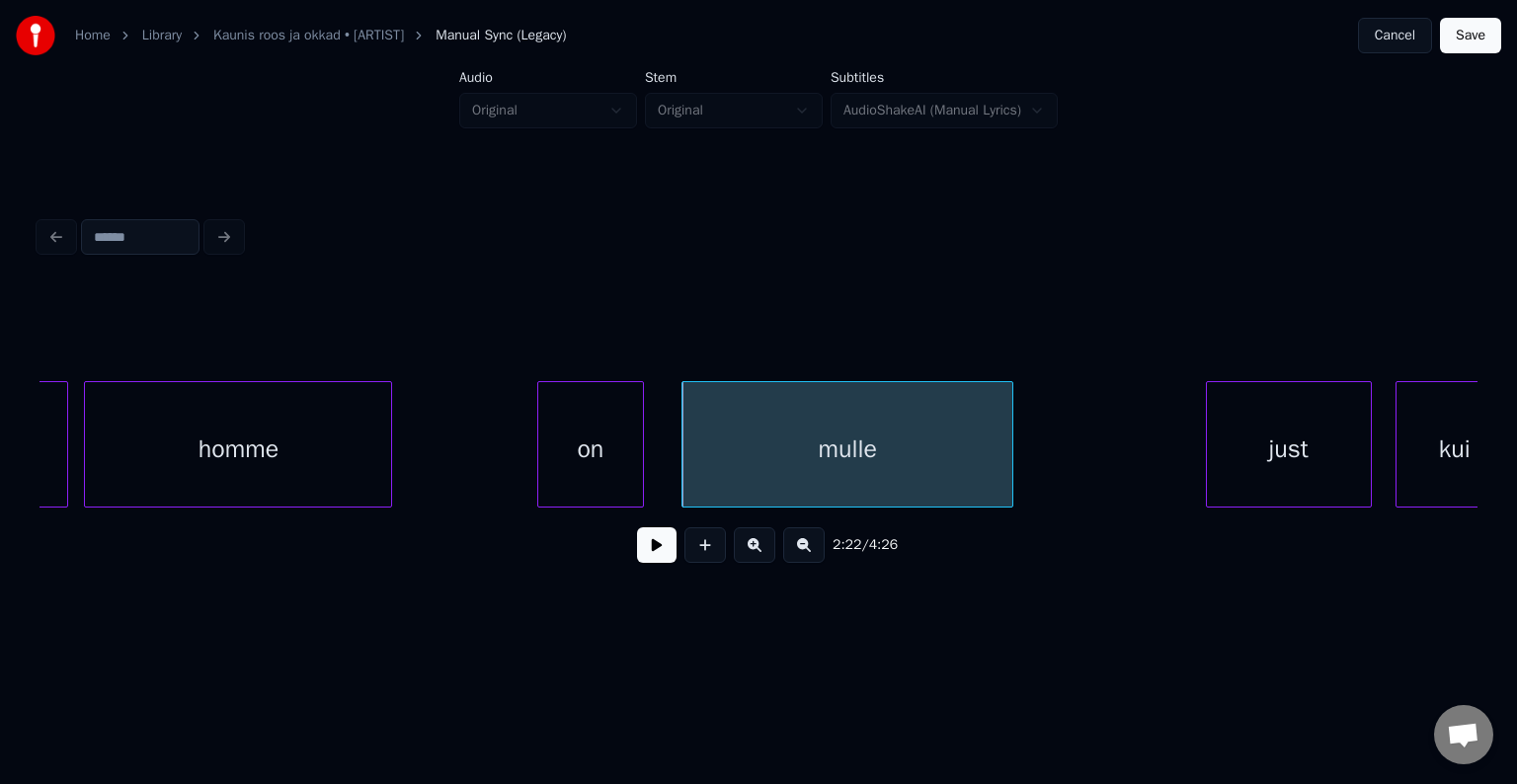 click on "on" at bounding box center [591, 449] 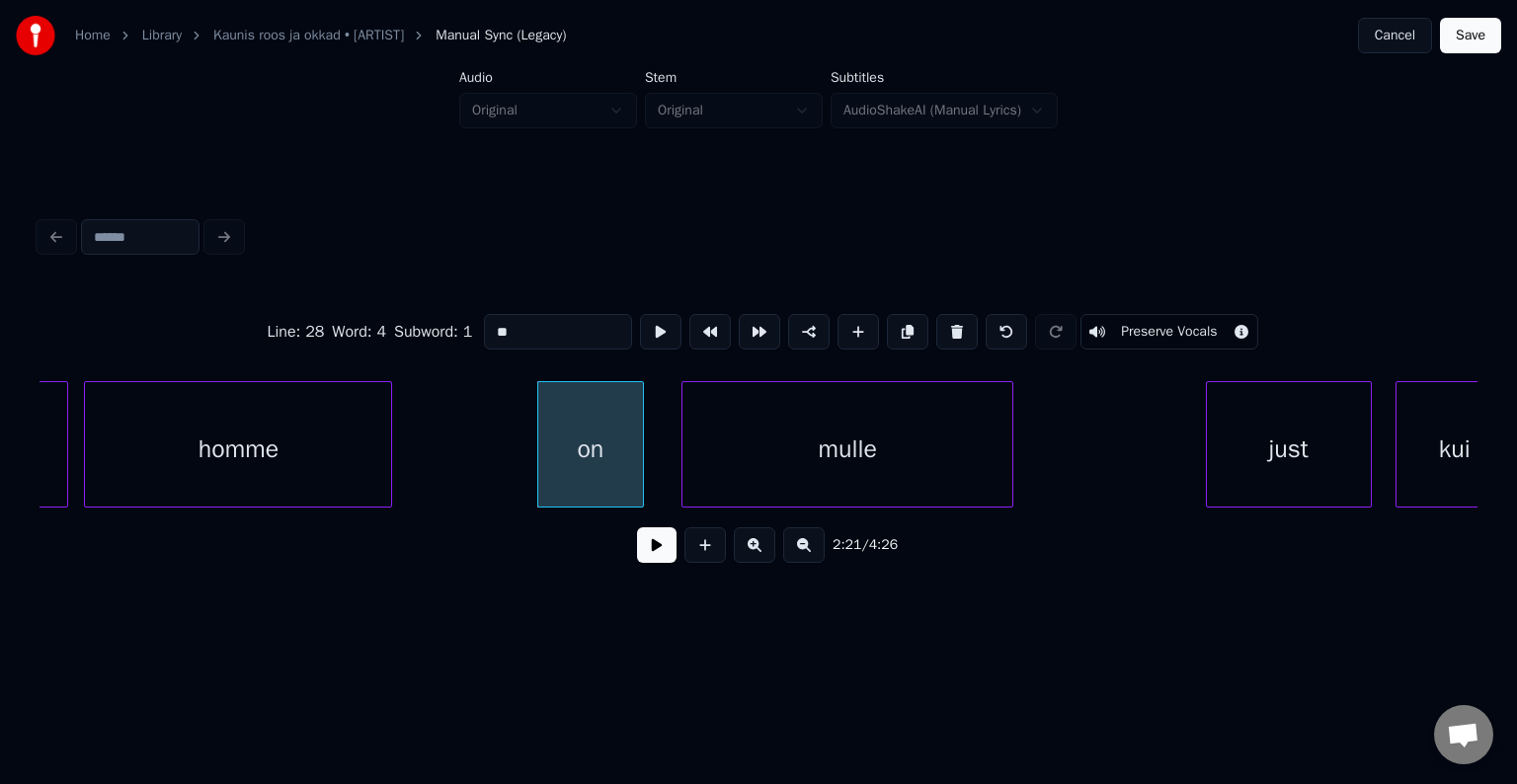click at bounding box center [657, 545] 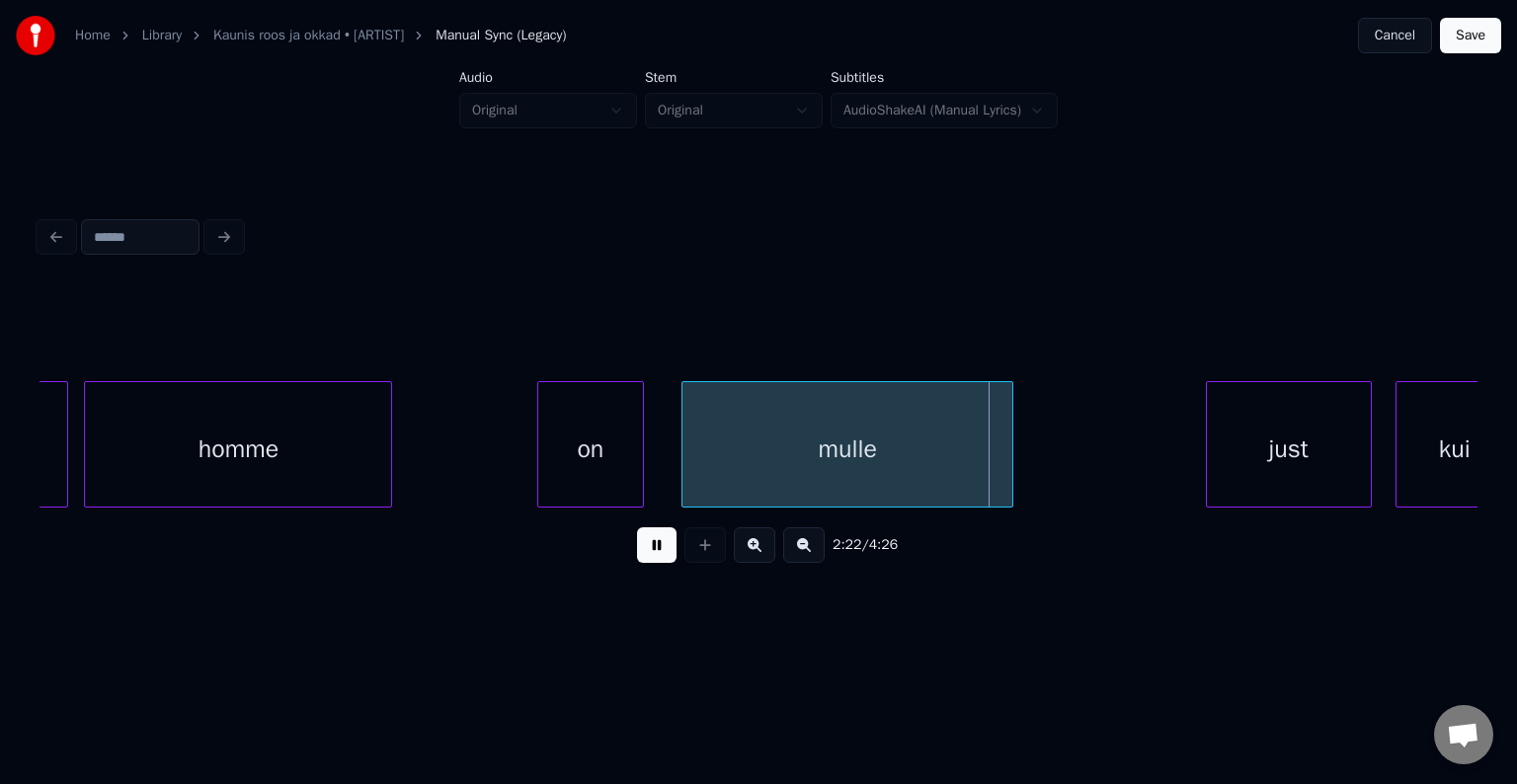 click at bounding box center (657, 545) 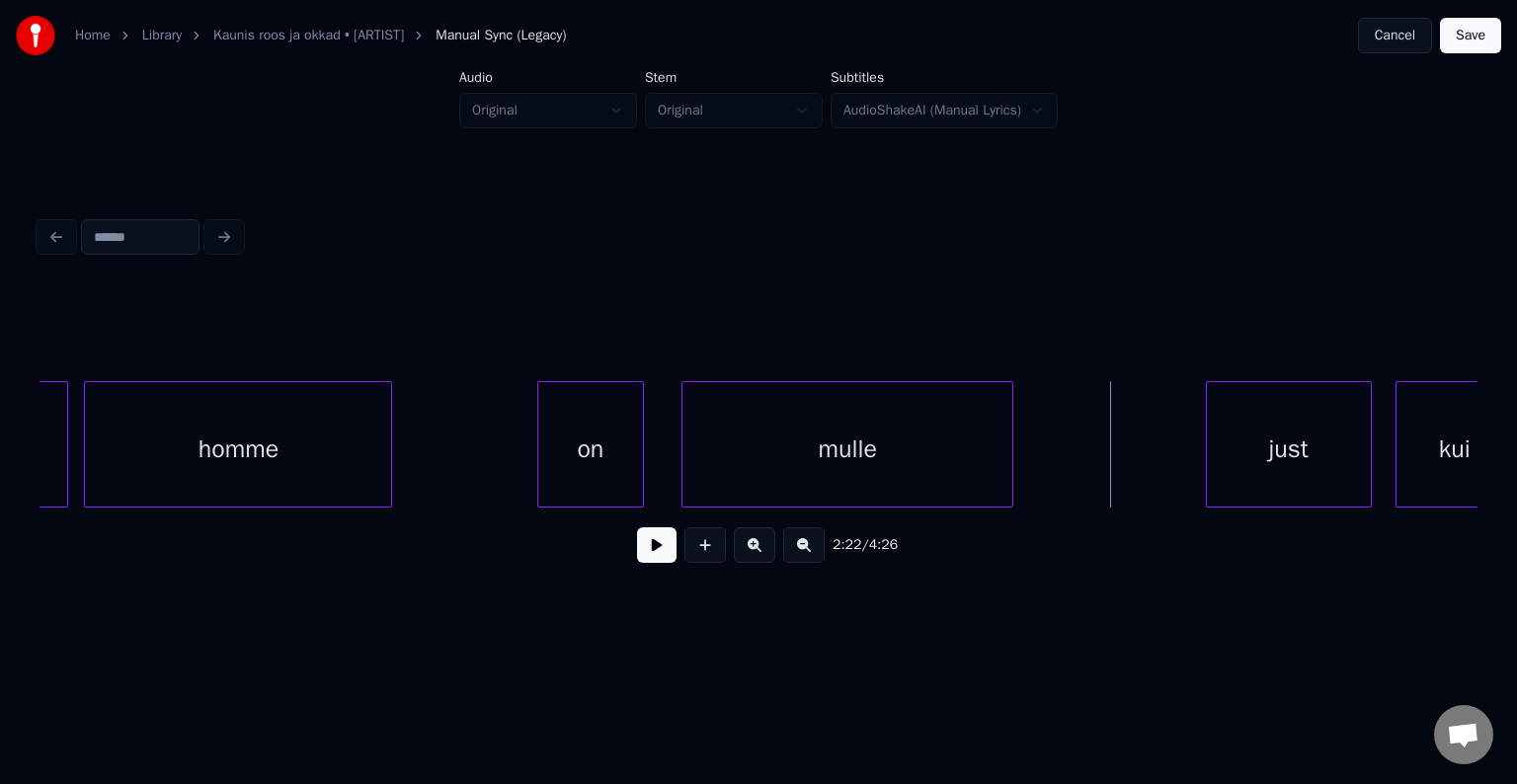 click on "mulle" at bounding box center [847, 449] 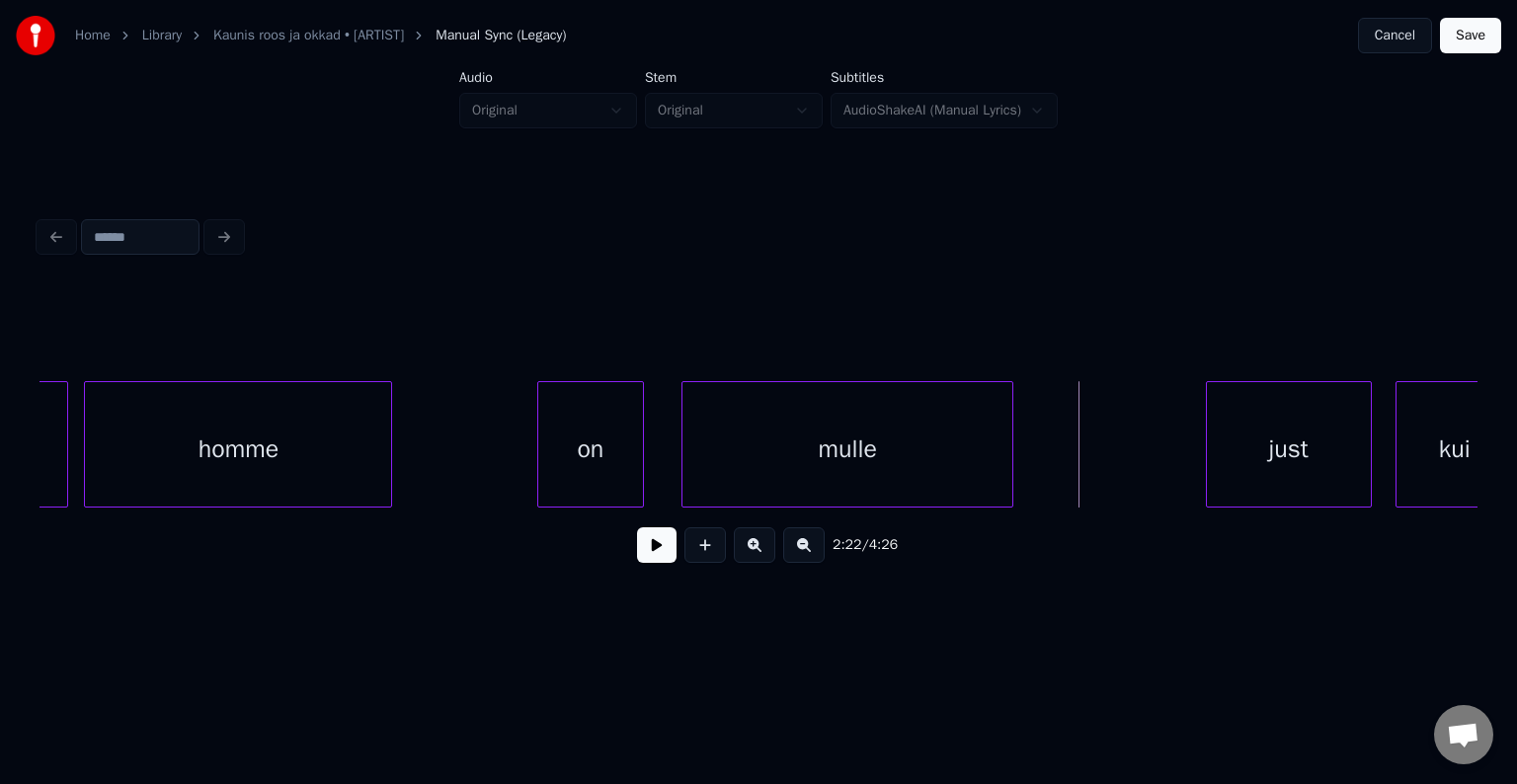 click on "ja homme on mulle just kui" at bounding box center (-4697, 444) 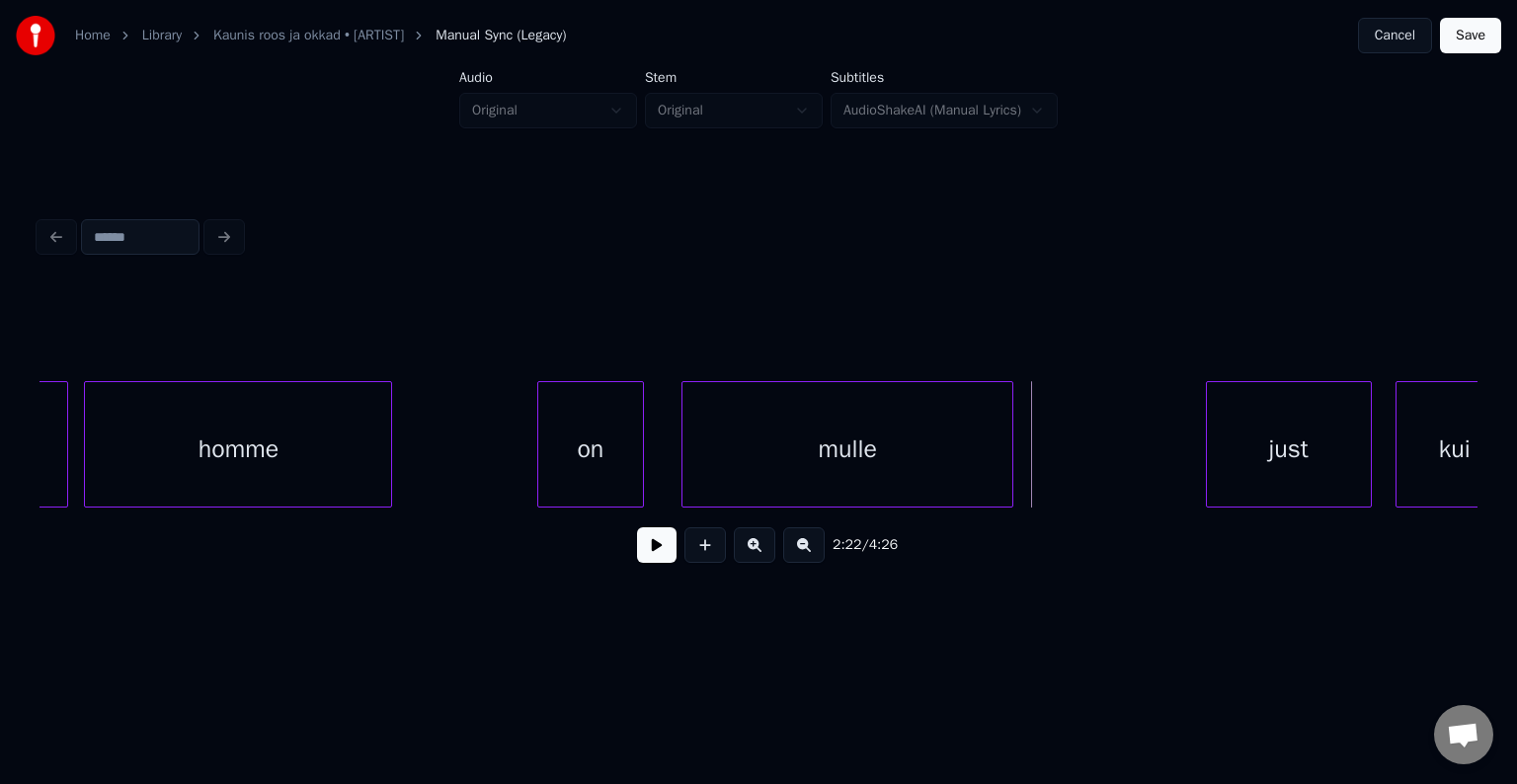click at bounding box center [758, 332] 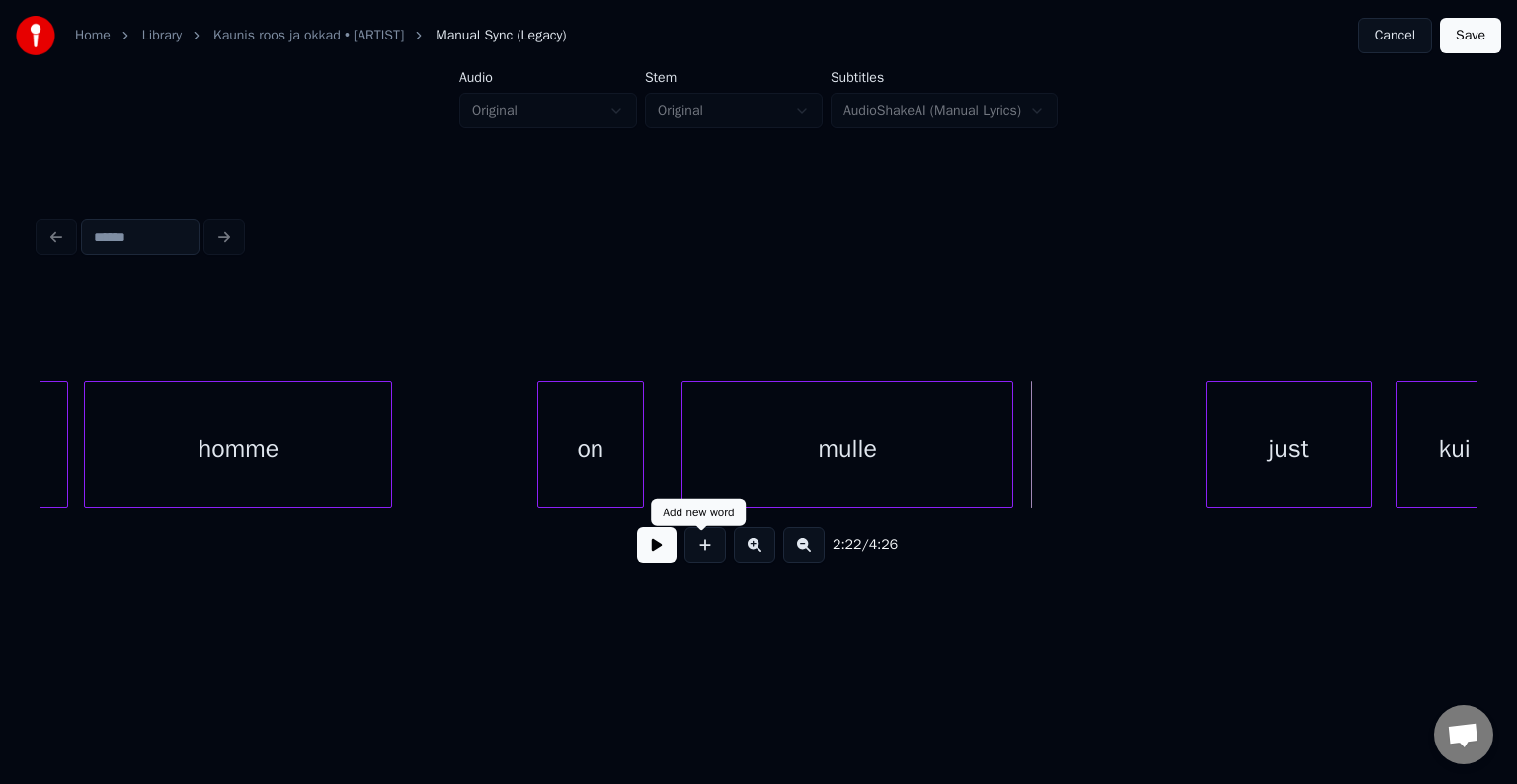 click at bounding box center (705, 545) 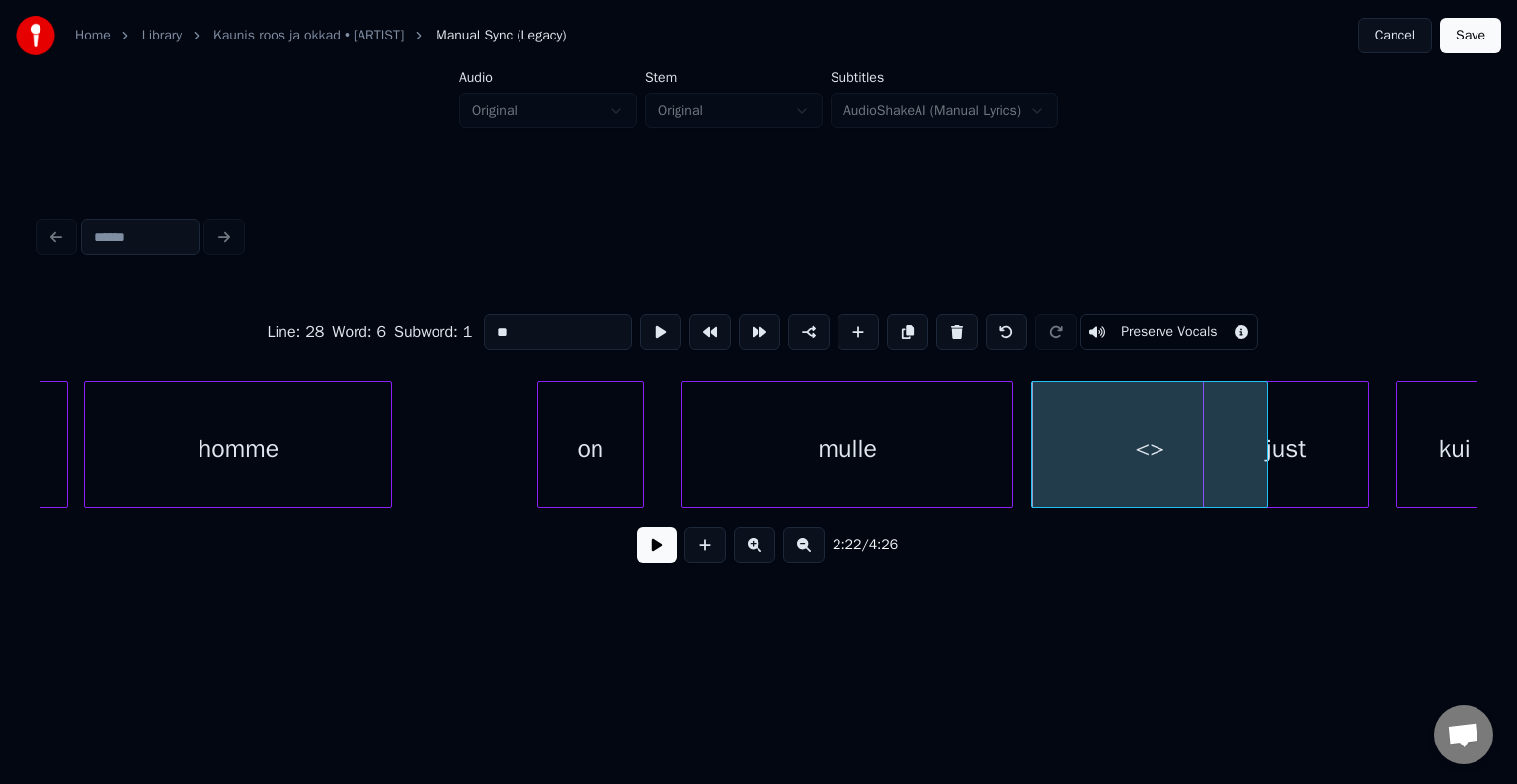 click on "ja homme on mulle just kui <>" at bounding box center [-4697, 444] 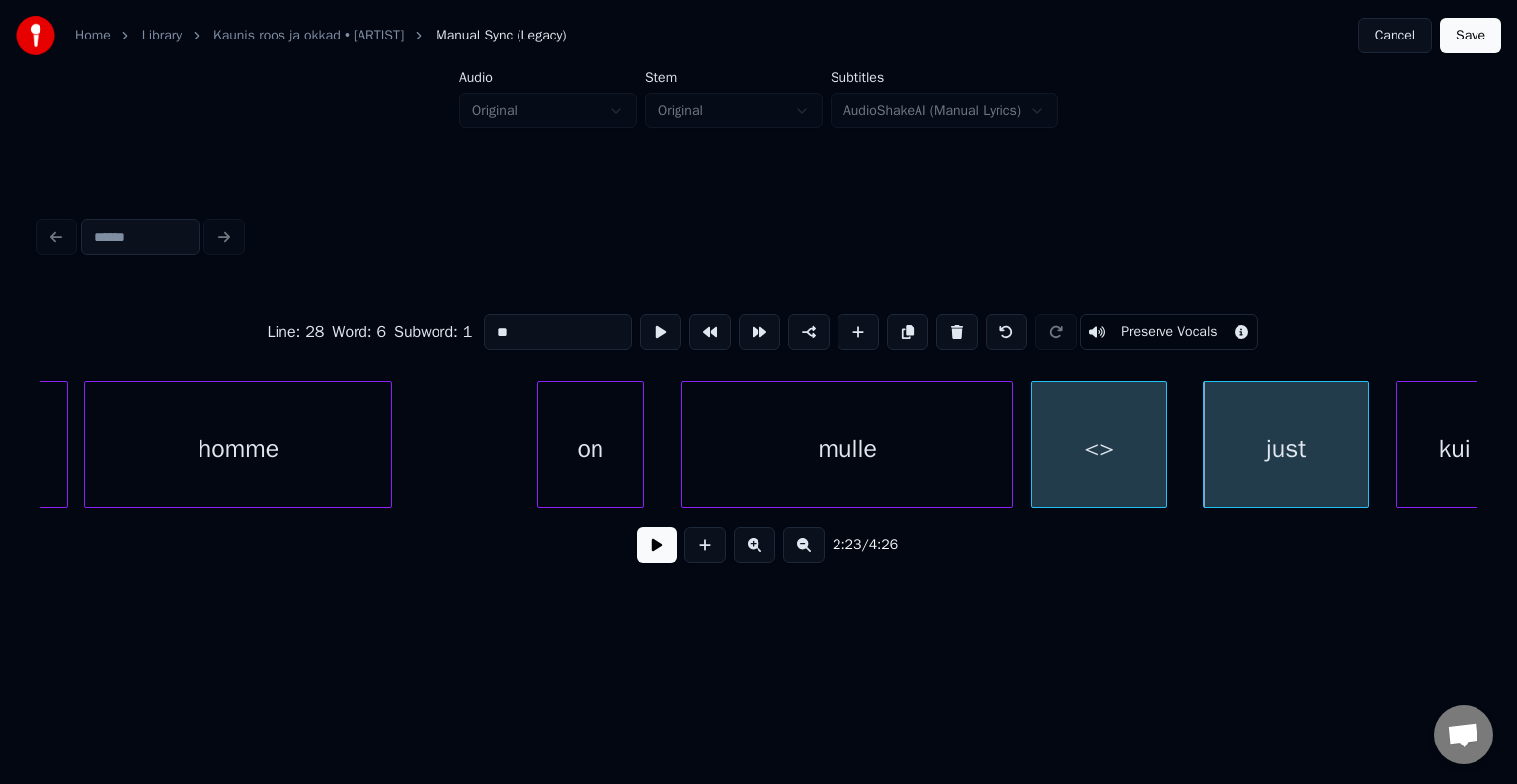 click at bounding box center (1163, 444) 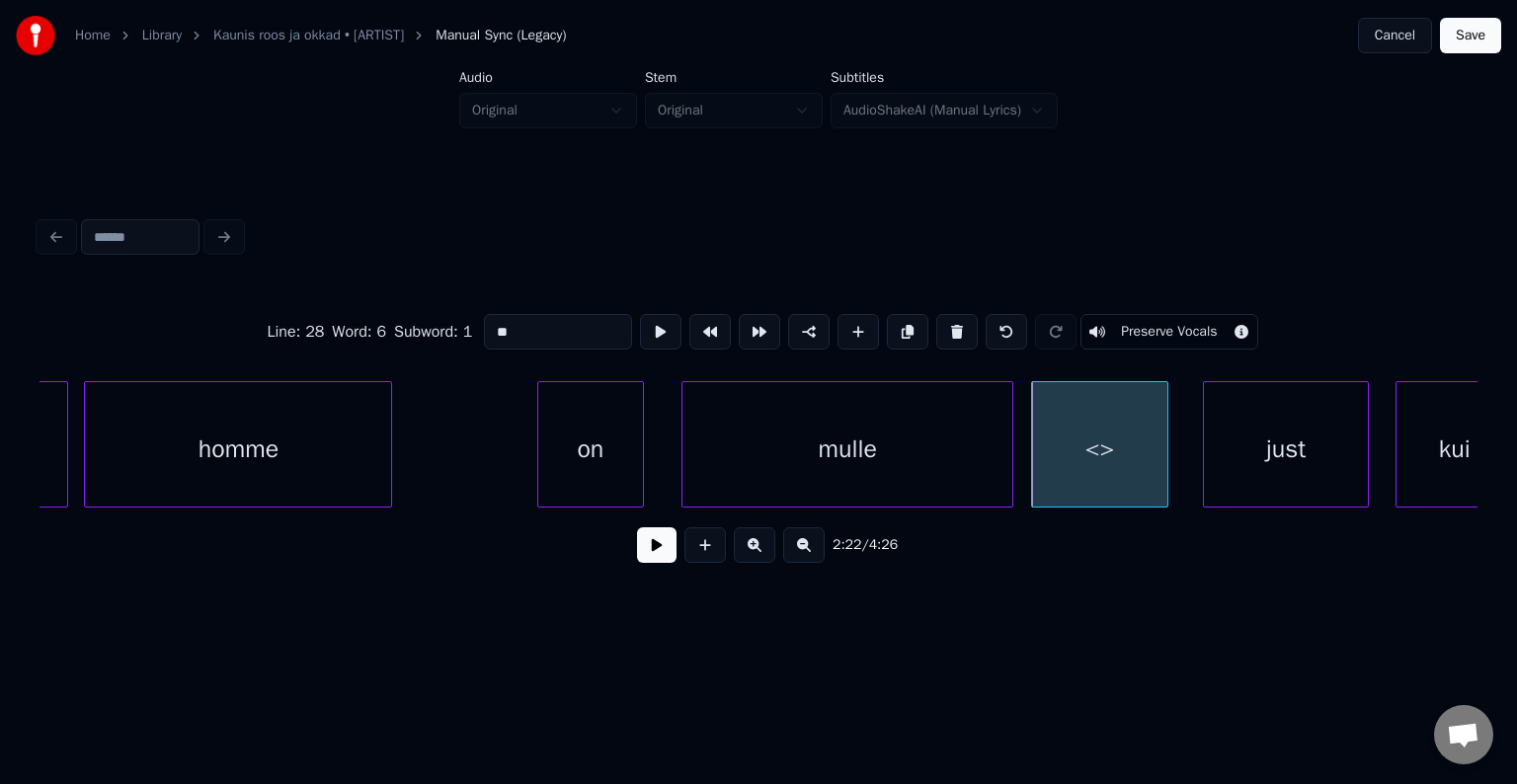 click on "<>" at bounding box center [1099, 449] 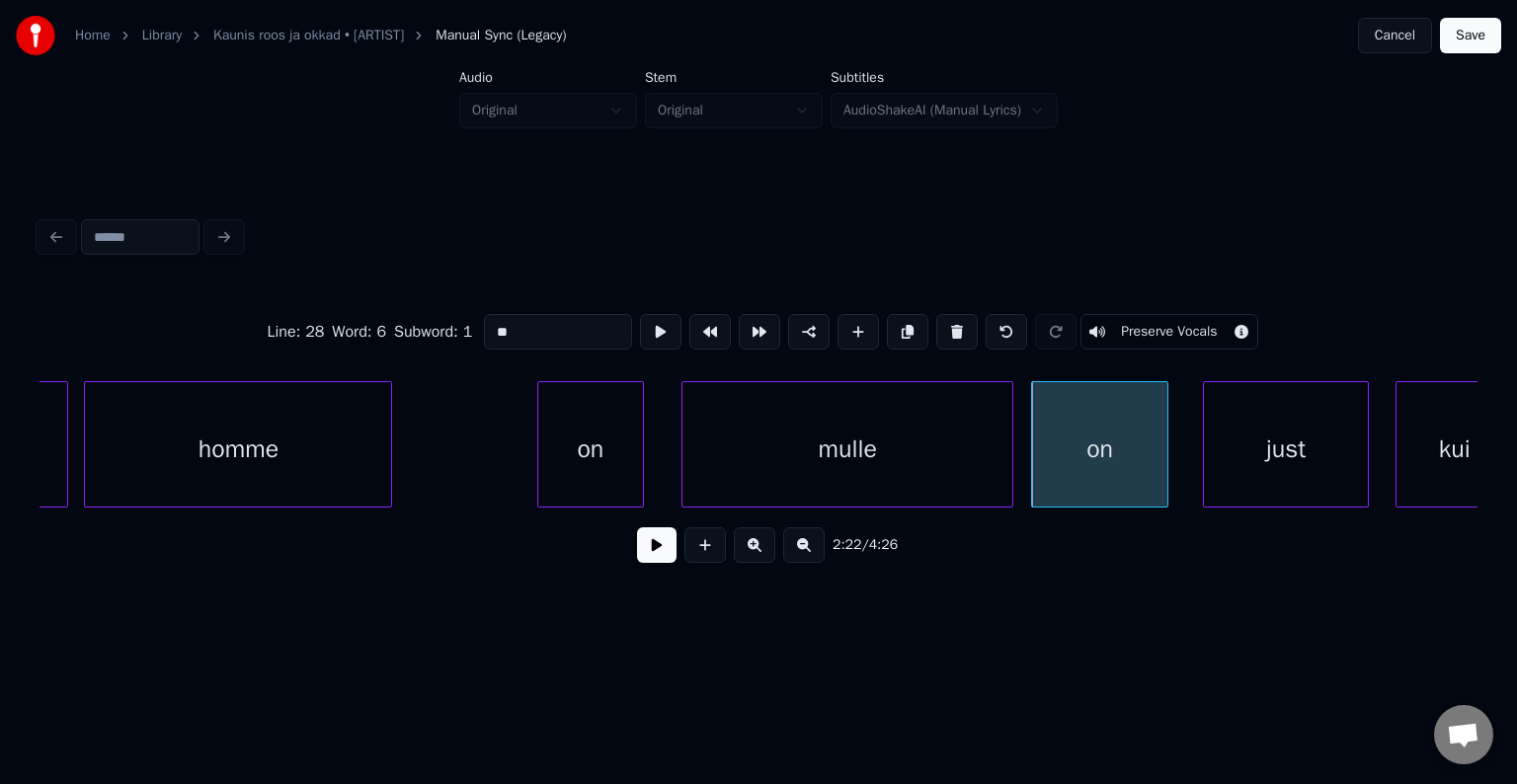 click on "on" at bounding box center (591, 449) 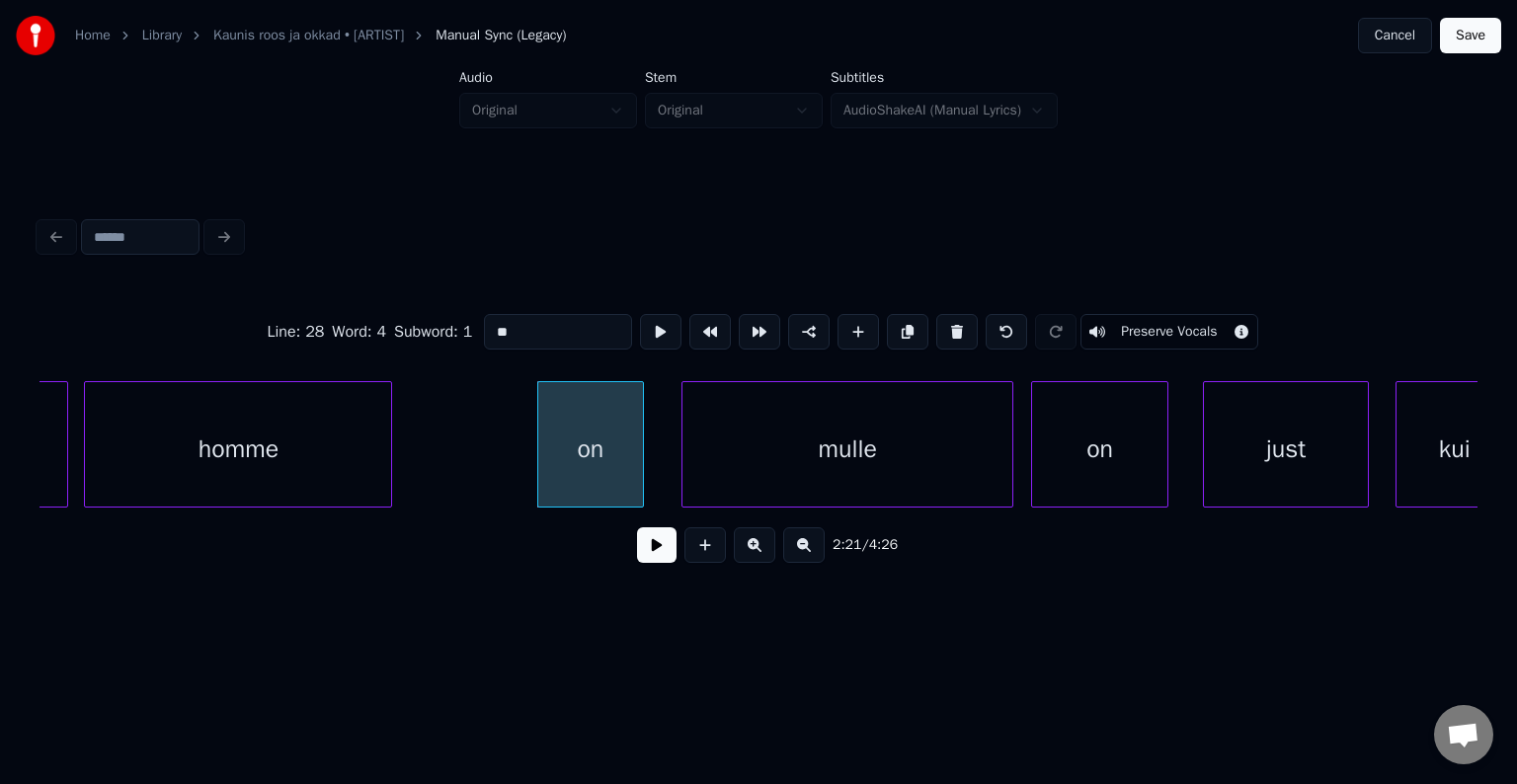 type on "**" 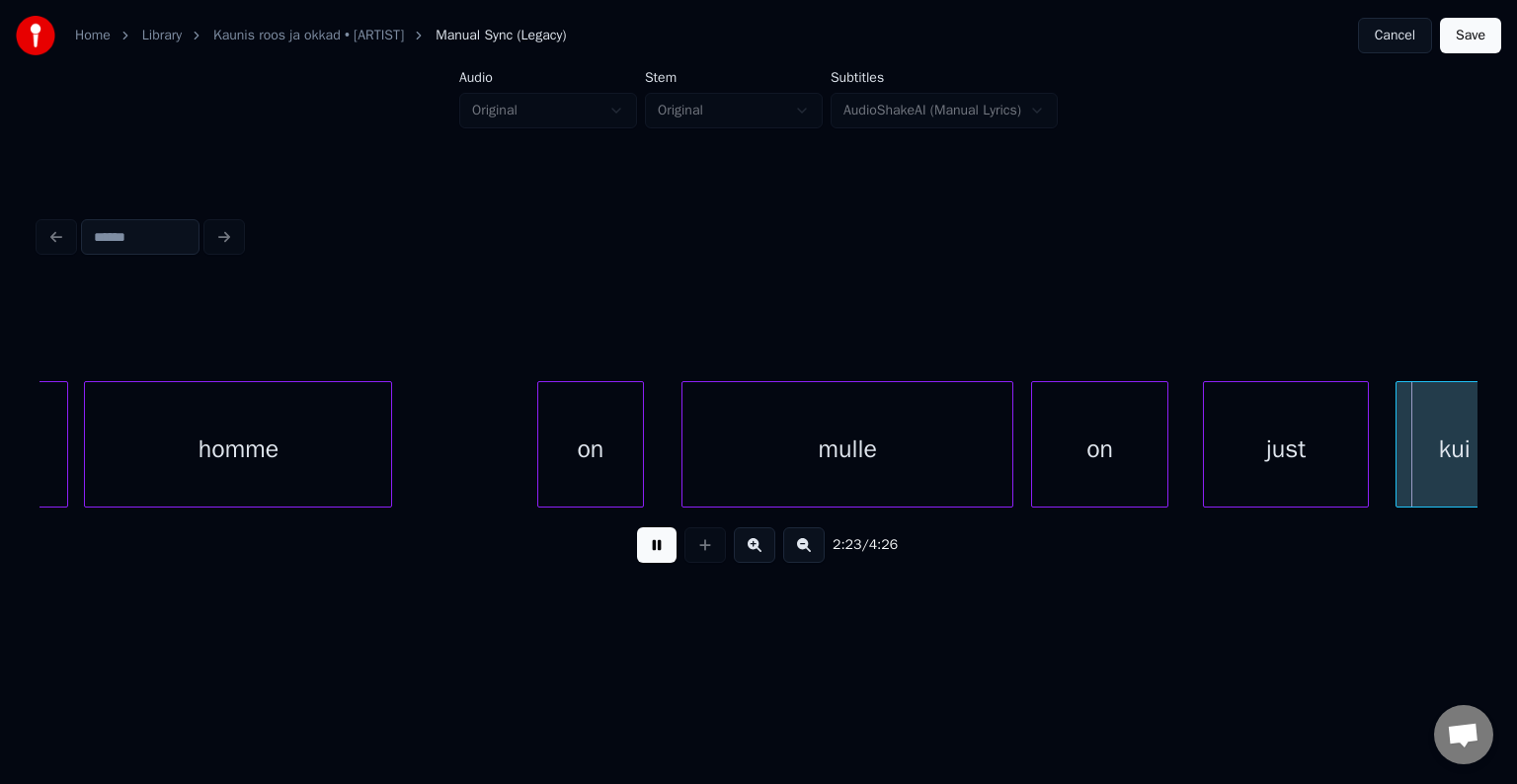 scroll, scrollTop: 0, scrollLeft: 85086, axis: horizontal 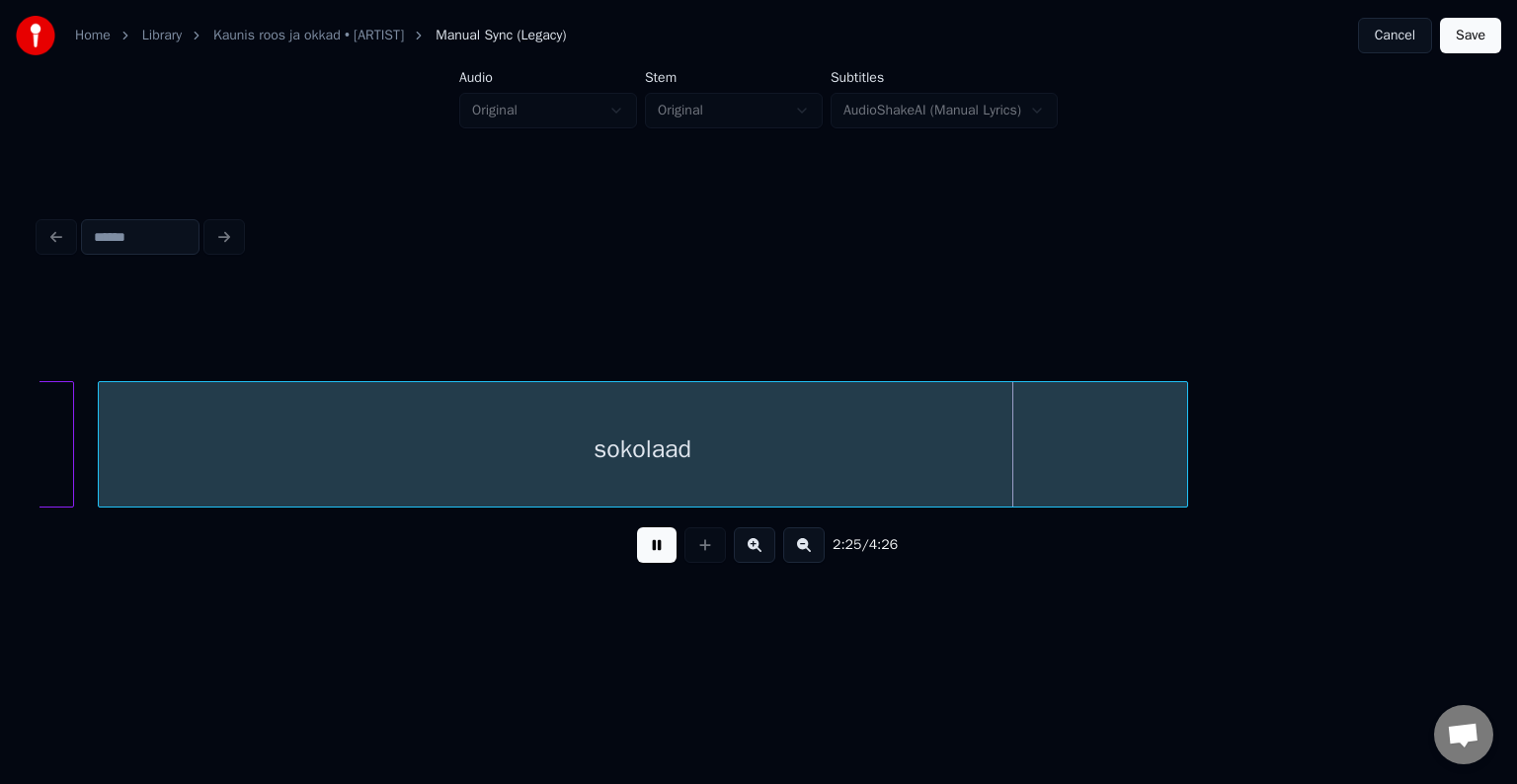 click at bounding box center (657, 545) 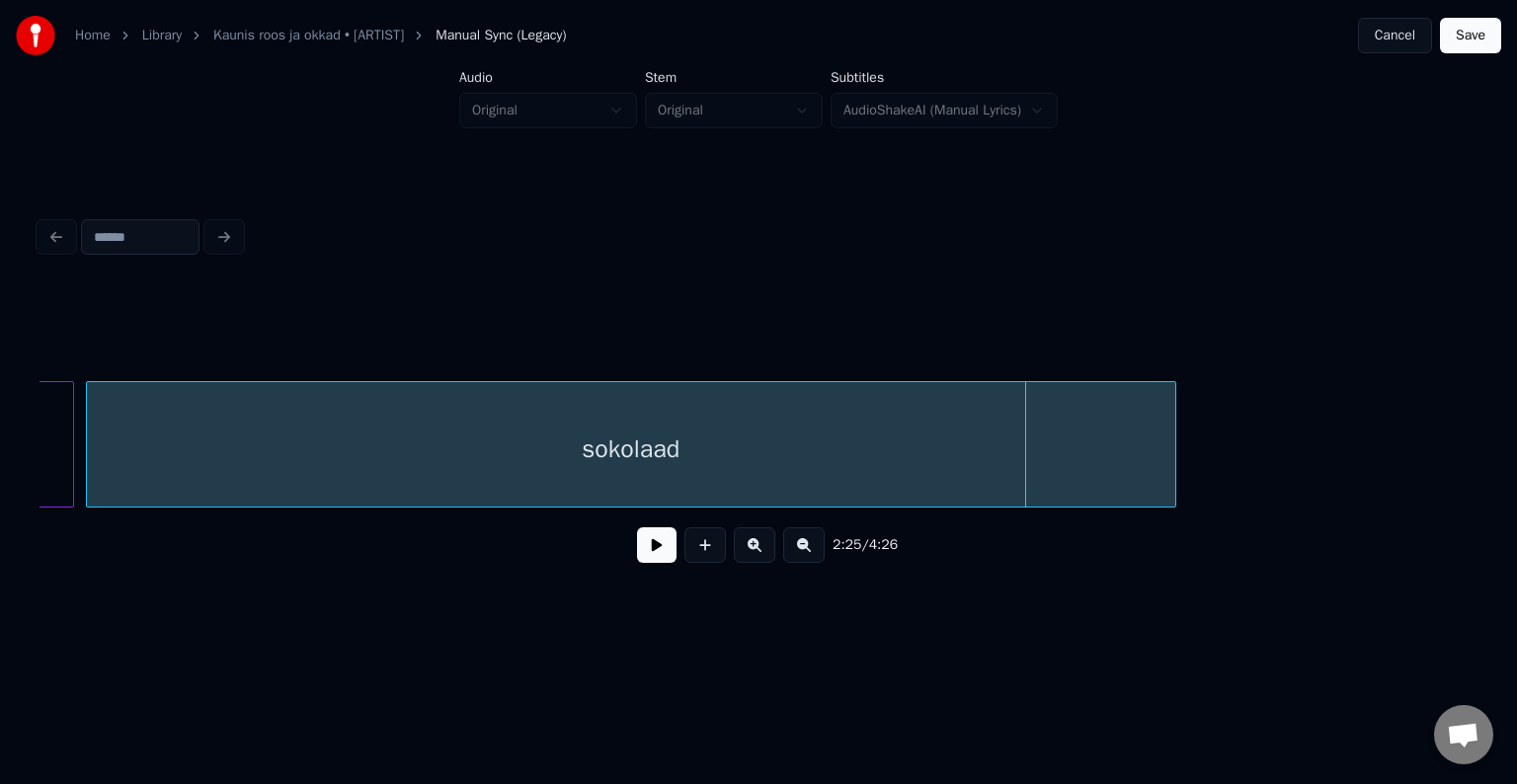 click on "sokolaad" at bounding box center (631, 449) 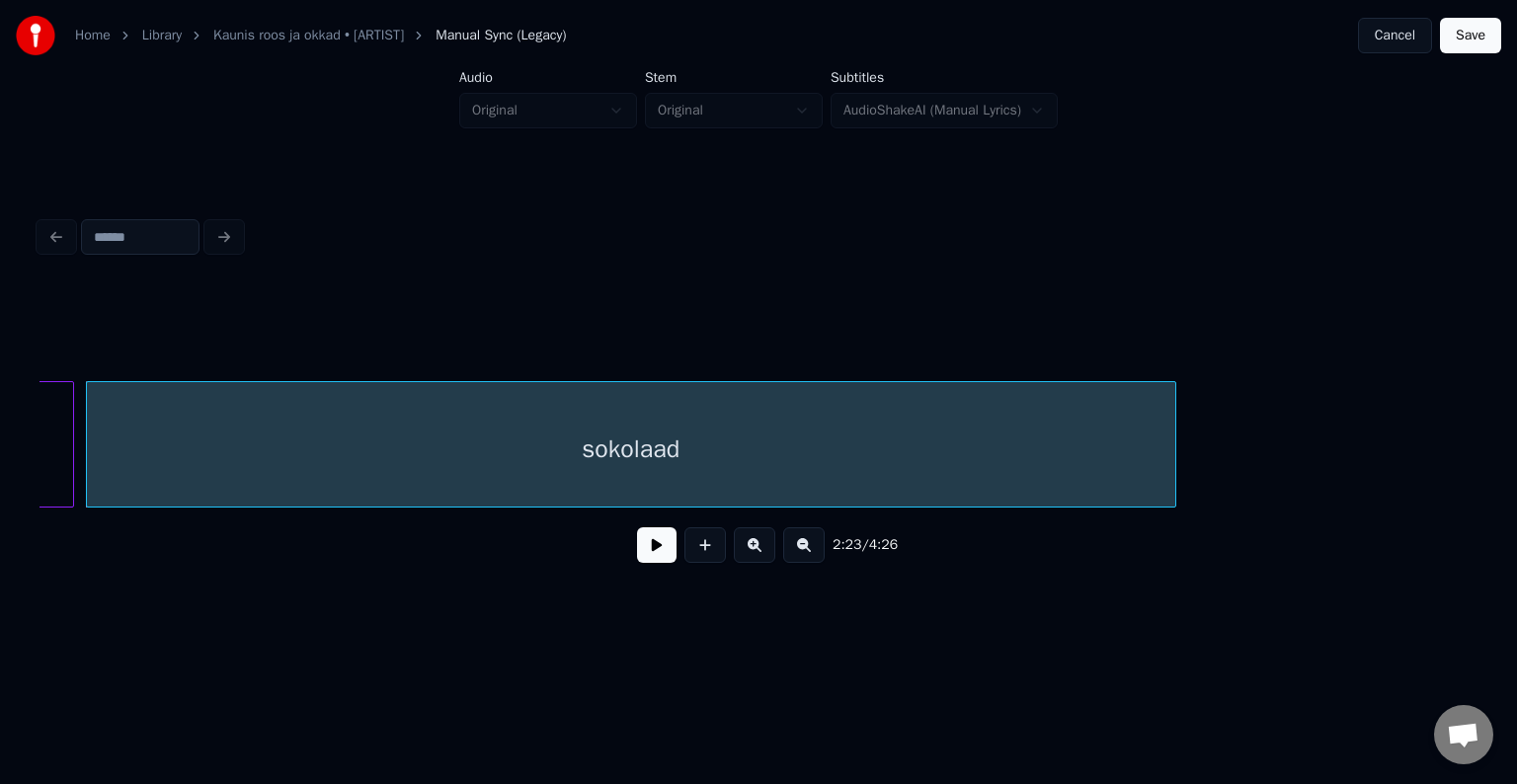 click at bounding box center [657, 545] 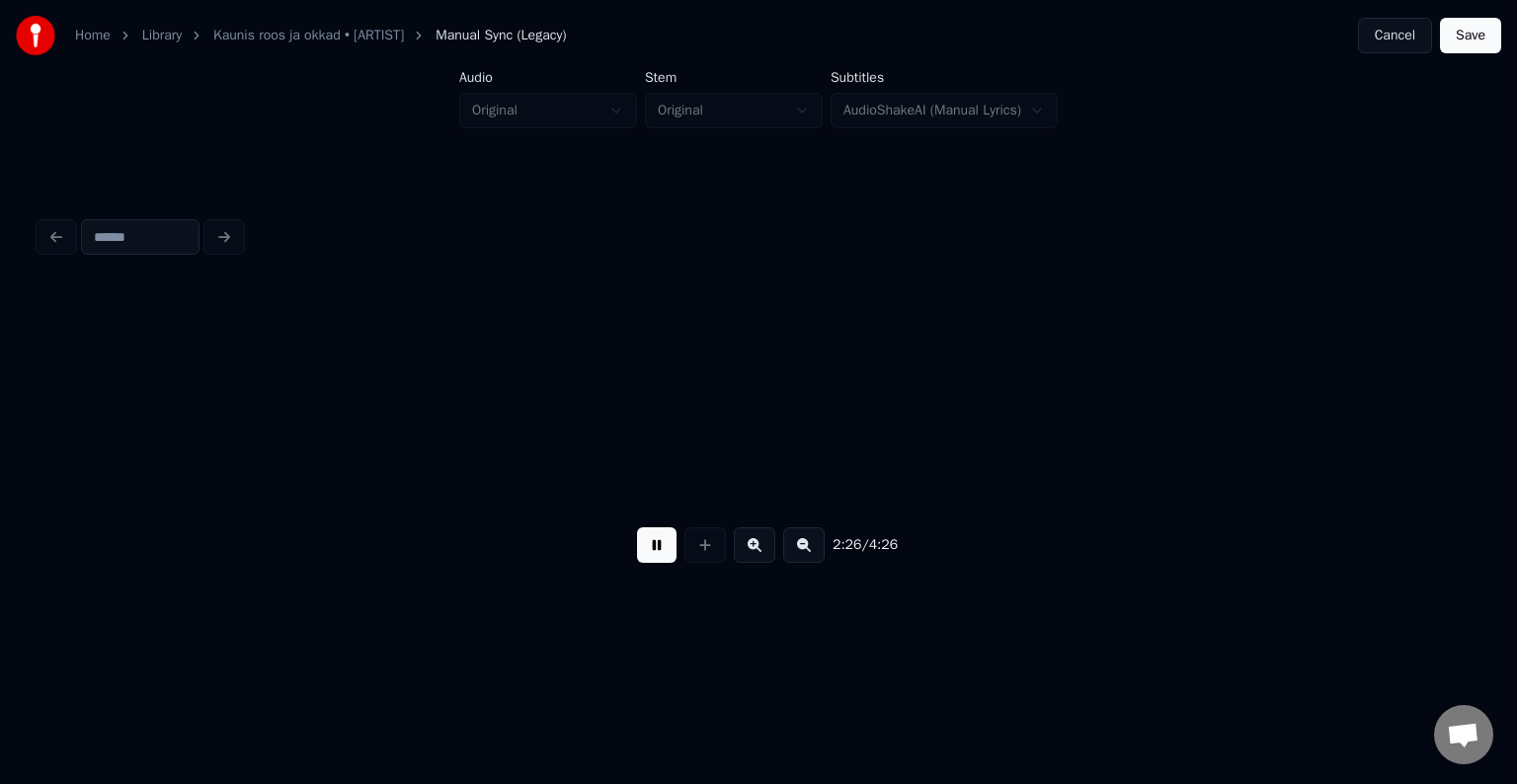 scroll, scrollTop: 0, scrollLeft: 86524, axis: horizontal 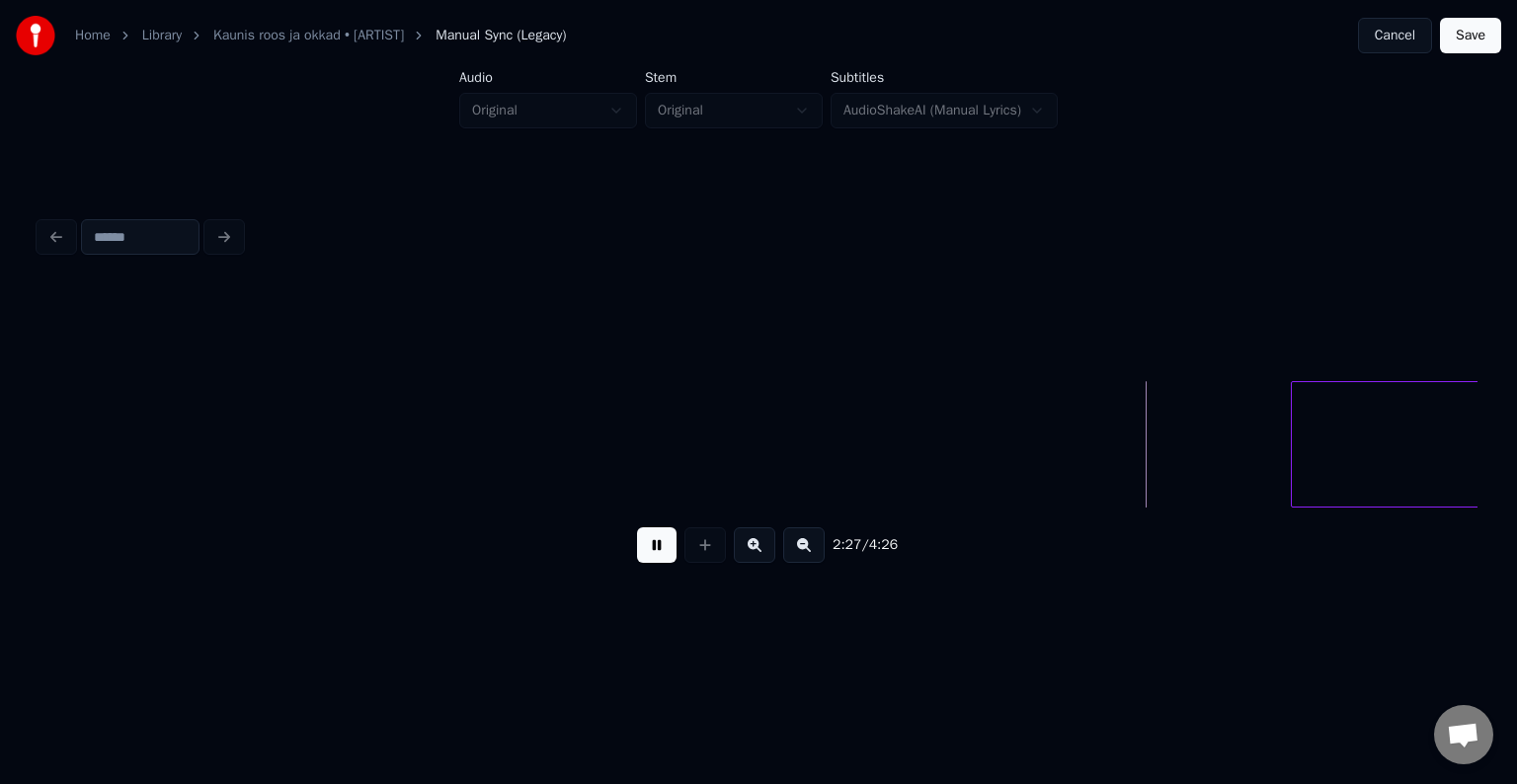 click at bounding box center (657, 545) 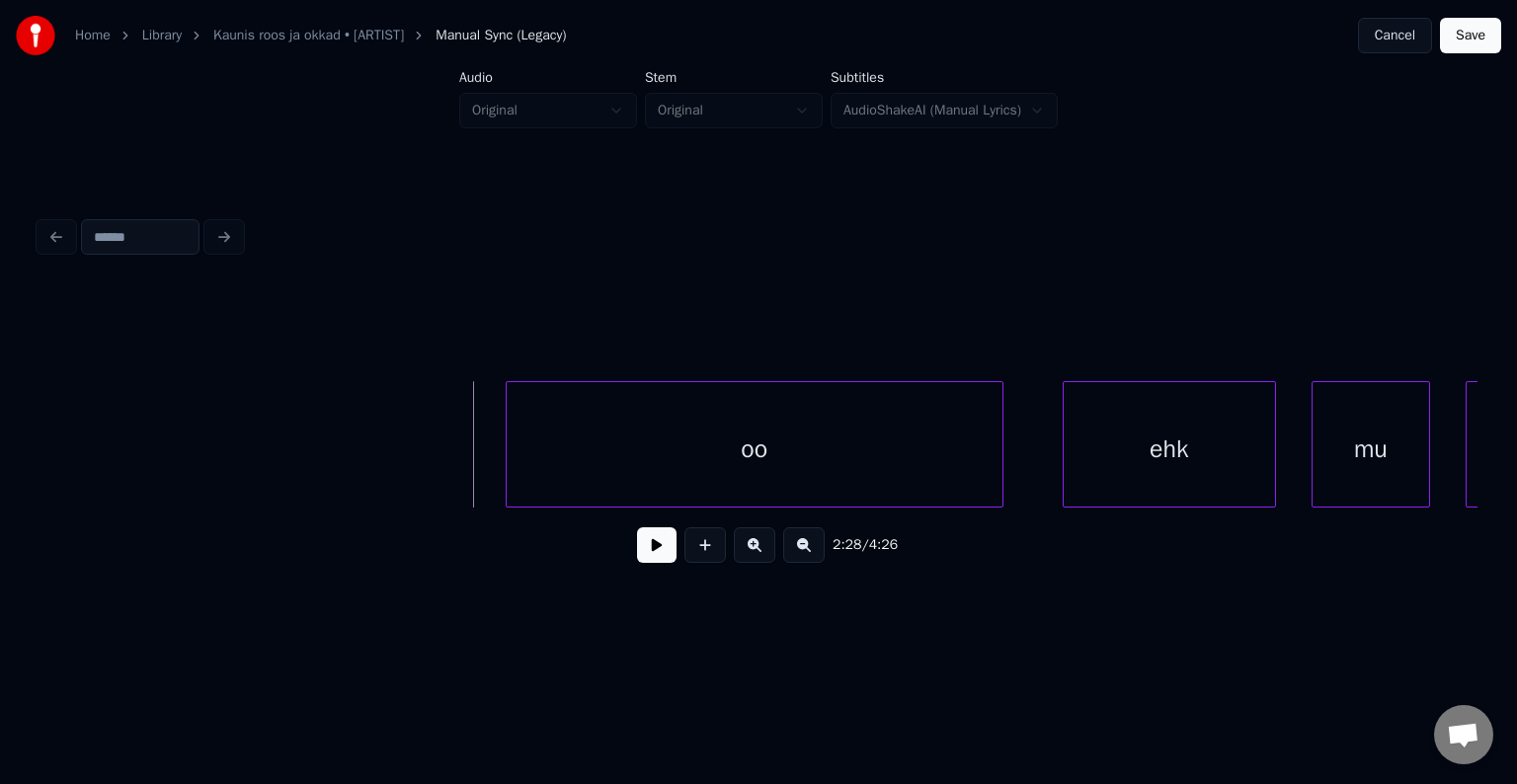 scroll, scrollTop: 0, scrollLeft: 87314, axis: horizontal 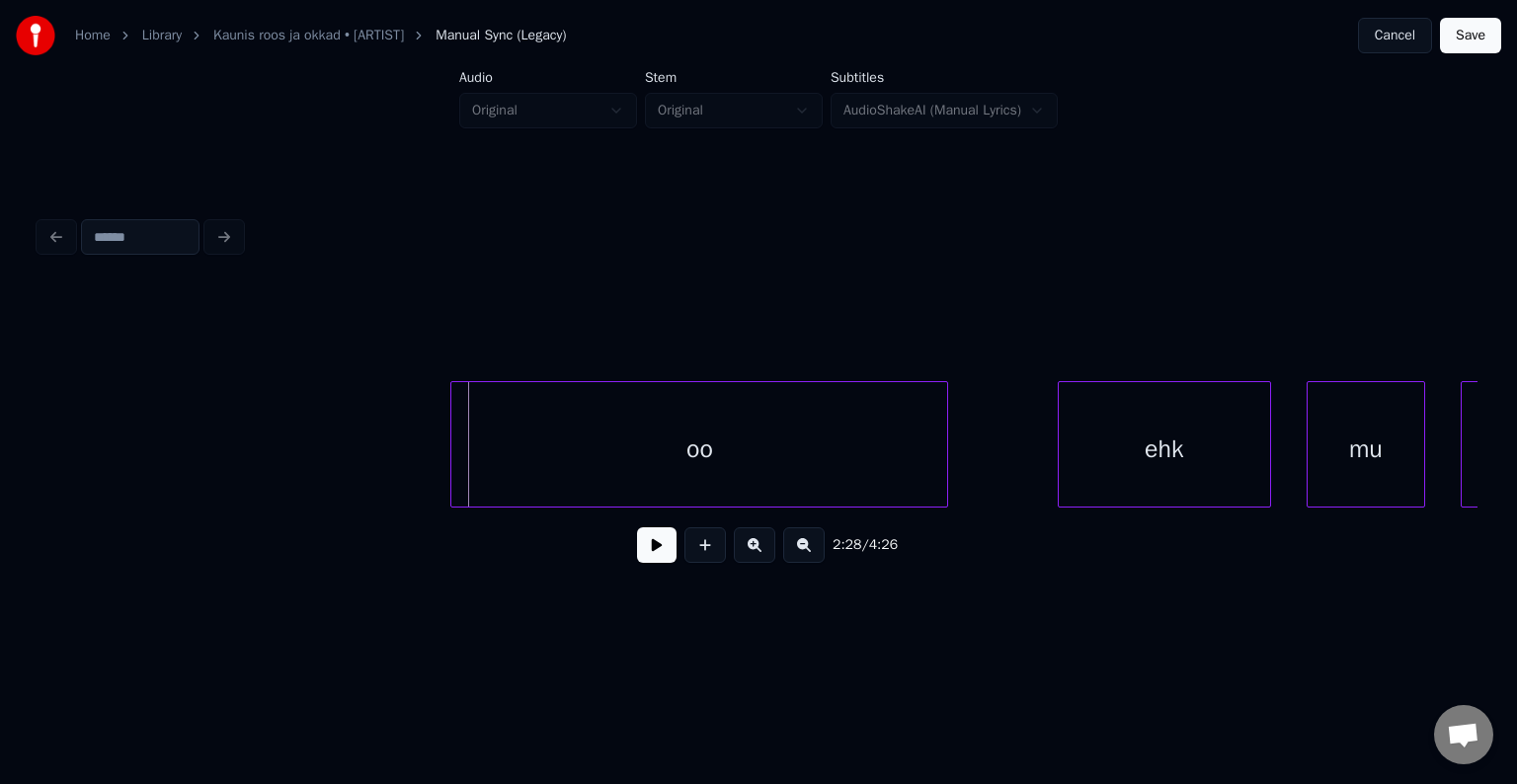 click on "oo" at bounding box center (699, 449) 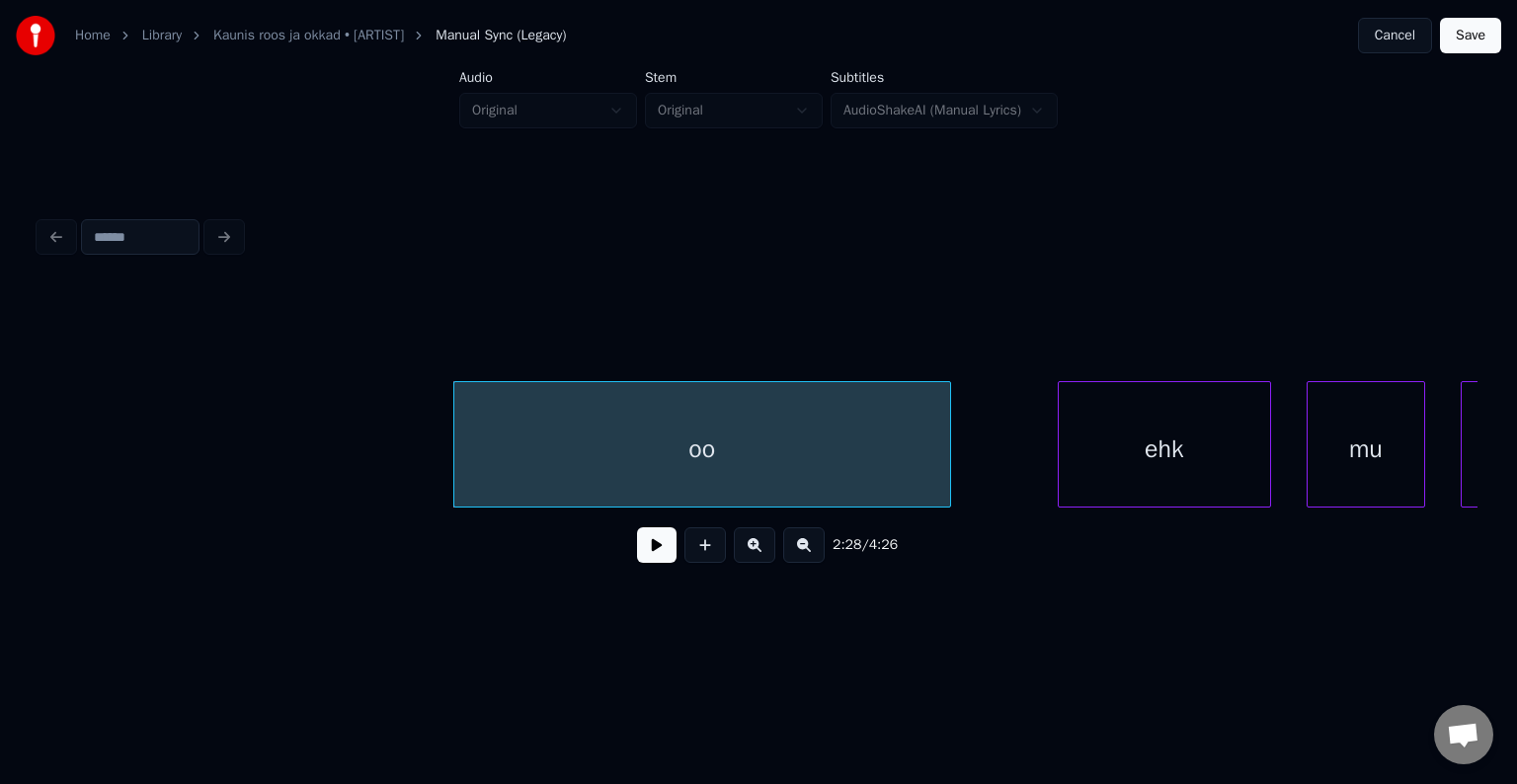click at bounding box center [657, 545] 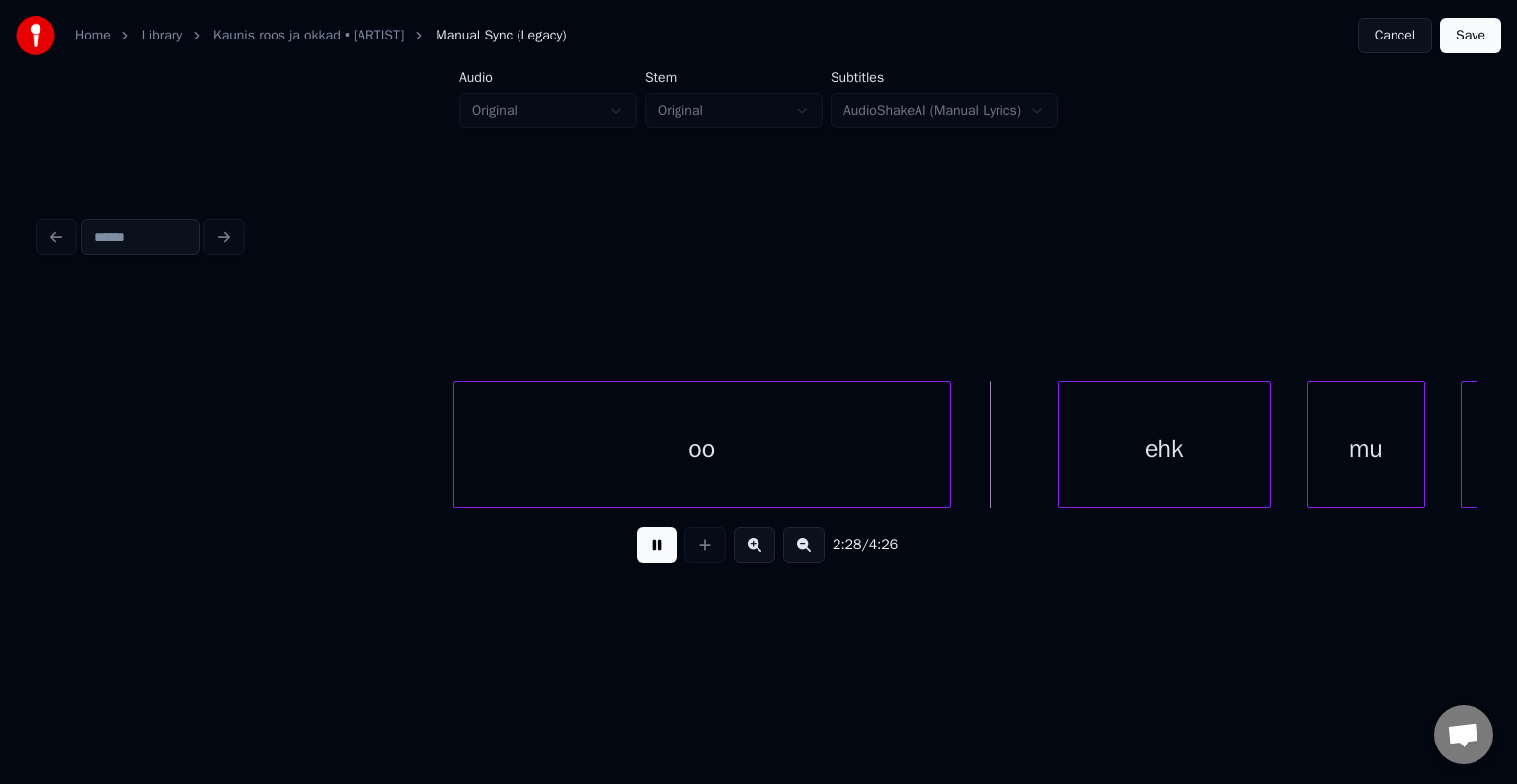 click at bounding box center (657, 545) 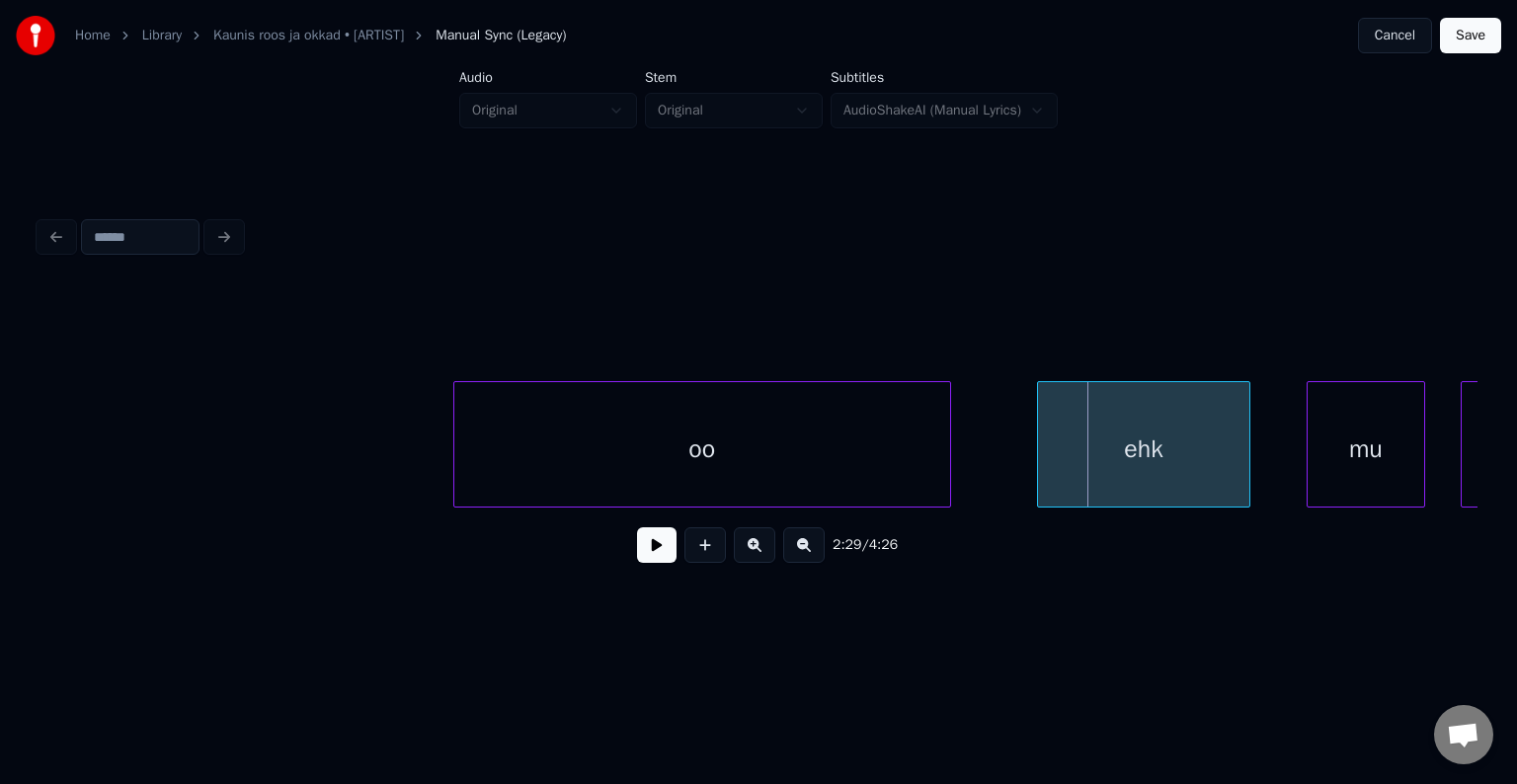 click on "ehk" at bounding box center [1144, 449] 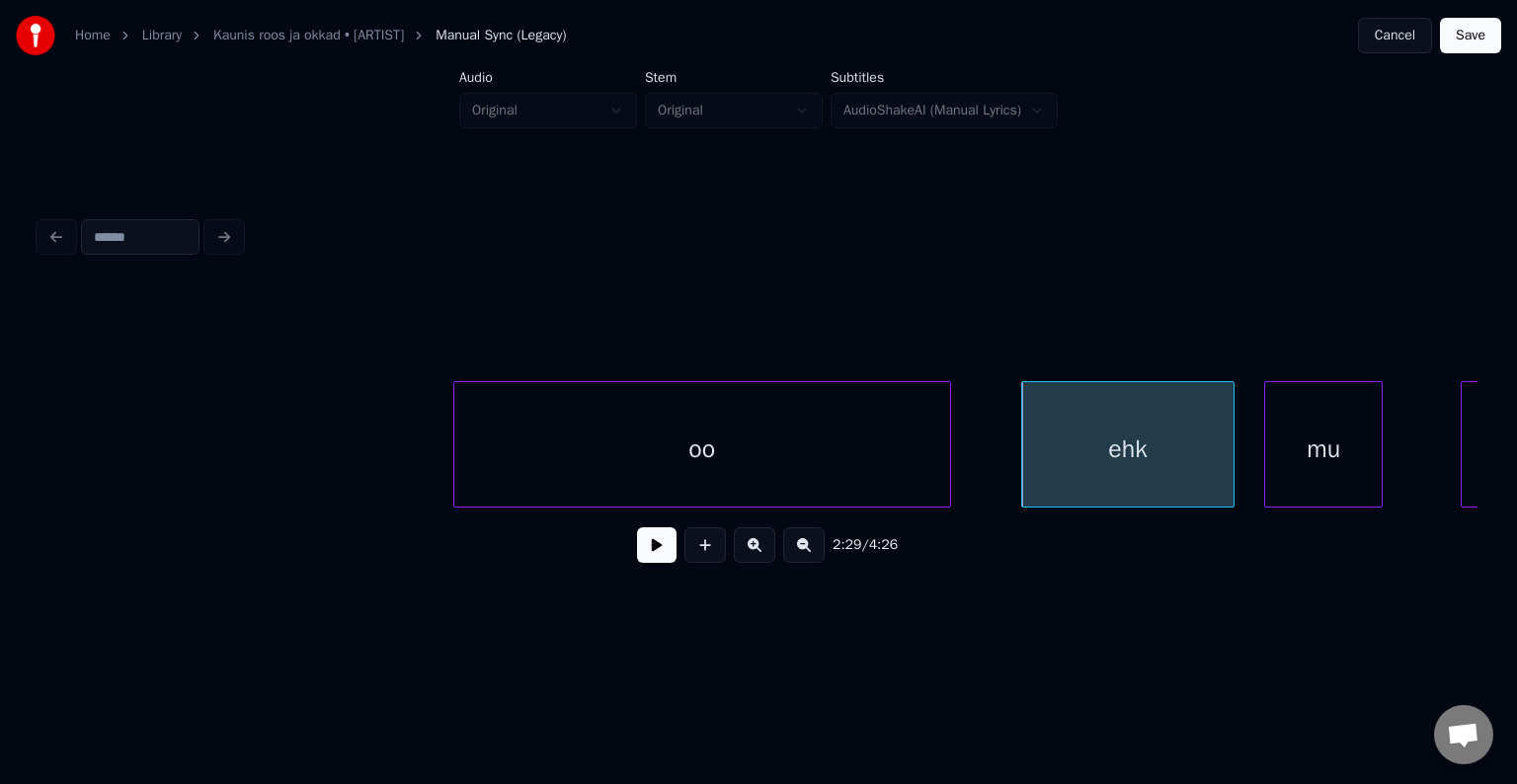 click on "mu" at bounding box center (1323, 449) 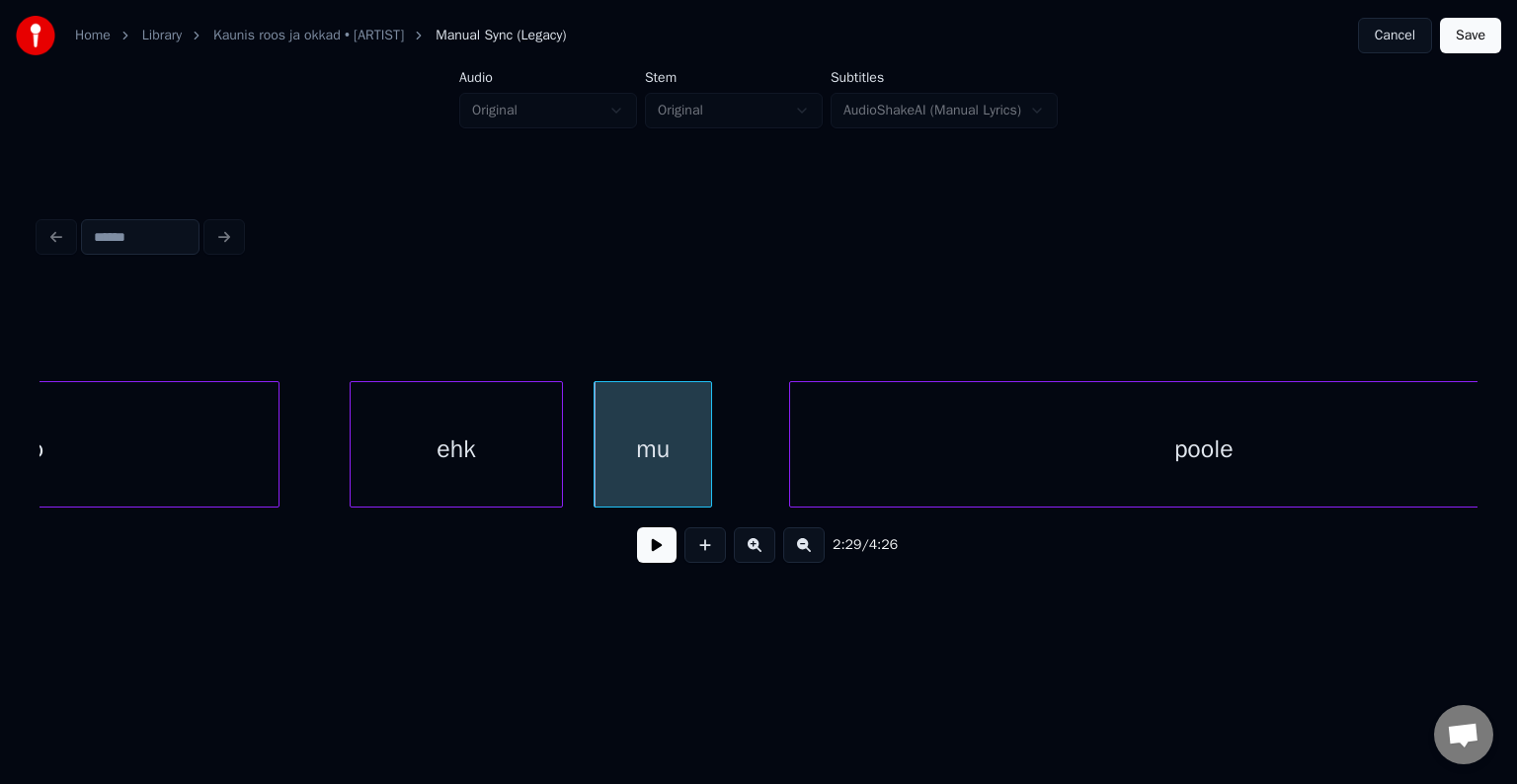 scroll, scrollTop: 0, scrollLeft: 88120, axis: horizontal 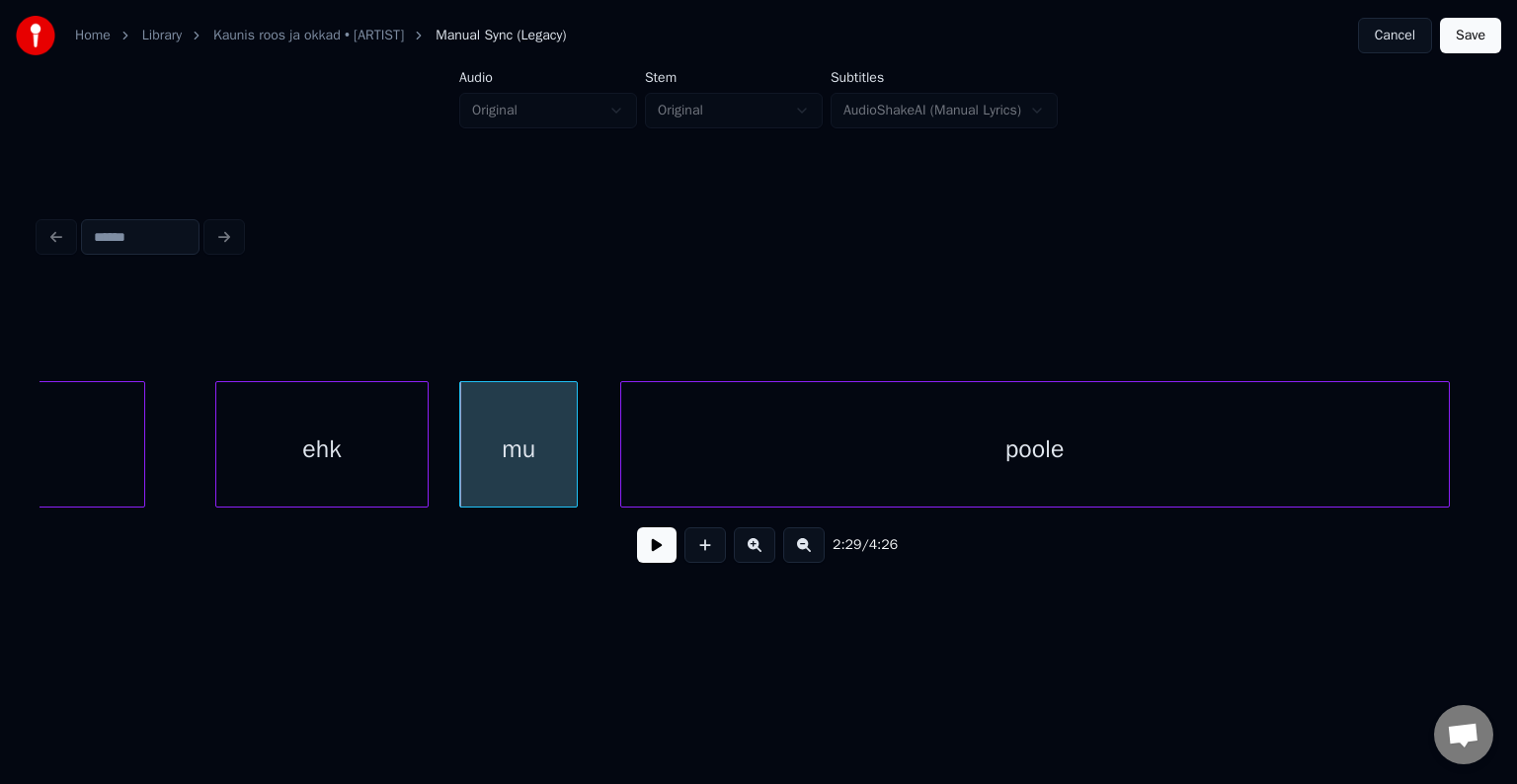 click on "poole" at bounding box center (1035, 449) 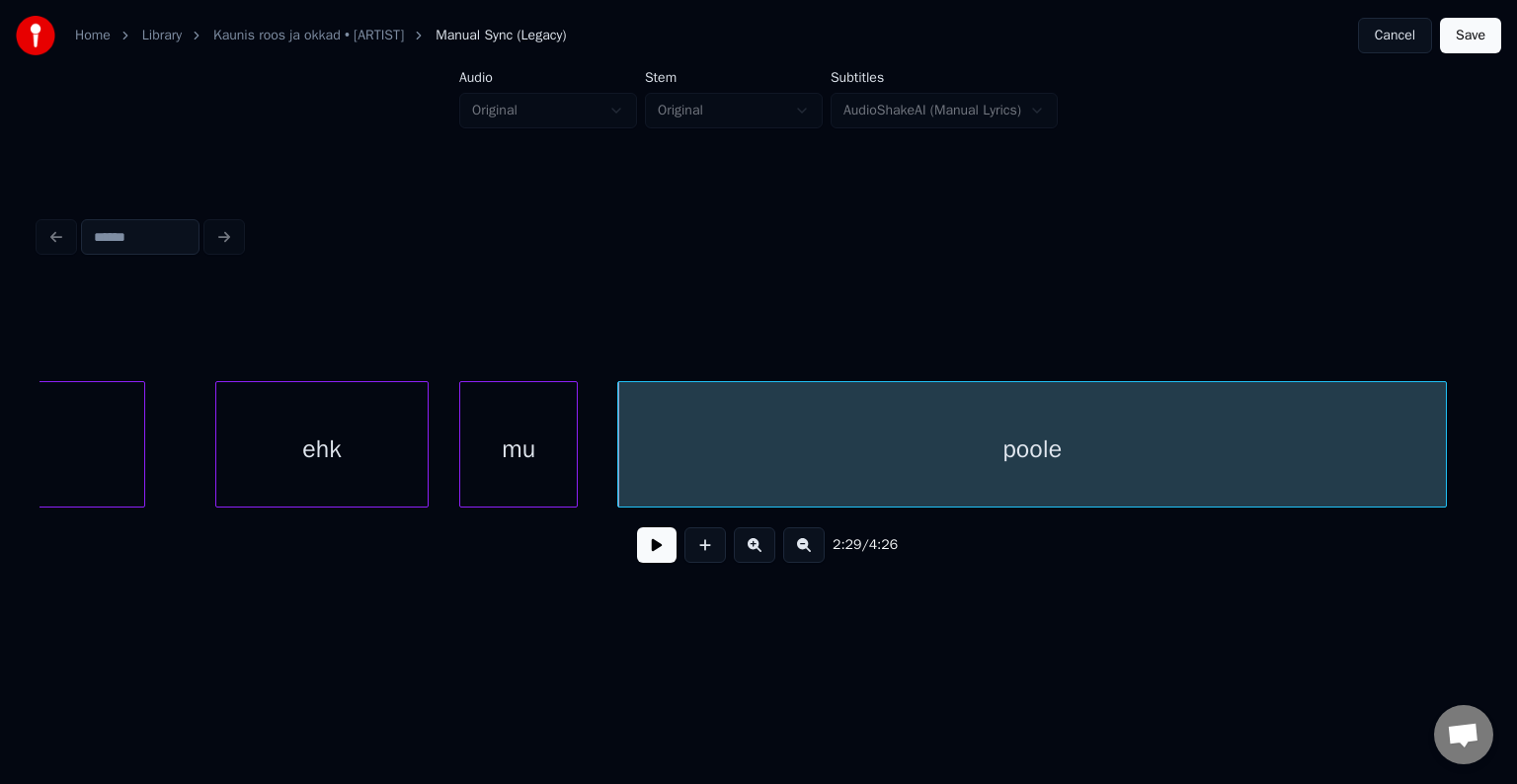 click on "mu" at bounding box center (519, 449) 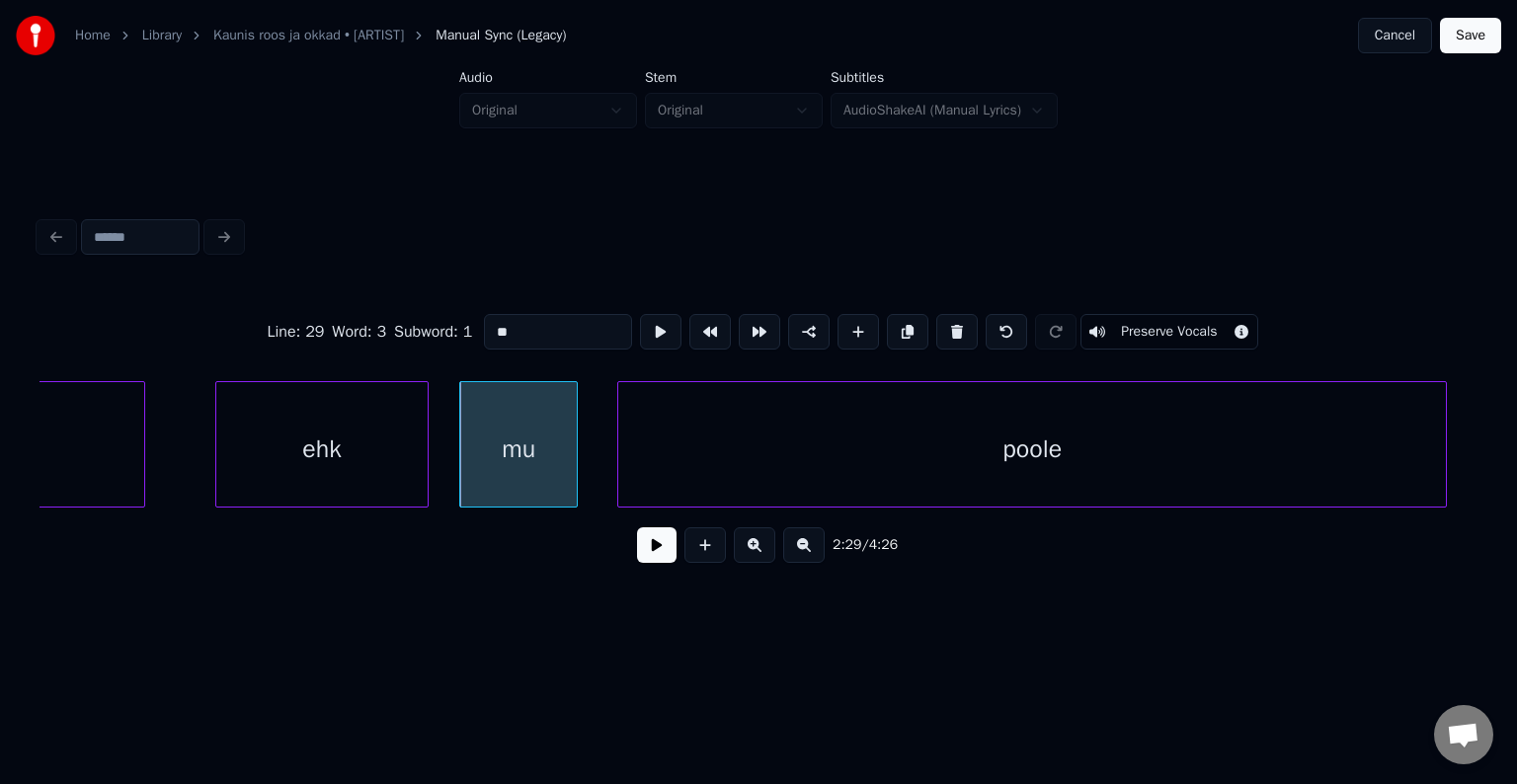 click at bounding box center [657, 545] 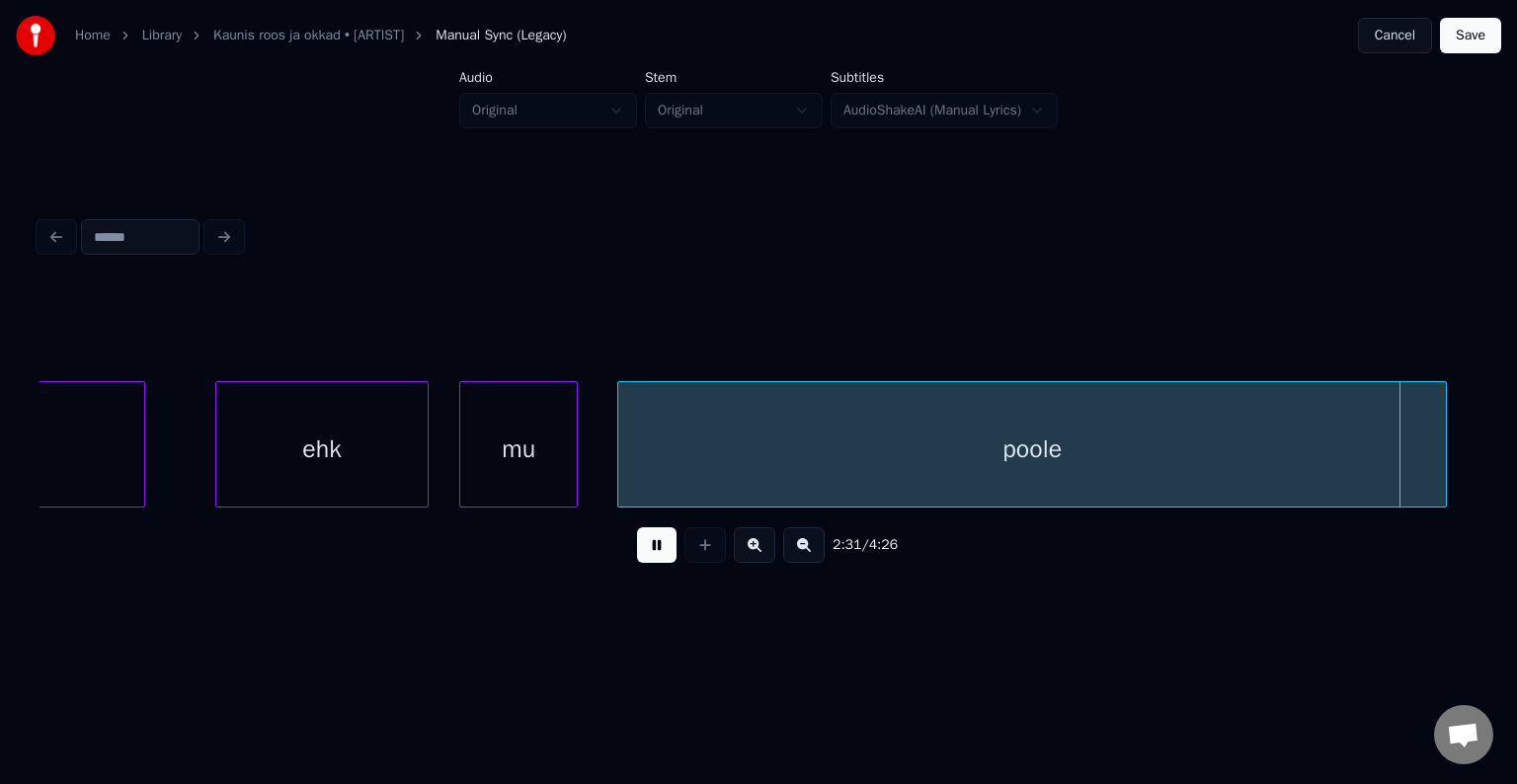 scroll, scrollTop: 0, scrollLeft: 89558, axis: horizontal 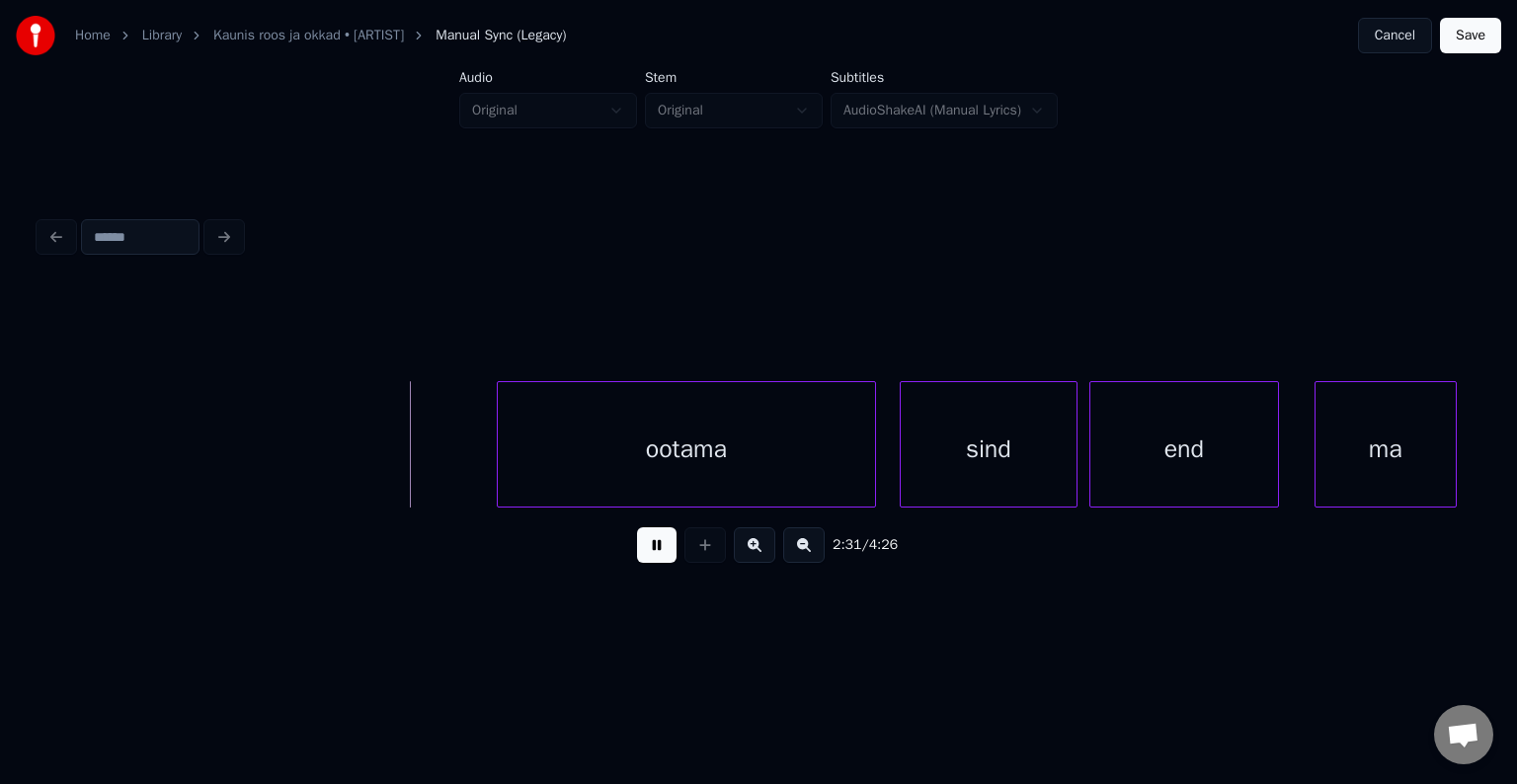 click at bounding box center (657, 545) 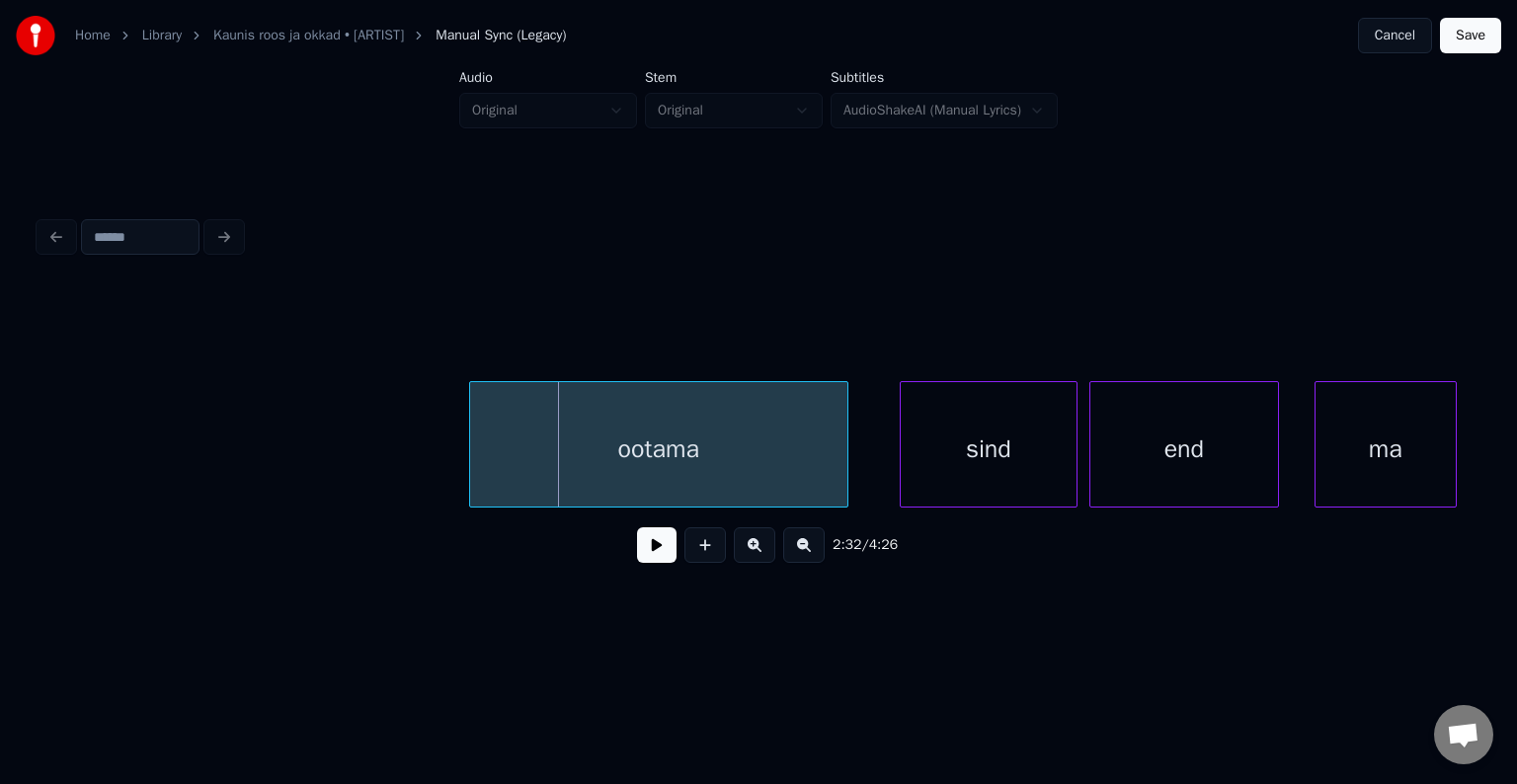 click on "ootama" at bounding box center [659, 449] 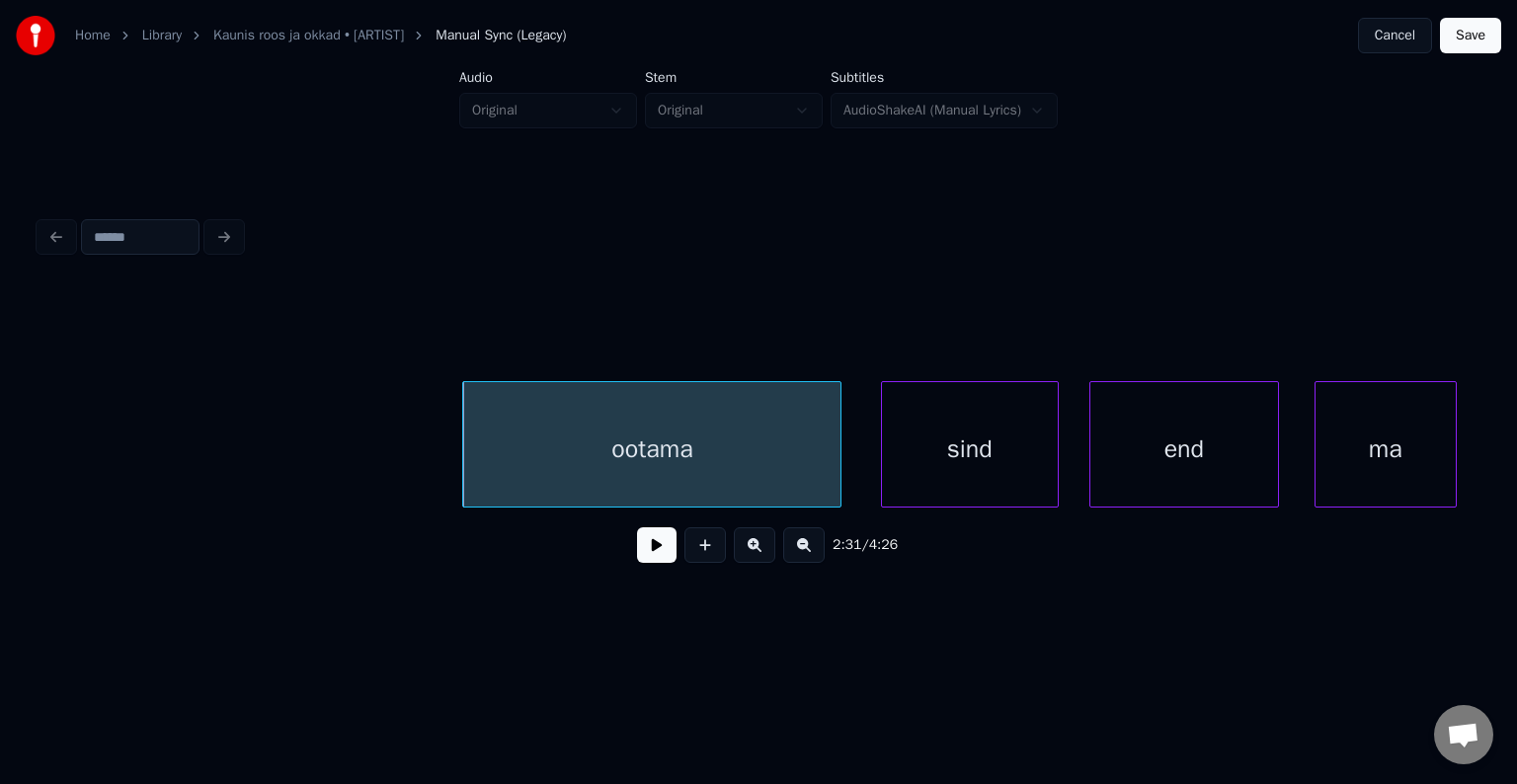click on "sind" at bounding box center [970, 449] 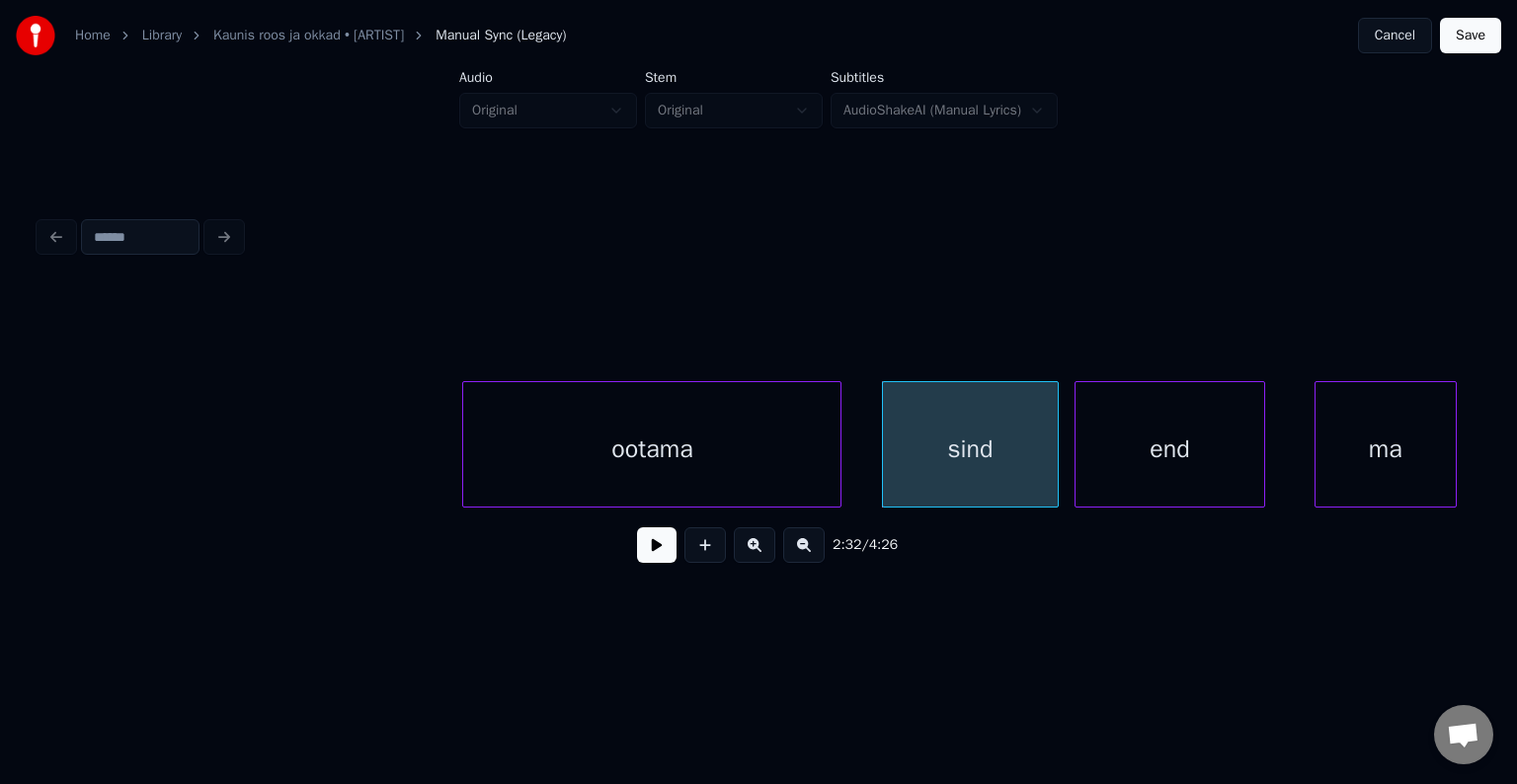 click on "end" at bounding box center [1169, 449] 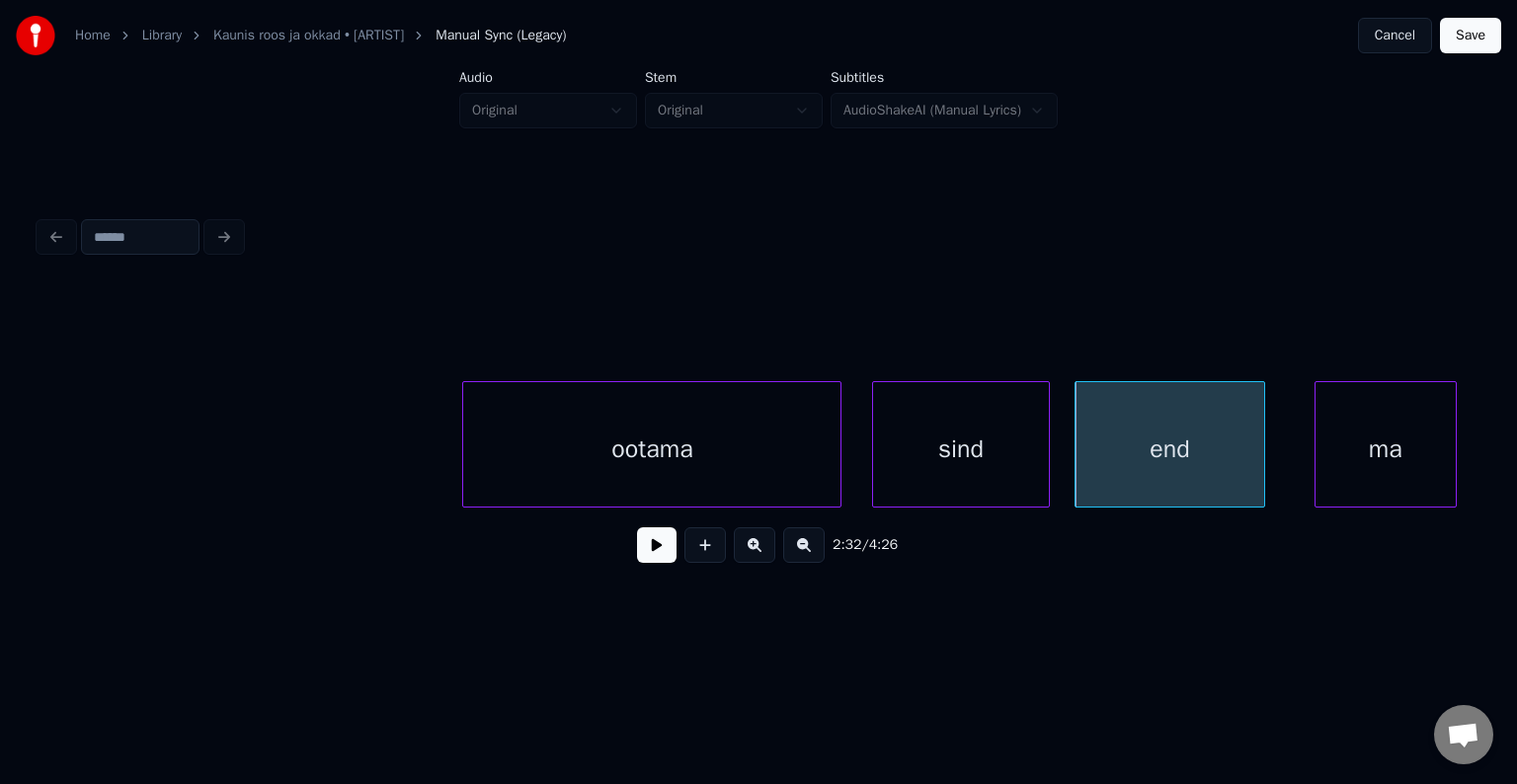 click on "sind" at bounding box center [961, 449] 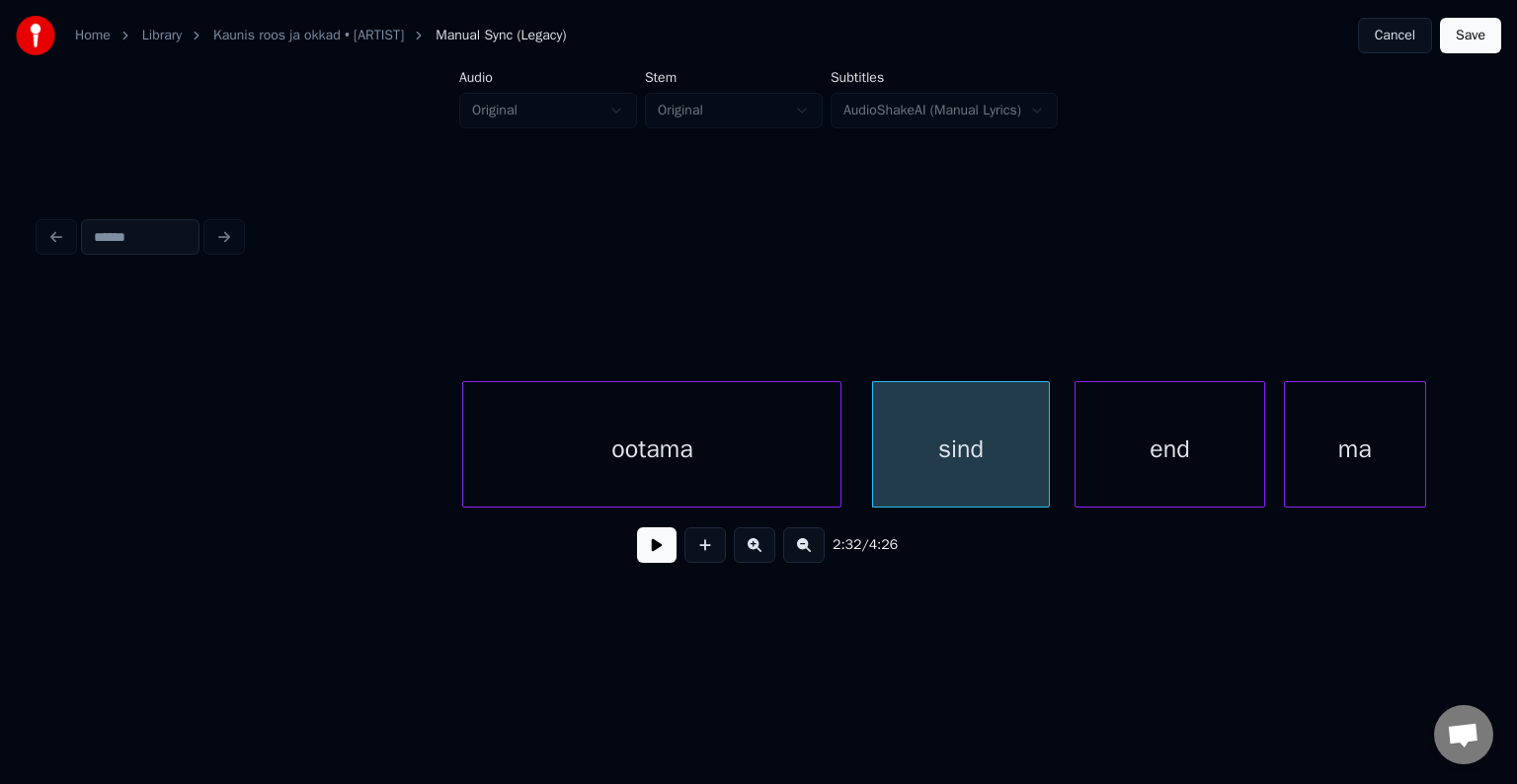 click on "ma" at bounding box center (1355, 449) 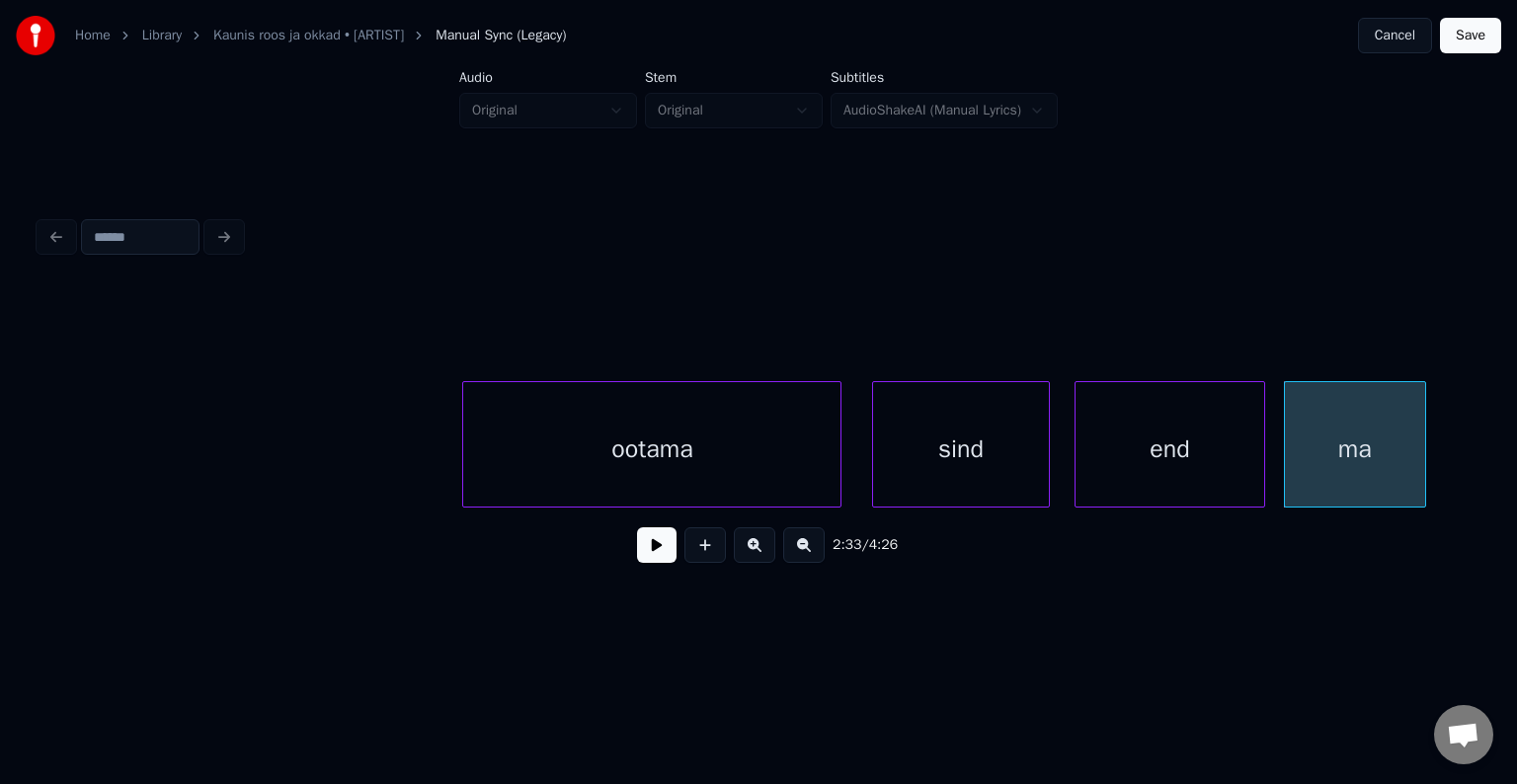 click on "ootama" at bounding box center [652, 449] 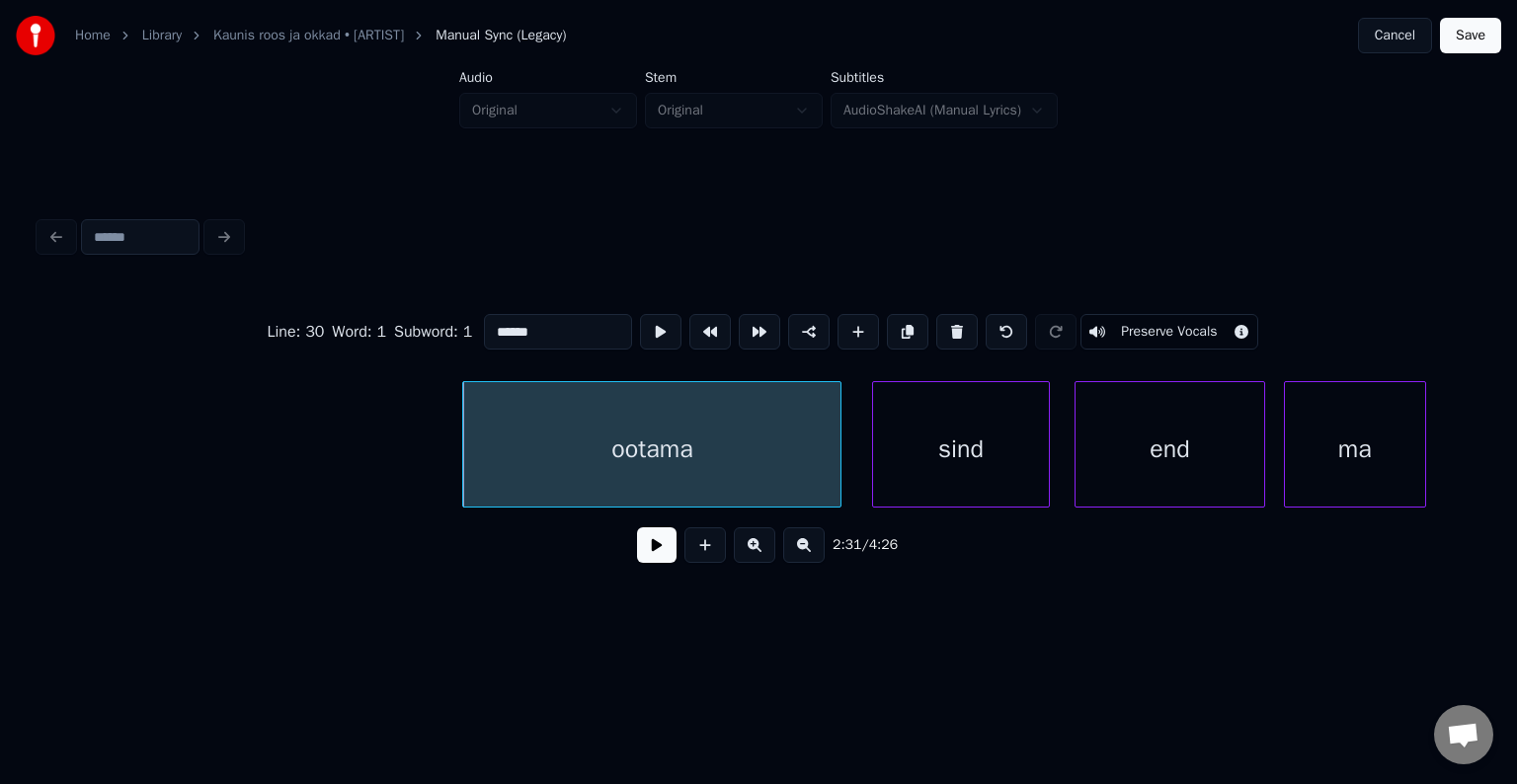 click at bounding box center [657, 545] 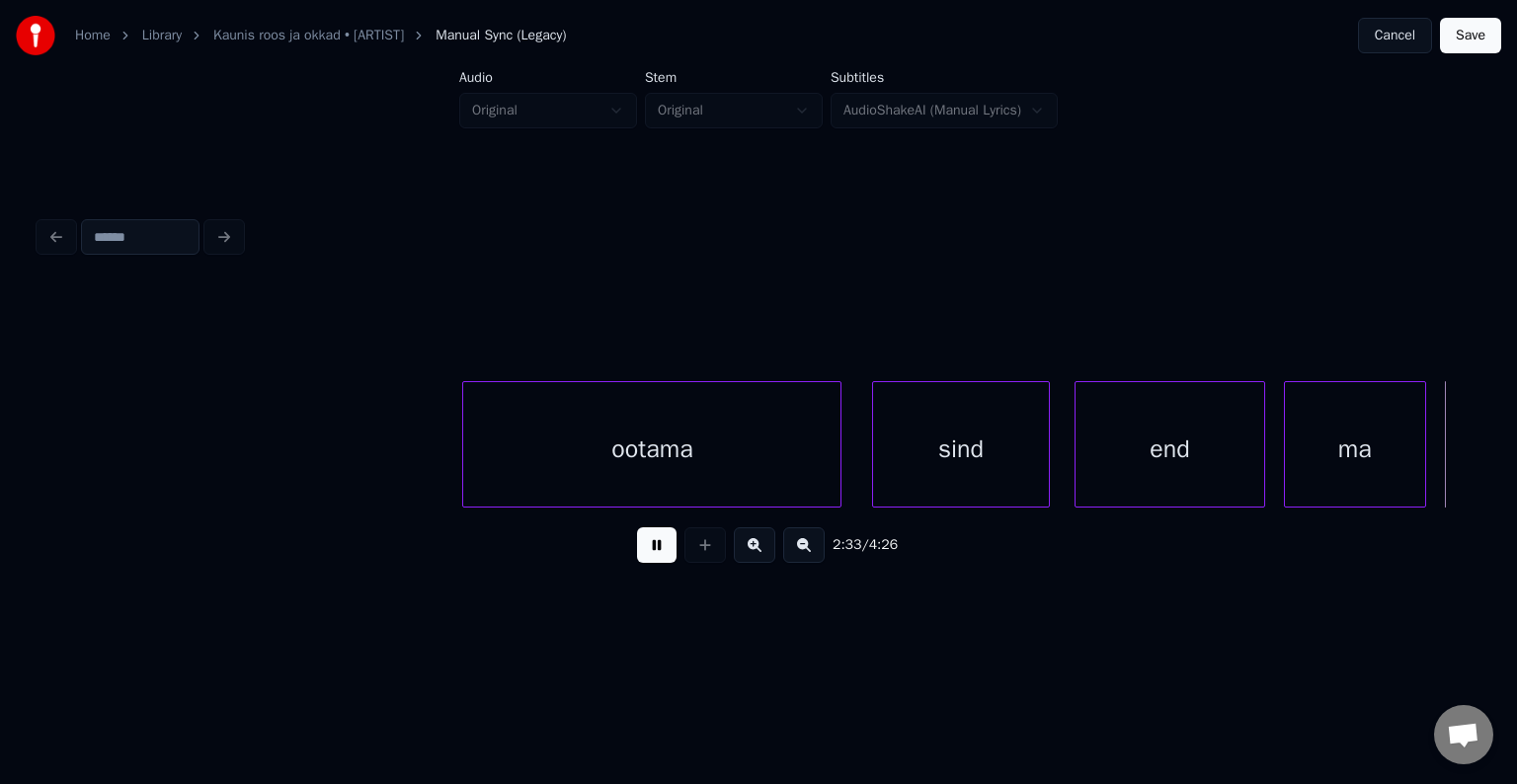 click at bounding box center [657, 545] 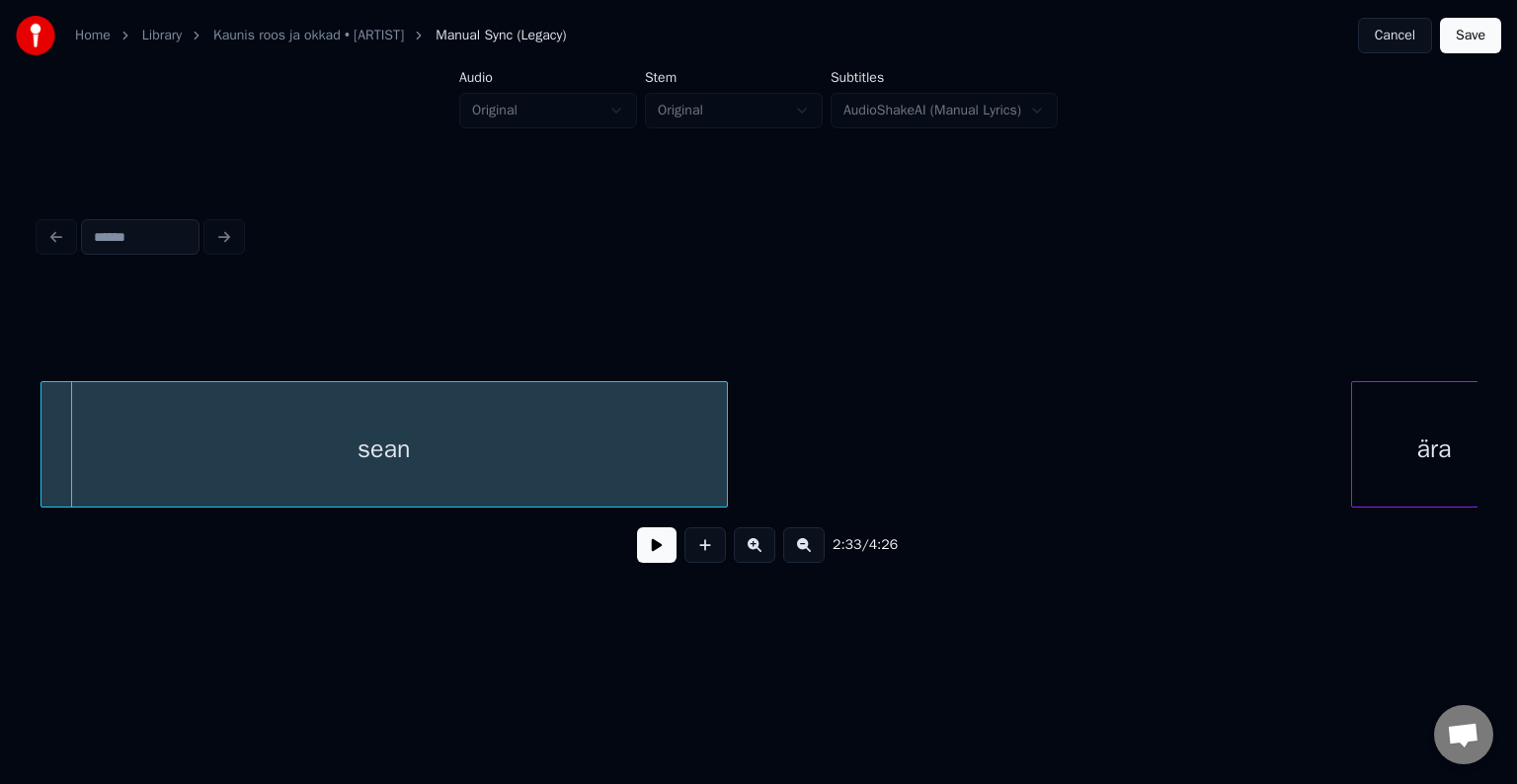 scroll, scrollTop: 0, scrollLeft: 90988, axis: horizontal 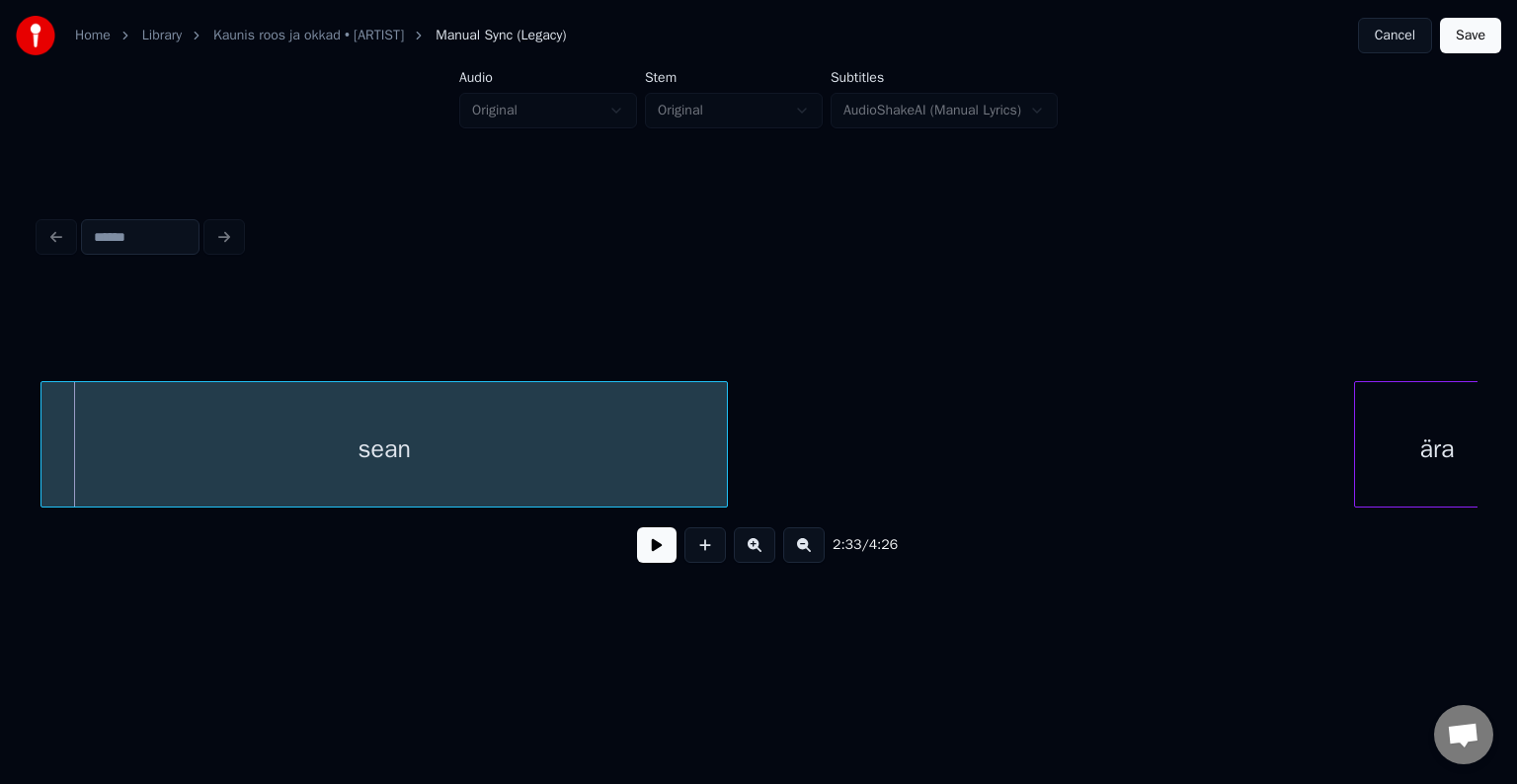 click on "sean" at bounding box center (384, 449) 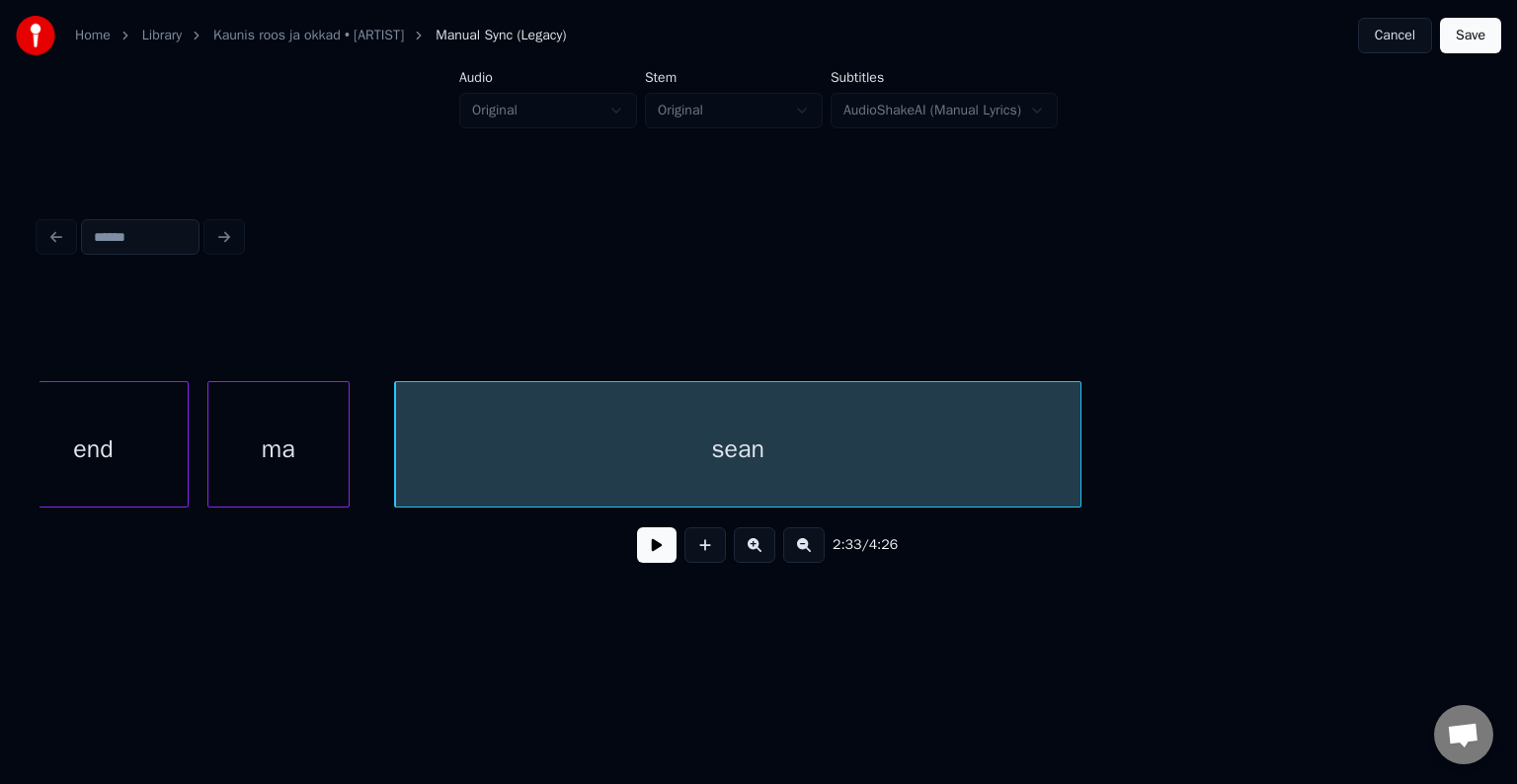 scroll, scrollTop: 0, scrollLeft: 90633, axis: horizontal 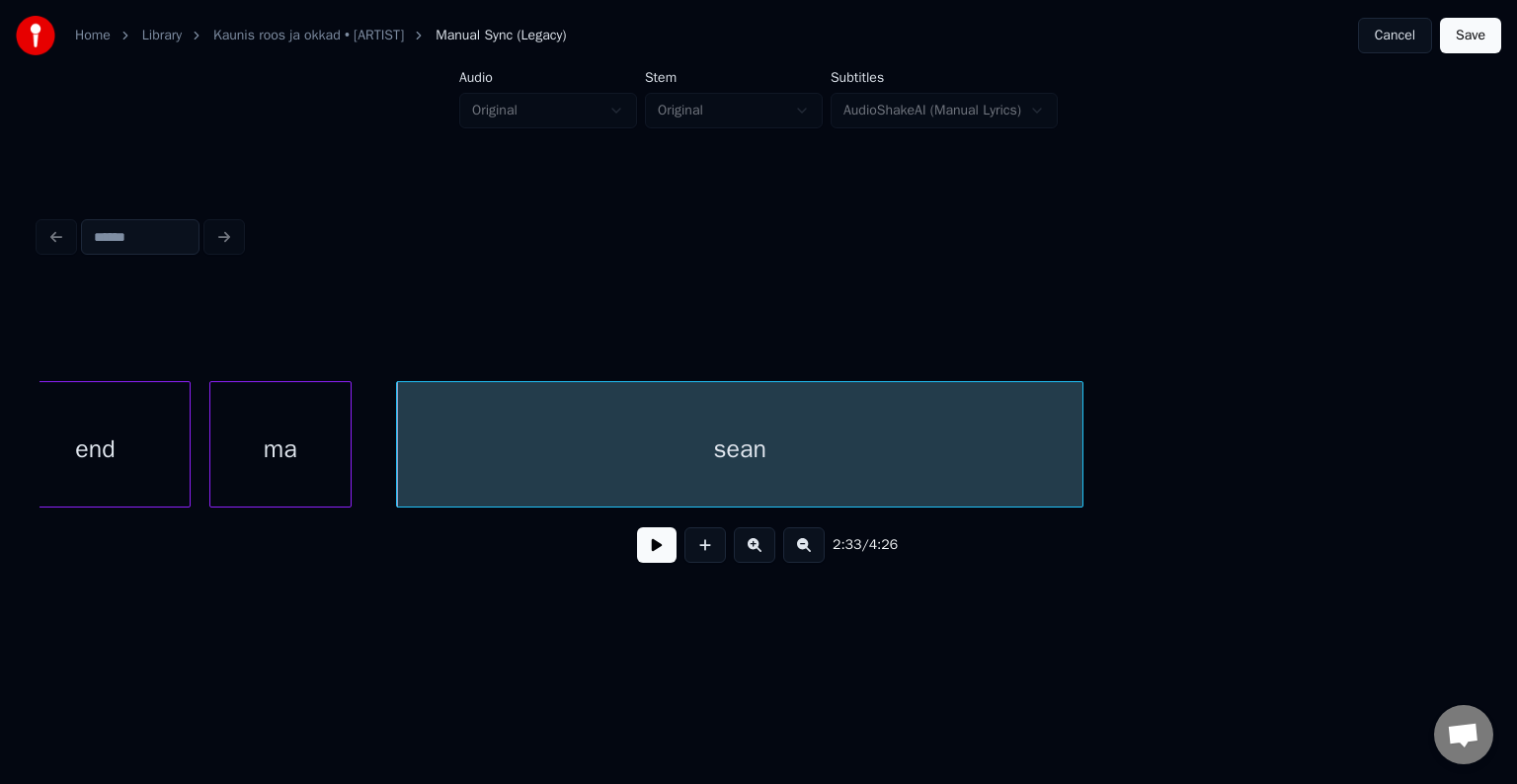 click on "sean" at bounding box center (740, 449) 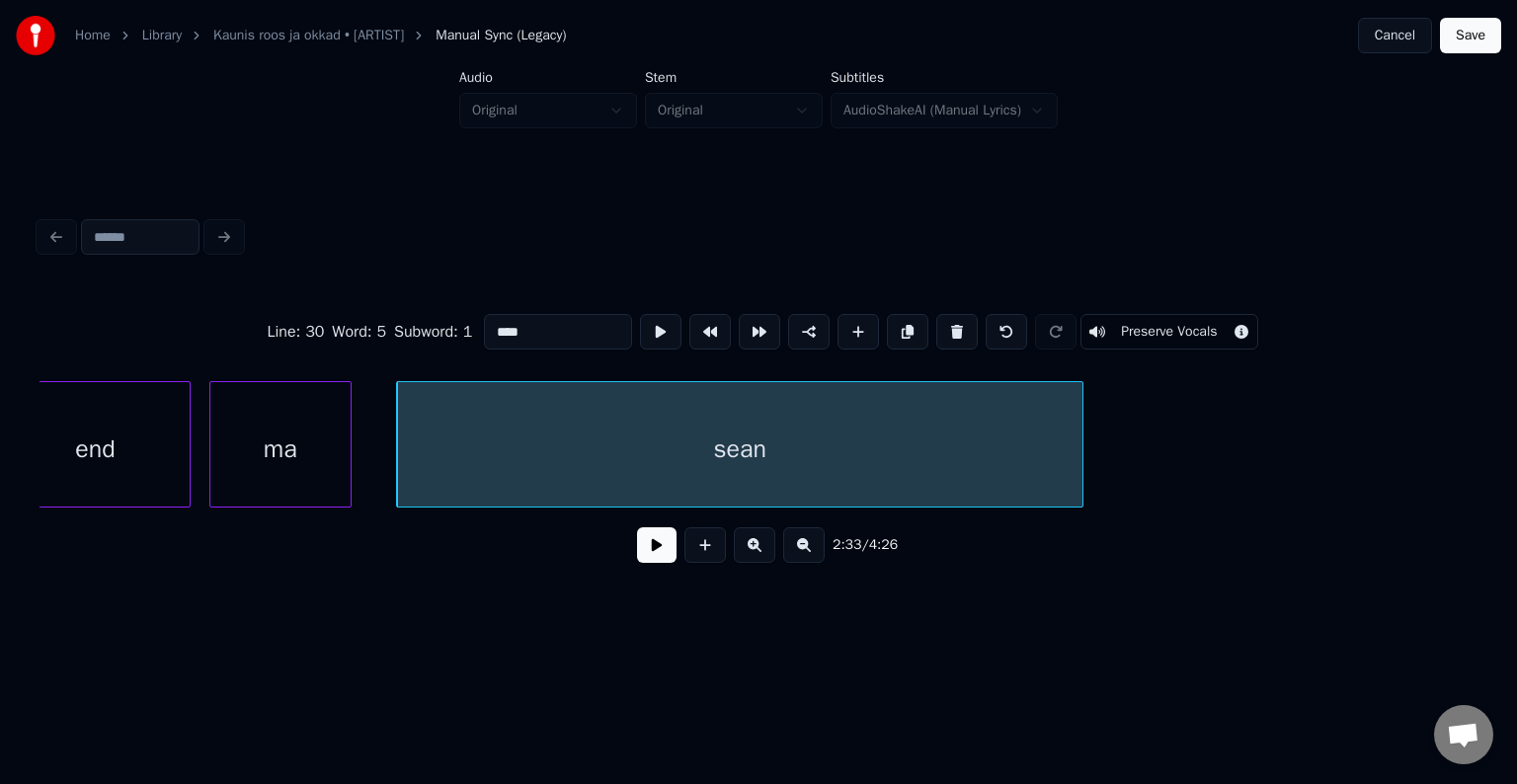 click at bounding box center [657, 545] 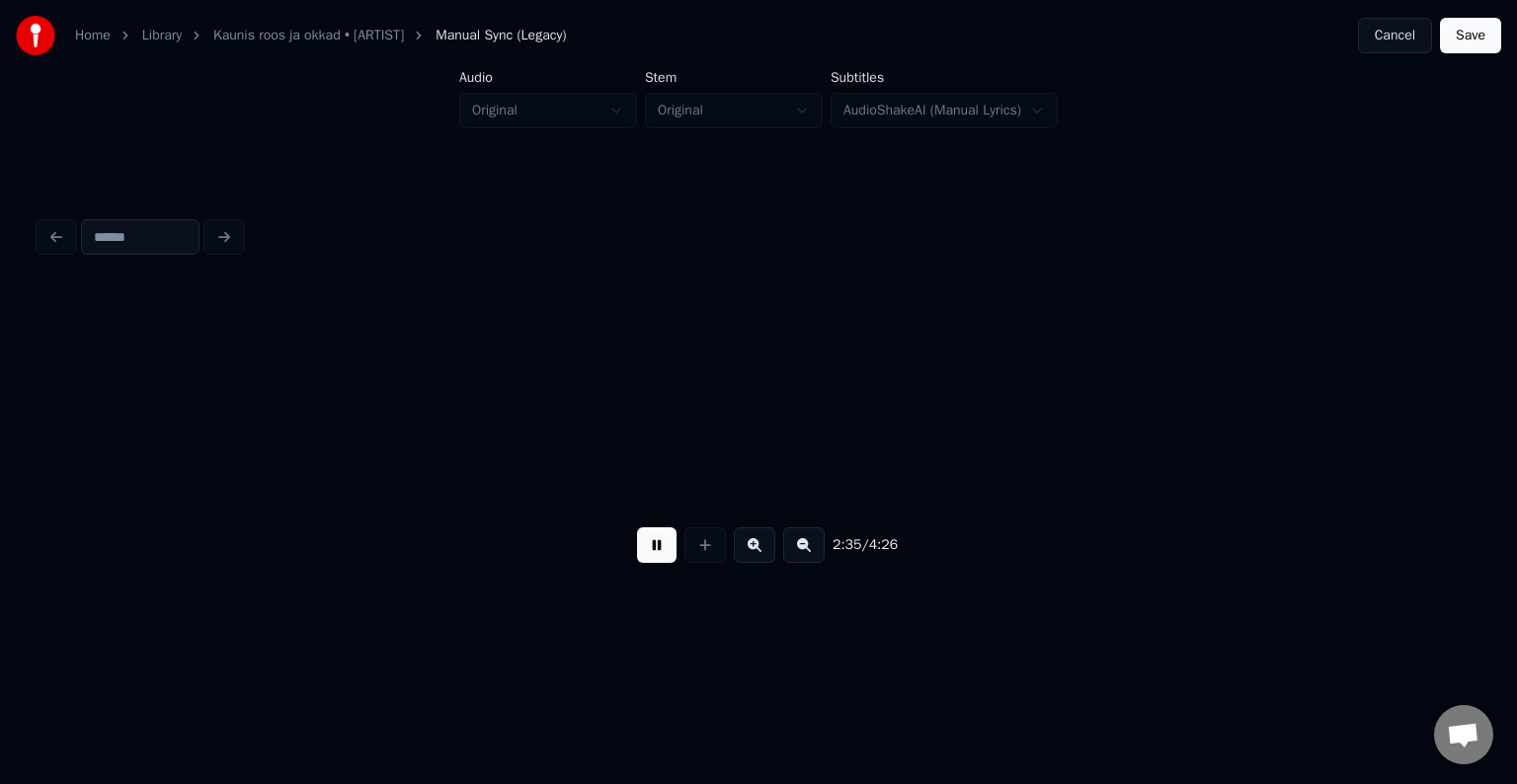 scroll, scrollTop: 0, scrollLeft: 92077, axis: horizontal 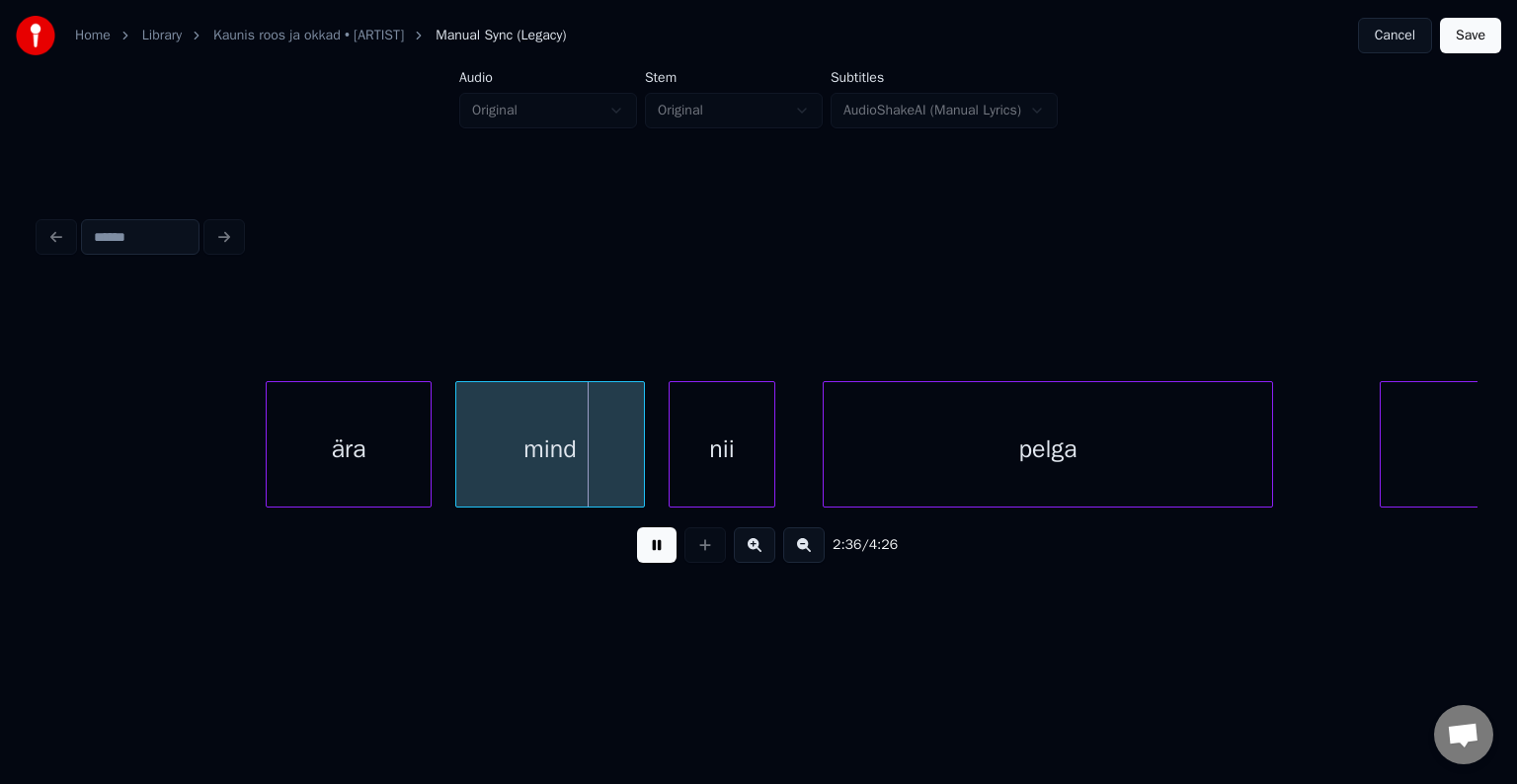 click at bounding box center [657, 545] 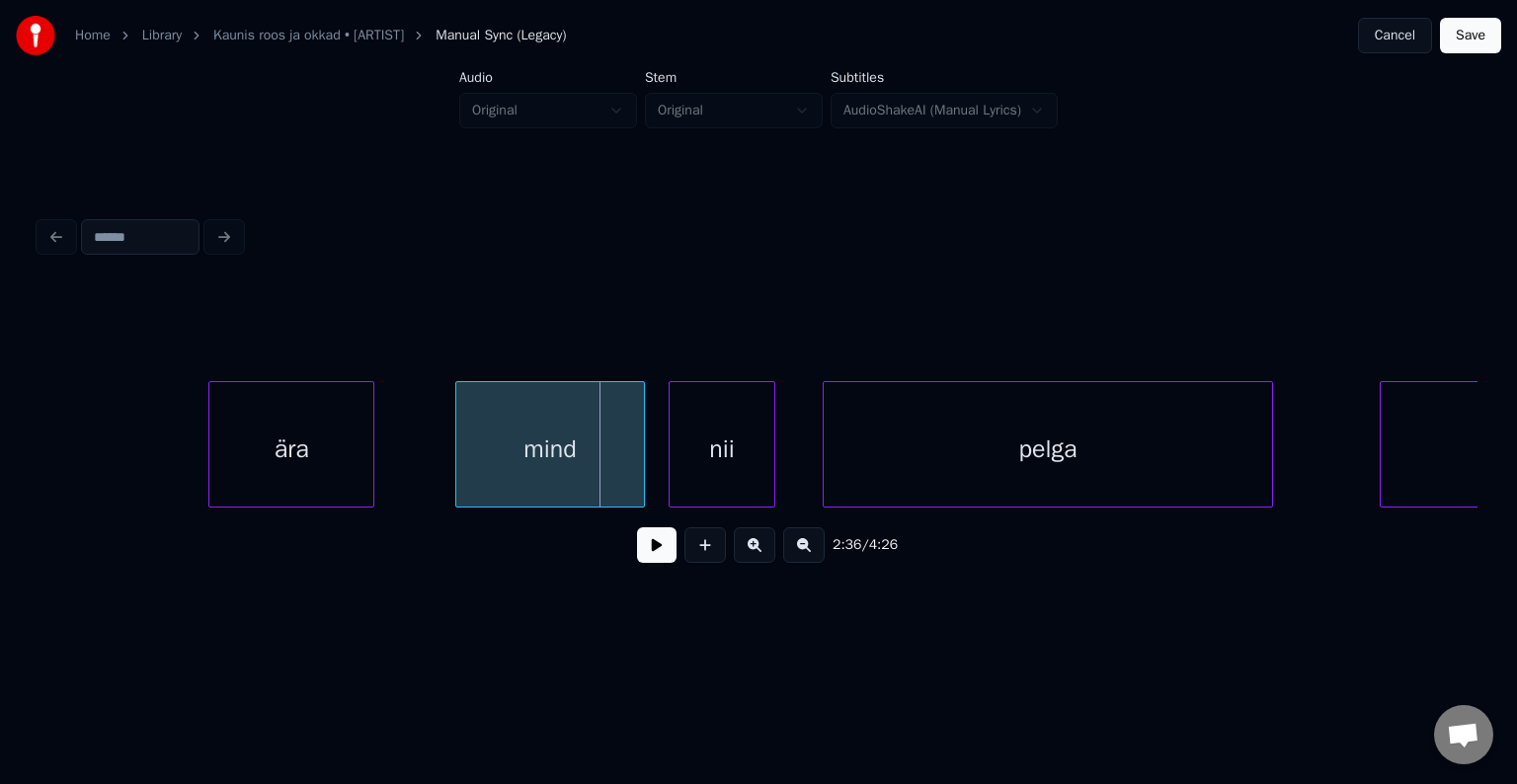 click on "ära" at bounding box center [291, 449] 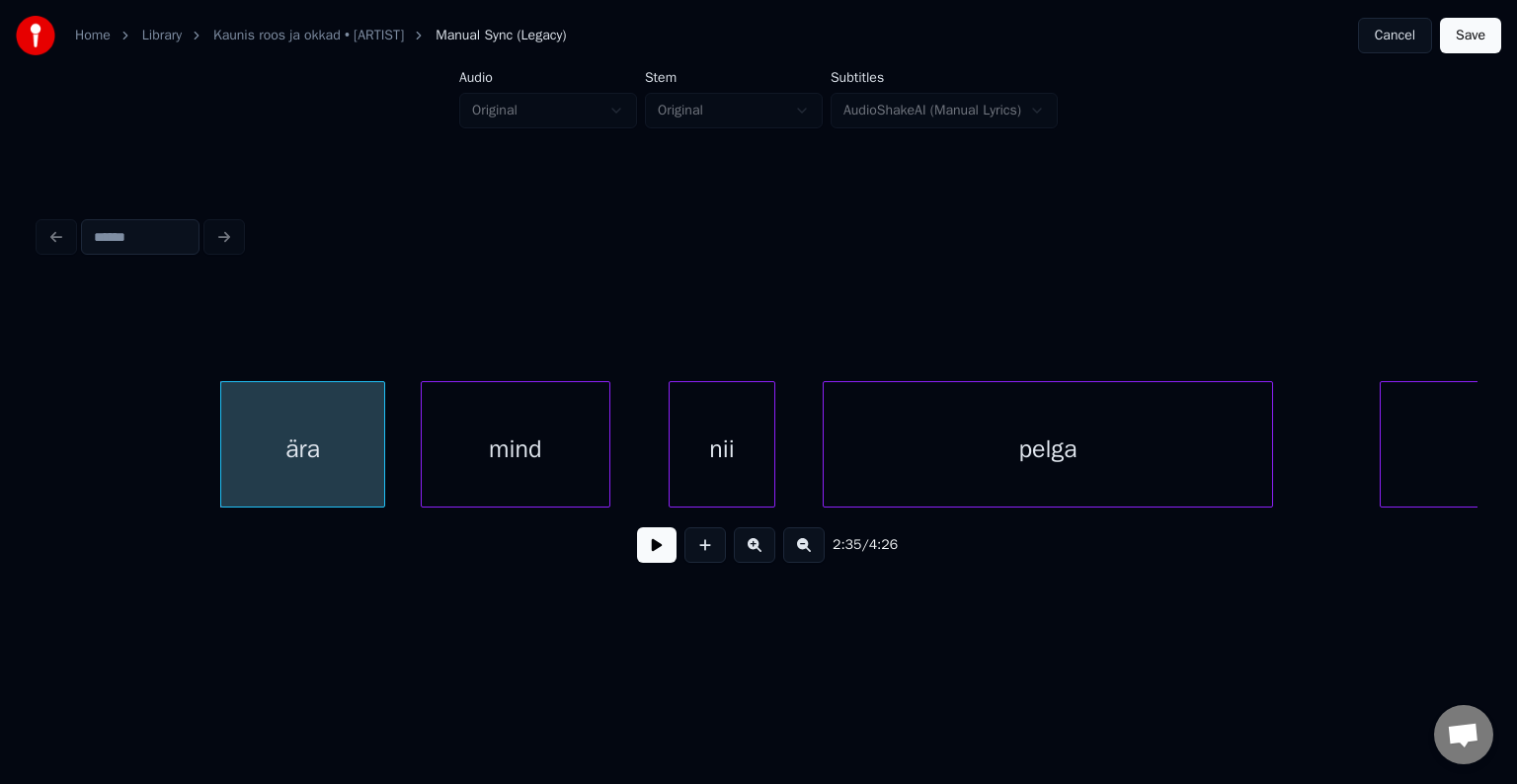 click on "mind" at bounding box center (516, 449) 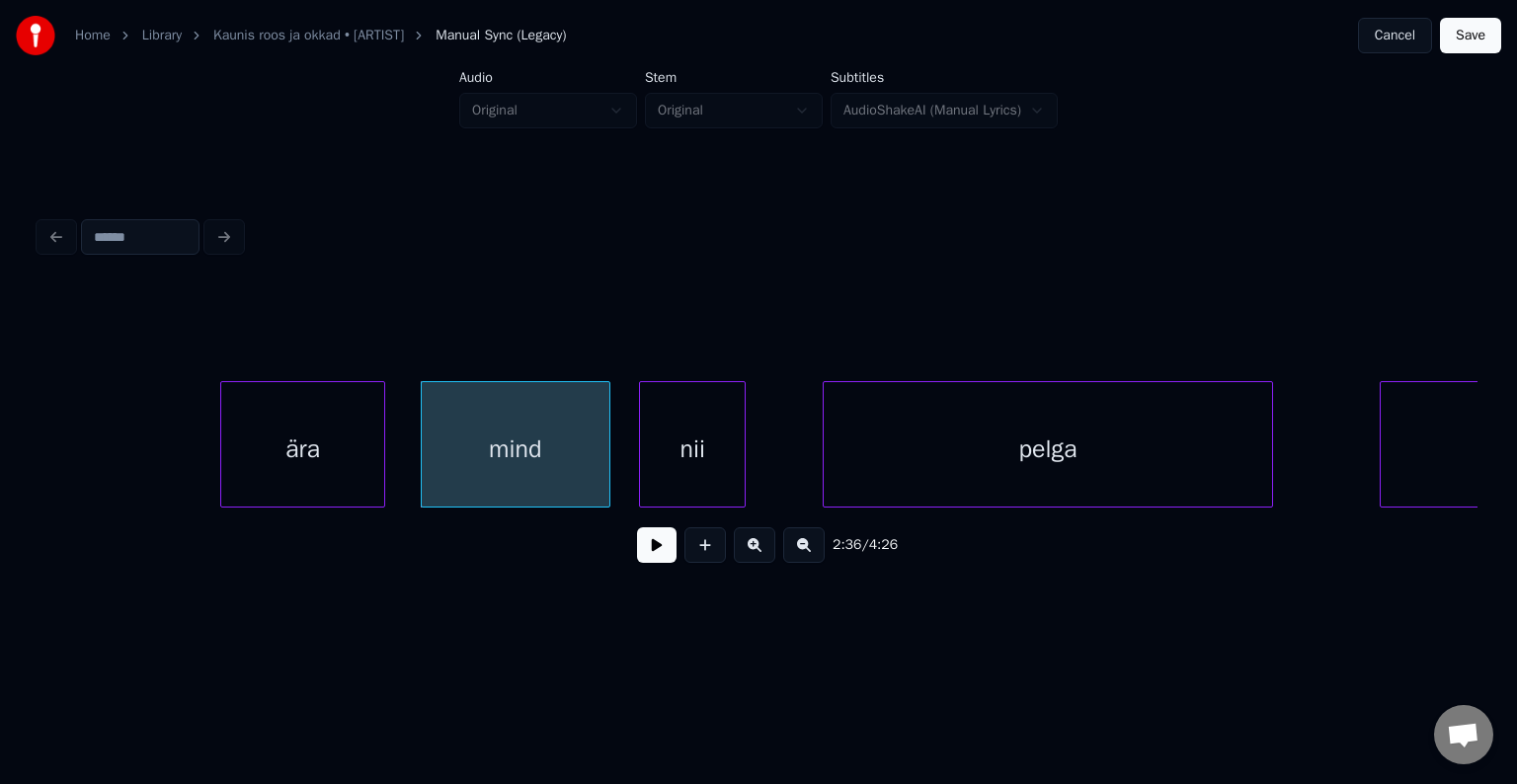 click on "nii" at bounding box center [692, 449] 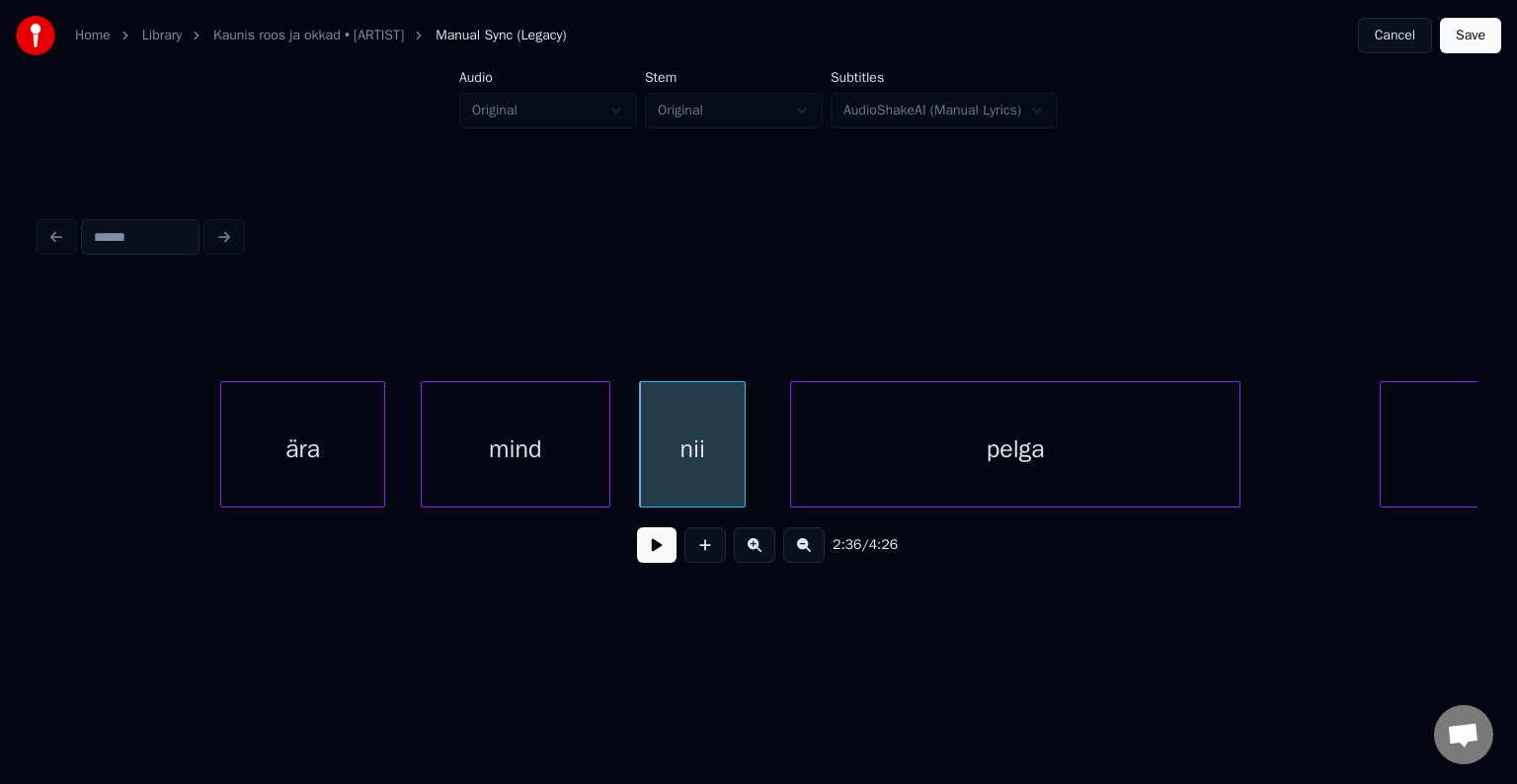 click on "pelga" at bounding box center [1015, 449] 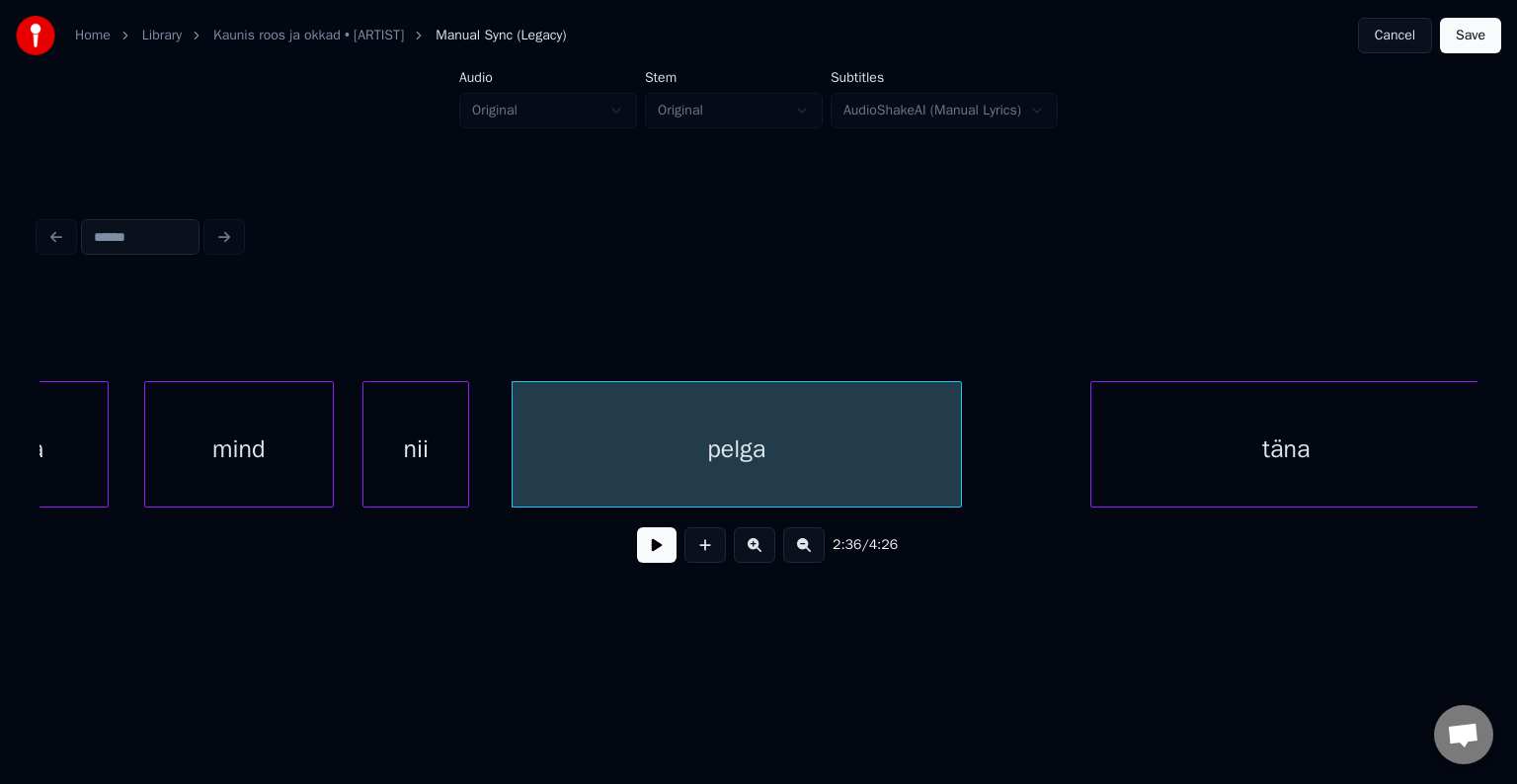 scroll, scrollTop: 0, scrollLeft: 92362, axis: horizontal 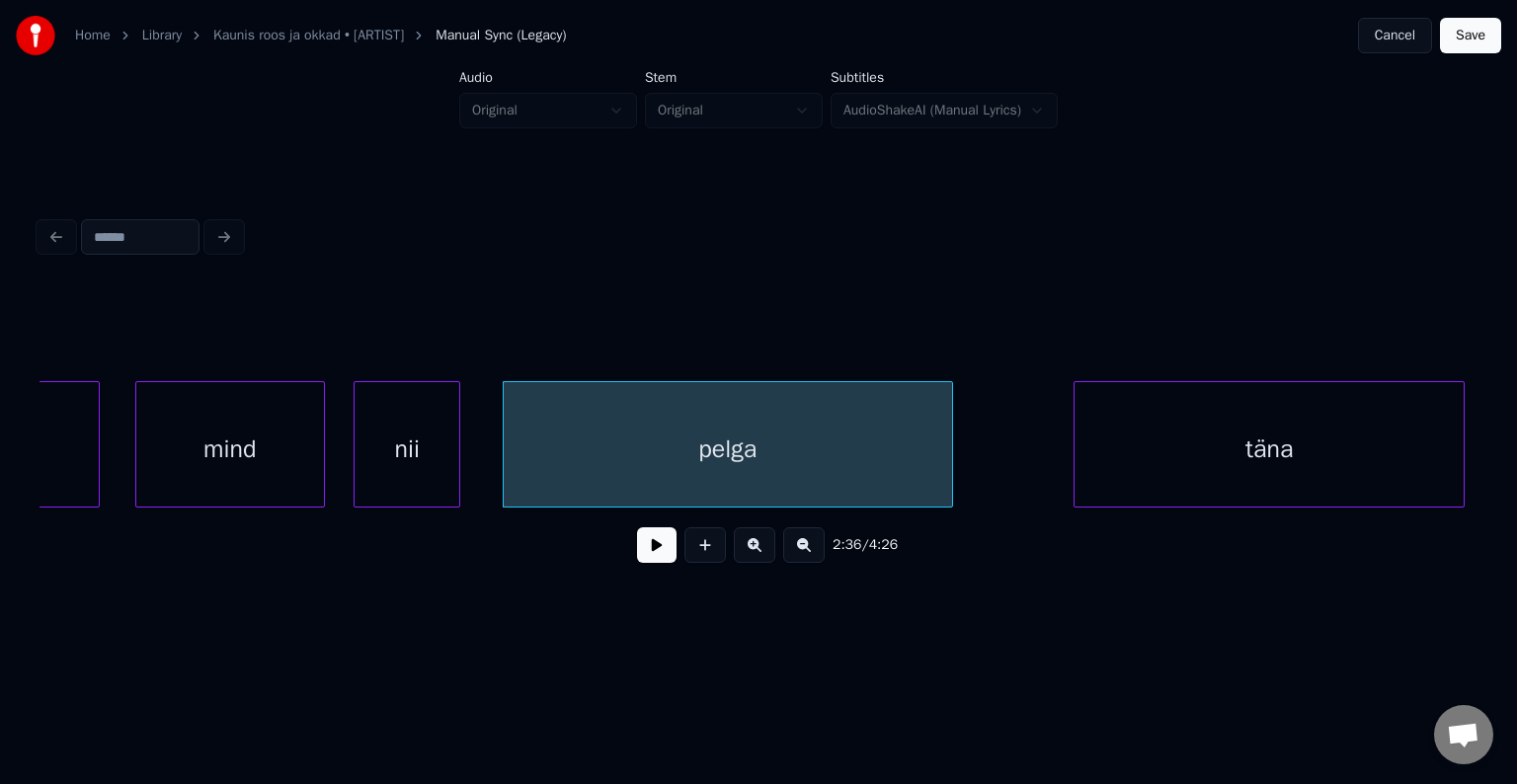 click on "täna" at bounding box center (1269, 449) 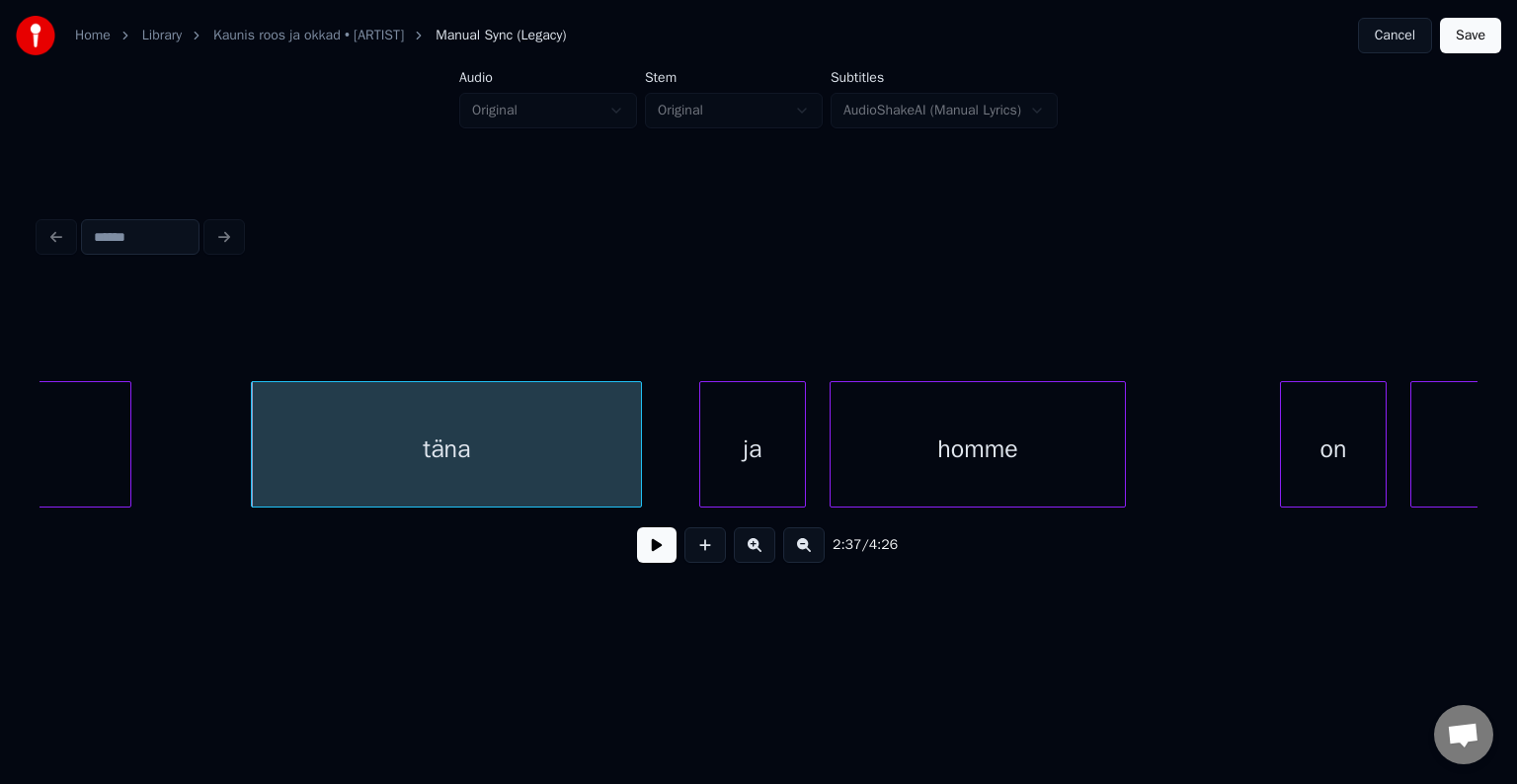 scroll, scrollTop: 0, scrollLeft: 93231, axis: horizontal 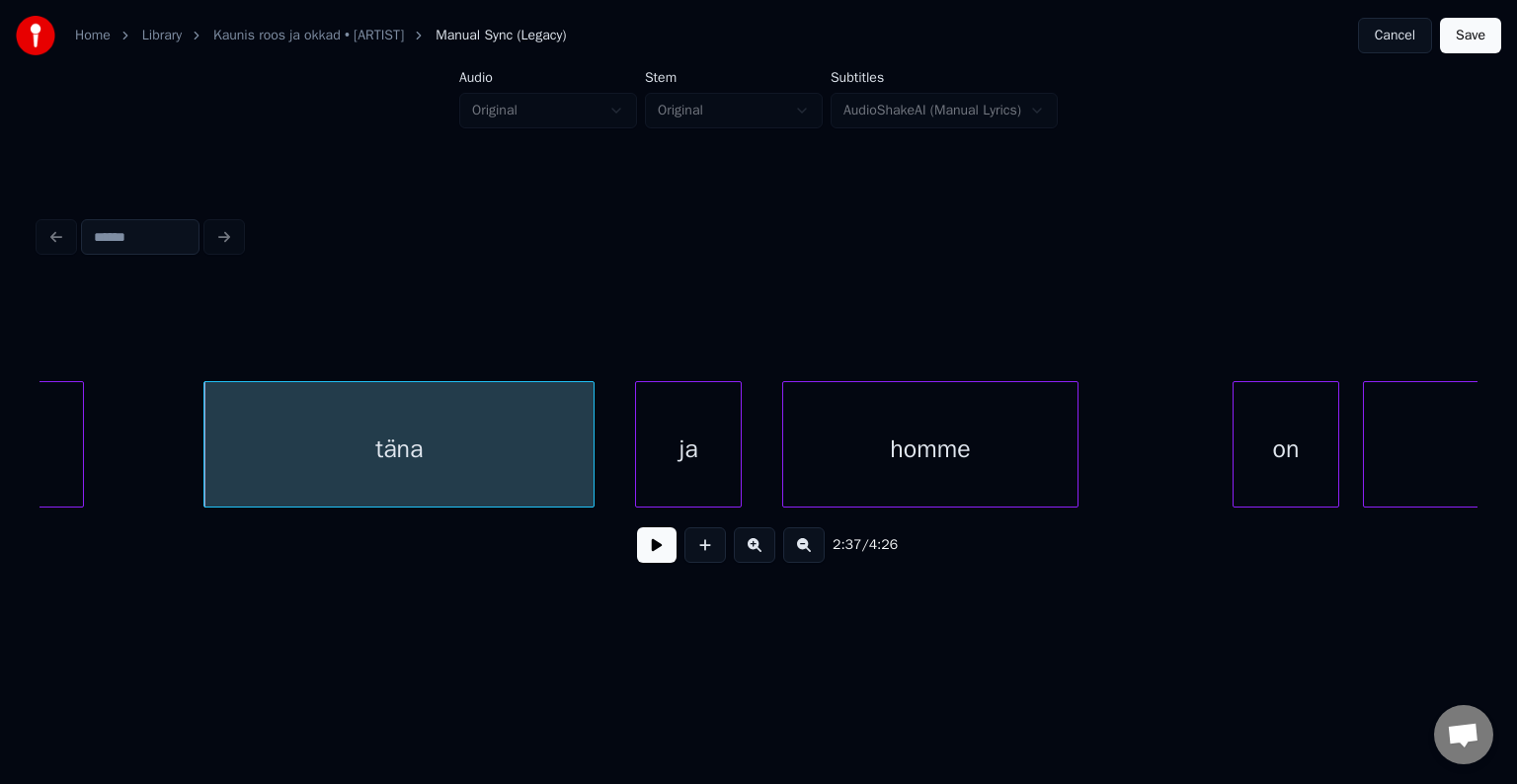 click on "ja" at bounding box center (688, 449) 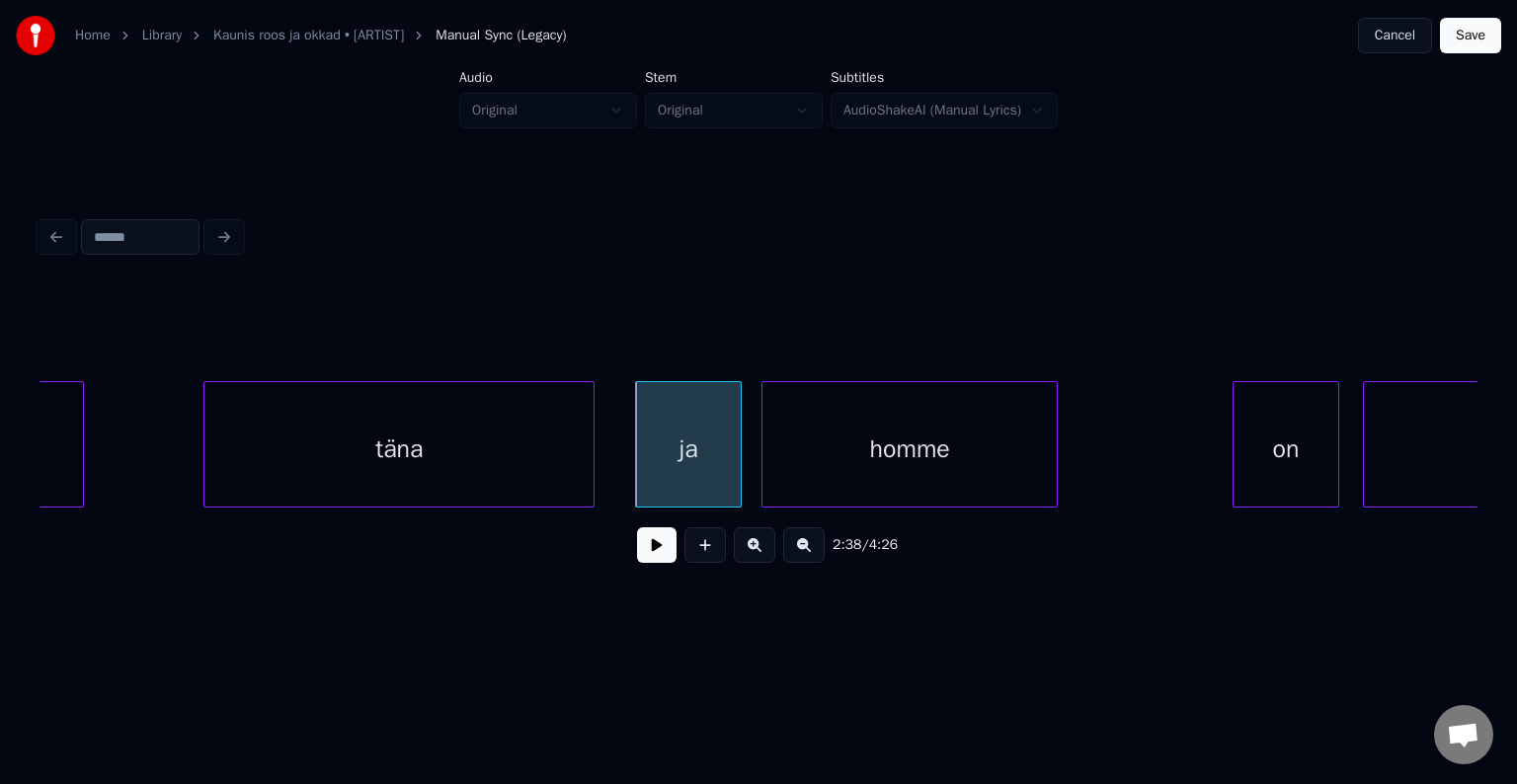 click on "homme" at bounding box center [910, 449] 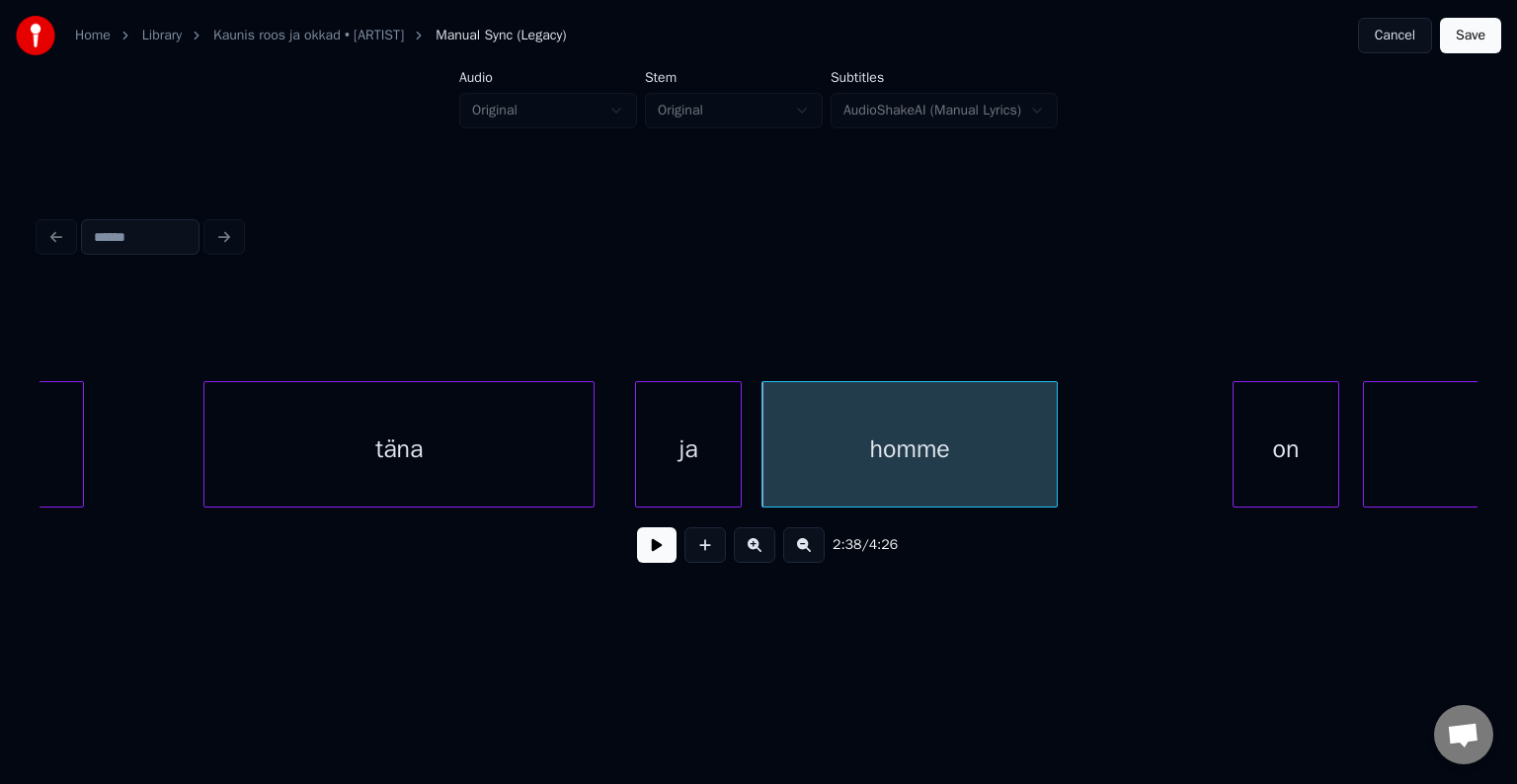 click on "täna" at bounding box center [399, 449] 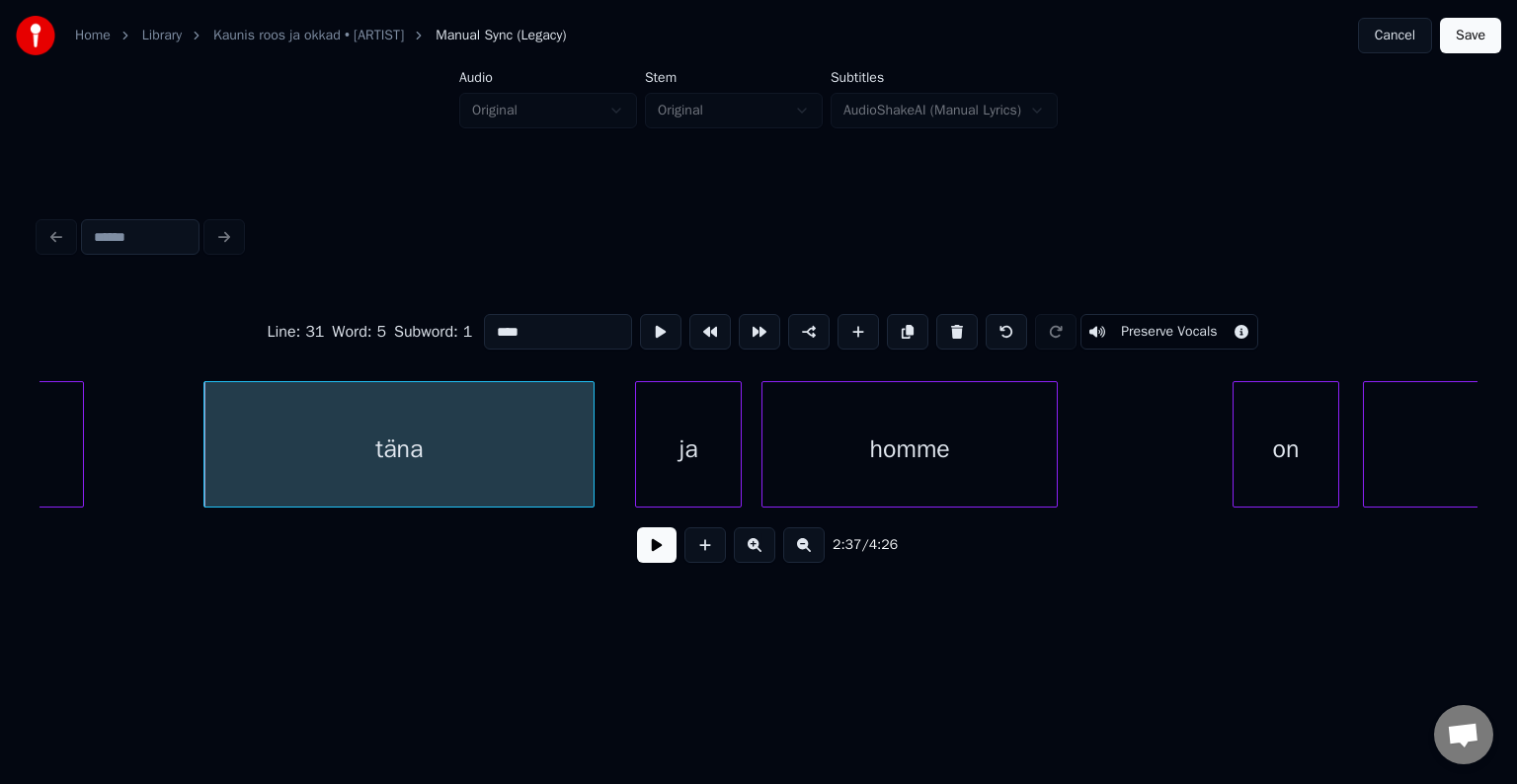 click at bounding box center (657, 545) 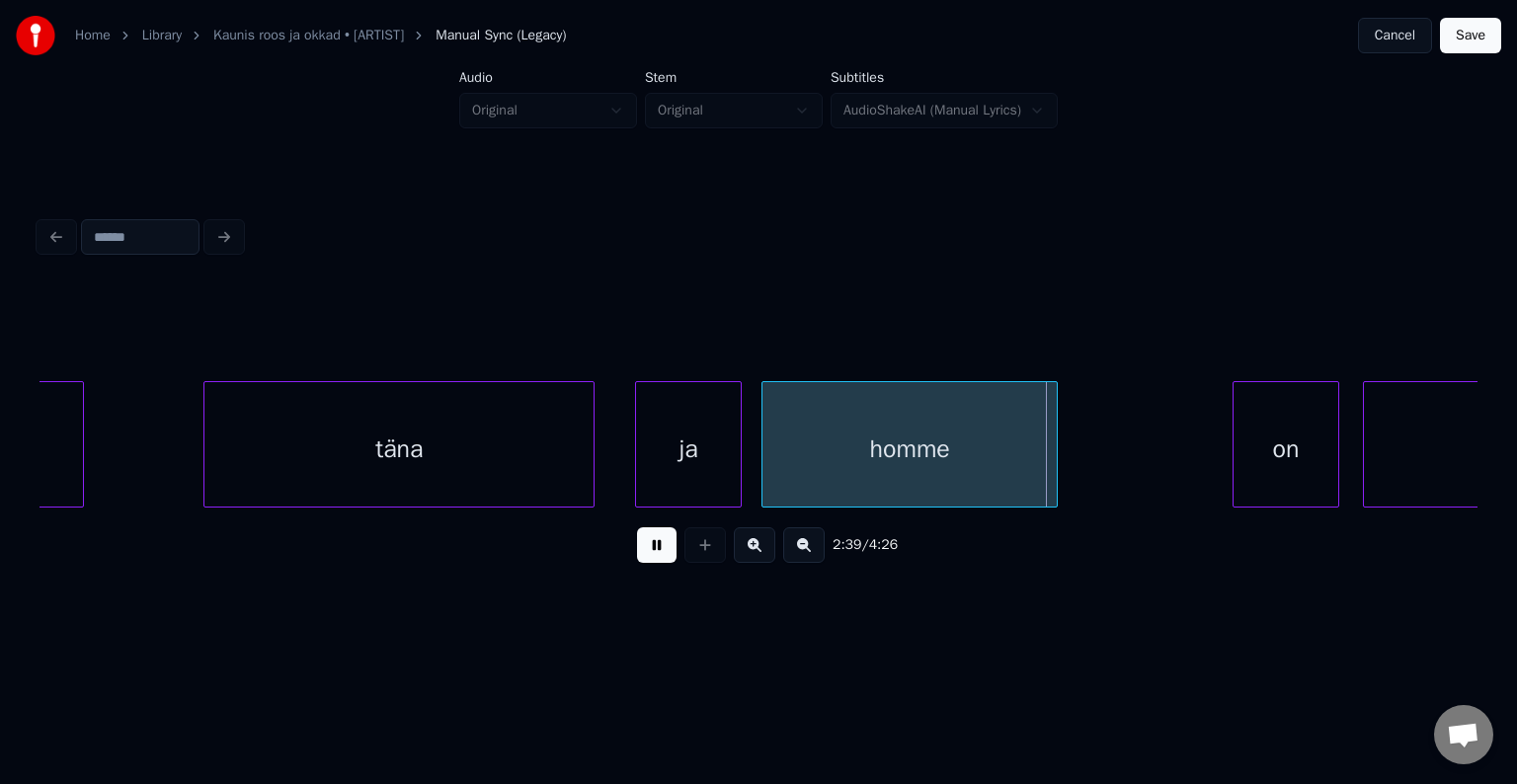 click at bounding box center [657, 545] 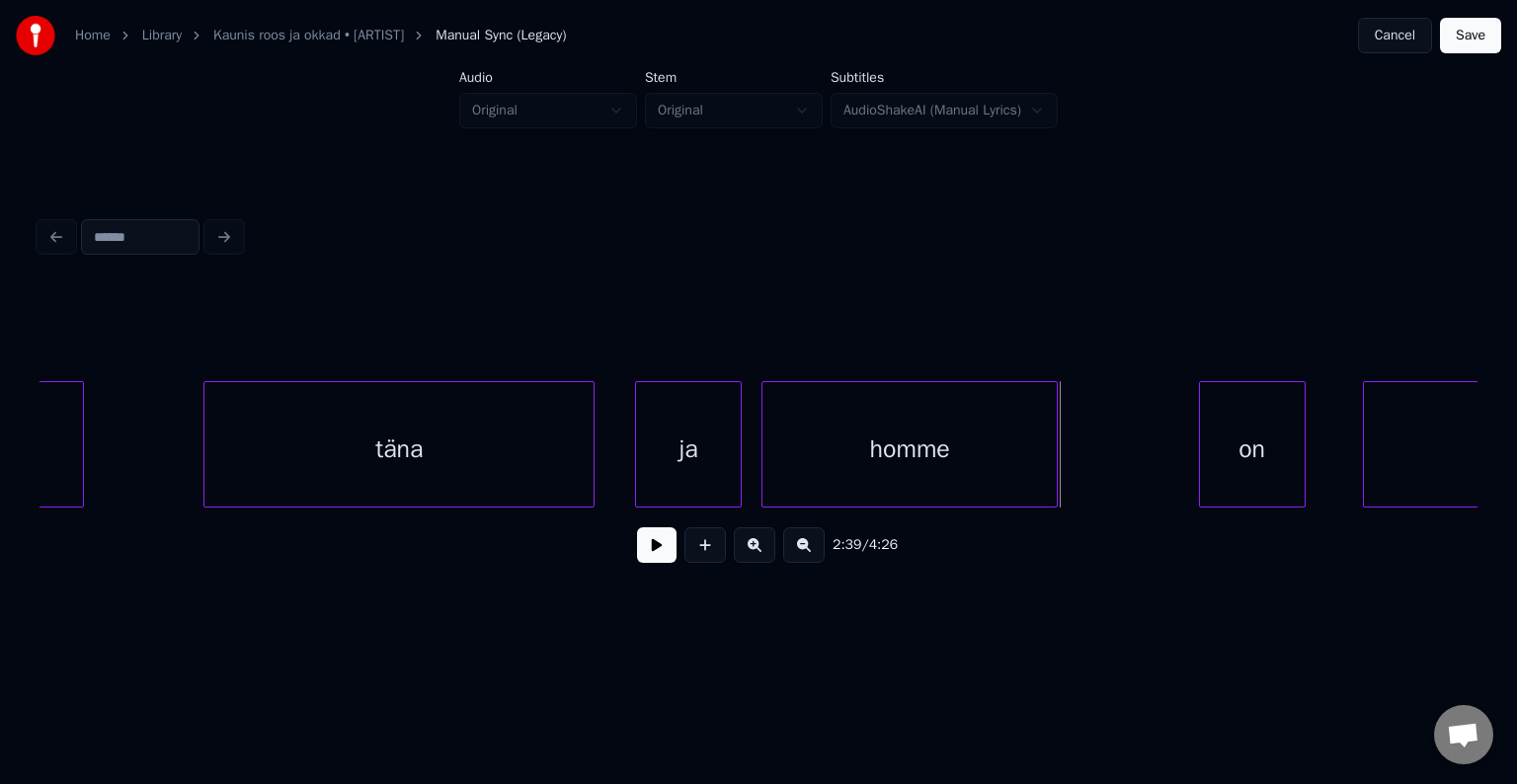 click on "on" at bounding box center (1252, 449) 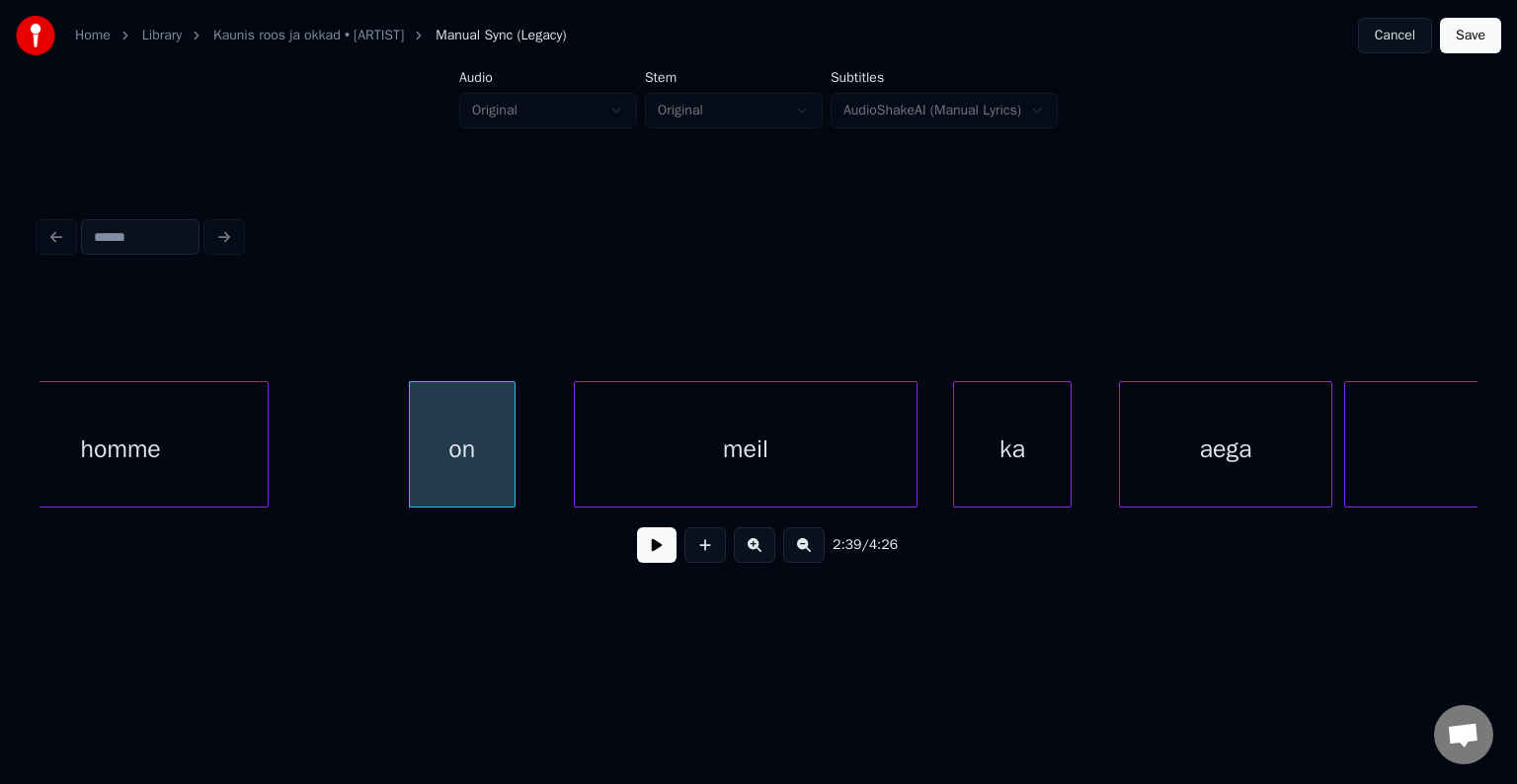 scroll, scrollTop: 0, scrollLeft: 94021, axis: horizontal 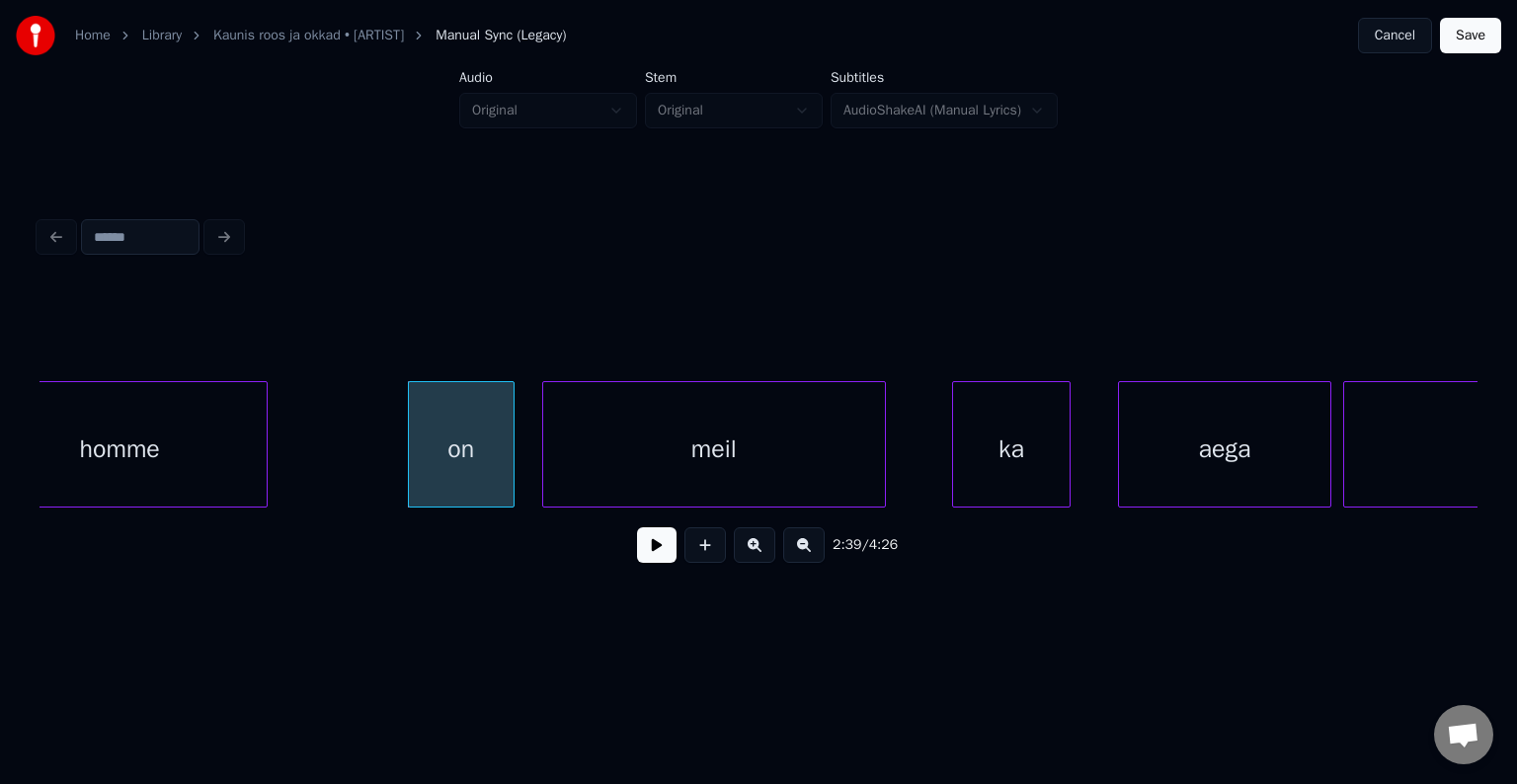 click on "meil" at bounding box center [714, 449] 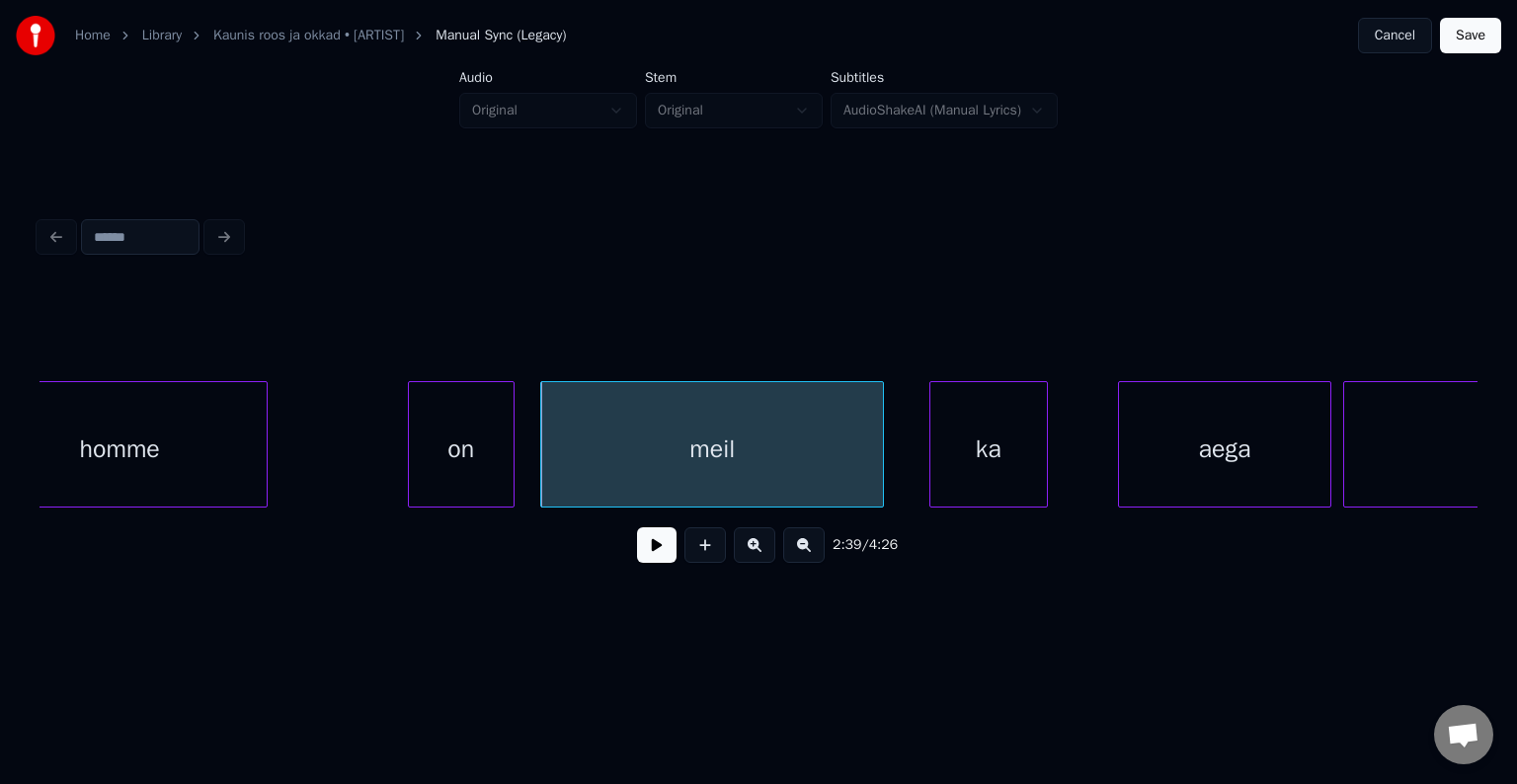 click on "ka" at bounding box center [989, 449] 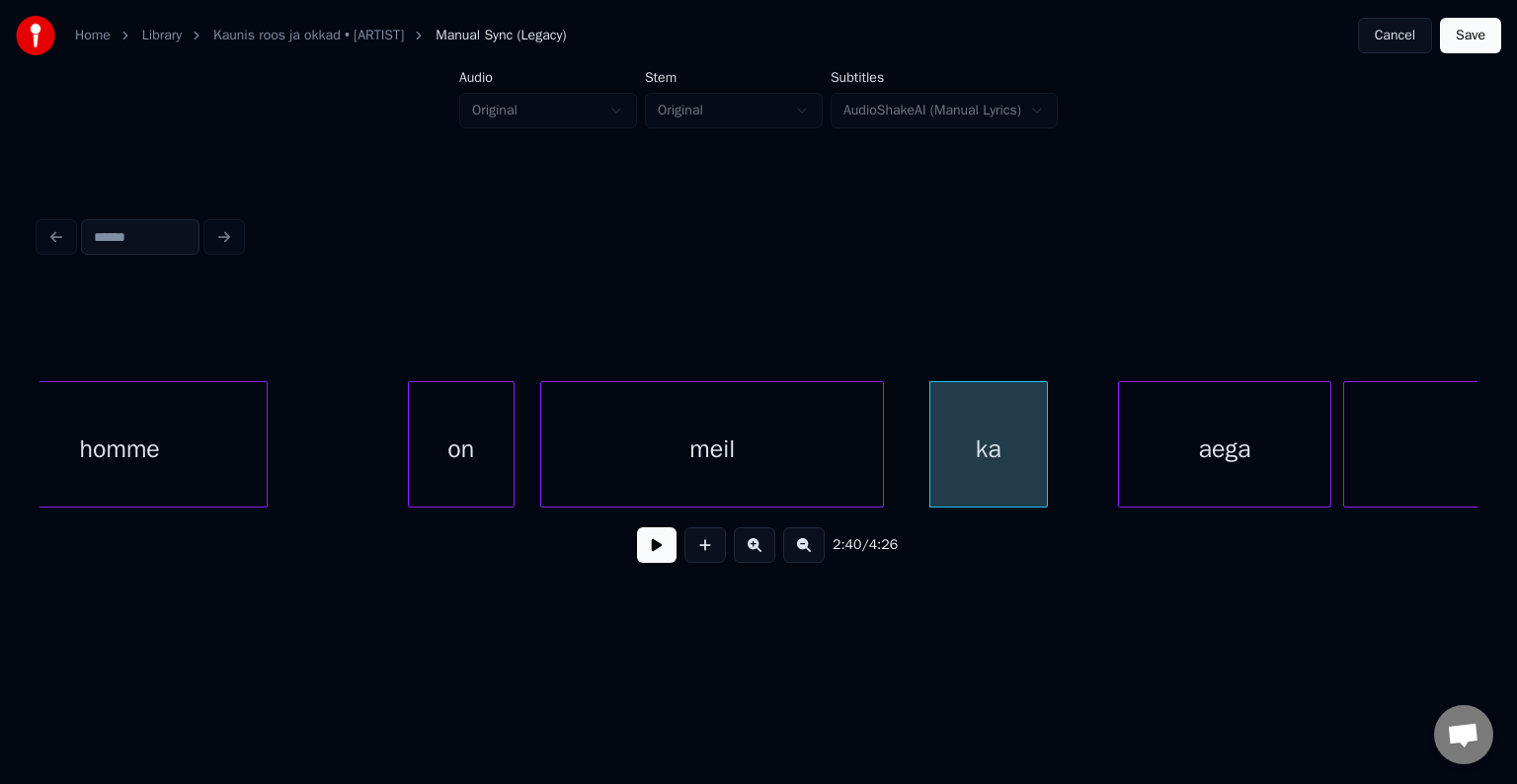 click on "on" at bounding box center [461, 449] 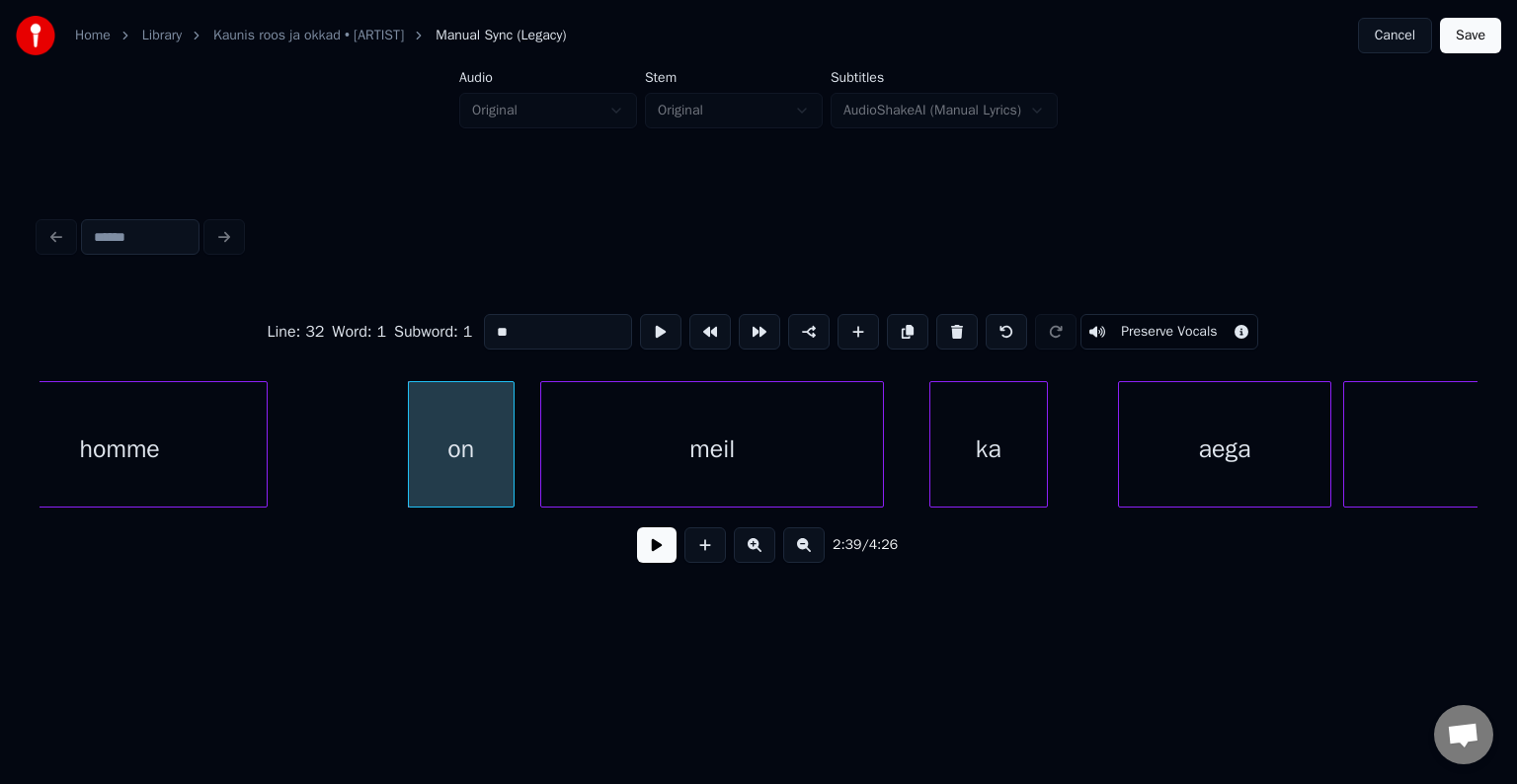 click at bounding box center [657, 545] 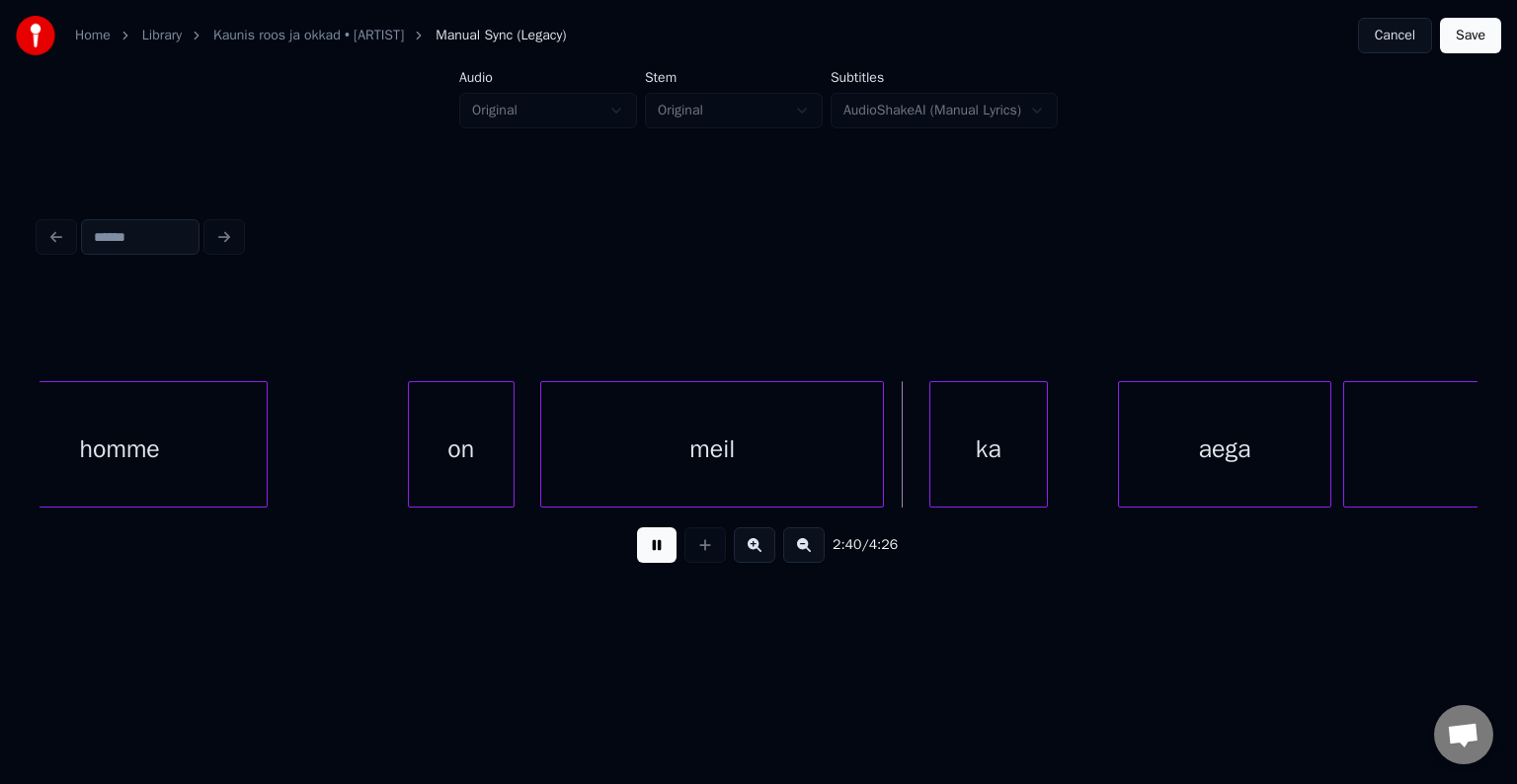 click at bounding box center [657, 545] 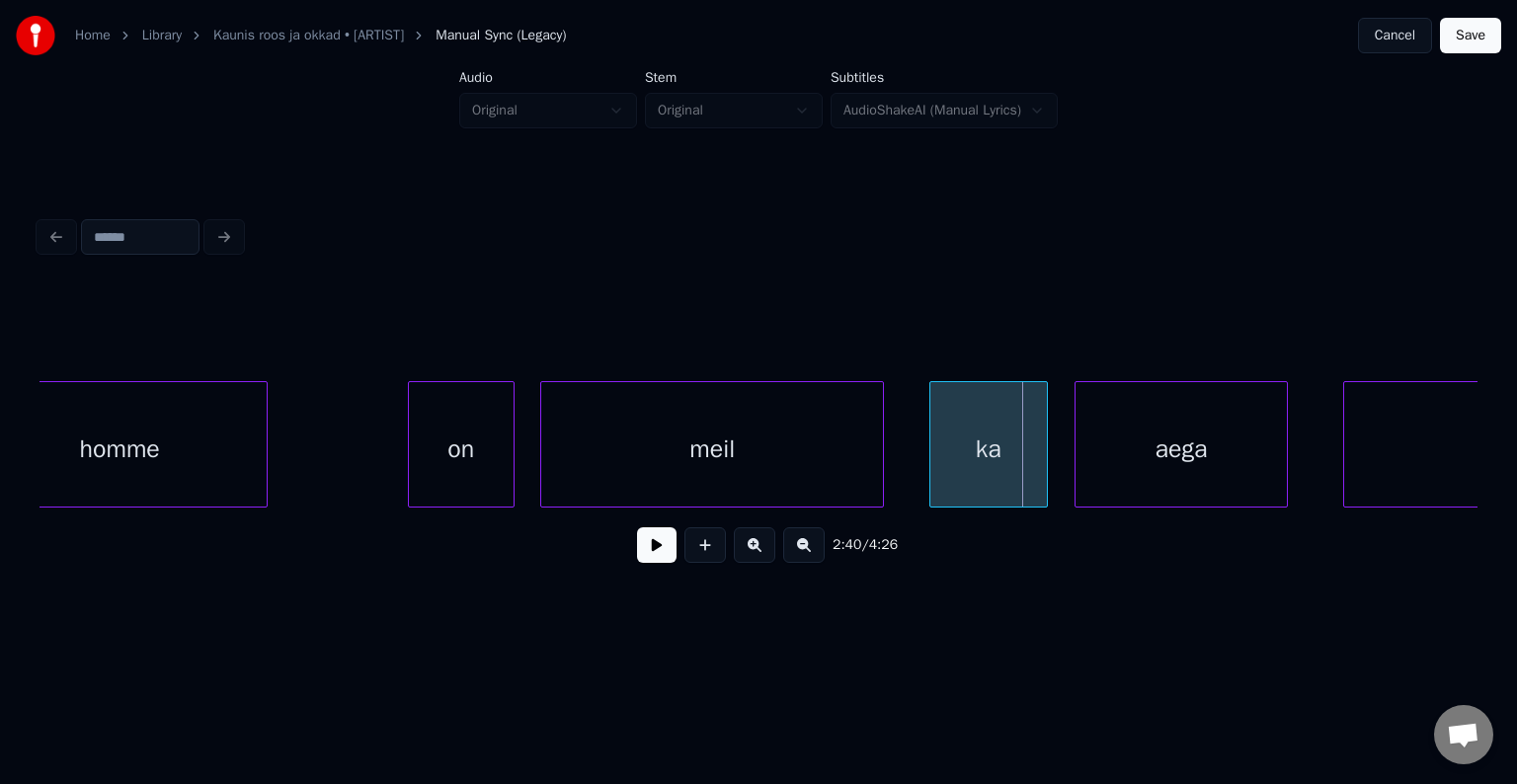 click on "aega" at bounding box center (1181, 449) 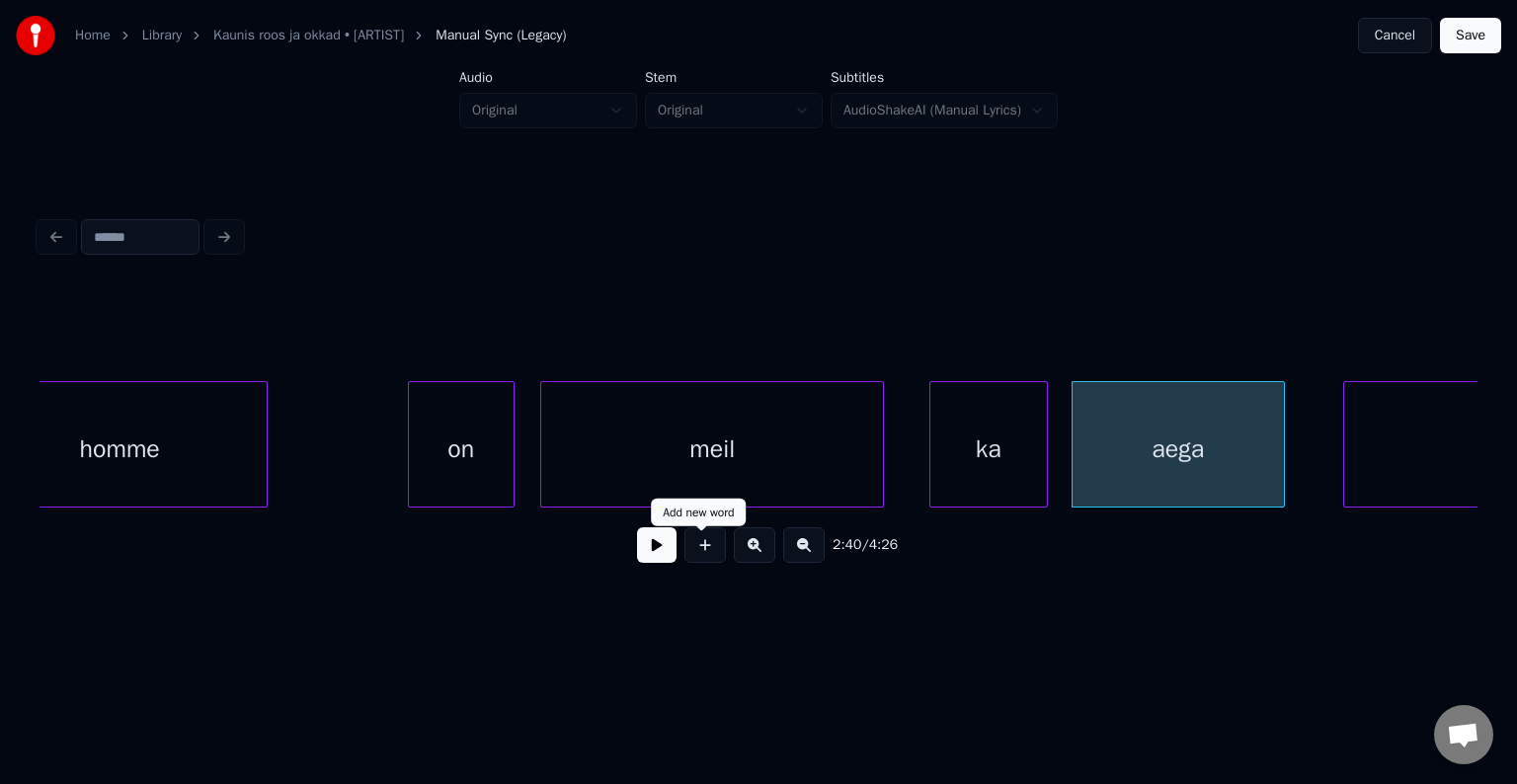 click at bounding box center (657, 545) 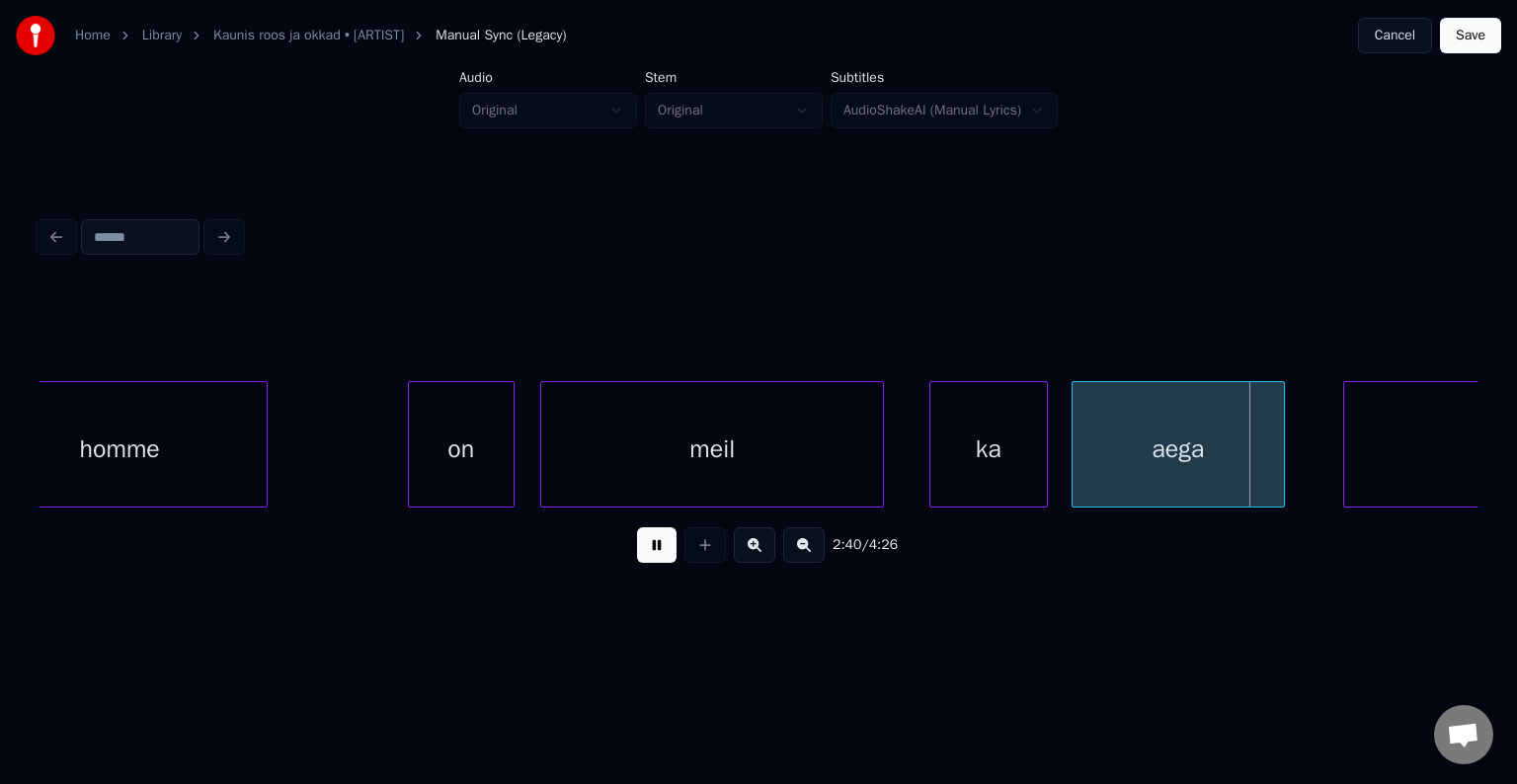 click at bounding box center [657, 545] 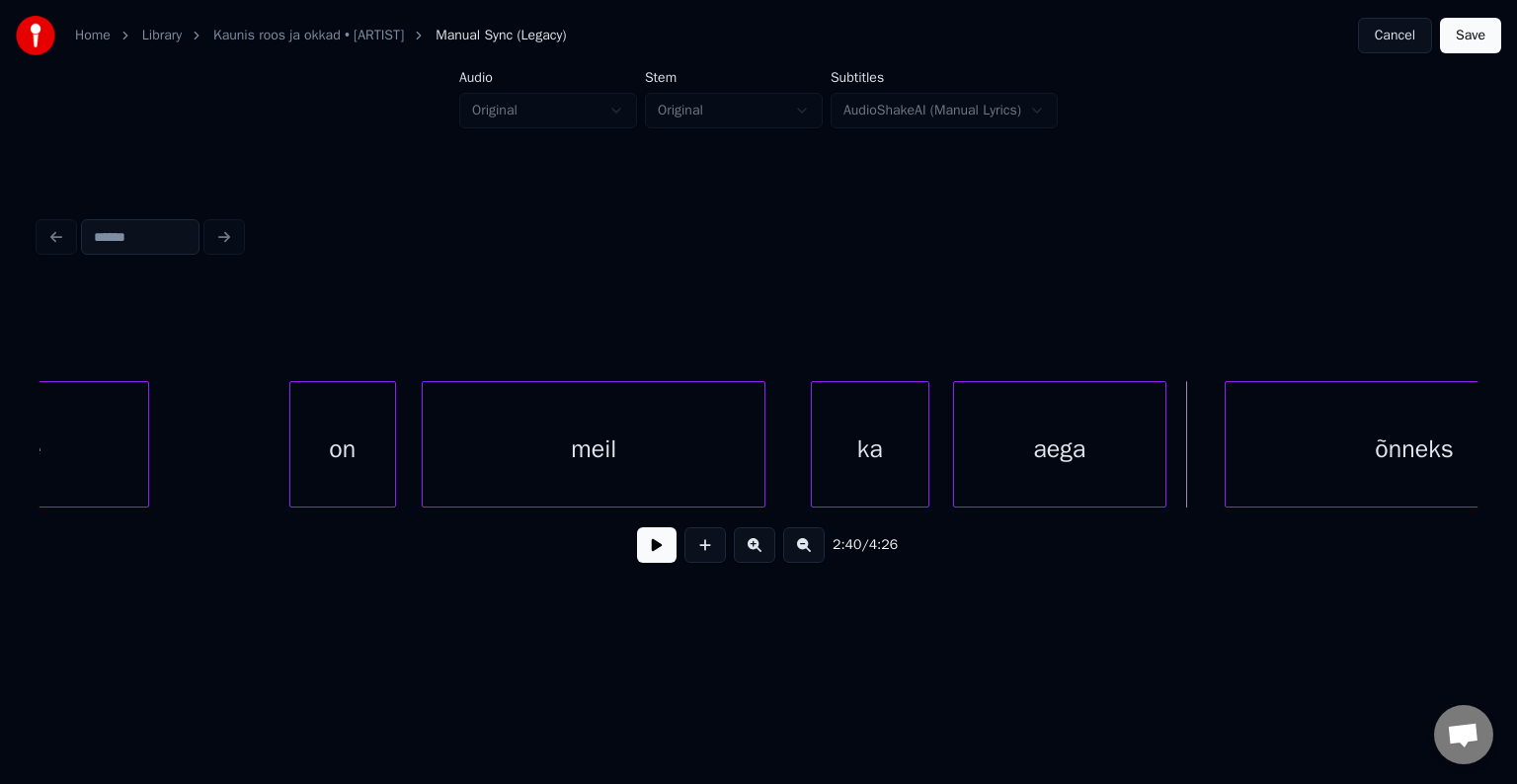 scroll, scrollTop: 0, scrollLeft: 94262, axis: horizontal 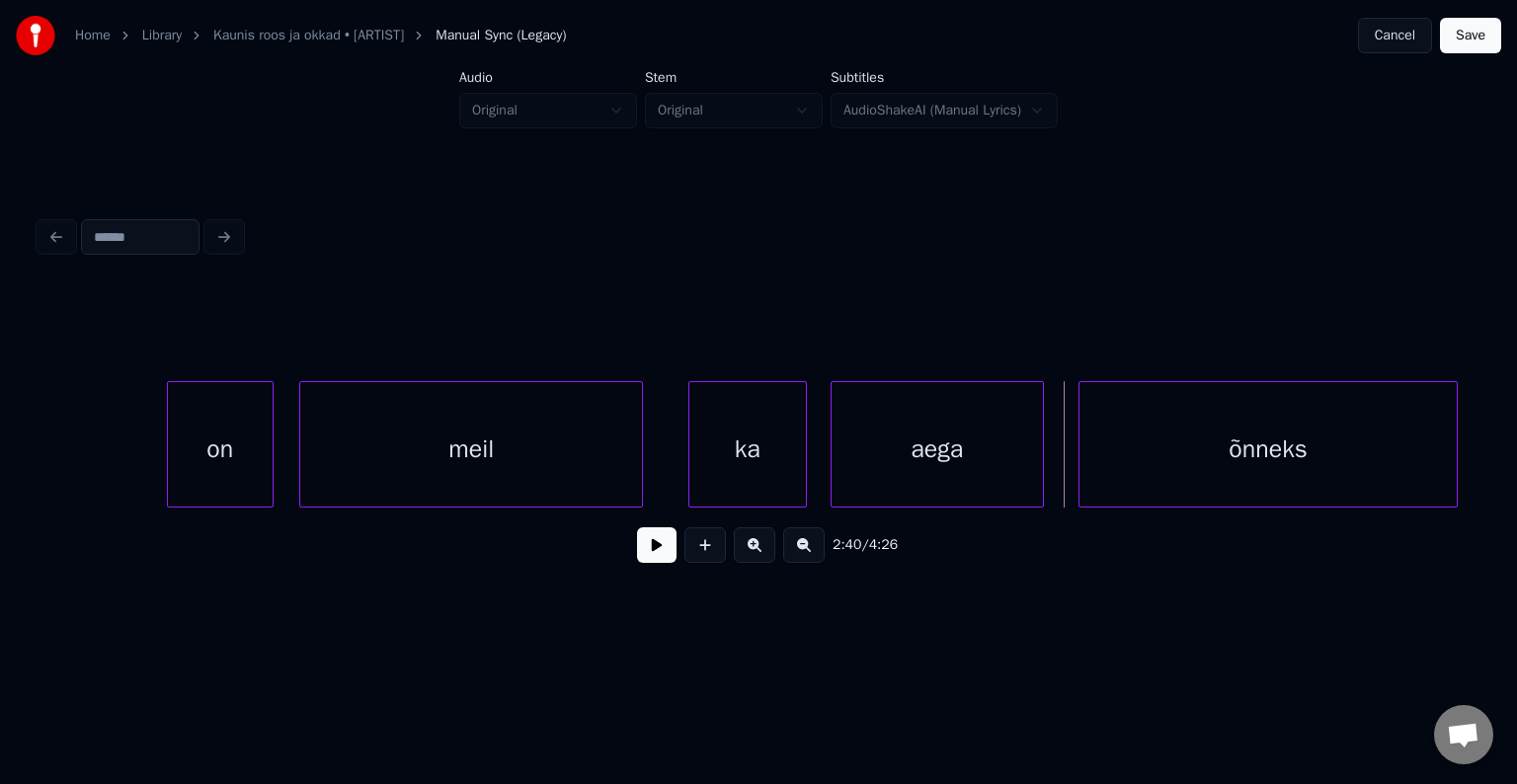 click on "õnneks" at bounding box center [1268, 449] 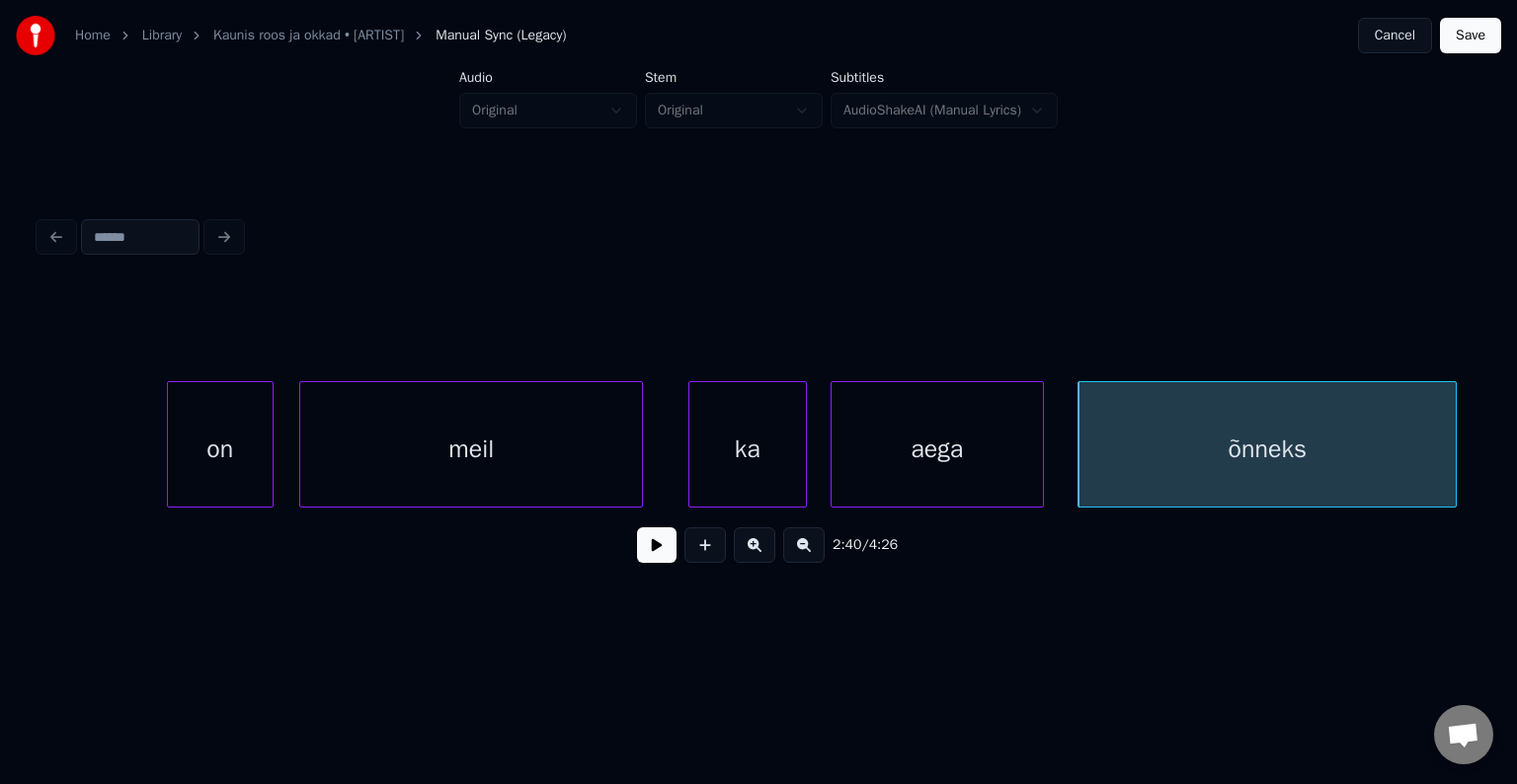 click at bounding box center [657, 545] 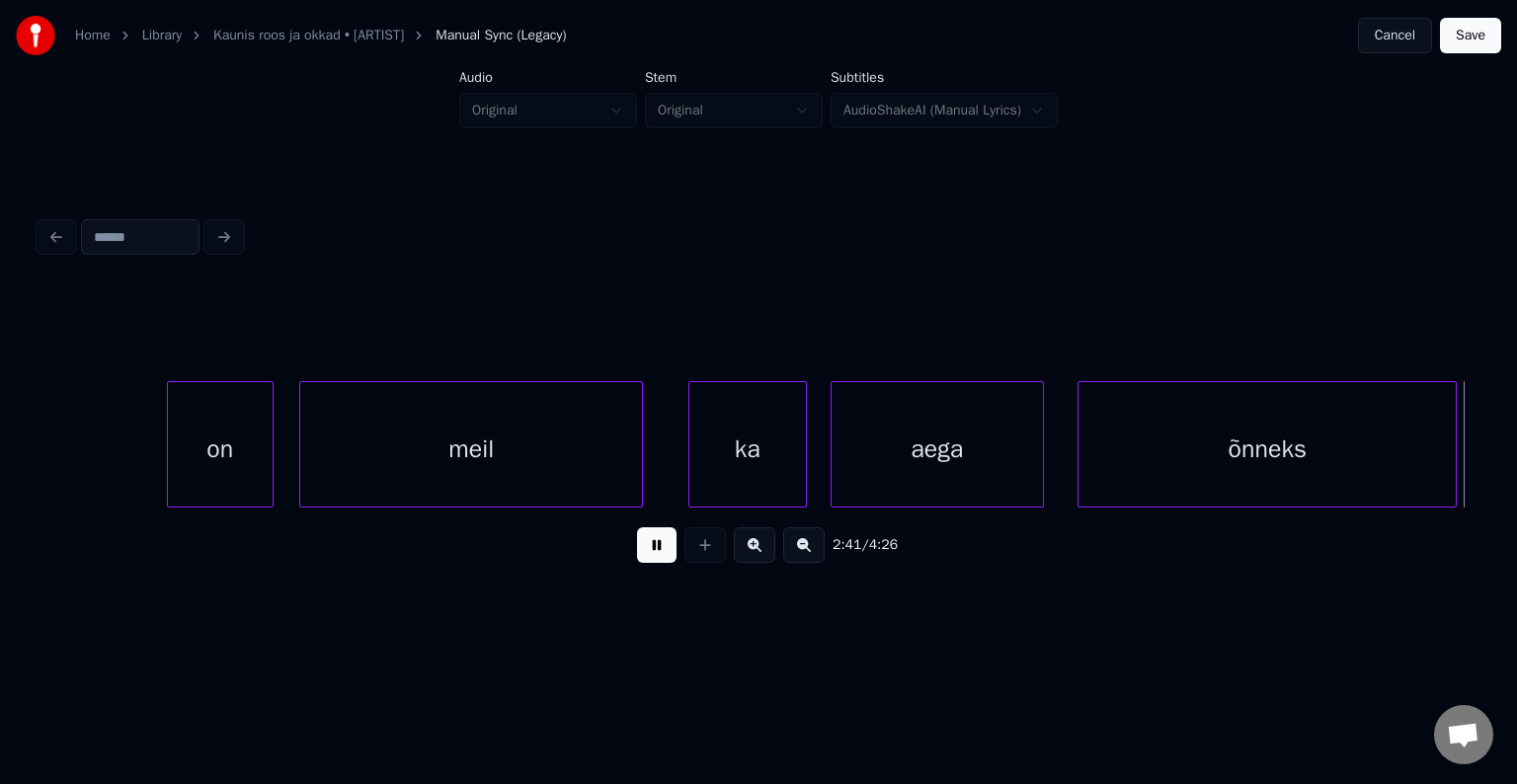 click at bounding box center [657, 545] 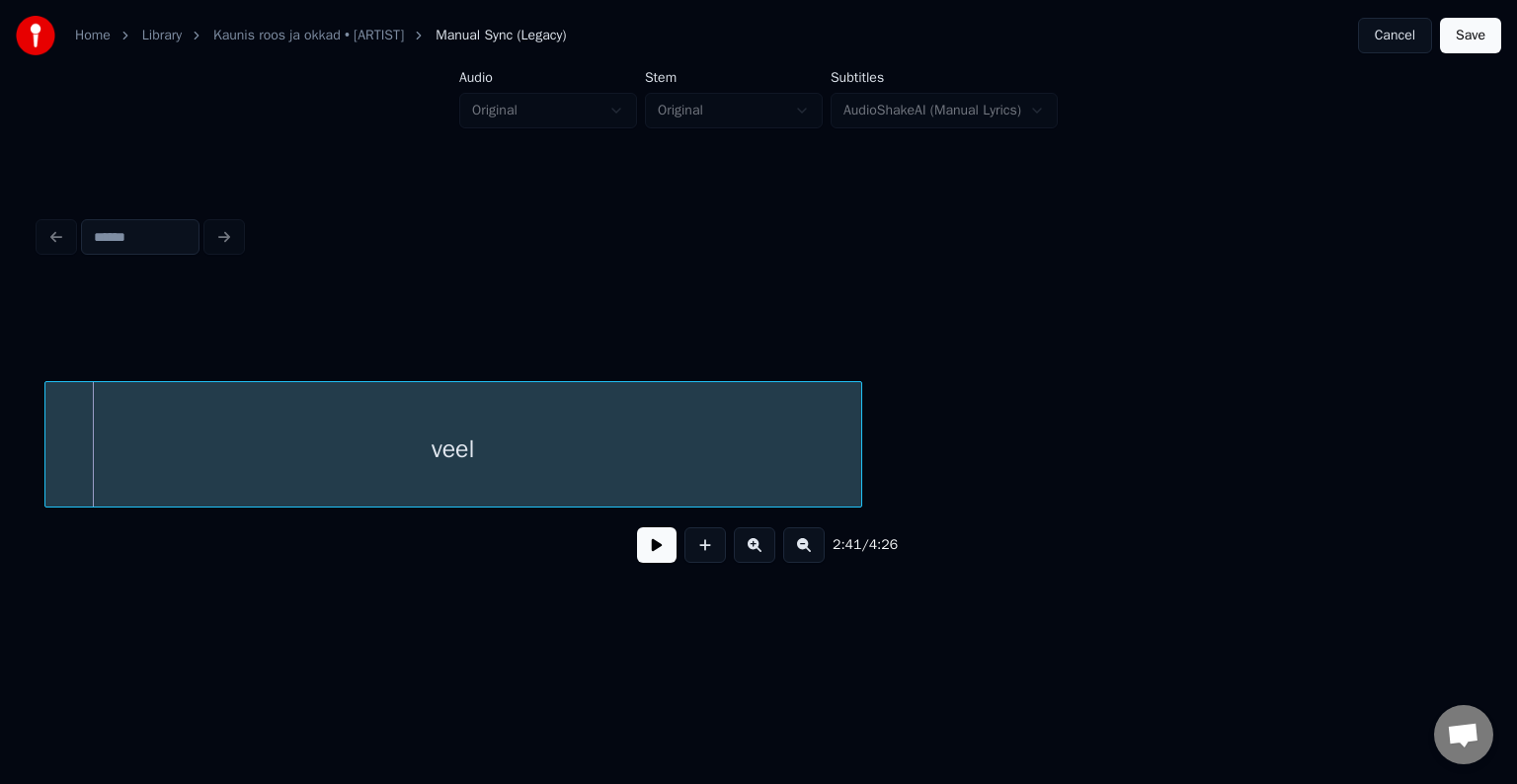 click on "veel" at bounding box center (453, 449) 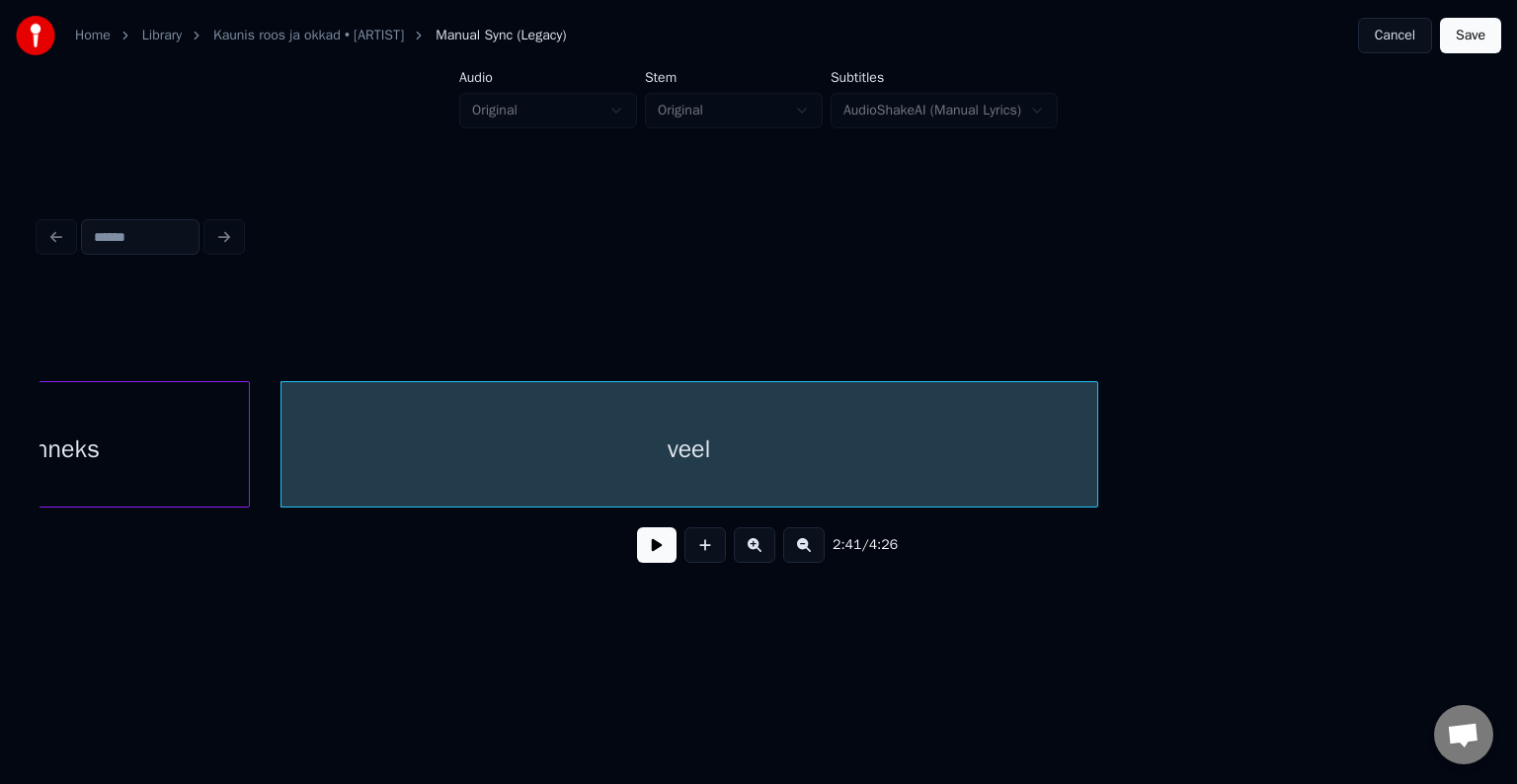 scroll, scrollTop: 0, scrollLeft: 95468, axis: horizontal 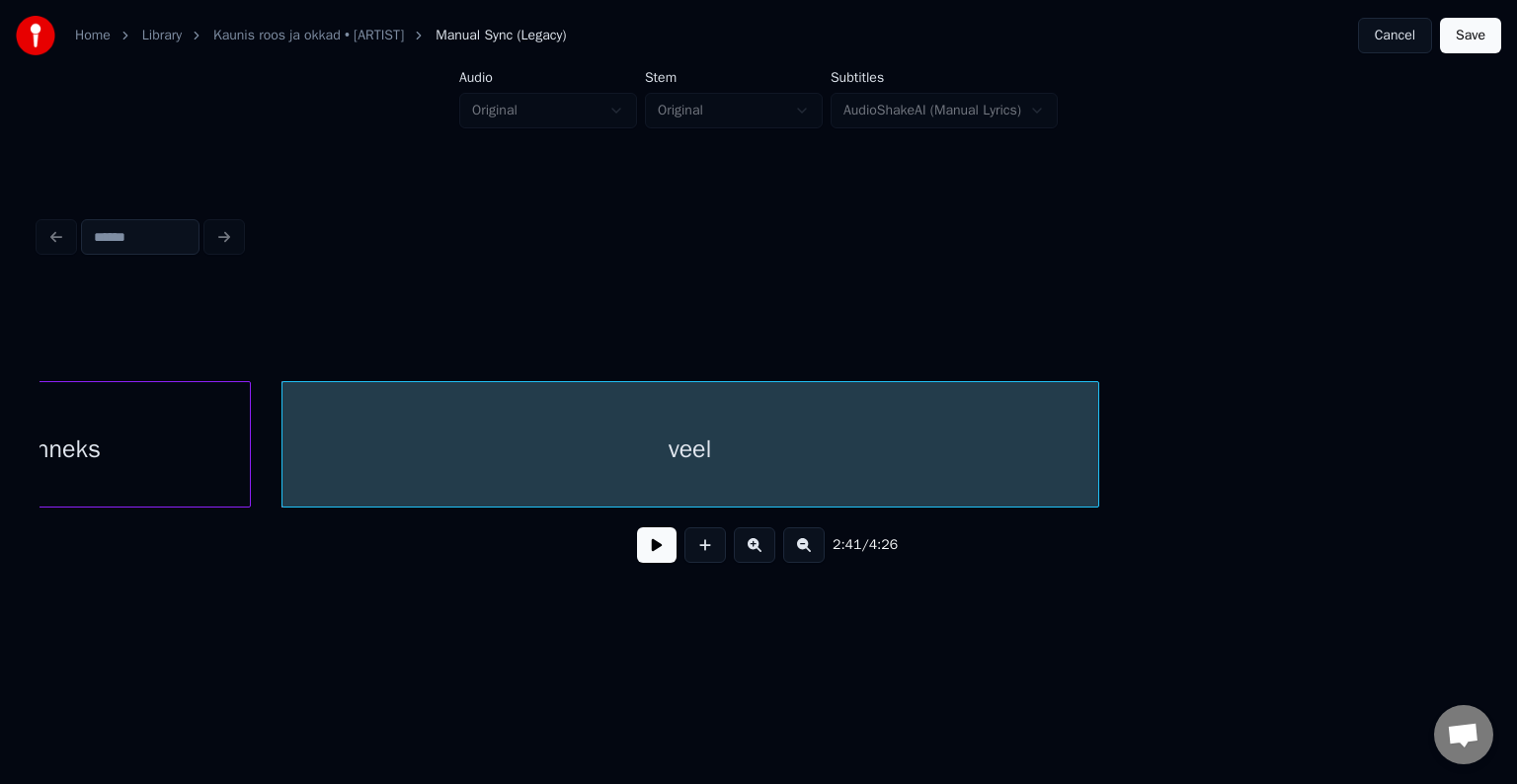 click at bounding box center (657, 545) 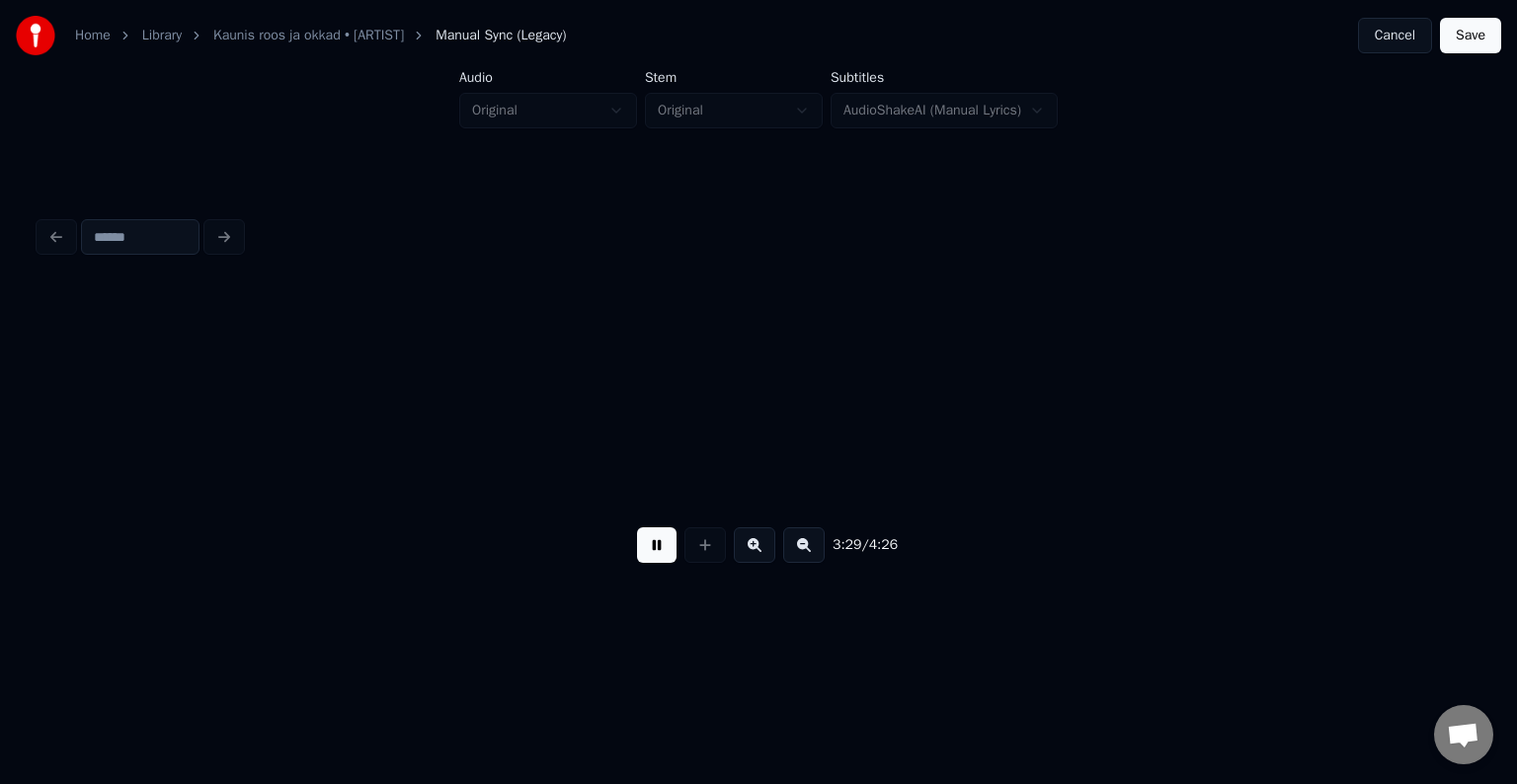 scroll, scrollTop: 0, scrollLeft: 124321, axis: horizontal 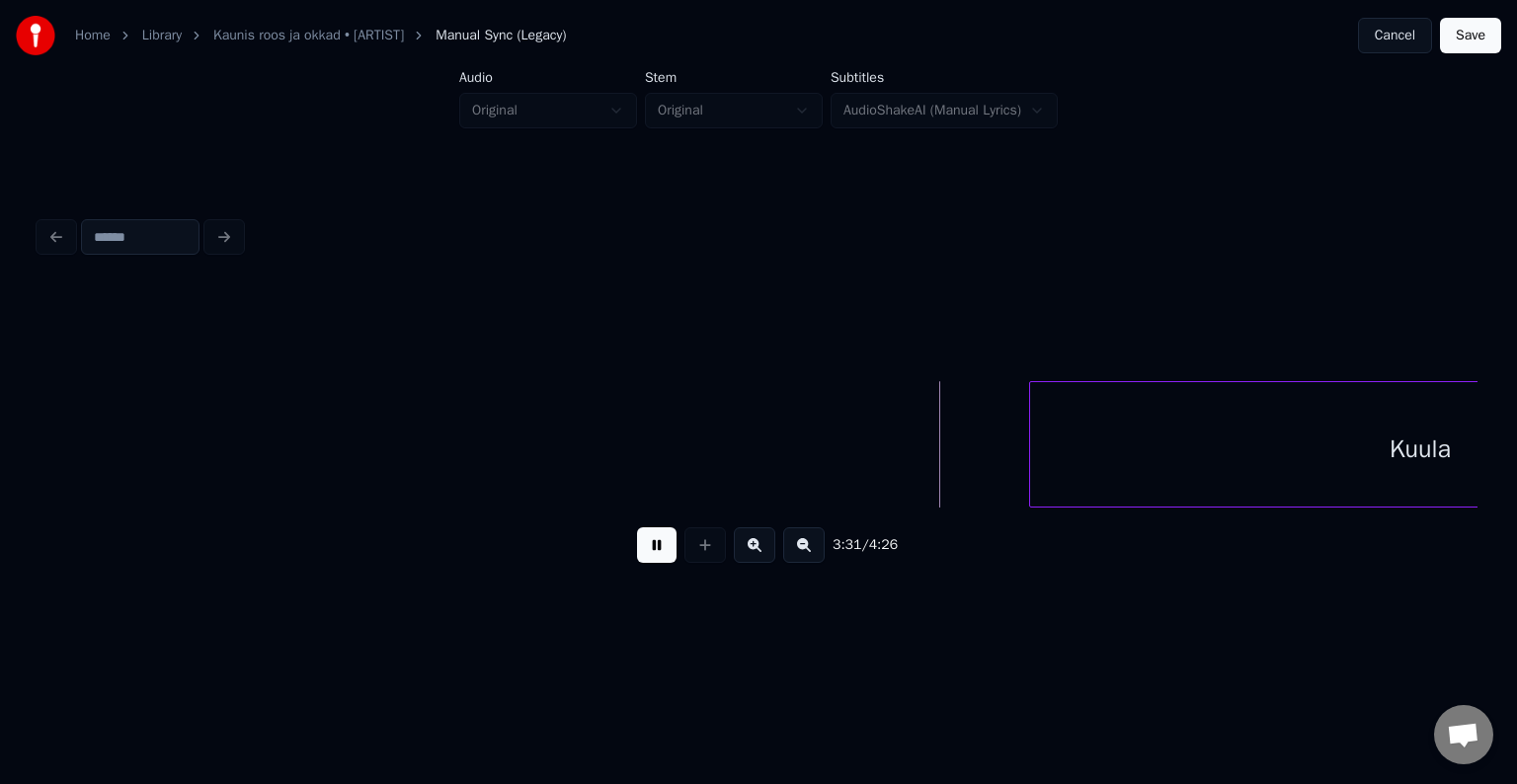 click at bounding box center (657, 545) 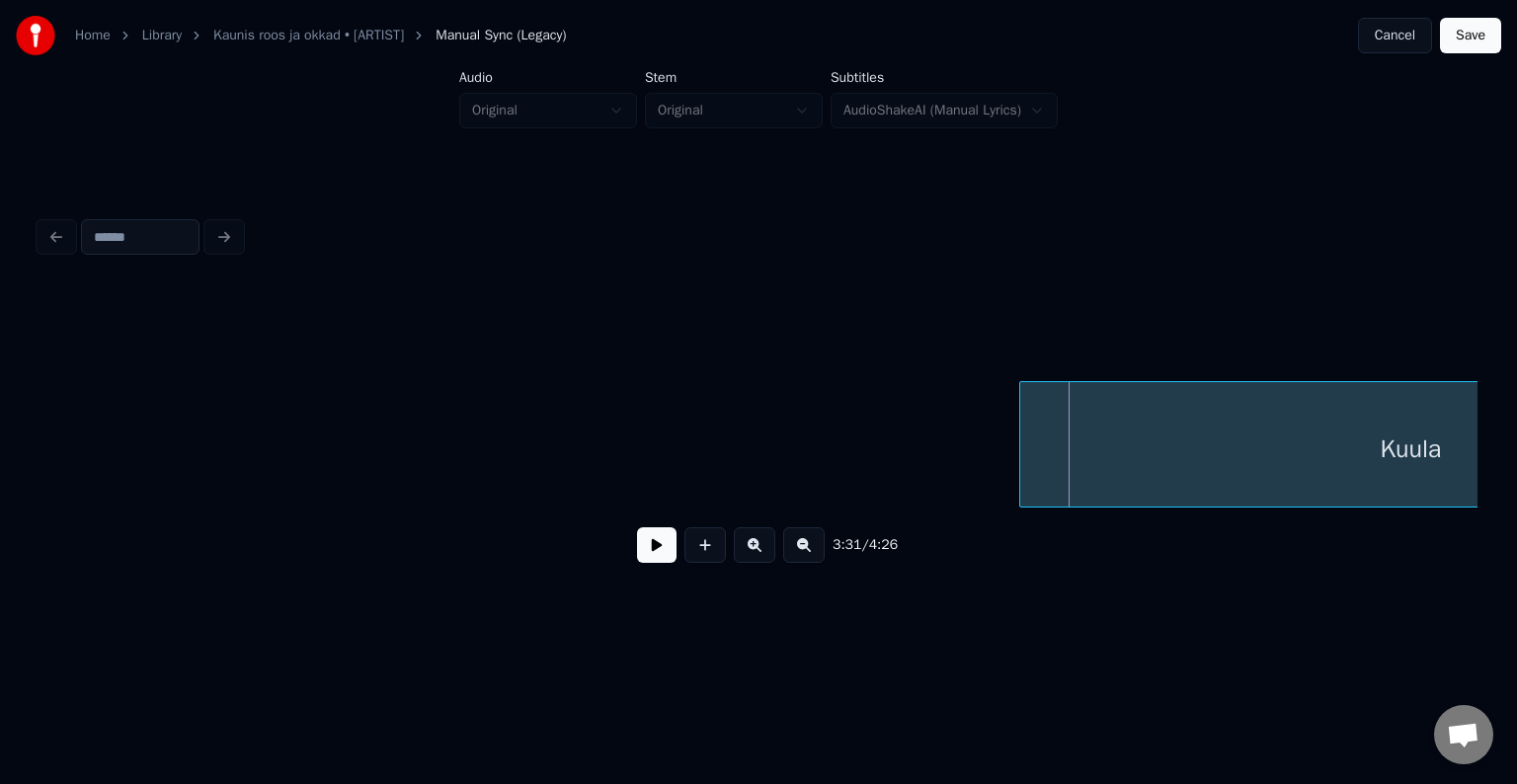 scroll, scrollTop: 0, scrollLeft: 124650, axis: horizontal 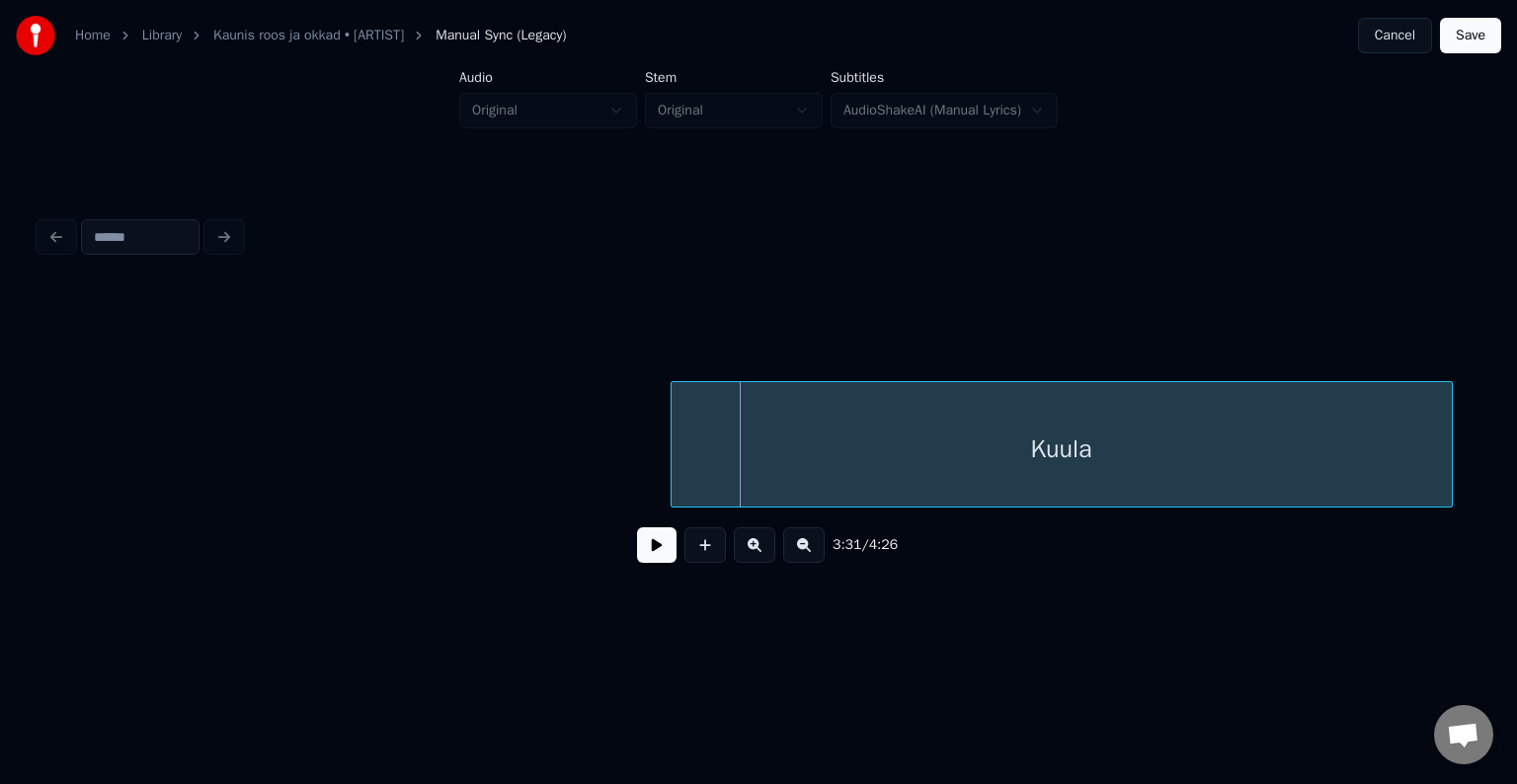 click on "Kuula" at bounding box center [1062, 449] 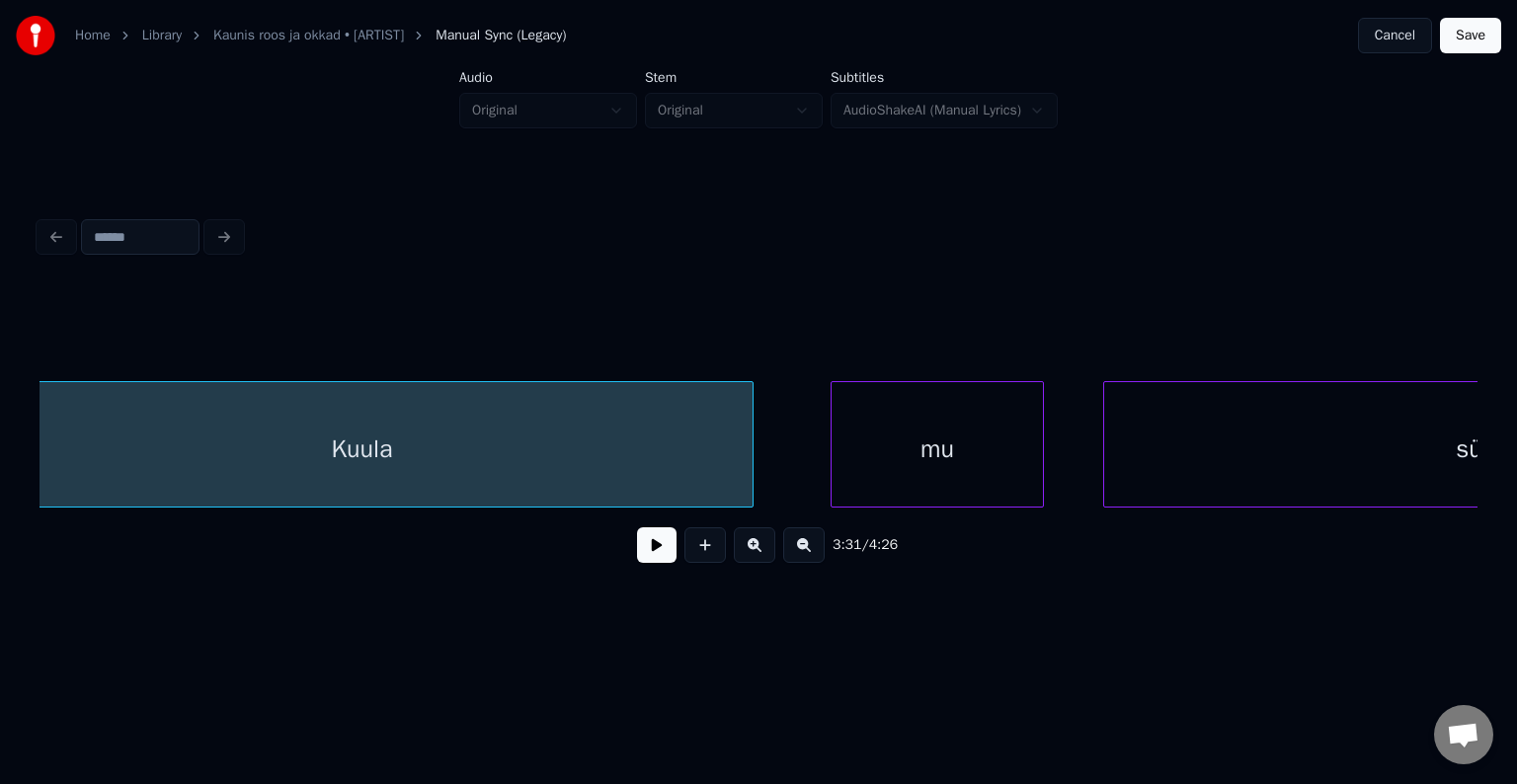 scroll, scrollTop: 0, scrollLeft: 125361, axis: horizontal 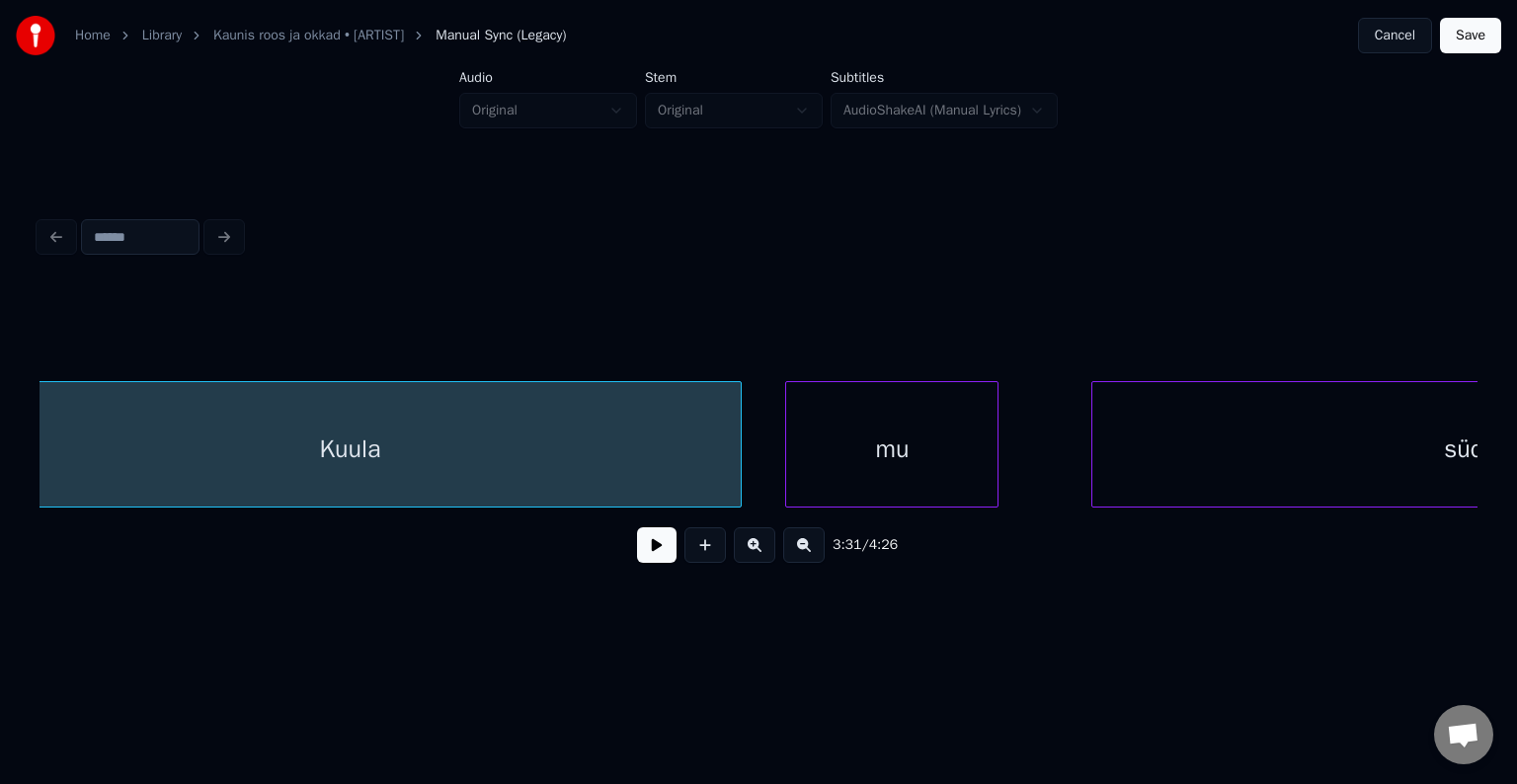 click on "mu" at bounding box center (892, 449) 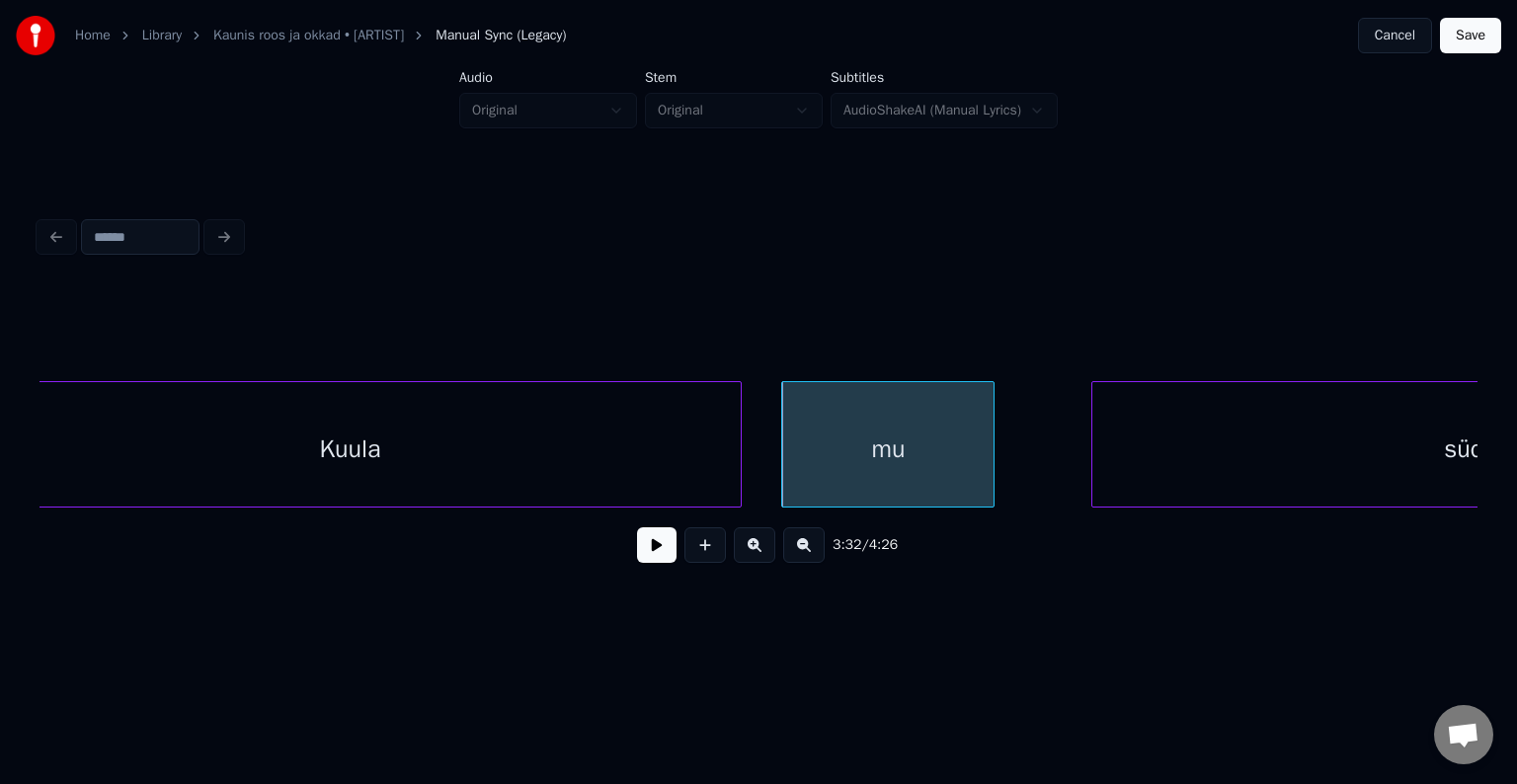 scroll, scrollTop: 0, scrollLeft: 125729, axis: horizontal 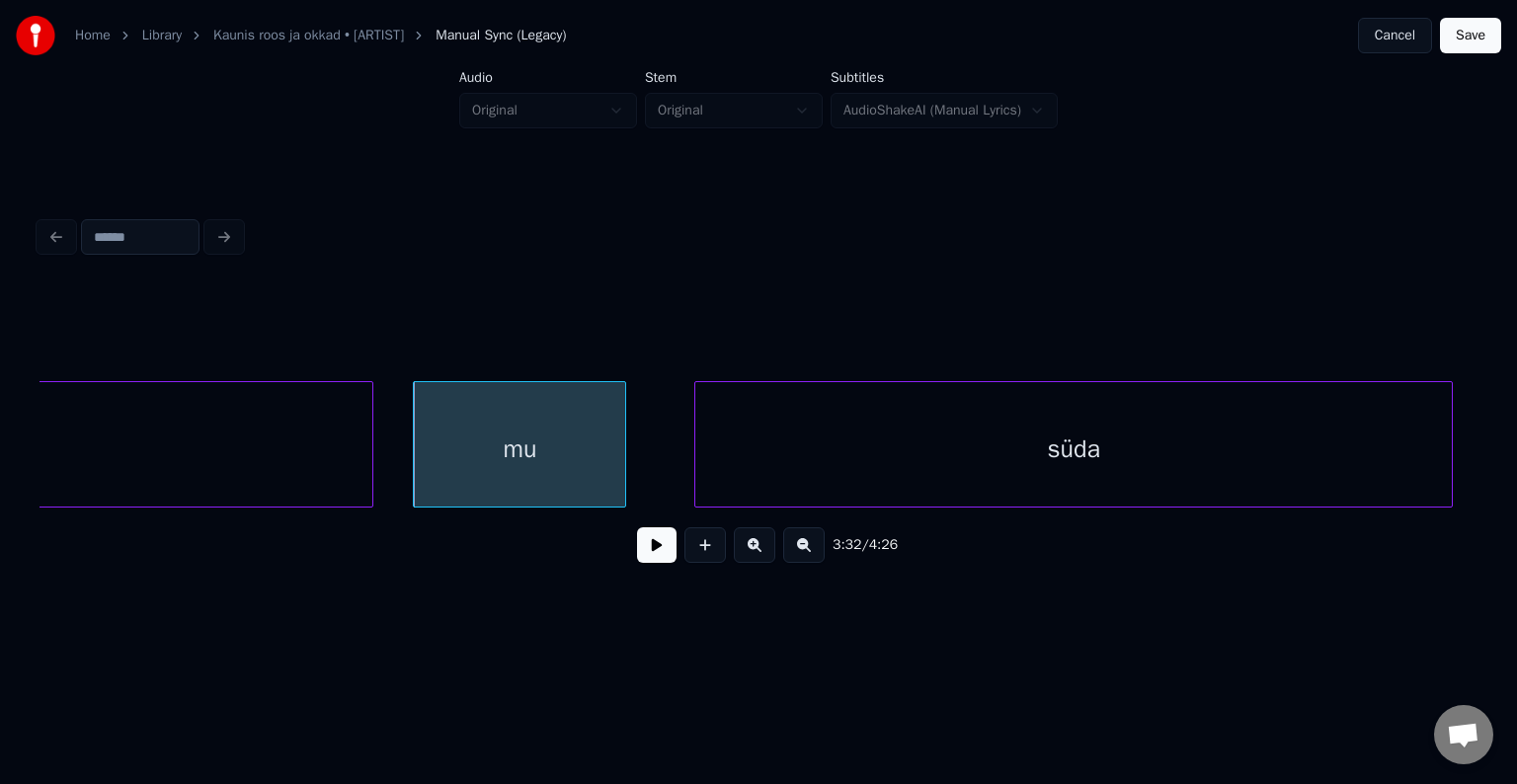 click on "süda" at bounding box center [1074, 449] 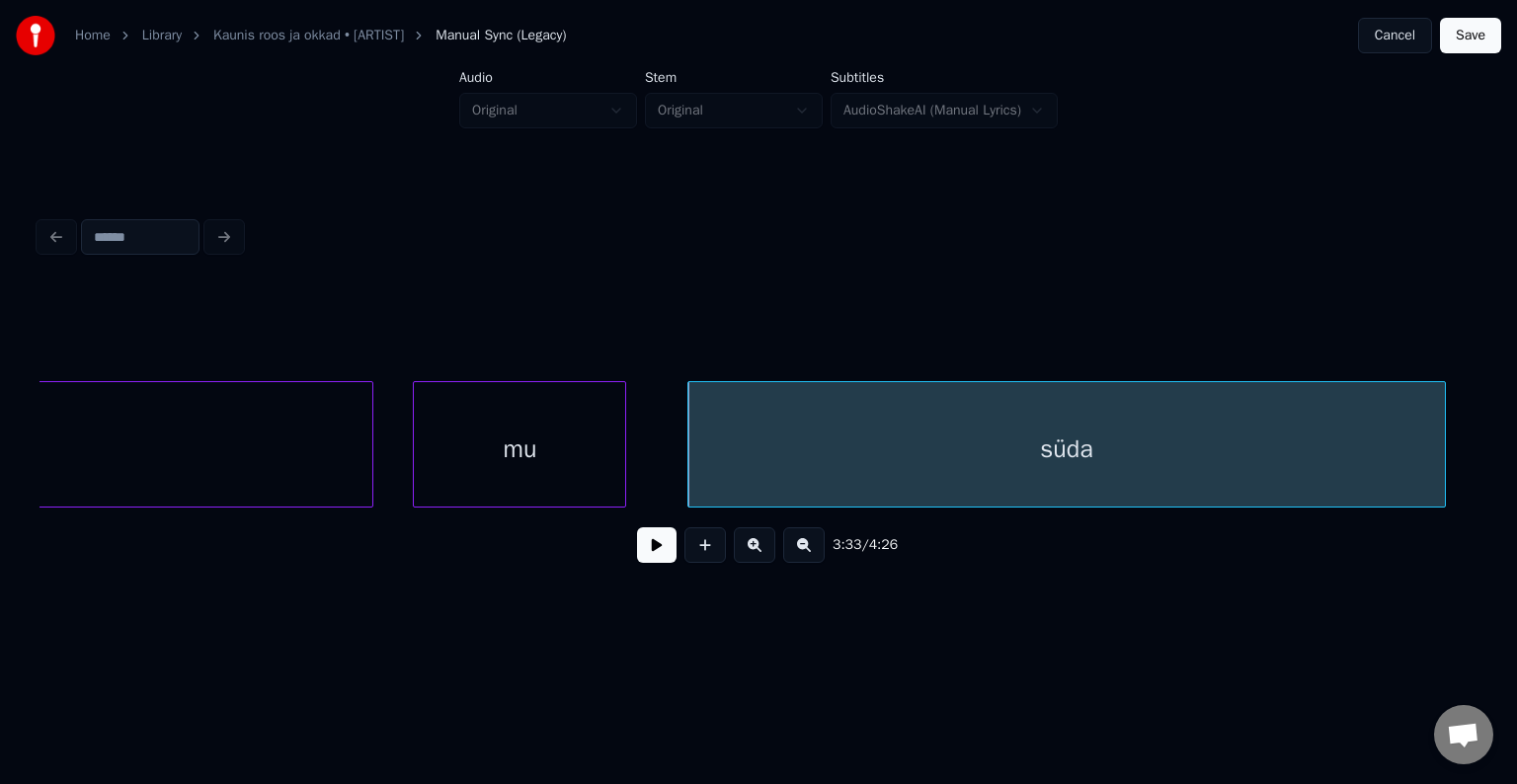 click on "mu" at bounding box center (519, 449) 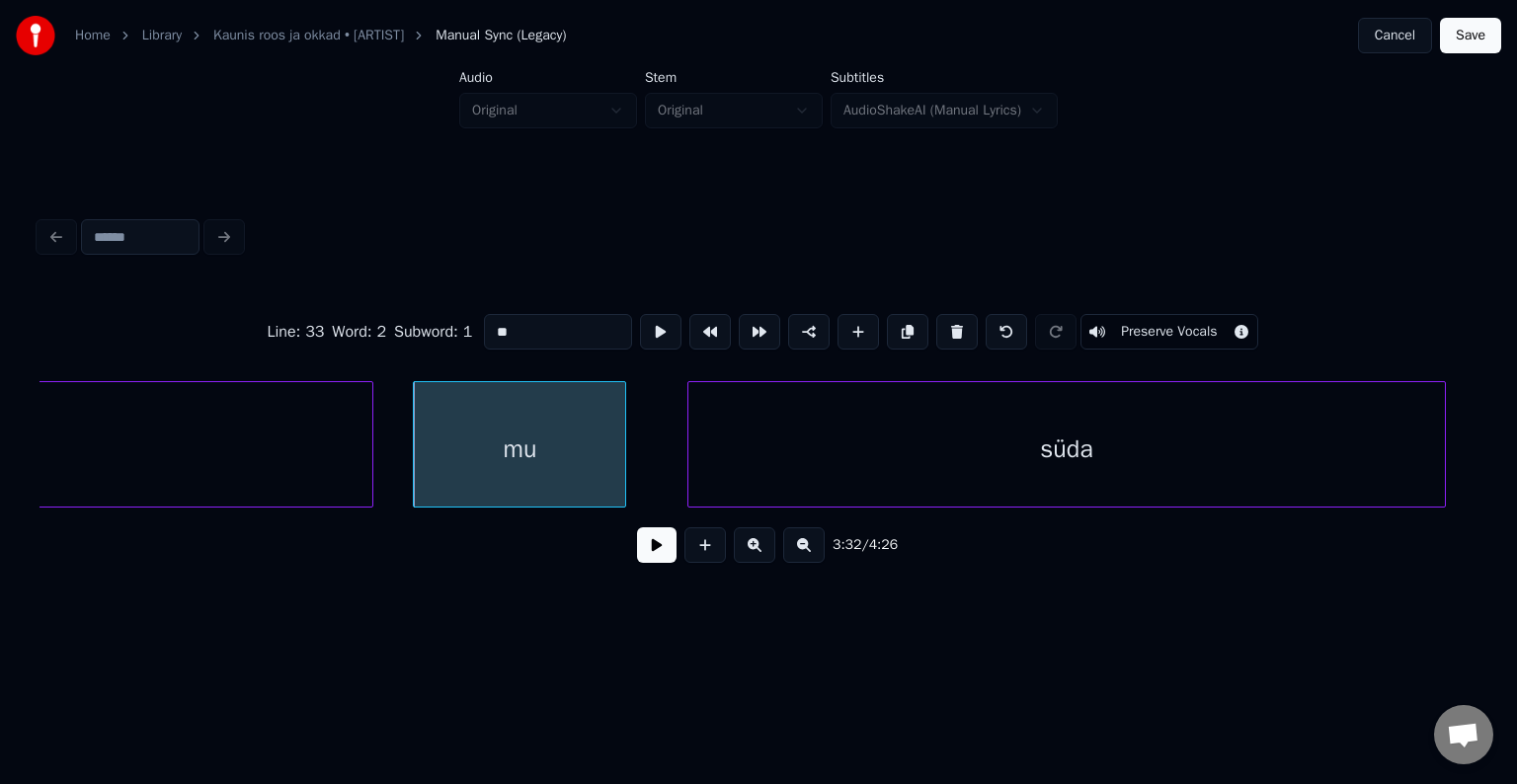 click at bounding box center (657, 545) 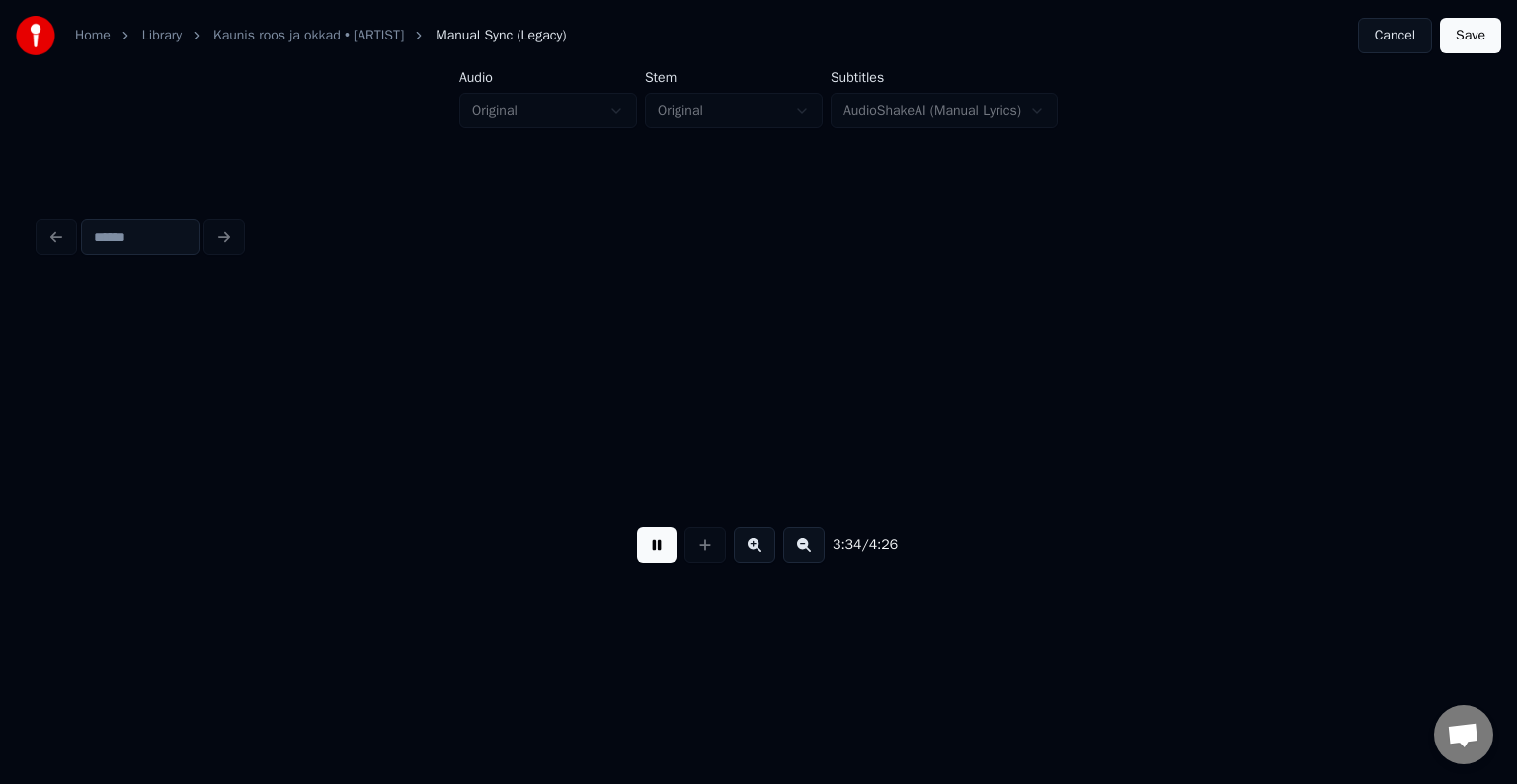 scroll, scrollTop: 0, scrollLeft: 127169, axis: horizontal 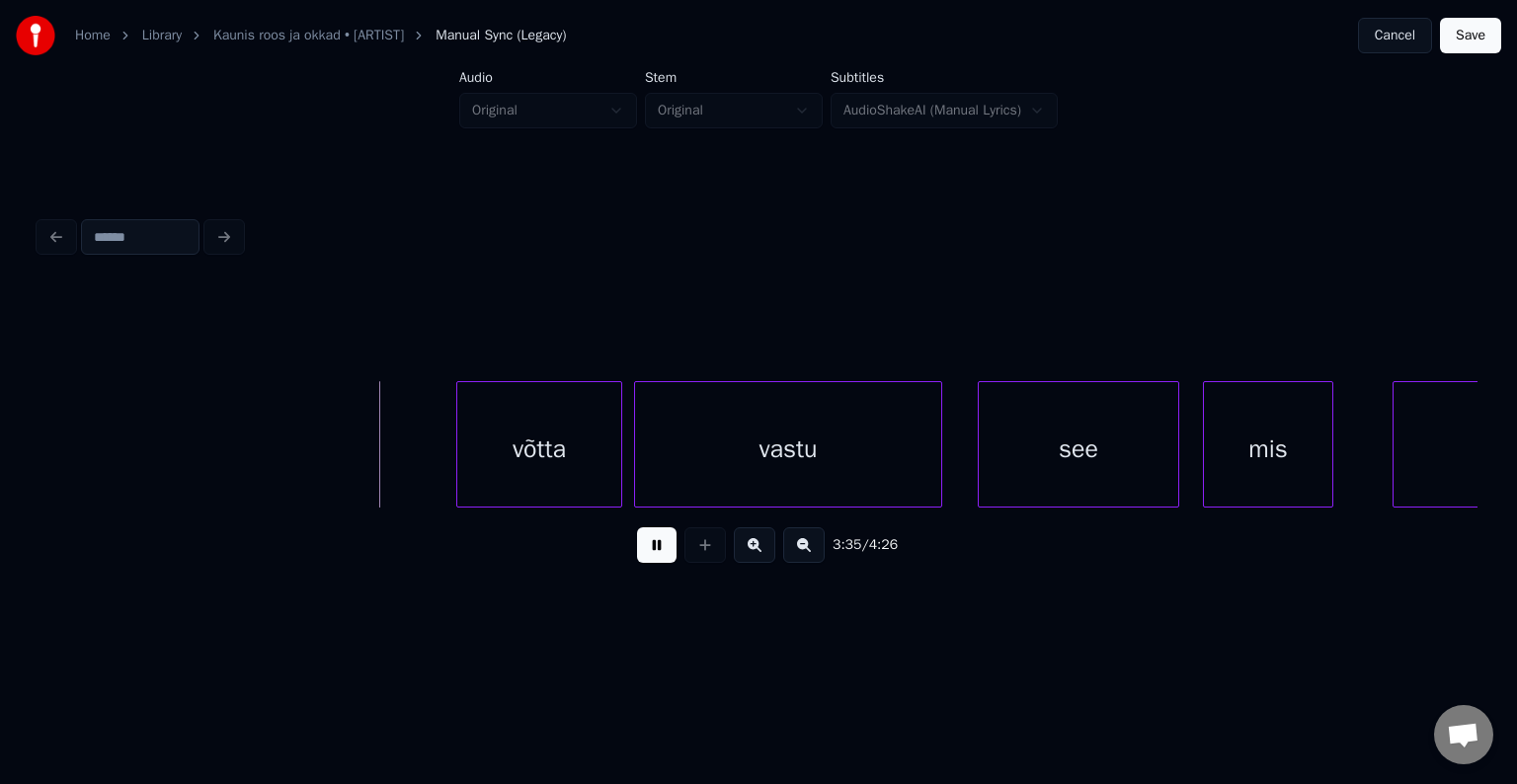 click at bounding box center [657, 545] 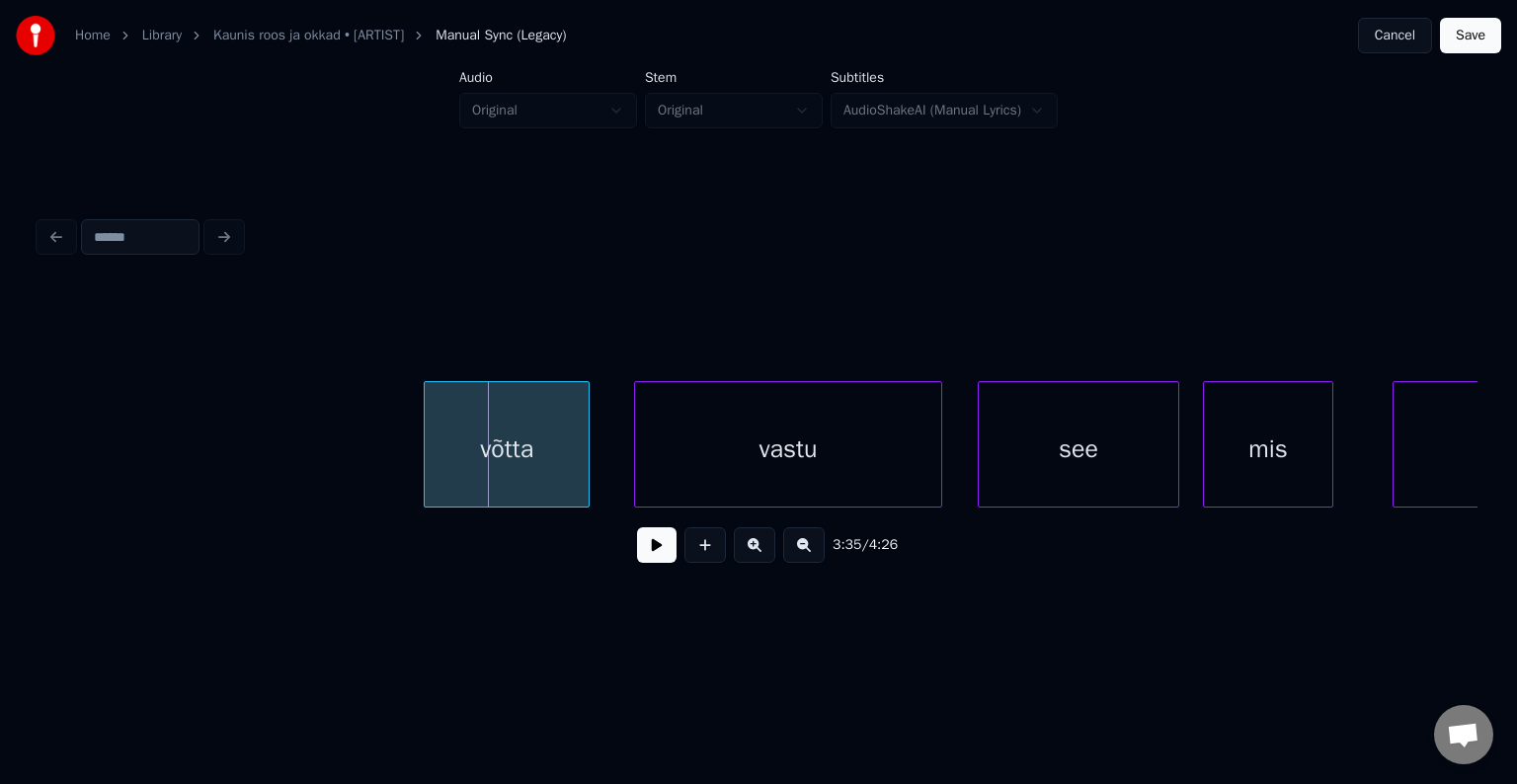 click on "võtta" at bounding box center [507, 449] 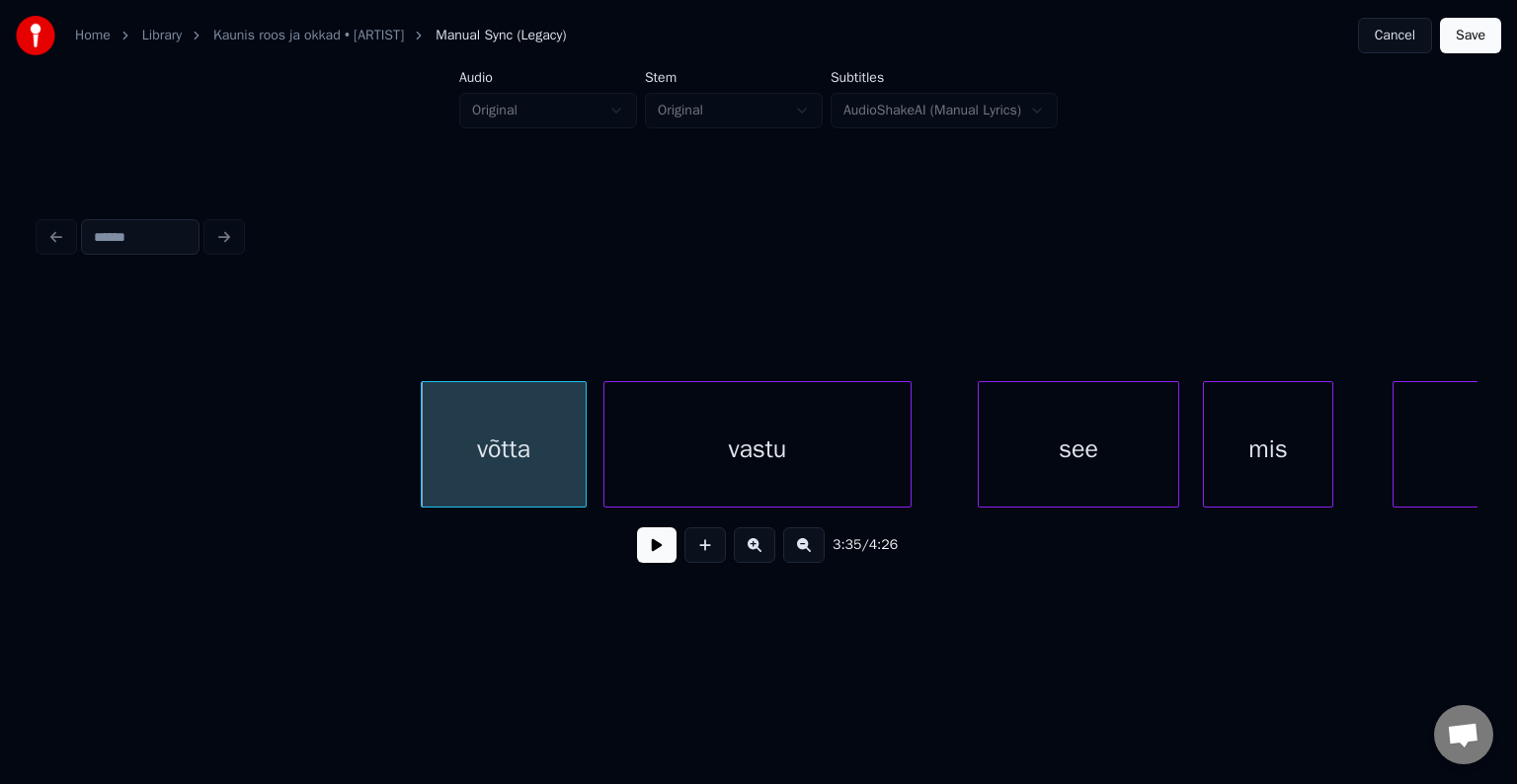 click on "vastu" at bounding box center [758, 449] 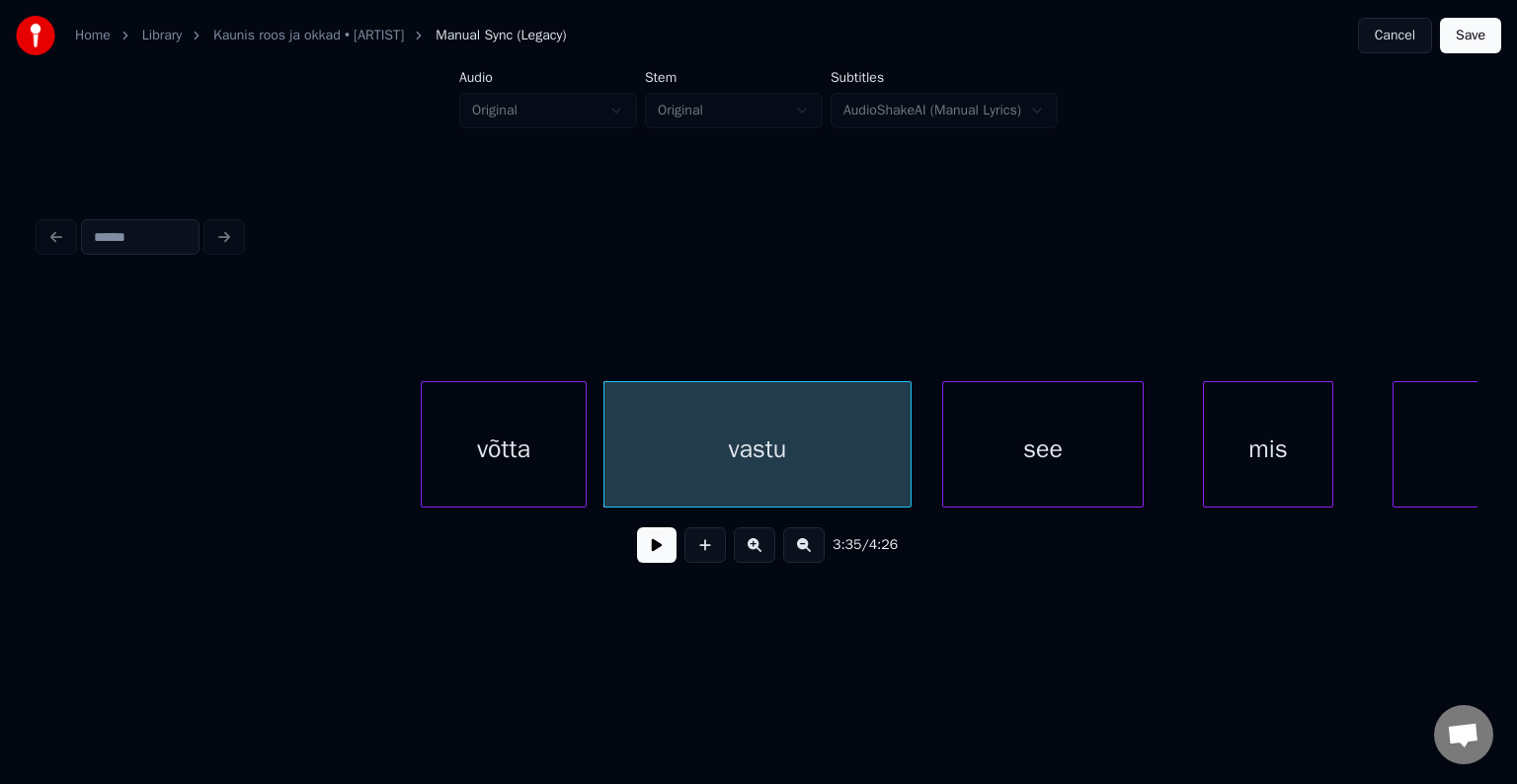 click on "see" at bounding box center (1043, 449) 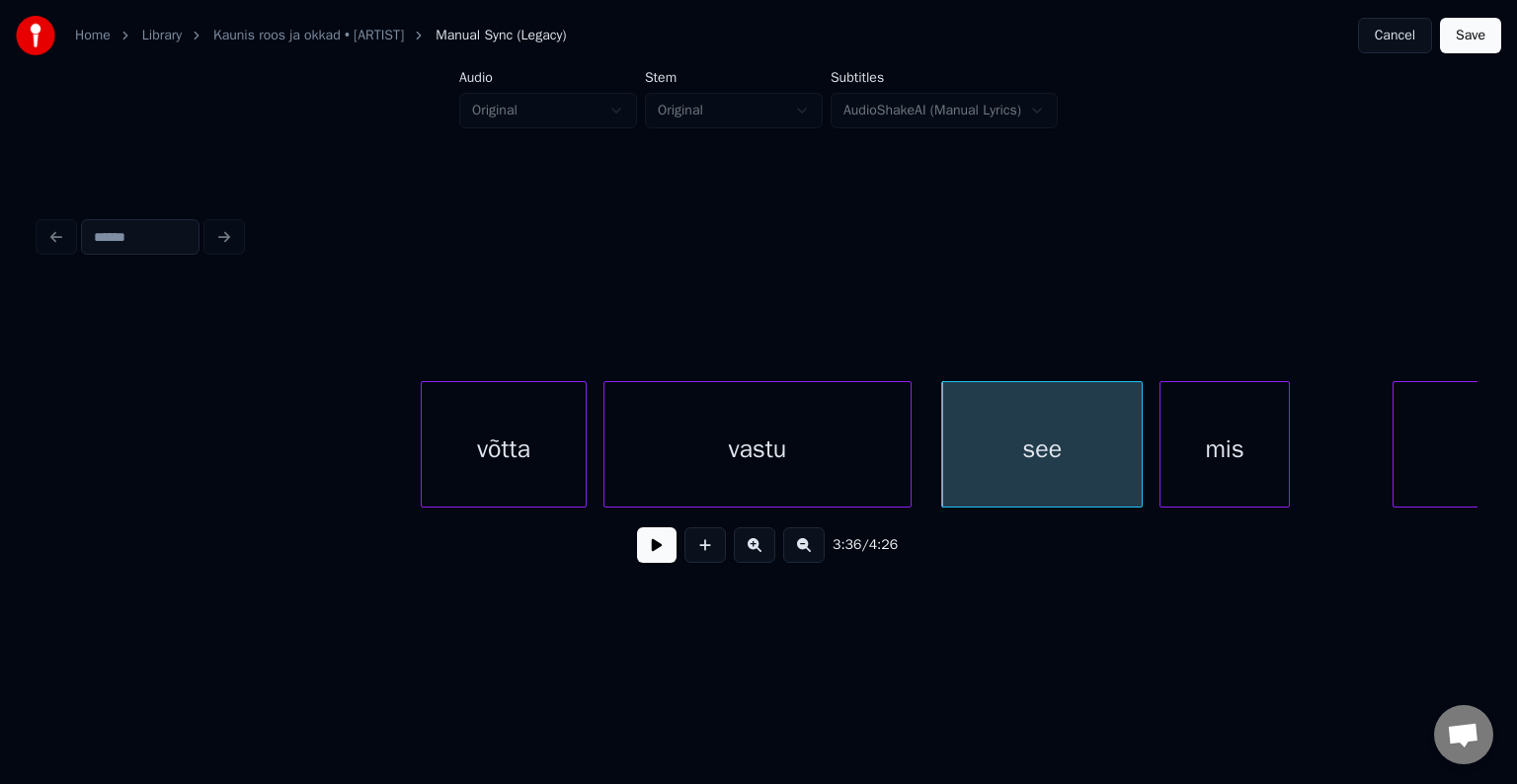 click on "mis" at bounding box center (1225, 449) 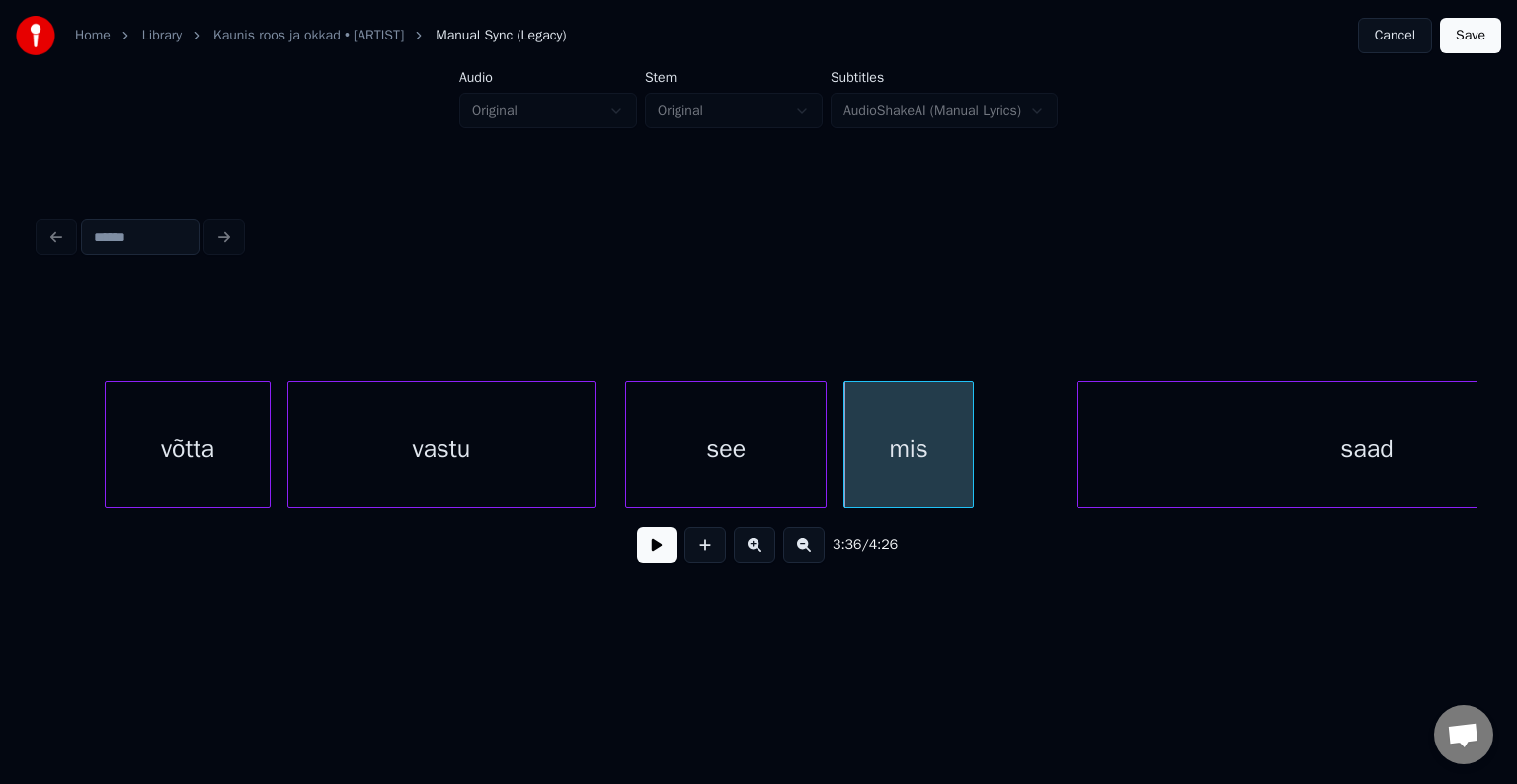 scroll, scrollTop: 0, scrollLeft: 127661, axis: horizontal 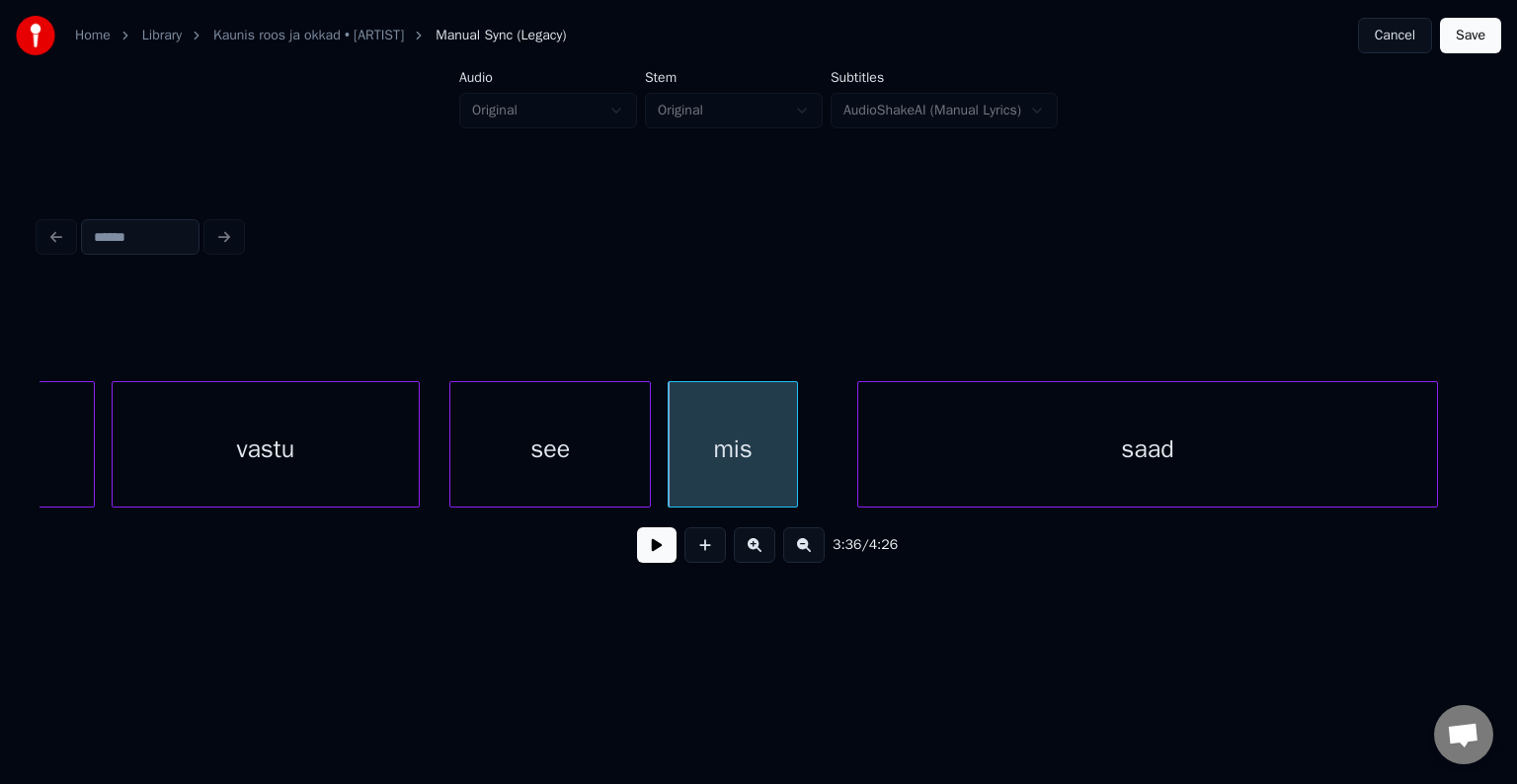 click on "saad" at bounding box center [1148, 449] 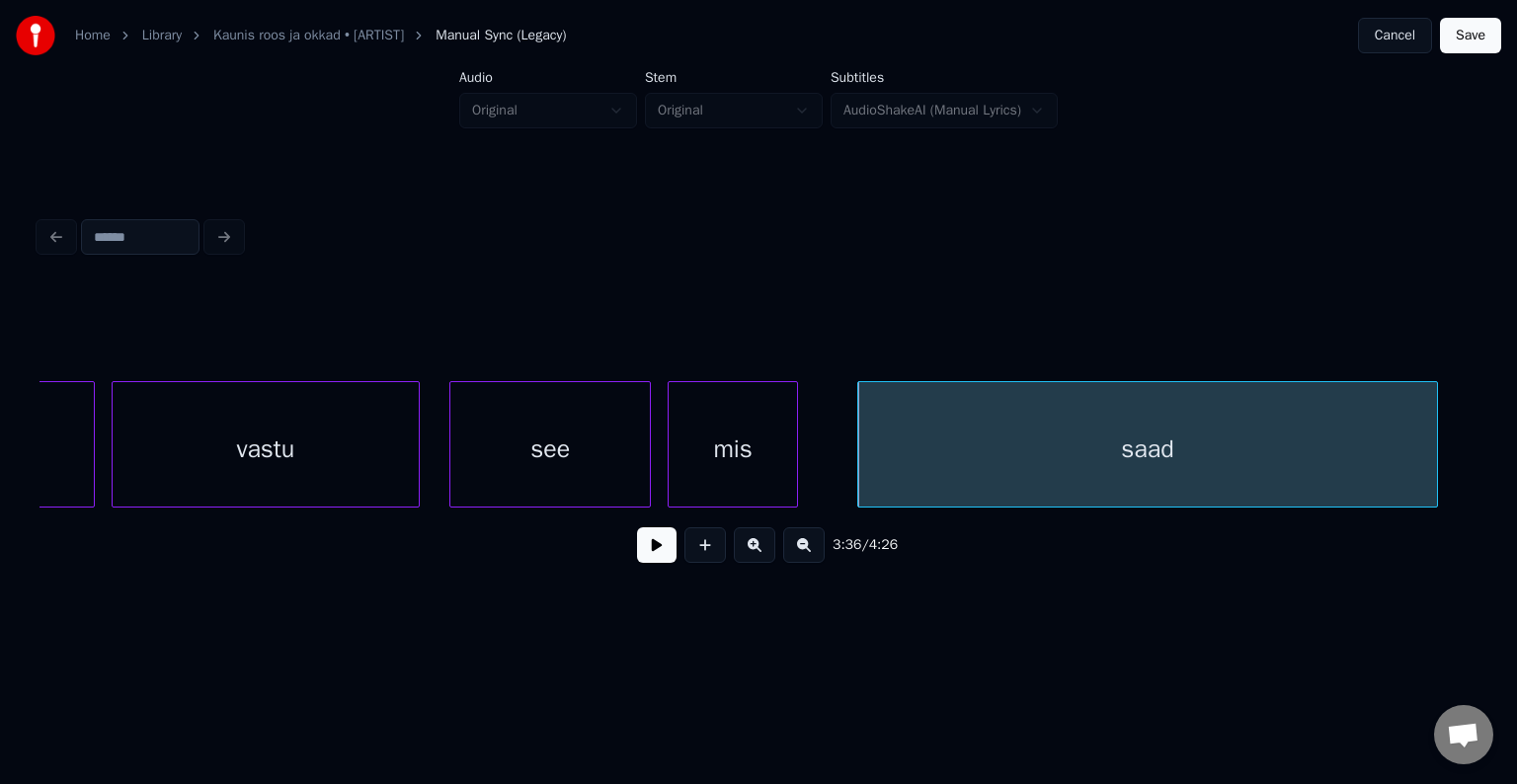 click on "vastu" at bounding box center (266, 449) 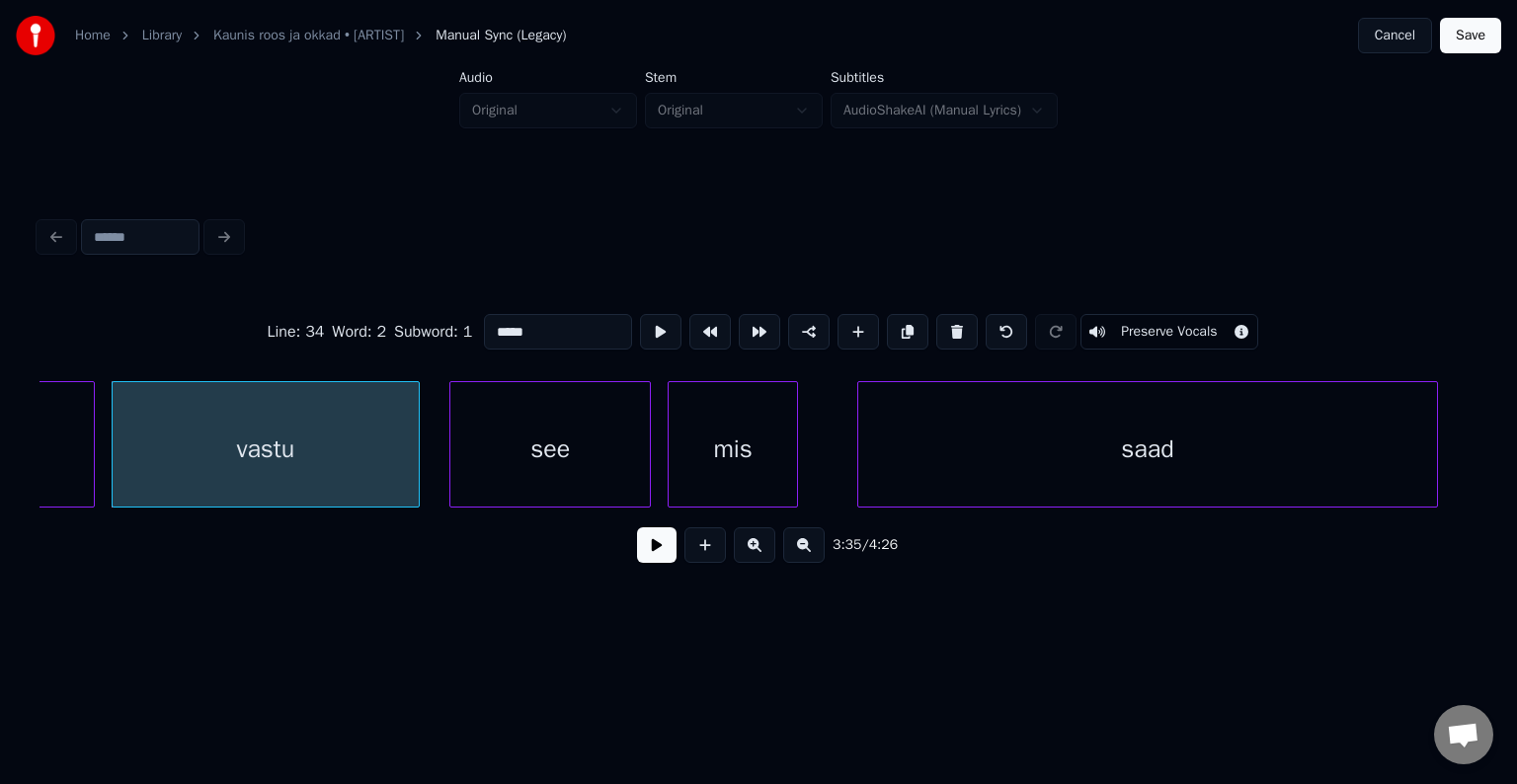 click at bounding box center (657, 545) 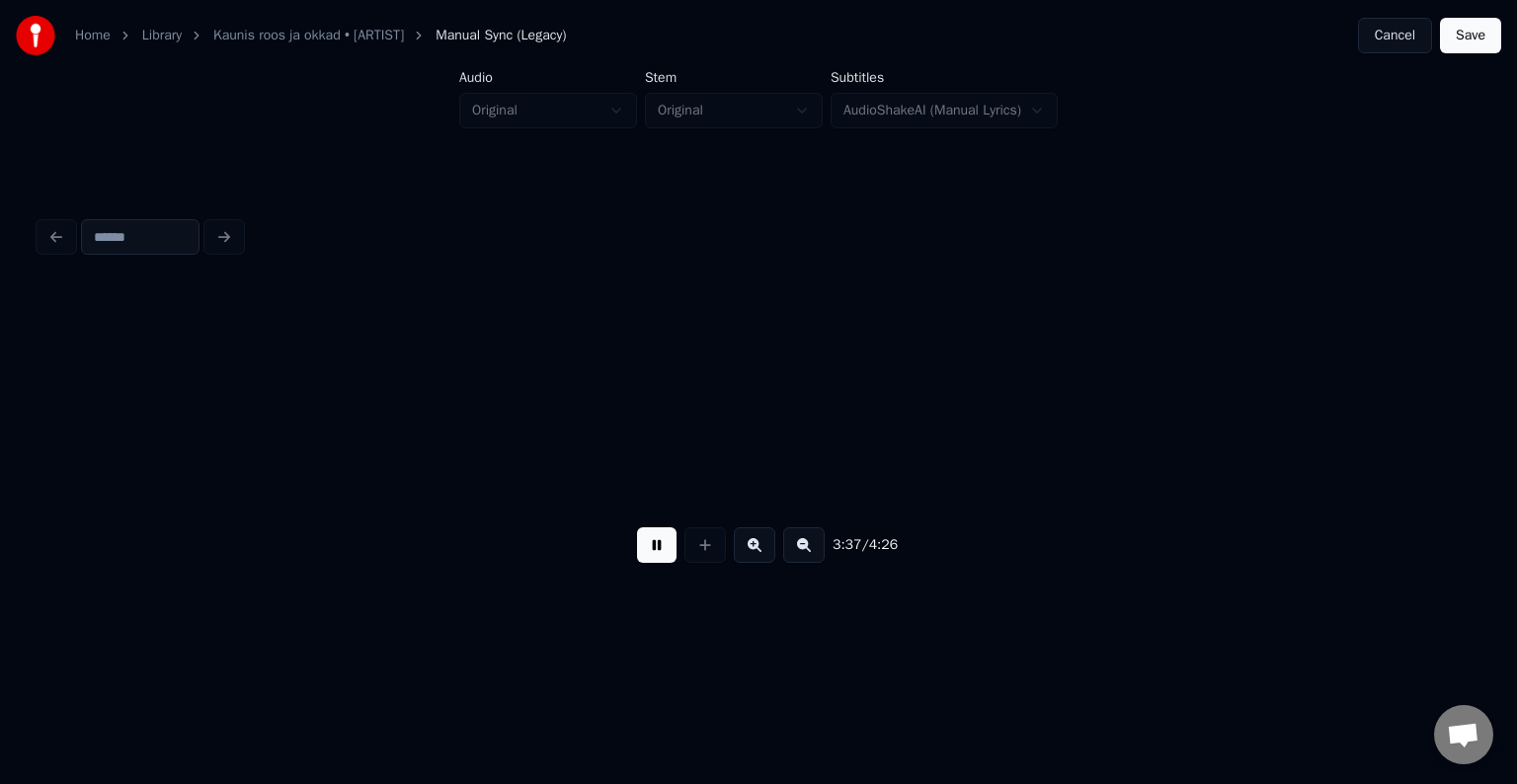 scroll, scrollTop: 0, scrollLeft: 129099, axis: horizontal 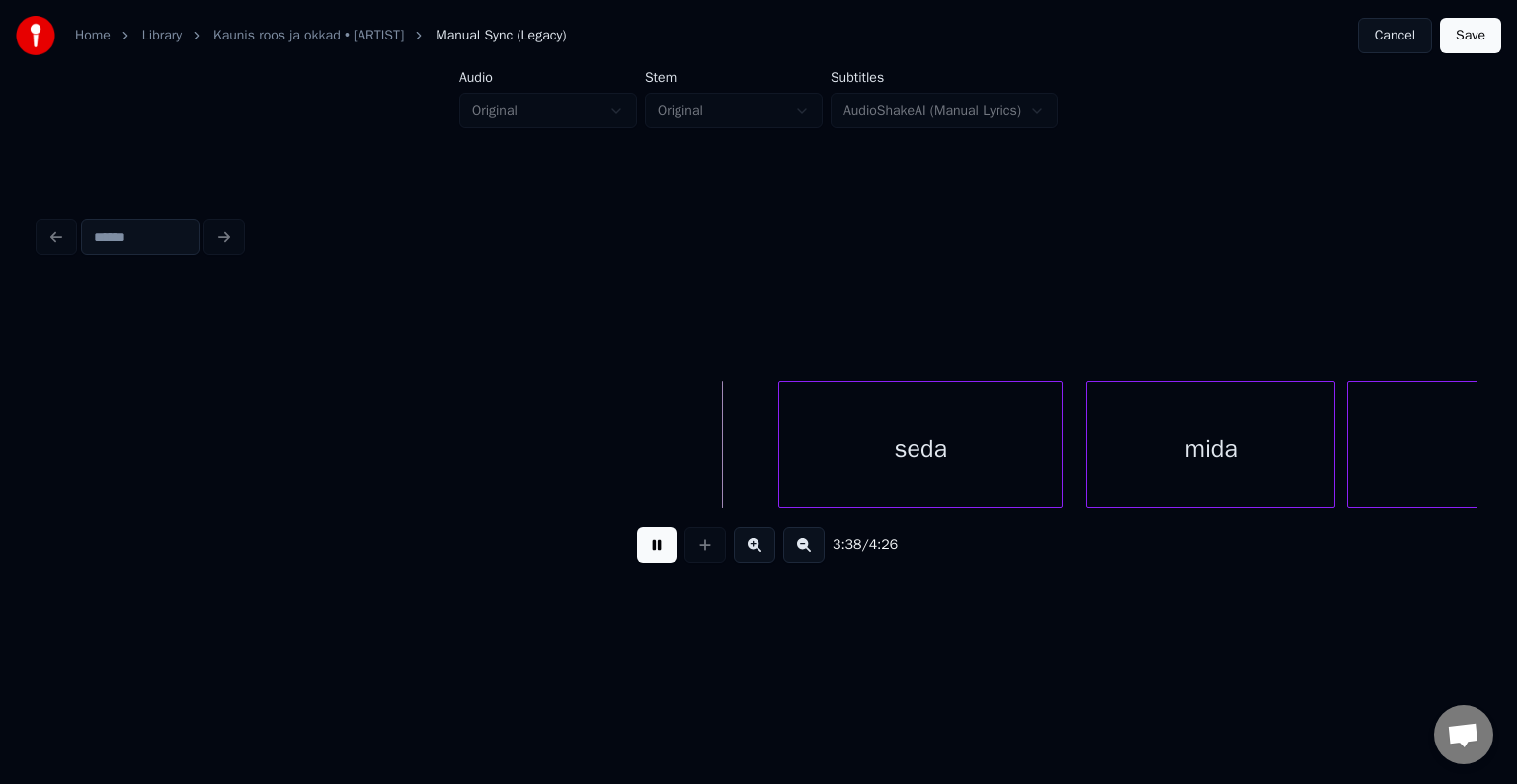 click at bounding box center [657, 545] 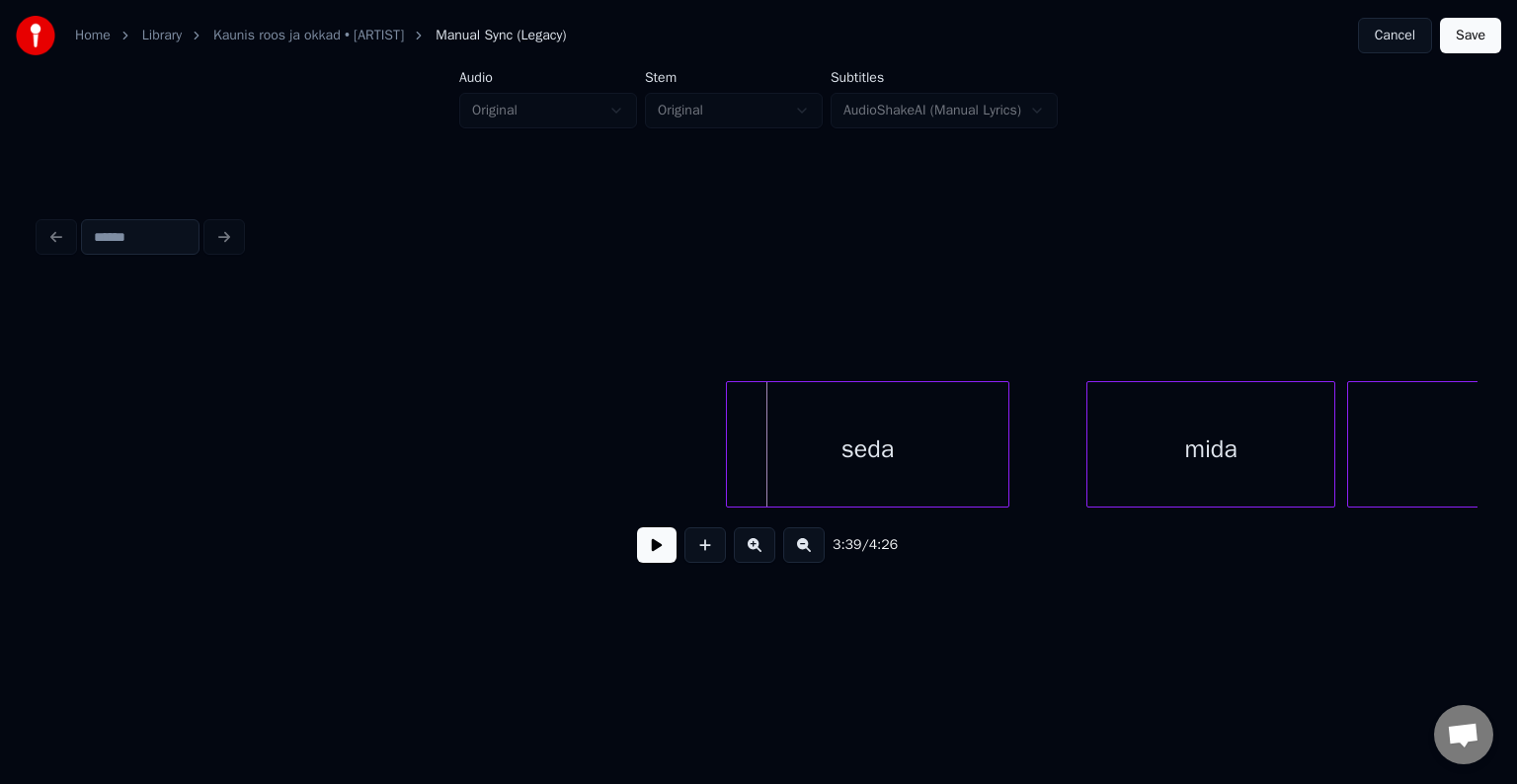 click on "seda" at bounding box center (868, 449) 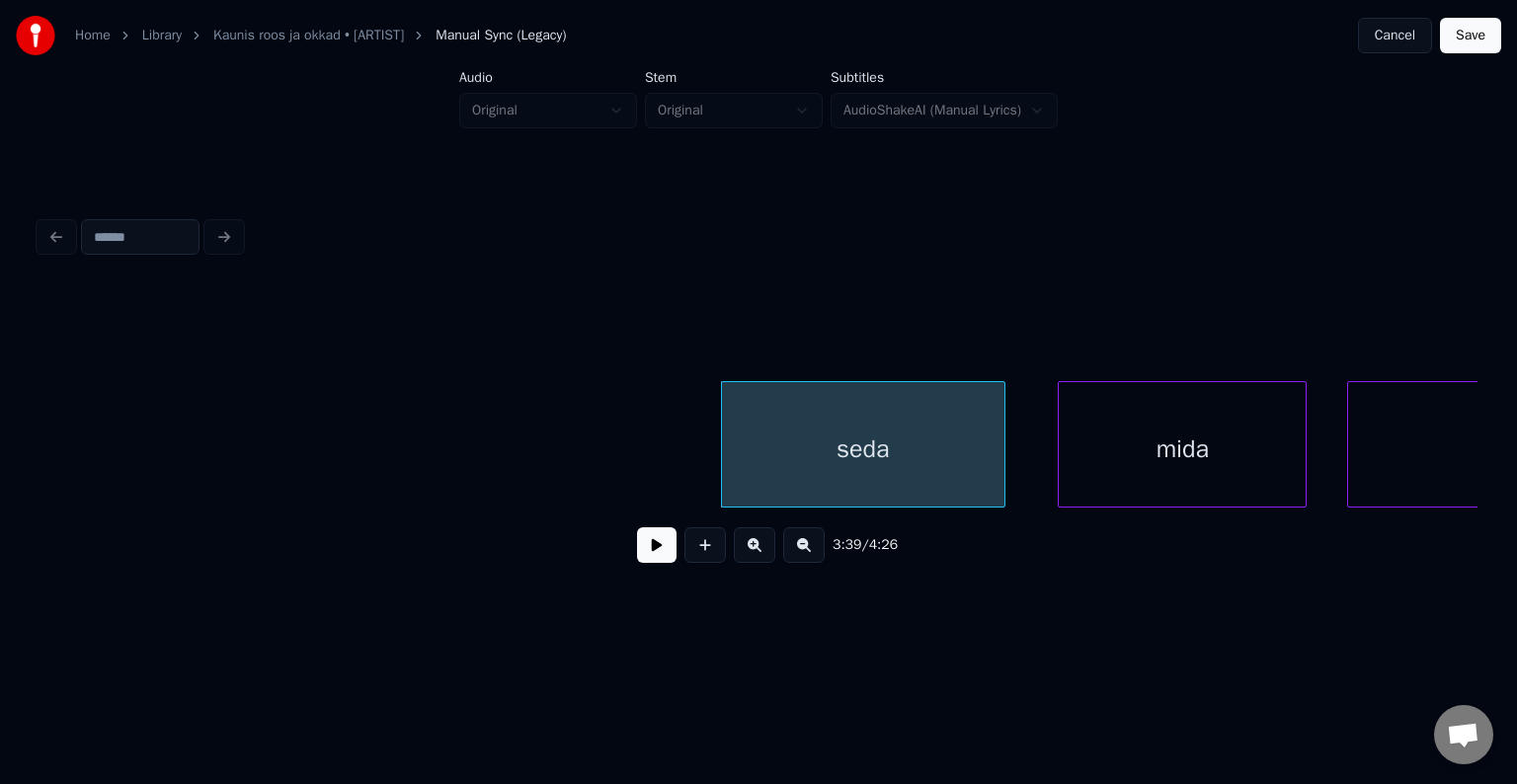 click on "mida" at bounding box center [1182, 449] 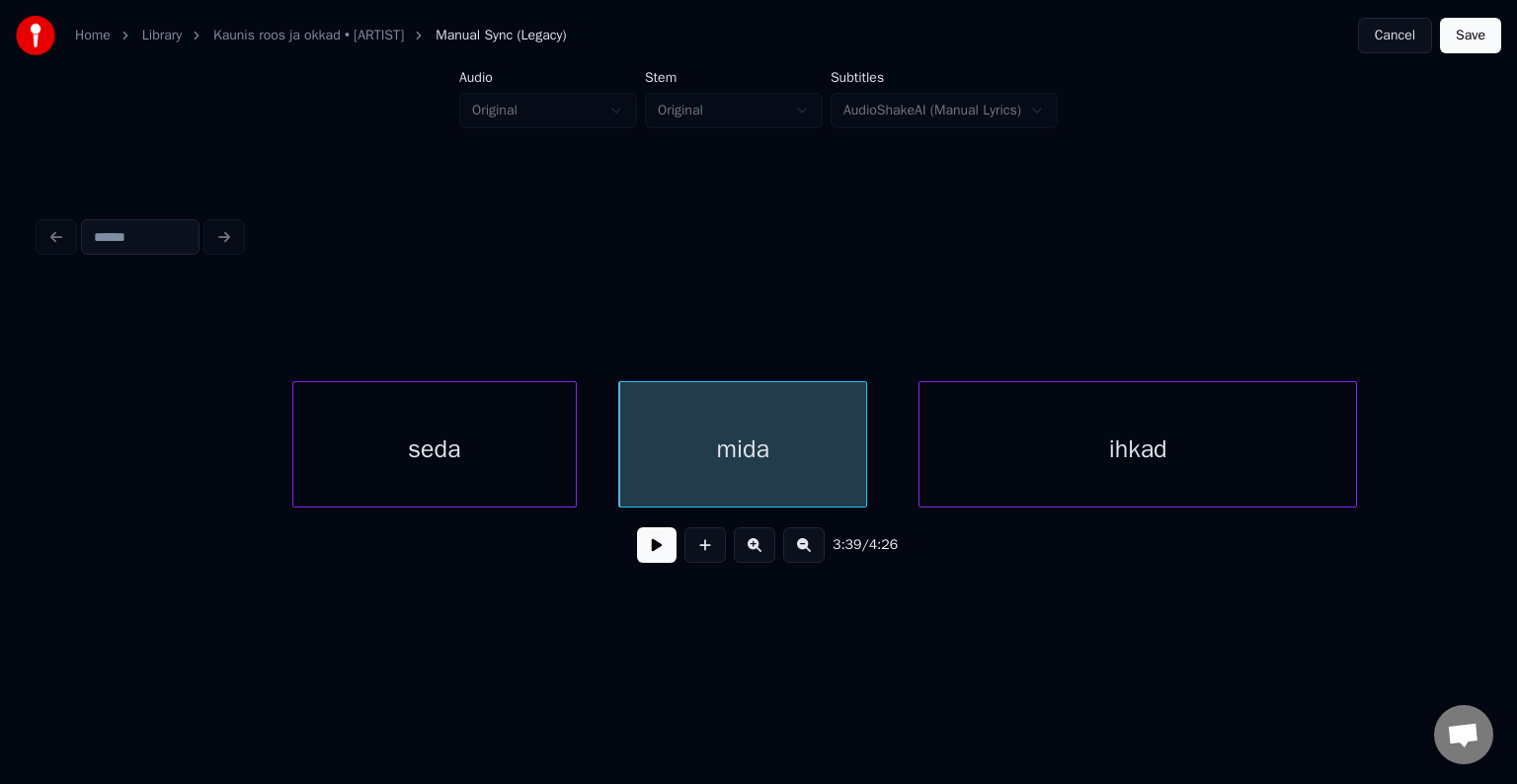 scroll, scrollTop: 0, scrollLeft: 129573, axis: horizontal 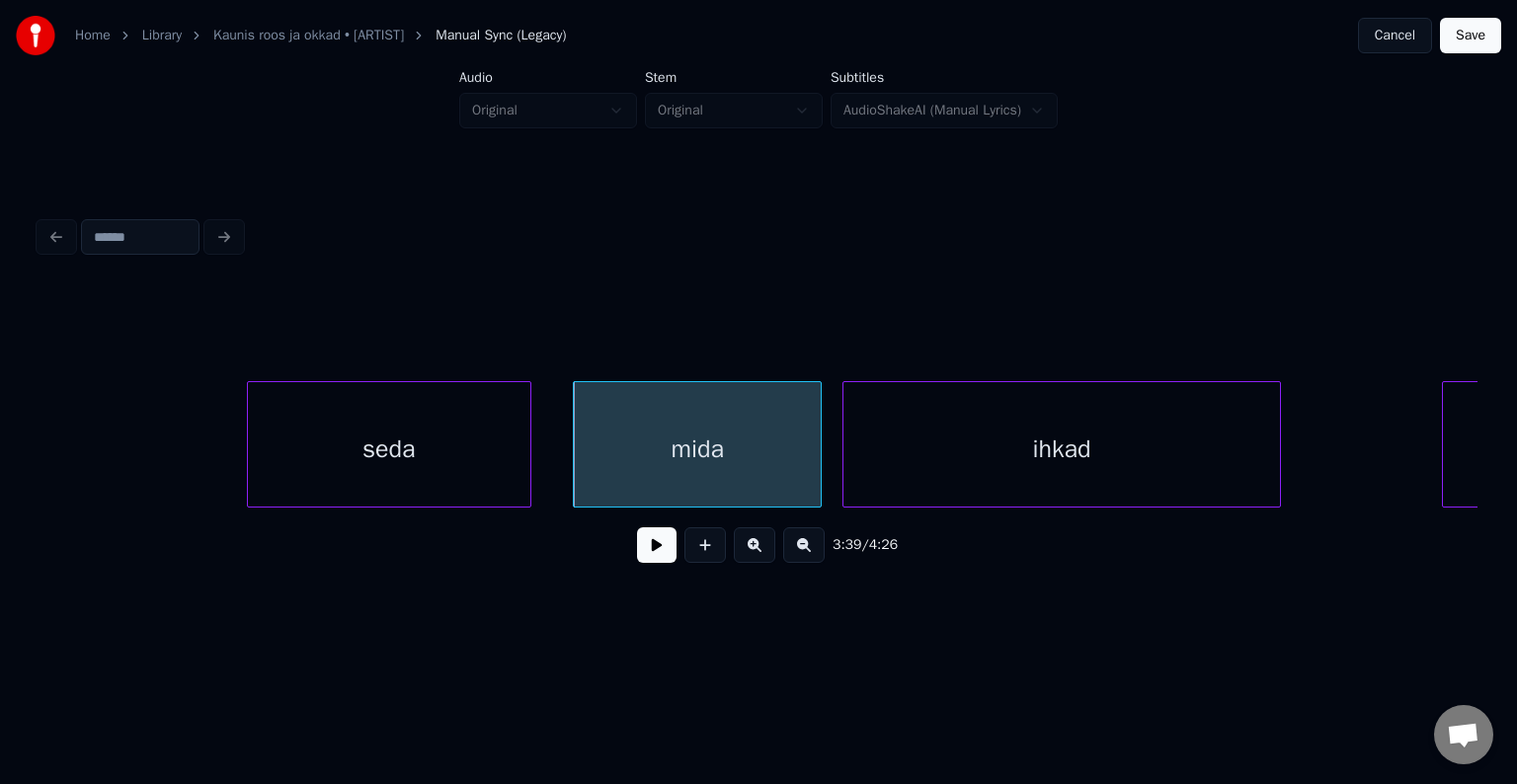 click on "ihkad" at bounding box center [1062, 449] 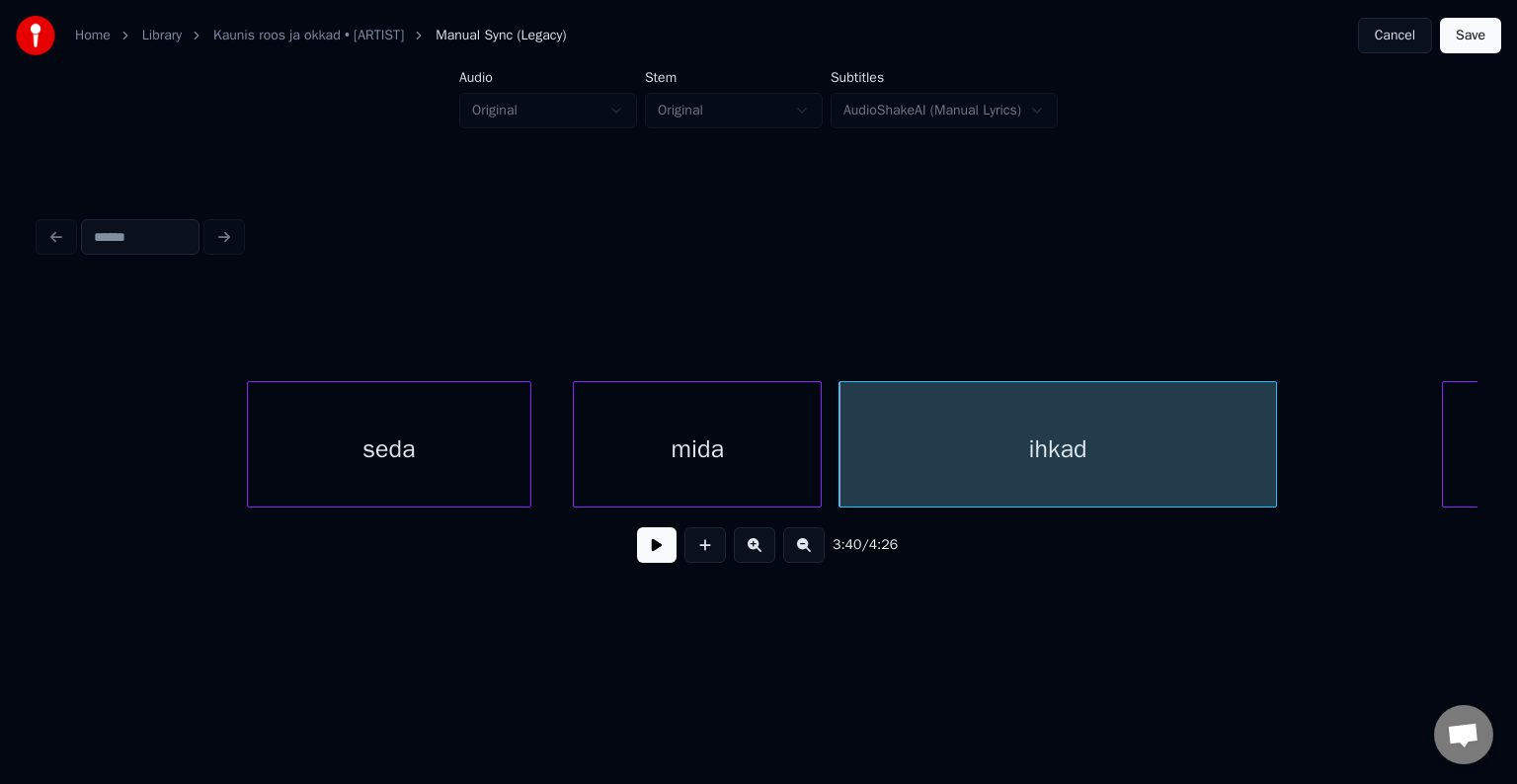 click on "seda" at bounding box center (389, 449) 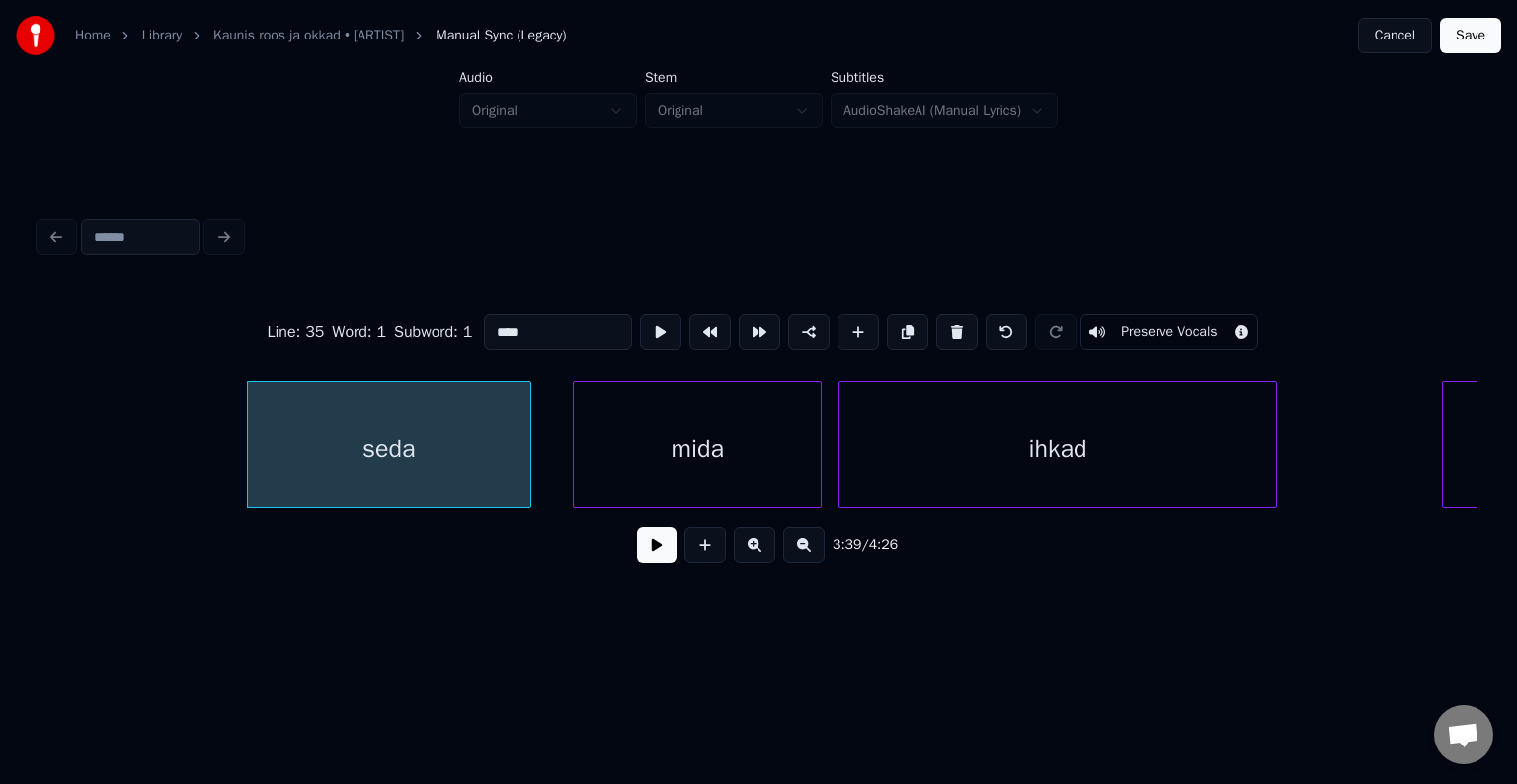 click at bounding box center [657, 545] 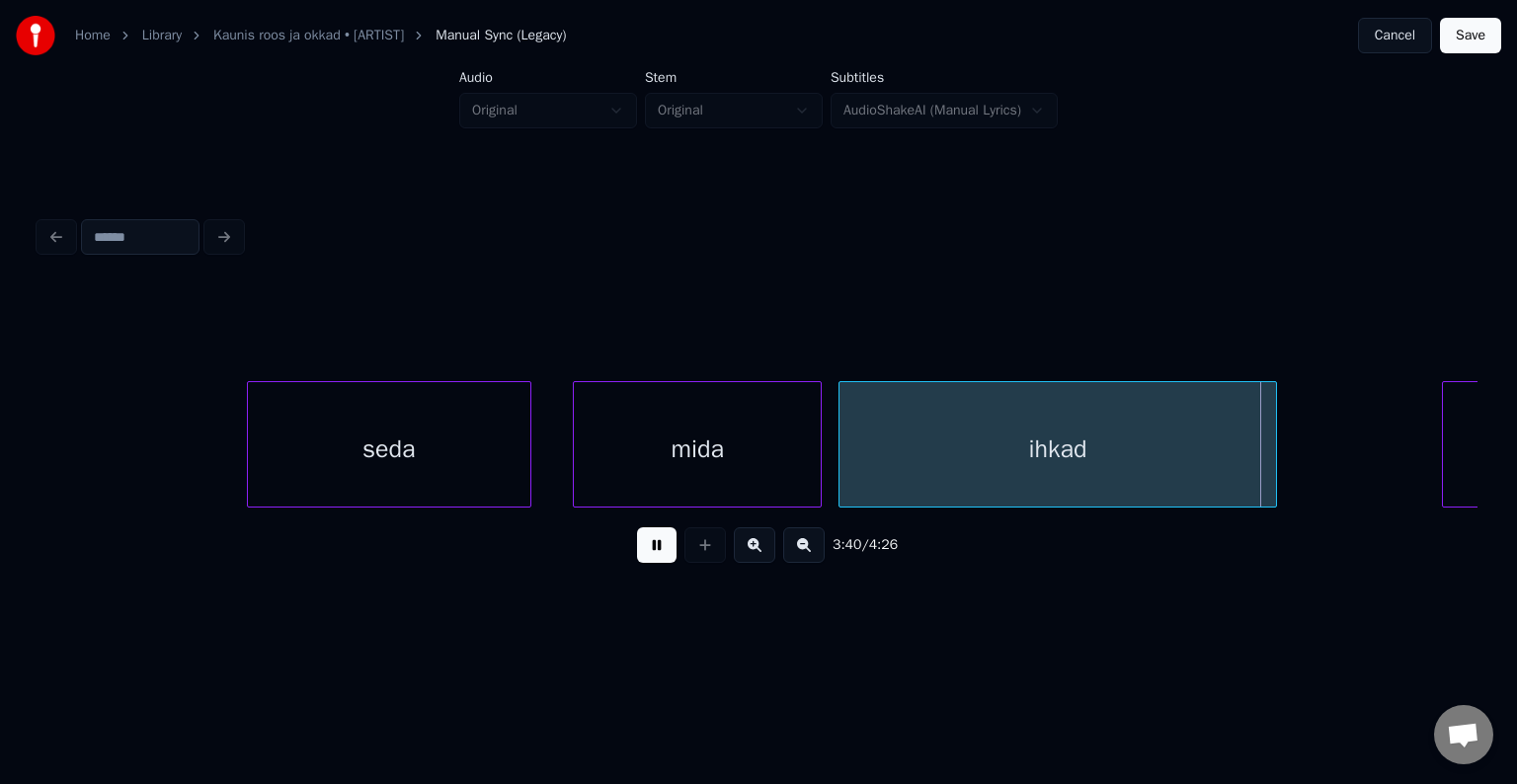 click at bounding box center (657, 545) 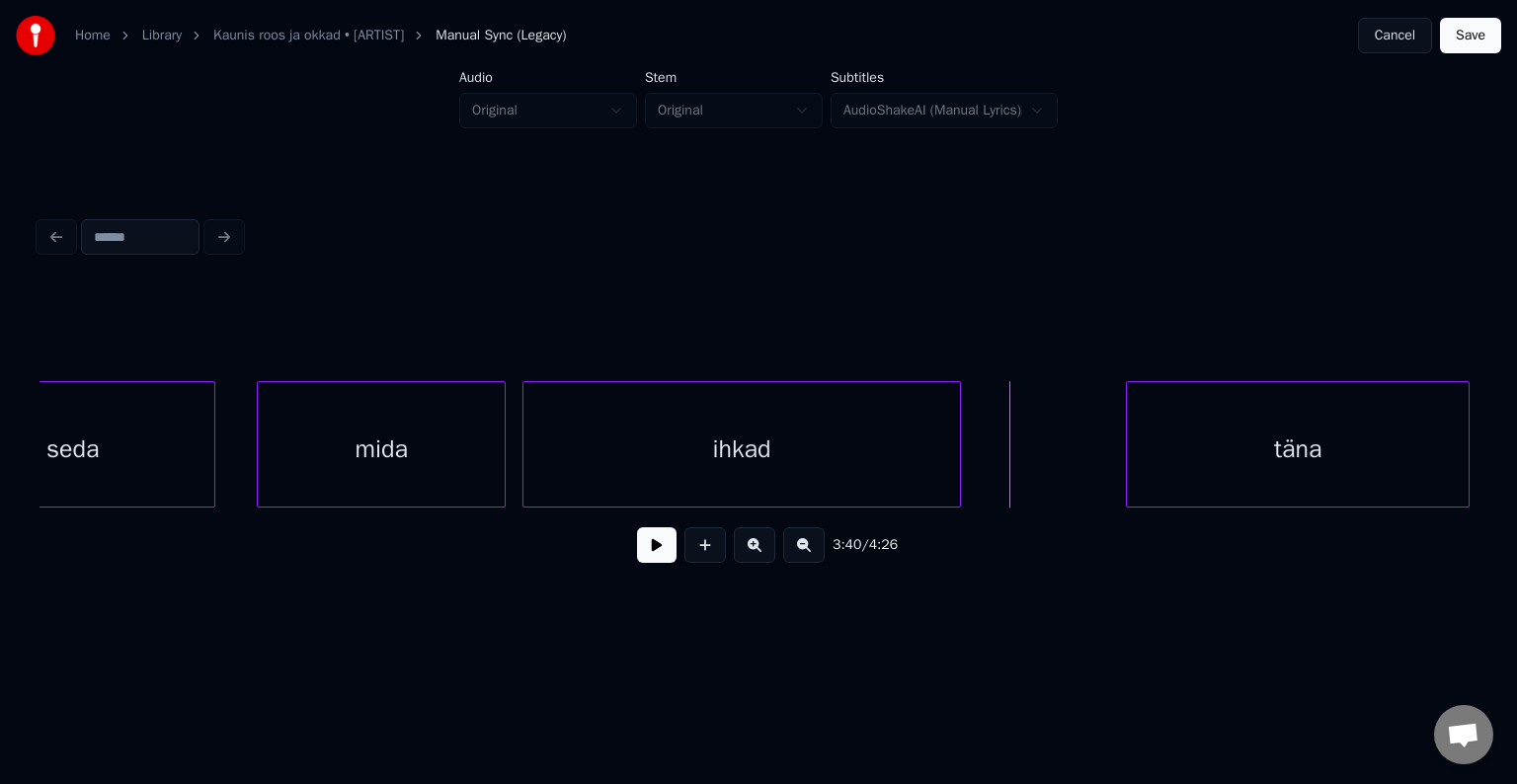 scroll, scrollTop: 0, scrollLeft: 129889, axis: horizontal 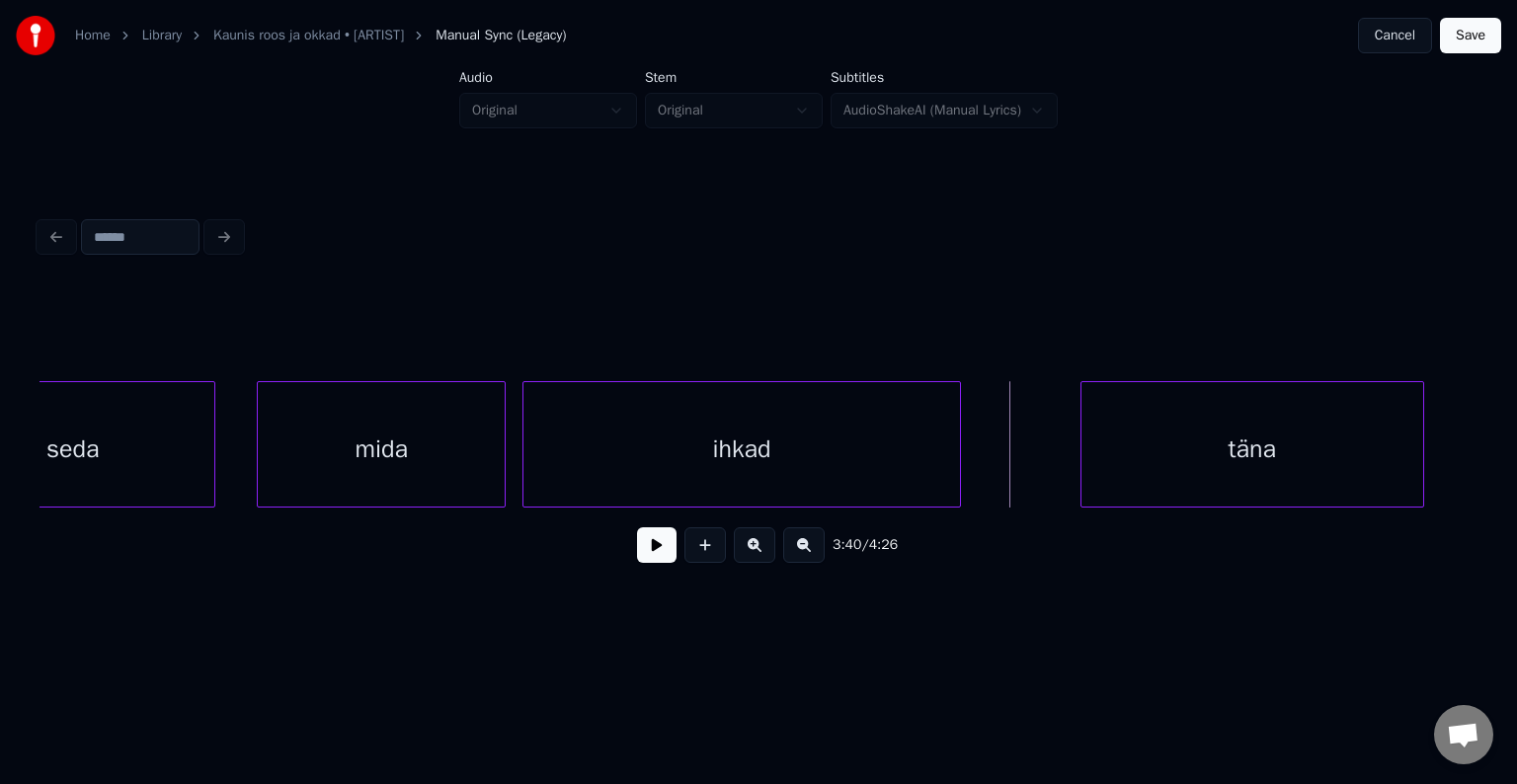 click on "täna" at bounding box center [1252, 449] 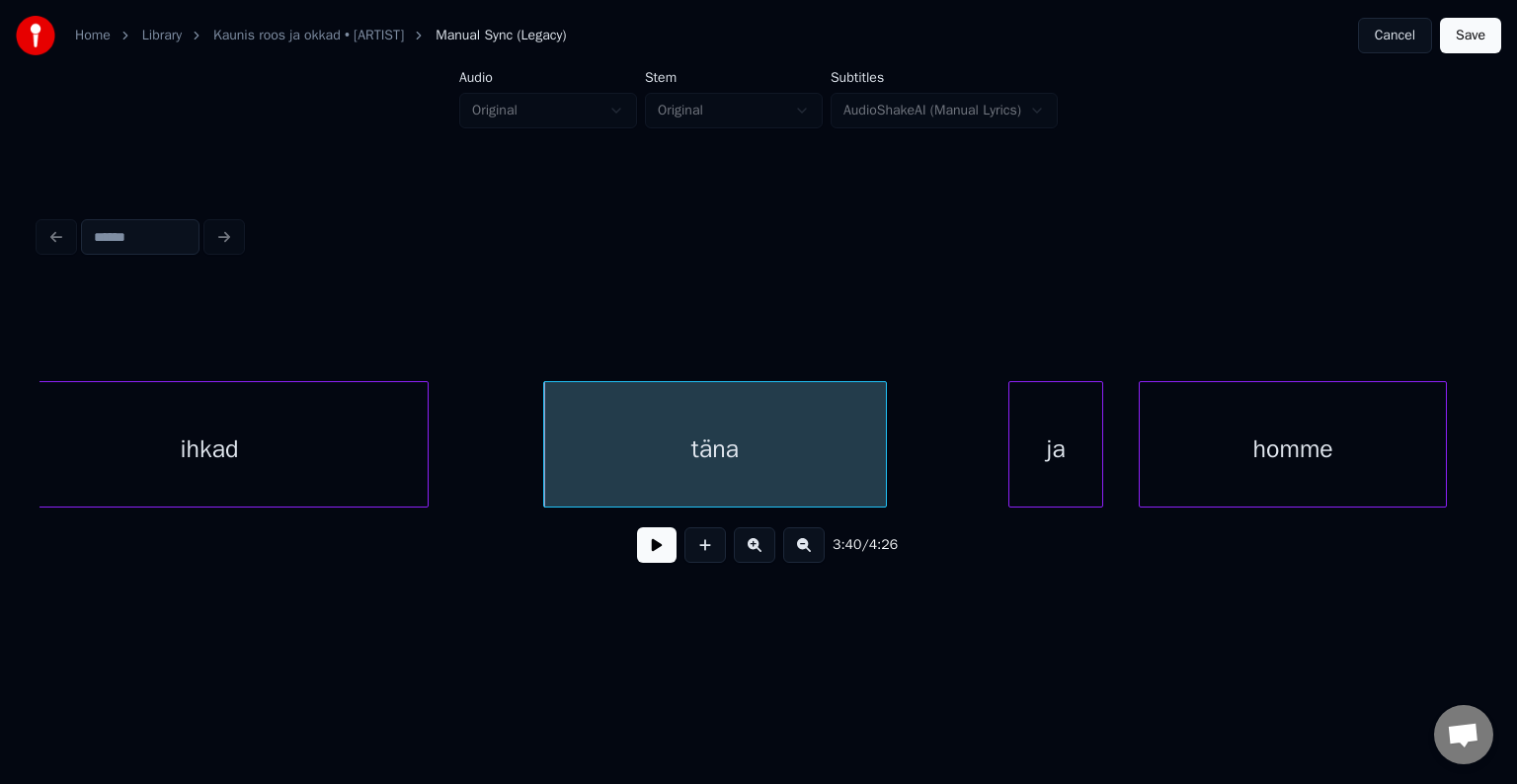 scroll, scrollTop: 0, scrollLeft: 130482, axis: horizontal 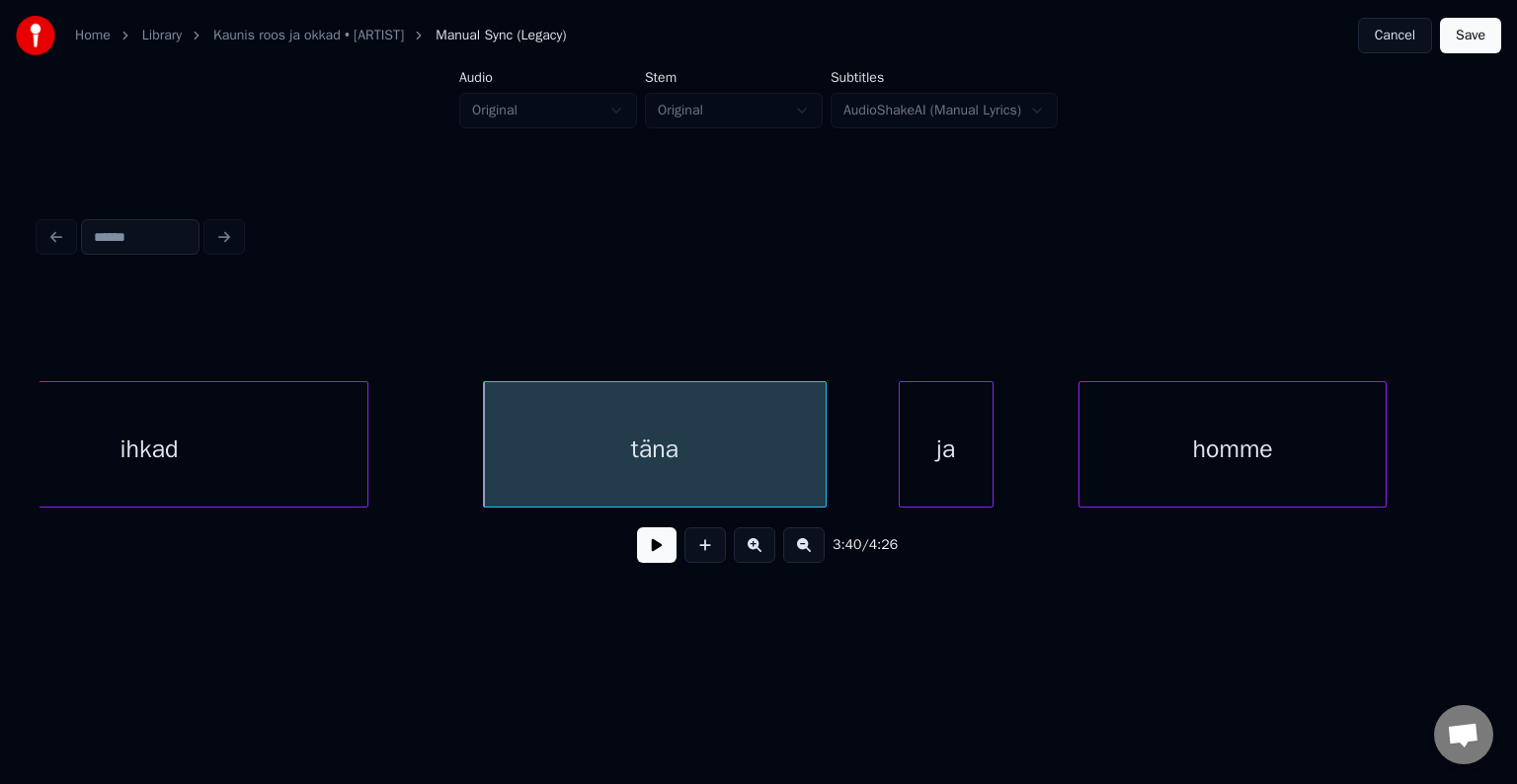 click on "ja" at bounding box center [946, 449] 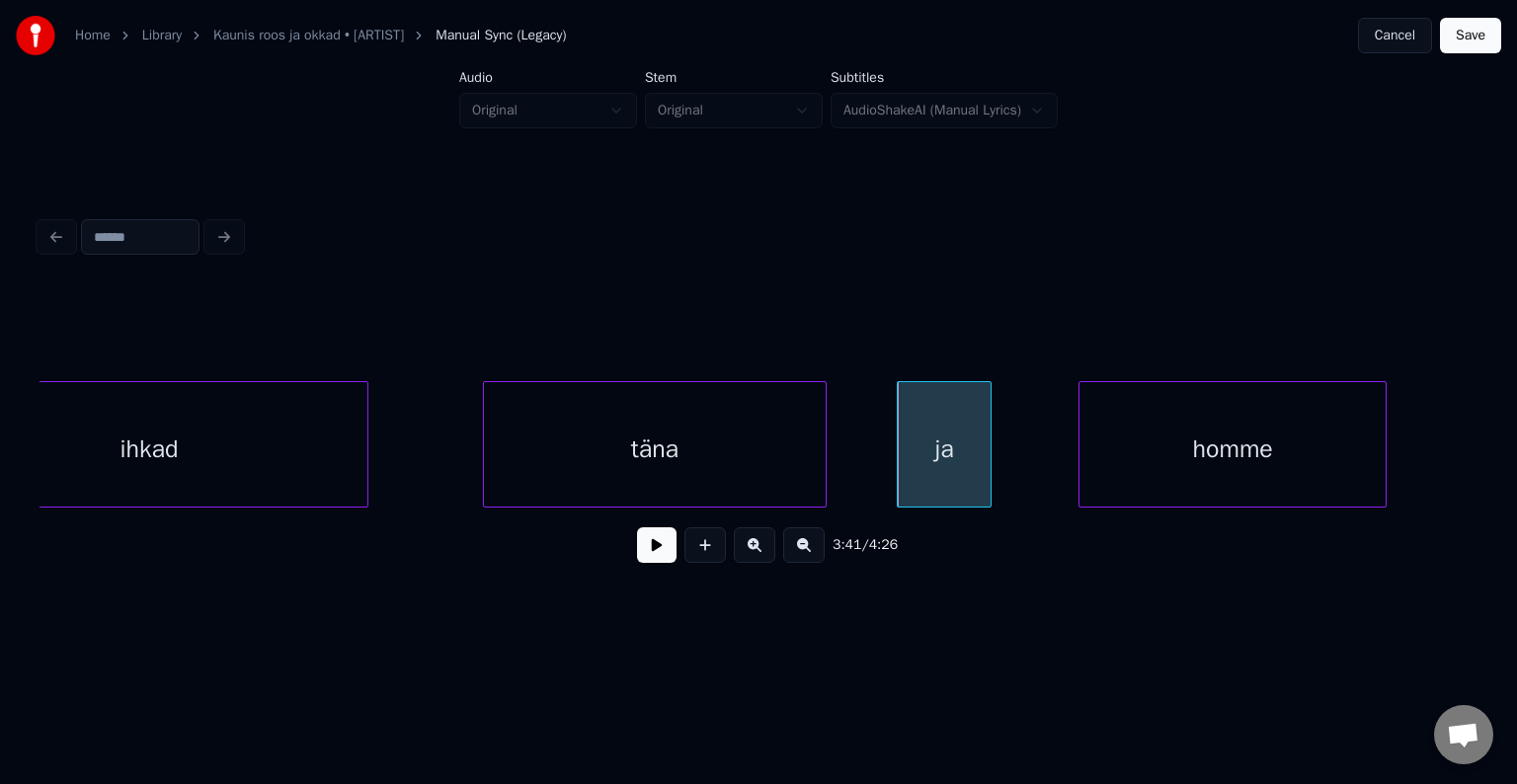 click on "täna" at bounding box center [655, 449] 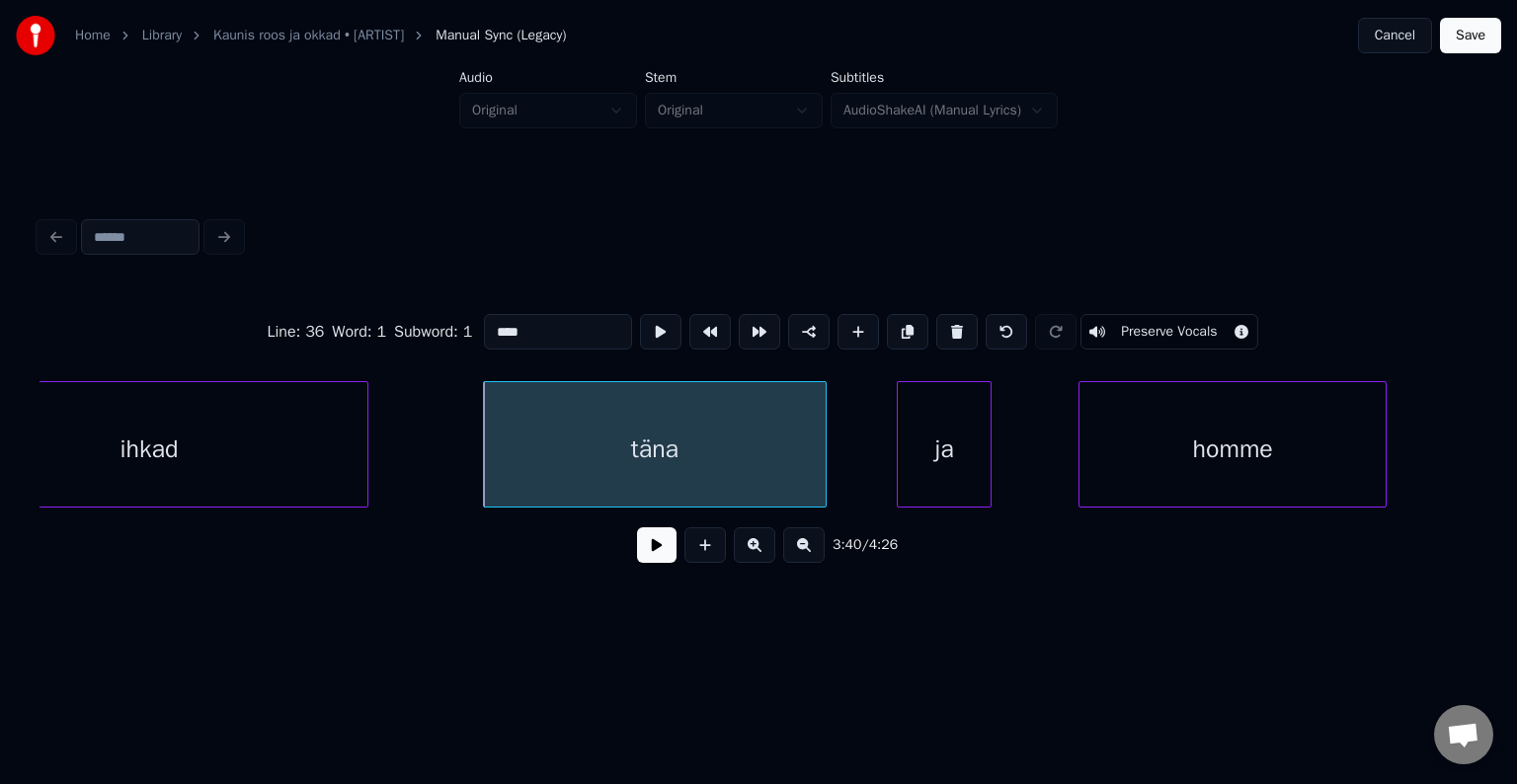 click at bounding box center (657, 545) 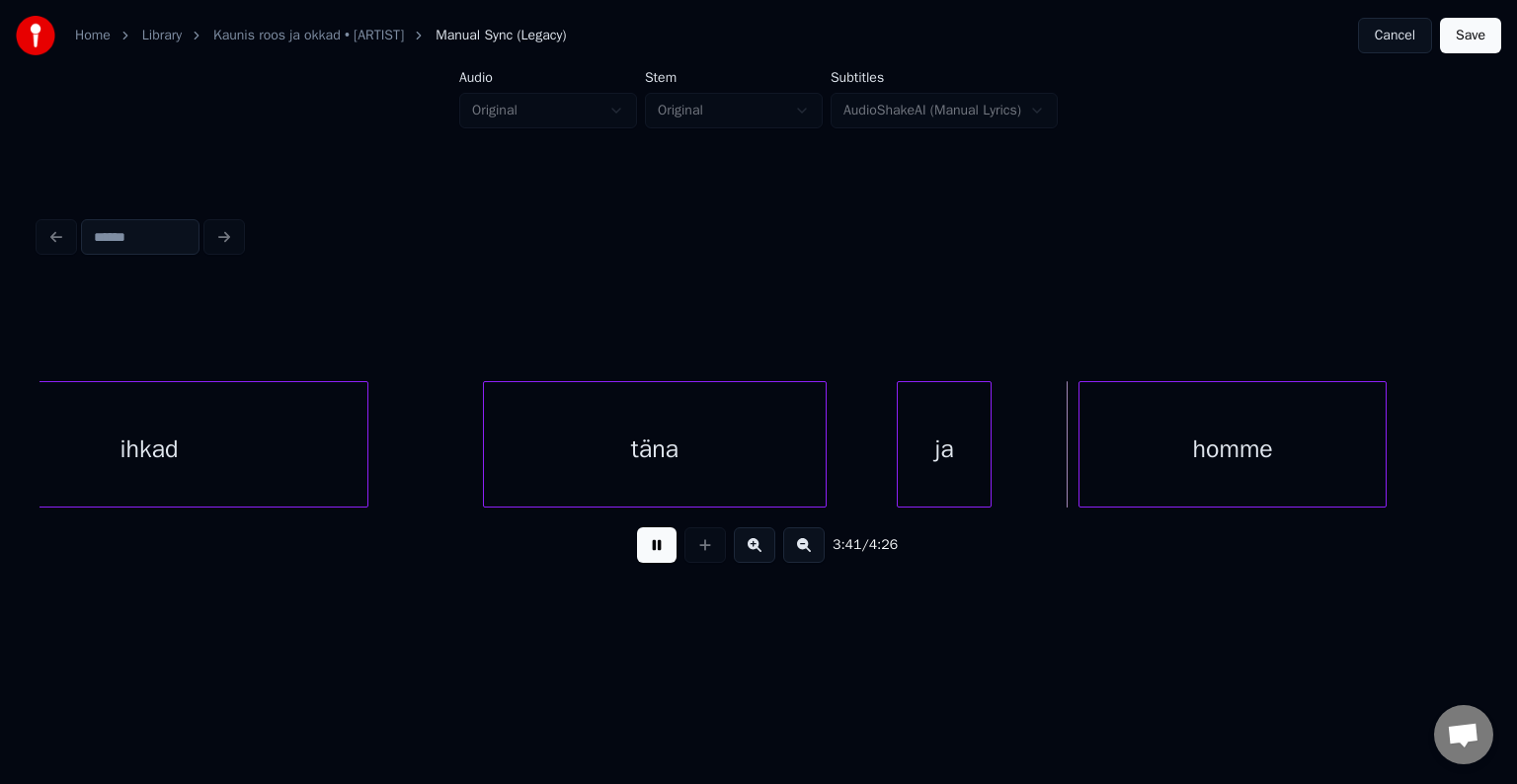 click at bounding box center [657, 545] 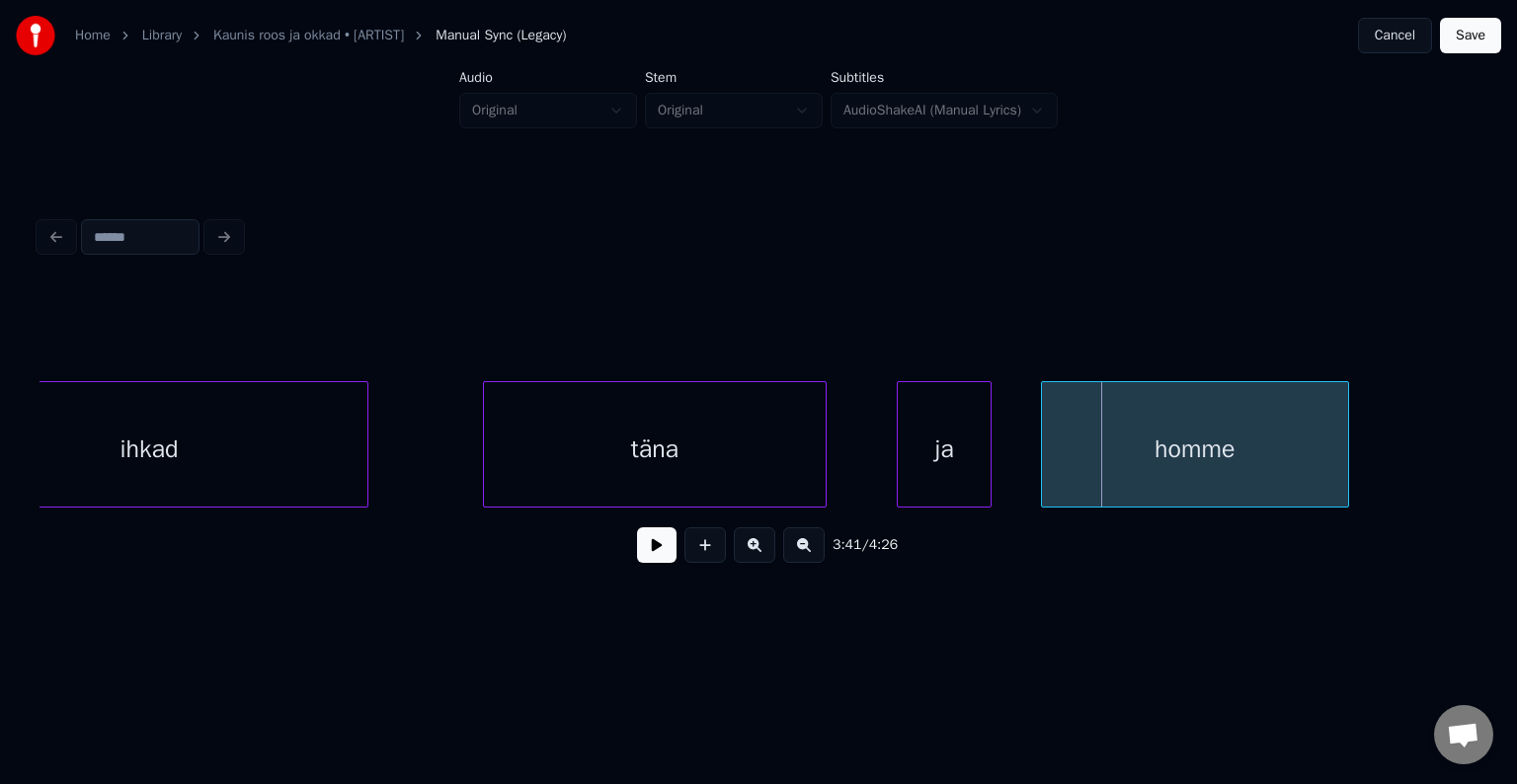 click on "homme" at bounding box center [1195, 449] 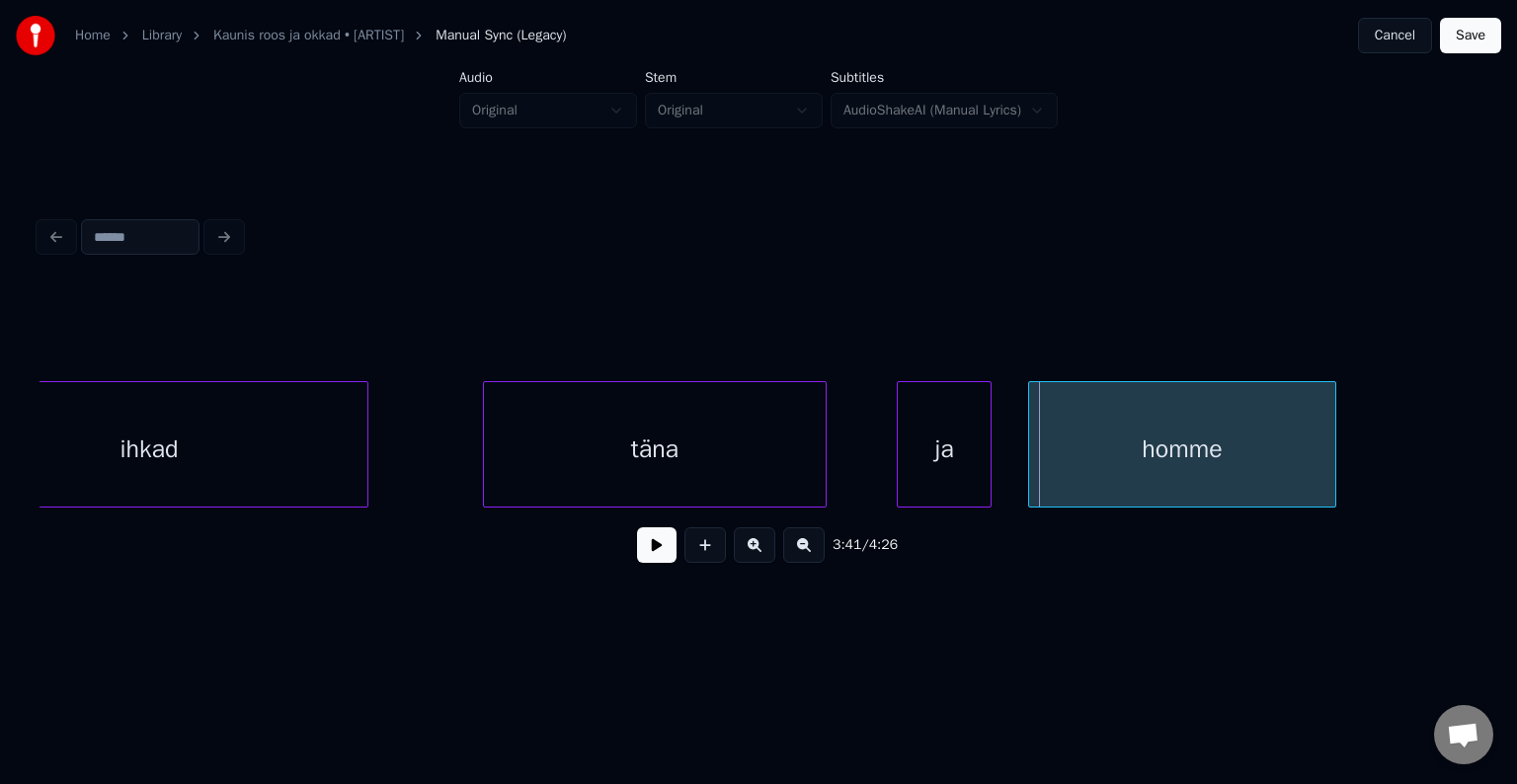 click on "homme" at bounding box center [1182, 449] 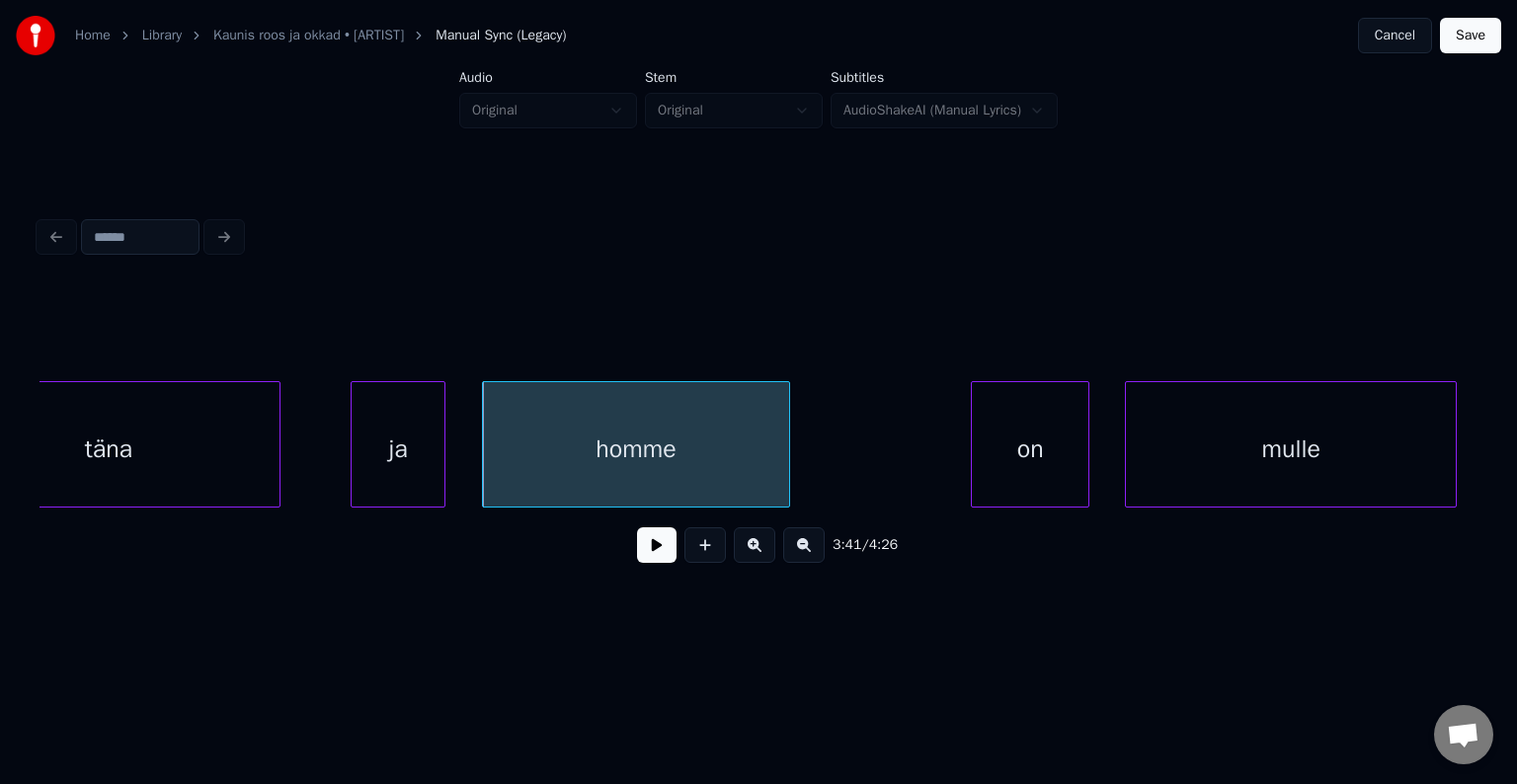 scroll, scrollTop: 0, scrollLeft: 131035, axis: horizontal 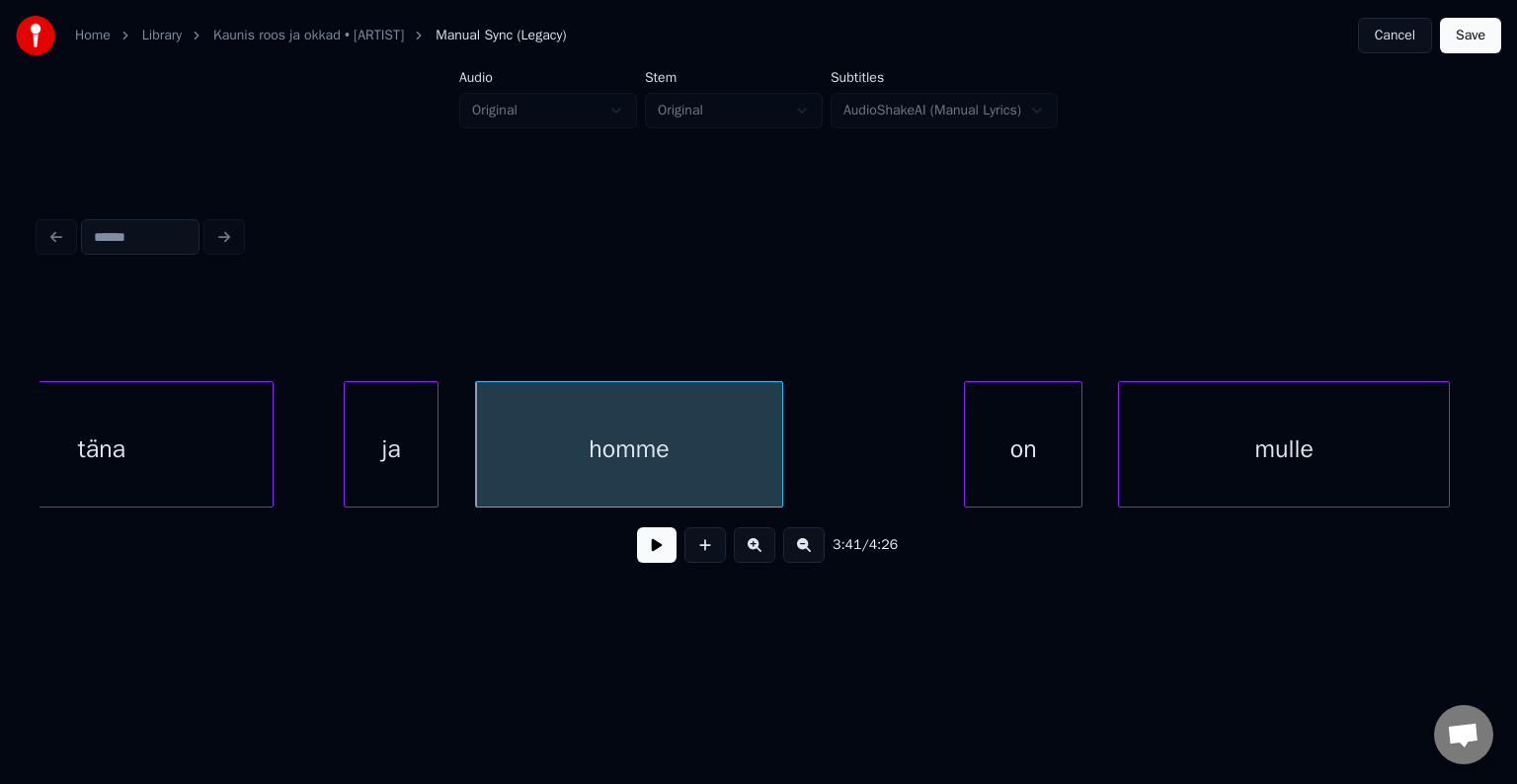 click on "ja" at bounding box center [391, 449] 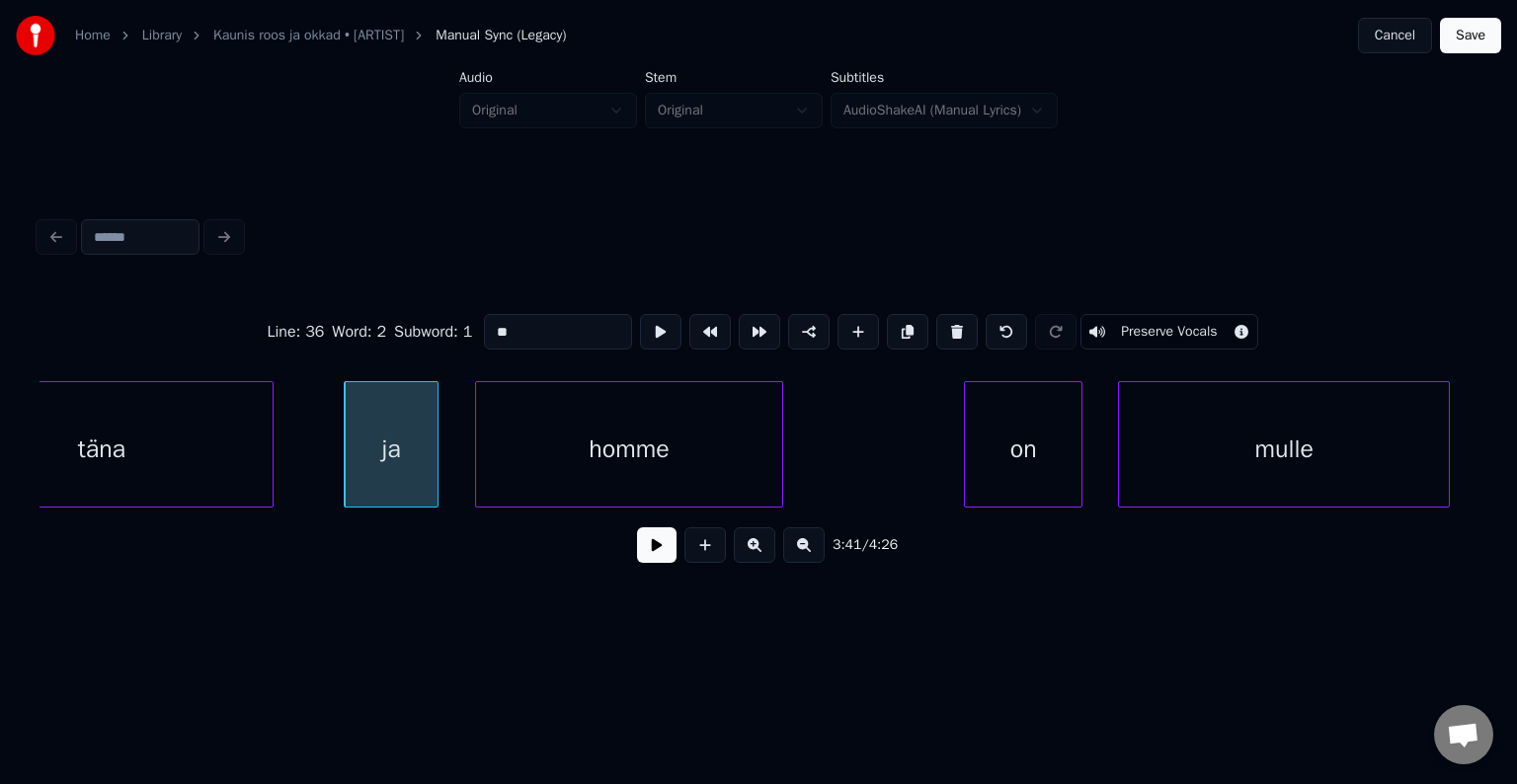 click at bounding box center [657, 545] 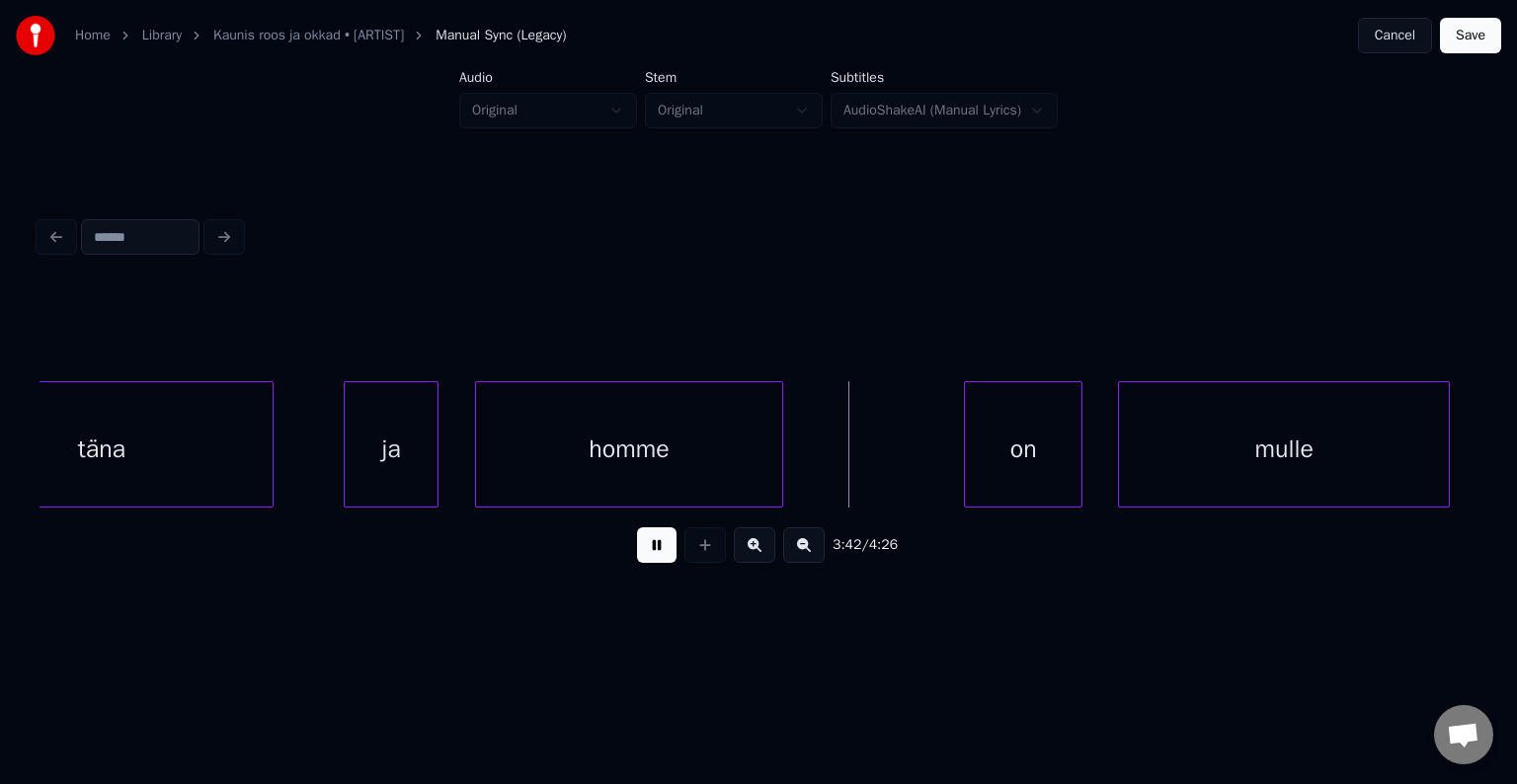 click at bounding box center (657, 545) 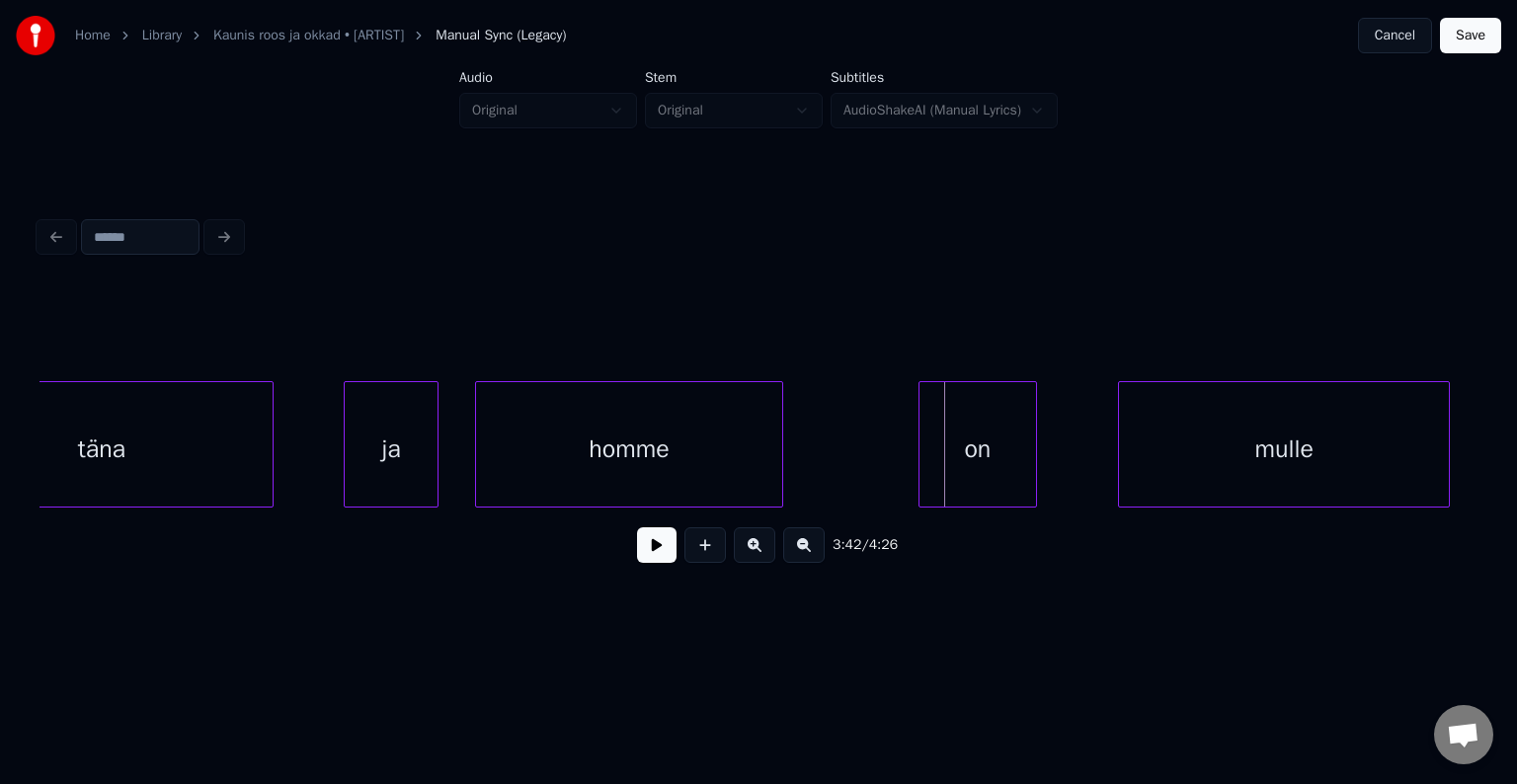 click on "on" at bounding box center (978, 449) 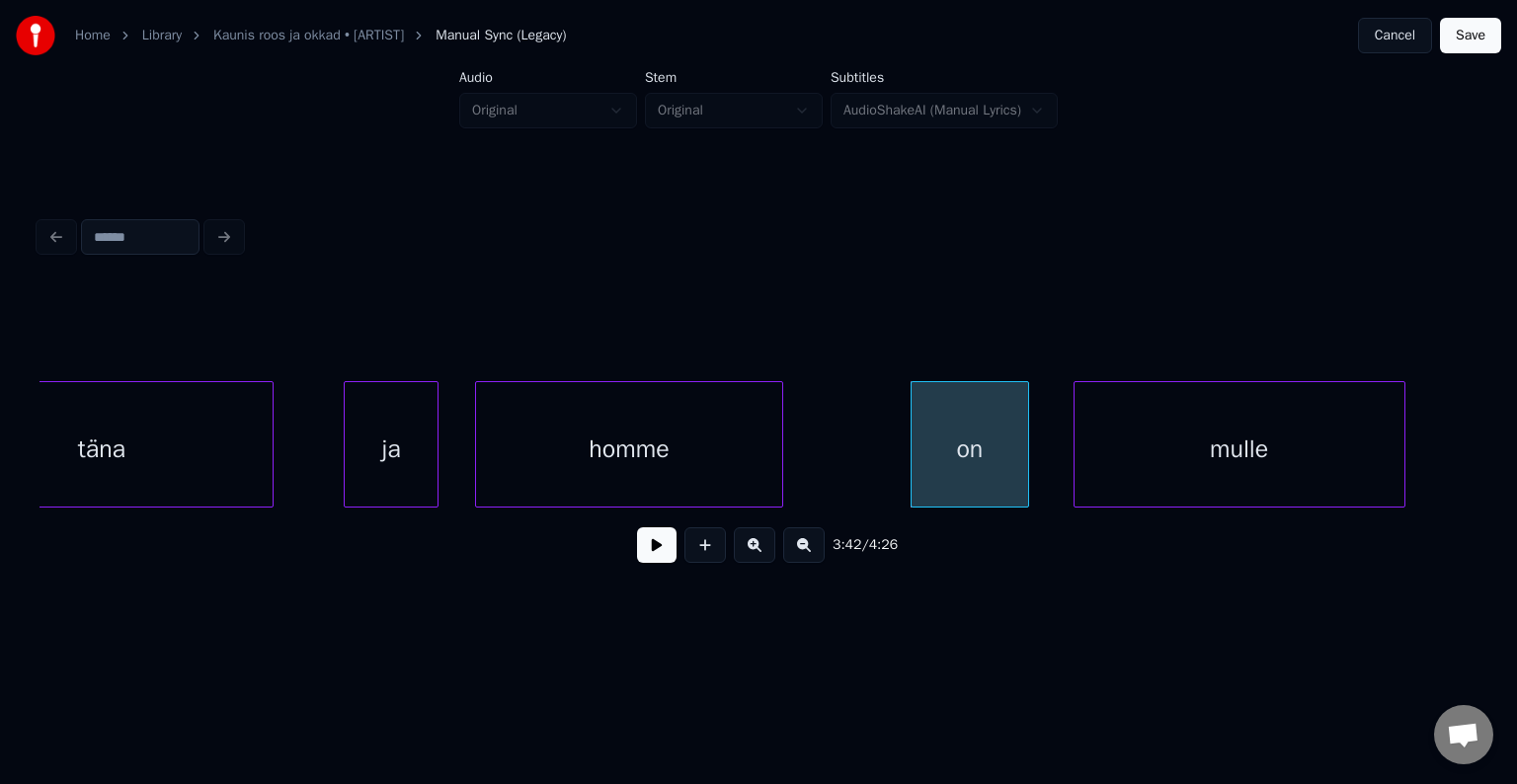 click on "mulle" at bounding box center [1239, 449] 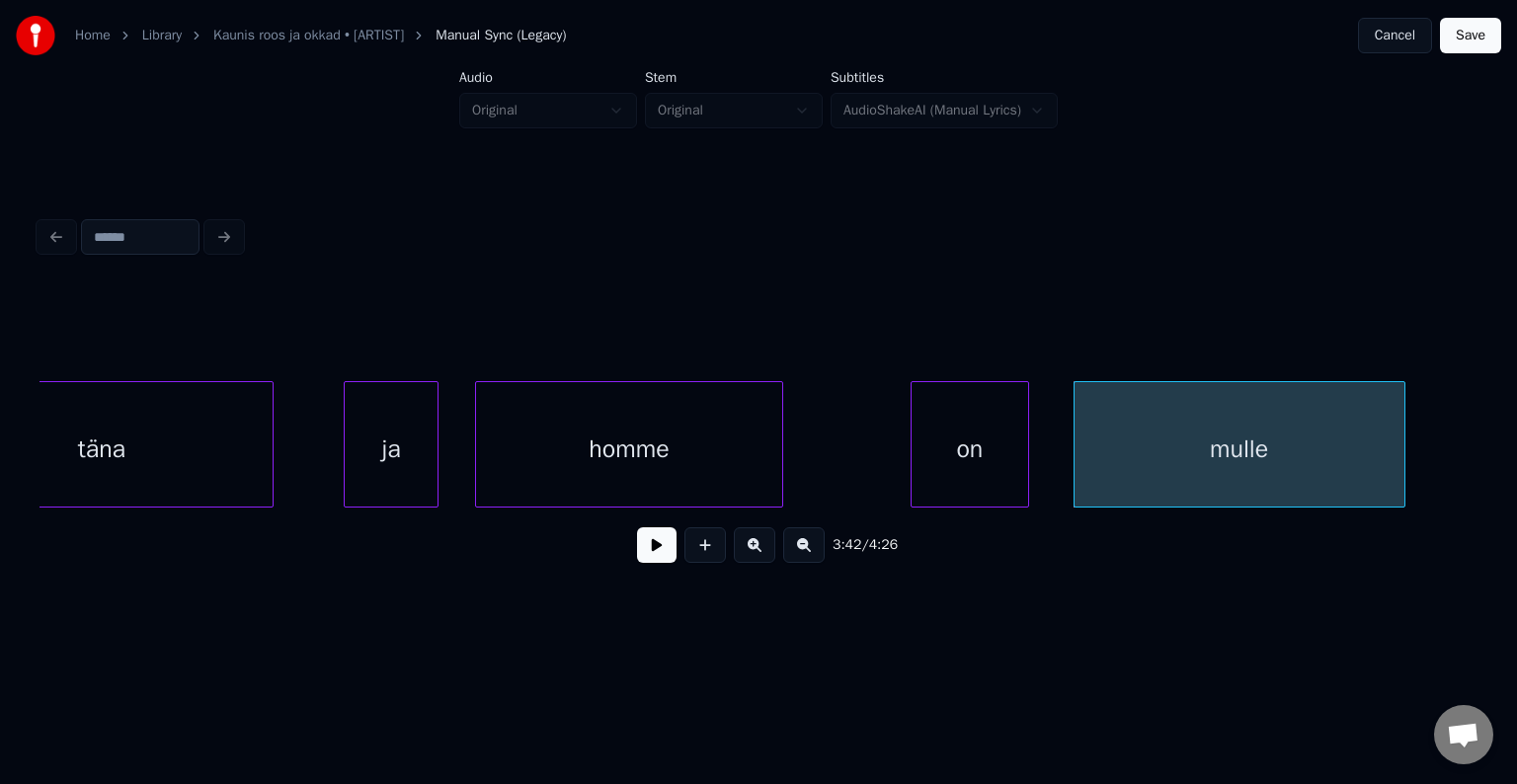 click on "on" at bounding box center [970, 449] 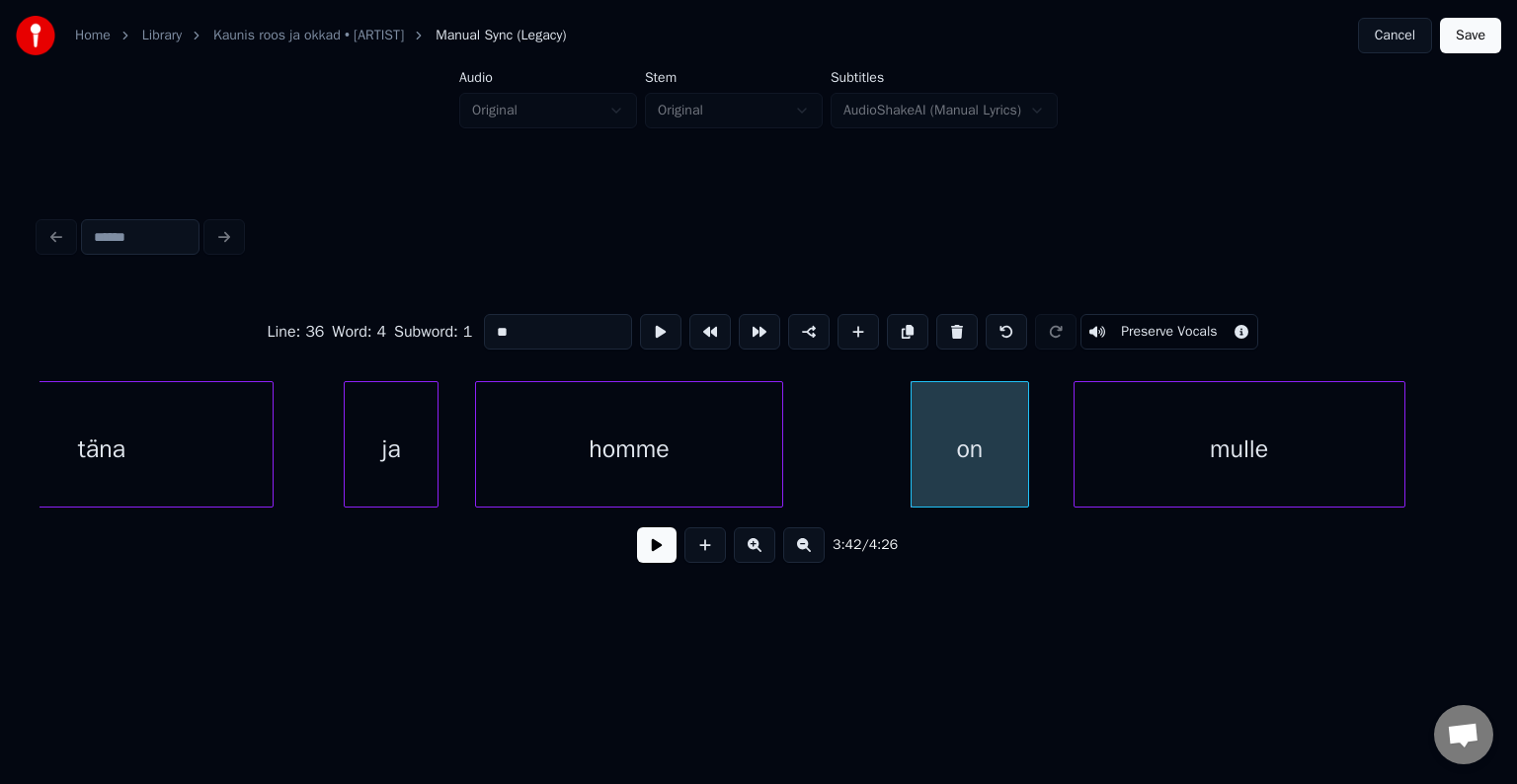 click at bounding box center (657, 545) 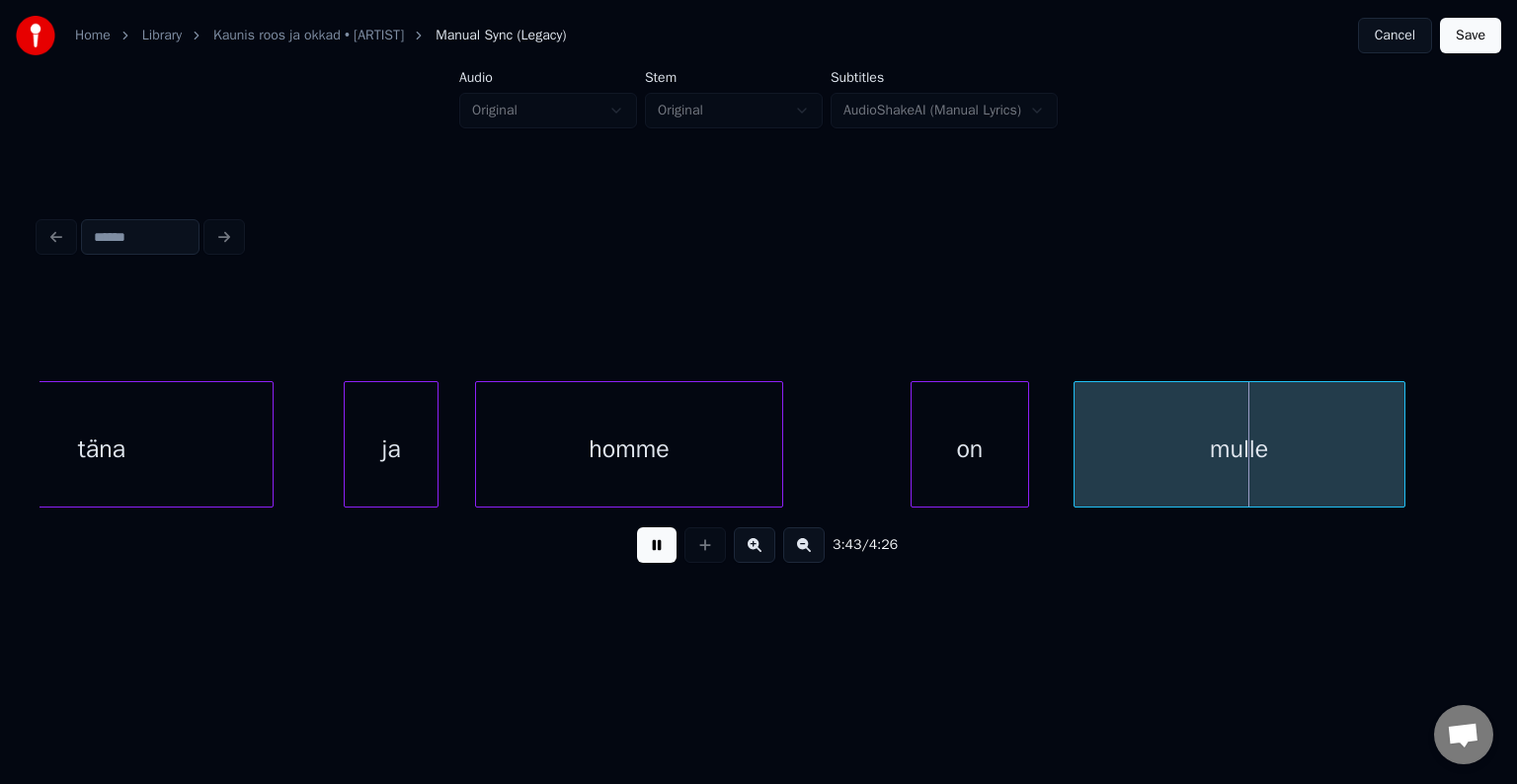 click at bounding box center [657, 545] 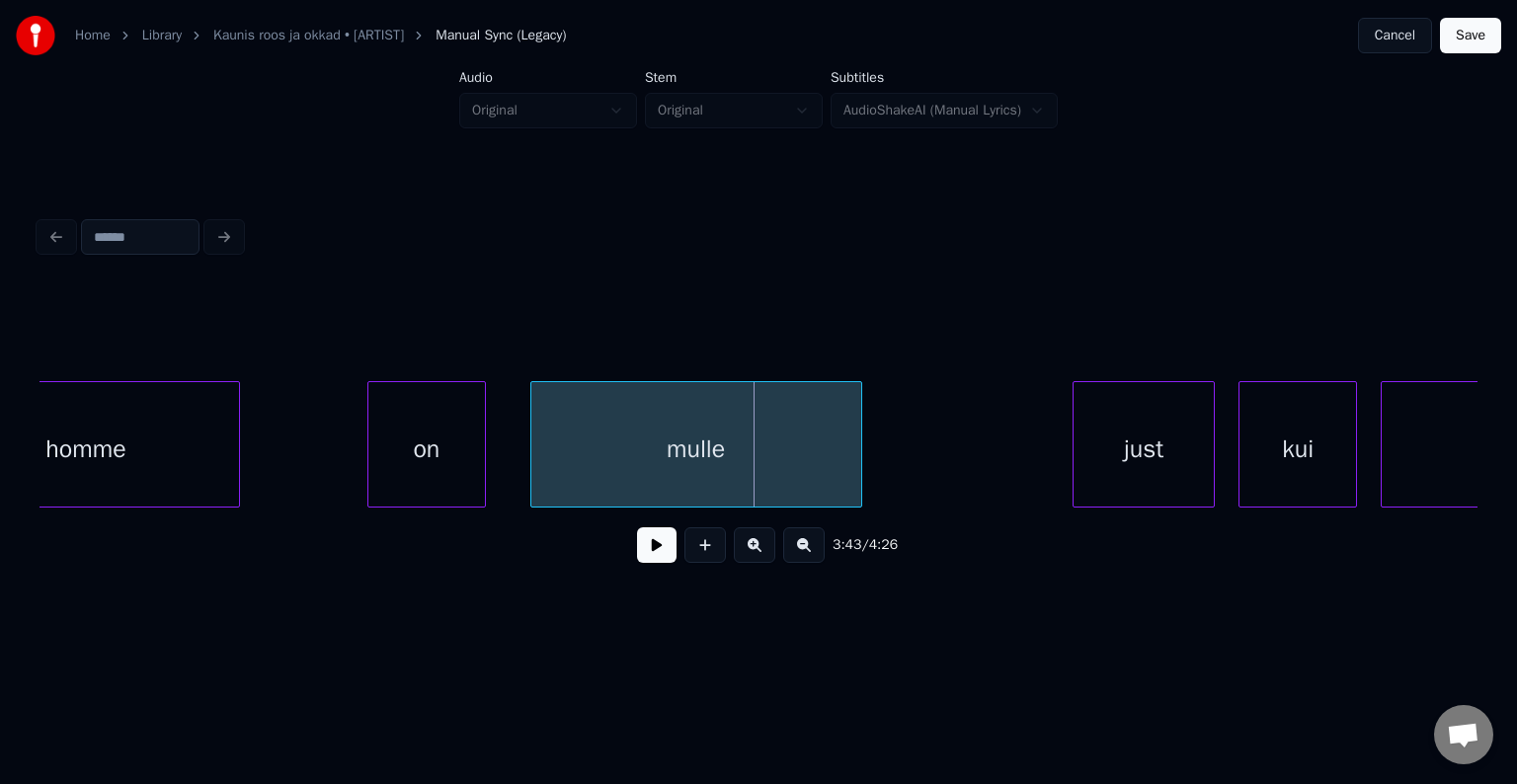 scroll, scrollTop: 0, scrollLeft: 131627, axis: horizontal 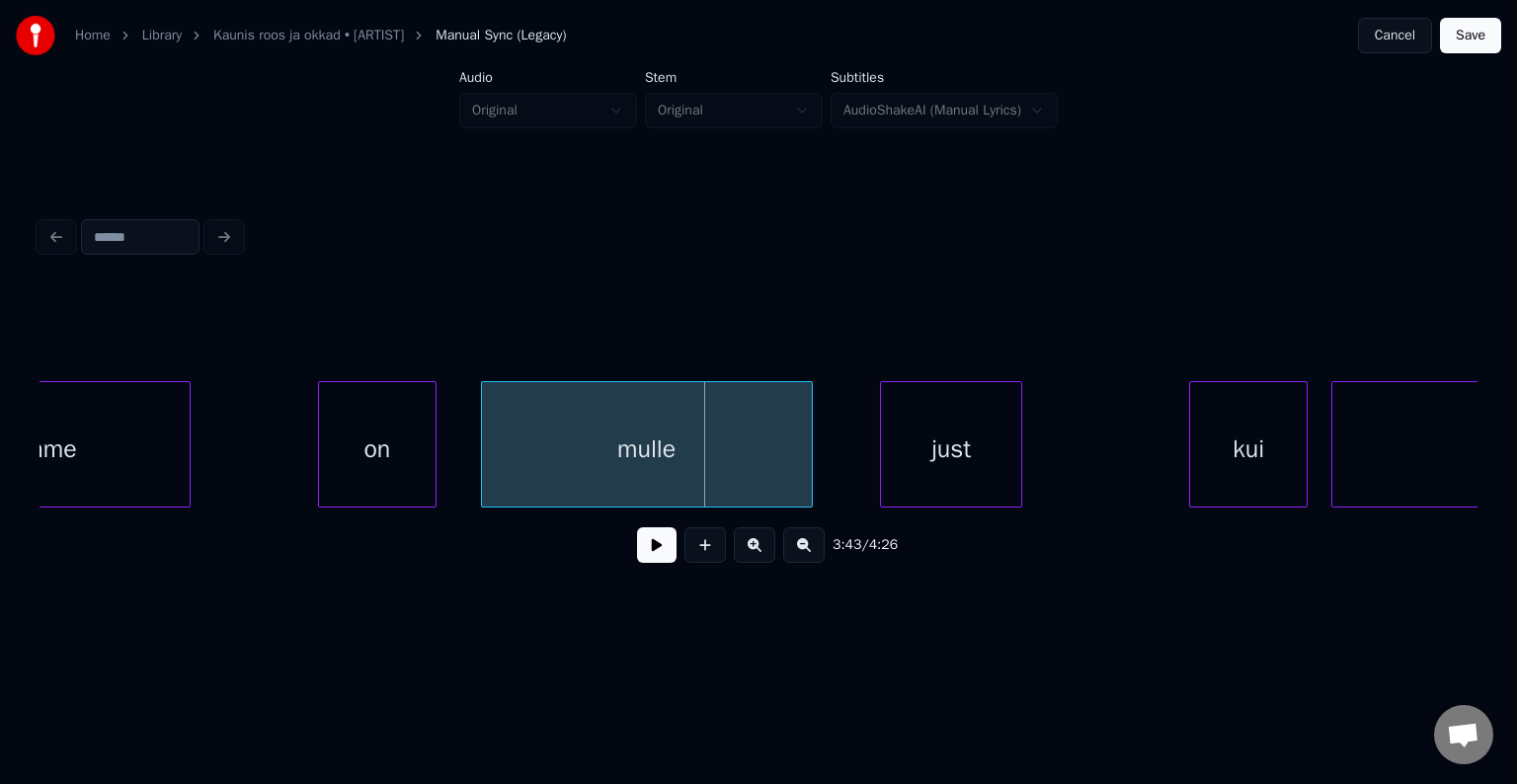 click on "just" at bounding box center [951, 449] 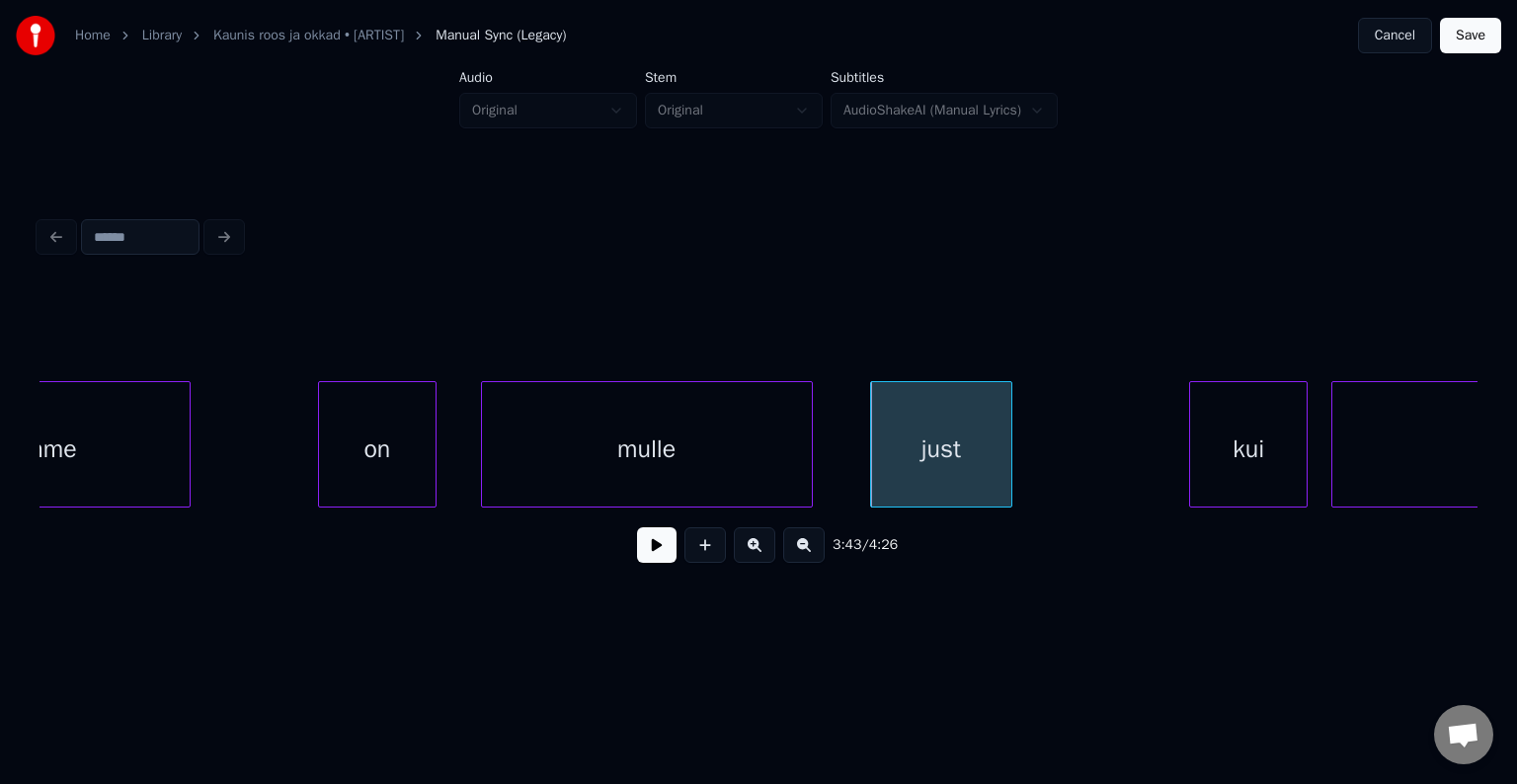 click on "mulle" at bounding box center [647, 449] 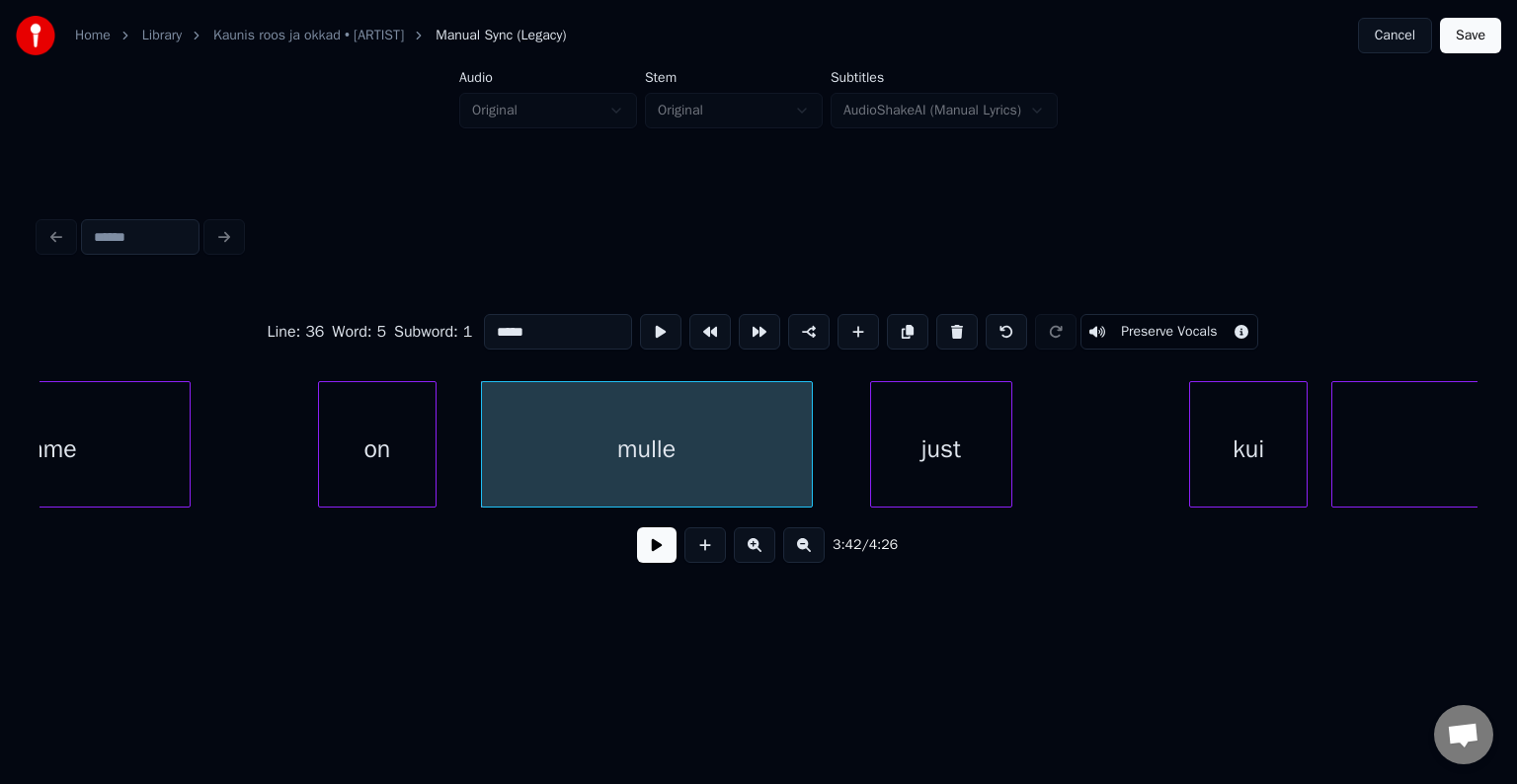 click at bounding box center [657, 545] 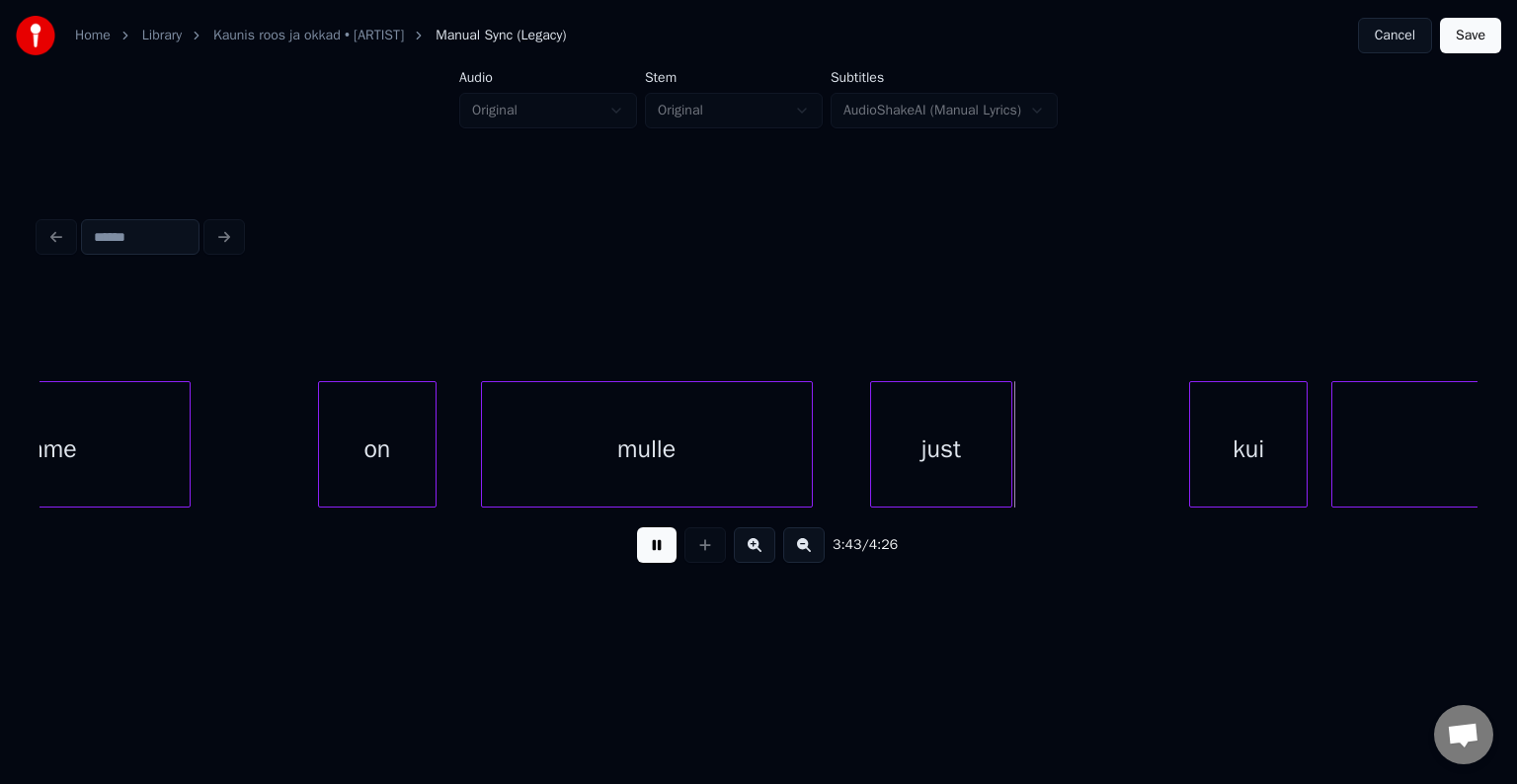 click at bounding box center (657, 545) 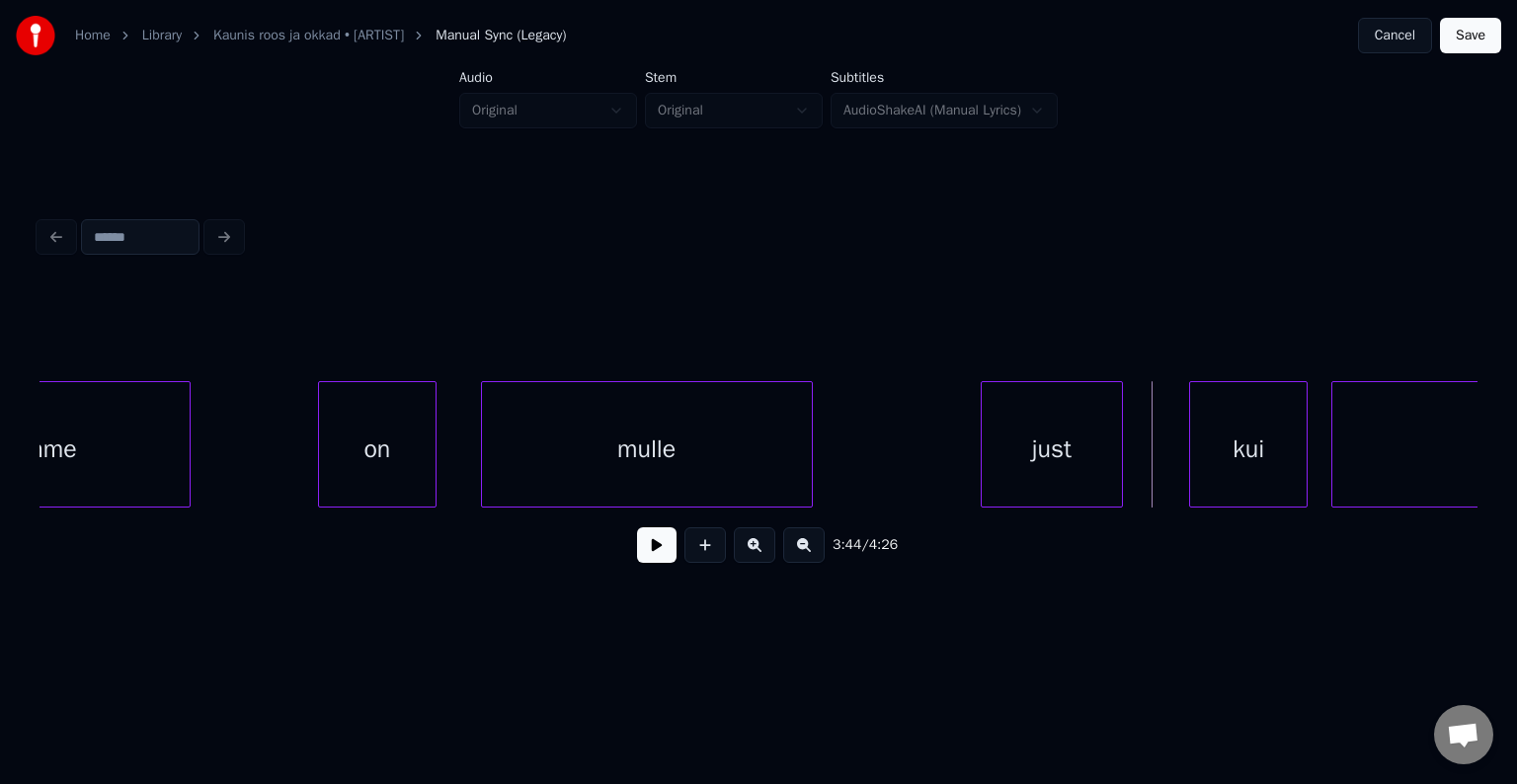 click on "just" at bounding box center [1052, 449] 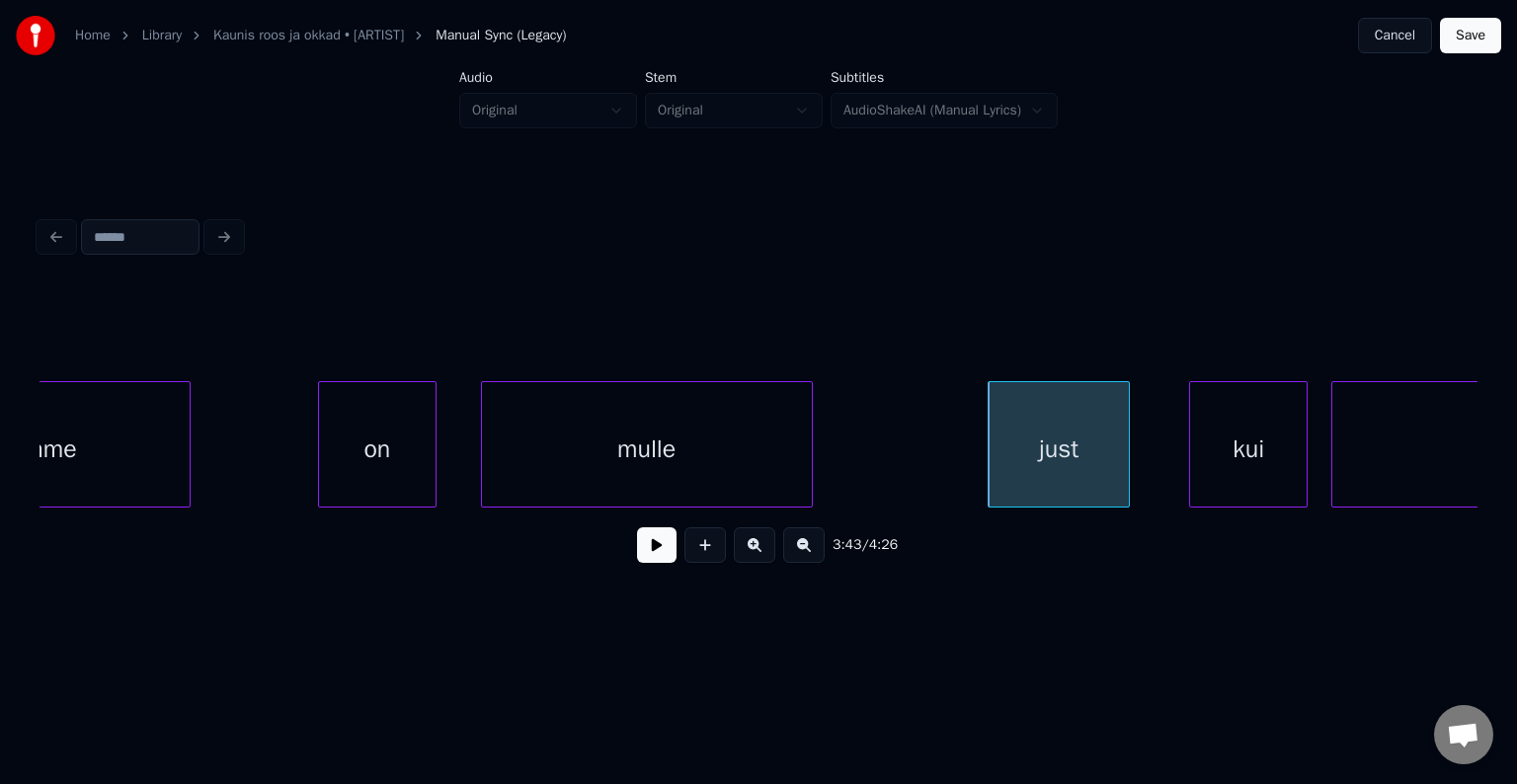 click on "homme on mulle just kui sokolaad" at bounding box center [-52678, 444] 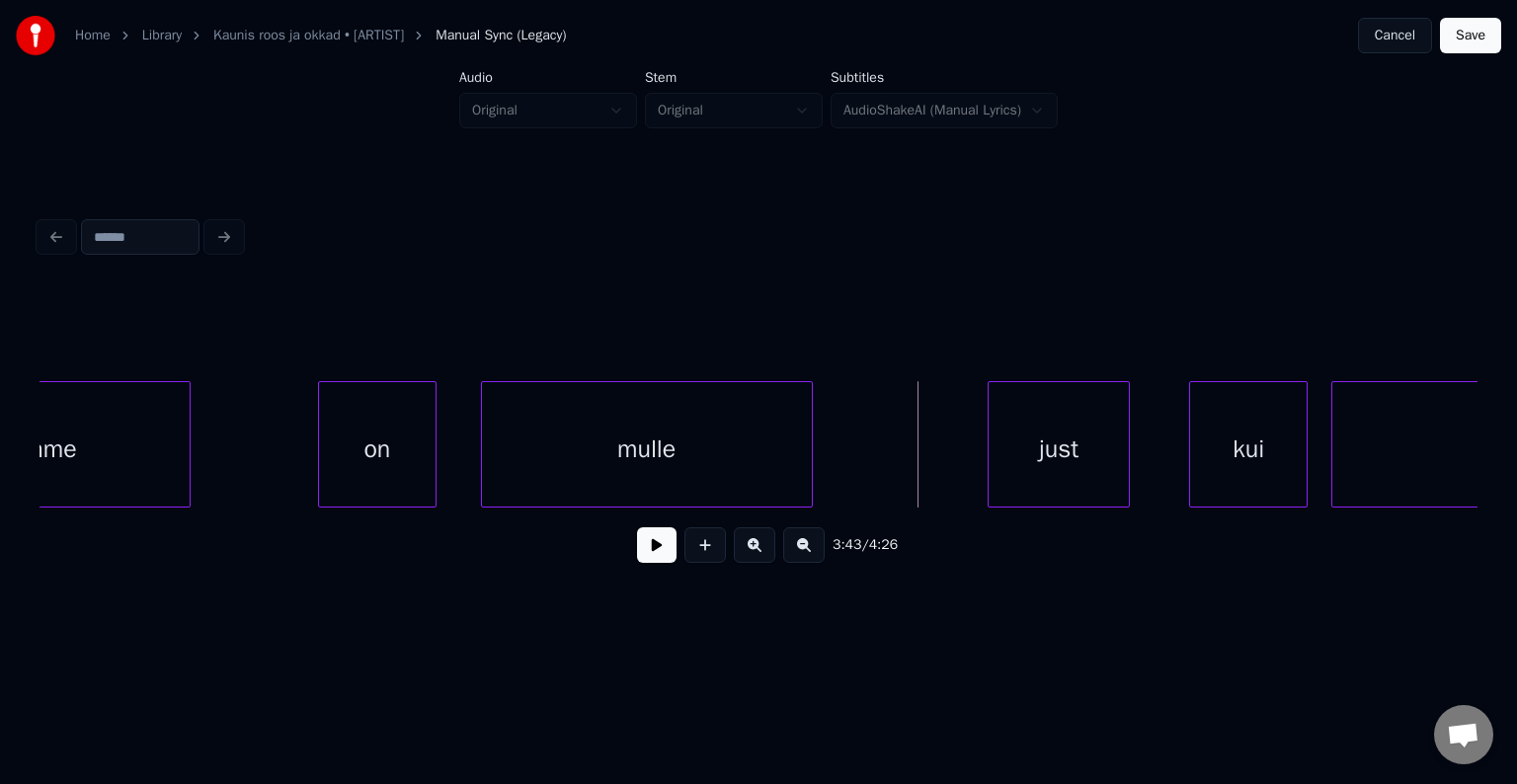 click on "homme on mulle just kui sokolaad" at bounding box center (-52678, 444) 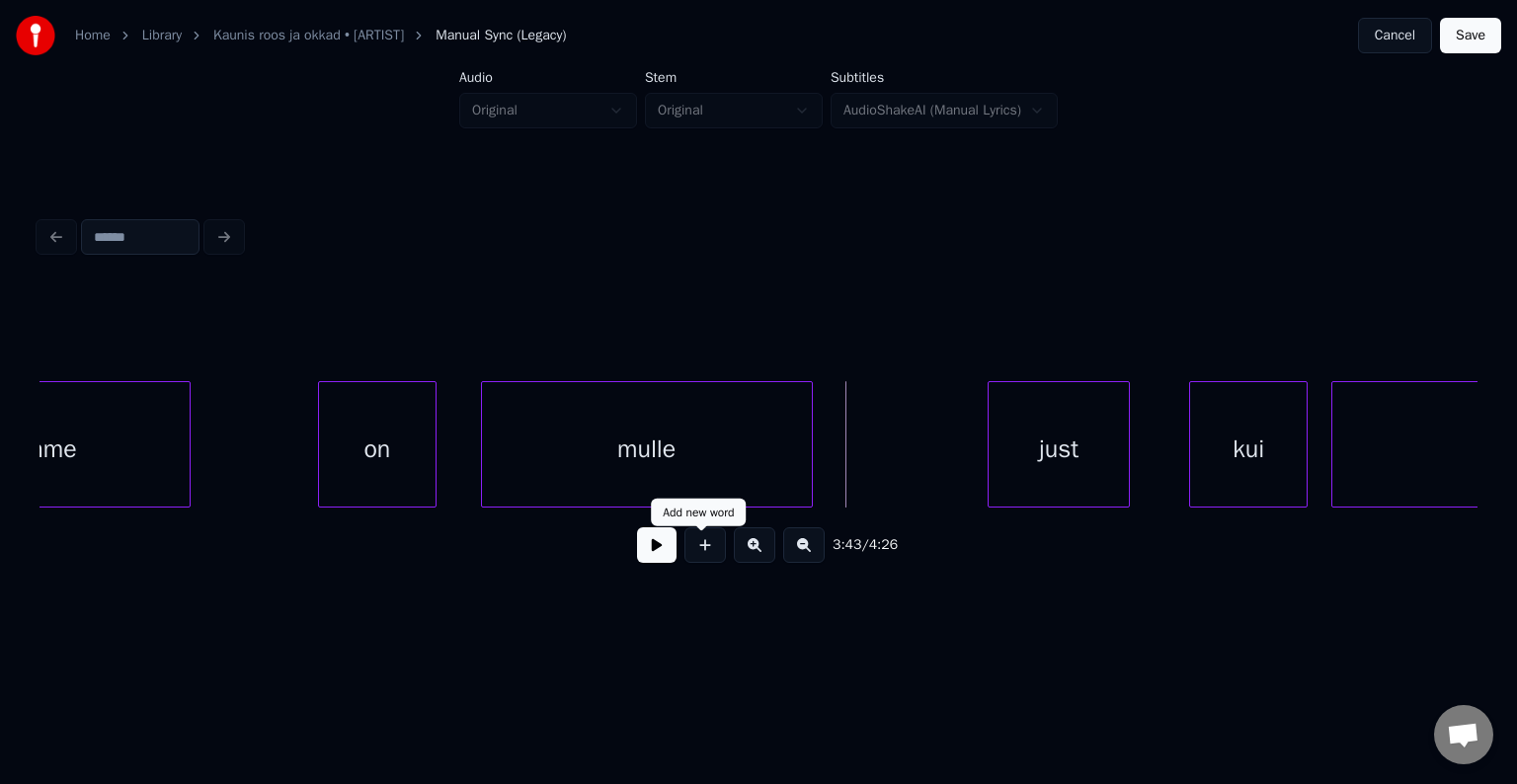 click at bounding box center [705, 545] 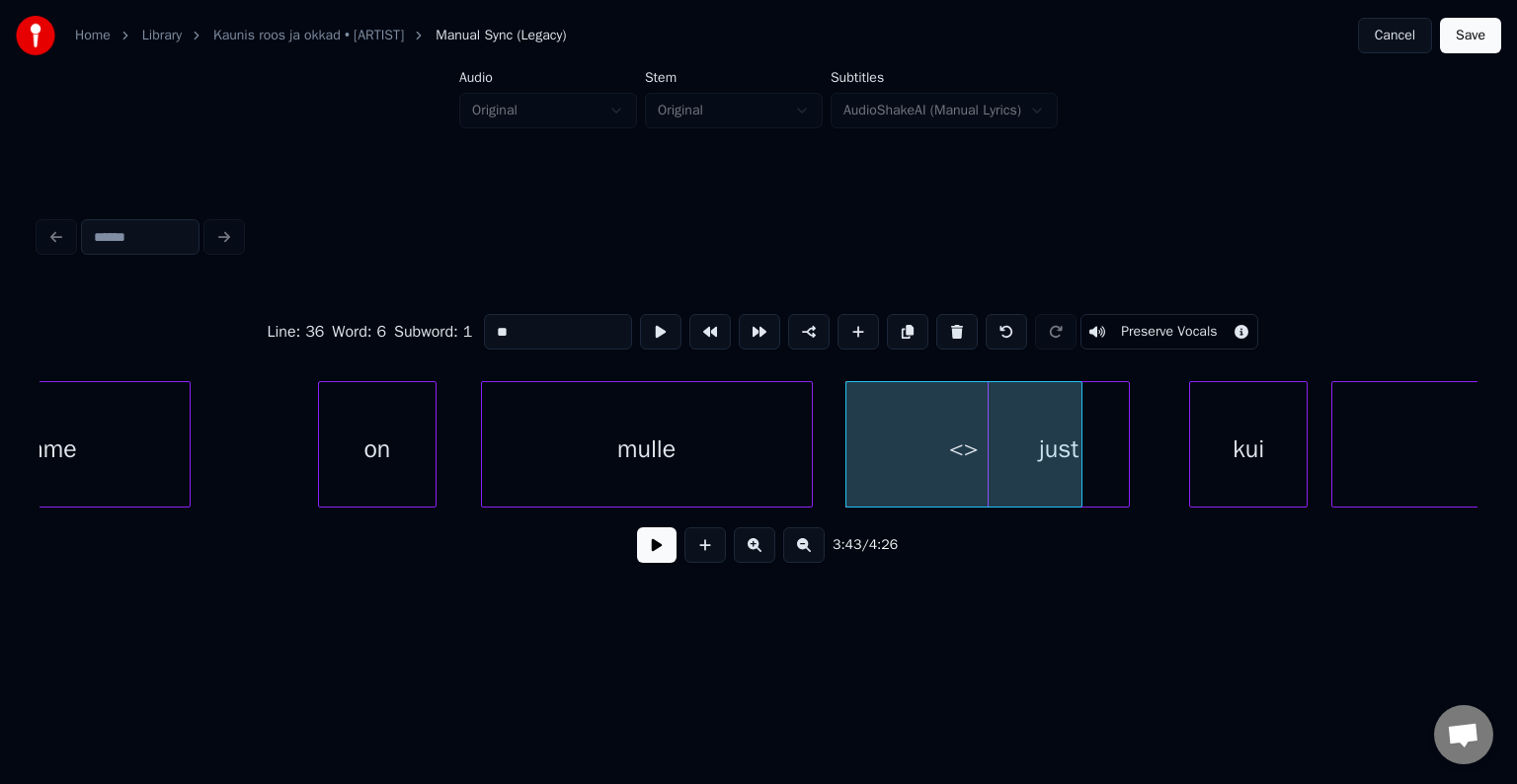 click on "<>" at bounding box center [964, 444] 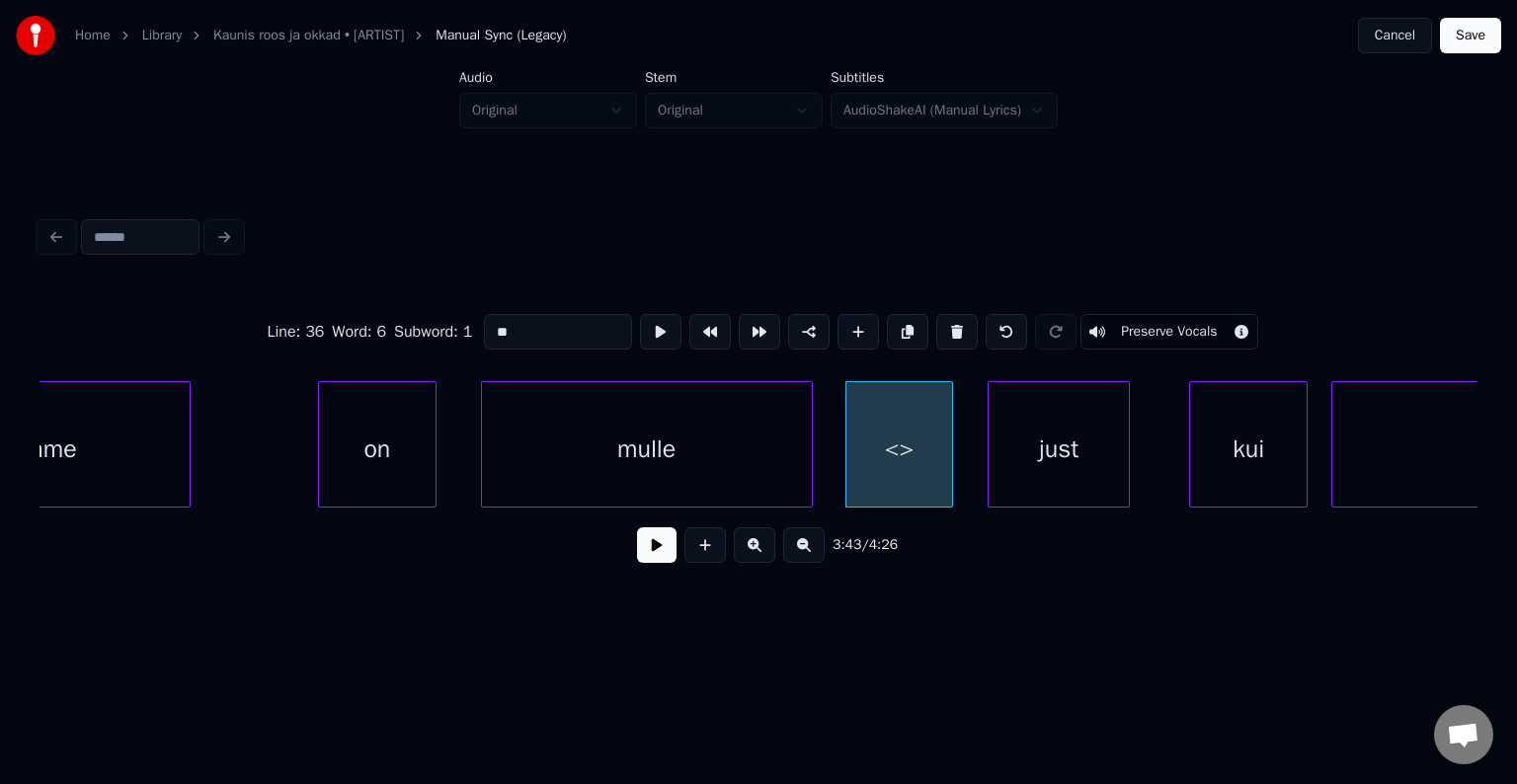click at bounding box center (949, 444) 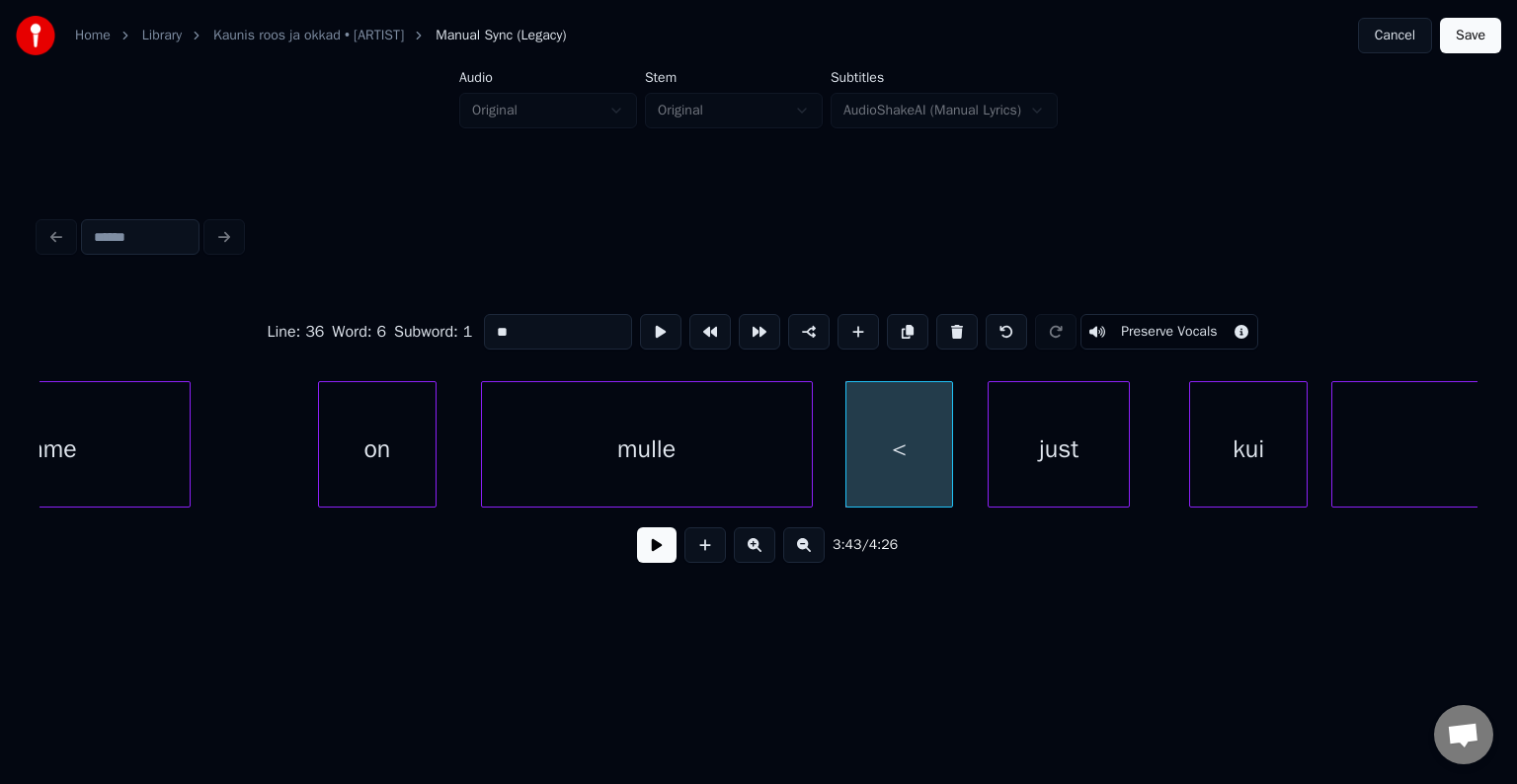 type on "*" 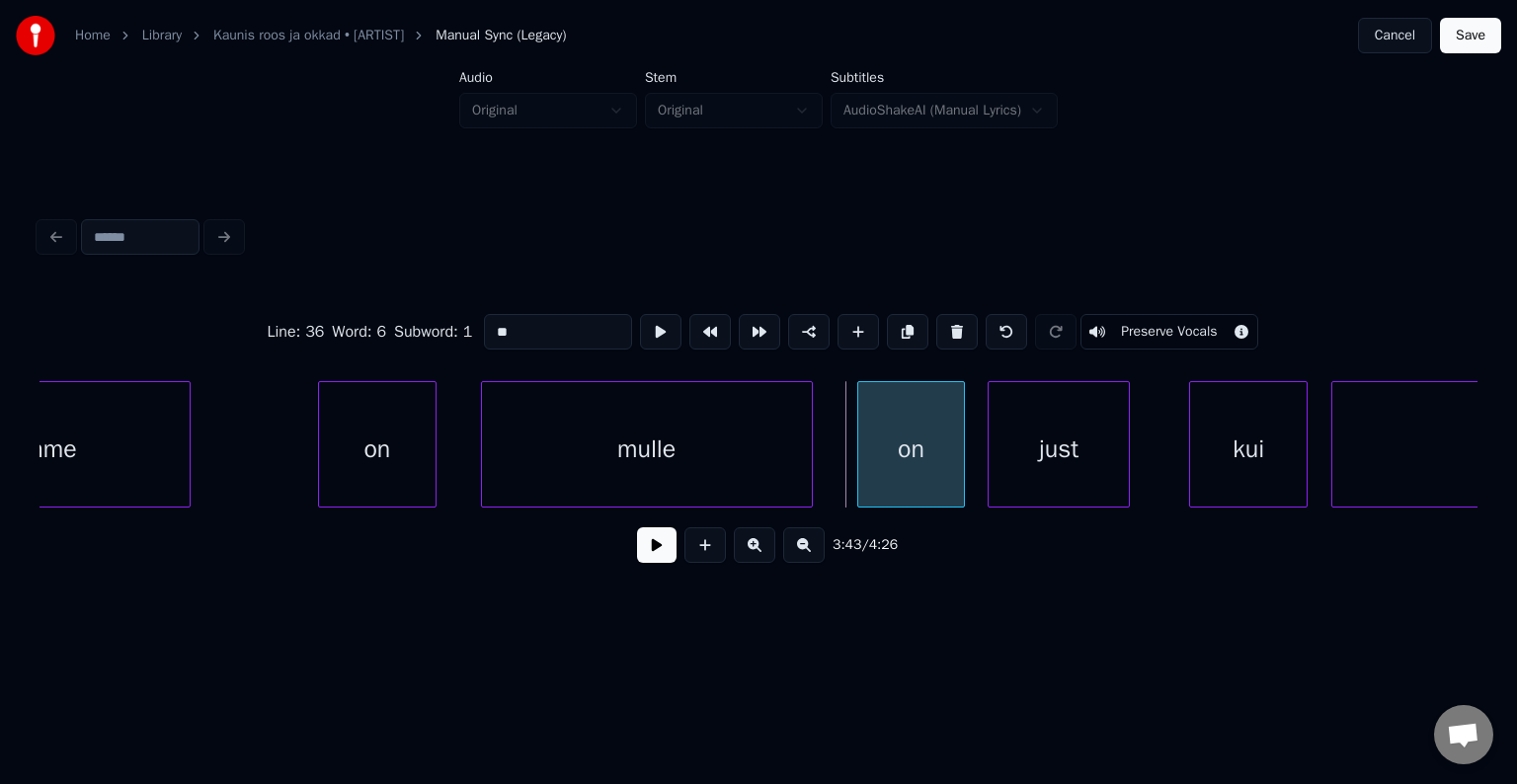 click on "on" at bounding box center (912, 449) 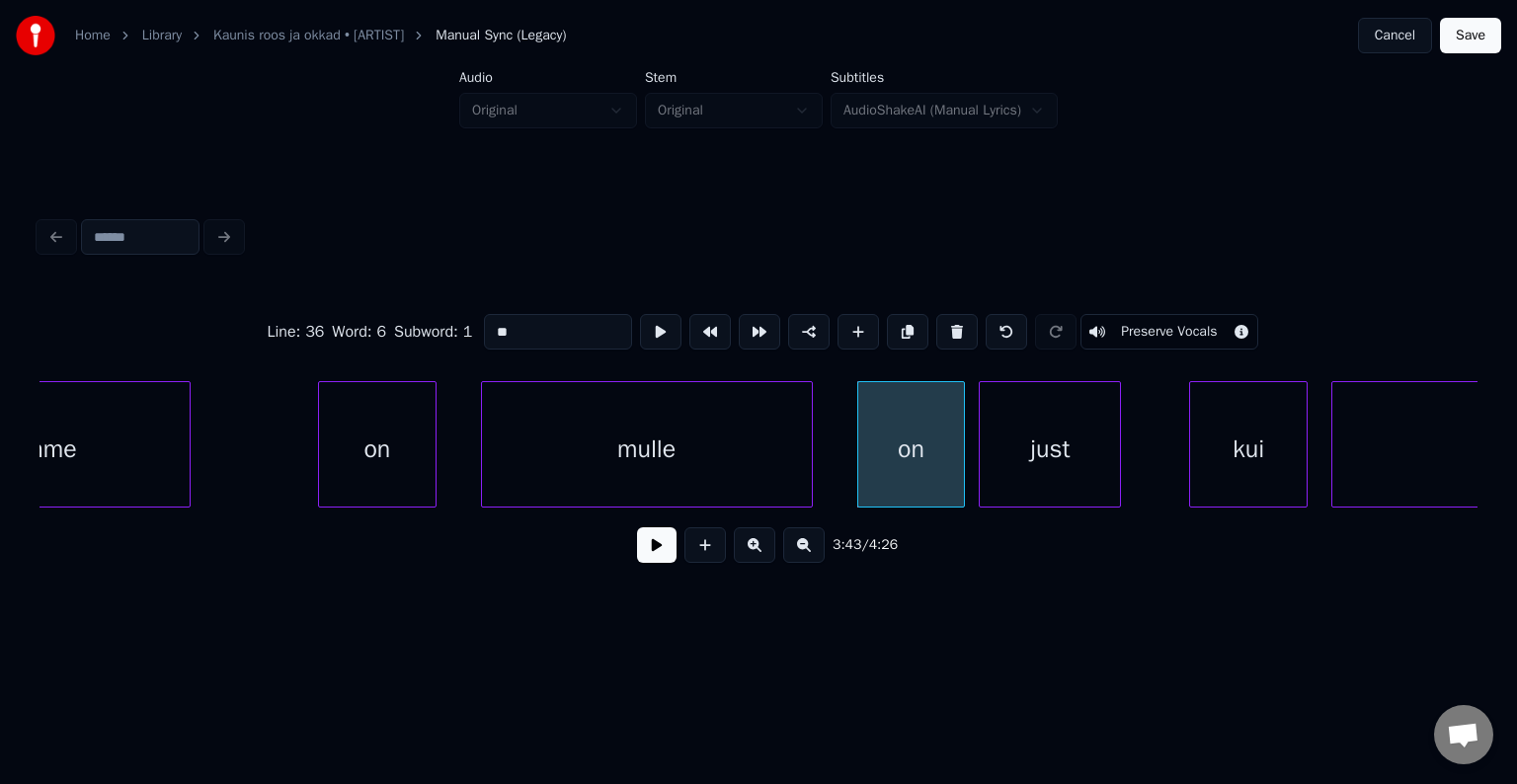 click on "just" at bounding box center [1050, 449] 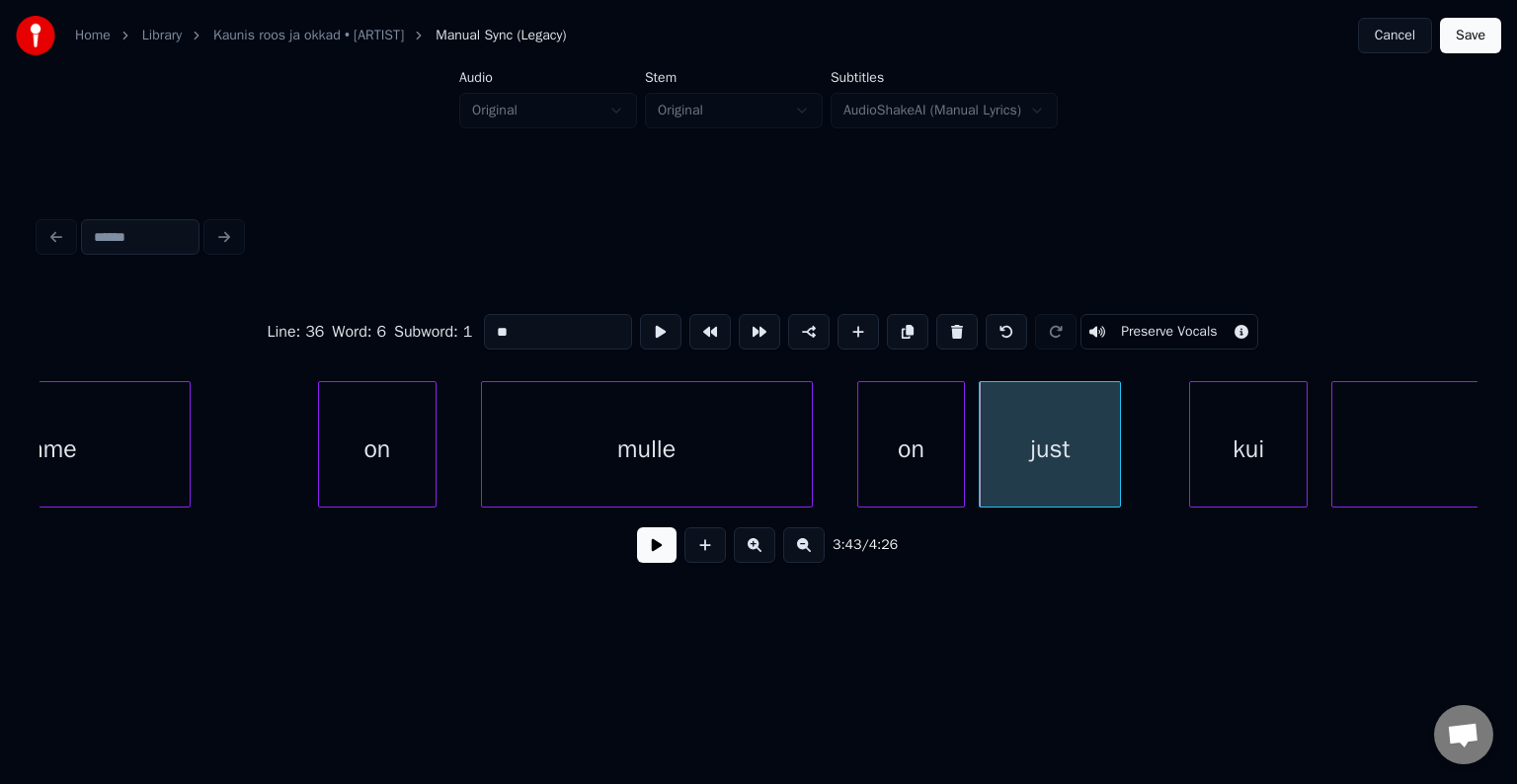 click on "on" at bounding box center (912, 449) 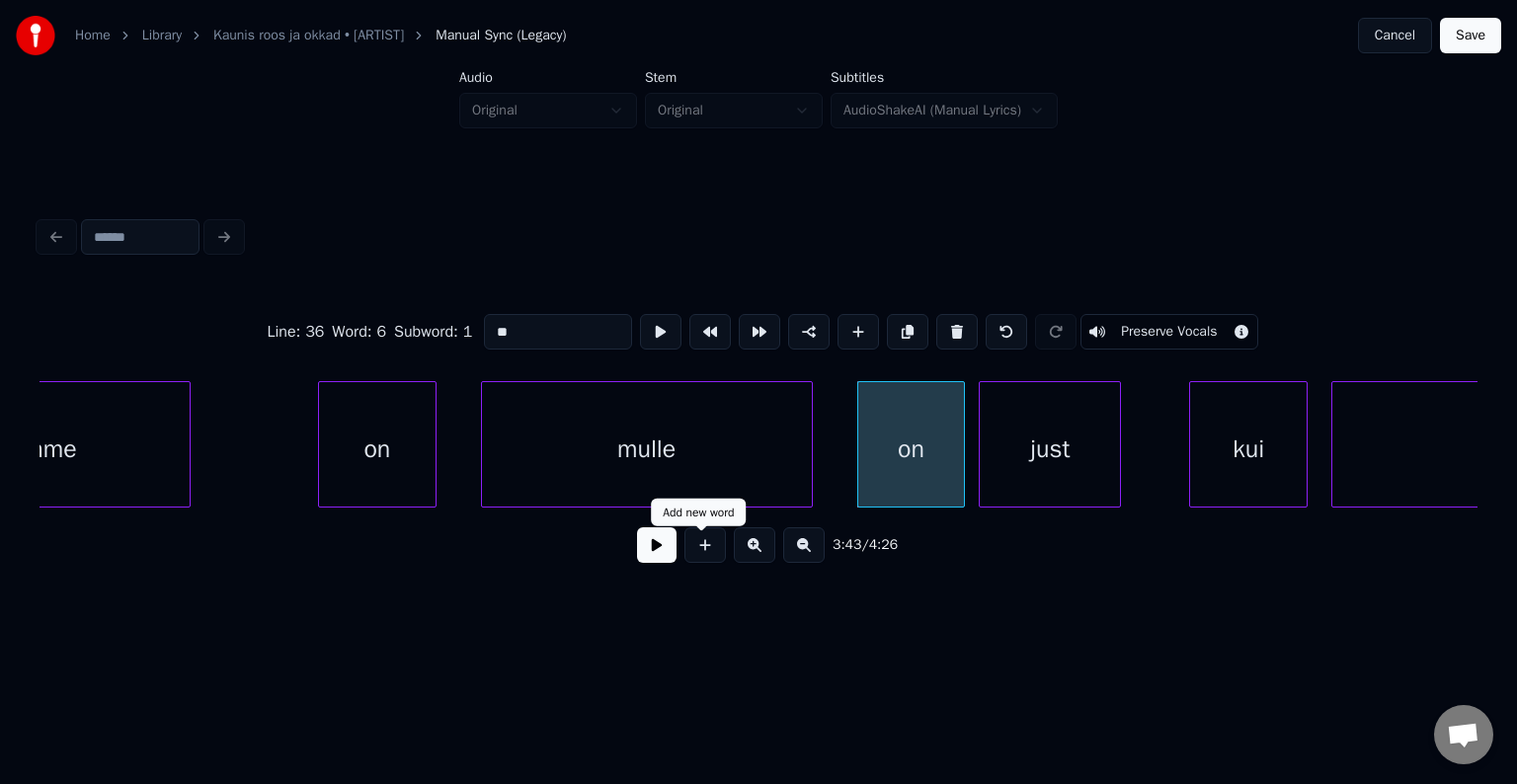 type on "**" 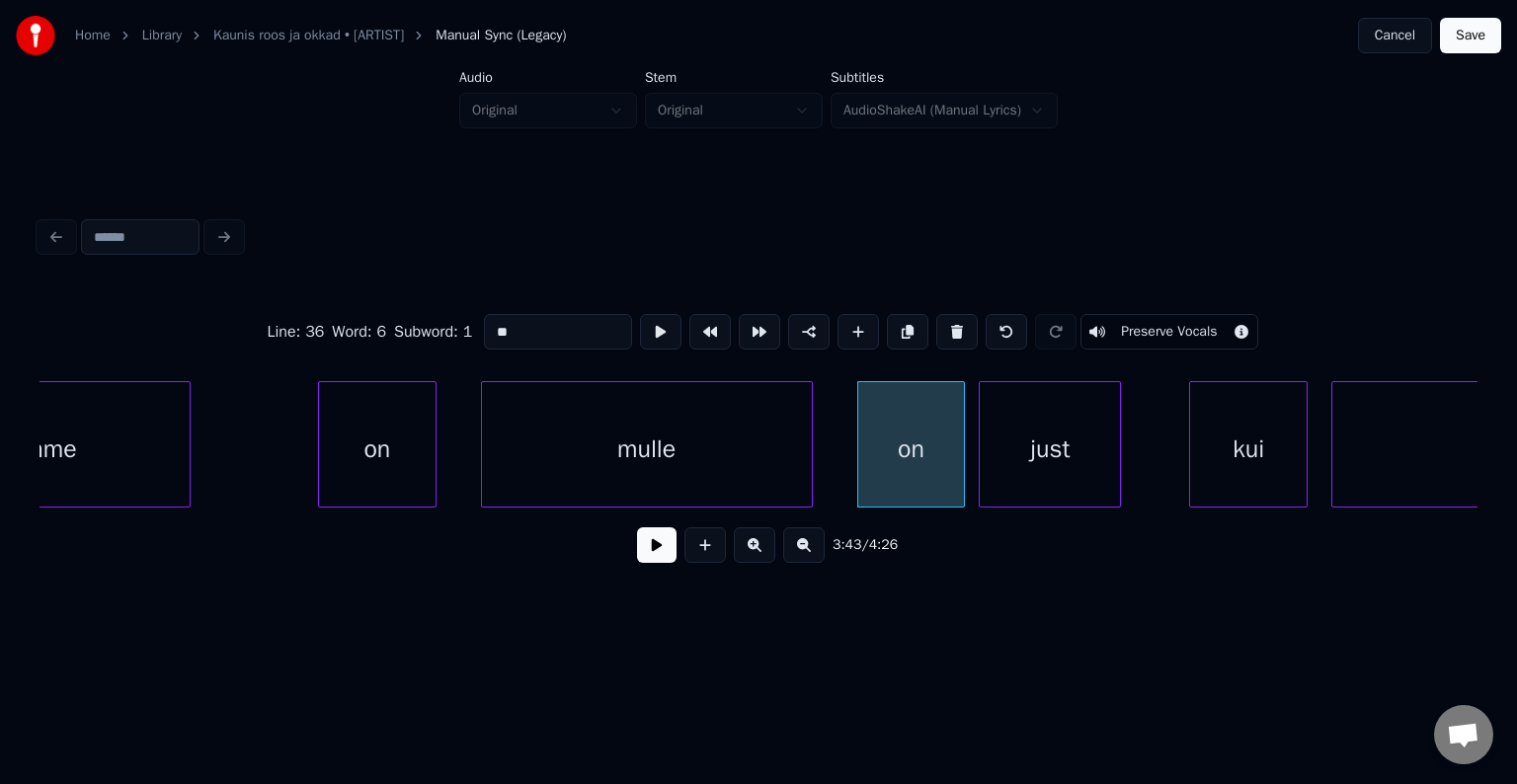 click at bounding box center [657, 545] 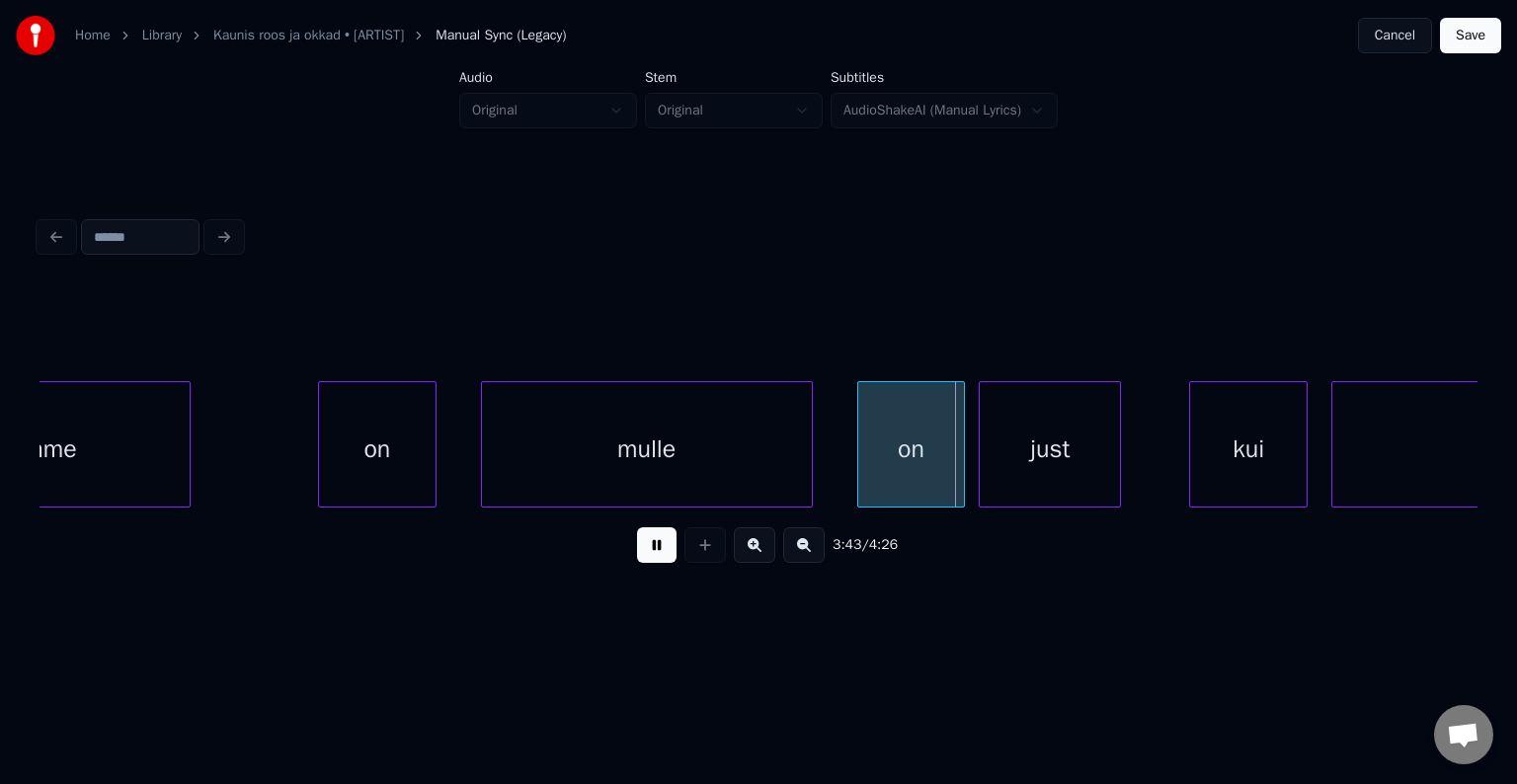 click at bounding box center [657, 545] 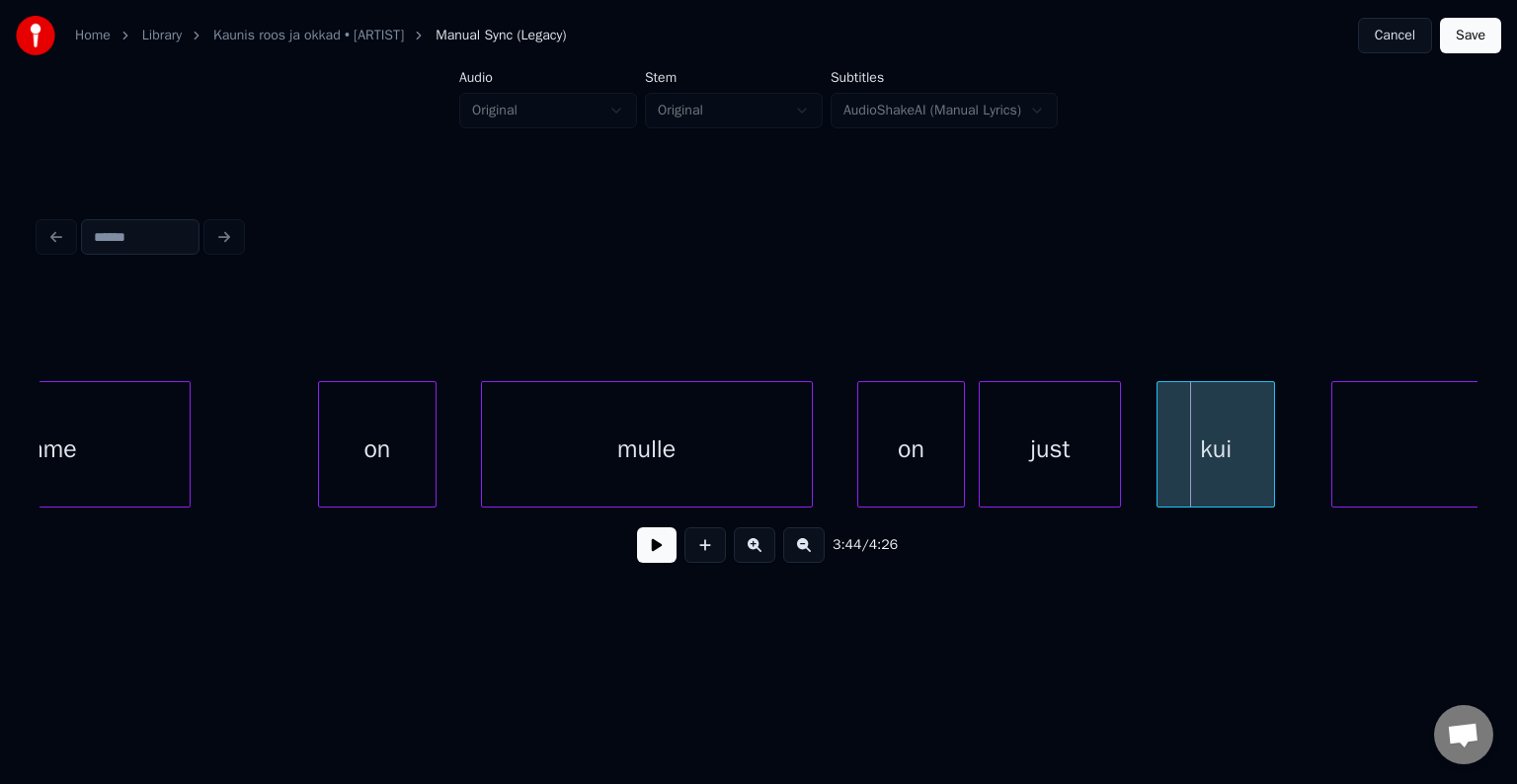 click on "kui" at bounding box center (1216, 449) 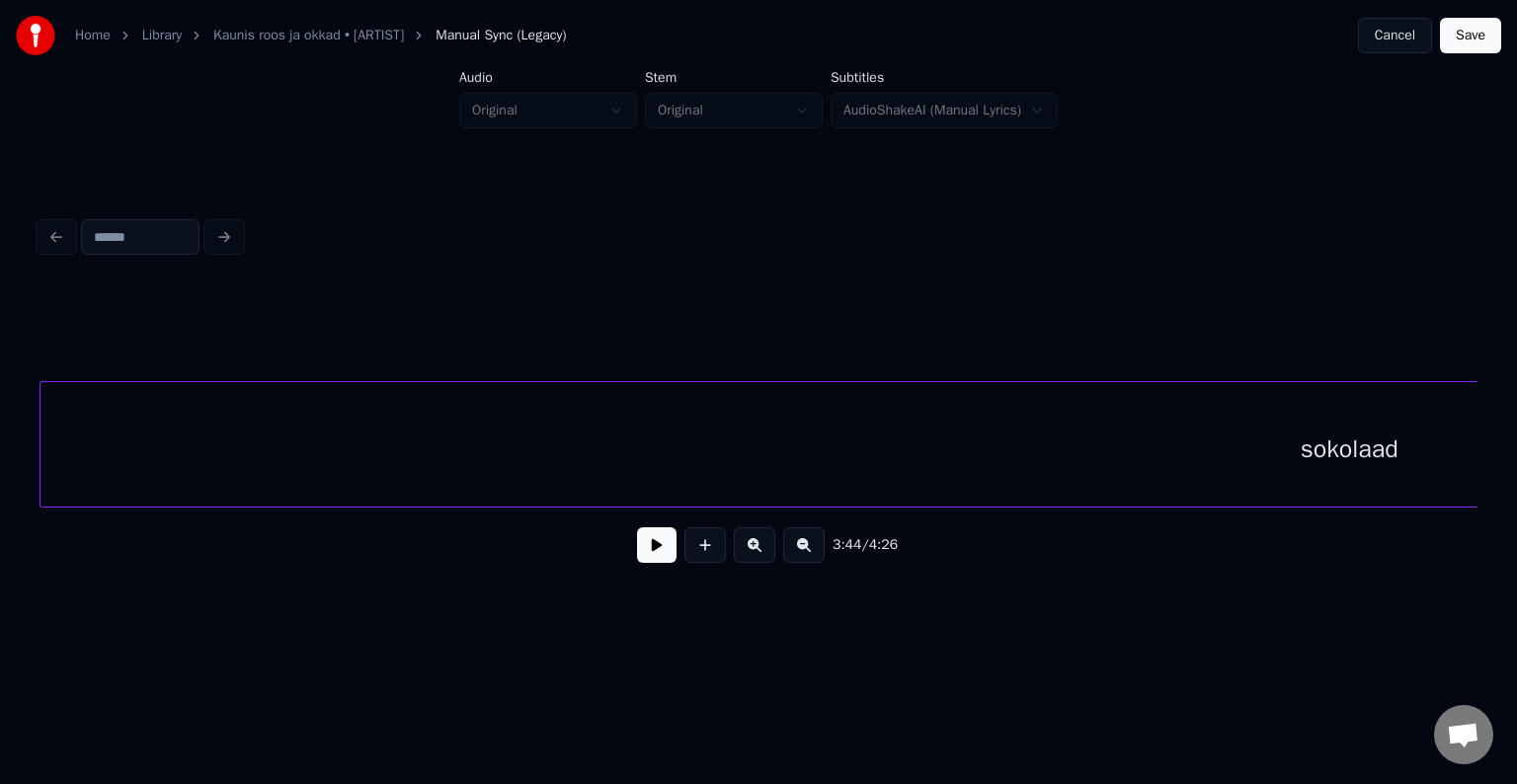 scroll, scrollTop: 0, scrollLeft: 132897, axis: horizontal 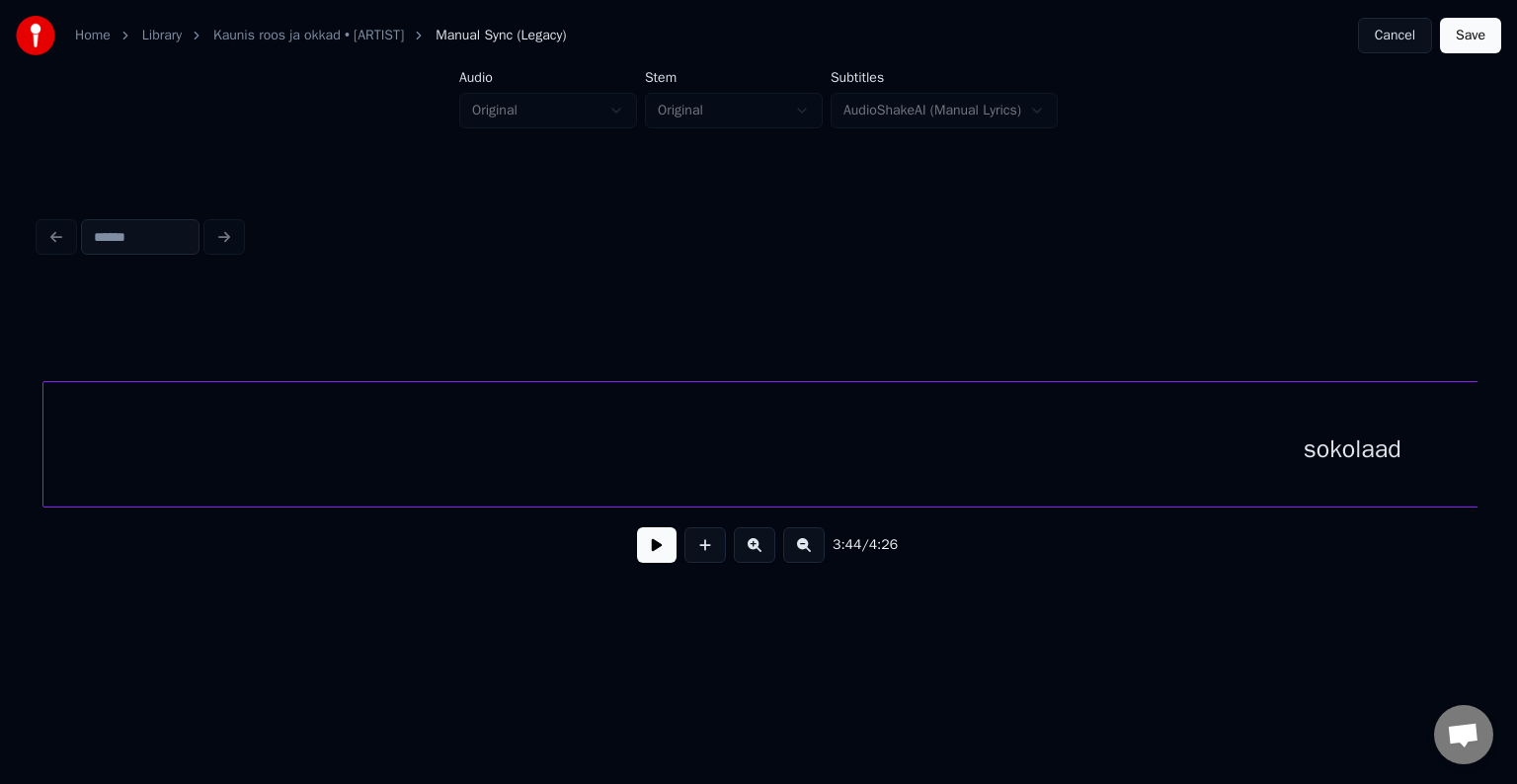 click on "sokolaad" at bounding box center (1352, 449) 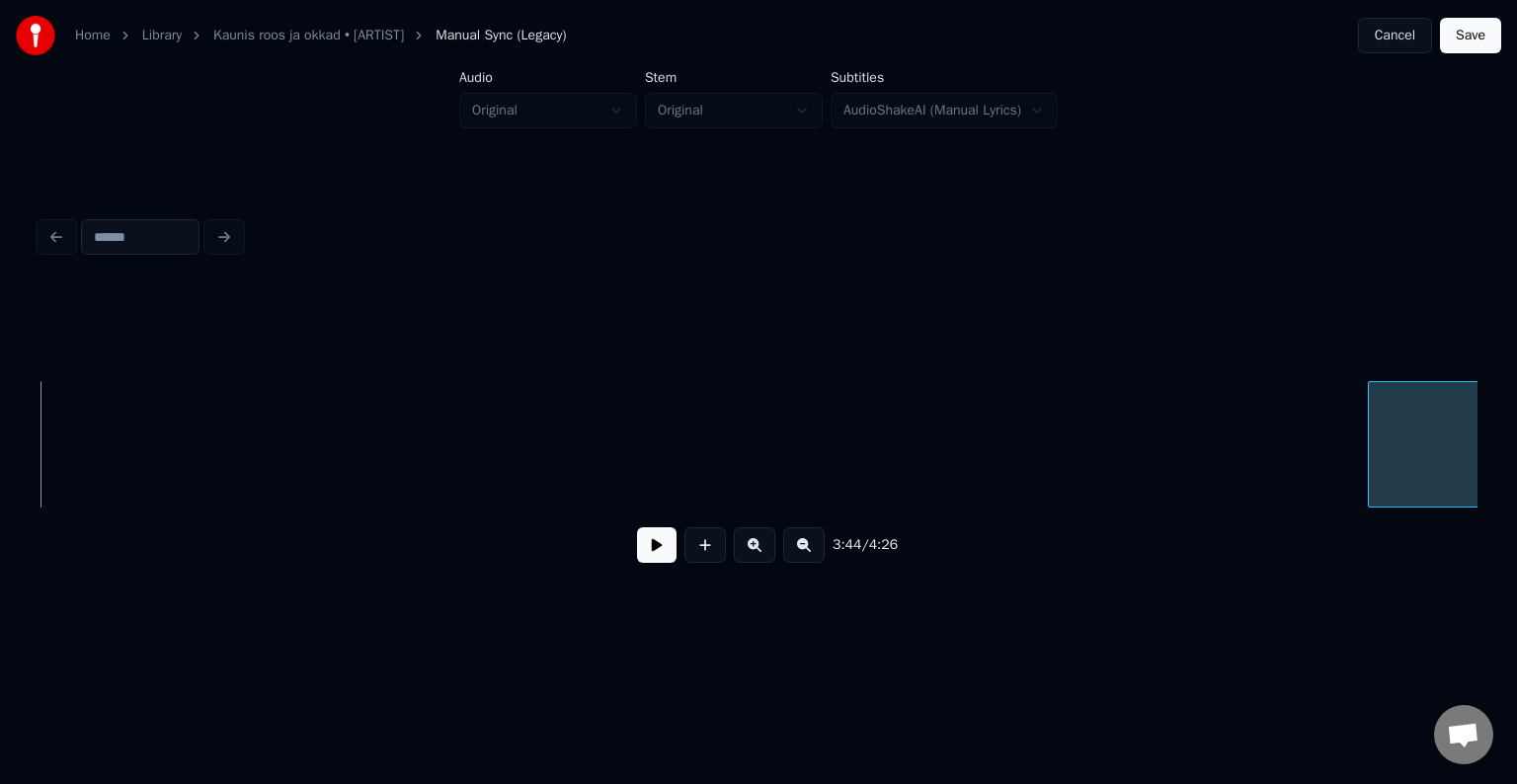 click at bounding box center [1372, 444] 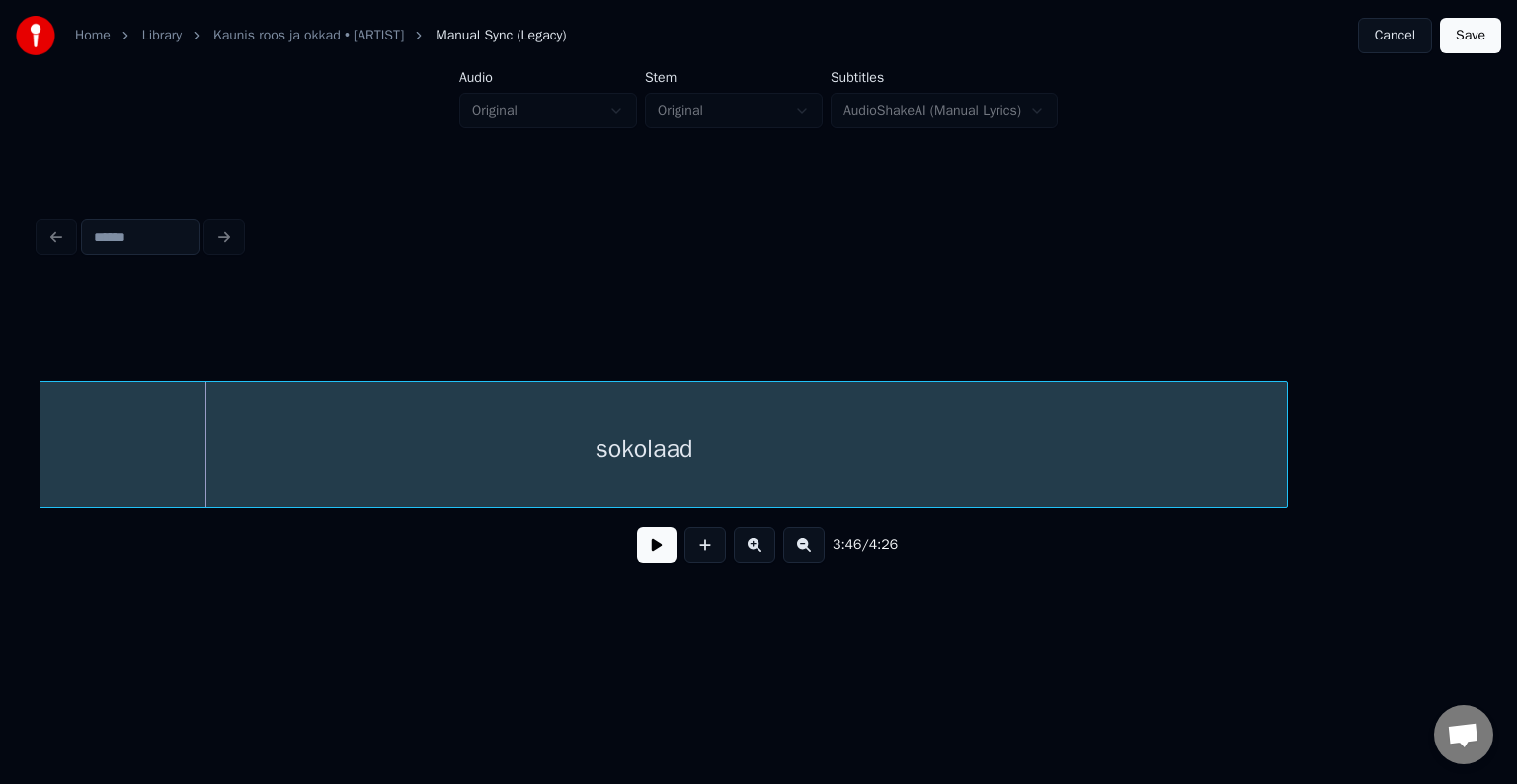 scroll, scrollTop: 0, scrollLeft: 134024, axis: horizontal 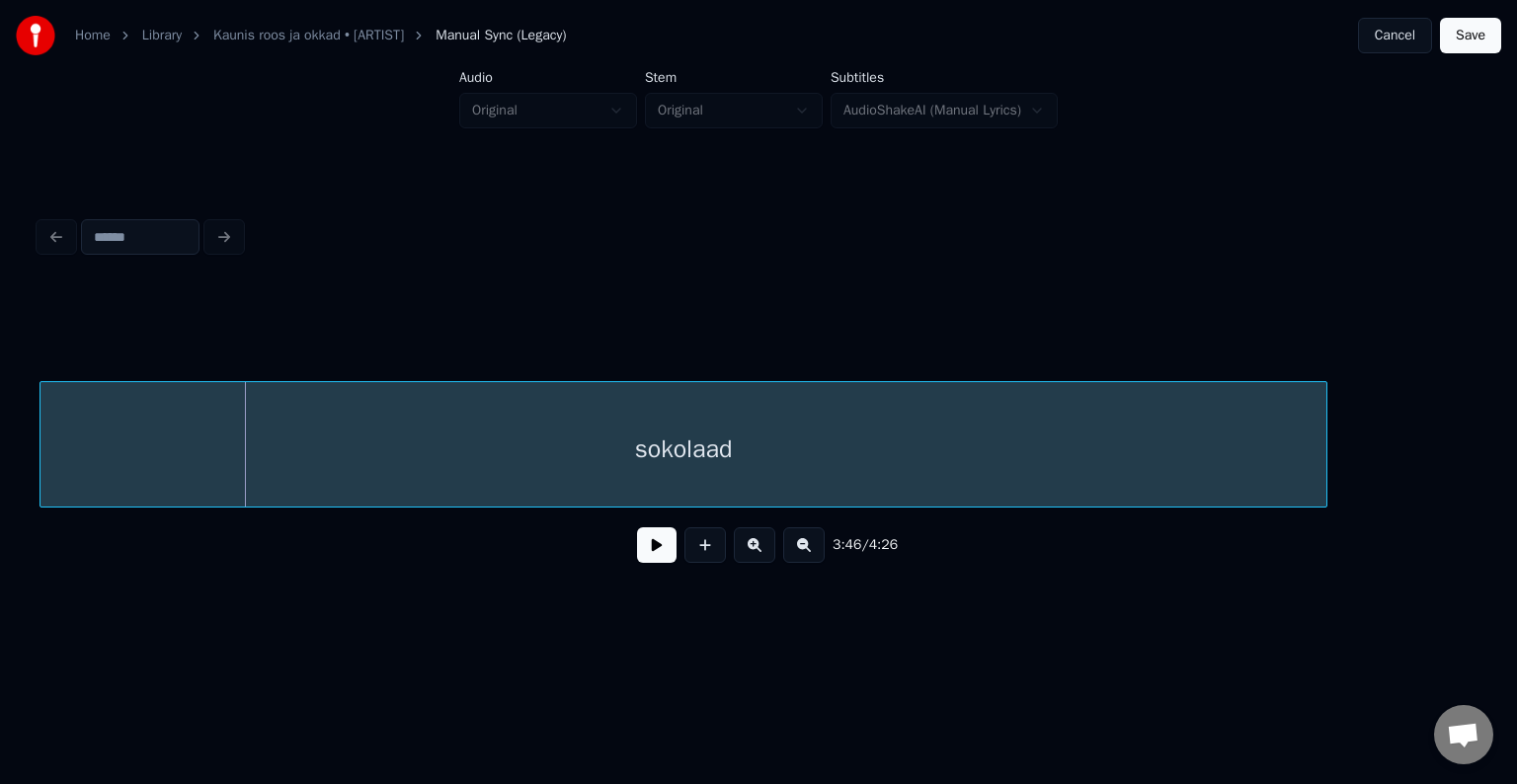 click on "sokolaad" at bounding box center [682, 449] 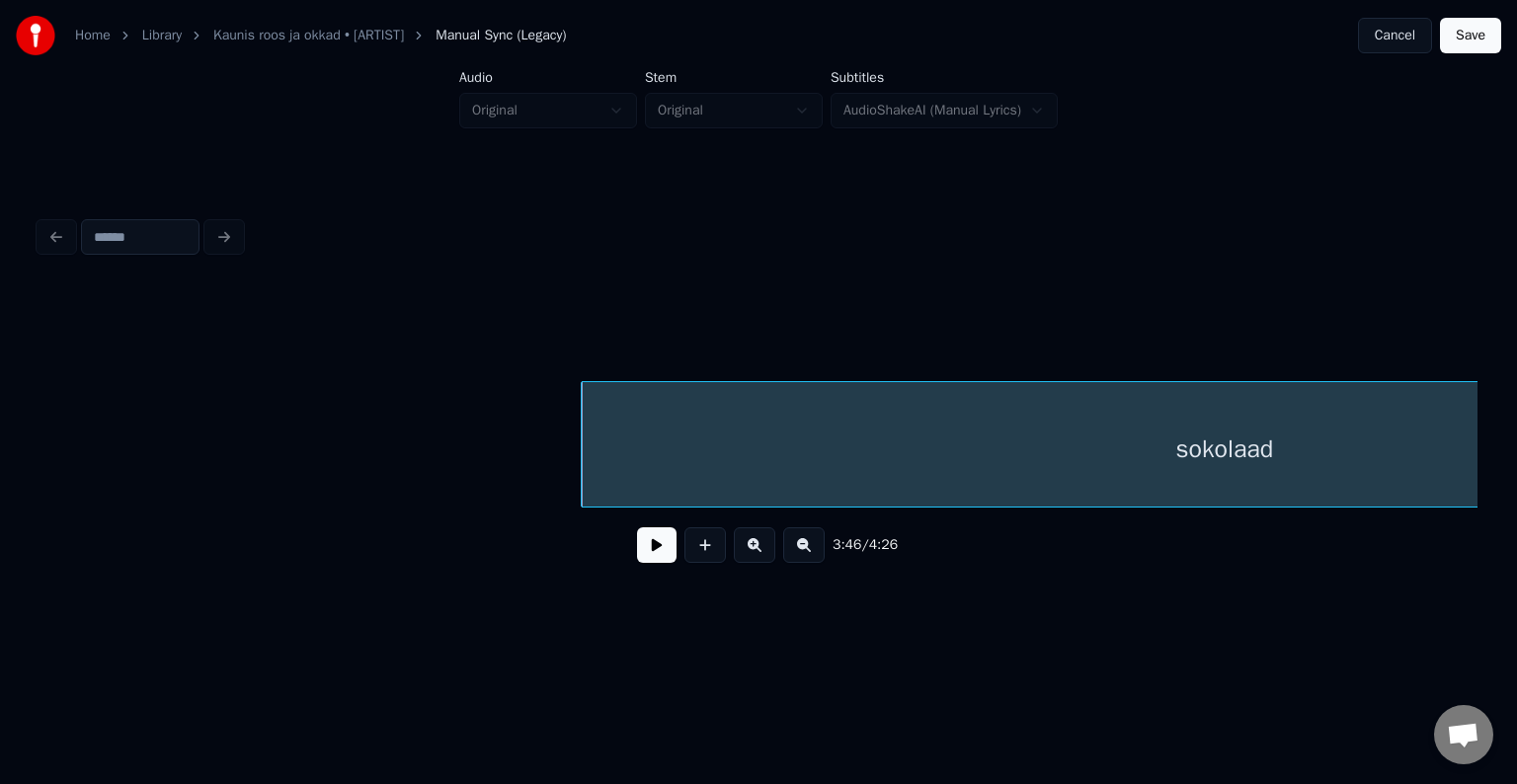 scroll, scrollTop: 0, scrollLeft: 133471, axis: horizontal 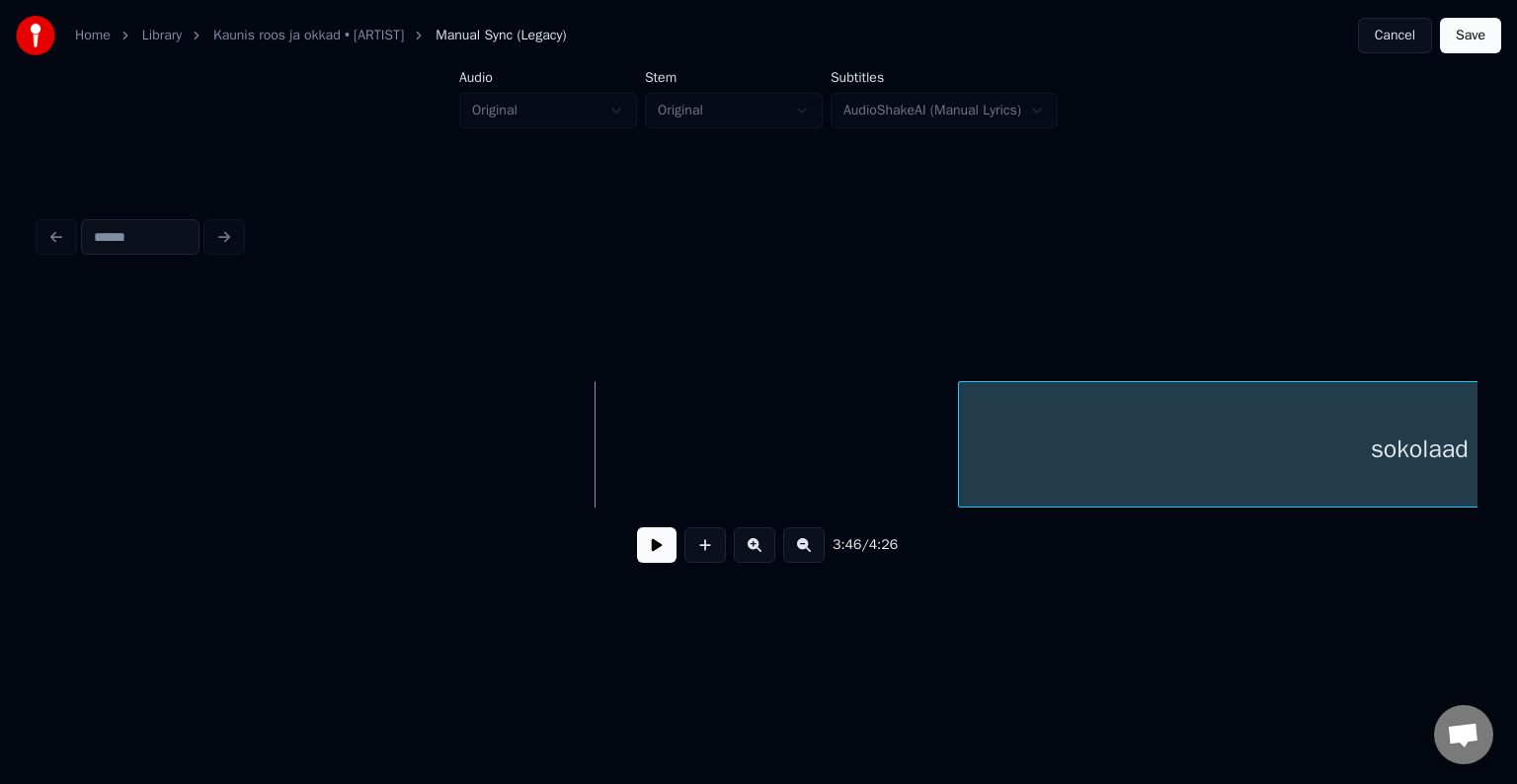 click at bounding box center (962, 444) 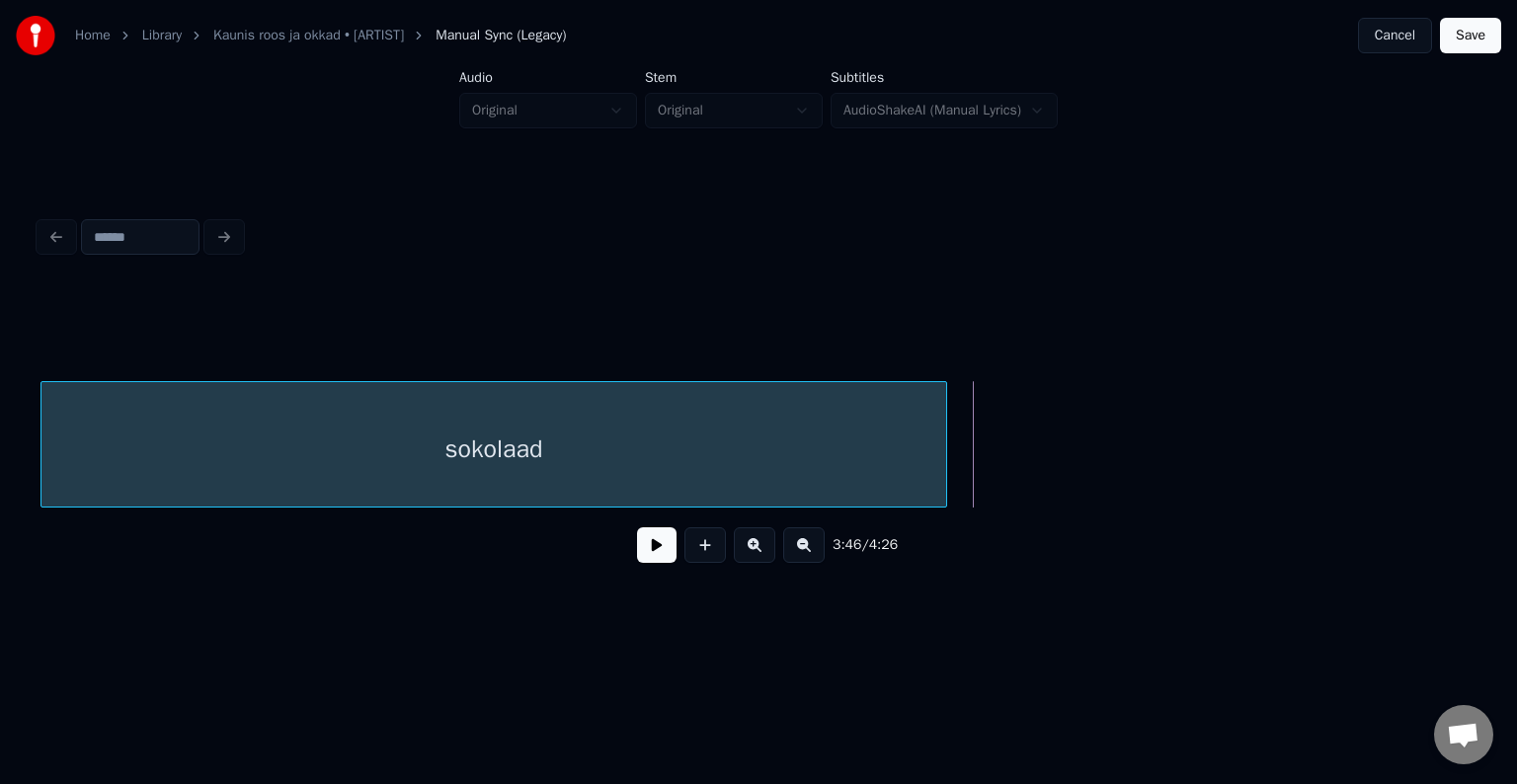 click on "sokolaad" at bounding box center (494, 449) 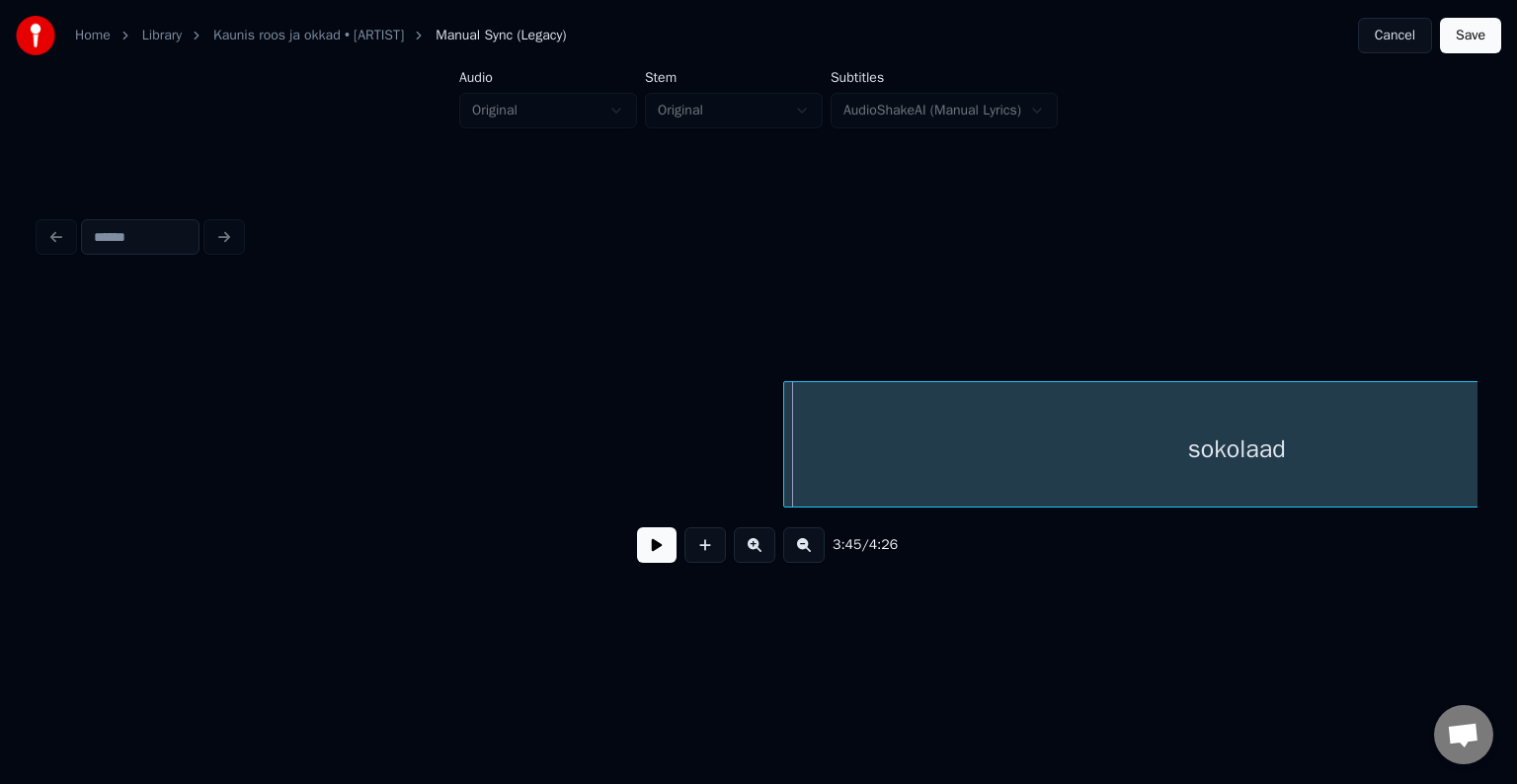 scroll, scrollTop: 0, scrollLeft: 132936, axis: horizontal 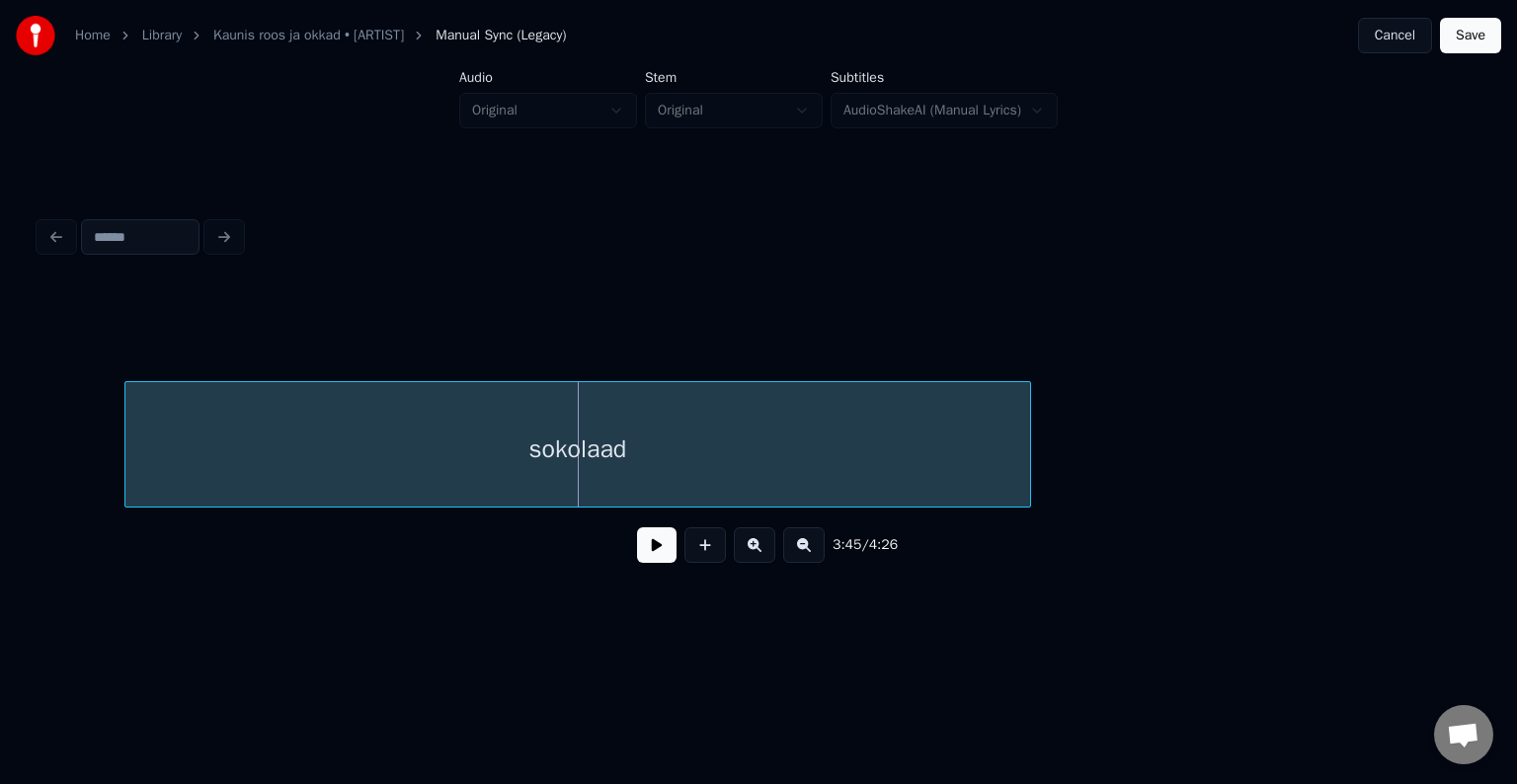 click on "sokolaad" at bounding box center (578, 449) 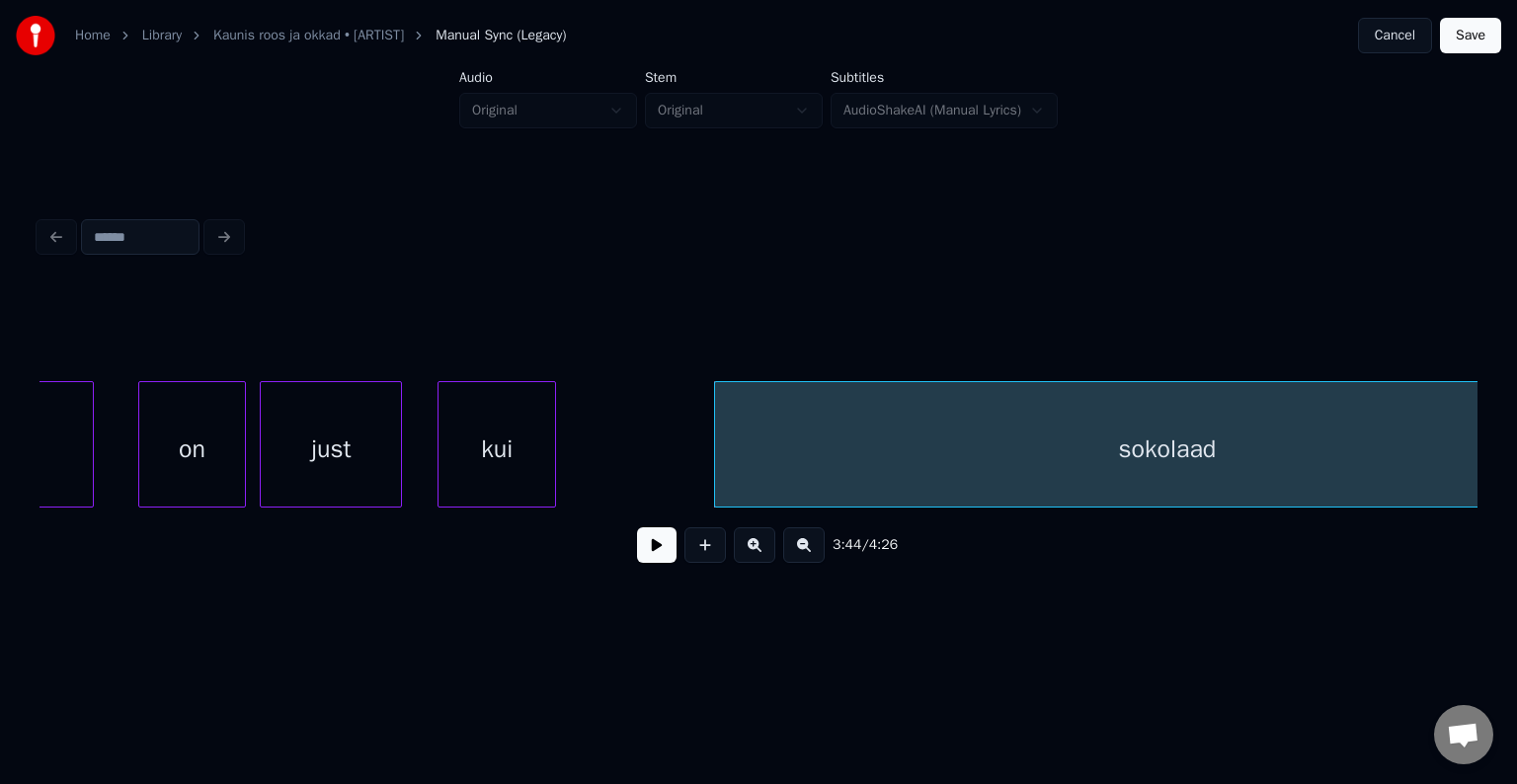 scroll, scrollTop: 0, scrollLeft: 132343, axis: horizontal 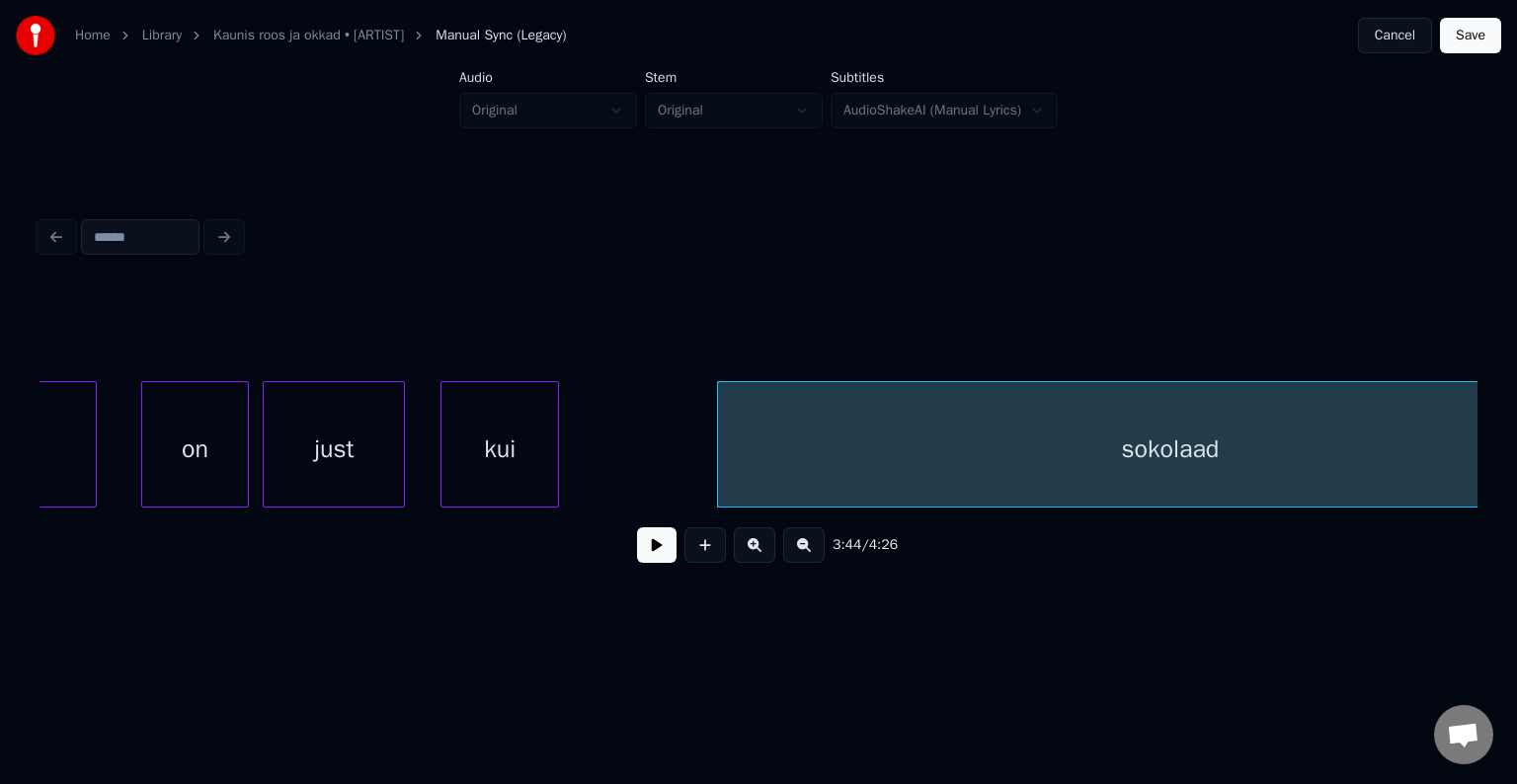 click on "kui" at bounding box center (500, 449) 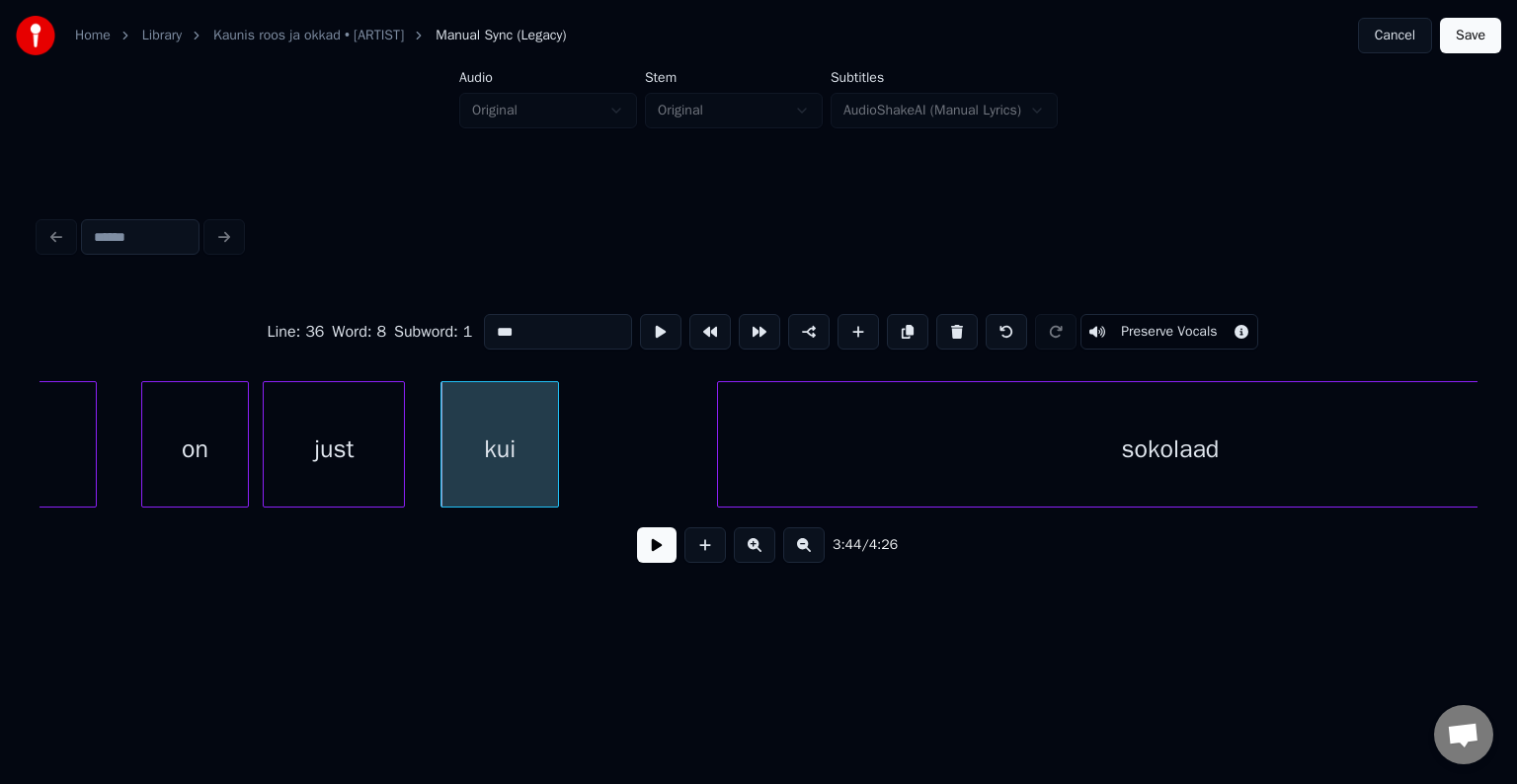 click at bounding box center [657, 545] 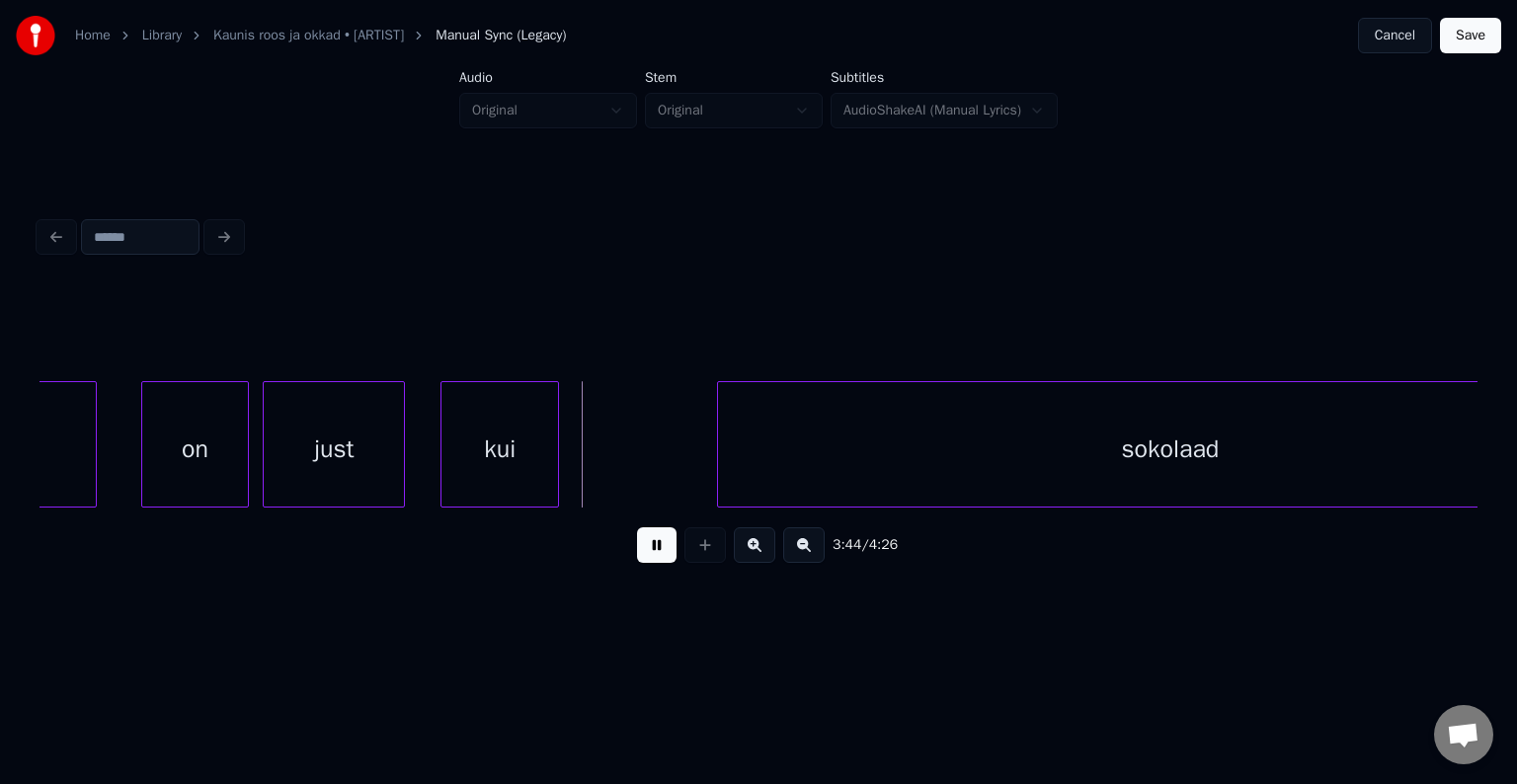 click at bounding box center [657, 545] 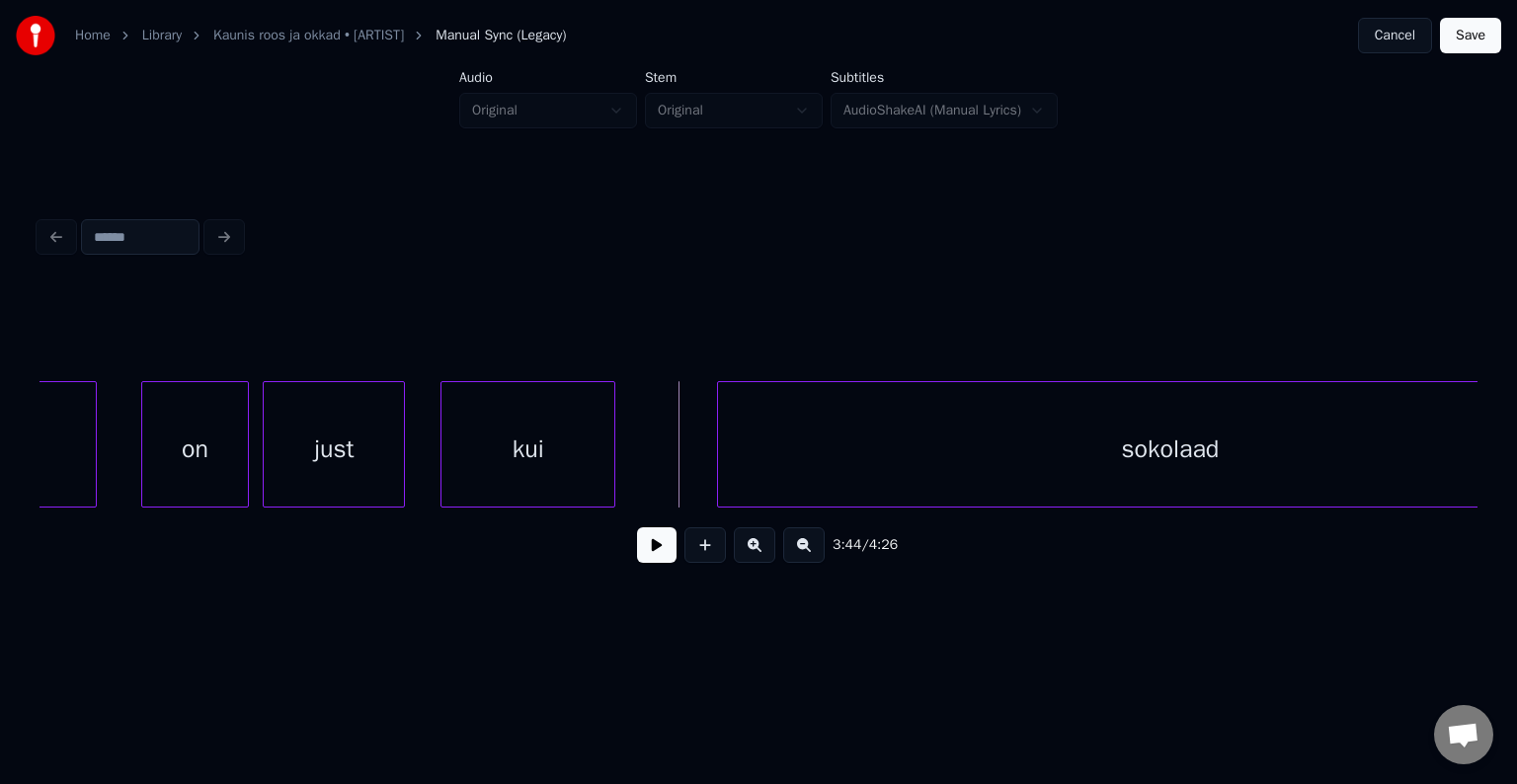 click at bounding box center (611, 444) 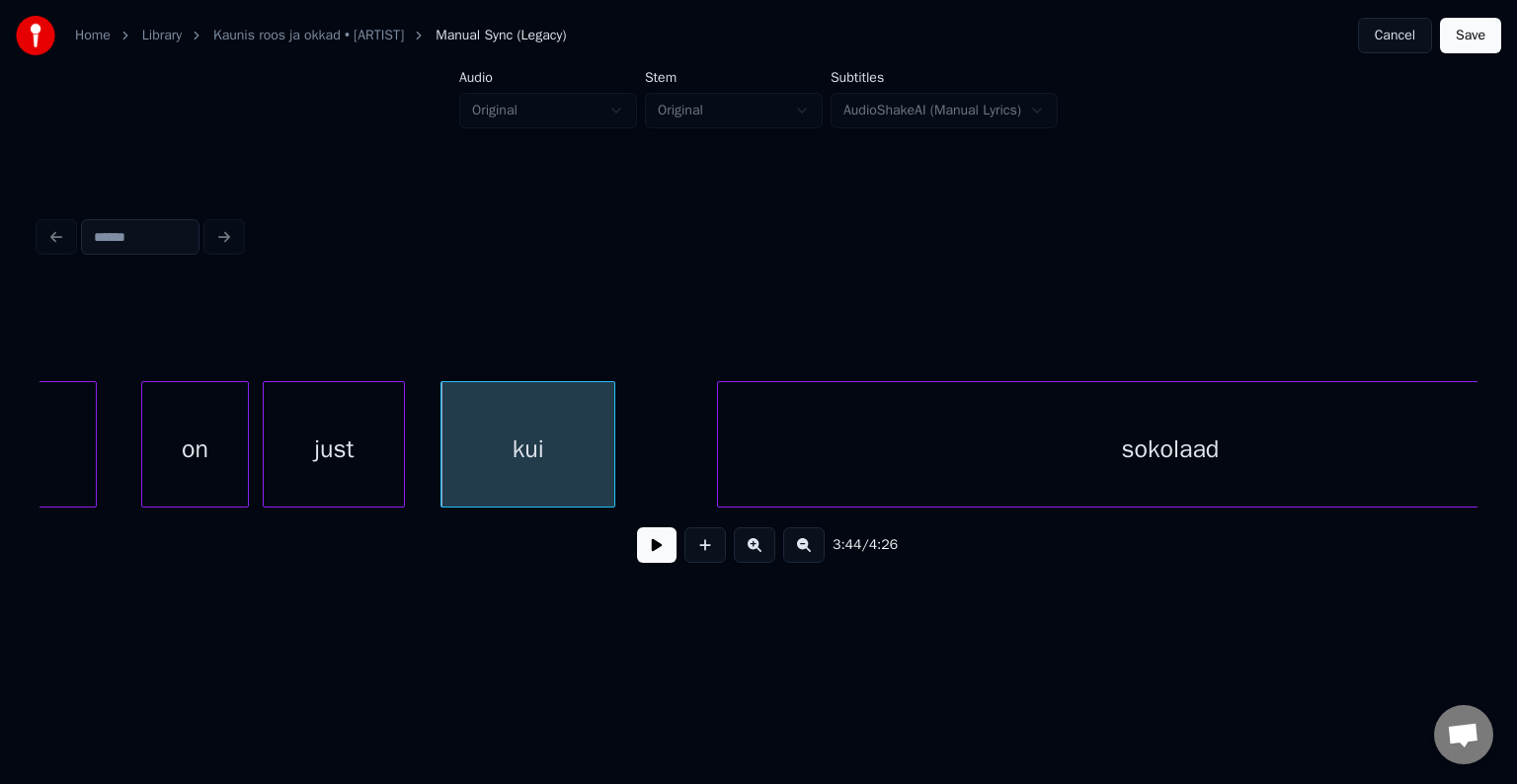 scroll, scrollTop: 0, scrollLeft: 132486, axis: horizontal 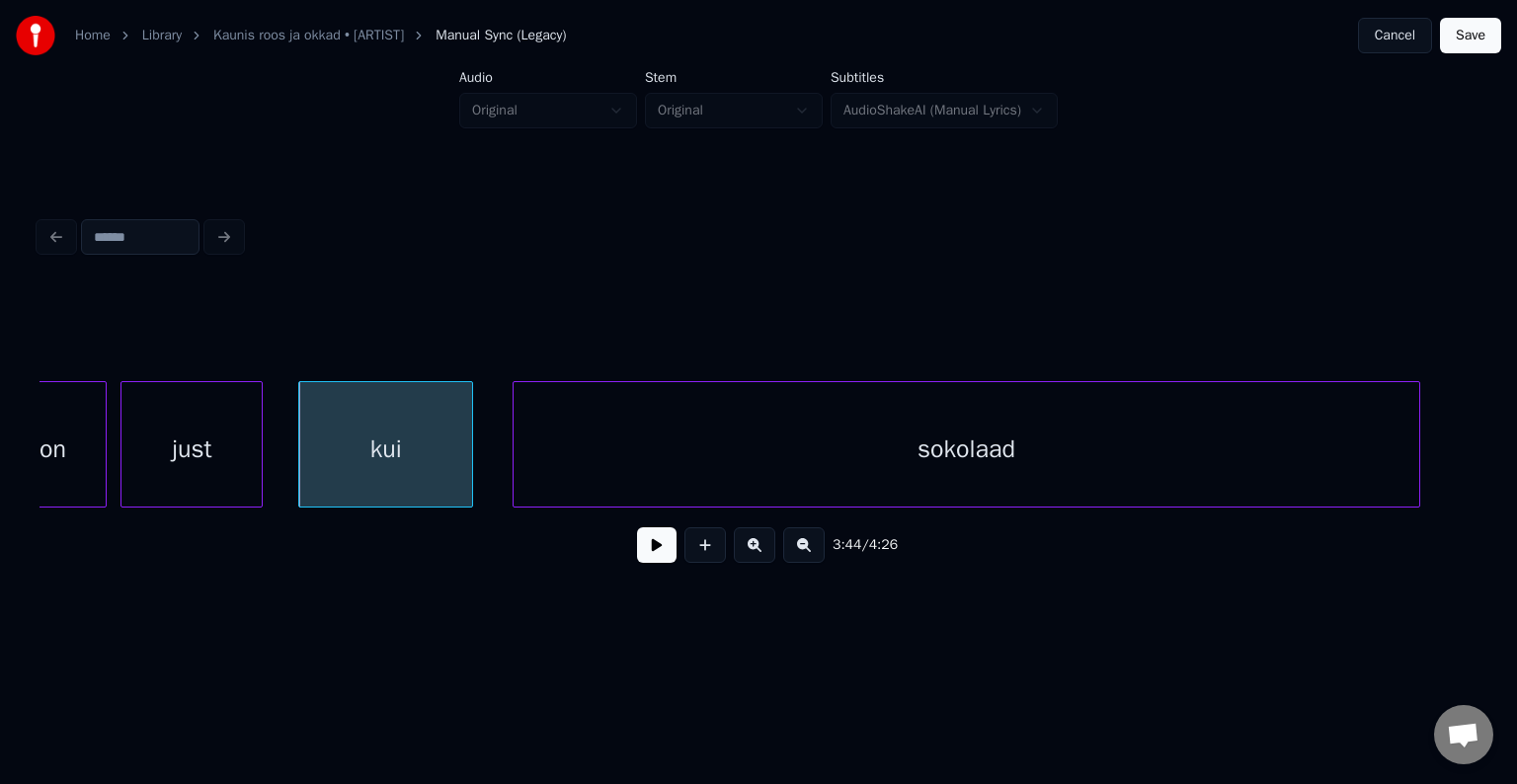 click on "sokolaad" at bounding box center (966, 449) 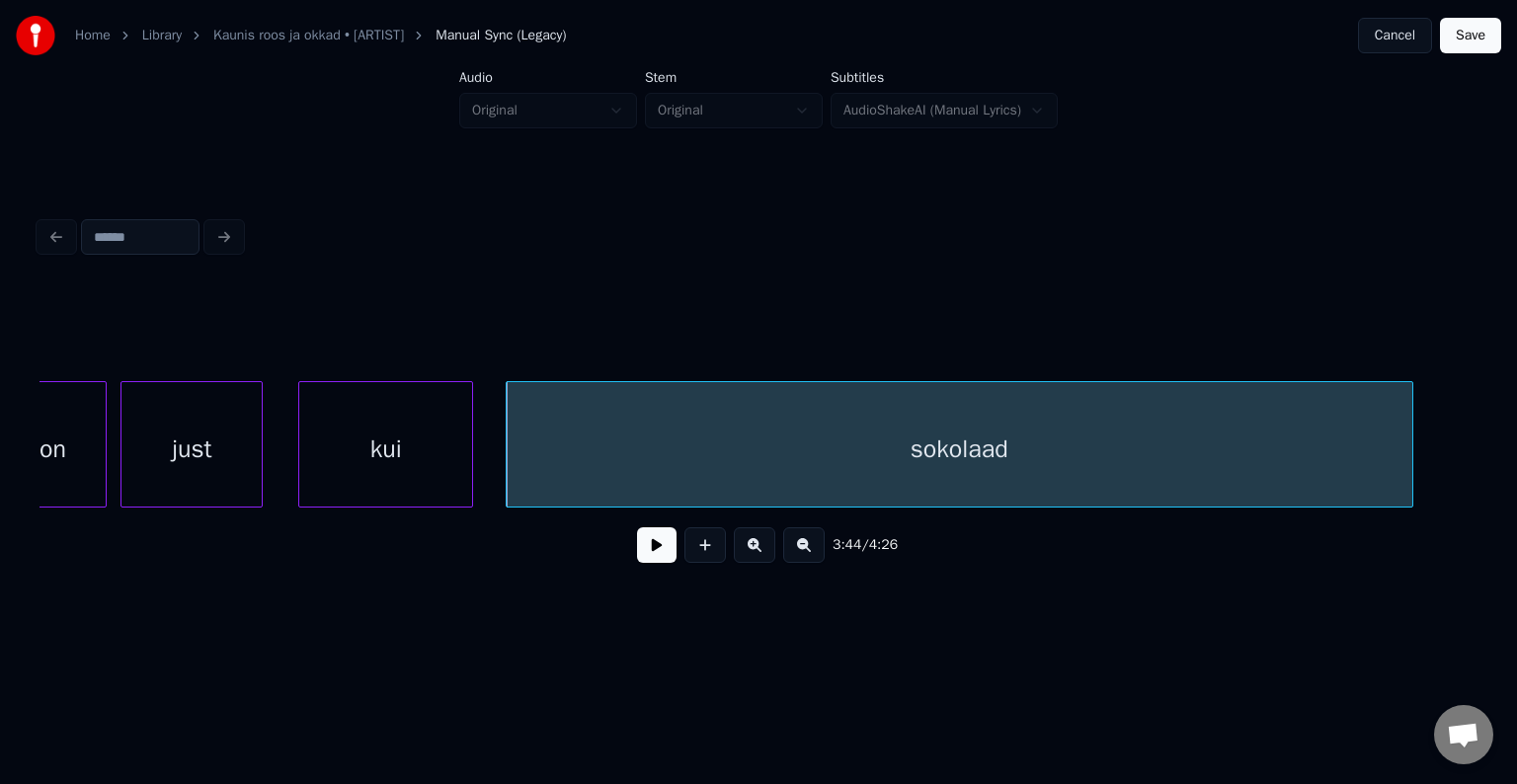 click at bounding box center (657, 545) 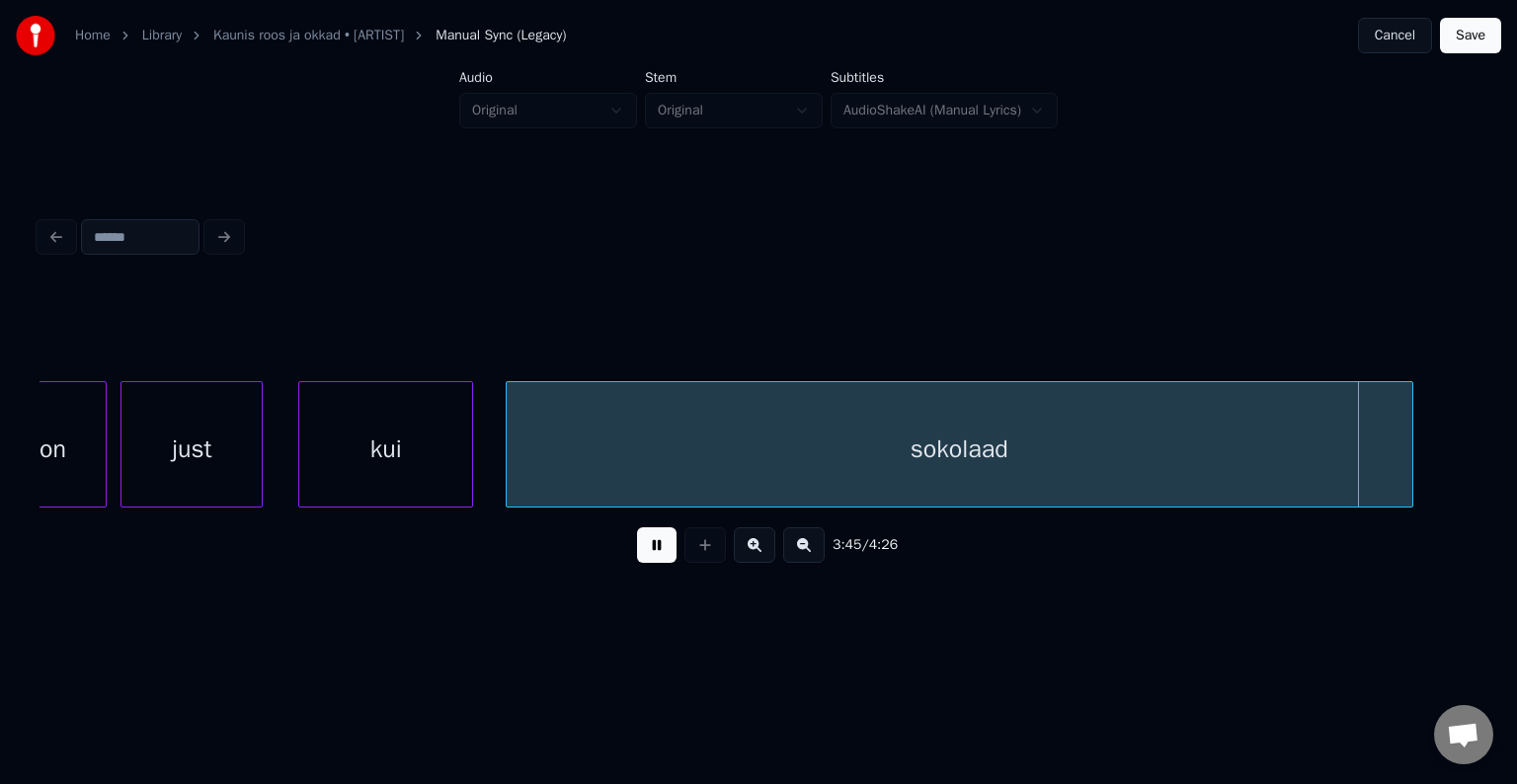 drag, startPoint x: 648, startPoint y: 553, endPoint x: 676, endPoint y: 551, distance: 28.071338 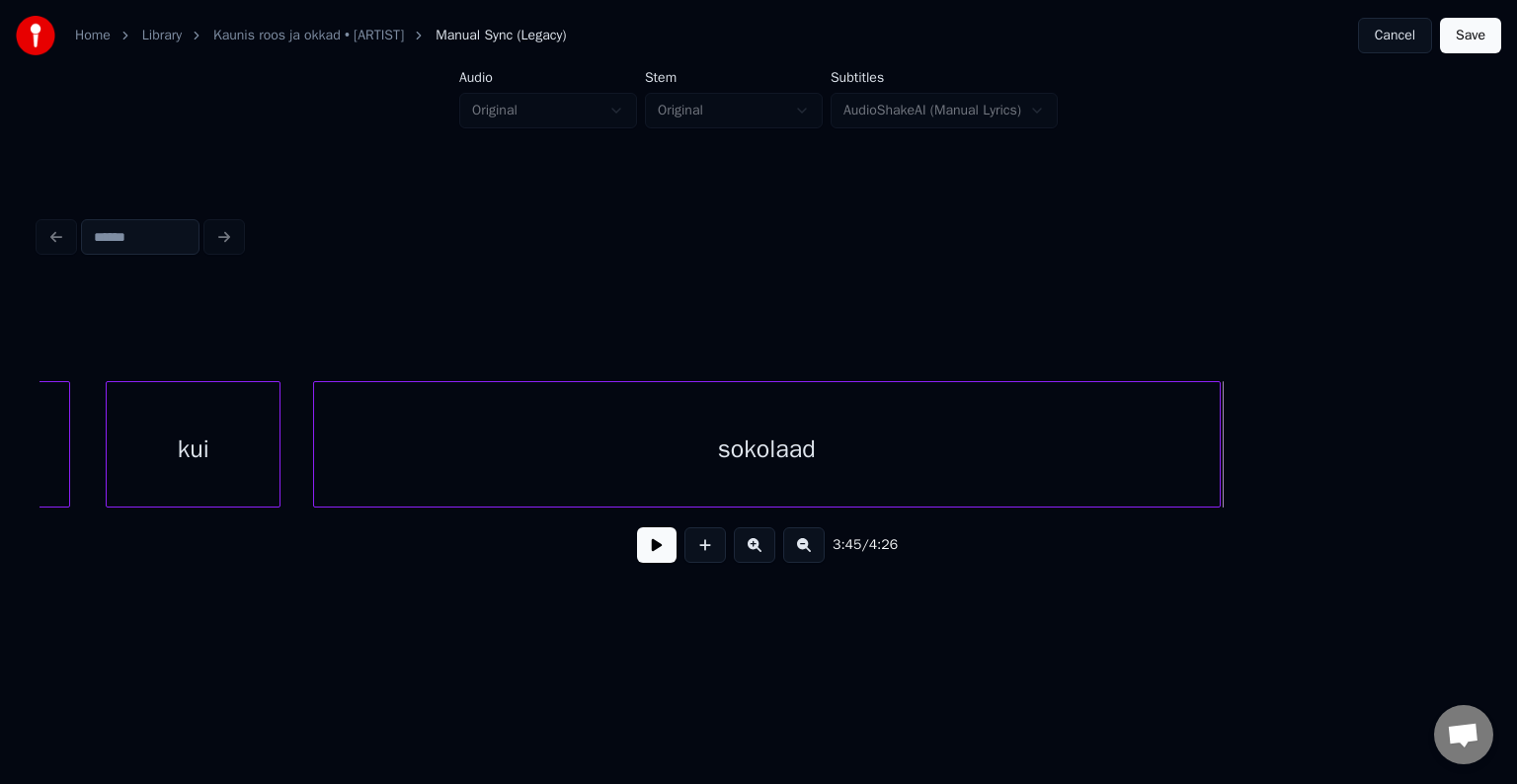 scroll, scrollTop: 0, scrollLeft: 132723, axis: horizontal 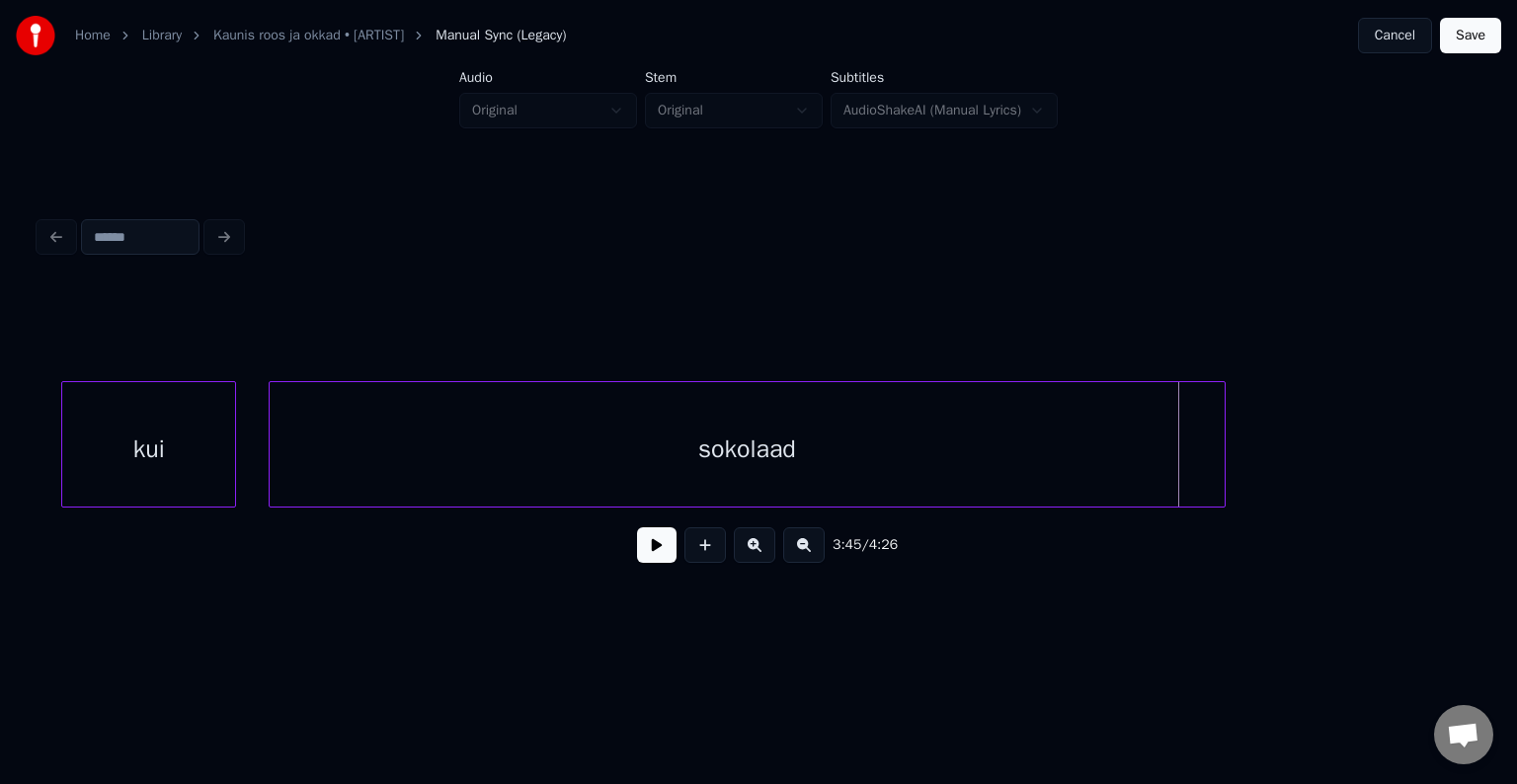 click at bounding box center [1222, 444] 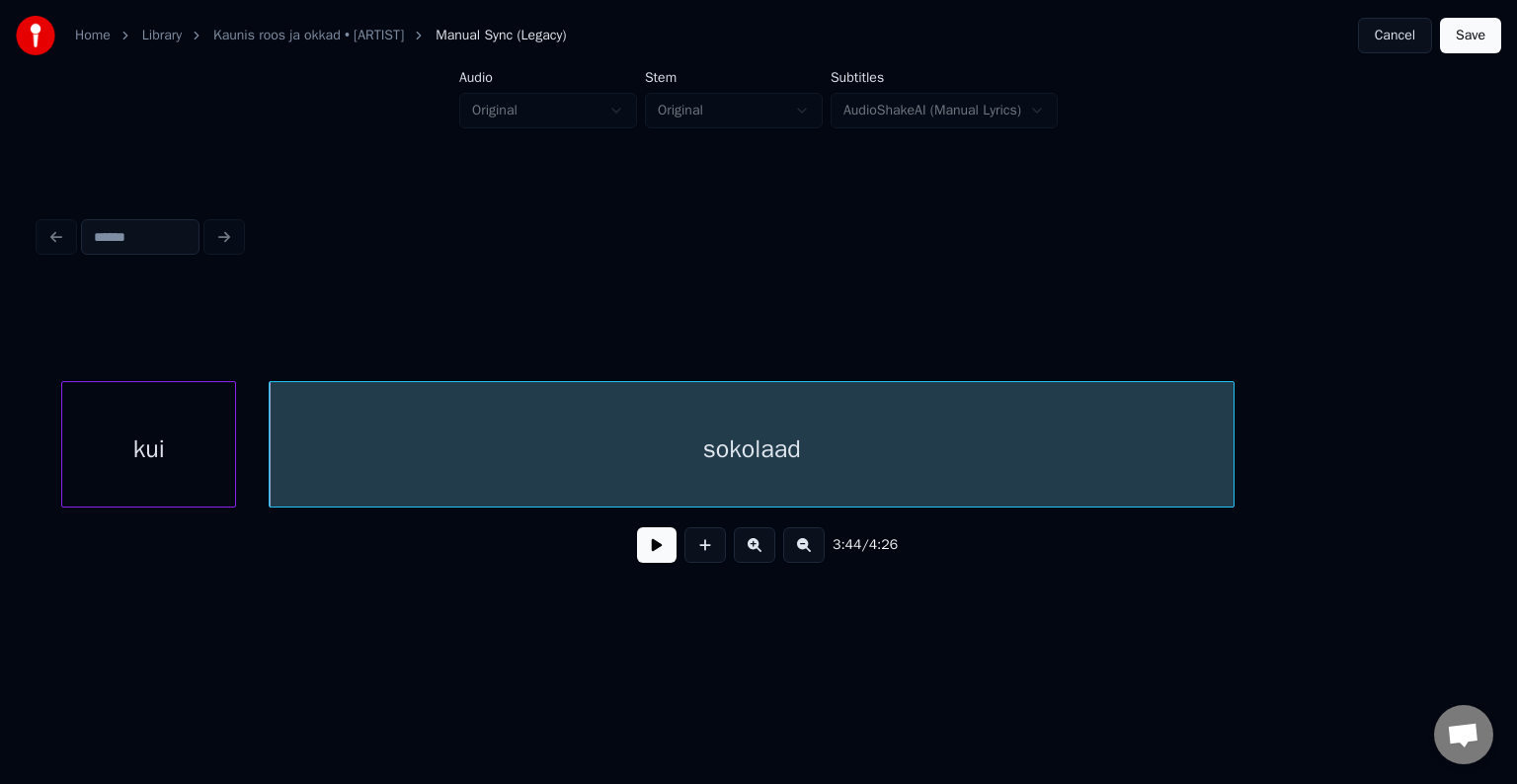 click on "sokolaad" at bounding box center [752, 449] 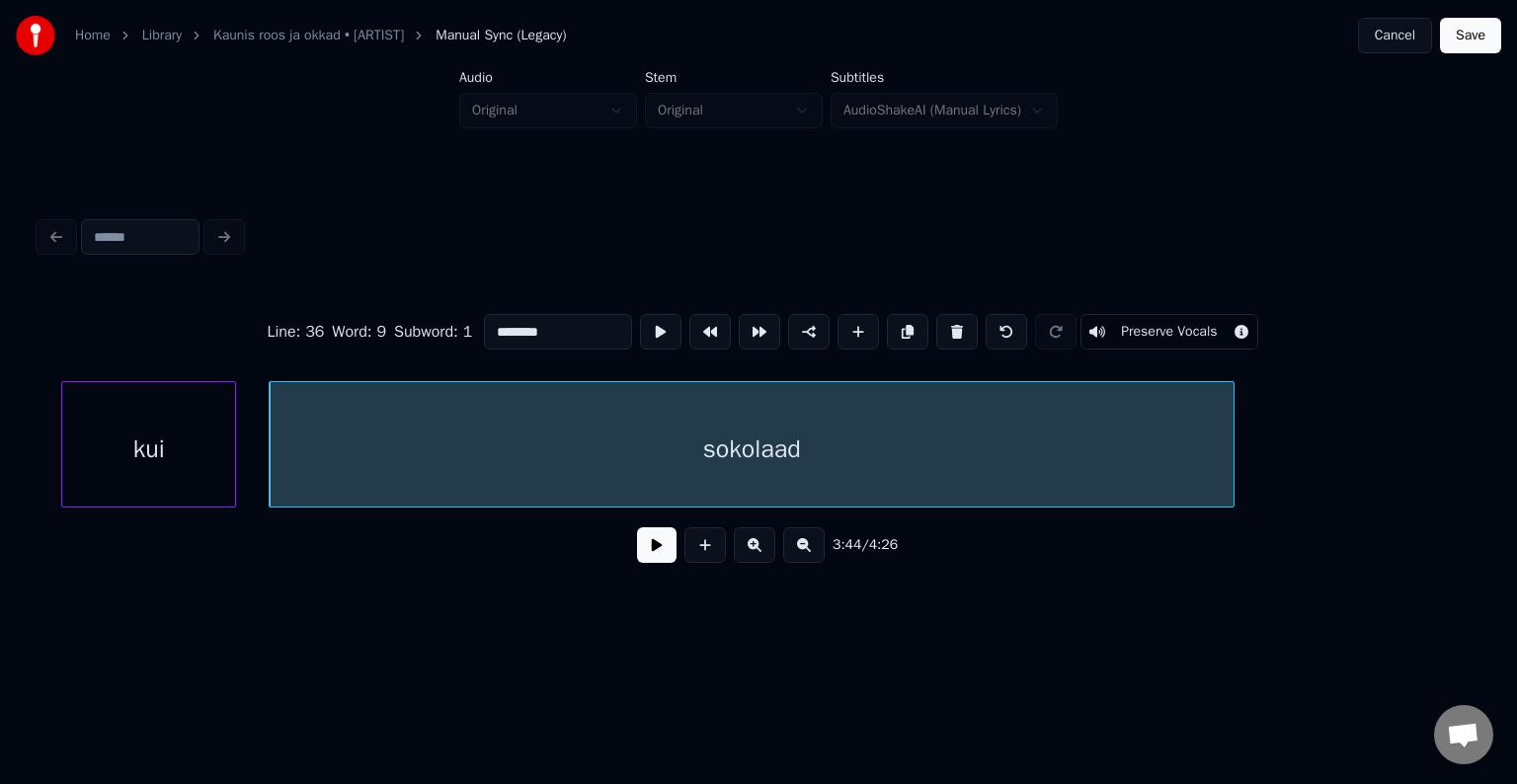 click at bounding box center (657, 545) 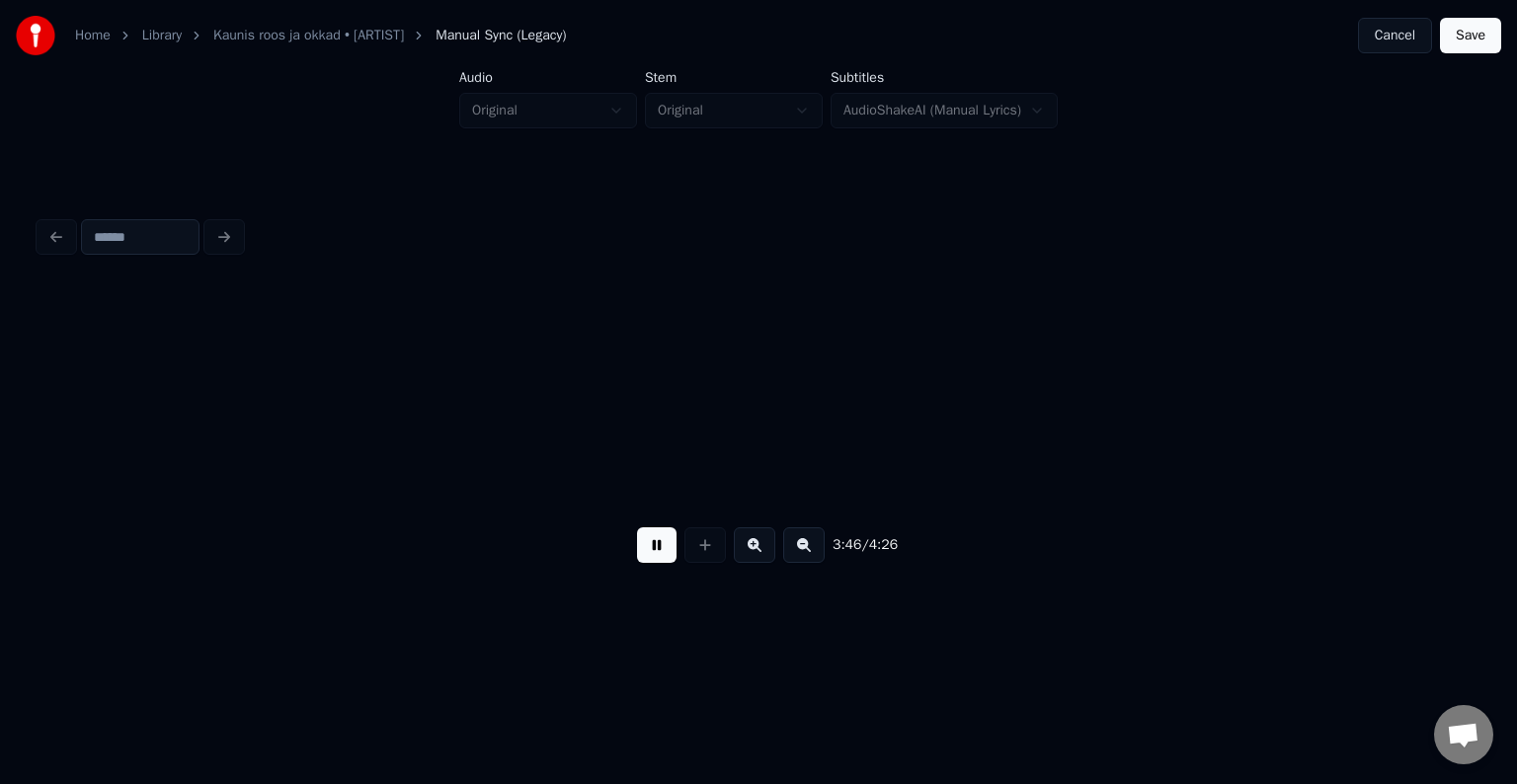 scroll, scrollTop: 0, scrollLeft: 134167, axis: horizontal 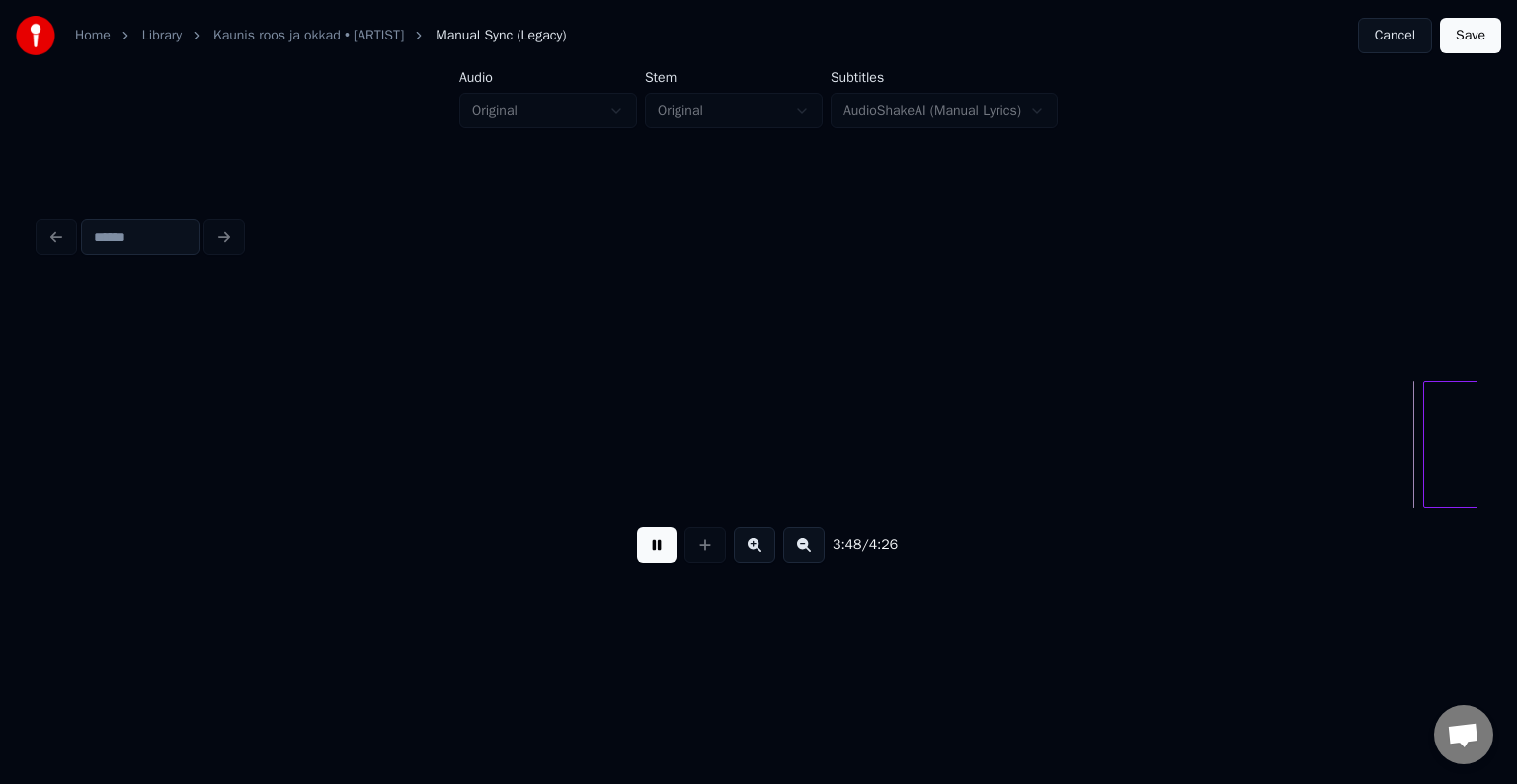 click at bounding box center [657, 545] 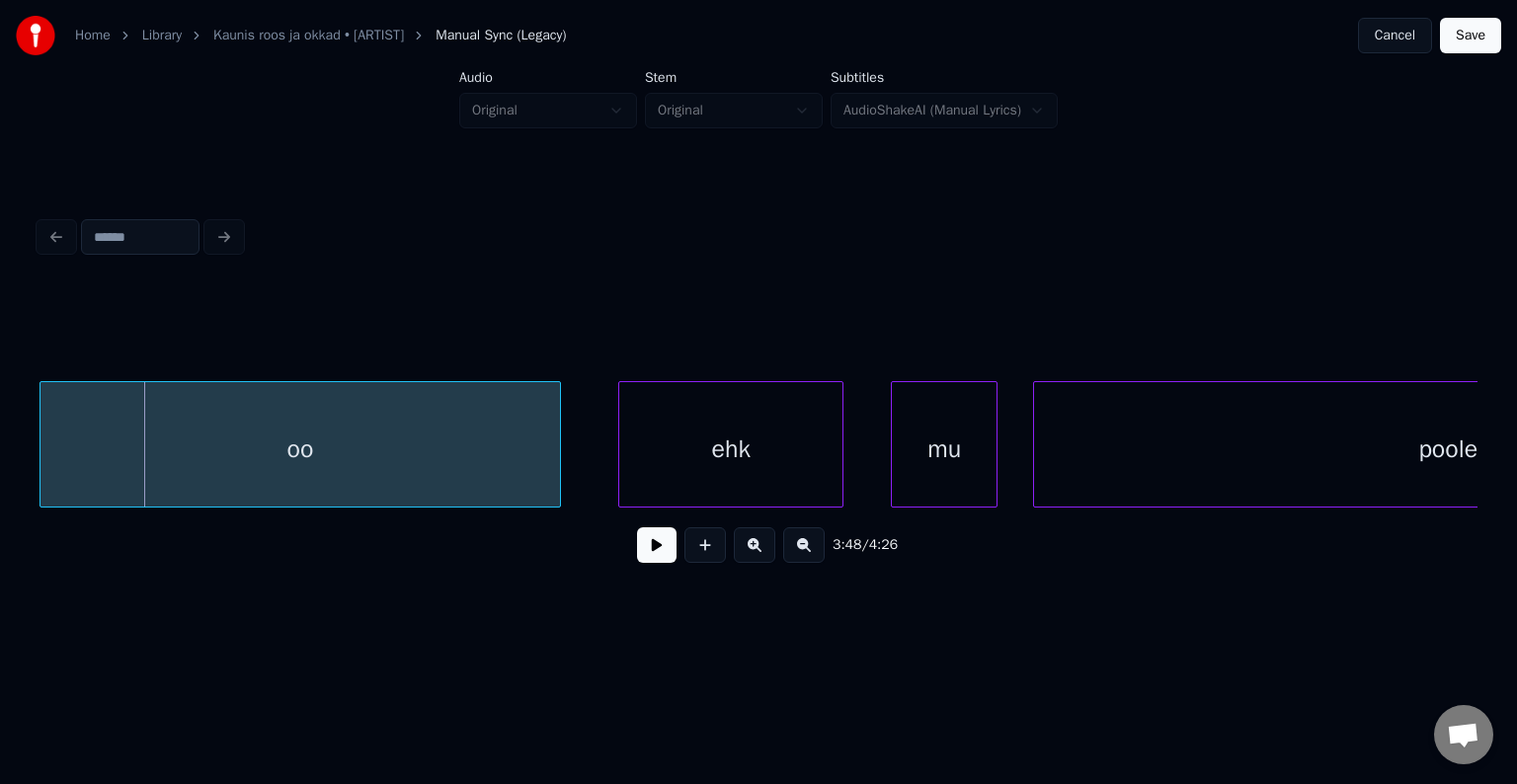 scroll, scrollTop: 0, scrollLeft: 135528, axis: horizontal 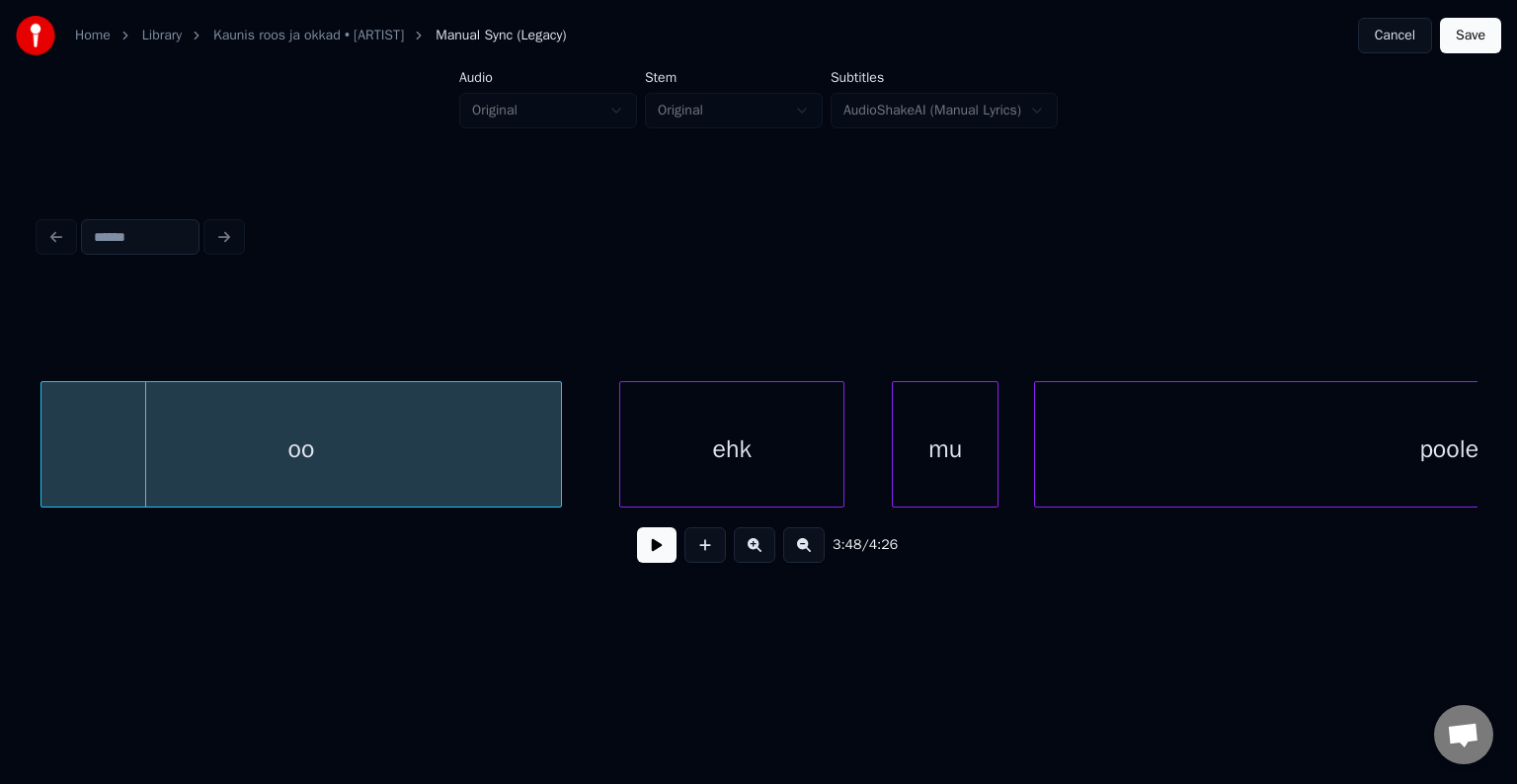 click on "oo" at bounding box center (301, 449) 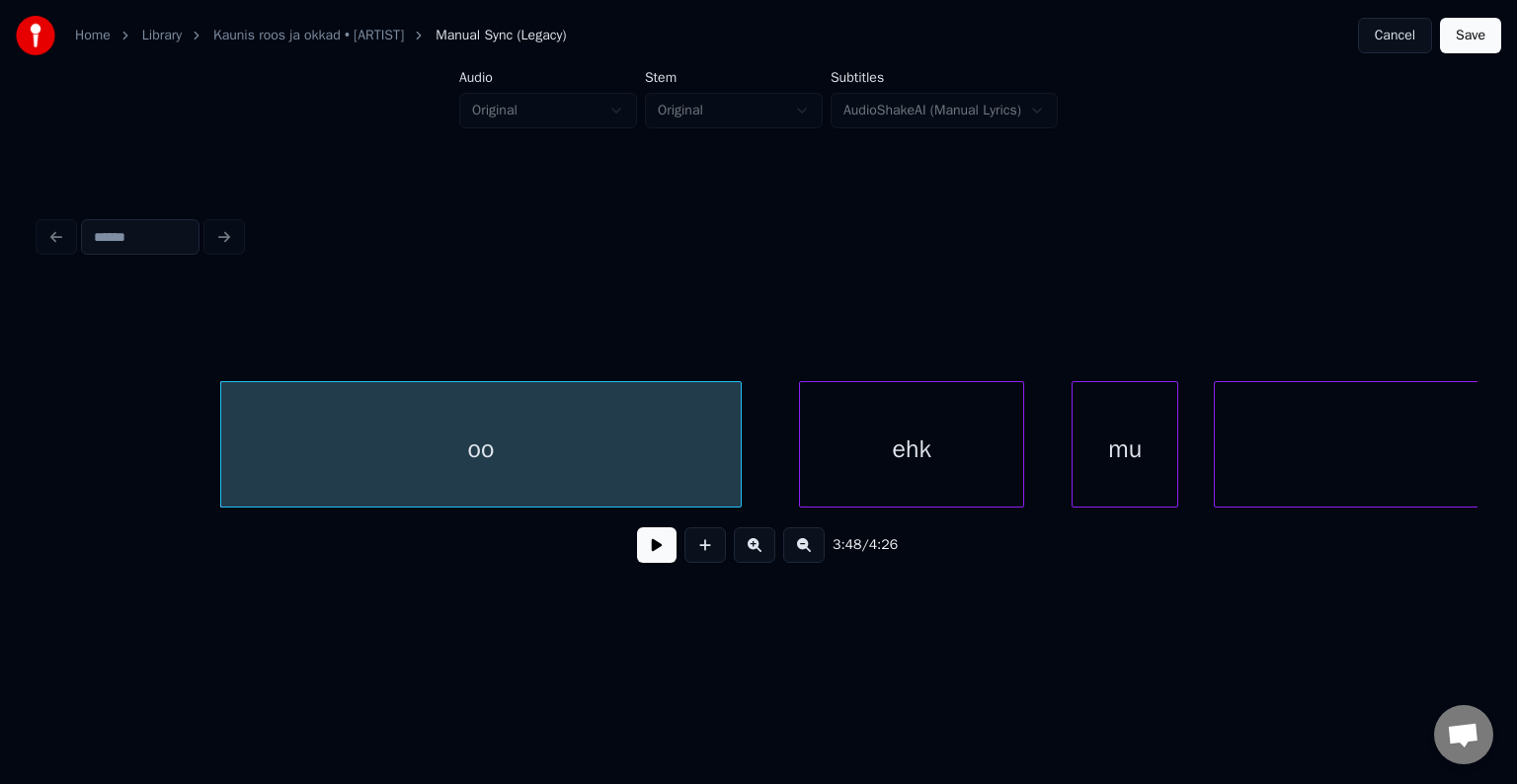 scroll, scrollTop: 0, scrollLeft: 135330, axis: horizontal 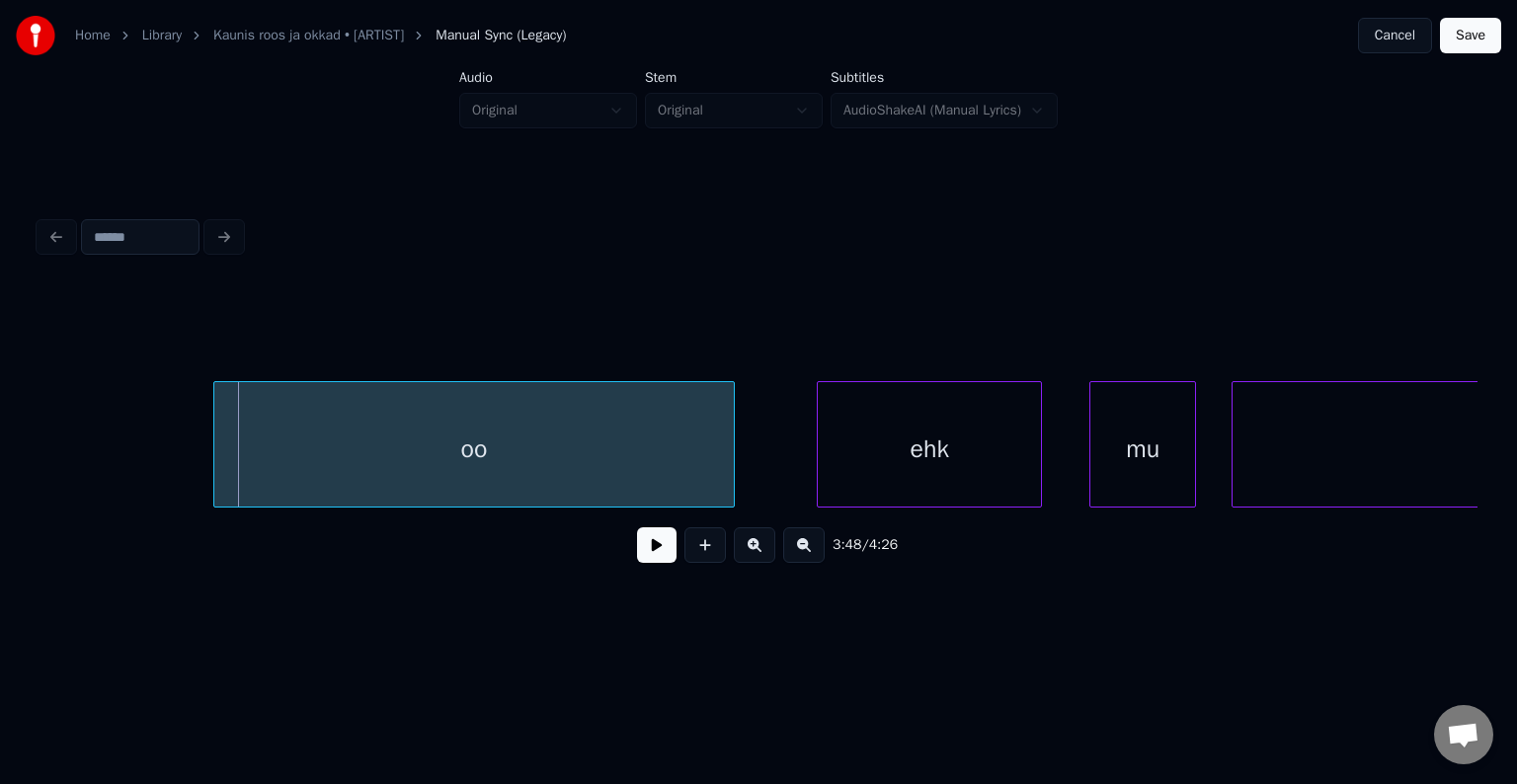 click on "oo" at bounding box center [474, 449] 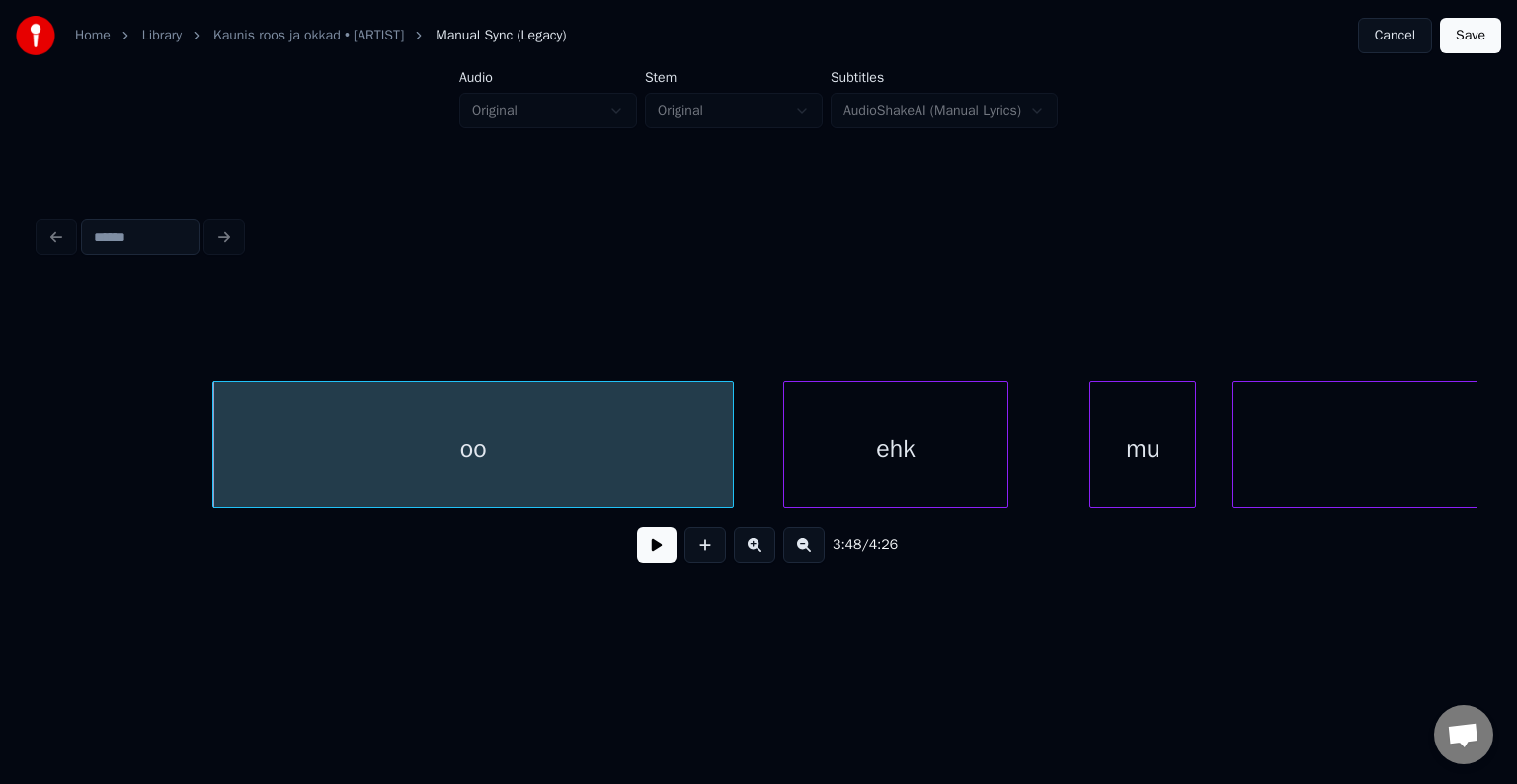 click on "ehk" at bounding box center [896, 449] 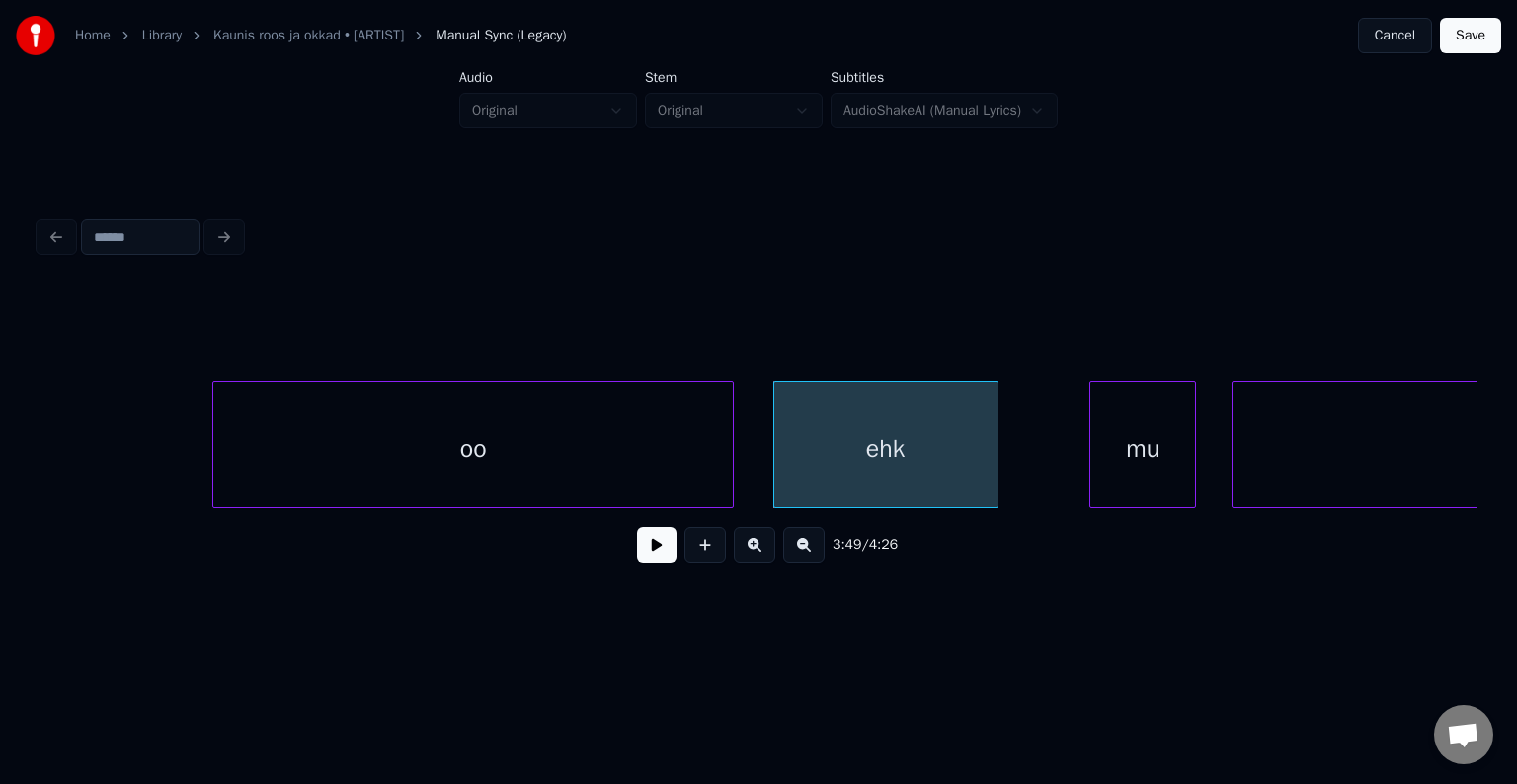 click on "oo" at bounding box center [473, 449] 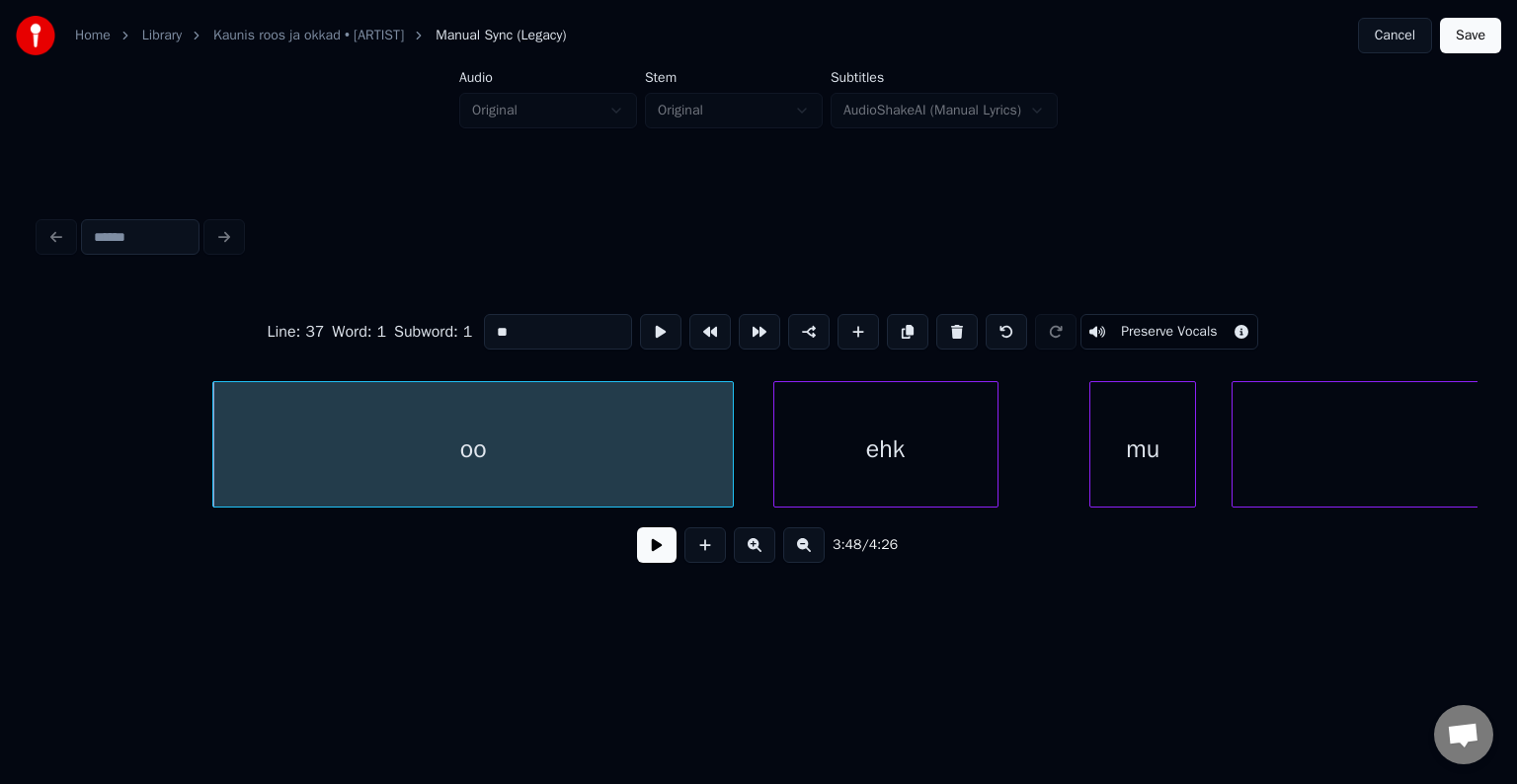click at bounding box center [657, 545] 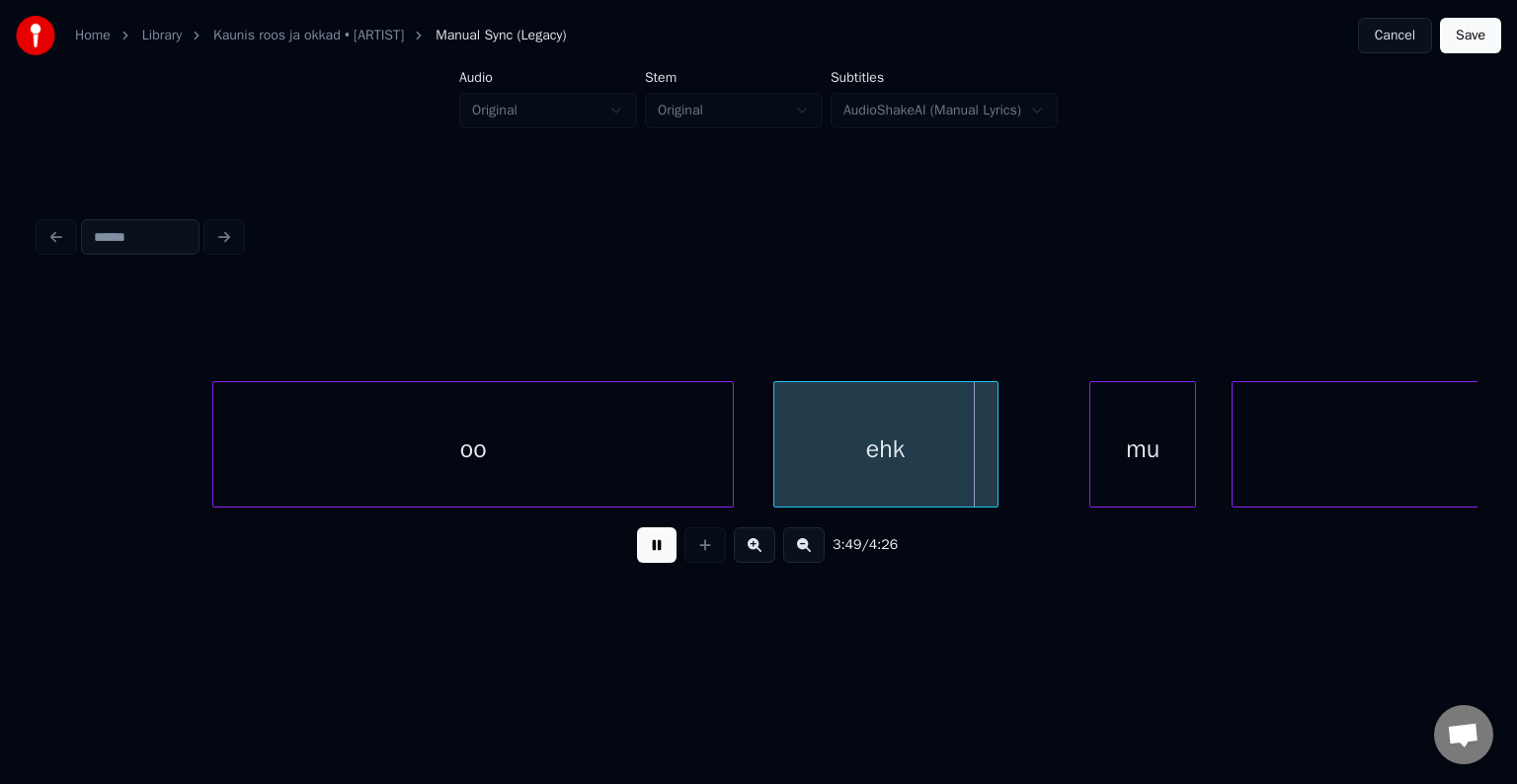 click at bounding box center (657, 545) 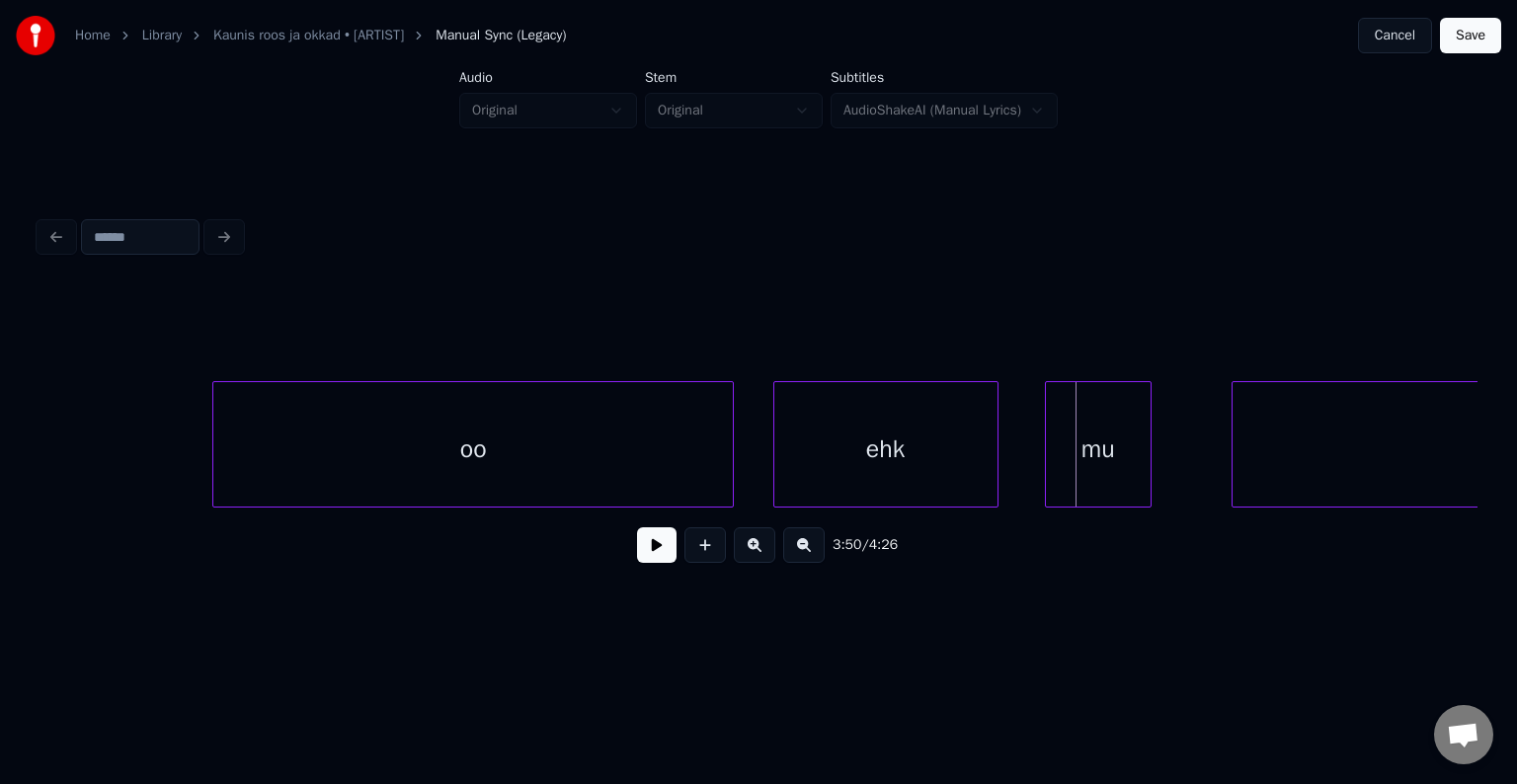 click on "mu" at bounding box center (1098, 449) 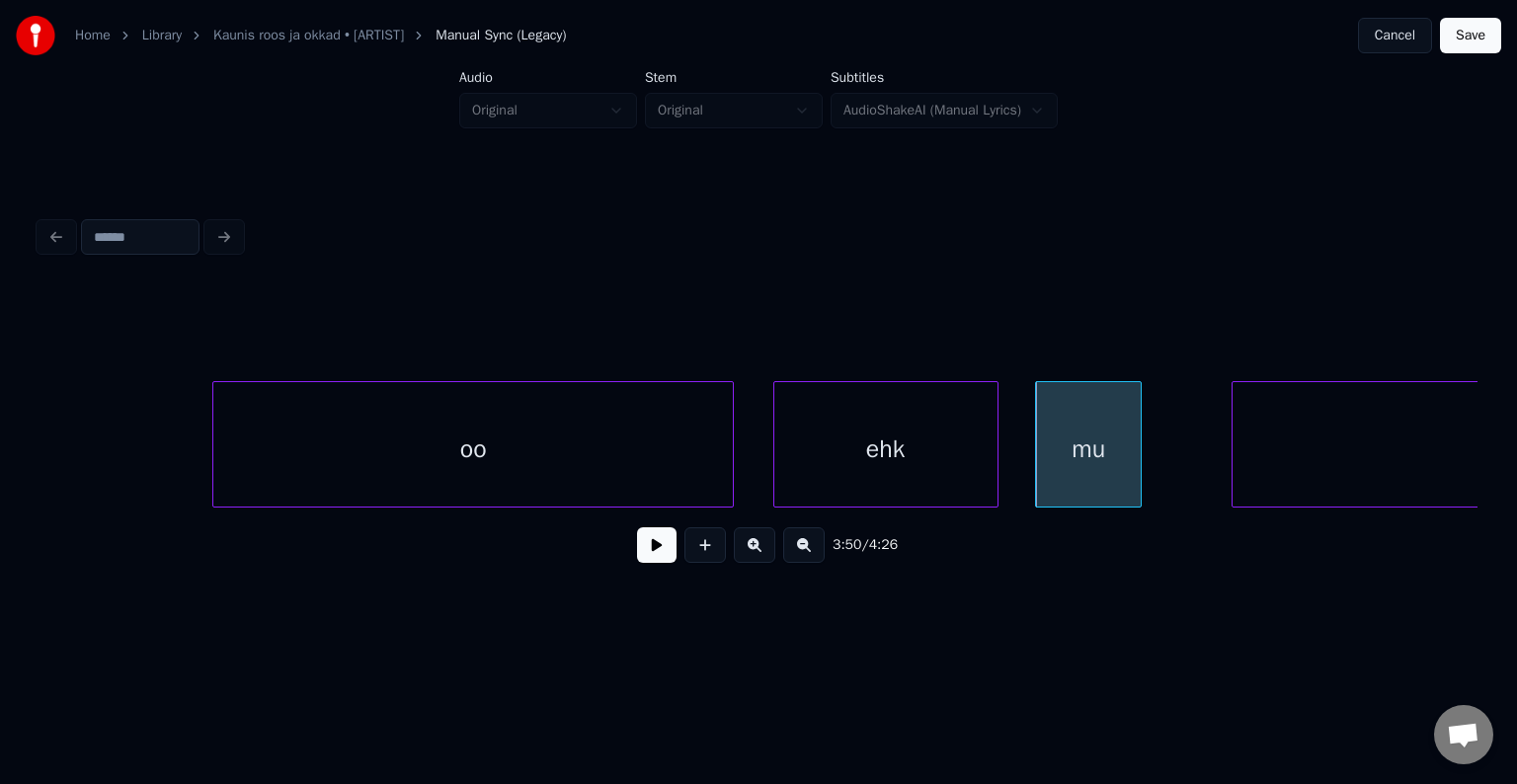 scroll, scrollTop: 0, scrollLeft: 135910, axis: horizontal 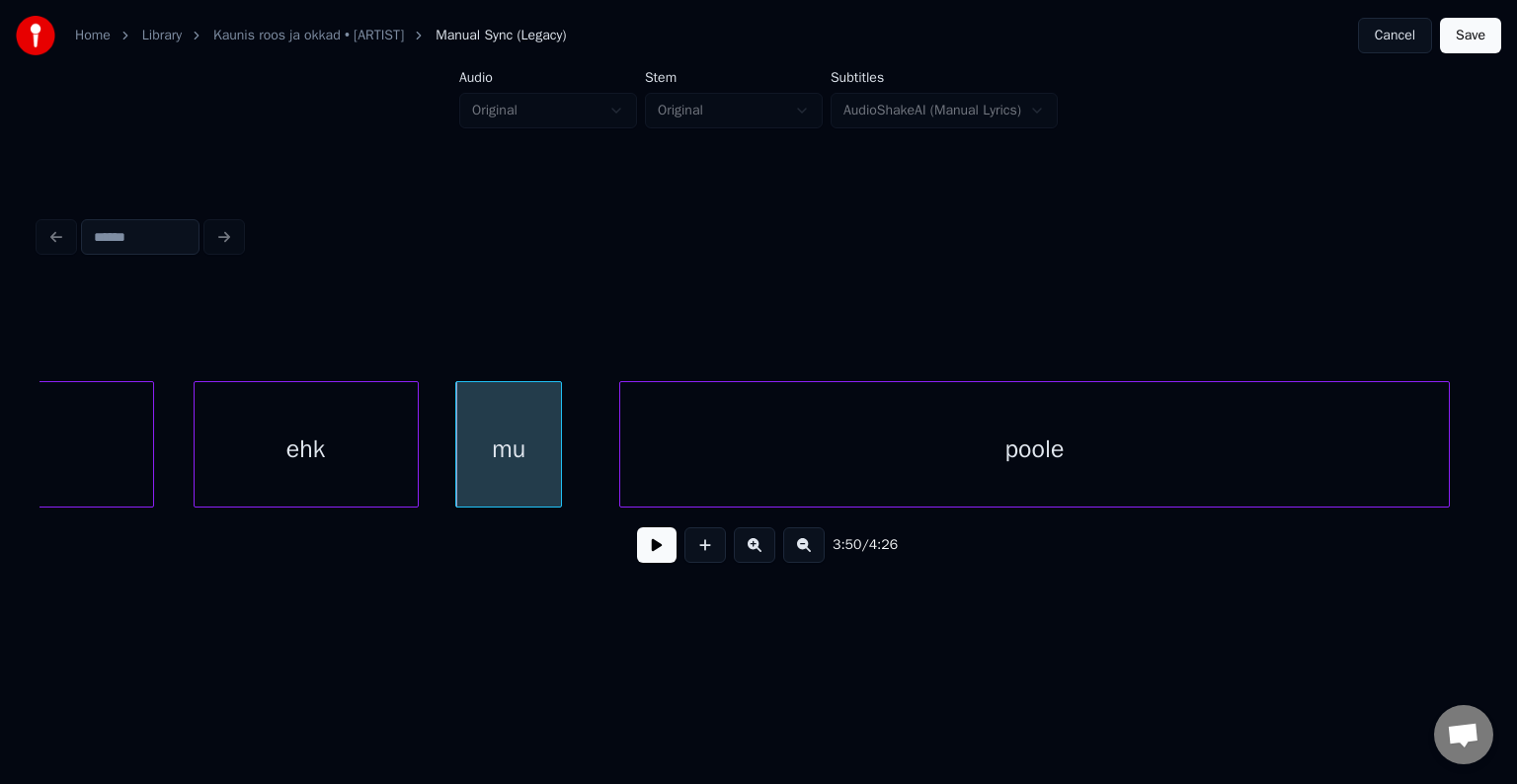 click on "poole" at bounding box center [1034, 449] 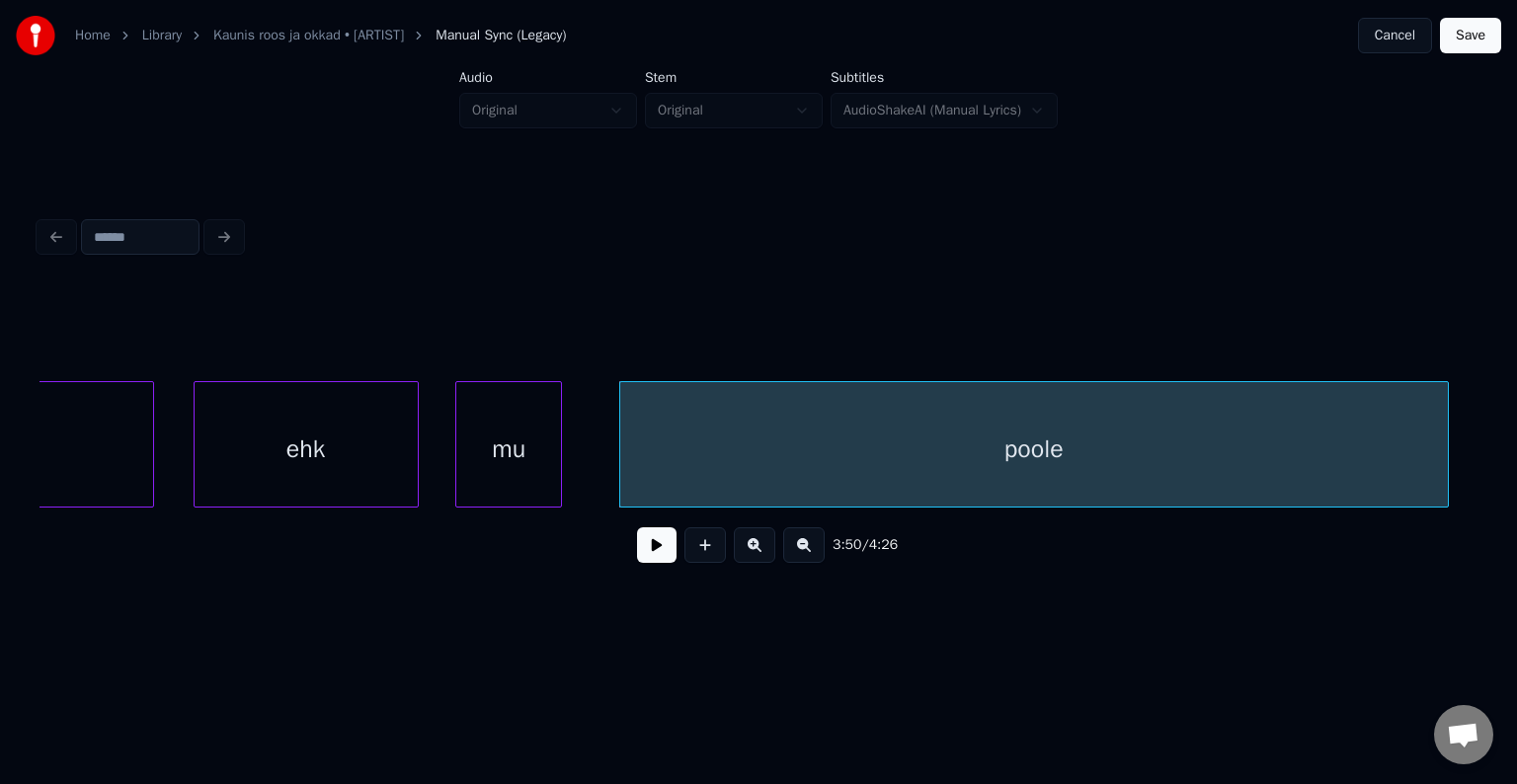 click on "mu" at bounding box center (509, 449) 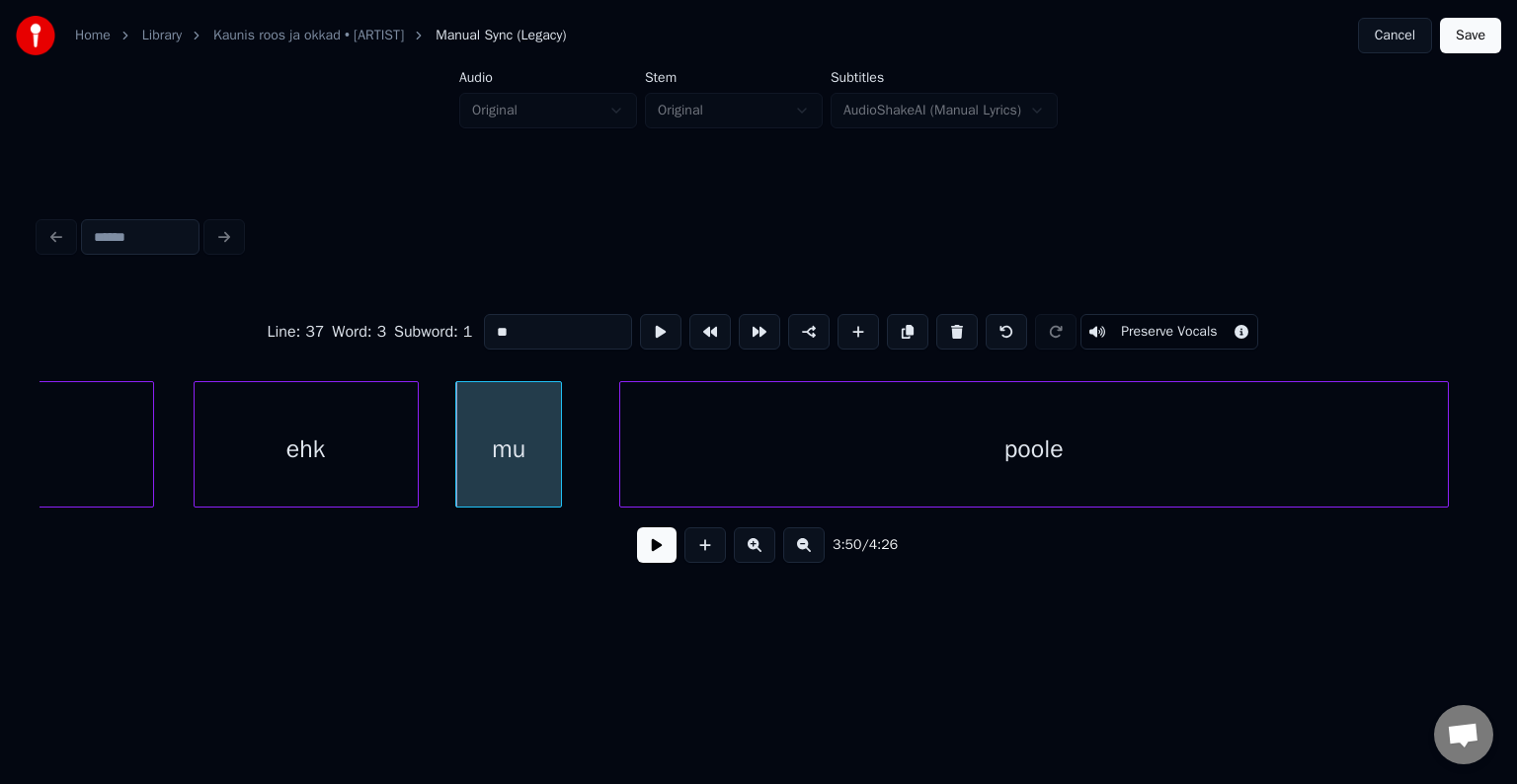 type on "**" 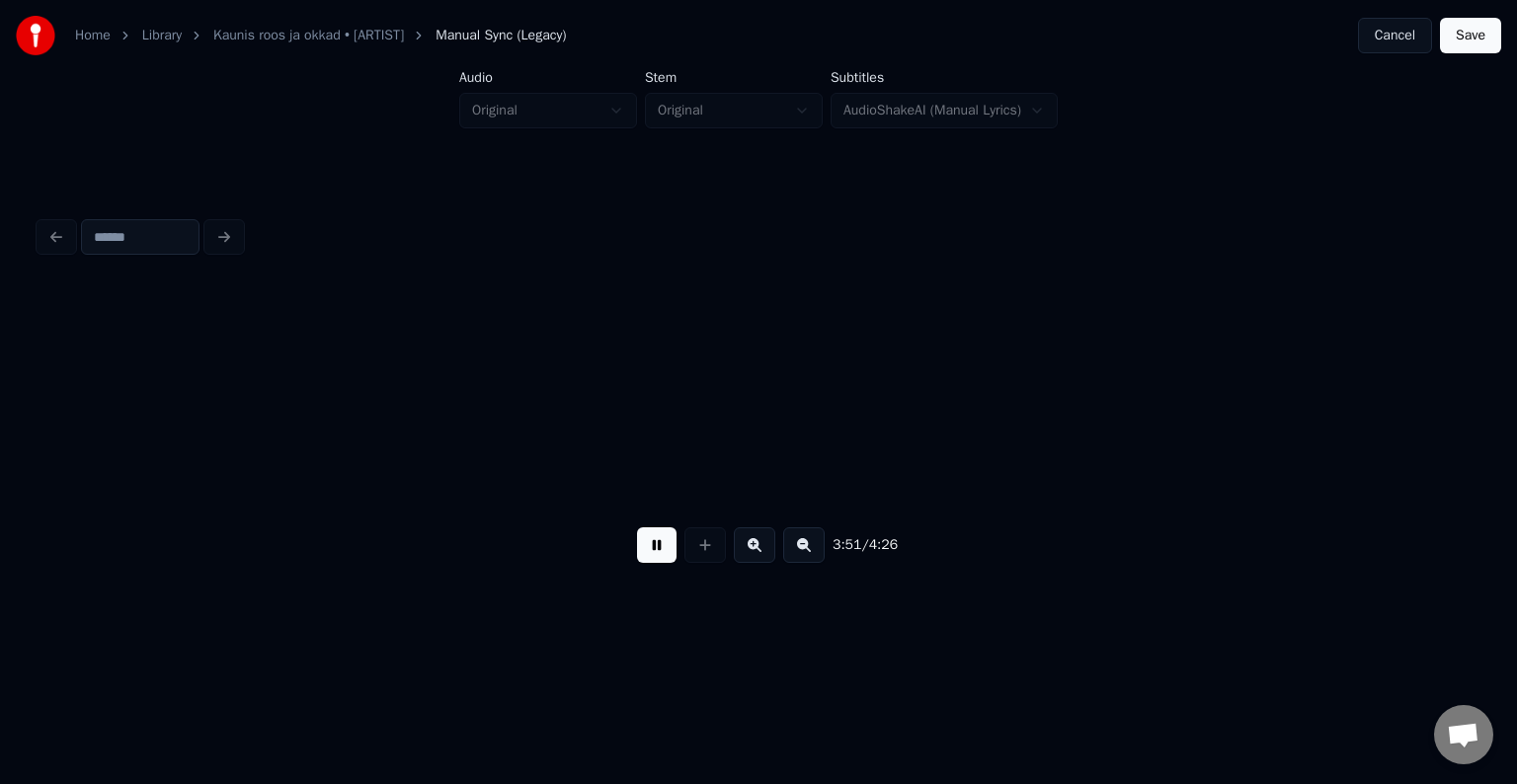 scroll, scrollTop: 0, scrollLeft: 137349, axis: horizontal 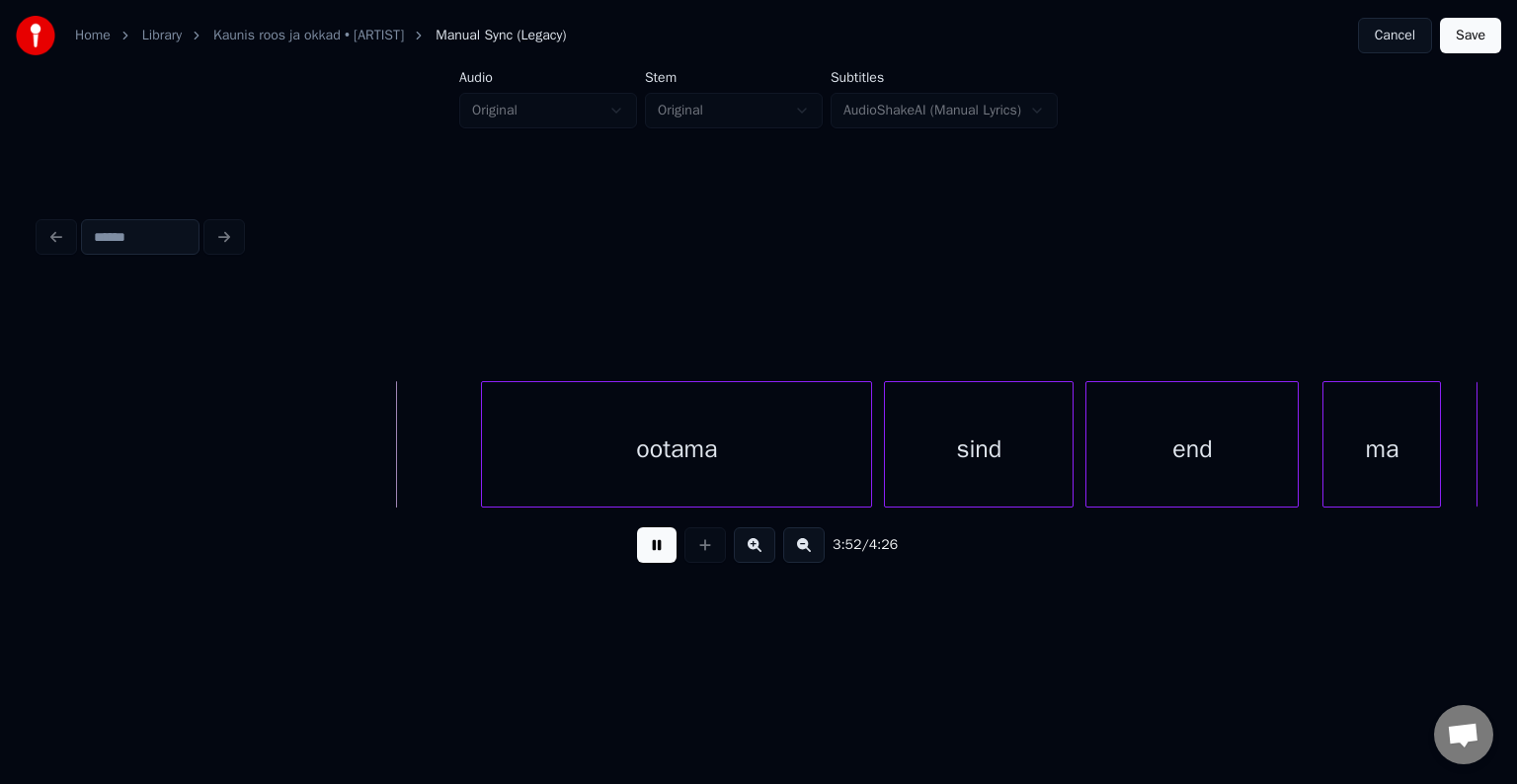 click at bounding box center (657, 545) 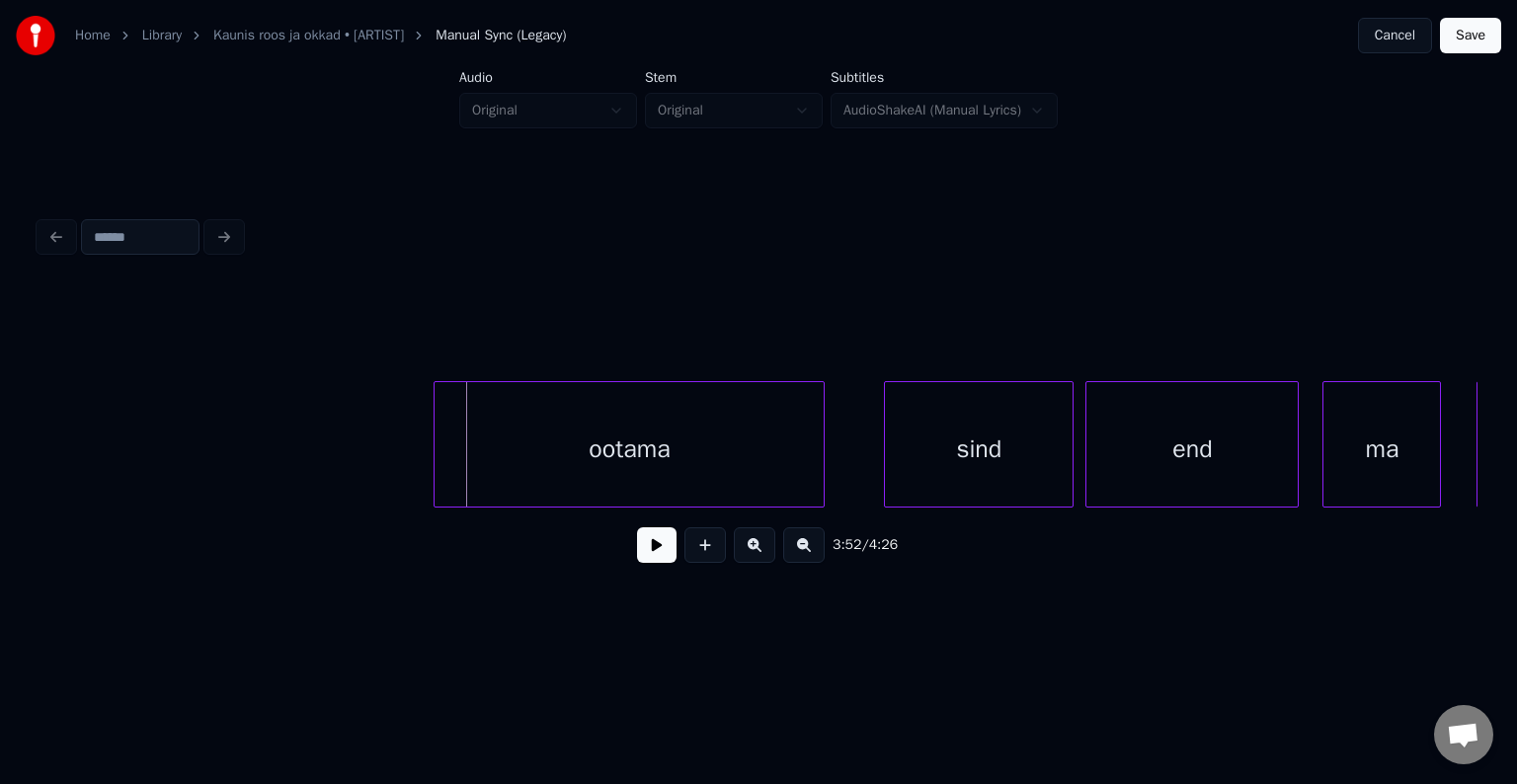 click on "ootama" at bounding box center [629, 449] 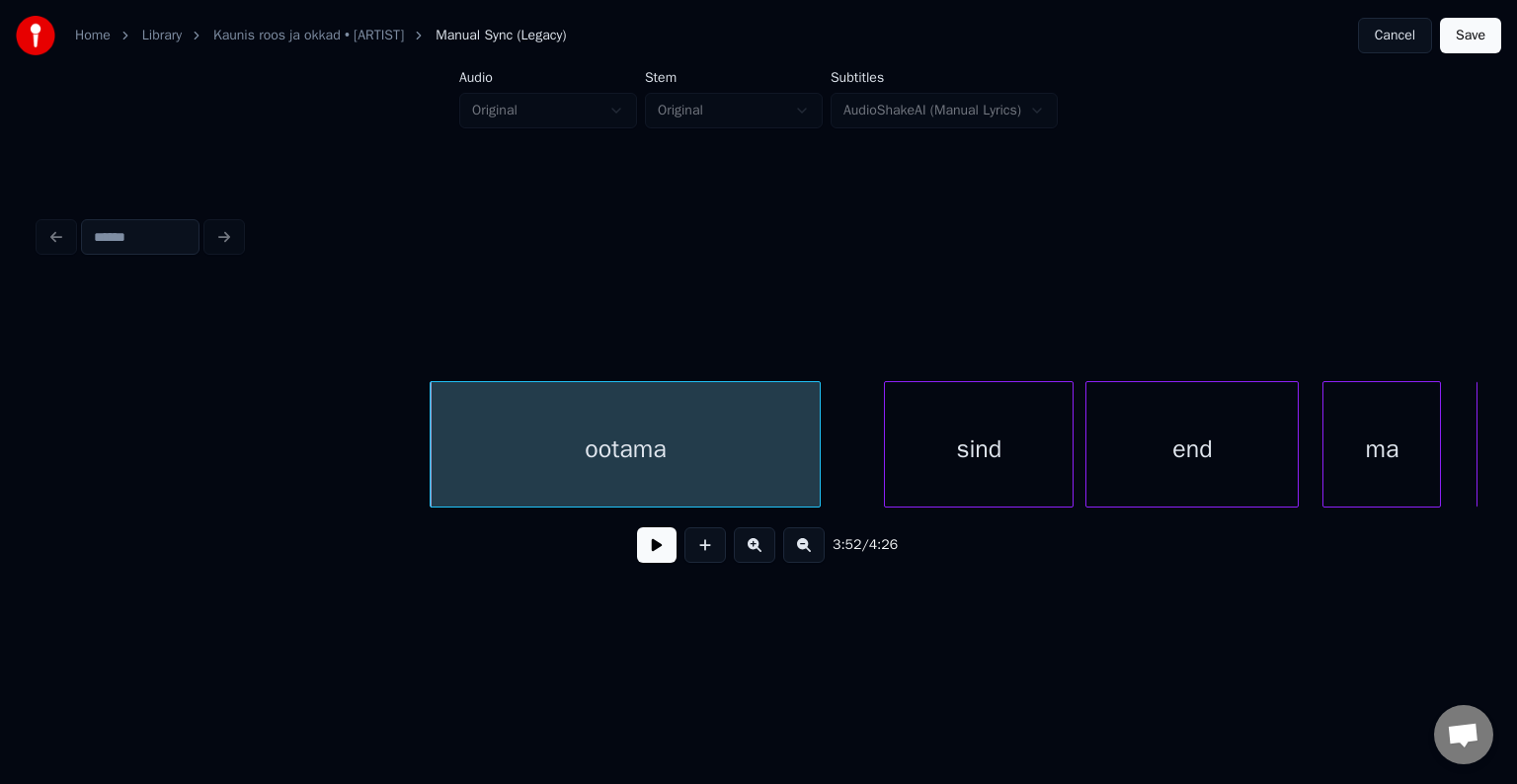 click at bounding box center (657, 545) 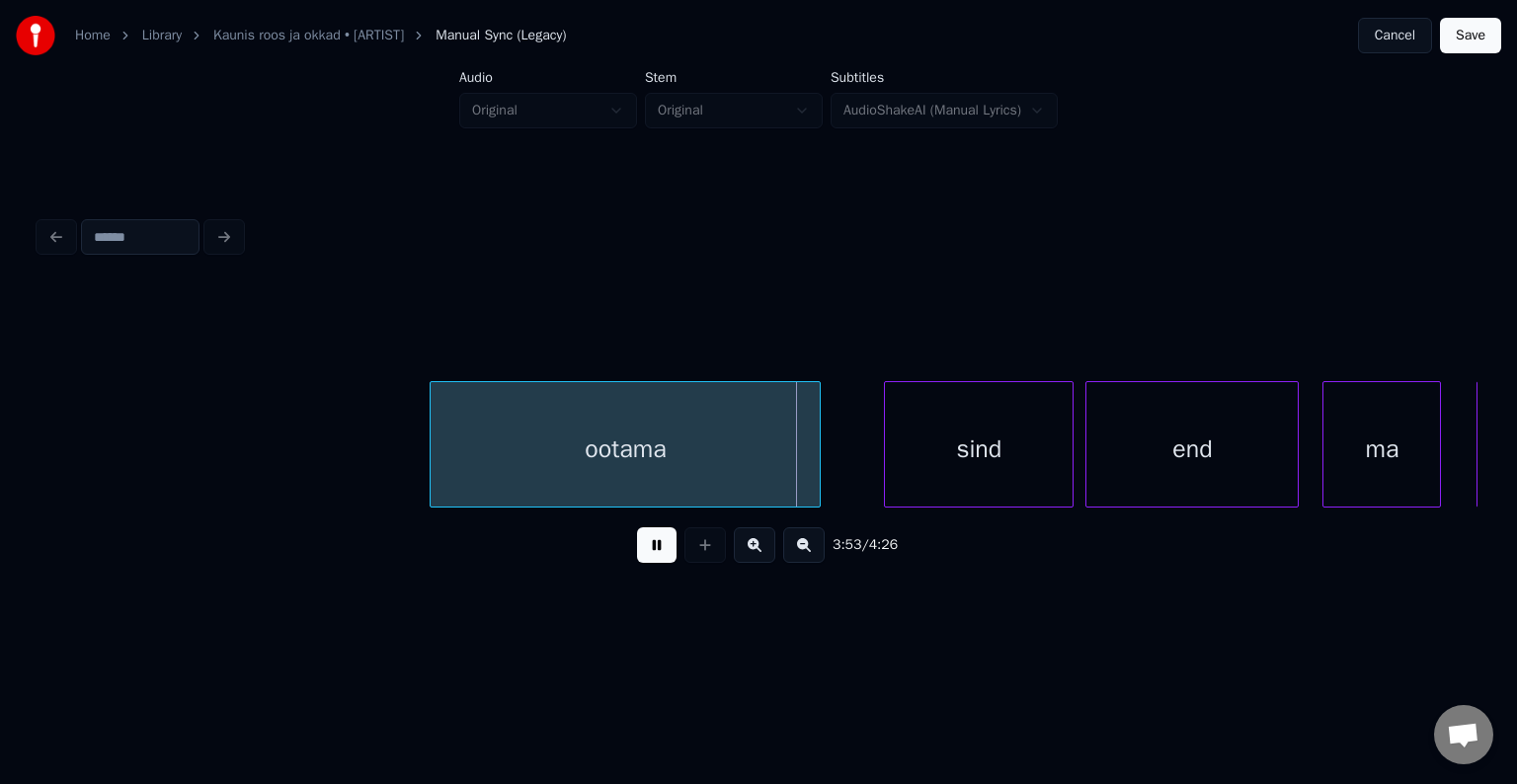 click at bounding box center [657, 545] 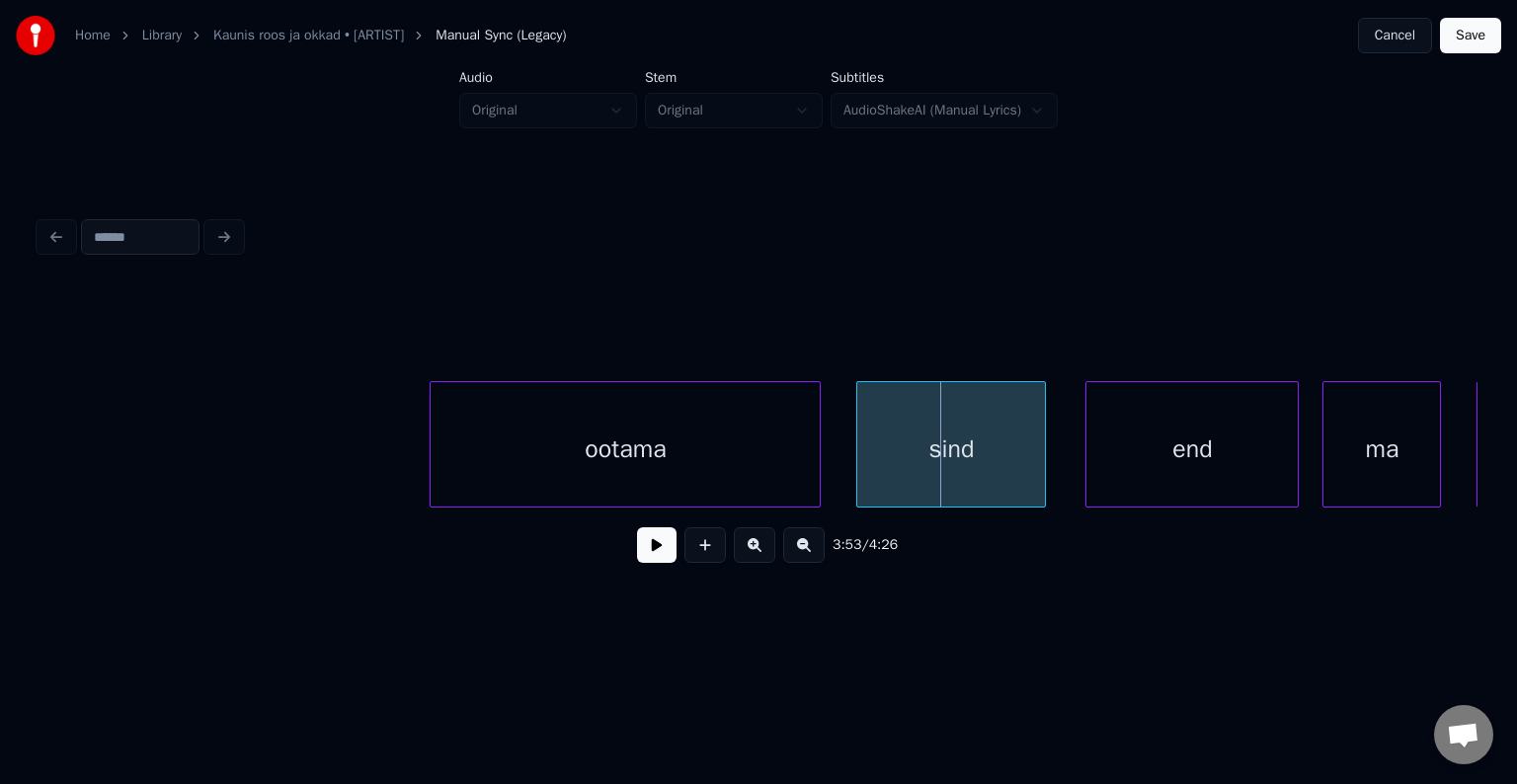 click on "sind" at bounding box center [951, 449] 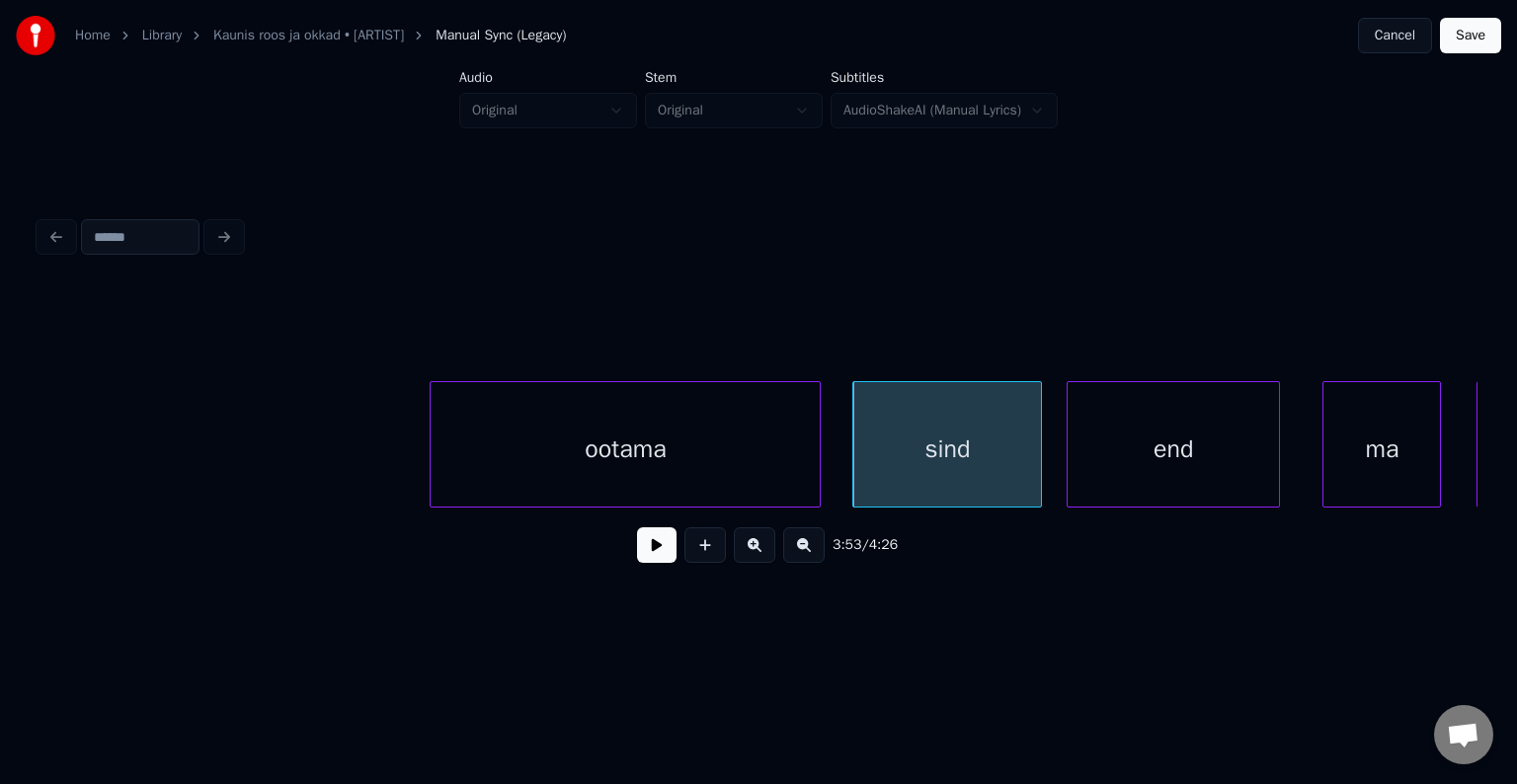click on "end" at bounding box center (1173, 449) 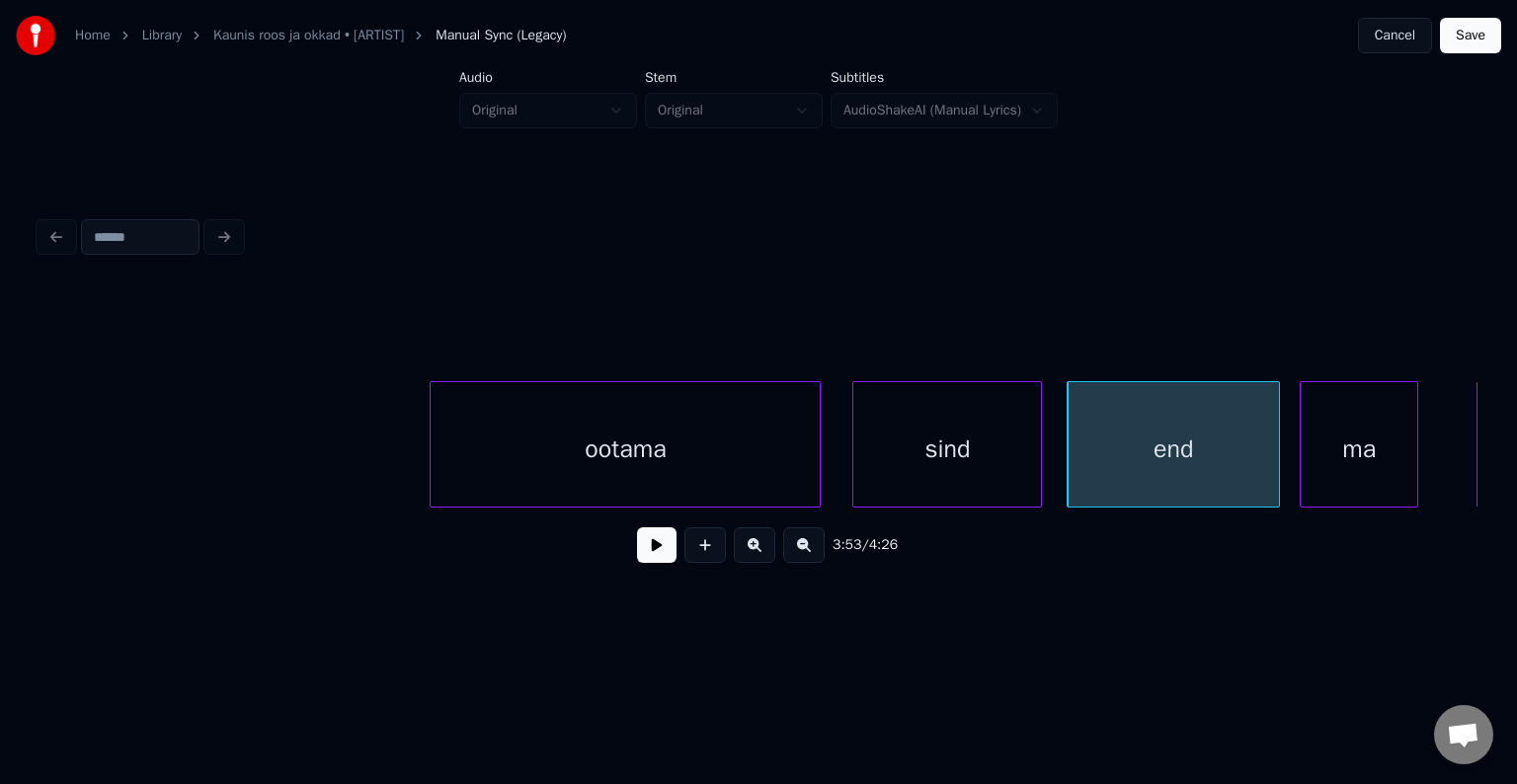 click on "ma" at bounding box center [1359, 449] 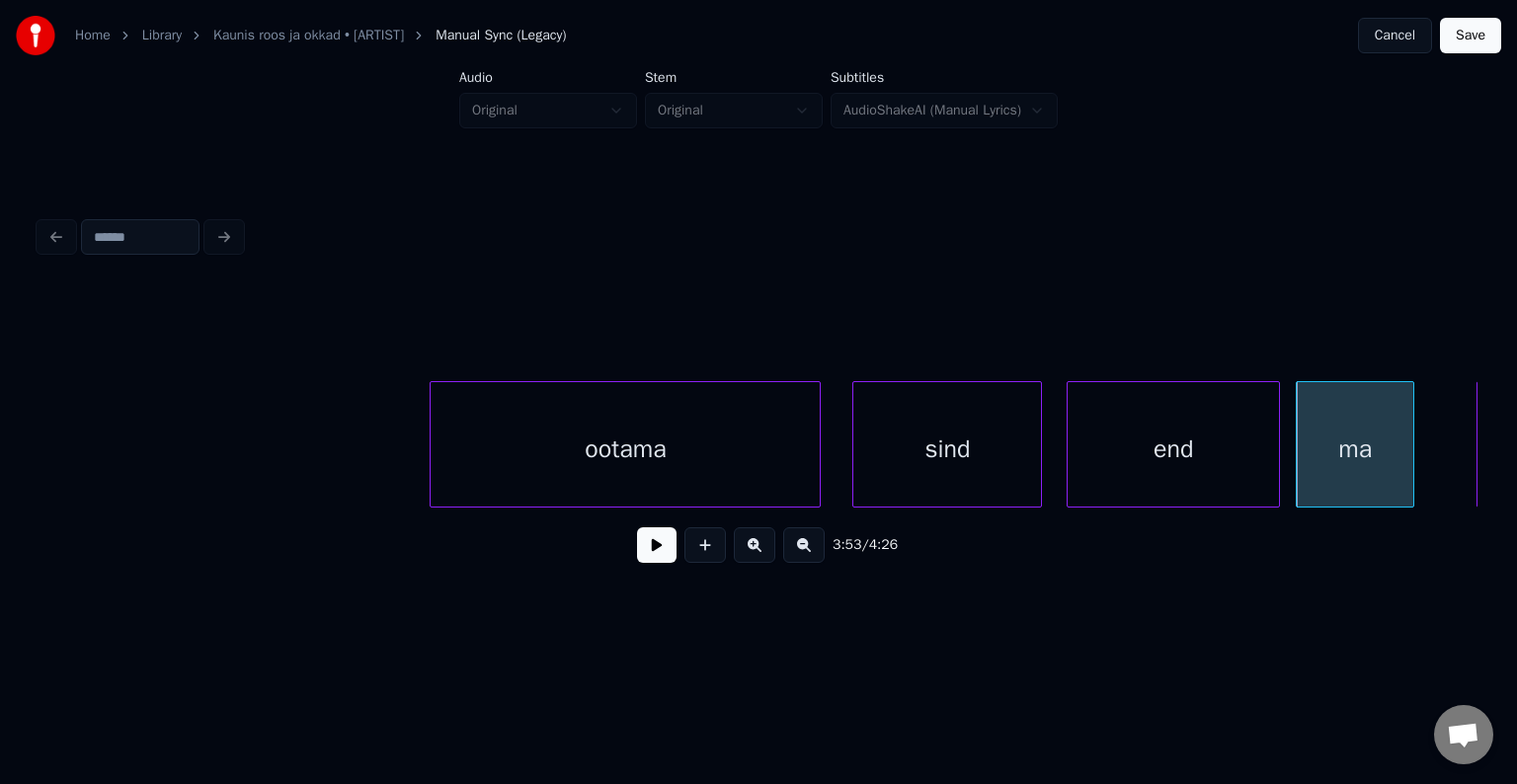 click on "ootama" at bounding box center [625, 449] 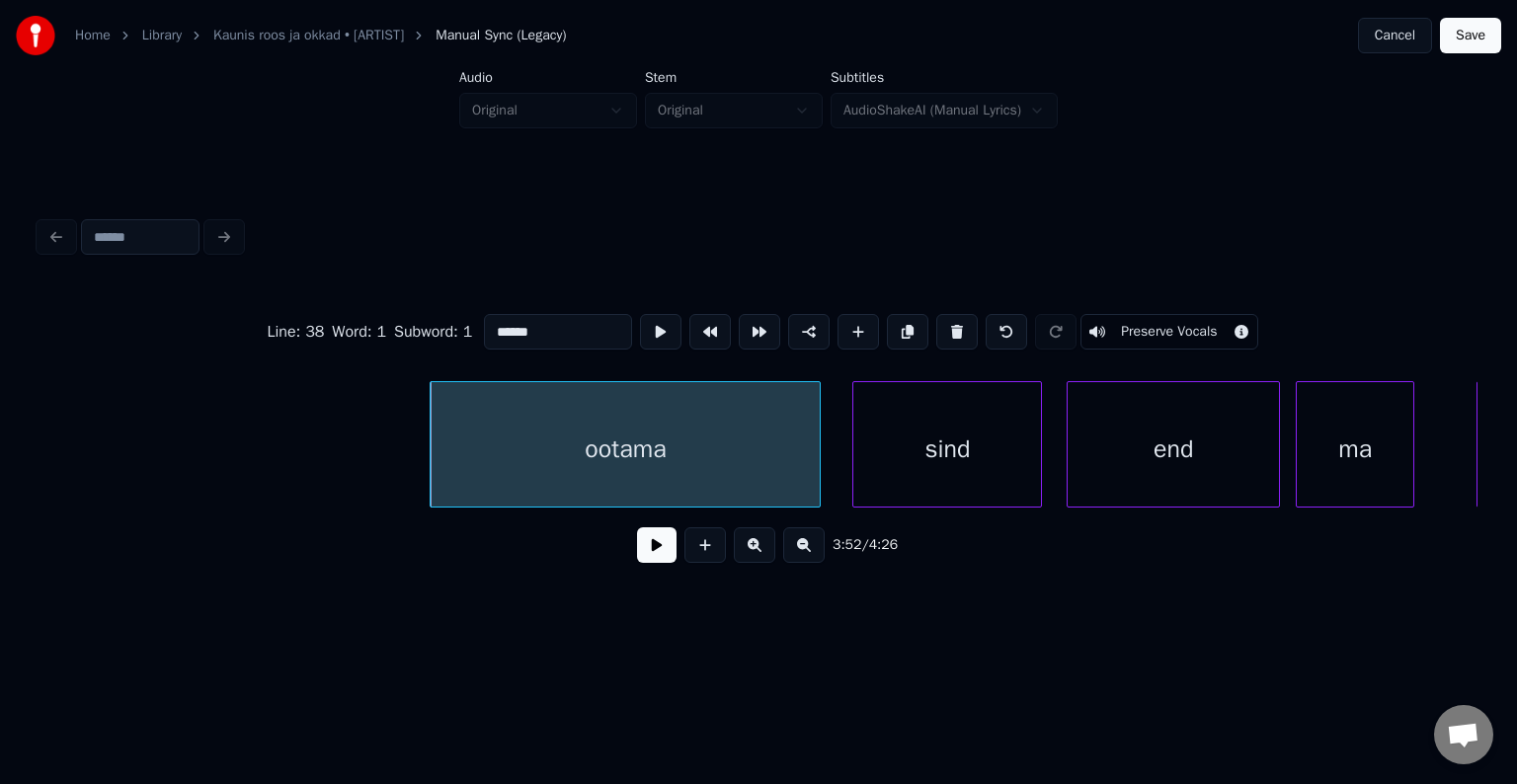click at bounding box center (657, 545) 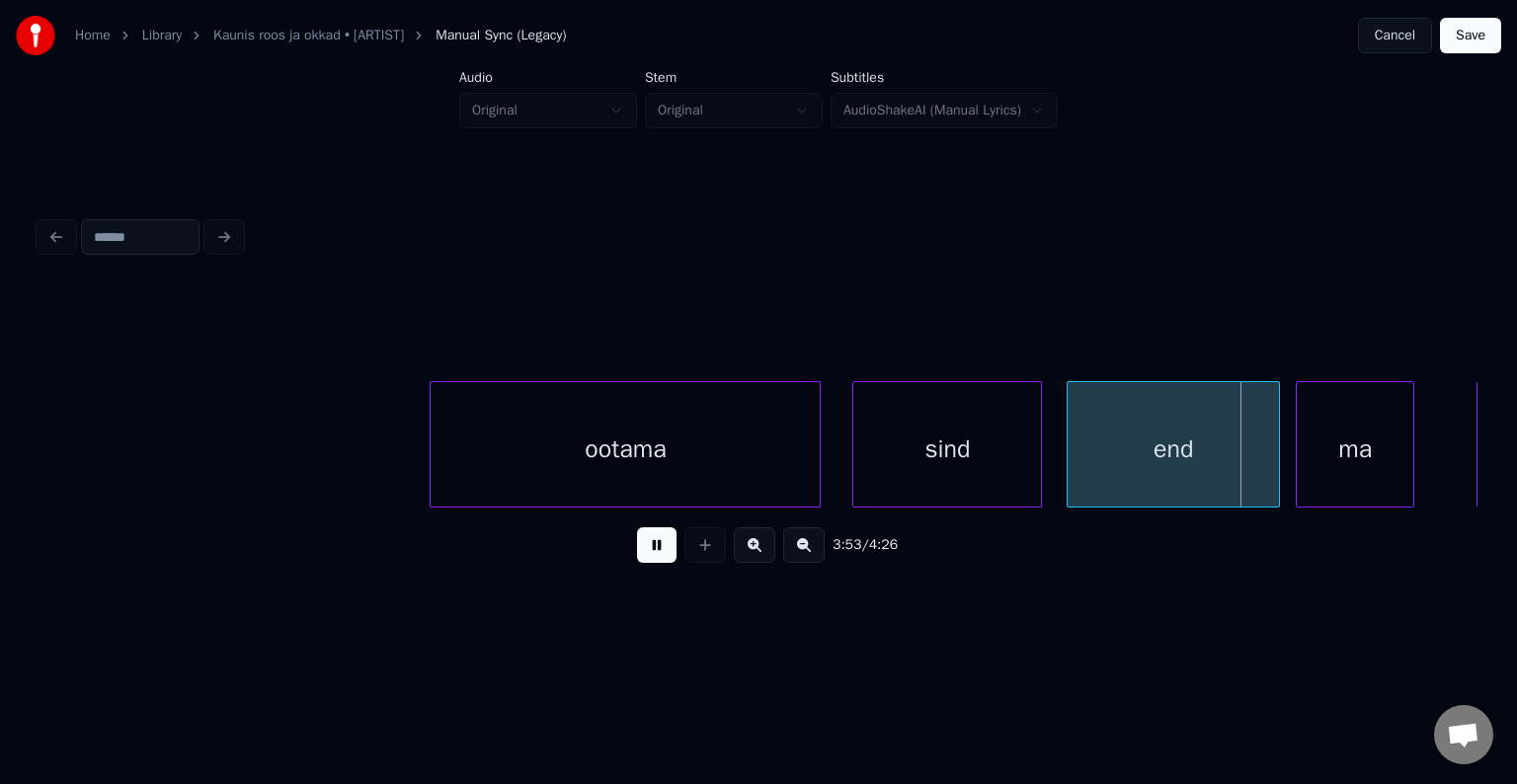 click at bounding box center [657, 545] 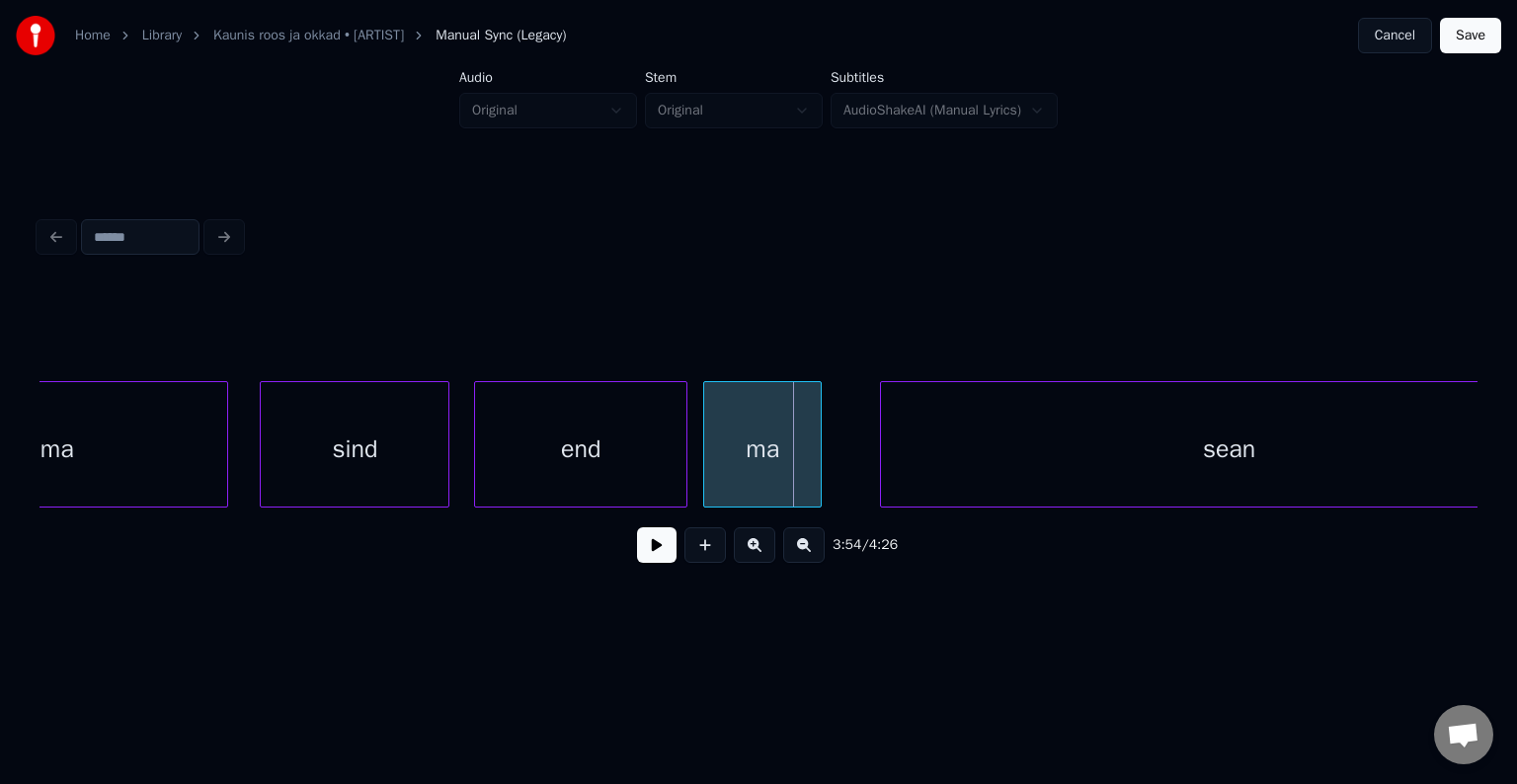 scroll, scrollTop: 0, scrollLeft: 138042, axis: horizontal 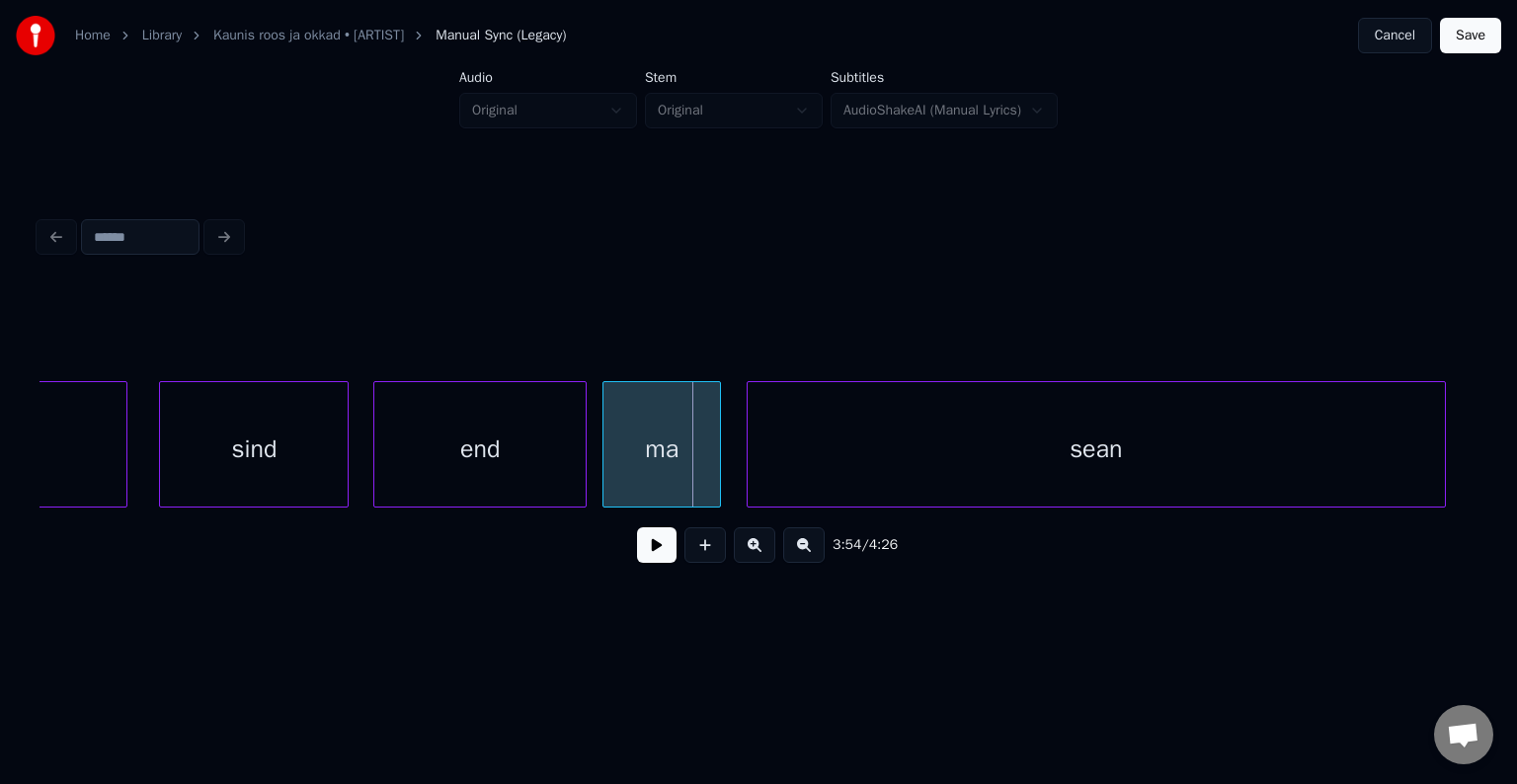 click on "sean" at bounding box center [1096, 449] 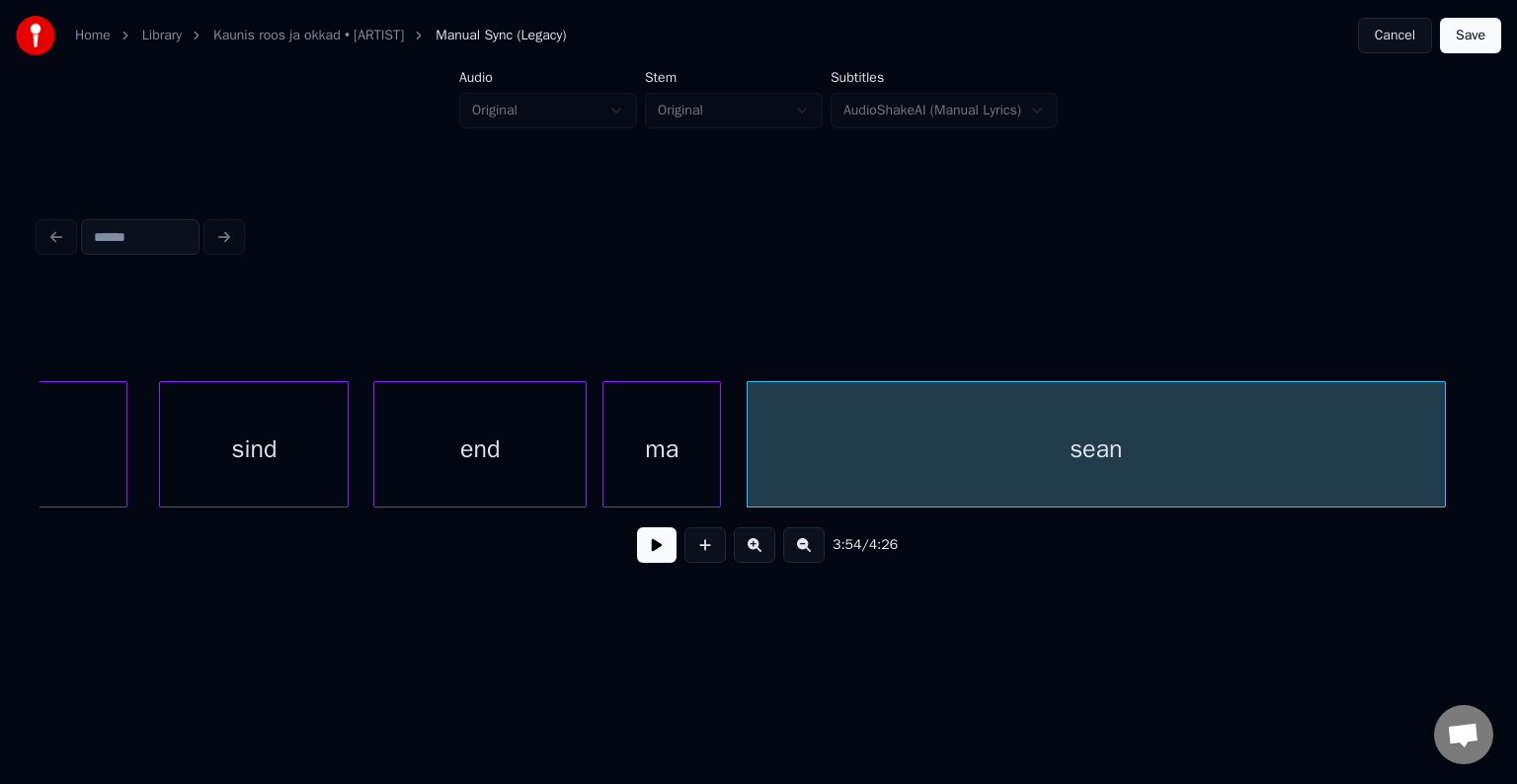 click on "ma" at bounding box center [662, 449] 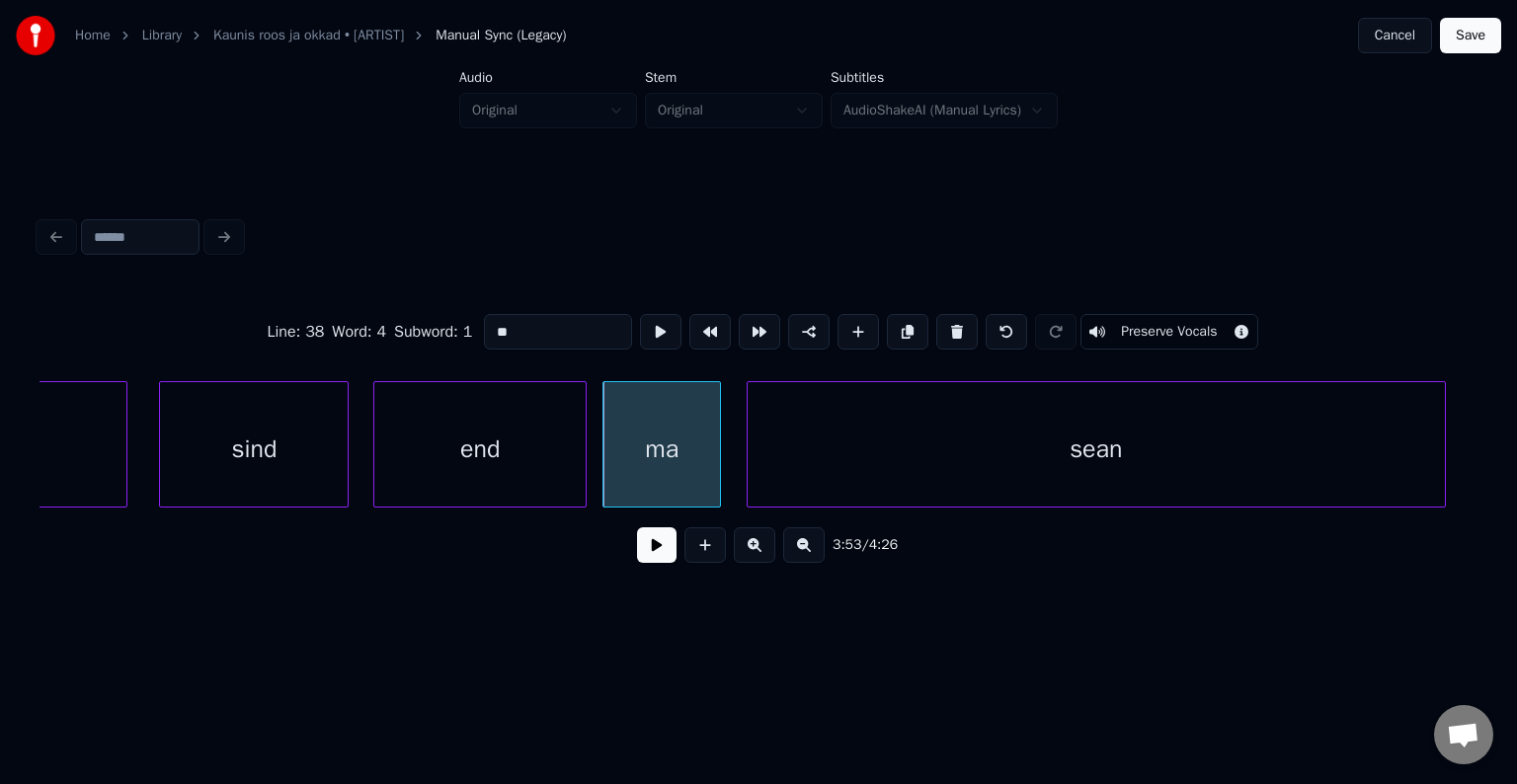 click at bounding box center (657, 545) 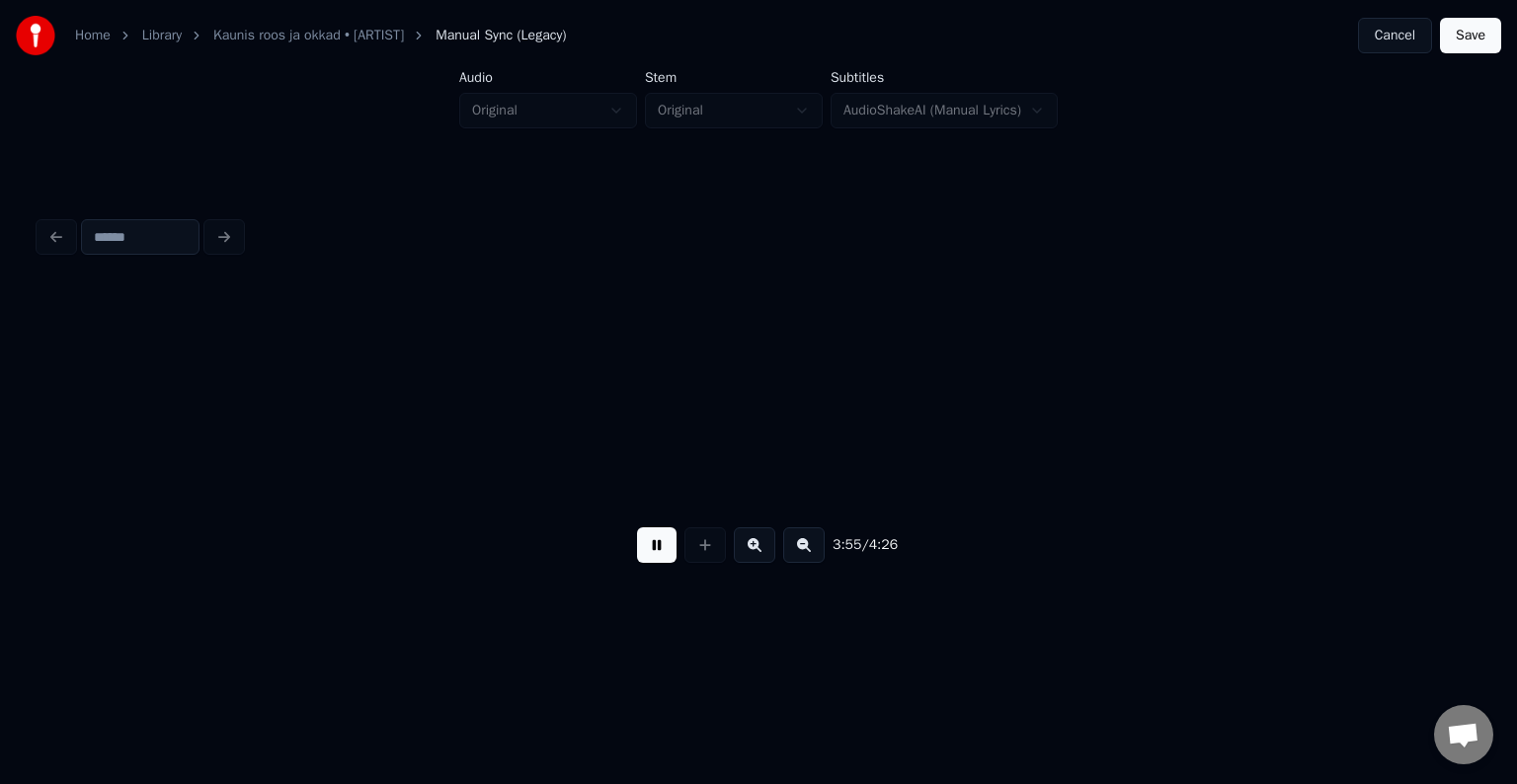 scroll, scrollTop: 0, scrollLeft: 139488, axis: horizontal 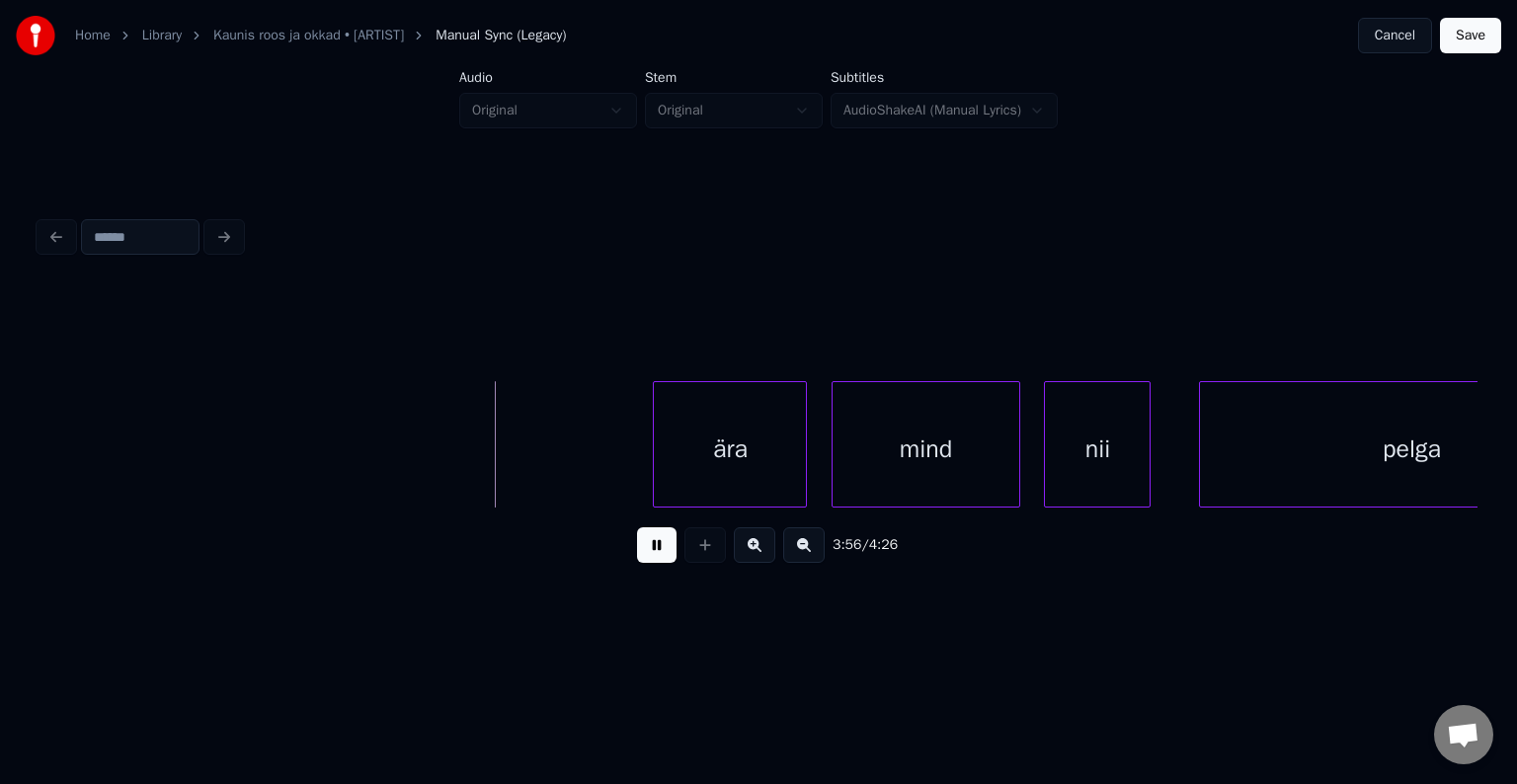 click at bounding box center (657, 545) 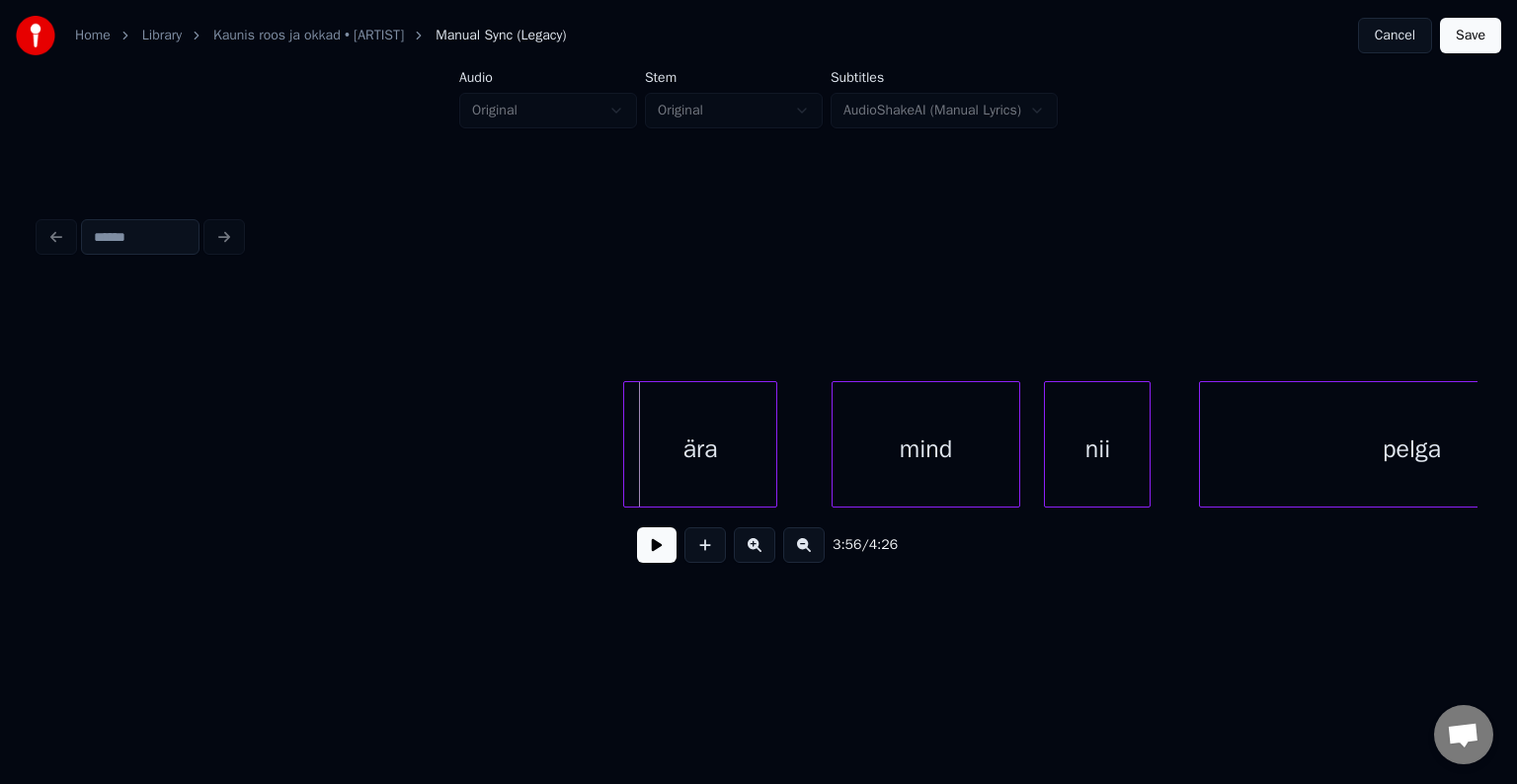 click on "ära" at bounding box center [700, 449] 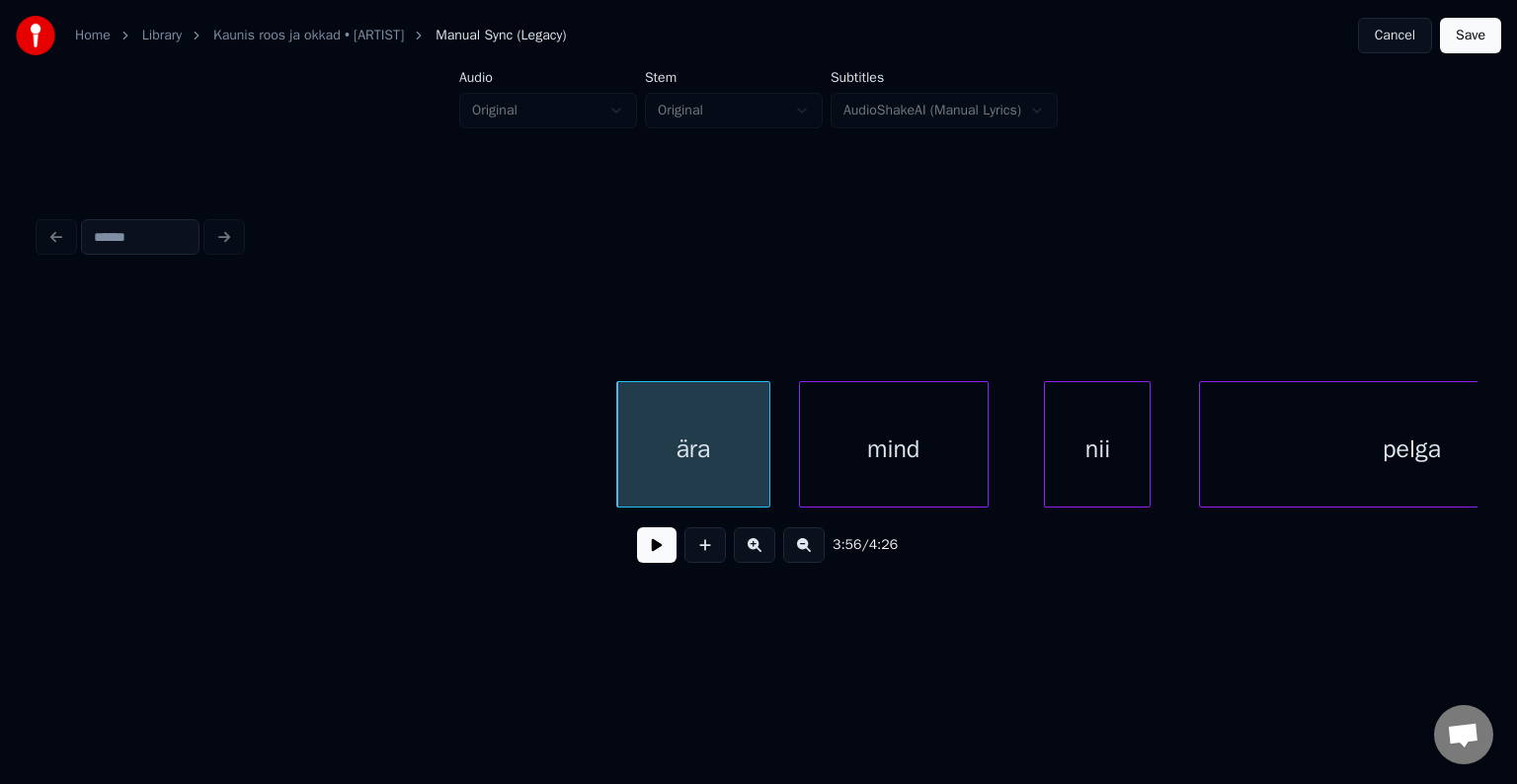 click on "mind" at bounding box center [894, 449] 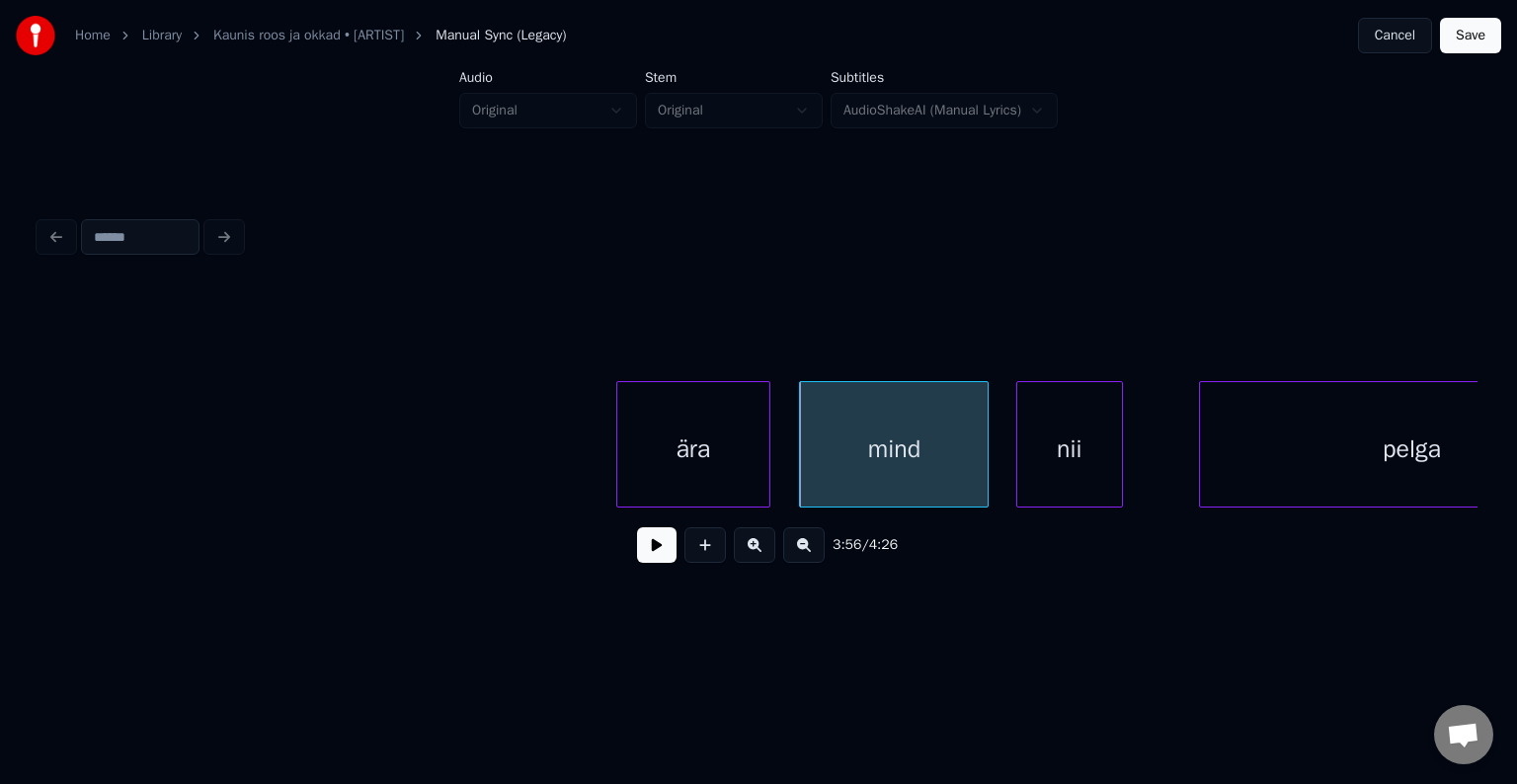 click on "nii" at bounding box center (1070, 449) 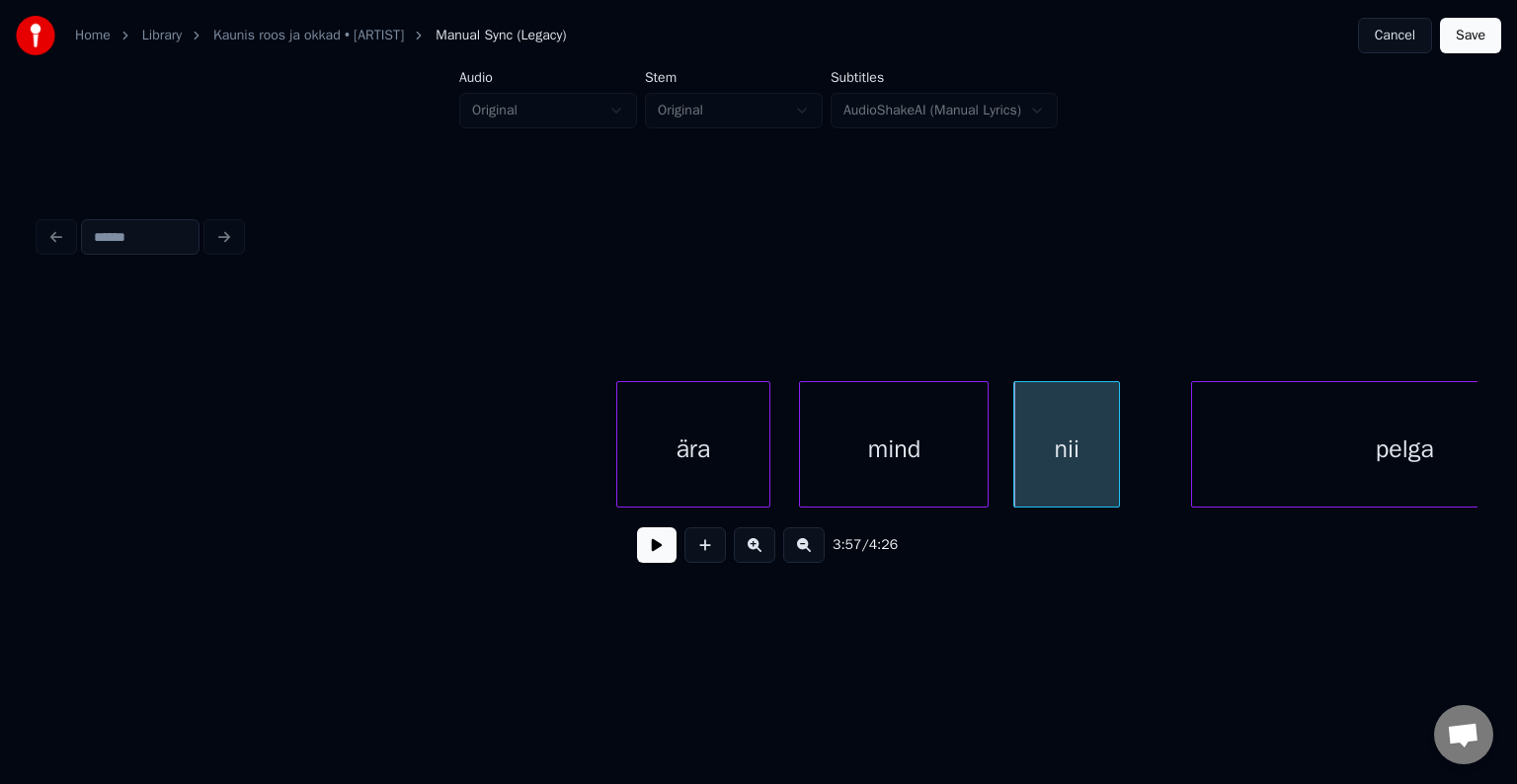 scroll, scrollTop: 0, scrollLeft: 139631, axis: horizontal 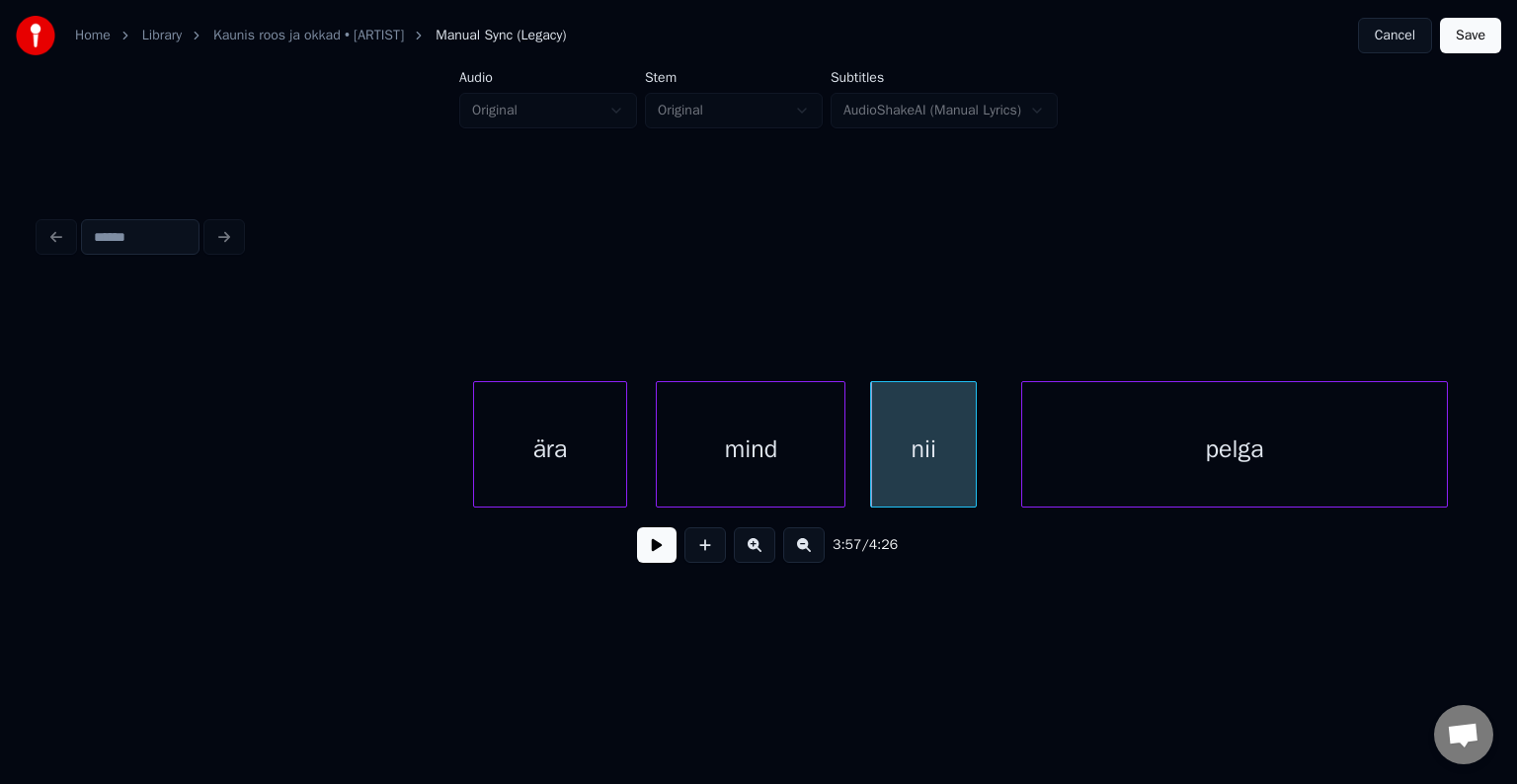 click on "pelga" at bounding box center (1235, 449) 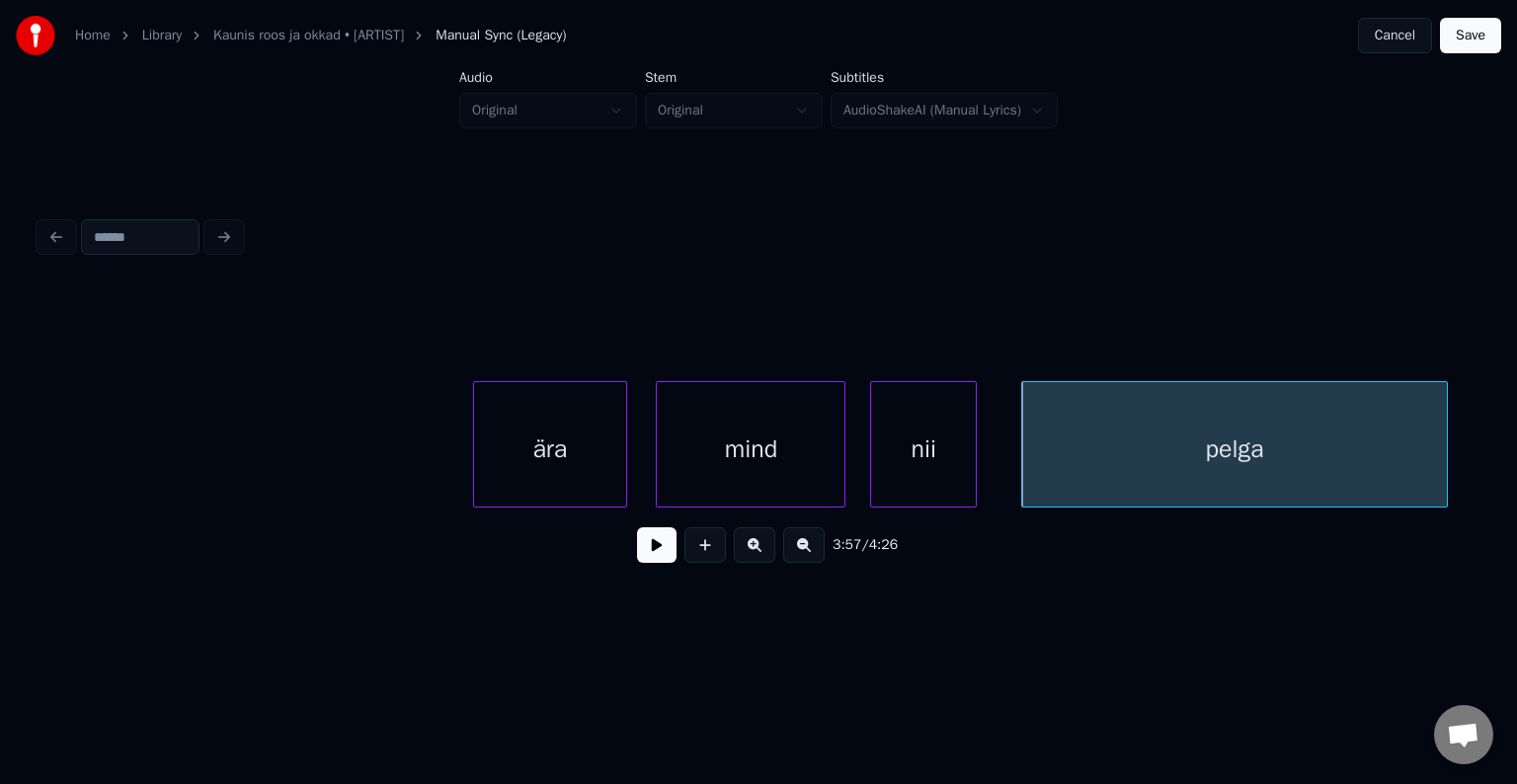 click on "ära" at bounding box center [550, 449] 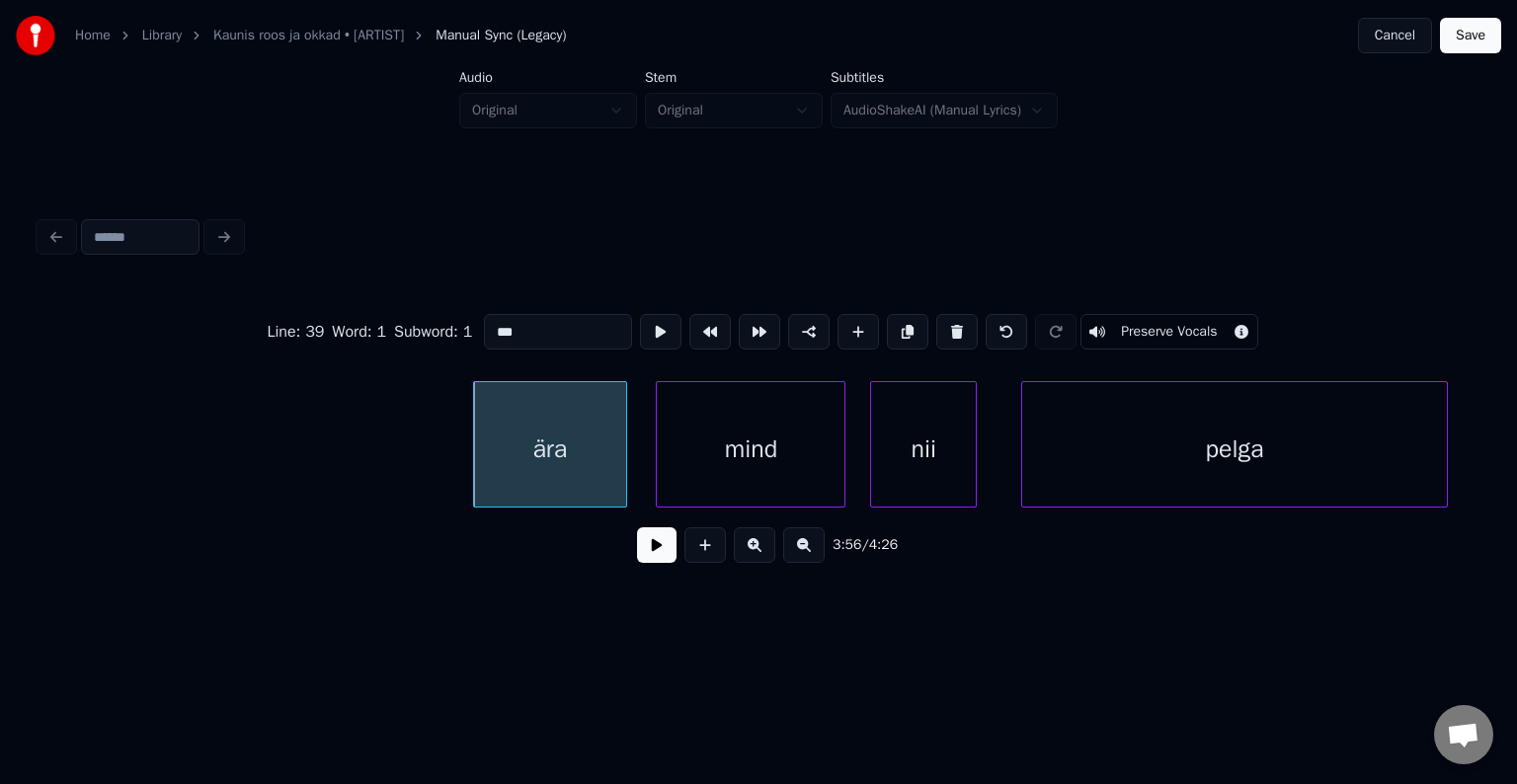 click at bounding box center (657, 545) 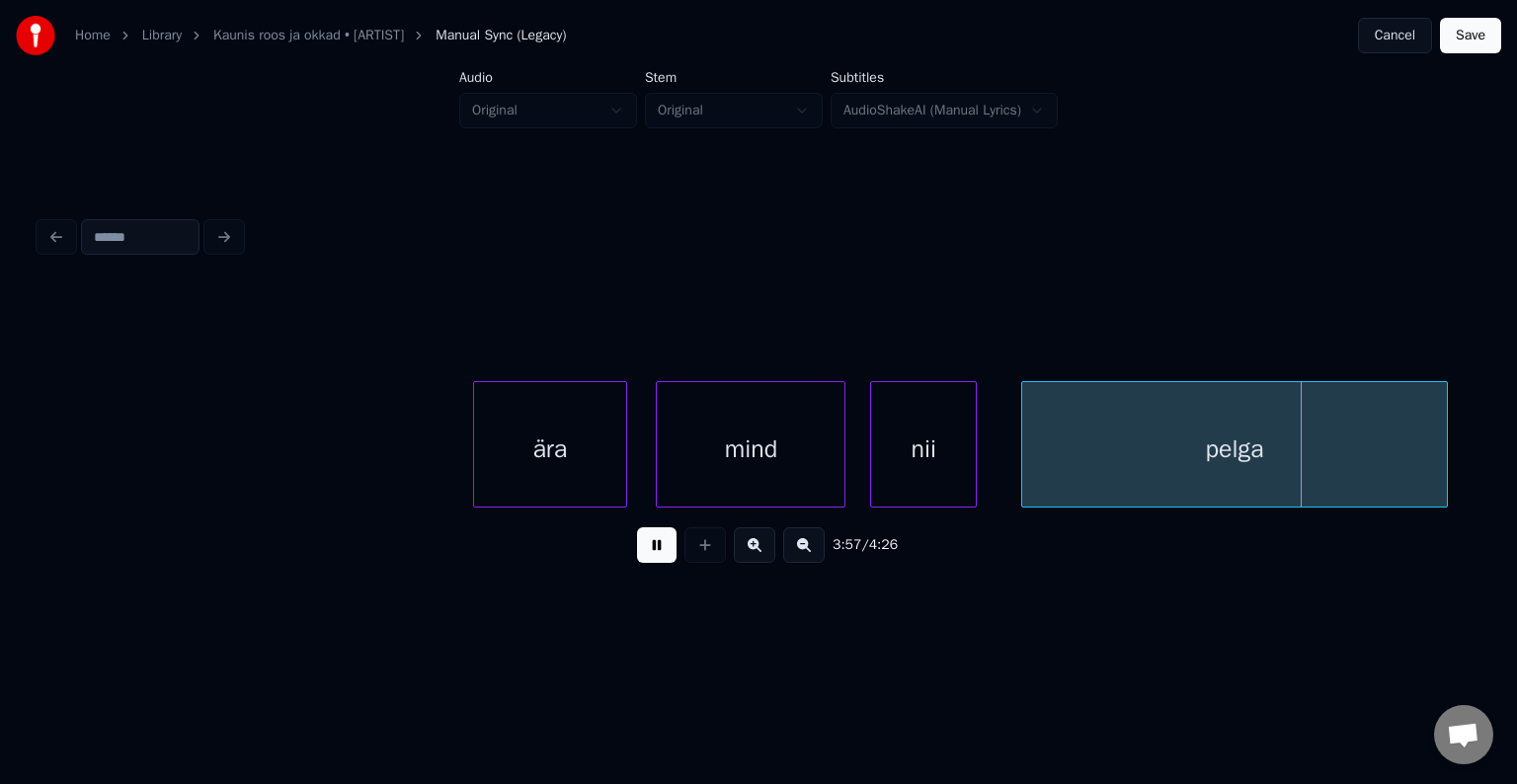 click at bounding box center (657, 545) 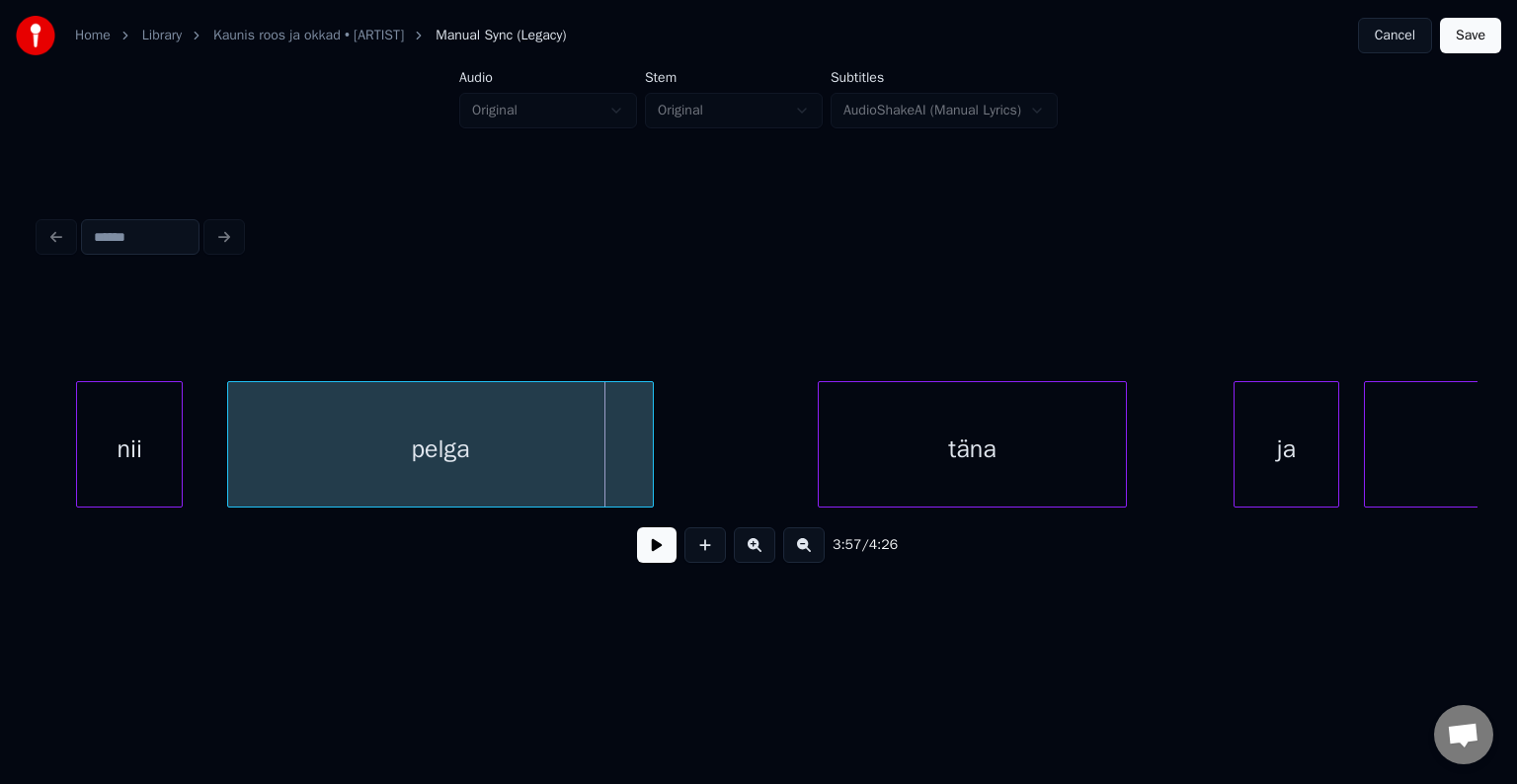 scroll, scrollTop: 0, scrollLeft: 140461, axis: horizontal 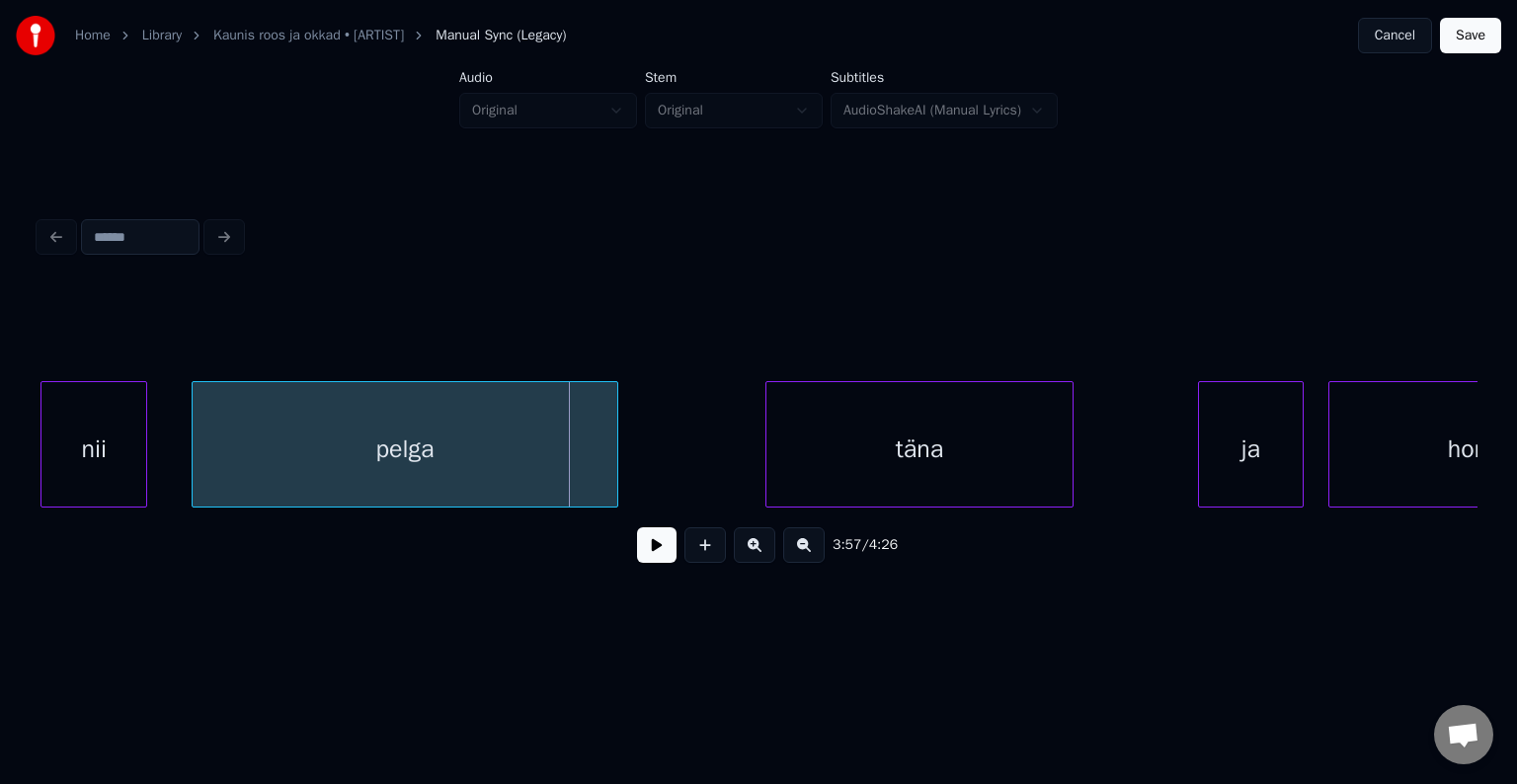 click on "täna" at bounding box center [919, 449] 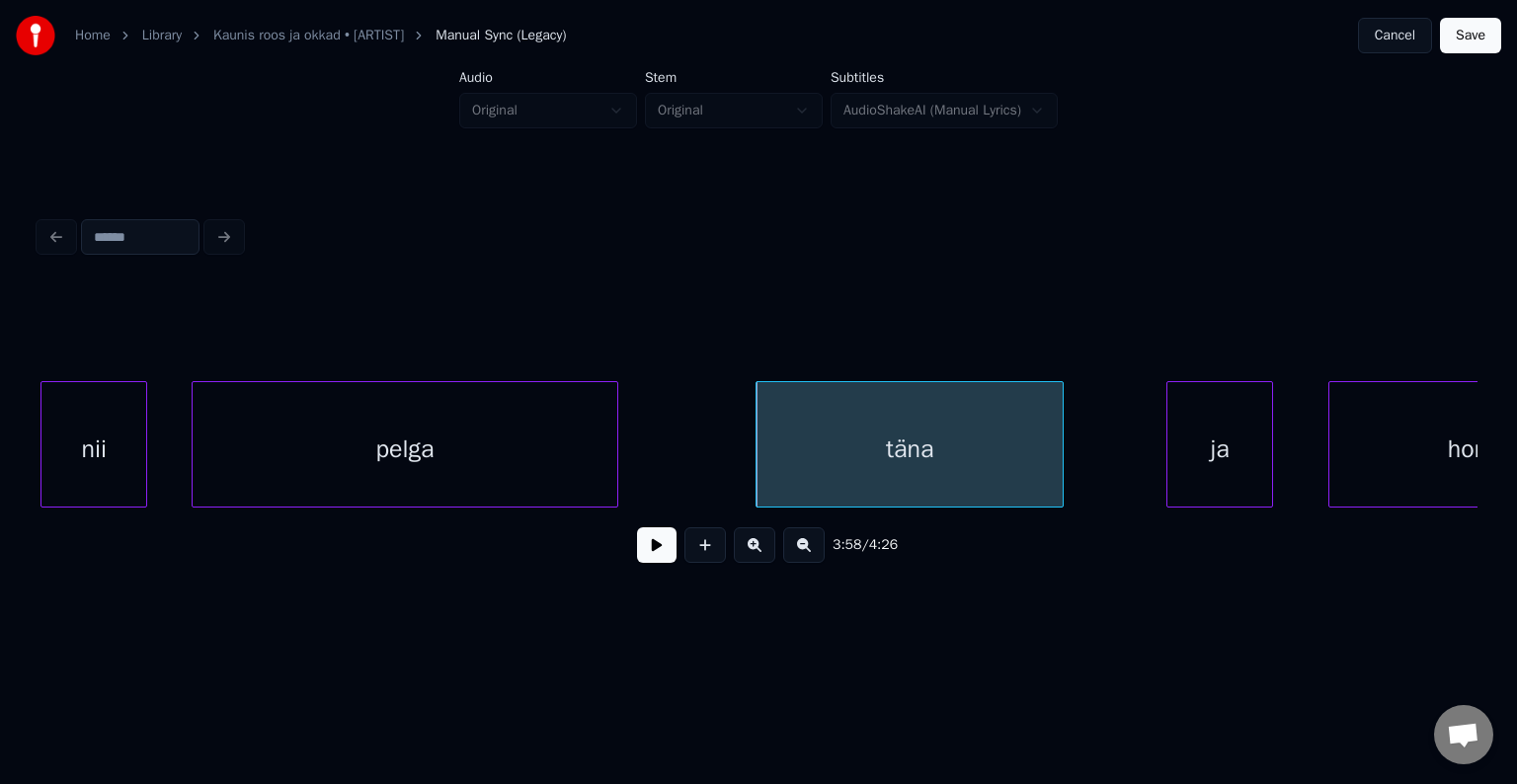 click on "ja" at bounding box center [1220, 449] 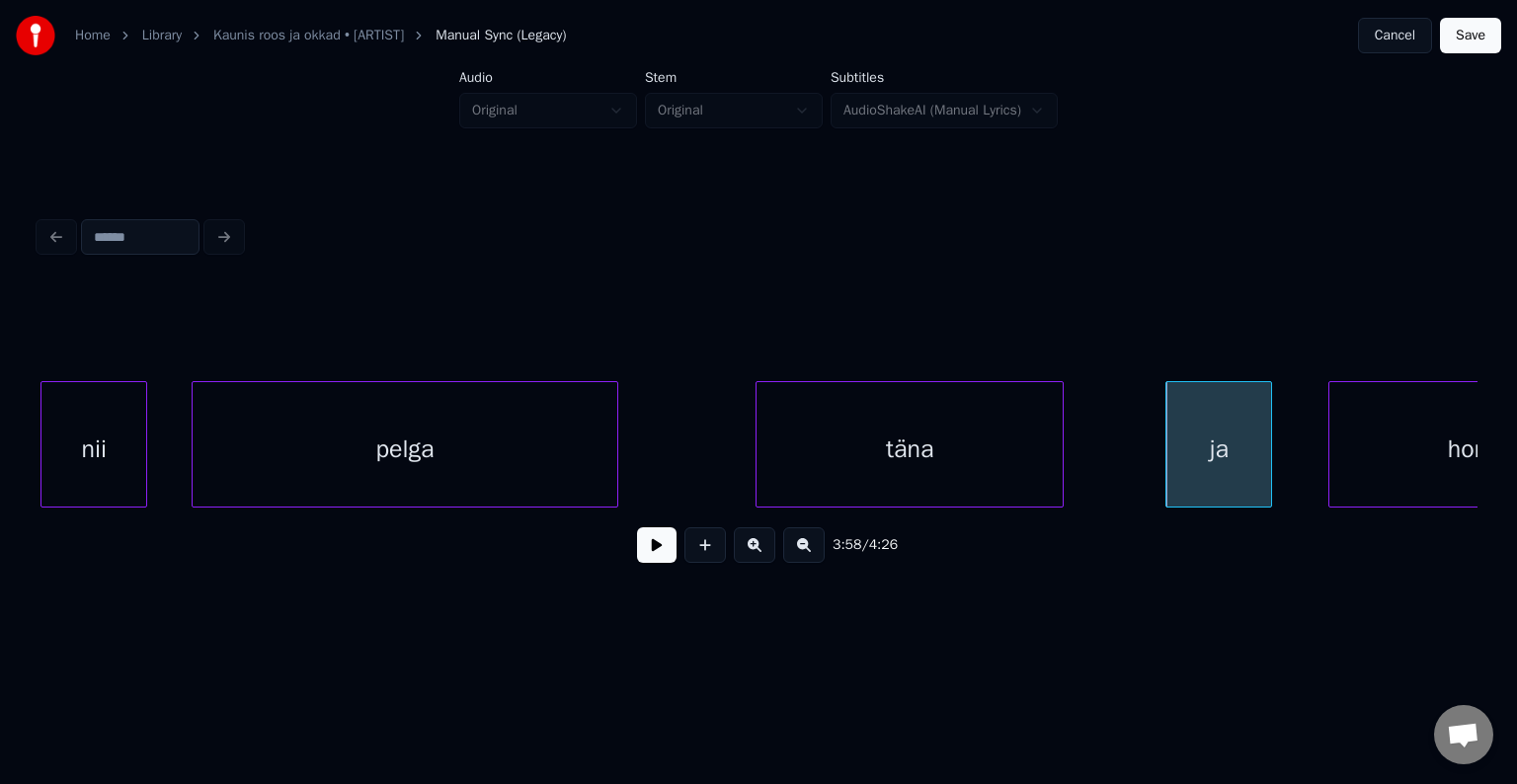 scroll, scrollTop: 0, scrollLeft: 140627, axis: horizontal 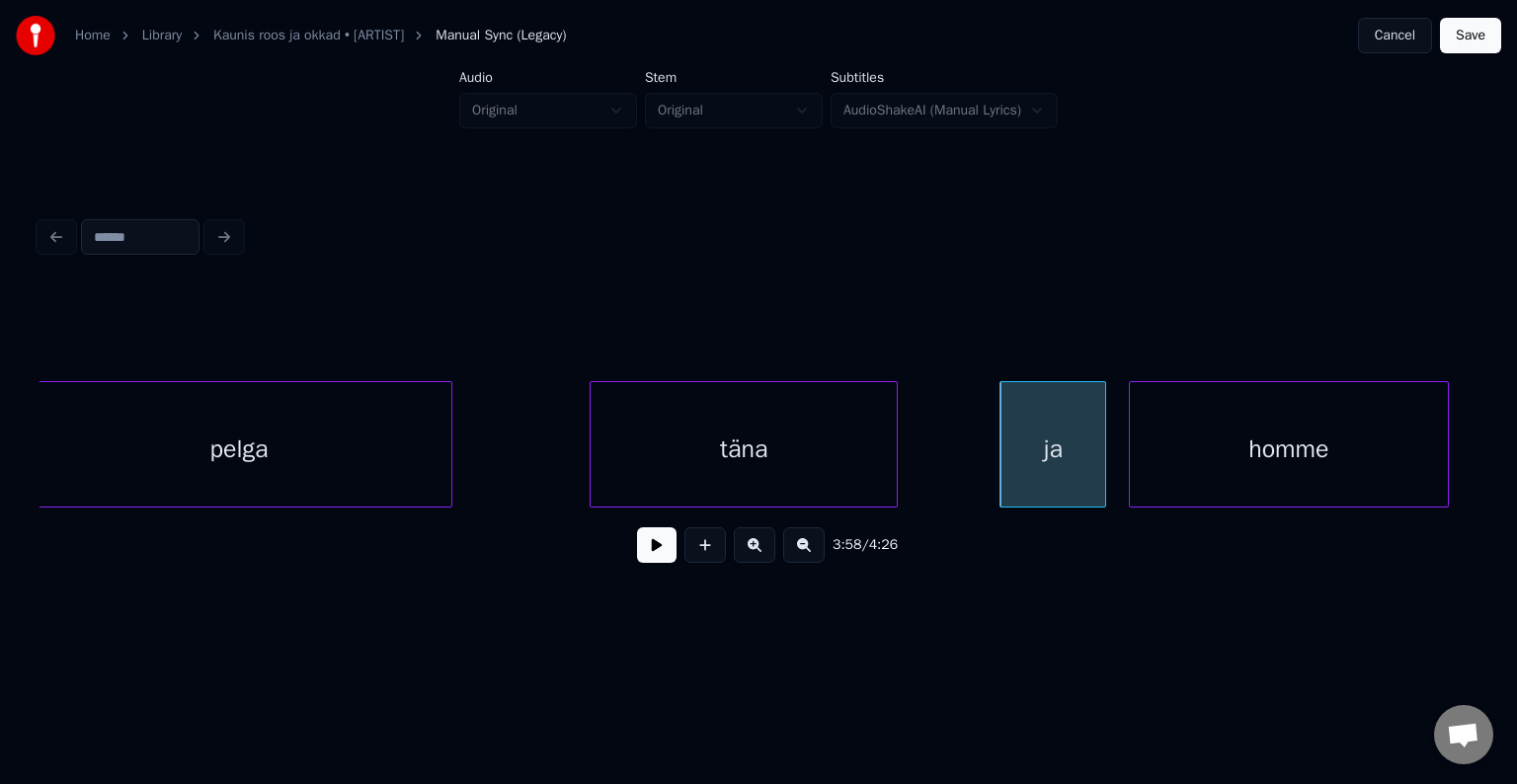 click on "homme" at bounding box center [1289, 449] 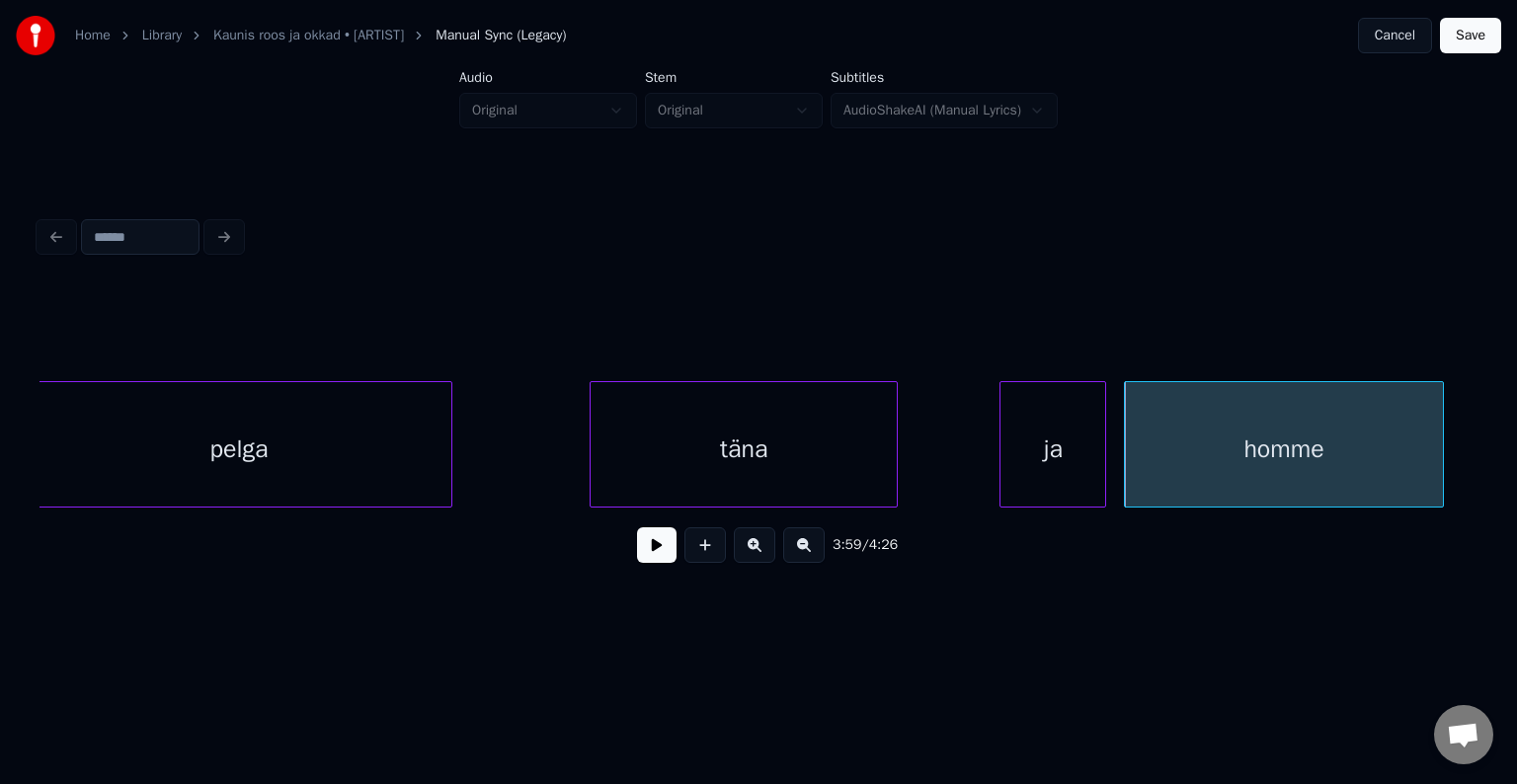 click on "ja" at bounding box center (1053, 449) 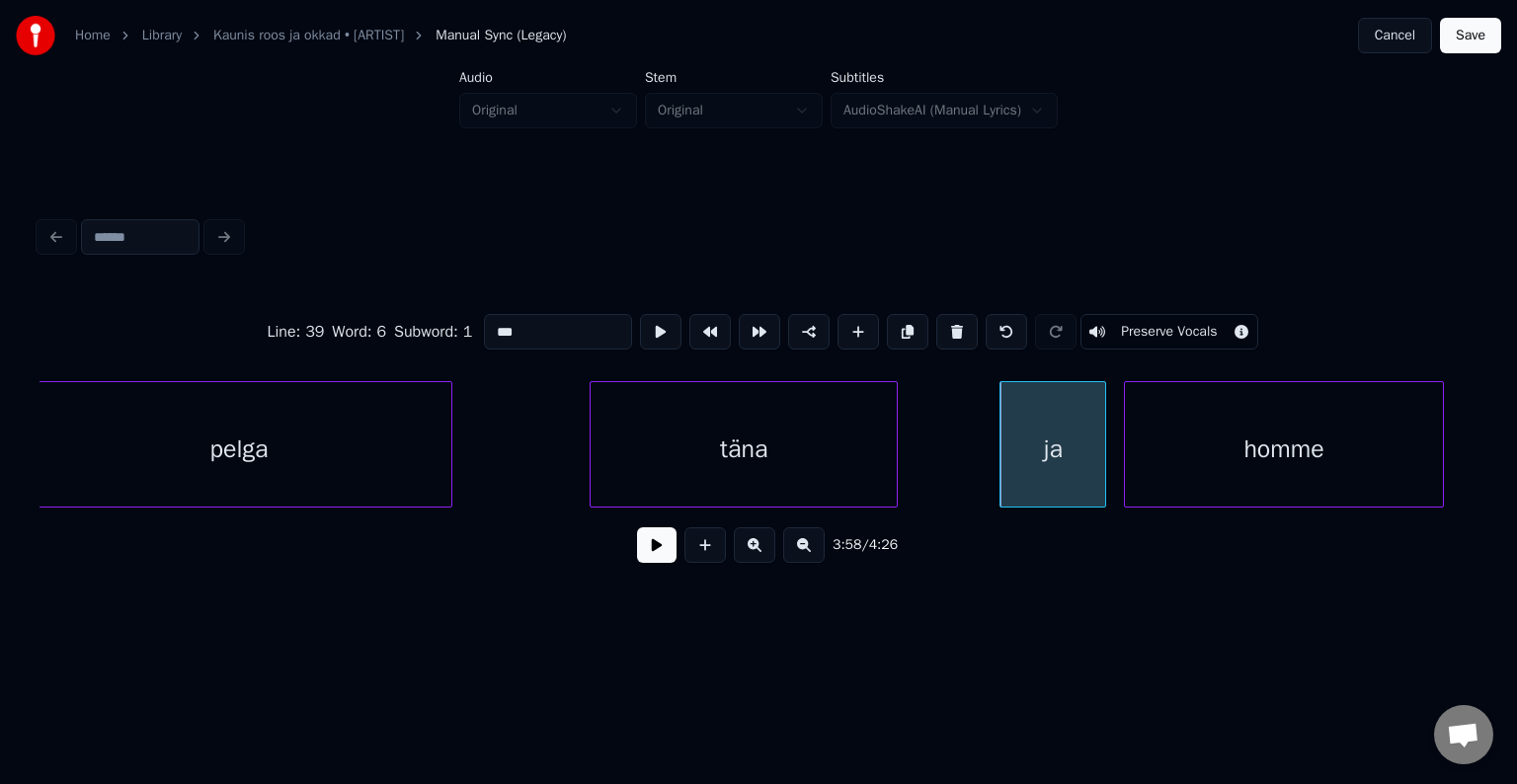 type on "**" 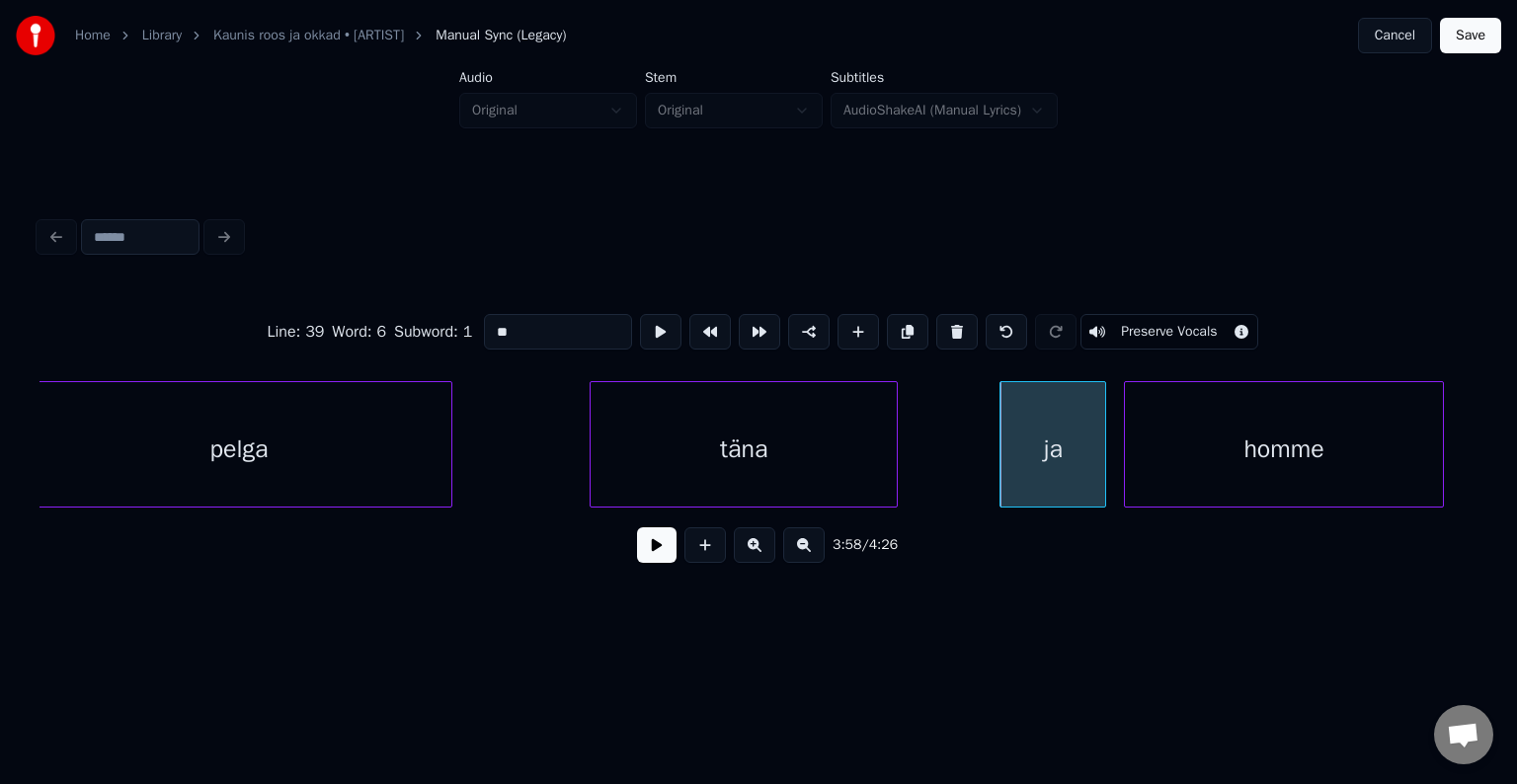 click at bounding box center (657, 545) 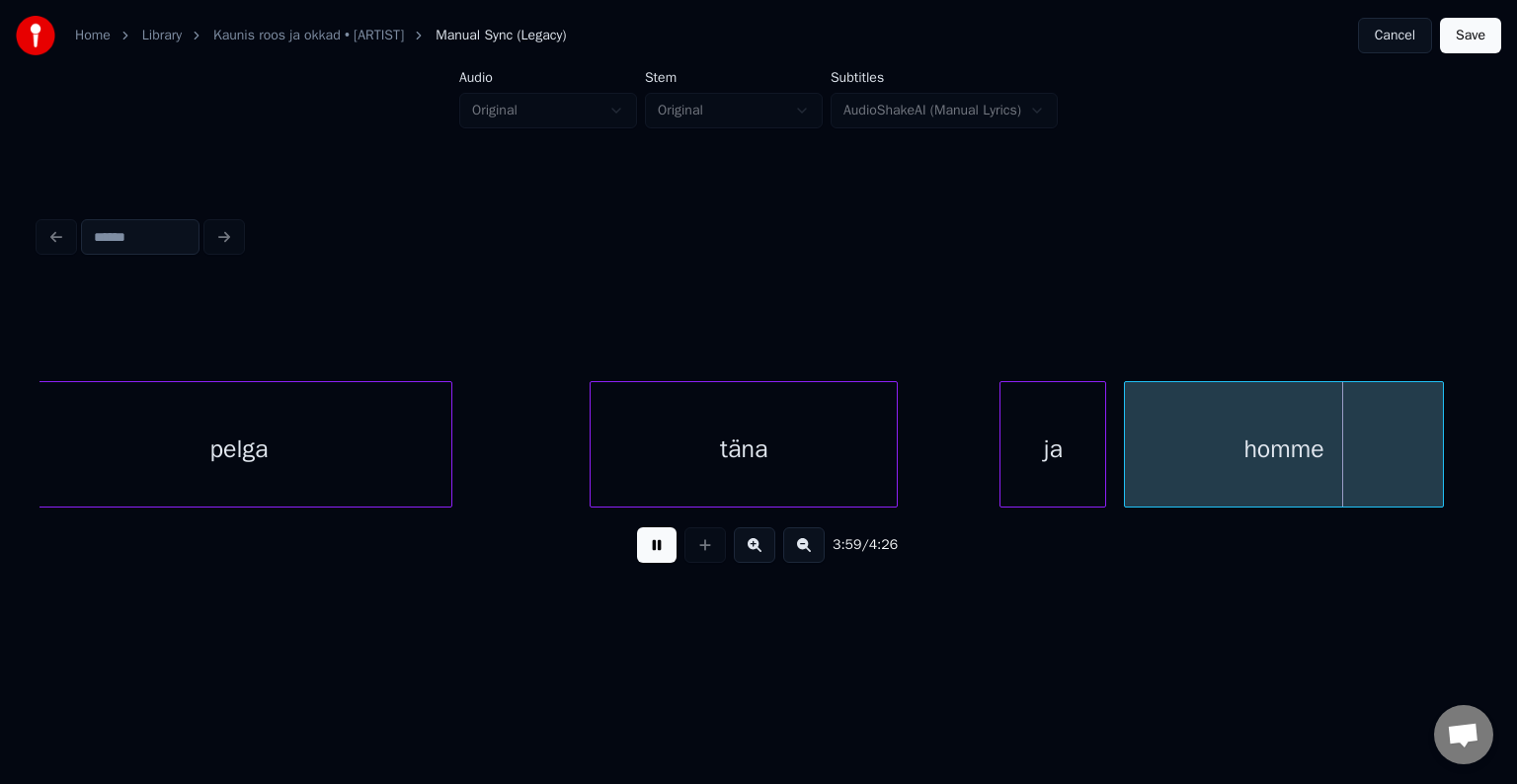 click at bounding box center [657, 545] 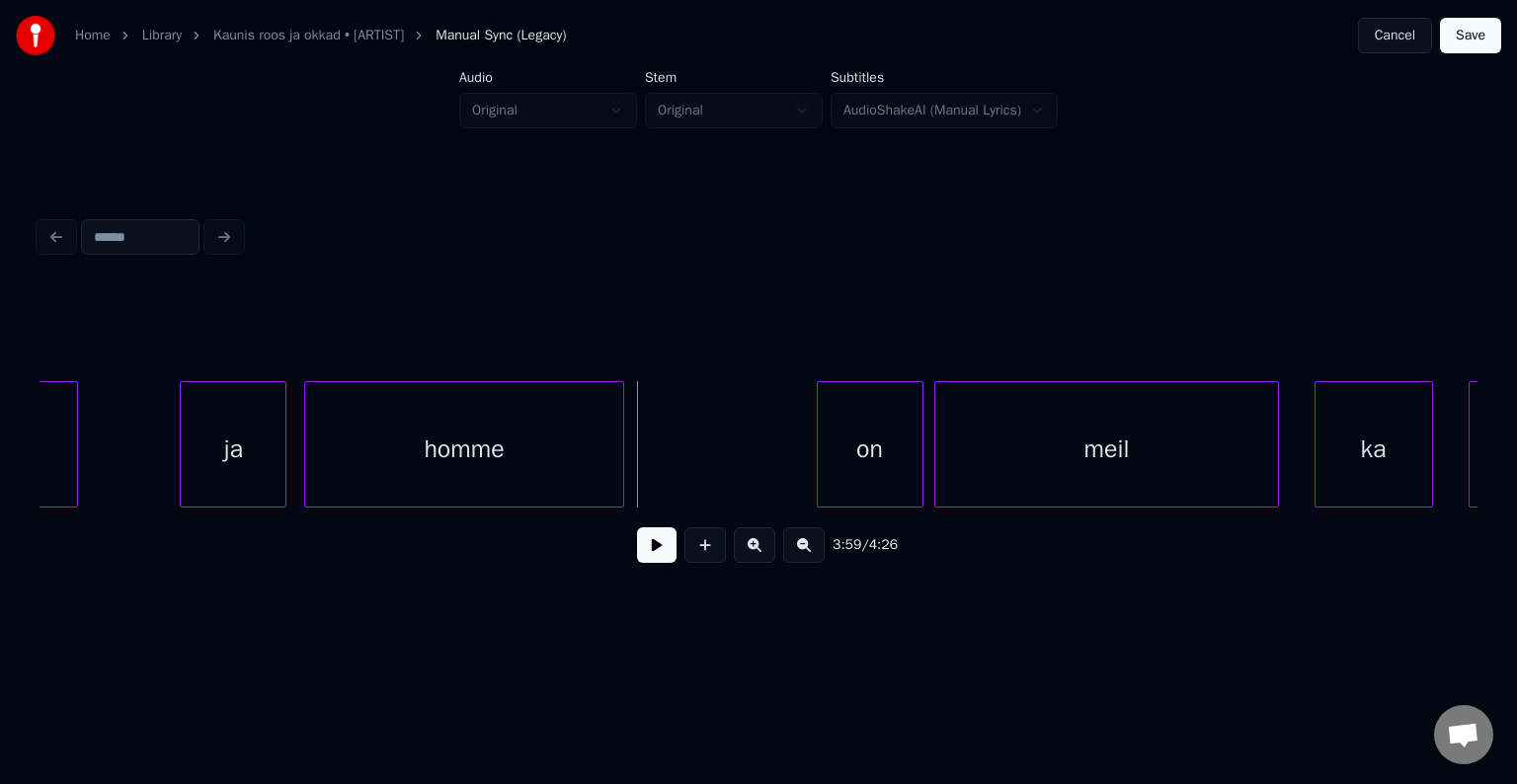 scroll, scrollTop: 0, scrollLeft: 141496, axis: horizontal 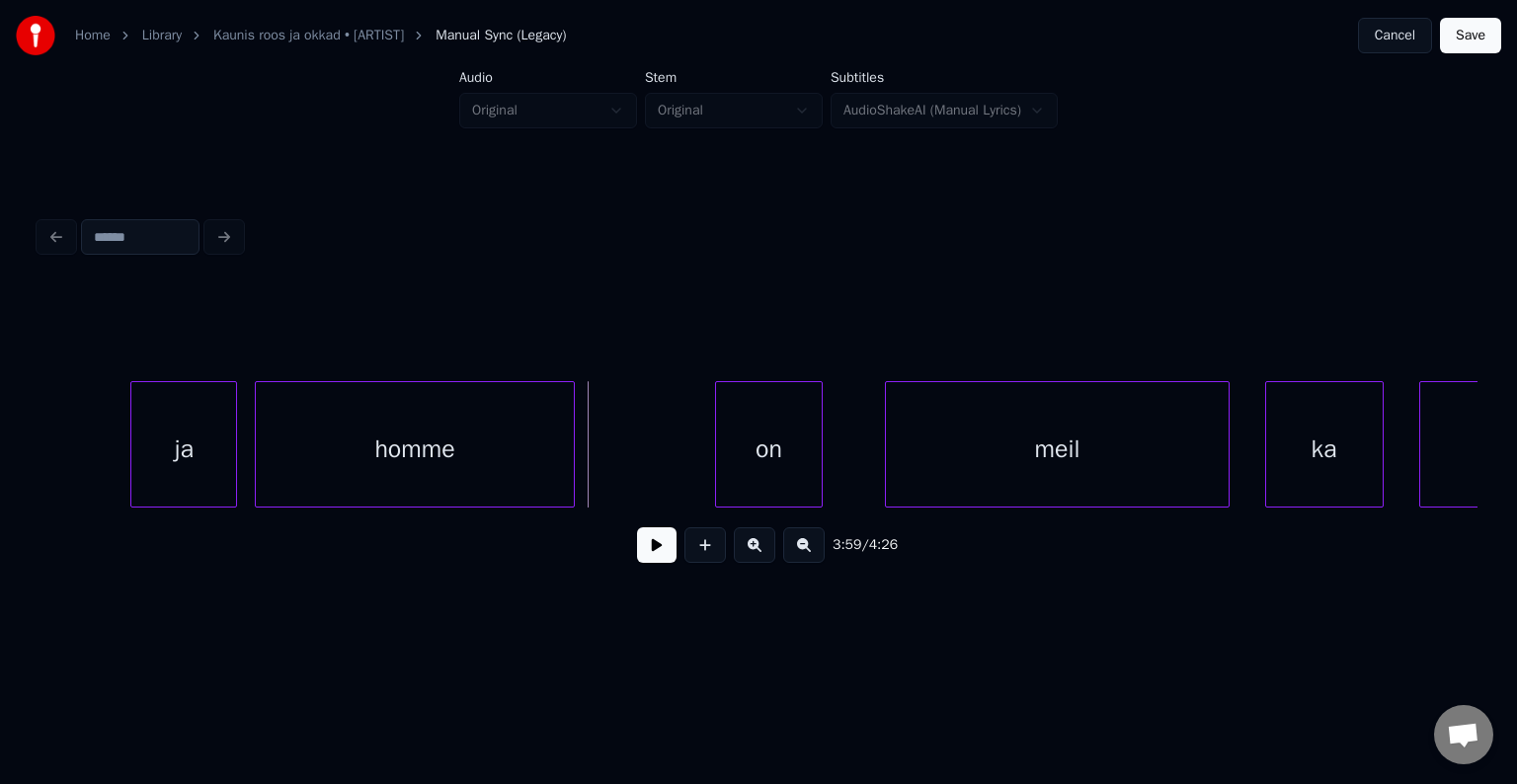 click on "on" at bounding box center (768, 449) 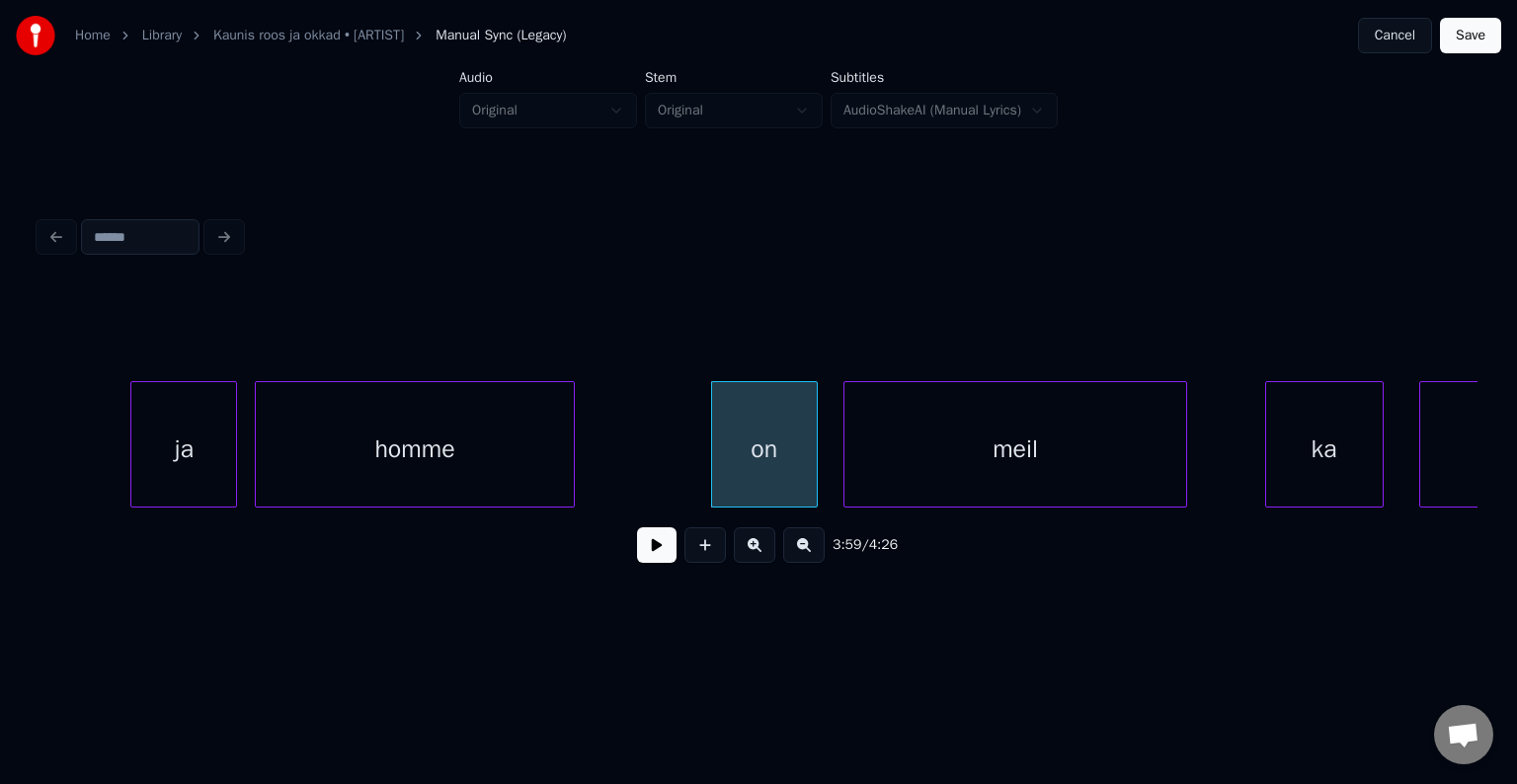 click on "meil" at bounding box center (1015, 449) 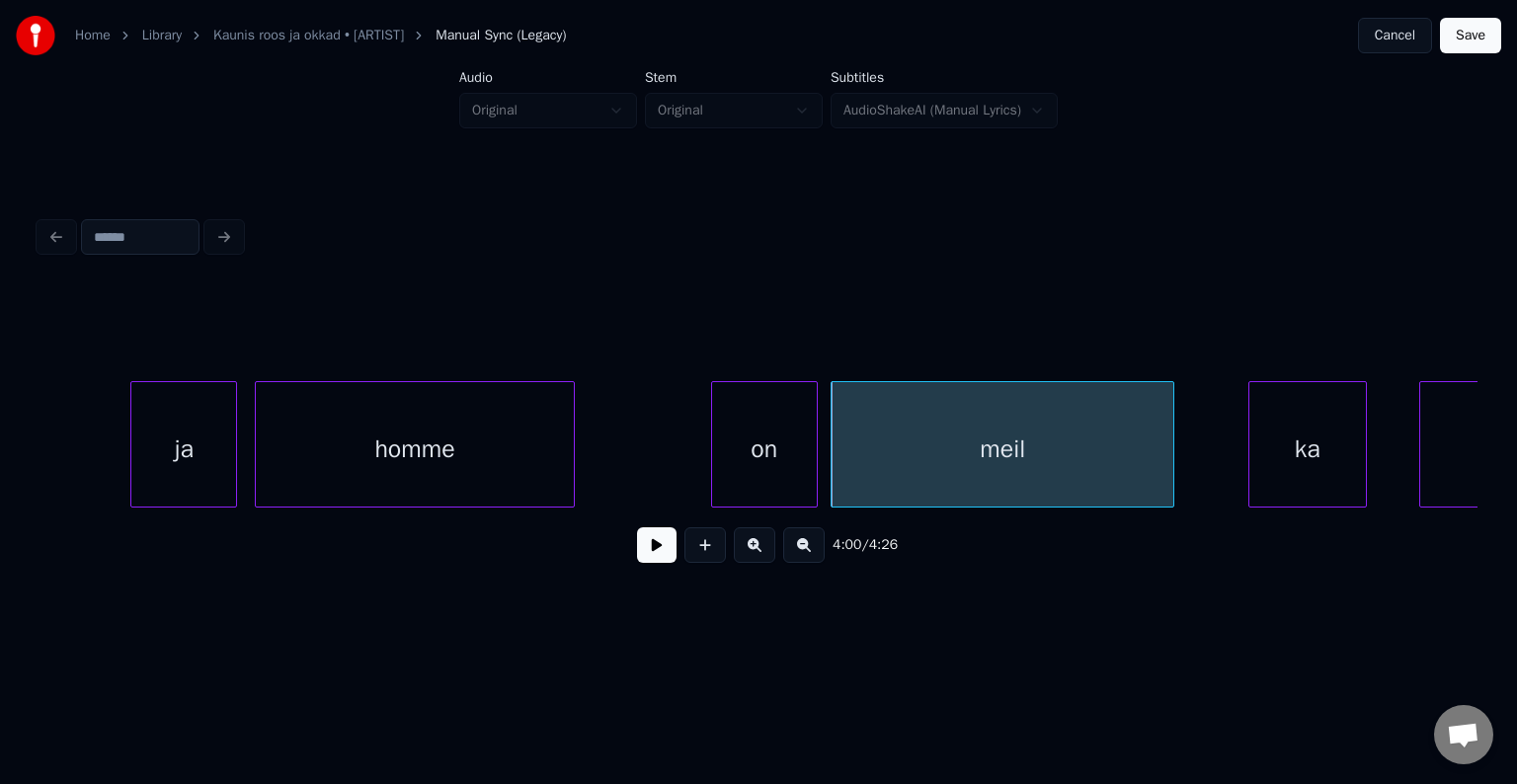 click on "ka" at bounding box center (1308, 449) 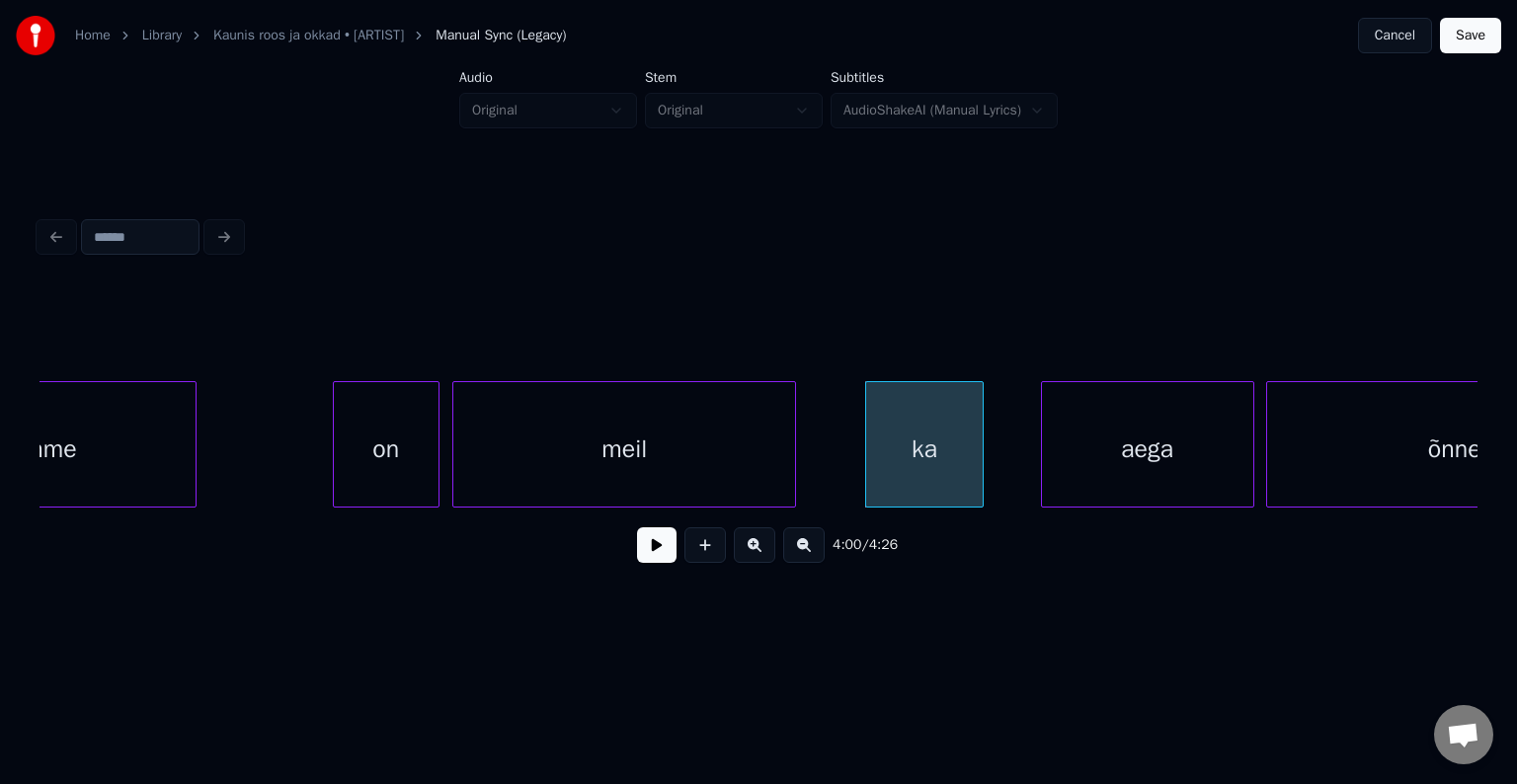 scroll, scrollTop: 0, scrollLeft: 142009, axis: horizontal 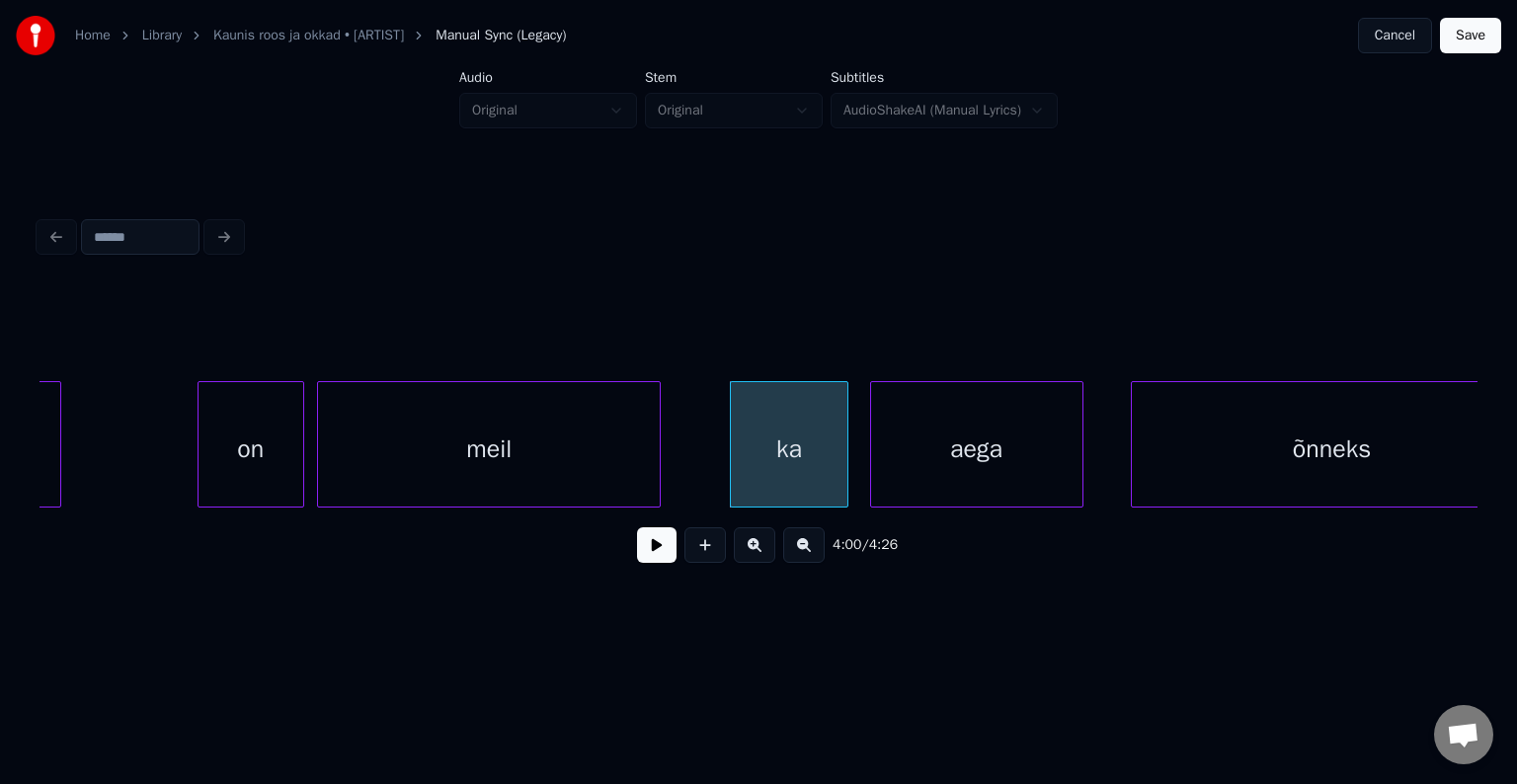 click on "aega" at bounding box center [977, 449] 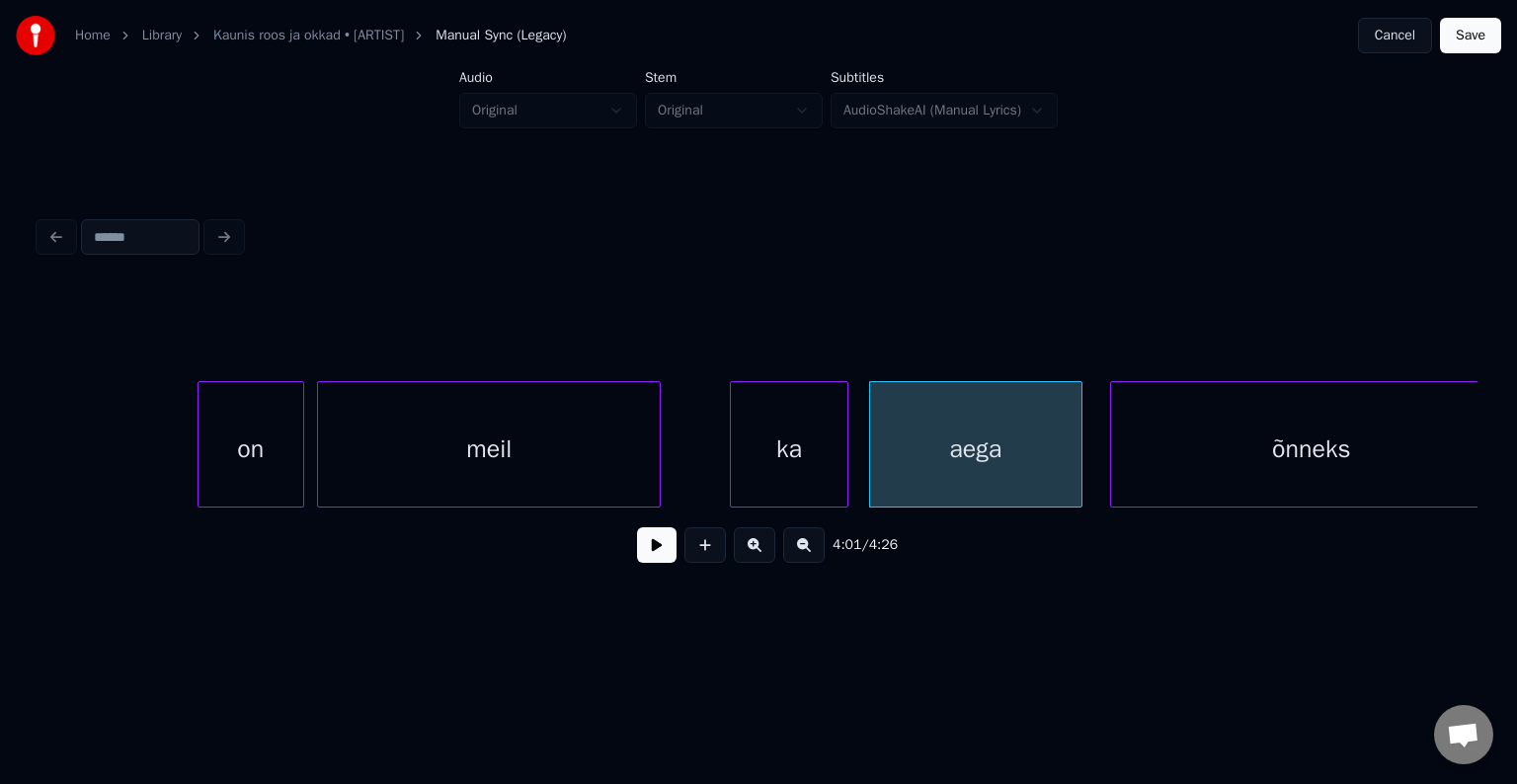 scroll, scrollTop: 0, scrollLeft: 142060, axis: horizontal 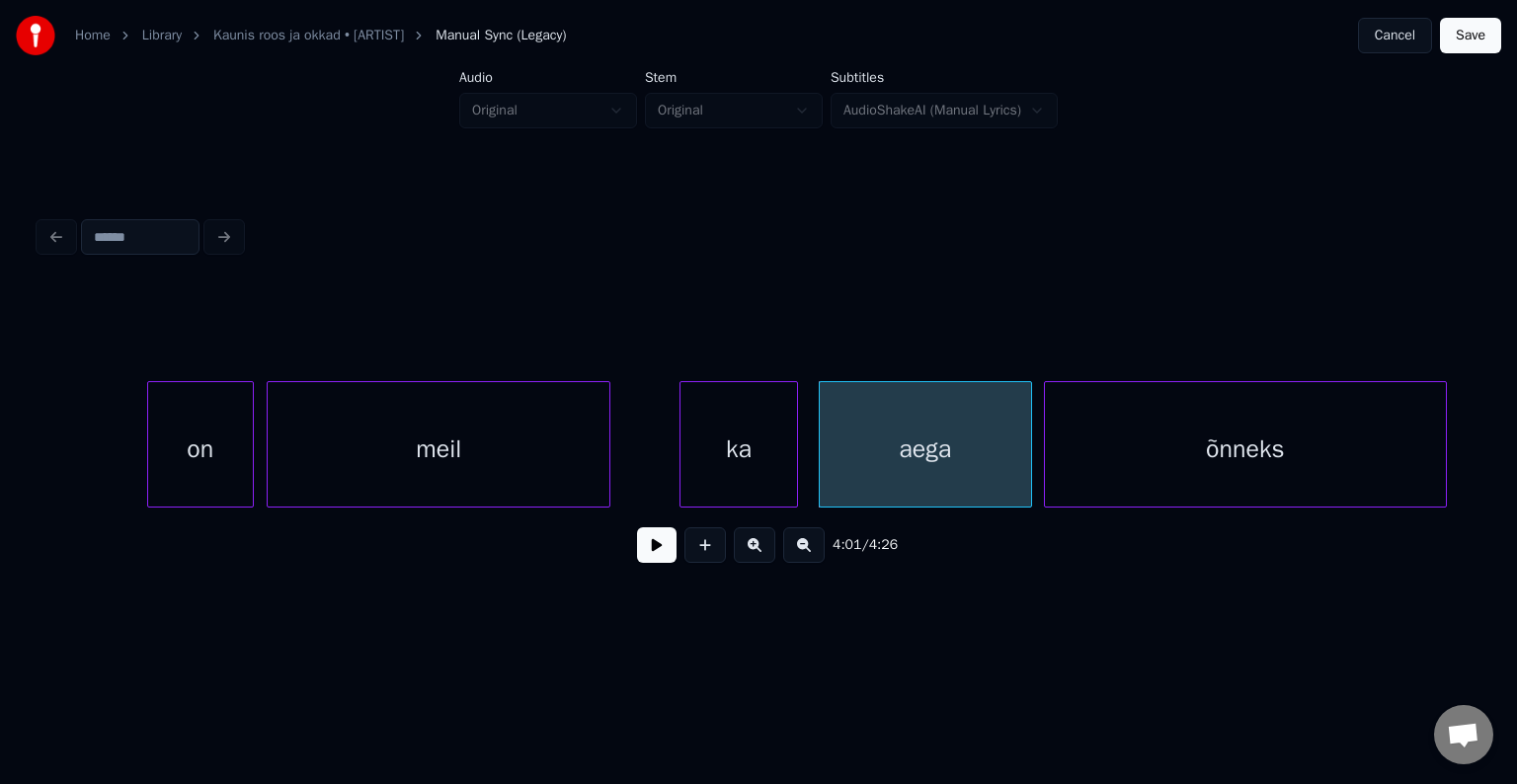 click on "õnneks" at bounding box center (1245, 449) 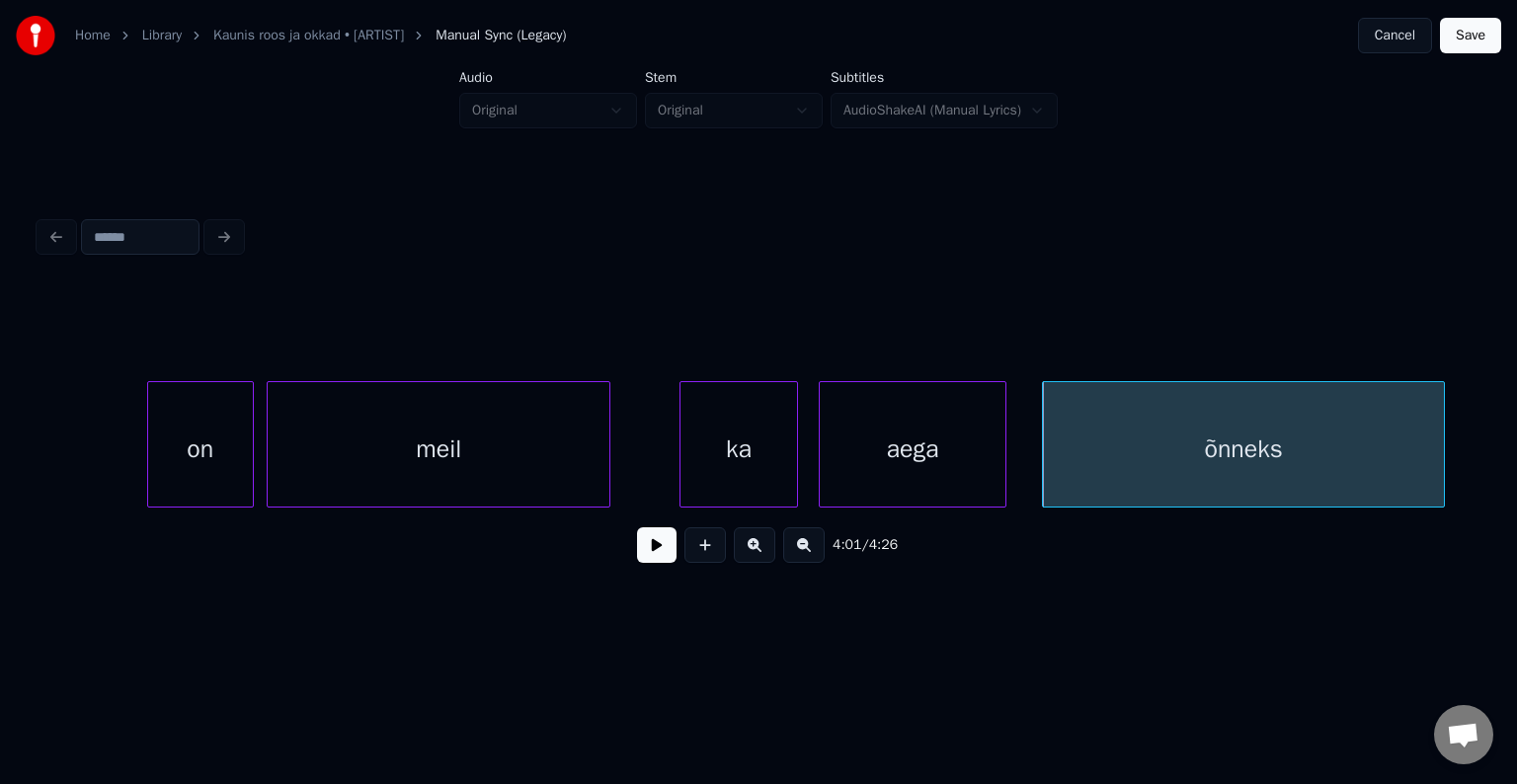 click at bounding box center [1002, 444] 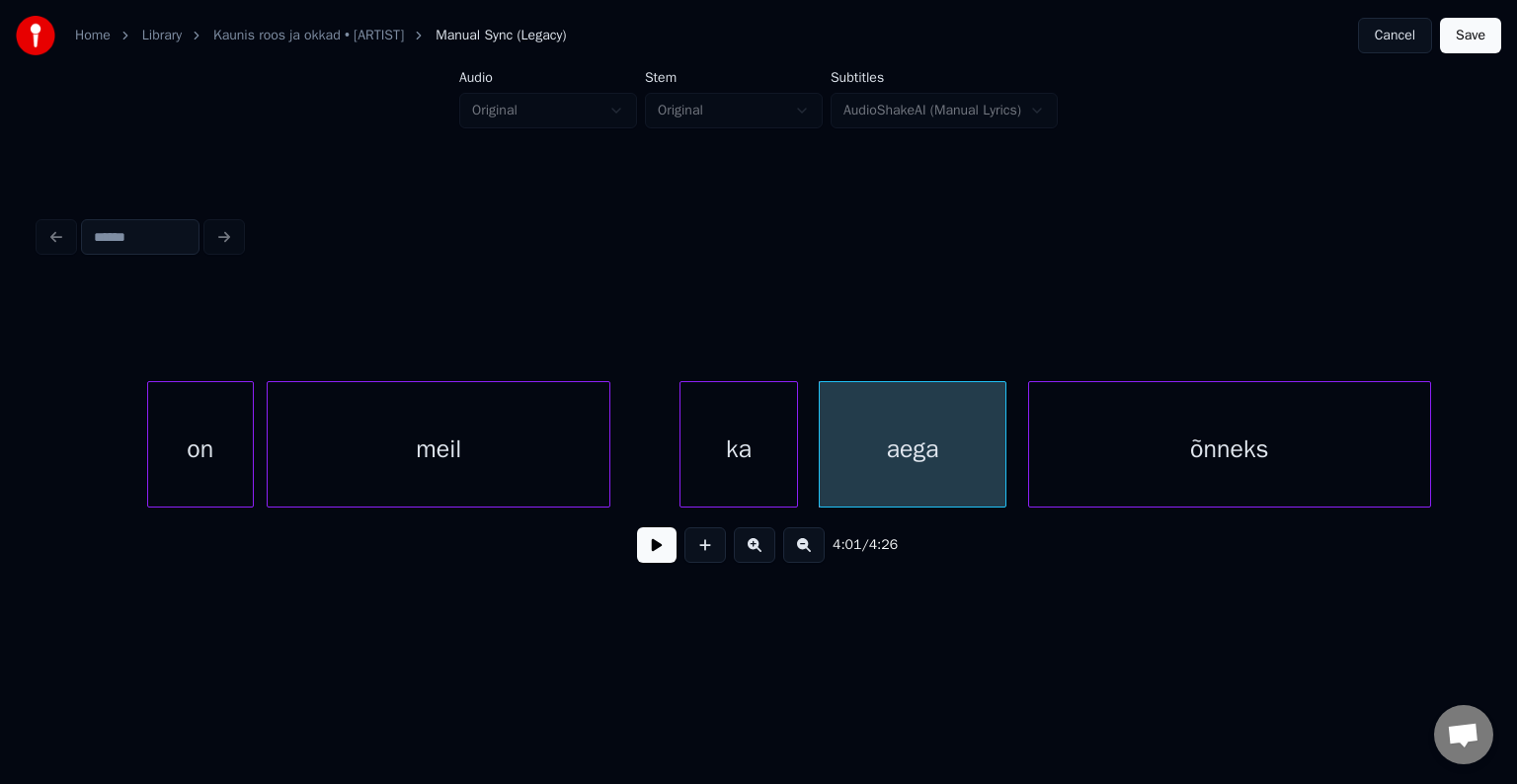 click on "õnneks" at bounding box center (1230, 449) 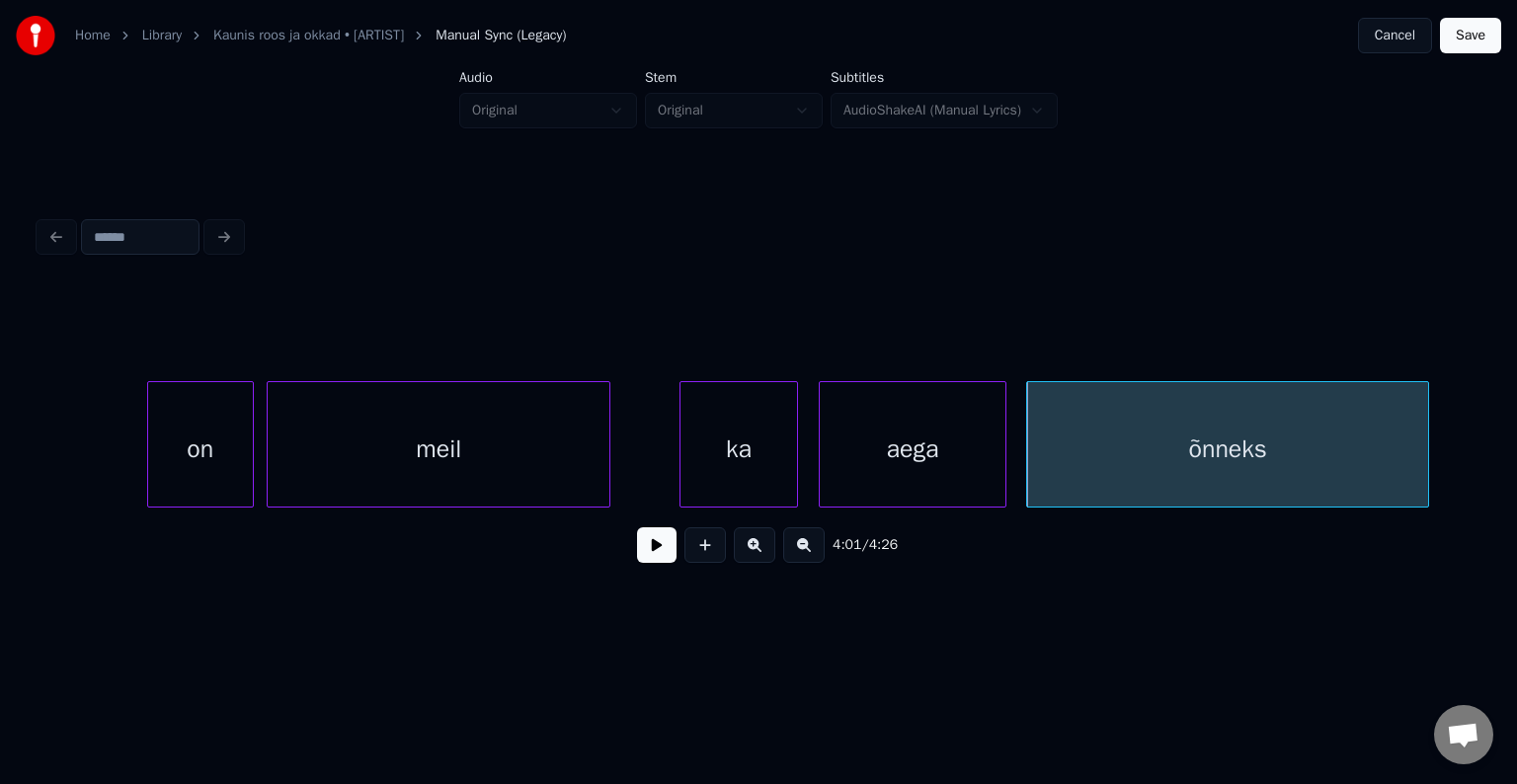 click on "ka" at bounding box center (739, 449) 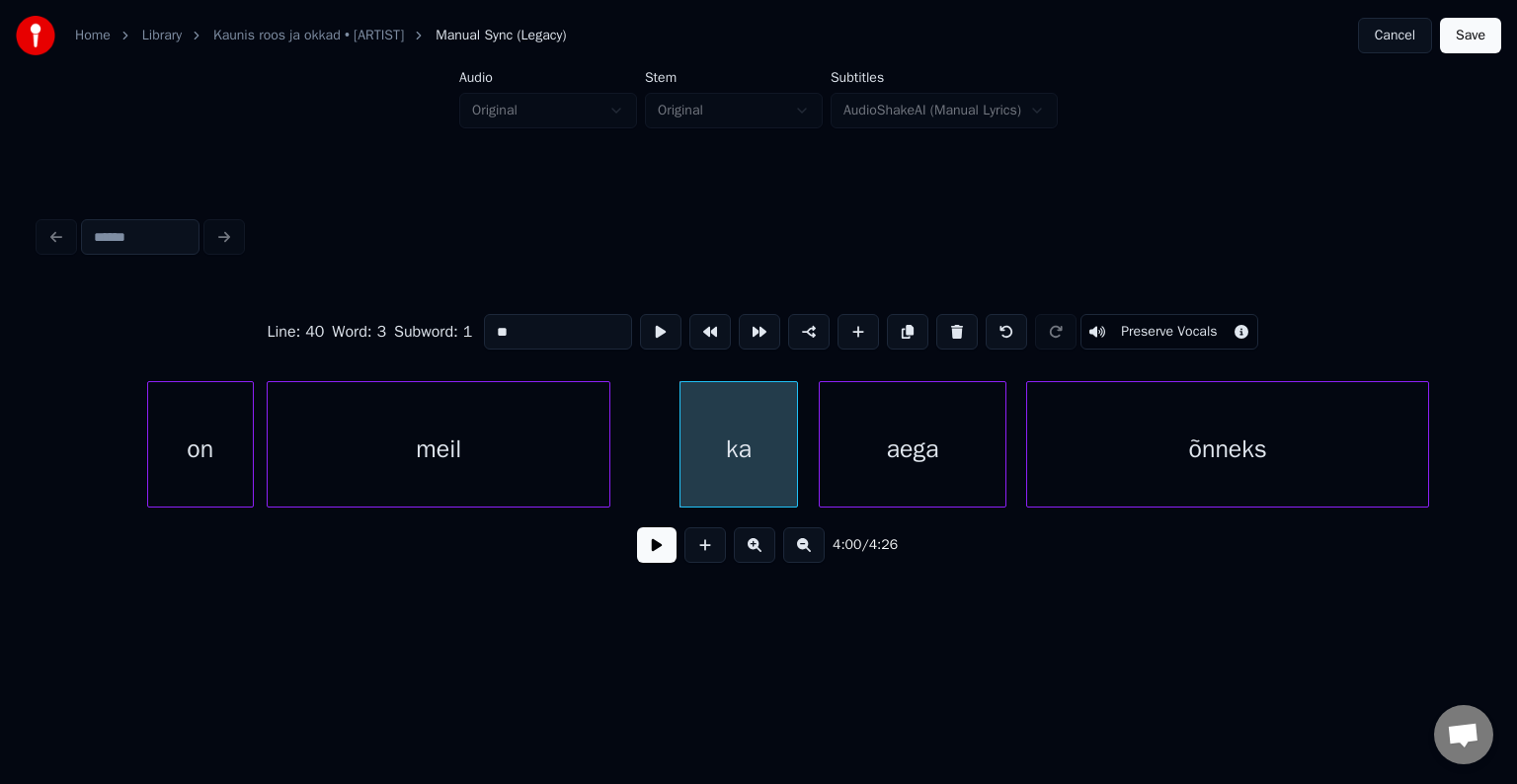 type on "**" 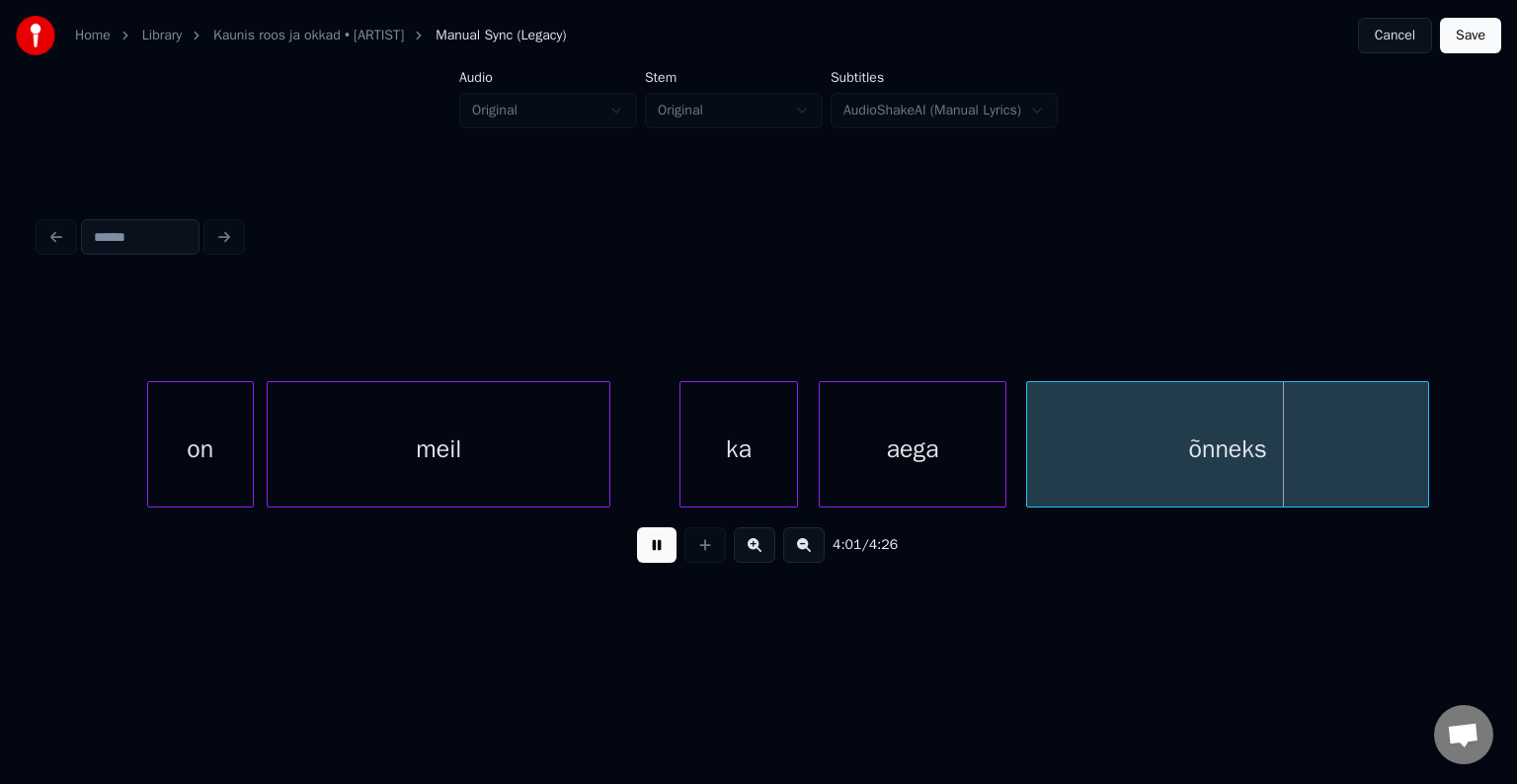 click at bounding box center (657, 545) 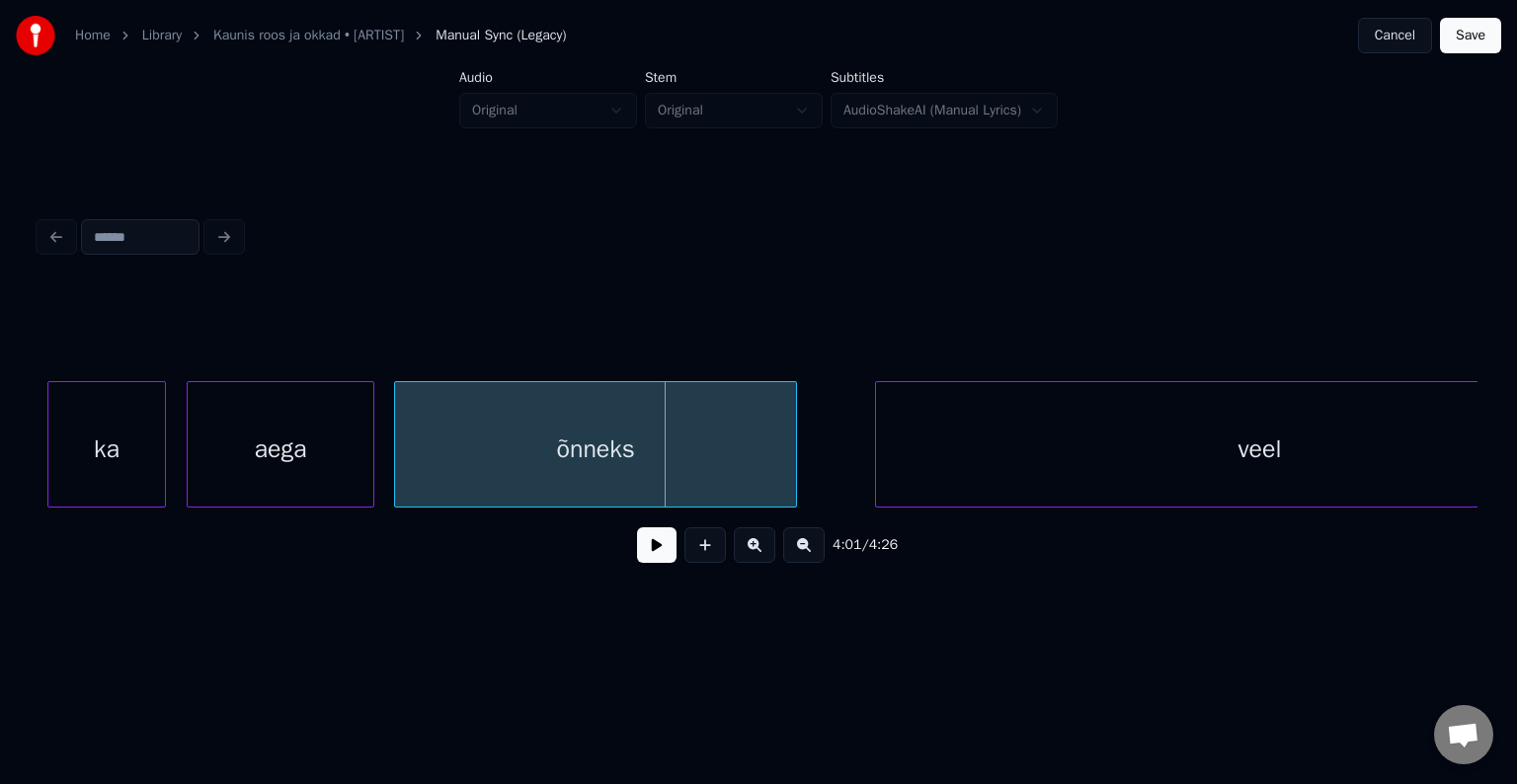 scroll, scrollTop: 0, scrollLeft: 142854, axis: horizontal 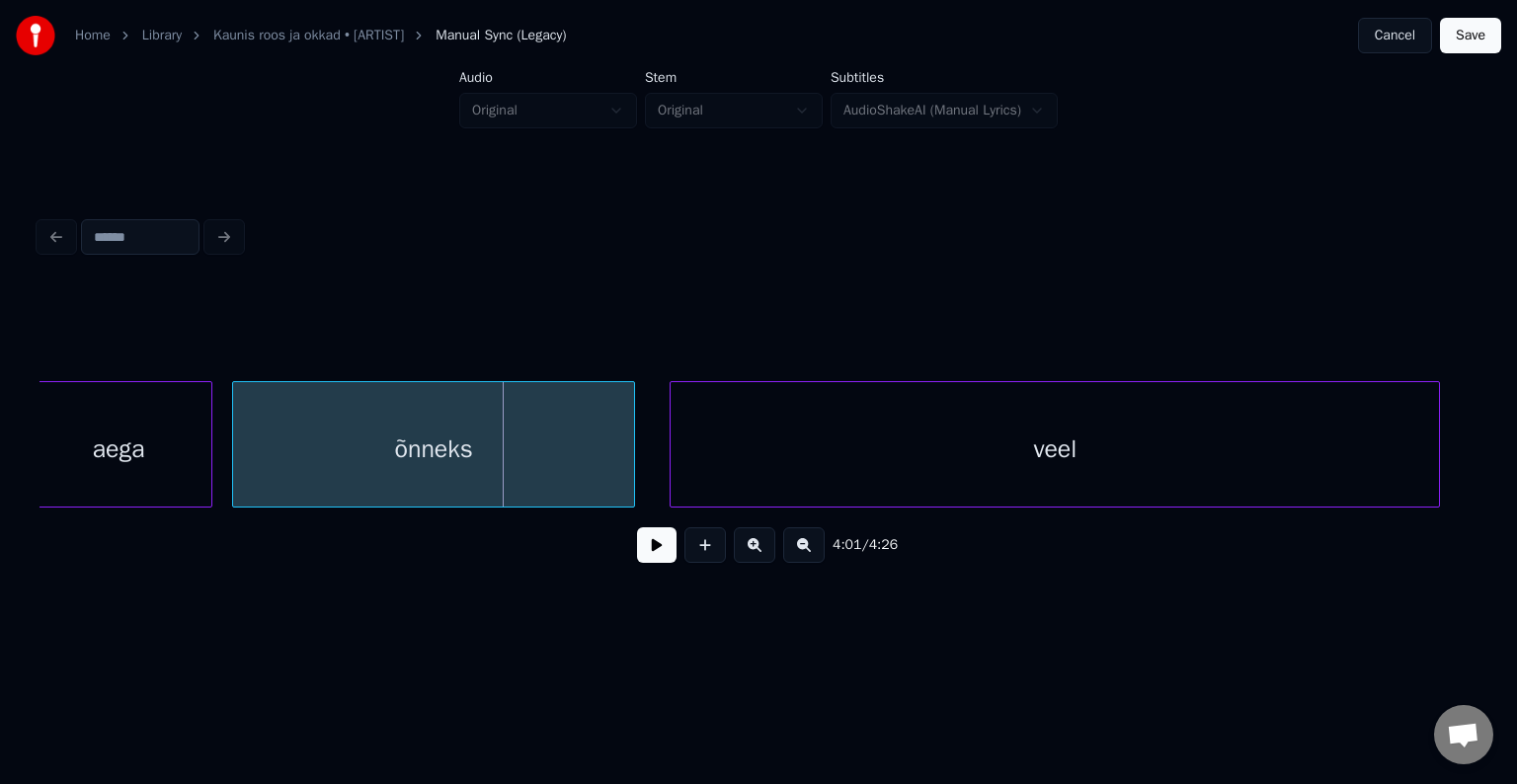 click on "veel" at bounding box center [1055, 449] 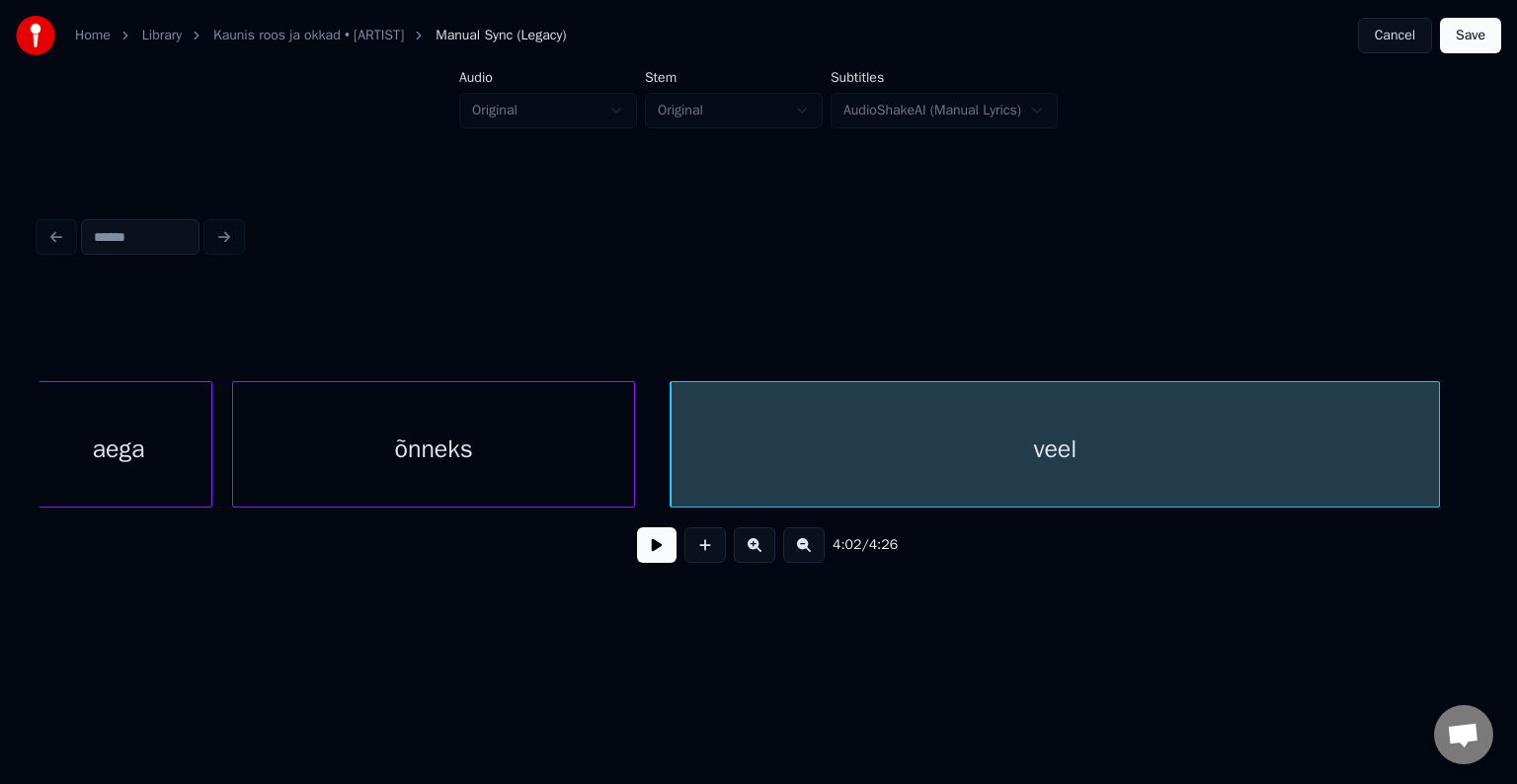 click on "õnneks" at bounding box center [434, 449] 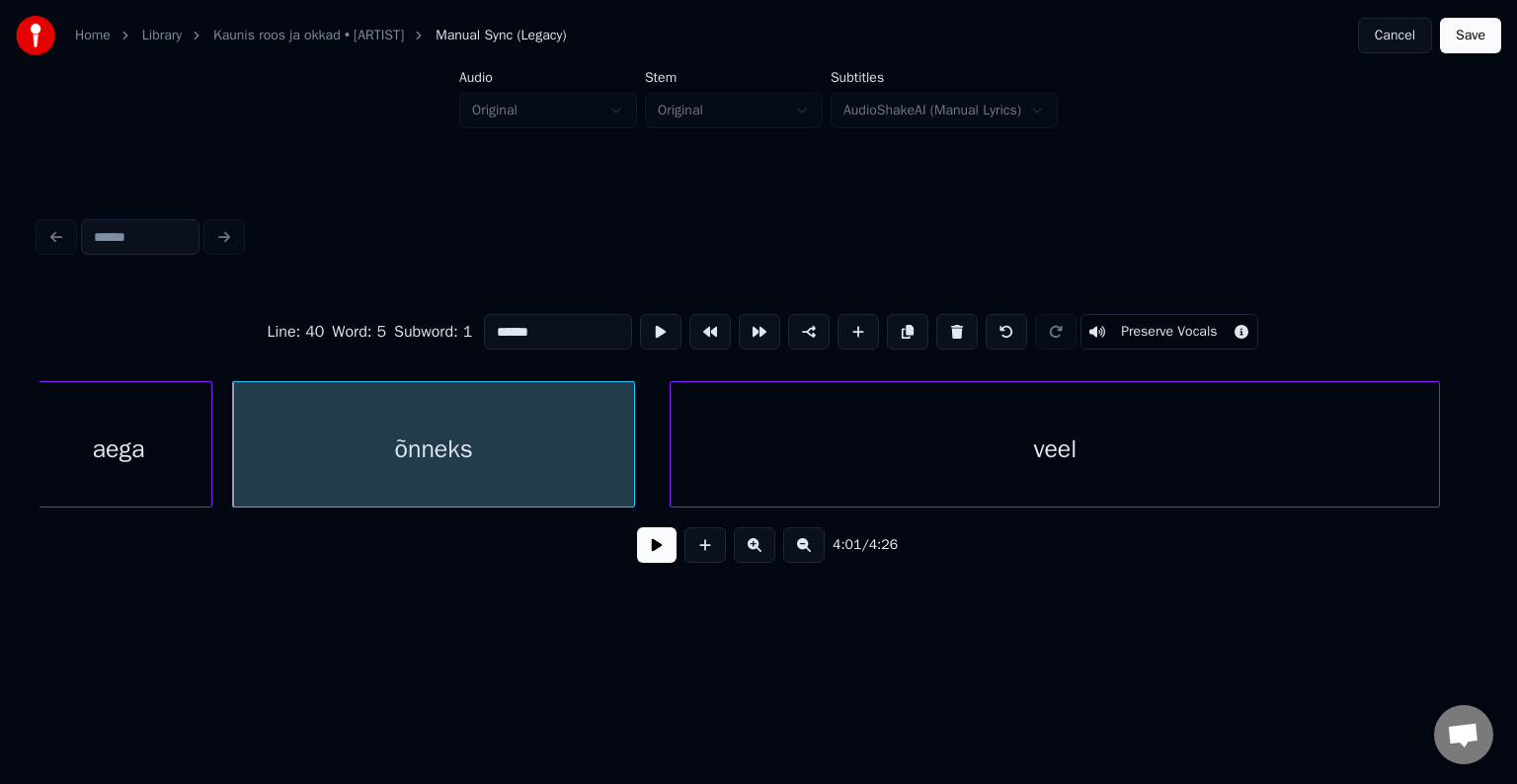 click at bounding box center (657, 545) 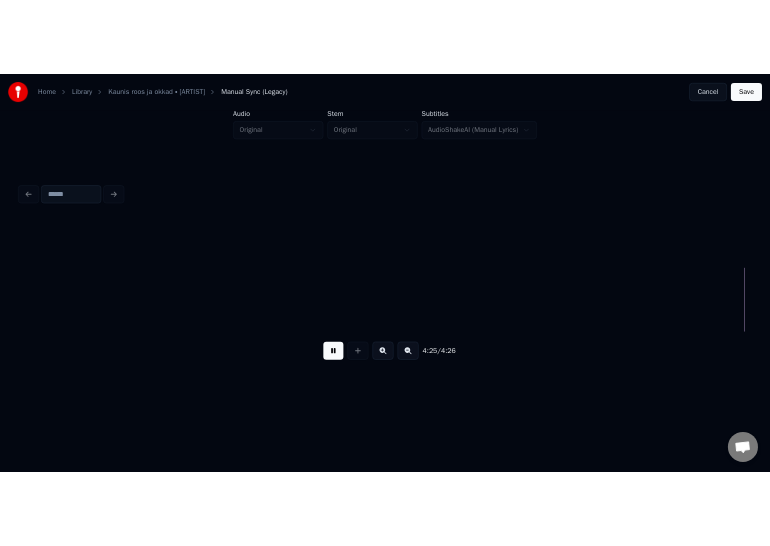 scroll, scrollTop: 0, scrollLeft: 158340, axis: horizontal 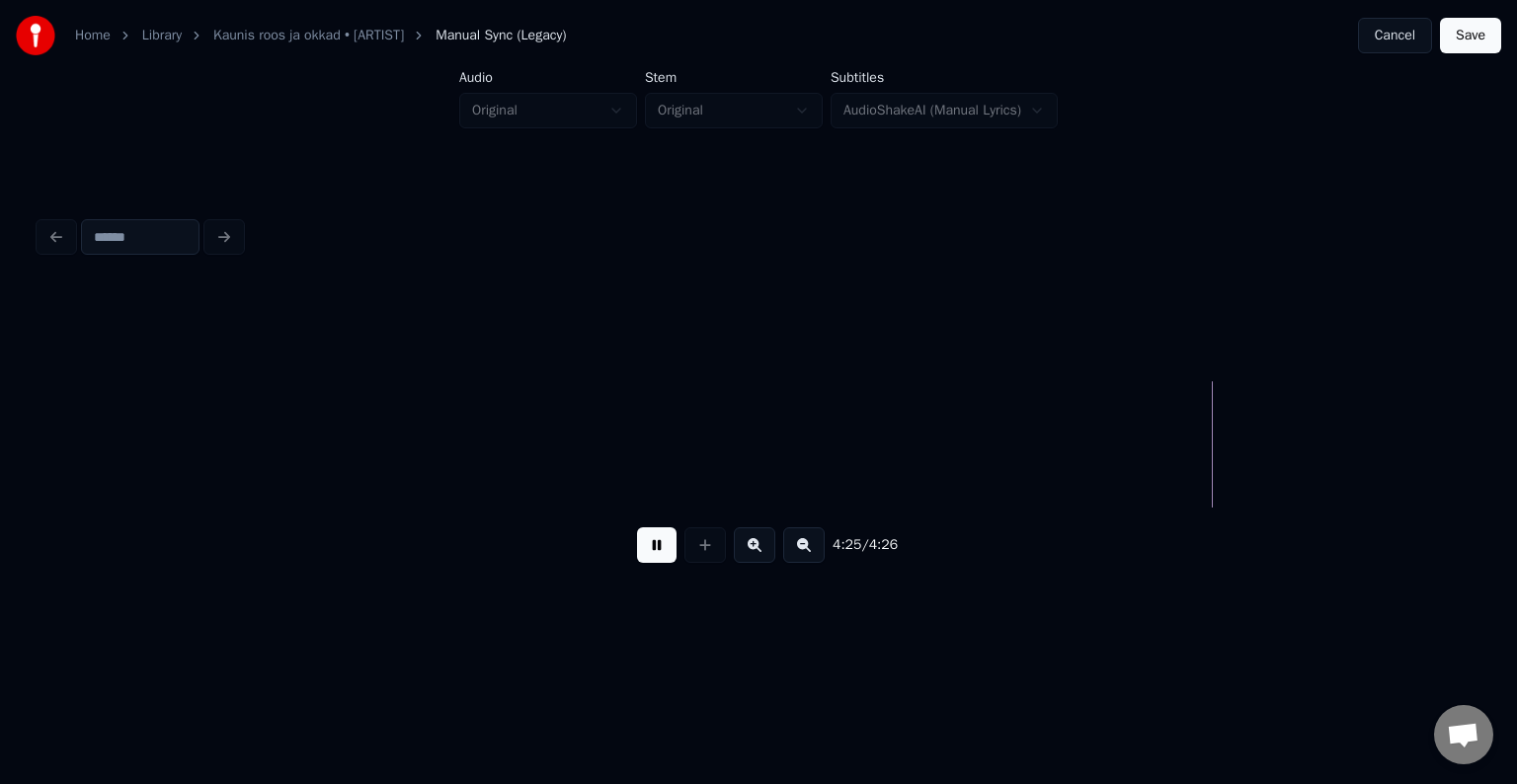 click on "Save" at bounding box center (1471, 36) 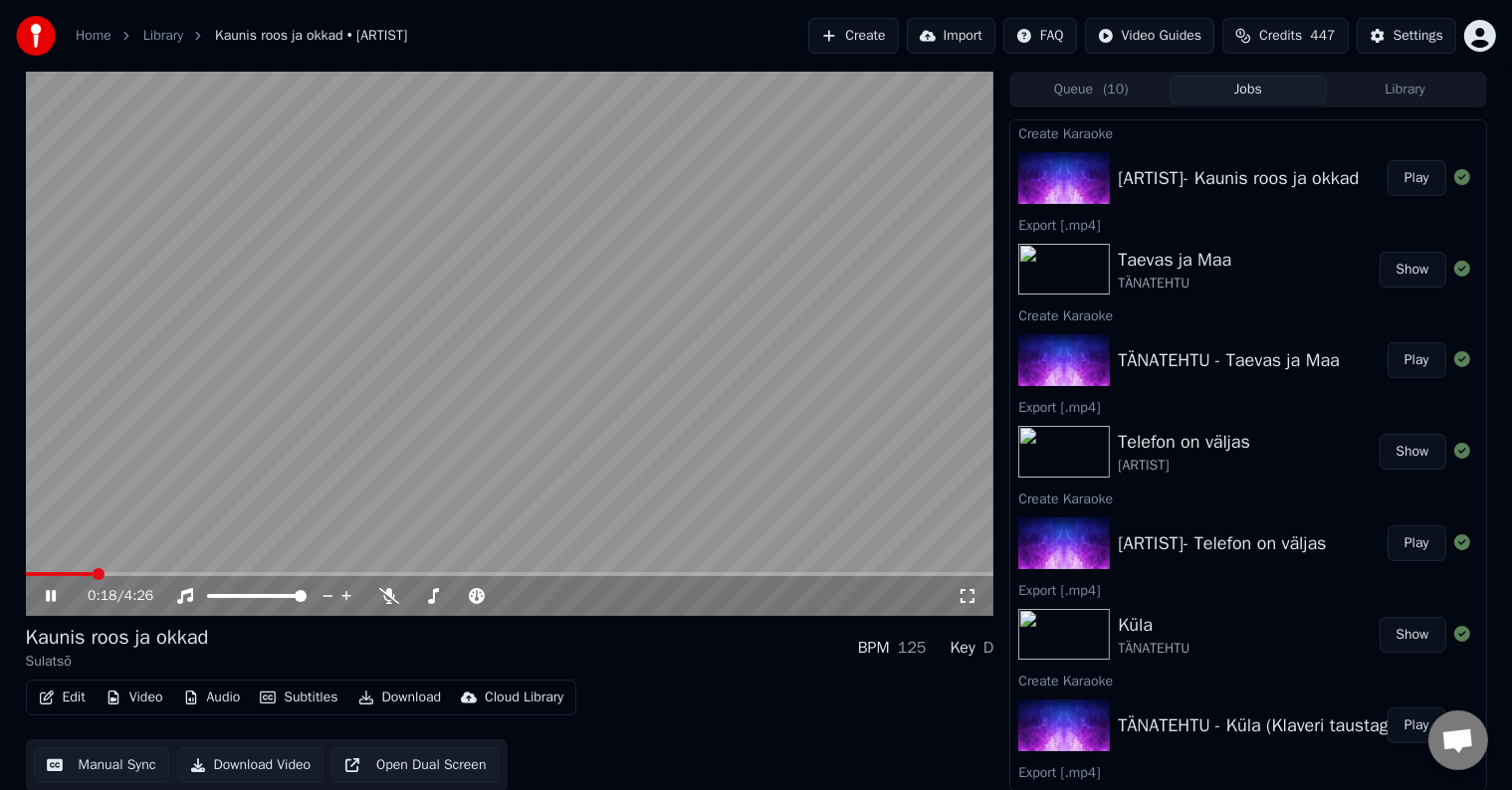 click 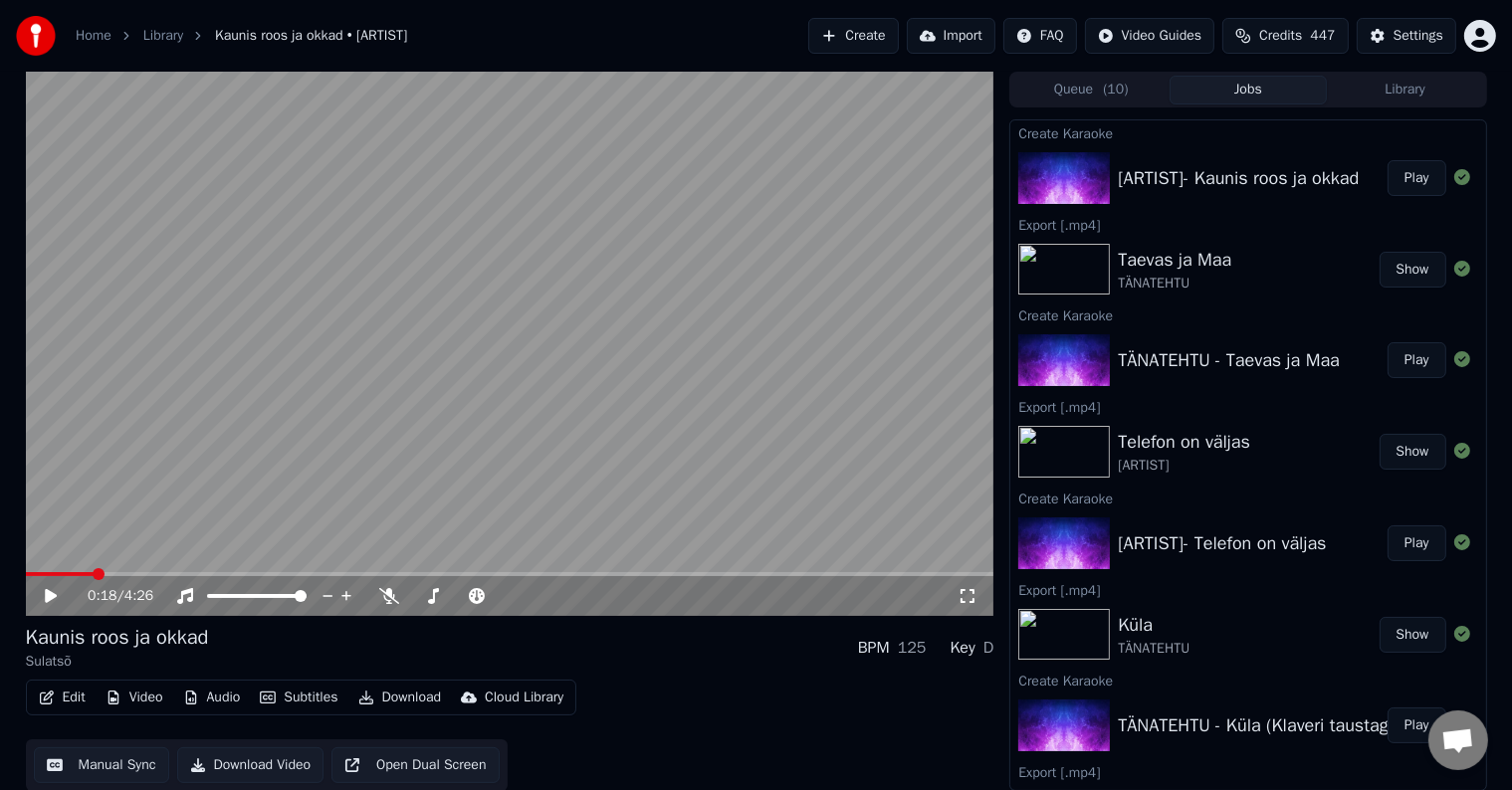 click on "Download" at bounding box center [400, 697] 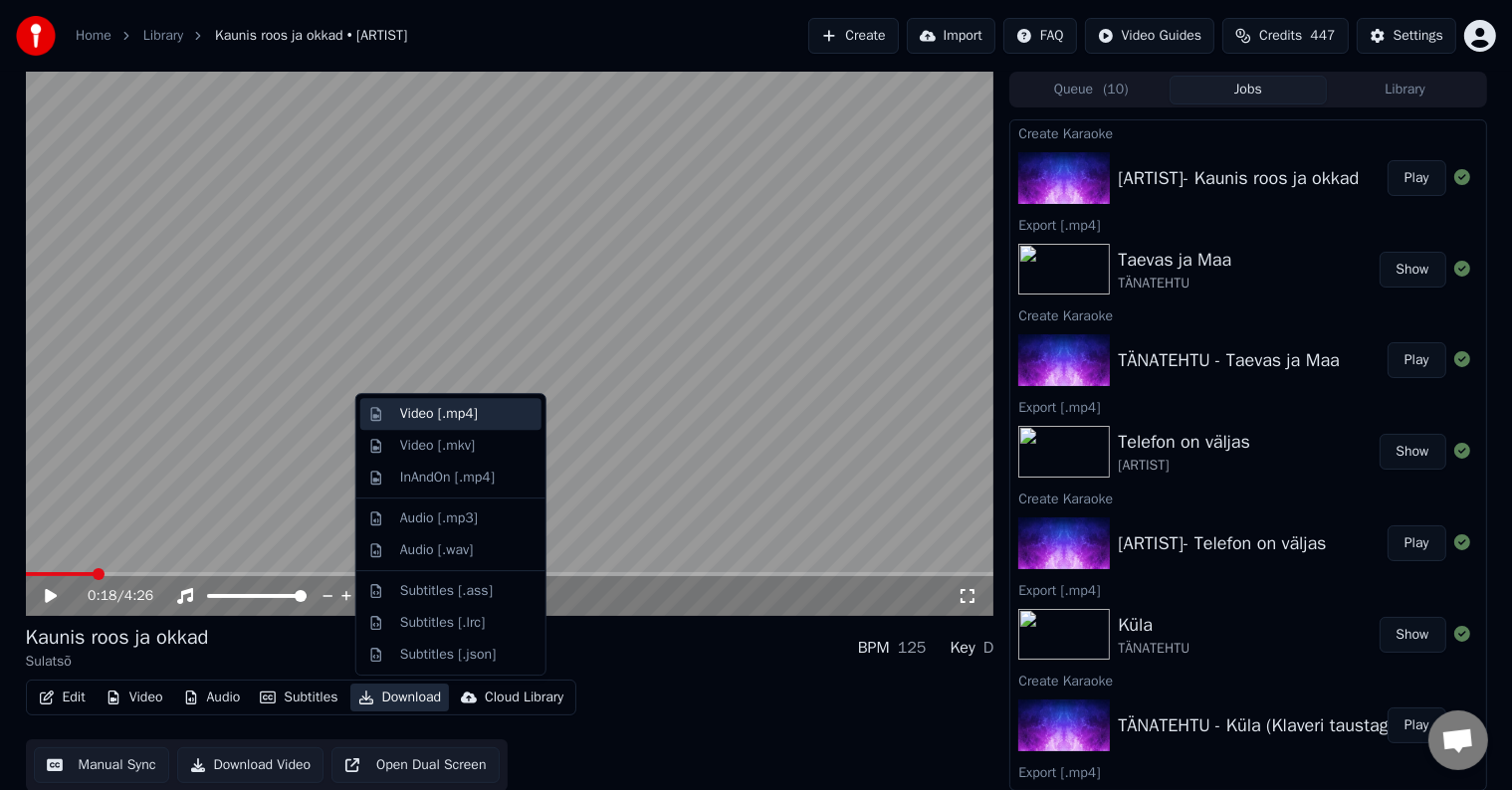 click on "Video [.mp4]" at bounding box center [439, 414] 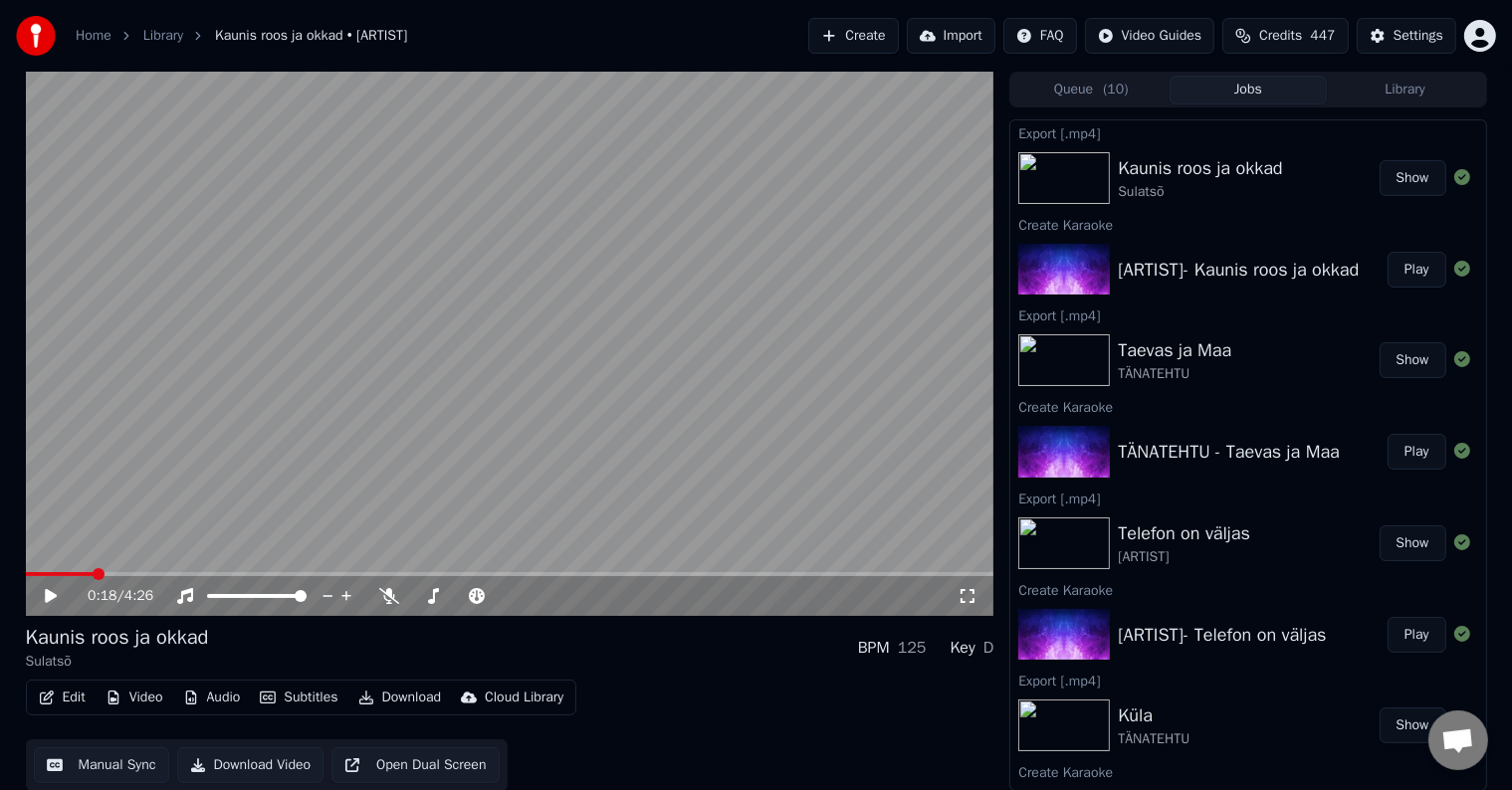 click on "Show" at bounding box center (1412, 178) 